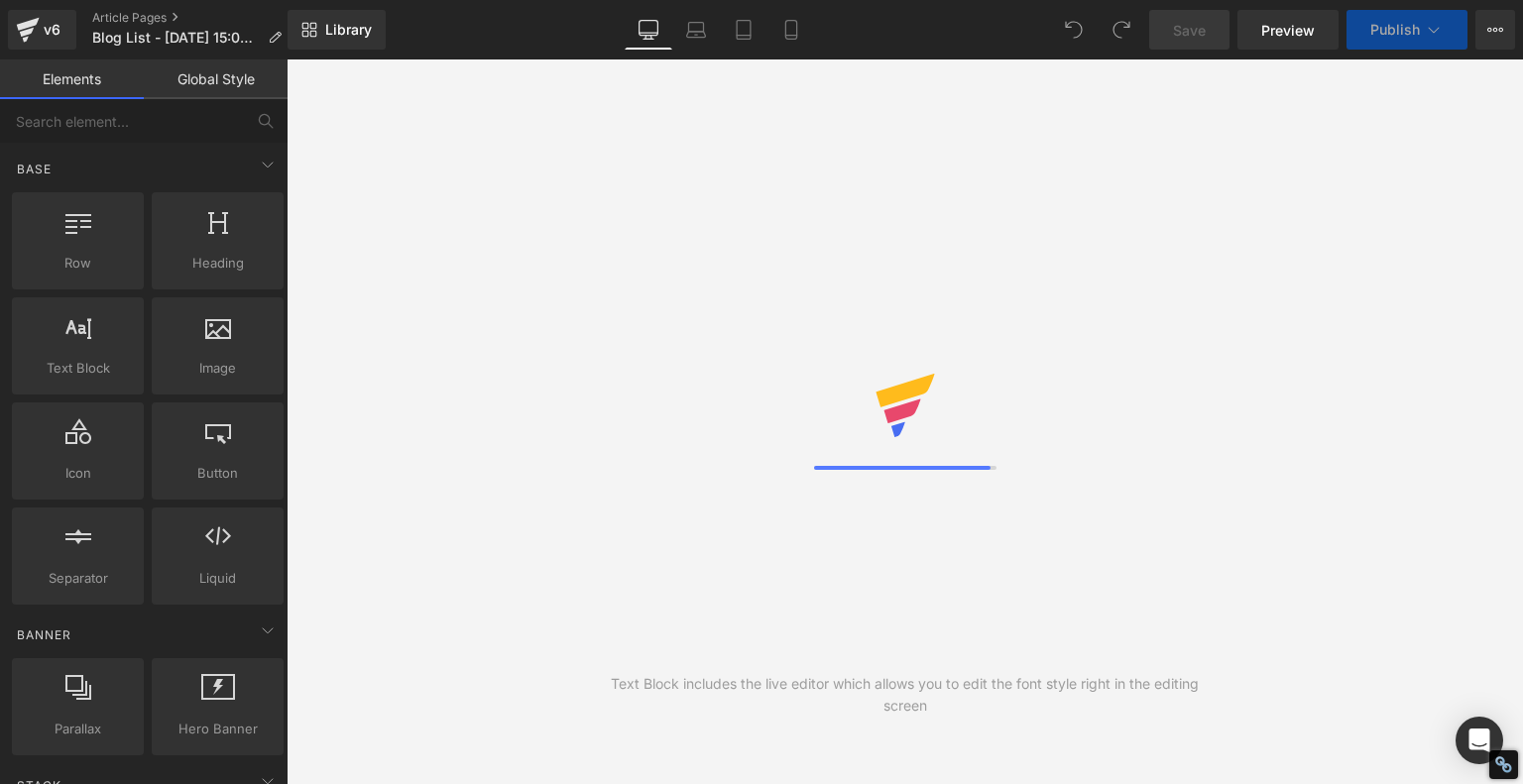 scroll, scrollTop: 0, scrollLeft: 0, axis: both 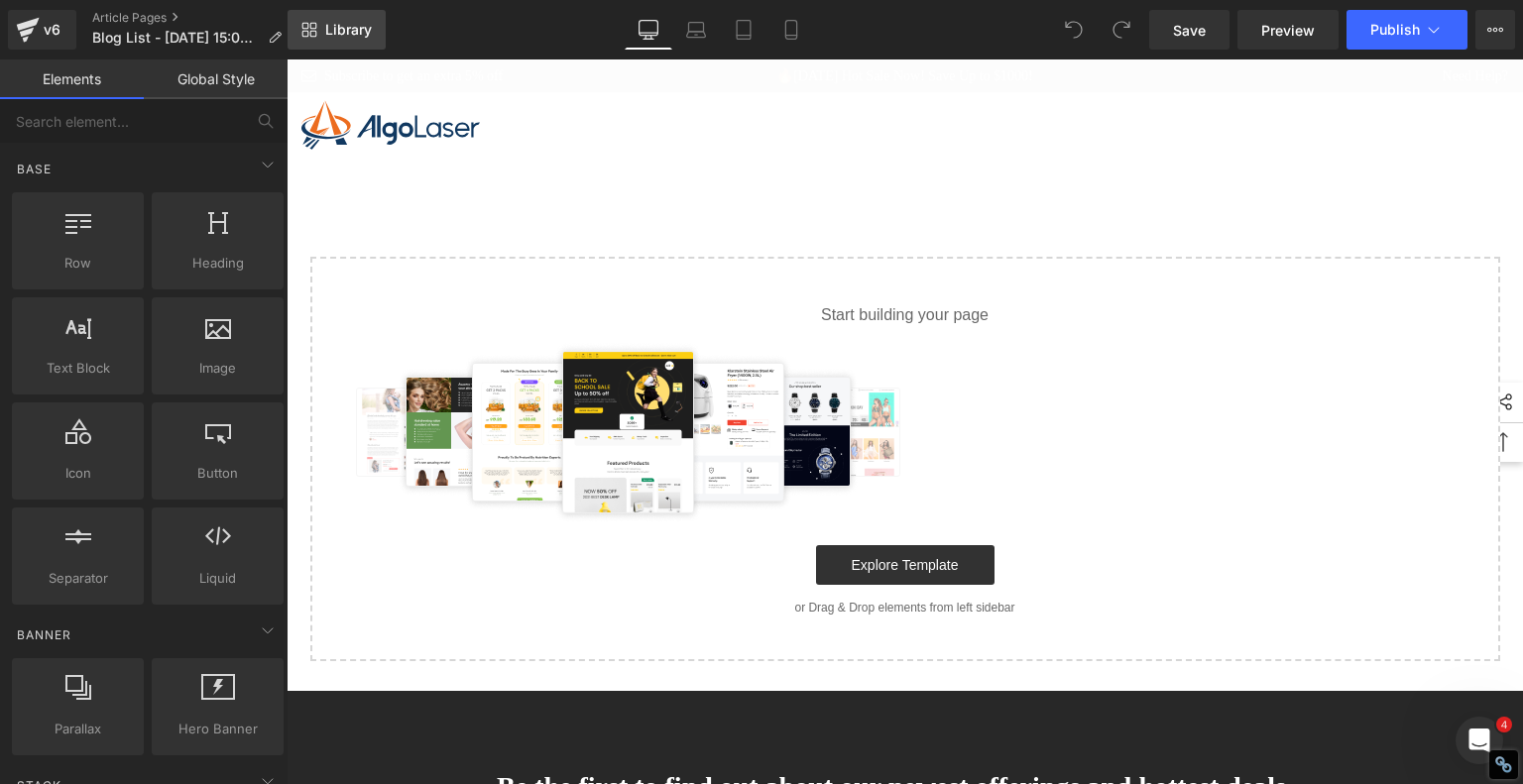 click on "Library" at bounding box center (336, 30) 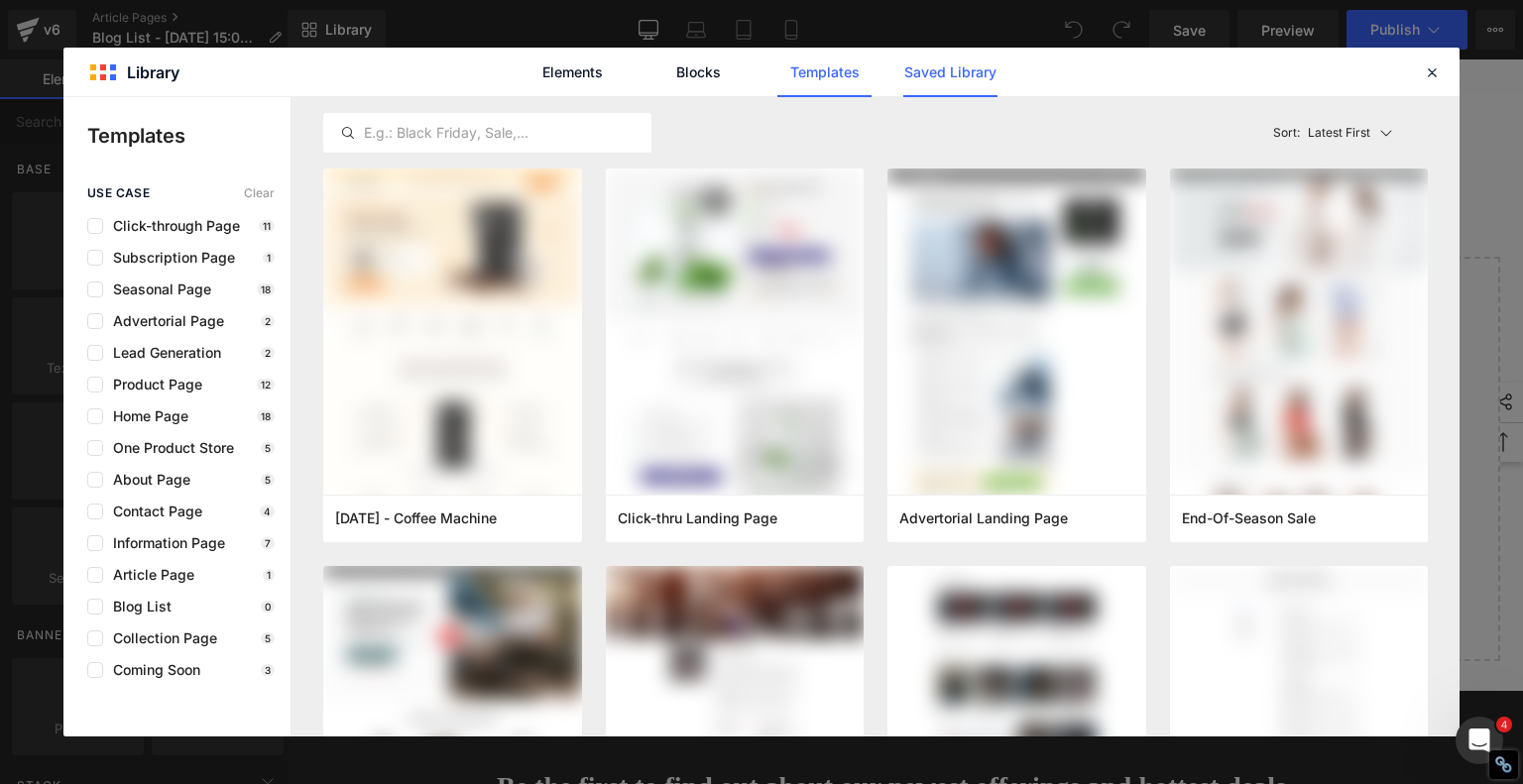 click on "Saved Library" 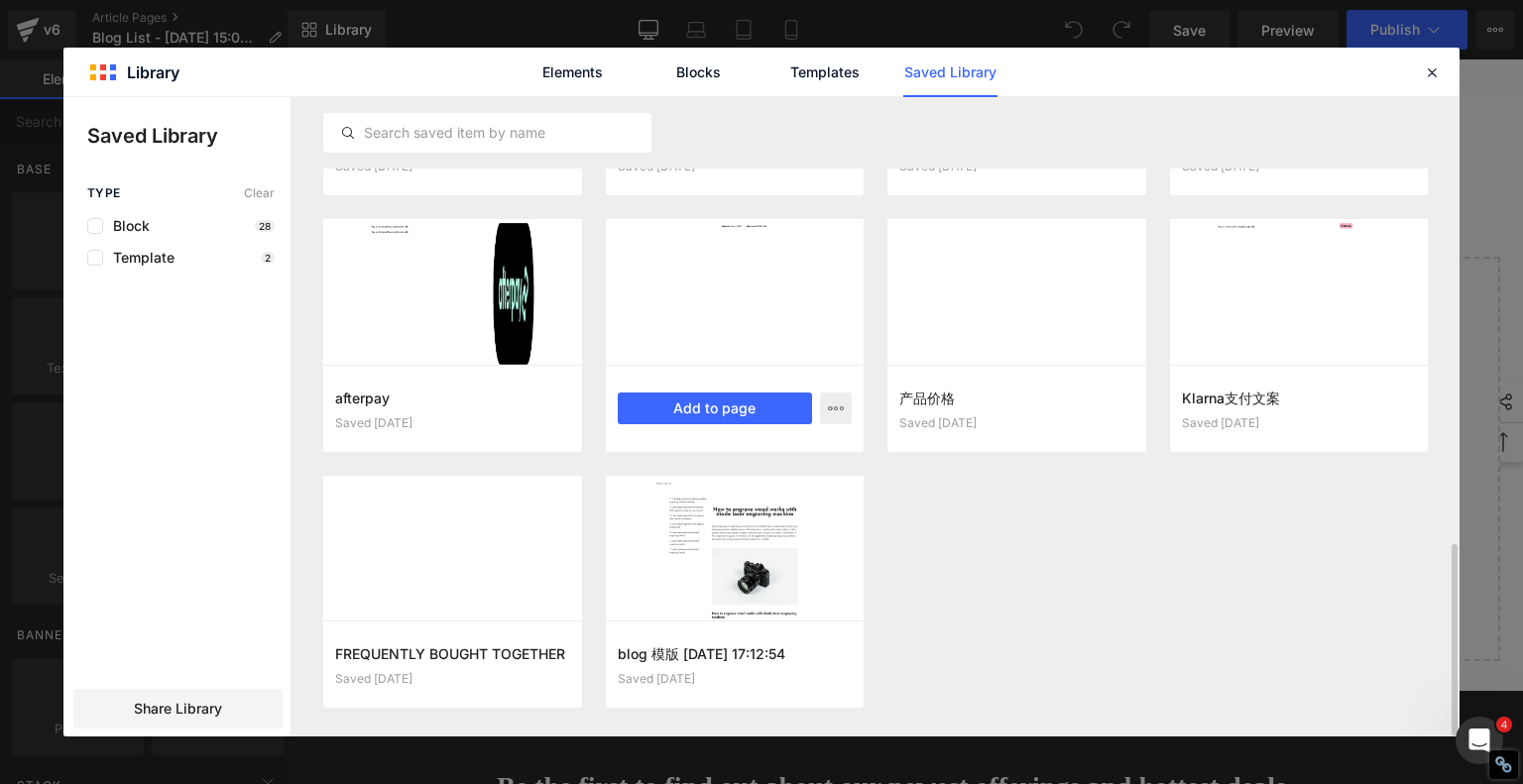 scroll, scrollTop: 1487, scrollLeft: 0, axis: vertical 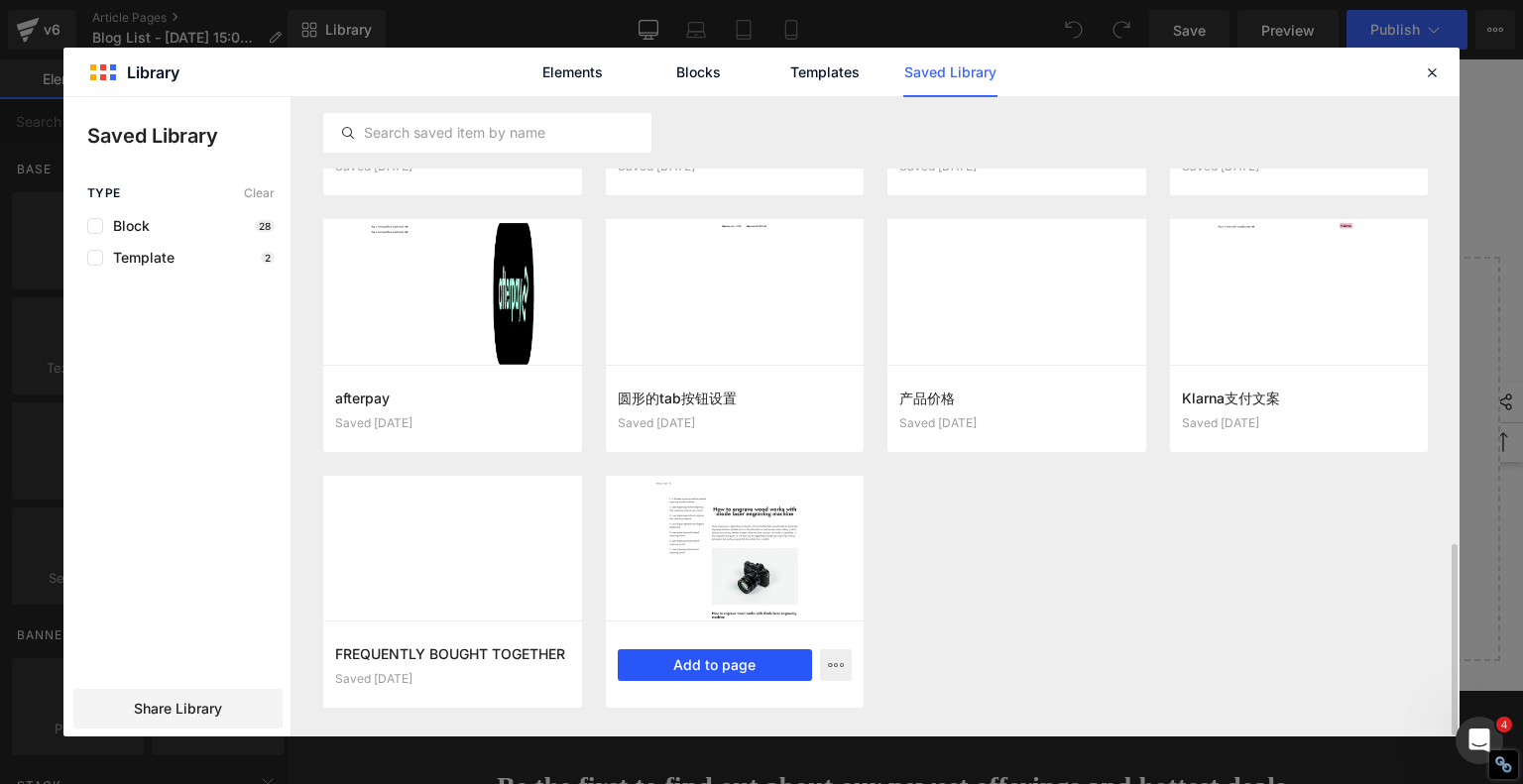 click on "Add to page" at bounding box center (715, 665) 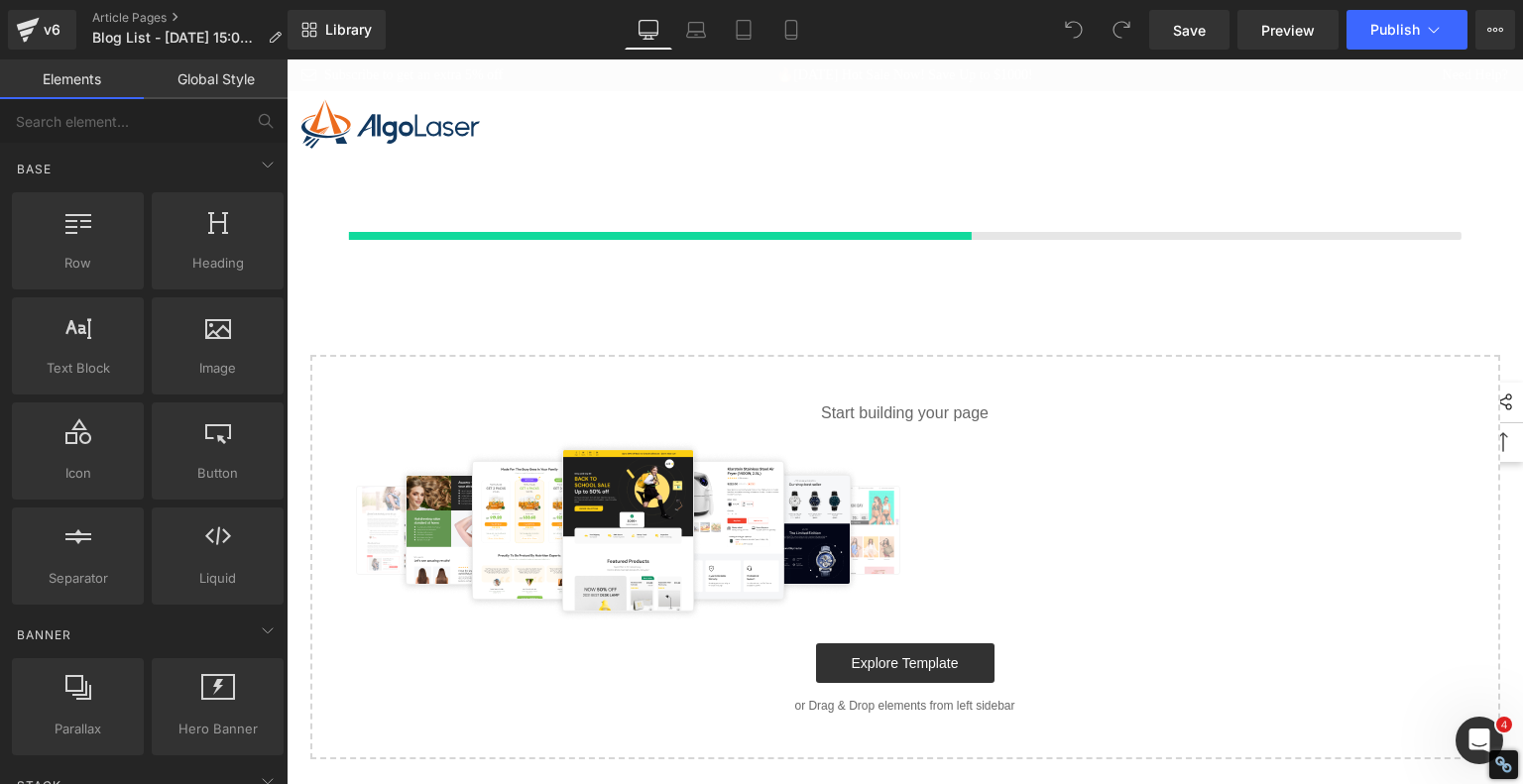 scroll, scrollTop: 2, scrollLeft: 0, axis: vertical 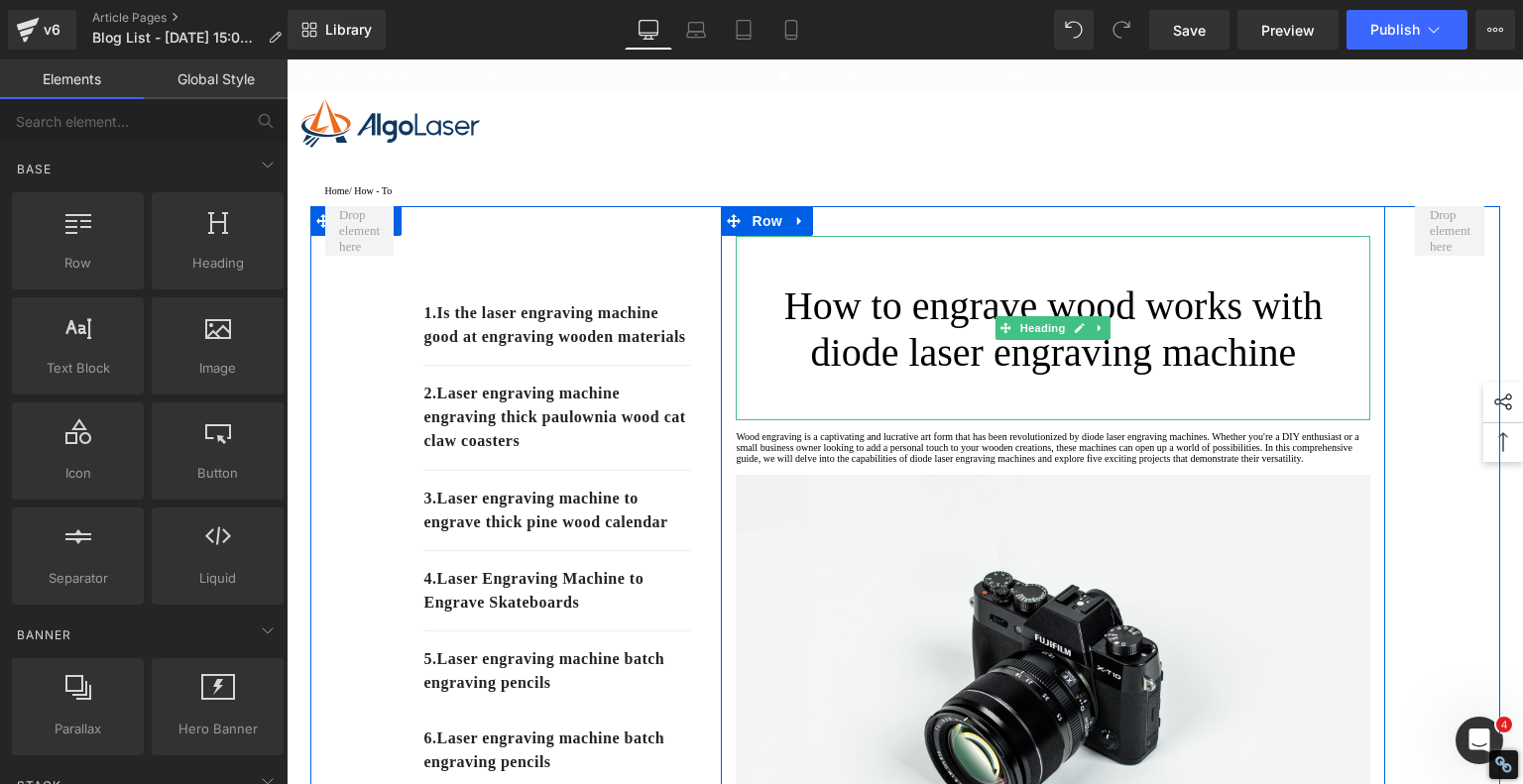 click on "How to engrave wood works with  diode laser engraving machine" at bounding box center (1053, 329) 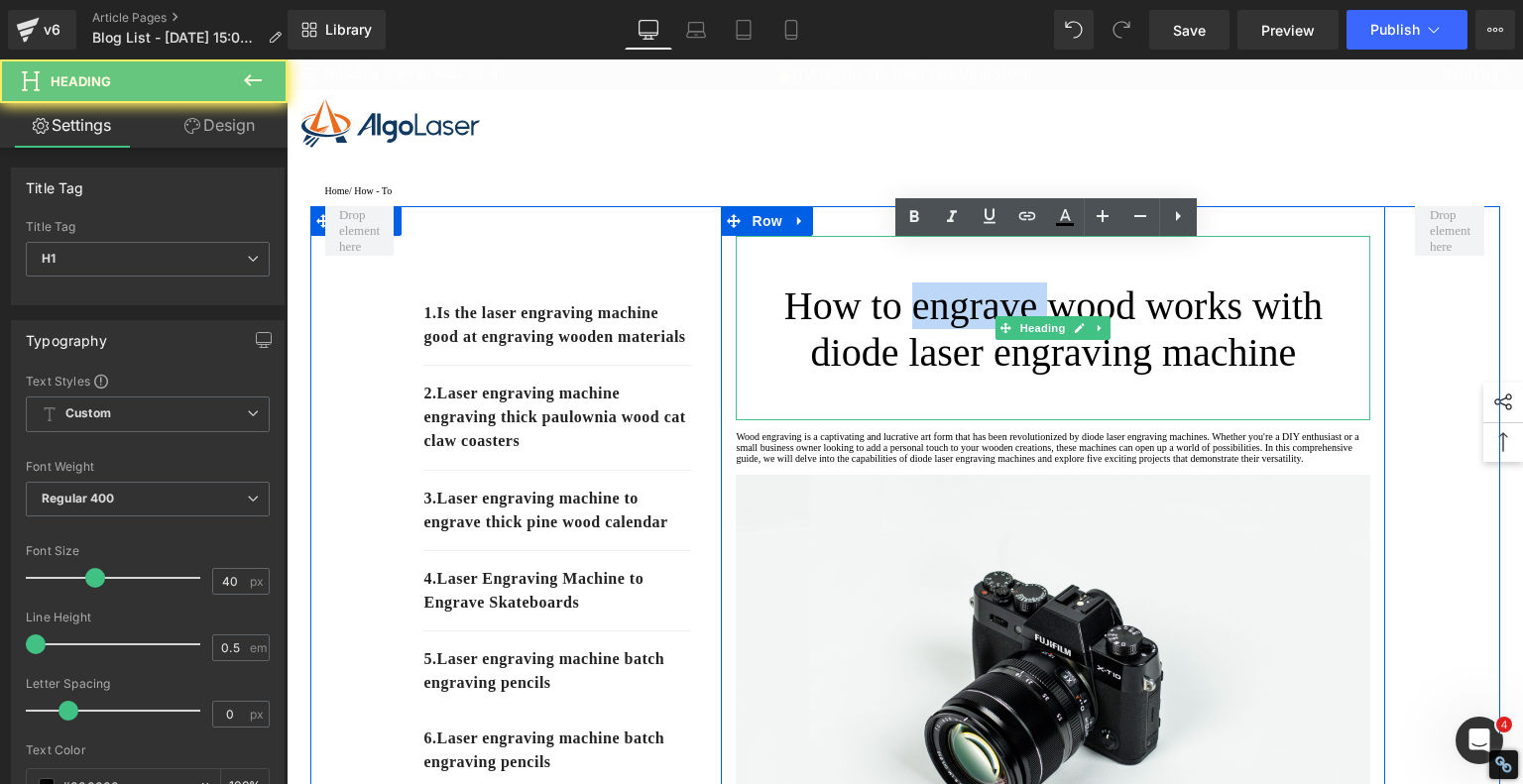 click on "How to engrave wood works with  diode laser engraving machine" at bounding box center [1053, 329] 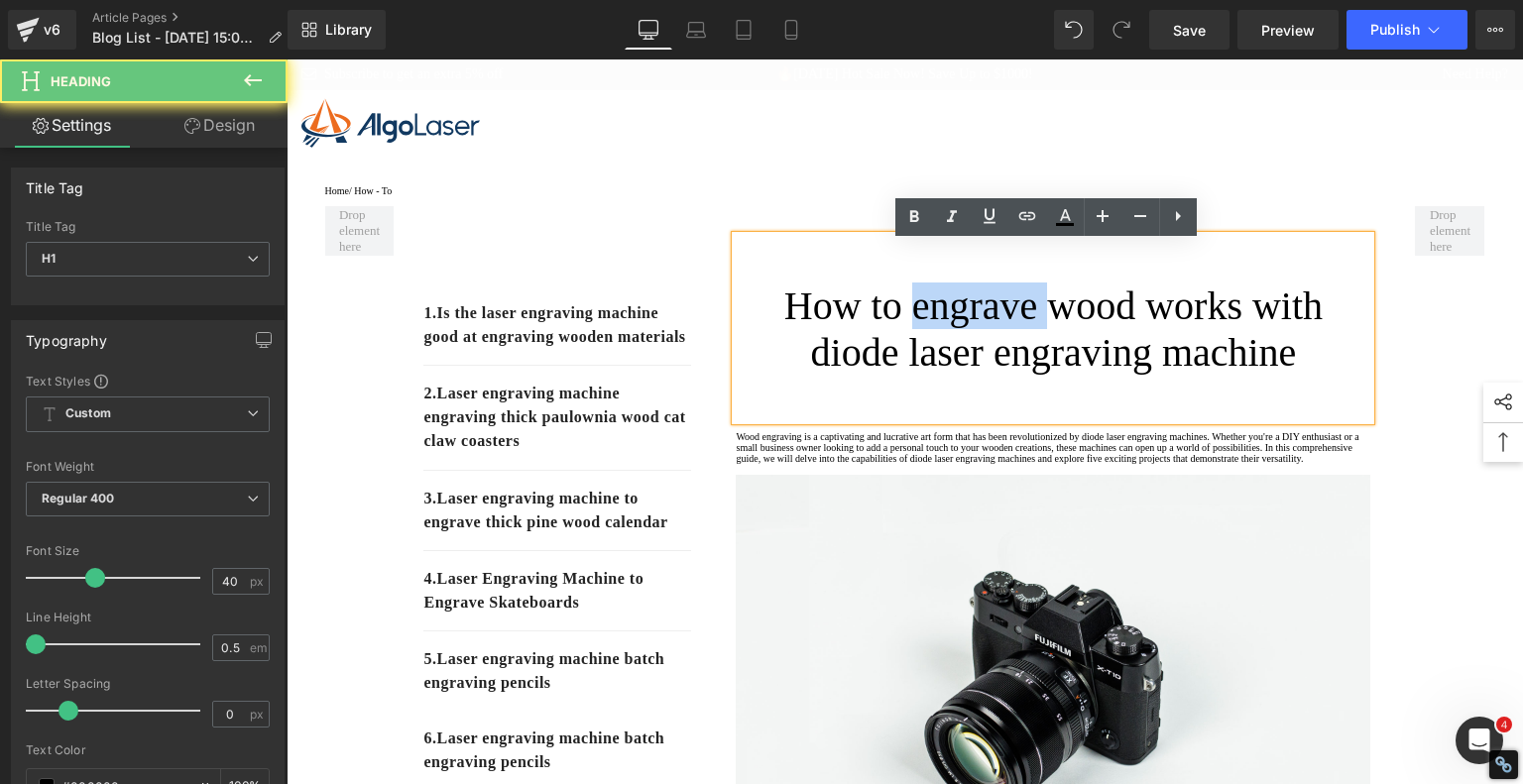 click on "How to engrave wood works with  diode laser engraving machine" at bounding box center [1053, 329] 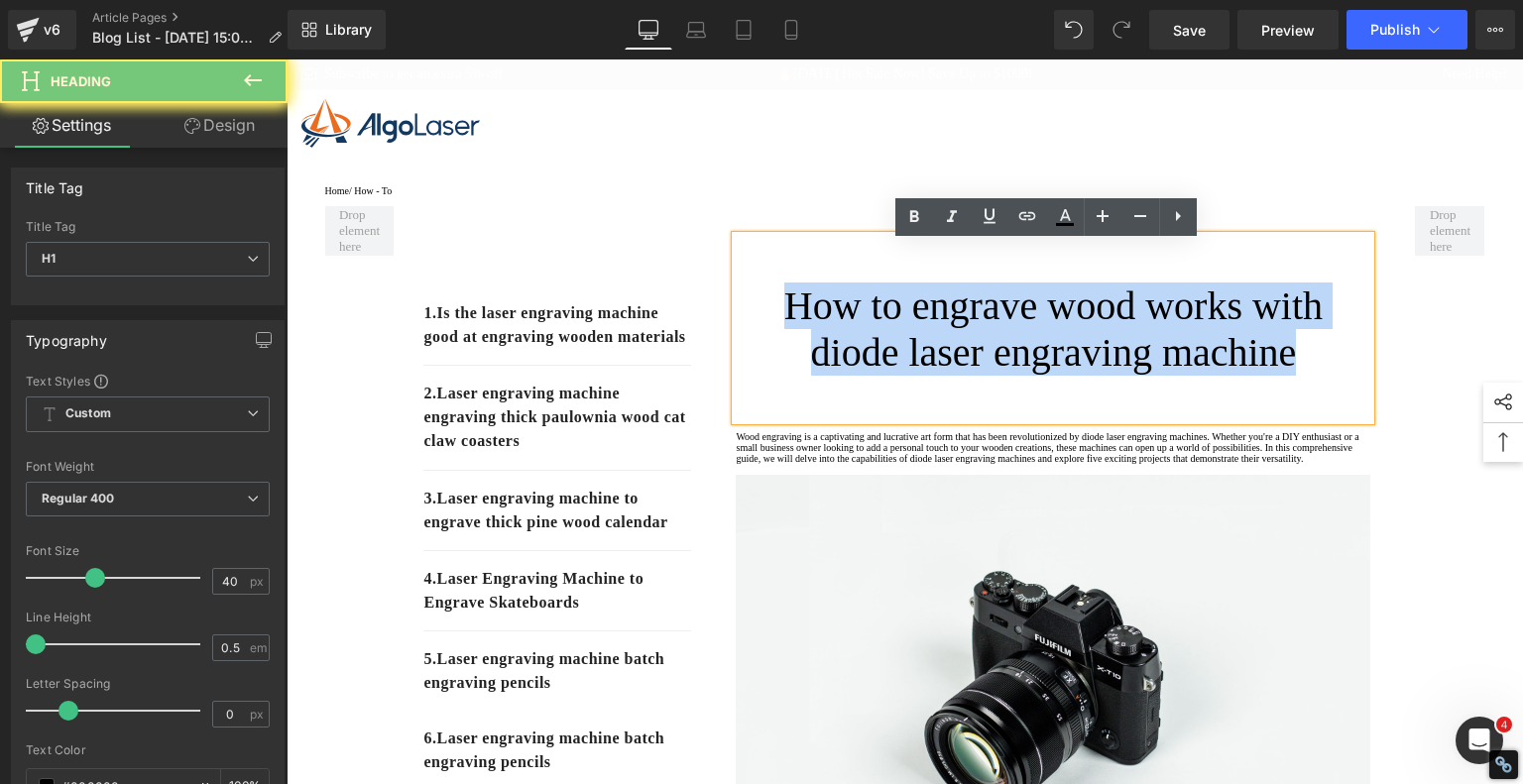 paste 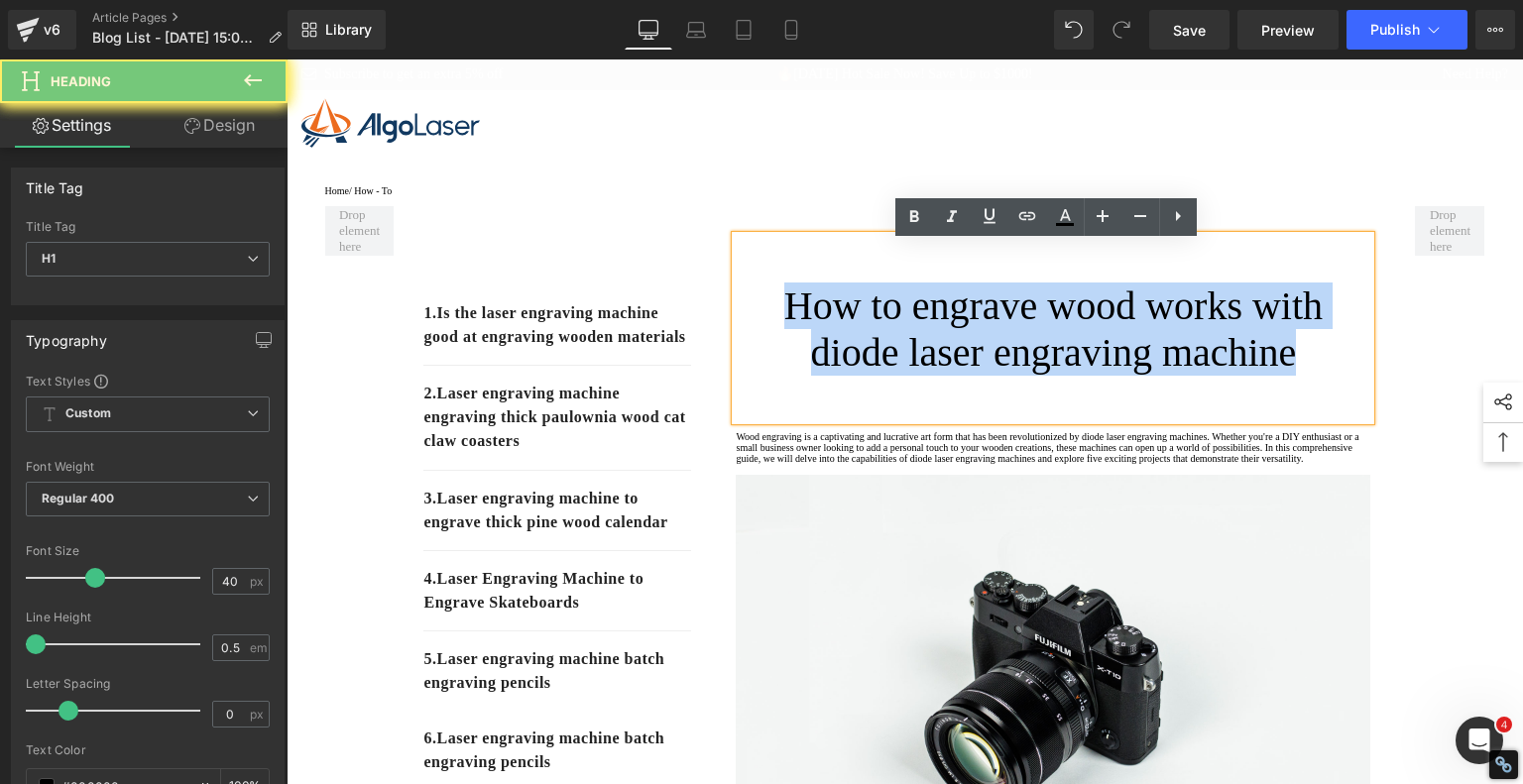 type 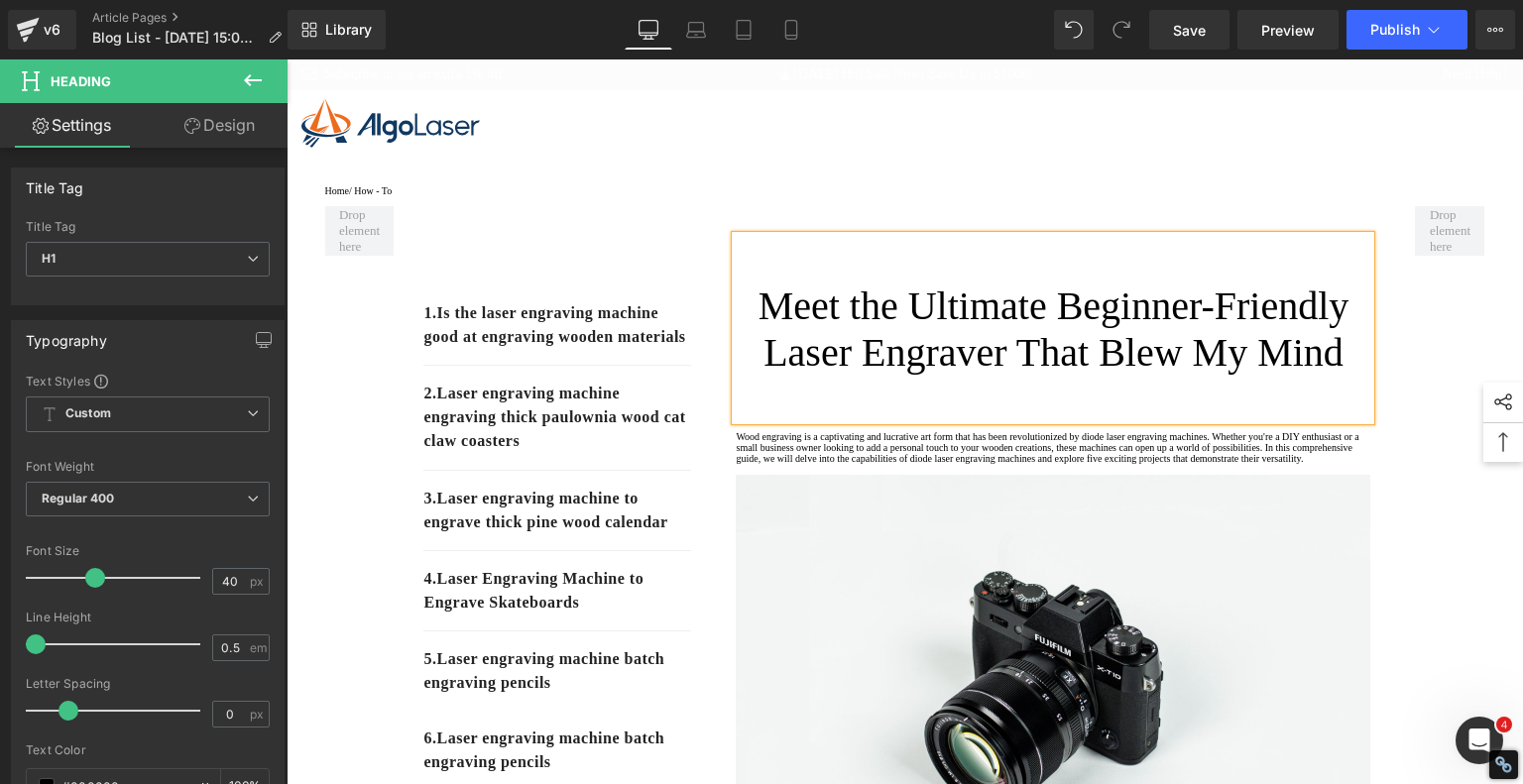 click on "Meet the Ultimate Beginner-Friendly Laser Engraver That Blew My Mind" at bounding box center (1053, 329) 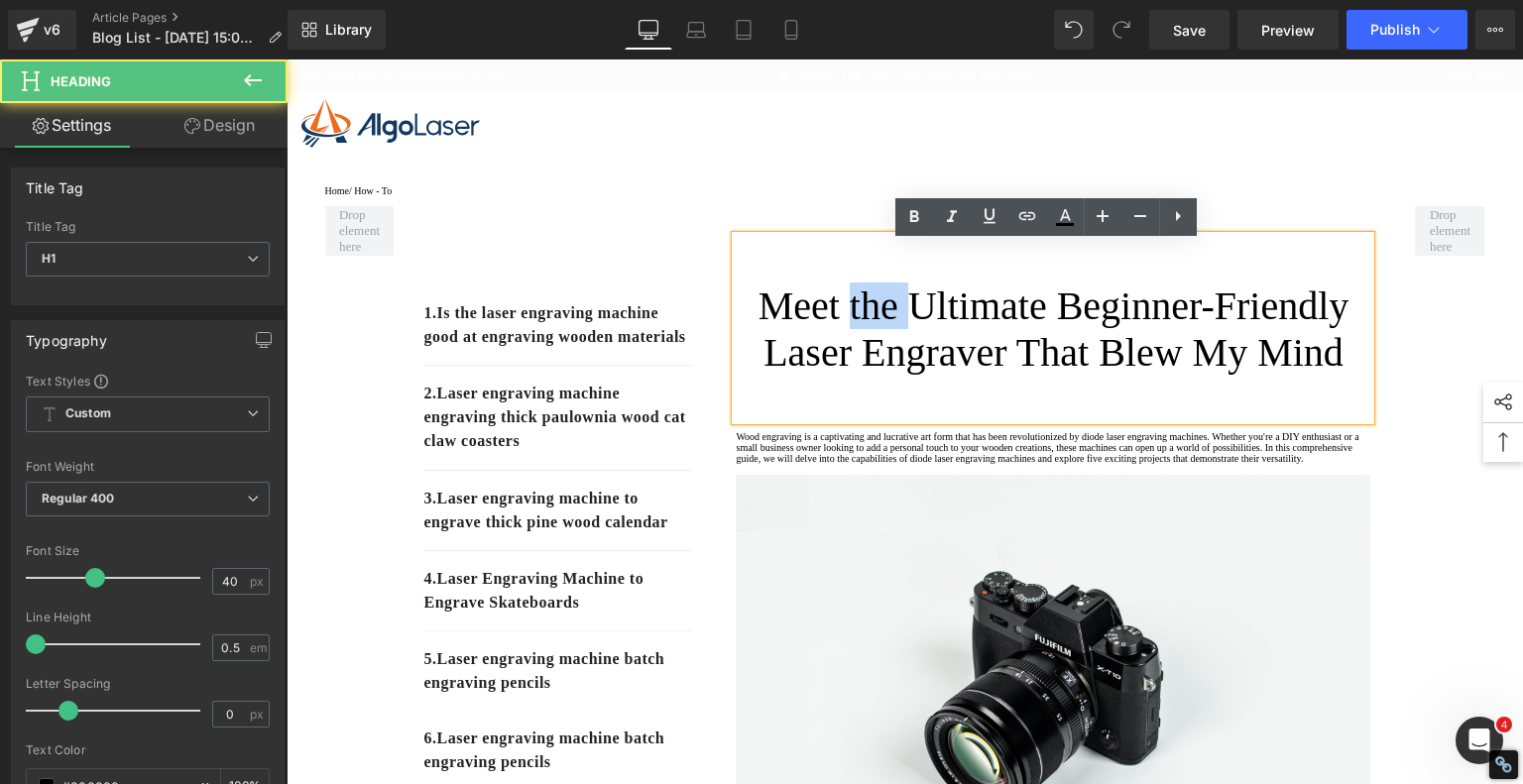 click on "Meet the Ultimate Beginner-Friendly Laser Engraver That Blew My Mind" at bounding box center [1053, 329] 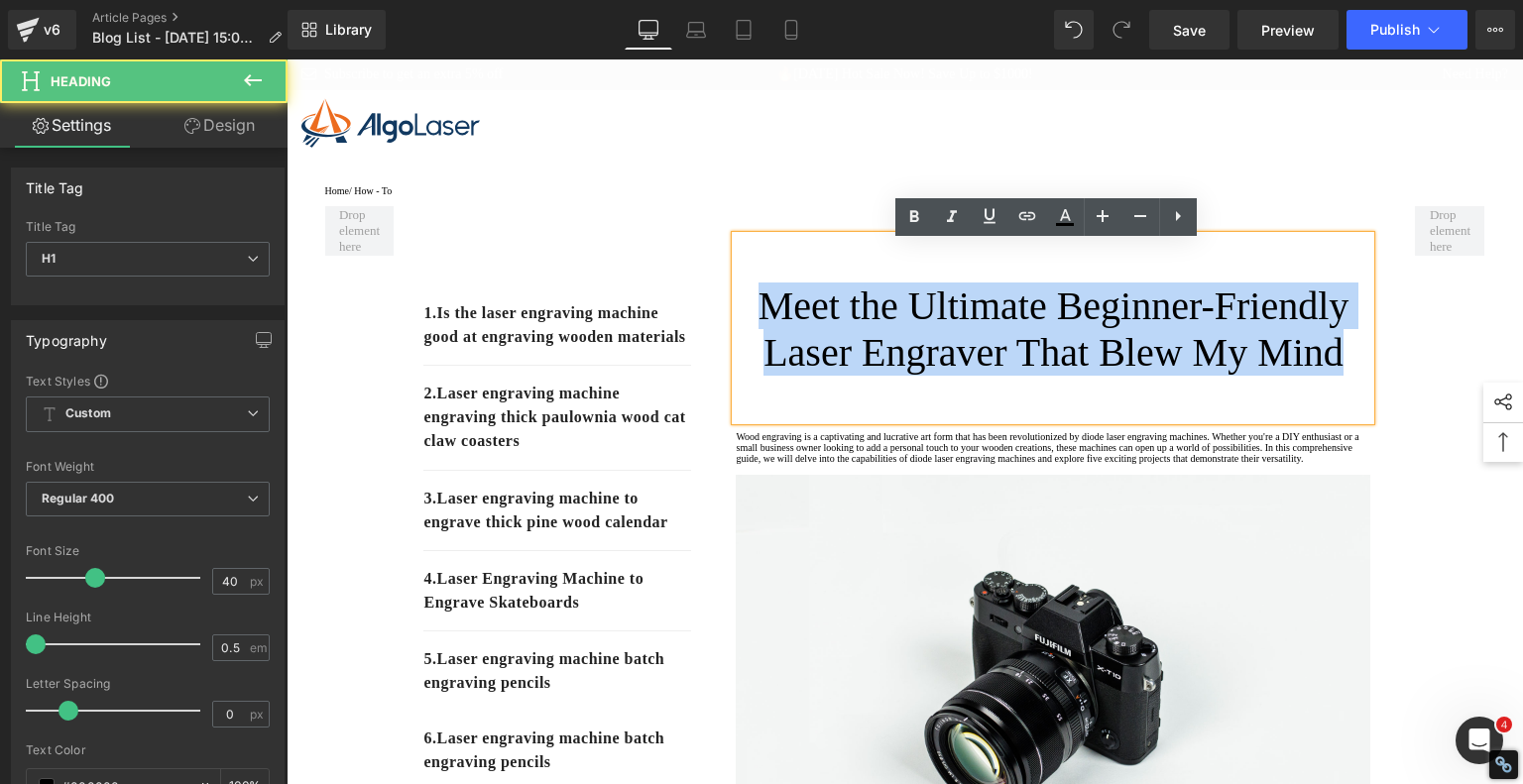 click on "Meet the Ultimate Beginner-Friendly Laser Engraver That Blew My Mind" at bounding box center [1053, 329] 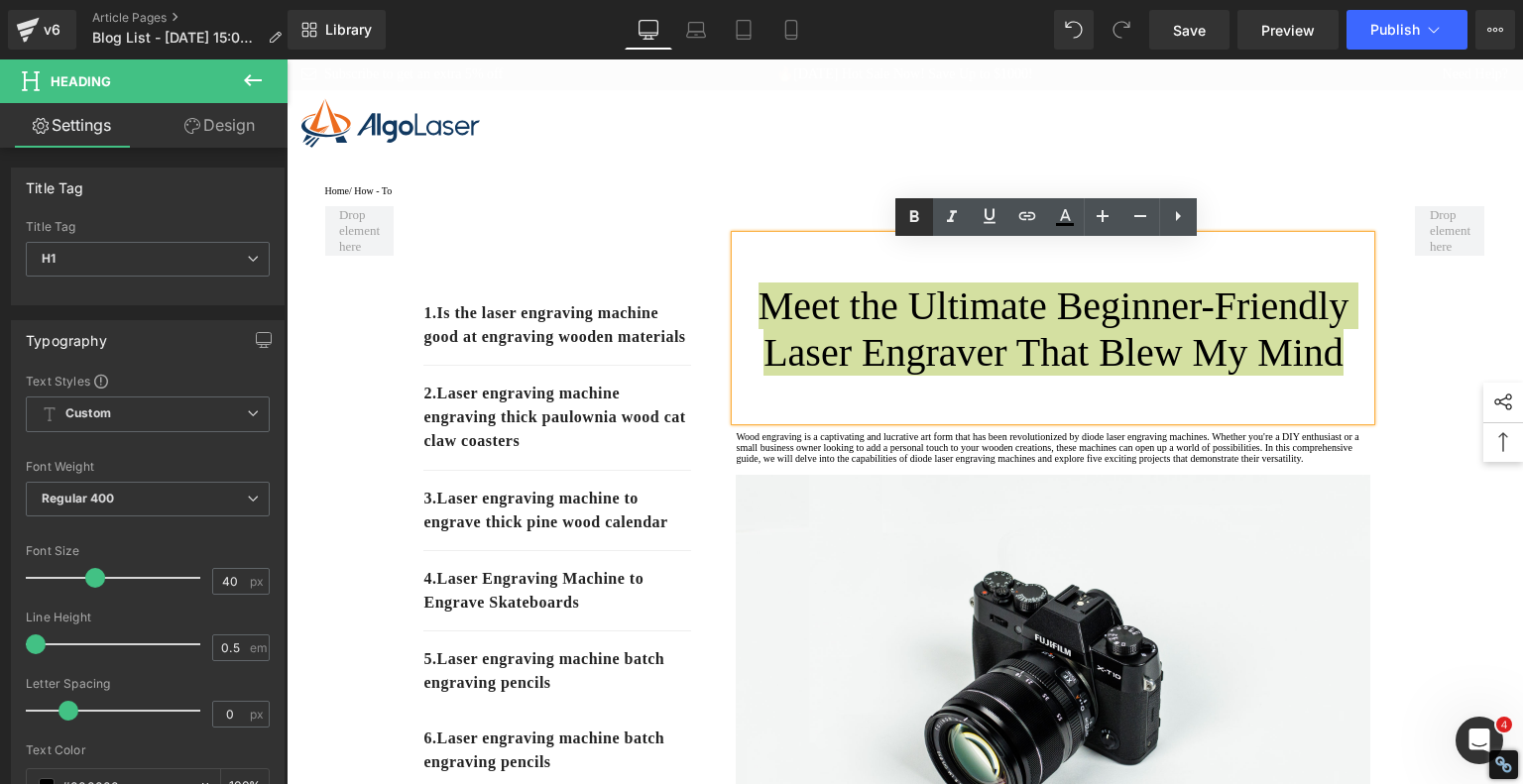 click 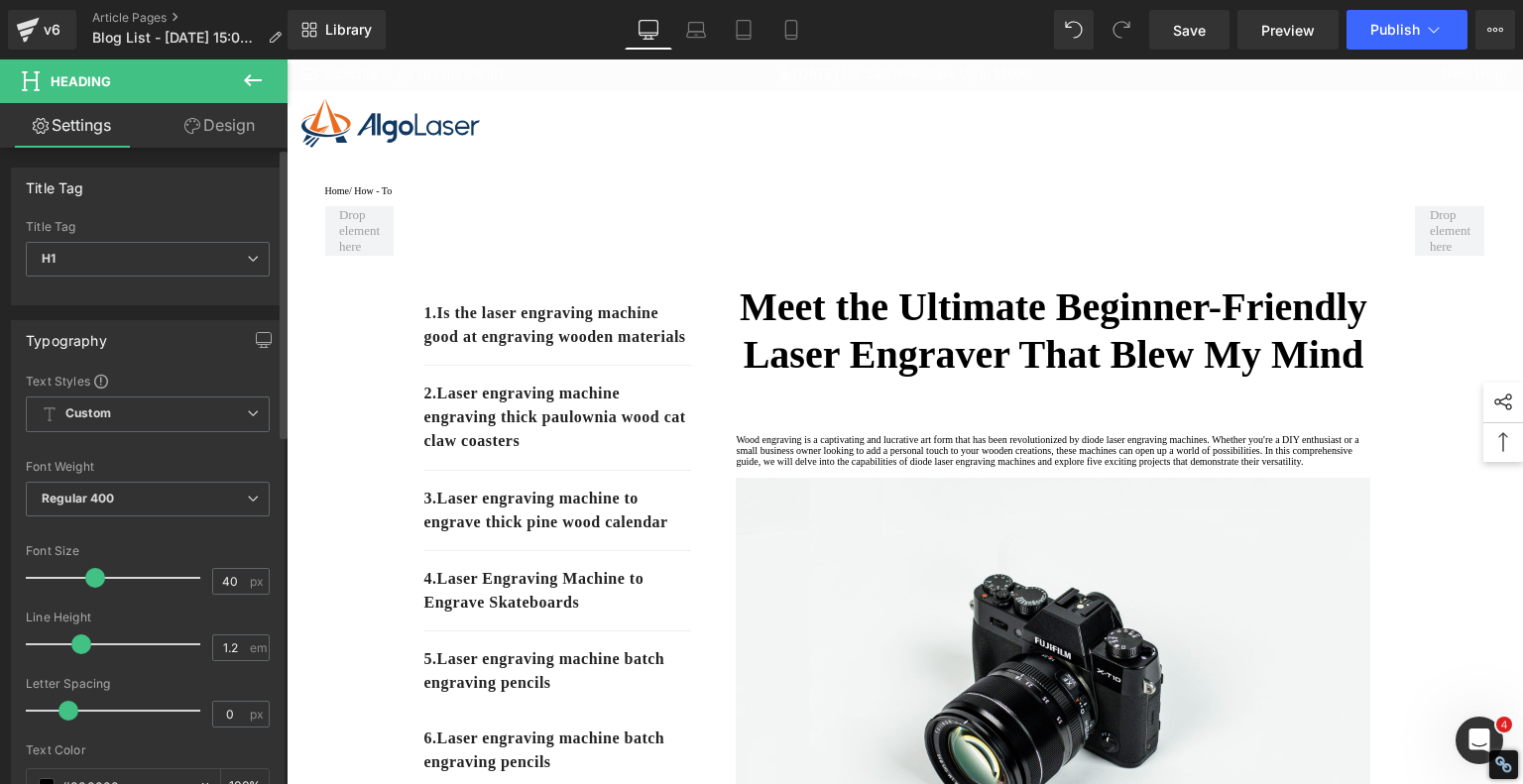type on "1.3" 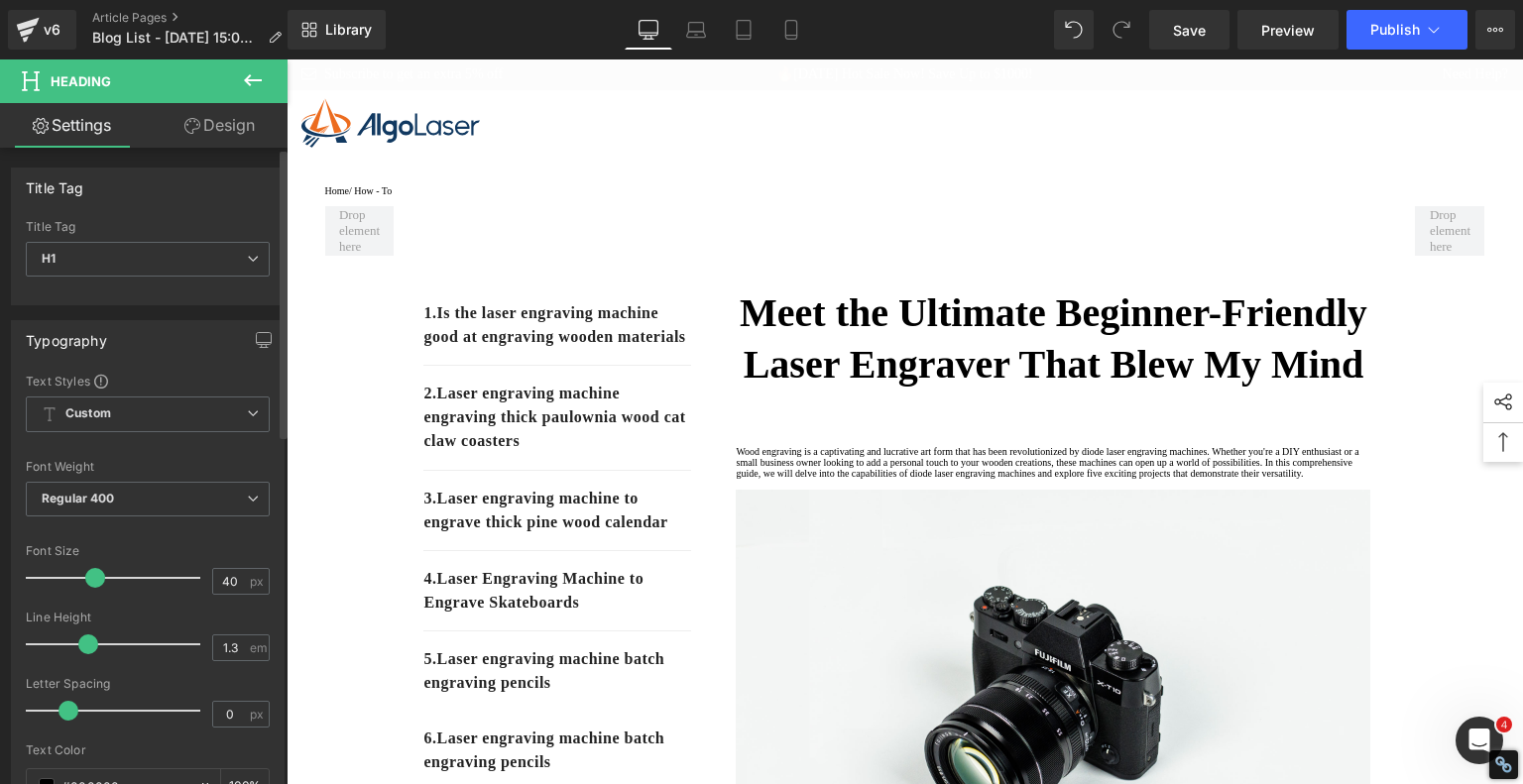 drag, startPoint x: 38, startPoint y: 641, endPoint x: 87, endPoint y: 648, distance: 49.49747 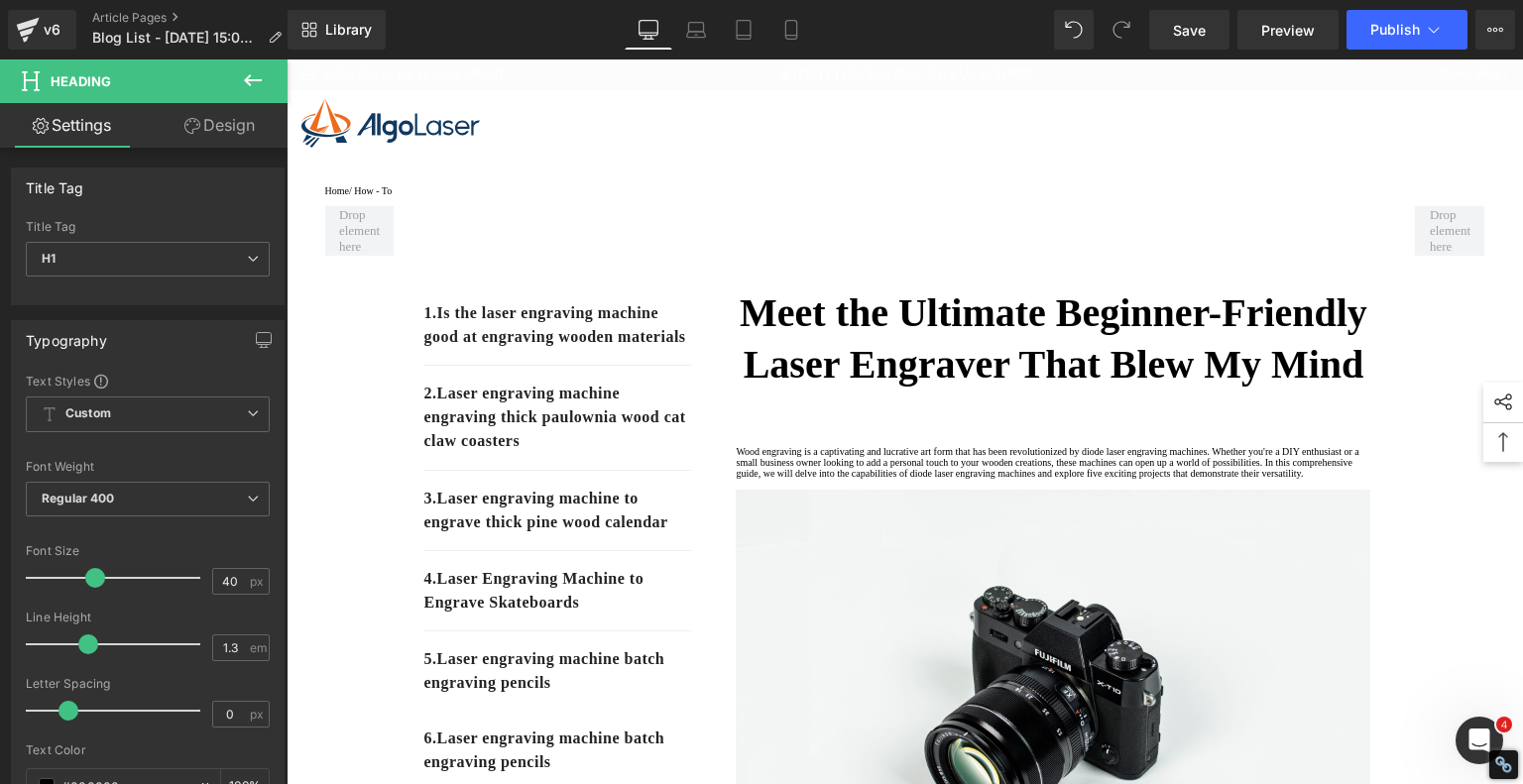 drag, startPoint x: 1431, startPoint y: 93, endPoint x: 1395, endPoint y: 106, distance: 38.27532 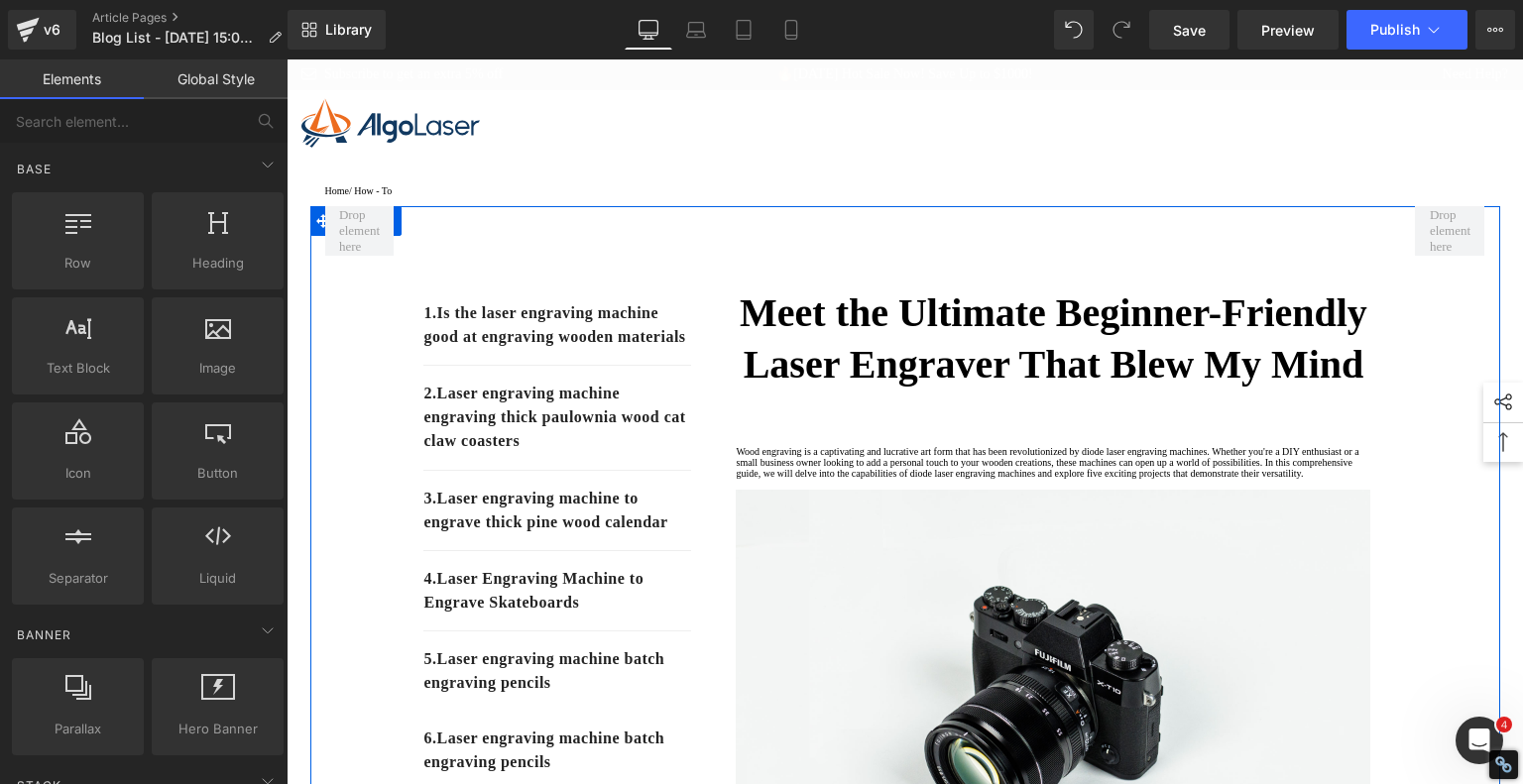 click on "Meet the Ultimate Beginner-Friendly Laser Engraver That Blew My Mind" at bounding box center [1053, 338] 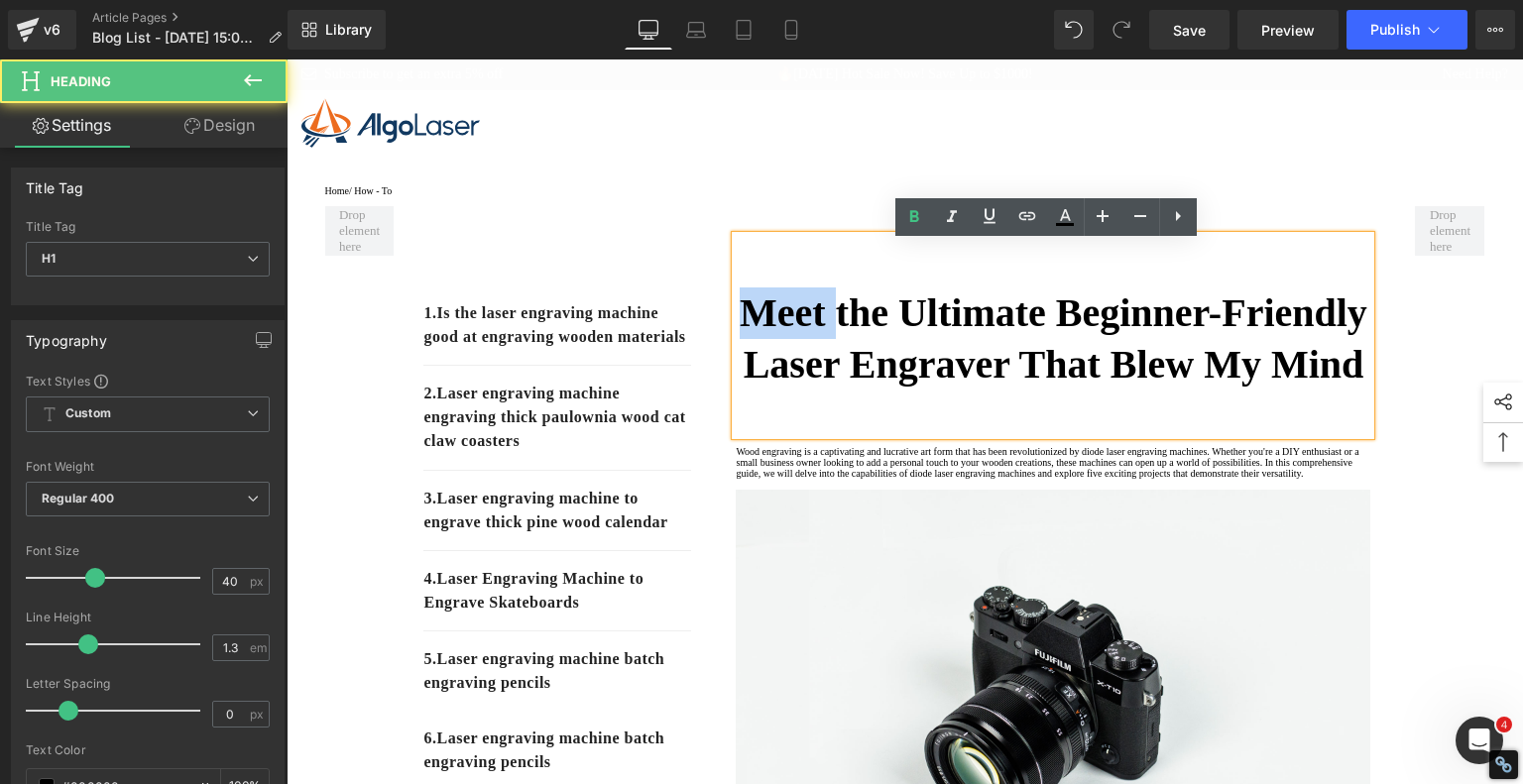 click on "Meet the Ultimate Beginner-Friendly Laser Engraver That Blew My Mind" at bounding box center [1053, 338] 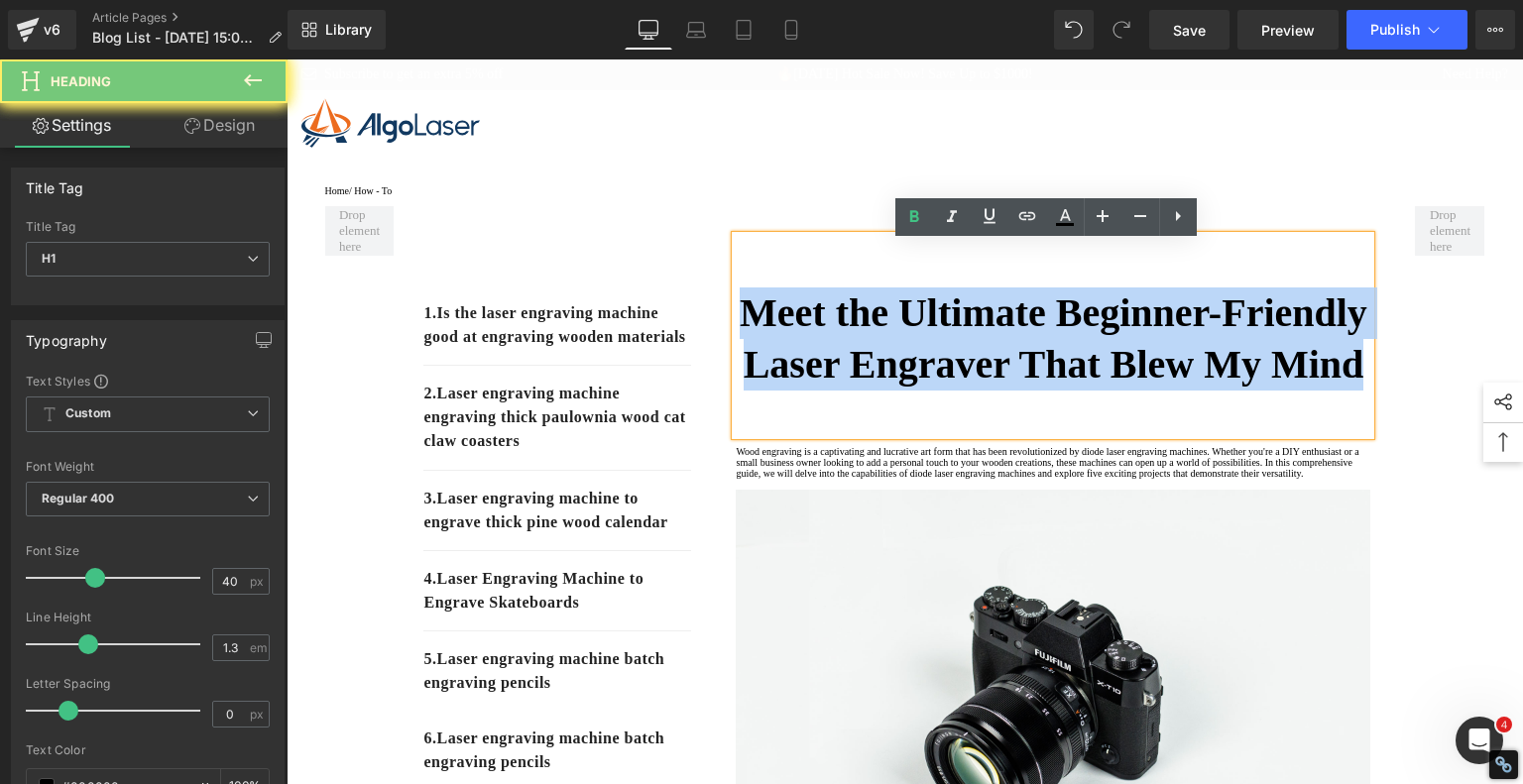click on "Meet the Ultimate Beginner-Friendly Laser Engraver That Blew My Mind" at bounding box center (1053, 338) 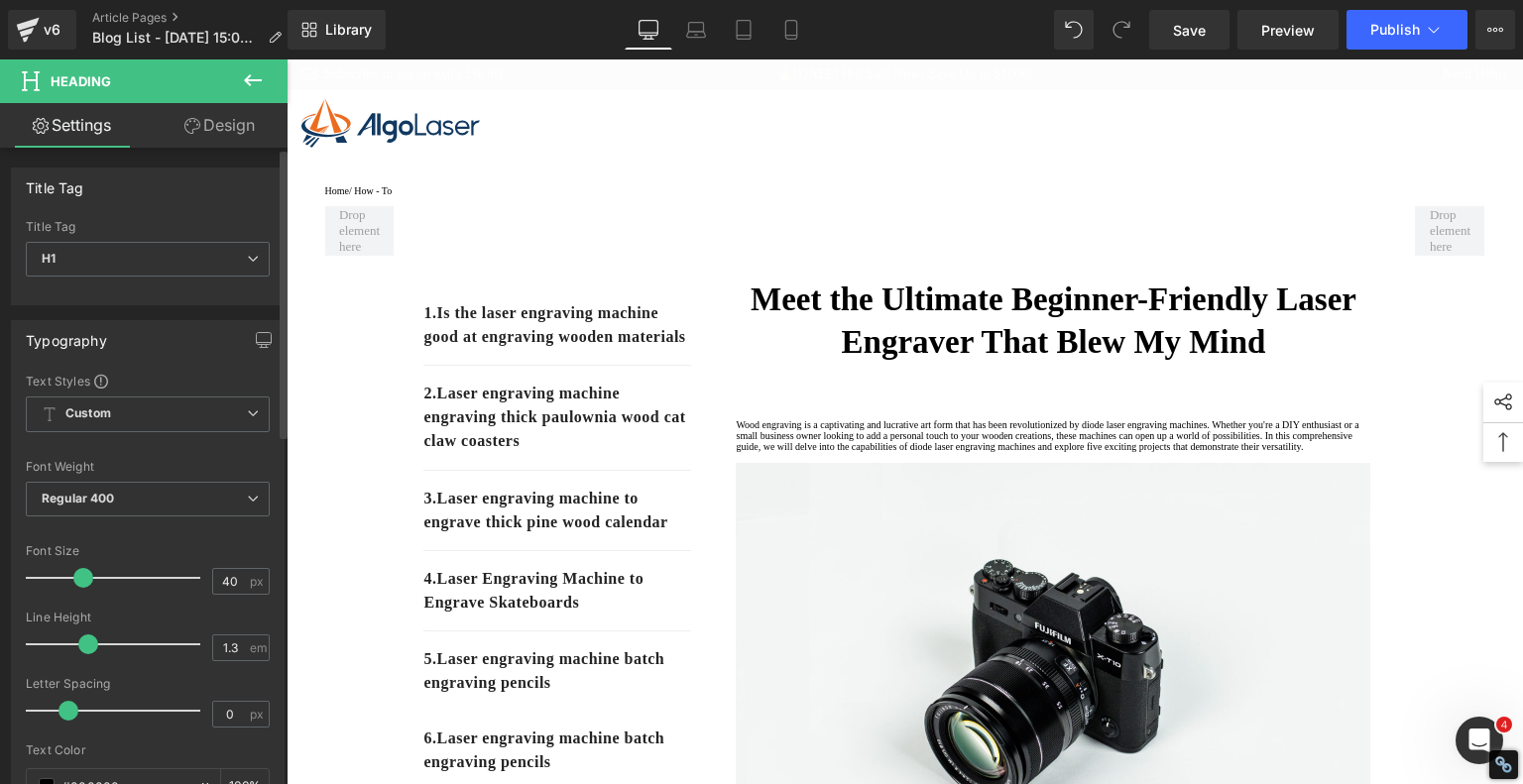 drag, startPoint x: 94, startPoint y: 578, endPoint x: 82, endPoint y: 575, distance: 12.369317 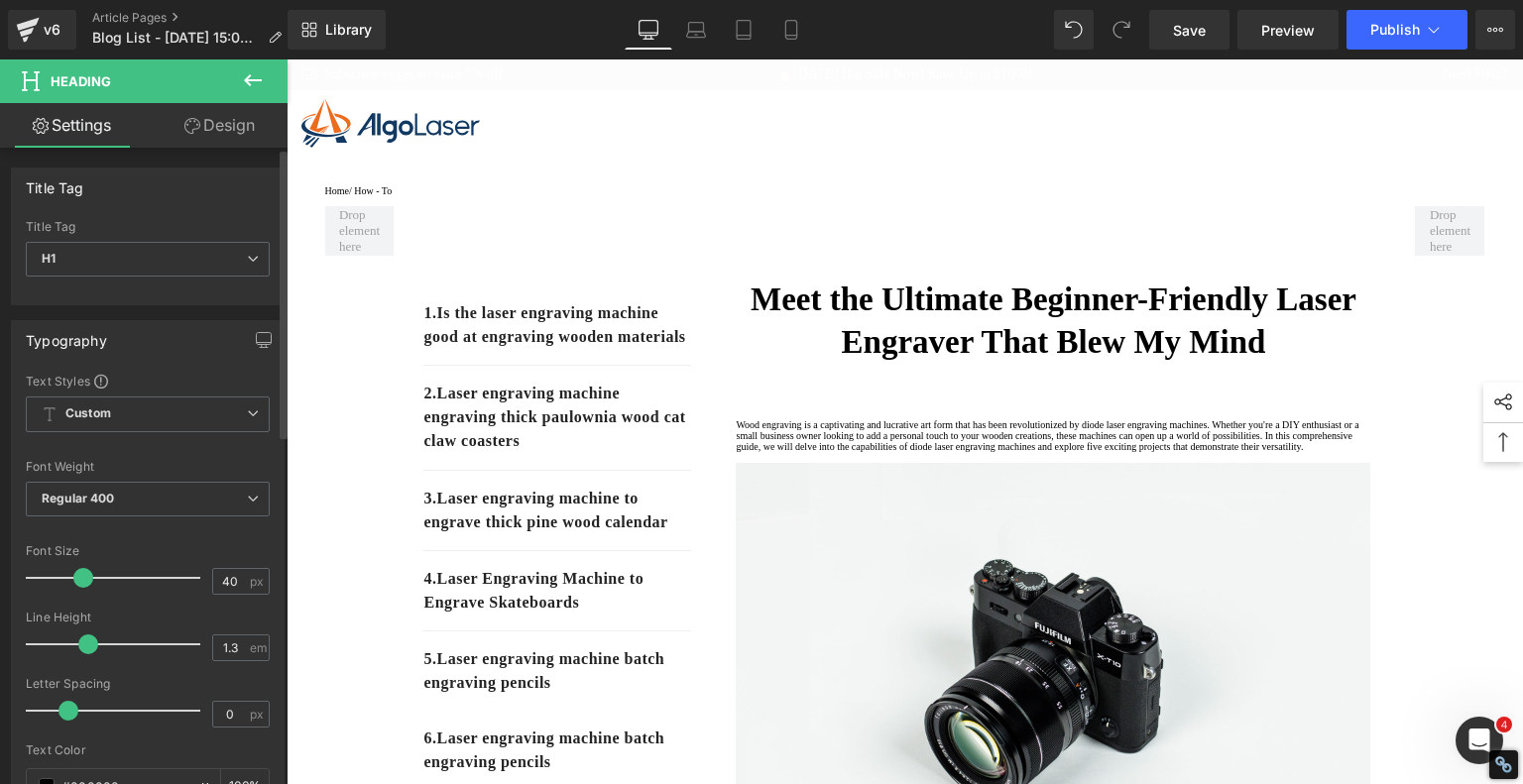 click at bounding box center [83, 578] 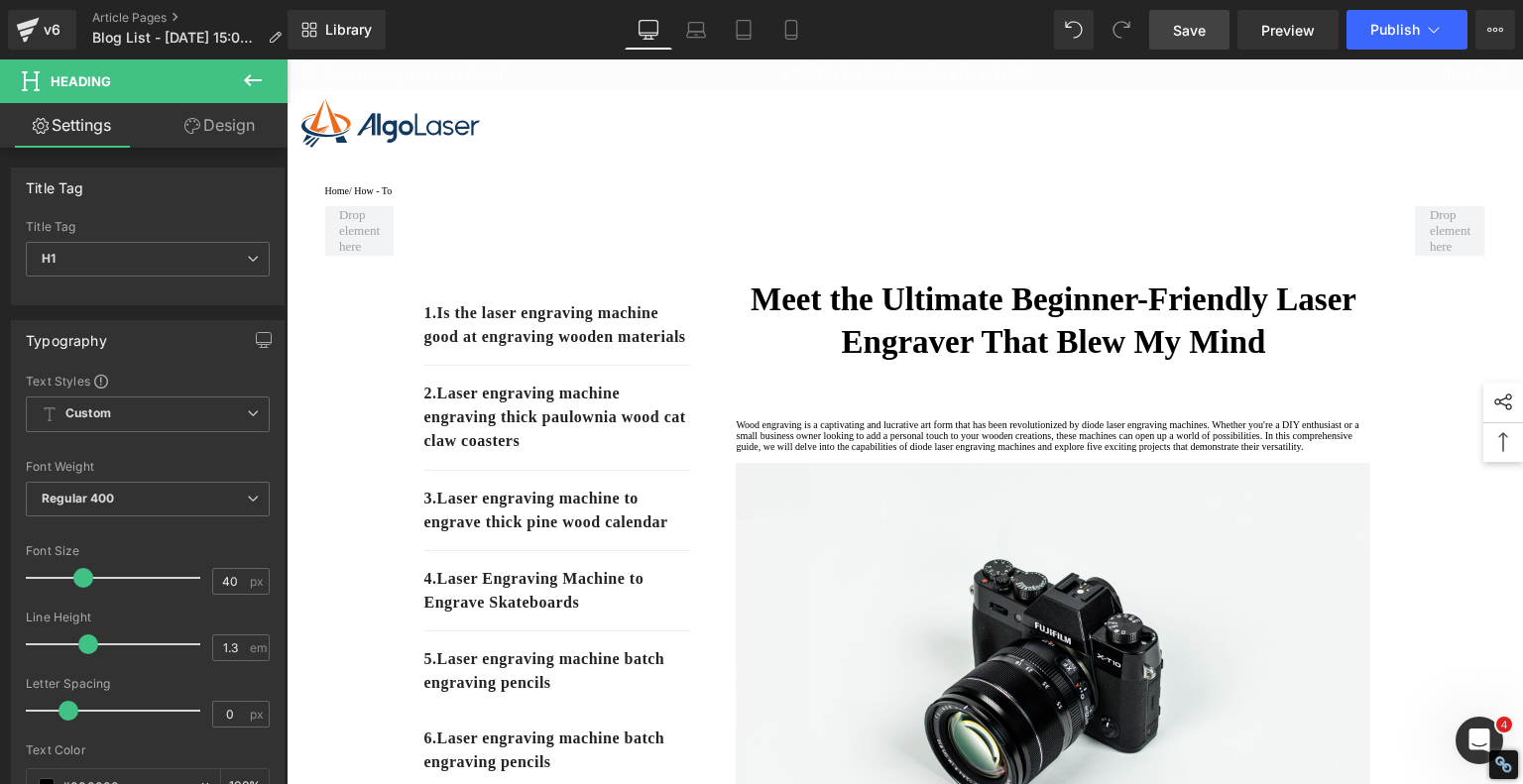 click on "Save" at bounding box center (1189, 30) 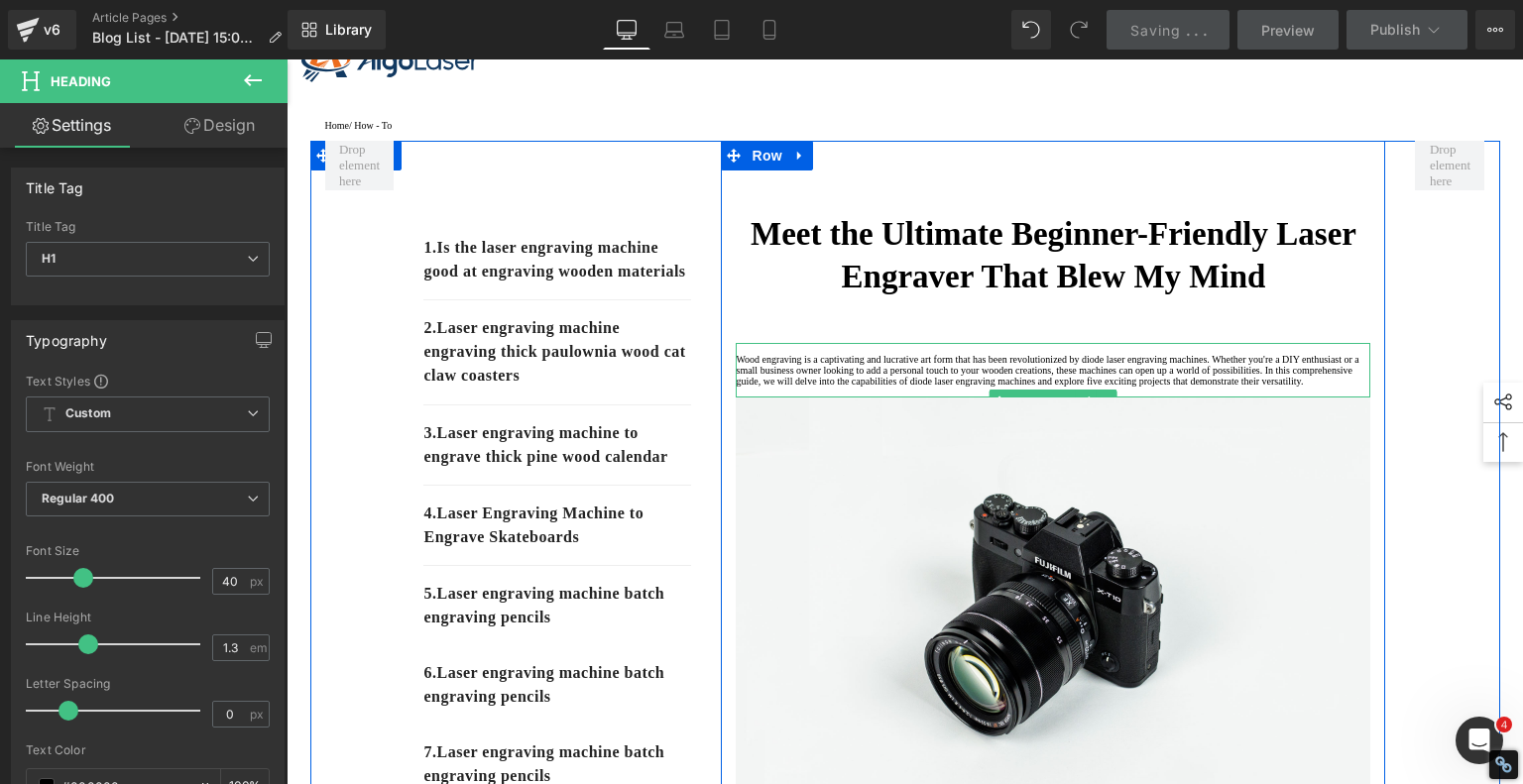 scroll, scrollTop: 200, scrollLeft: 0, axis: vertical 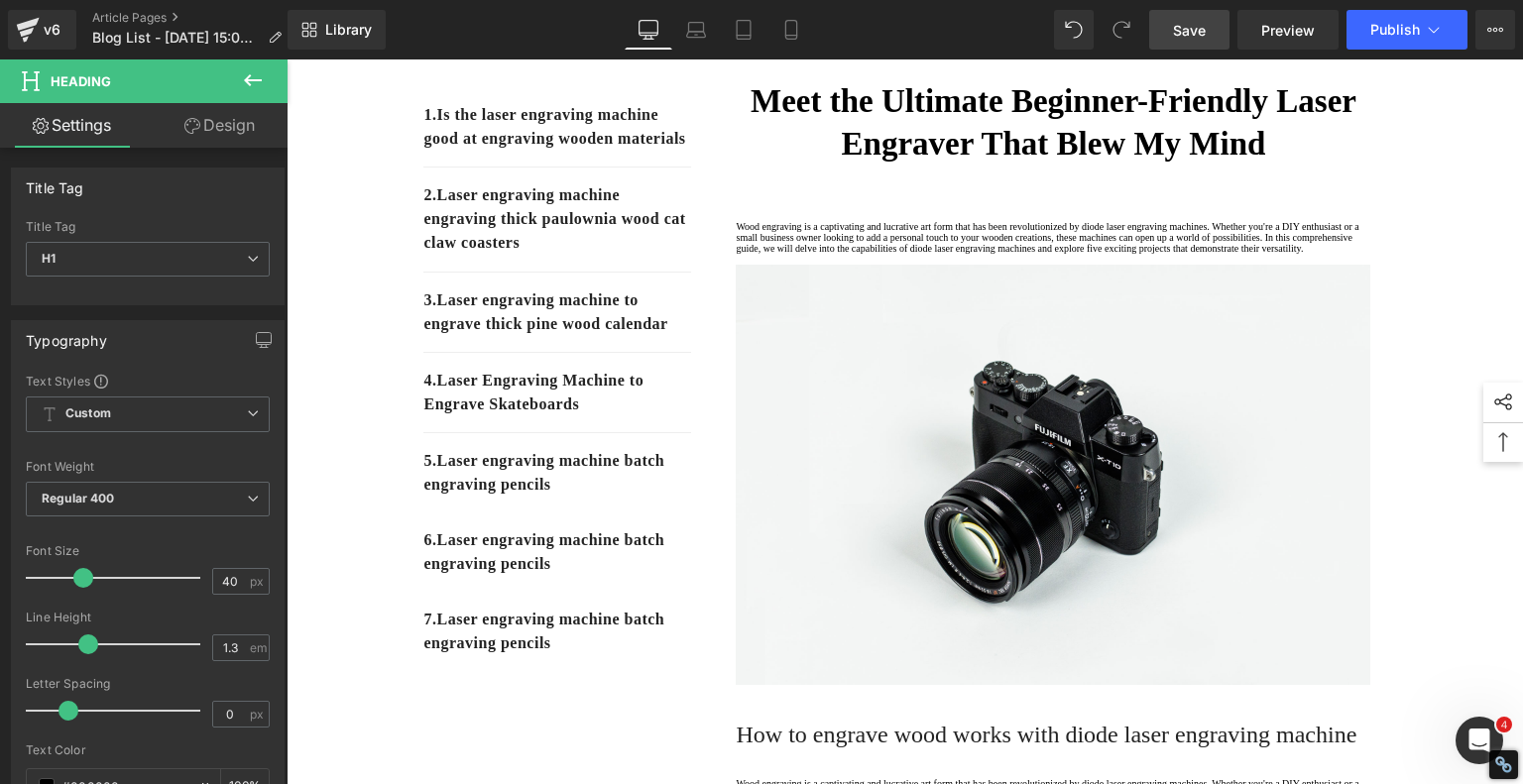 click on "Save" at bounding box center [1189, 30] 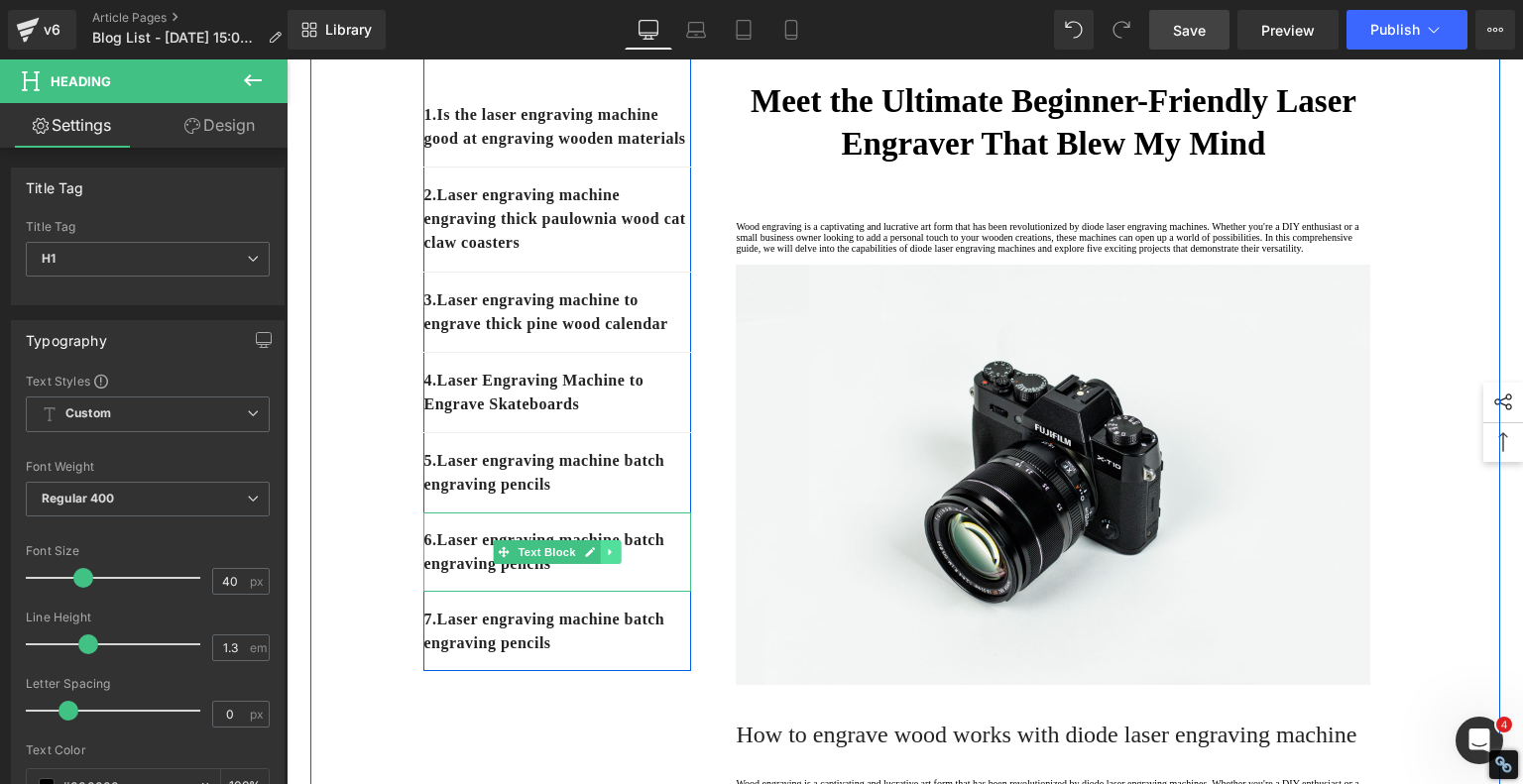 click 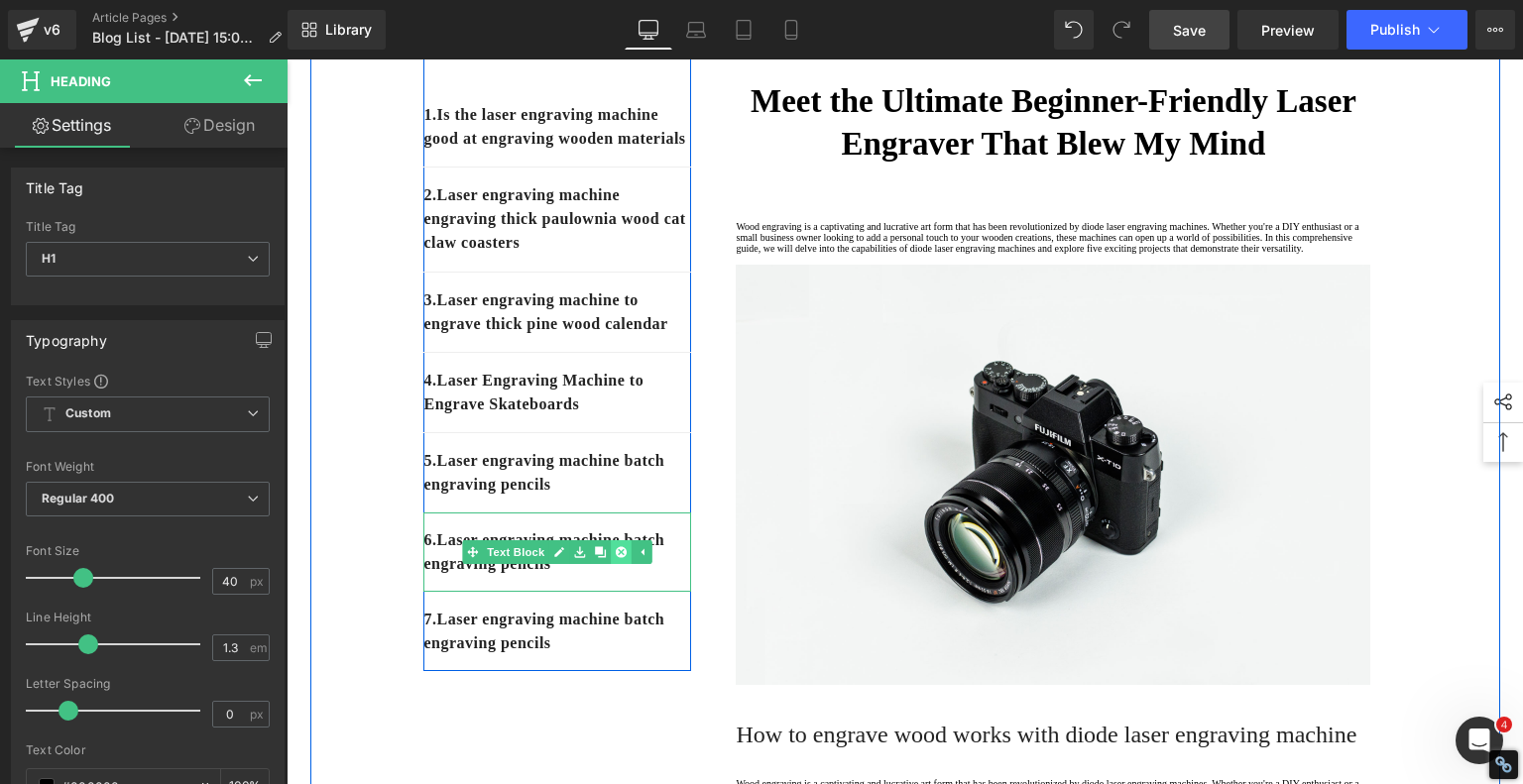 click 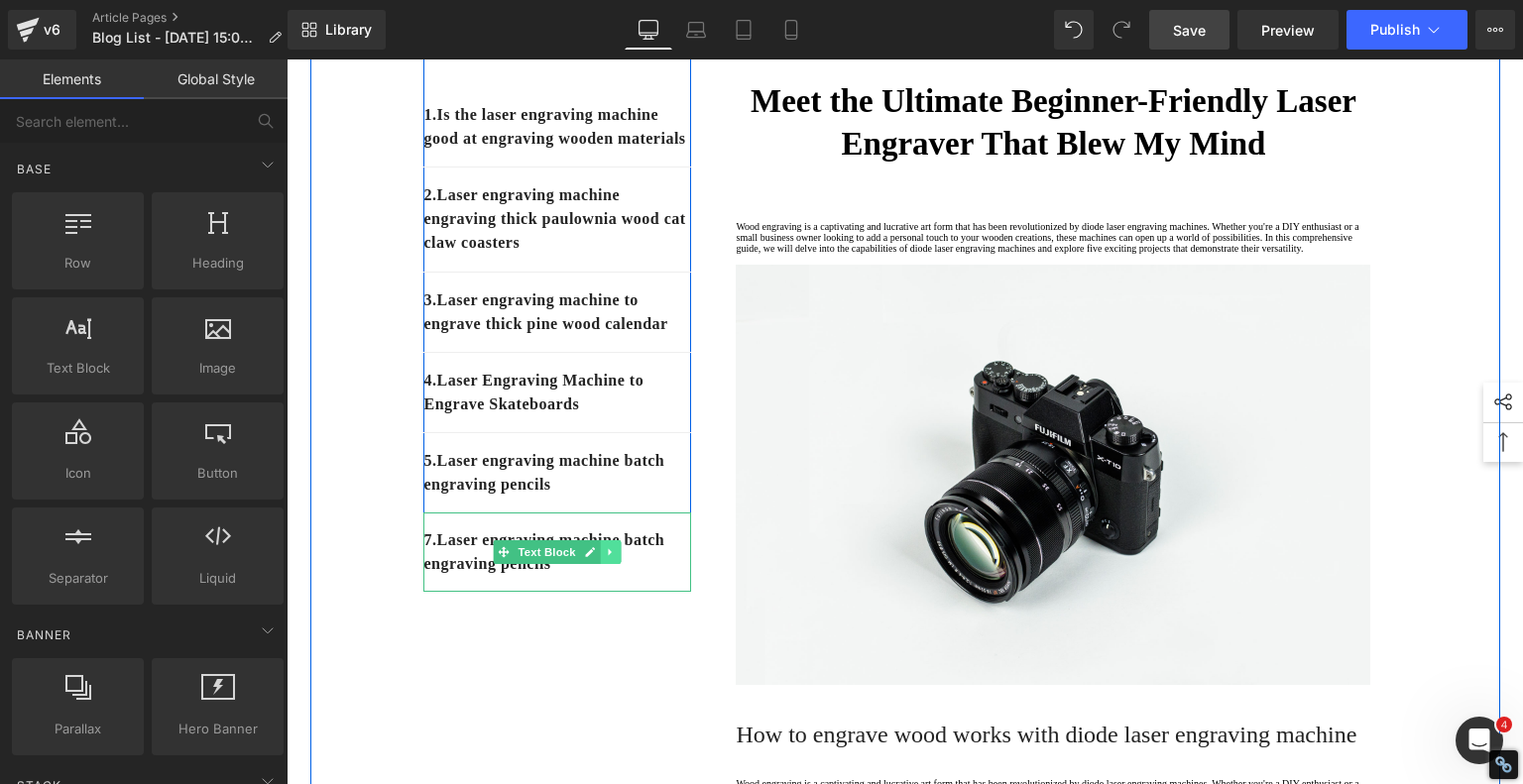 click 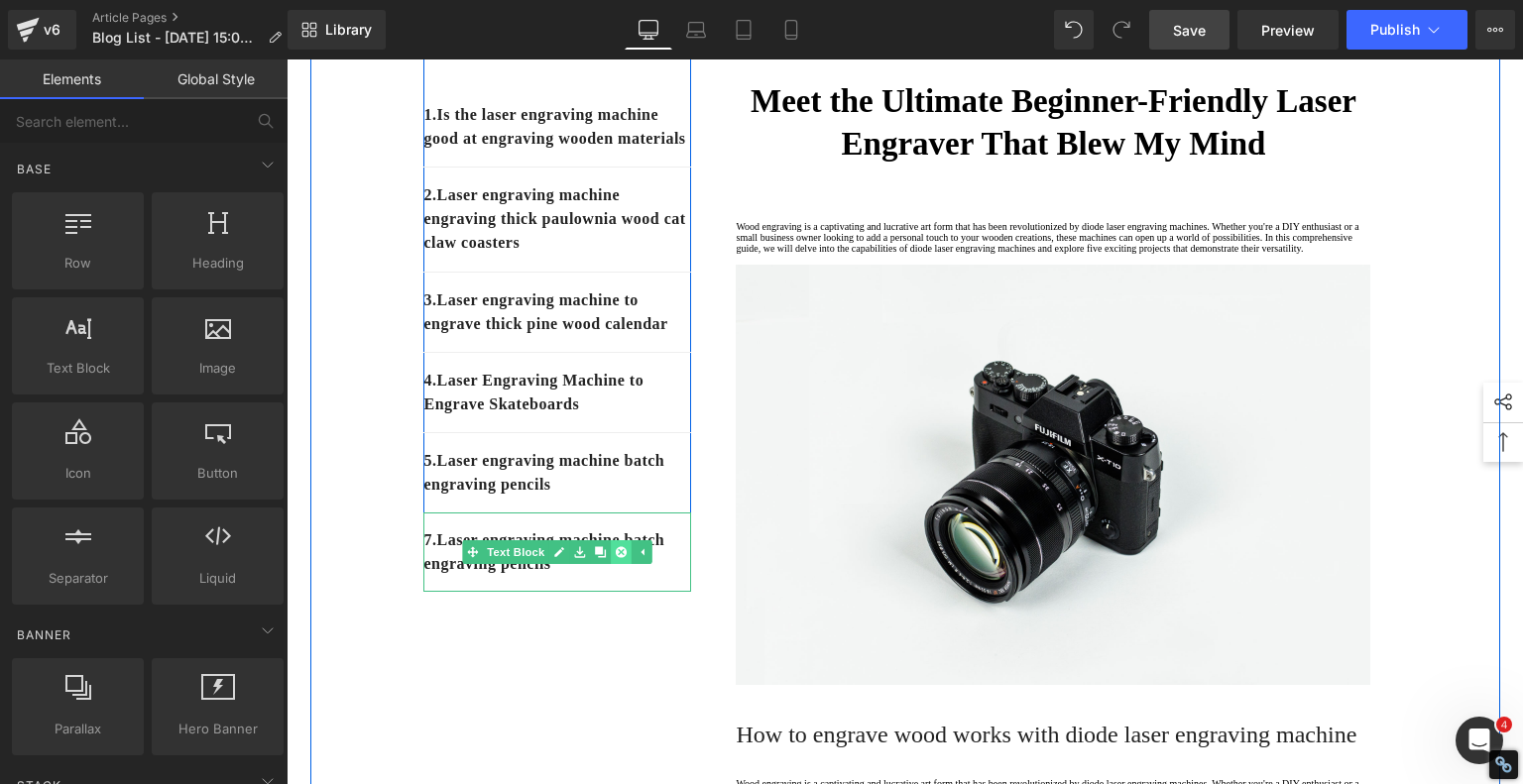 click 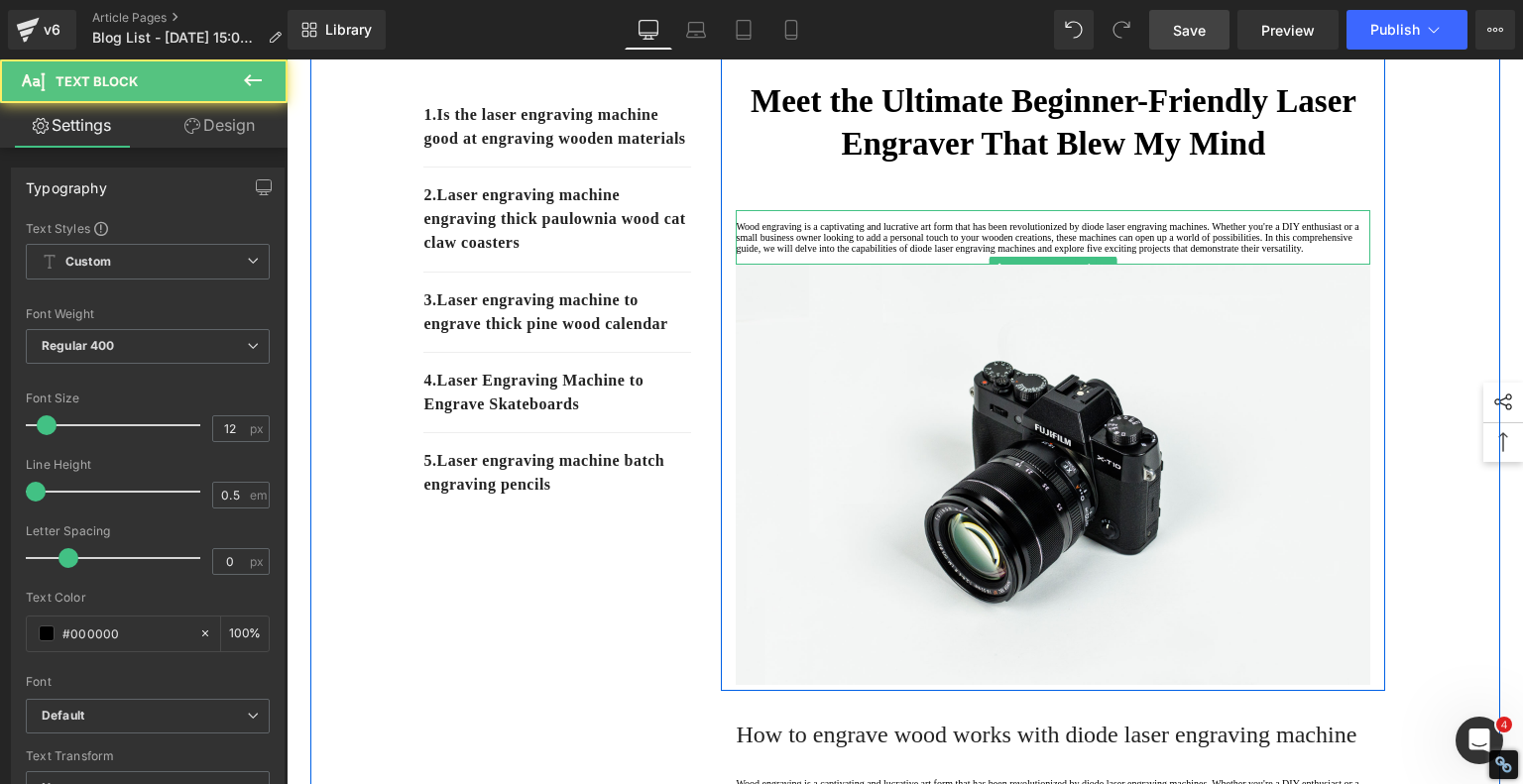 click on "Wood engraving is a captivating and lucrative art form that has been revolutionized by diode laser engraving machines. Whether you're a DIY enthusiast or a small business owner looking to add a personal touch to your wooden creations, these machines can open up a world of possibilities. In this comprehensive guide, we will delve into the capabilities of diode laser engraving machines and explore five exciting projects that demonstrate their versatility." at bounding box center [1053, 237] 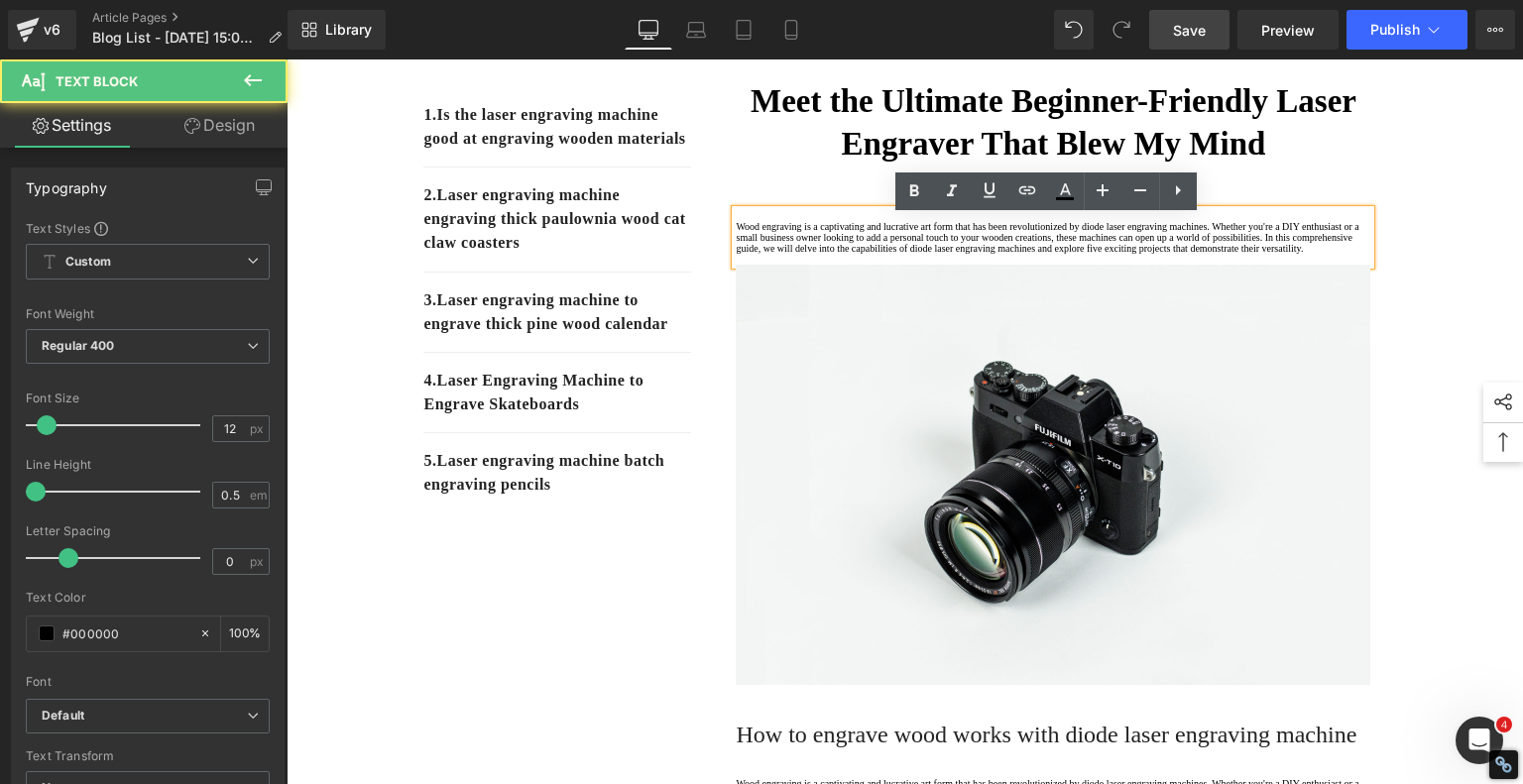 click on "Wood engraving is a captivating and lucrative art form that has been revolutionized by diode laser engraving machines. Whether you're a DIY enthusiast or a small business owner looking to add a personal touch to your wooden creations, these machines can open up a world of possibilities. In this comprehensive guide, we will delve into the capabilities of diode laser engraving machines and explore five exciting projects that demonstrate their versatility." at bounding box center [1053, 237] 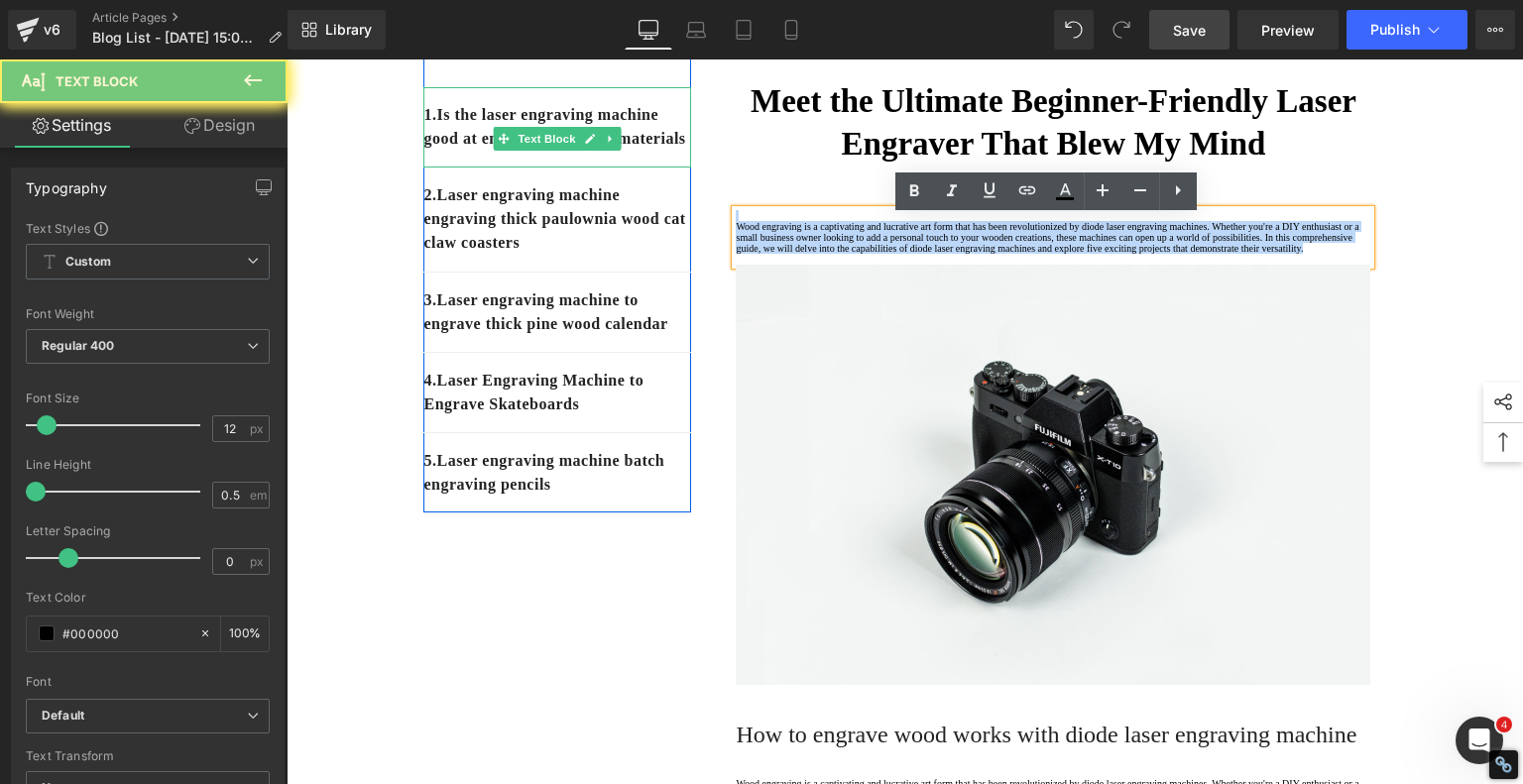 drag, startPoint x: 801, startPoint y: 310, endPoint x: 539, endPoint y: 177, distance: 293.8248 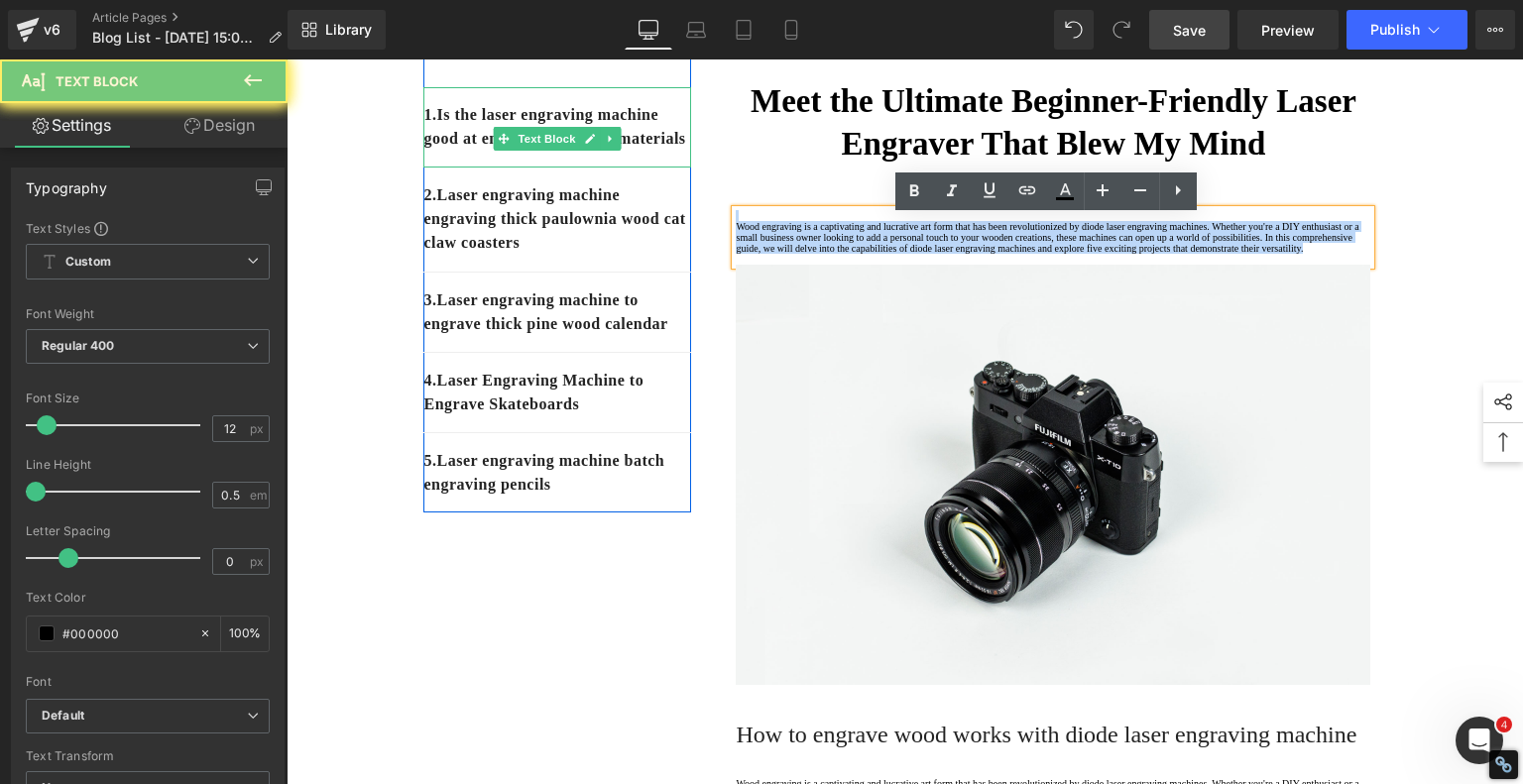 click on "1.  Is the laser engraving machine good at engraving wooden materials Text Block         2.  Laser engraving machine engraving thick paulownia wood cat claw coasters Text Block         3.  Laser engraving machine to engrave thick pine wood calendar Text Block         4.  Laser Engraving Machine to Engrave Skateboards Text Block         5.  Laser engraving machine batch engraving pencils Text Block         Row         Meet the Ultimate Beginner-Friendly Laser Engraver That Blew My Mind Heading         Wood engraving is a captivating and lucrative art form that has been revolutionized by diode laser engraving machines. Whether you're a DIY enthusiast or a small business owner looking to add a personal touch to your wooden creations, these machines can open up a world of possibilities. In this comprehensive guide, we will delve into the capabilities of diode laser engraving machines and explore five exciting projects that demonstrate their versatility. Text Block         Image         Row         Heading" at bounding box center (905, 936) 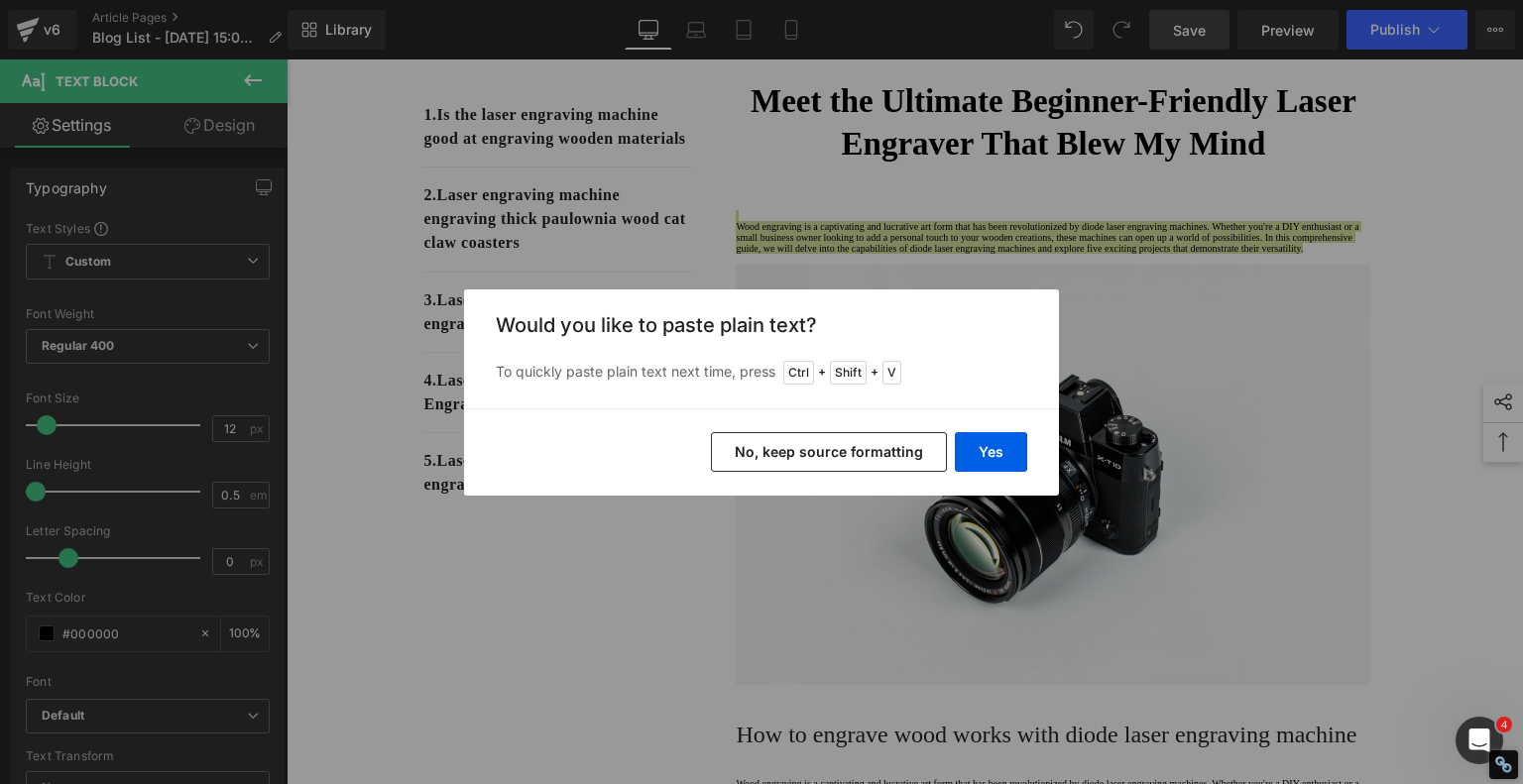 click on "No, keep source formatting" at bounding box center [829, 452] 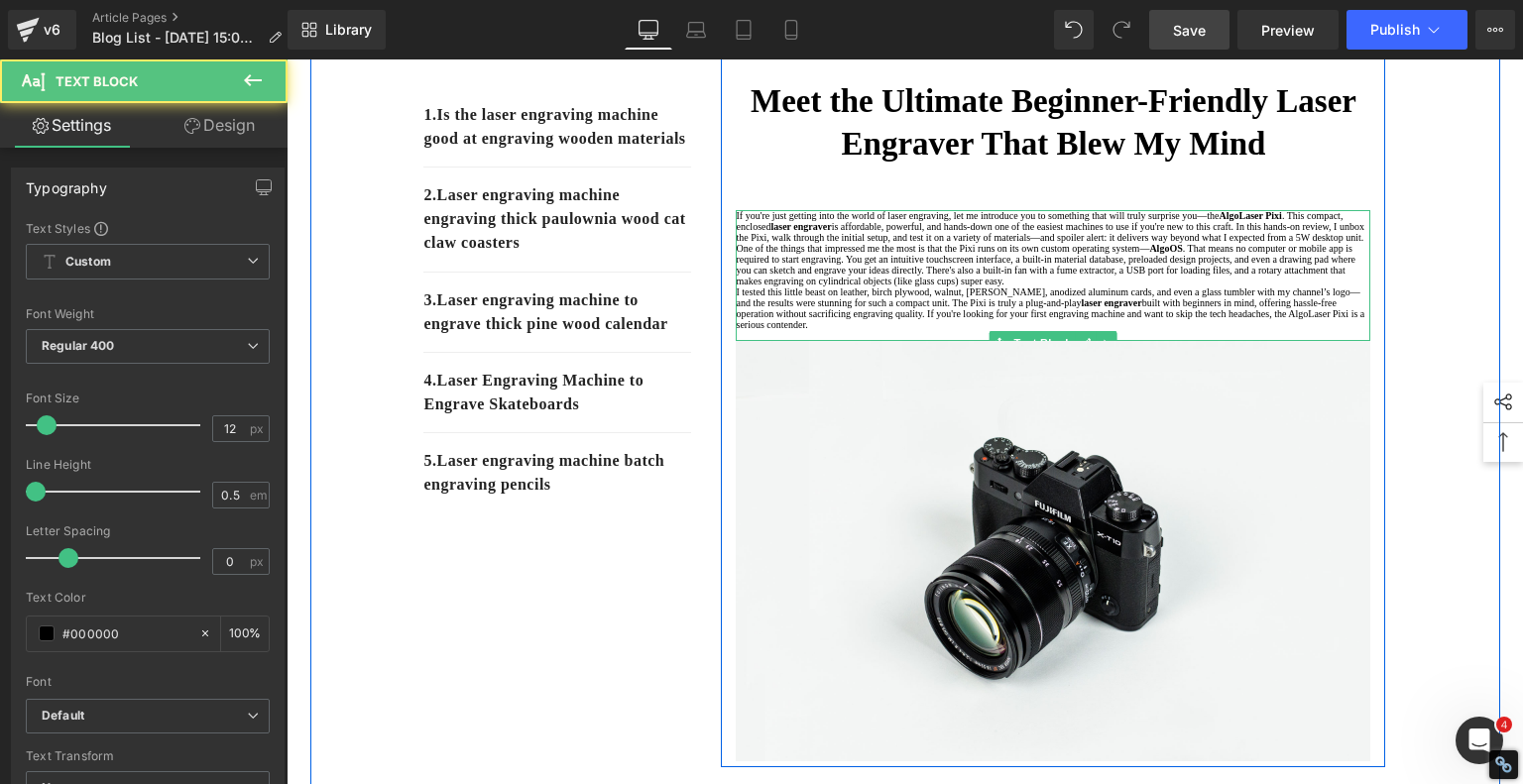 click on "If you're just getting into the world of laser engraving, let me introduce you to something that will truly surprise you—the  AlgoLaser Pixi . This compact, enclosed  laser engraver  is affordable, powerful, and hands-down one of the easiest machines to use if you're new to this craft. In this hands-on review, I unbox the Pixi, walk through the initial setup, and test it on a variety of materials—and spoiler alert: it delivers way beyond what I expected from a 5W desktop unit." at bounding box center [1053, 226] 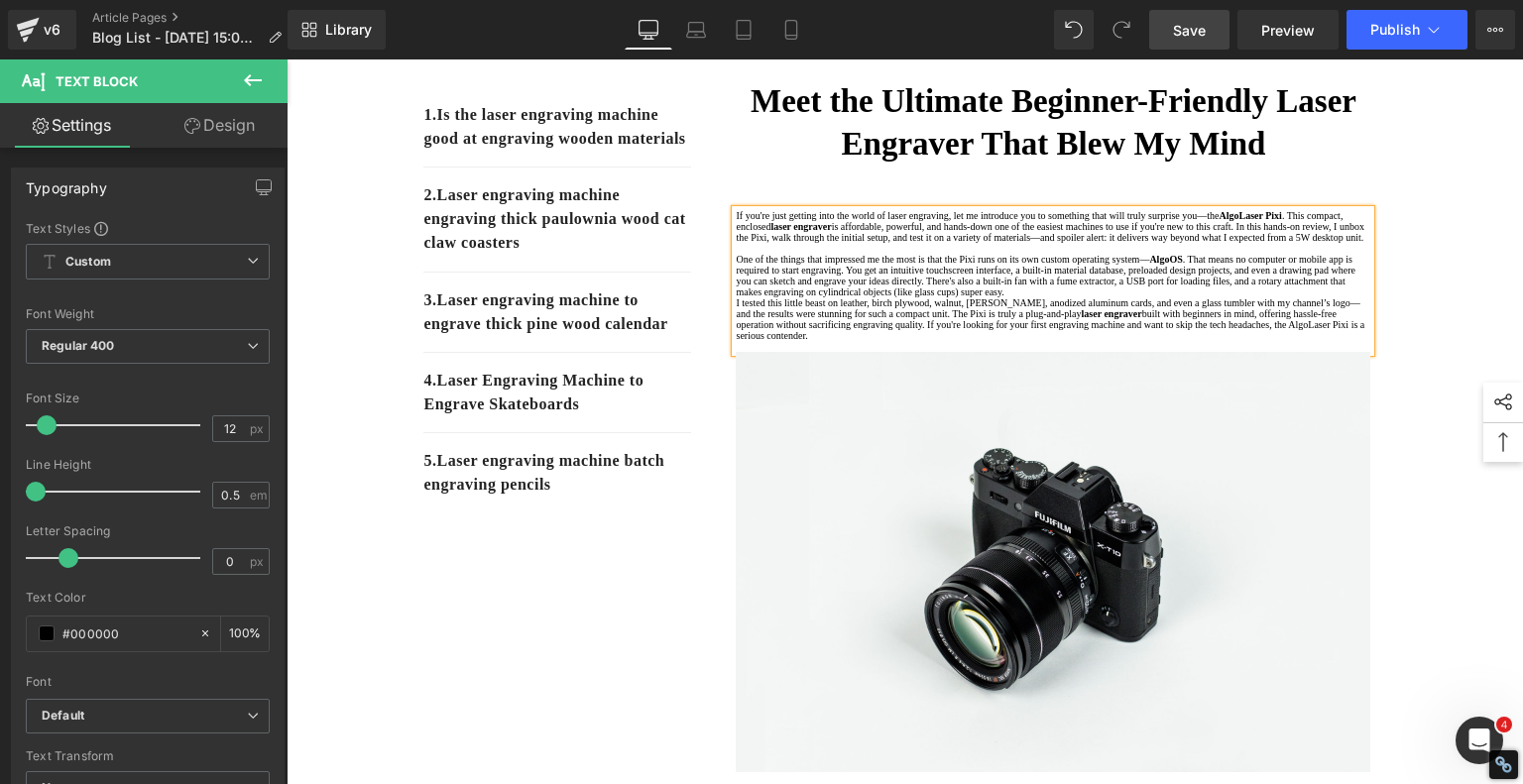 click on "One of the things that impressed me the most is that the Pixi runs on its own custom operating system— AlgoOS . That means no computer or mobile app is required to start engraving. You get an intuitive touchscreen interface, a built-in material database, preloaded design projects, and even a drawing pad where you can sketch and engrave your ideas directly. There's also a built-in fan with a fume extractor, a USB port for loading files, and a rotary attachment that makes engraving on cylindrical objects (like glass cups) super easy." at bounding box center (1053, 276) 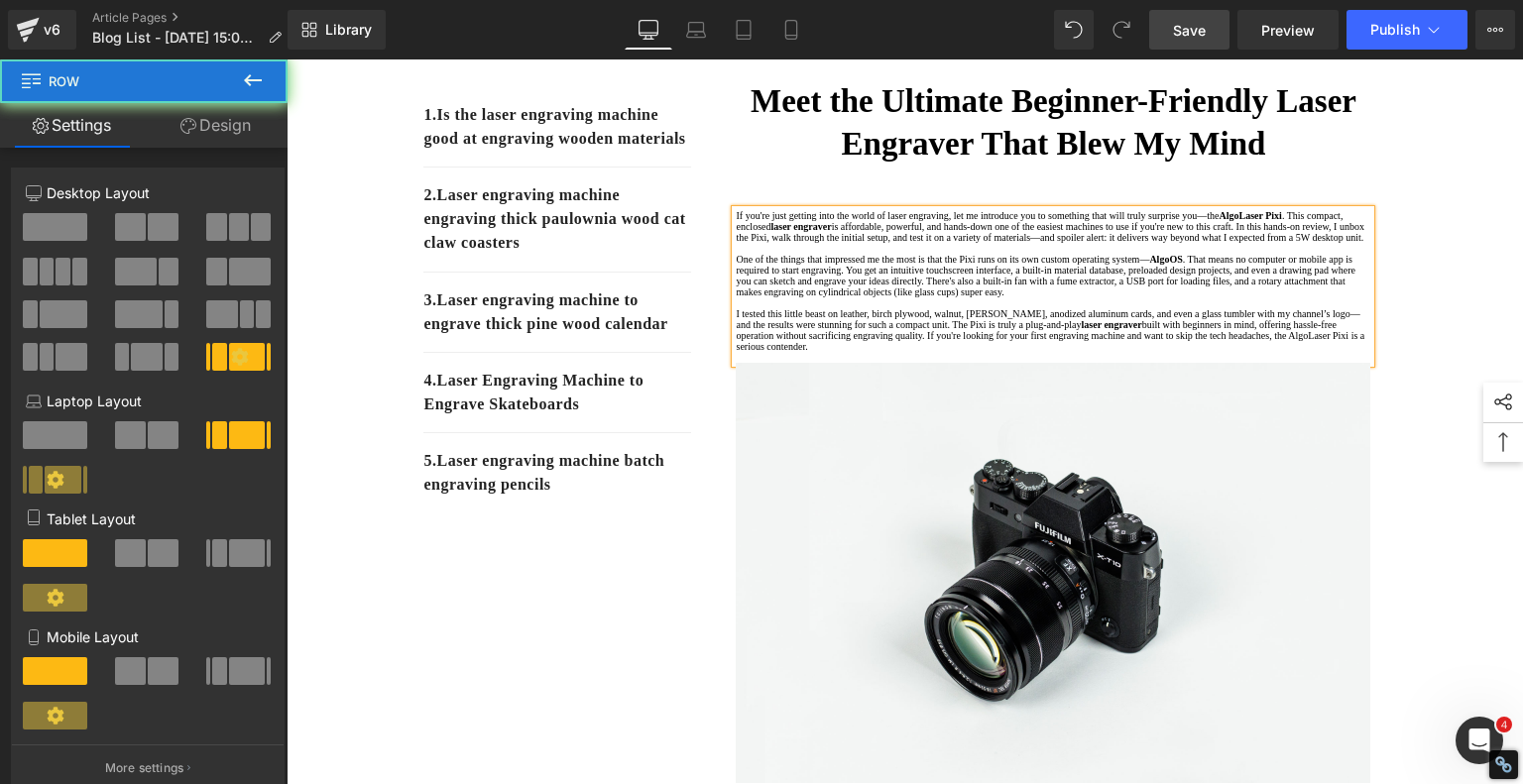 click on "1.  Is the laser engraving machine good at engraving wooden materials Text Block         2.  Laser engraving machine engraving thick paulownia wood cat claw coasters Text Block         3.  Laser engraving machine to engrave thick pine wood calendar Text Block         4.  Laser Engraving Machine to Engrave Skateboards Text Block         5.  Laser engraving machine batch engraving pencils Text Block         Row         Meet the Ultimate Beginner-Friendly Laser Engraver That Blew My Mind Heading         If you're just getting into the world of laser engraving, let me introduce you to something that will truly surprise you—the  AlgoLaser Pixi . This compact, enclosed  laser engraver  is affordable, powerful, and hands-down one of the easiest machines to use if you're new to this craft. In this hands-on review, I unbox the Pixi, walk through the initial setup, and test it on a variety of materials—and spoiler alert: it delivers way beyond what I expected from a 5W desktop unit. [GEOGRAPHIC_DATA]
laser engraver" at bounding box center [905, 985] 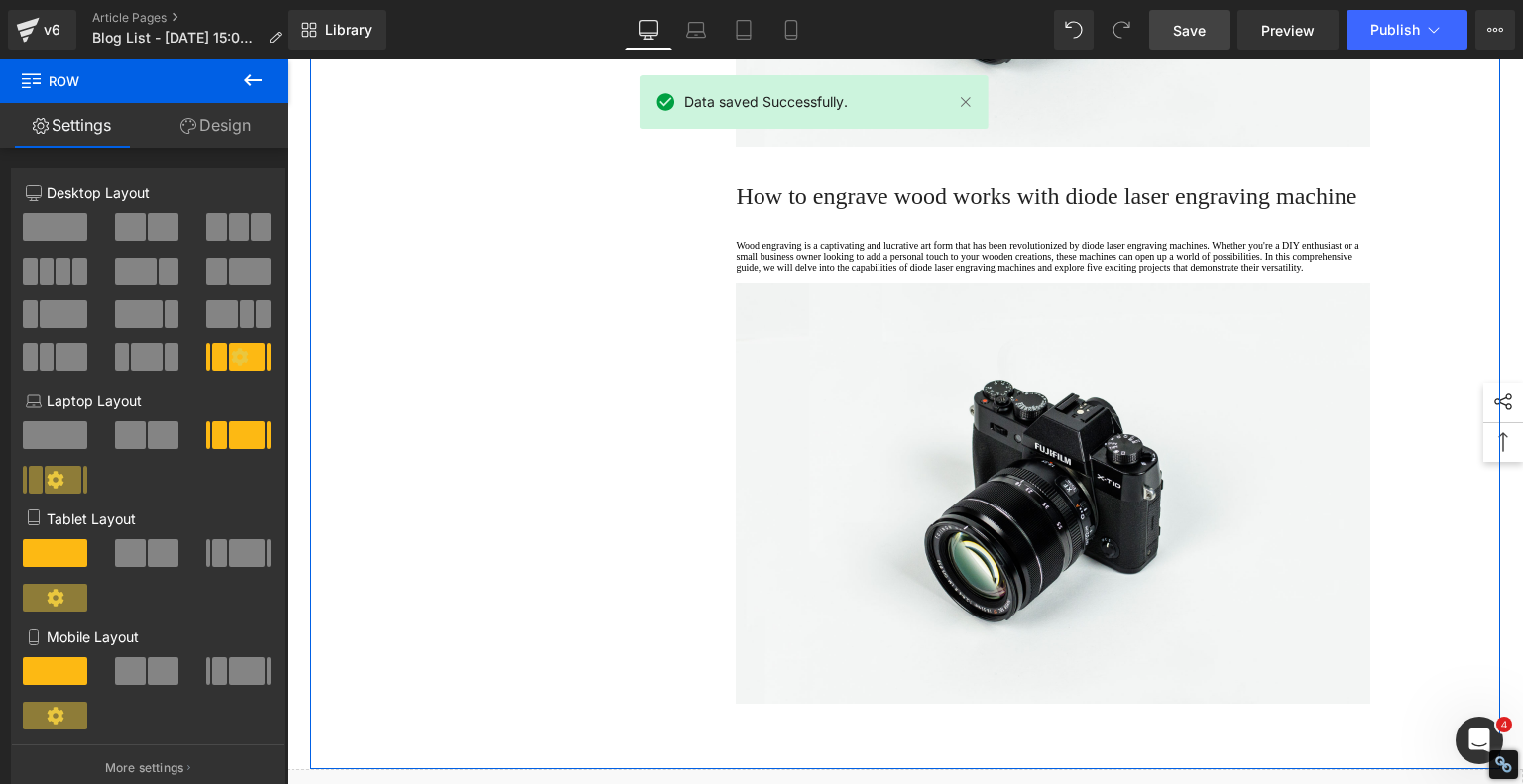 scroll, scrollTop: 1390, scrollLeft: 0, axis: vertical 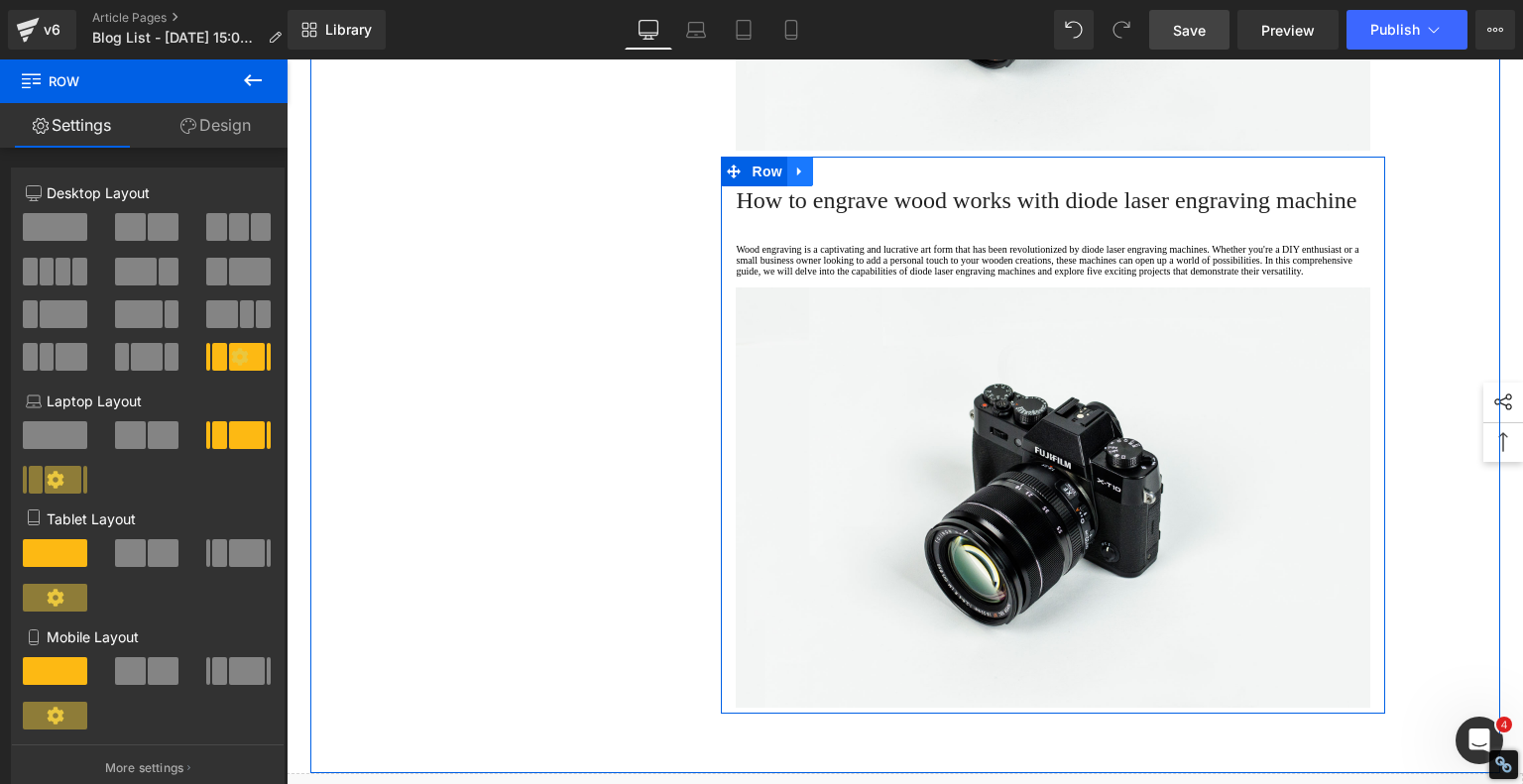 click 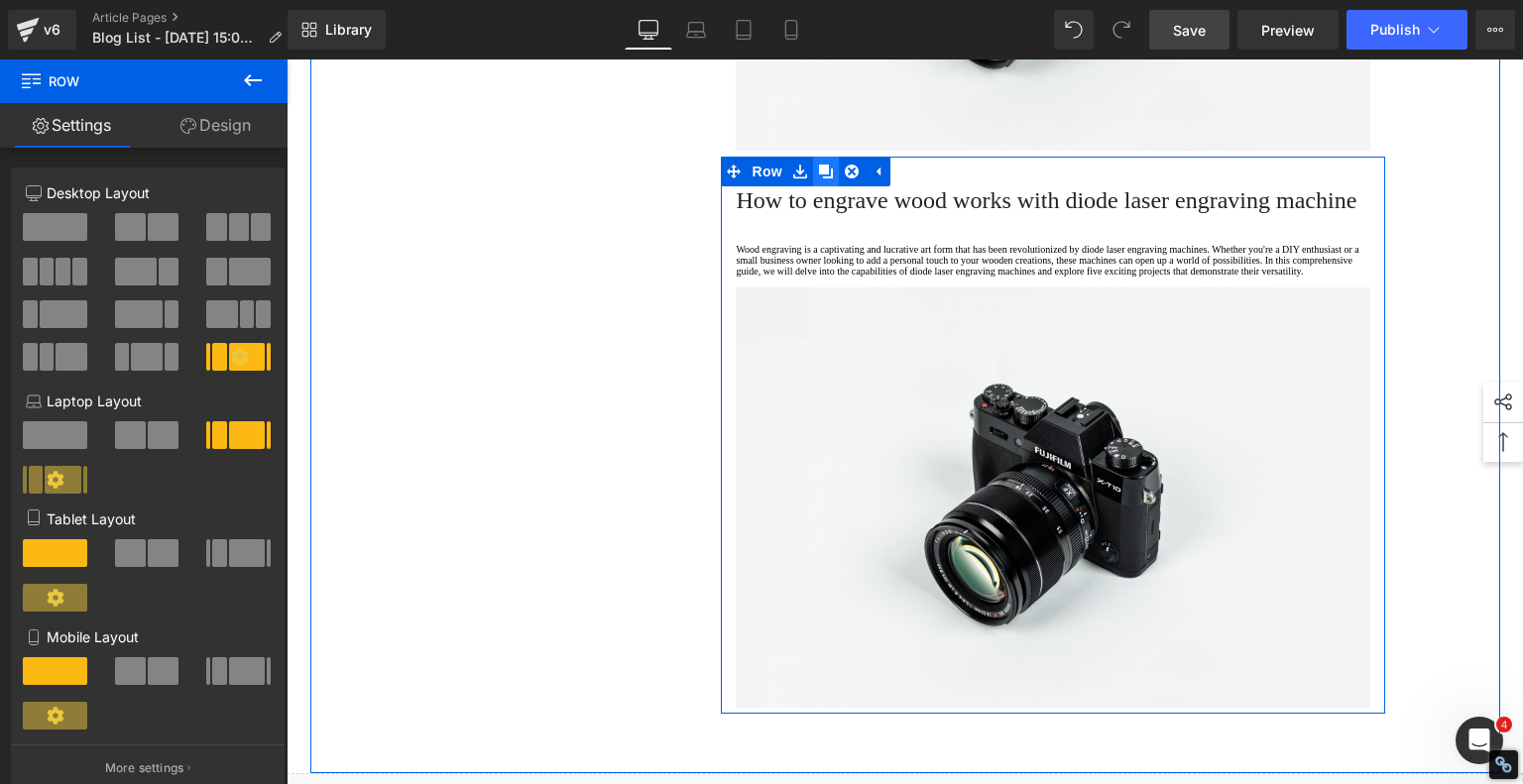 click 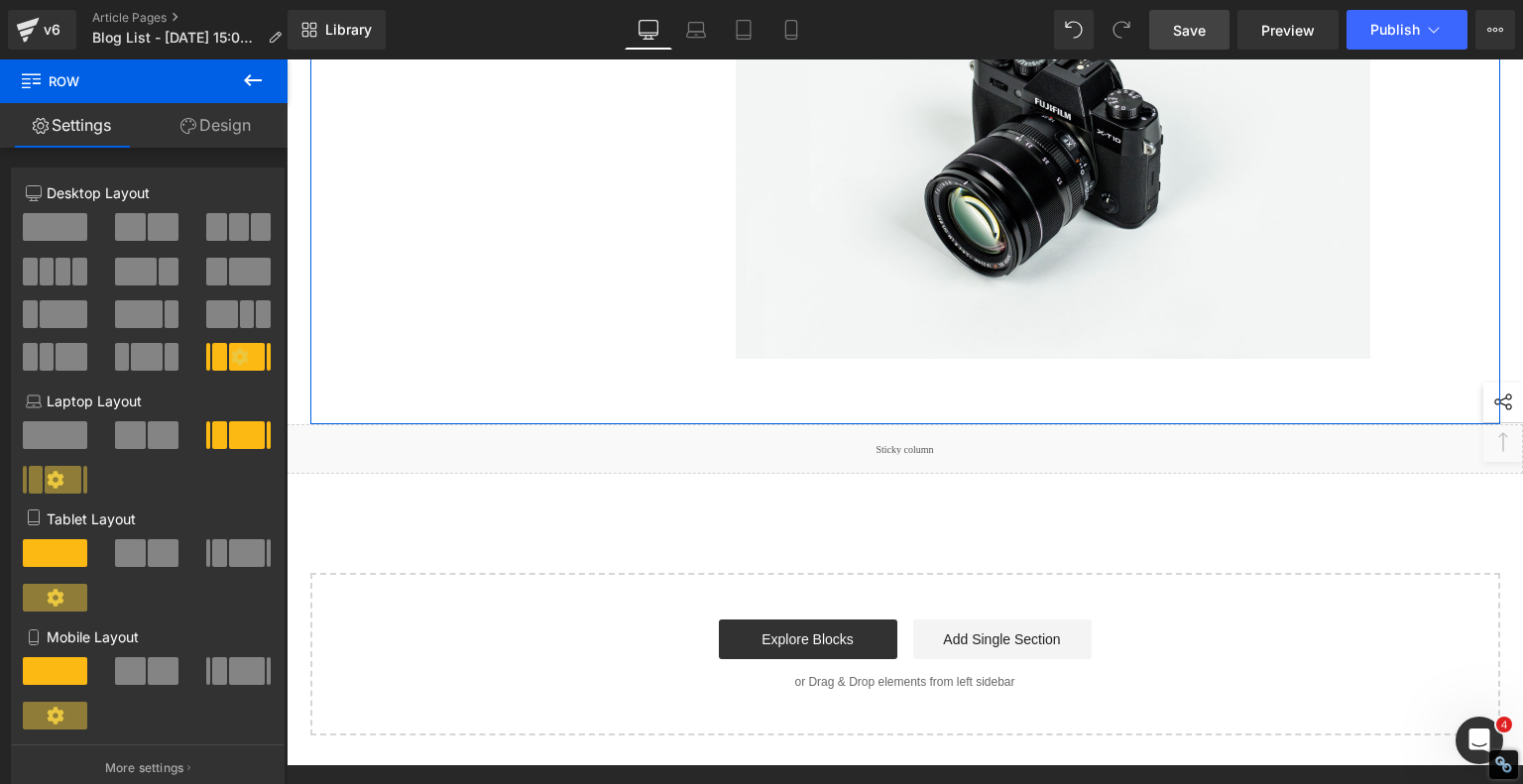 scroll, scrollTop: 2299, scrollLeft: 0, axis: vertical 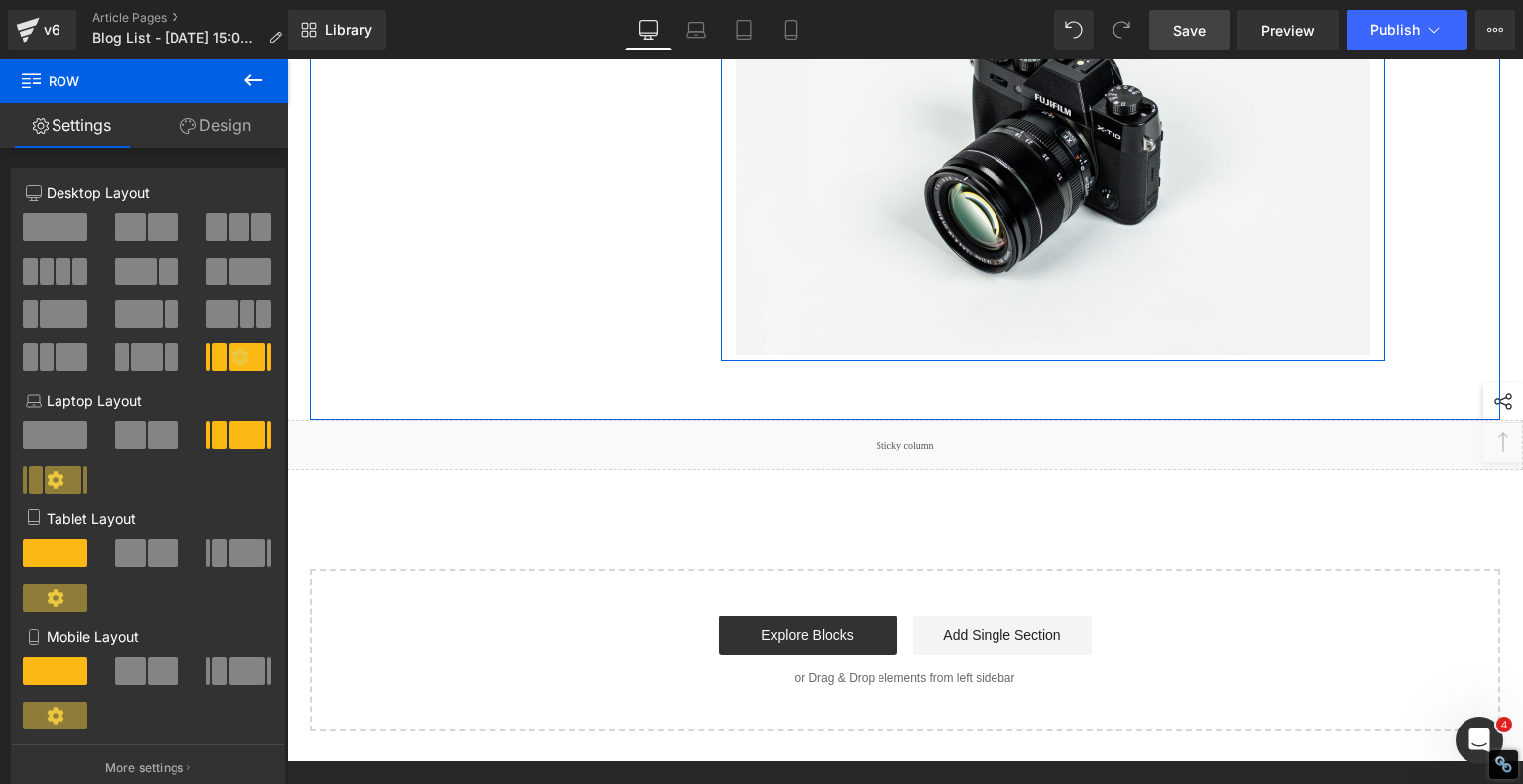 click 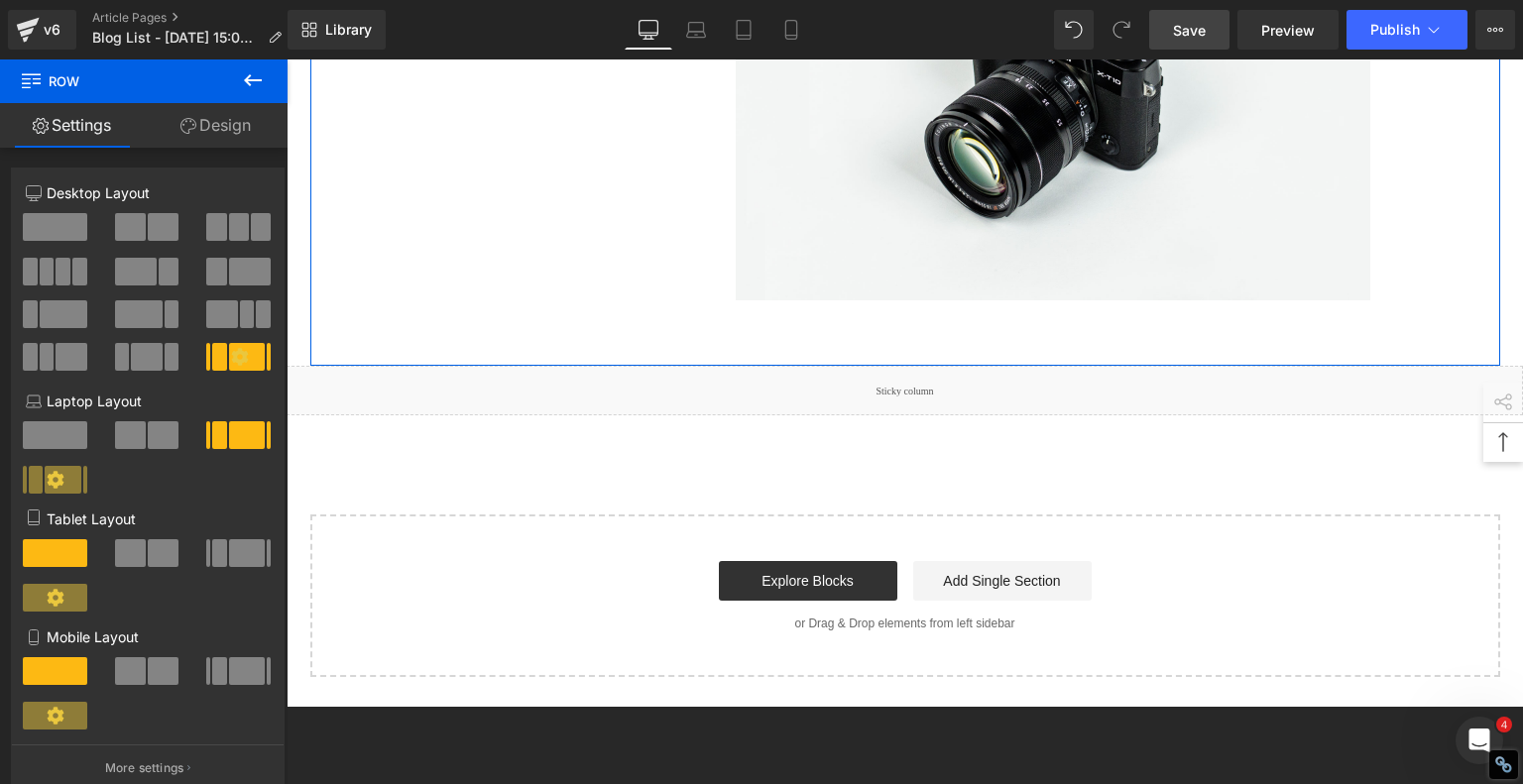 scroll, scrollTop: 2946, scrollLeft: 0, axis: vertical 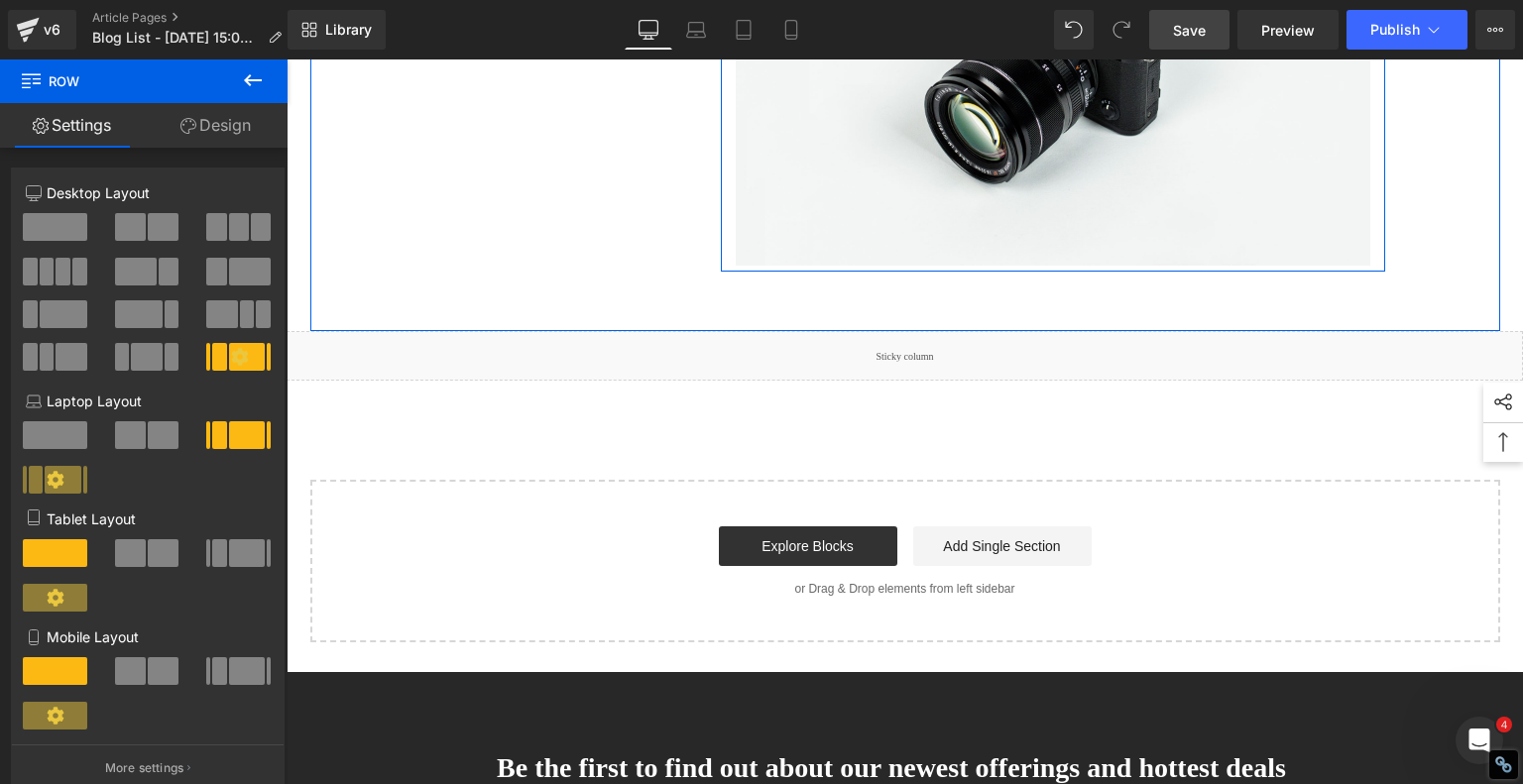 click 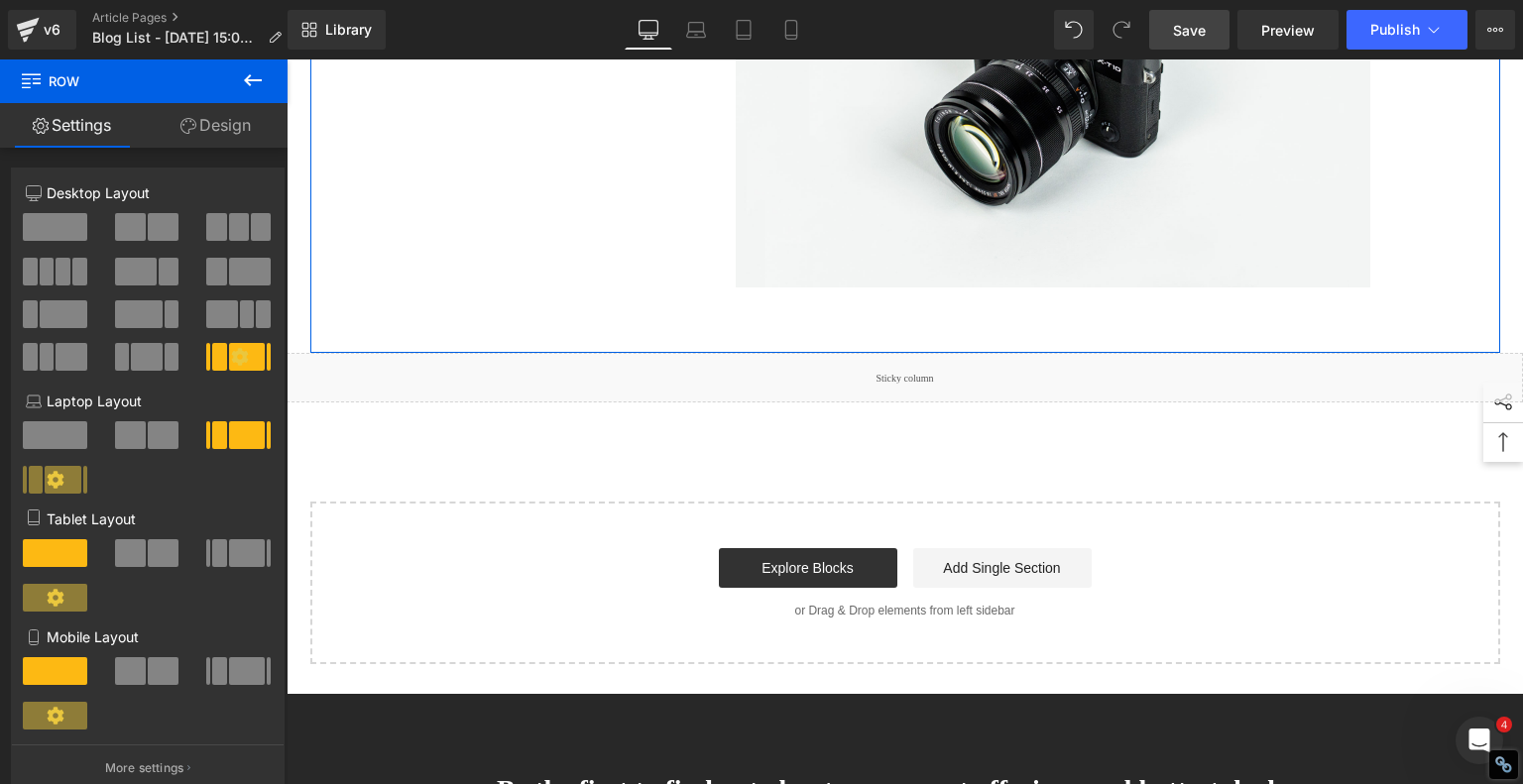 scroll, scrollTop: 3395, scrollLeft: 0, axis: vertical 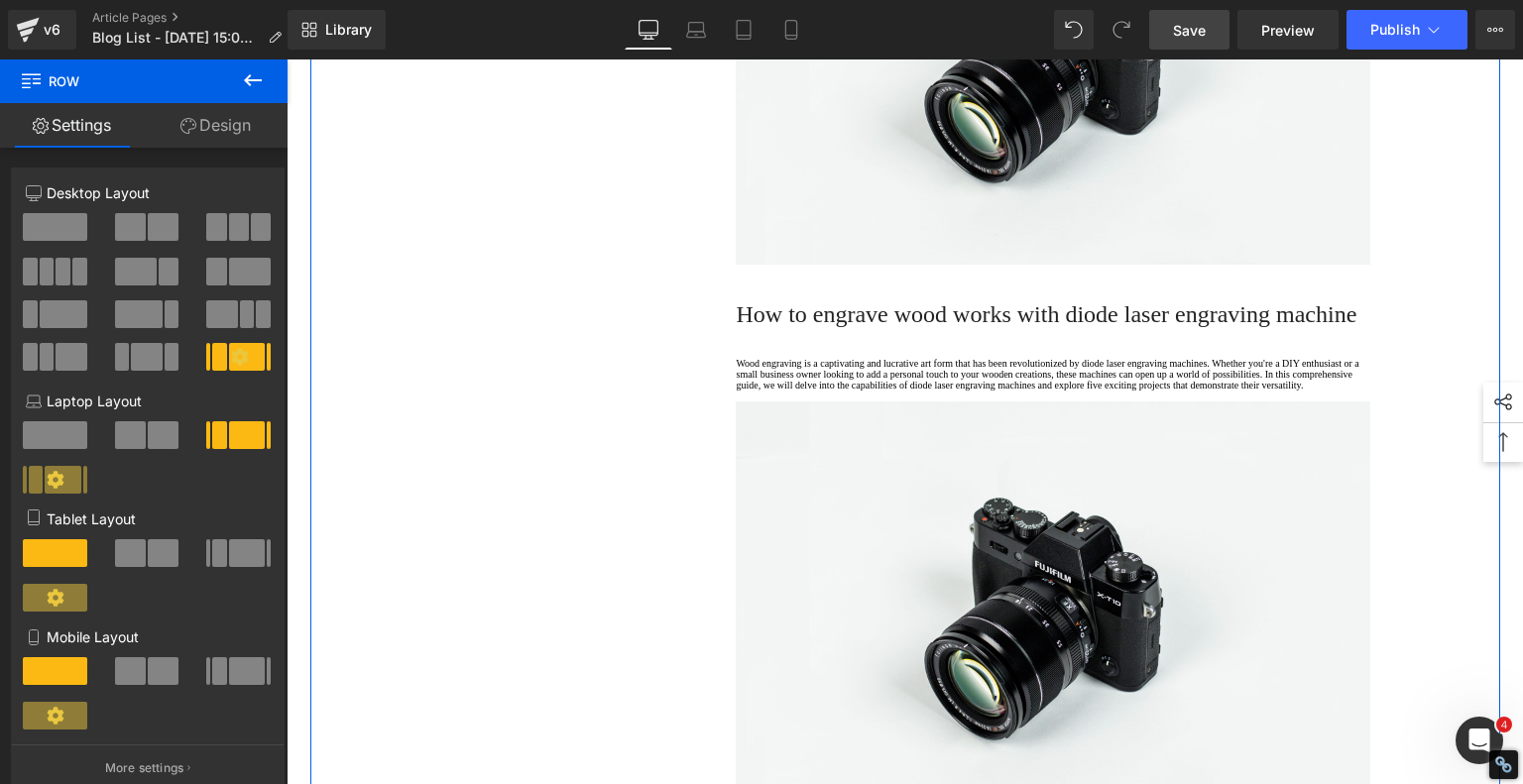 click on "How to engrave wood works with  diode laser engraving machine" at bounding box center (1046, 314) 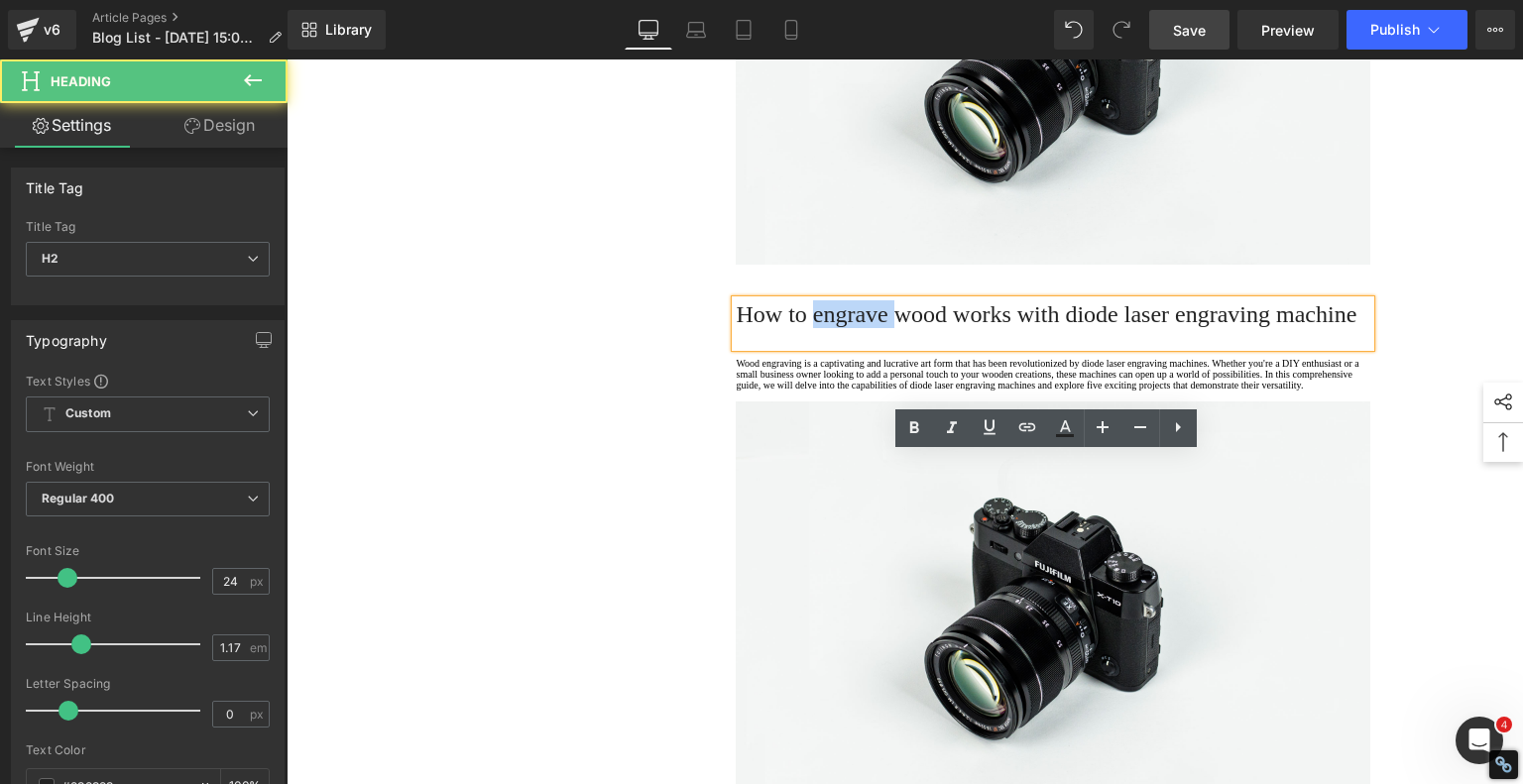click on "How to engrave wood works with  diode laser engraving machine" at bounding box center [1046, 314] 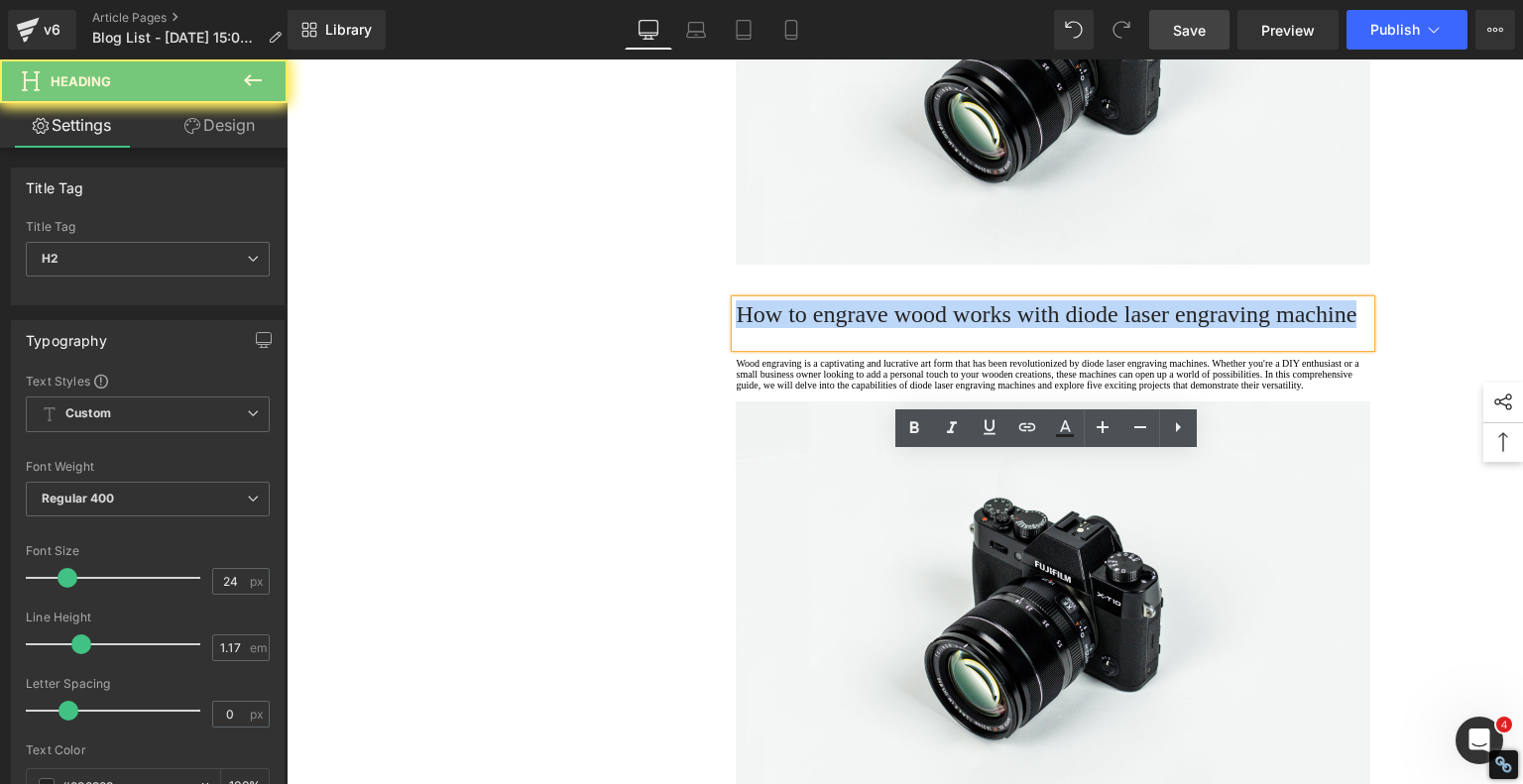 click on "How to engrave wood works with  diode laser engraving machine" at bounding box center [1046, 314] 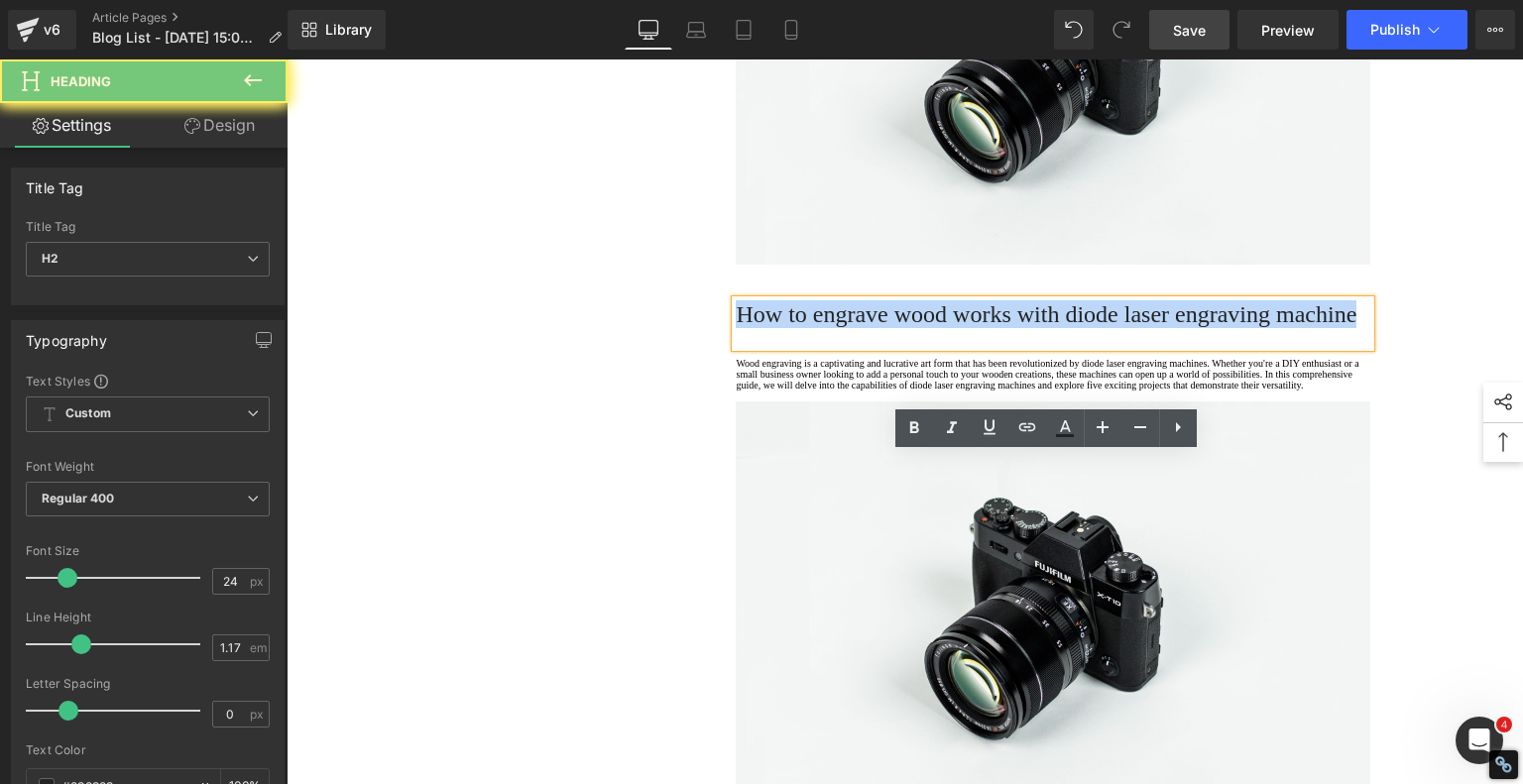 paste 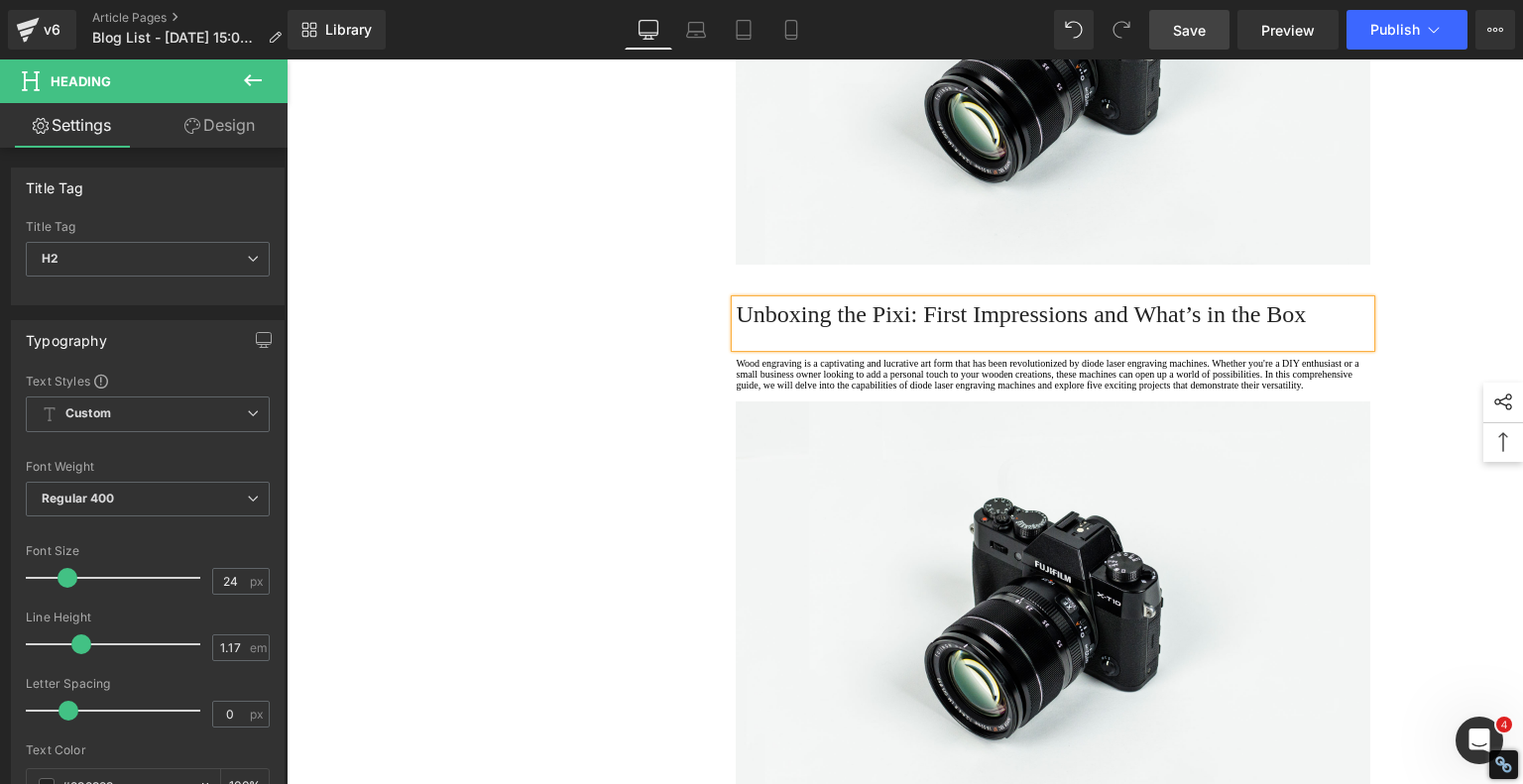click on "Unboxing the Pixi: First Impressions and What’s in the Box" at bounding box center (1053, 314) 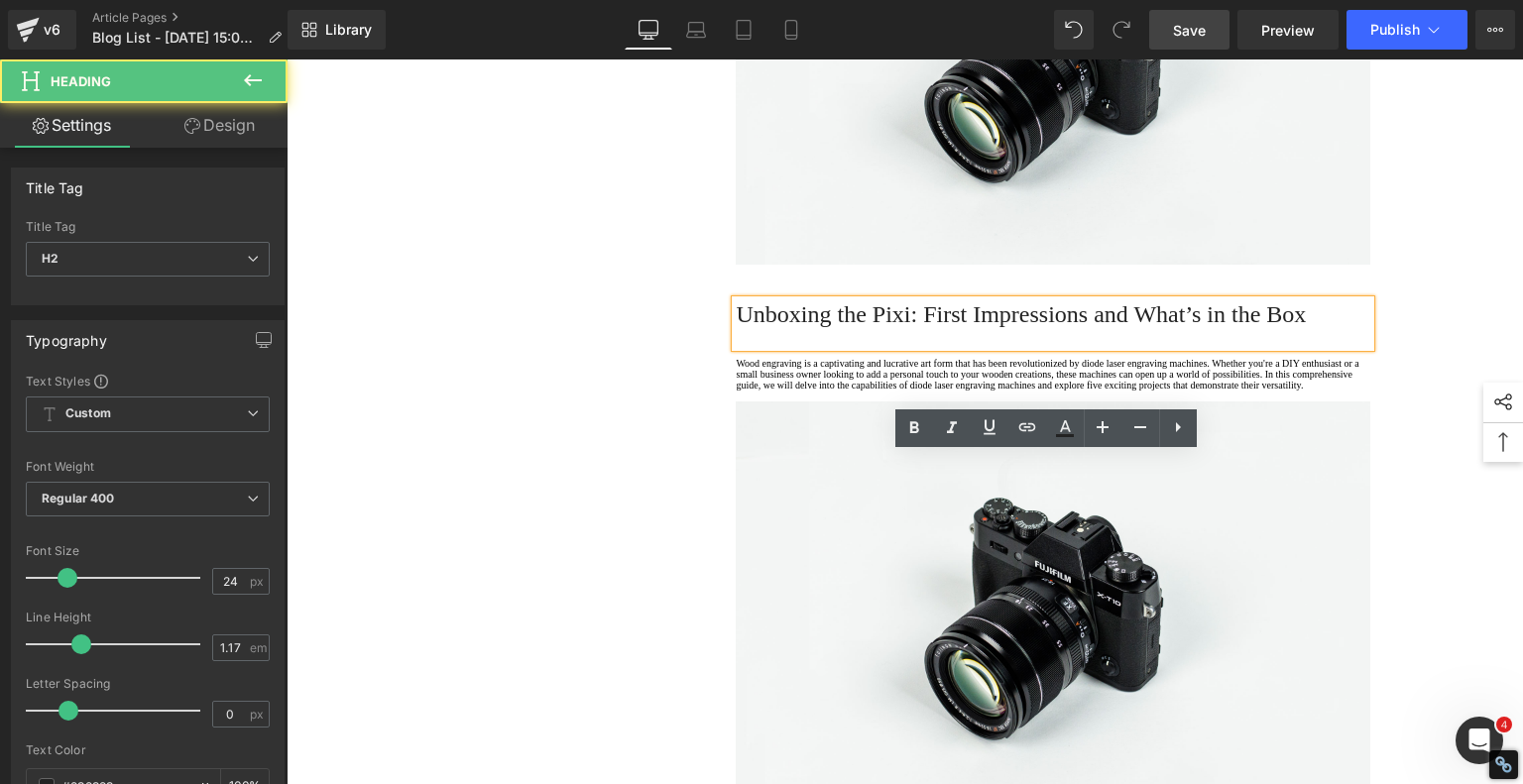 click on "Unboxing the Pixi: First Impressions and What’s in the Box" at bounding box center [1053, 314] 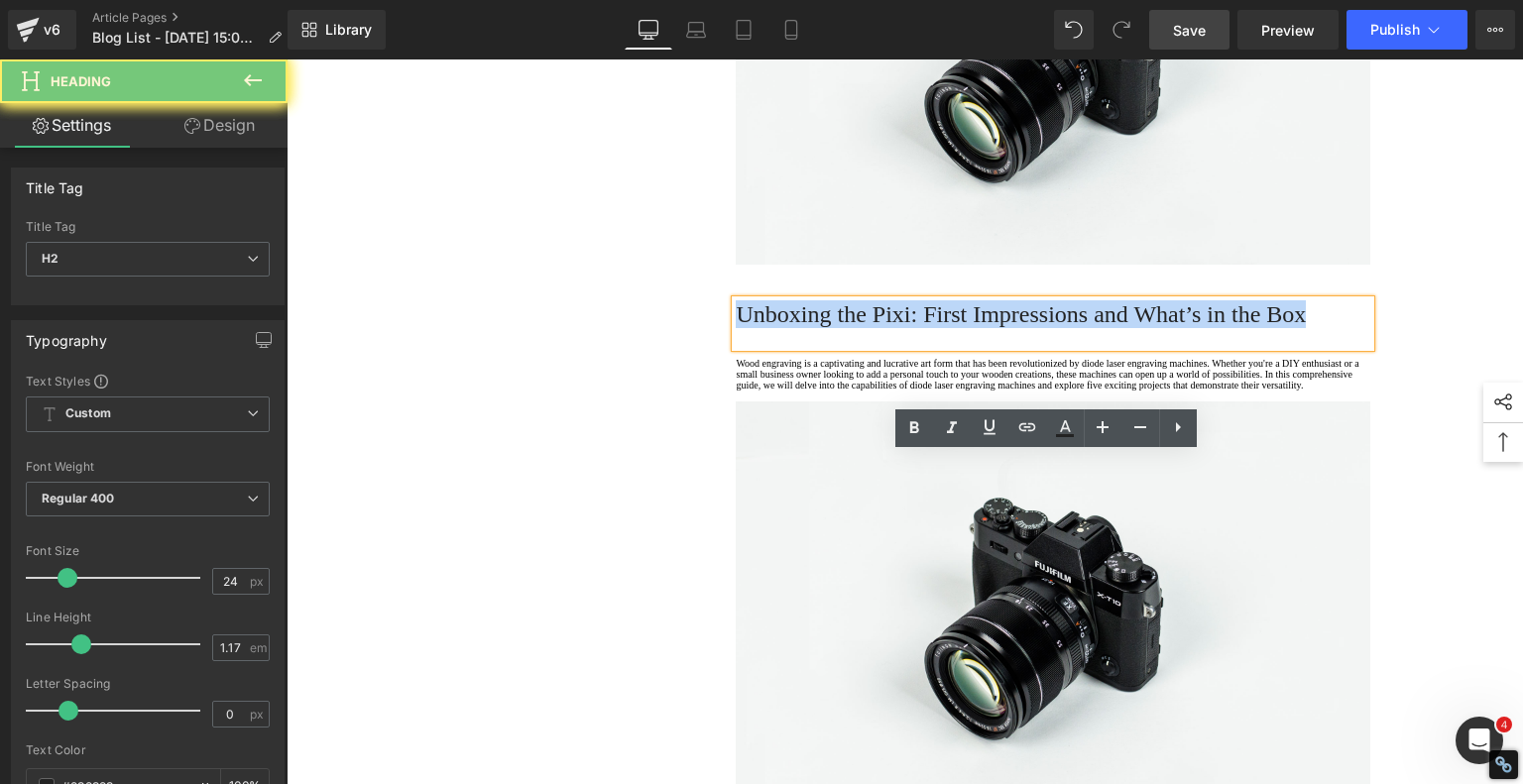 click on "Unboxing the Pixi: First Impressions and What’s in the Box" at bounding box center [1053, 314] 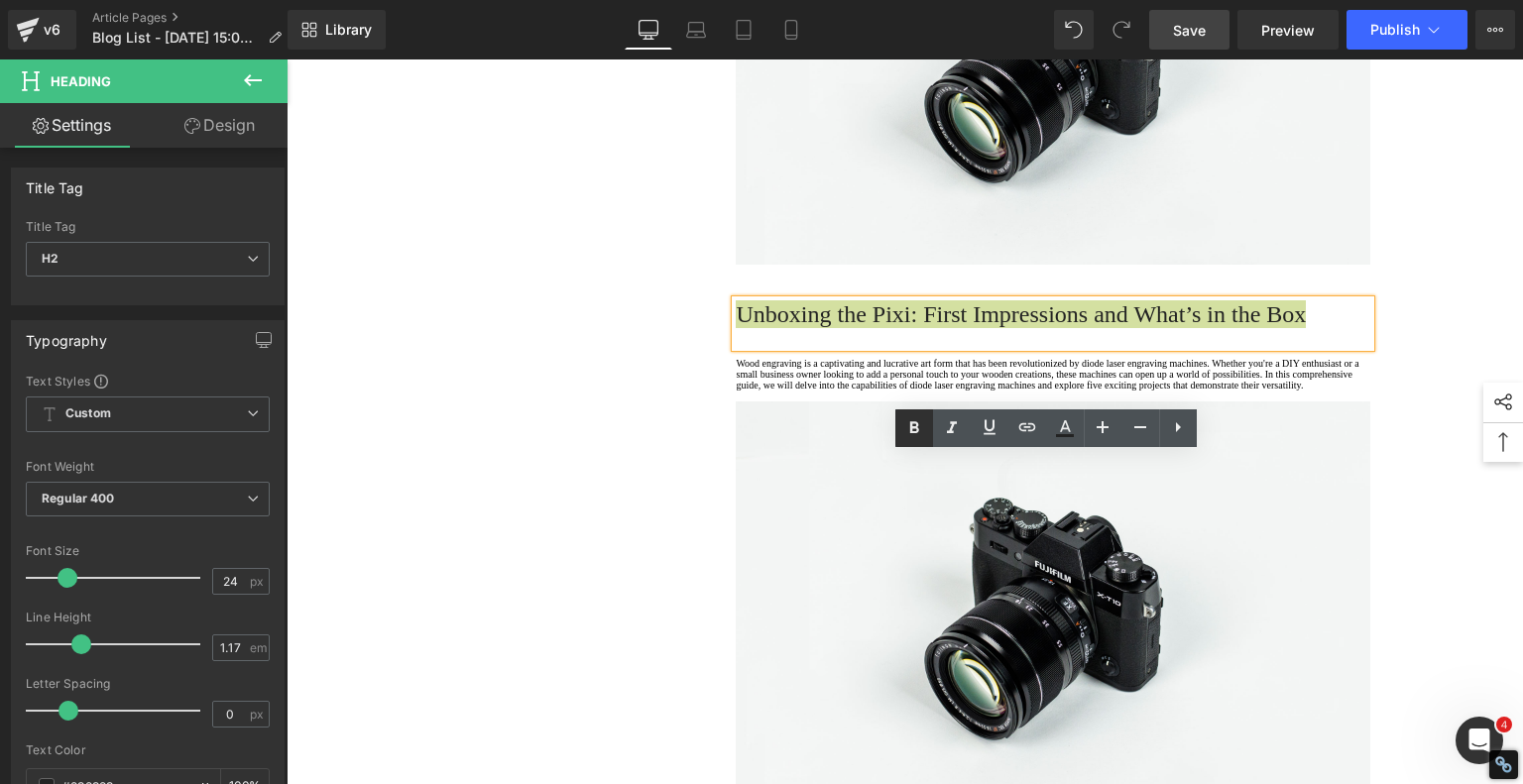 drag, startPoint x: 911, startPoint y: 426, endPoint x: 898, endPoint y: 429, distance: 13.341664 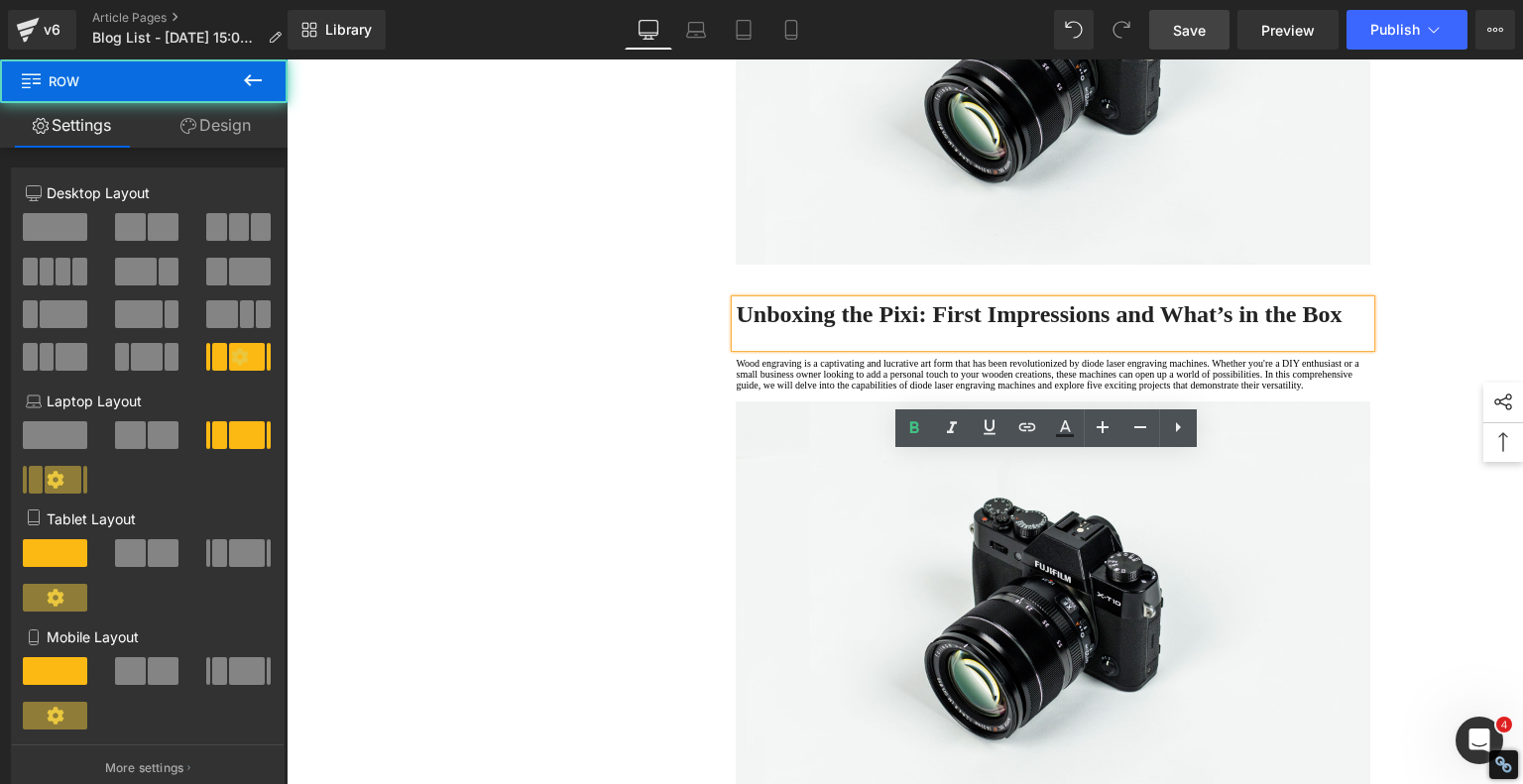 click on "1.  Is the laser engraving machine good at engraving wooden materials Text Block         2.  Laser engraving machine engraving thick paulownia wood cat claw coasters Text Block         3.  Laser engraving machine to engrave thick pine wood calendar Text Block         4.  Laser Engraving Machine to Engrave Skateboards Text Block         5.  Laser engraving machine batch engraving pencils Text Block         Row         Meet the Ultimate Beginner-Friendly Laser Engraver That Blew My Mind Heading         If you're just getting into the world of laser engraving, let me introduce you to something that will truly surprise you—the  AlgoLaser Pixi . This compact, enclosed  laser engraver  is affordable, powerful, and hands-down one of the easiest machines to use if you're new to this craft. In this hands-on review, I unbox the Pixi, walk through the initial setup, and test it on a variety of materials—and spoiler alert: it delivers way beyond what I expected from a 5W desktop unit. [GEOGRAPHIC_DATA]
laser engraver" at bounding box center [905, 1302] 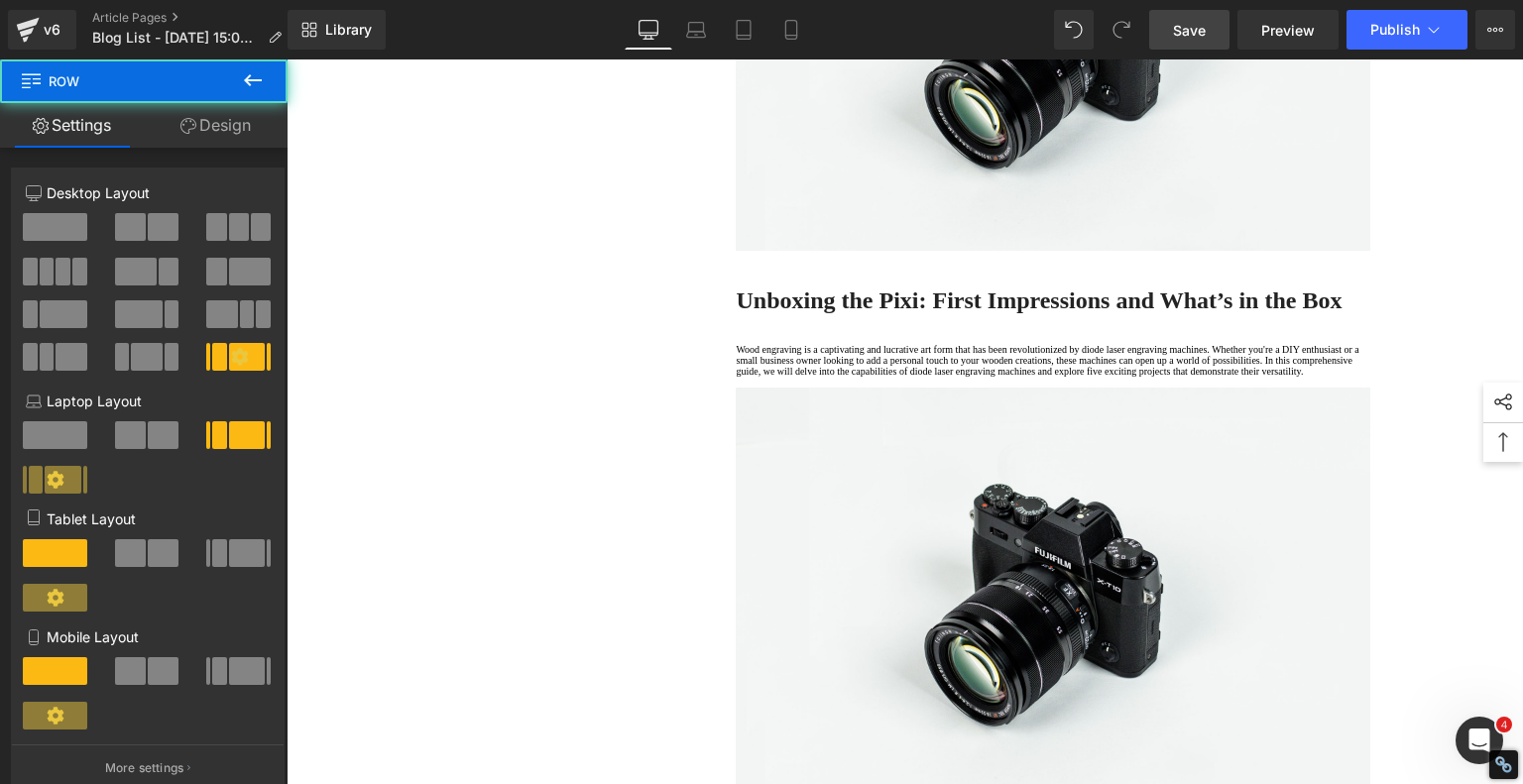 scroll, scrollTop: 917, scrollLeft: 0, axis: vertical 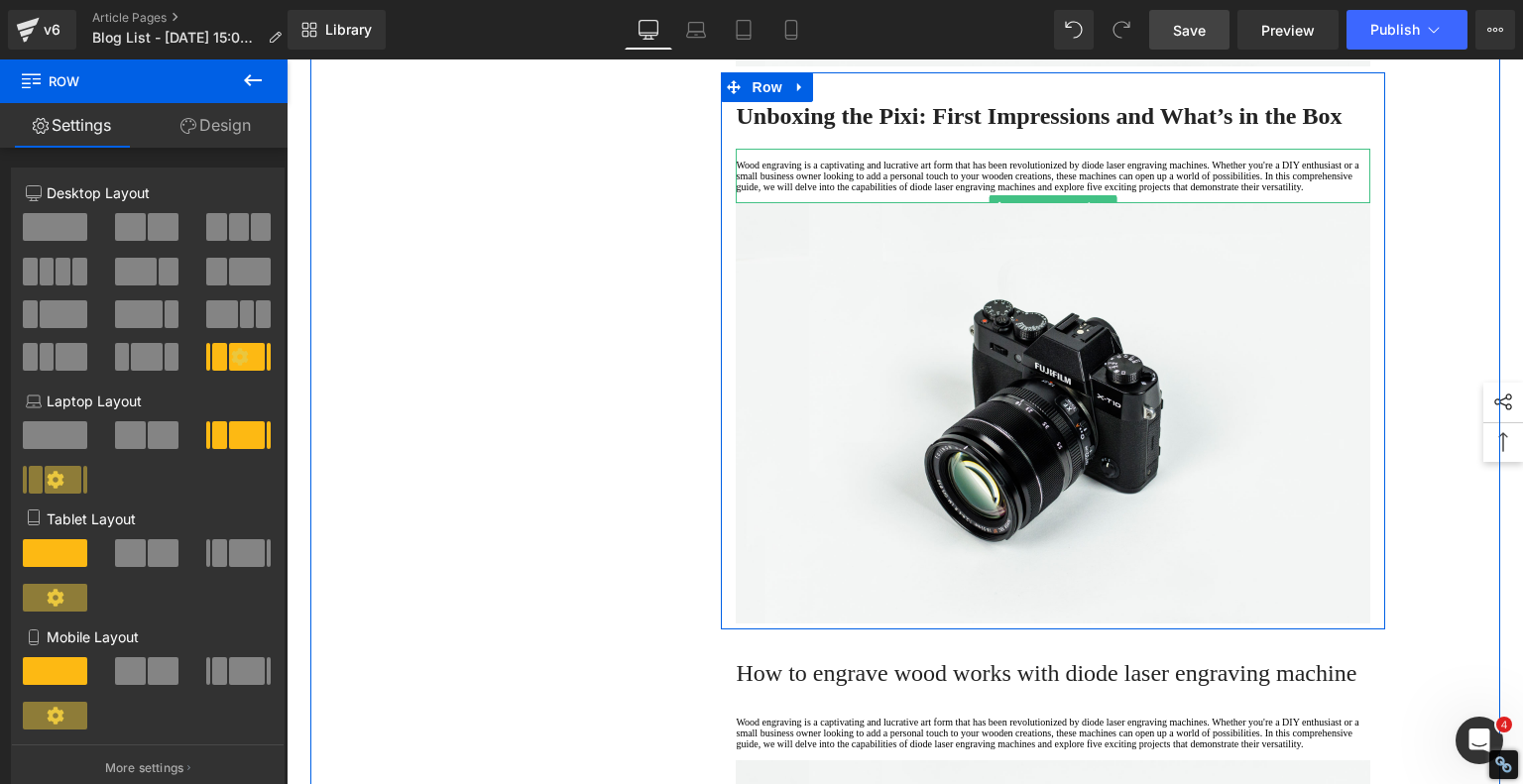 click on "Wood engraving is a captivating and lucrative art form that has been revolutionized by diode laser engraving machines. Whether you're a DIY enthusiast or a small business owner looking to add a personal touch to your wooden creations, these machines can open up a world of possibilities. In this comprehensive guide, we will delve into the capabilities of diode laser engraving machines and explore five exciting projects that demonstrate their versatility." at bounding box center (1053, 175) 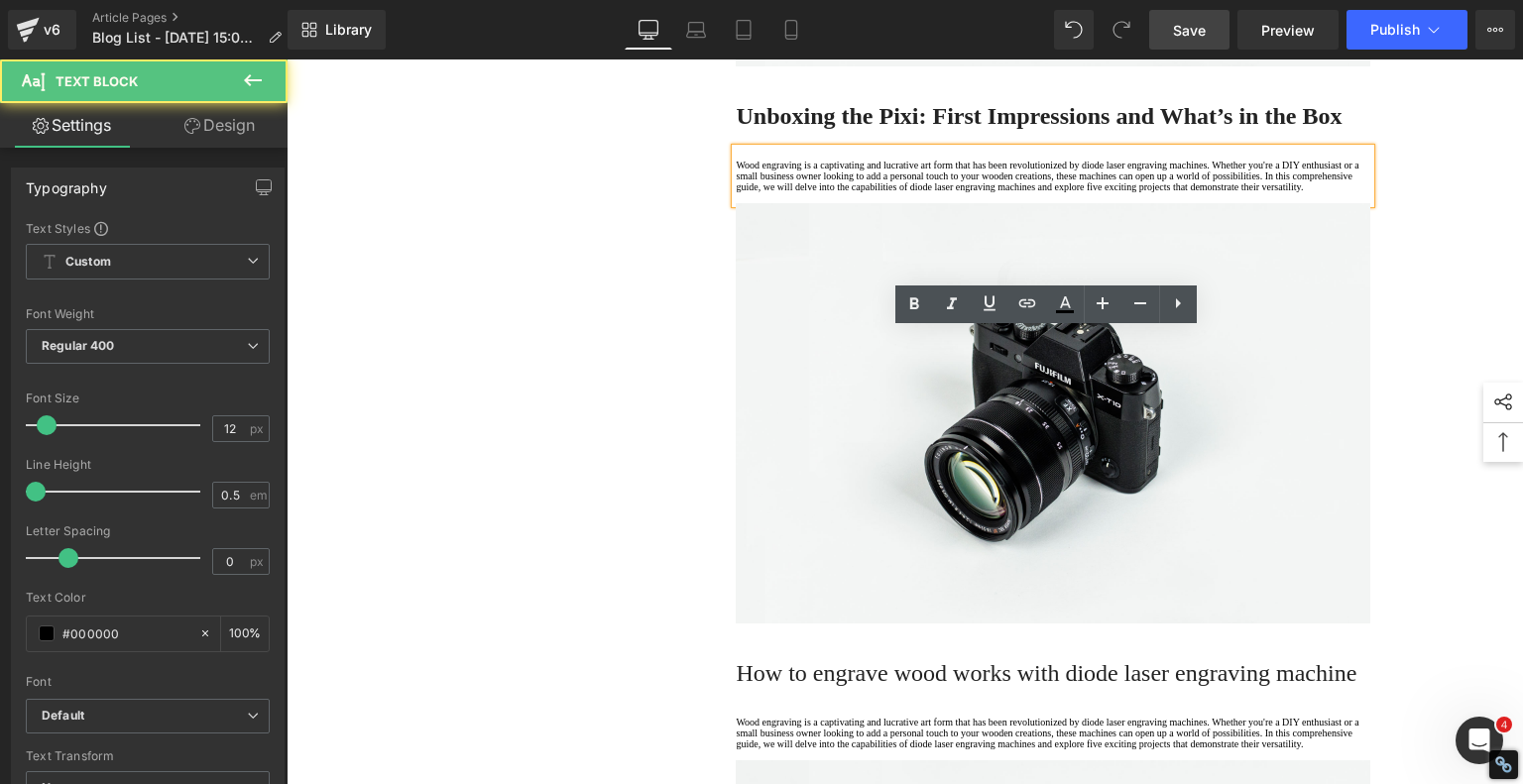 click on "Wood engraving is a captivating and lucrative art form that has been revolutionized by diode laser engraving machines. Whether you're a DIY enthusiast or a small business owner looking to add a personal touch to your wooden creations, these machines can open up a world of possibilities. In this comprehensive guide, we will delve into the capabilities of diode laser engraving machines and explore five exciting projects that demonstrate their versatility." at bounding box center [1053, 175] 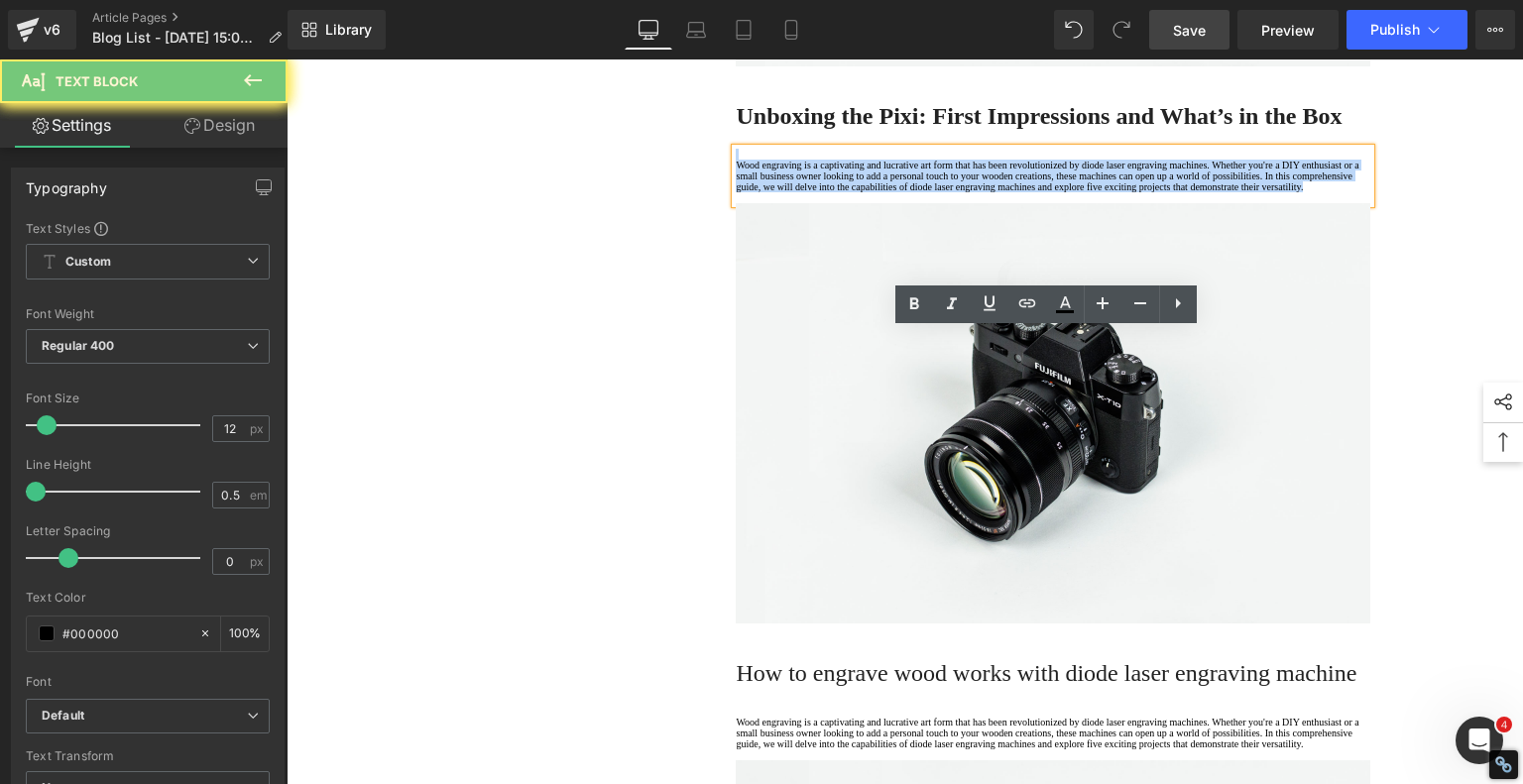 drag, startPoint x: 805, startPoint y: 425, endPoint x: 633, endPoint y: 311, distance: 206.34922 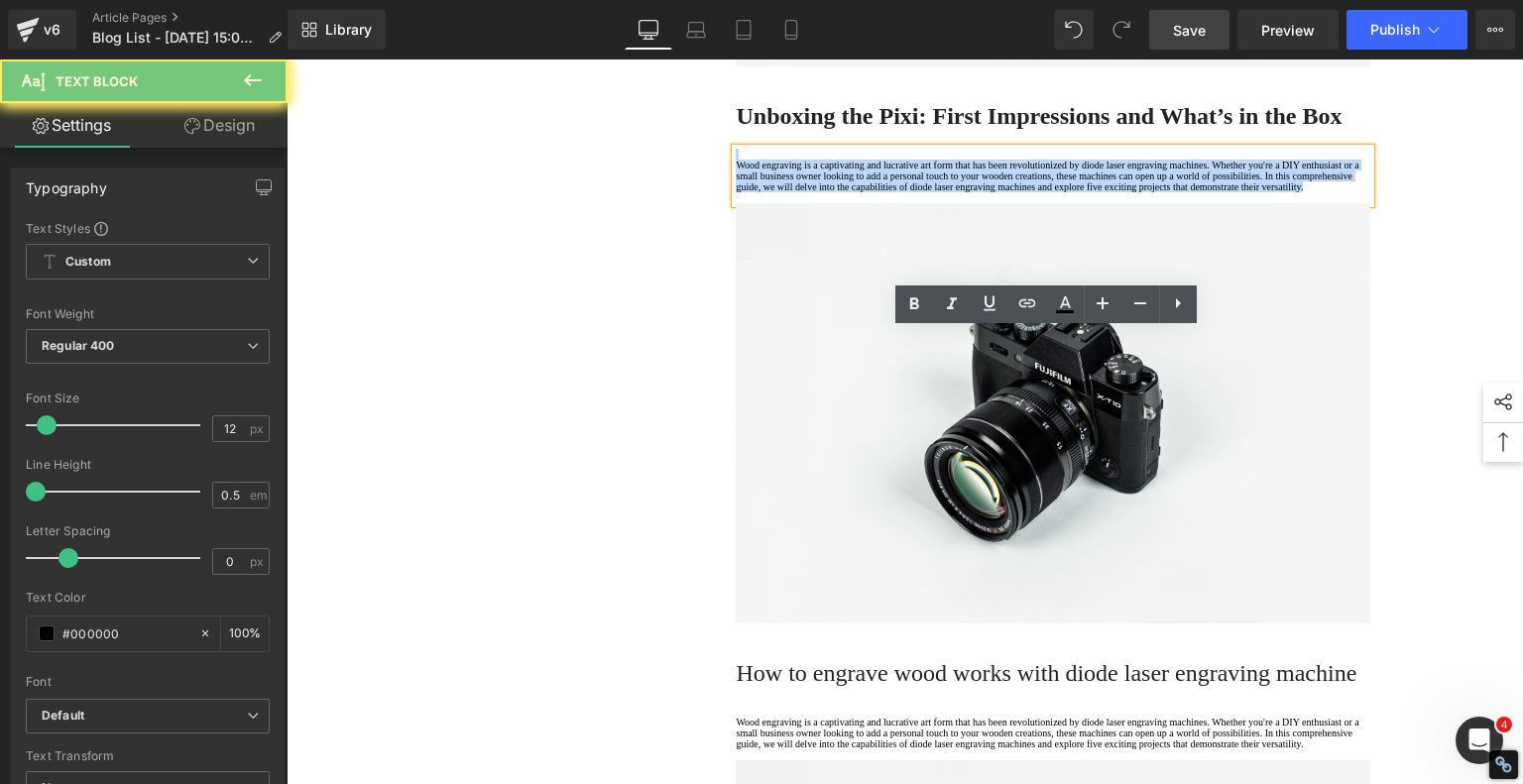 click on "1.  Is the laser engraving machine good at engraving wooden materials Text Block         2.  Laser engraving machine engraving thick paulownia wood cat claw coasters Text Block         3.  Laser engraving machine to engrave thick pine wood calendar Text Block         4.  Laser Engraving Machine to Engrave Skateboards Text Block         5.  Laser engraving machine batch engraving pencils Text Block         Row         Meet the Ultimate Beginner-Friendly Laser Engraver That Blew My Mind Heading         If you're just getting into the world of laser engraving, let me introduce you to something that will truly surprise you—the  AlgoLaser Pixi . This compact, enclosed  laser engraver  is affordable, powerful, and hands-down one of the easiest machines to use if you're new to this craft. In this hands-on review, I unbox the Pixi, walk through the initial setup, and test it on a variety of materials—and spoiler alert: it delivers way beyond what I expected from a 5W desktop unit. [GEOGRAPHIC_DATA]
laser engraver" at bounding box center [905, 1104] 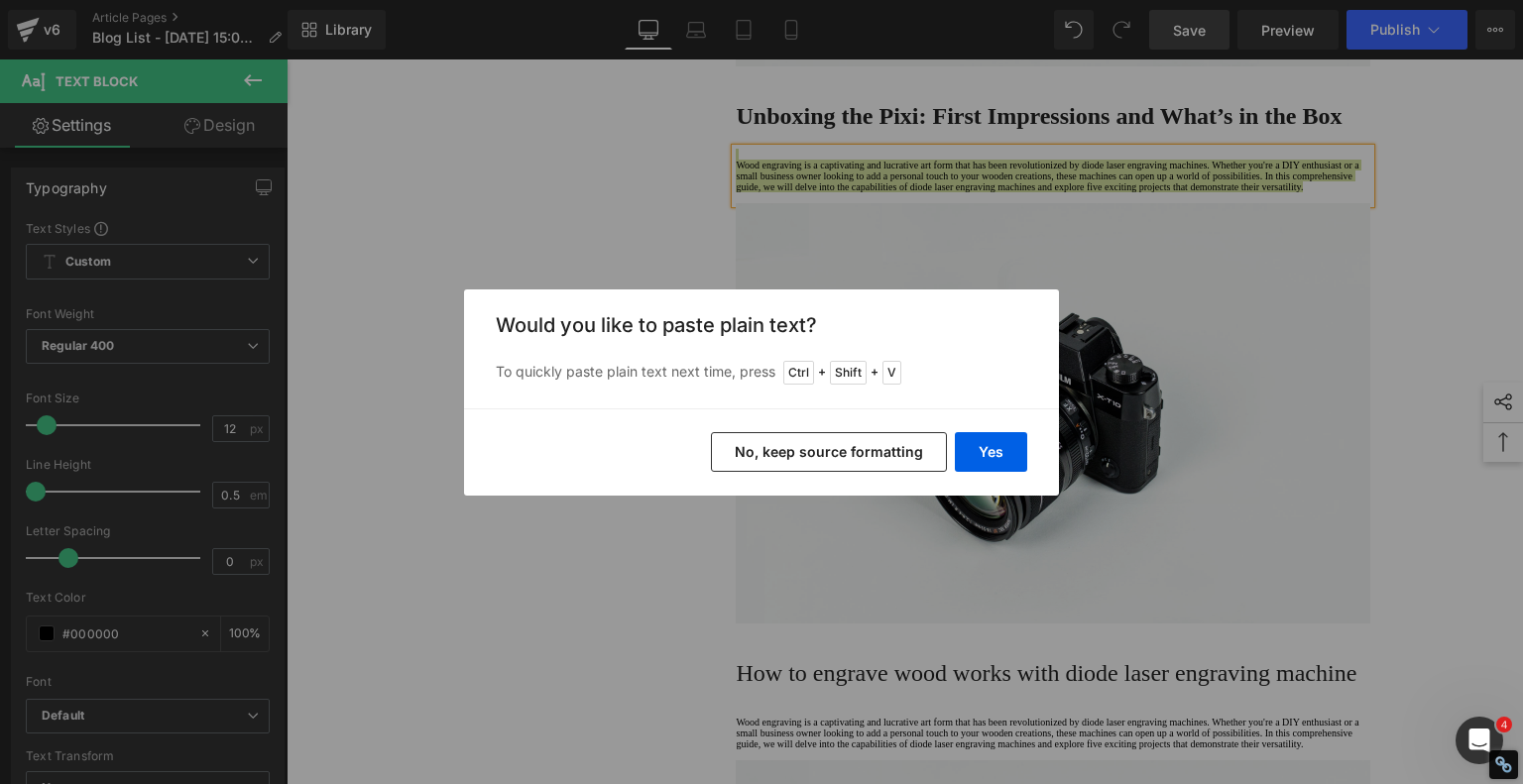 click on "No, keep source formatting" at bounding box center [829, 452] 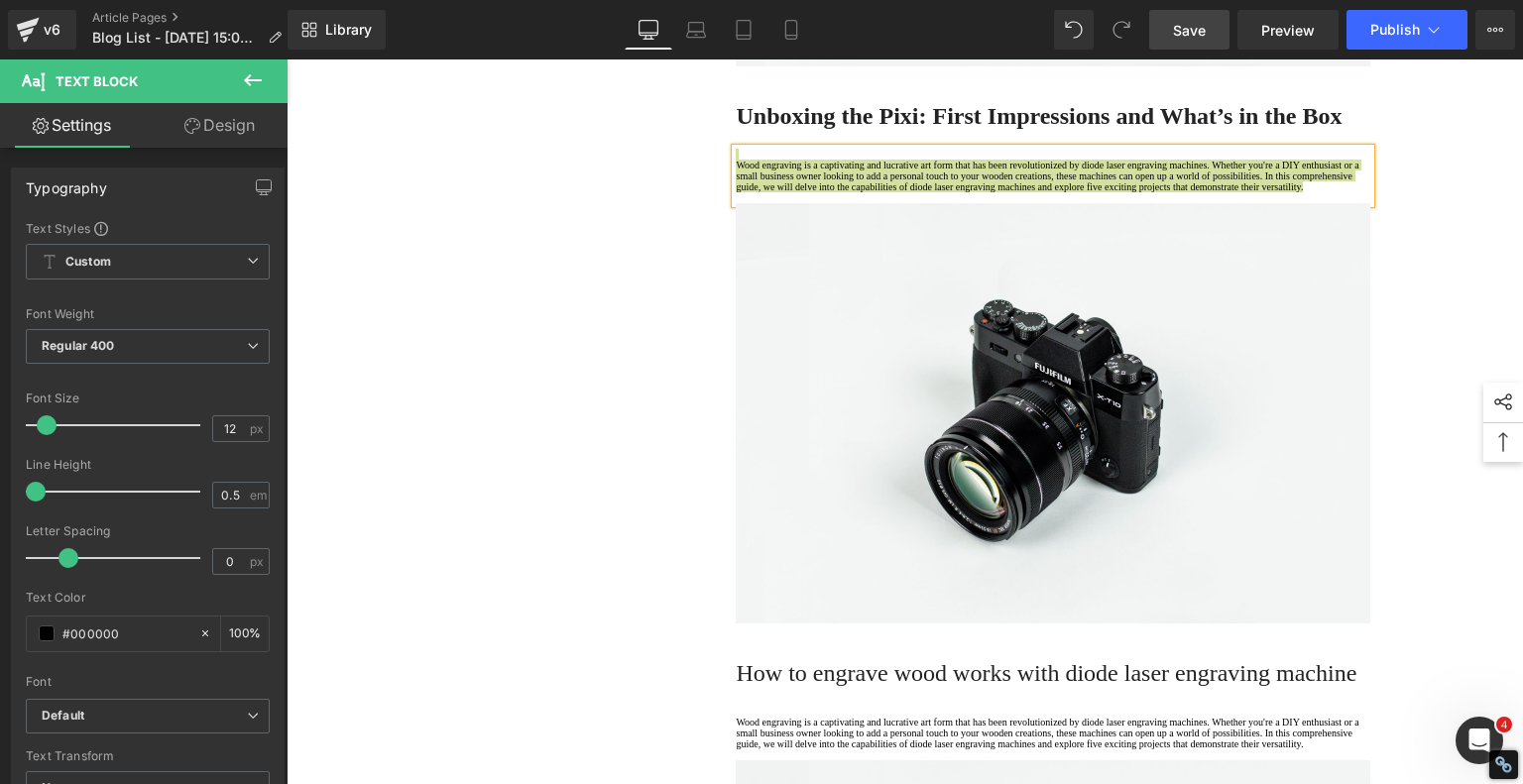 type 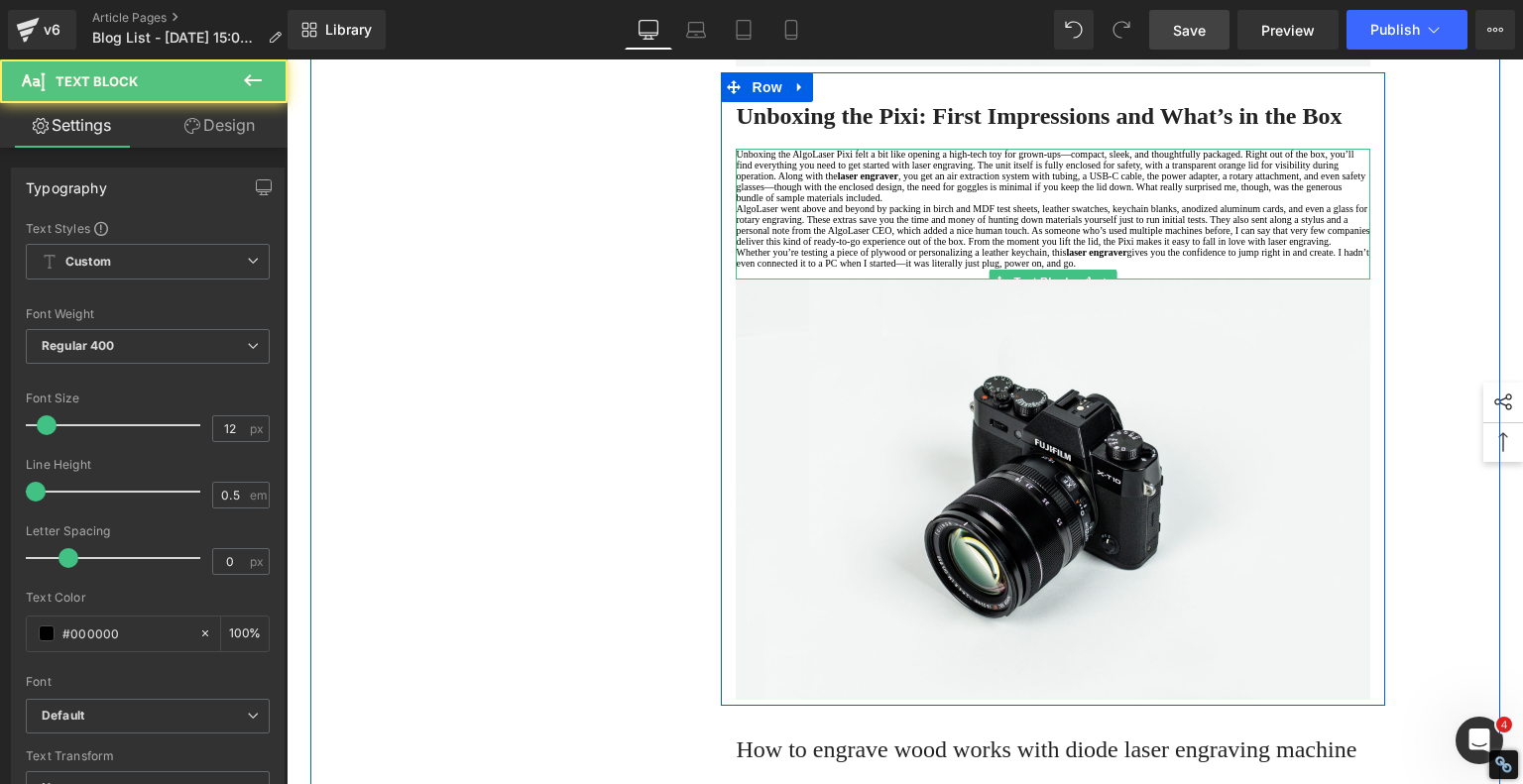 click on "Unboxing the AlgoLaser Pixi felt a bit like opening a high-tech toy for grown-ups—compact, sleek, and thoughtfully packaged. Right out of the box, you’ll find everything you need to get started with laser engraving. The unit itself is fully enclosed for safety, with a transparent orange lid for visibility during operation. Along with the  laser engraver , you get an air extraction system with tubing, a USB-C cable, the power adapter, a rotary attachment, and even safety glasses—though with the enclosed design, the need for goggles is minimal if you keep the lid down. What really surprised me, though, was the generous bundle of sample materials included." at bounding box center (1053, 175) 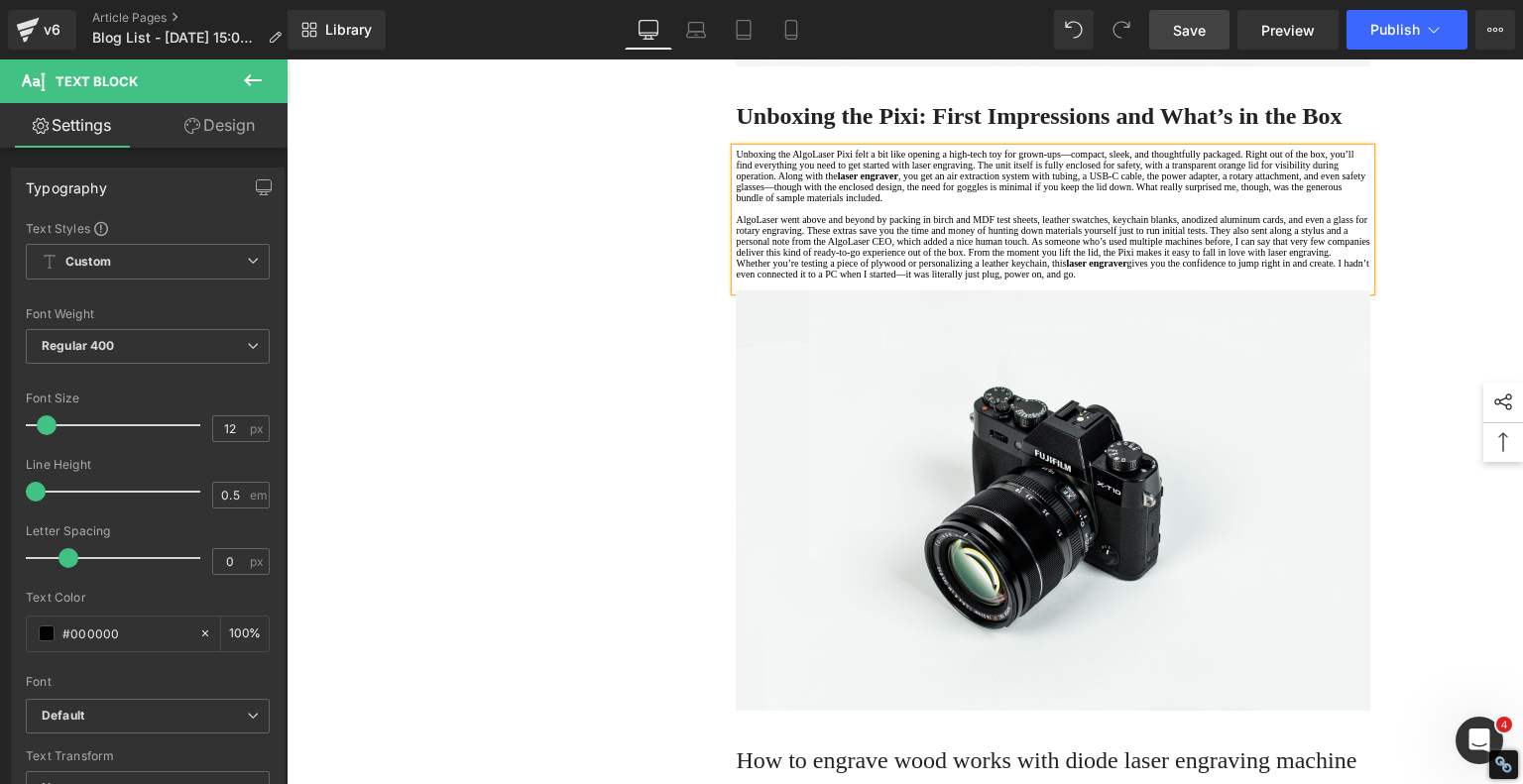 click on "AlgoLaser went above and beyond by packing in birch and MDF test sheets, leather swatches, keychain blanks, anodized aluminum cards, and even a glass for rotary engraving. These extras save you the time and money of hunting down materials yourself just to run initial tests. They also sent along a stylus and a personal note from the AlgoLaser CEO, which added a nice human touch. As someone who’s used multiple machines before, I can say that very few companies deliver this kind of ready-to-go experience out of the box. From the moment you lift the lid, the Pixi makes it easy to fall in love with laser engraving." at bounding box center [1053, 236] 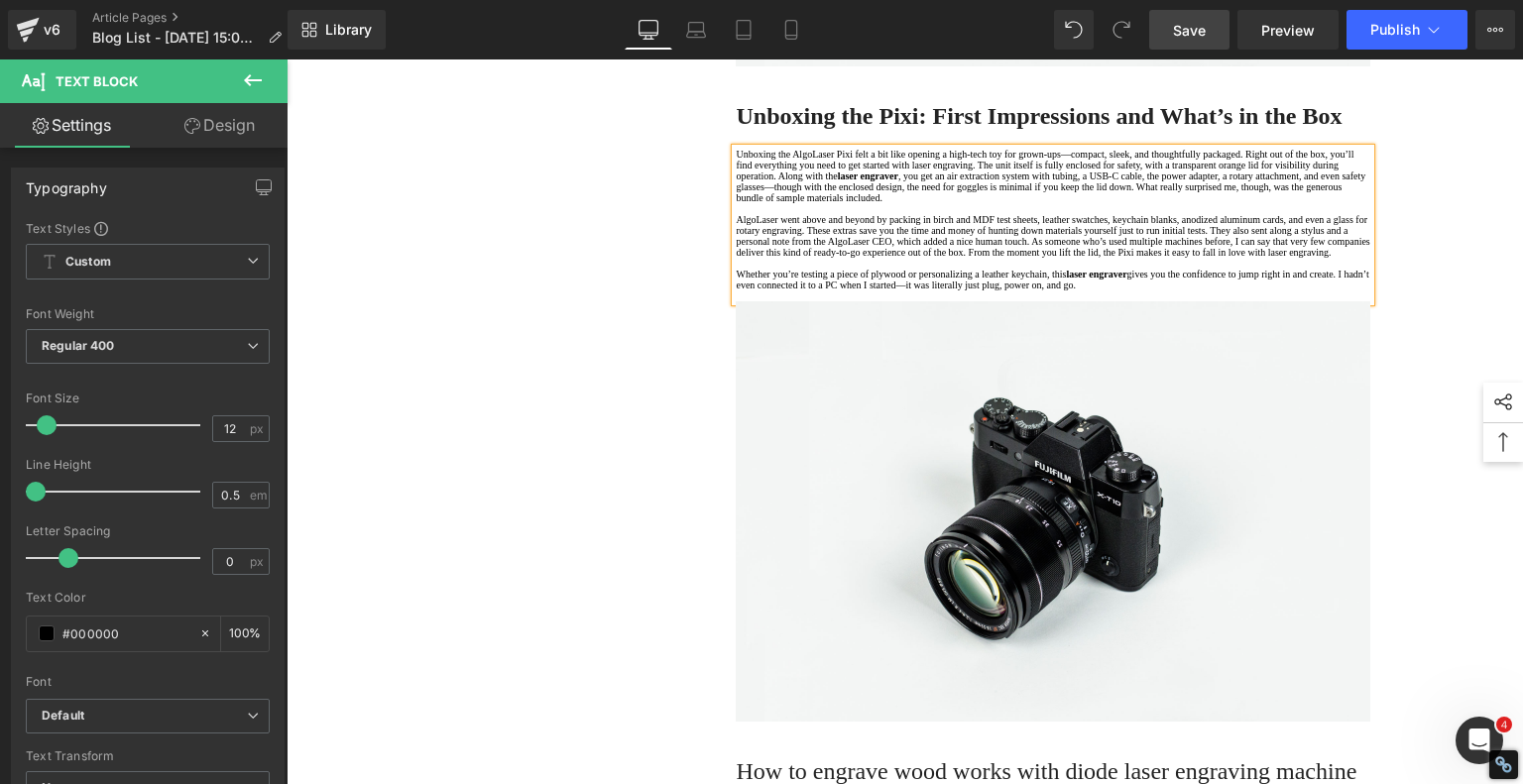 drag, startPoint x: 541, startPoint y: 488, endPoint x: 553, endPoint y: 485, distance: 12.369317 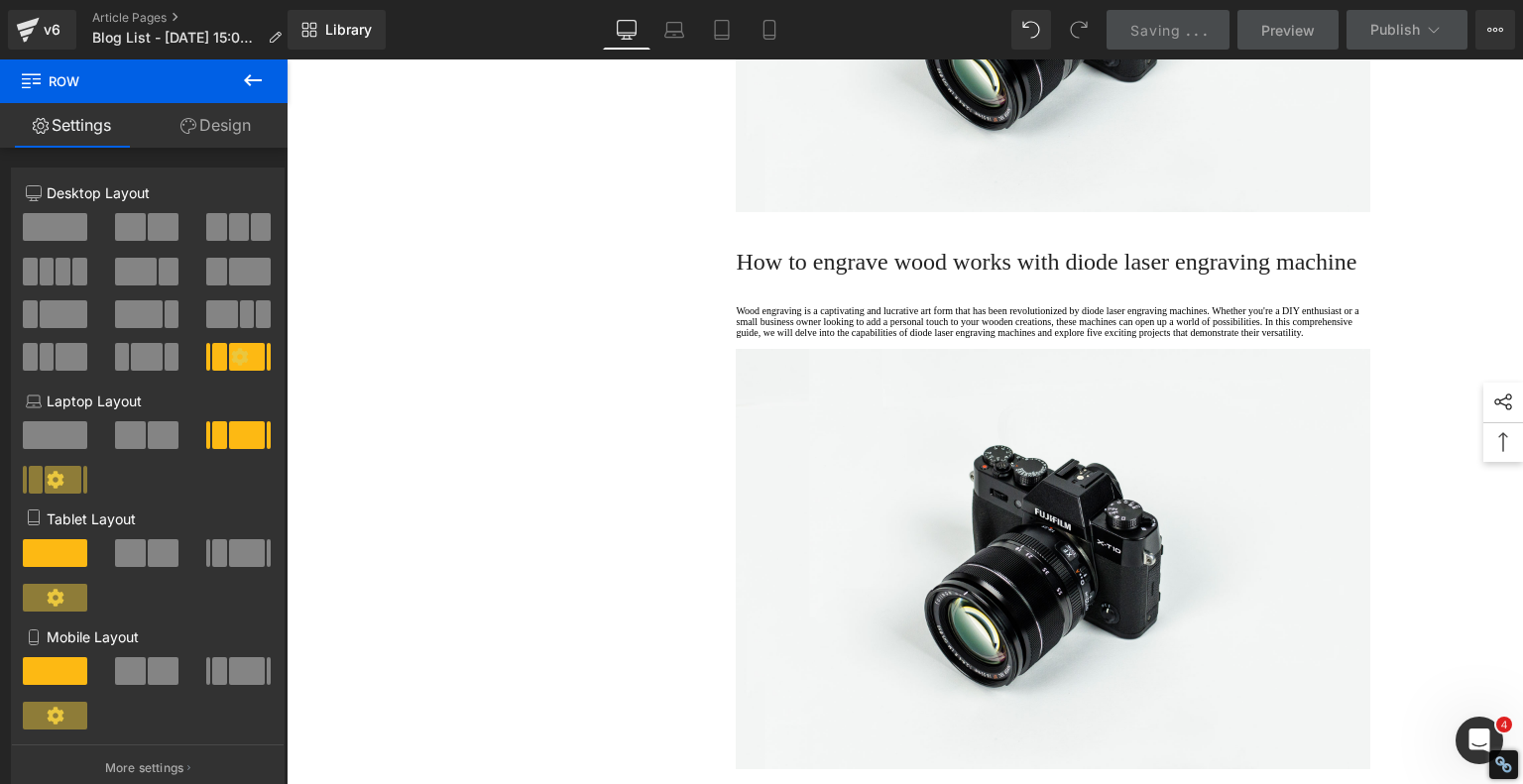 scroll, scrollTop: 1512, scrollLeft: 0, axis: vertical 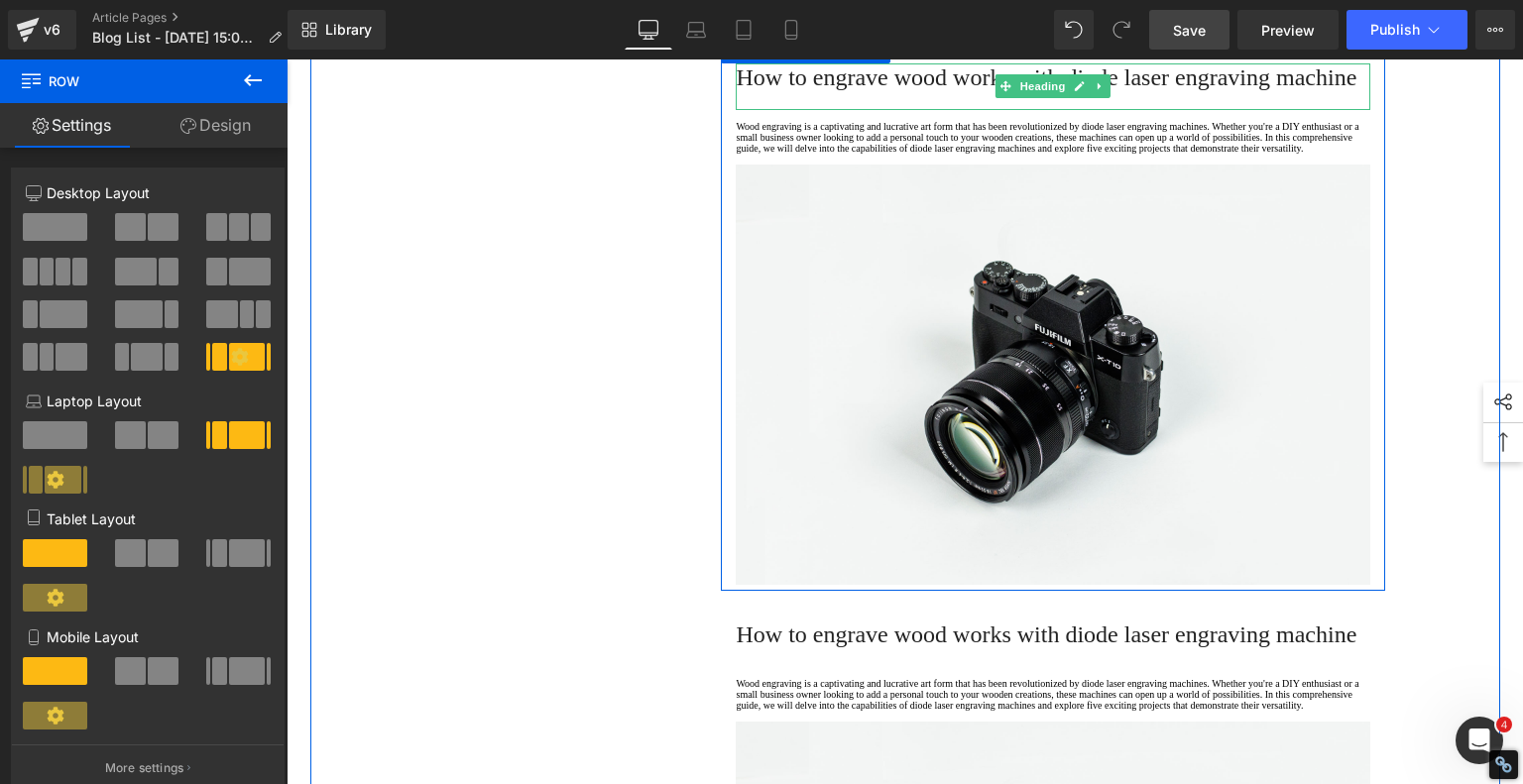 click on "How to engrave wood works with  diode laser engraving machine" at bounding box center (1053, 77) 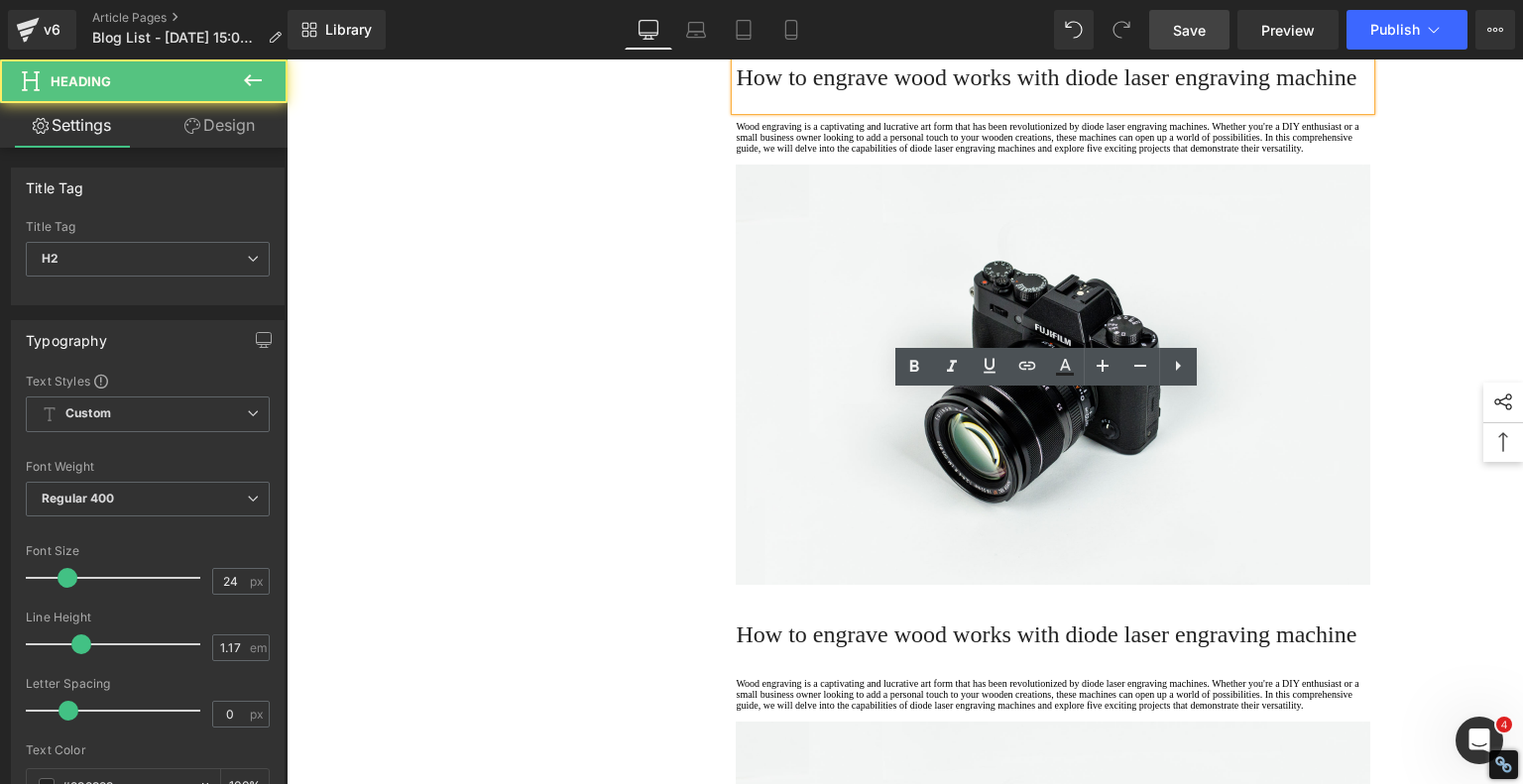 click on "How to engrave wood works with  diode laser engraving machine" at bounding box center (1053, 77) 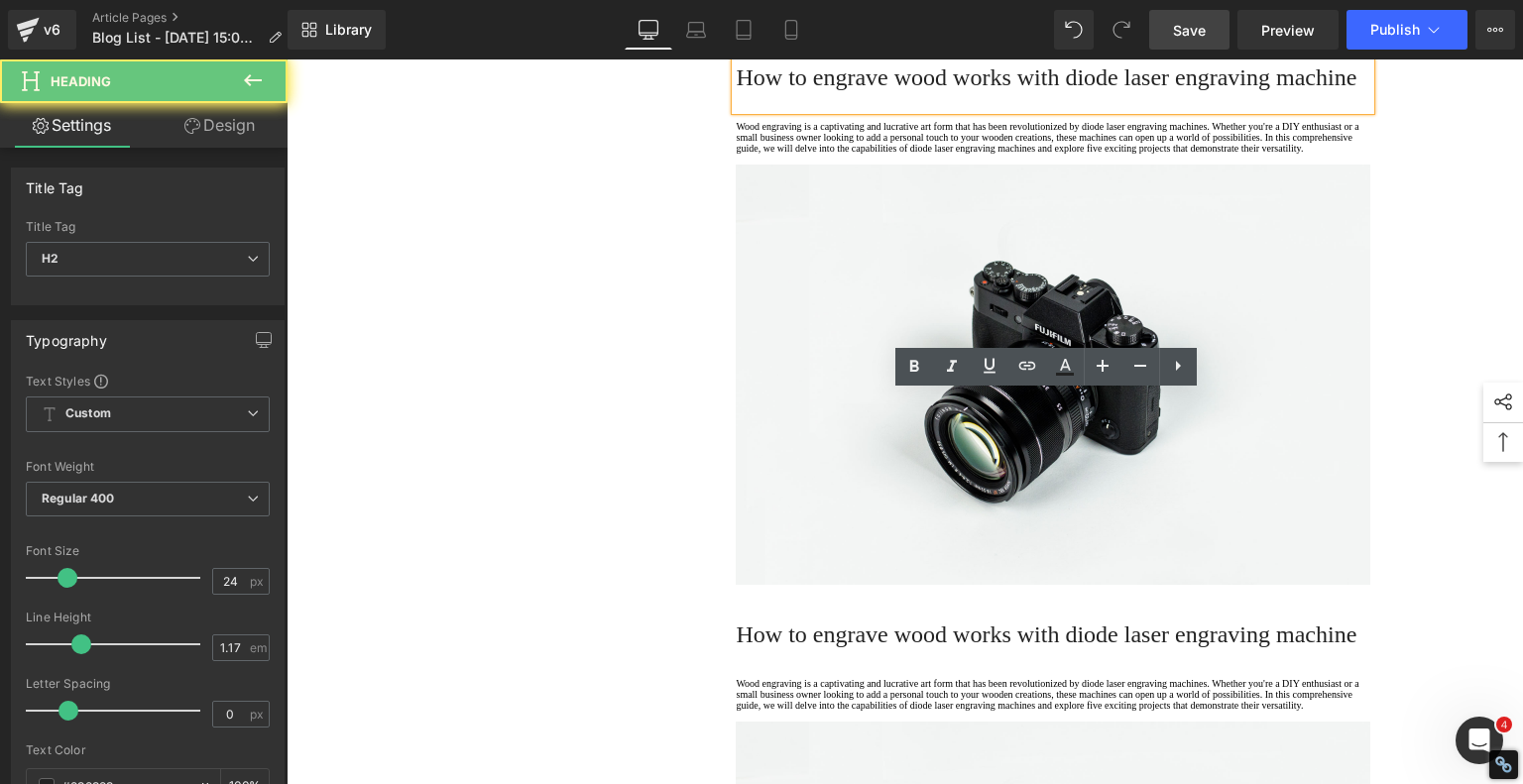 click on "How to engrave wood works with  diode laser engraving machine" at bounding box center [1053, 77] 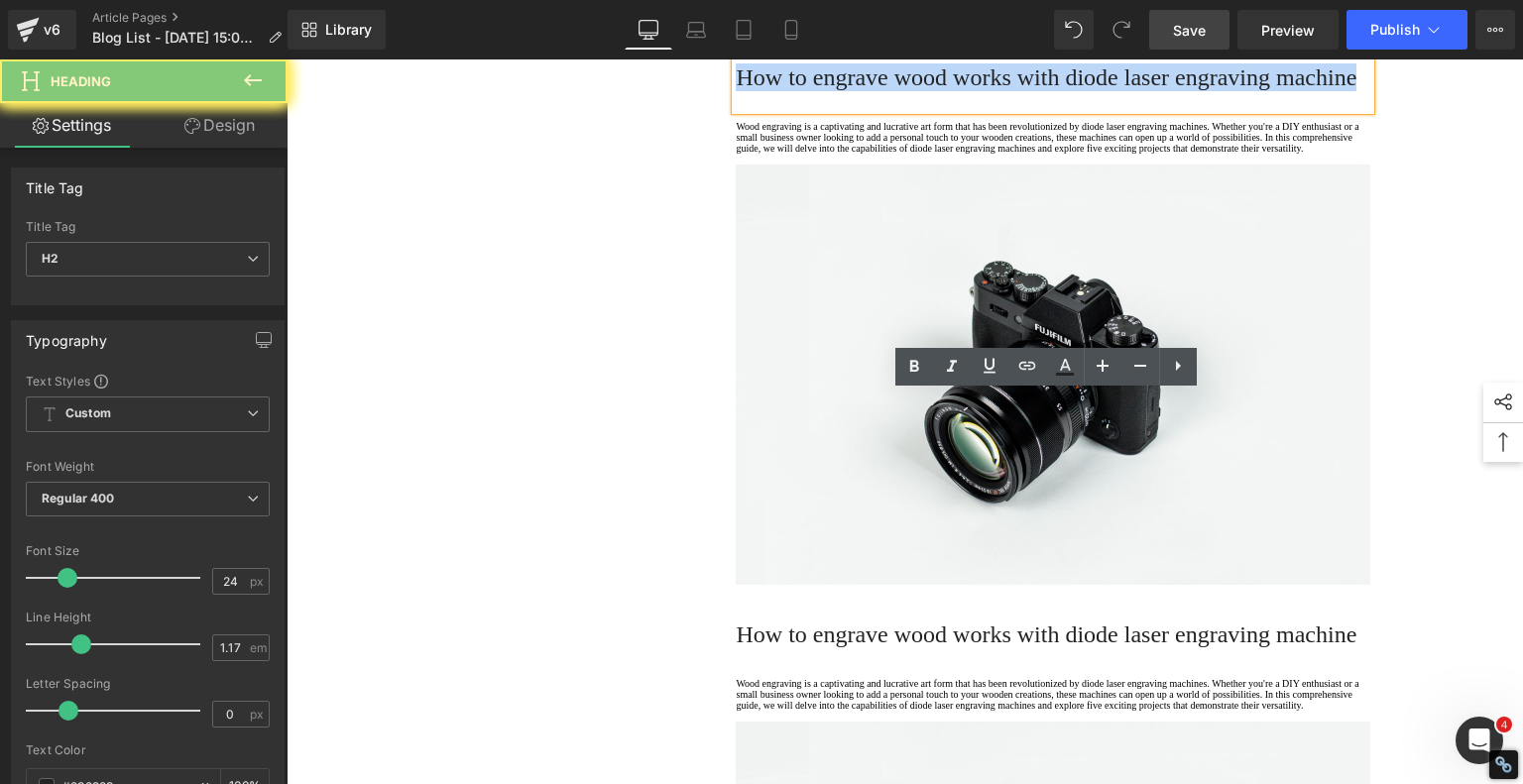 click on "How to engrave wood works with  diode laser engraving machine" at bounding box center [1053, 77] 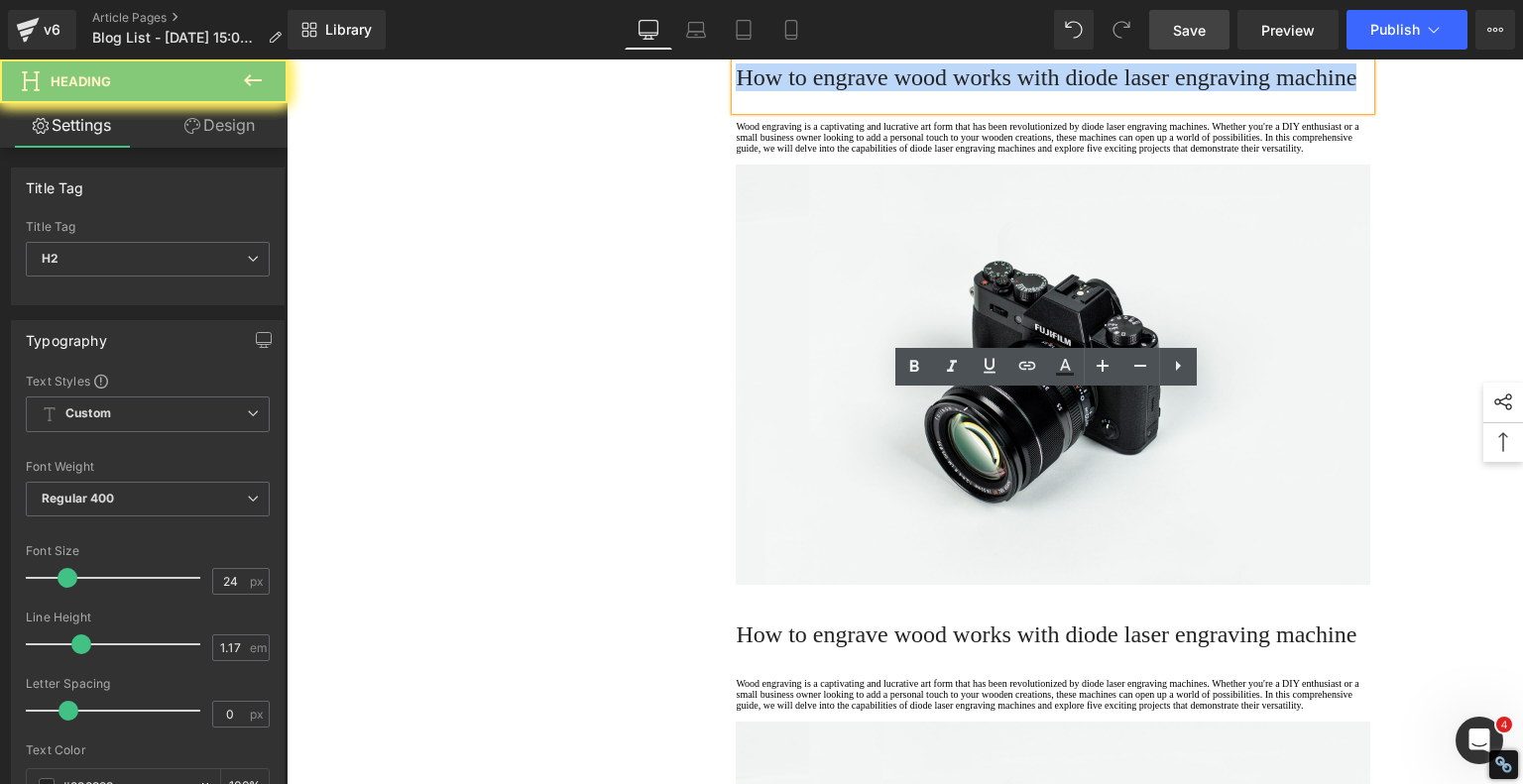 paste 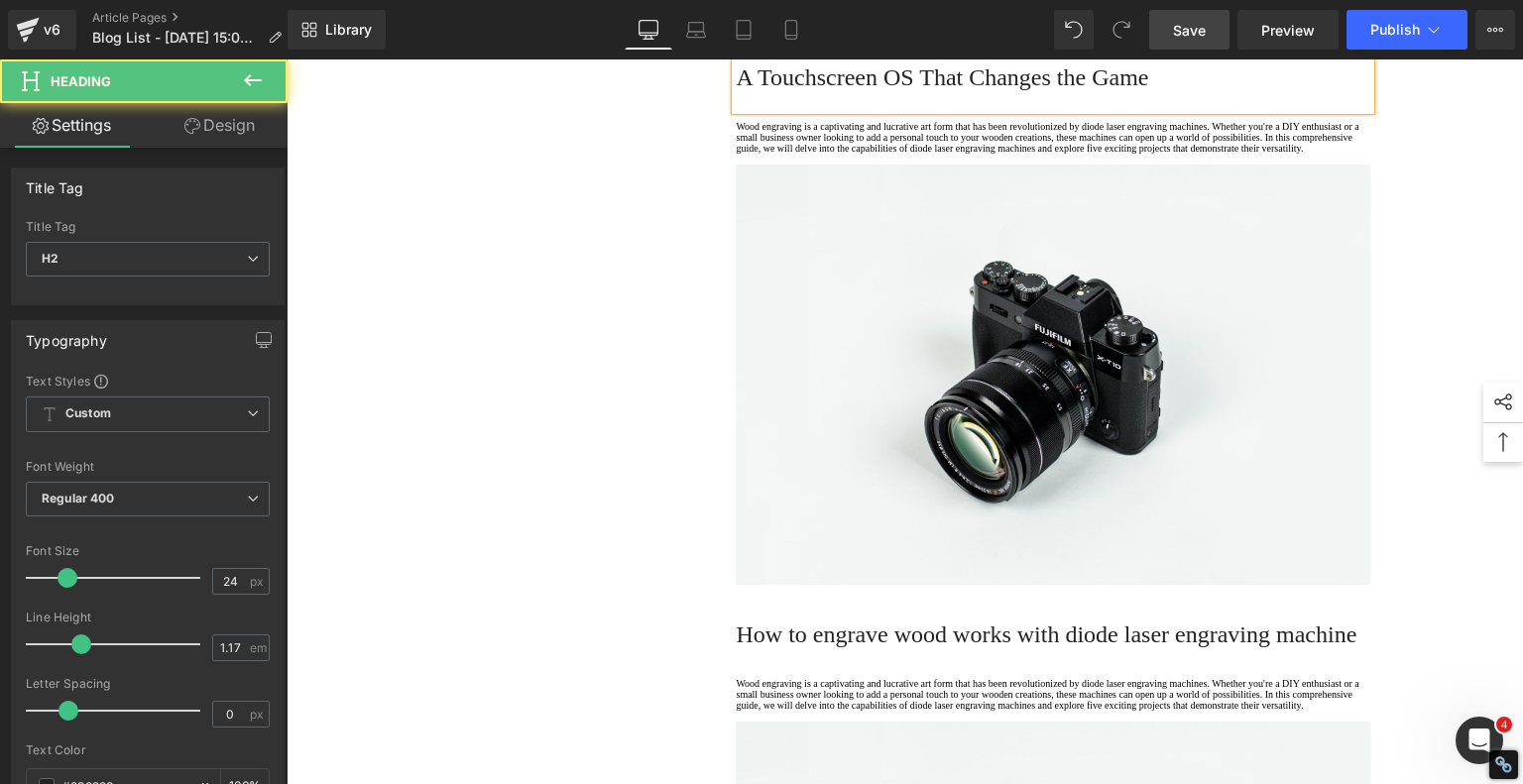 click on "A Touchscreen OS That Changes the Game" at bounding box center (1053, 77) 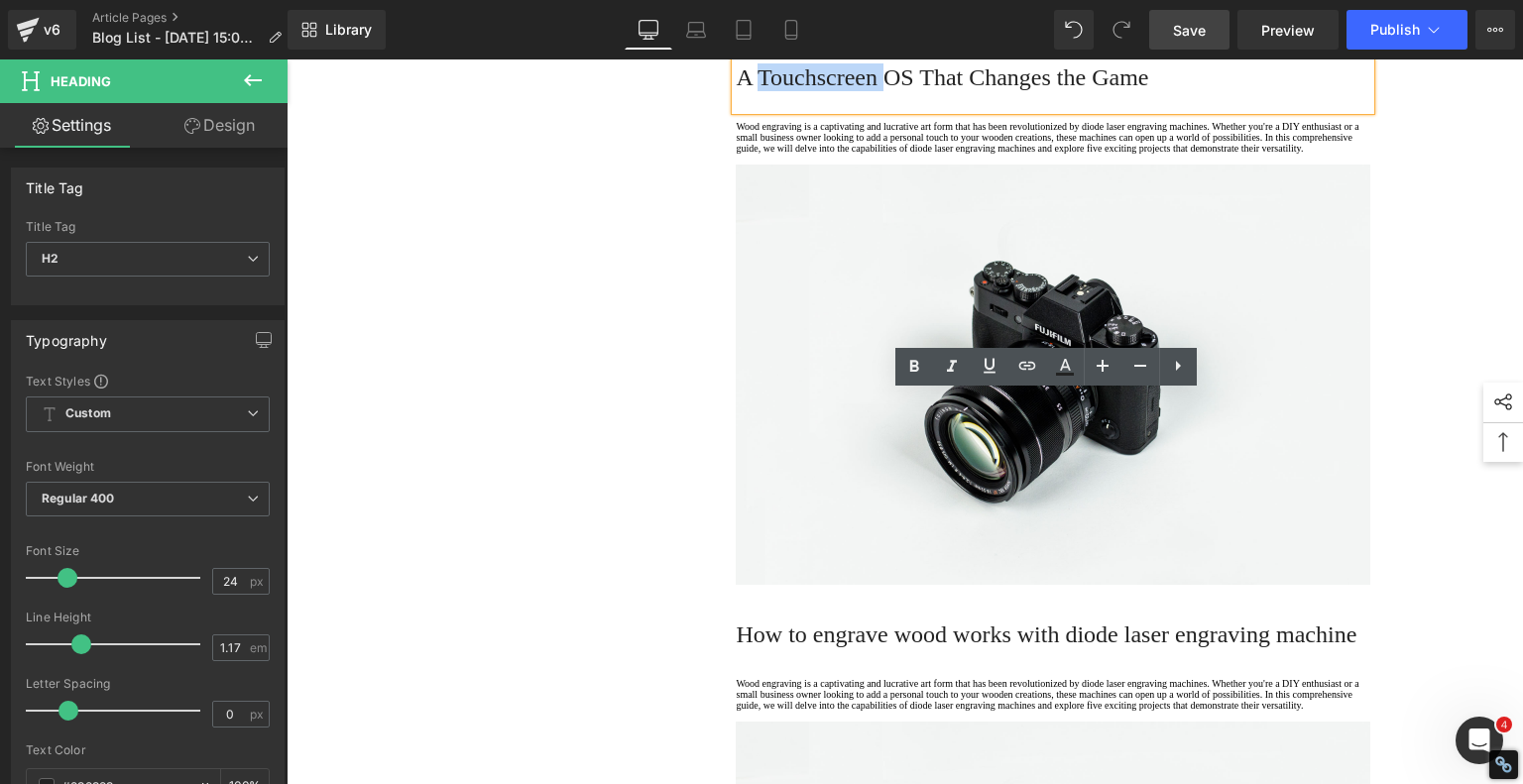 click on "A Touchscreen OS That Changes the Game" at bounding box center [1053, 77] 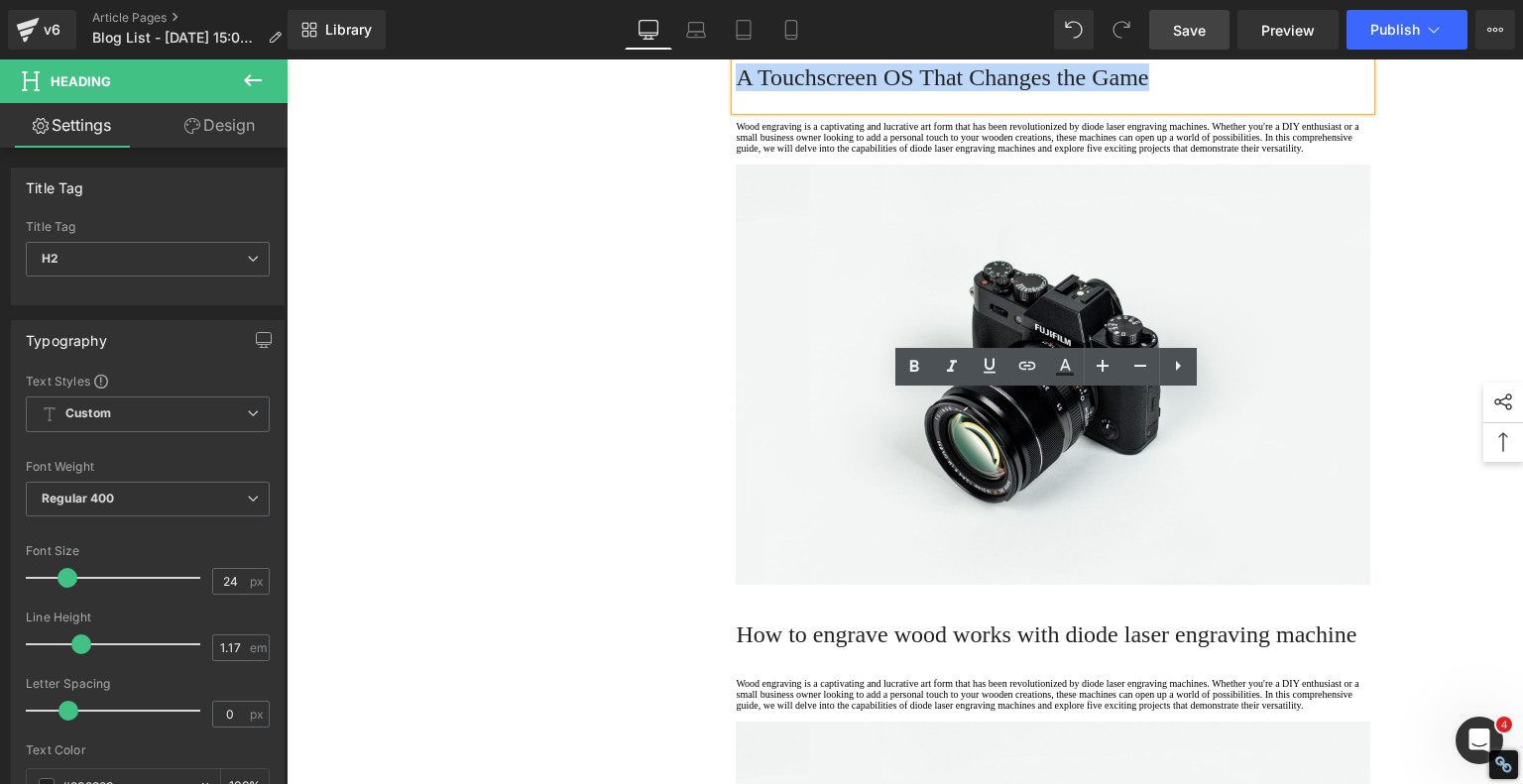 click on "A Touchscreen OS That Changes the Game" at bounding box center (1053, 77) 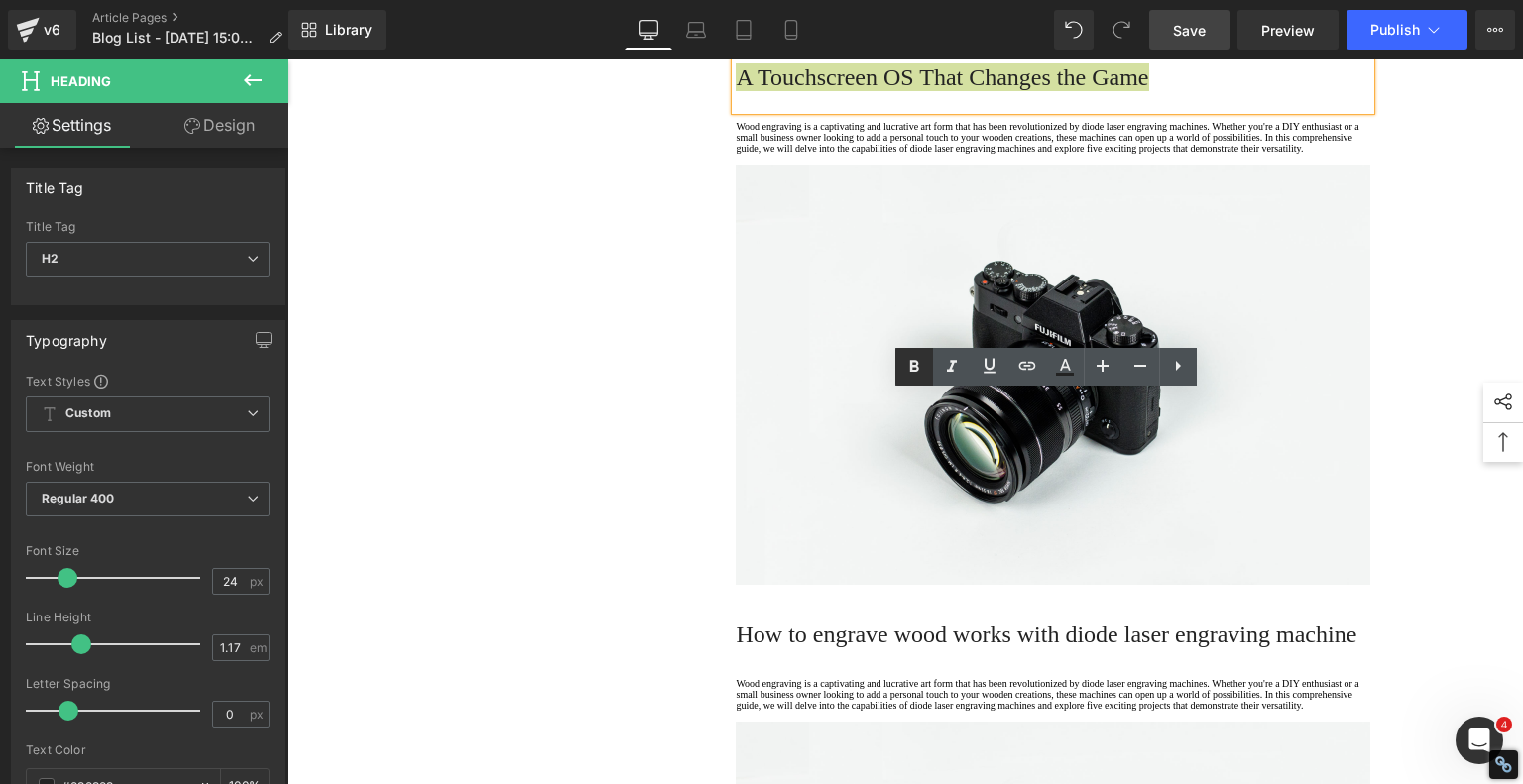 click 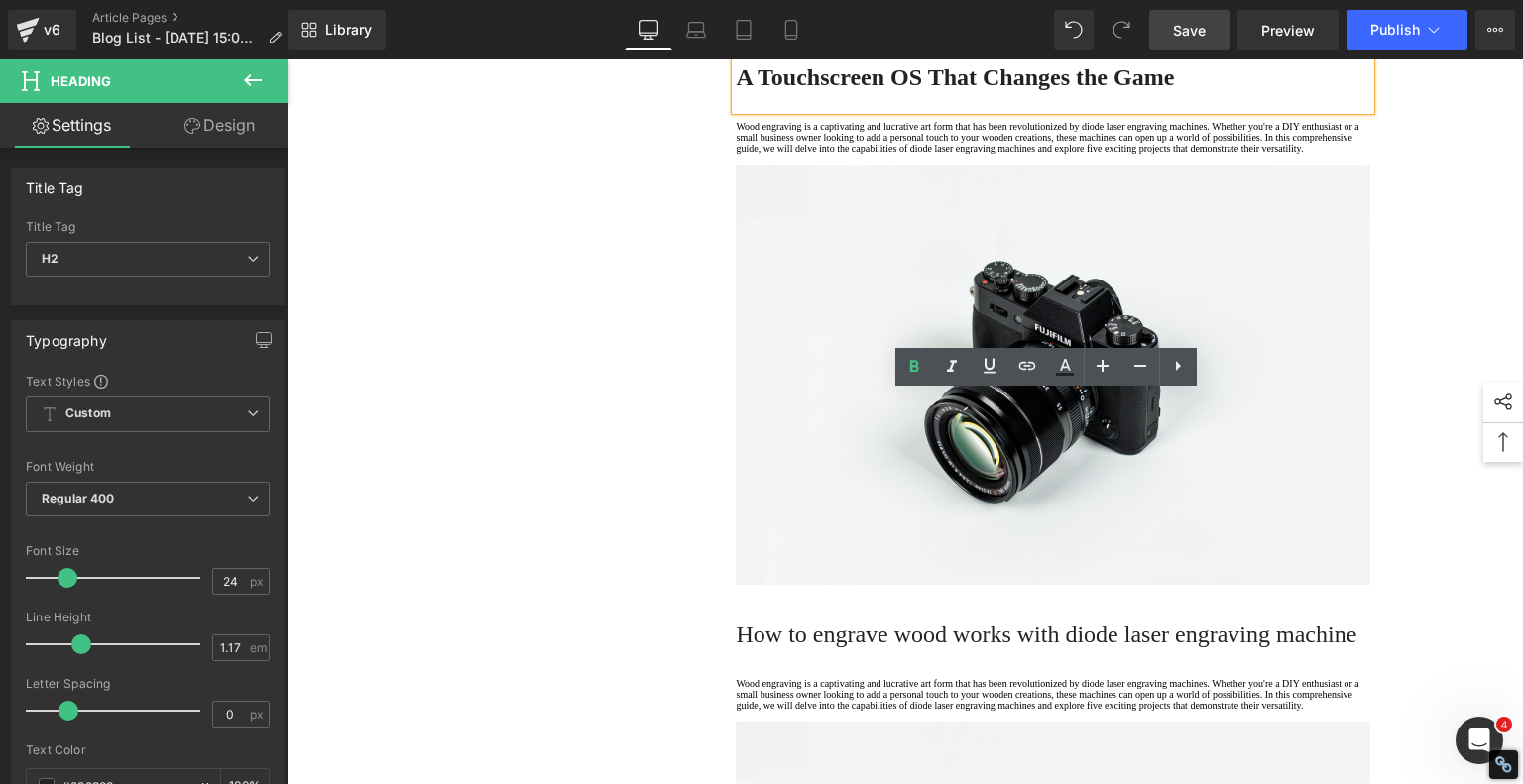 click on "1.  Is the laser engraving machine good at engraving wooden materials Text Block         2.  Laser engraving machine engraving thick paulownia wood cat claw coasters Text Block         3.  Laser engraving machine to engrave thick pine wood calendar Text Block         4.  Laser Engraving Machine to Engrave Skateboards Text Block         5.  Laser engraving machine batch engraving pencils Text Block         Row         Meet the Ultimate Beginner-Friendly Laser Engraver That Blew My Mind Heading         If you're just getting into the world of laser engraving, let me introduce you to something that will truly surprise you—the  AlgoLaser Pixi . This compact, enclosed  laser engraver  is affordable, powerful, and hands-down one of the easiest machines to use if you're new to this craft. In this hands-on review, I unbox the Pixi, walk through the initial setup, and test it on a variety of materials—and spoiler alert: it delivers way beyond what I expected from a 5W desktop unit. [GEOGRAPHIC_DATA]
laser engraver" at bounding box center (905, 459) 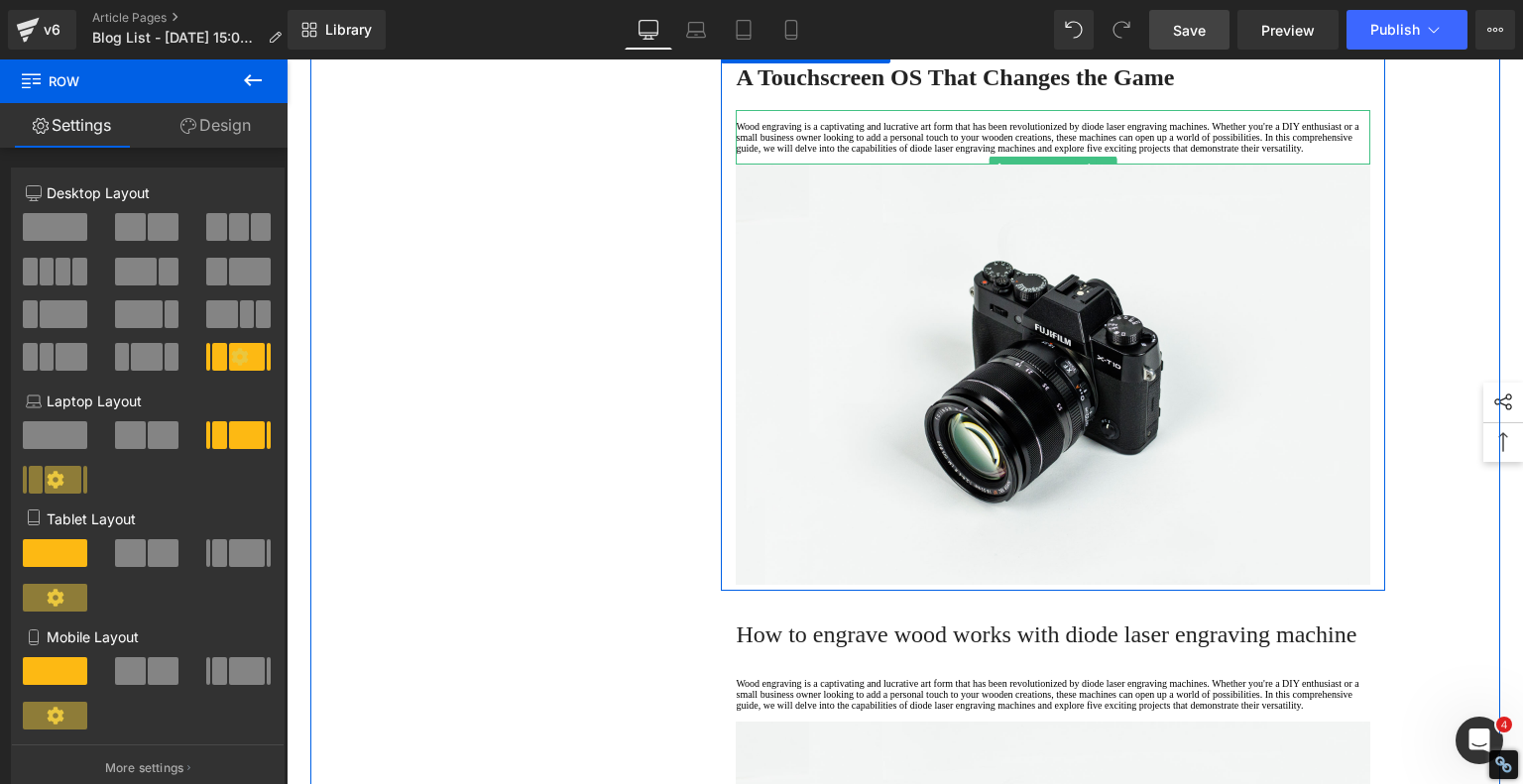 click on "Wood engraving is a captivating and lucrative art form that has been revolutionized by diode laser engraving machines. Whether you're a DIY enthusiast or a small business owner looking to add a personal touch to your wooden creations, these machines can open up a world of possibilities. In this comprehensive guide, we will delve into the capabilities of diode laser engraving machines and explore five exciting projects that demonstrate their versatility." at bounding box center [1053, 137] 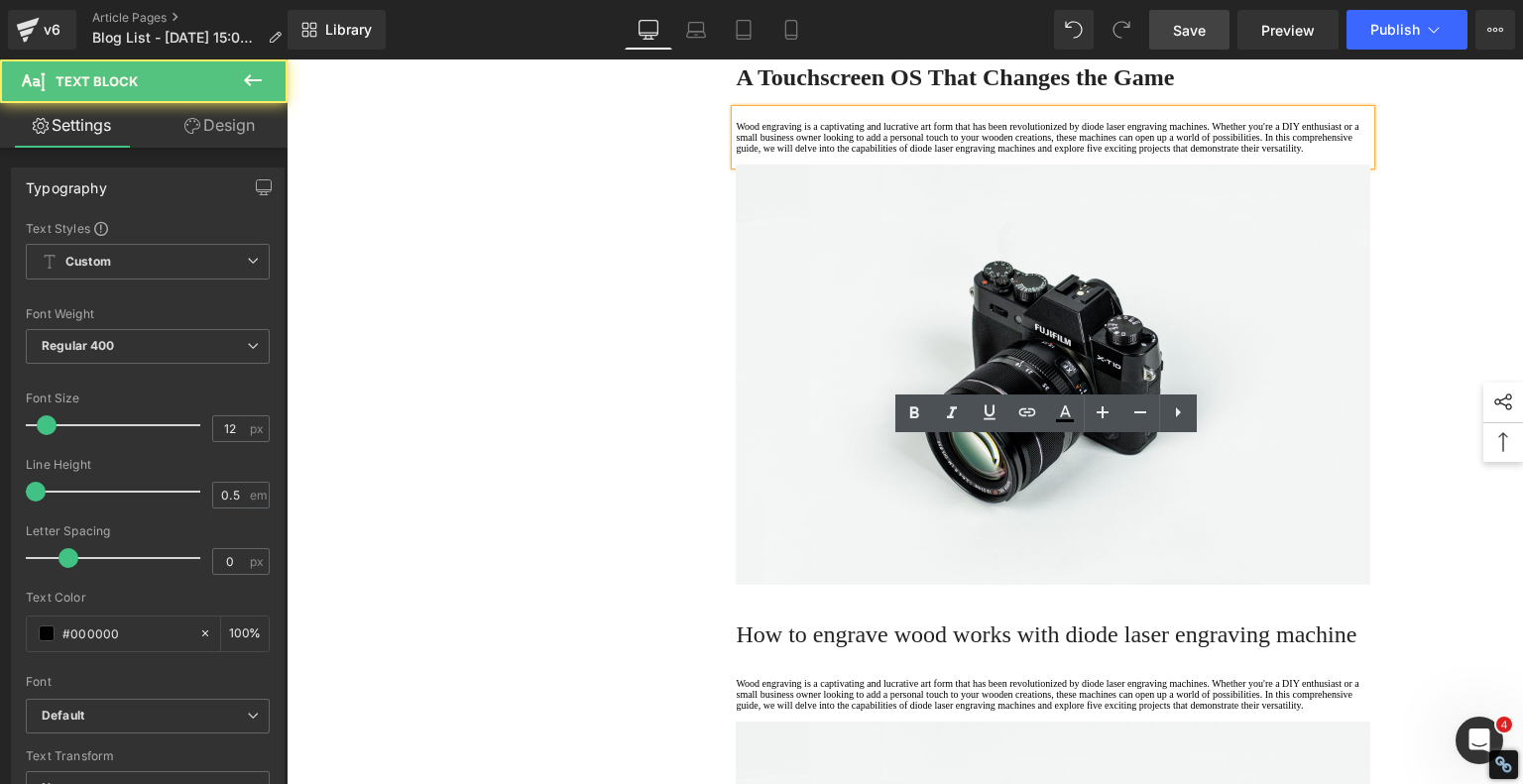 click on "Wood engraving is a captivating and lucrative art form that has been revolutionized by diode laser engraving machines. Whether you're a DIY enthusiast or a small business owner looking to add a personal touch to your wooden creations, these machines can open up a world of possibilities. In this comprehensive guide, we will delve into the capabilities of diode laser engraving machines and explore five exciting projects that demonstrate their versatility." at bounding box center (1053, 137) 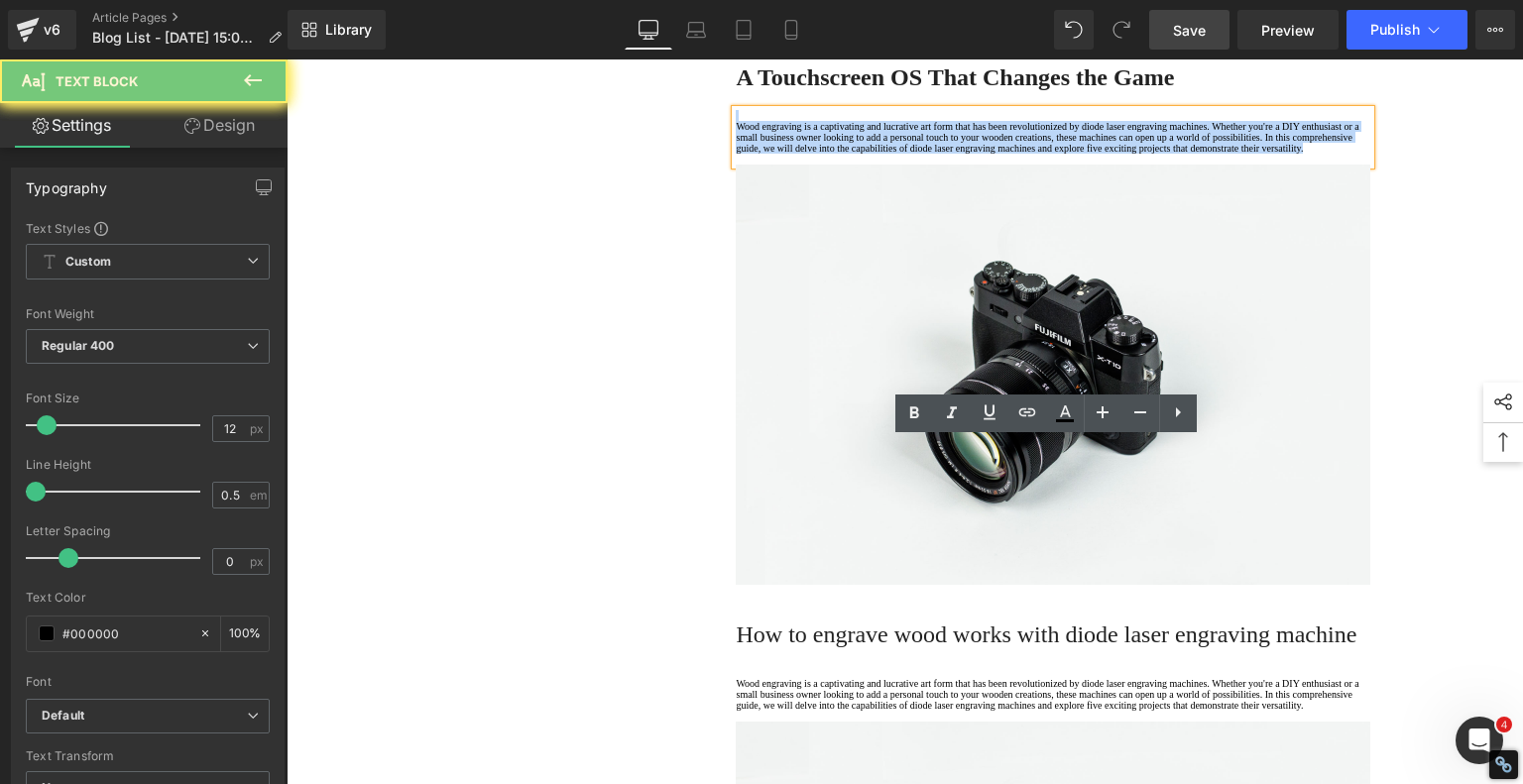 drag, startPoint x: 802, startPoint y: 531, endPoint x: 620, endPoint y: 389, distance: 230.8419 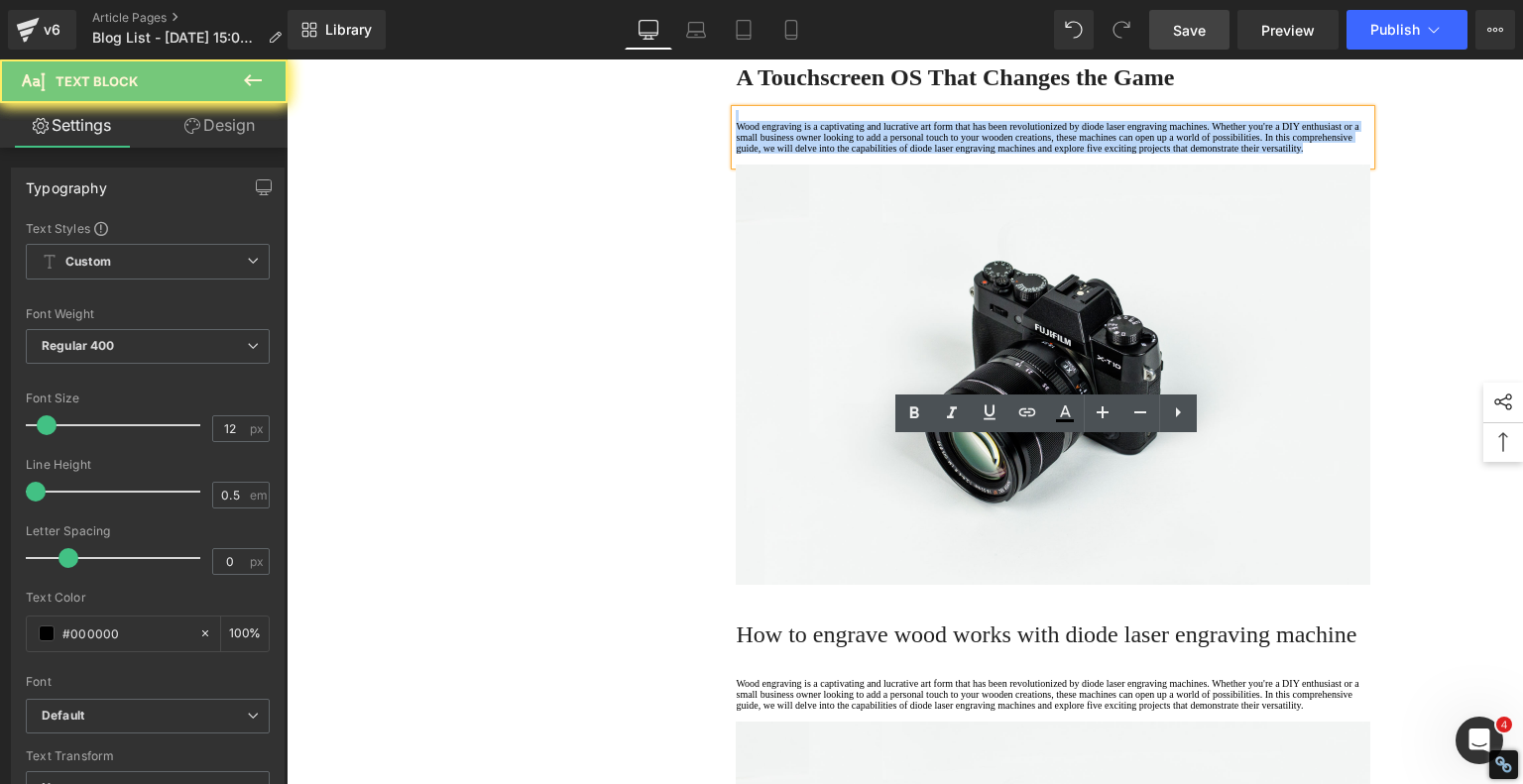 click on "1.  Is the laser engraving machine good at engraving wooden materials Text Block         2.  Laser engraving machine engraving thick paulownia wood cat claw coasters Text Block         3.  Laser engraving machine to engrave thick pine wood calendar Text Block         4.  Laser Engraving Machine to Engrave Skateboards Text Block         5.  Laser engraving machine batch engraving pencils Text Block         Row         Meet the Ultimate Beginner-Friendly Laser Engraver That Blew My Mind Heading         If you're just getting into the world of laser engraving, let me introduce you to something that will truly surprise you—the  AlgoLaser Pixi . This compact, enclosed  laser engraver  is affordable, powerful, and hands-down one of the easiest machines to use if you're new to this craft. In this hands-on review, I unbox the Pixi, walk through the initial setup, and test it on a variety of materials—and spoiler alert: it delivers way beyond what I expected from a 5W desktop unit. [GEOGRAPHIC_DATA]
laser engraver" at bounding box center [905, 459] 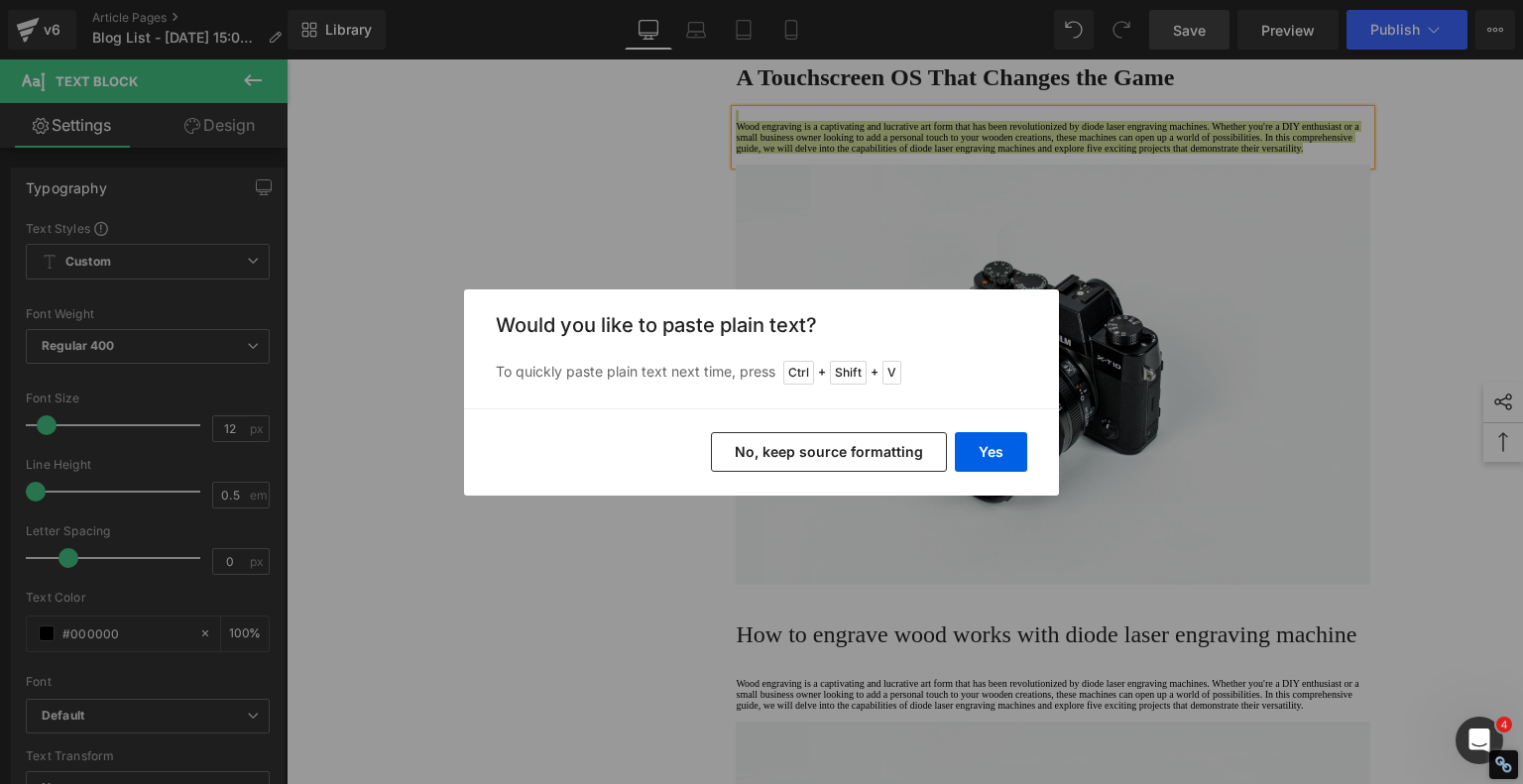 click on "No, keep source formatting" at bounding box center (829, 452) 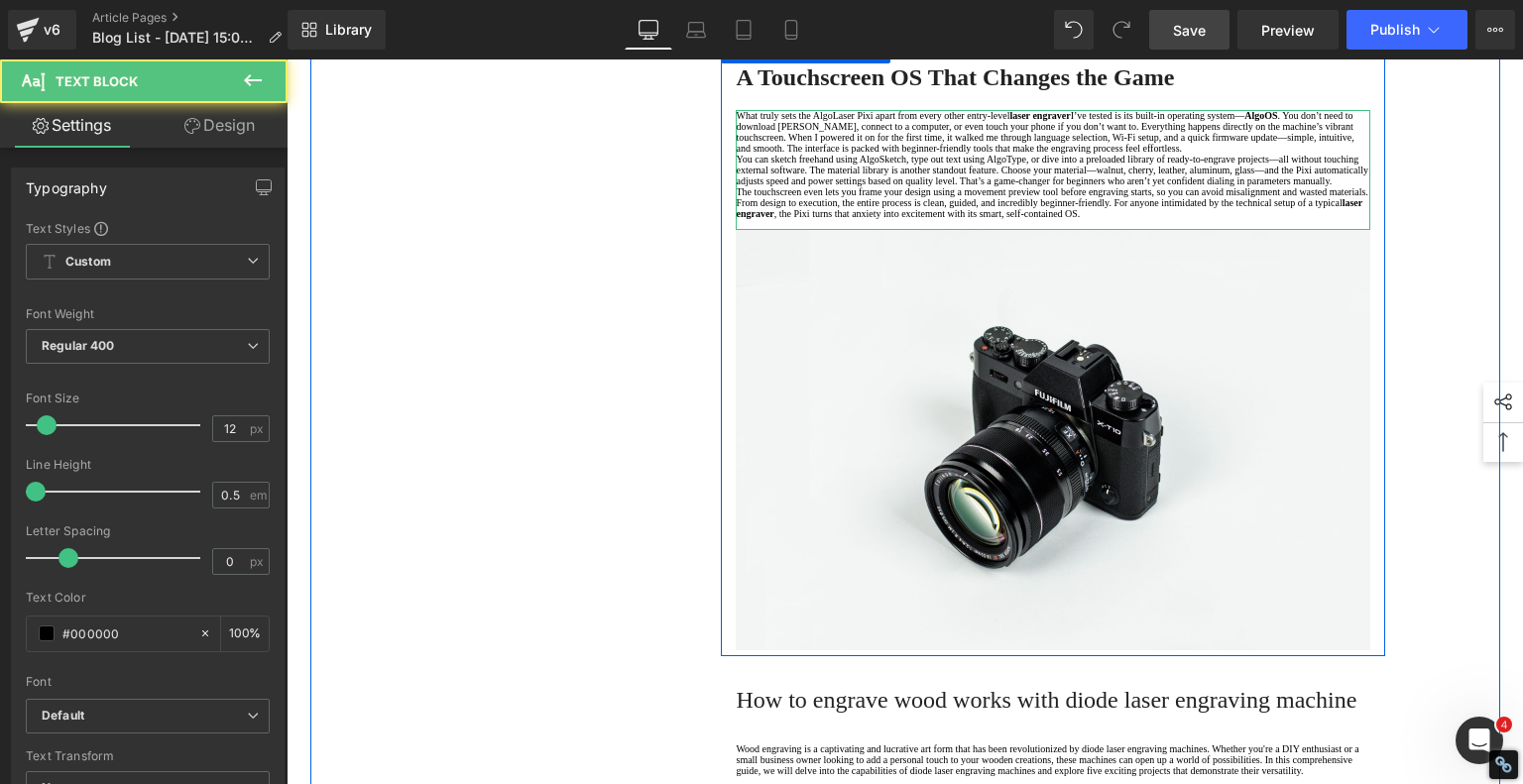 click on "What truly sets the AlgoLaser Pixi apart from every other entry-level  laser engraver  I’ve tested is its built-in operating system— AlgoOS . You don’t need to download LightBurn, connect to a computer, or even touch your phone if you don’t want to. Everything happens directly on the machine’s vibrant touchscreen. When I powered it on for the first time, it walked me through language selection, Wi-Fi setup, and a quick firmware update—simple, intuitive, and smooth. The interface is packed with beginner-friendly tools that make the engraving process feel effortless." at bounding box center [1053, 132] 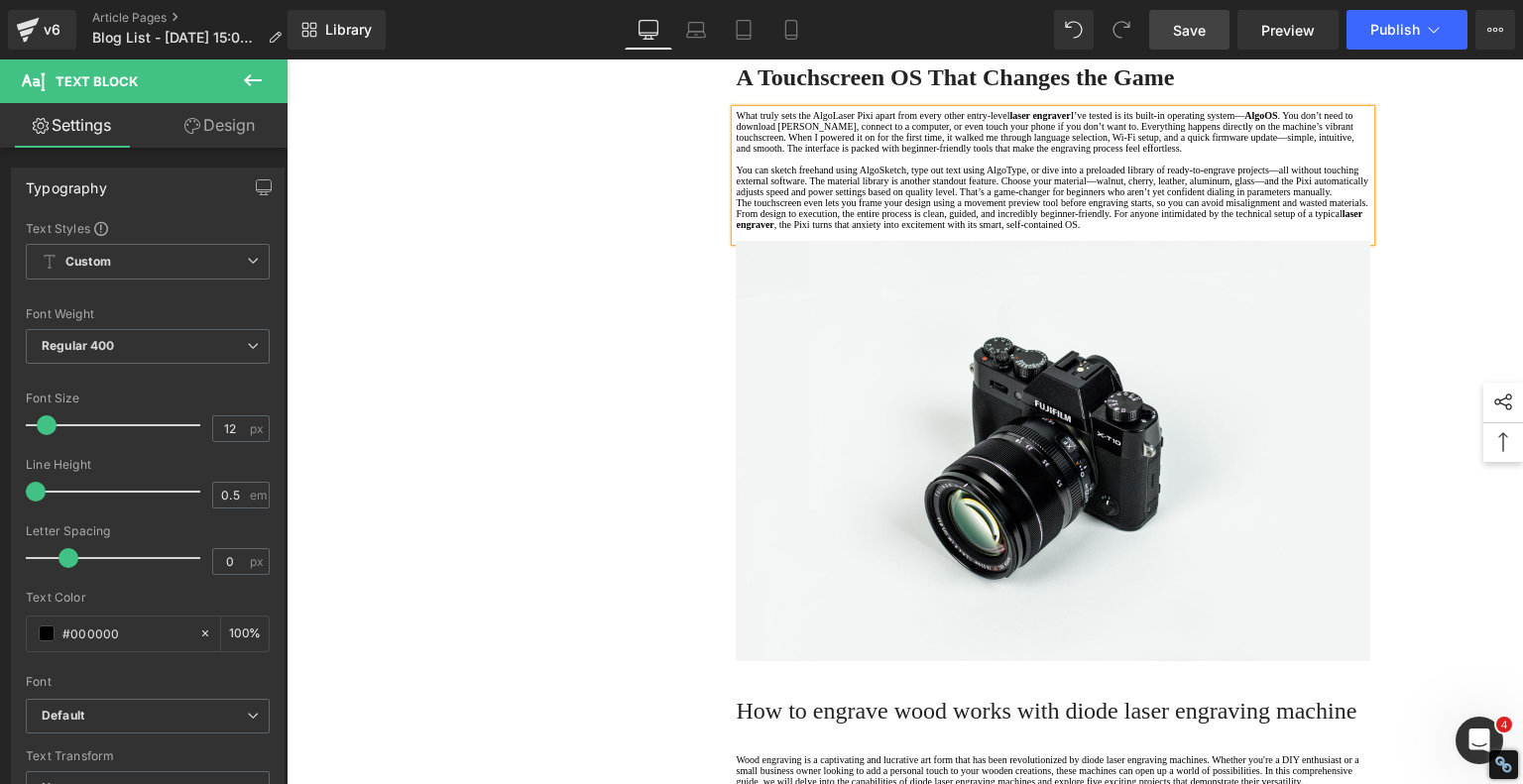 click on "You can sketch freehand using AlgoSketch, type out text using AlgoType, or dive into a preloaded library of ready-to-engrave projects—all without touching external software. The material library is another standout feature. Choose your material—walnut, cherry, leather, aluminum, glass—and the Pixi automatically adjusts speed and power settings based on quality level. That’s a game-changer for beginners who aren’t yet confident dialing in parameters manually." at bounding box center [1053, 180] 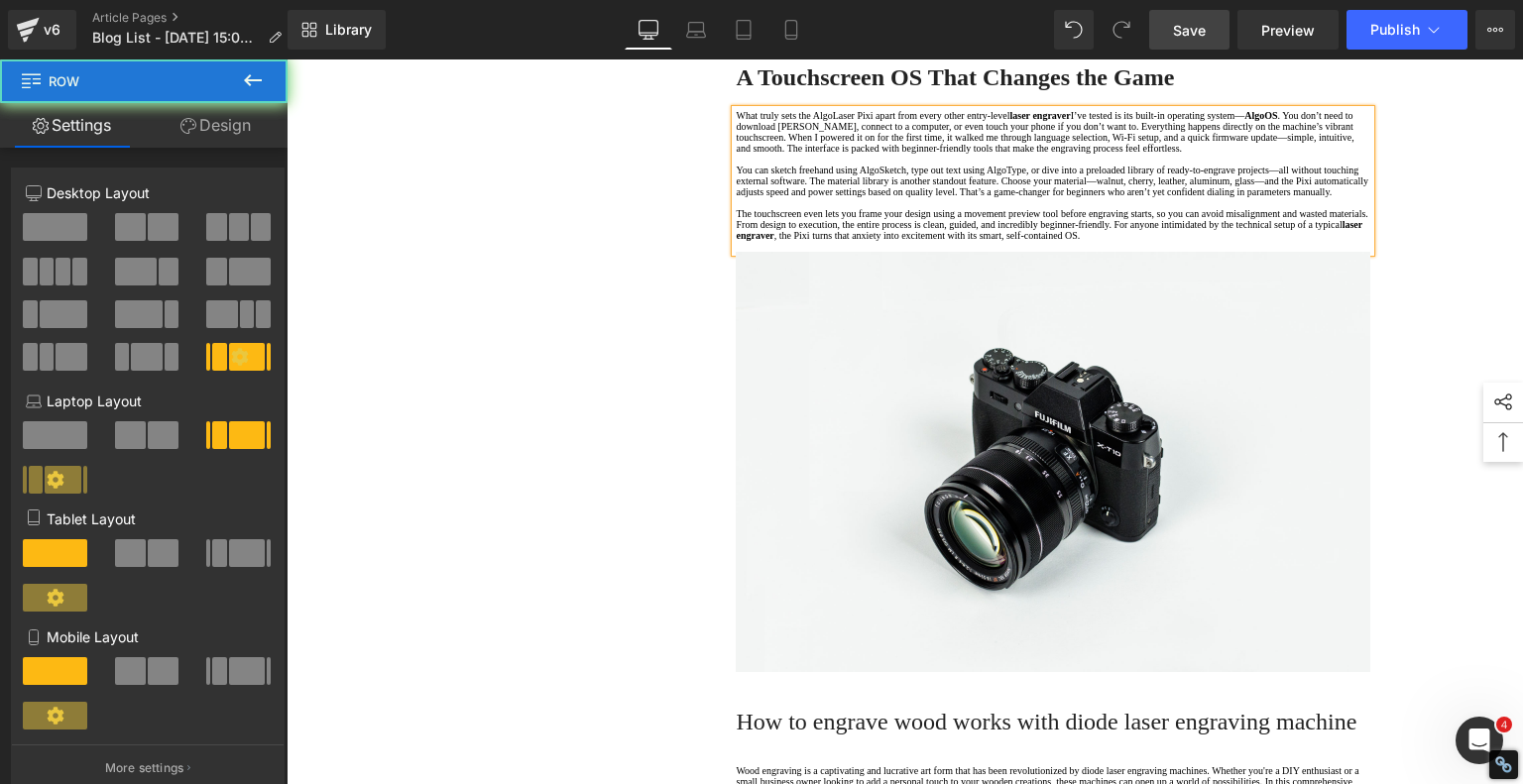 click on "1.  Is the laser engraving machine good at engraving wooden materials Text Block         2.  Laser engraving machine engraving thick paulownia wood cat claw coasters Text Block         3.  Laser engraving machine to engrave thick pine wood calendar Text Block         4.  Laser Engraving Machine to Engrave Skateboards Text Block         5.  Laser engraving machine batch engraving pencils Text Block         Row         Meet the Ultimate Beginner-Friendly Laser Engraver That Blew My Mind Heading         If you're just getting into the world of laser engraving, let me introduce you to something that will truly surprise you—the  AlgoLaser Pixi . This compact, enclosed  laser engraver  is affordable, powerful, and hands-down one of the easiest machines to use if you're new to this craft. In this hands-on review, I unbox the Pixi, walk through the initial setup, and test it on a variety of materials—and spoiler alert: it delivers way beyond what I expected from a 5W desktop unit. [GEOGRAPHIC_DATA]
laser engraver" at bounding box center [905, 503] 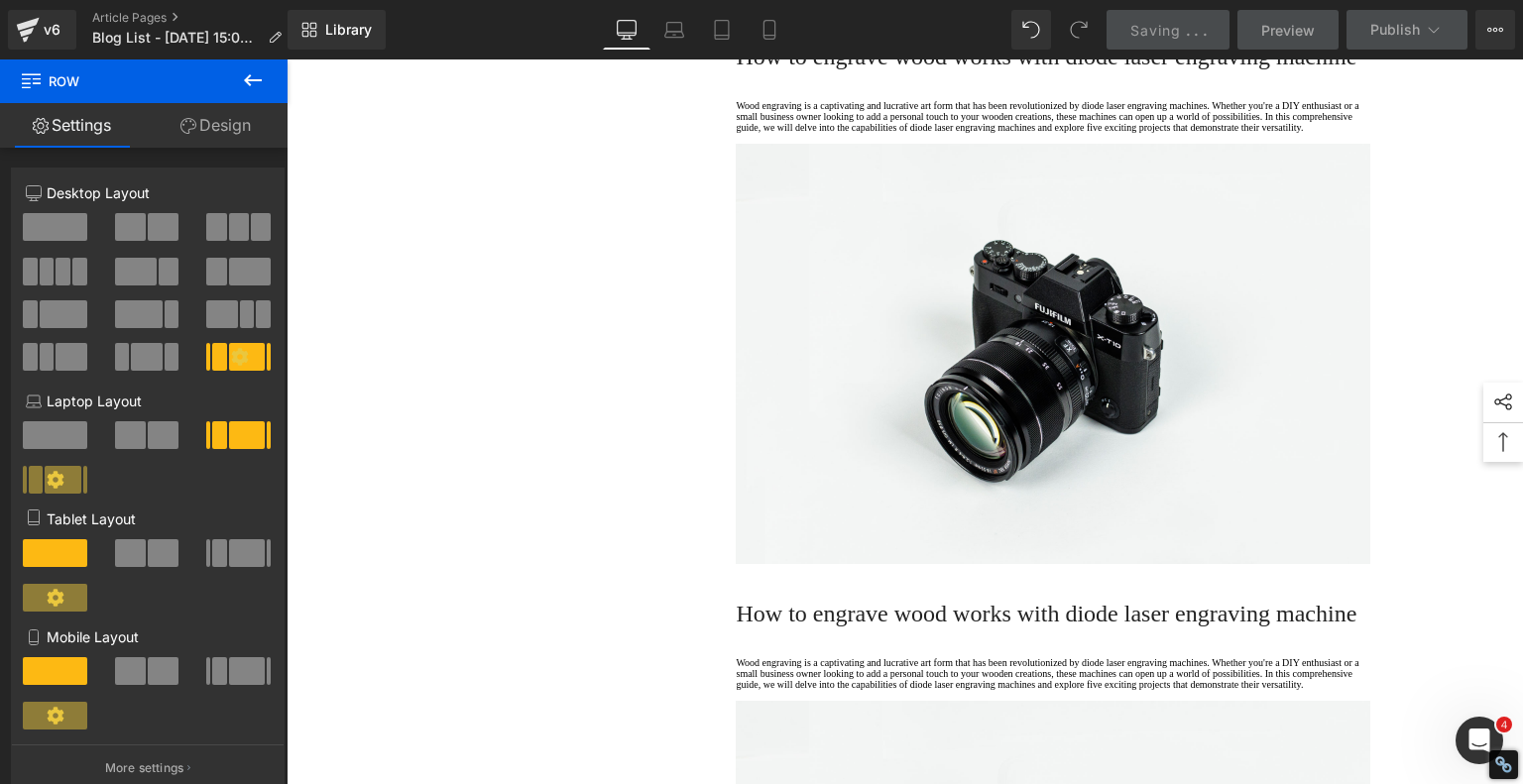 scroll, scrollTop: 2503, scrollLeft: 0, axis: vertical 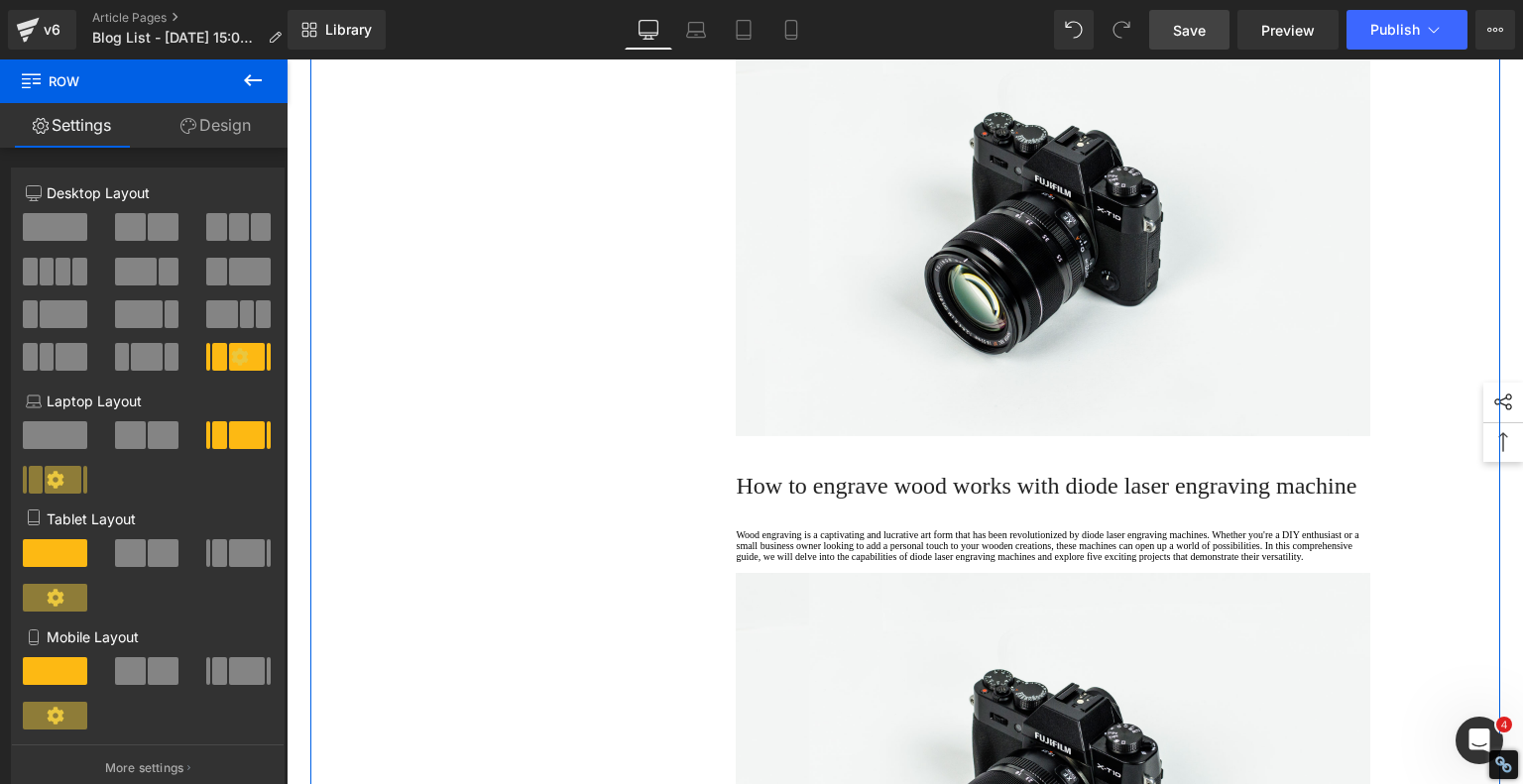 click on "How to engrave wood works with  diode laser engraving machine" at bounding box center [1046, -71] 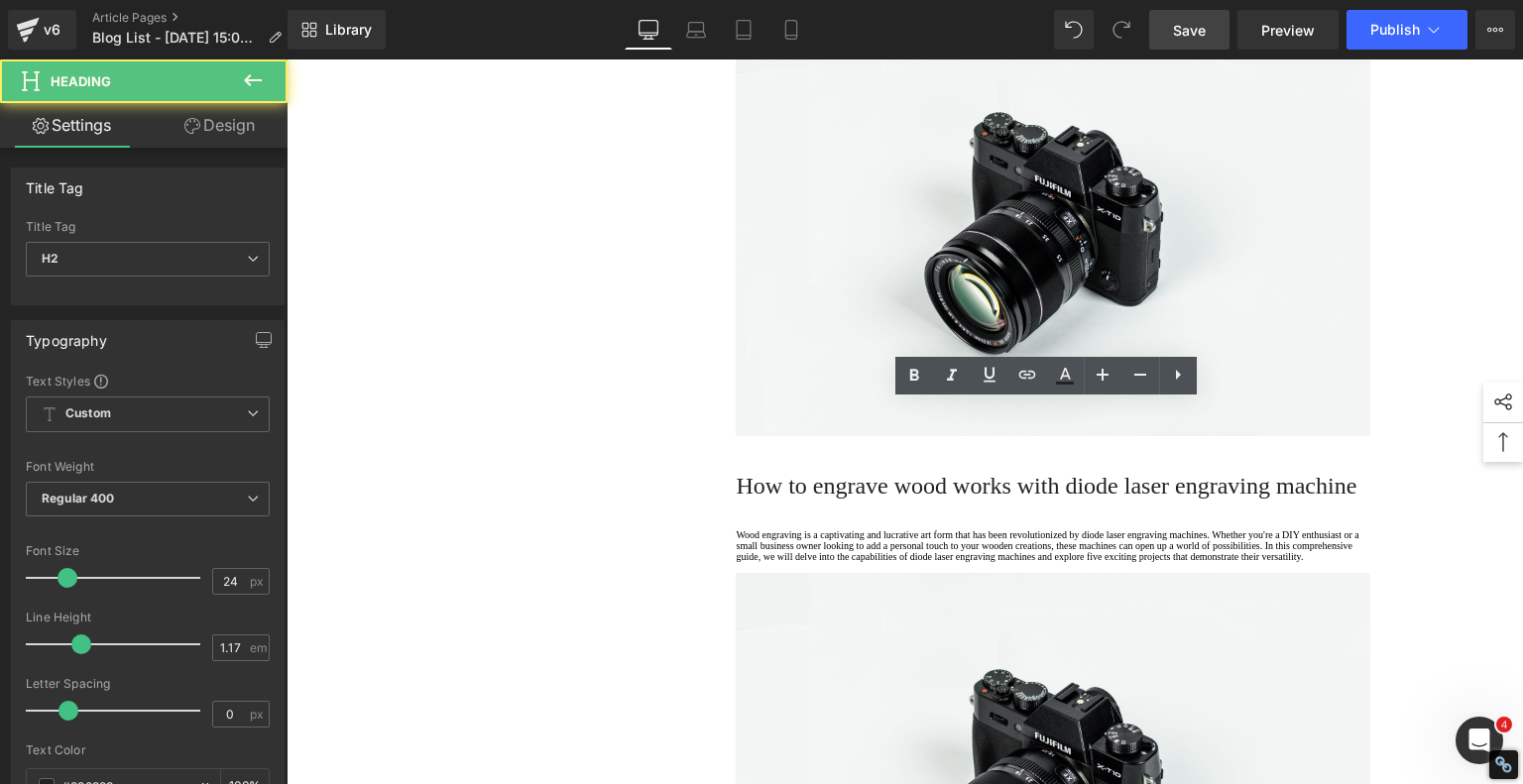 click on "How to engrave wood works with  diode laser engraving machine" at bounding box center [1046, -71] 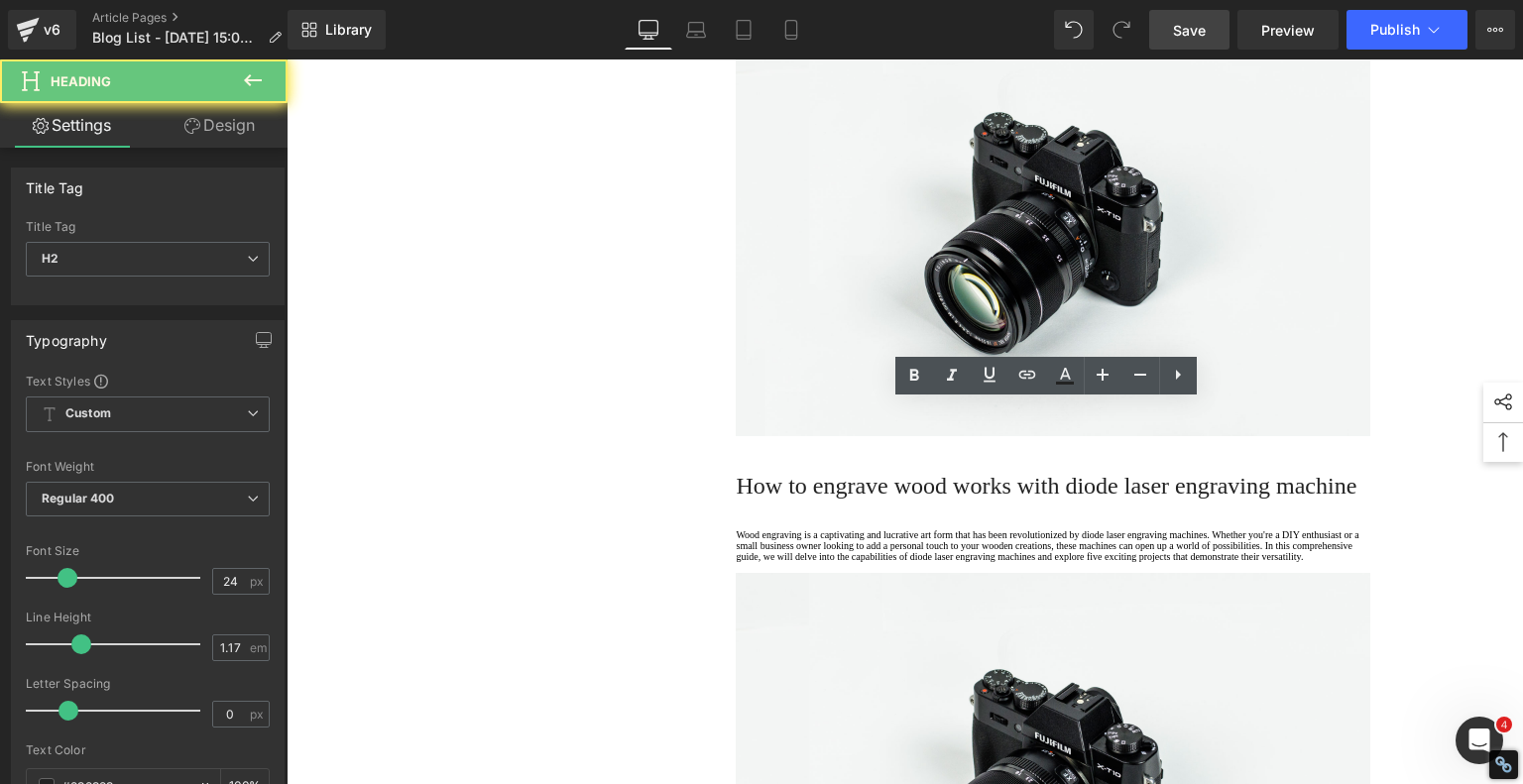 click on "How to engrave wood works with  diode laser engraving machine" at bounding box center (1046, -71) 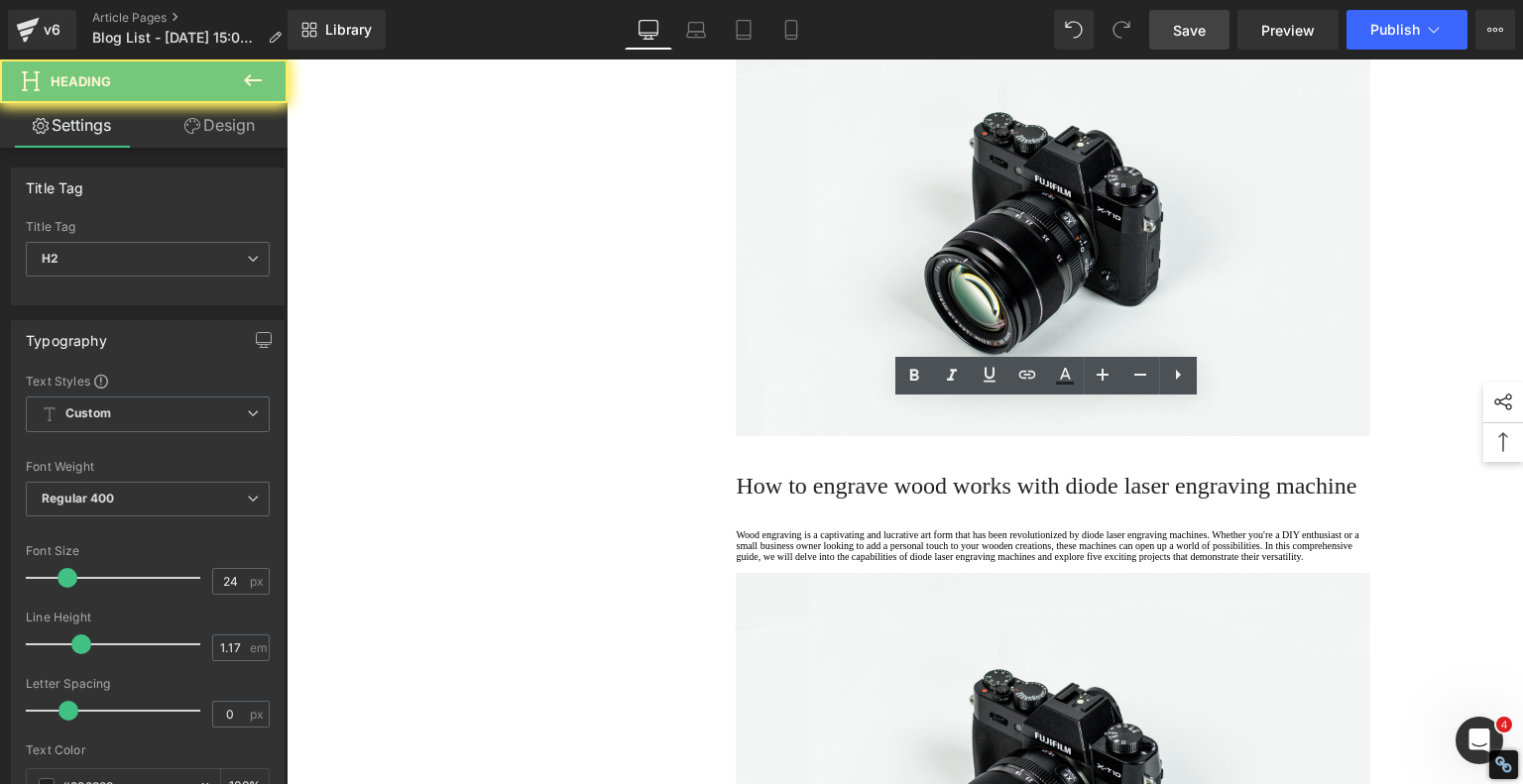 paste 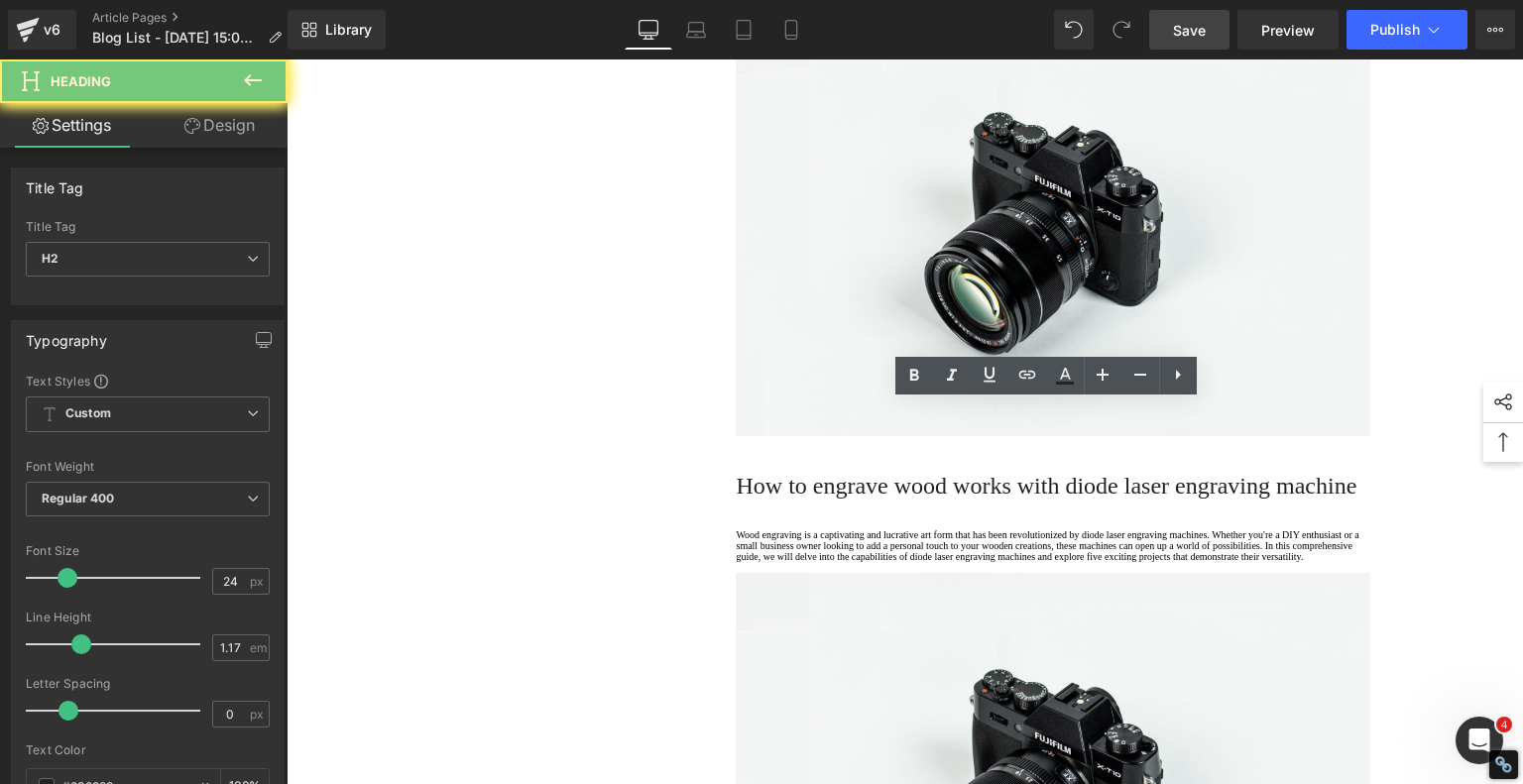 type 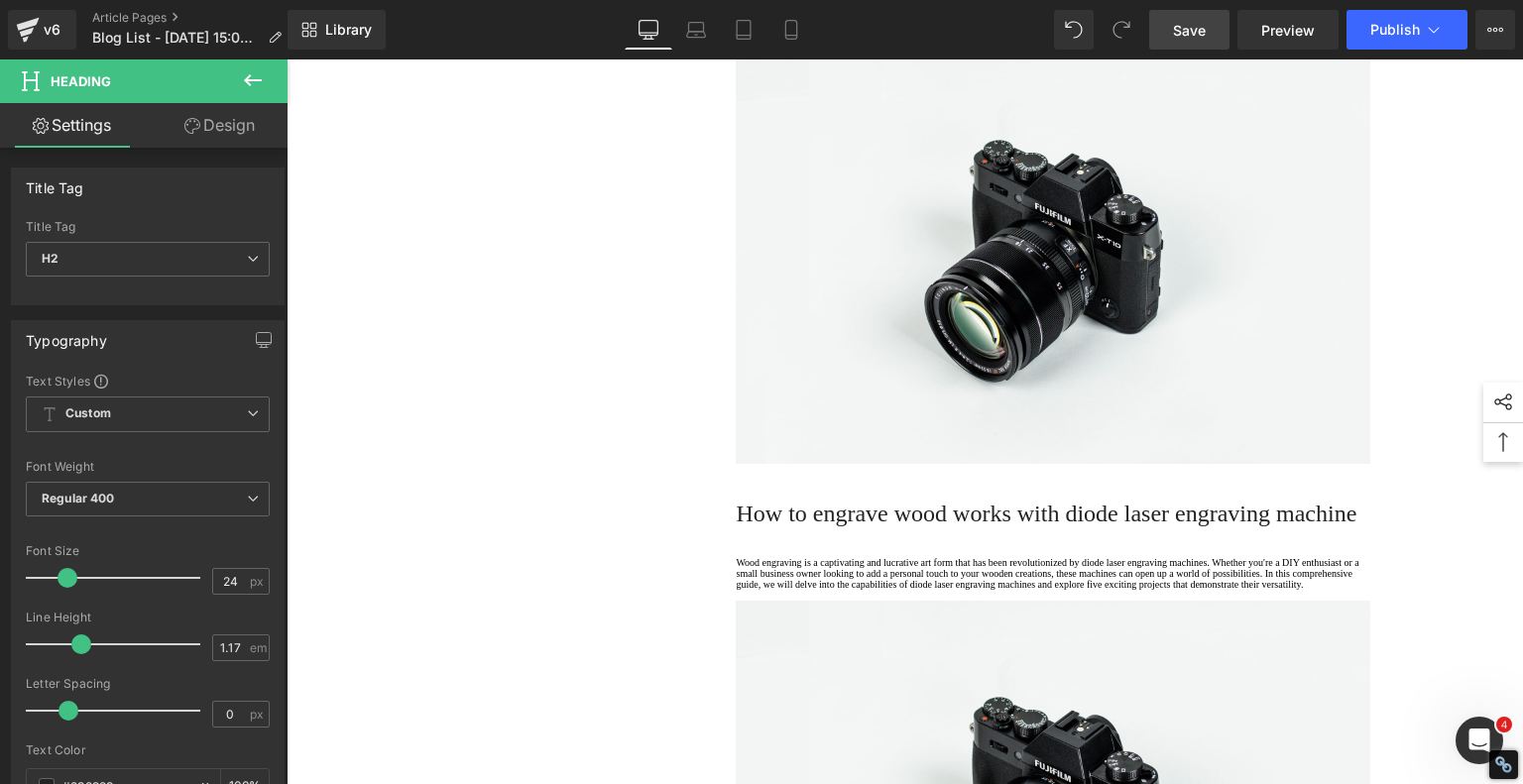 click on "First Tests, Real Results: Learning by Doing with the Pixi Laser Engraver" at bounding box center [1053, -57] 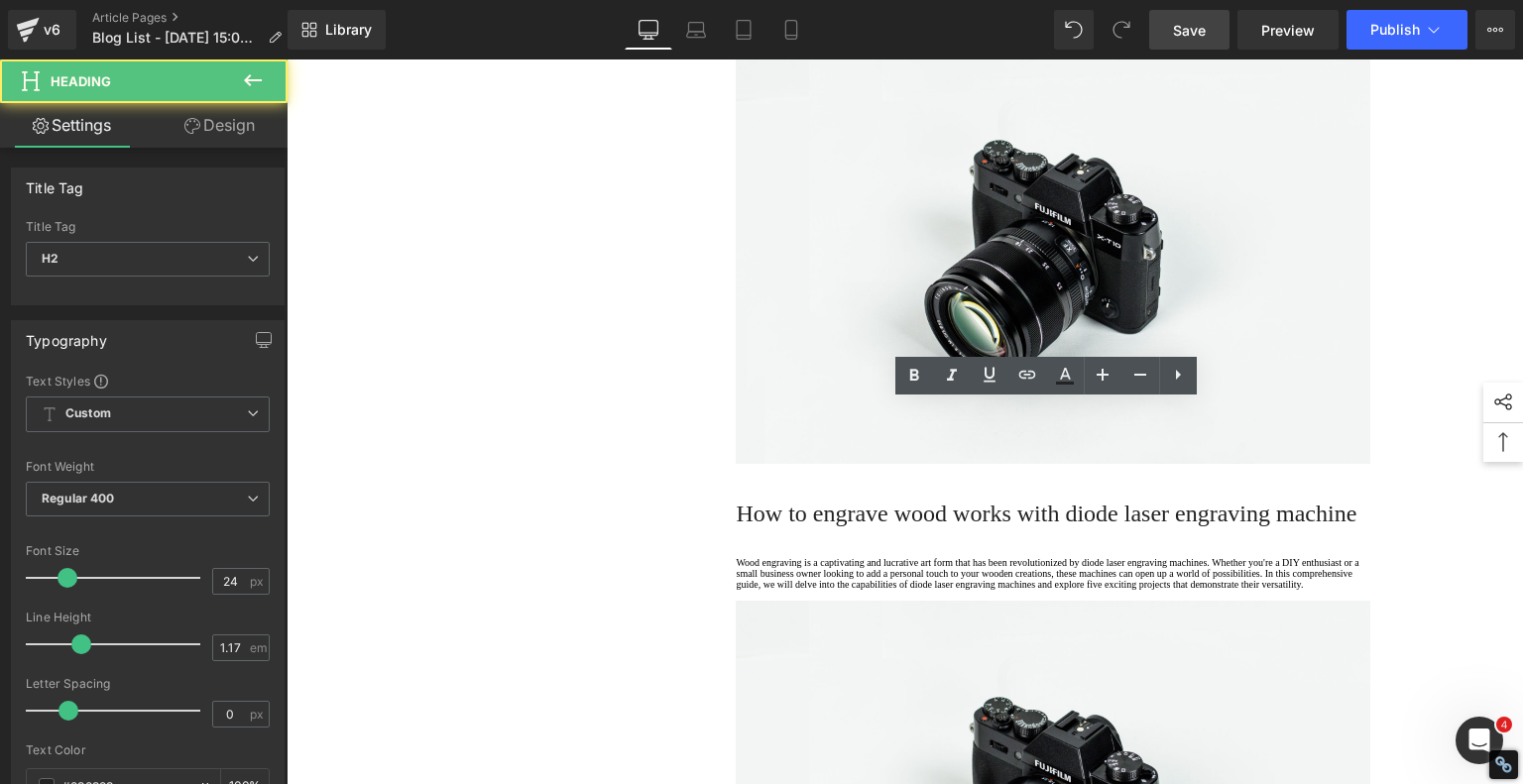 click on "First Tests, Real Results: Learning by Doing with the Pixi Laser Engraver" at bounding box center (1053, -57) 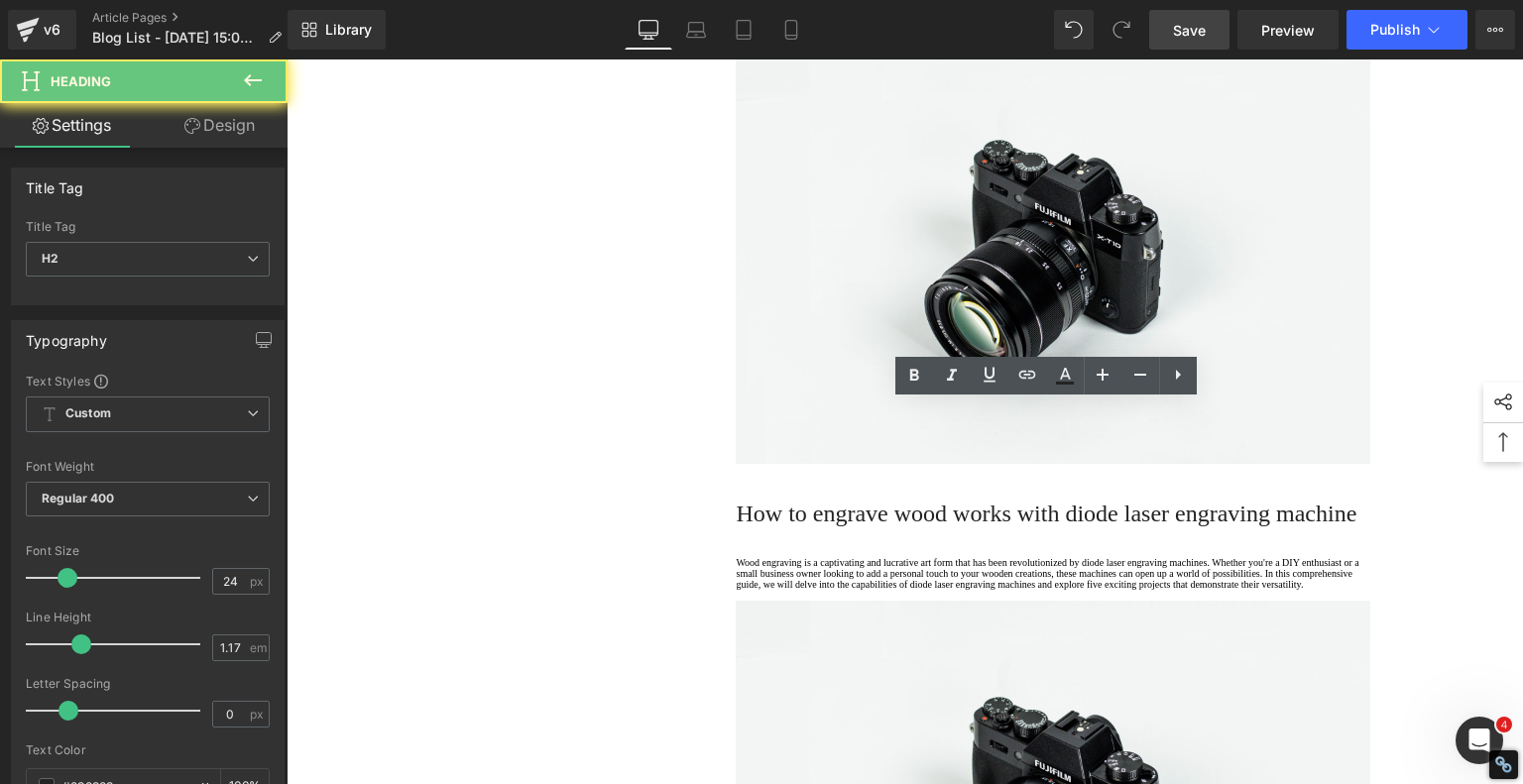 click on "First Tests, Real Results: Learning by Doing with the Pixi Laser Engraver" at bounding box center (1053, -57) 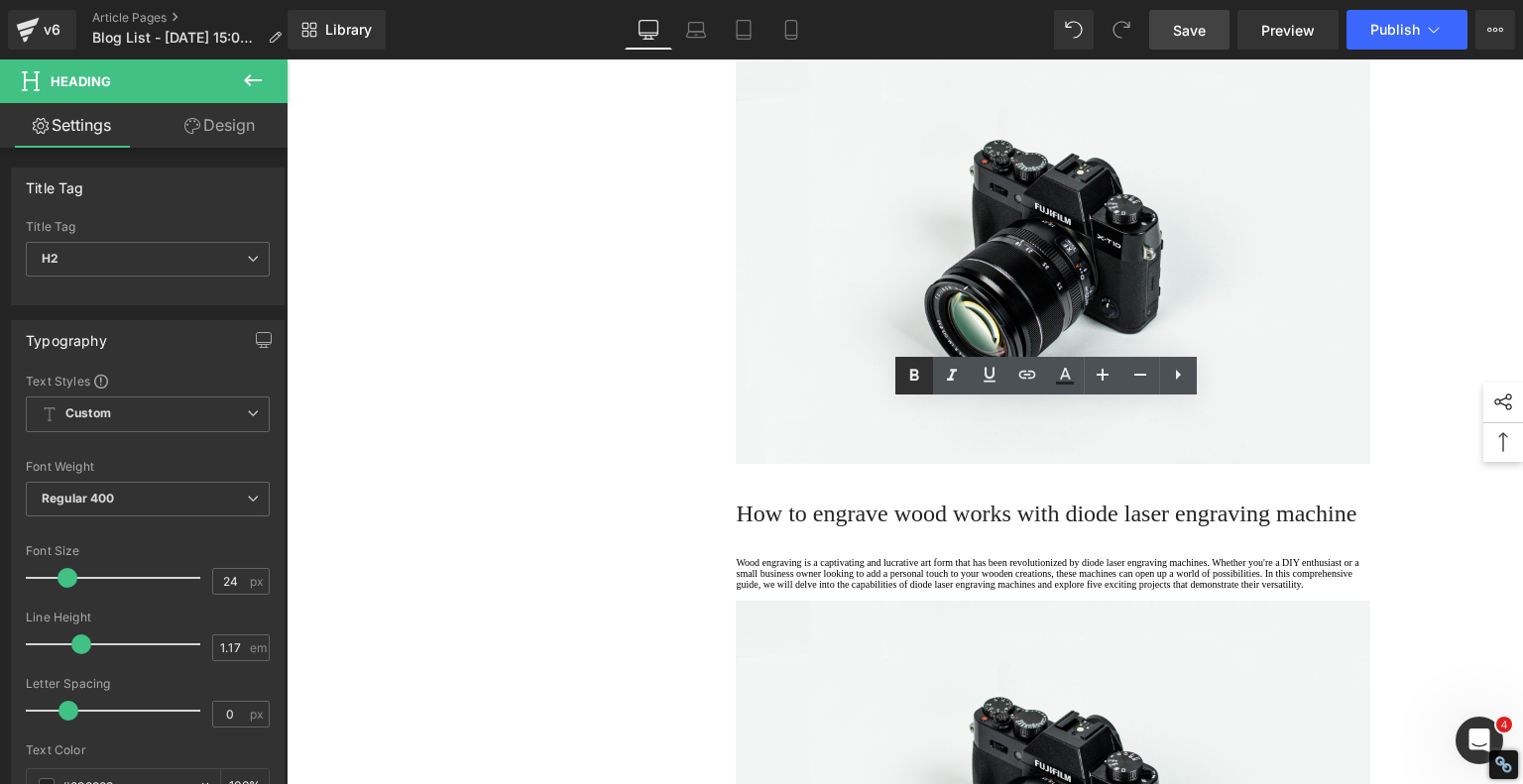 click 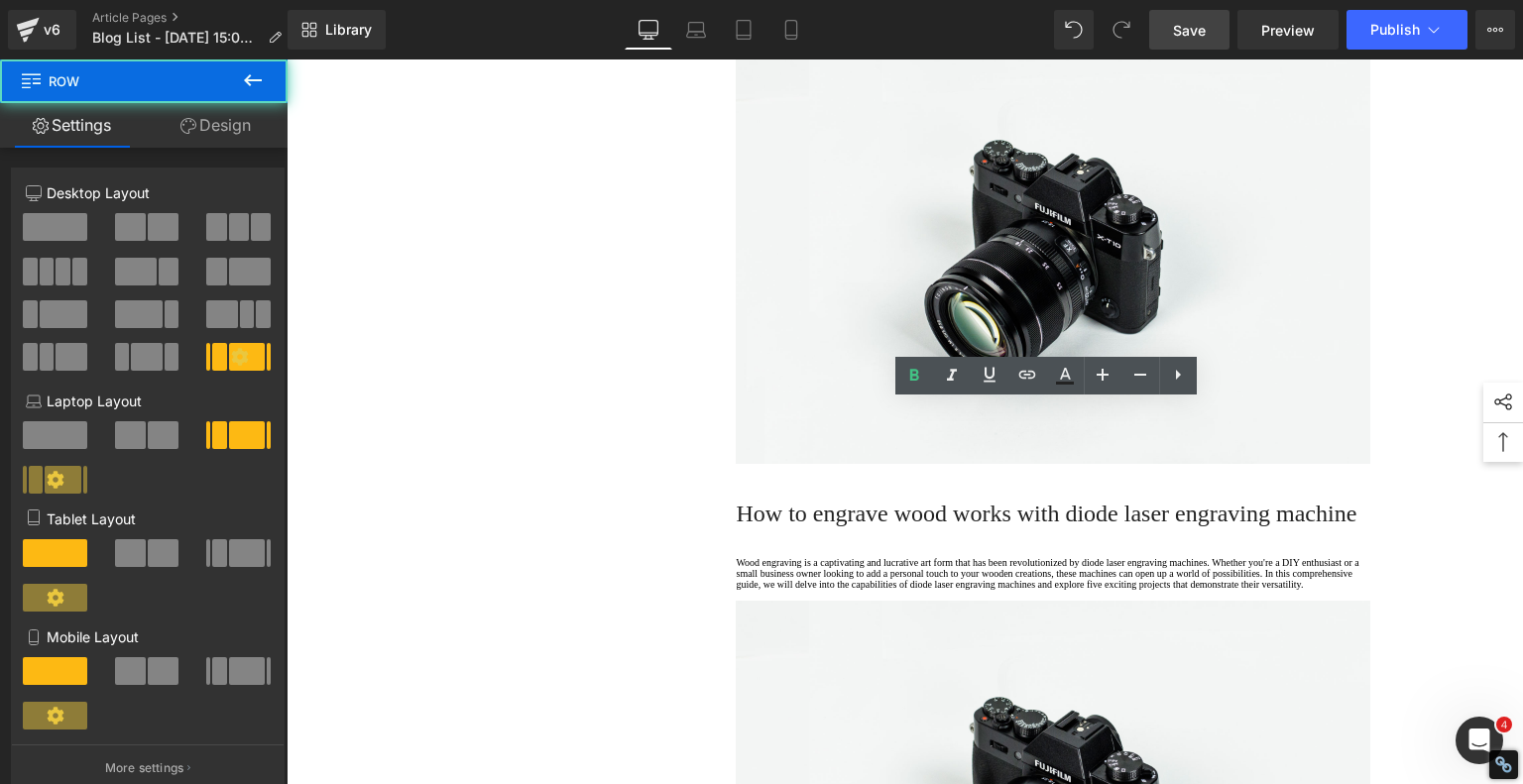 click on "1.  Is the laser engraving machine good at engraving wooden materials Text Block         2.  Laser engraving machine engraving thick paulownia wood cat claw coasters Text Block         3.  Laser engraving machine to engrave thick pine wood calendar Text Block         4.  Laser Engraving Machine to Engrave Skateboards Text Block         5.  Laser engraving machine batch engraving pencils Text Block         Row         Meet the Ultimate Beginner-Friendly Laser Engraver That Blew My Mind Heading         If you're just getting into the world of laser engraving, let me introduce you to something that will truly surprise you—the  AlgoLaser Pixi . This compact, enclosed  laser engraver  is affordable, powerful, and hands-down one of the easiest machines to use if you're new to this craft. In this hands-on review, I unbox the Pixi, walk through the initial setup, and test it on a variety of materials—and spoiler alert: it delivers way beyond what I expected from a 5W desktop unit. [GEOGRAPHIC_DATA]
laser engraver" at bounding box center [905, -277] 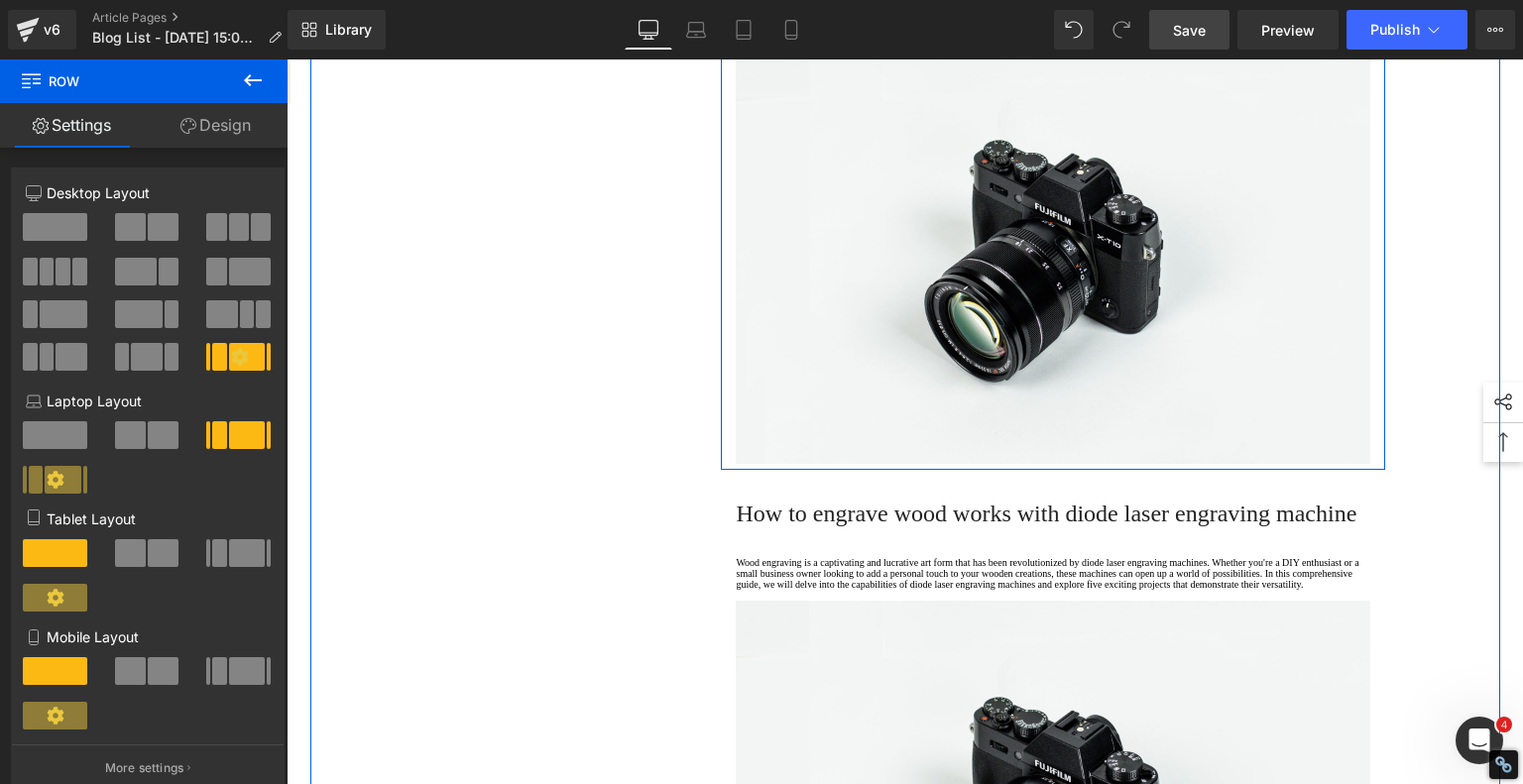 click on "Wood engraving is a captivating and lucrative art form that has been revolutionized by diode laser engraving machines. Whether you're a DIY enthusiast or a small business owner looking to add a personal touch to your wooden creations, these machines can open up a world of possibilities. In this comprehensive guide, we will delve into the capabilities of diode laser engraving machines and explore five exciting projects that demonstrate their versatility." at bounding box center [1053, 16] 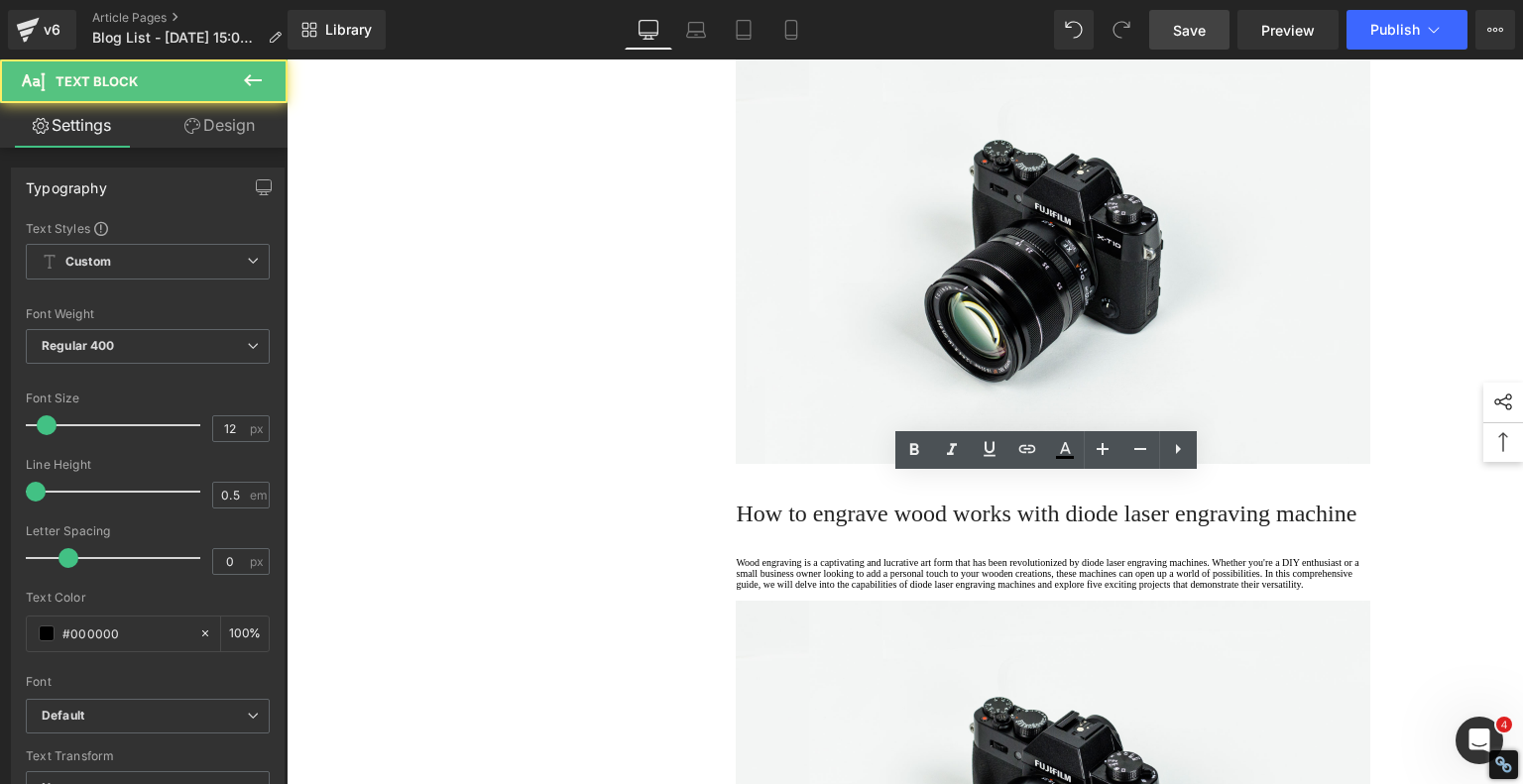 click on "Wood engraving is a captivating and lucrative art form that has been revolutionized by diode laser engraving machines. Whether you're a DIY enthusiast or a small business owner looking to add a personal touch to your wooden creations, these machines can open up a world of possibilities. In this comprehensive guide, we will delve into the capabilities of diode laser engraving machines and explore five exciting projects that demonstrate their versatility." at bounding box center [1053, 16] 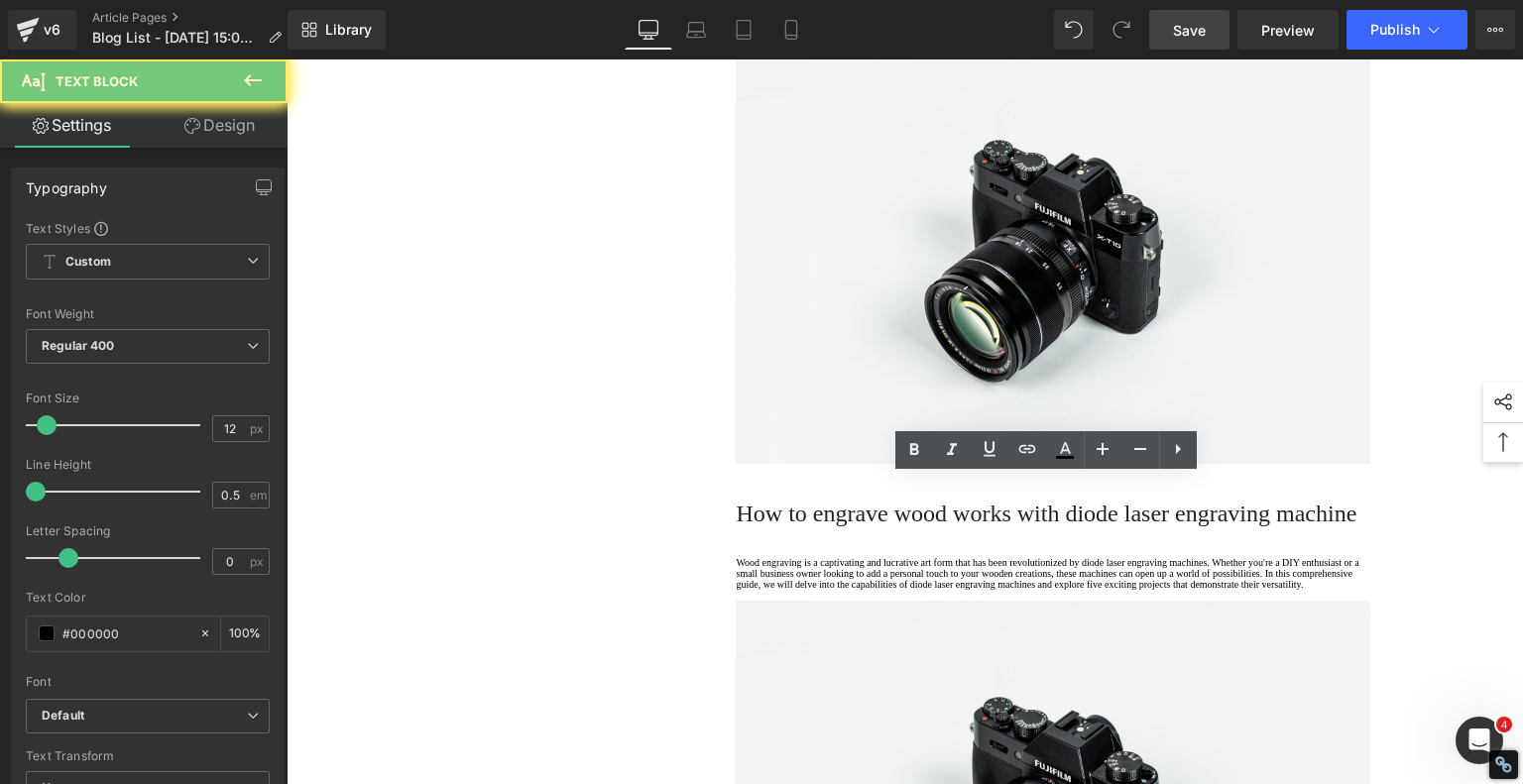 drag, startPoint x: 797, startPoint y: 571, endPoint x: 636, endPoint y: 433, distance: 212.04952 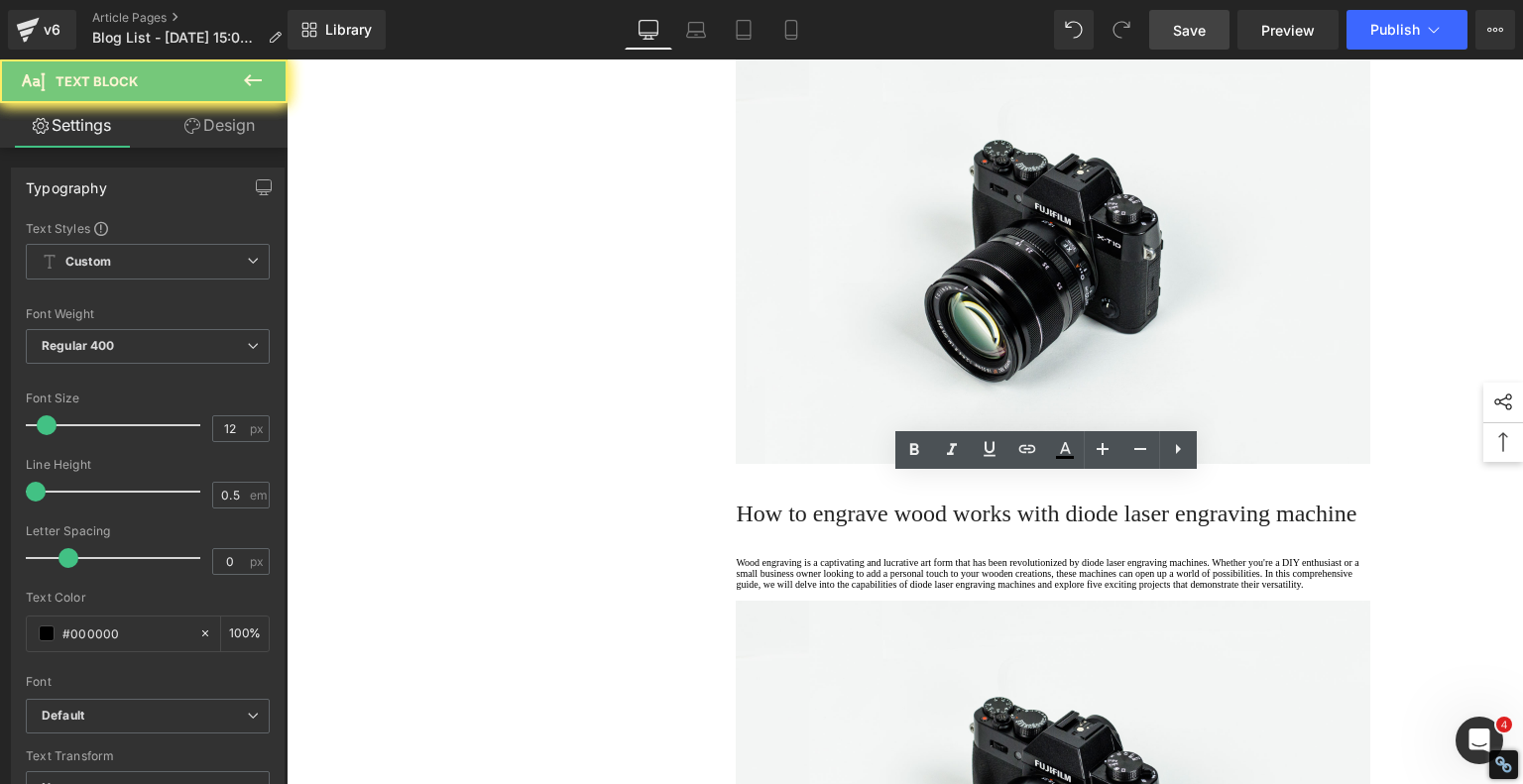 click on "1.  Is the laser engraving machine good at engraving wooden materials Text Block         2.  Laser engraving machine engraving thick paulownia wood cat claw coasters Text Block         3.  Laser engraving machine to engrave thick pine wood calendar Text Block         4.  Laser Engraving Machine to Engrave Skateboards Text Block         5.  Laser engraving machine batch engraving pencils Text Block         Row         Meet the Ultimate Beginner-Friendly Laser Engraver That Blew My Mind Heading         If you're just getting into the world of laser engraving, let me introduce you to something that will truly surprise you—the  AlgoLaser Pixi . This compact, enclosed  laser engraver  is affordable, powerful, and hands-down one of the easiest machines to use if you're new to this craft. In this hands-on review, I unbox the Pixi, walk through the initial setup, and test it on a variety of materials—and spoiler alert: it delivers way beyond what I expected from a 5W desktop unit. [GEOGRAPHIC_DATA]
laser engraver" at bounding box center (905, -277) 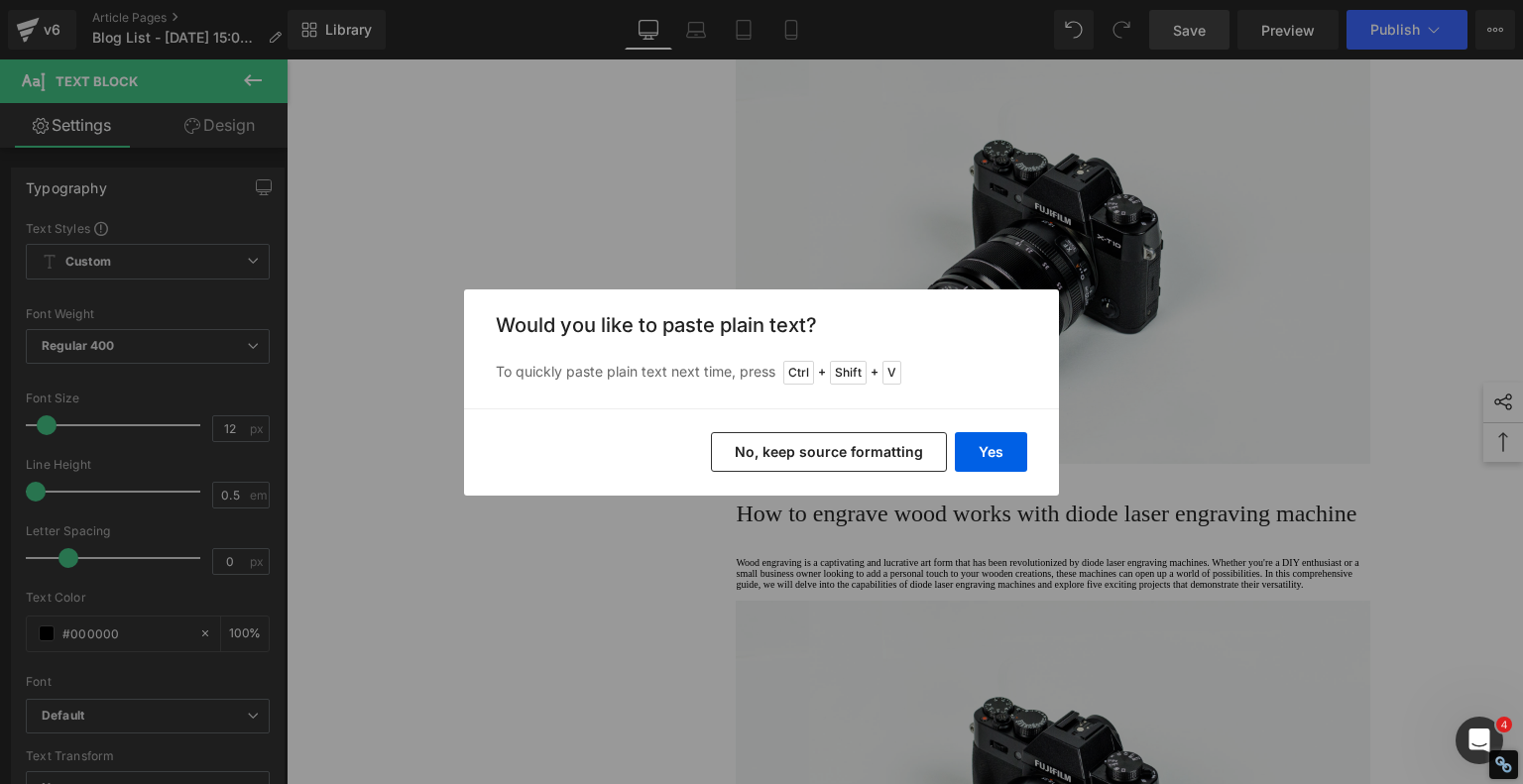 click on "No, keep source formatting" at bounding box center (829, 452) 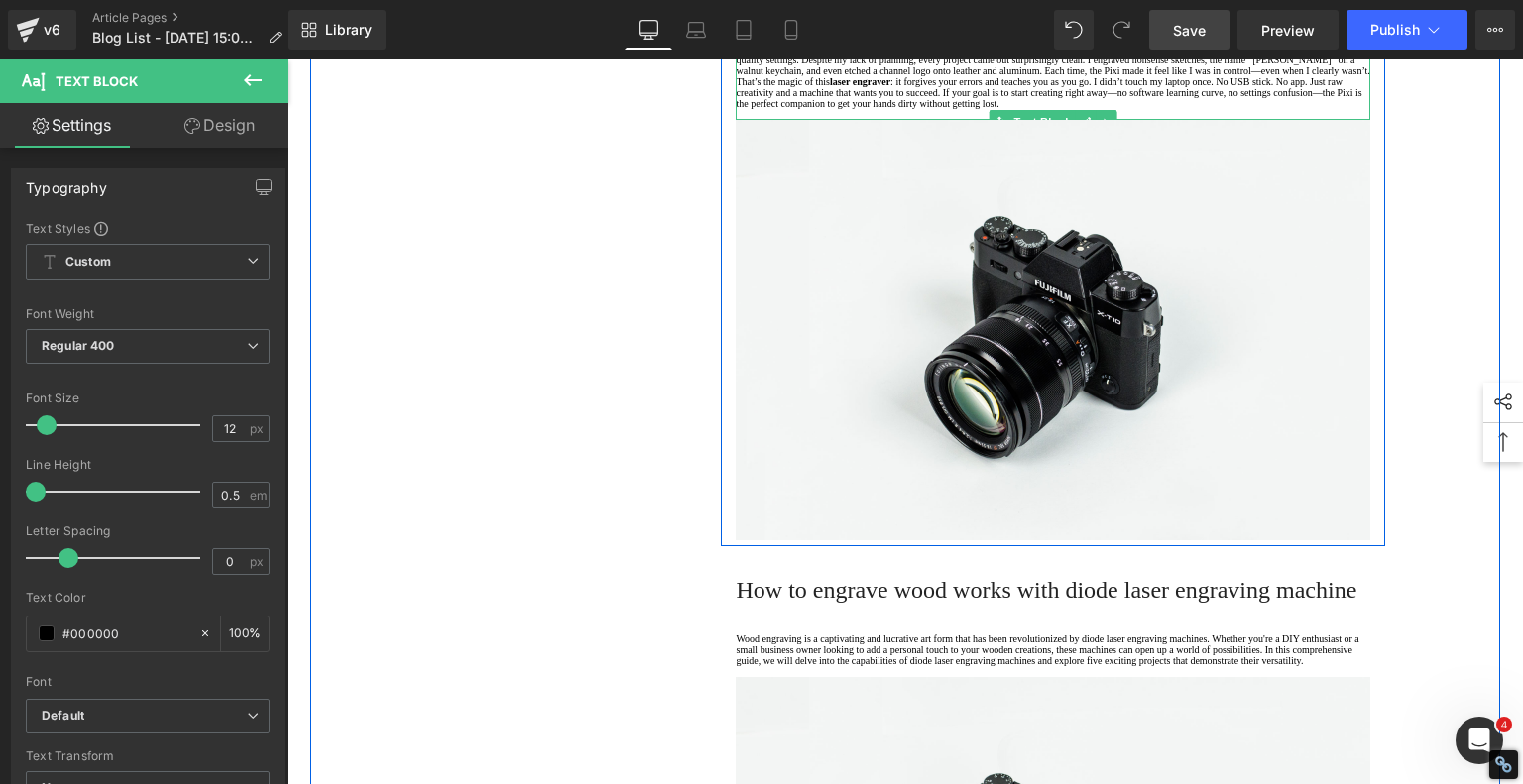 click on "As with any new machine, my first run with the Pixi involved a few rookie mistakes—but that’s exactly why it’s such a good  laser engraver  for beginners. I dove in headfirst without fully reading the manual, just like most people would. I sketched something quick on the touchscreen (don’t ask me what—it looked like a pumpkin gone wrong), hit “Process,” and started engraving on a piece of wood. I hadn’t even framed the design correctly, and sure enough, the laser missed part of the surface. But that’s when I discovered the “Movement” tool, which lets you outline a preview box so you can see where your design will land before the machine starts firing." at bounding box center (1053, 16) 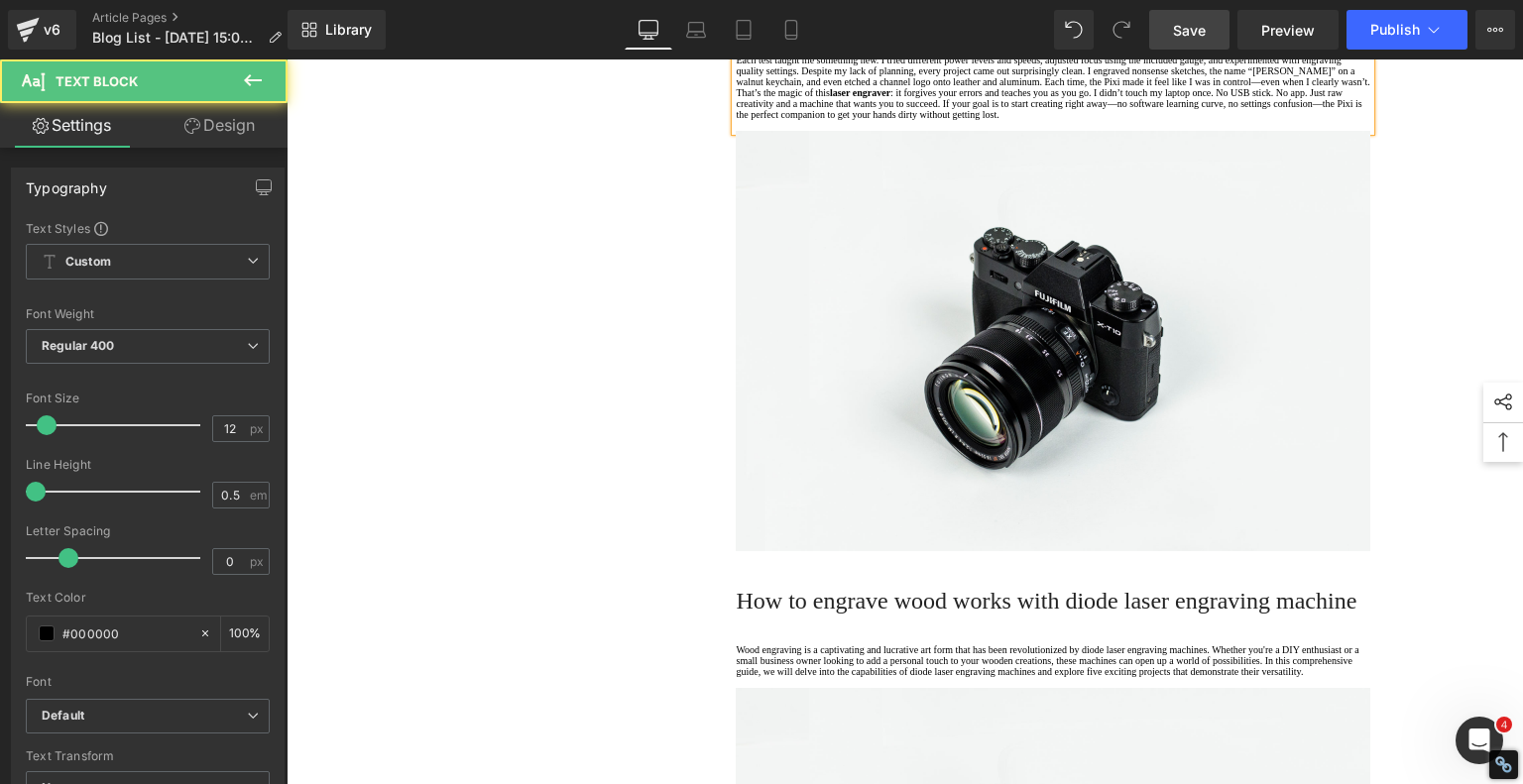 click on "Each test taught me something new. I tried different power levels and speeds, adjusted focus using the included gauge, and experimented with engraving quality settings. Despite my lack of planning, every project came out surprisingly clean. I engraved nonsense sketches, the name “[PERSON_NAME]” on a walnut keychain, and even etched a channel logo onto leather and aluminum. Each time, the Pixi made it feel like I was in control—even when I clearly wasn’t." at bounding box center [1053, 70] 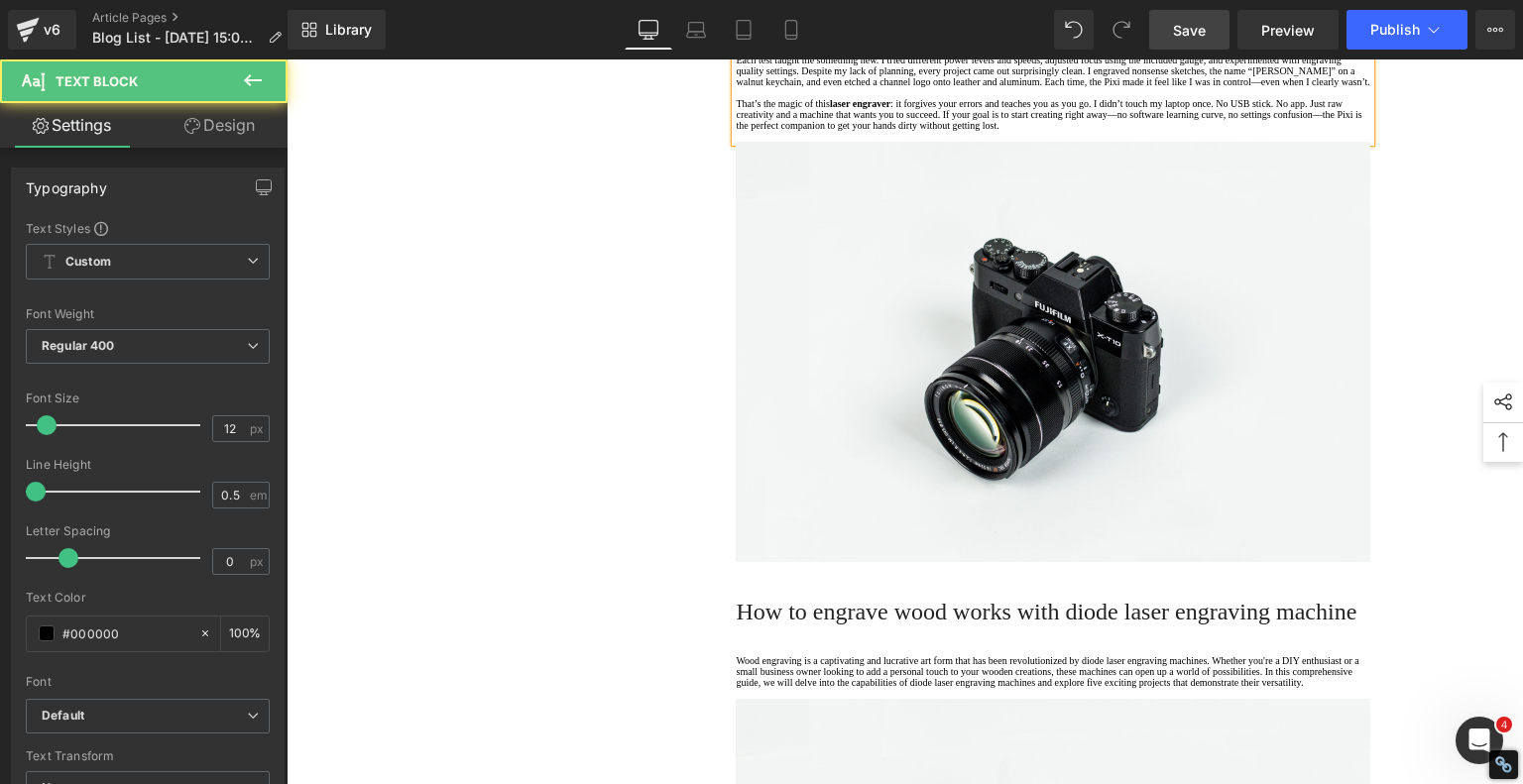 click on "1.  Is the laser engraving machine good at engraving wooden materials Text Block         2.  Laser engraving machine engraving thick paulownia wood cat claw coasters Text Block         3.  Laser engraving machine to engrave thick pine wood calendar Text Block         4.  Laser Engraving Machine to Engrave Skateboards Text Block         5.  Laser engraving machine batch engraving pencils Text Block         Row         Meet the Ultimate Beginner-Friendly Laser Engraver That Blew My Mind Heading         If you're just getting into the world of laser engraving, let me introduce you to something that will truly surprise you—the  AlgoLaser Pixi . This compact, enclosed  laser engraver  is affordable, powerful, and hands-down one of the easiest machines to use if you're new to this craft. In this hands-on review, I unbox the Pixi, walk through the initial setup, and test it on a variety of materials—and spoiler alert: it delivers way beyond what I expected from a 5W desktop unit. [GEOGRAPHIC_DATA]
laser engraver" at bounding box center (905, -227) 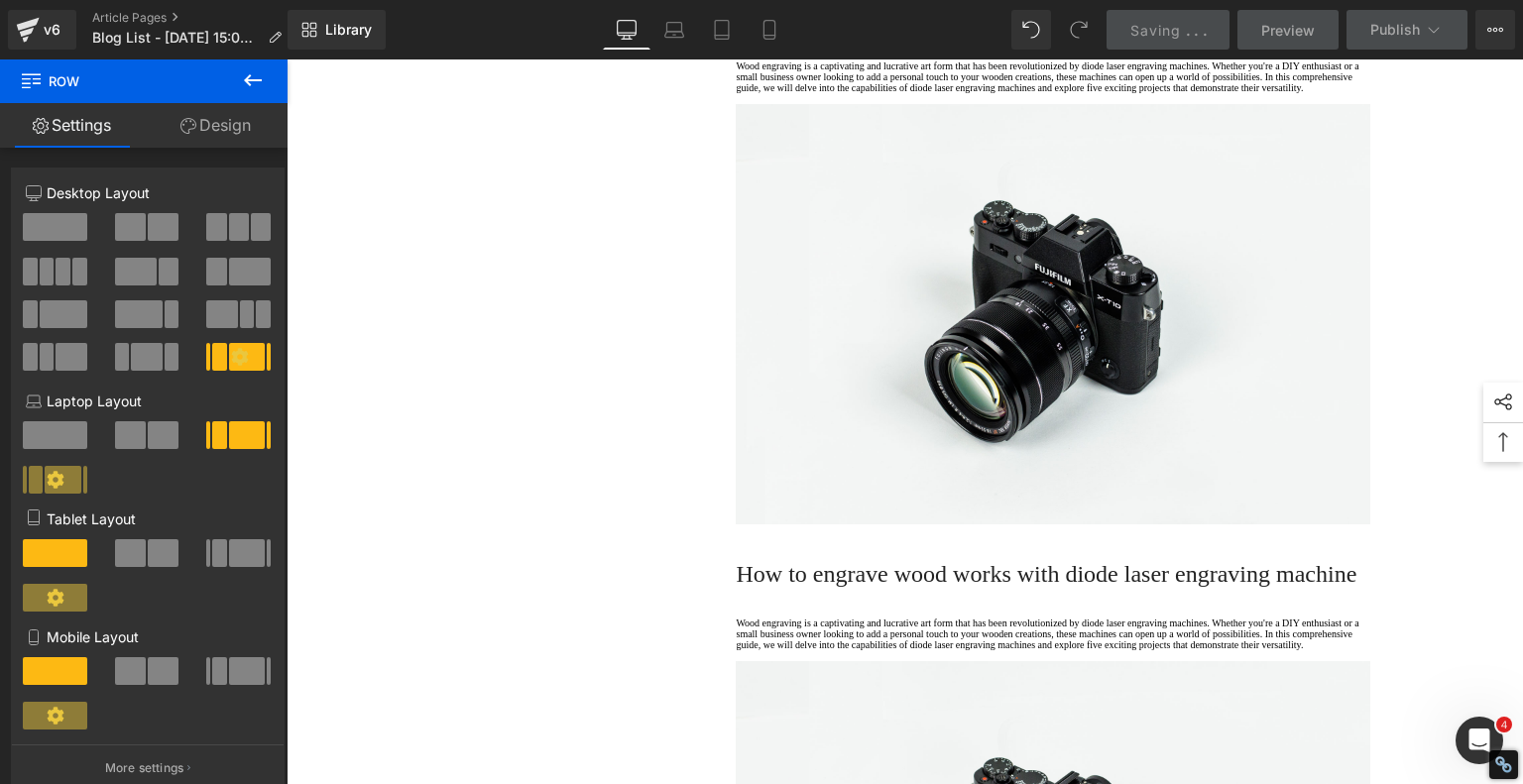 scroll, scrollTop: 3097, scrollLeft: 0, axis: vertical 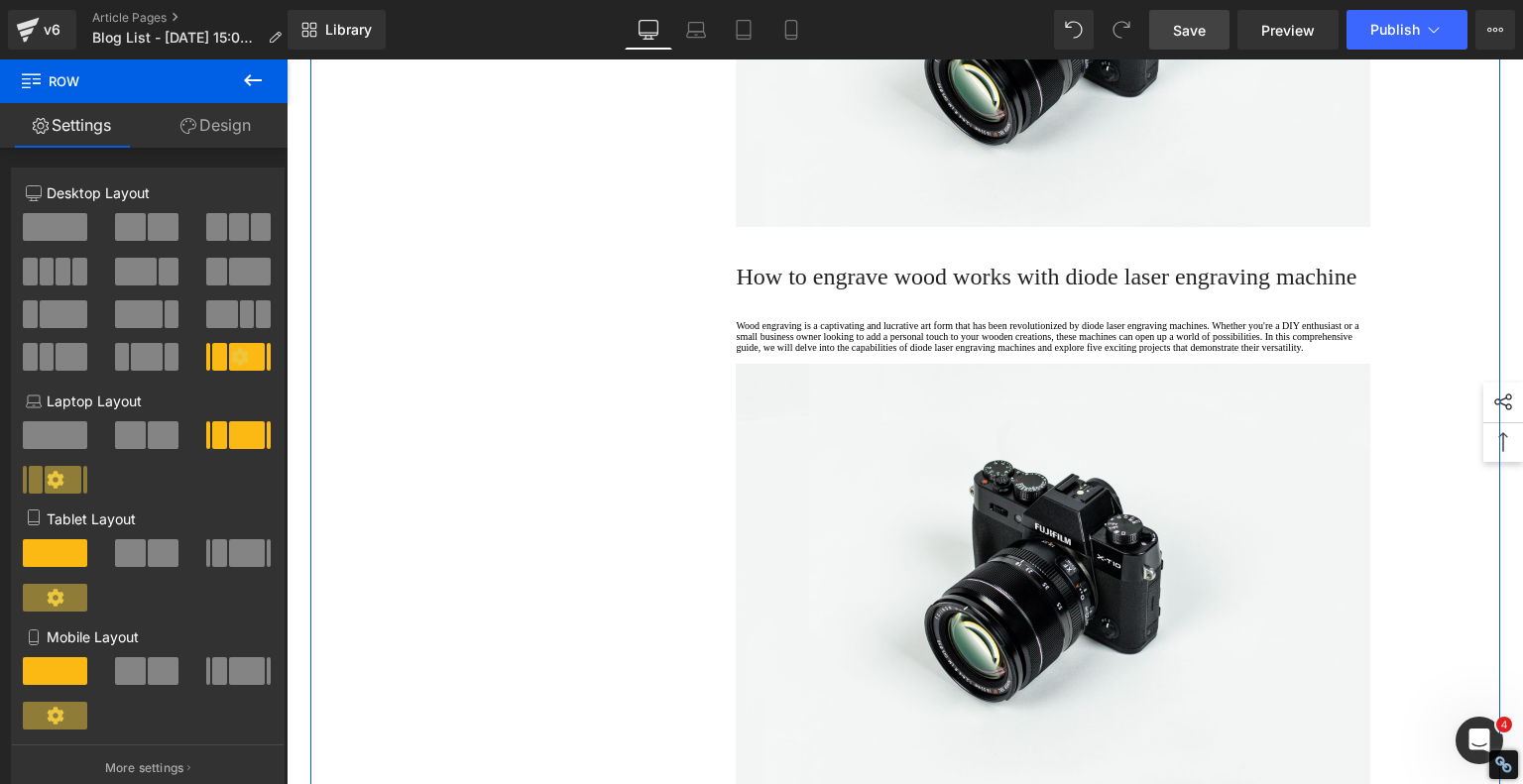 click on "How to engrave wood works with  diode laser engraving machine" at bounding box center [1053, -280] 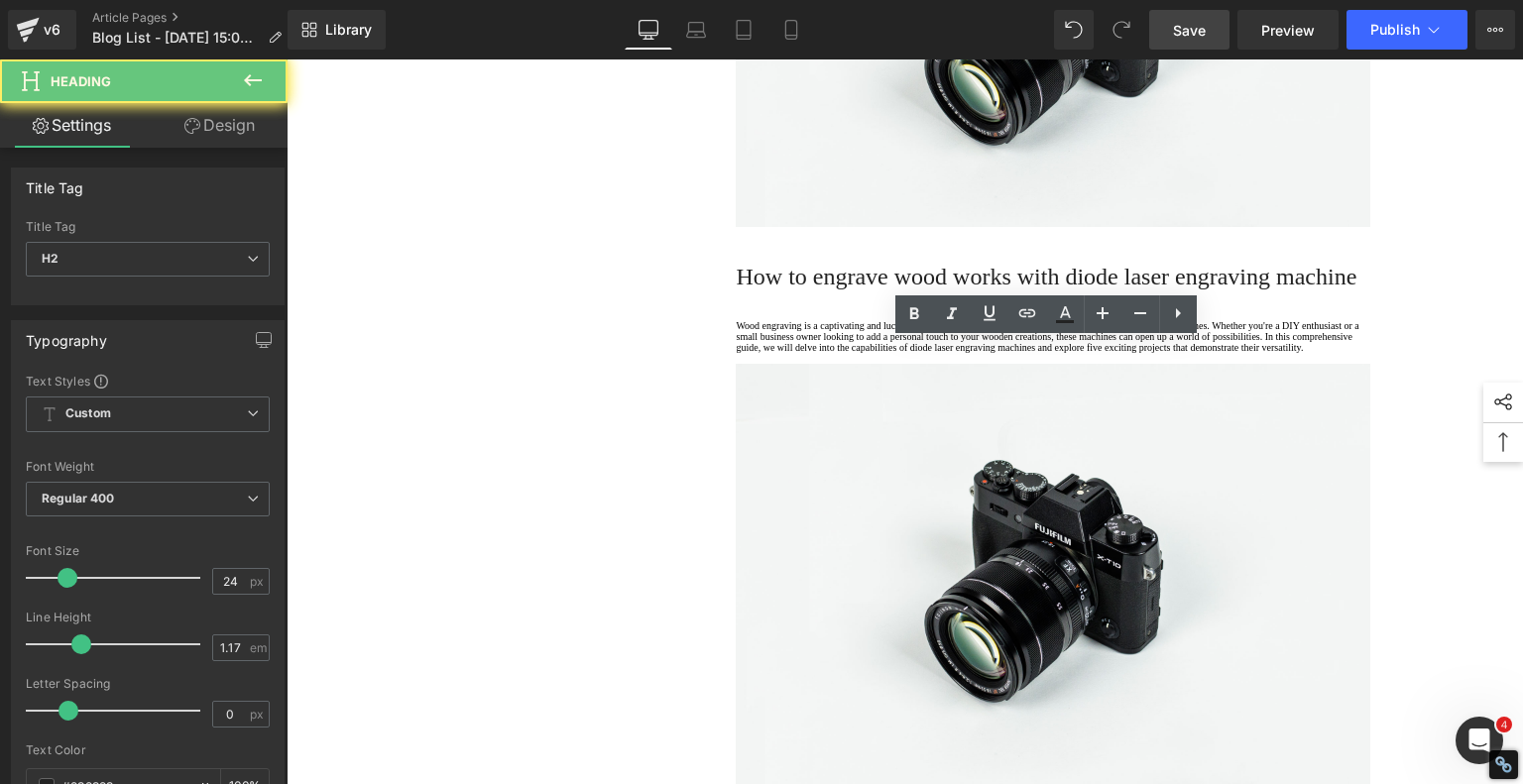 click on "How to engrave wood works with  diode laser engraving machine" at bounding box center [1053, -280] 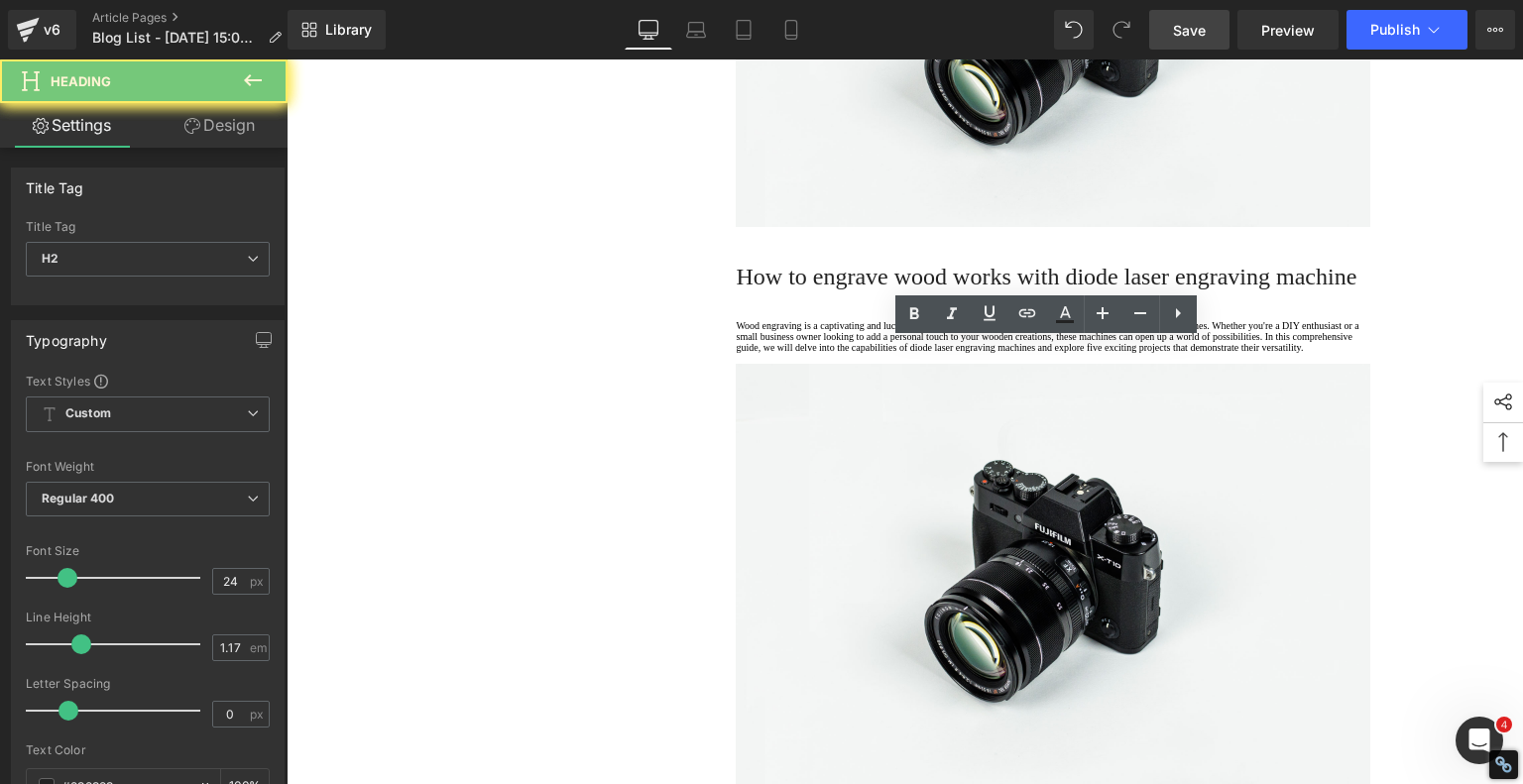 click on "How to engrave wood works with  diode laser engraving machine" at bounding box center (1053, -280) 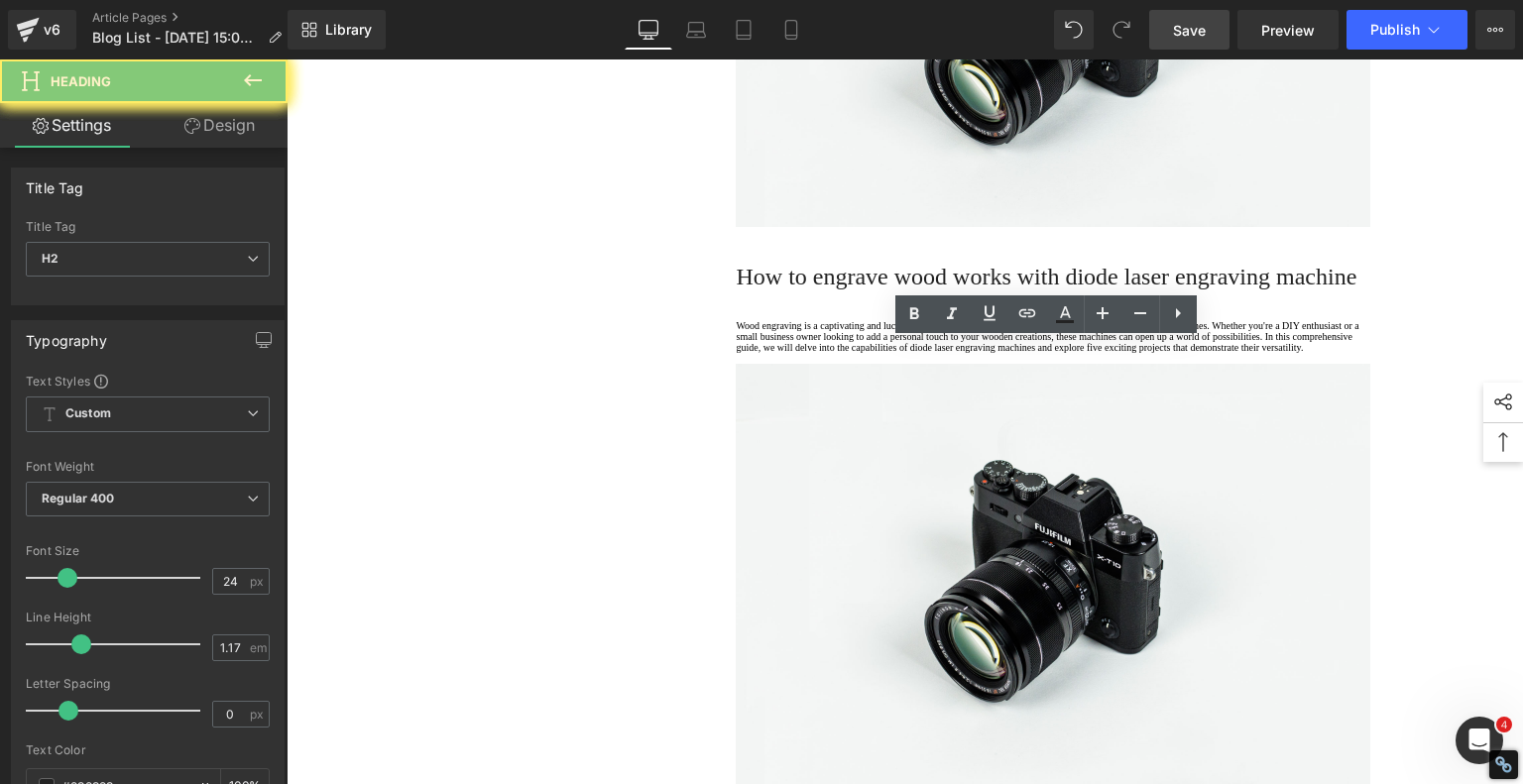 paste 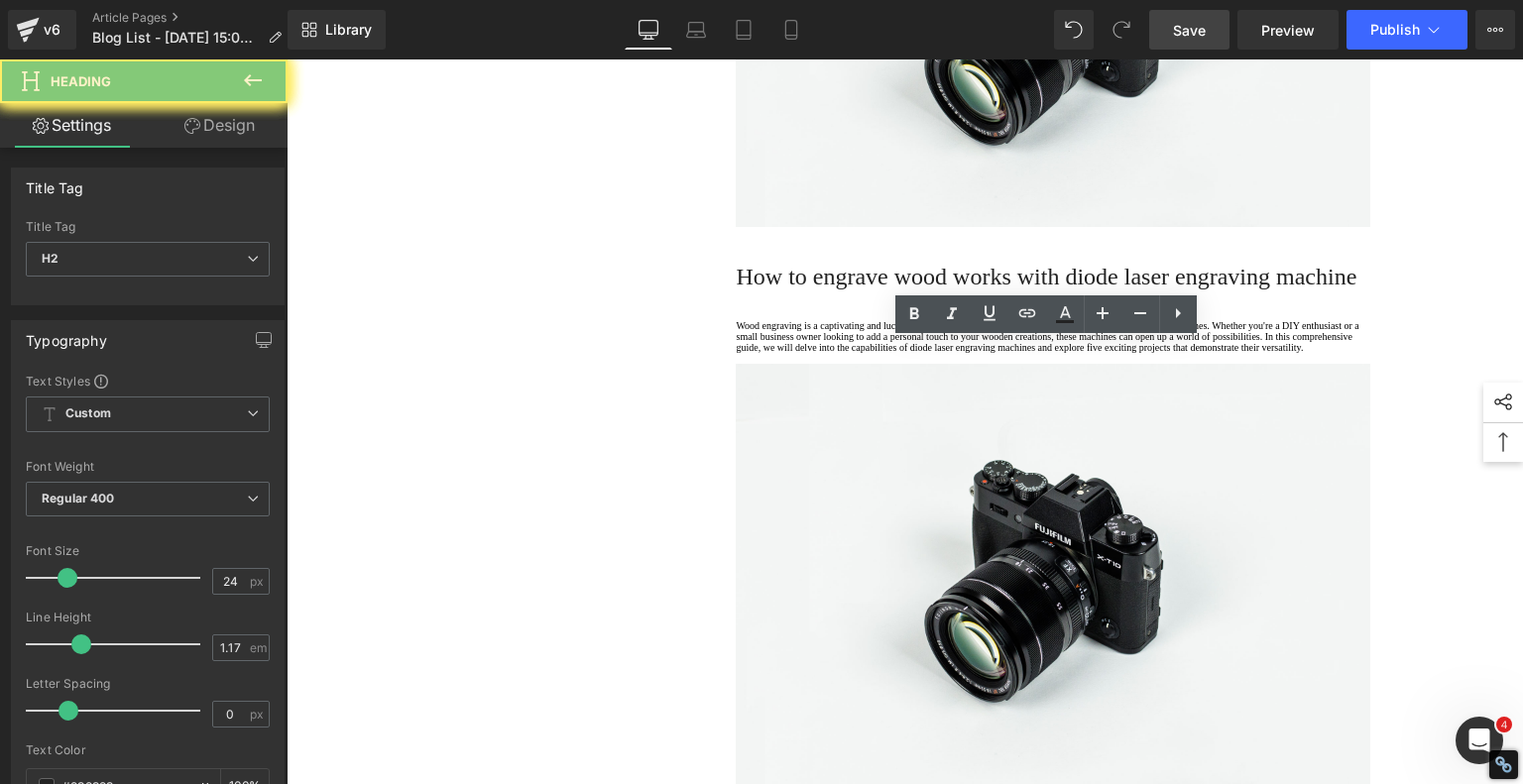 type 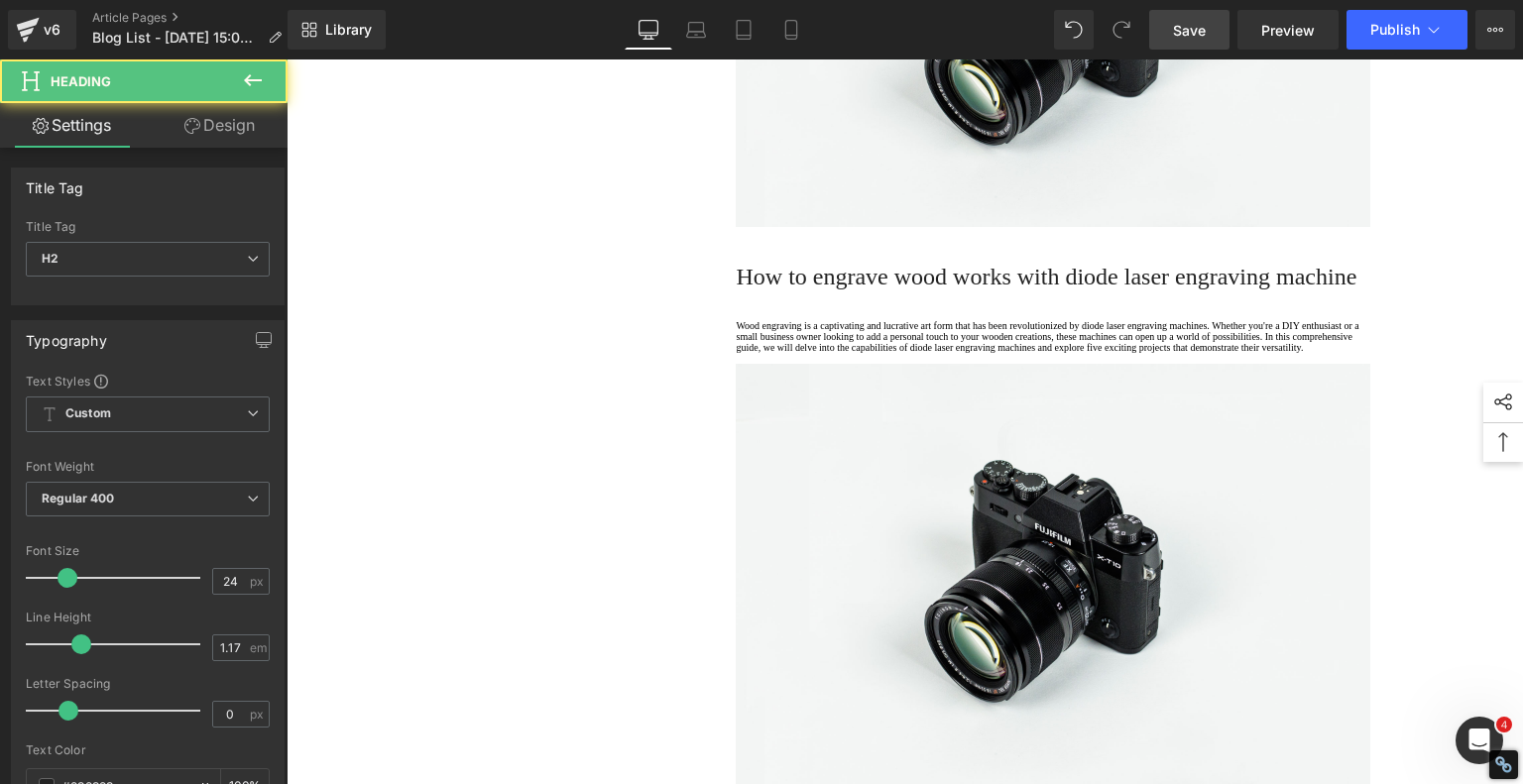 click on "Engraving Glass? Yes, Even That—Rotary Attachment in Action" at bounding box center (1053, -280) 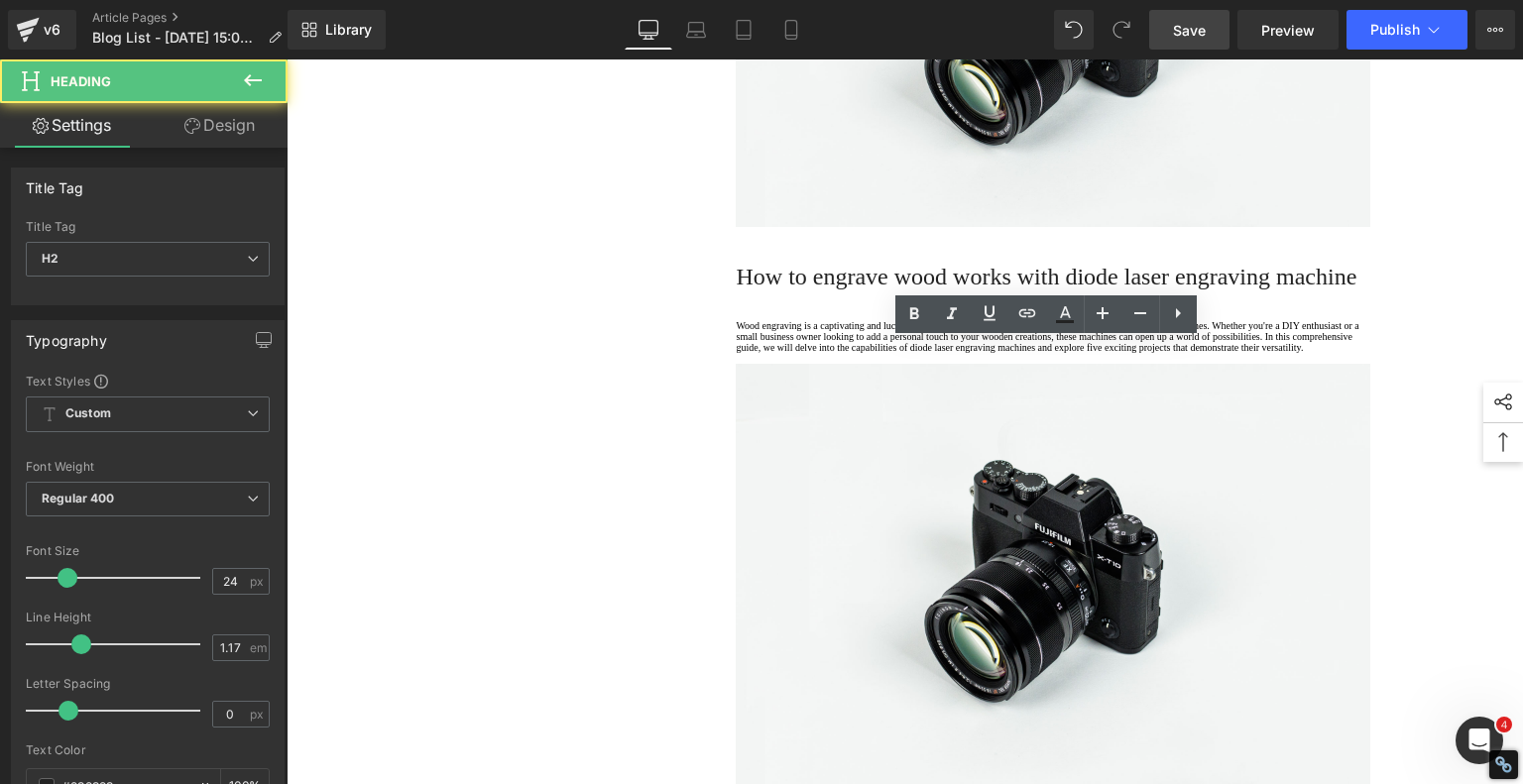 click on "Engraving Glass? Yes, Even That—Rotary Attachment in Action" at bounding box center [1053, -280] 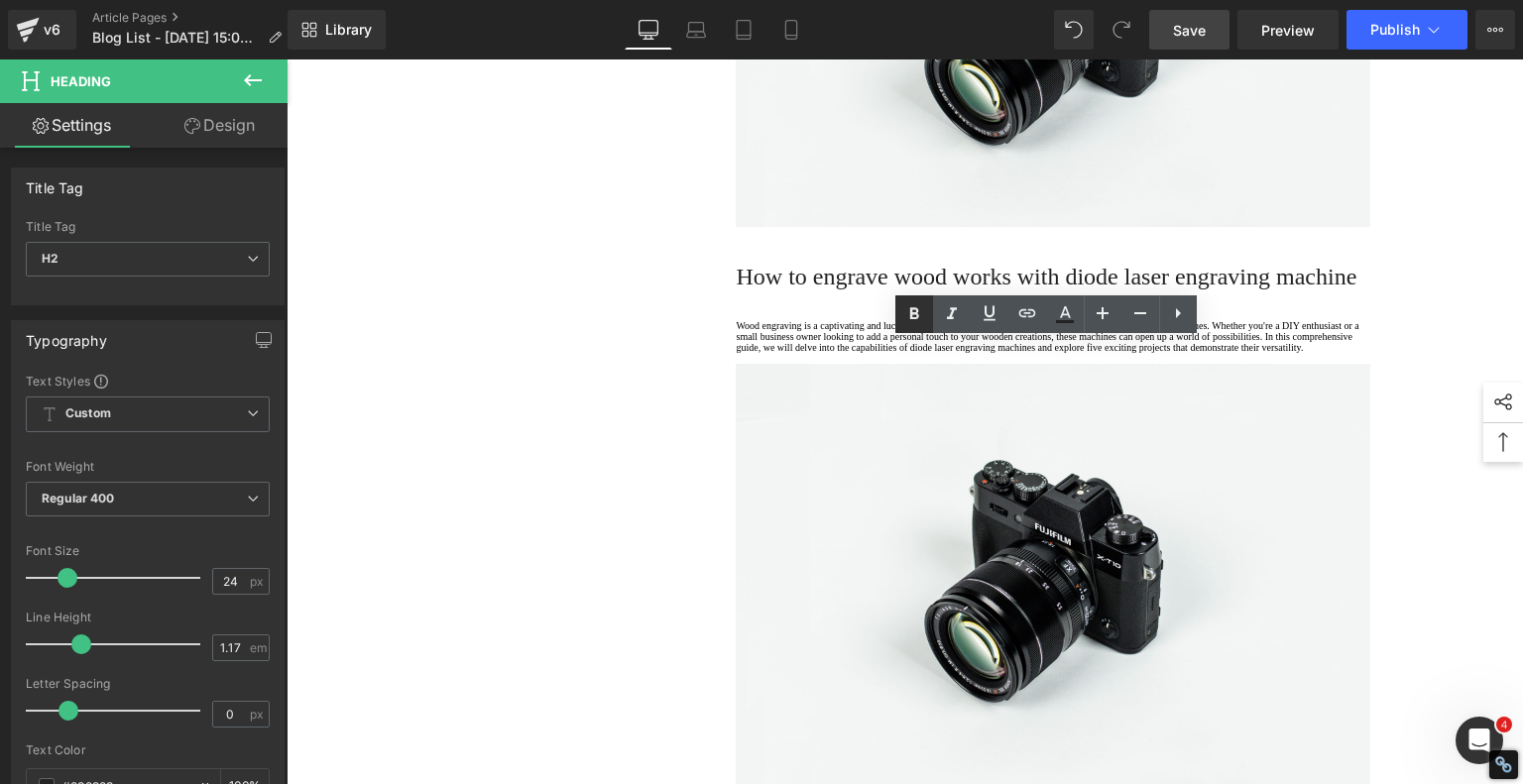 click 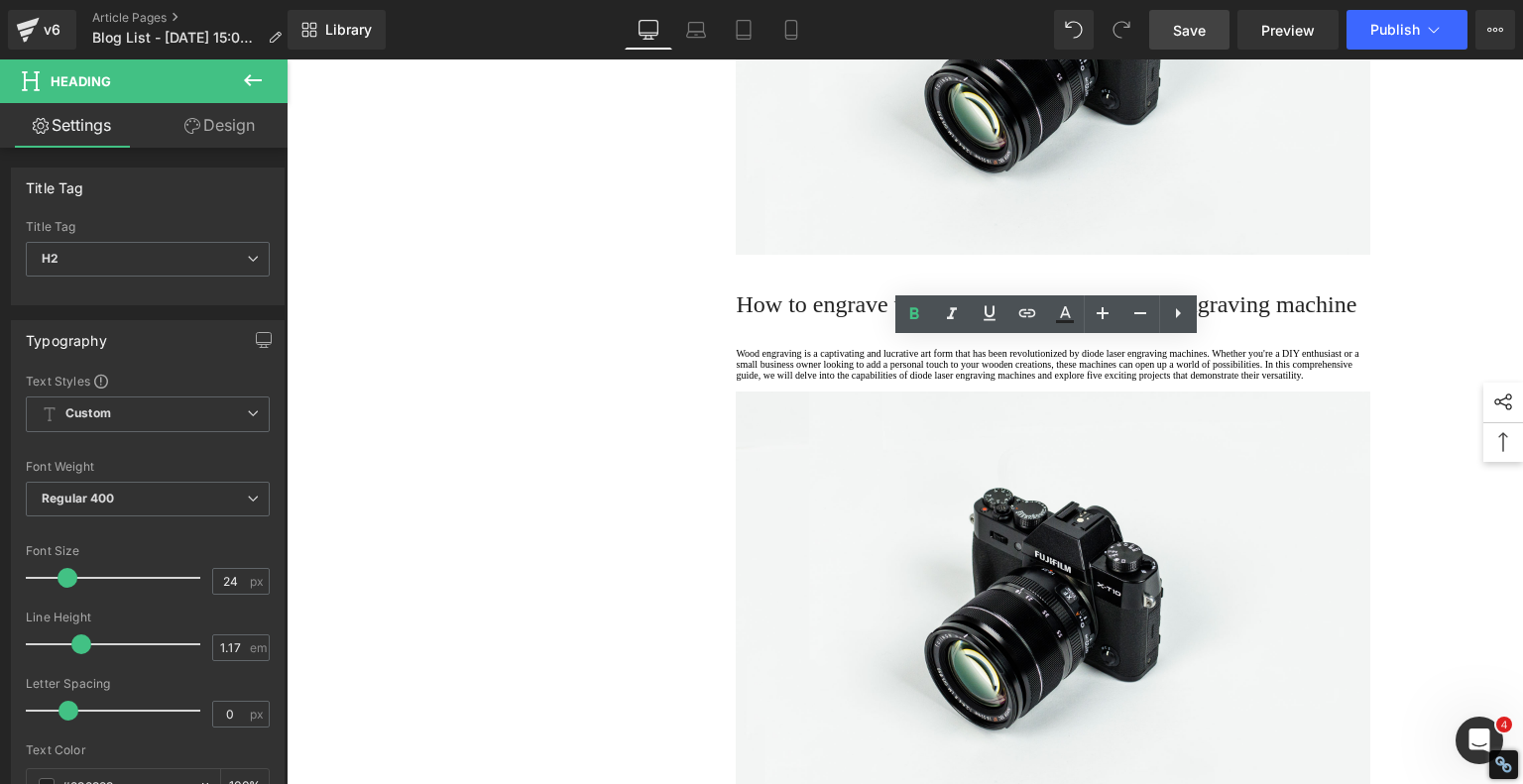 click on "1.  Is the laser engraving machine good at engraving wooden materials Text Block         2.  Laser engraving machine engraving thick paulownia wood cat claw coasters Text Block         3.  Laser engraving machine to engrave thick pine wood calendar Text Block         4.  Laser Engraving Machine to Engrave Skateboards Text Block         5.  Laser engraving machine batch engraving pencils Text Block         Row         Meet the Ultimate Beginner-Friendly Laser Engraver That Blew My Mind Heading         If you're just getting into the world of laser engraving, let me introduce you to something that will truly surprise you—the  AlgoLaser Pixi . This compact, enclosed  laser engraver  is affordable, powerful, and hands-down one of the easiest machines to use if you're new to this craft. In this hands-on review, I unbox the Pixi, walk through the initial setup, and test it on a variety of materials—and spoiler alert: it delivers way beyond what I expected from a 5W desktop unit. [GEOGRAPHIC_DATA]
laser engraver" at bounding box center [905, -1105] 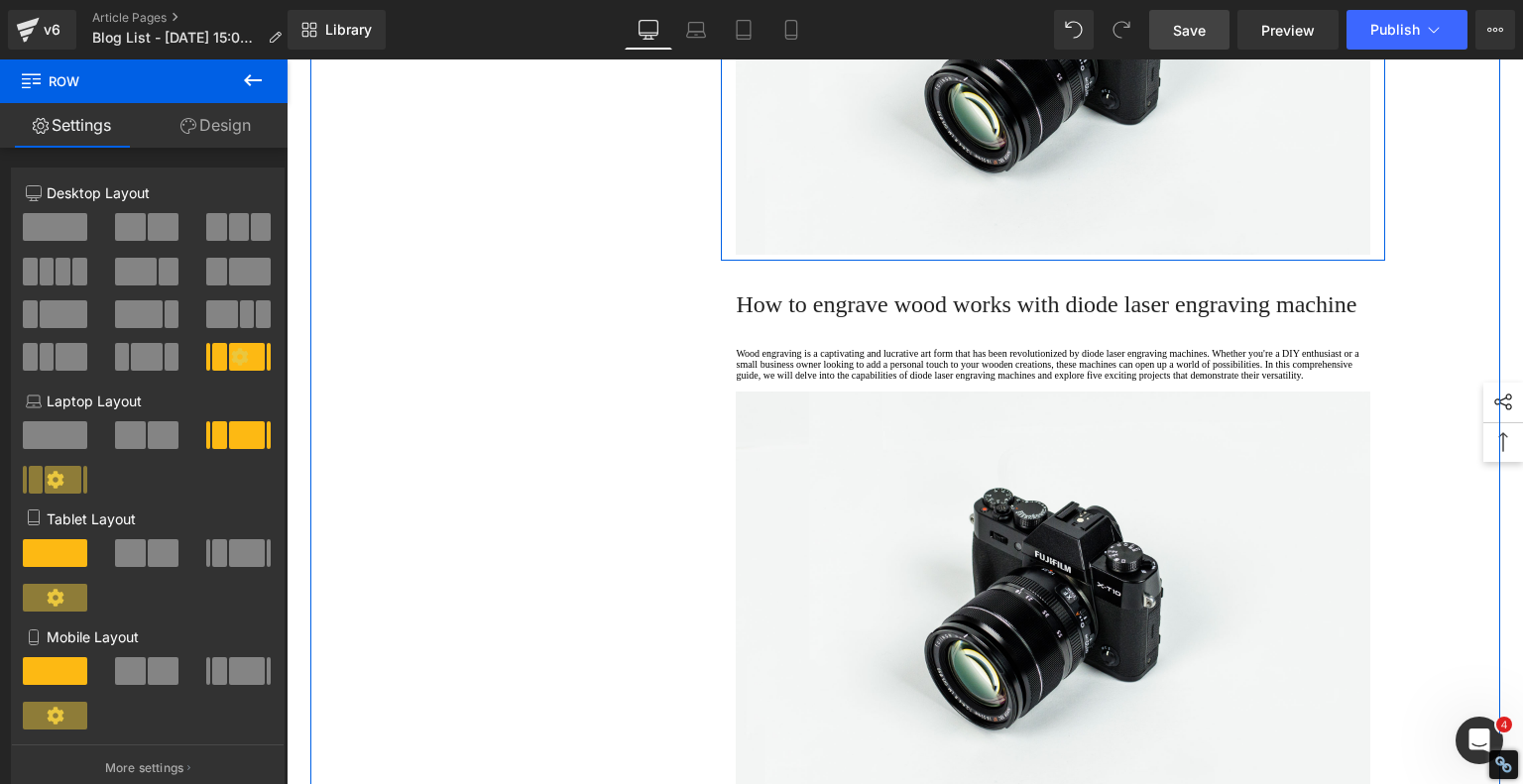 click on "Wood engraving is a captivating and lucrative art form that has been revolutionized by diode laser engraving machines. Whether you're a DIY enthusiast or a small business owner looking to add a personal touch to your wooden creations, these machines can open up a world of possibilities. In this comprehensive guide, we will delve into the capabilities of diode laser engraving machines and explore five exciting projects that demonstrate their versatility." at bounding box center [1053, -193] 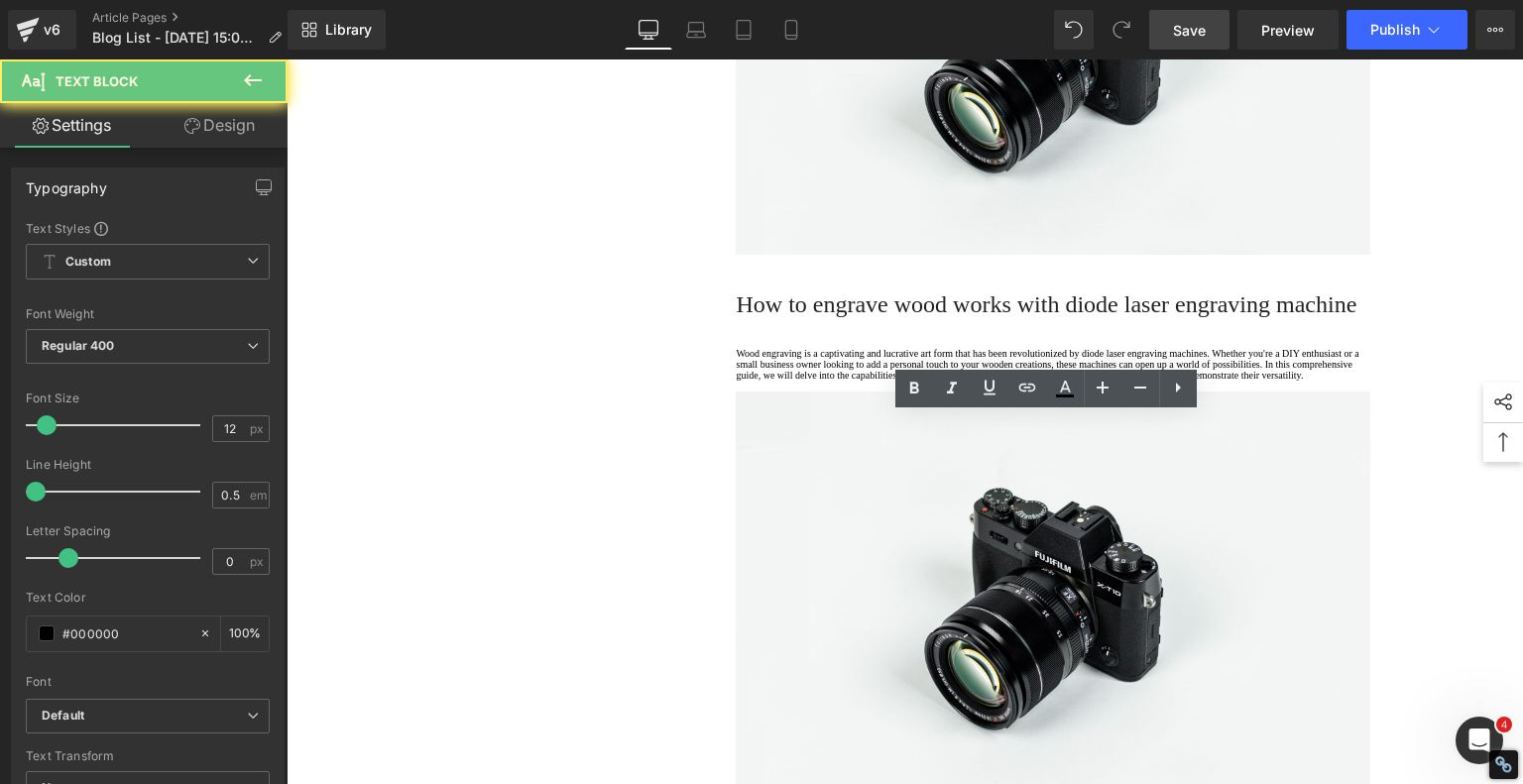click on "Wood engraving is a captivating and lucrative art form that has been revolutionized by diode laser engraving machines. Whether you're a DIY enthusiast or a small business owner looking to add a personal touch to your wooden creations, these machines can open up a world of possibilities. In this comprehensive guide, we will delve into the capabilities of diode laser engraving machines and explore five exciting projects that demonstrate their versatility." at bounding box center (1053, -193) 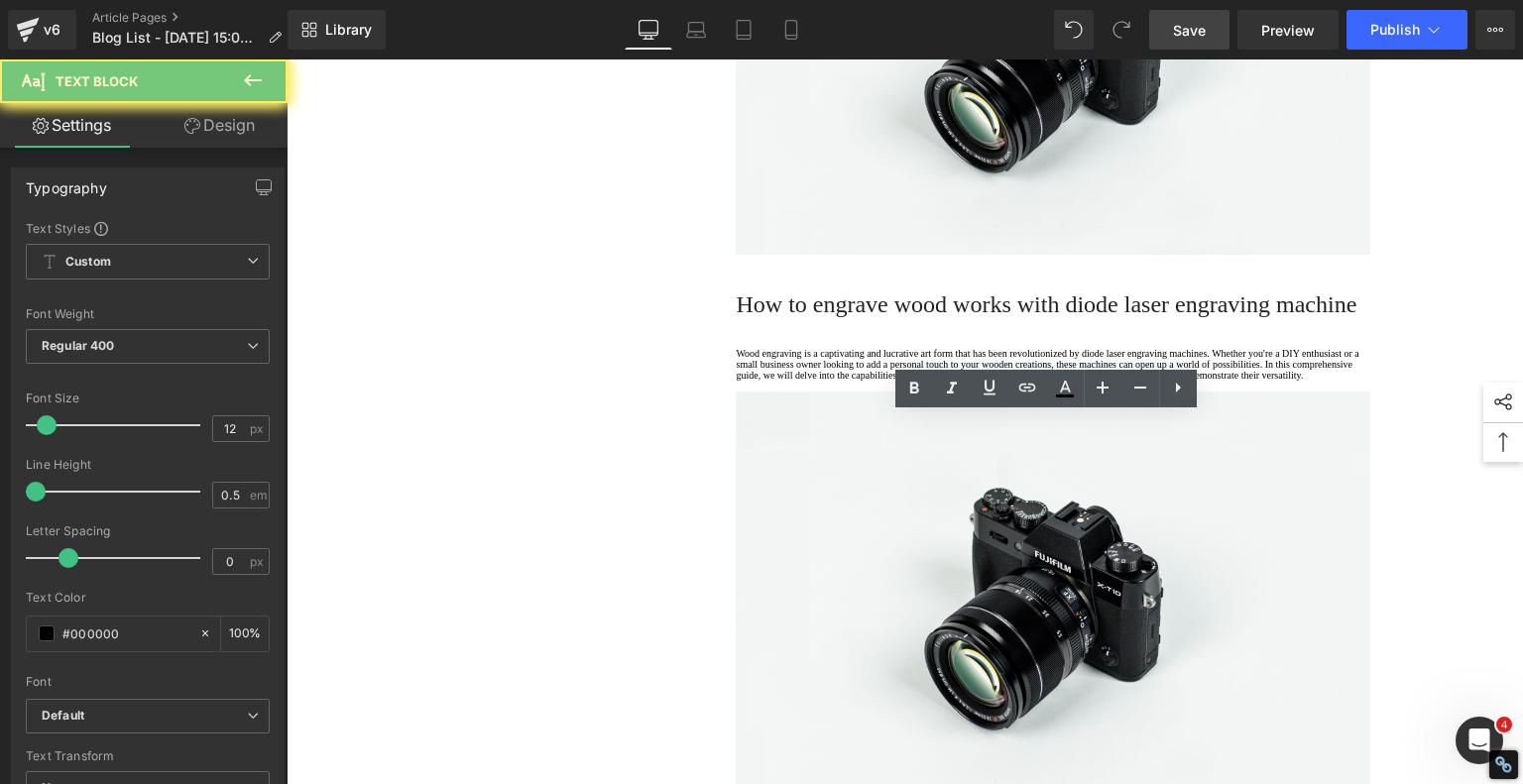 drag, startPoint x: 811, startPoint y: 508, endPoint x: 638, endPoint y: 384, distance: 212.8497 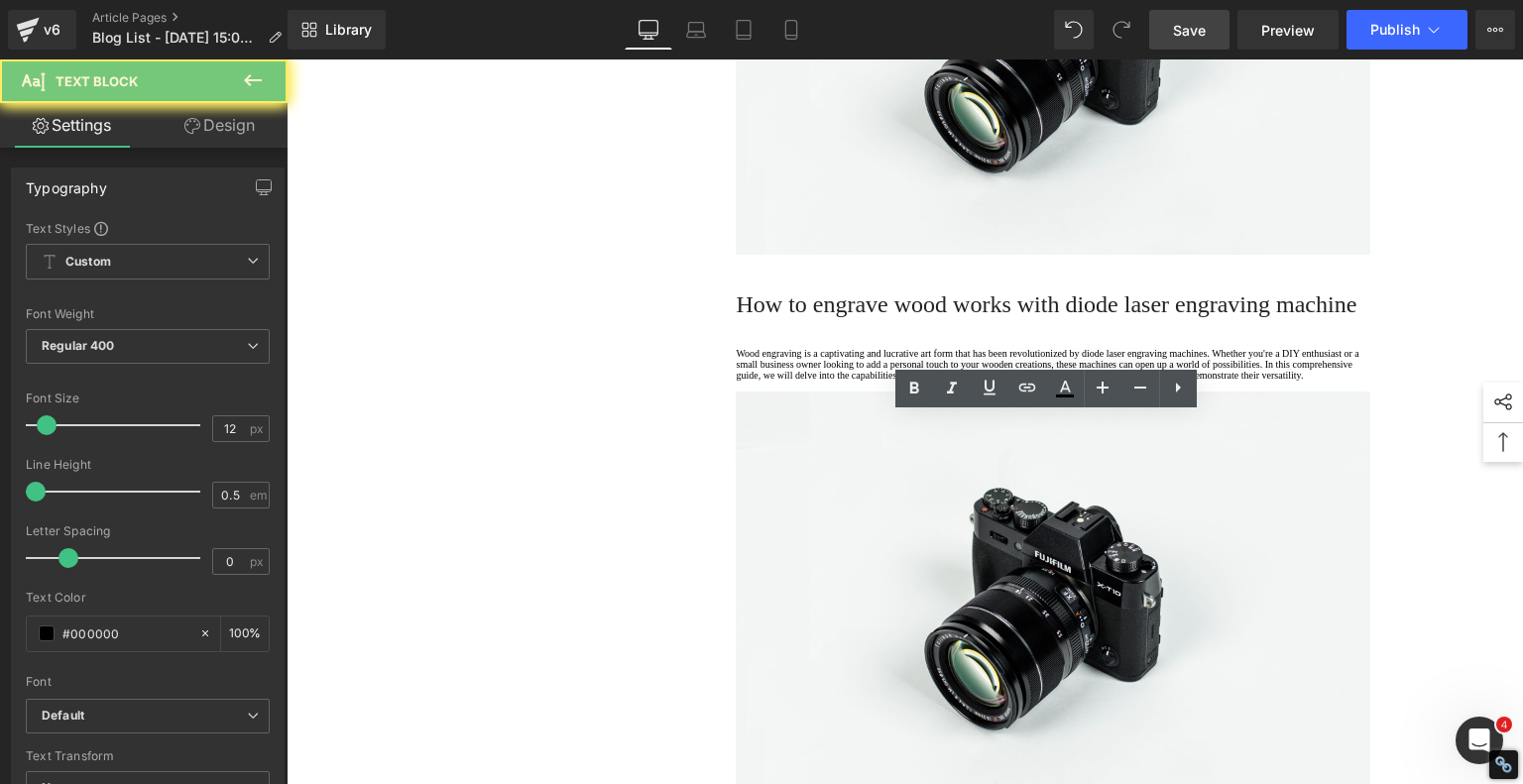 click on "1.  Is the laser engraving machine good at engraving wooden materials Text Block         2.  Laser engraving machine engraving thick paulownia wood cat claw coasters Text Block         3.  Laser engraving machine to engrave thick pine wood calendar Text Block         4.  Laser Engraving Machine to Engrave Skateboards Text Block         5.  Laser engraving machine batch engraving pencils Text Block         Row         Meet the Ultimate Beginner-Friendly Laser Engraver That Blew My Mind Heading         If you're just getting into the world of laser engraving, let me introduce you to something that will truly surprise you—the  AlgoLaser Pixi . This compact, enclosed  laser engraver  is affordable, powerful, and hands-down one of the easiest machines to use if you're new to this craft. In this hands-on review, I unbox the Pixi, walk through the initial setup, and test it on a variety of materials—and spoiler alert: it delivers way beyond what I expected from a 5W desktop unit. [GEOGRAPHIC_DATA]
laser engraver" at bounding box center (905, -1105) 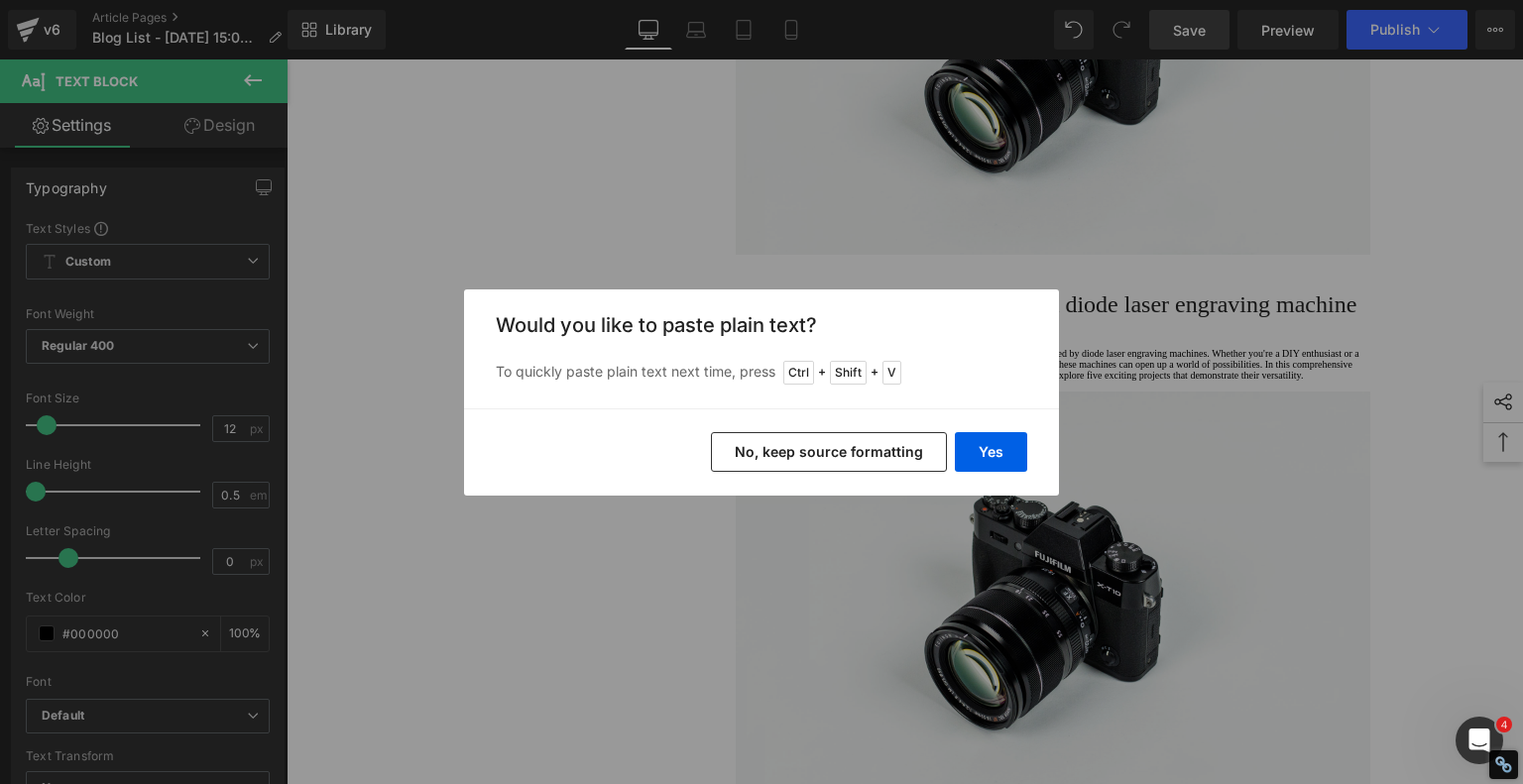 click on "No, keep source formatting" at bounding box center [829, 452] 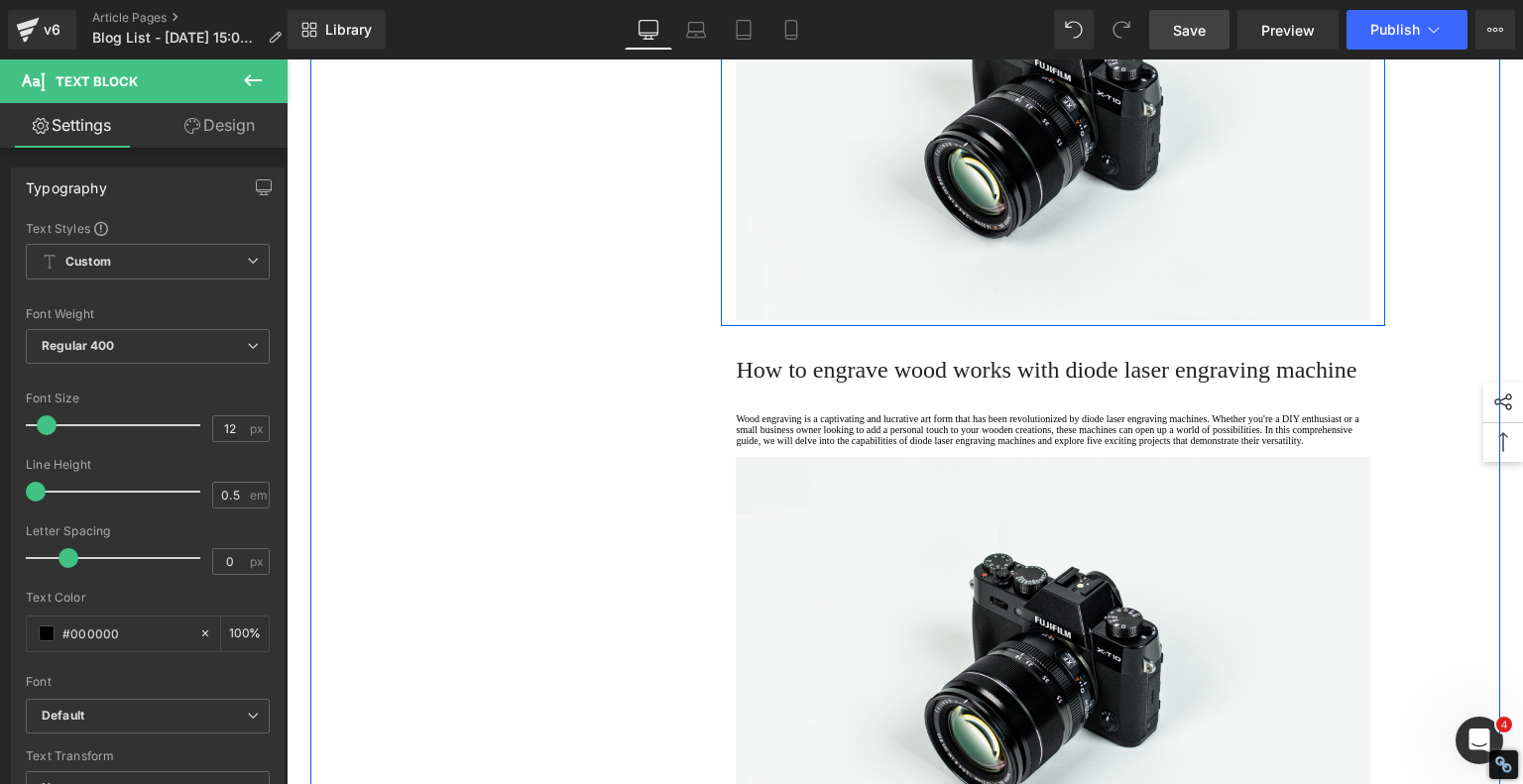 click on "One of the biggest surprises during my time with the AlgoLaser Pixi was how effortlessly it handled  rotary engraving —something most entry-level machines either can’t do or make overly complicated. The Pixi comes bundled with a rotary attachment, and once I plugged it in and followed the simple on-screen prompts, I was engraving on curved surfaces in no time. I tested it on a standard glass tumbler, using the built-in logo of my channel. The laser module adjusted perfectly to the rotation, and within about 8 minutes, I had a fully engraved glass with crisp, clear lines." at bounding box center (1053, -198) 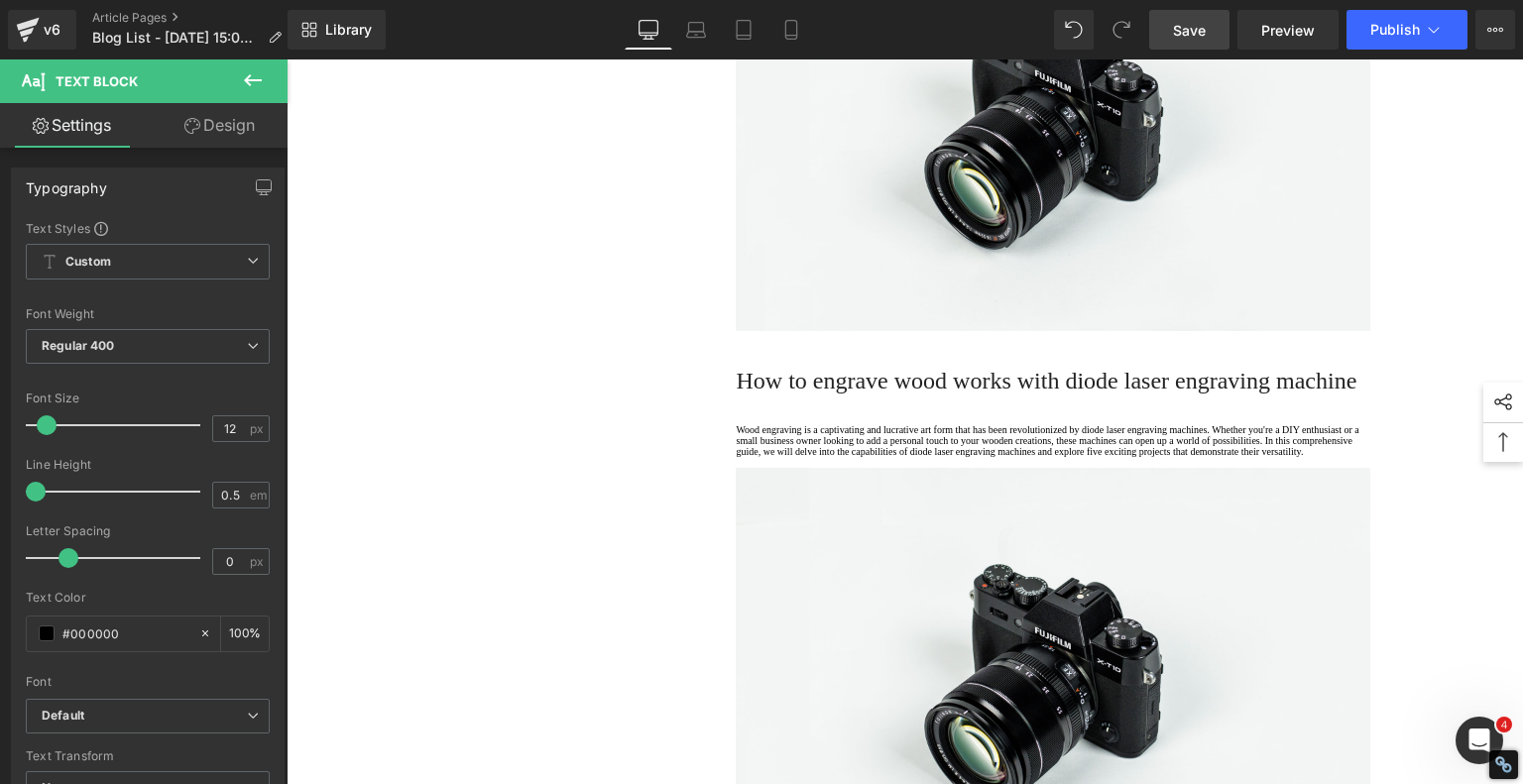 click on "Now let’s be honest: many people think a 5W  laser engraver  can’t engrave on glass. But the Pixi proves otherwise. As long as you focus correctly and let the rotary accessory do its job, you’re golden. Sure, you might need to clean the surface post-engraving, but the end result? Absolutely worth it. The detail and contrast of the design came out better than I expected for such a compact diode unit." at bounding box center [1053, -150] 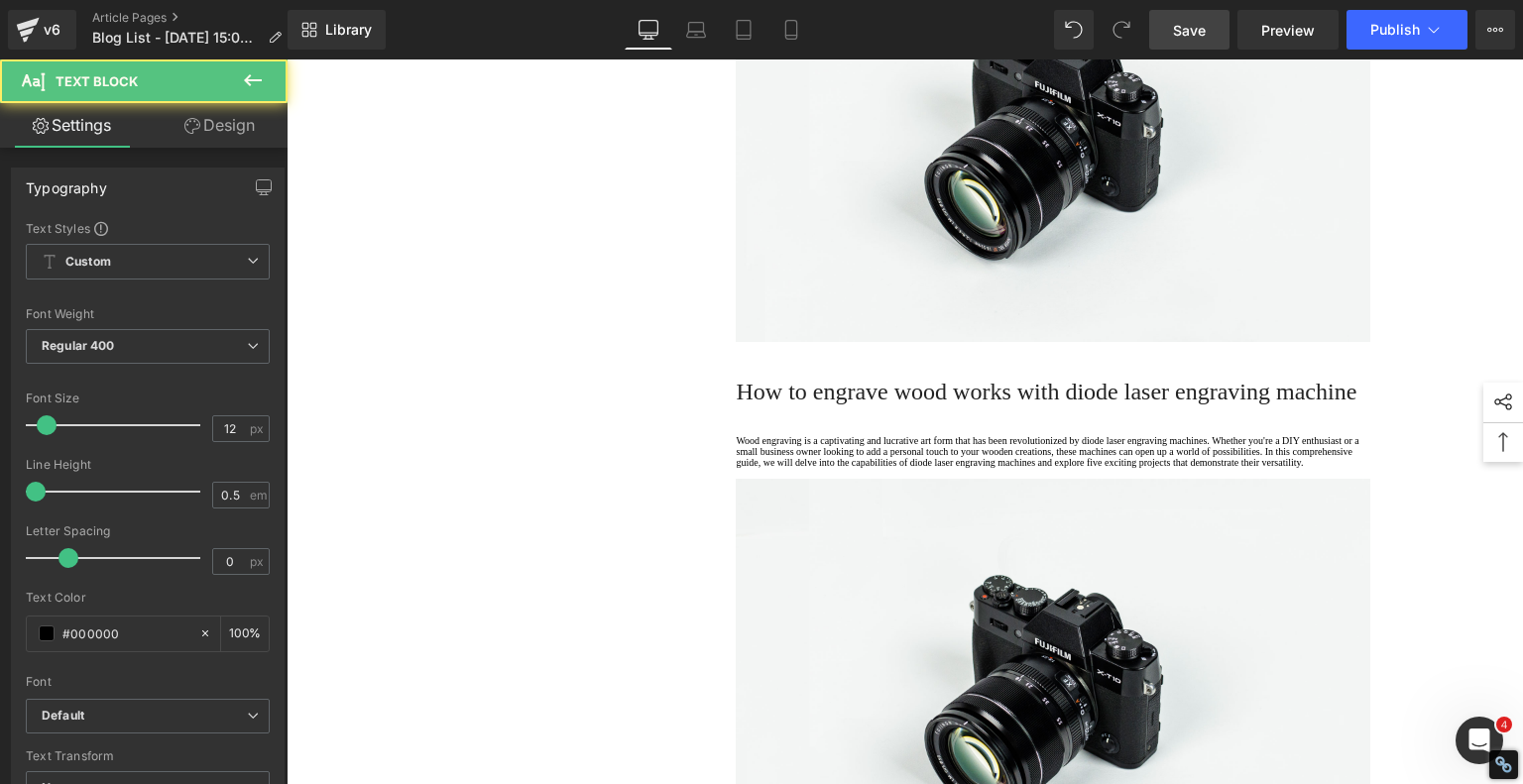 click on "1.  Is the laser engraving machine good at engraving wooden materials Text Block         2.  Laser engraving machine engraving thick paulownia wood cat claw coasters Text Block         3.  Laser engraving machine to engrave thick pine wood calendar Text Block         4.  Laser Engraving Machine to Engrave Skateboards Text Block         5.  Laser engraving machine batch engraving pencils Text Block         Row         Meet the Ultimate Beginner-Friendly Laser Engraver That Blew My Mind Heading         If you're just getting into the world of laser engraving, let me introduce you to something that will truly surprise you—the  AlgoLaser Pixi . This compact, enclosed  laser engraver  is affordable, powerful, and hands-down one of the easiest machines to use if you're new to this craft. In this hands-on review, I unbox the Pixi, walk through the initial setup, and test it on a variety of materials—and spoiler alert: it delivers way beyond what I expected from a 5W desktop unit. [GEOGRAPHIC_DATA]
laser engraver" at bounding box center [905, -1062] 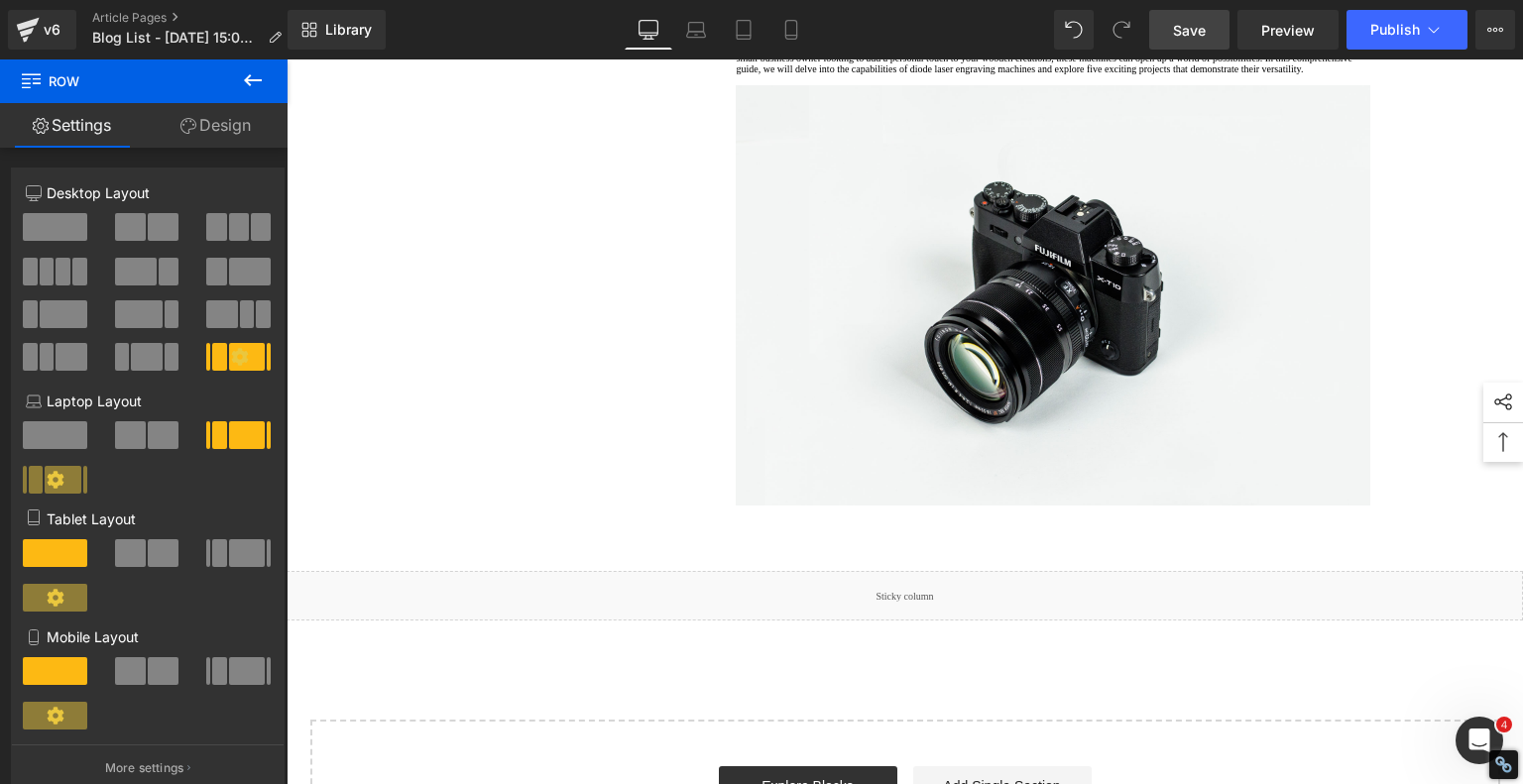 scroll, scrollTop: 3692, scrollLeft: 0, axis: vertical 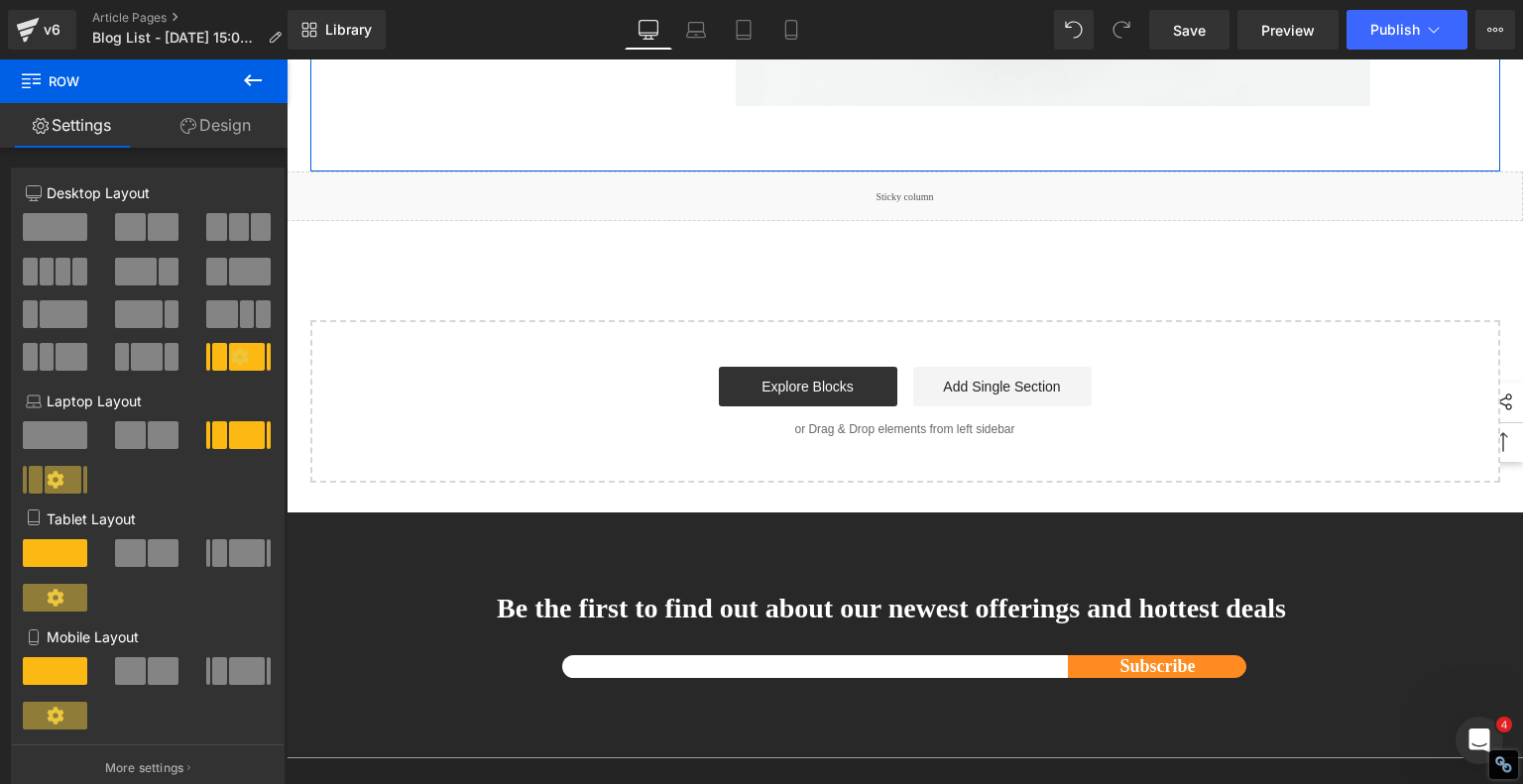 click on "How to engrave wood works with  diode laser engraving machine" at bounding box center [1046, -401] 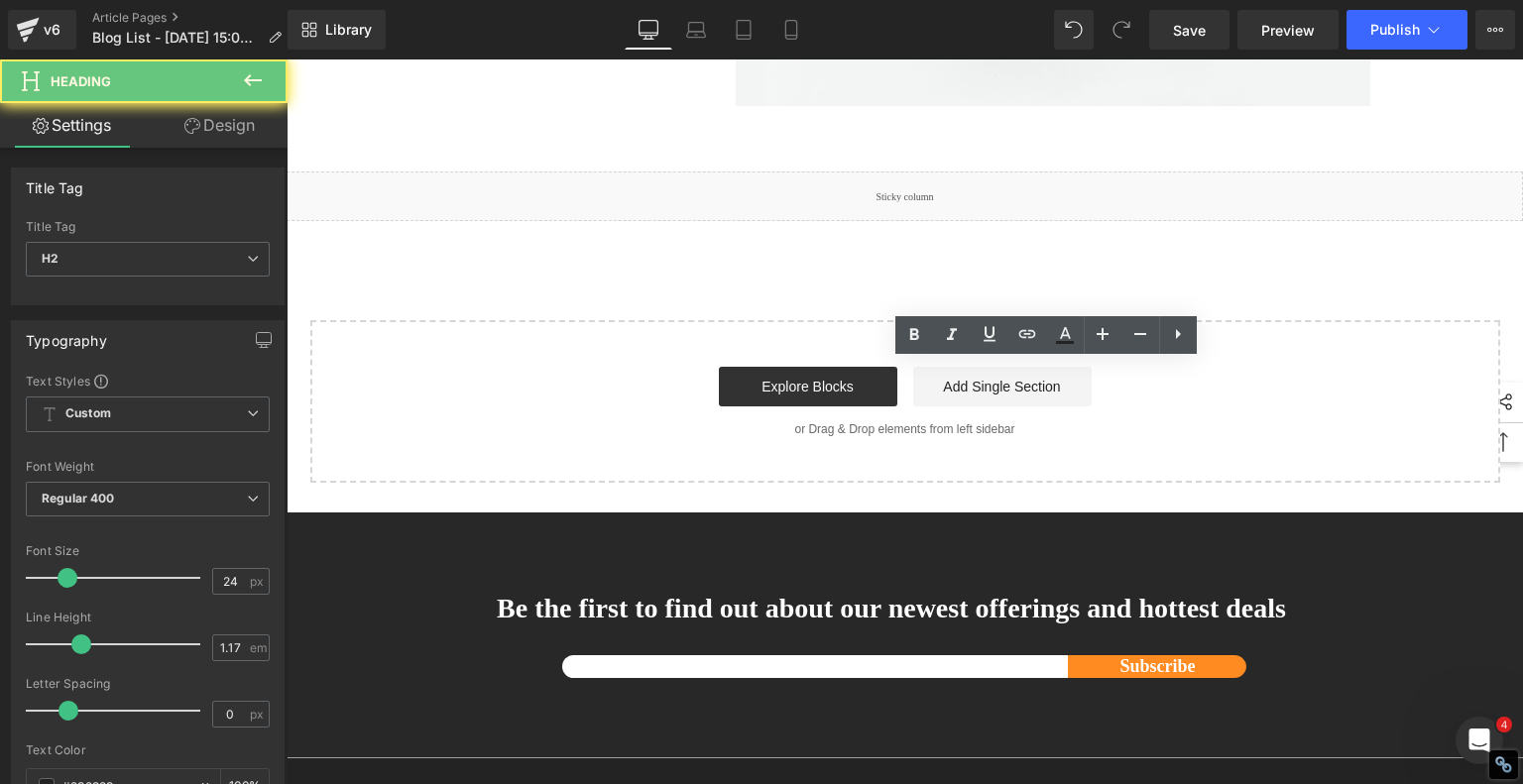 click on "How to engrave wood works with  diode laser engraving machine" at bounding box center (1053, -401) 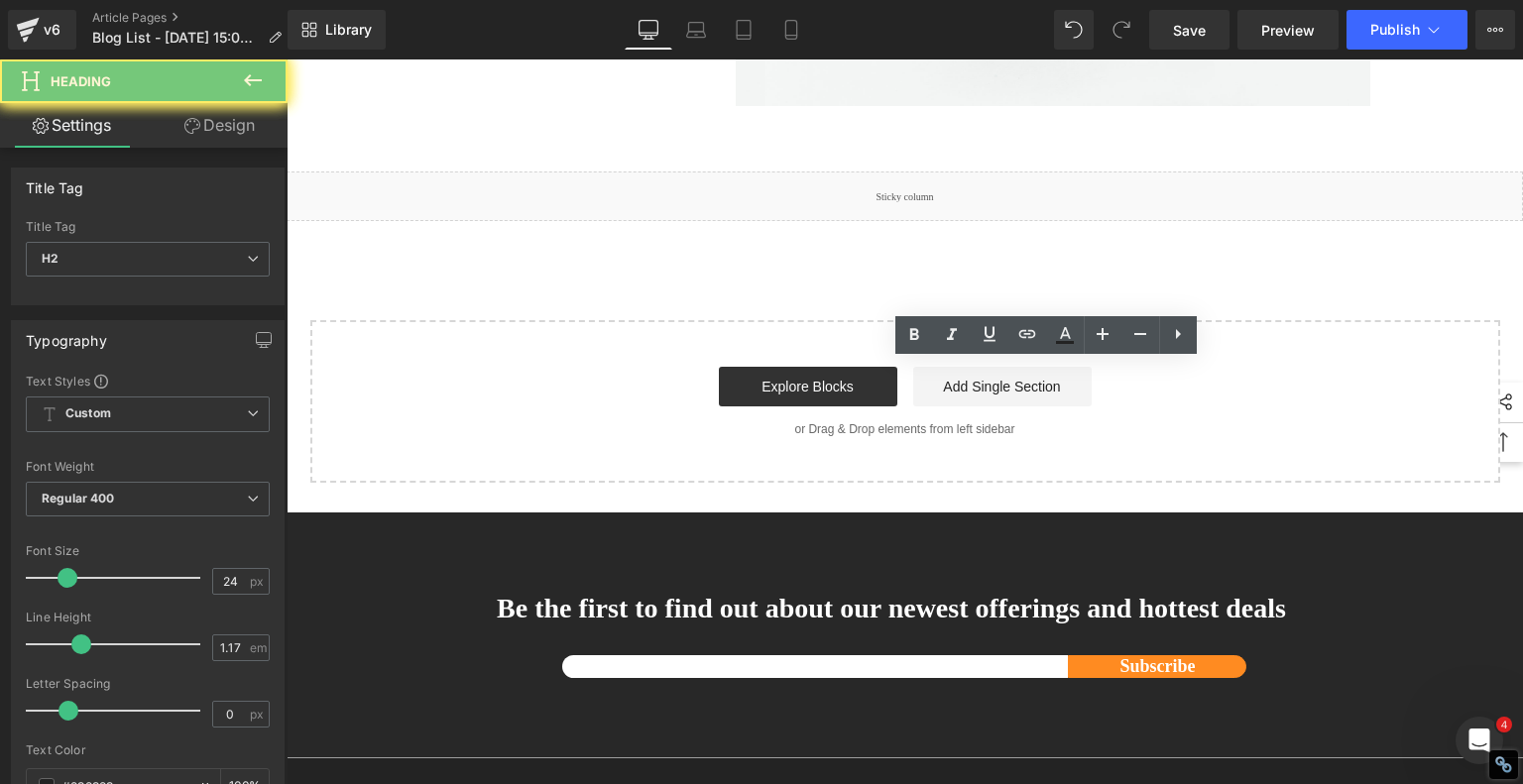 click on "How to engrave wood works with  diode laser engraving machine" at bounding box center (1053, -401) 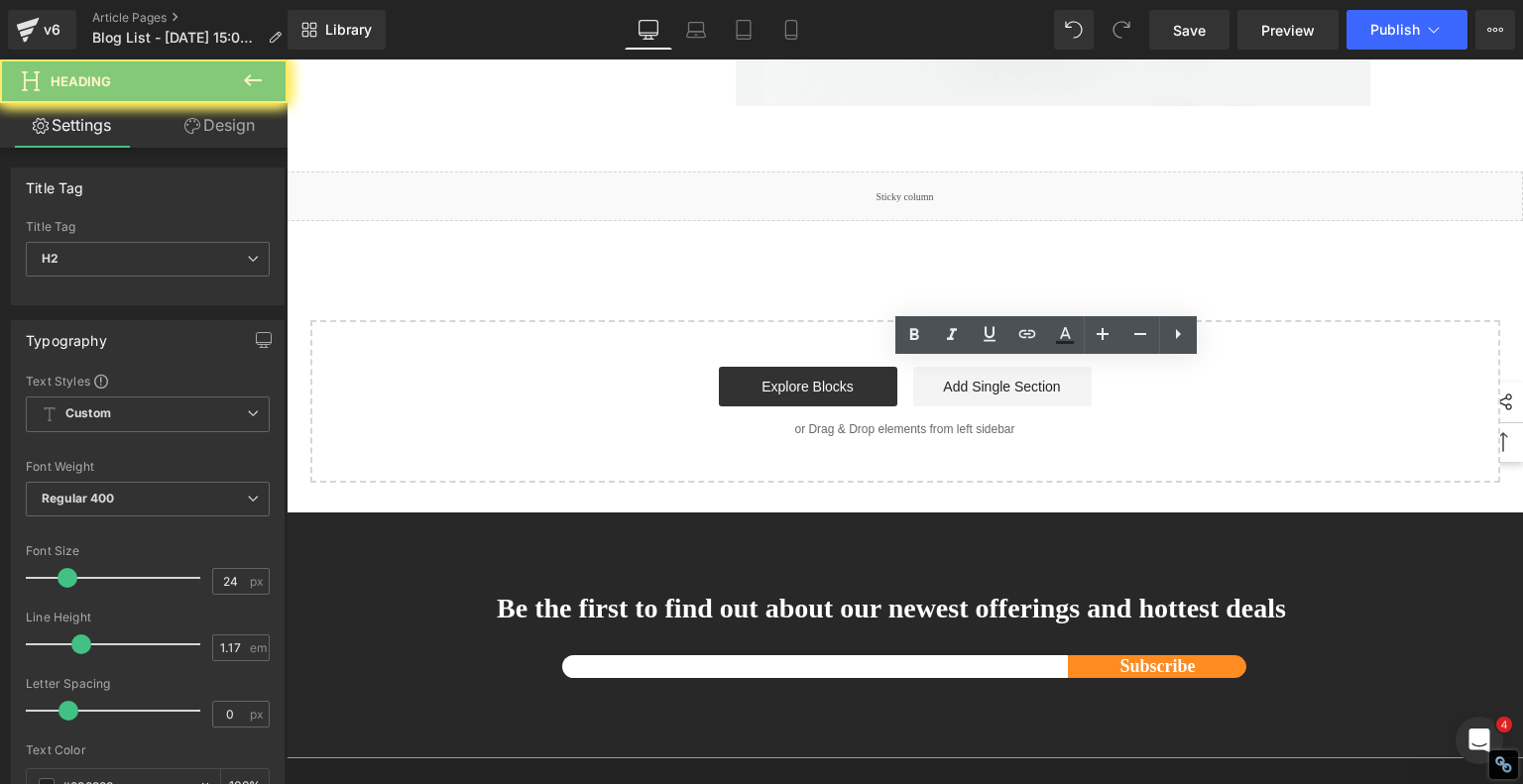paste 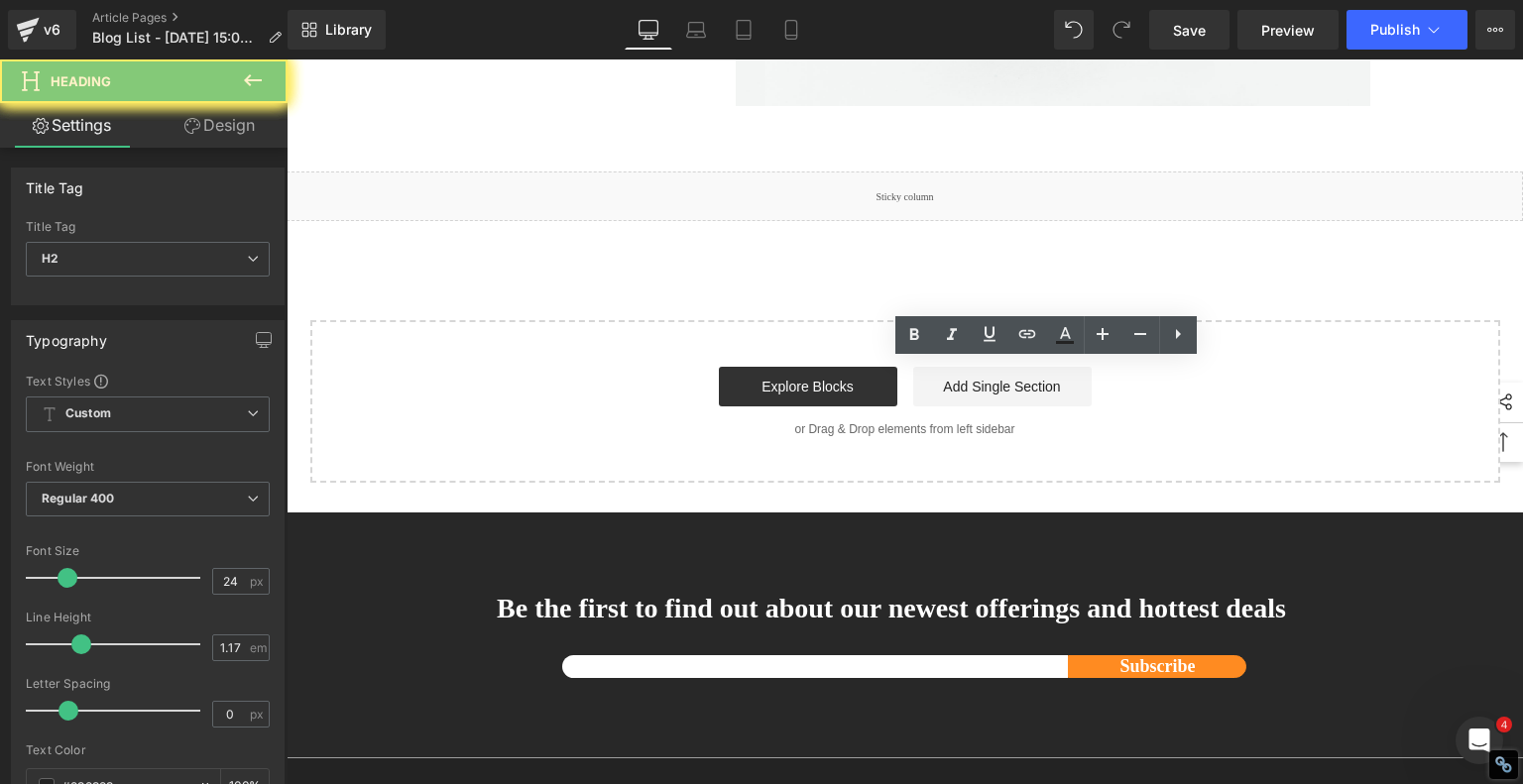 type 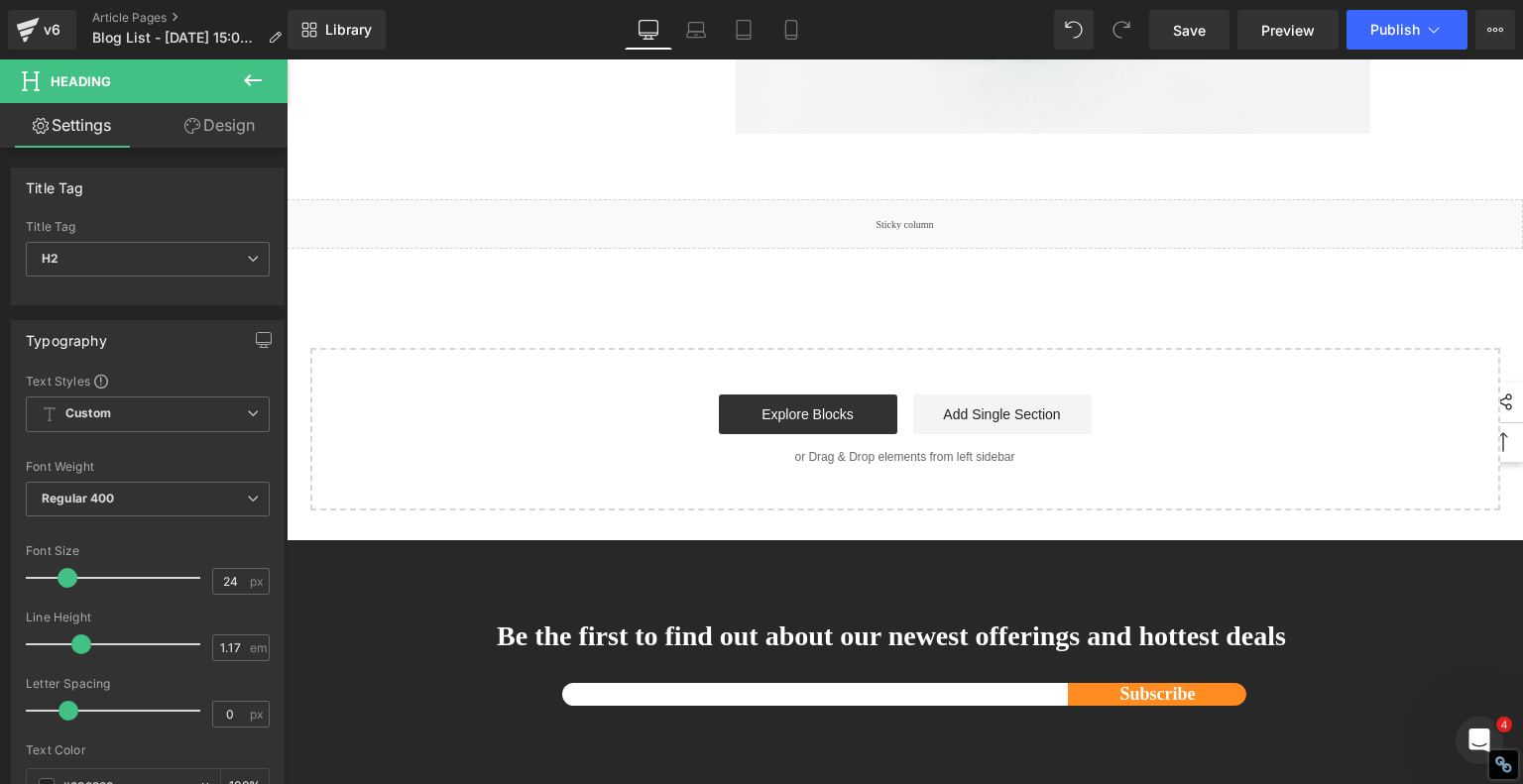 click on "Final Verdict: The Pixi Is the Laser Engraver That Makes Creativity Effortless" at bounding box center [1053, -388] 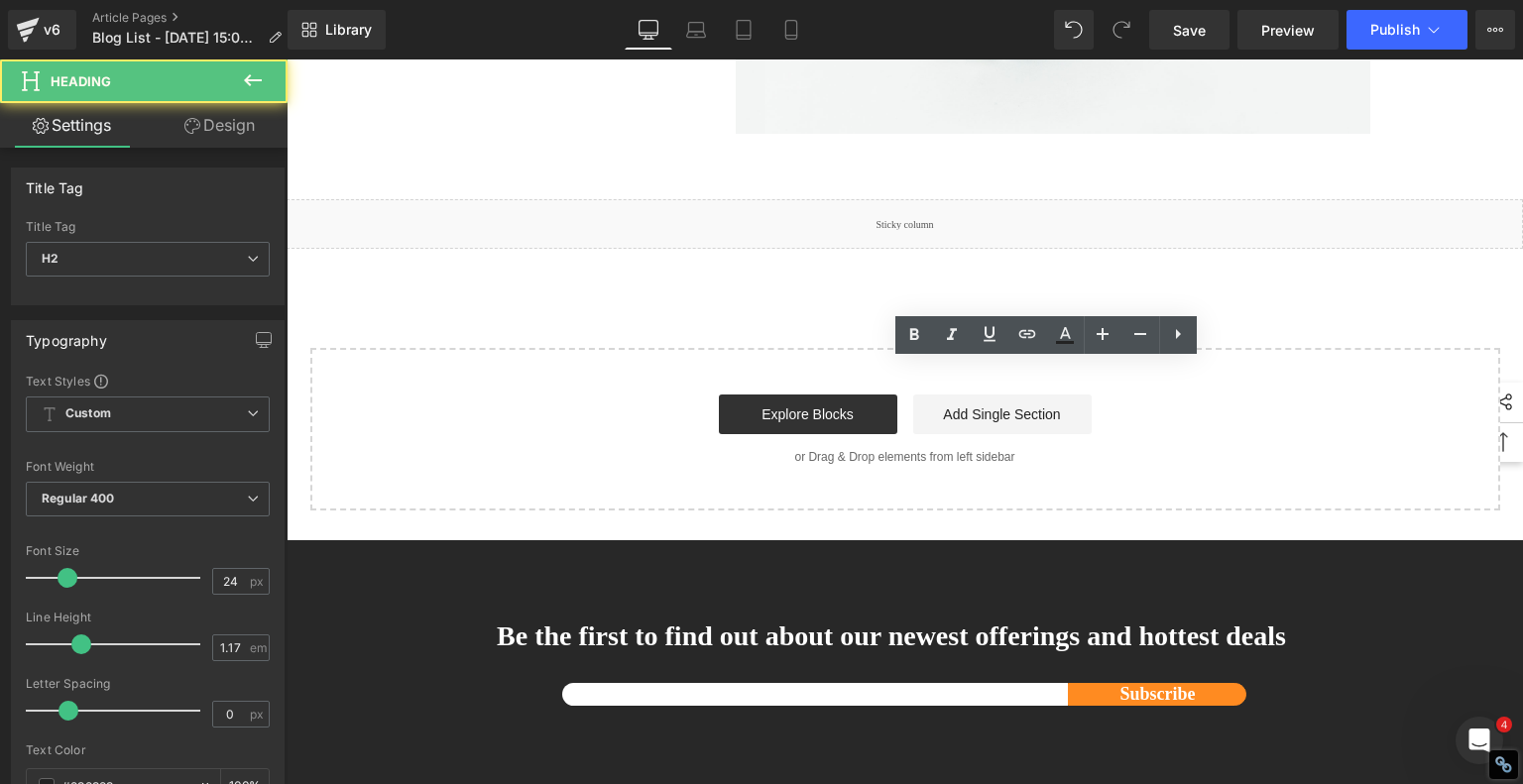 click on "Final Verdict: The Pixi Is the Laser Engraver That Makes Creativity Effortless" at bounding box center [1053, -388] 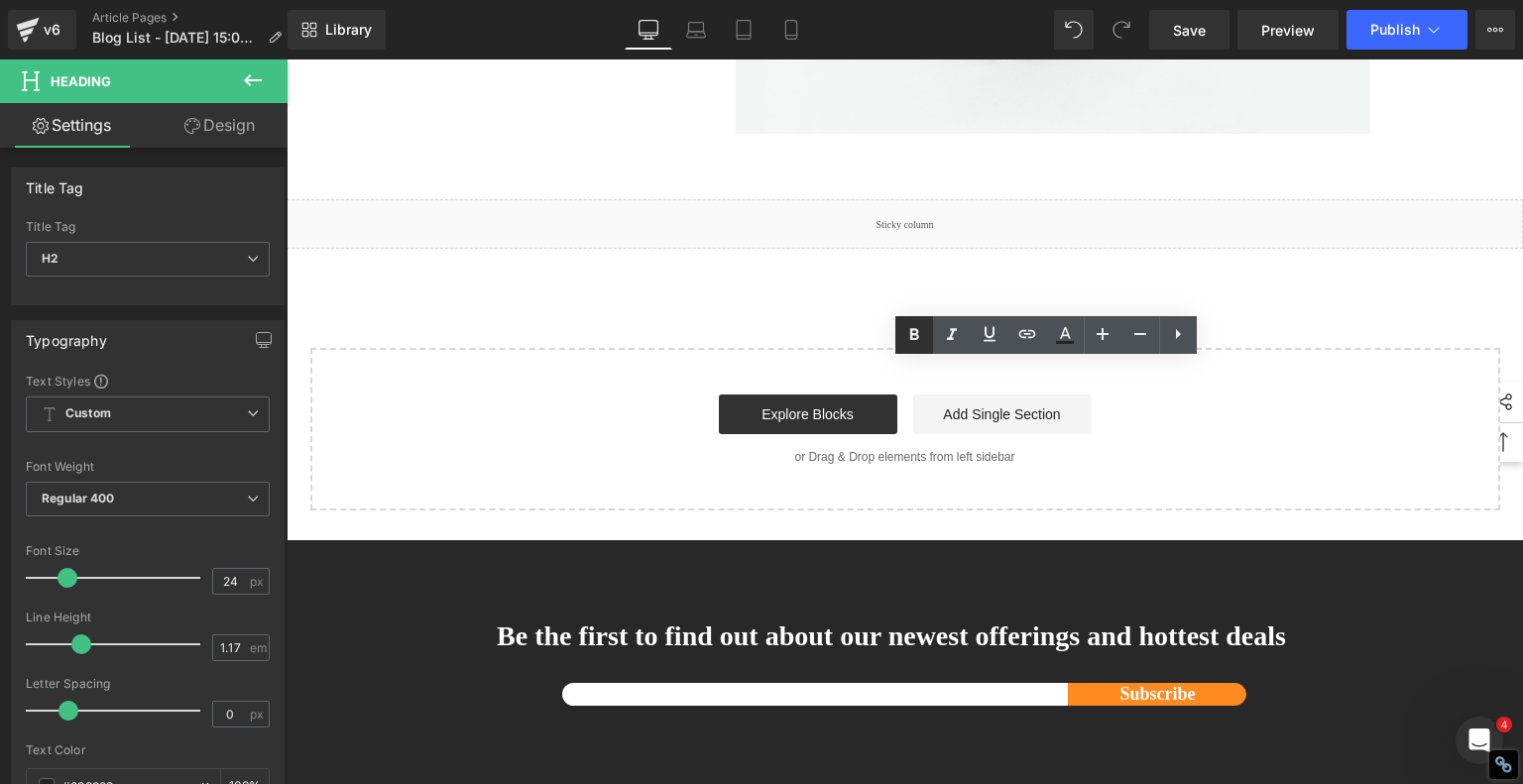 click 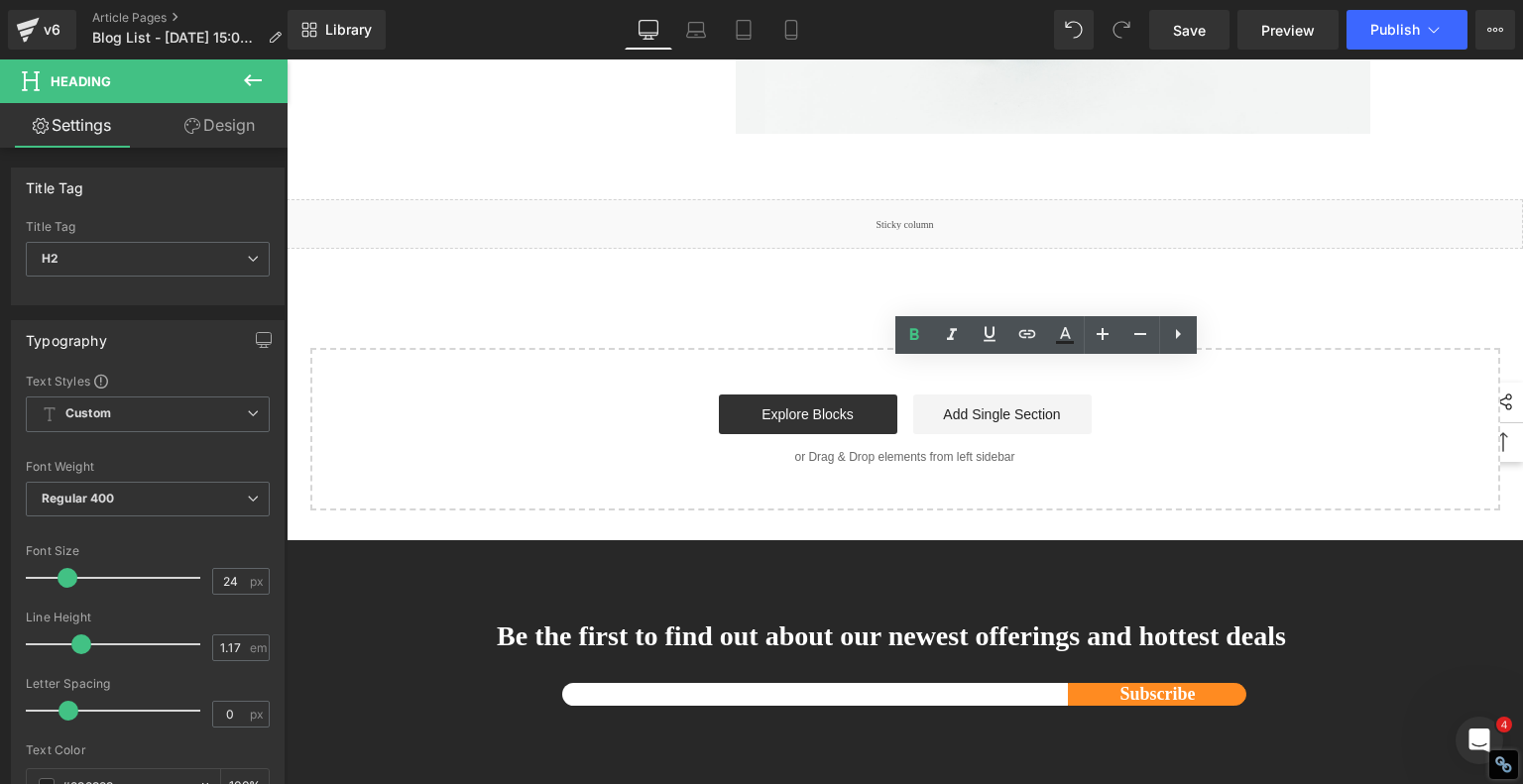 click on "1.  Is the laser engraving machine good at engraving wooden materials Text Block         2.  Laser engraving machine engraving thick paulownia wood cat claw coasters Text Block         3.  Laser engraving machine to engrave thick pine wood calendar Text Block         4.  Laser Engraving Machine to Engrave Skateboards Text Block         5.  Laser engraving machine batch engraving pencils Text Block         Row         Meet the Ultimate Beginner-Friendly Laser Engraver That Blew My Mind Heading         If you're just getting into the world of laser engraving, let me introduce you to something that will truly surprise you—the  AlgoLaser Pixi . This compact, enclosed  laser engraver  is affordable, powerful, and hands-down one of the easiest machines to use if you're new to this craft. In this hands-on review, I unbox the Pixi, walk through the initial setup, and test it on a variety of materials—and spoiler alert: it delivers way beyond what I expected from a 5W desktop unit. [GEOGRAPHIC_DATA]
laser engraver" at bounding box center [905, -1841] 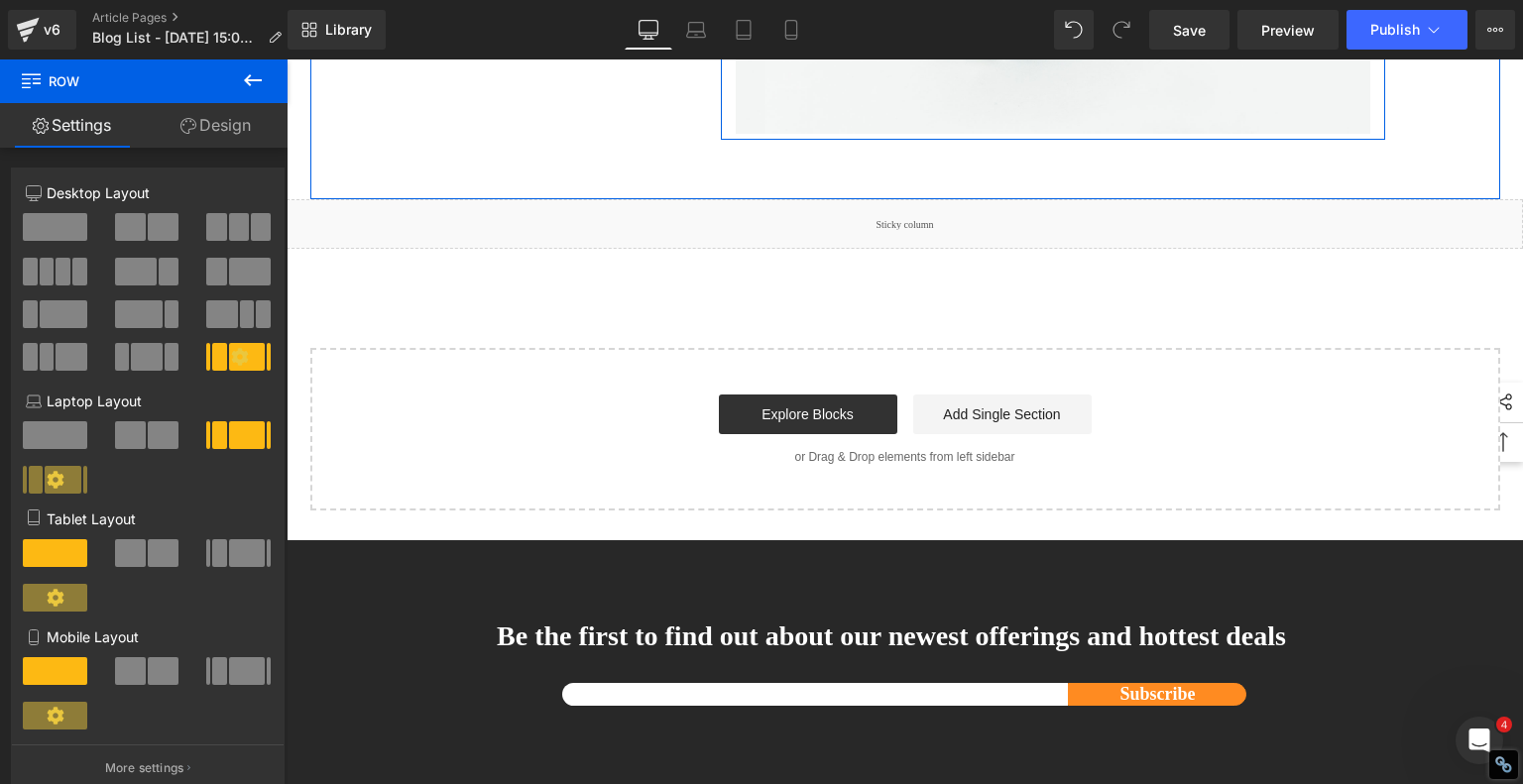 click on "Wood engraving is a captivating and lucrative art form that has been revolutionized by diode laser engraving machines. Whether you're a DIY enthusiast or a small business owner looking to add a personal touch to your wooden creations, these machines can open up a world of possibilities. In this comprehensive guide, we will delve into the capabilities of diode laser engraving machines and explore five exciting projects that demonstrate their versatility." at bounding box center [1053, -314] 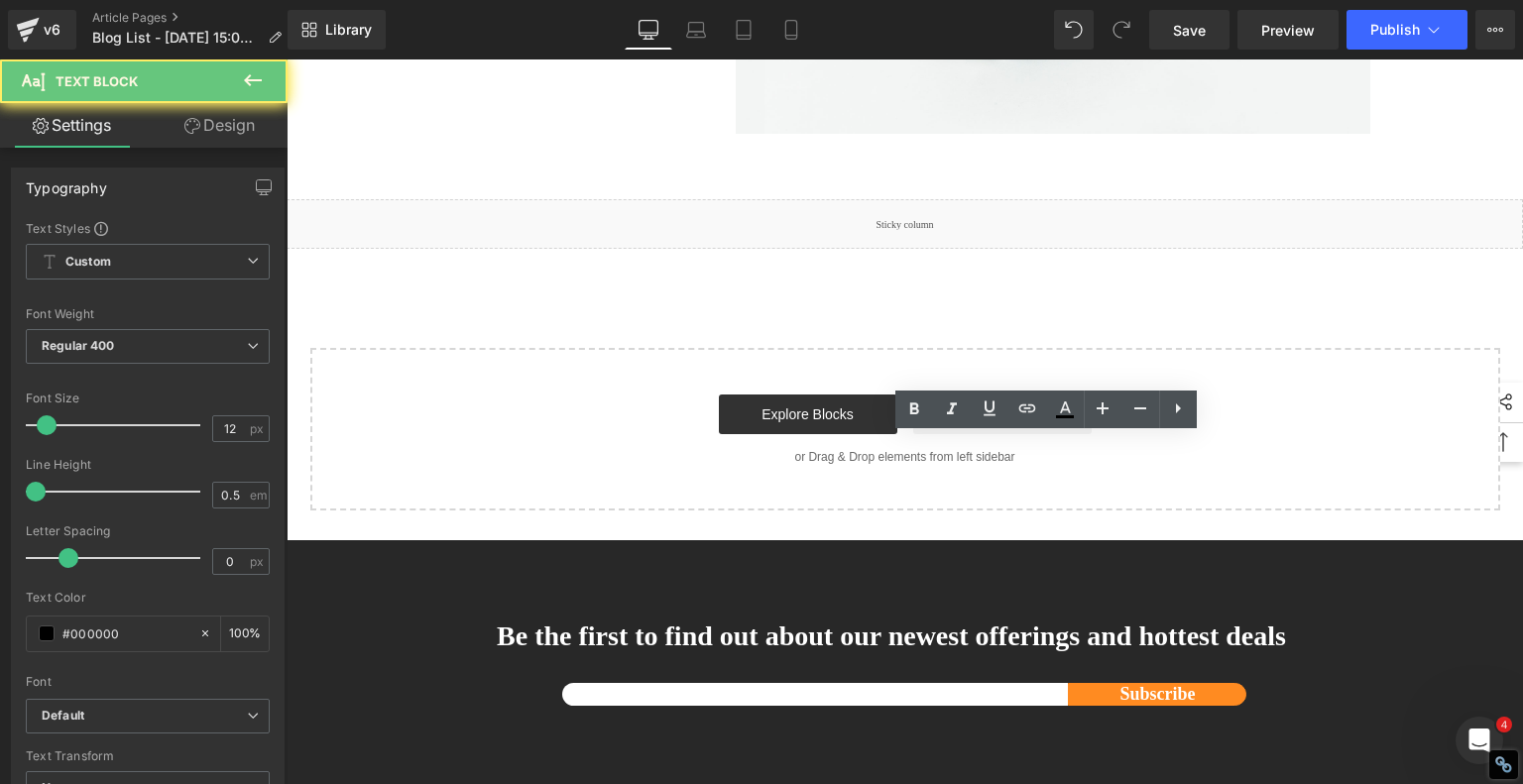 click on "Wood engraving is a captivating and lucrative art form that has been revolutionized by diode laser engraving machines. Whether you're a DIY enthusiast or a small business owner looking to add a personal touch to your wooden creations, these machines can open up a world of possibilities. In this comprehensive guide, we will delve into the capabilities of diode laser engraving machines and explore five exciting projects that demonstrate their versatility." at bounding box center (1053, -314) 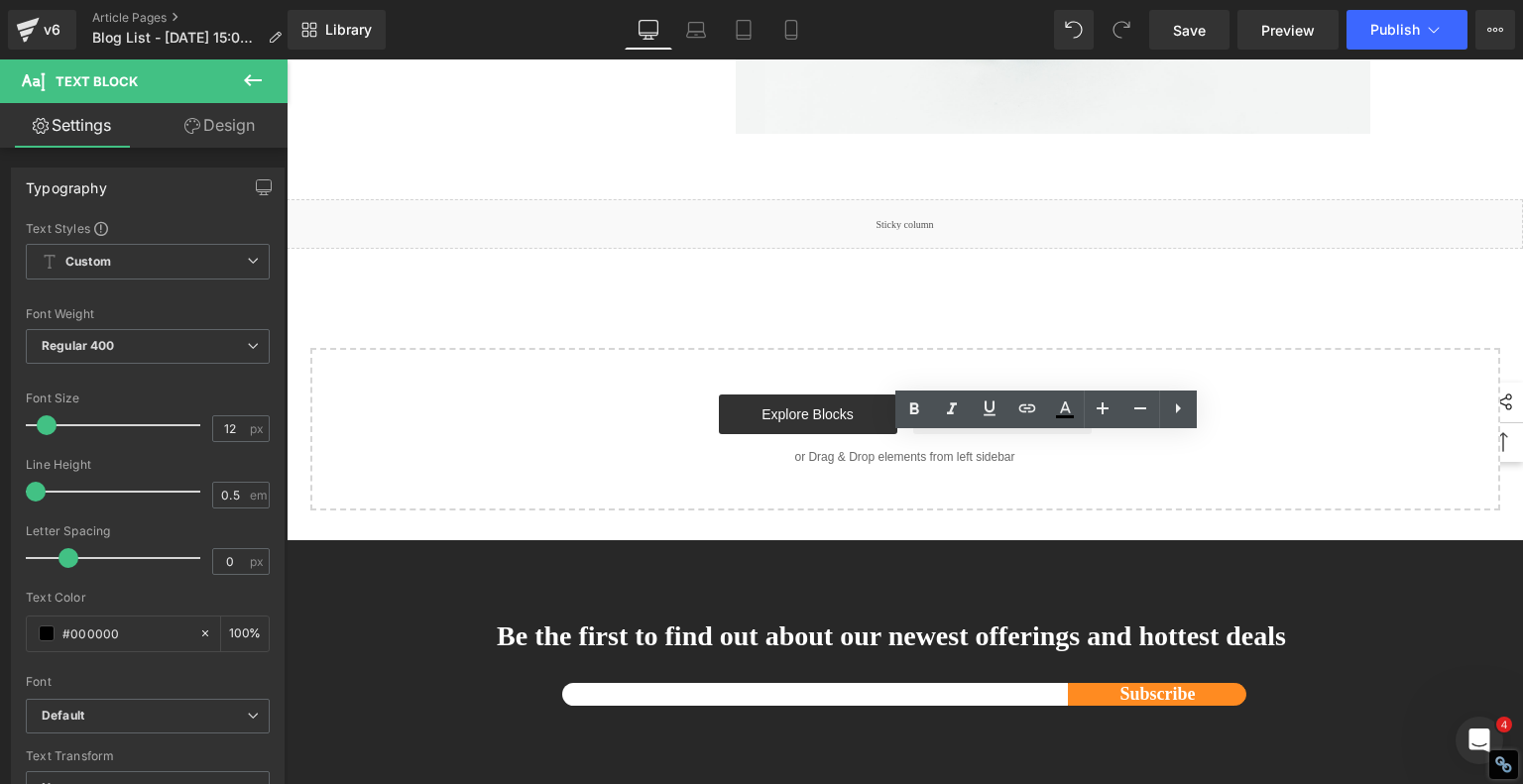 click on "Wood engraving is a captivating and lucrative art form that has been revolutionized by diode laser engraving machines. Whether you're a DIY enthusiast or a small business owner looking to add a personal touch to your wooden creations, these machines can open up a world of possibilities. In this comprehensive guide, we will delve into the capabilities of diode laser engraving machines and explore five exciting projects that demonstrate their versatility." at bounding box center [1053, -314] 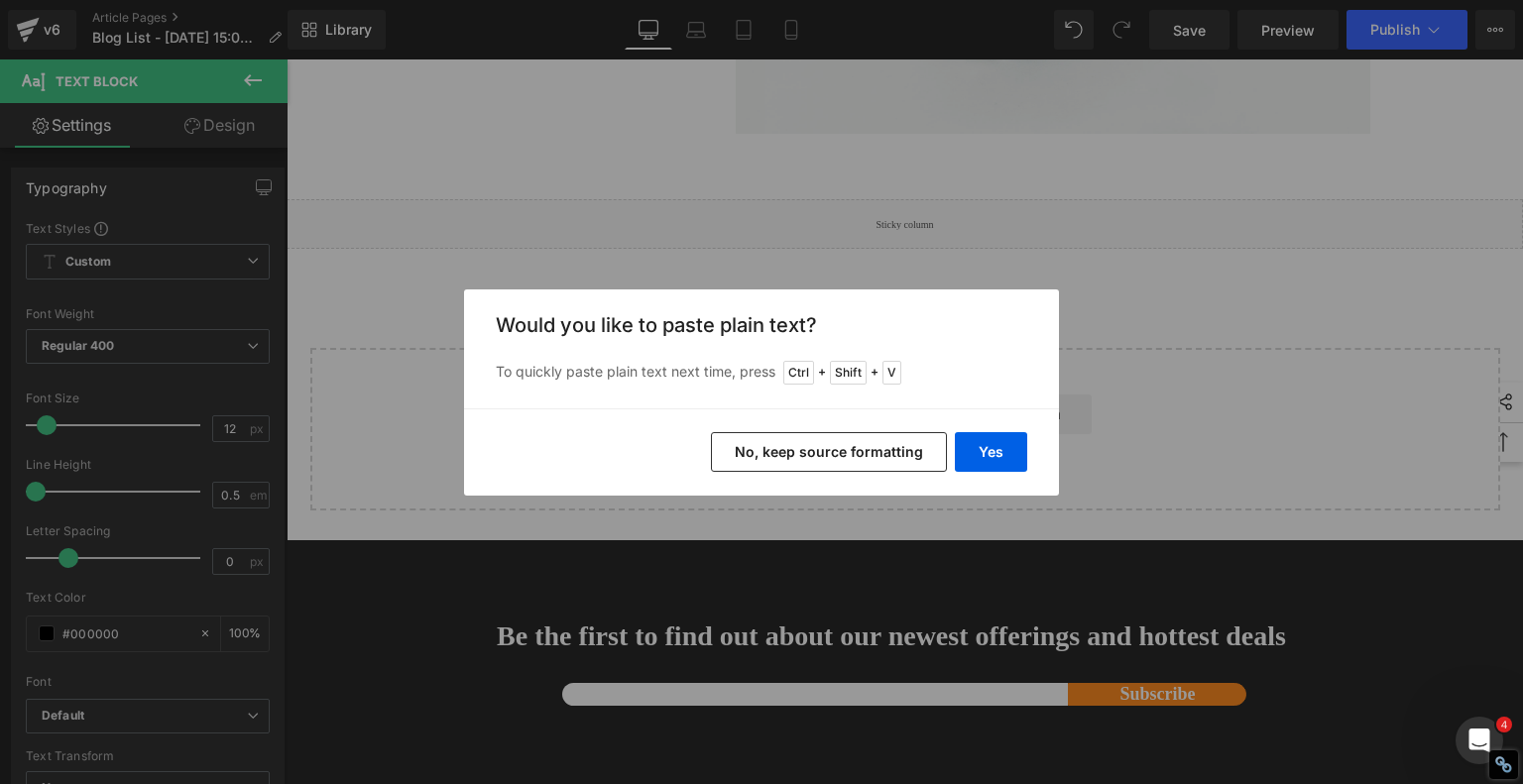 click on "No, keep source formatting" at bounding box center (829, 452) 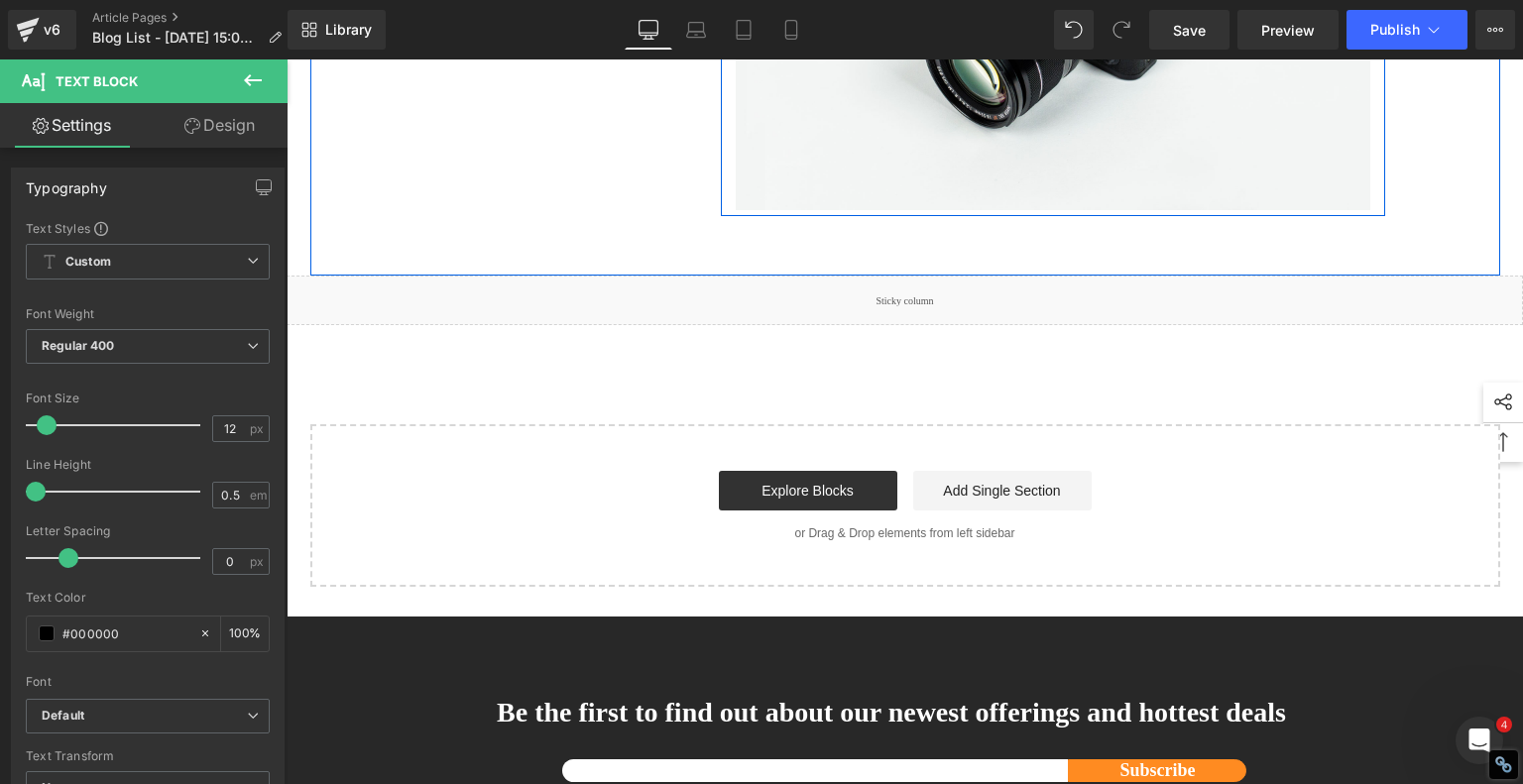 click on "After testing the AlgoLaser Pixi from every angle—wood, leather, metal, glass, flat and curved surfaces—I can confidently say this machine delivers far beyond expectations for a beginner-focused unit. It’s not just easy to use—it’s genuinely empowering. From its all-in-one touchscreen OS to the seamless material detection and plug-and-play rotary accessory, the Pixi is built for creators who want results without wrestling with complex software or setups. You don’t need a laptop. You don’t even need an app. Just power on, sketch, select your material, focus, and start engraving. It really is that simple." at bounding box center [1053, -319] 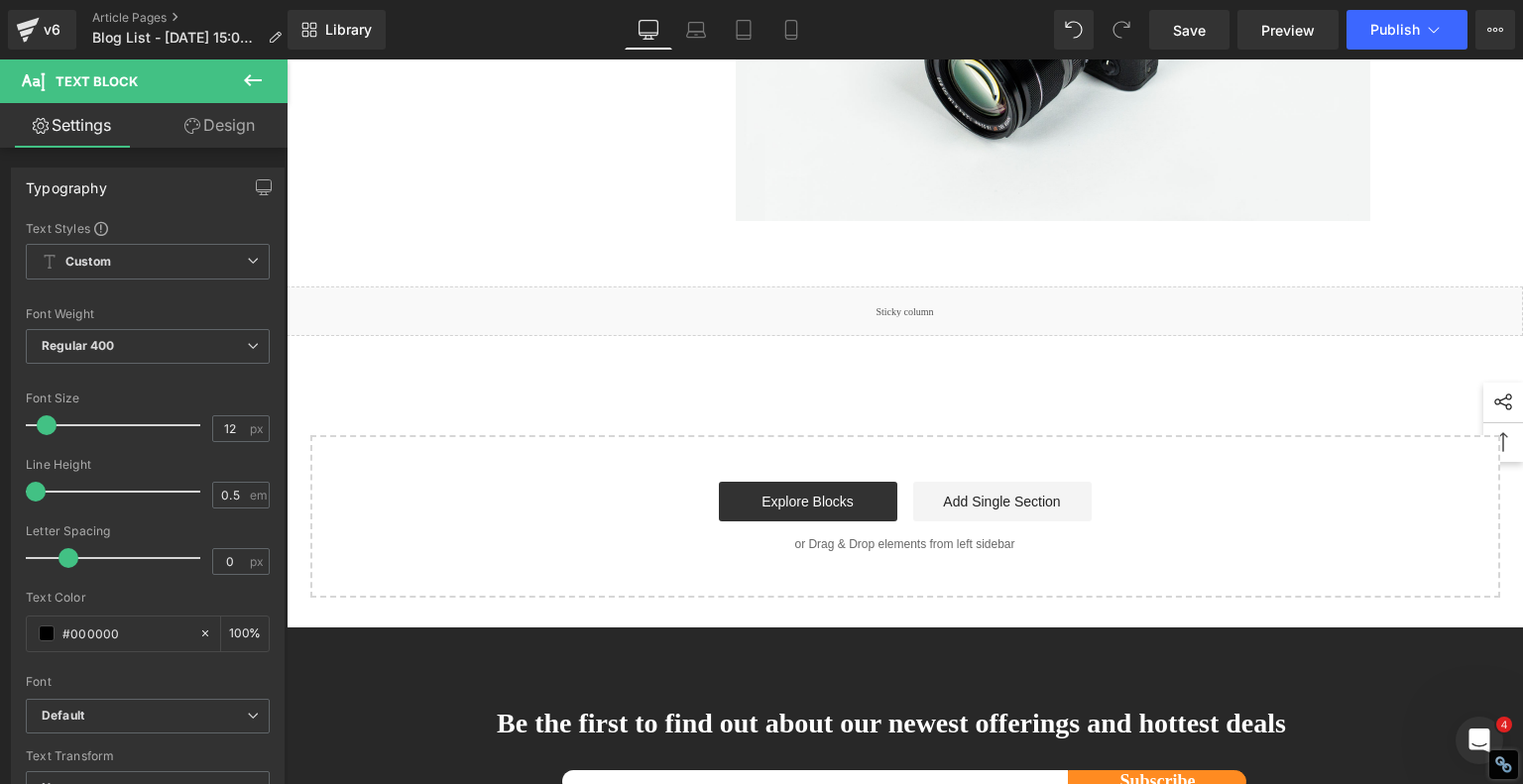 click on "What impressed me most wasn’t just how capable this little 5W  laser engraver  is—it was how fun it made the entire process. There’s something incredibly satisfying about seeing your silly doodle or custom nameplate come to life with zero hassle. Mistakes are easy to correct, and the learning curve is practically nonexistent. AlgoLaser has clearly put thought into what a beginner truly needs: not just a machine, but an experience. An experience that builds confidence, encourages experimentation, and opens doors to creativity with minimal friction." at bounding box center (1053, -265) 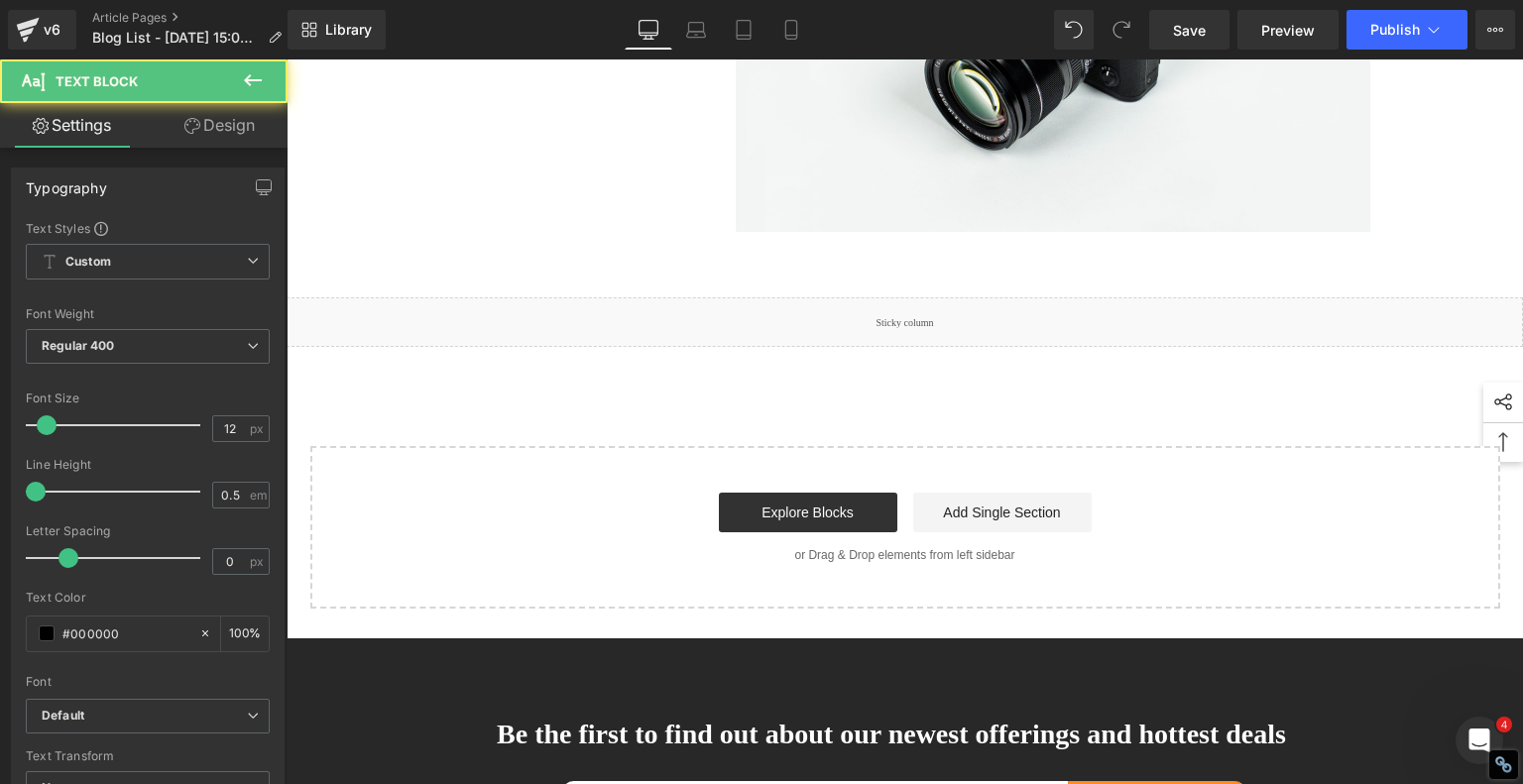 click on "1.  Is the laser engraving machine good at engraving wooden materials Text Block         2.  Laser engraving machine engraving thick paulownia wood cat claw coasters Text Block         3.  Laser engraving machine to engrave thick pine wood calendar Text Block         4.  Laser Engraving Machine to Engrave Skateboards Text Block         5.  Laser engraving machine batch engraving pencils Text Block         Row         Meet the Ultimate Beginner-Friendly Laser Engraver That Blew My Mind Heading         If you're just getting into the world of laser engraving, let me introduce you to something that will truly surprise you—the  AlgoLaser Pixi . This compact, enclosed  laser engraver  is affordable, powerful, and hands-down one of the easiest machines to use if you're new to this craft. In this hands-on review, I unbox the Pixi, walk through the initial setup, and test it on a variety of materials—and spoiler alert: it delivers way beyond what I expected from a 5W desktop unit. [GEOGRAPHIC_DATA]
laser engraver" at bounding box center [905, -1792] 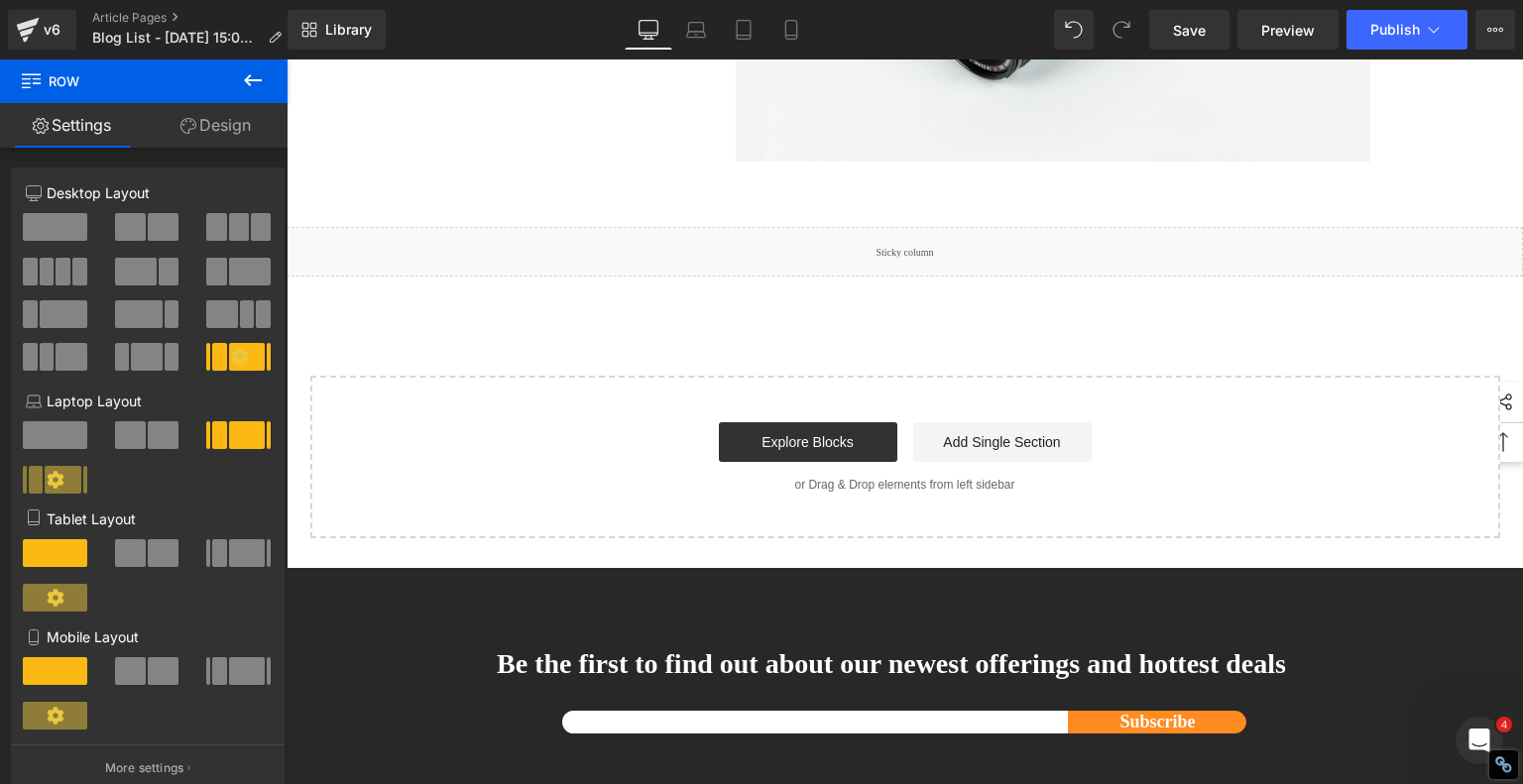 scroll, scrollTop: 4188, scrollLeft: 0, axis: vertical 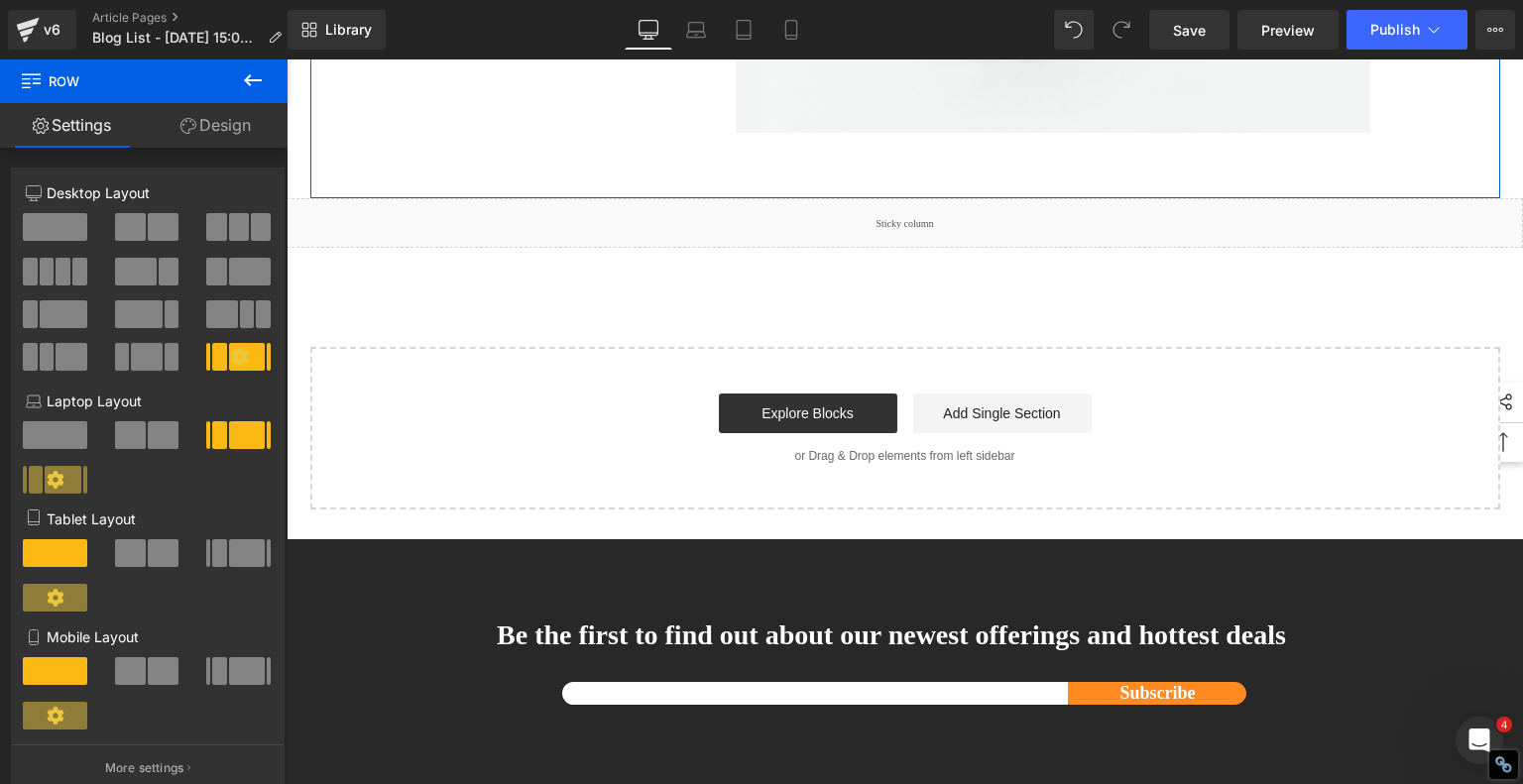 click on "1.  Is the laser engraving machine good at engraving wooden materials Text Block         2.  Laser engraving machine engraving thick paulownia wood cat claw coasters Text Block         3.  Laser engraving machine to engrave thick pine wood calendar Text Block         4.  Laser Engraving Machine to Engrave Skateboards Text Block         5.  Laser engraving machine batch engraving pencils Text Block         Row         Meet the Ultimate Beginner-Friendly Laser Engraver That Blew My Mind Heading         If you're just getting into the world of laser engraving, let me introduce you to something that will truly surprise you—the  AlgoLaser Pixi . This compact, enclosed  laser engraver  is affordable, powerful, and hands-down one of the easiest machines to use if you're new to this craft. In this hands-on review, I unbox the Pixi, walk through the initial setup, and test it on a variety of materials—and spoiler alert: it delivers way beyond what I expected from a 5W desktop unit. [GEOGRAPHIC_DATA]
laser engraver" at bounding box center (905, -1891) 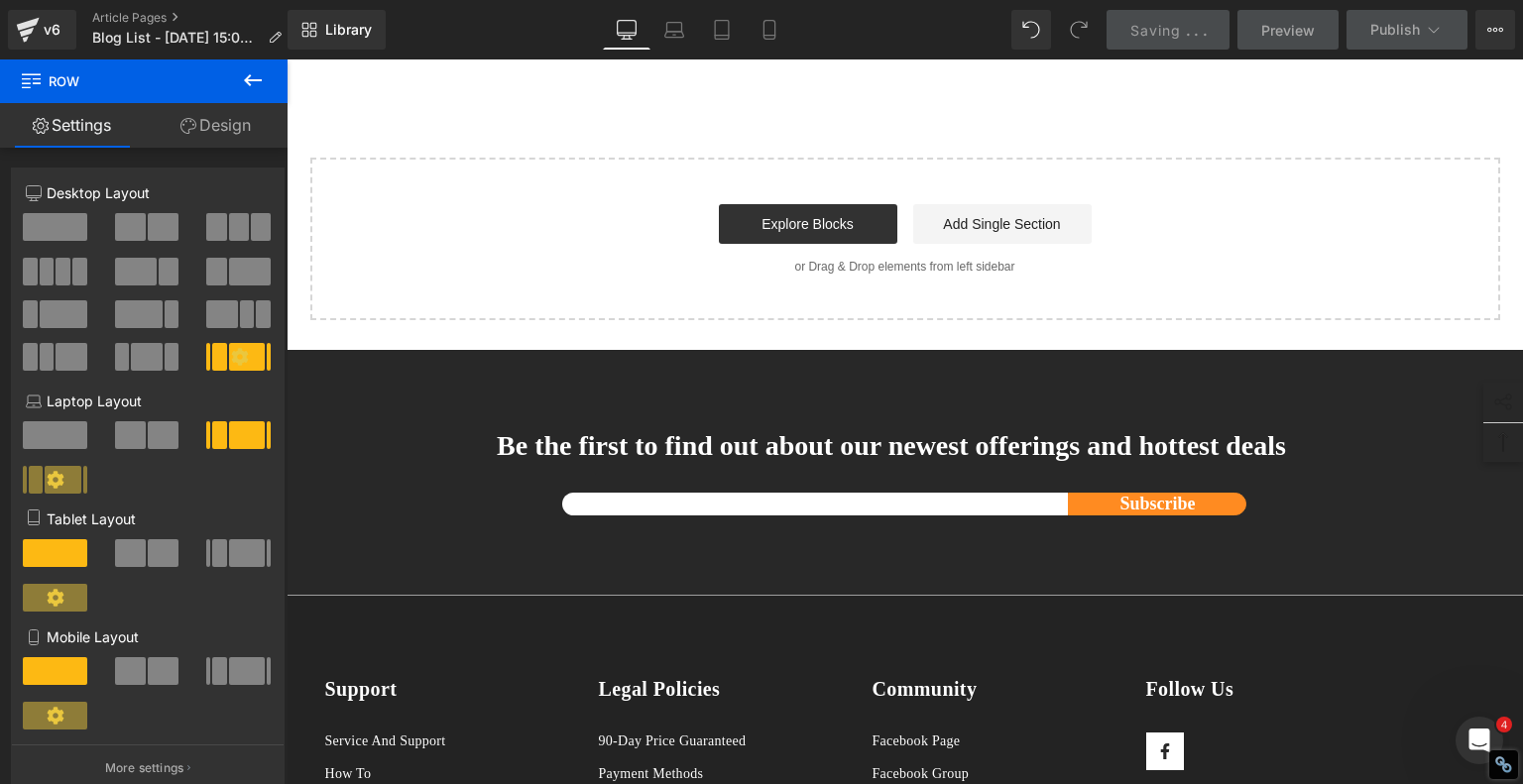 scroll, scrollTop: 4485, scrollLeft: 0, axis: vertical 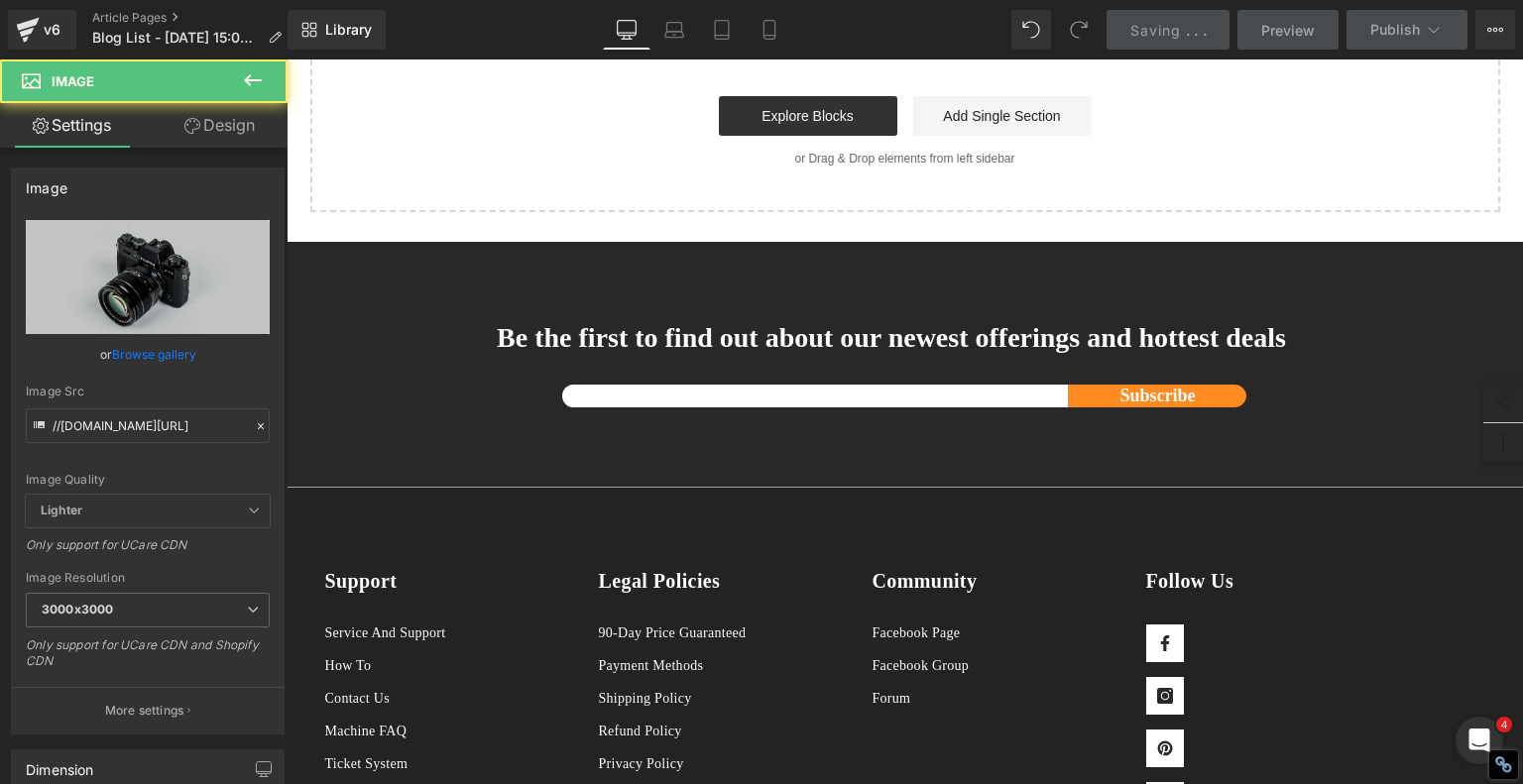 click at bounding box center (1053, -375) 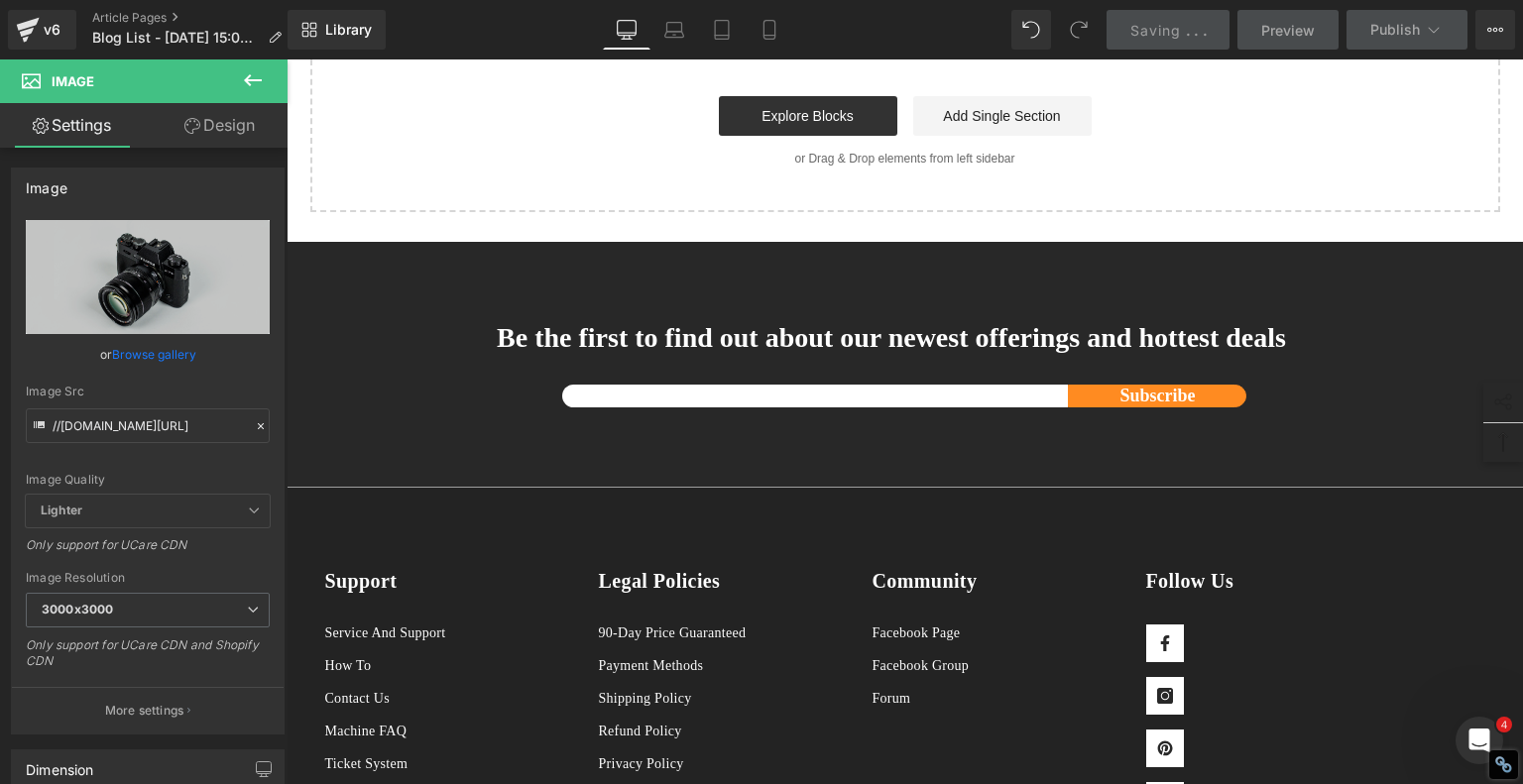 click 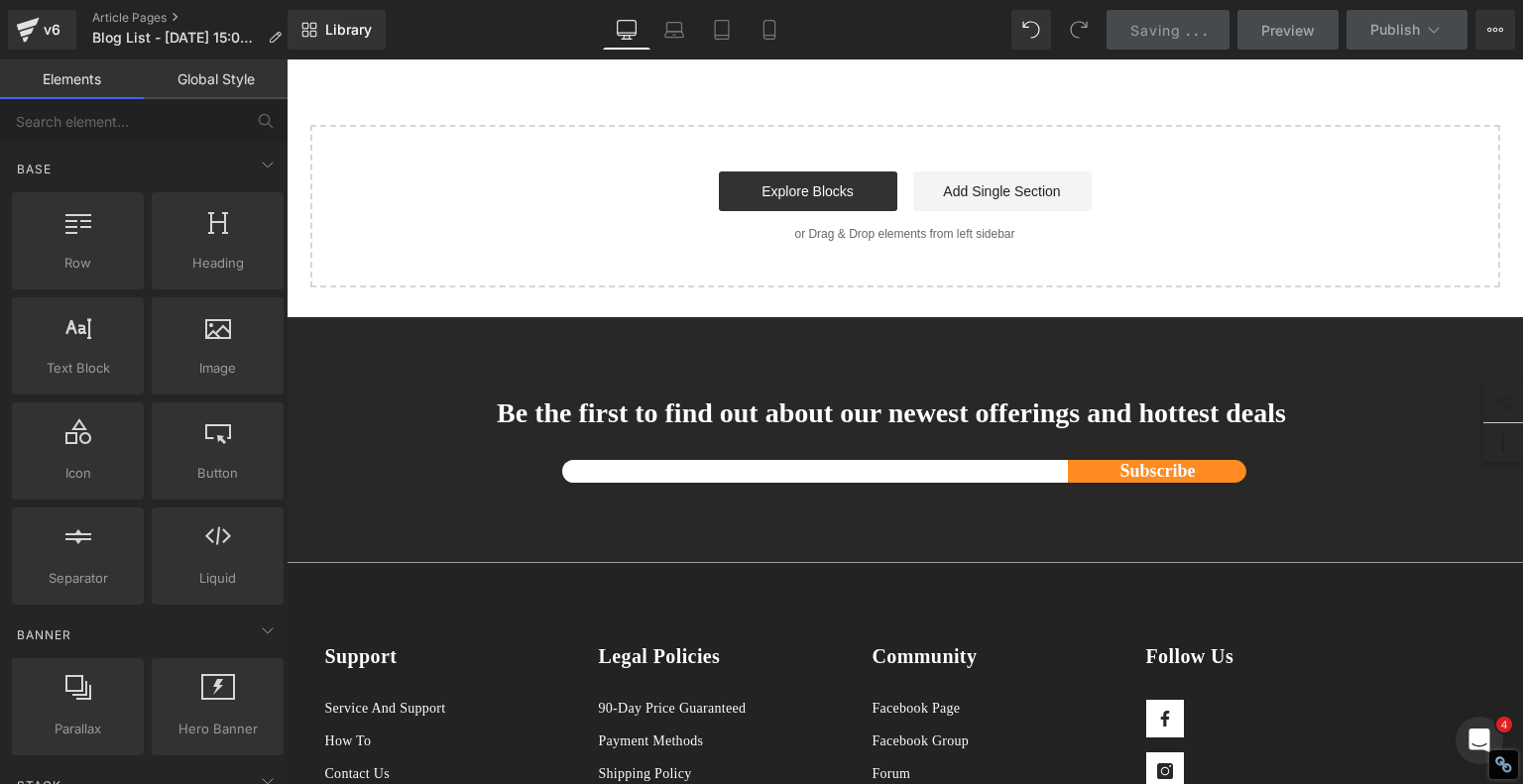 scroll, scrollTop: 3791, scrollLeft: 0, axis: vertical 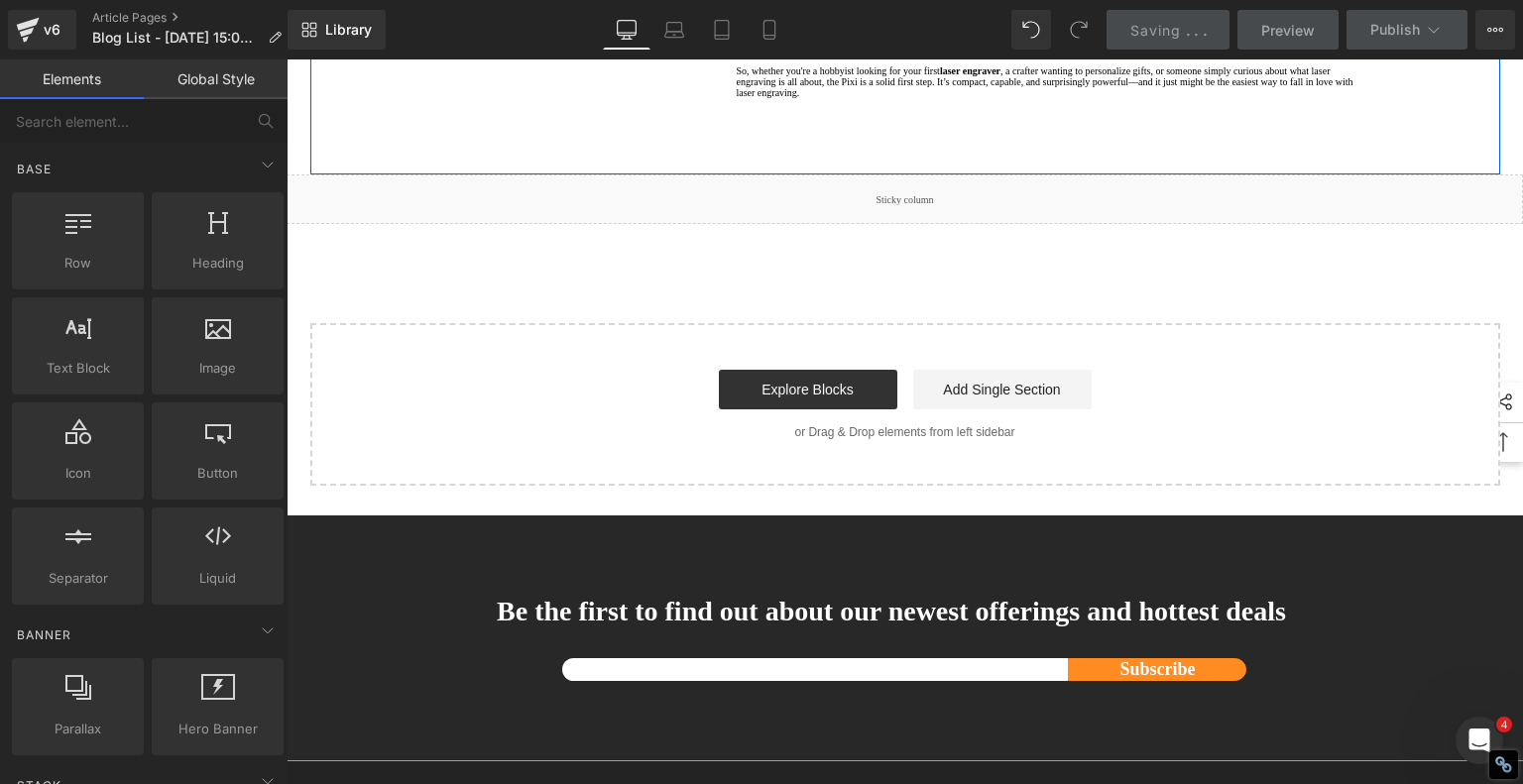 click at bounding box center (1053, -364) 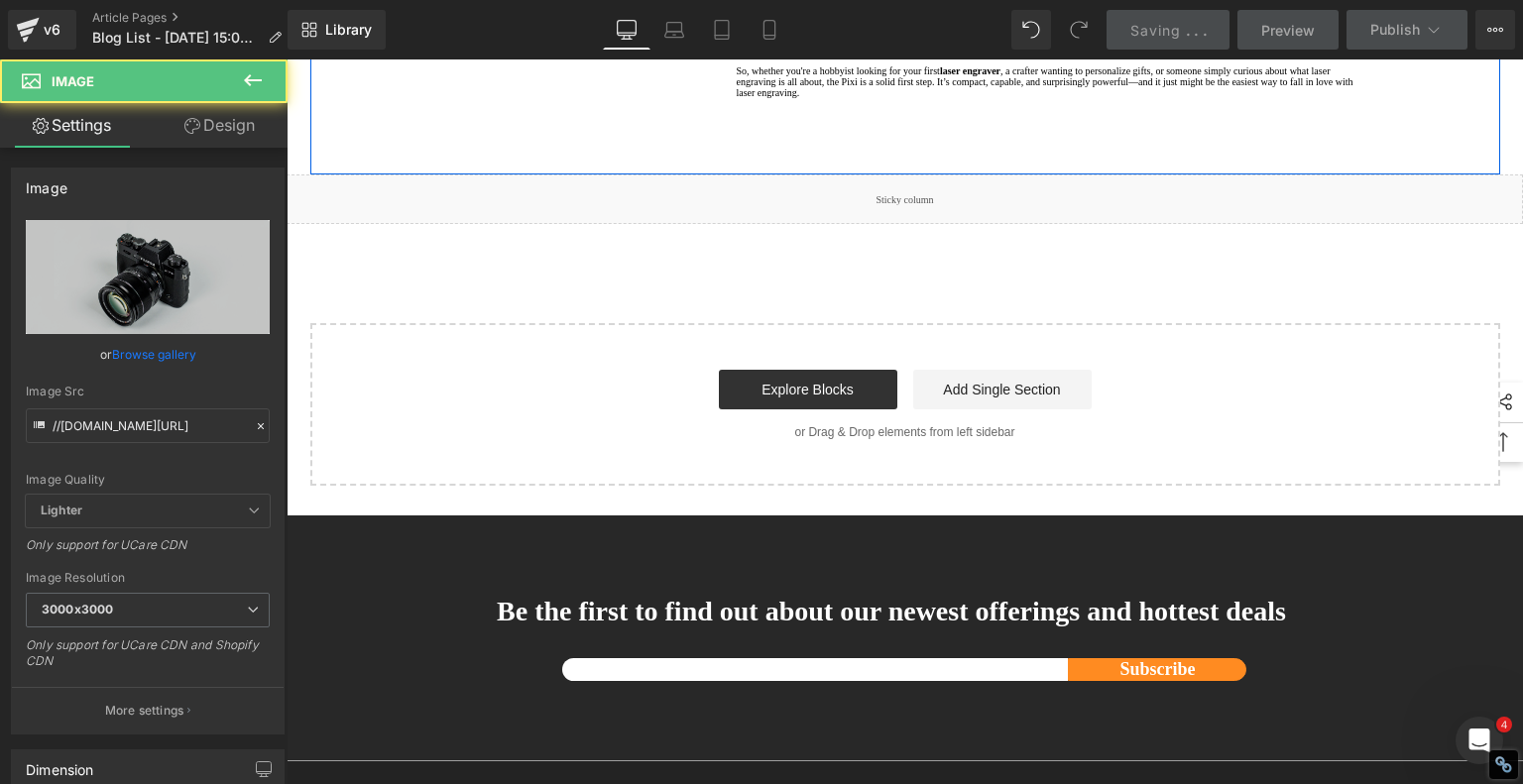 drag, startPoint x: 1079, startPoint y: 407, endPoint x: 1040, endPoint y: 399, distance: 39.812058 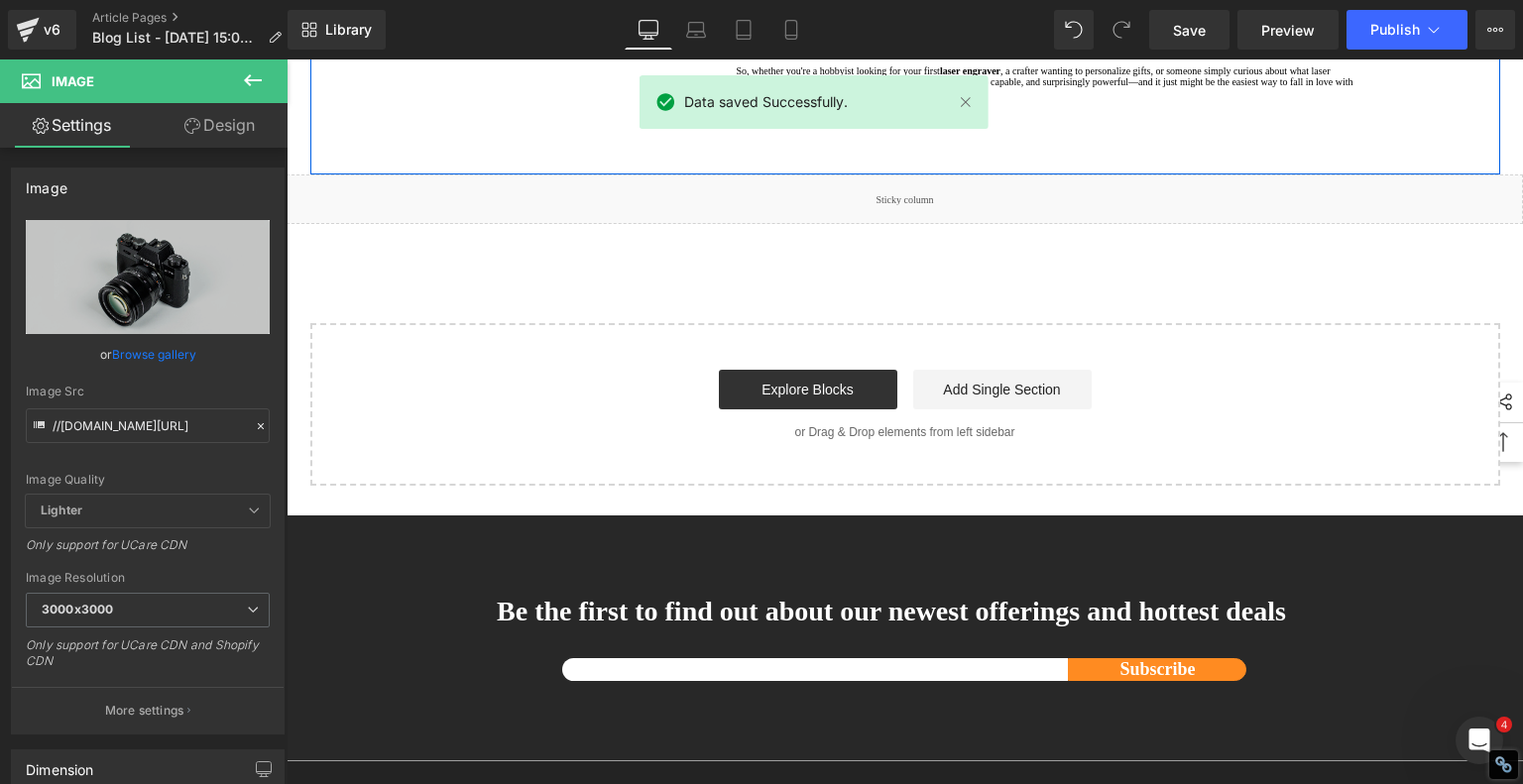 click 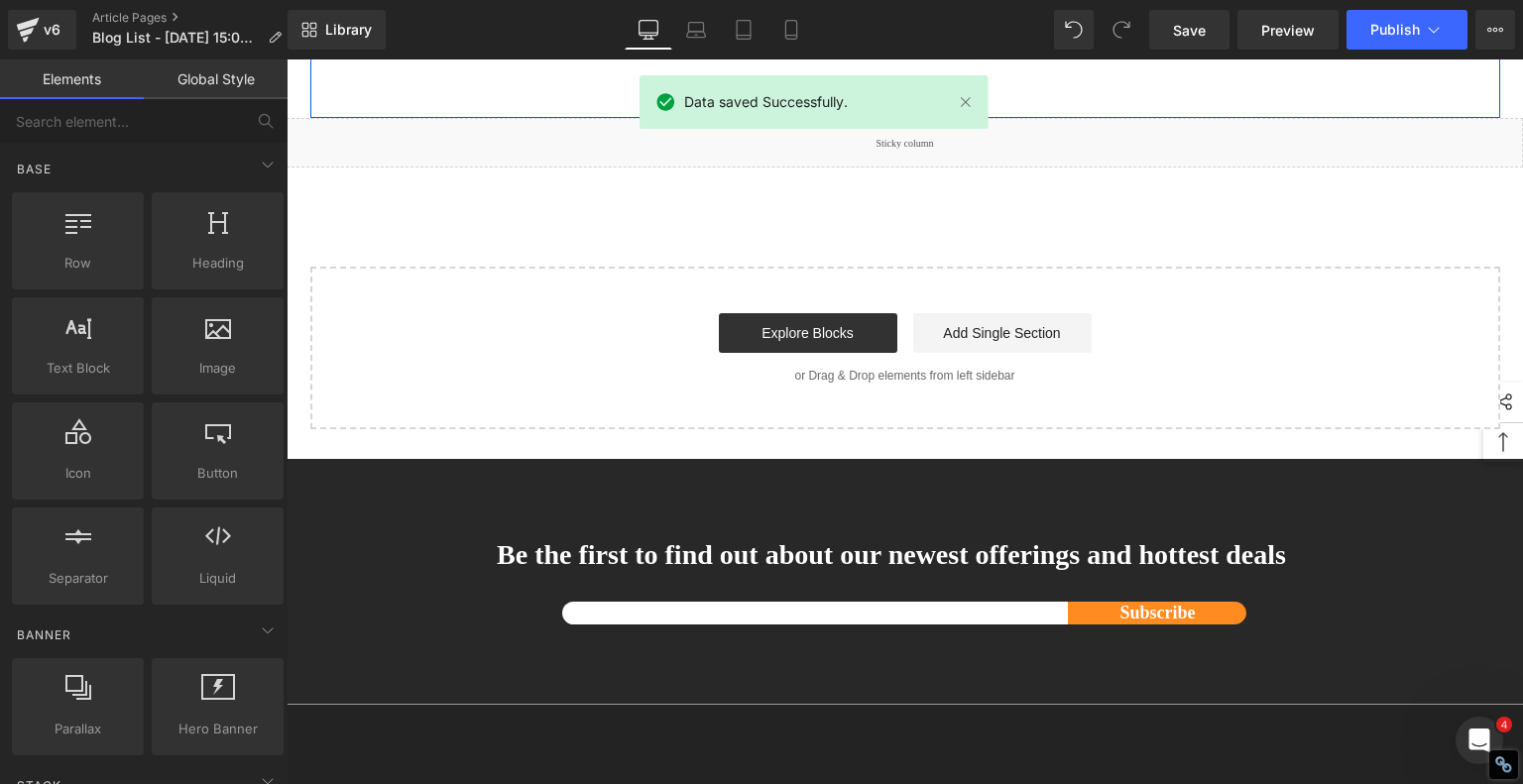 scroll, scrollTop: 3395, scrollLeft: 0, axis: vertical 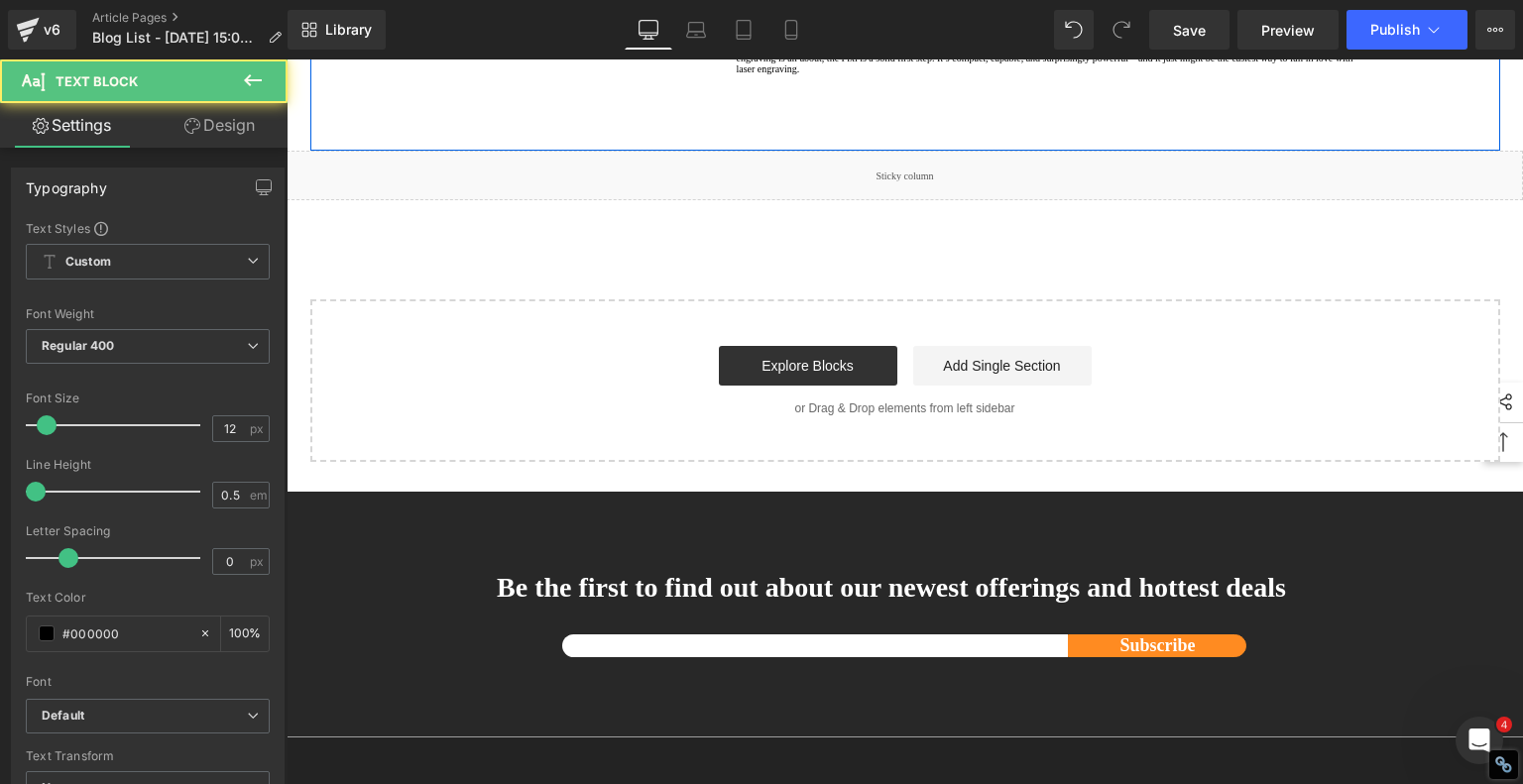 click at bounding box center [1053, -183] 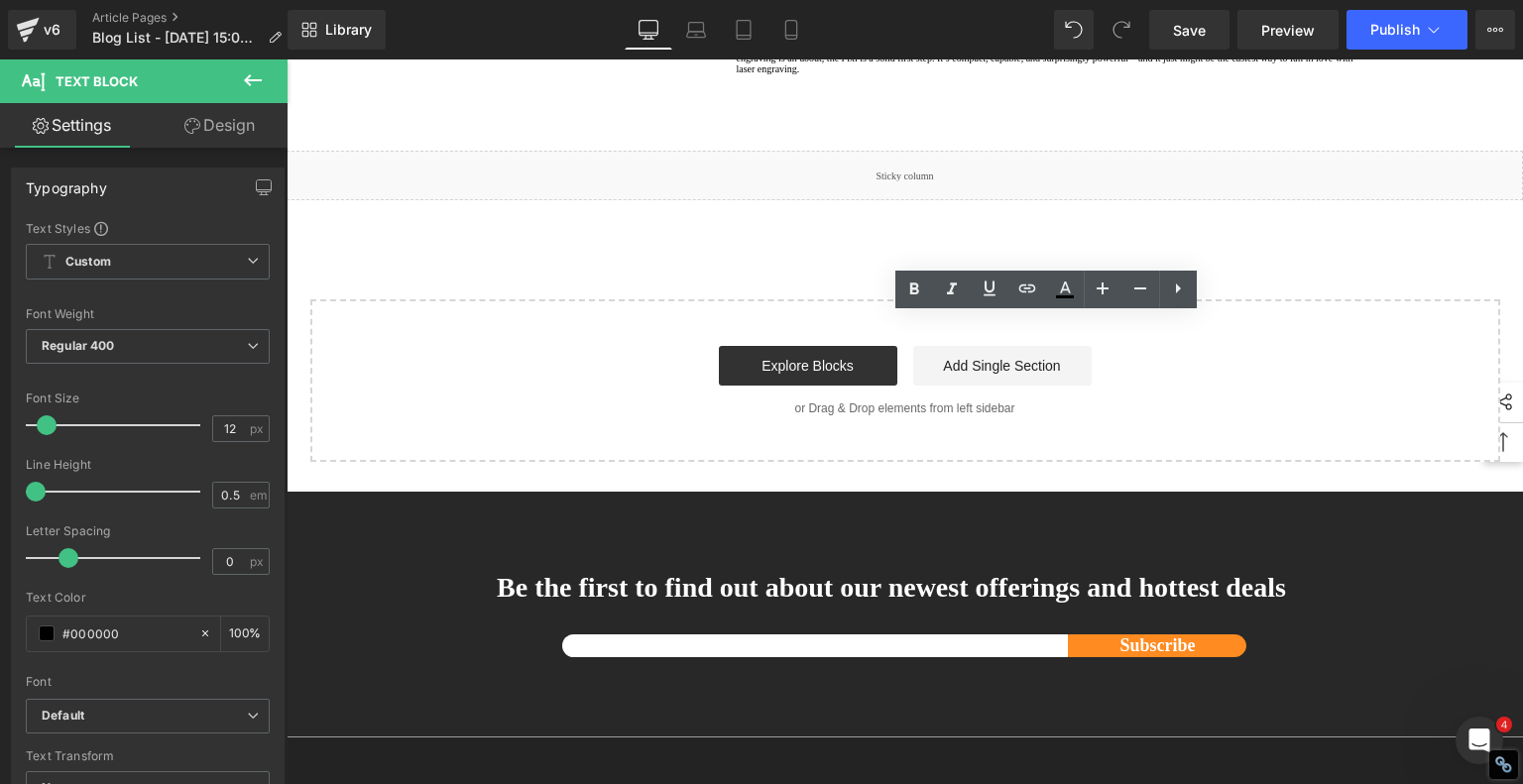 type 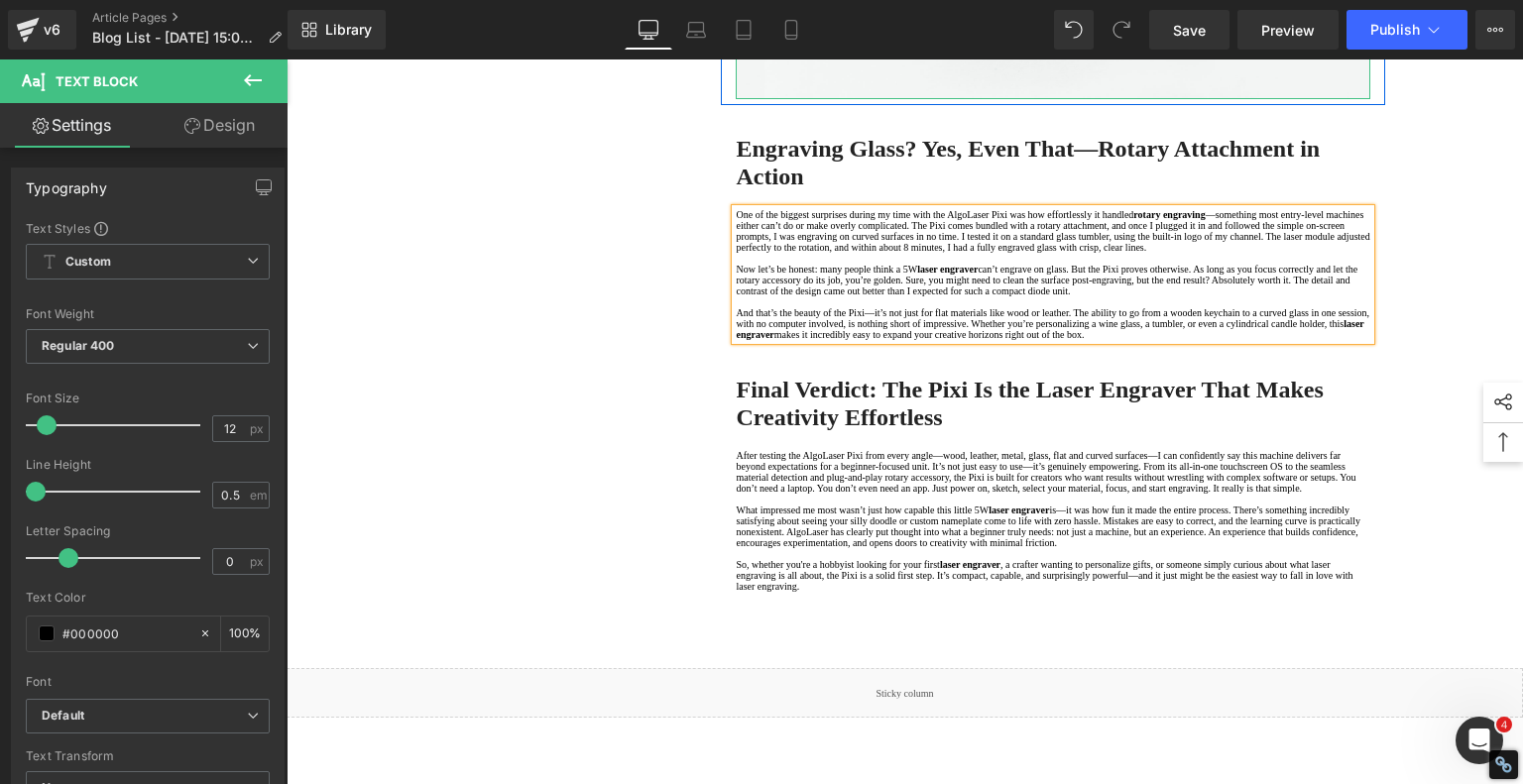 scroll, scrollTop: 2701, scrollLeft: 0, axis: vertical 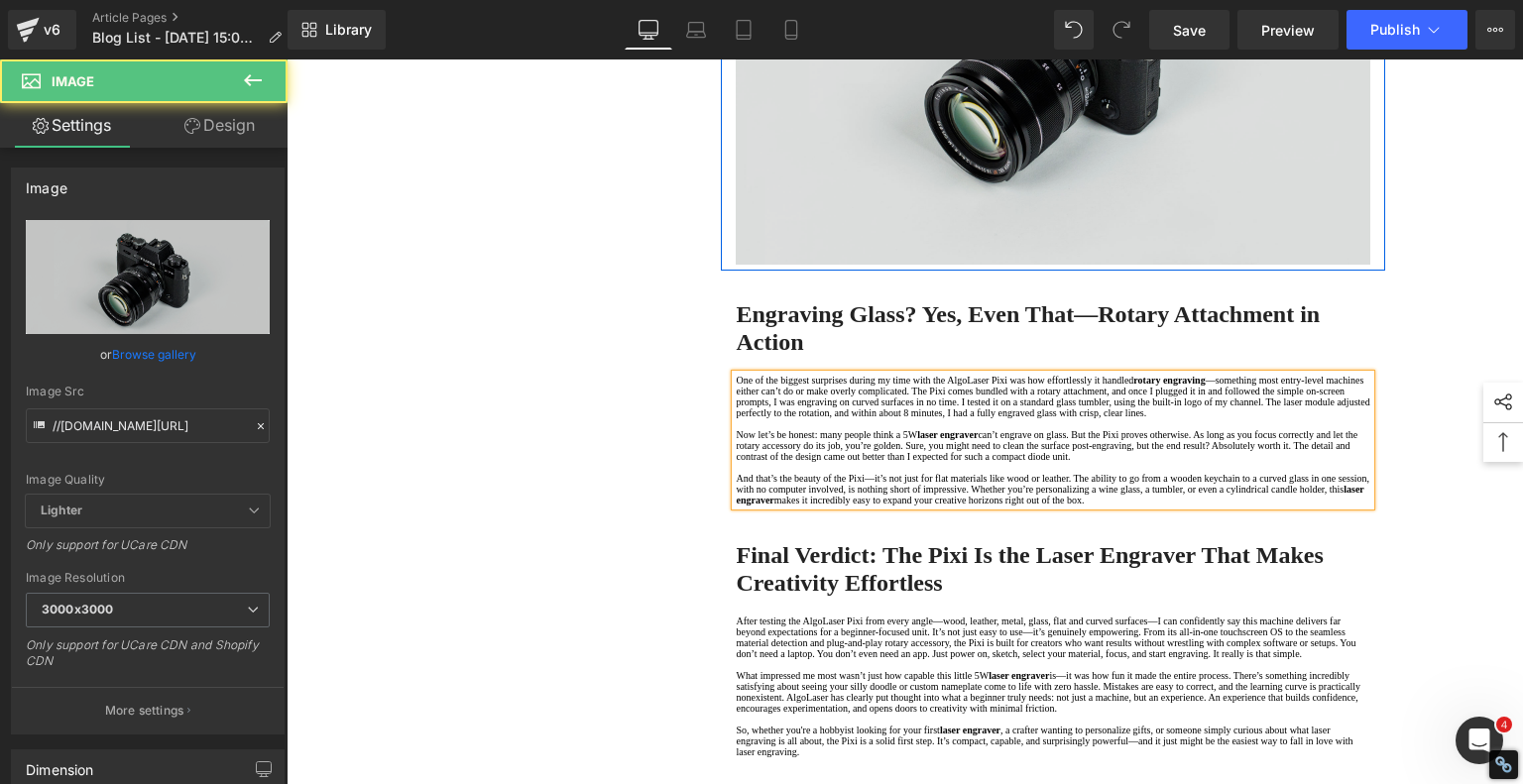 click at bounding box center (1053, 55) 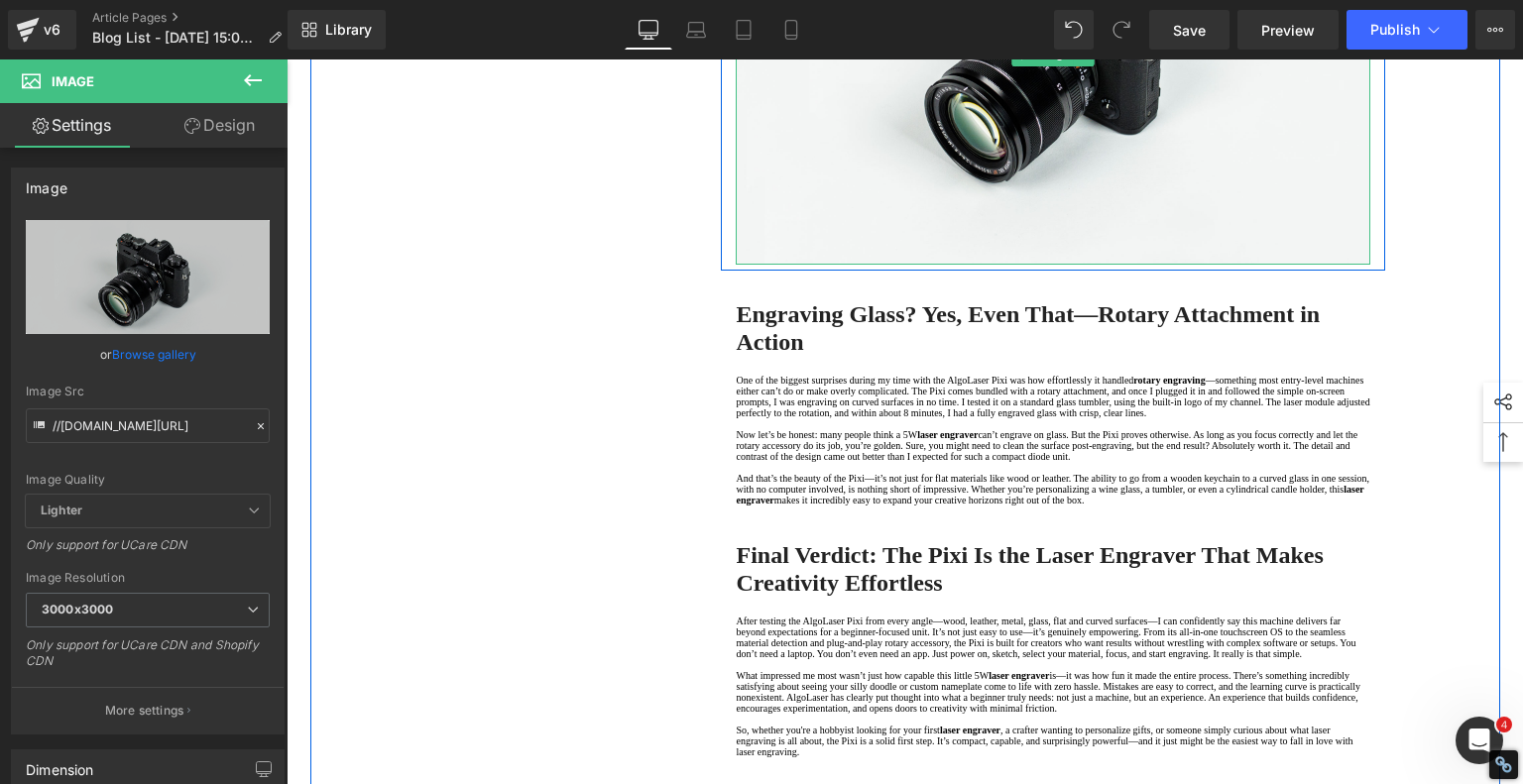 click 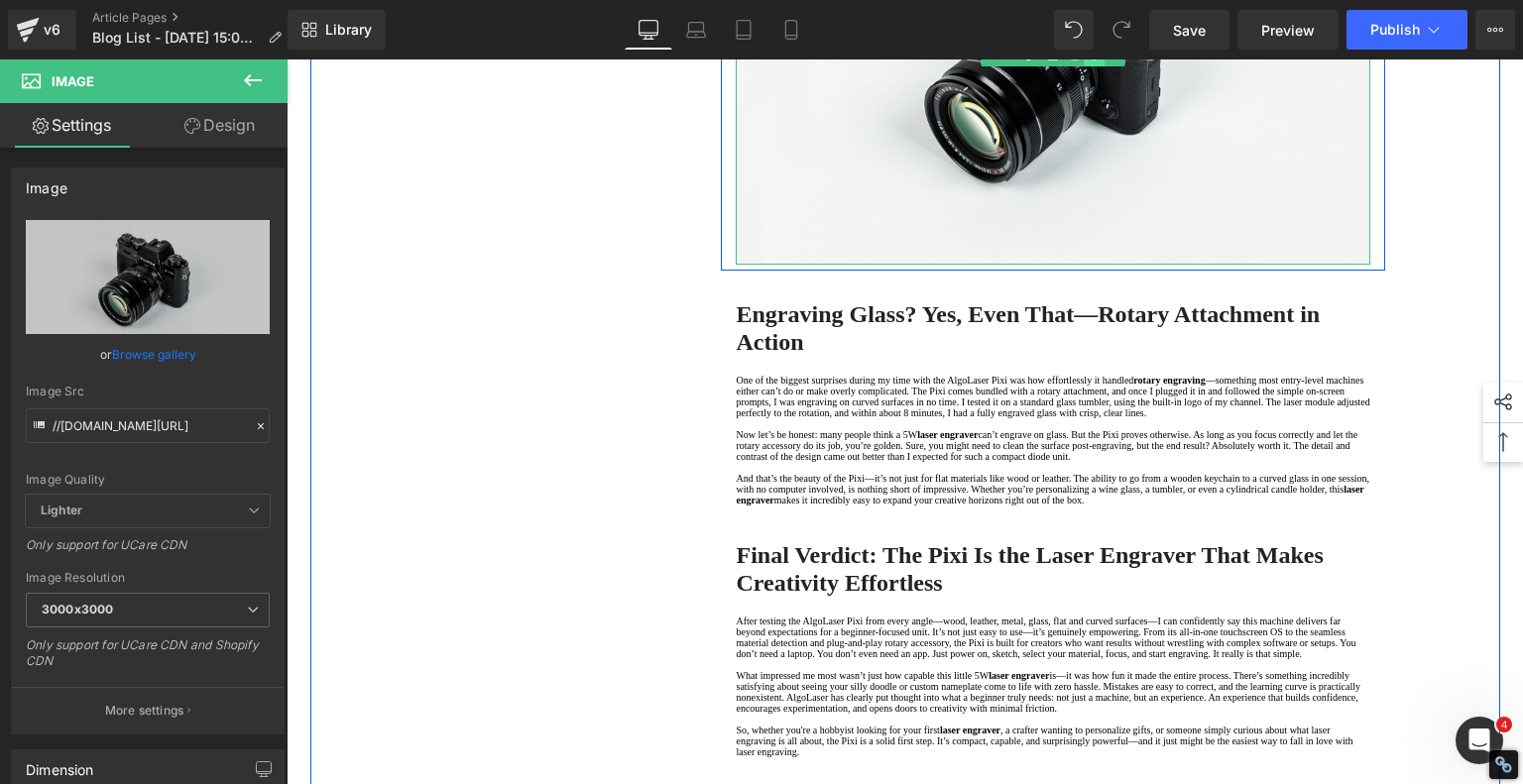 click 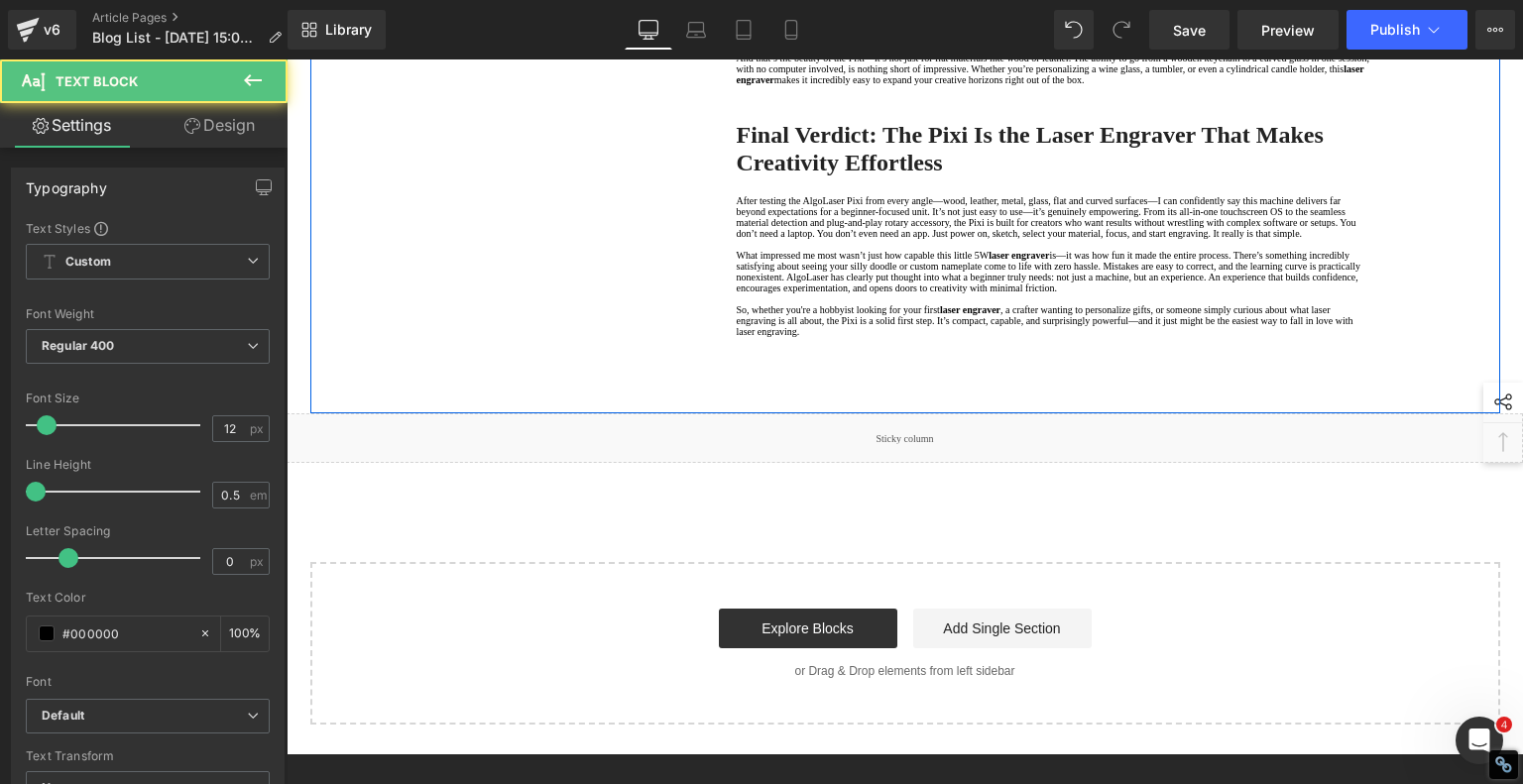 click at bounding box center [1053, -162] 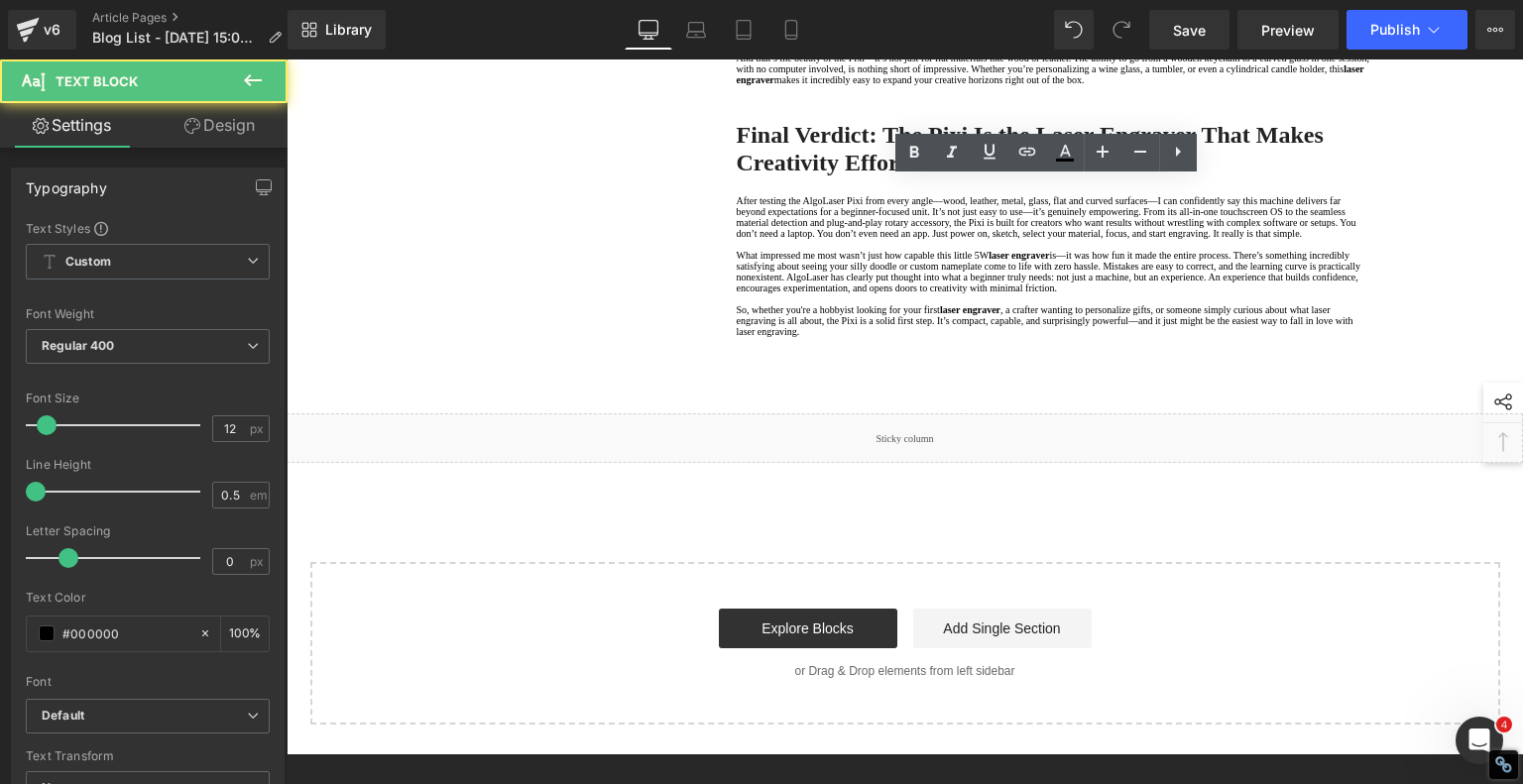 type 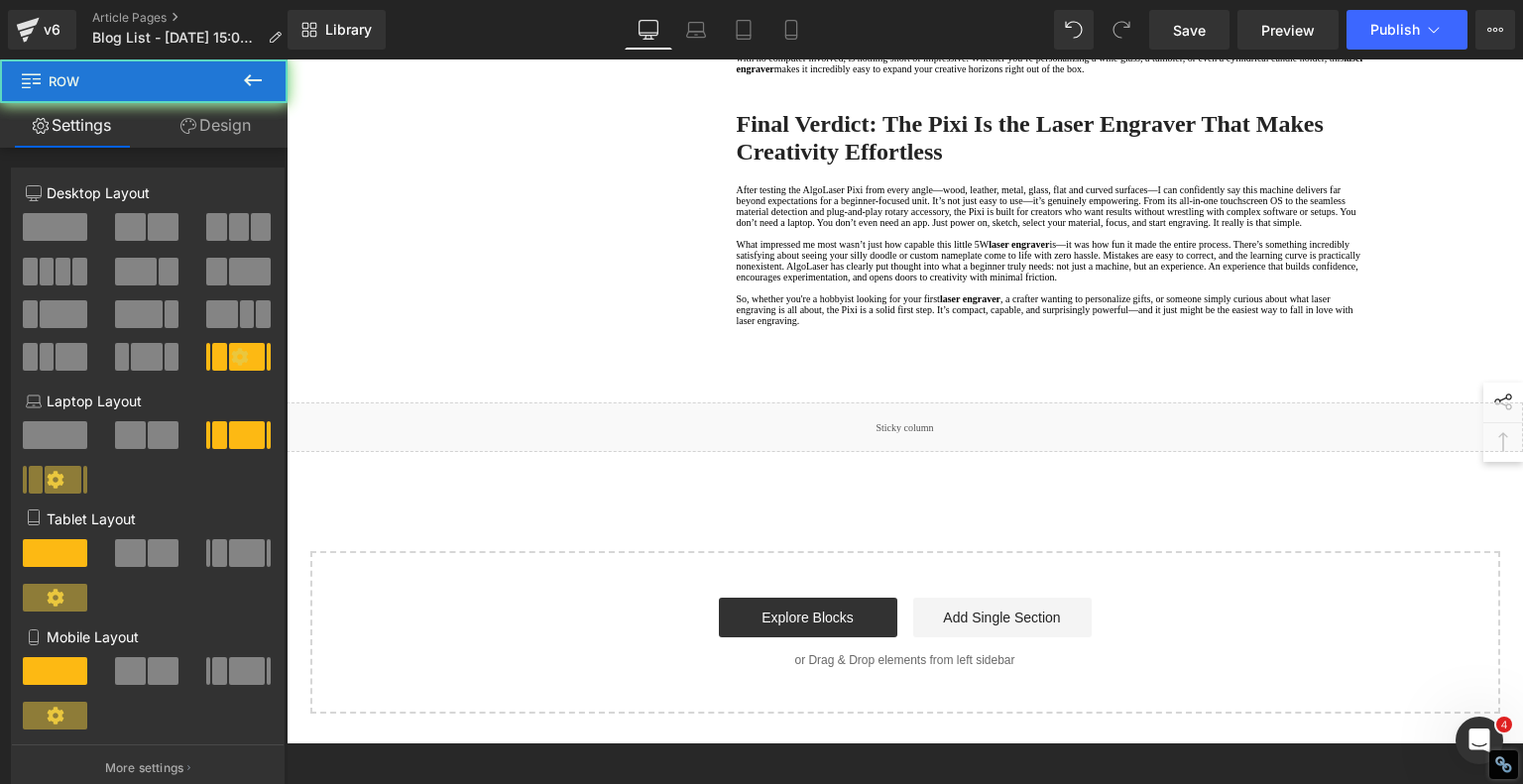 click on "1.  Is the laser engraving machine good at engraving wooden materials Text Block         2.  Laser engraving machine engraving thick paulownia wood cat claw coasters Text Block         3.  Laser engraving machine to engrave thick pine wood calendar Text Block         4.  Laser Engraving Machine to Engrave Skateboards Text Block         5.  Laser engraving machine batch engraving pencils Text Block         Row         Meet the Ultimate Beginner-Friendly Laser Engraver That Blew My Mind Heading         If you're just getting into the world of laser engraving, let me introduce you to something that will truly surprise you—the  AlgoLaser Pixi . This compact, enclosed  laser engraver  is affordable, powerful, and hands-down one of the easiest machines to use if you're new to this craft. In this hands-on review, I unbox the Pixi, walk through the initial setup, and test it on a variety of materials—and spoiler alert: it delivers way beyond what I expected from a 5W desktop unit. [GEOGRAPHIC_DATA]
laser engraver" at bounding box center [905, -1046] 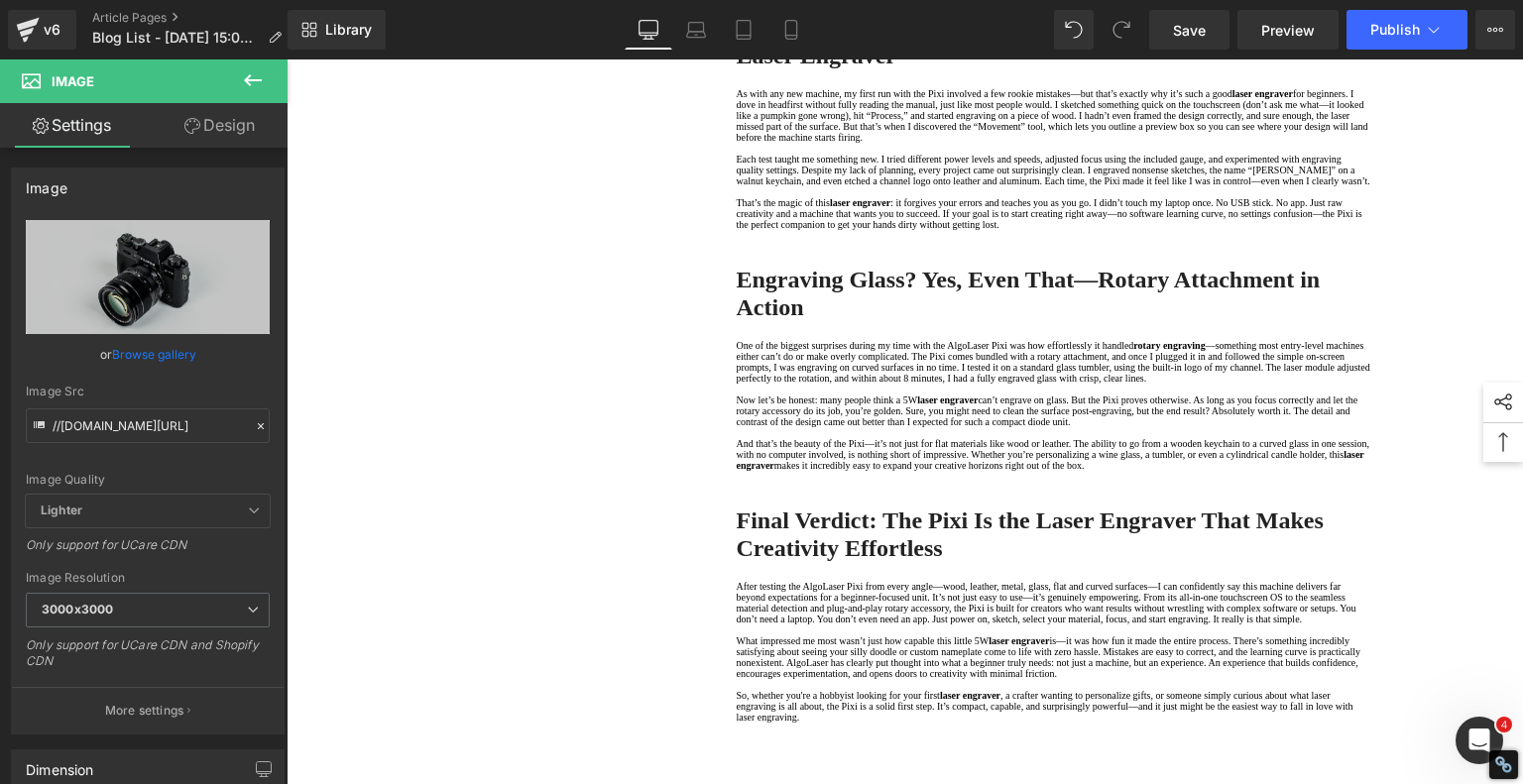 click at bounding box center (1053, -232) 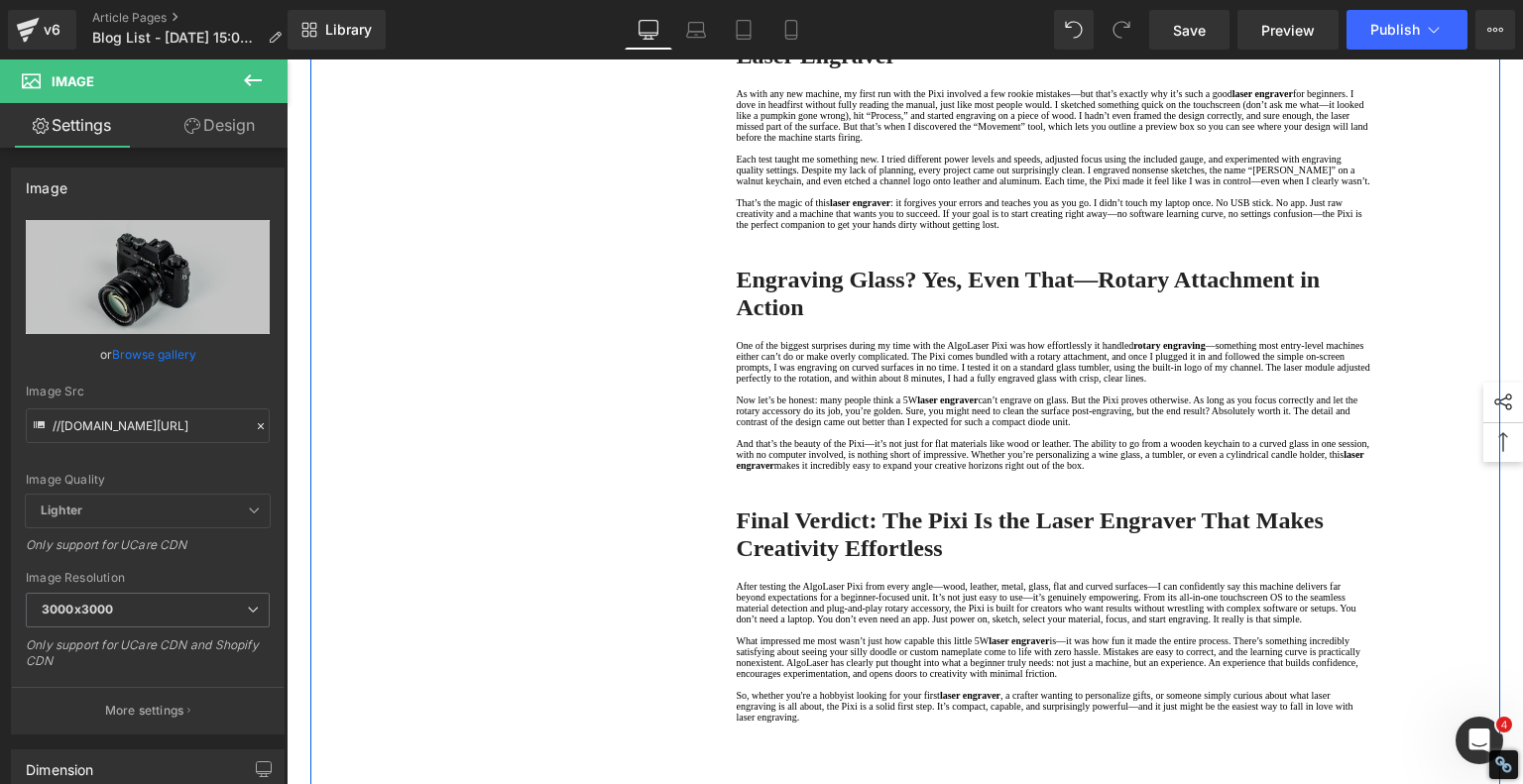 click 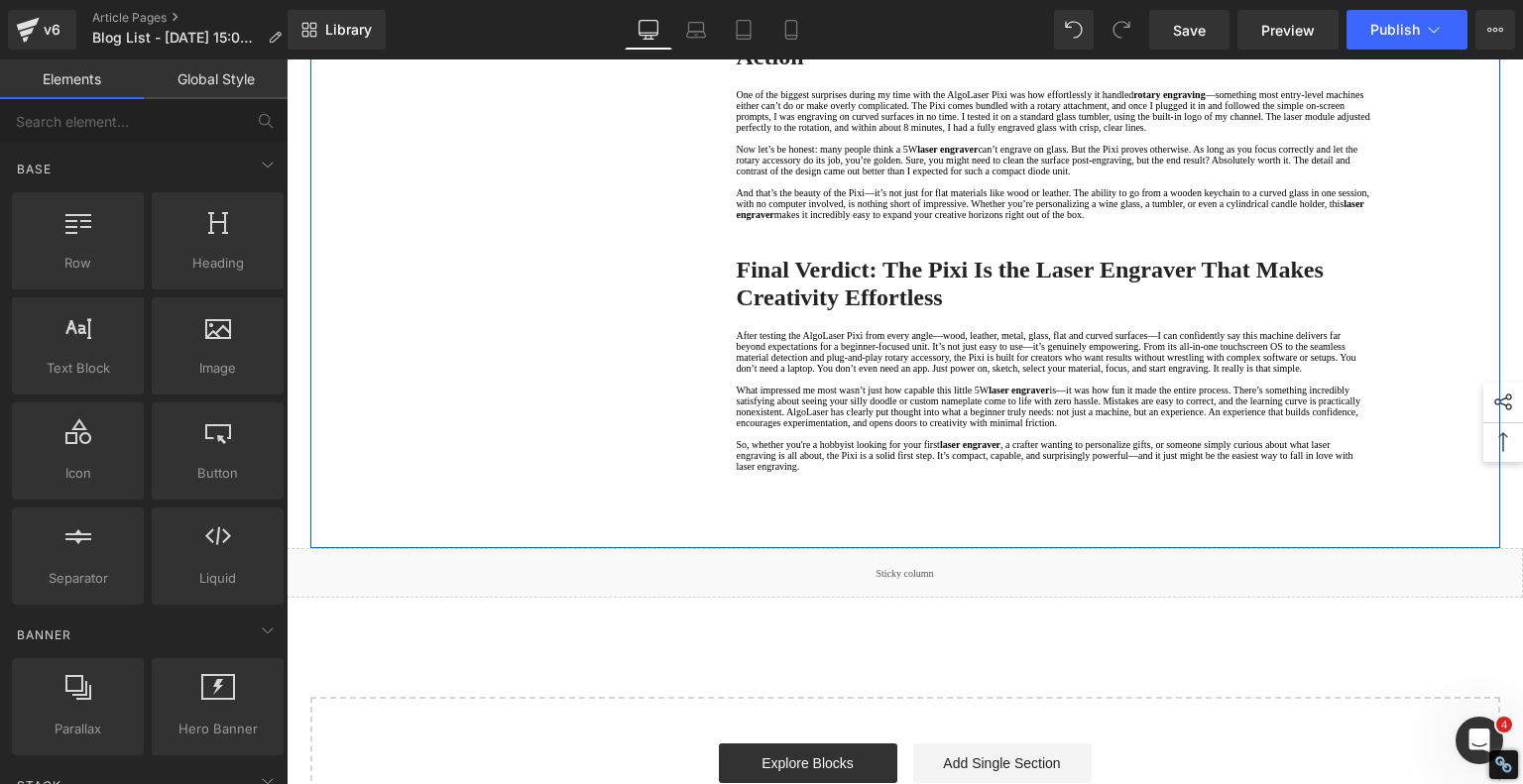 scroll, scrollTop: 1908, scrollLeft: 0, axis: vertical 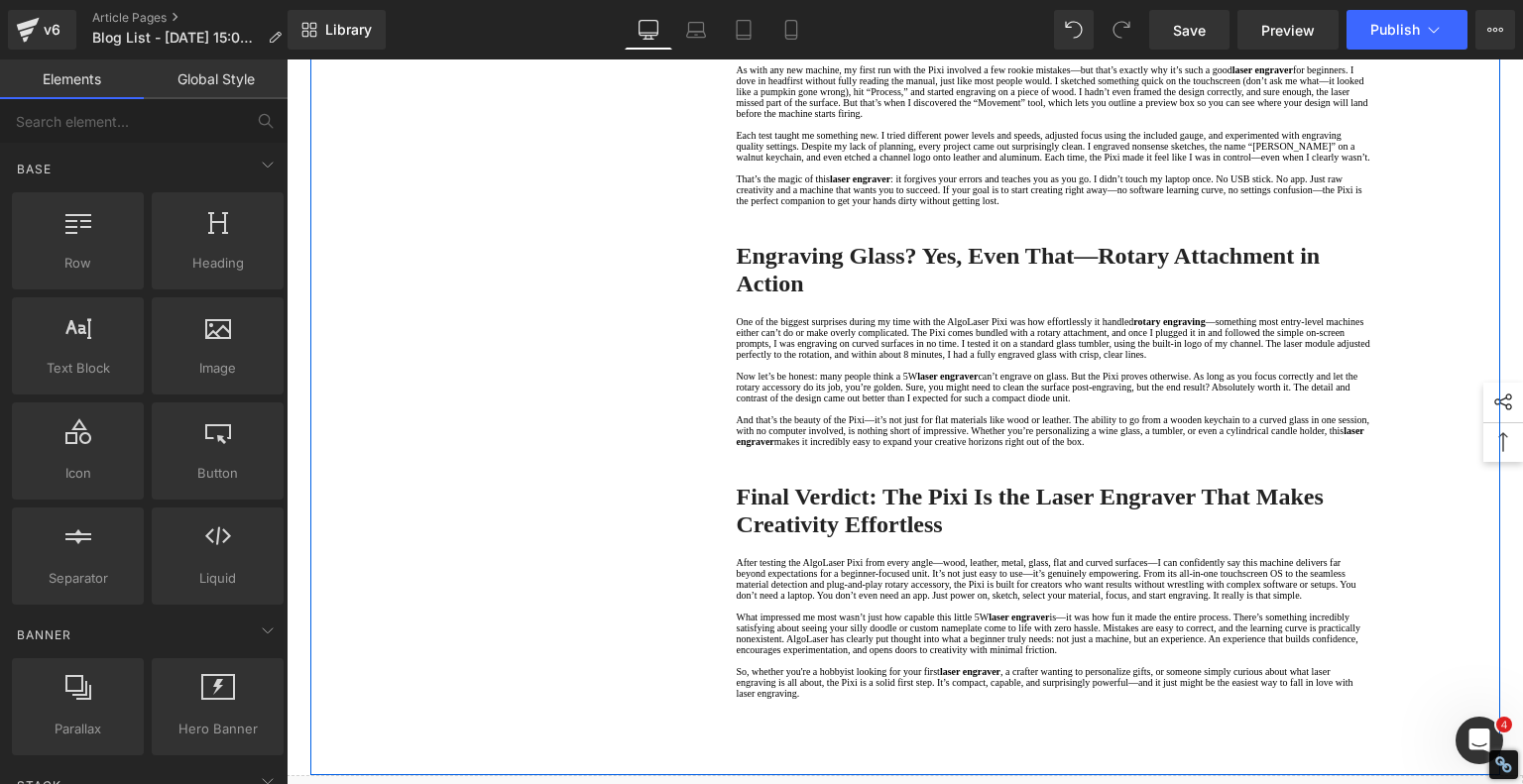 click at bounding box center [1053, -52] 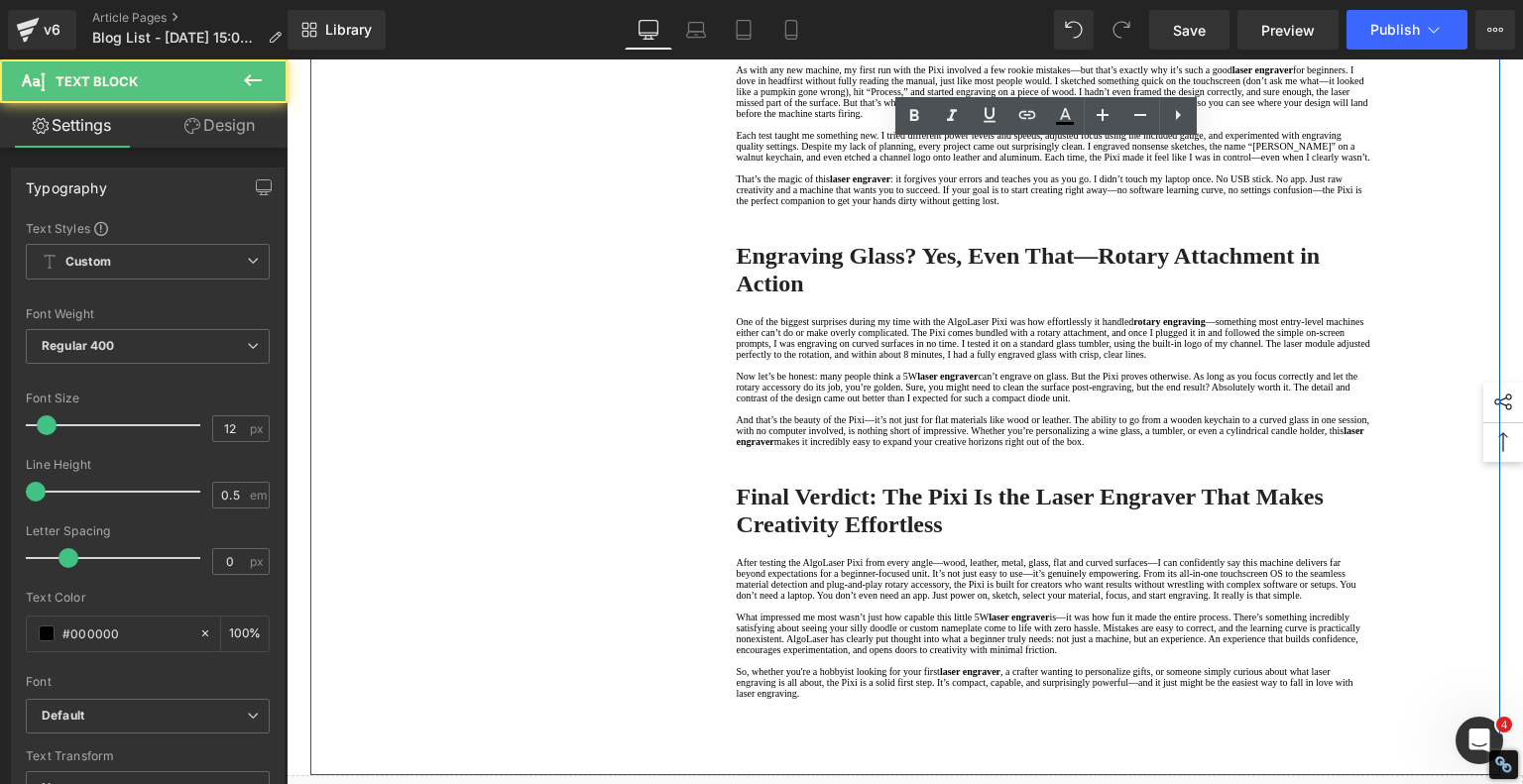type 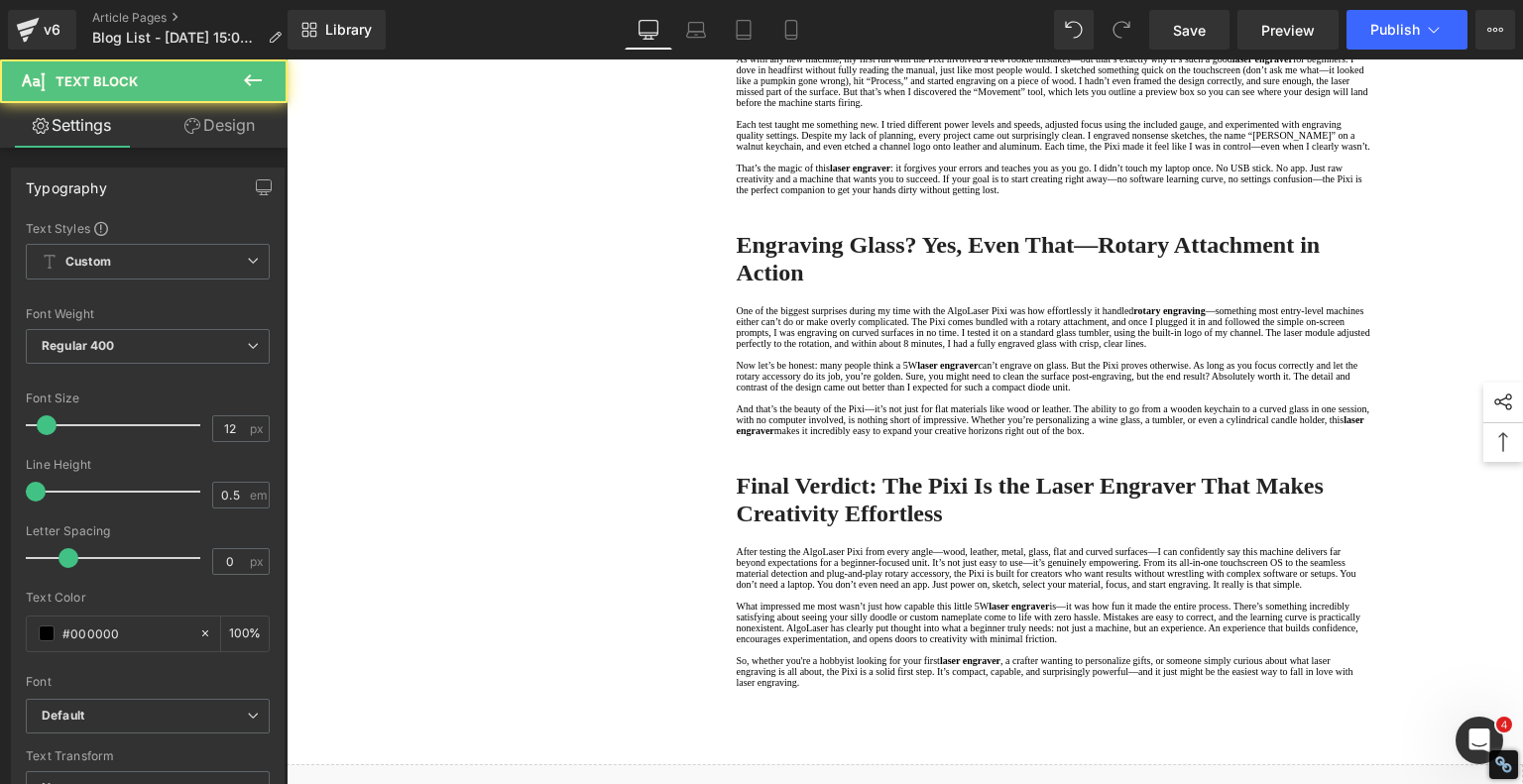 click on "1.  Is the laser engraving machine good at engraving wooden materials Text Block         2.  Laser engraving machine engraving thick paulownia wood cat claw coasters Text Block         3.  Laser engraving machine to engrave thick pine wood calendar Text Block         4.  Laser Engraving Machine to Engrave Skateboards Text Block         5.  Laser engraving machine batch engraving pencils Text Block         Row         Meet the Ultimate Beginner-Friendly Laser Engraver That Blew My Mind Heading         If you're just getting into the world of laser engraving, let me introduce you to something that will truly surprise you—the  AlgoLaser Pixi . This compact, enclosed  laser engraver  is affordable, powerful, and hands-down one of the easiest machines to use if you're new to this craft. In this hands-on review, I unbox the Pixi, walk through the initial setup, and test it on a variety of materials—and spoiler alert: it delivers way beyond what I expected from a 5W desktop unit. [GEOGRAPHIC_DATA]
laser engraver" at bounding box center [905, -468] 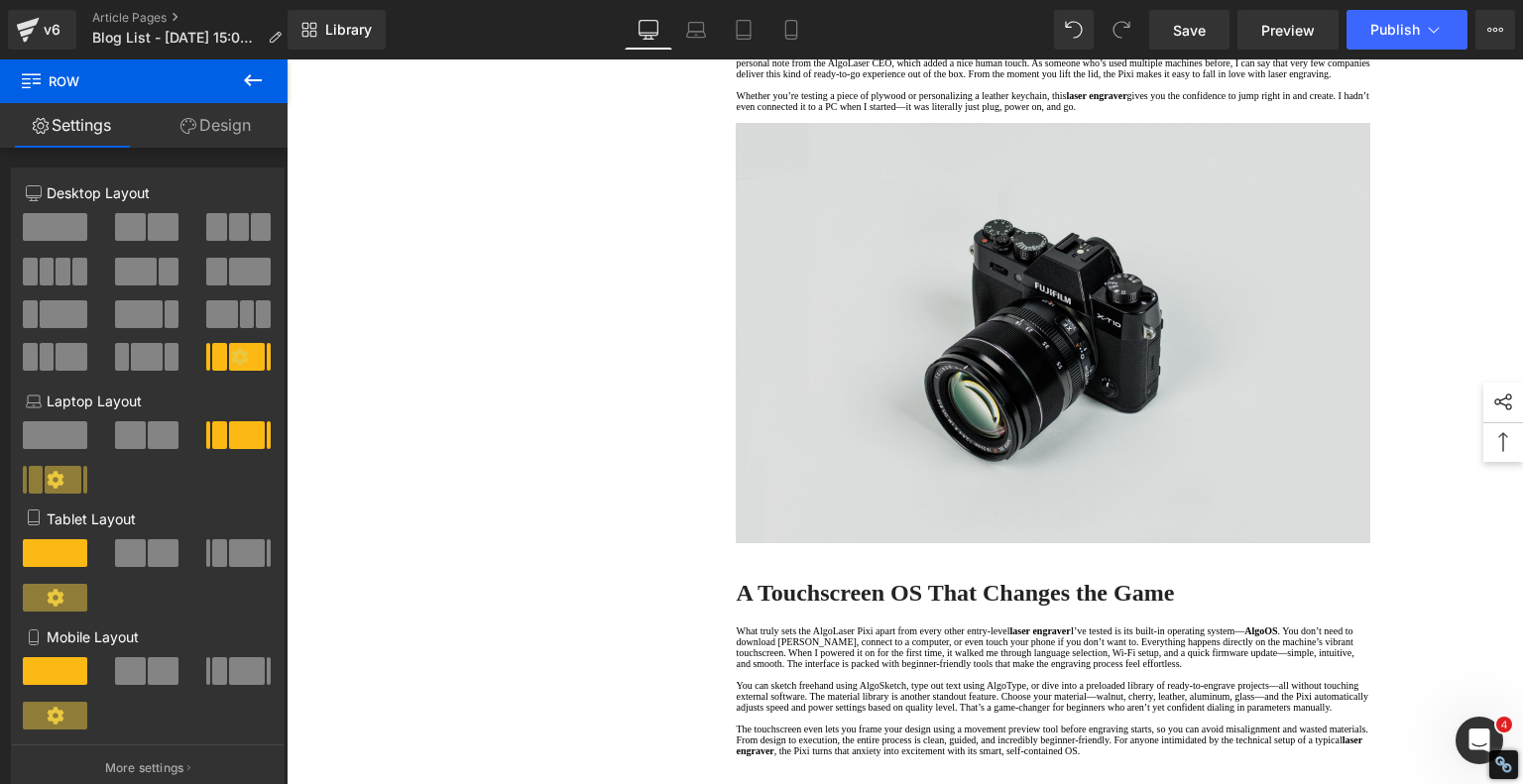 scroll, scrollTop: 1313, scrollLeft: 0, axis: vertical 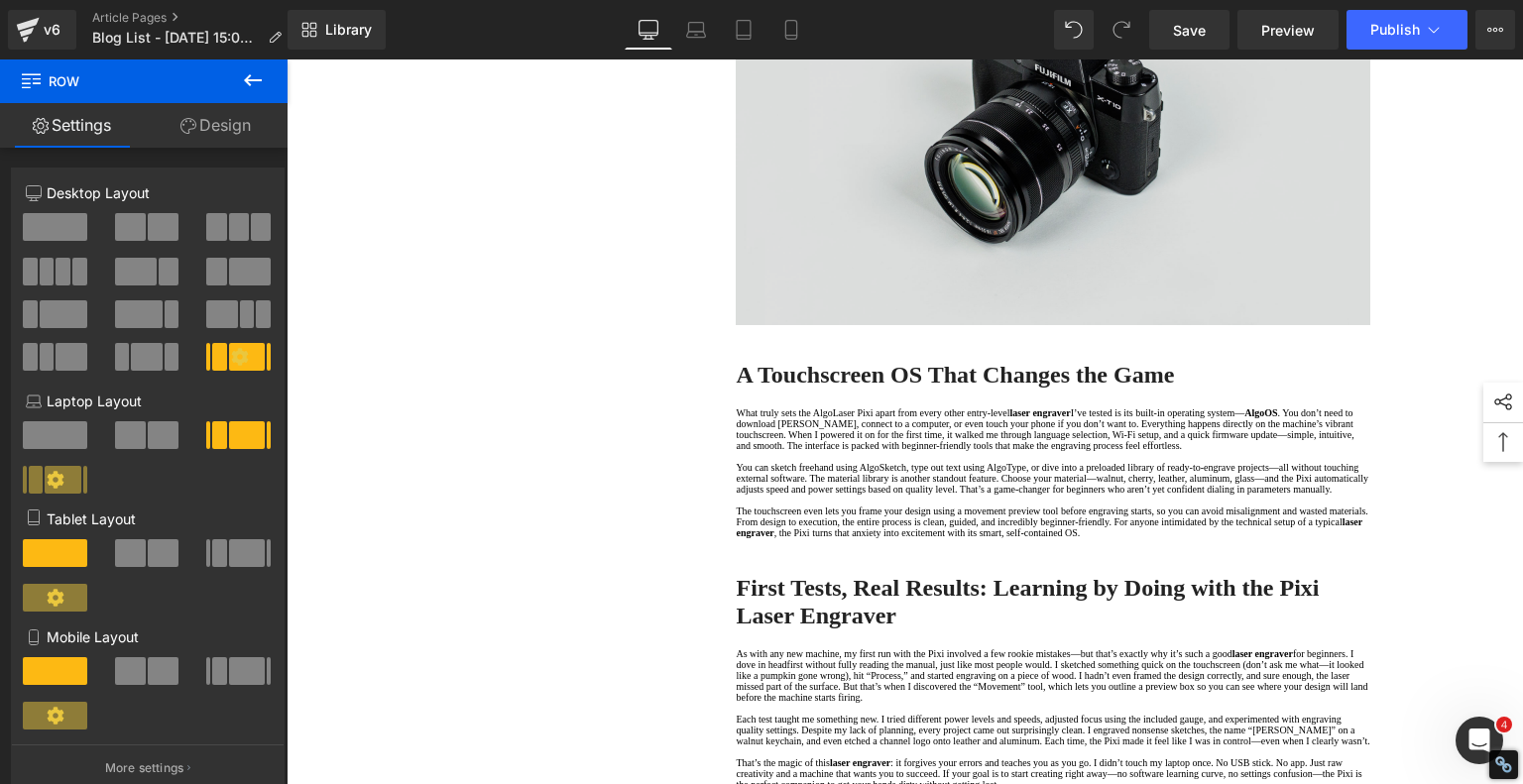 click at bounding box center [1053, 115] 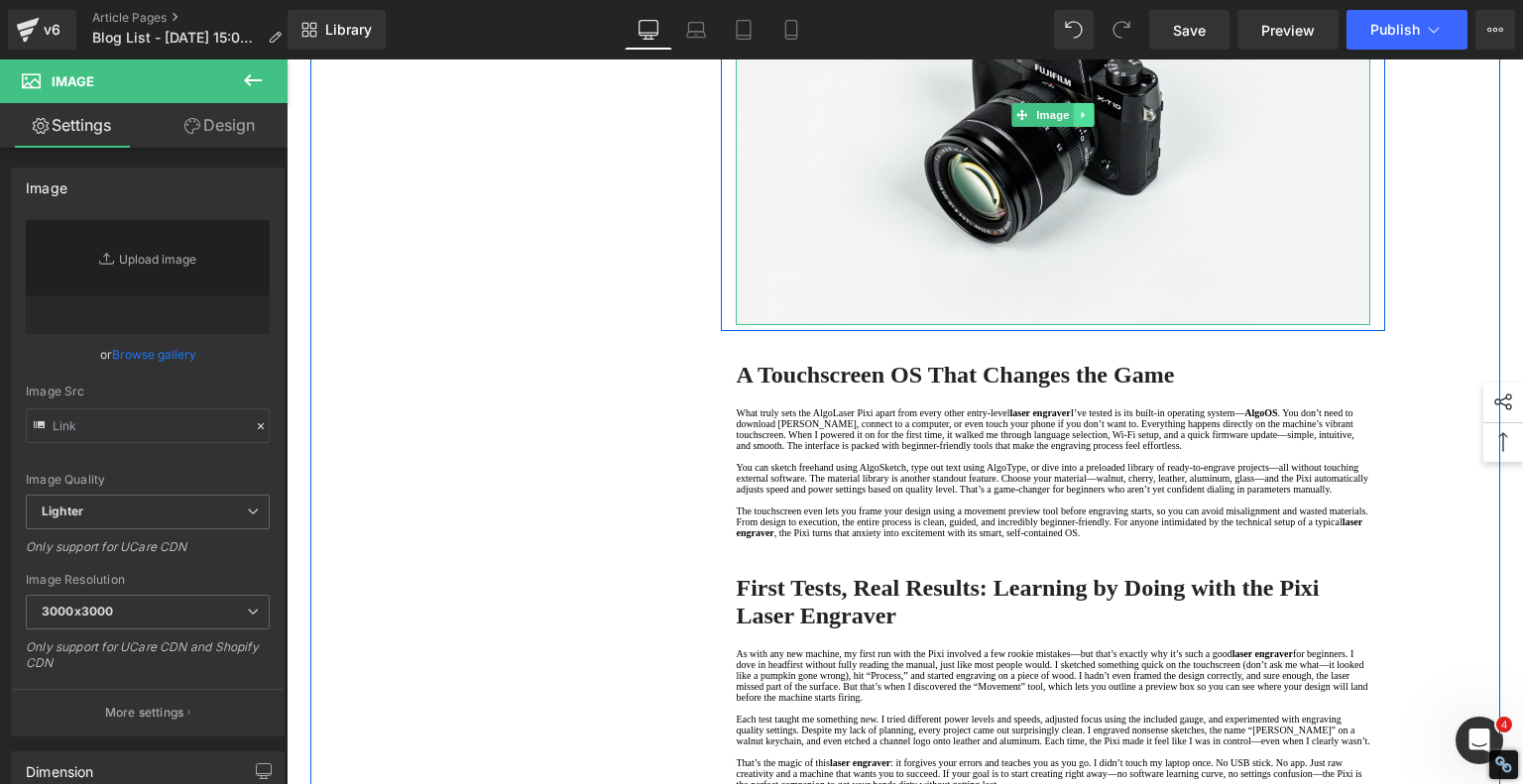 click 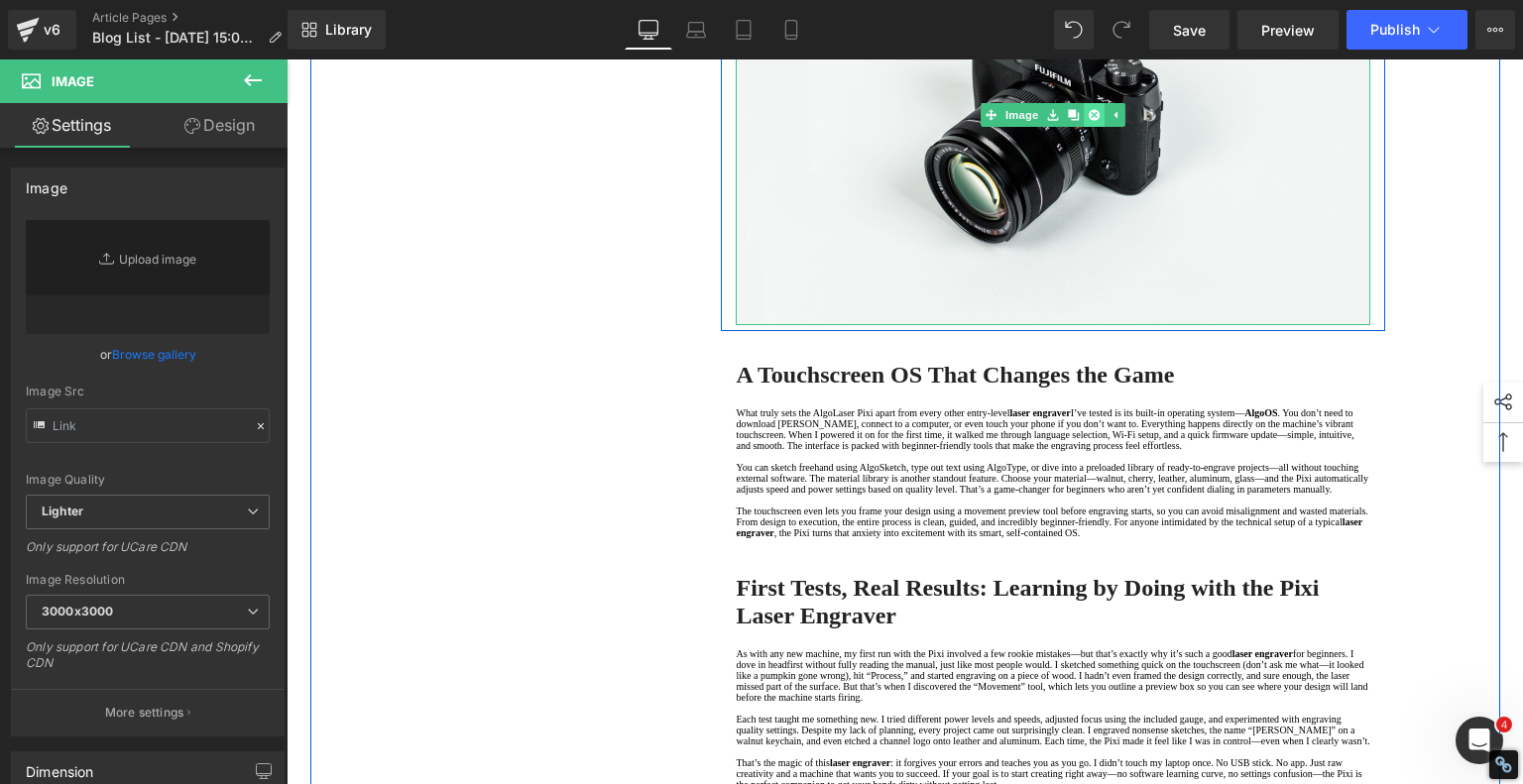 click 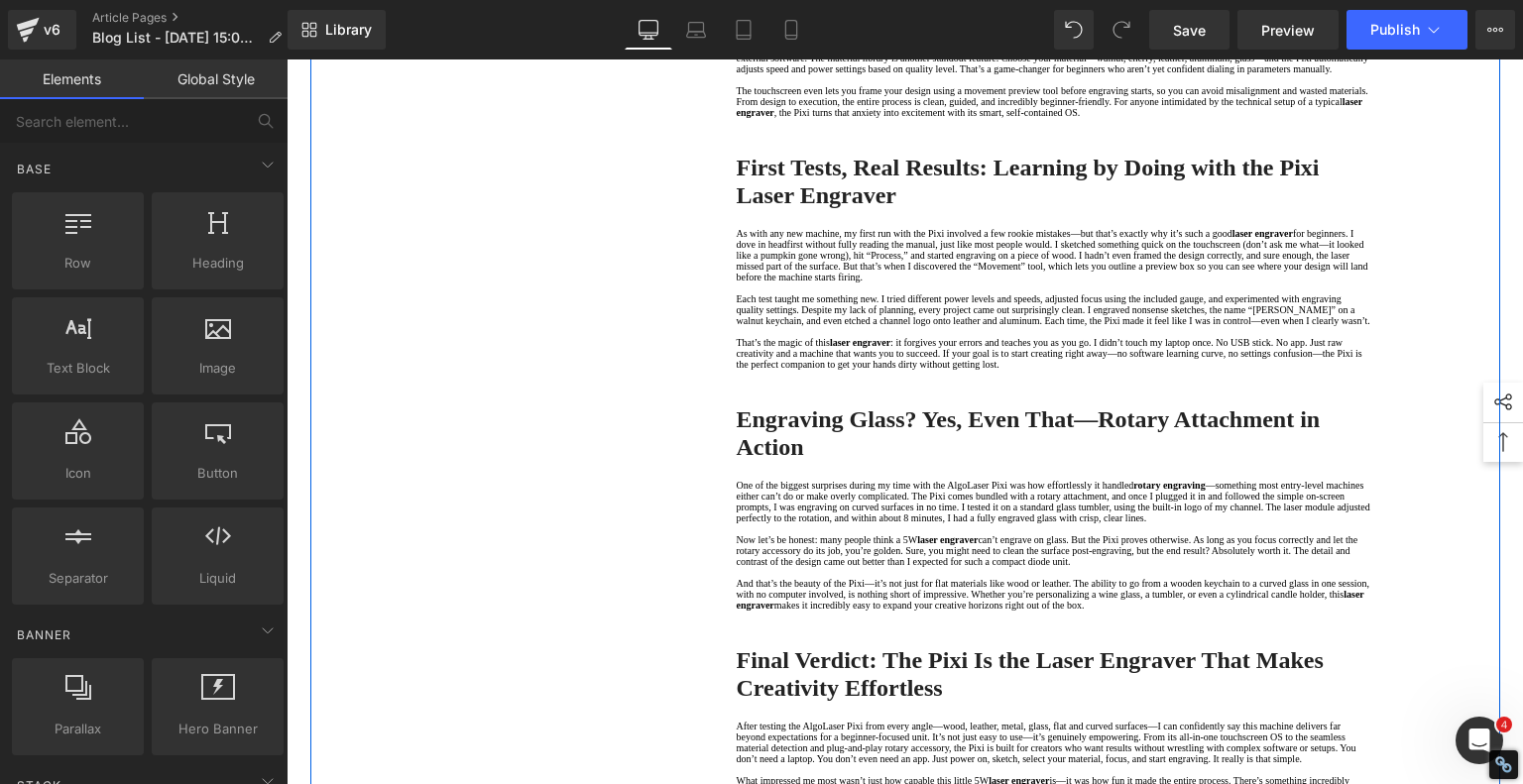 click at bounding box center (1053, -98) 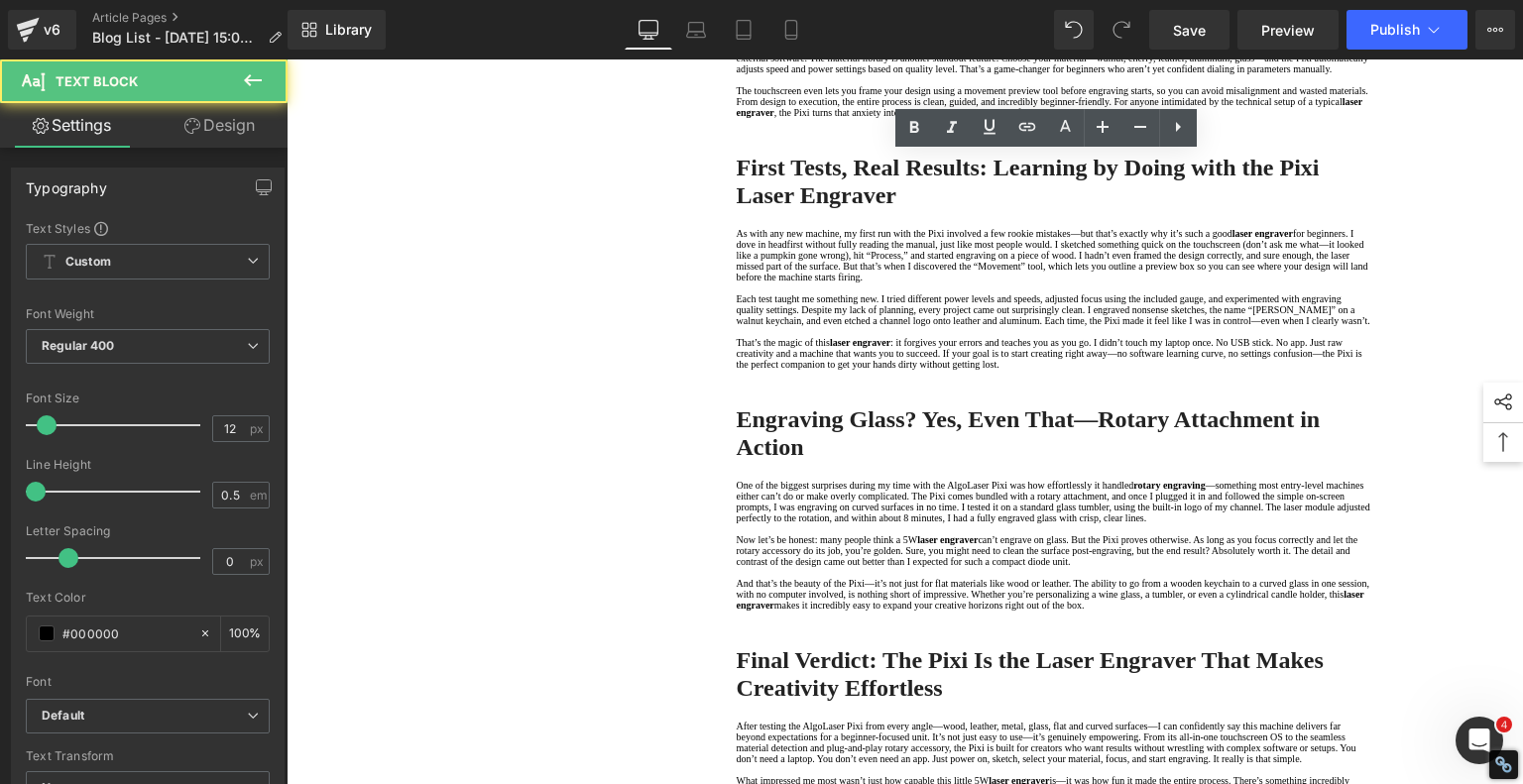 click at bounding box center (1053, -101) 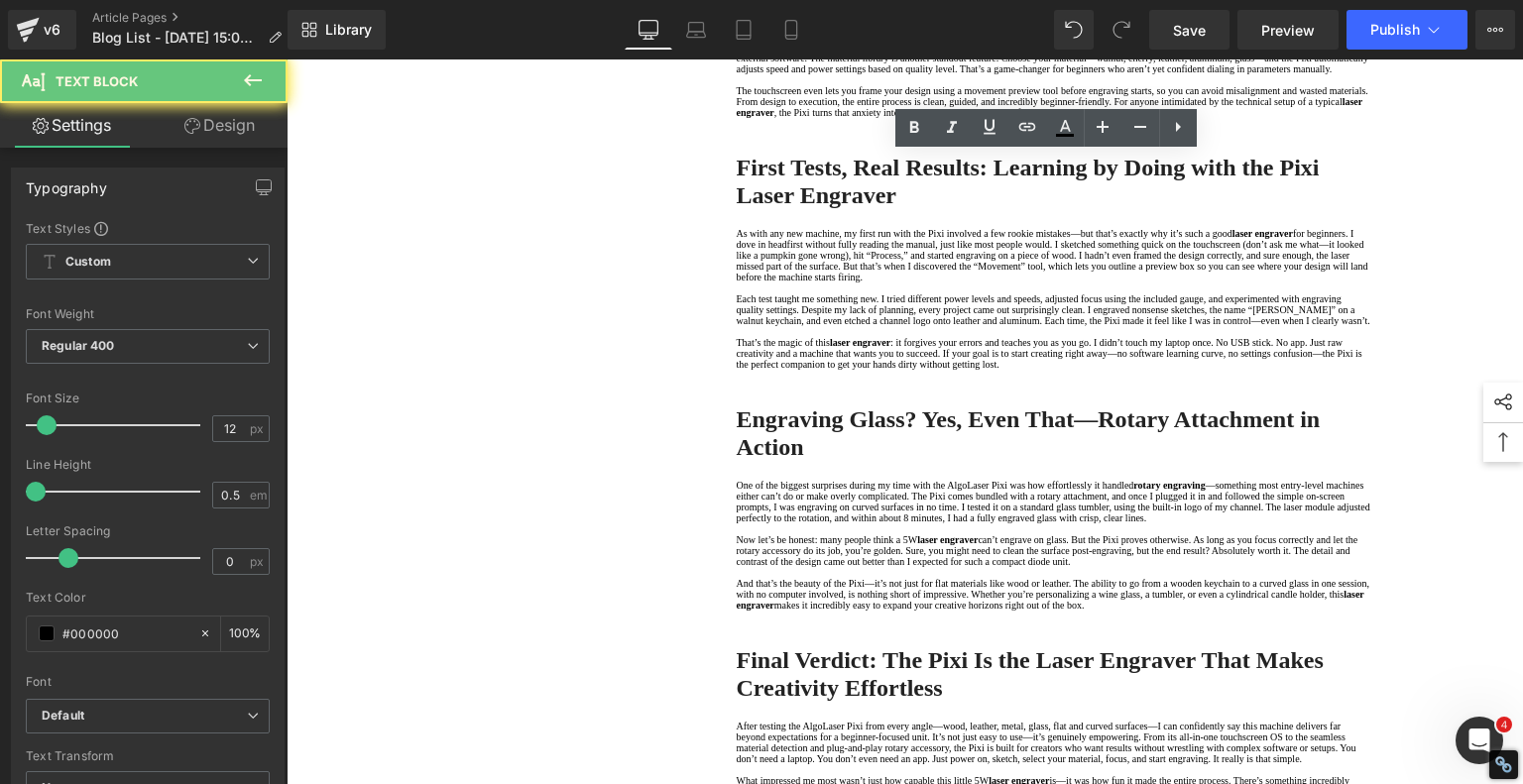 type 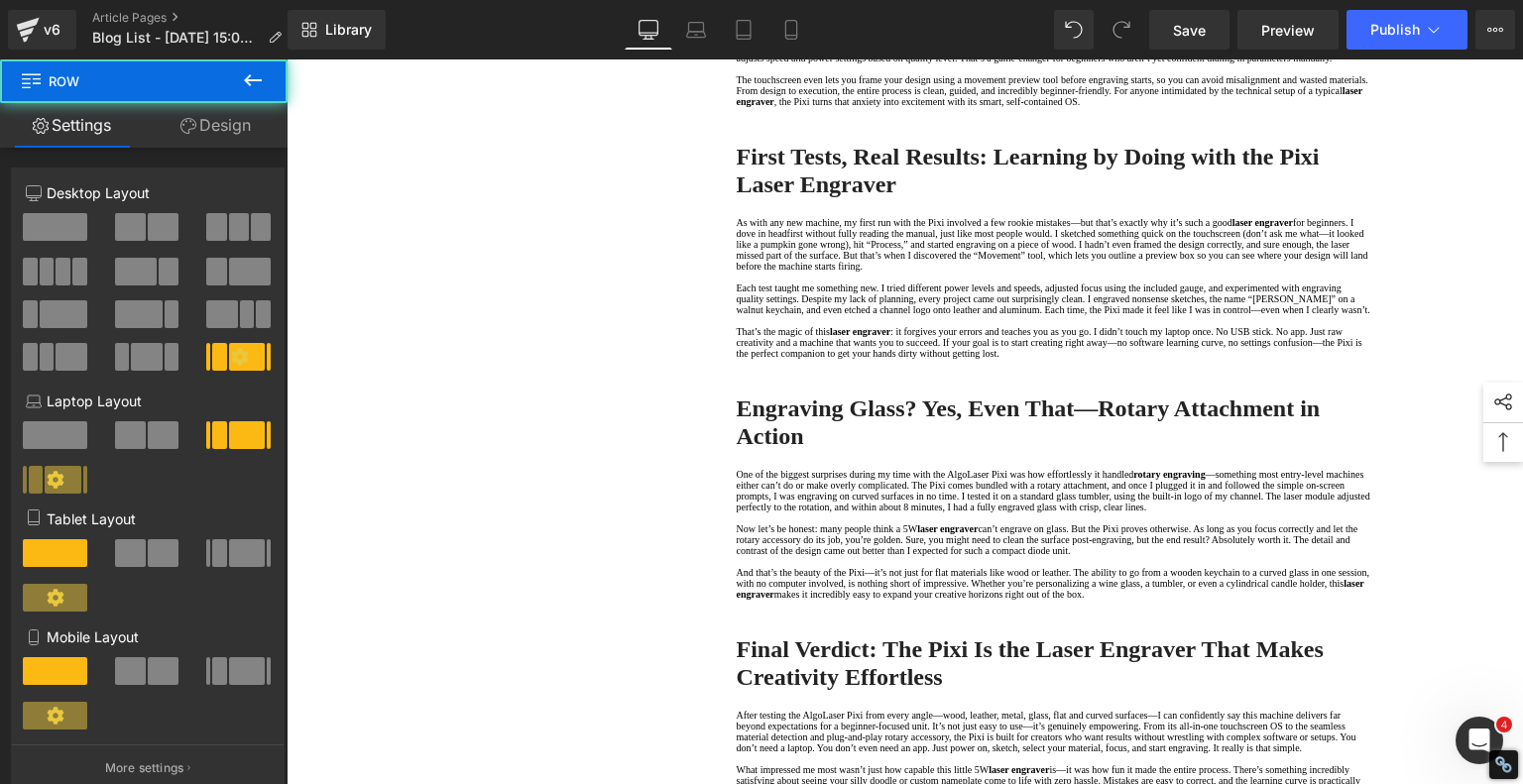 drag, startPoint x: 477, startPoint y: 351, endPoint x: 478, endPoint y: 581, distance: 230.00217 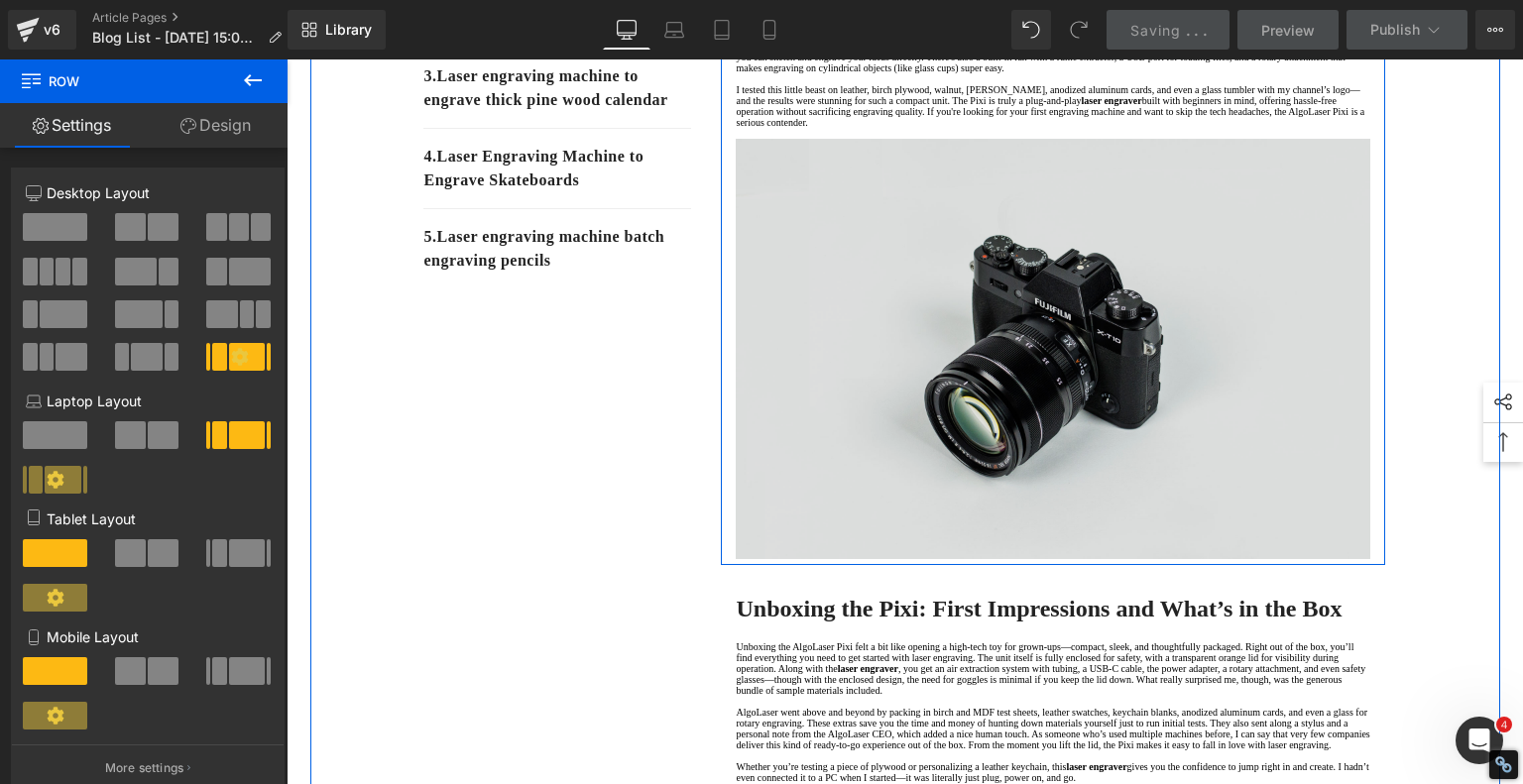 scroll, scrollTop: 520, scrollLeft: 0, axis: vertical 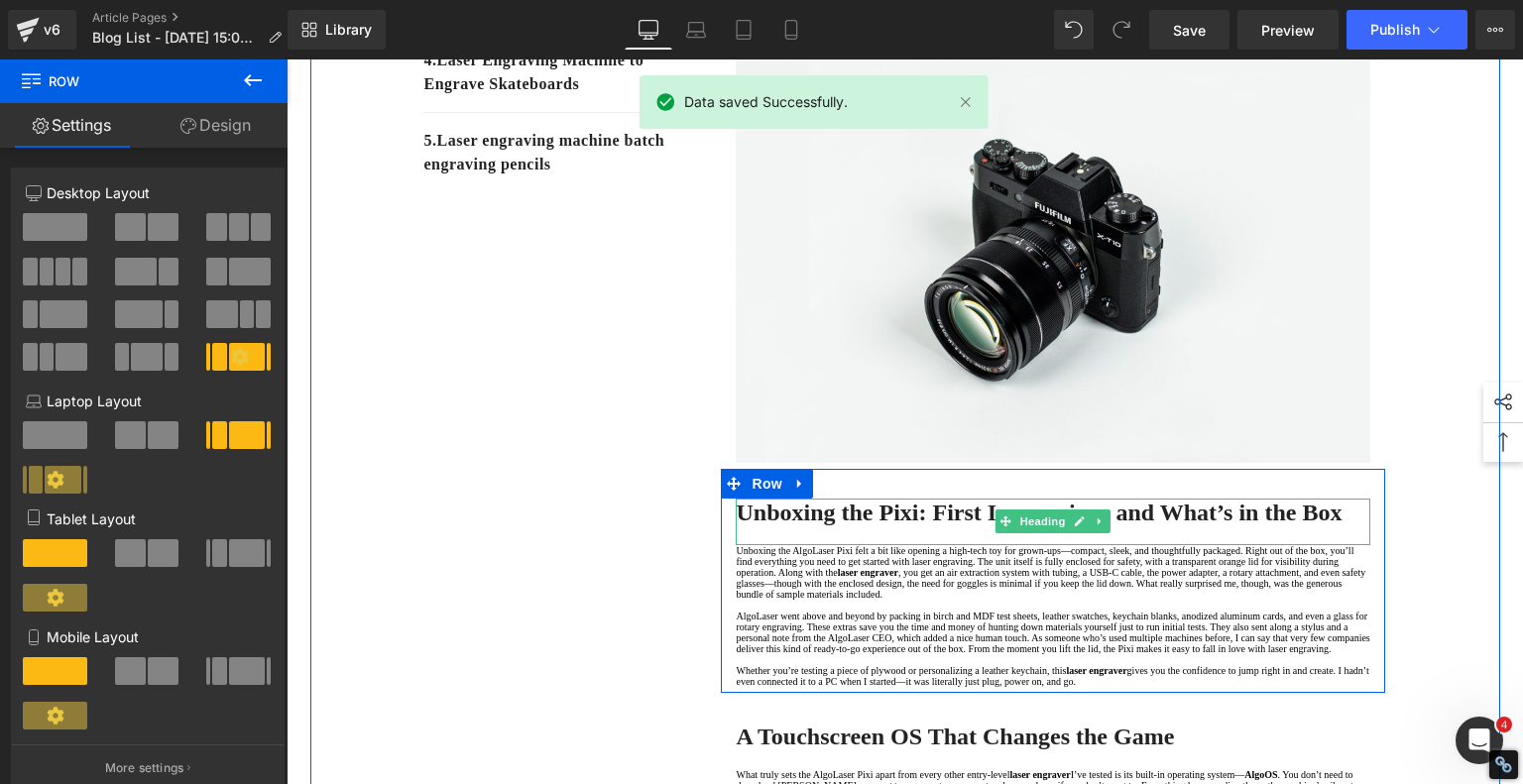 click on "Unboxing the Pixi: First Impressions and What’s in the Box" at bounding box center [1053, 512] 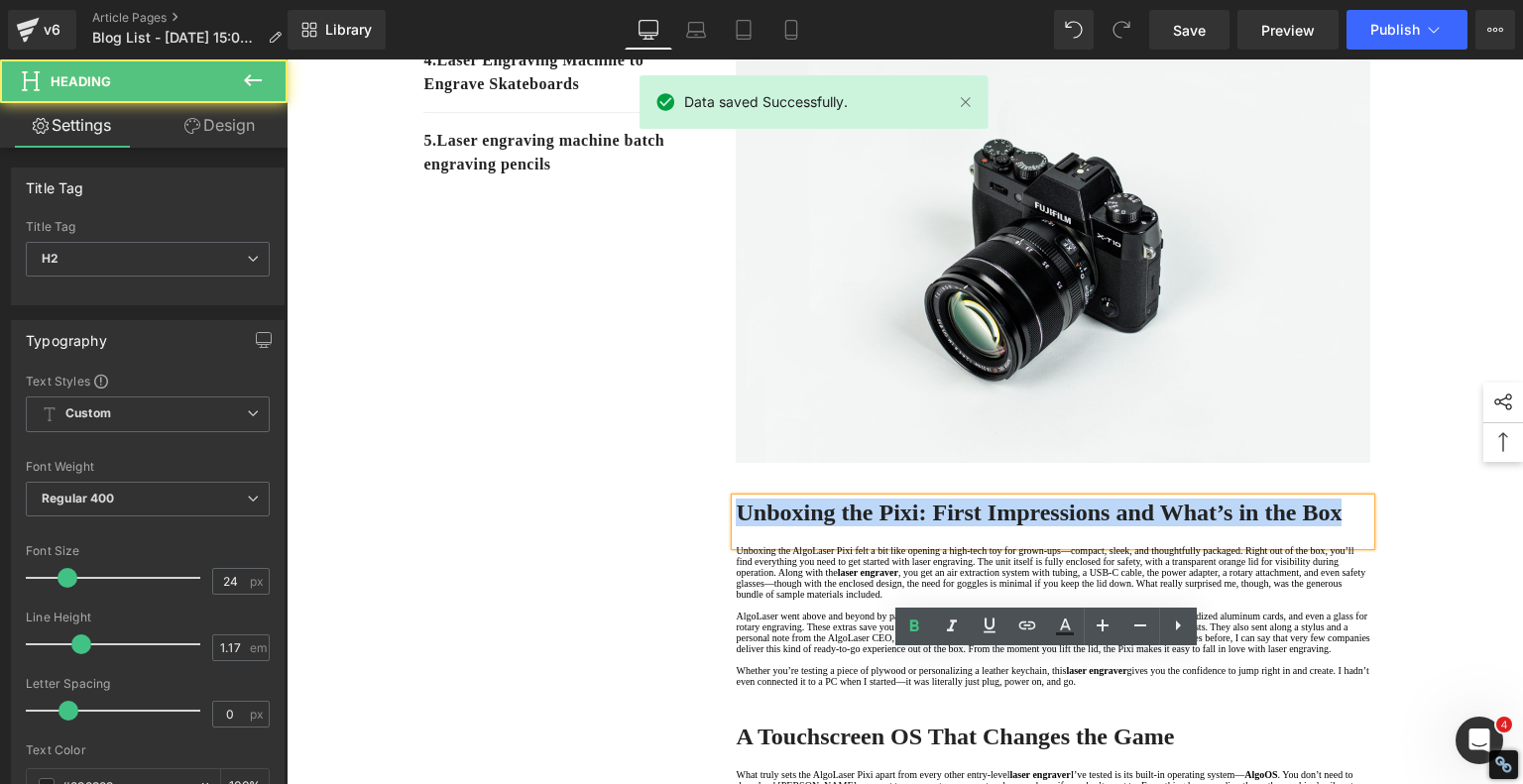 drag, startPoint x: 845, startPoint y: 701, endPoint x: 722, endPoint y: 654, distance: 131.67384 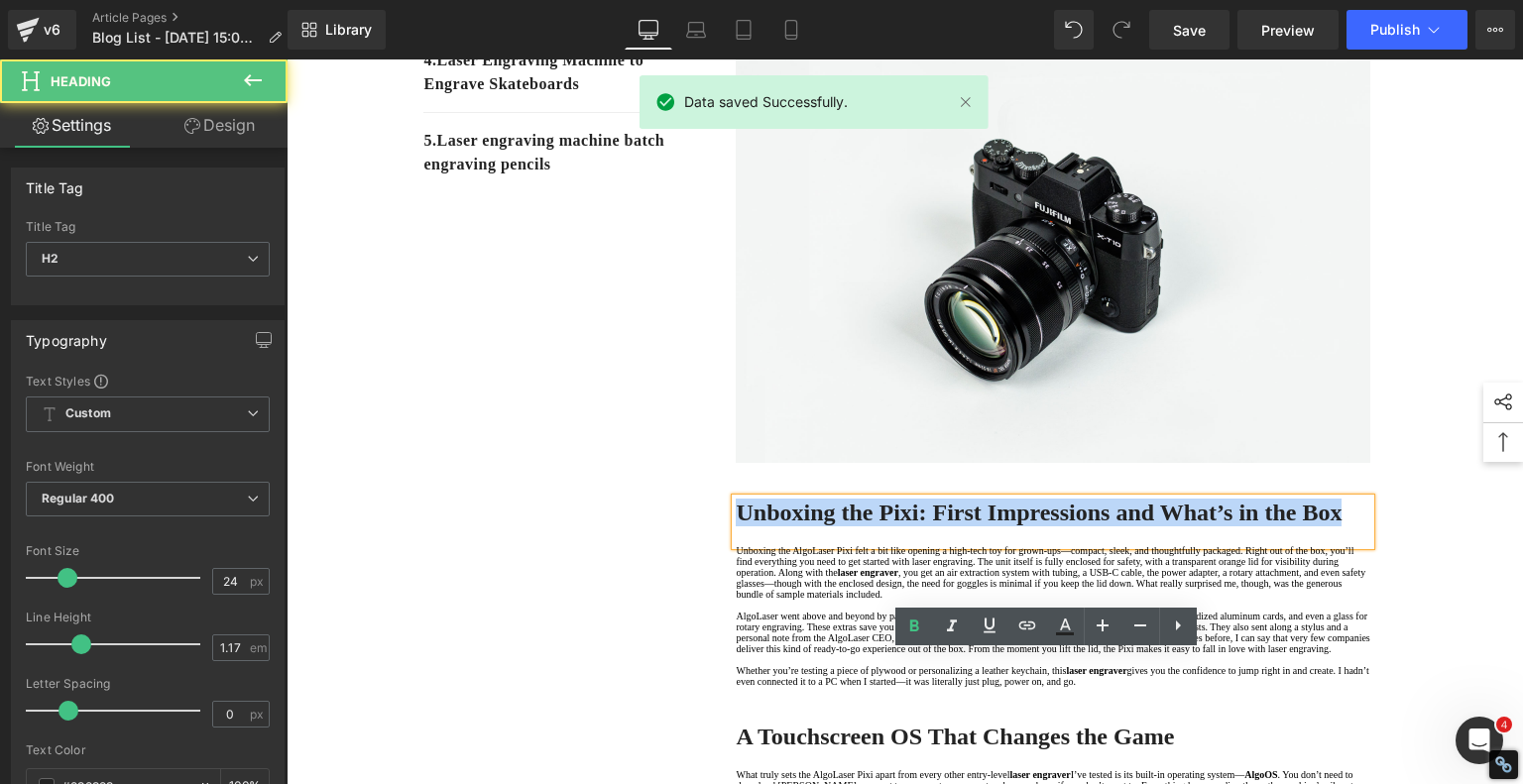 click on "Unboxing the Pixi: First Impressions and What’s in the Box Heading         Unboxing the AlgoLaser Pixi felt a bit like opening a high-tech toy for grown-ups—compact, sleek, and thoughtfully packaged. Right out of the box, you’ll find everything you need to get started with laser engraving. The unit itself is fully enclosed for safety, with a transparent orange lid for visibility during operation. Along with the  laser engraver , you get an air extraction system with tubing, a USB-C cable, the power adapter, a rotary attachment, and even safety glasses—though with the enclosed design, the need for goggles is minimal if you keep the lid down. What really surprised me, though, was the generous bundle of sample materials included.
Whether you’re testing a piece of plywood or personalizing a leather keychain, this  laser engraver  gives you the confidence to jump right in and create. I hadn’t even connected it to a PC when I started—it was literally just plug, power on, and go. Text Block" at bounding box center (1053, 593) 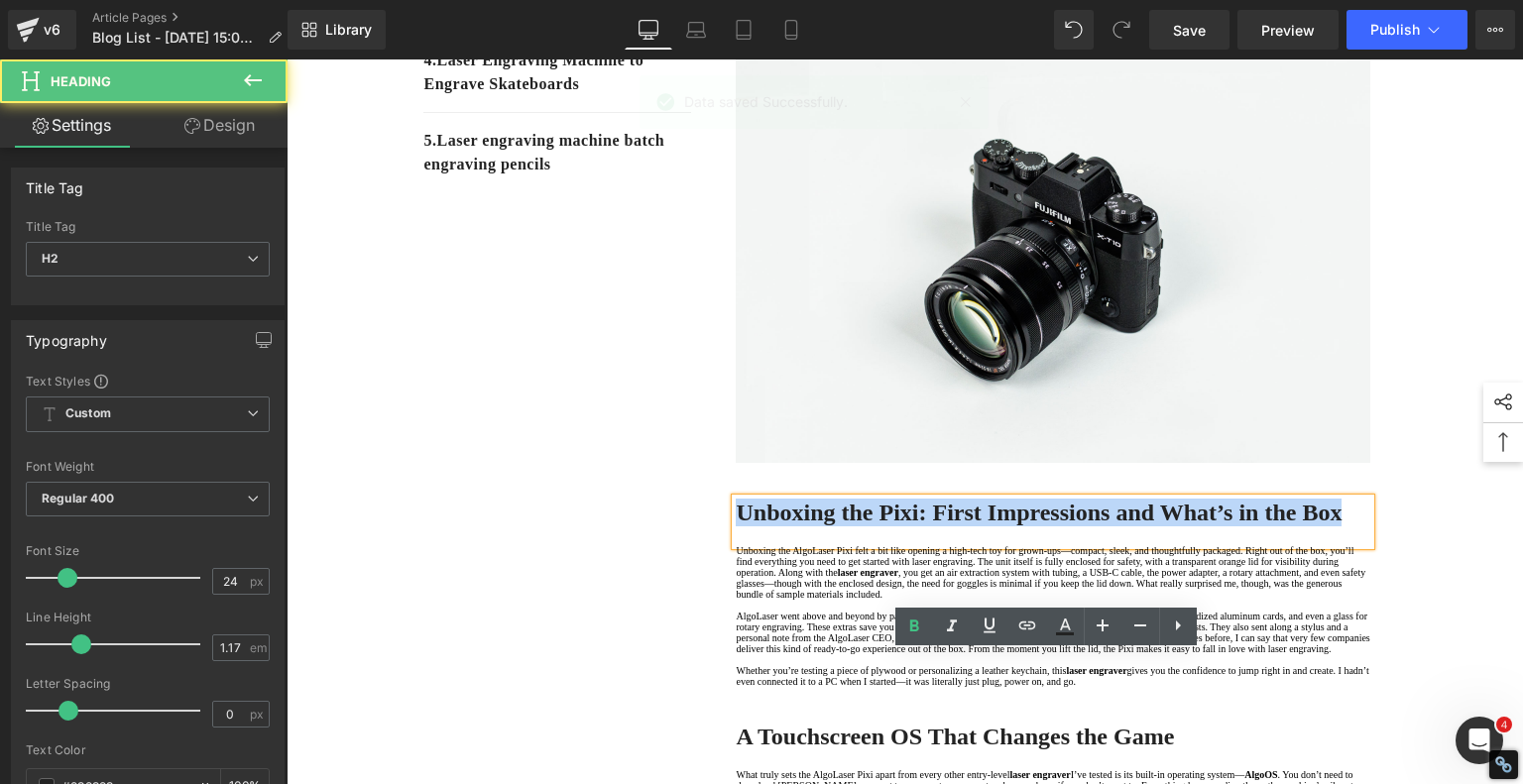 copy on "Unboxing the Pixi: First Impressions and What’s in the Box" 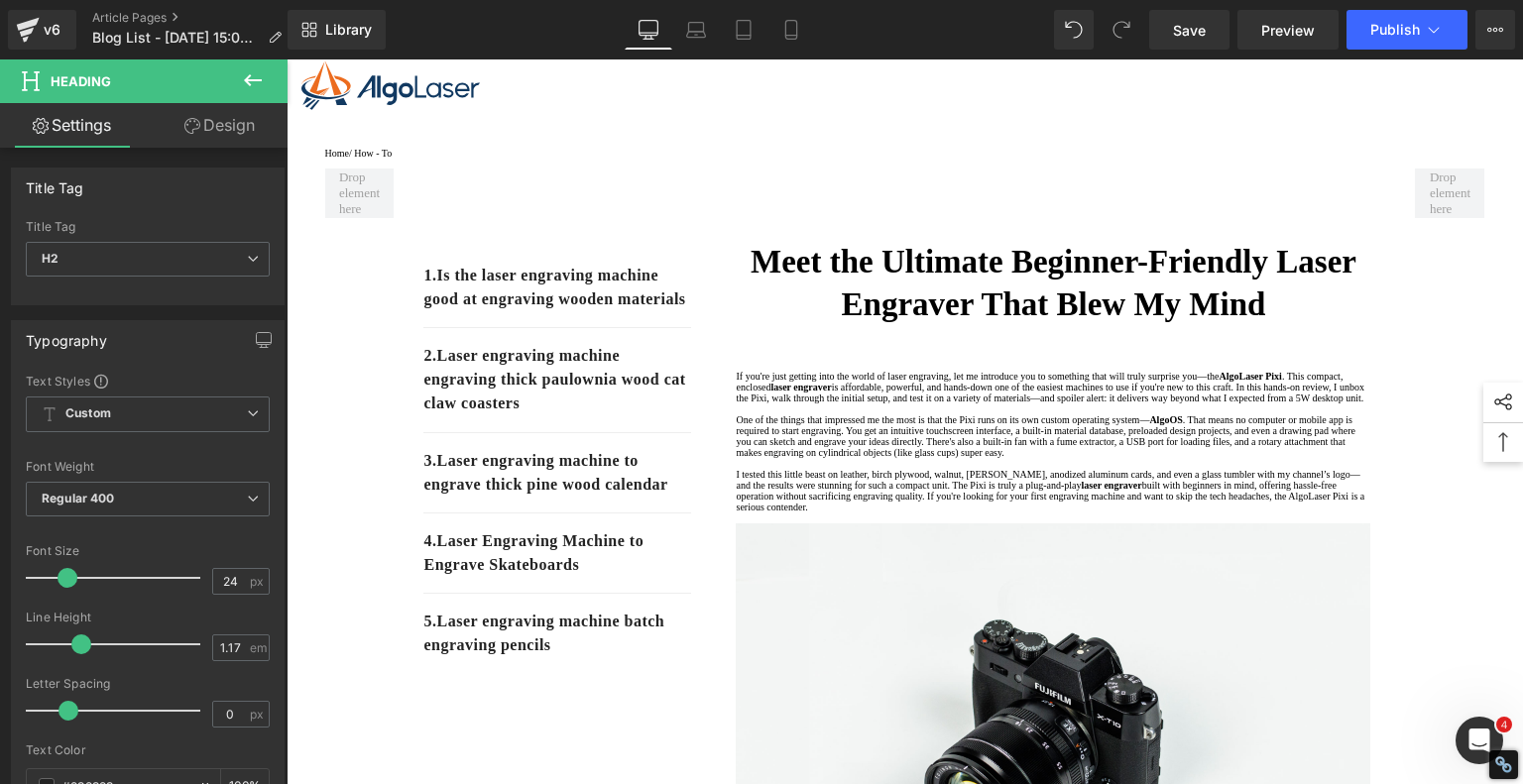 scroll, scrollTop: 0, scrollLeft: 0, axis: both 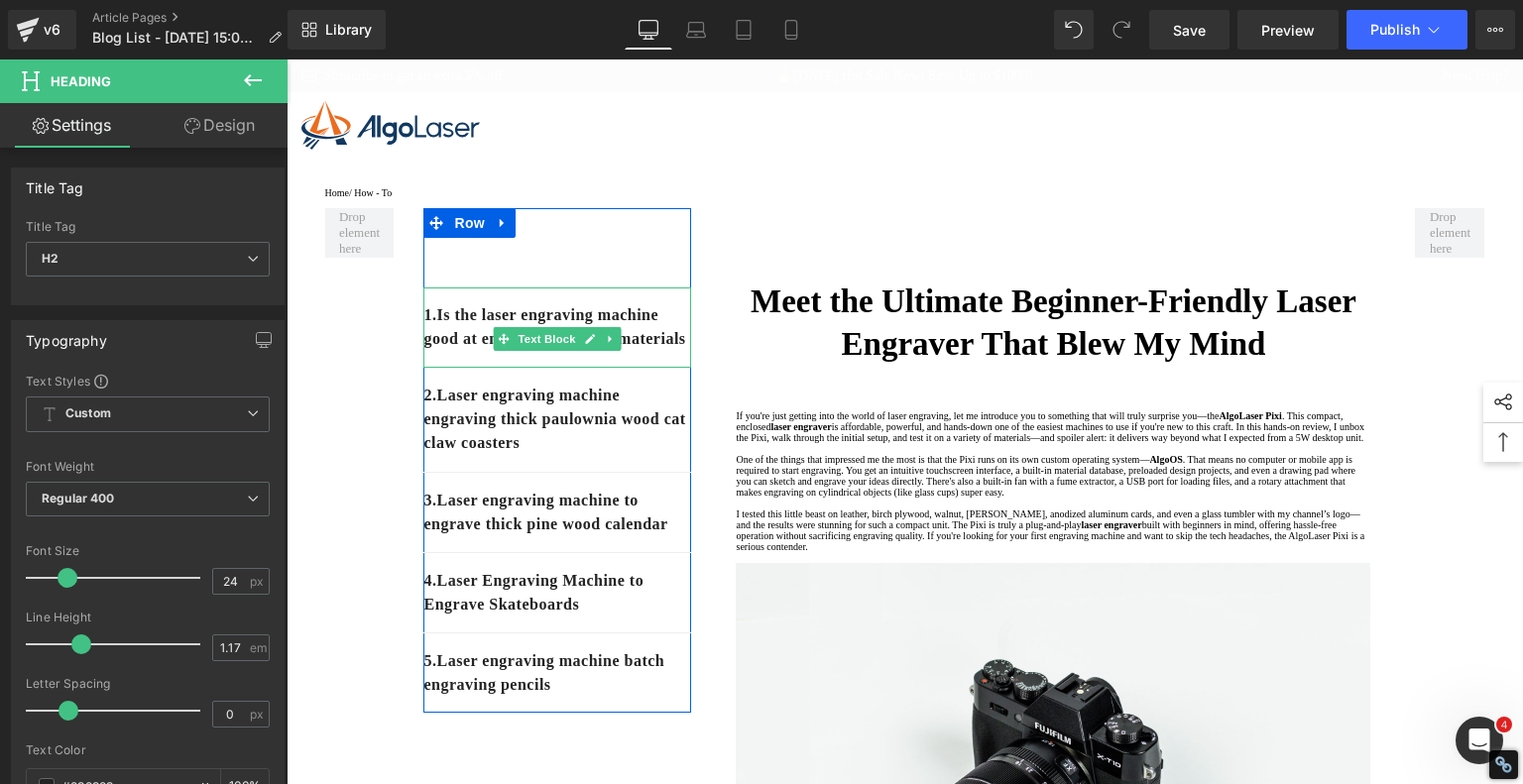 click on "1.  Is the laser engraving machine good at engraving wooden materials" at bounding box center [557, 327] 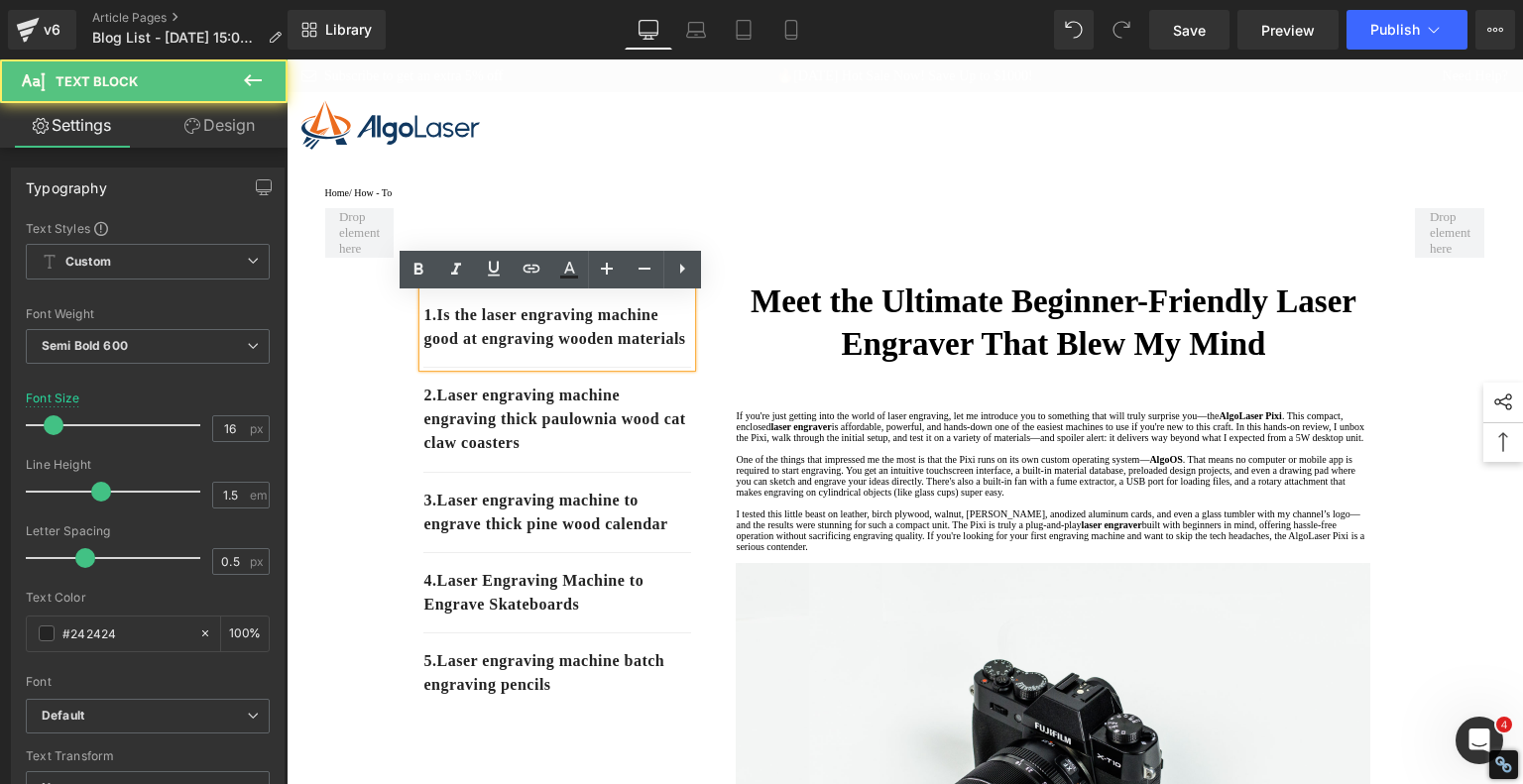 click on "1.  Is the laser engraving machine good at engraving wooden materials" at bounding box center (557, 327) 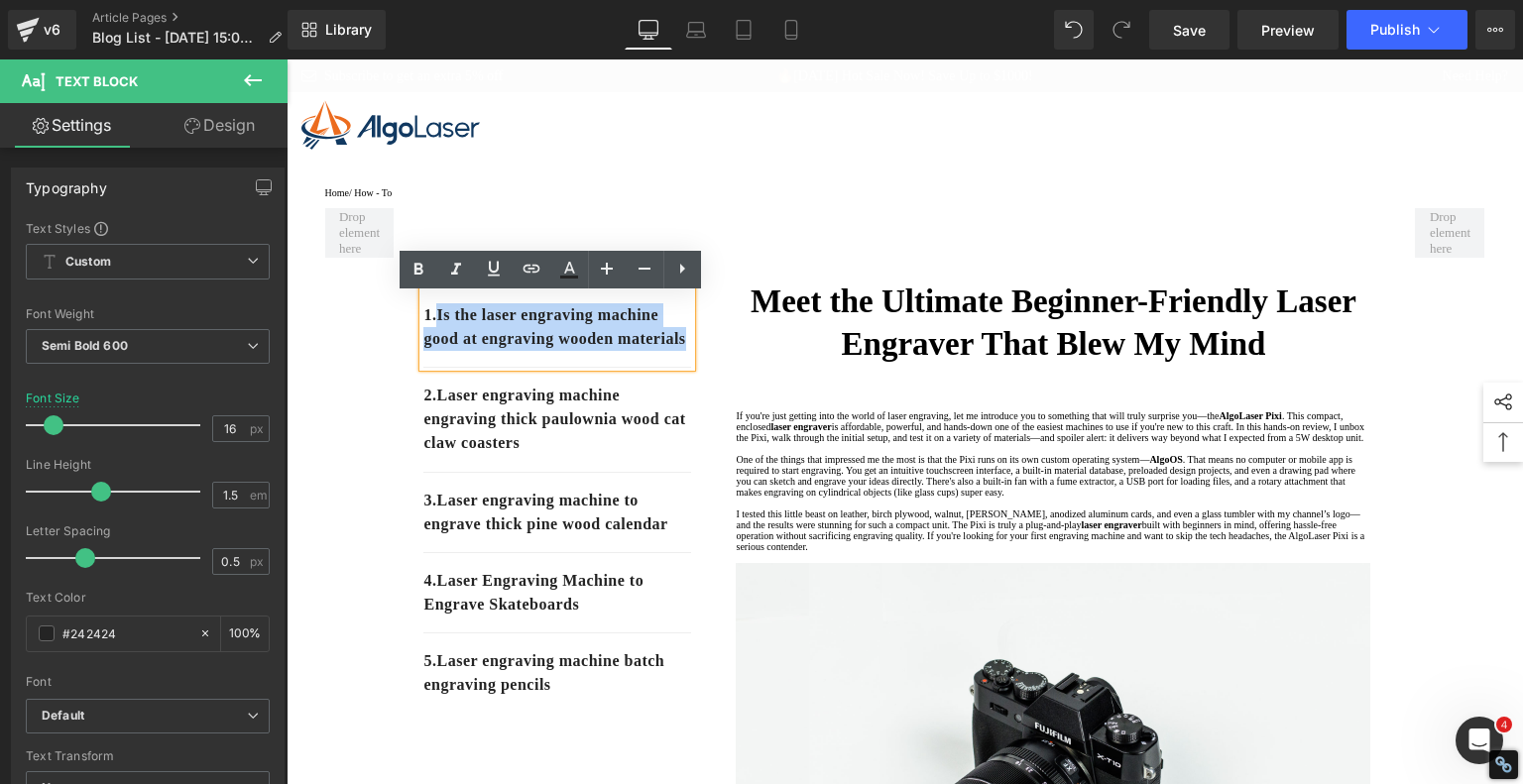 drag, startPoint x: 581, startPoint y: 377, endPoint x: 435, endPoint y: 320, distance: 156.7323 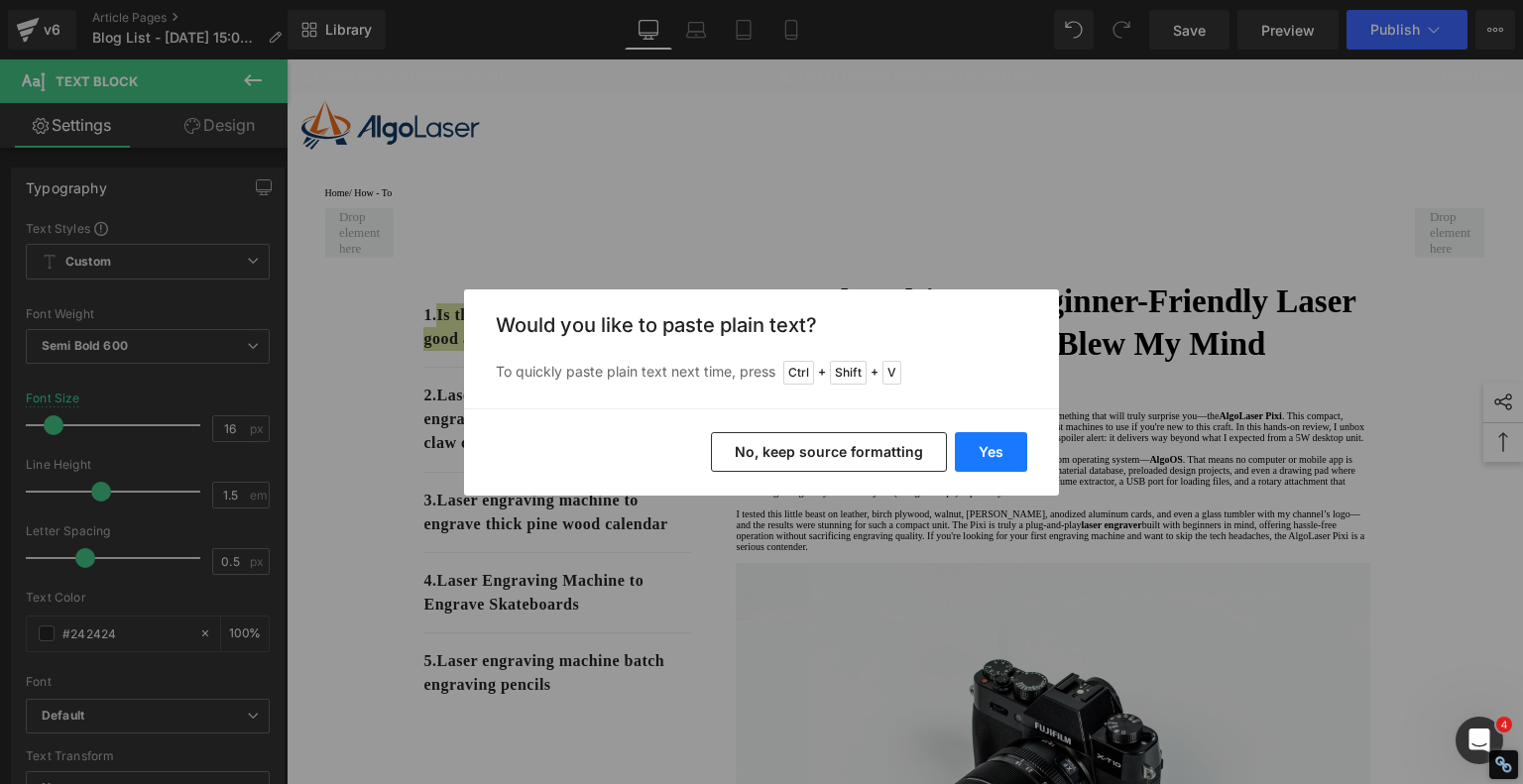 click on "Yes" at bounding box center (991, 452) 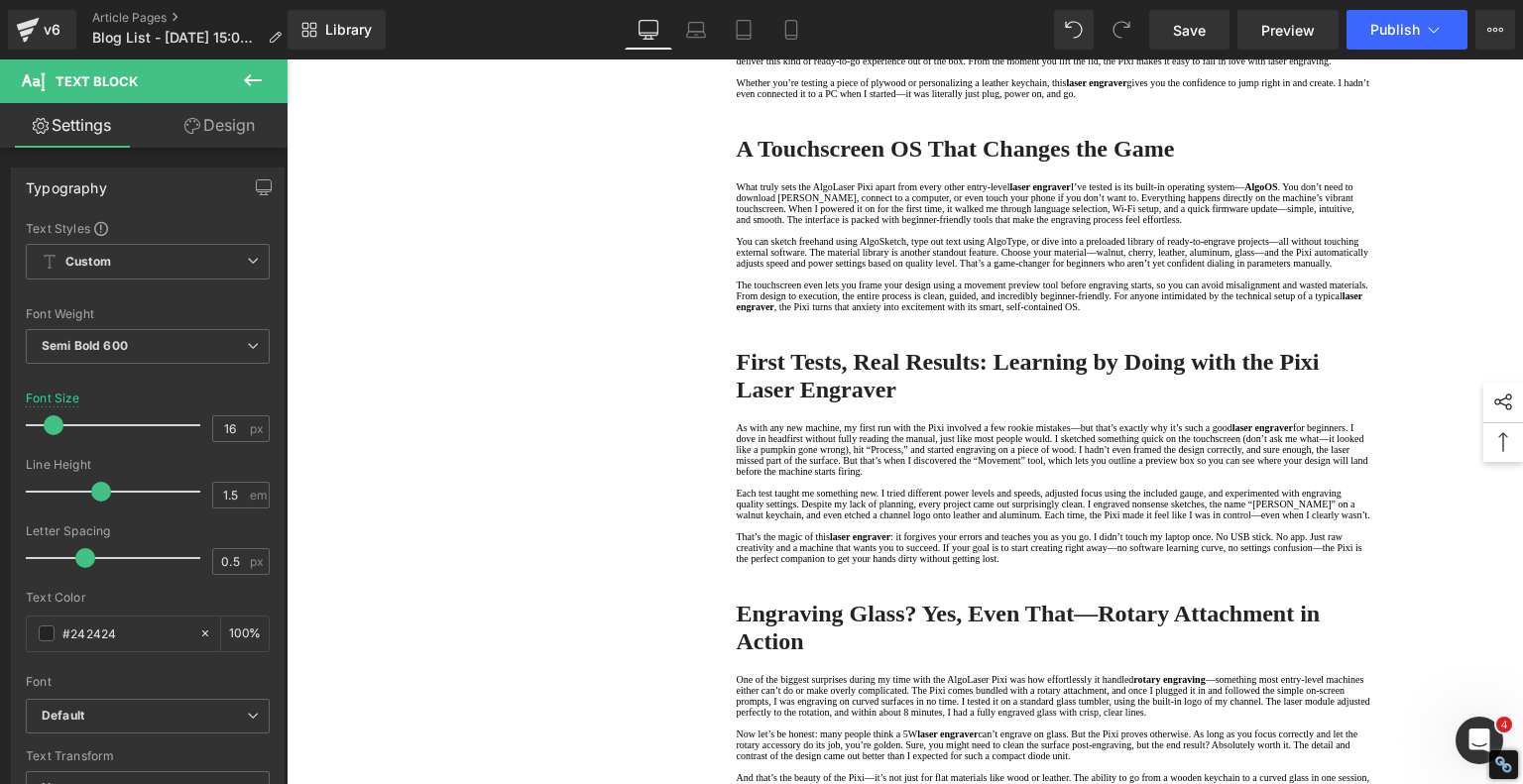 scroll, scrollTop: 1288, scrollLeft: 0, axis: vertical 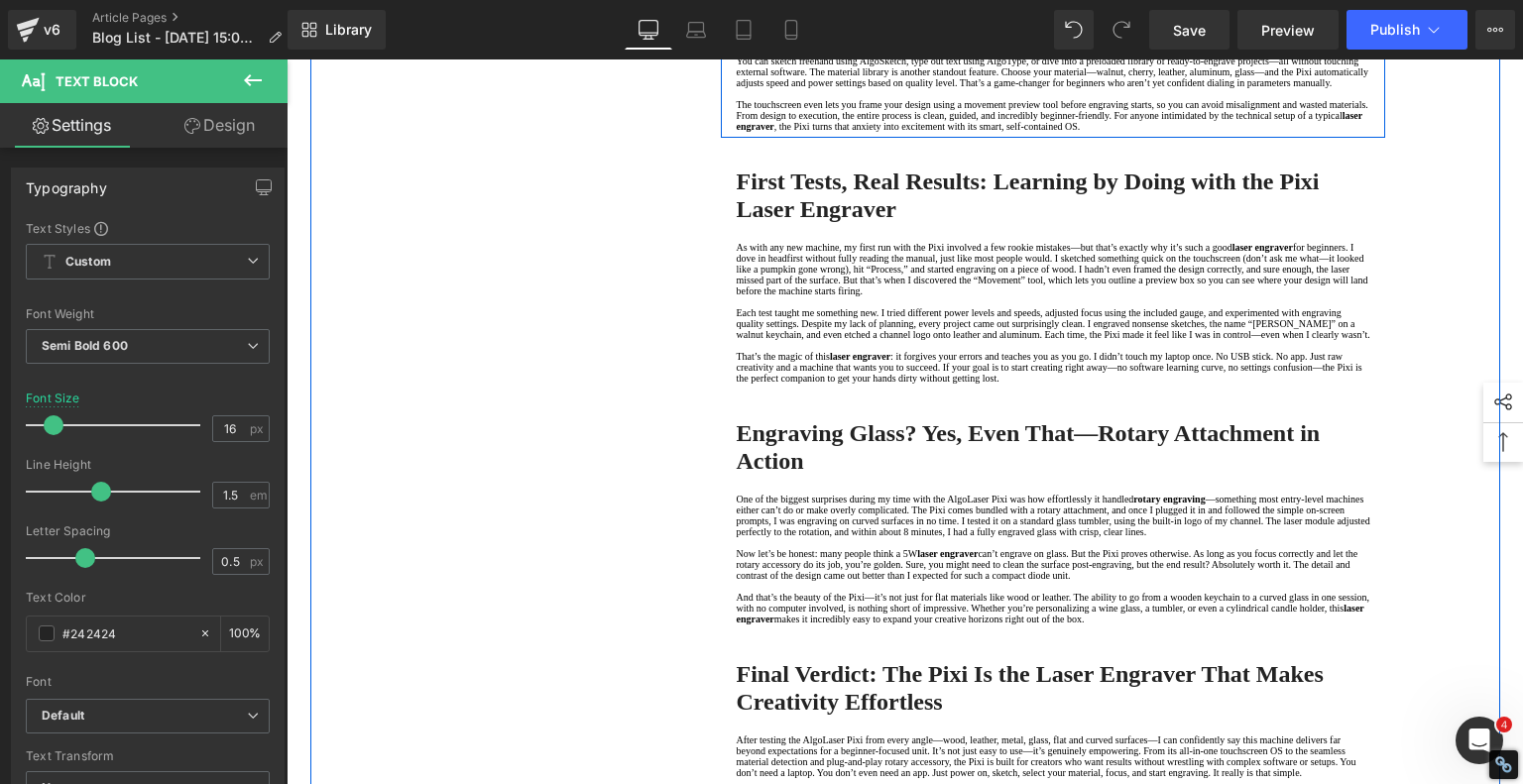 click on "A Touchscreen OS That Changes the Game" at bounding box center [1053, -32] 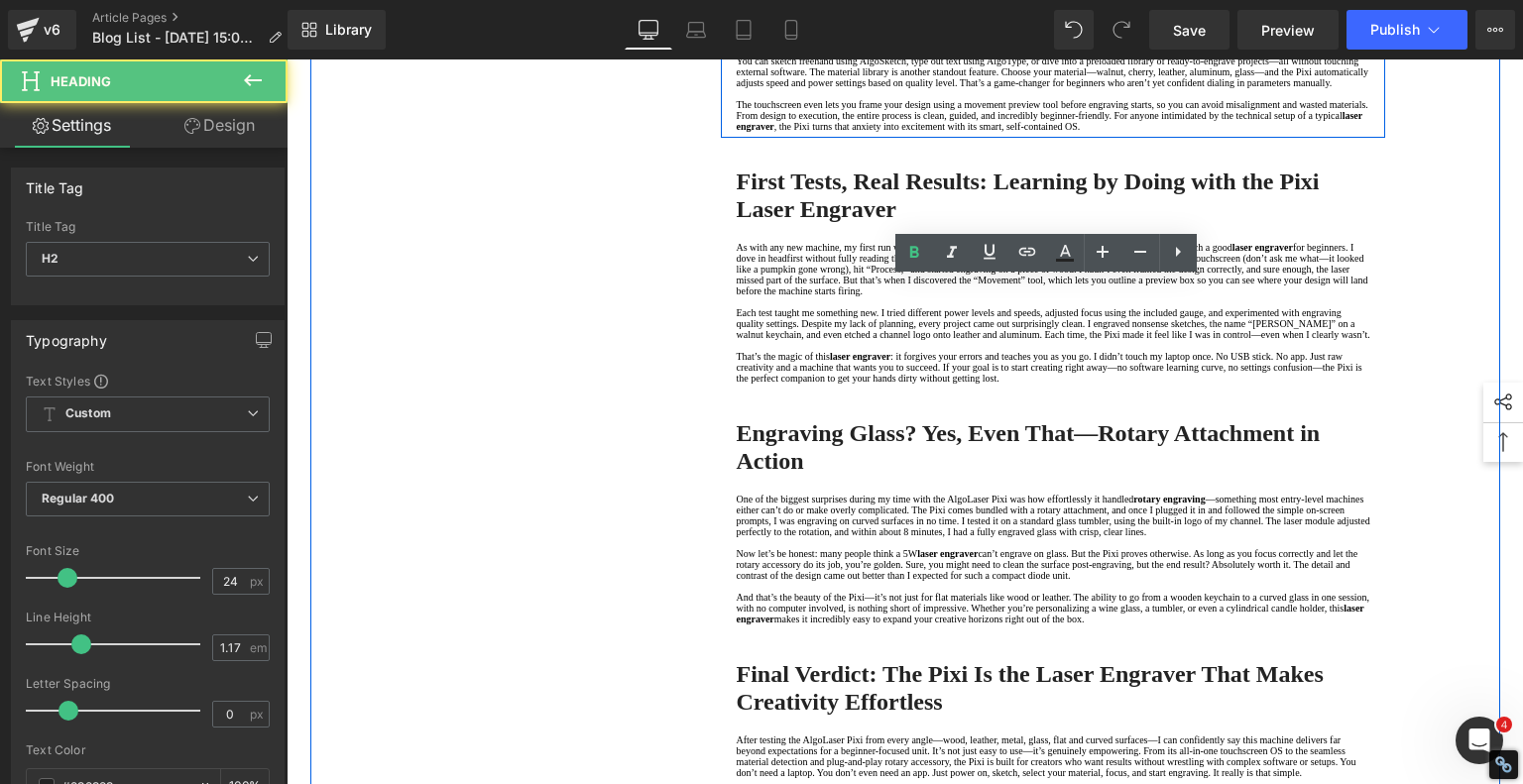 click on "A Touchscreen OS That Changes the Game" at bounding box center (1053, -32) 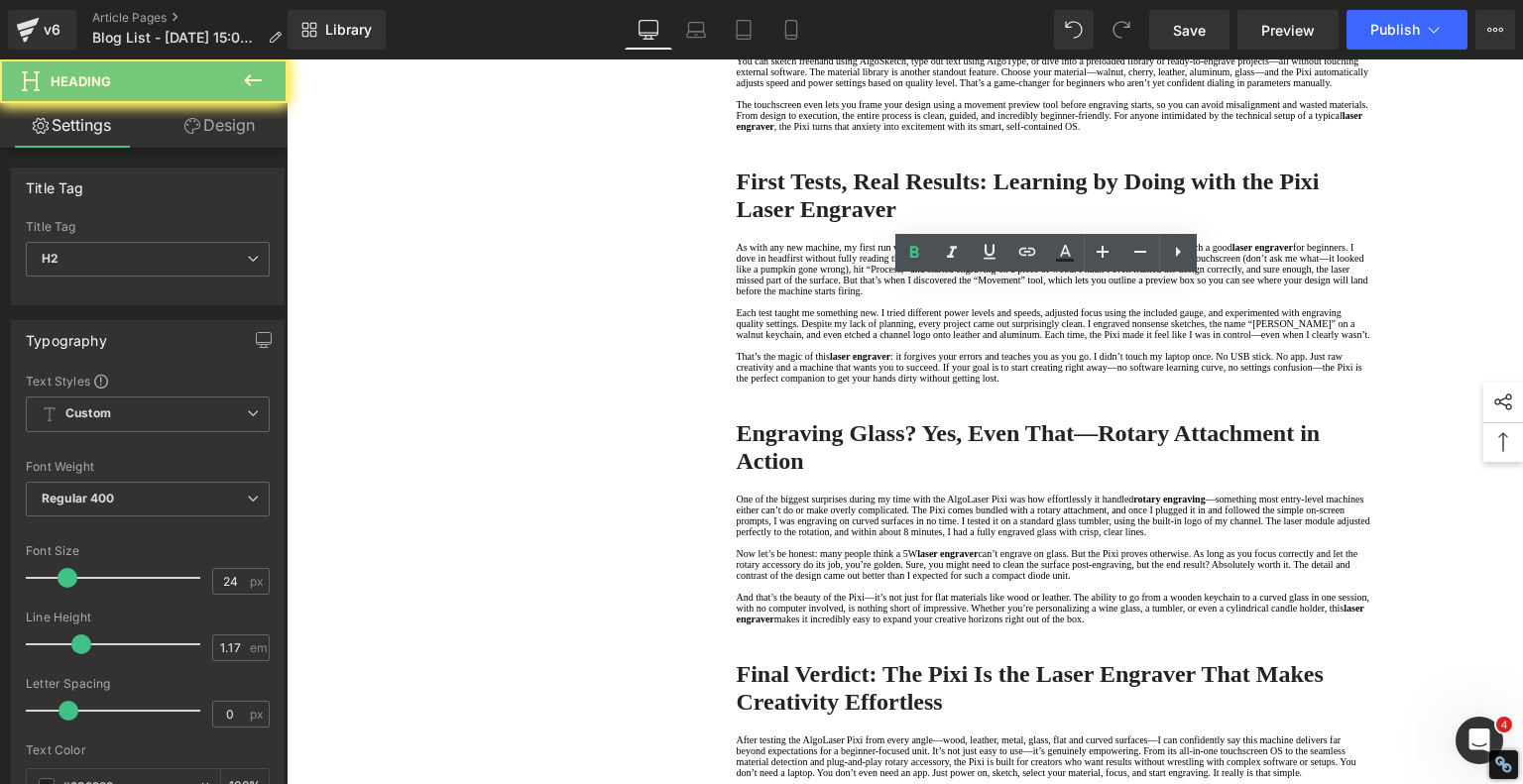 click on "A Touchscreen OS That Changes the Game" at bounding box center (1053, -32) 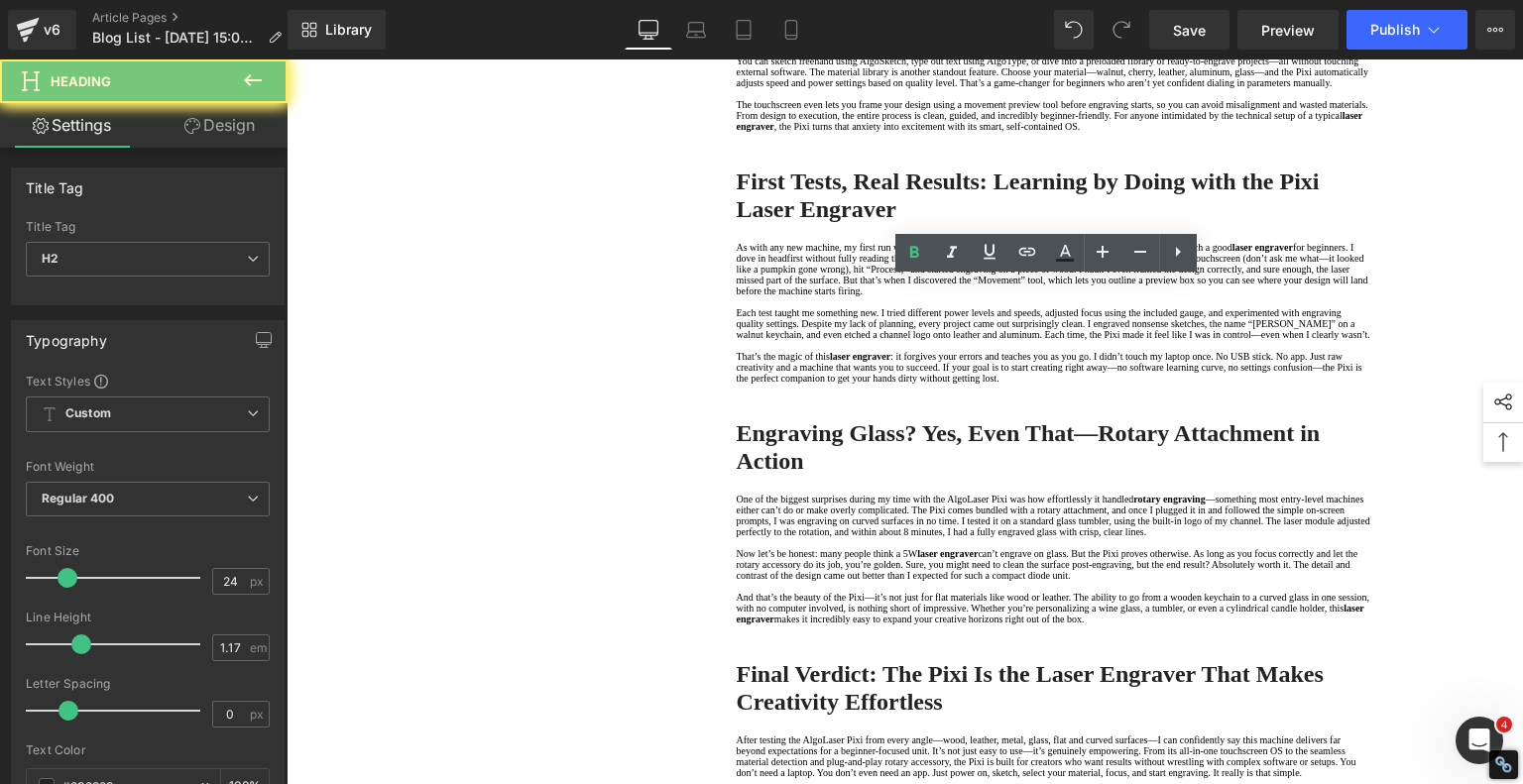 copy on "A Touchscreen OS That Changes the Game" 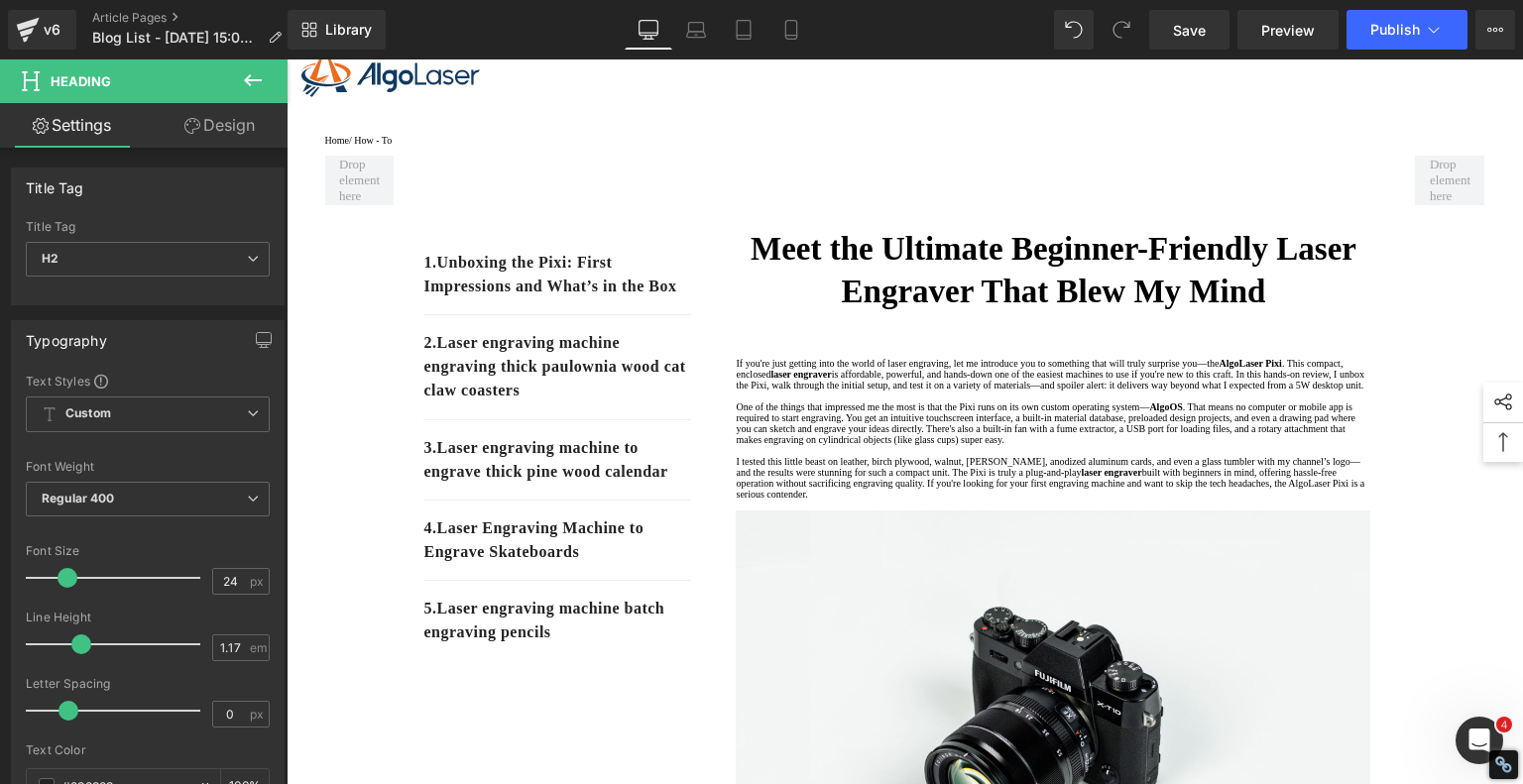 scroll, scrollTop: 0, scrollLeft: 0, axis: both 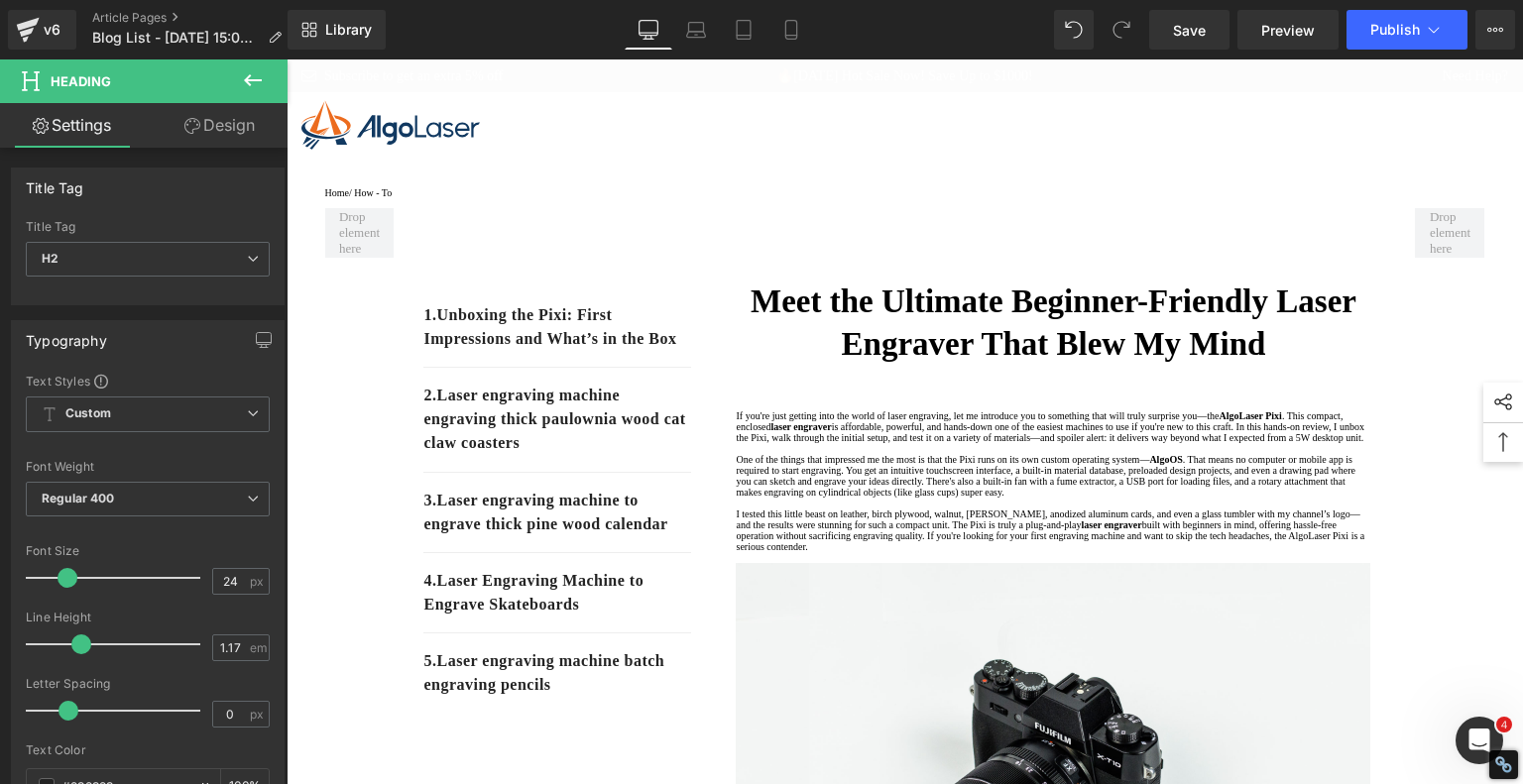 click on "2.  Laser engraving machine engraving thick paulownia wood cat claw coasters" at bounding box center (557, 419) 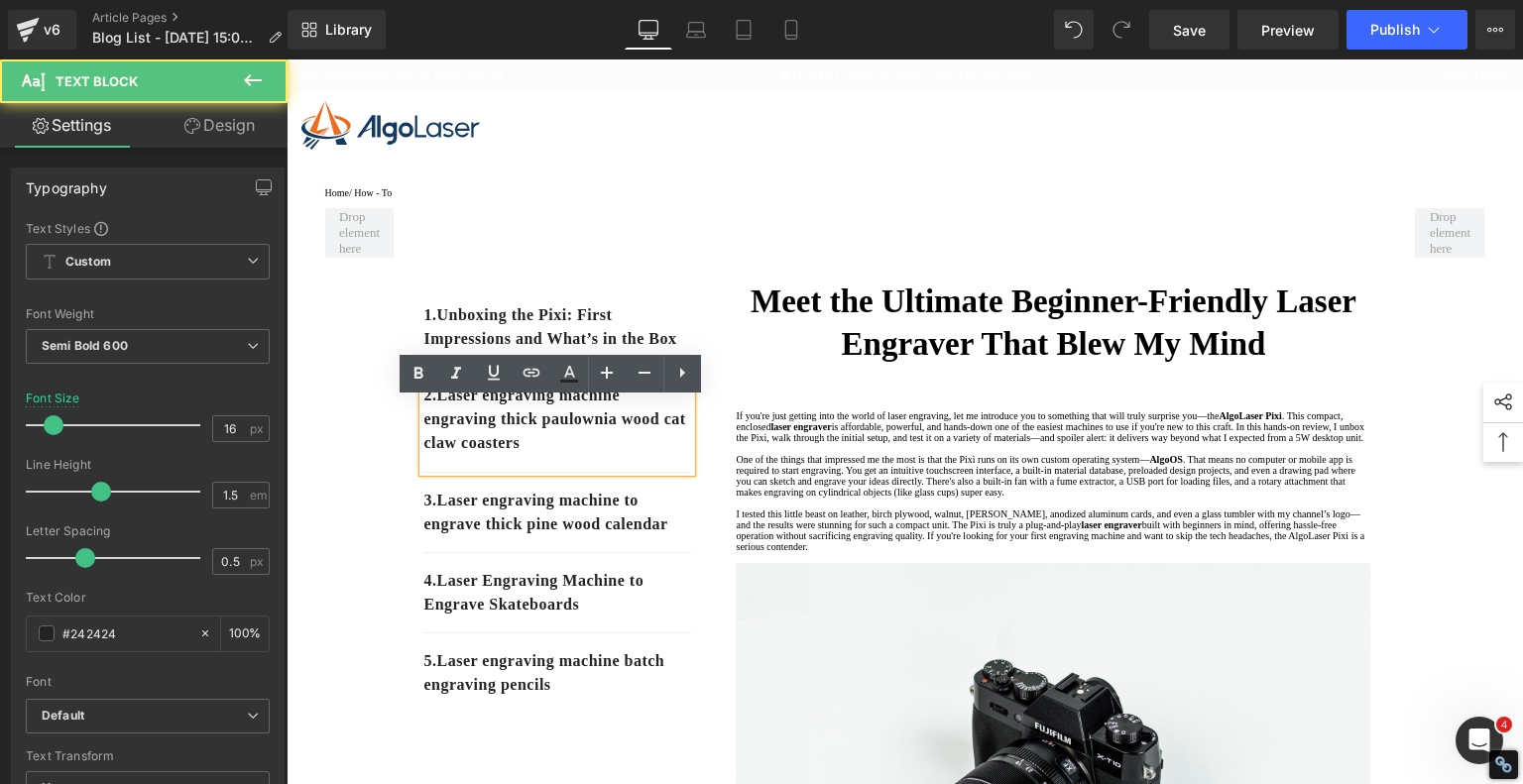 click on "2.  Laser engraving machine engraving thick paulownia wood cat claw coasters" at bounding box center [557, 419] 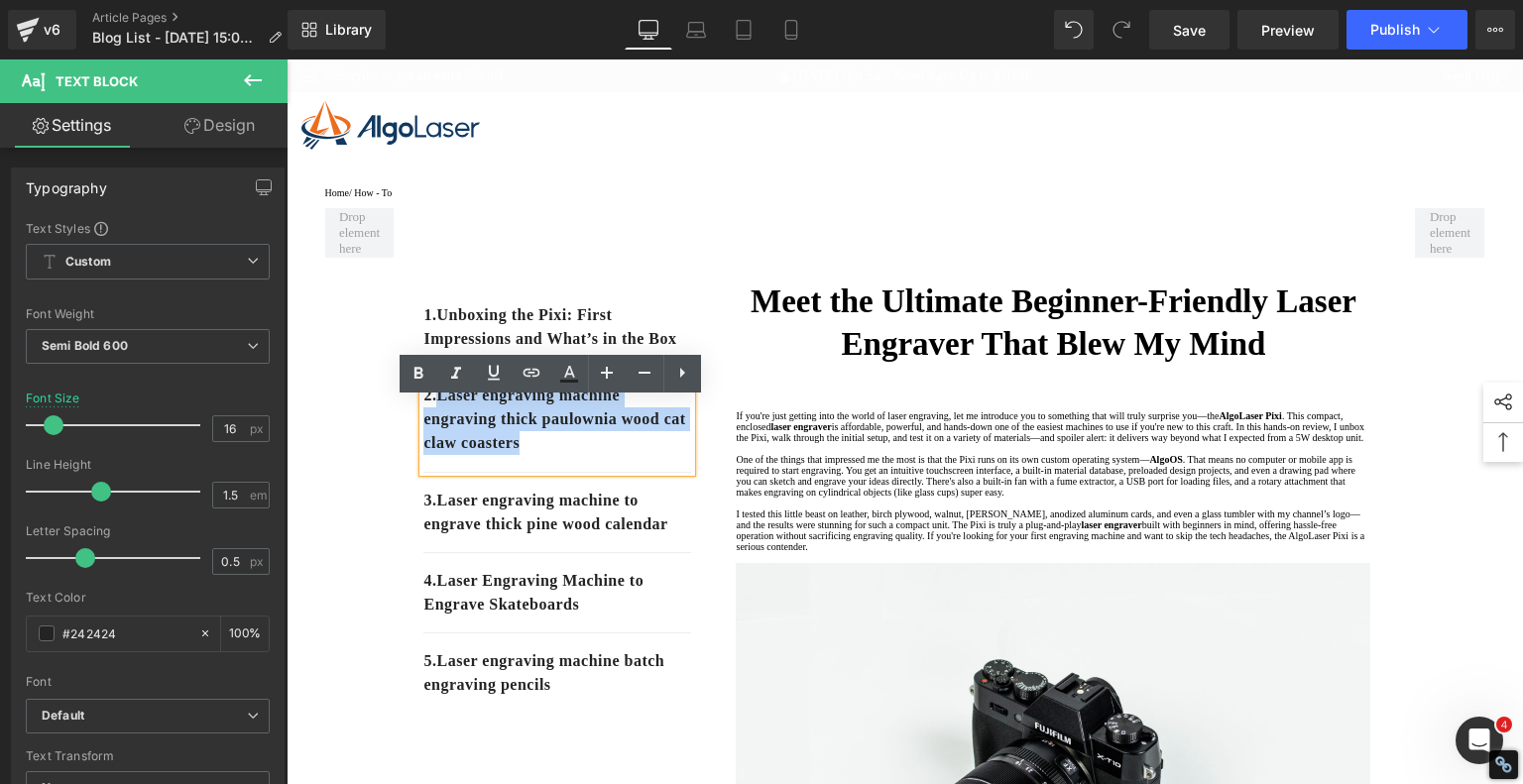 drag, startPoint x: 619, startPoint y: 473, endPoint x: 439, endPoint y: 434, distance: 184.17655 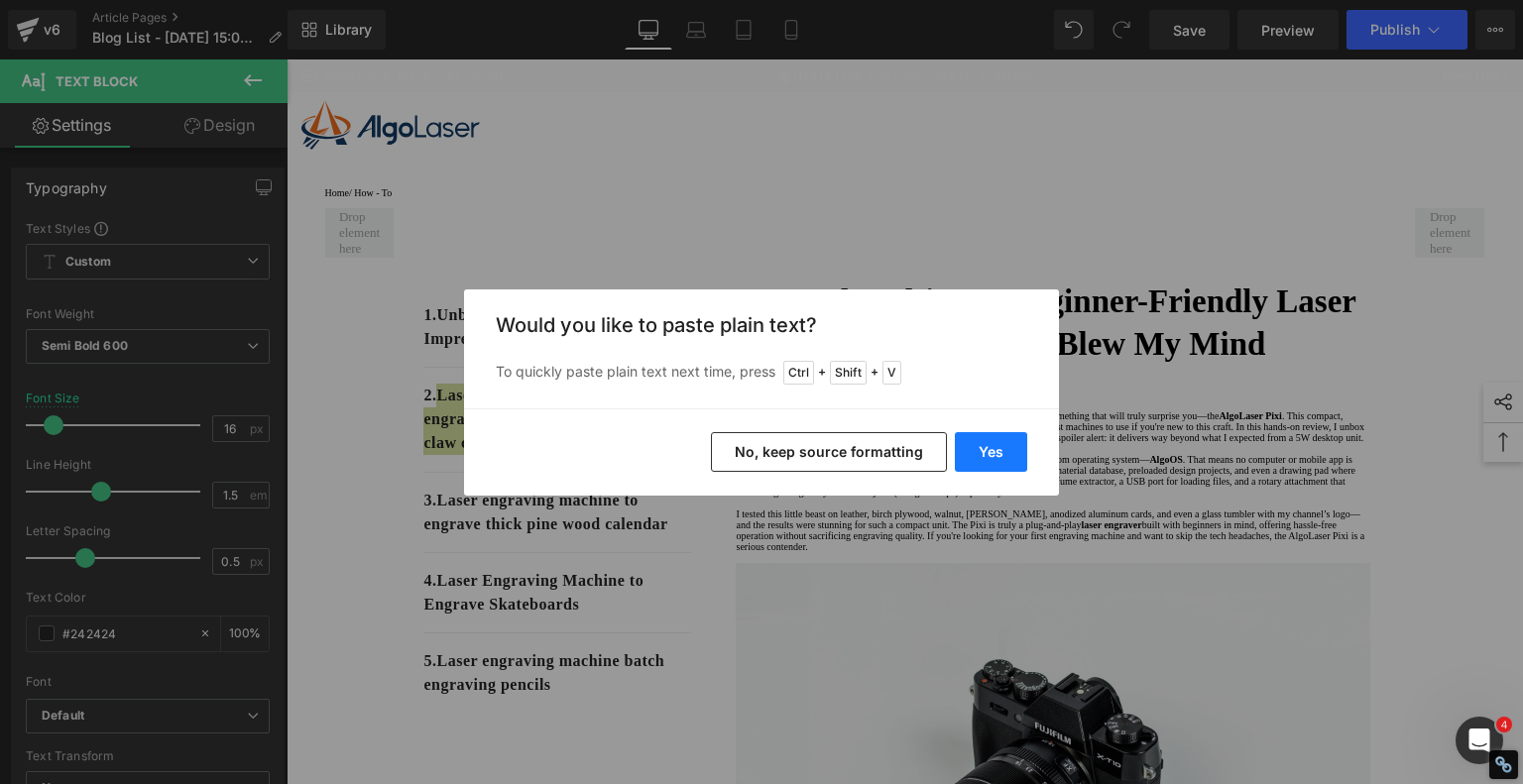 click on "Yes" at bounding box center [991, 452] 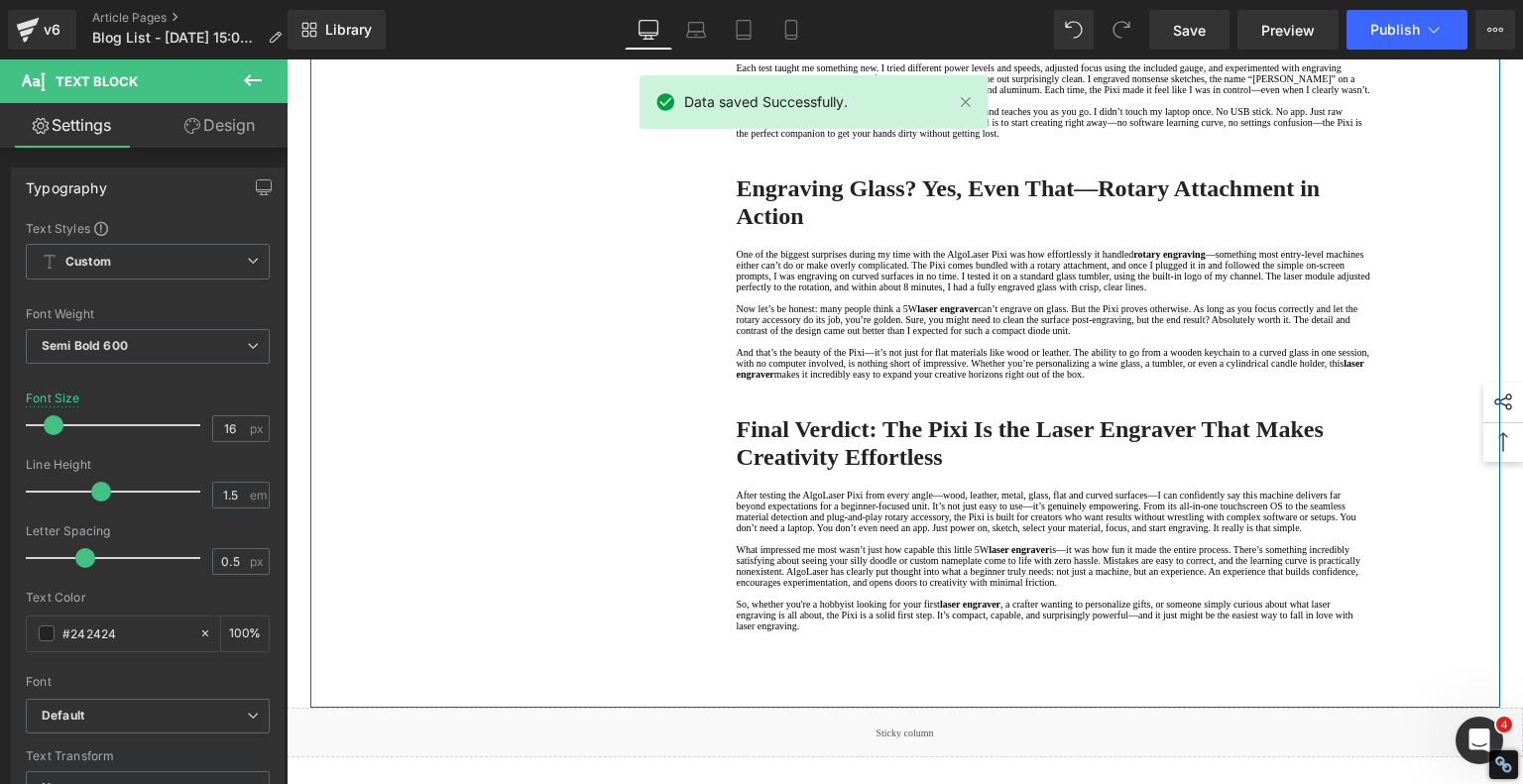 scroll, scrollTop: 1586, scrollLeft: 0, axis: vertical 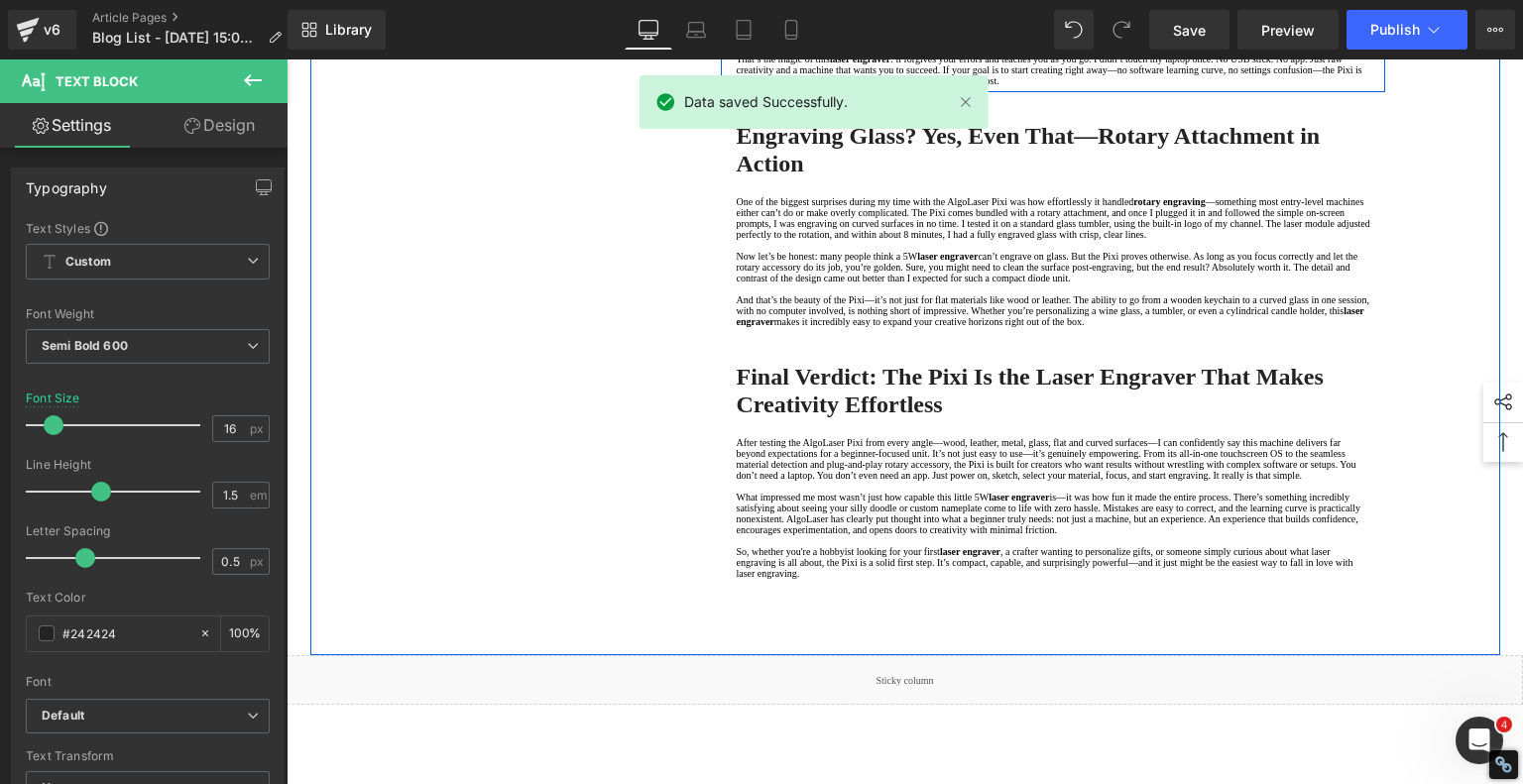 click on "First Tests, Real Results: Learning by Doing with the Pixi Laser Engraver" at bounding box center (1053, -102) 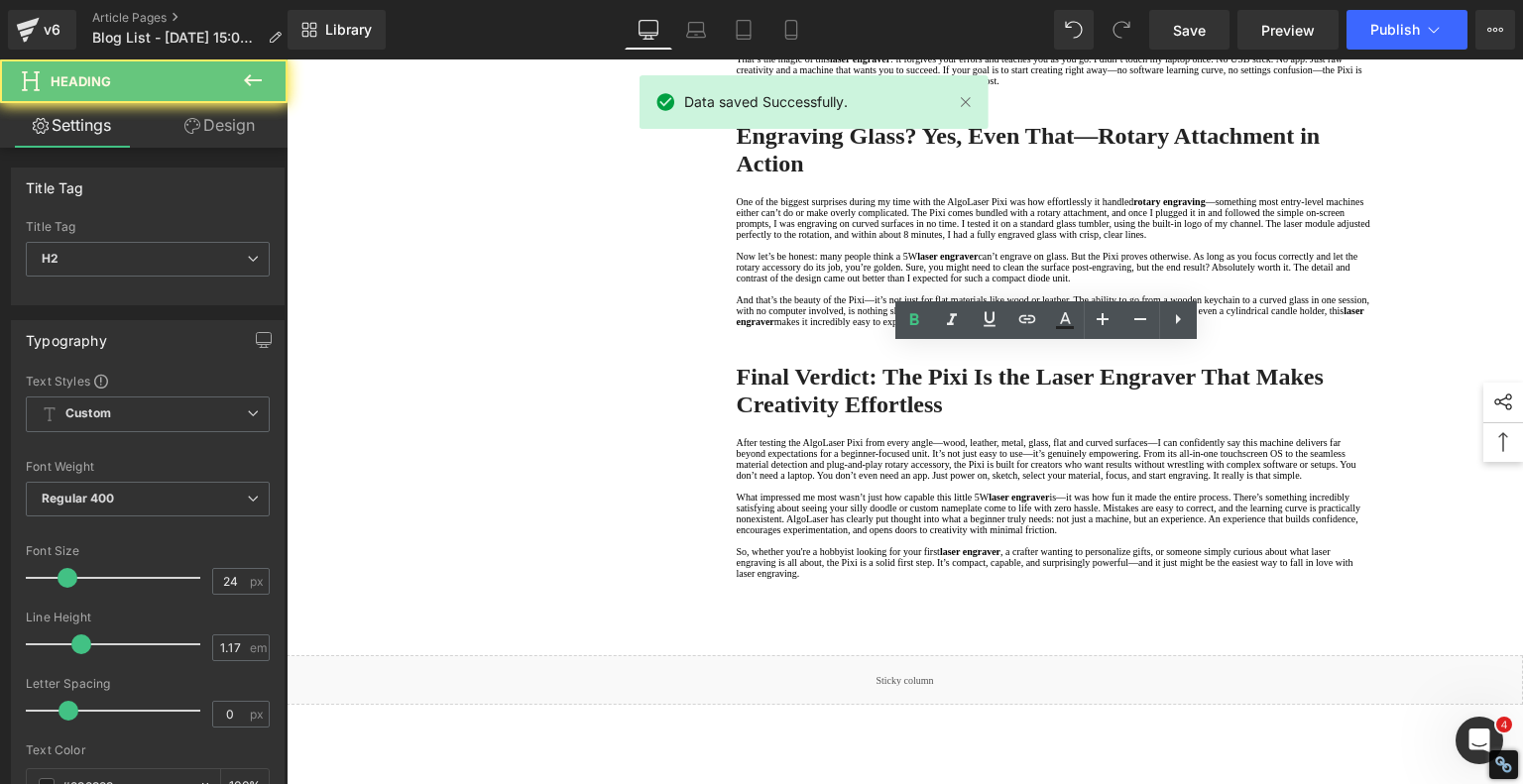 click on "First Tests, Real Results: Learning by Doing with the Pixi Laser Engraver" at bounding box center (1053, -102) 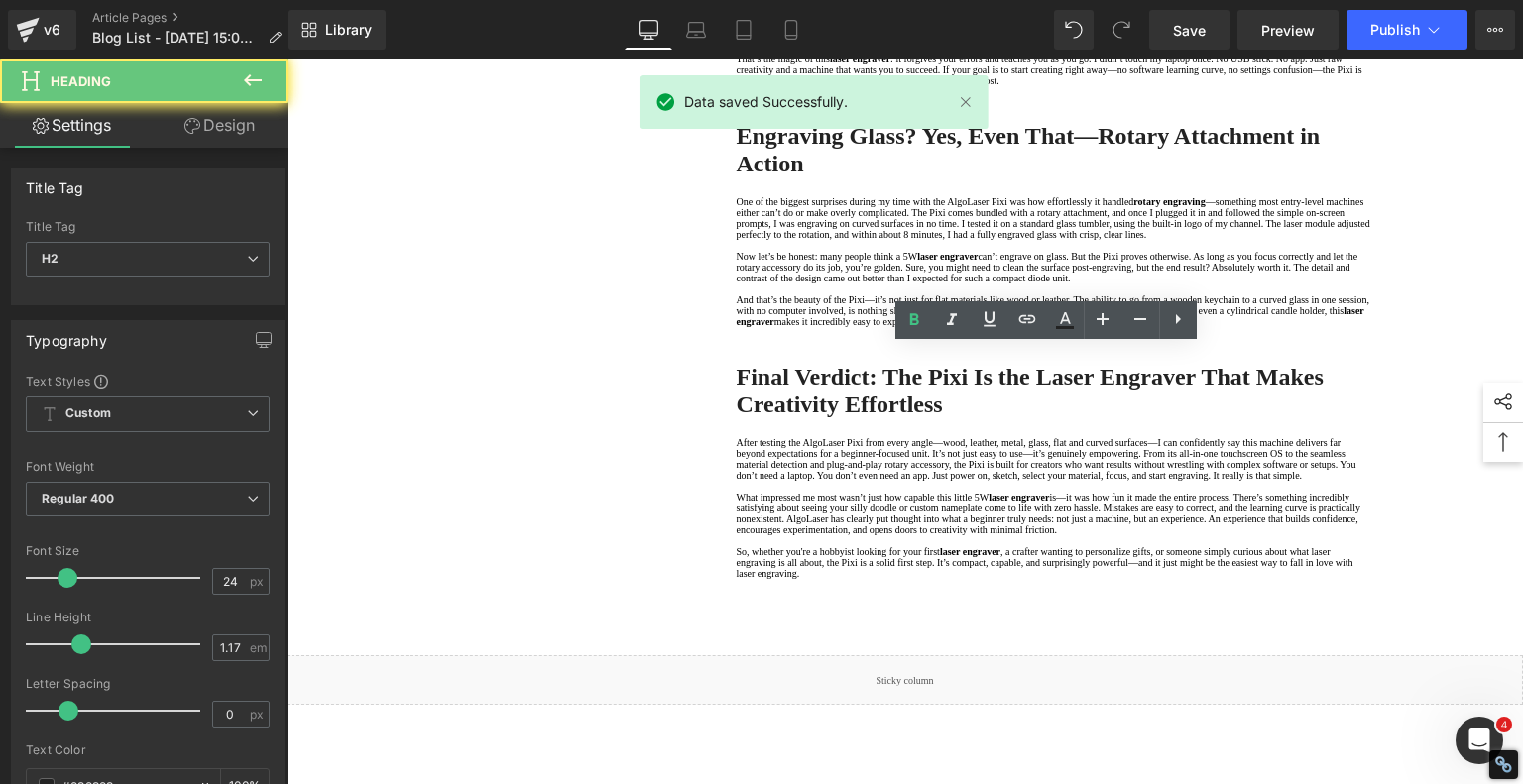 click on "First Tests, Real Results: Learning by Doing with the Pixi Laser Engraver" at bounding box center [1053, -102] 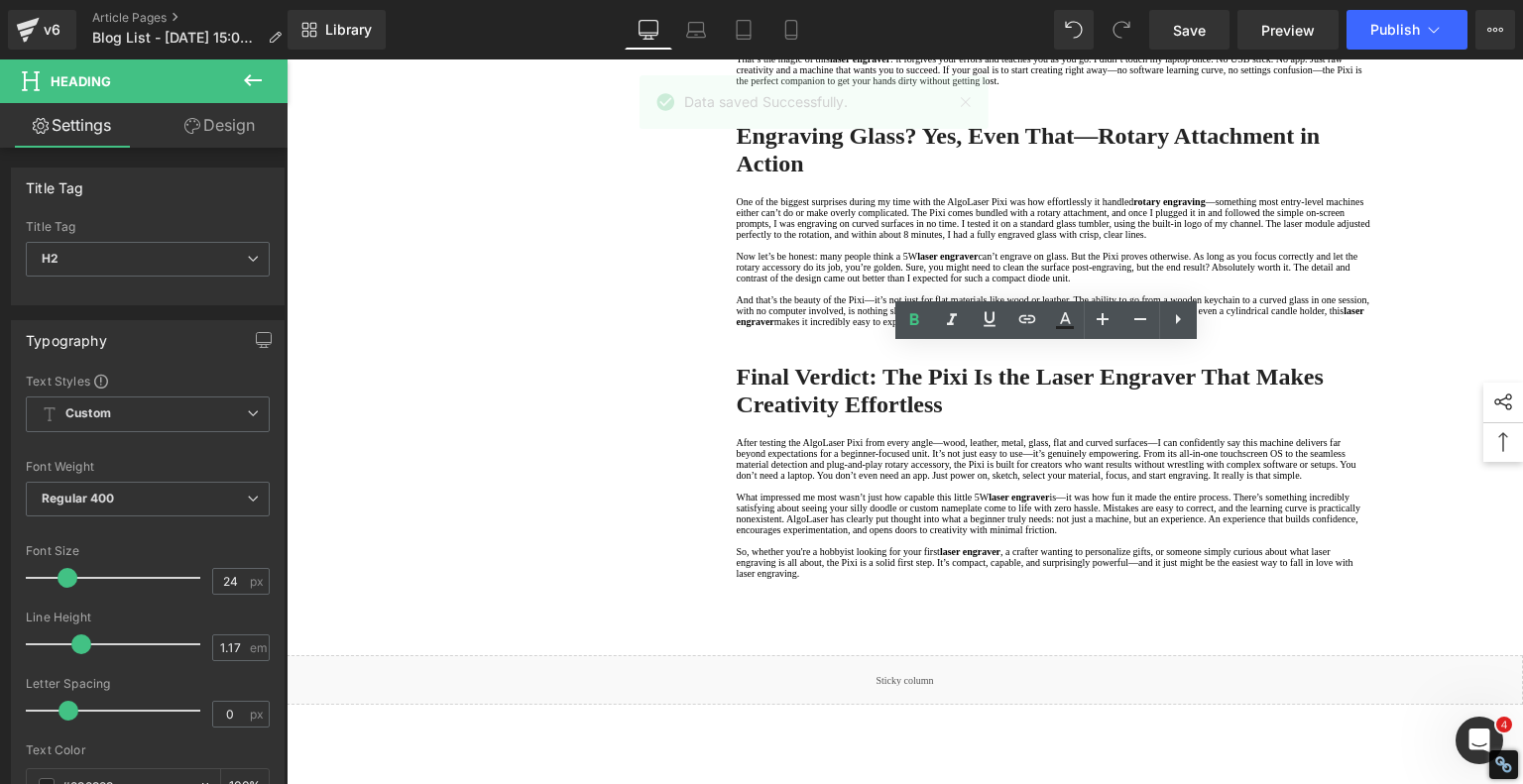 copy on "First Tests, Real Results: Learning by Doing with the Pixi Laser Engraver" 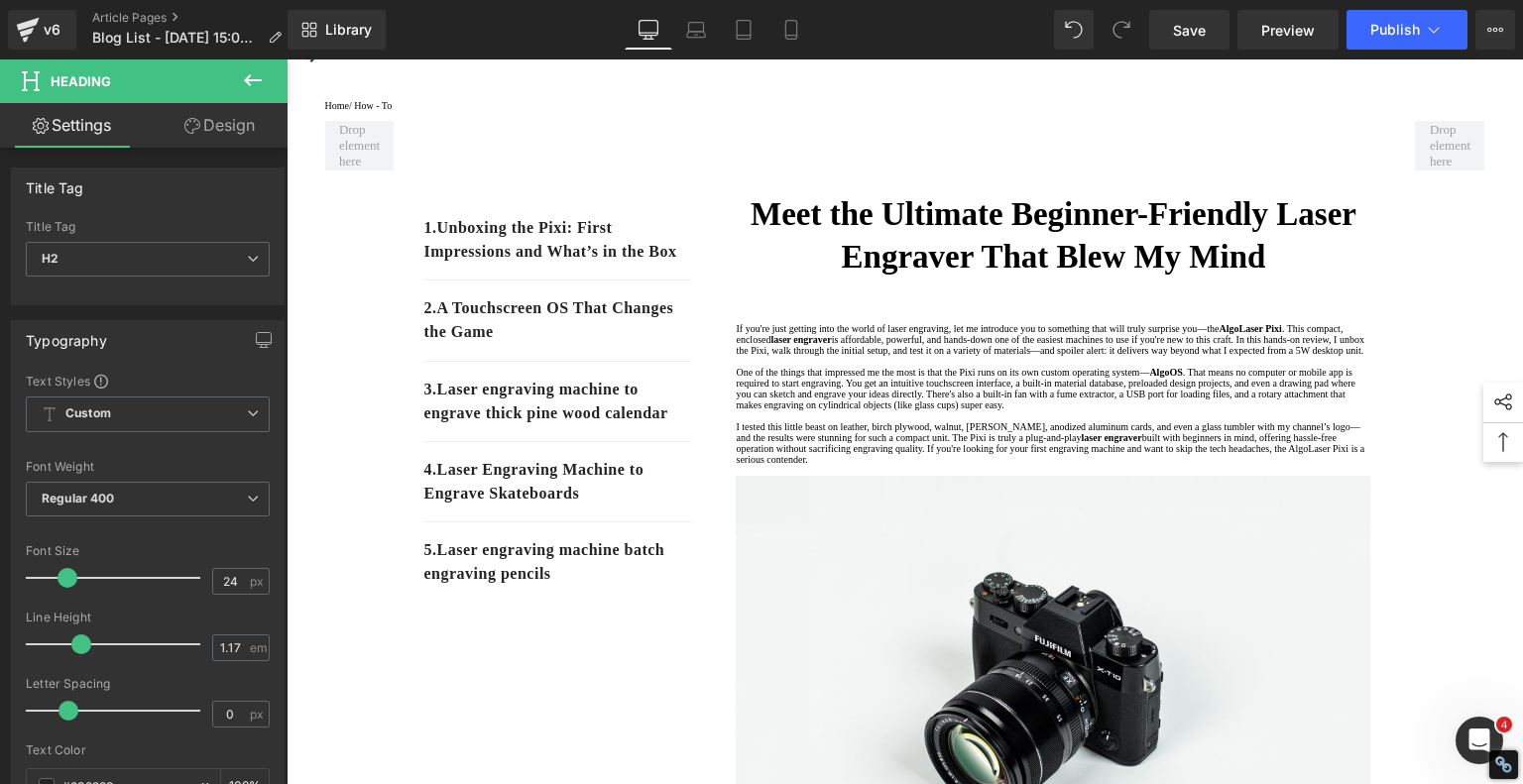 scroll, scrollTop: 0, scrollLeft: 0, axis: both 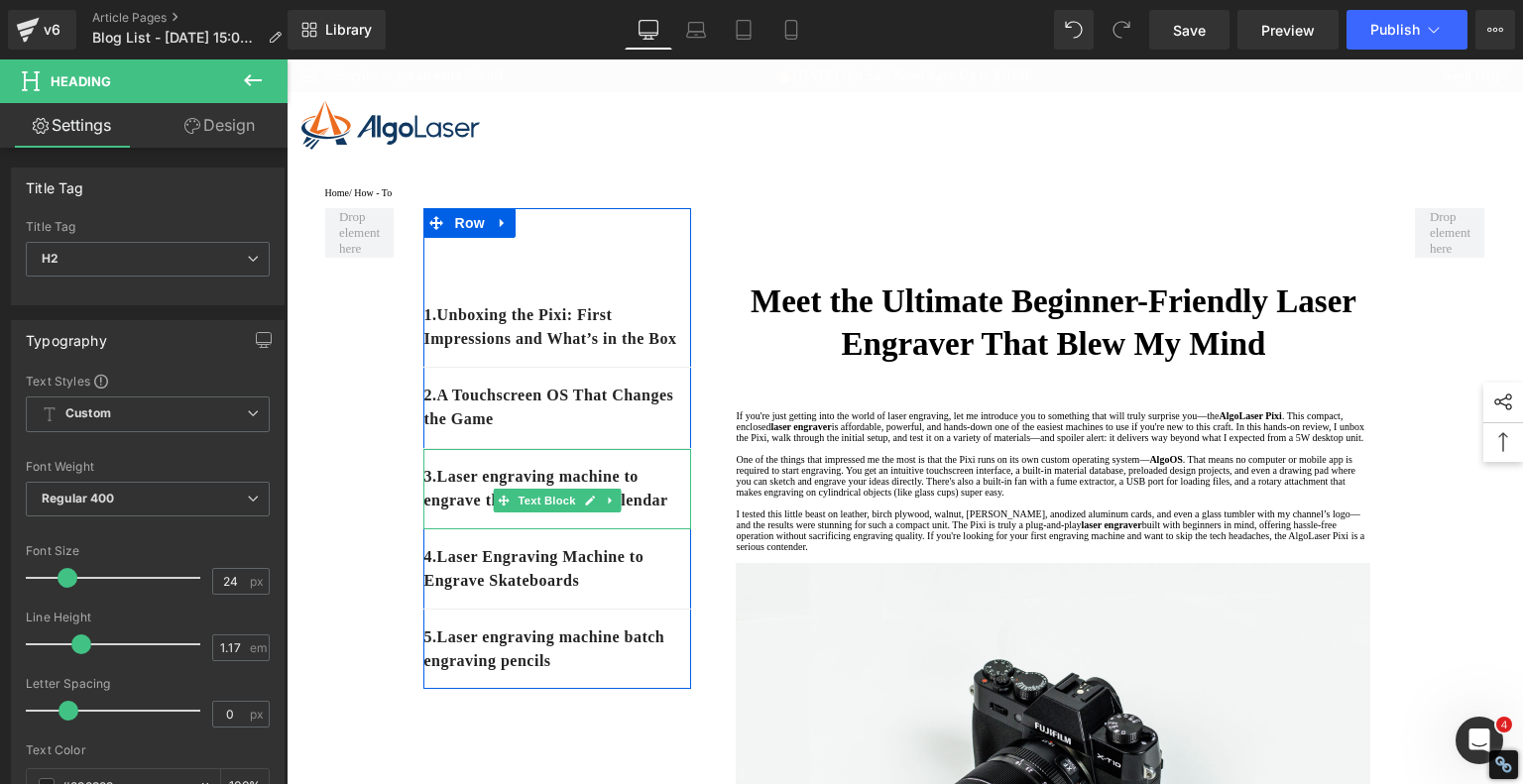 click on "3.  Laser engraving machine to engrave thick pine wood calendar" at bounding box center [557, 489] 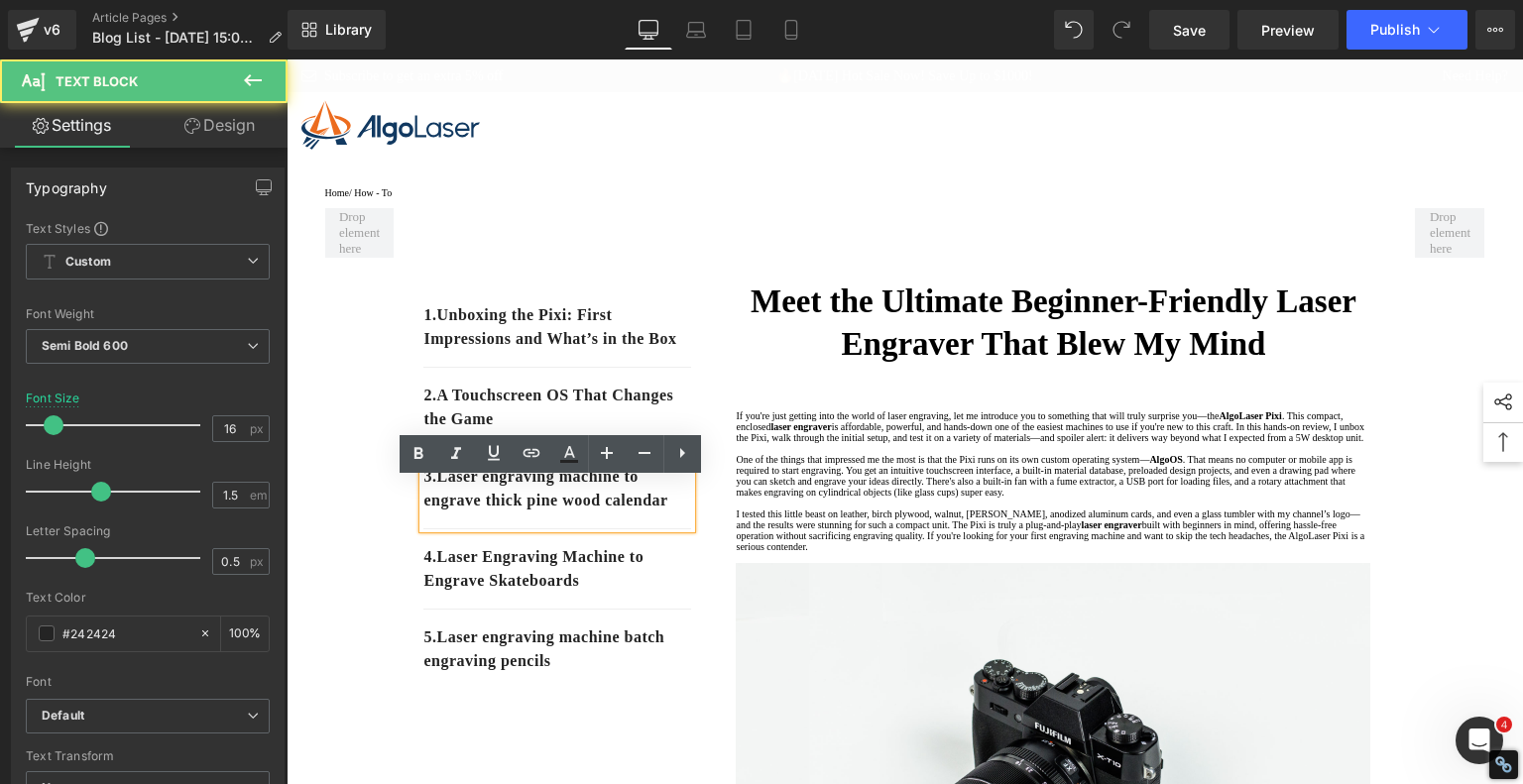 click on "3.  Laser engraving machine to engrave thick pine wood calendar" at bounding box center [557, 489] 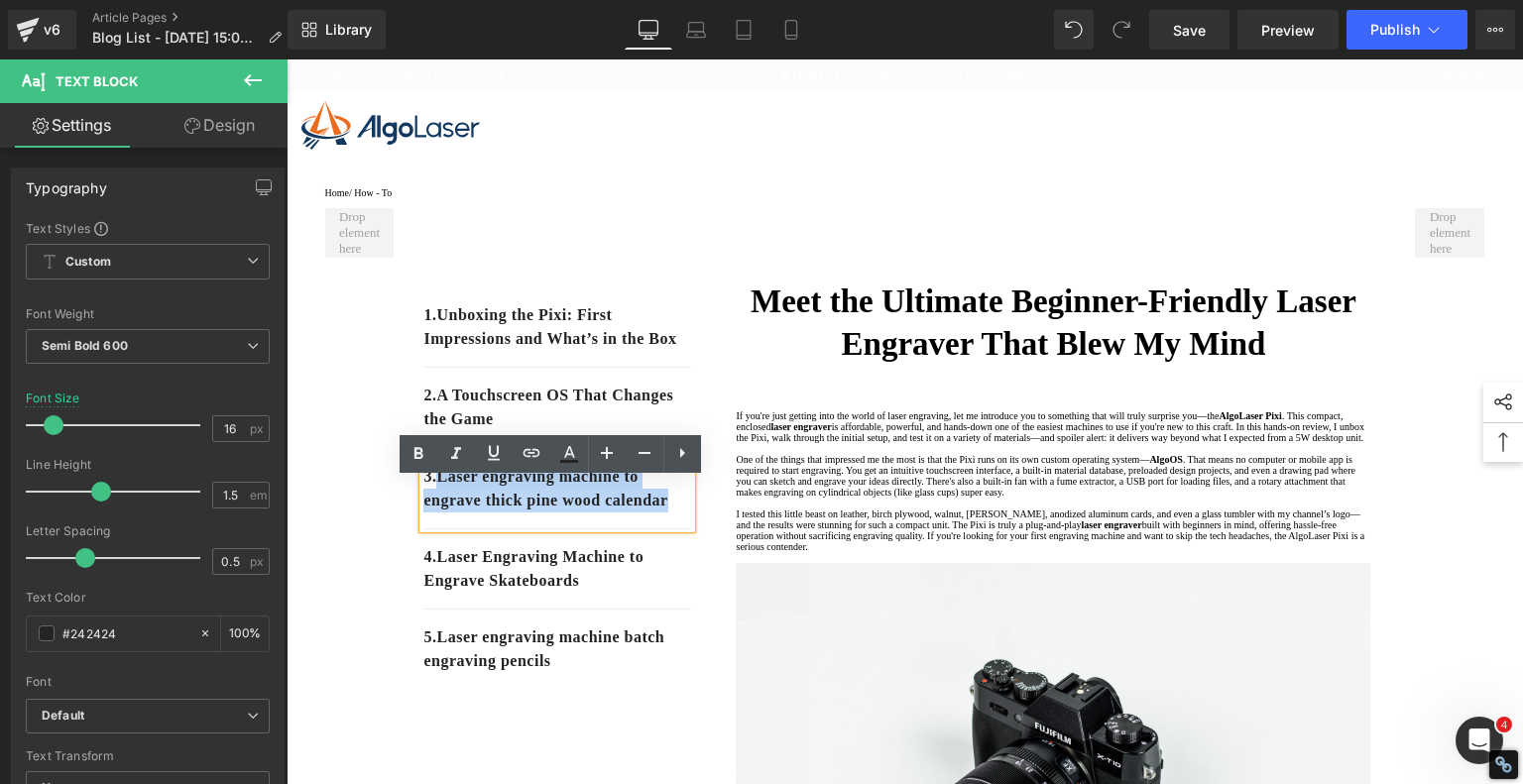 drag, startPoint x: 506, startPoint y: 554, endPoint x: 437, endPoint y: 507, distance: 83.48653 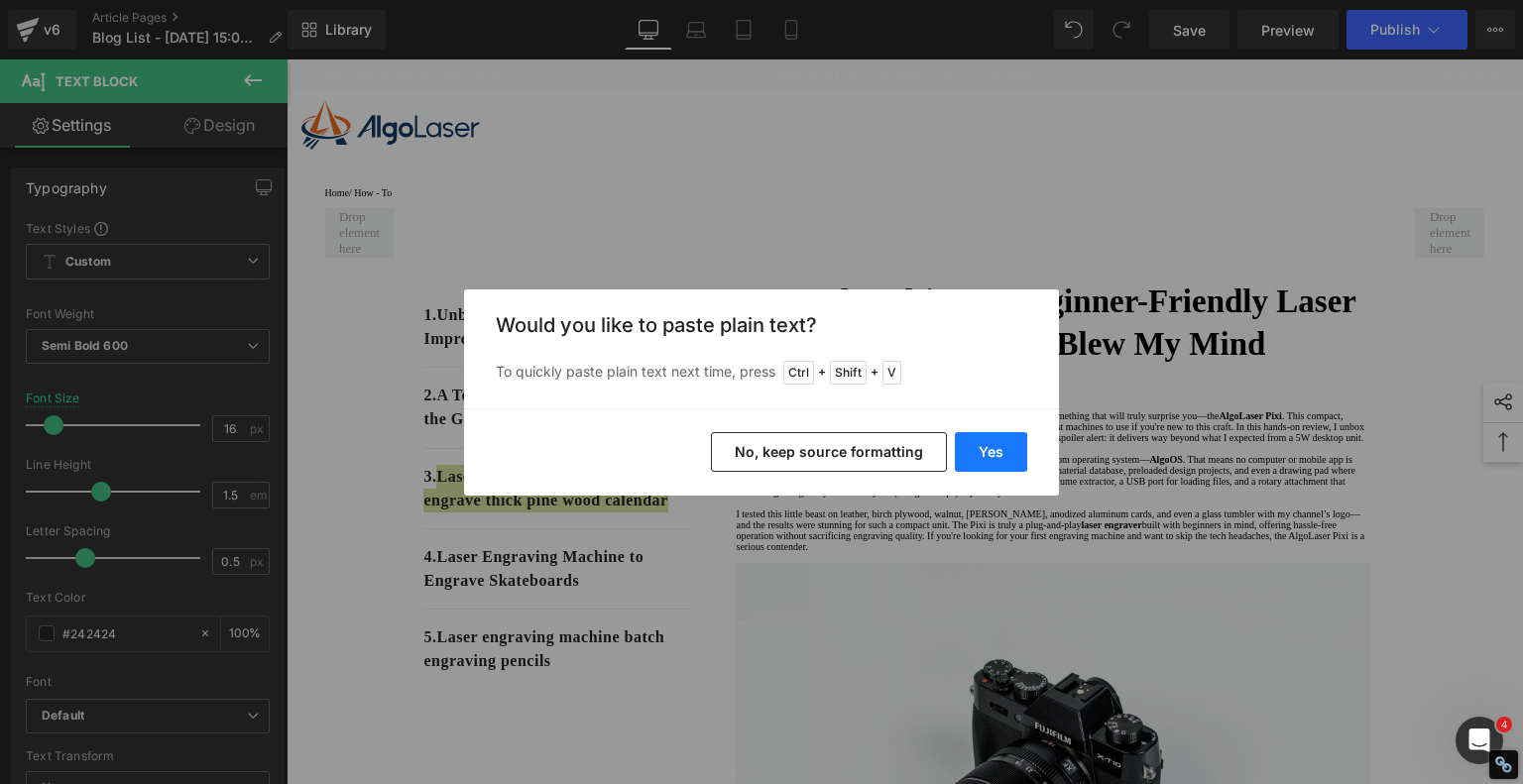 click on "Yes" at bounding box center [991, 452] 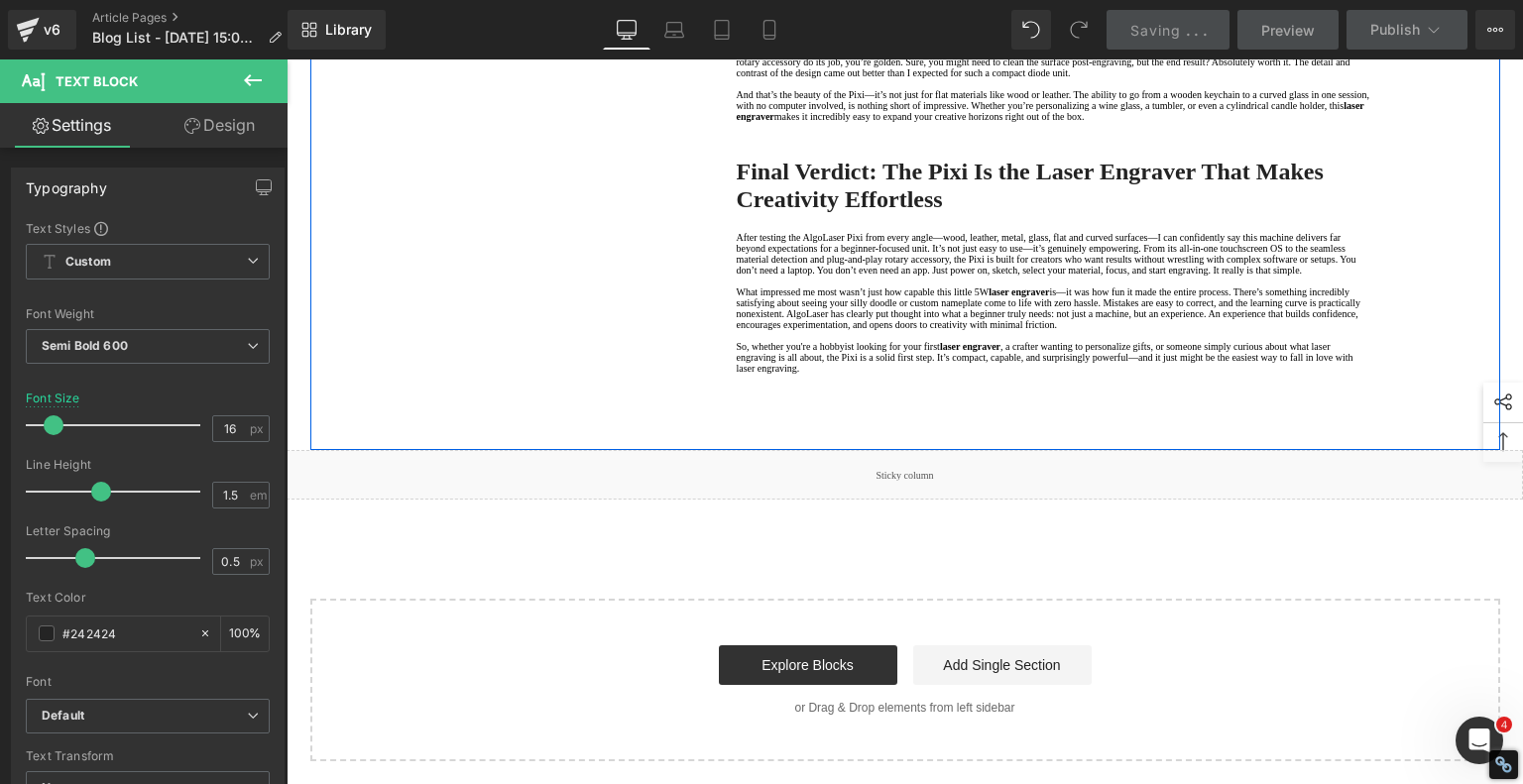 scroll, scrollTop: 1982, scrollLeft: 0, axis: vertical 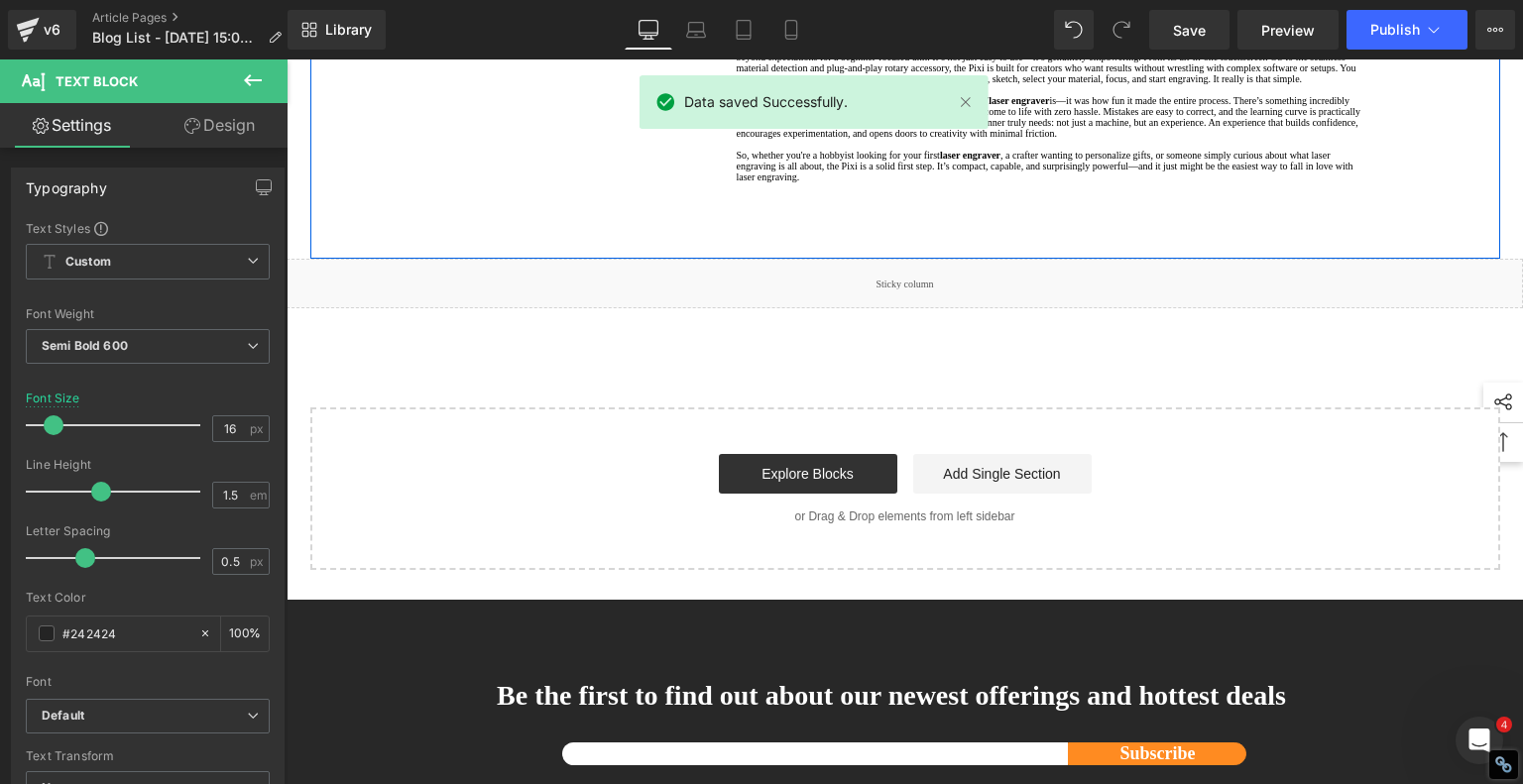 click on "Engraving Glass? Yes, Even That—Rotary Attachment in Action" at bounding box center [1053, -247] 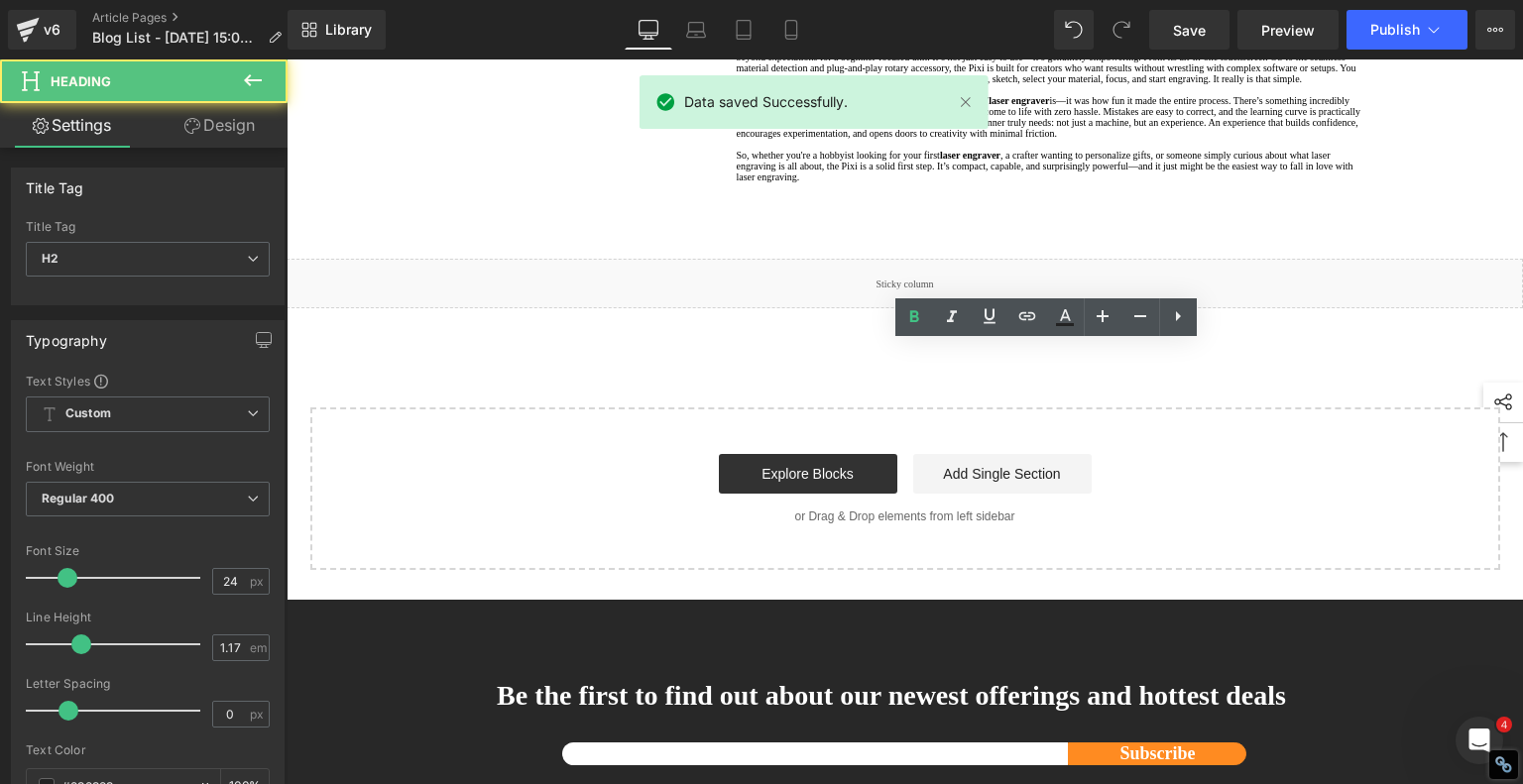 click on "Engraving Glass? Yes, Even That—Rotary Attachment in Action" at bounding box center (1053, -247) 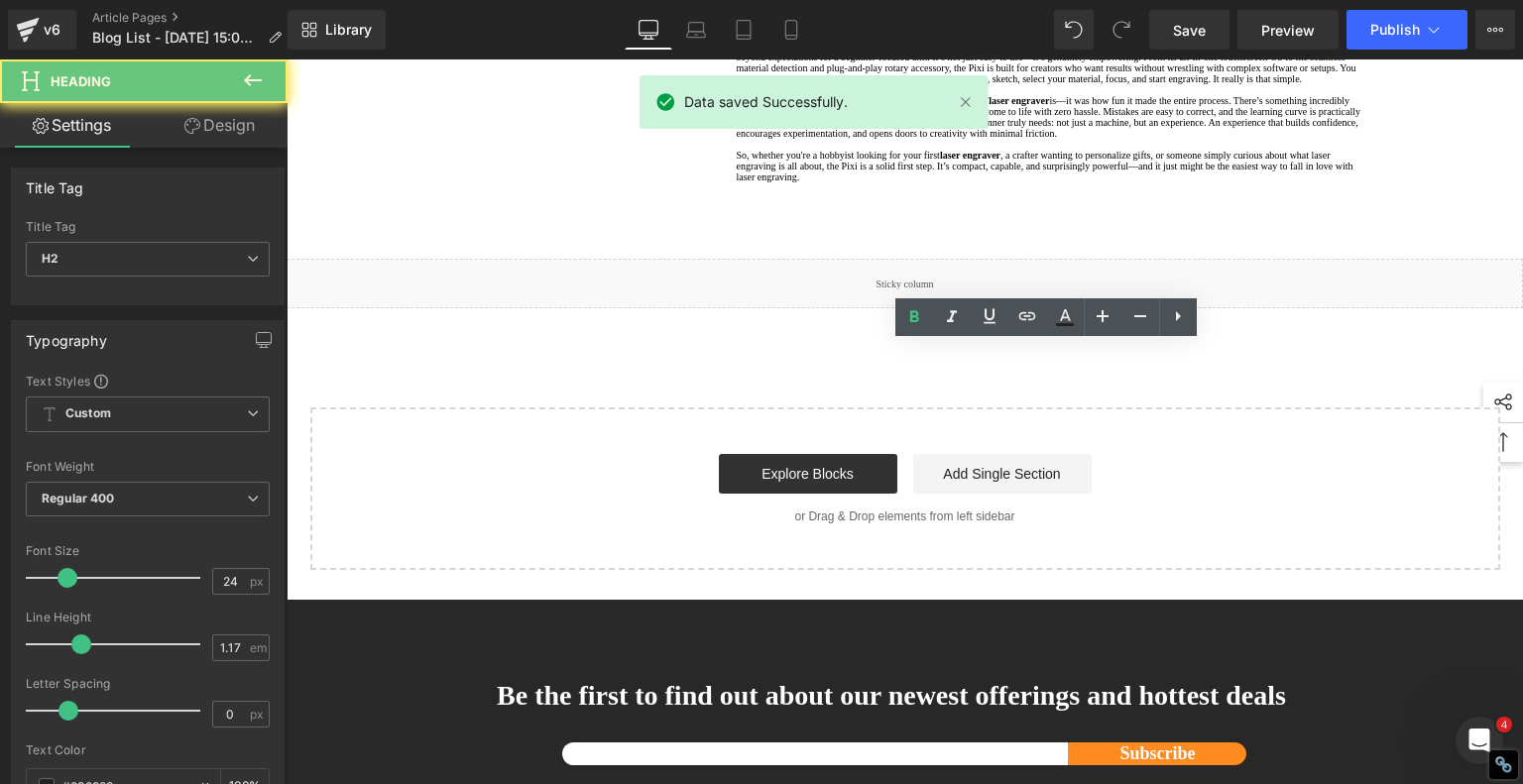click on "Engraving Glass? Yes, Even That—Rotary Attachment in Action" at bounding box center (1053, -247) 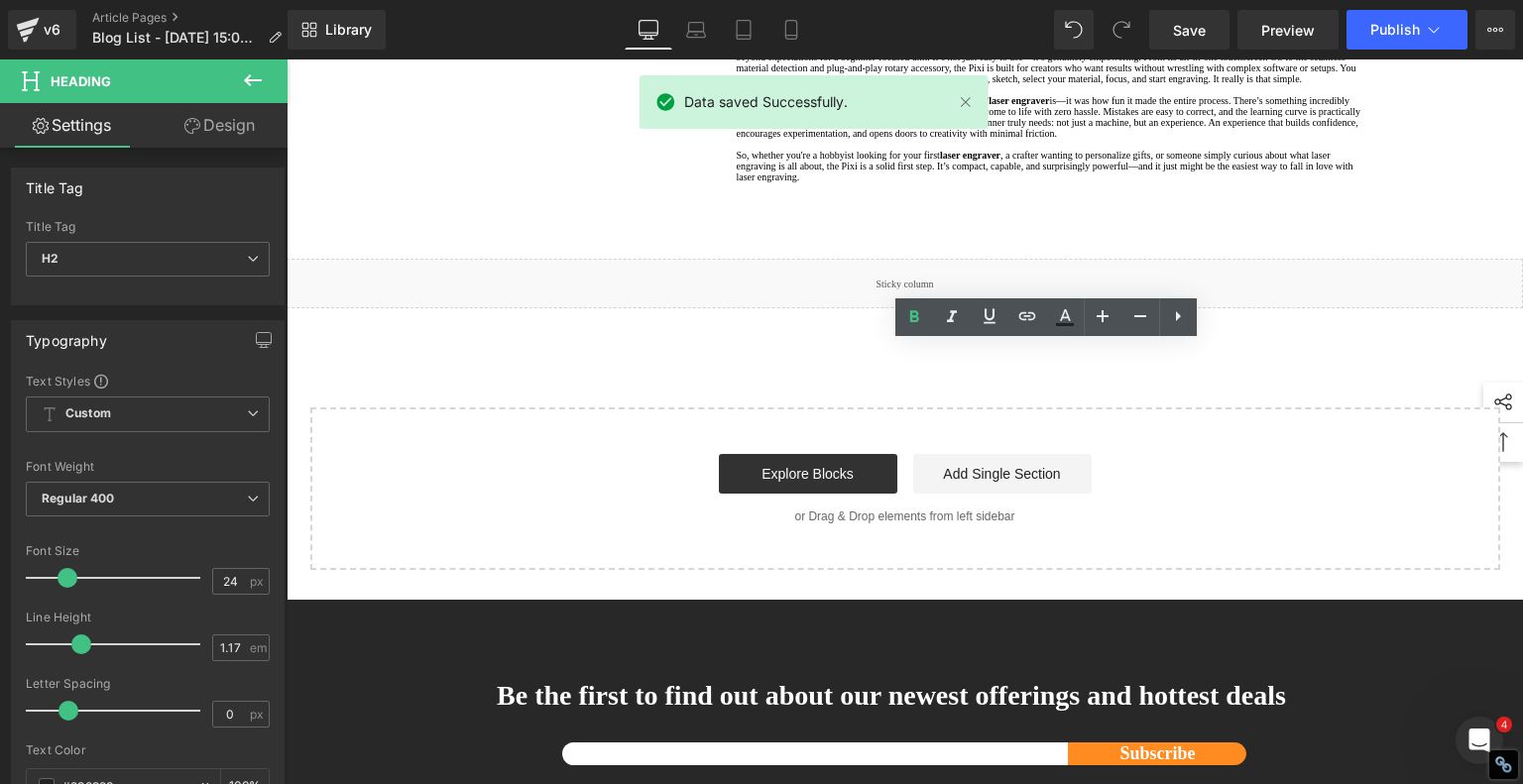 copy on "Engraving Glass? Yes, Even That—Rotary Attachment in Action" 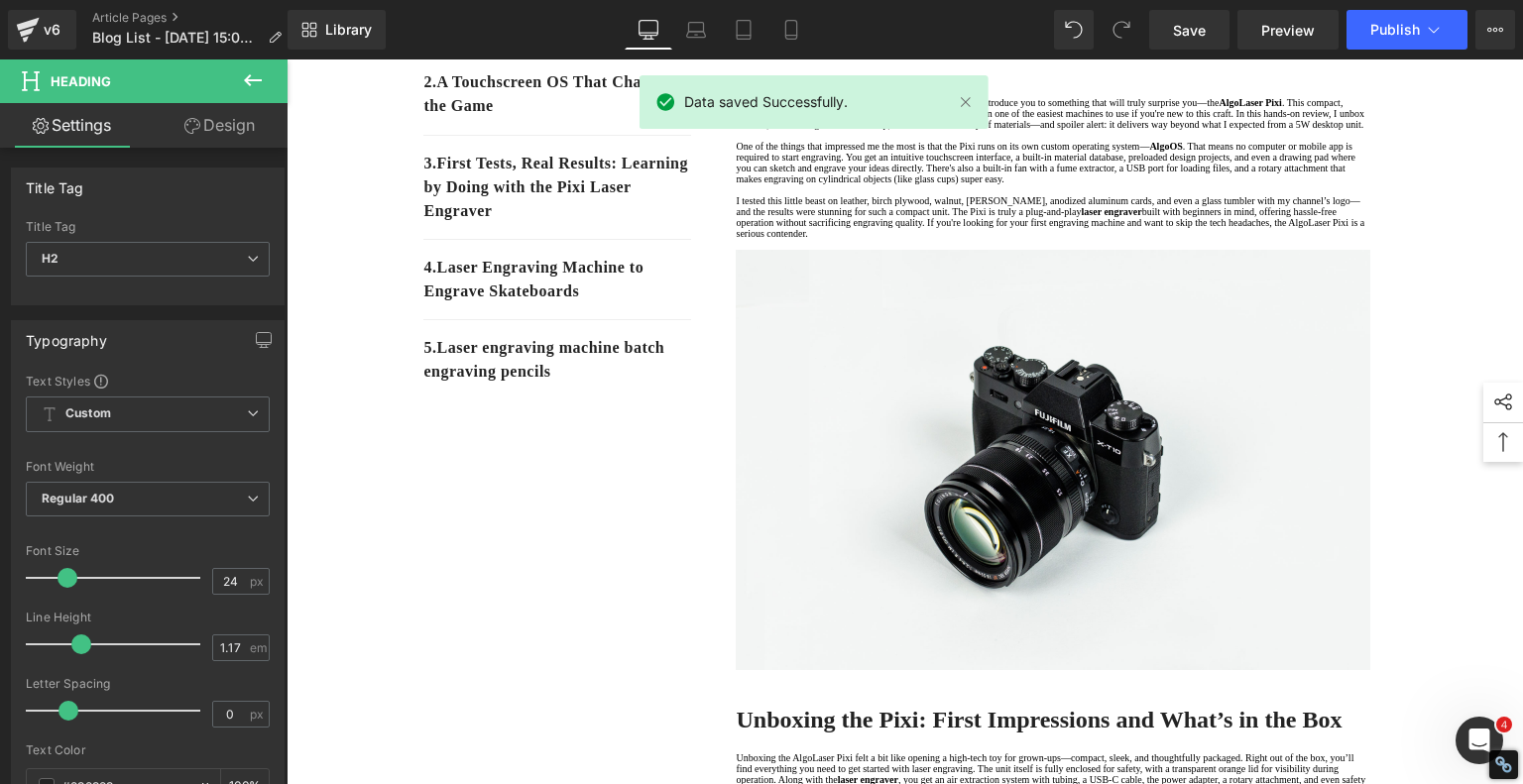 scroll, scrollTop: 99, scrollLeft: 0, axis: vertical 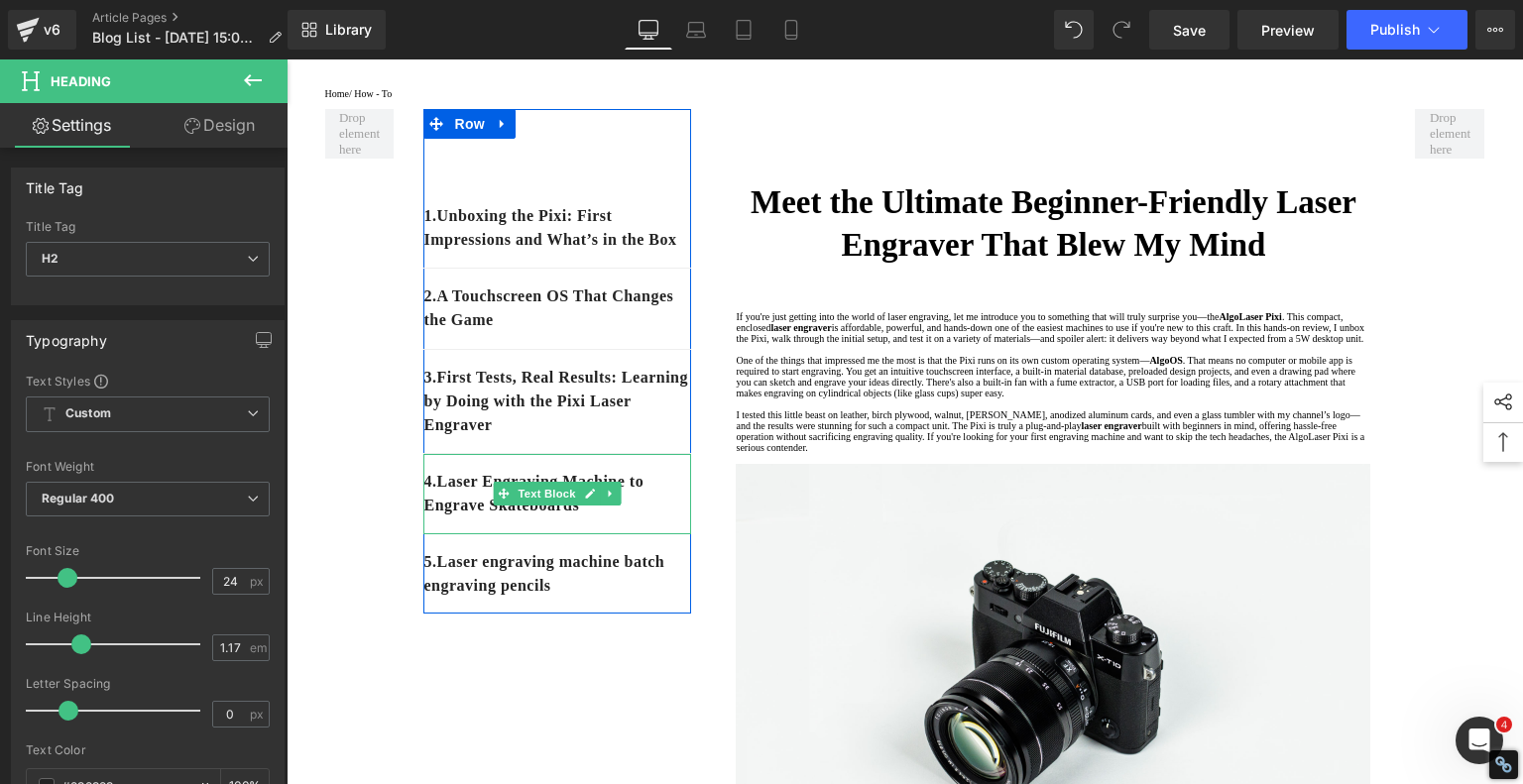 click on "4.  Laser Engraving Machine to Engrave Skateboards" at bounding box center (557, 494) 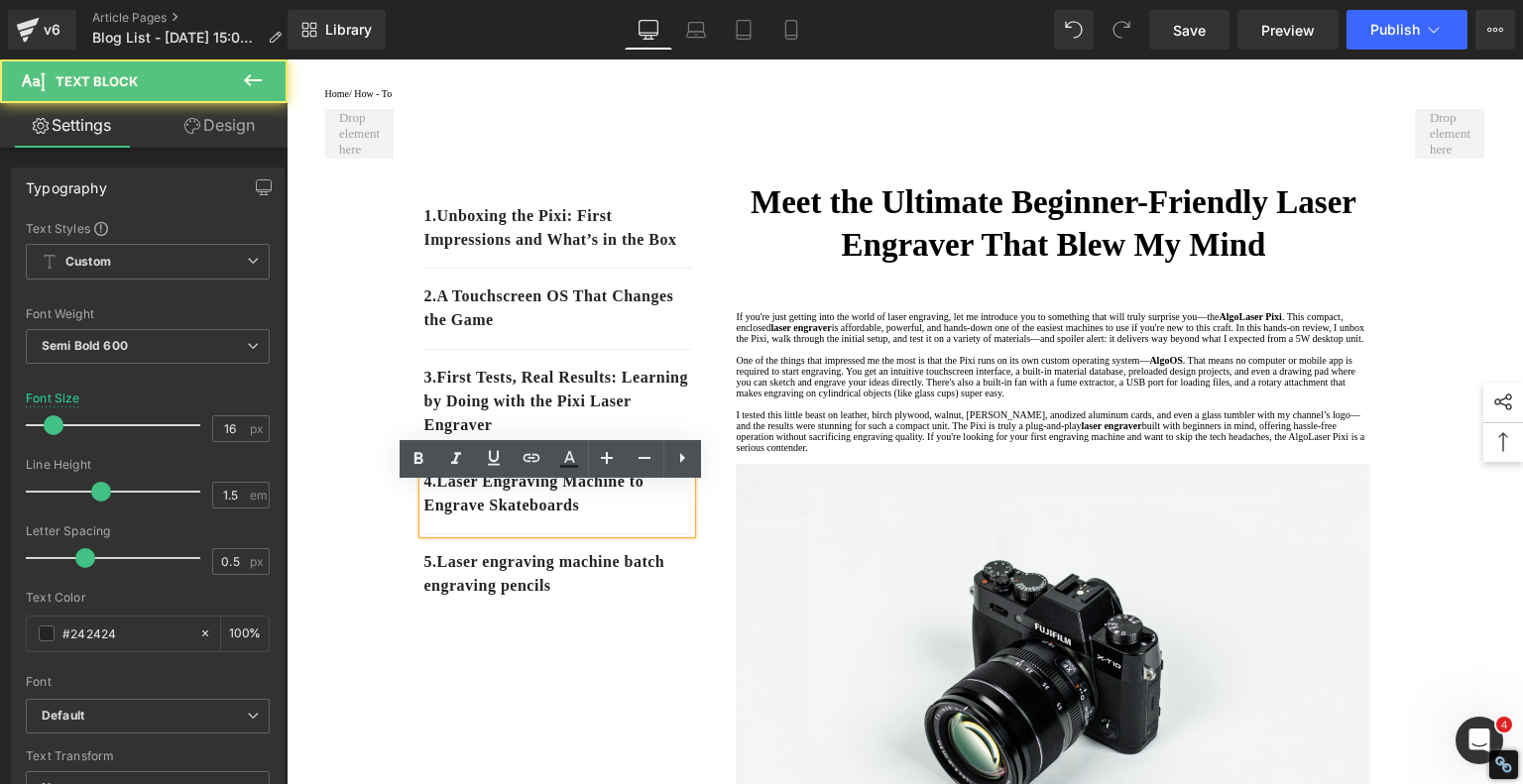 click on "4.  Laser Engraving Machine to Engrave Skateboards" at bounding box center [557, 494] 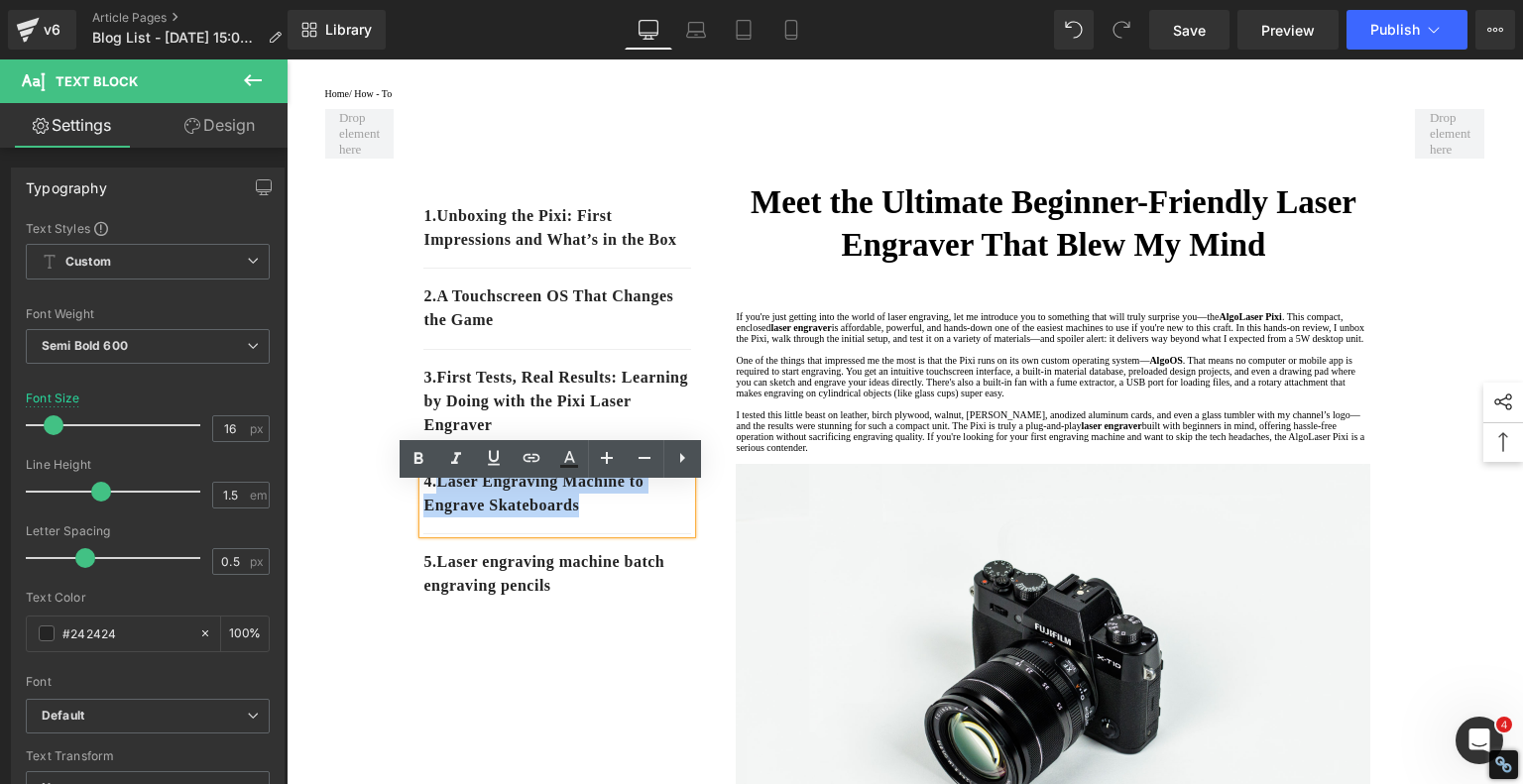 drag, startPoint x: 610, startPoint y: 537, endPoint x: 436, endPoint y: 514, distance: 175.51353 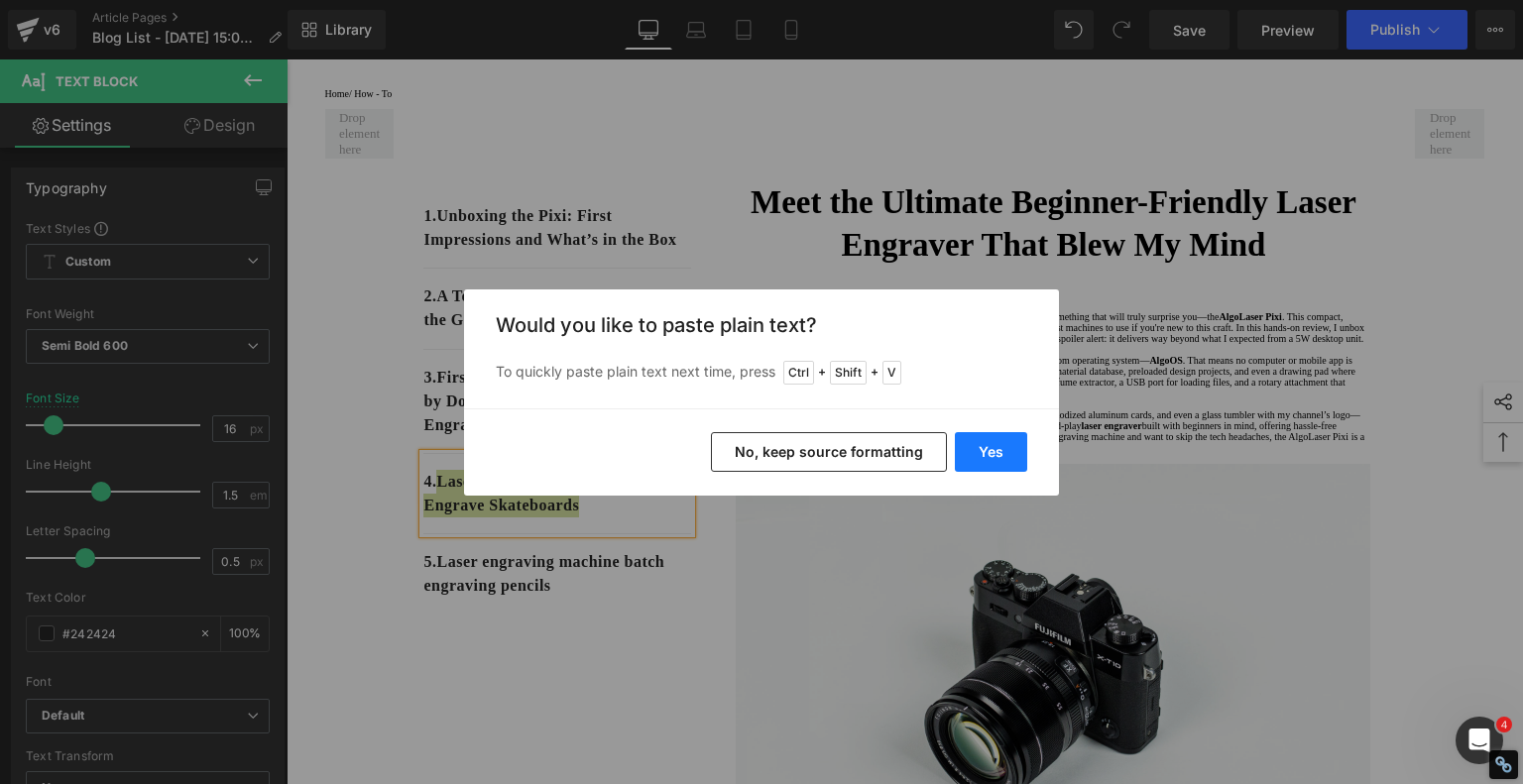 click on "Yes" at bounding box center [991, 452] 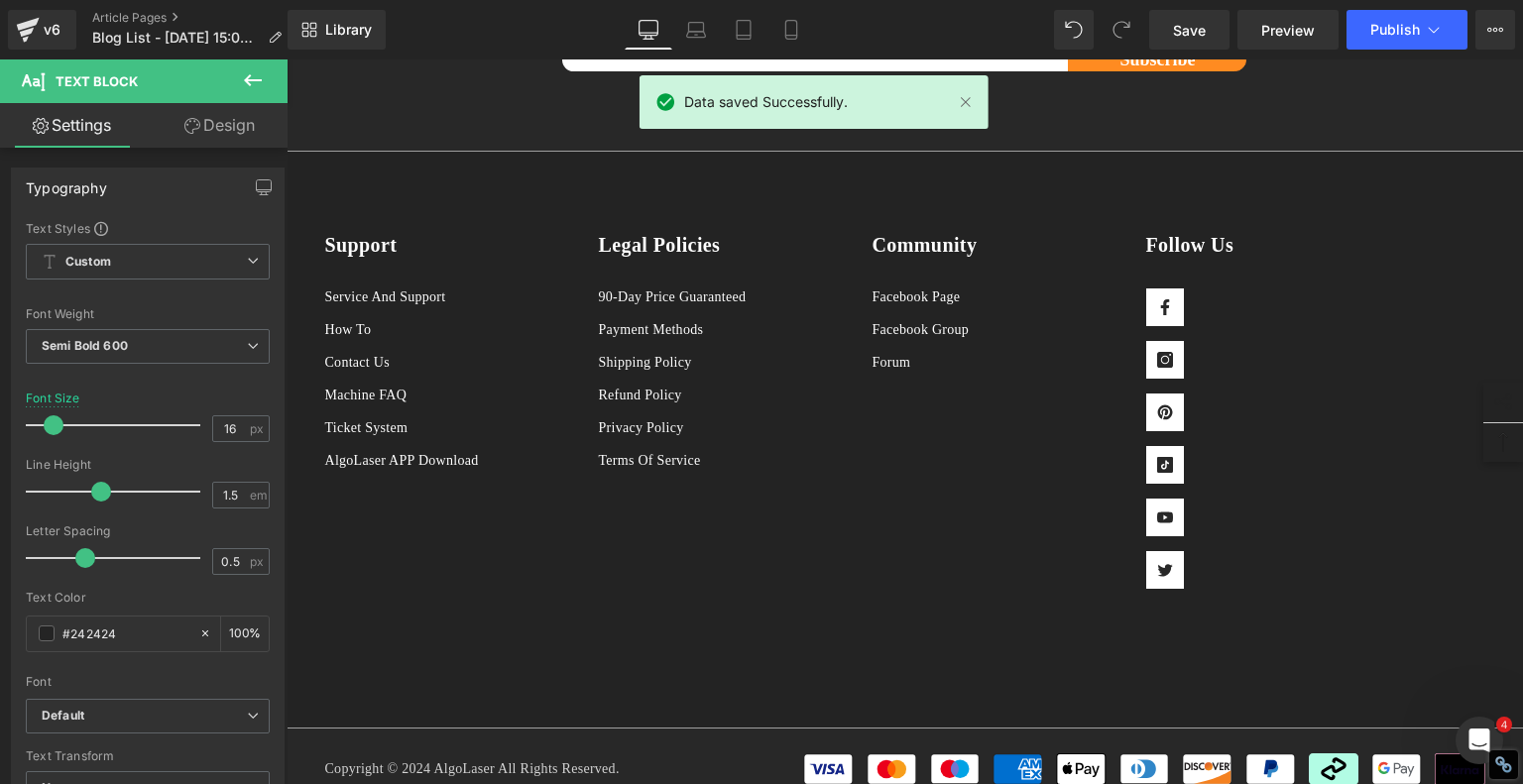 scroll, scrollTop: 2379, scrollLeft: 0, axis: vertical 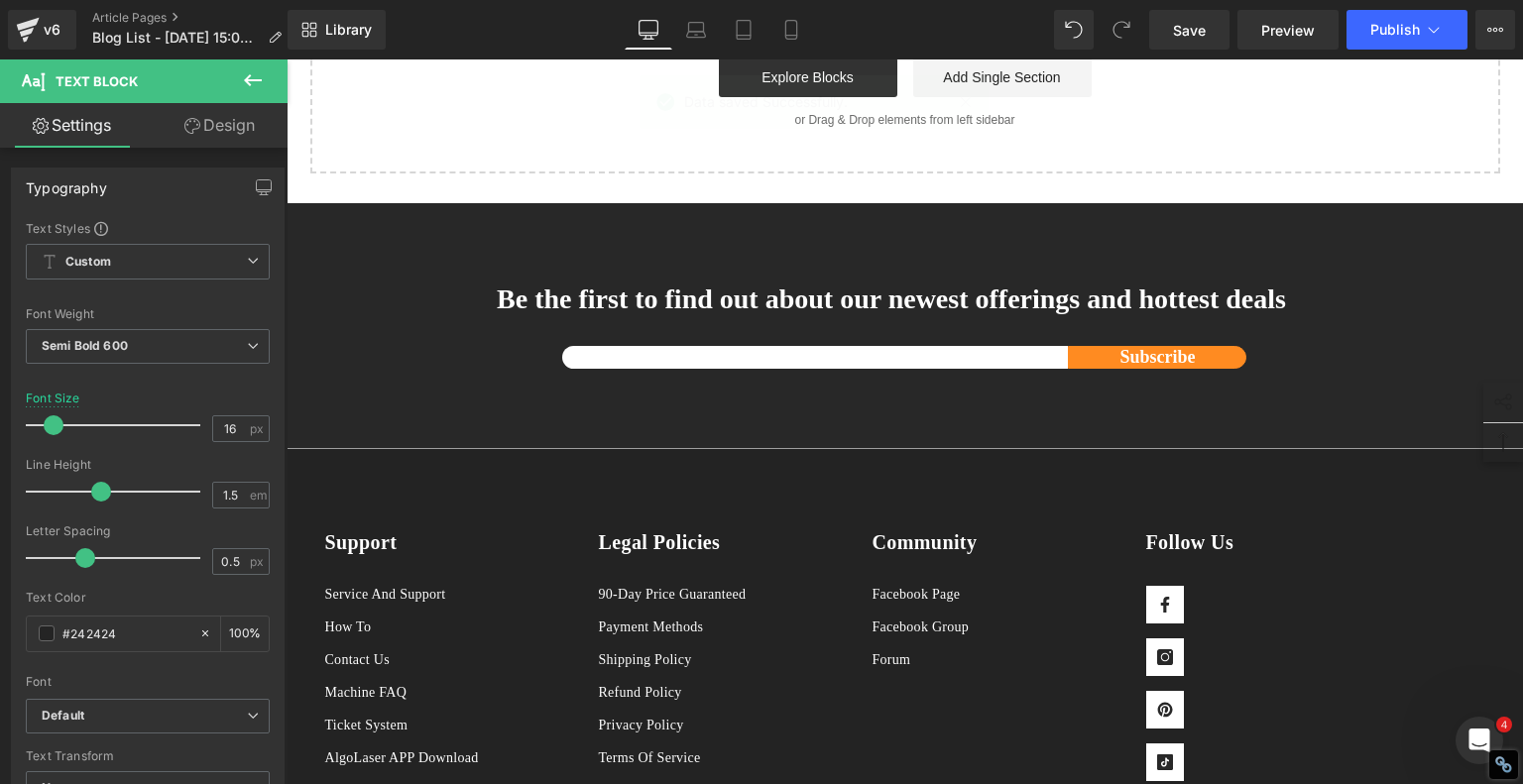 click on "Final Verdict: The Pixi Is the Laser Engraver That Makes Creativity Effortless" at bounding box center (1053, -402) 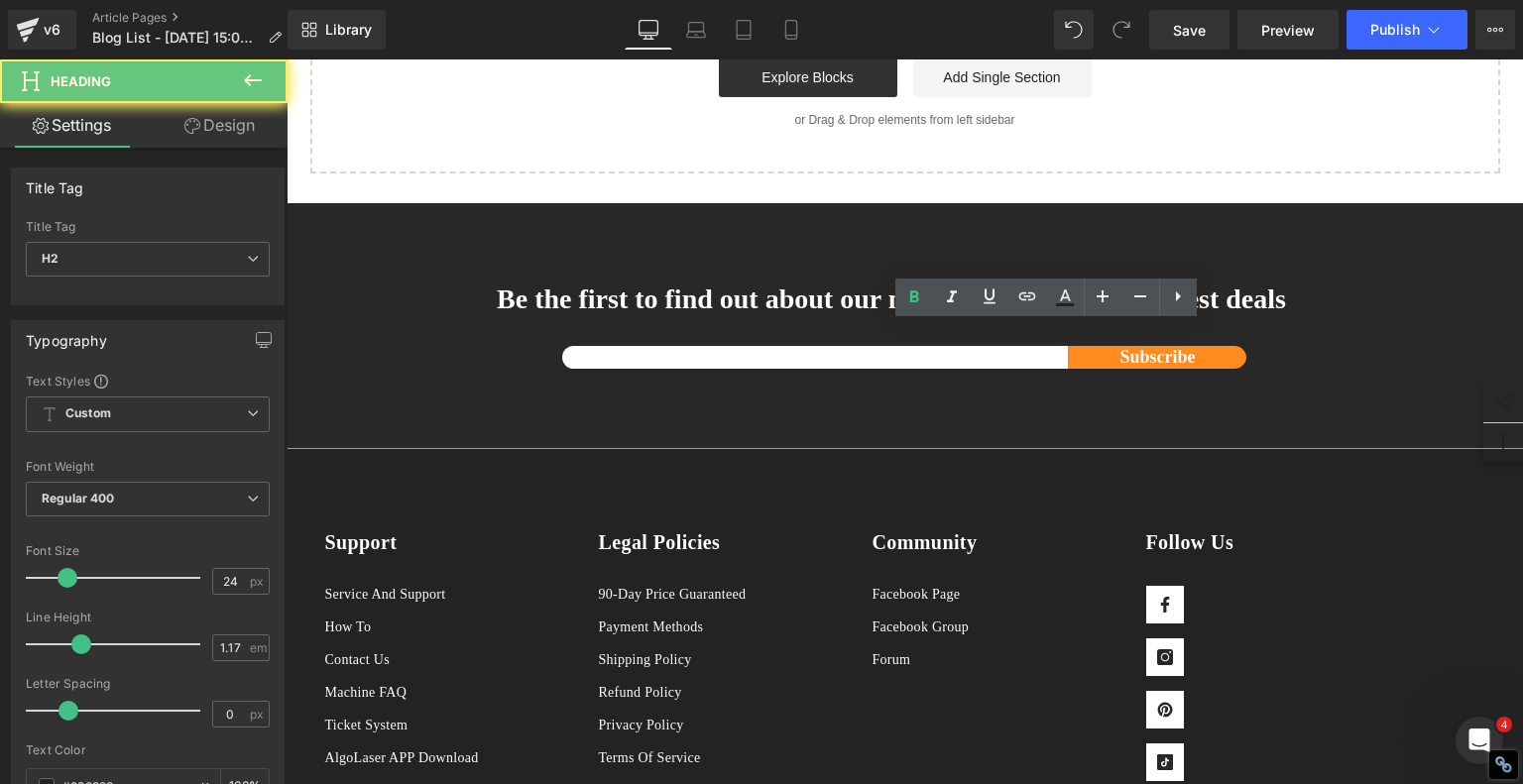 click on "Final Verdict: The Pixi Is the Laser Engraver That Makes Creativity Effortless" at bounding box center (1053, -402) 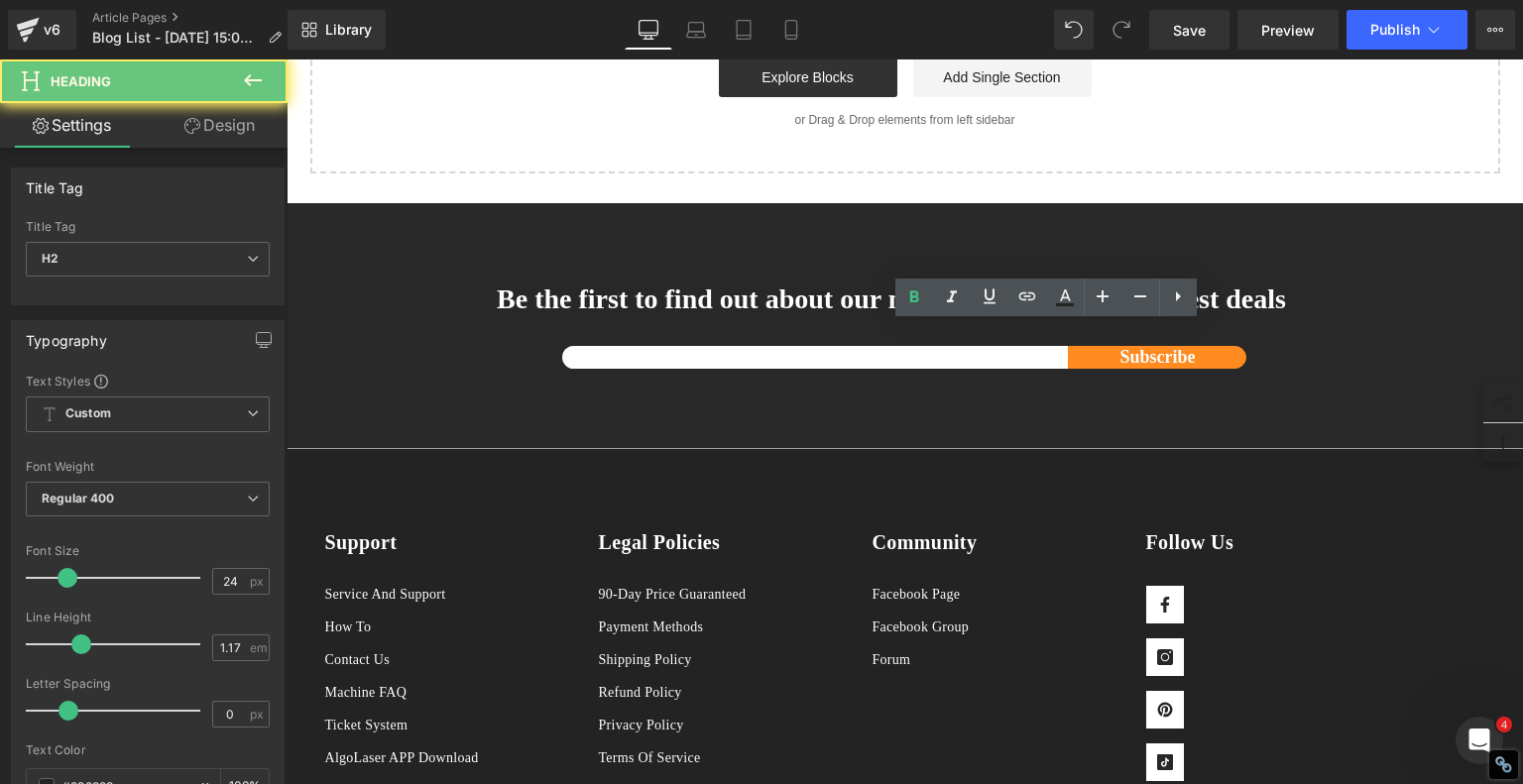 click on "Final Verdict: The Pixi Is the Laser Engraver That Makes Creativity Effortless" at bounding box center (1053, -402) 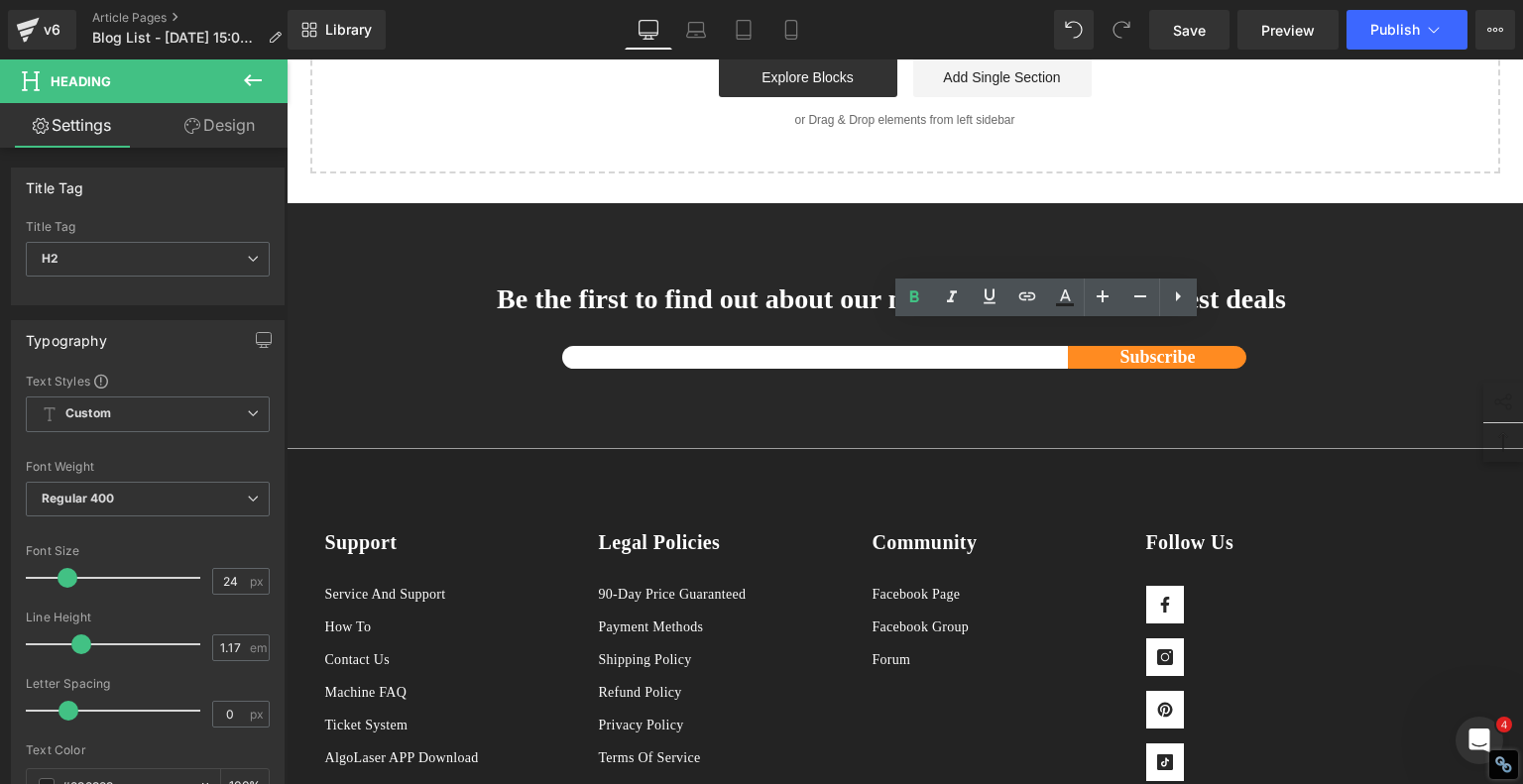 copy on "Final Verdict: The Pixi Is the Laser Engraver That Makes Creativity Effortless" 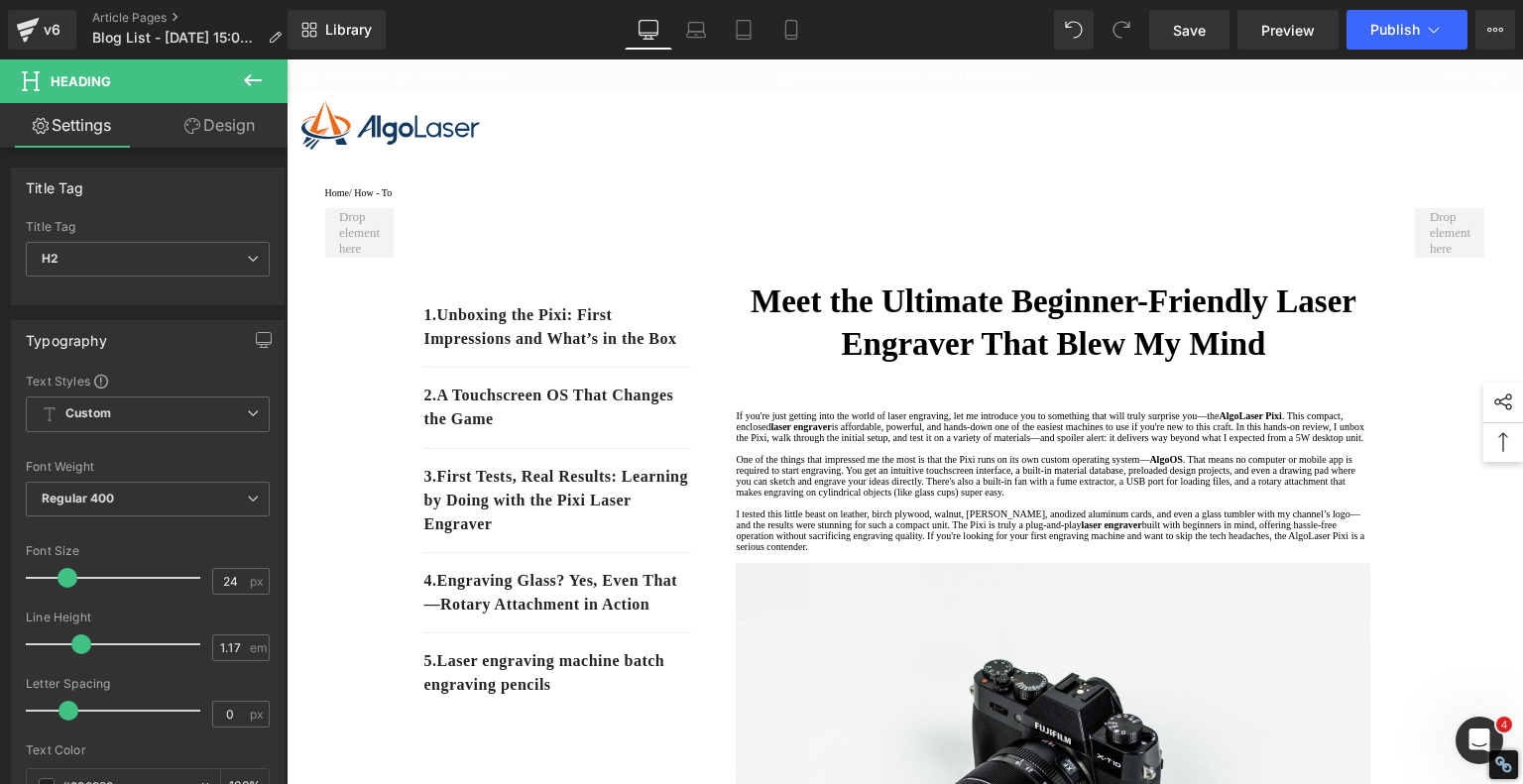 scroll, scrollTop: 297, scrollLeft: 0, axis: vertical 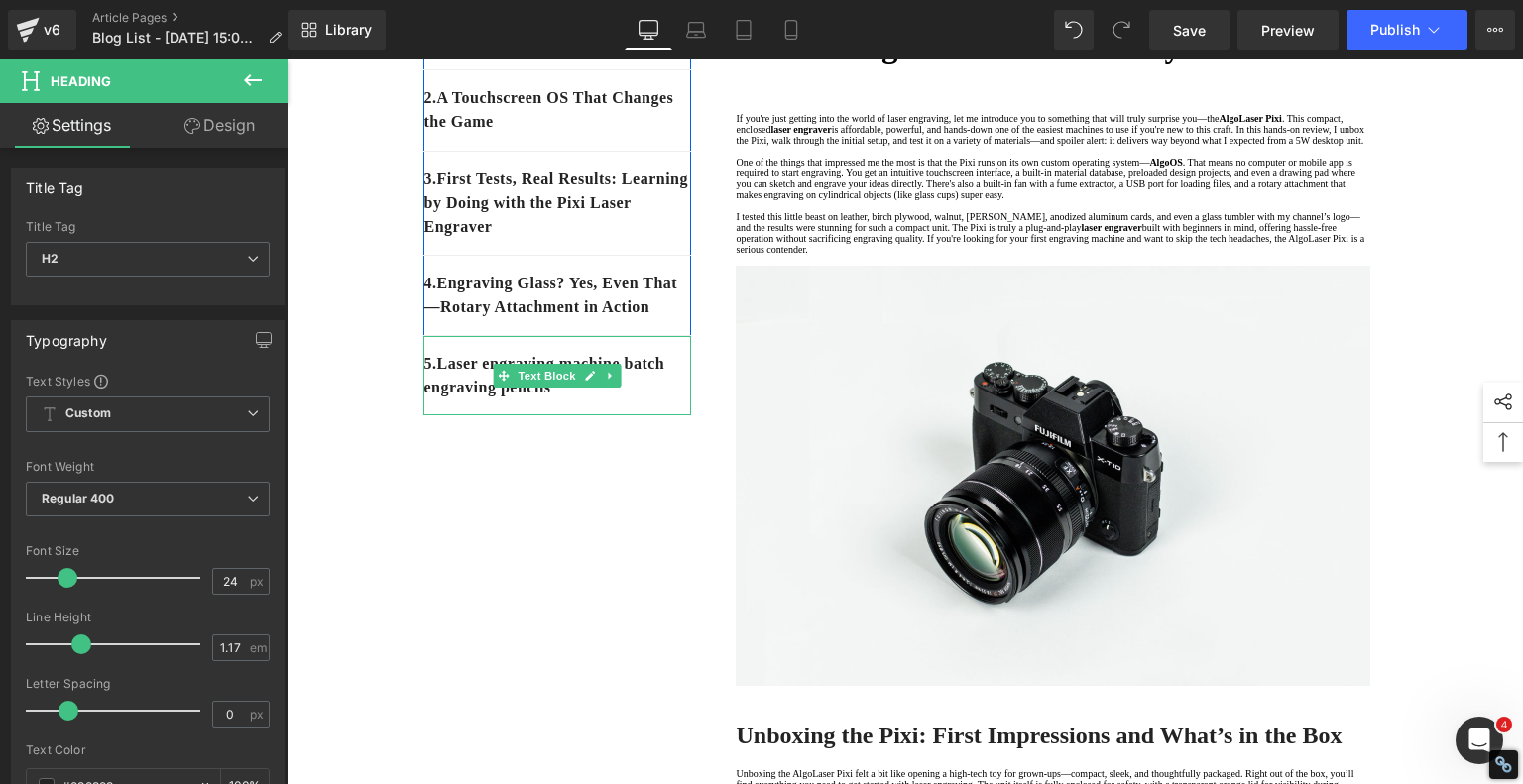 click on "5.  Laser engraving machine batch engraving pencils" at bounding box center [557, 376] 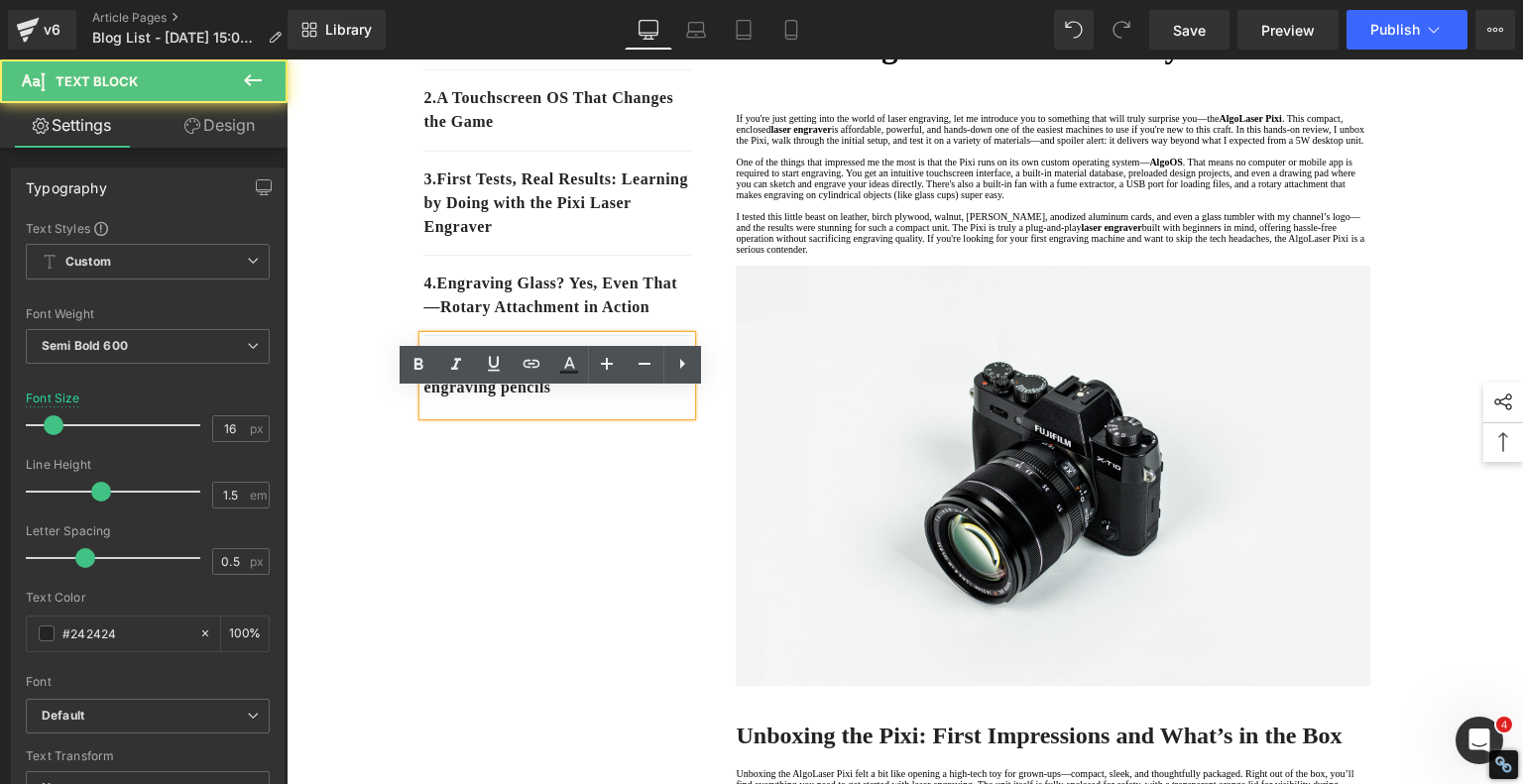 click on "5.  Laser engraving machine batch engraving pencils" at bounding box center (557, 376) 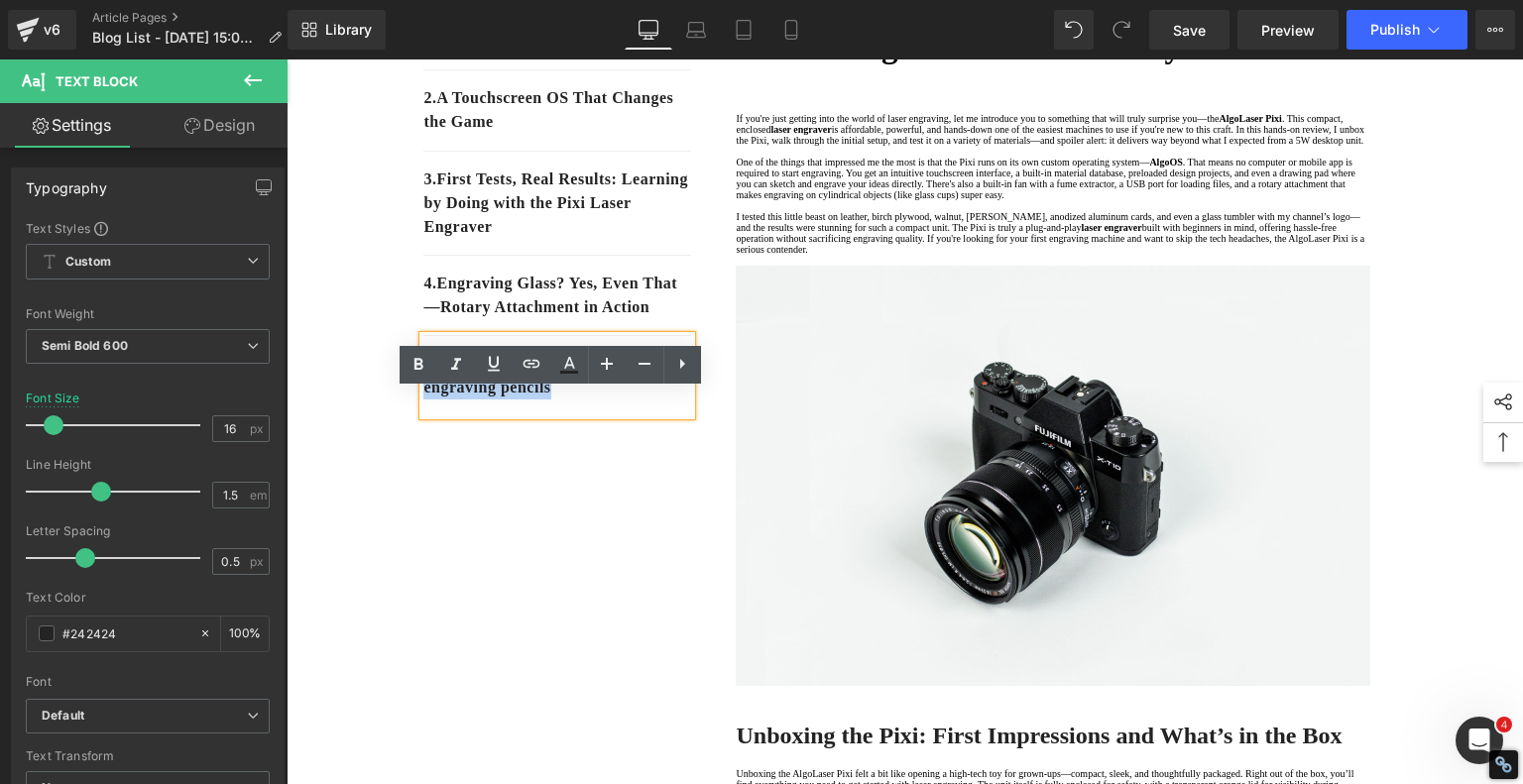drag, startPoint x: 623, startPoint y: 442, endPoint x: 439, endPoint y: 415, distance: 185.97043 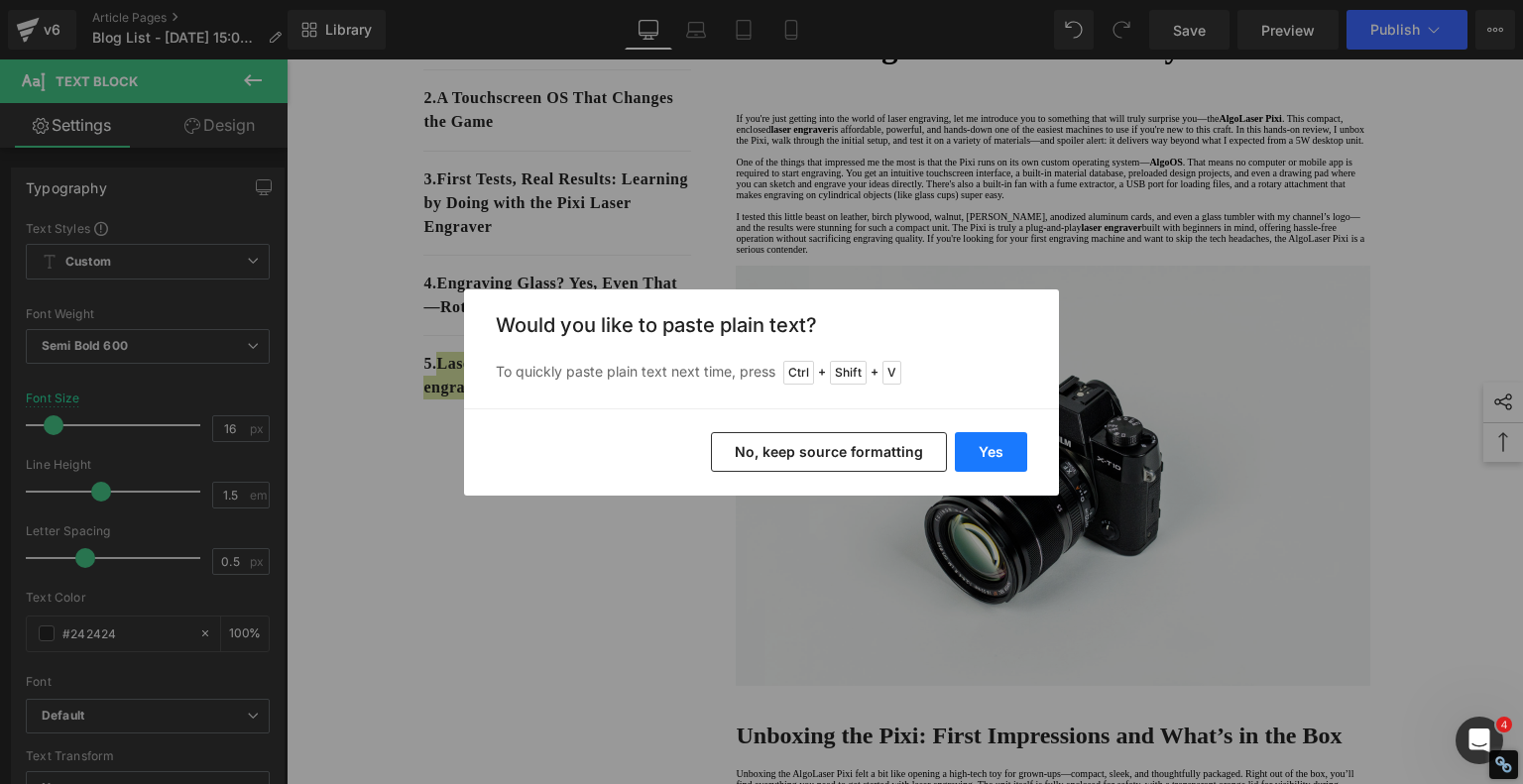 click on "Yes" at bounding box center [991, 452] 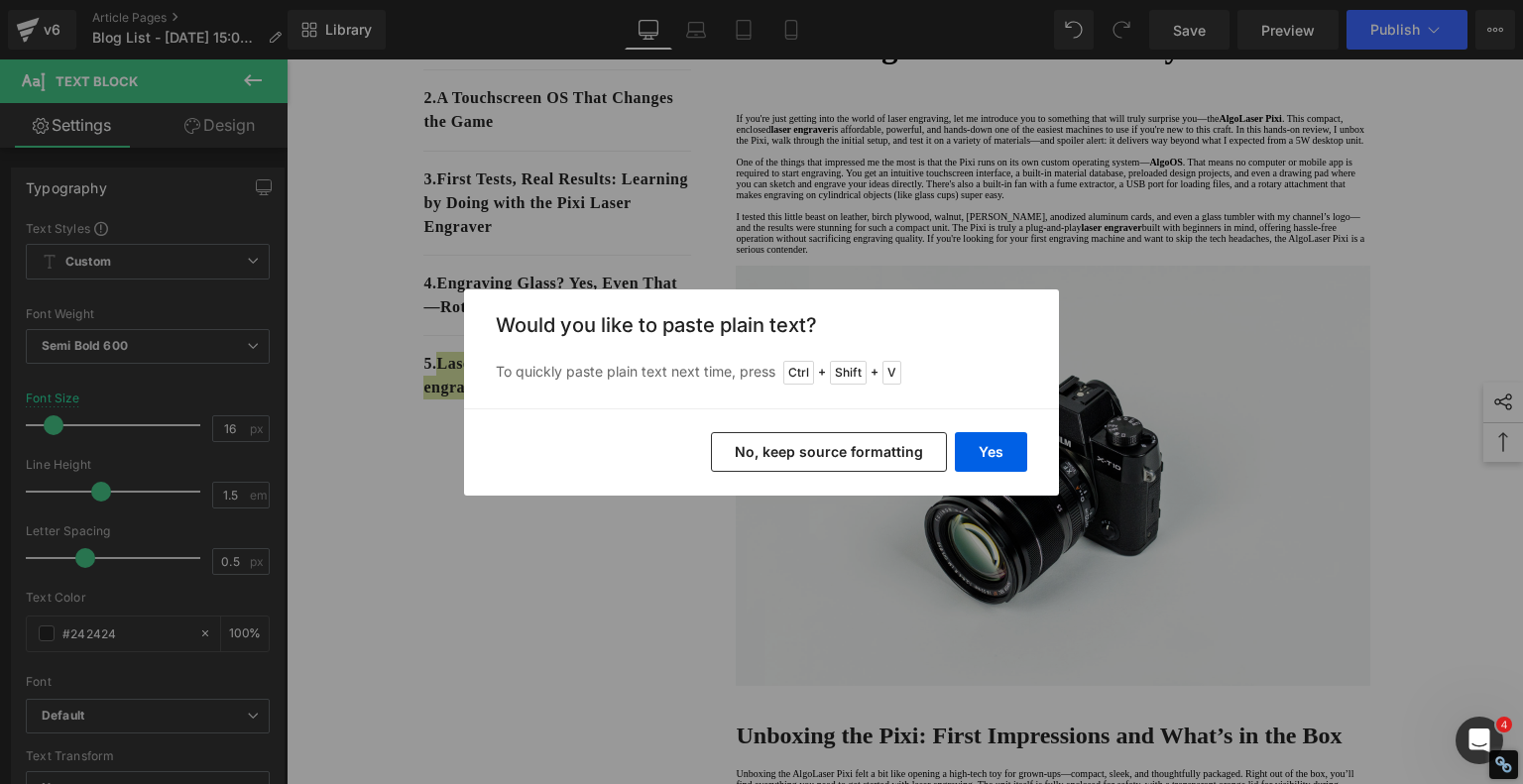 type 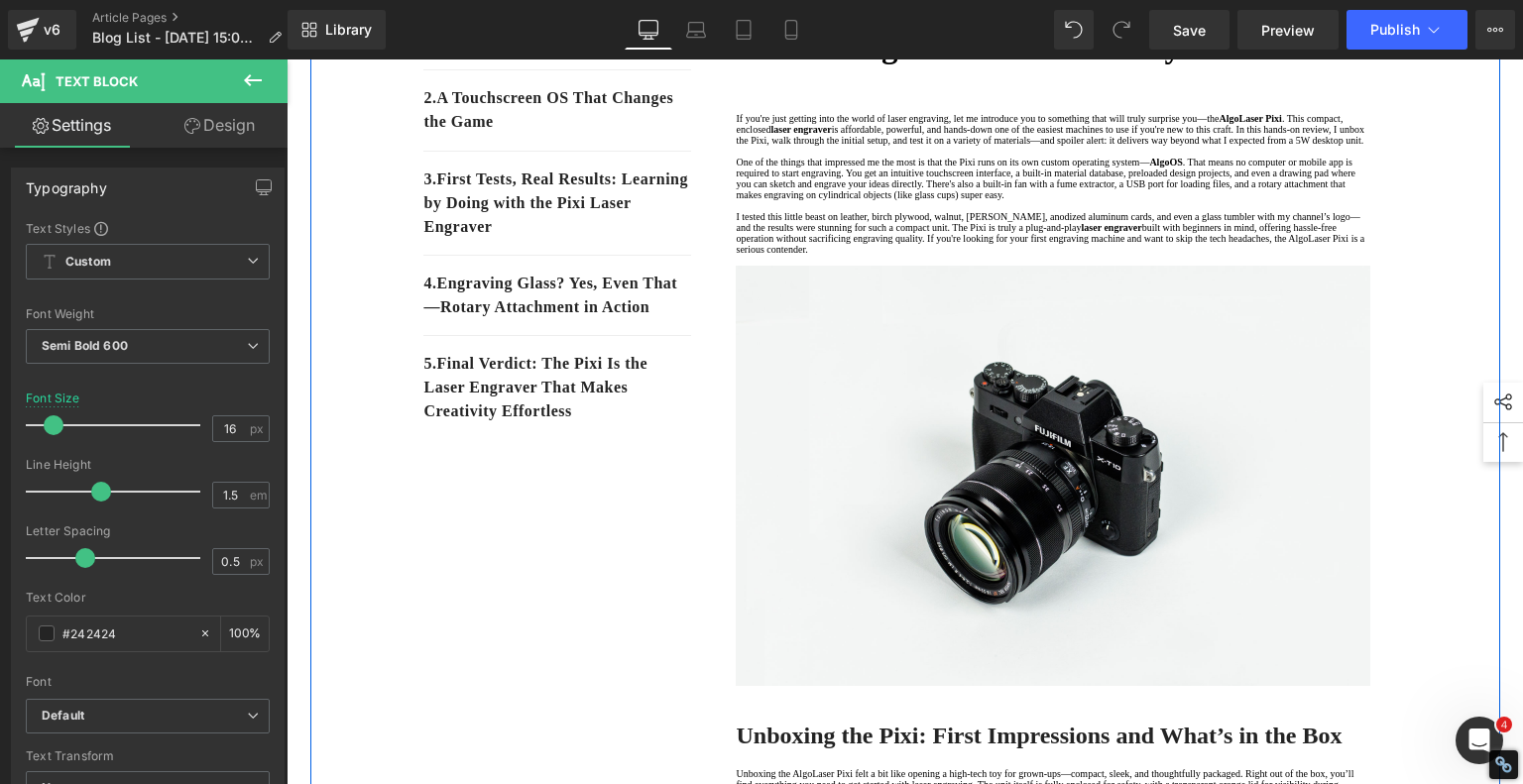 click on "1.  Unboxing the Pixi: First Impressions and What’s in the Box Text Block         2.  A Touchscreen OS That Changes the Game Text Block         3.  First Tests, Real Results: Learning by Doing with the Pixi Laser Engraver Text Block         4.  Engraving Glass? Yes, Even That—Rotary Attachment in Action Text Block         5.  Final Verdict: The Pixi Is the Laser Engraver That Makes Creativity Effortless Text Block         Row         Meet the Ultimate Beginner-Friendly Laser Engraver That Blew My Mind Heading         If you're just getting into the world of laser engraving, let me introduce you to something that will truly surprise you—the  AlgoLaser Pixi . This compact, enclosed  laser engraver  is affordable, powerful, and hands-down one of the easiest machines to use if you're new to this craft. In this hands-on review, I unbox the Pixi, walk through the initial setup, and test it on a variety of materials—and spoiler alert: it delivers way beyond what I expected from a 5W desktop unit. [GEOGRAPHIC_DATA]" at bounding box center (905, 927) 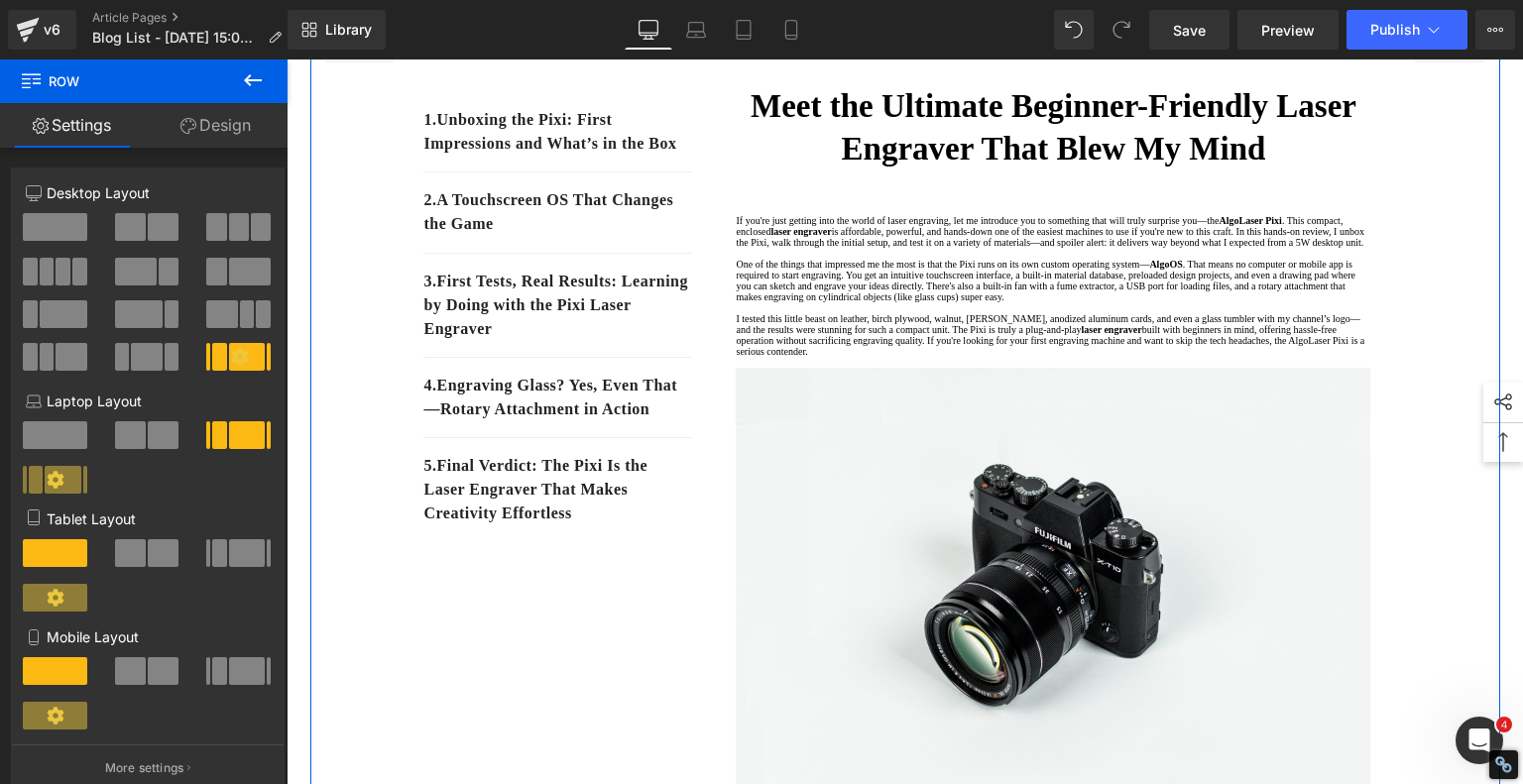 scroll, scrollTop: 99, scrollLeft: 0, axis: vertical 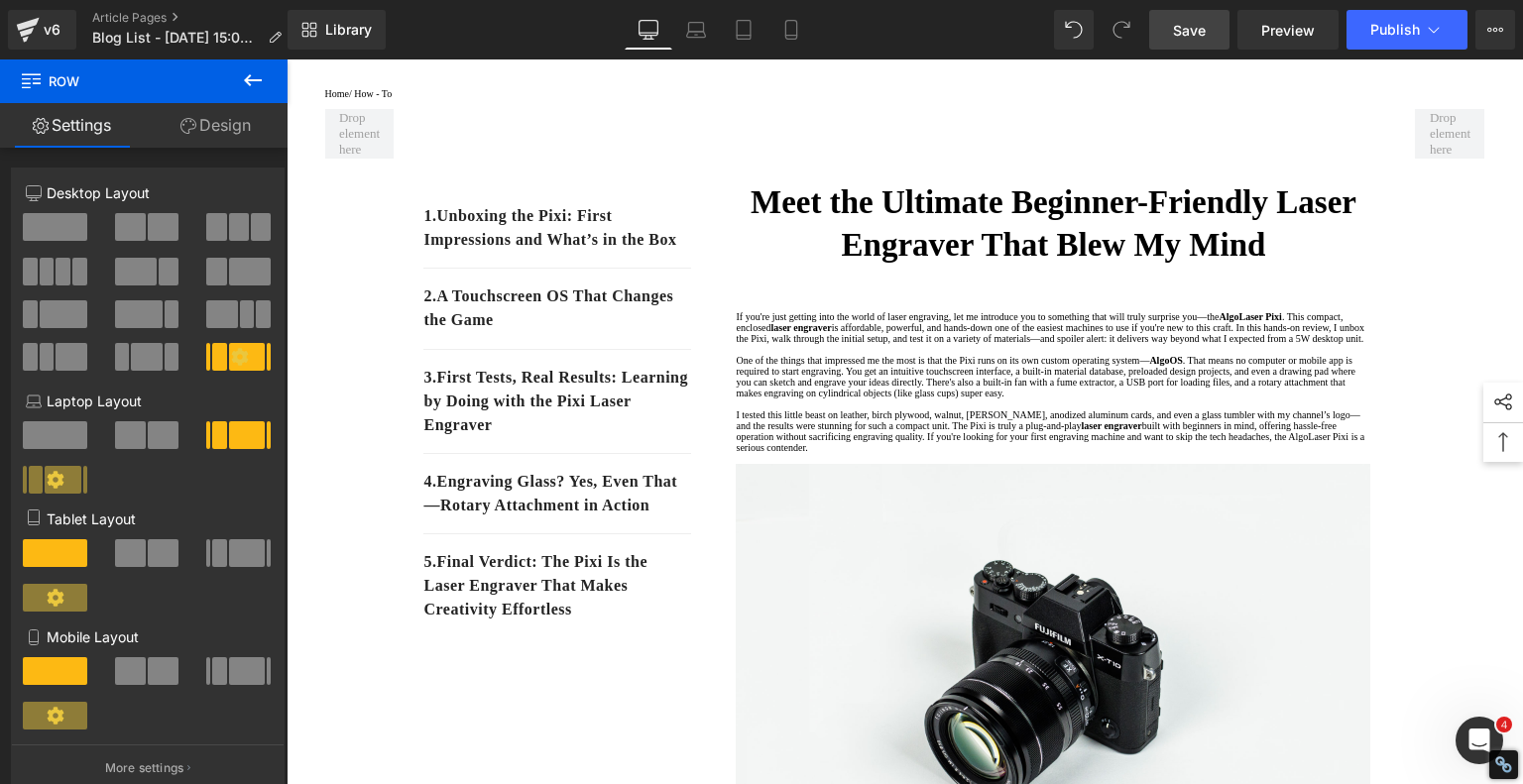 click on "Save" at bounding box center (1189, 30) 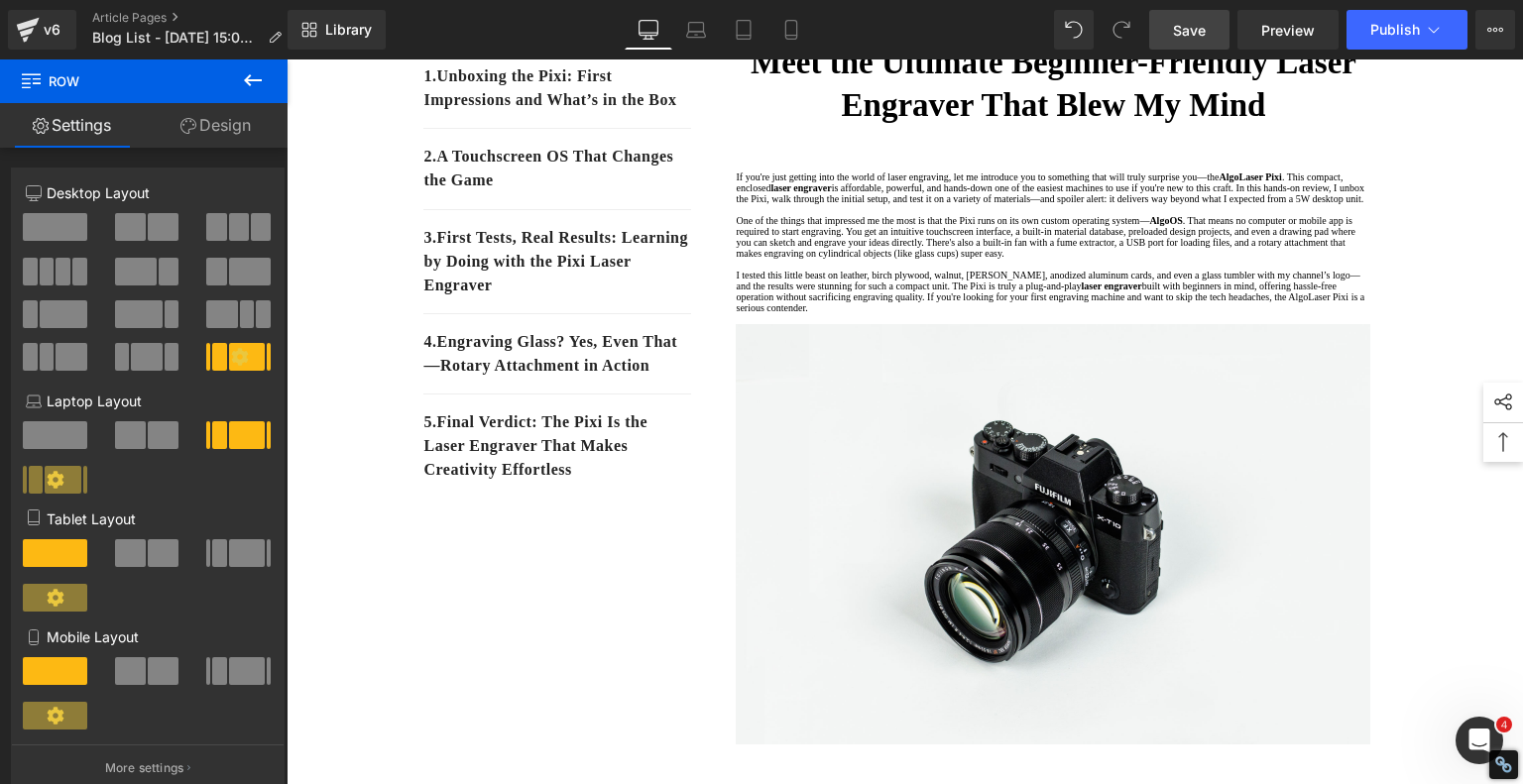 scroll, scrollTop: 0, scrollLeft: 0, axis: both 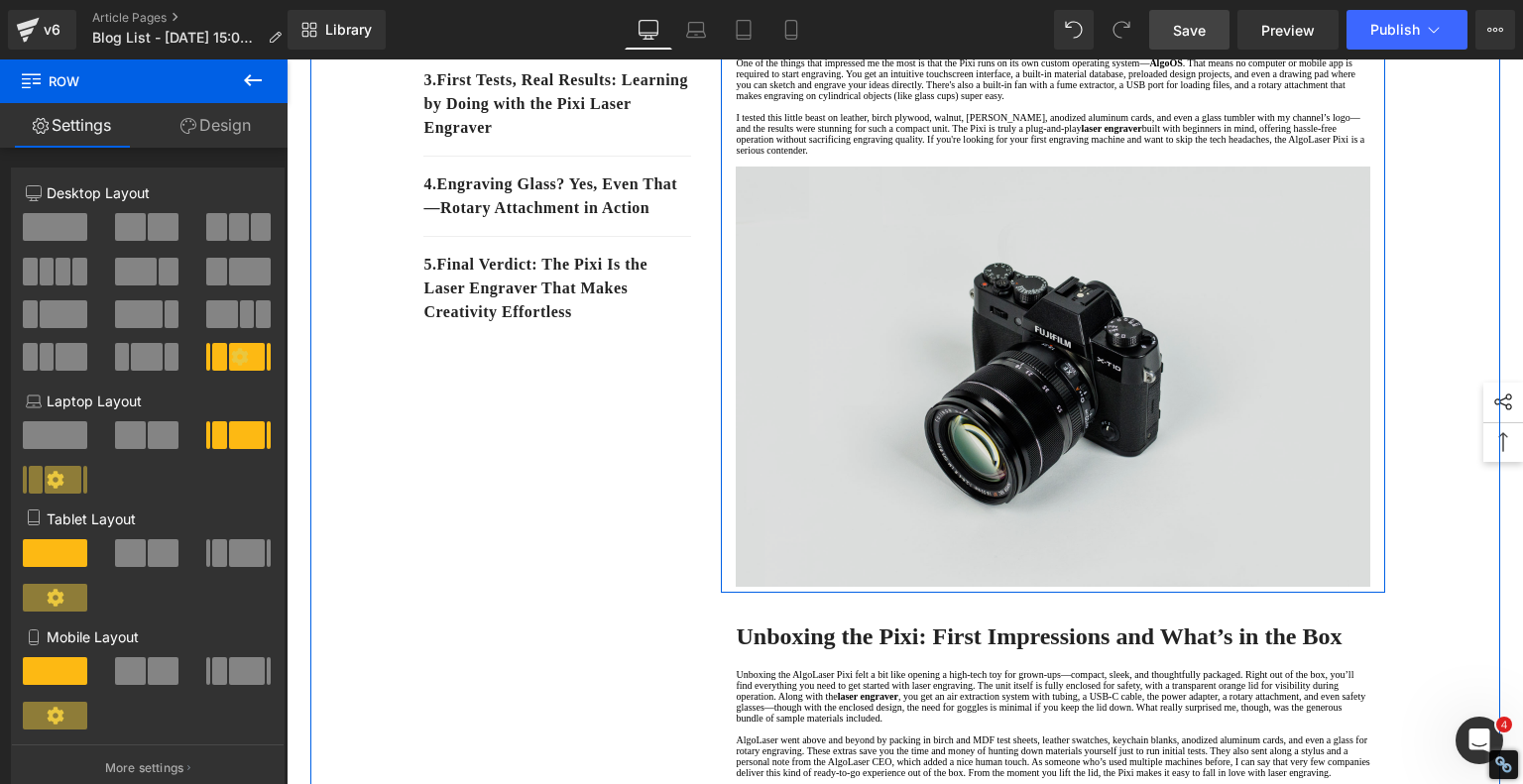 click at bounding box center [1053, 377] 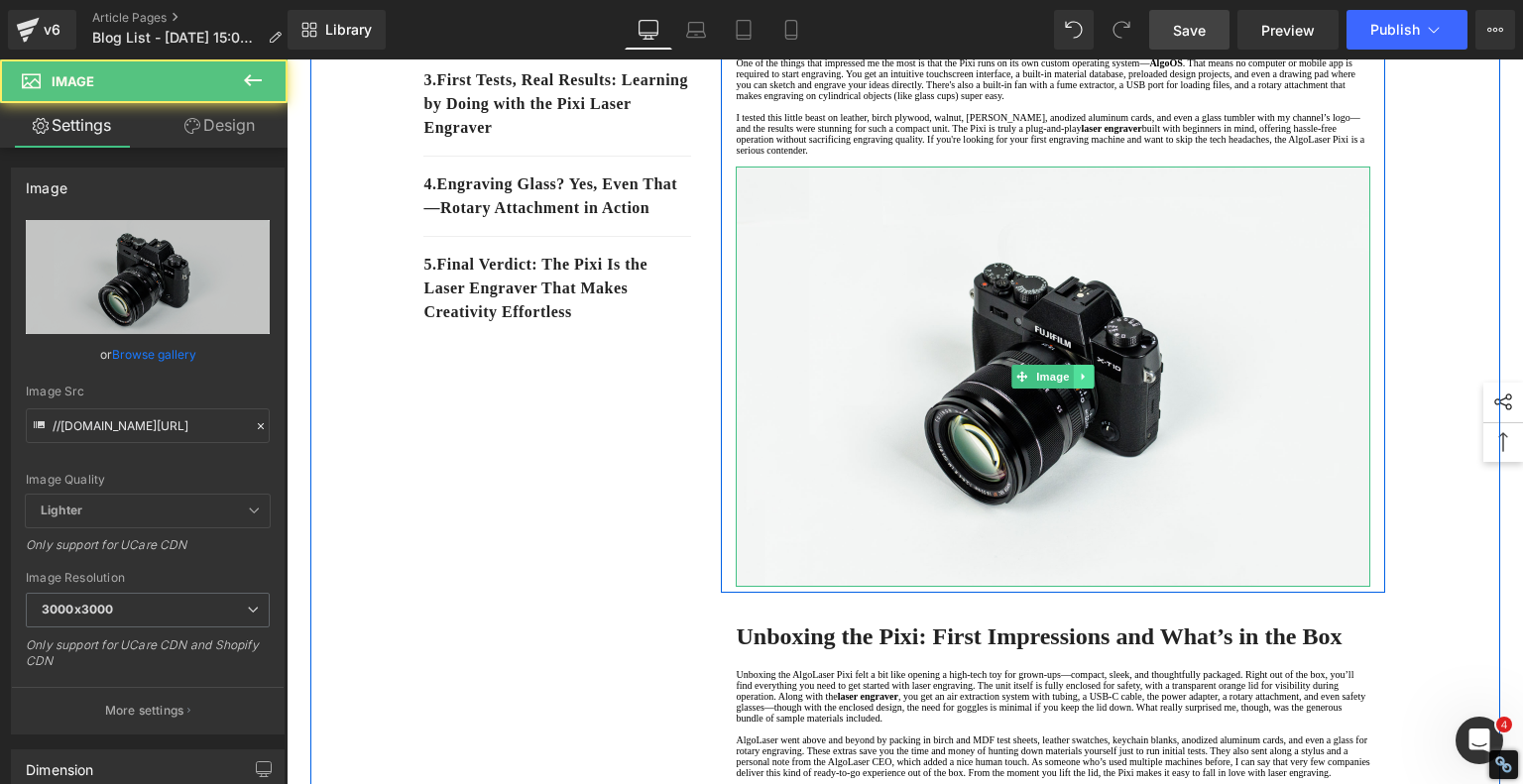 click 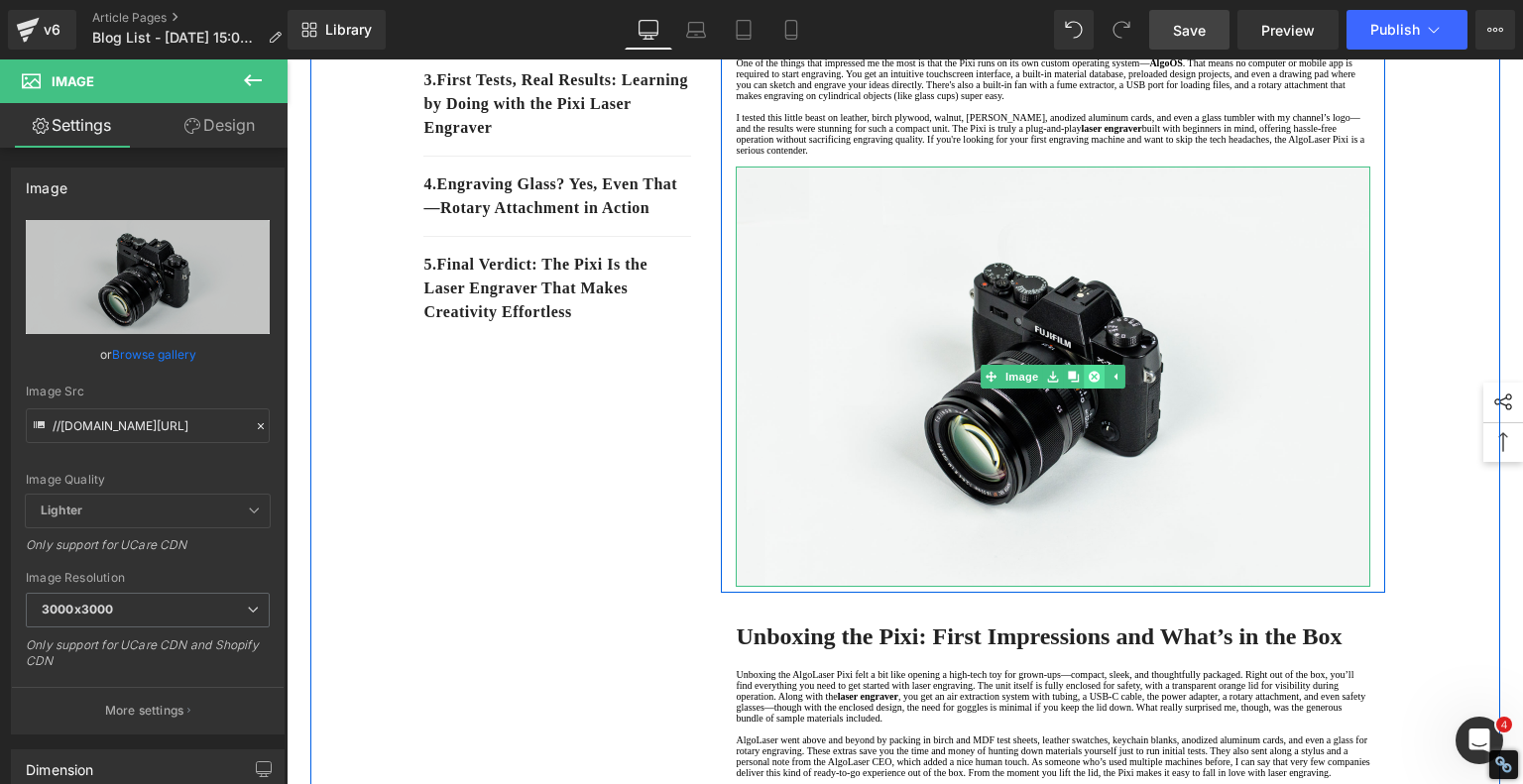 click 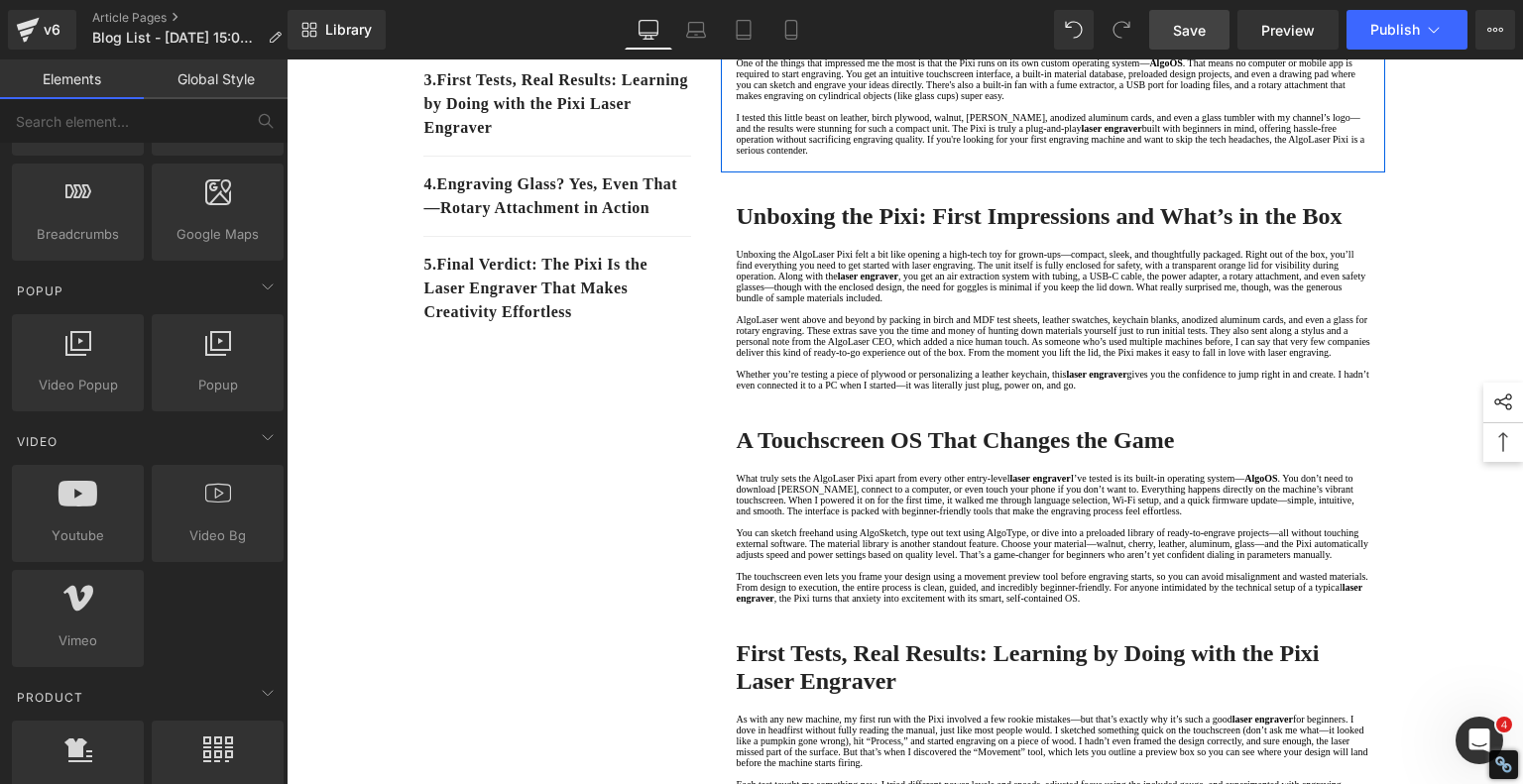scroll, scrollTop: 1189, scrollLeft: 0, axis: vertical 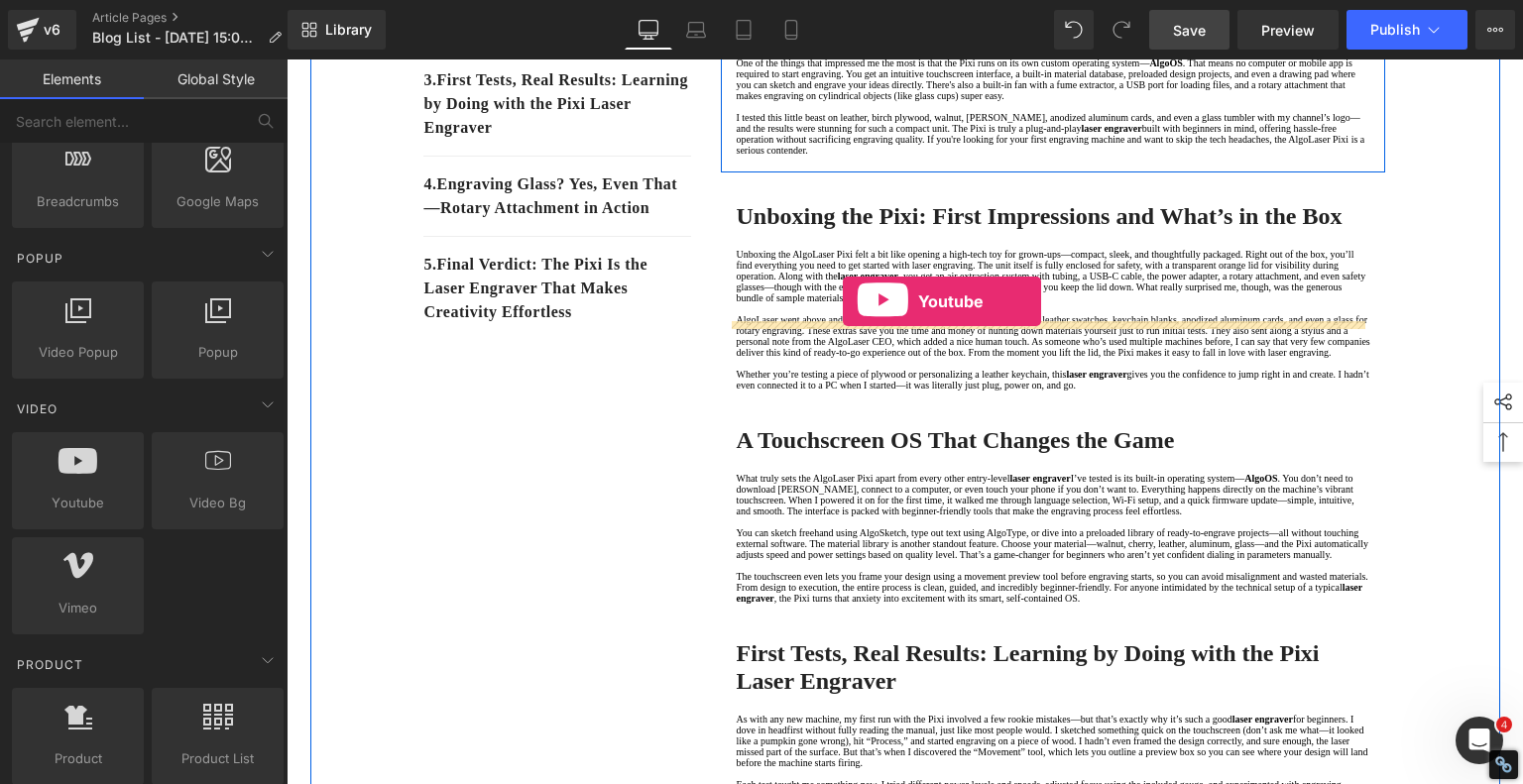 drag, startPoint x: 370, startPoint y: 541, endPoint x: 843, endPoint y: 301, distance: 530.40456 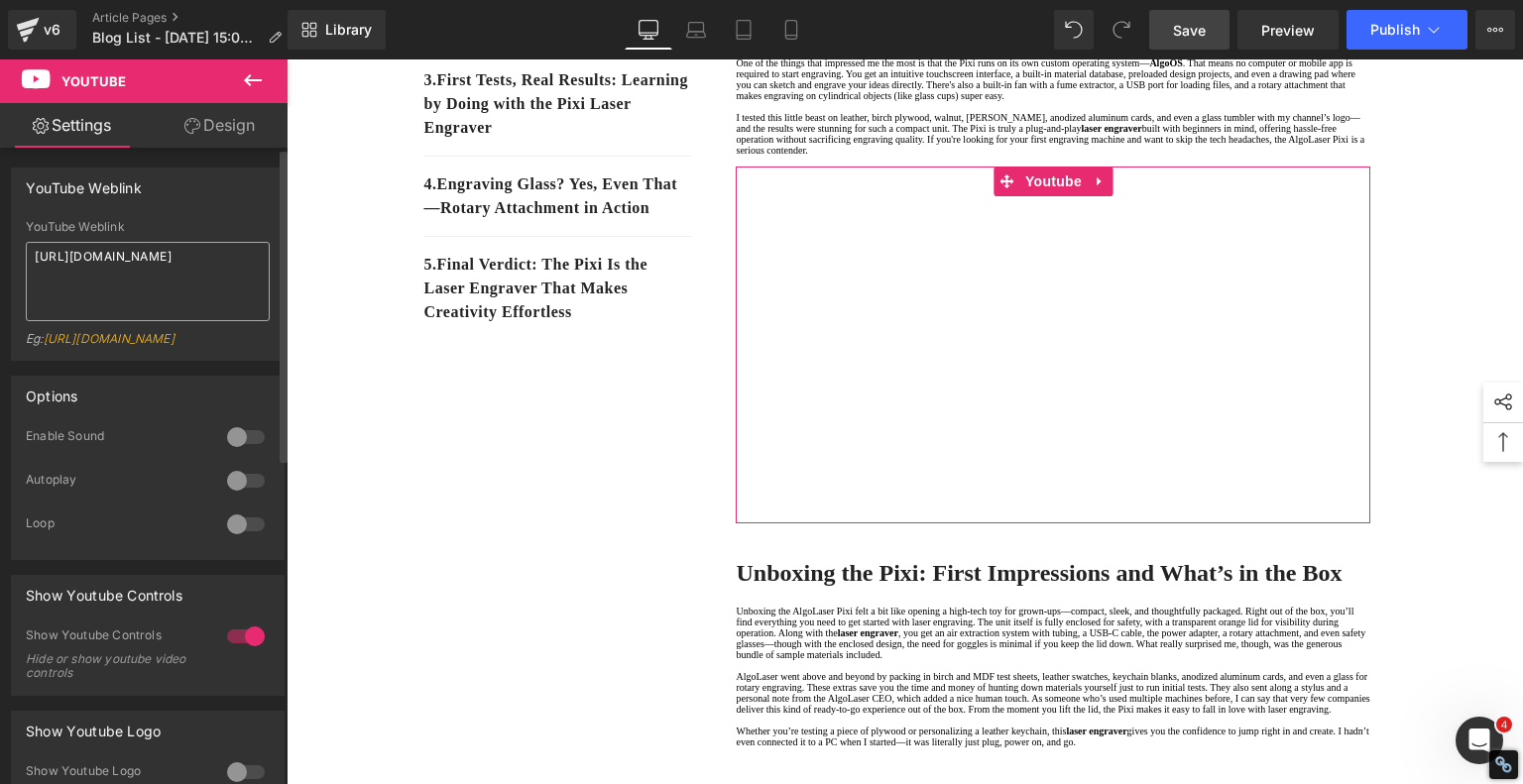 click on "[URL][DOMAIN_NAME]" at bounding box center (148, 281) 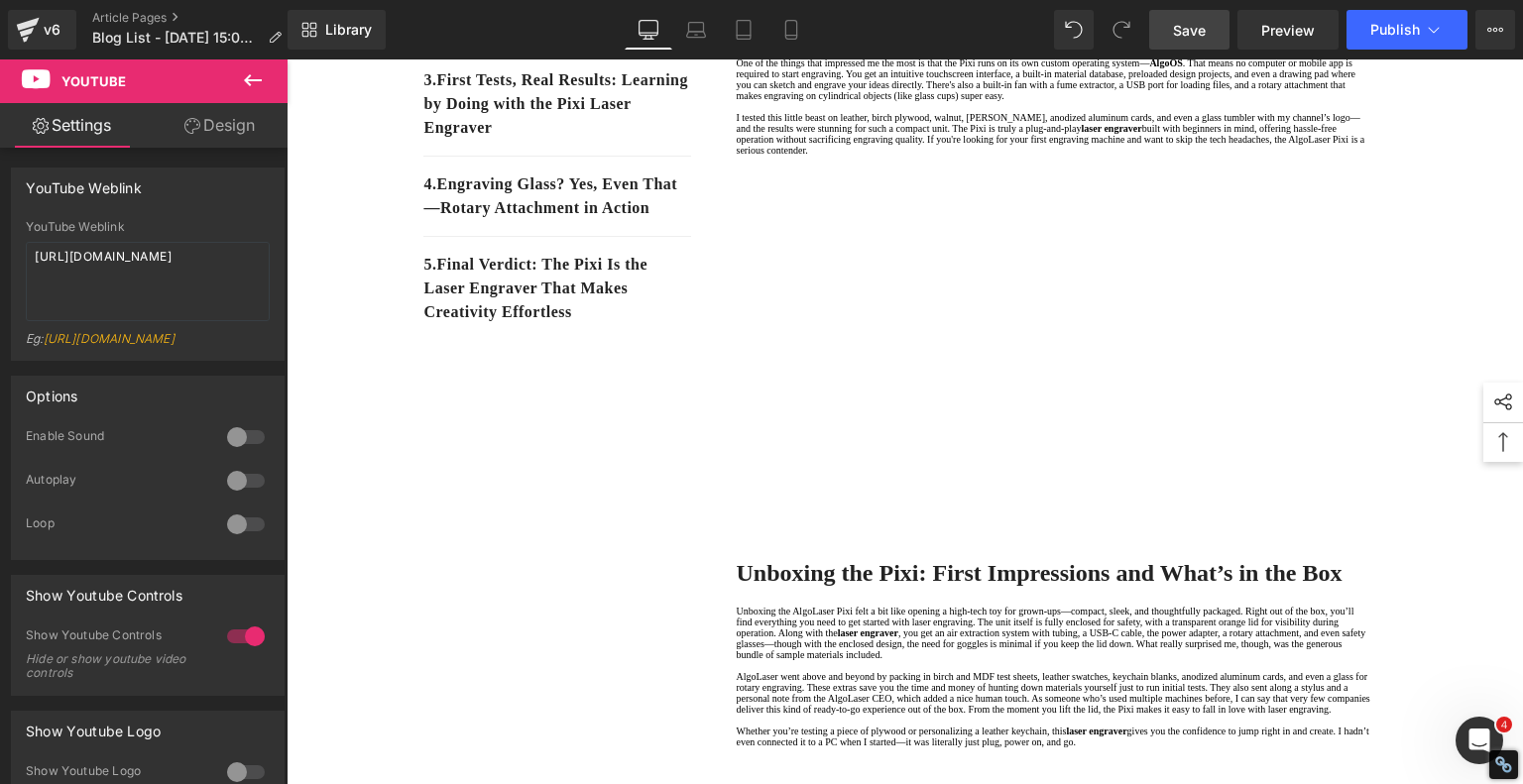 type on "[URL][DOMAIN_NAME]" 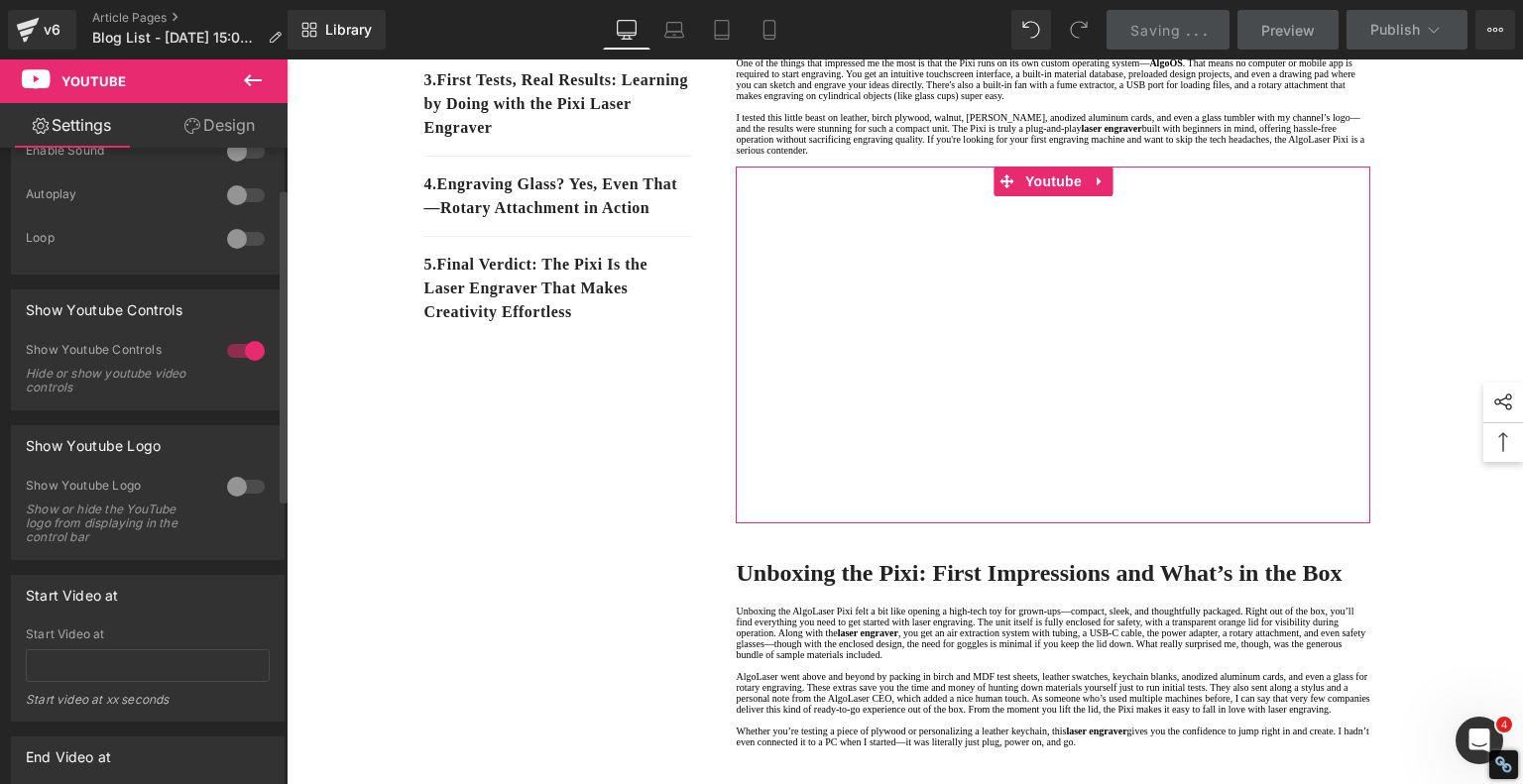 scroll, scrollTop: 297, scrollLeft: 0, axis: vertical 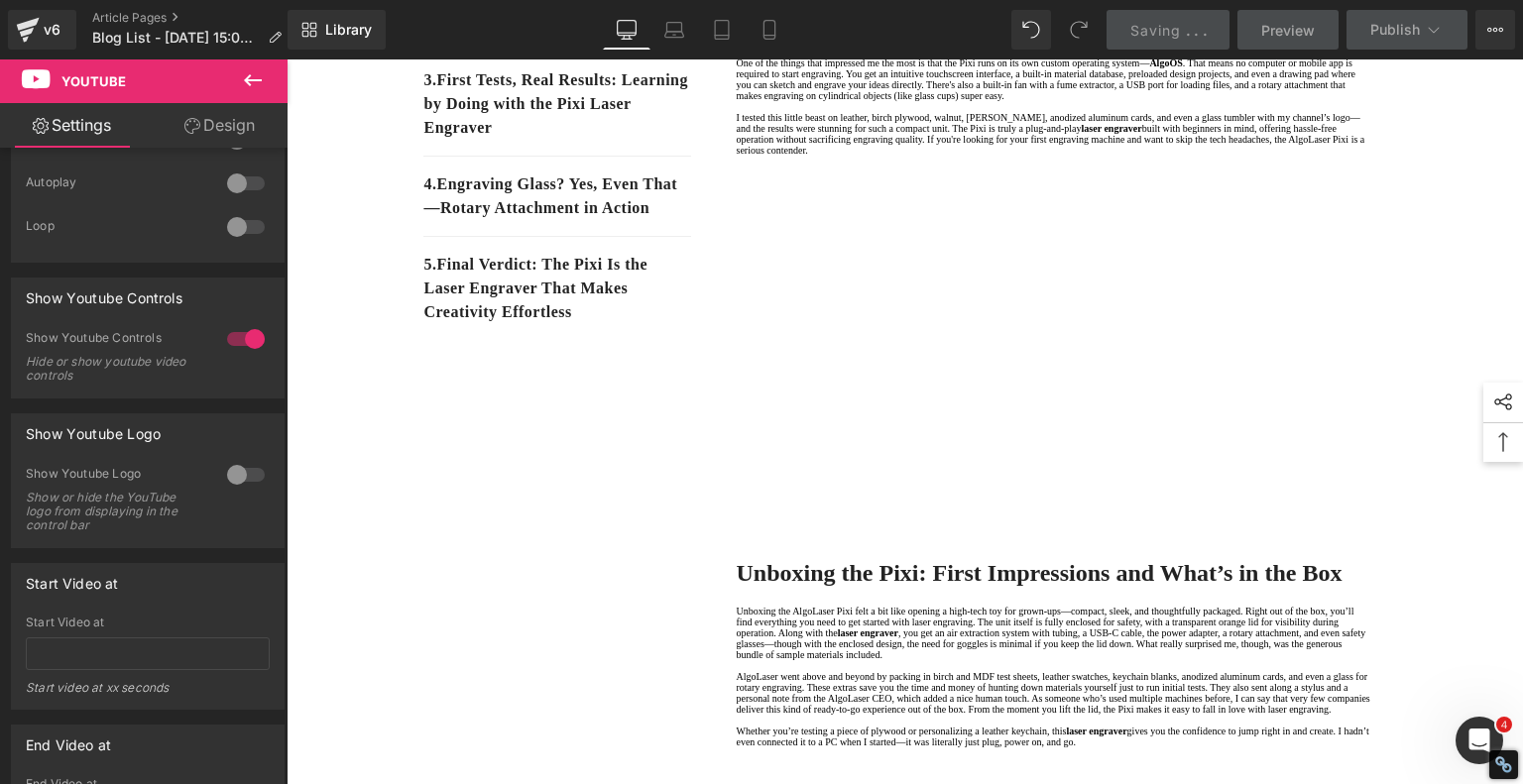 click 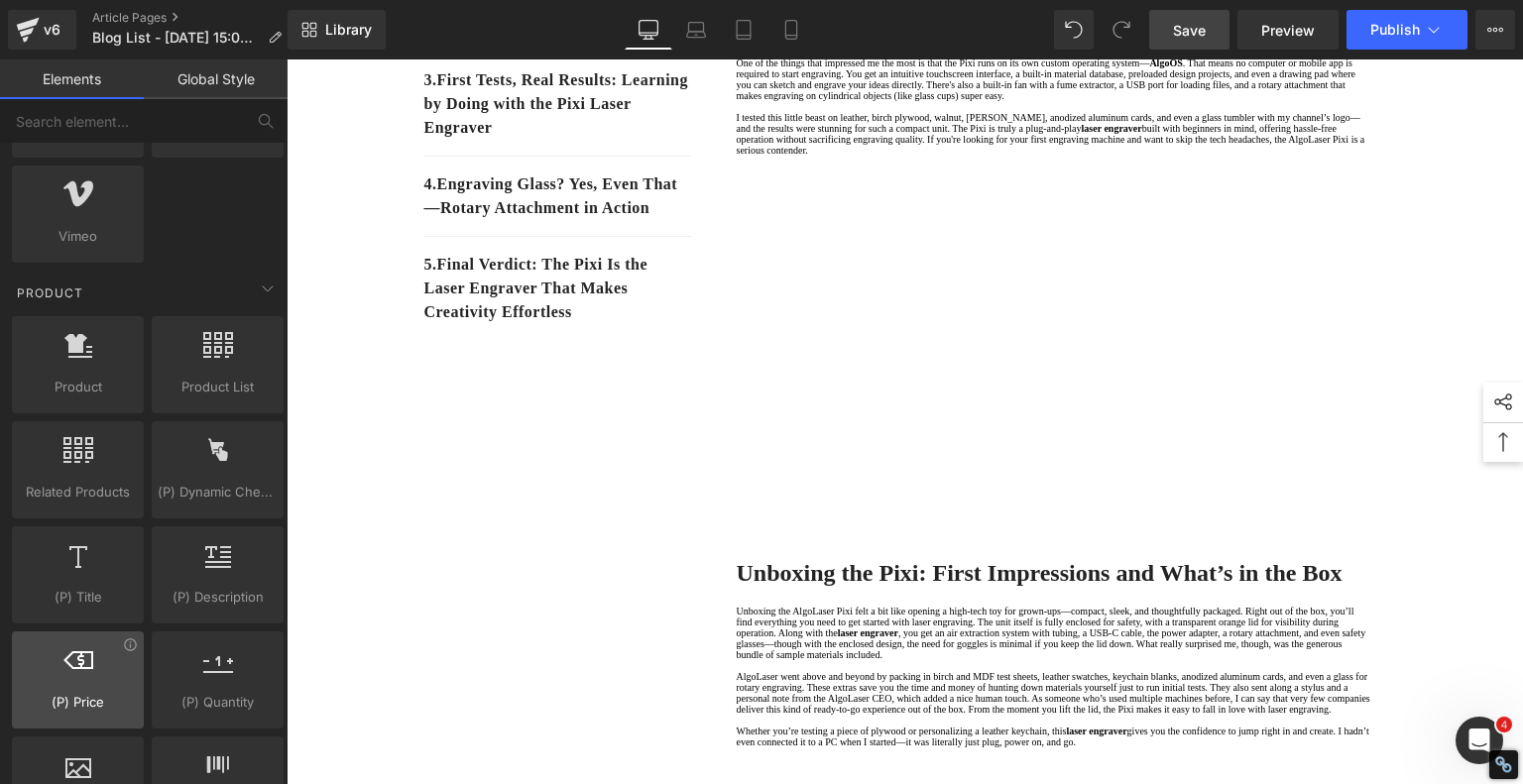 scroll, scrollTop: 1550, scrollLeft: 0, axis: vertical 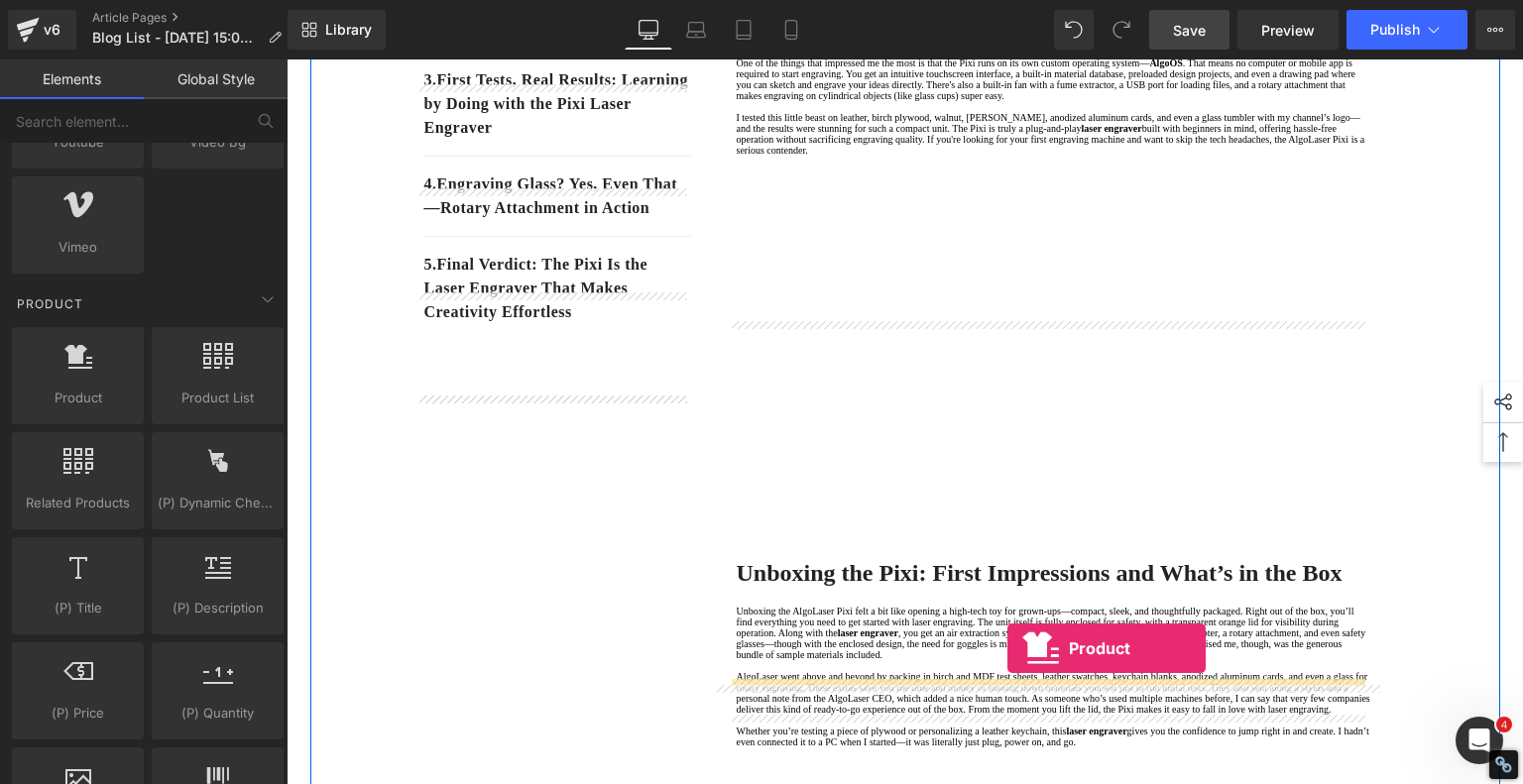 drag, startPoint x: 372, startPoint y: 407, endPoint x: 1007, endPoint y: 648, distance: 679.1951 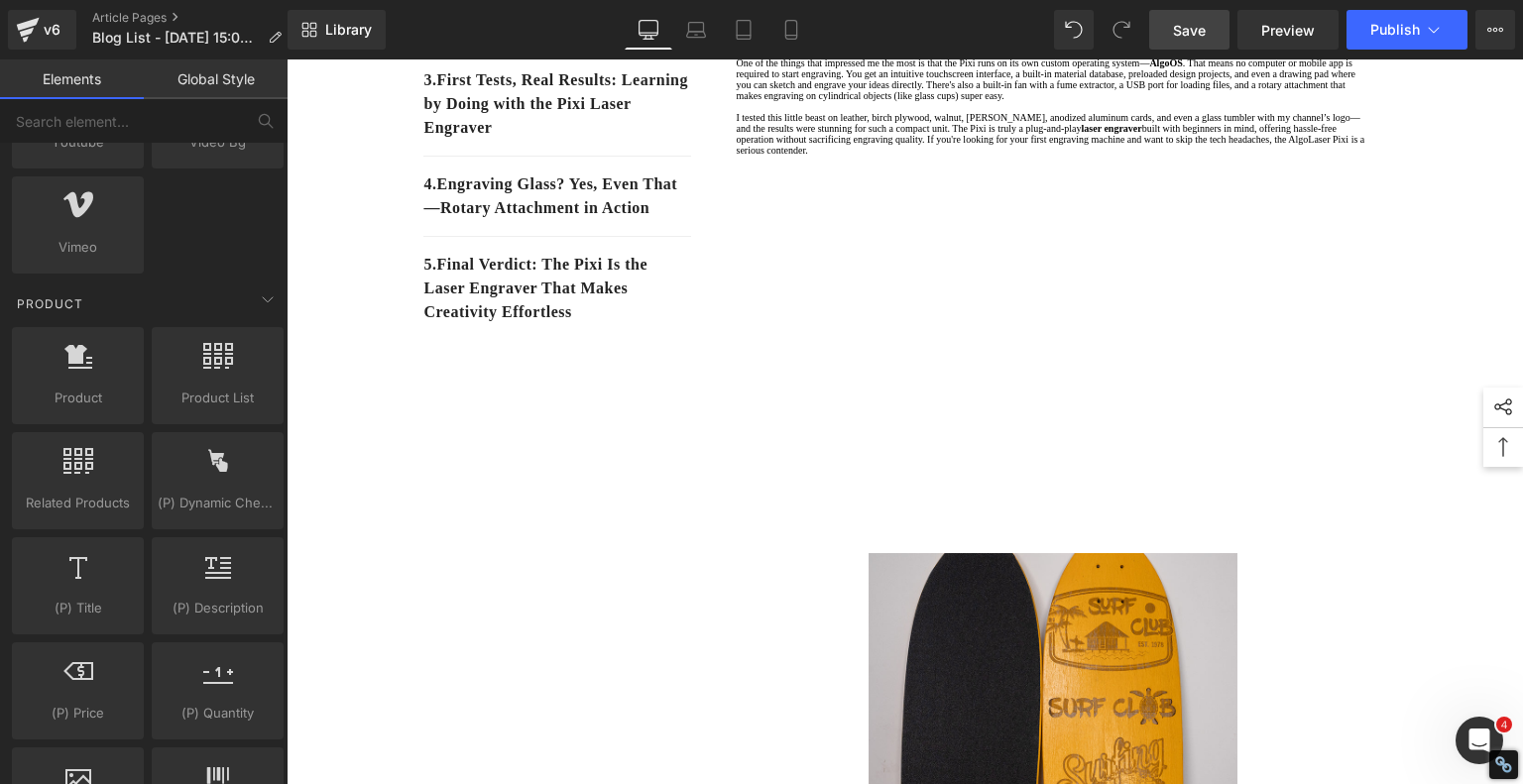 scroll, scrollTop: 991, scrollLeft: 0, axis: vertical 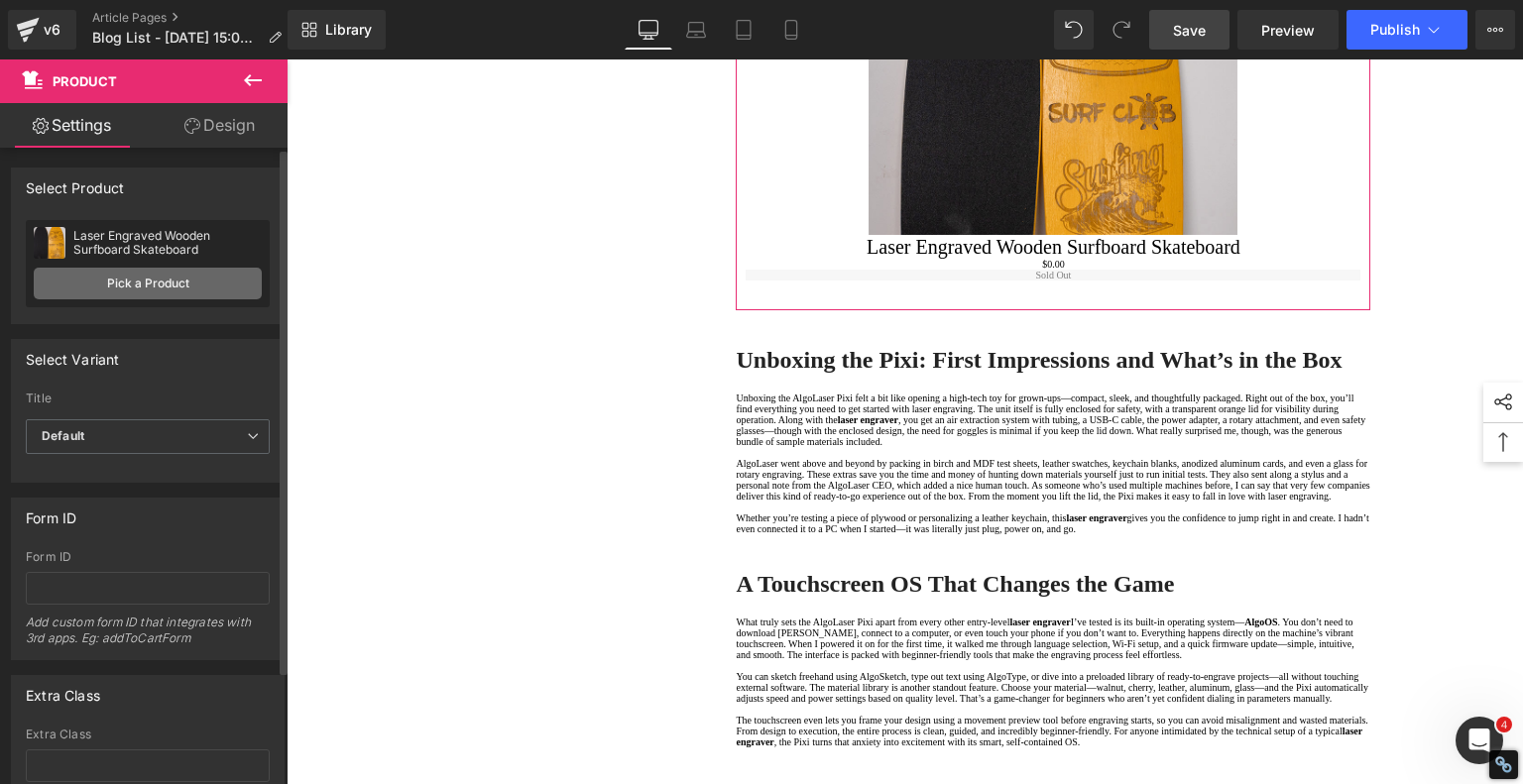 click on "Pick a Product" at bounding box center (148, 283) 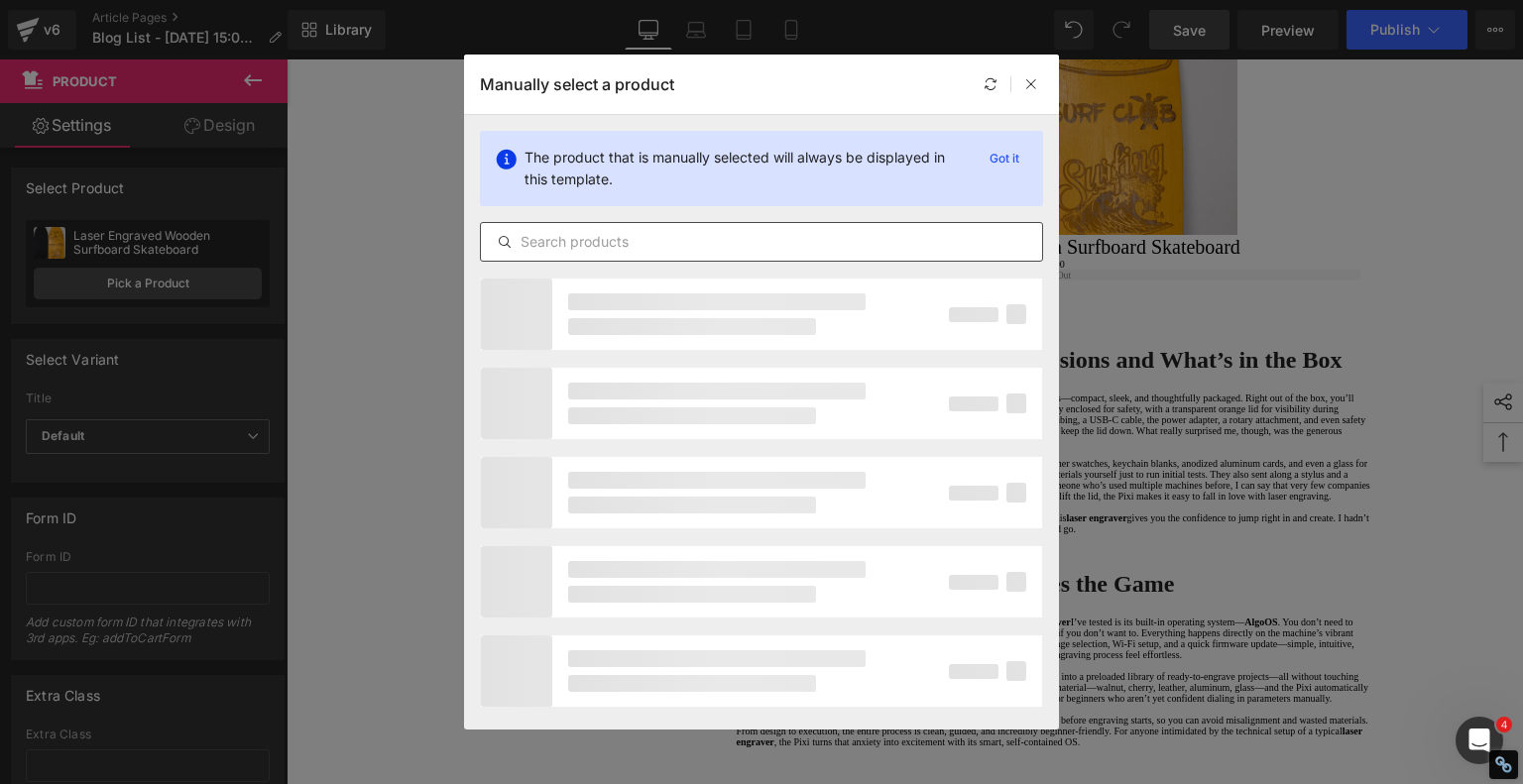 click at bounding box center [762, 242] 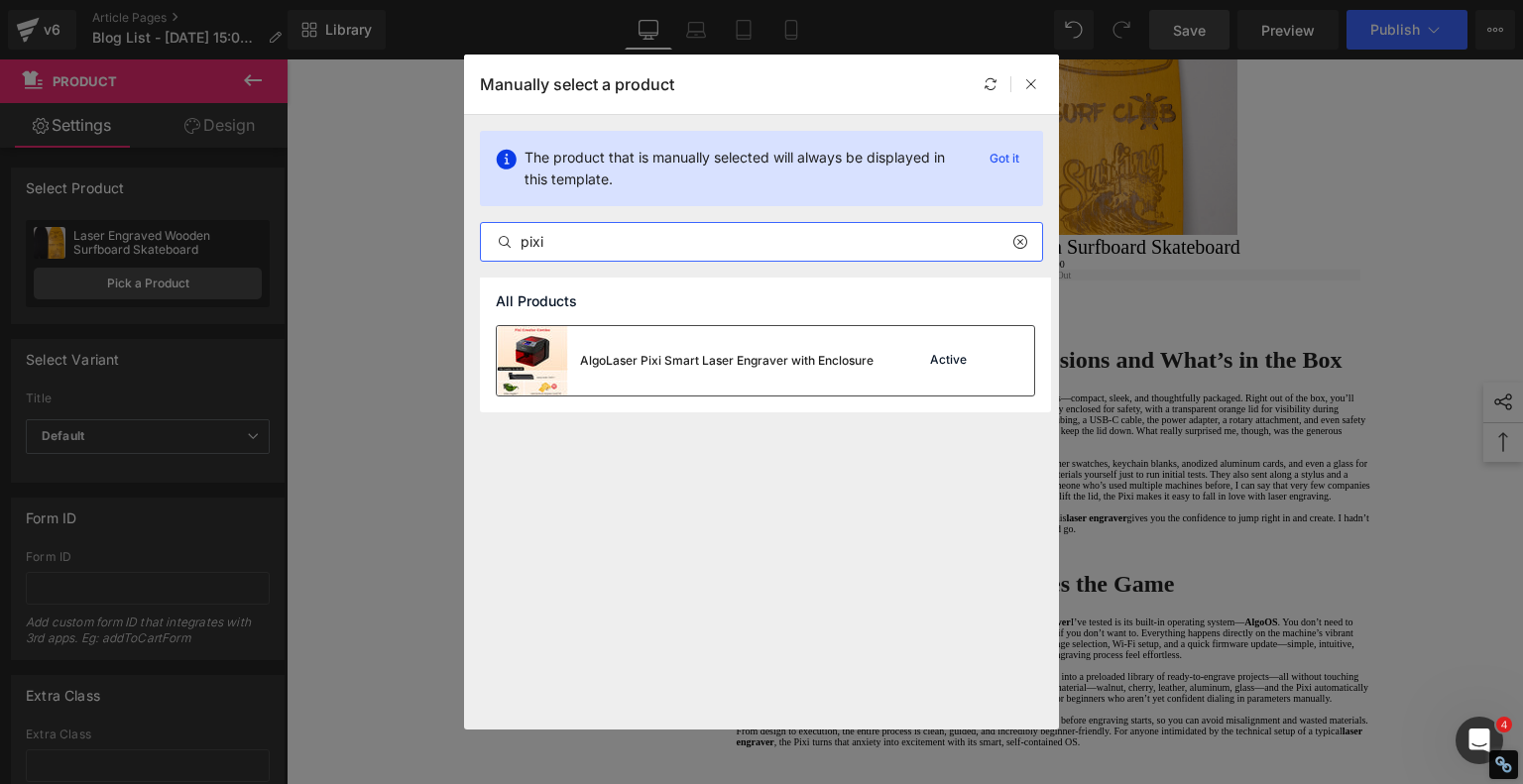 type on "pixi" 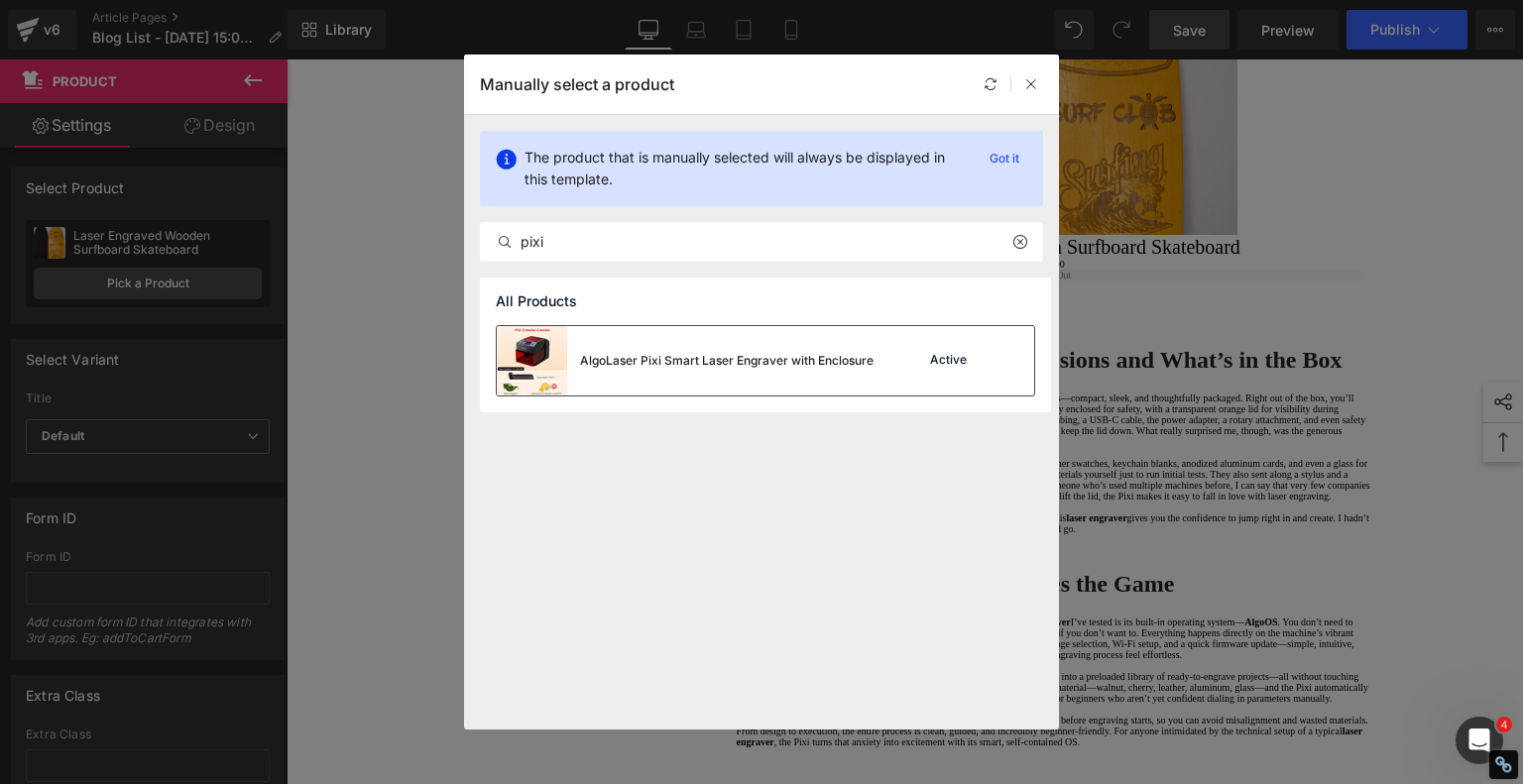 click on "AlgoLaser Pixi Smart Laser Engraver with Enclosure" at bounding box center [727, 361] 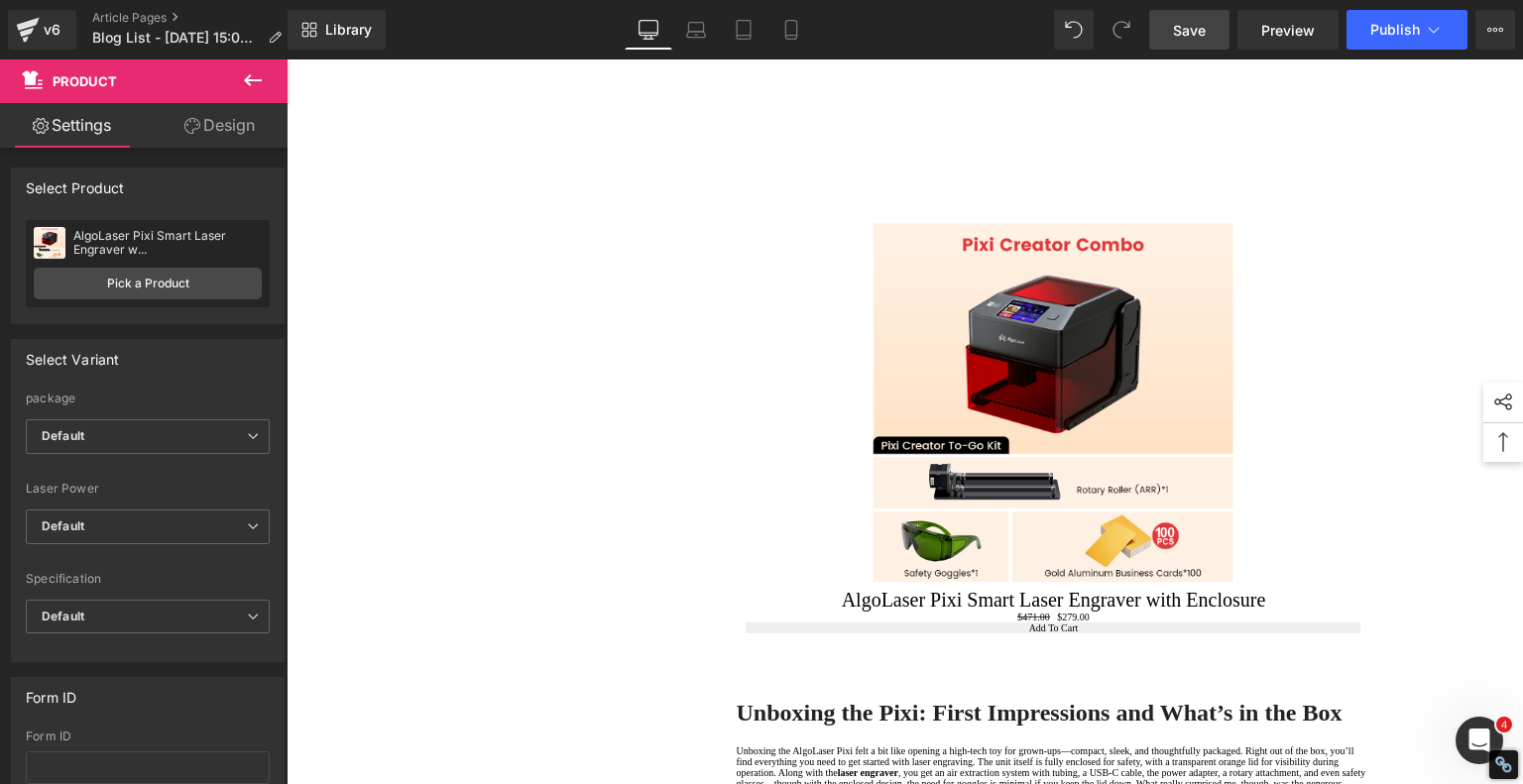 scroll, scrollTop: 694, scrollLeft: 0, axis: vertical 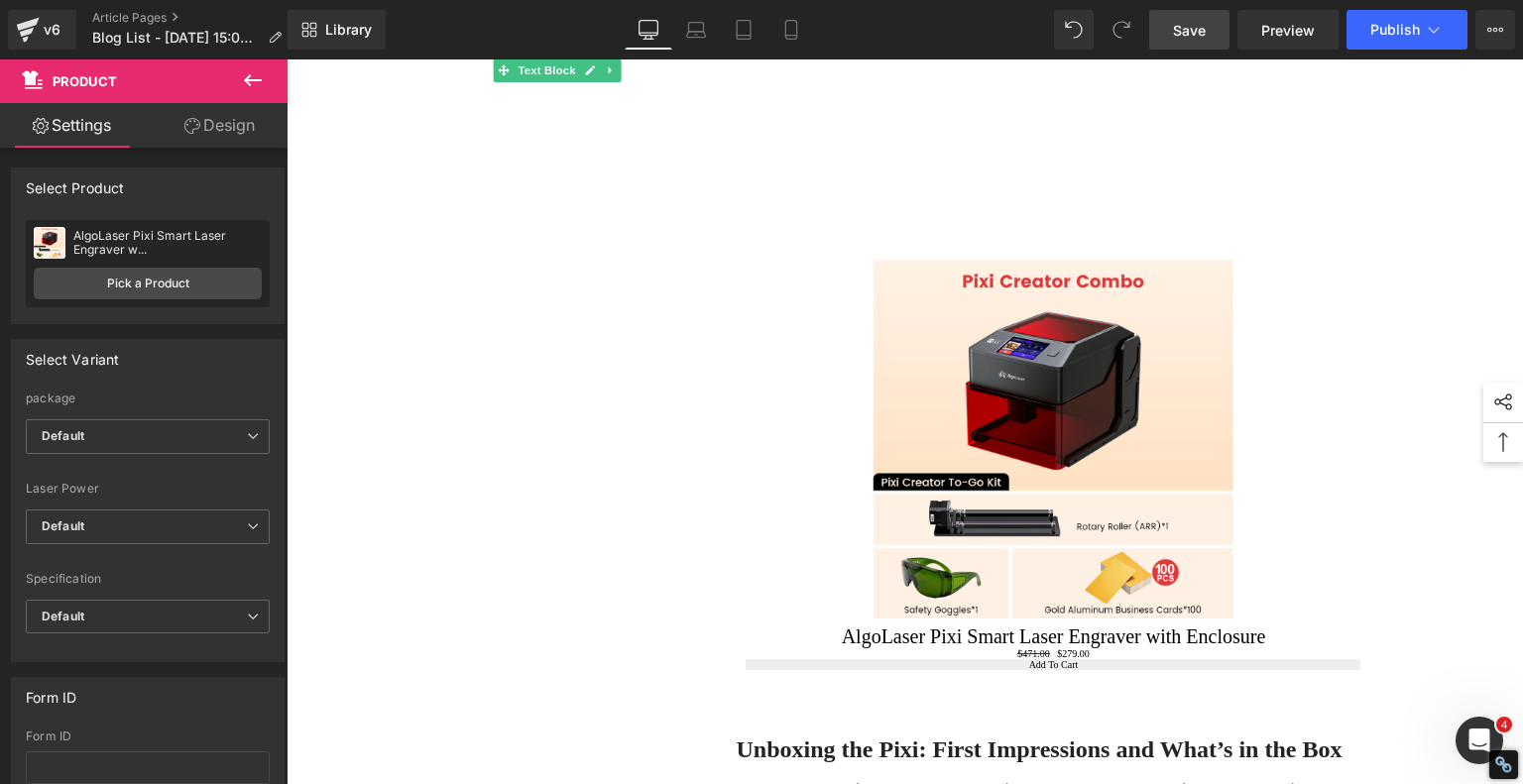 click on "Save" at bounding box center [1189, 30] 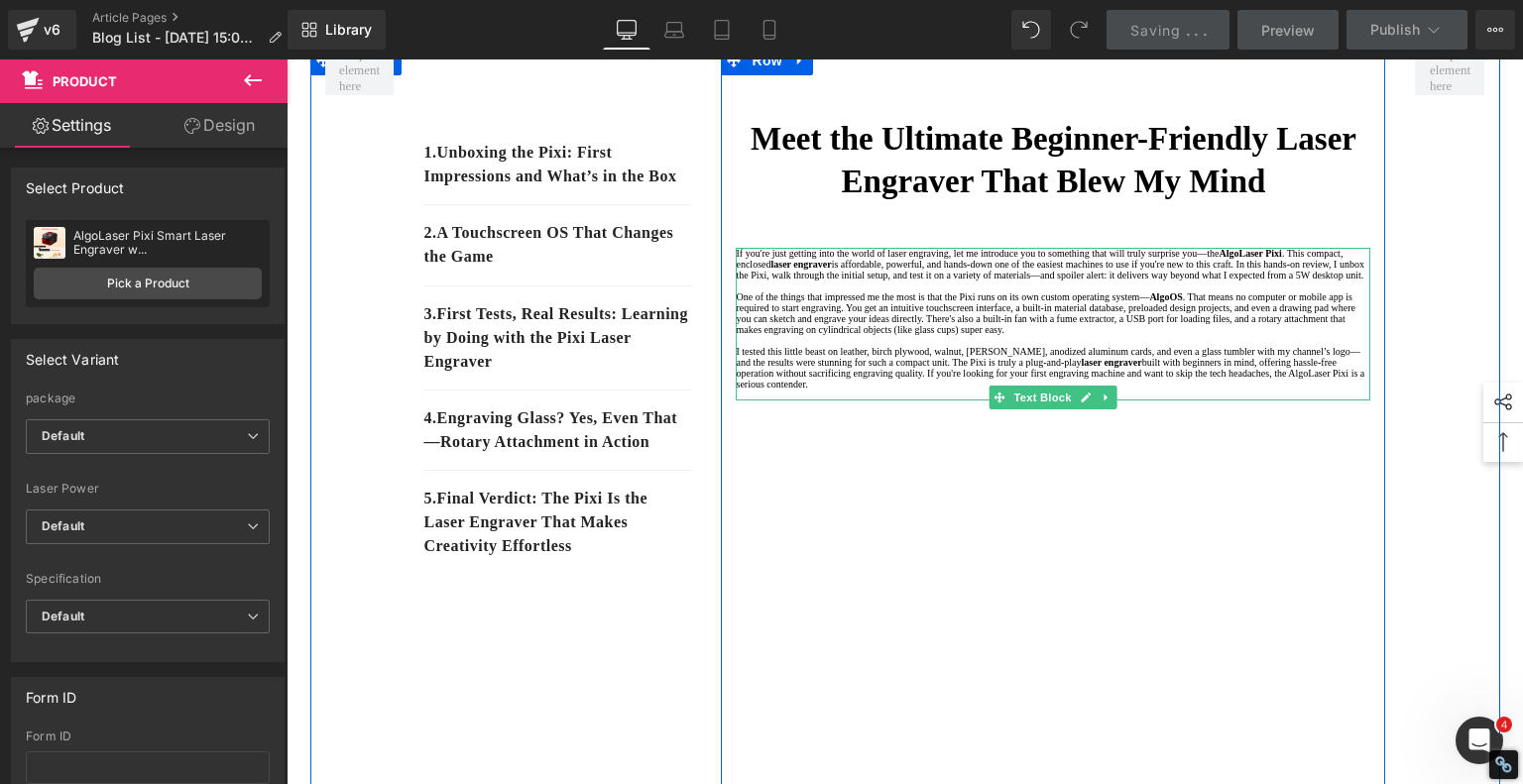 scroll, scrollTop: 198, scrollLeft: 0, axis: vertical 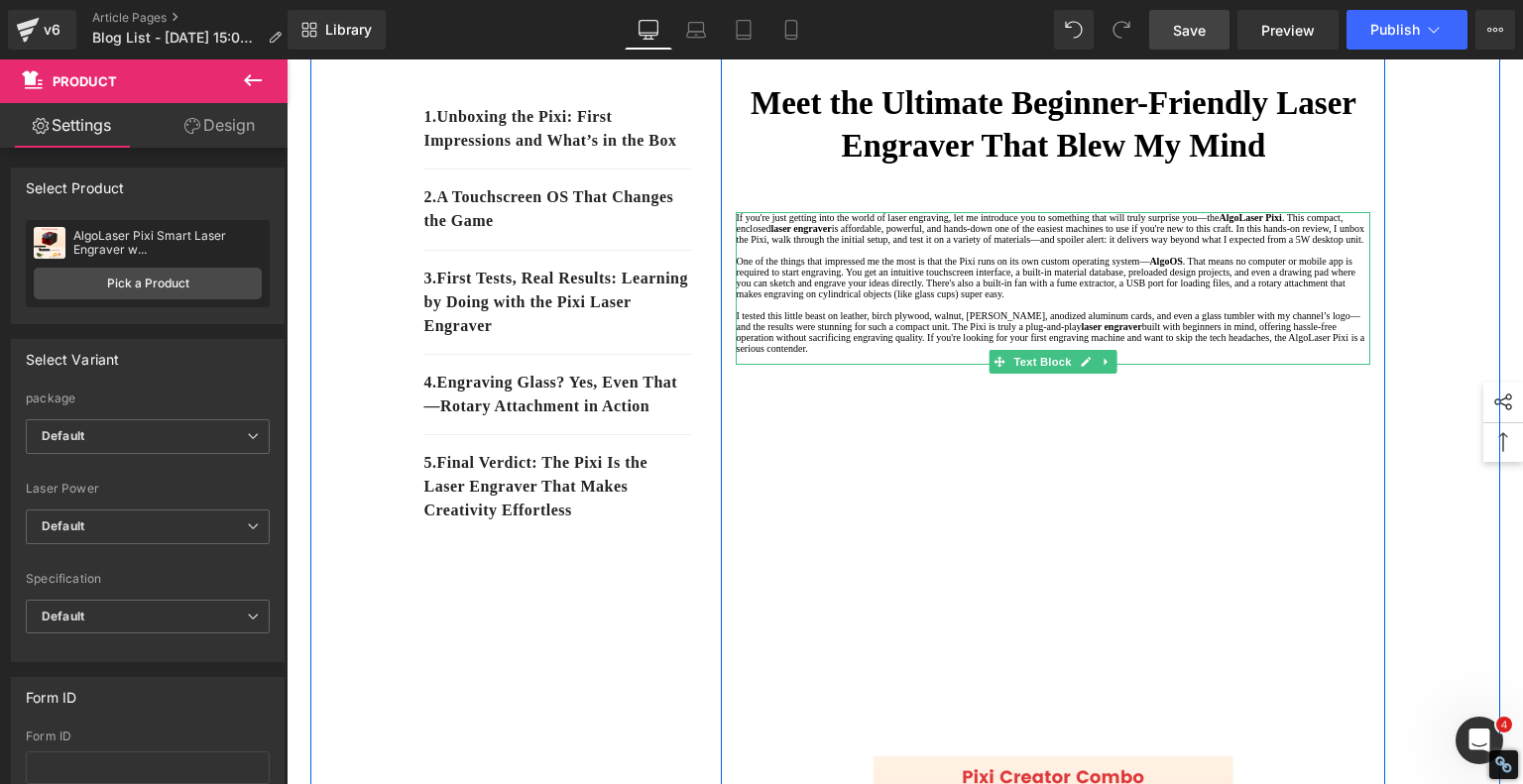 click on "One of the things that impressed me the most is that the Pixi runs on its own custom operating system—" at bounding box center [942, 261] 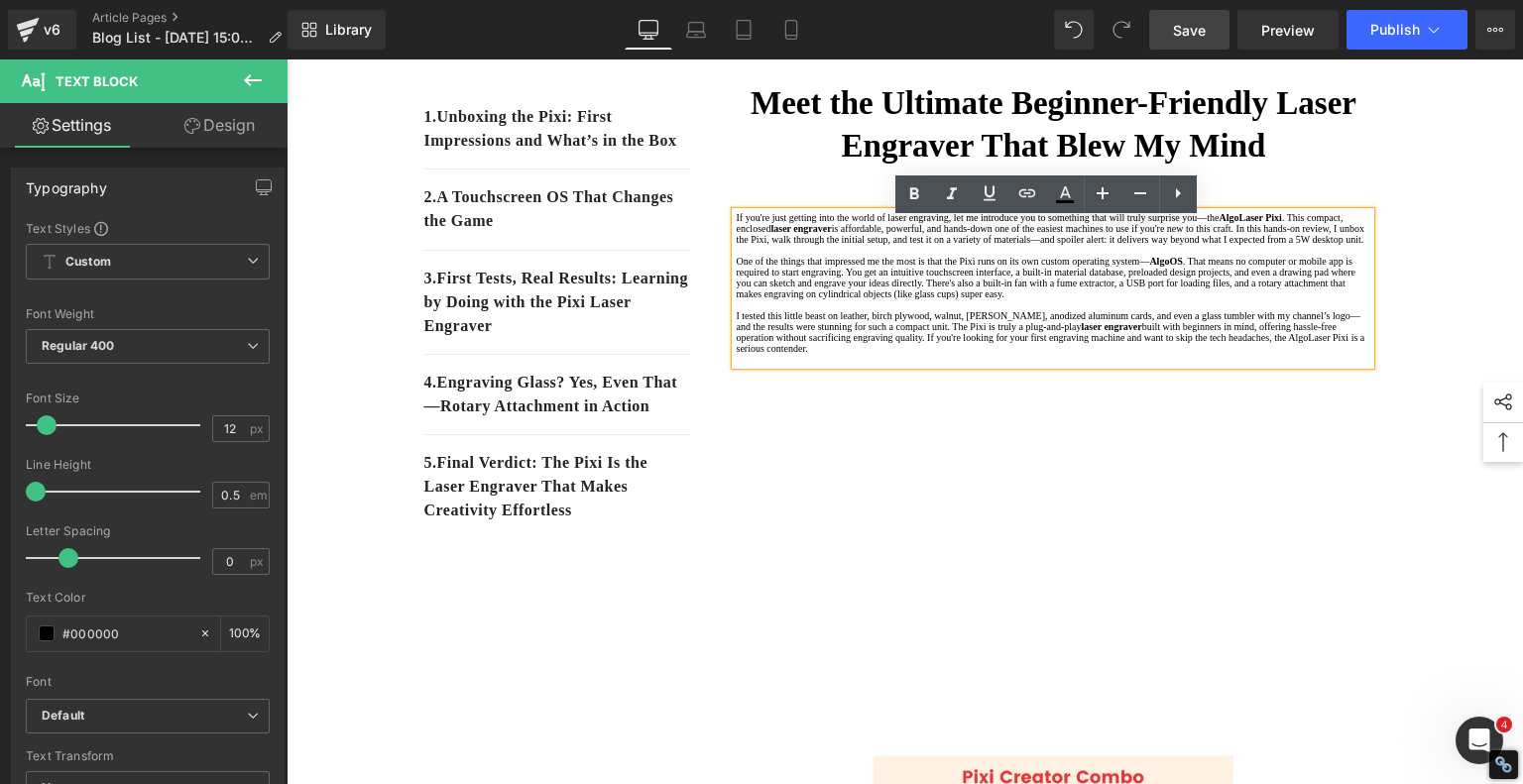 click on "I tested this little beast on leather, birch plywood, walnut, [PERSON_NAME], anodized aluminum cards, and even a glass tumbler with my channel’s logo—and the results were stunning for such a compact unit. The Pixi is truly a plug-and-play" at bounding box center [1047, 321] 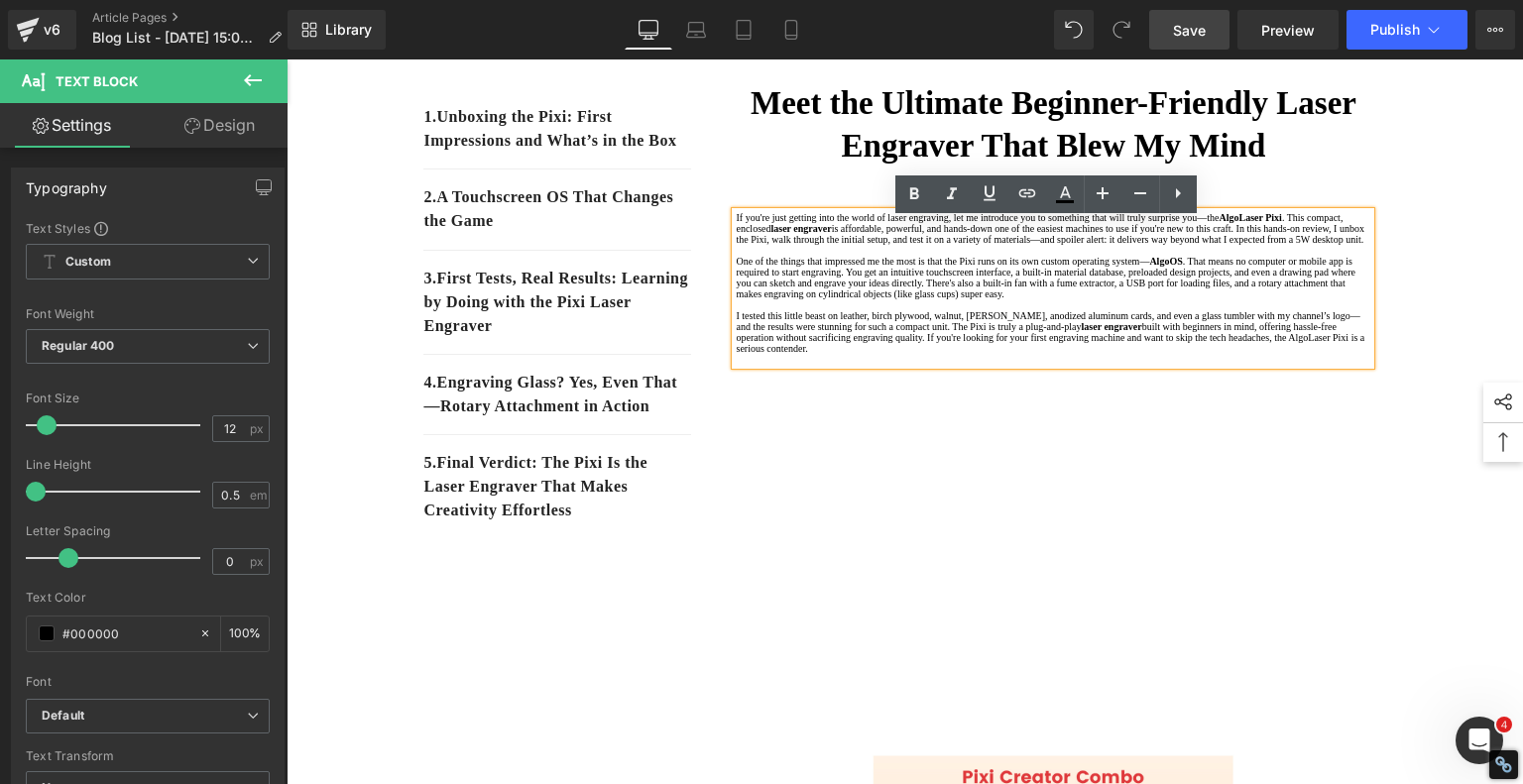 type 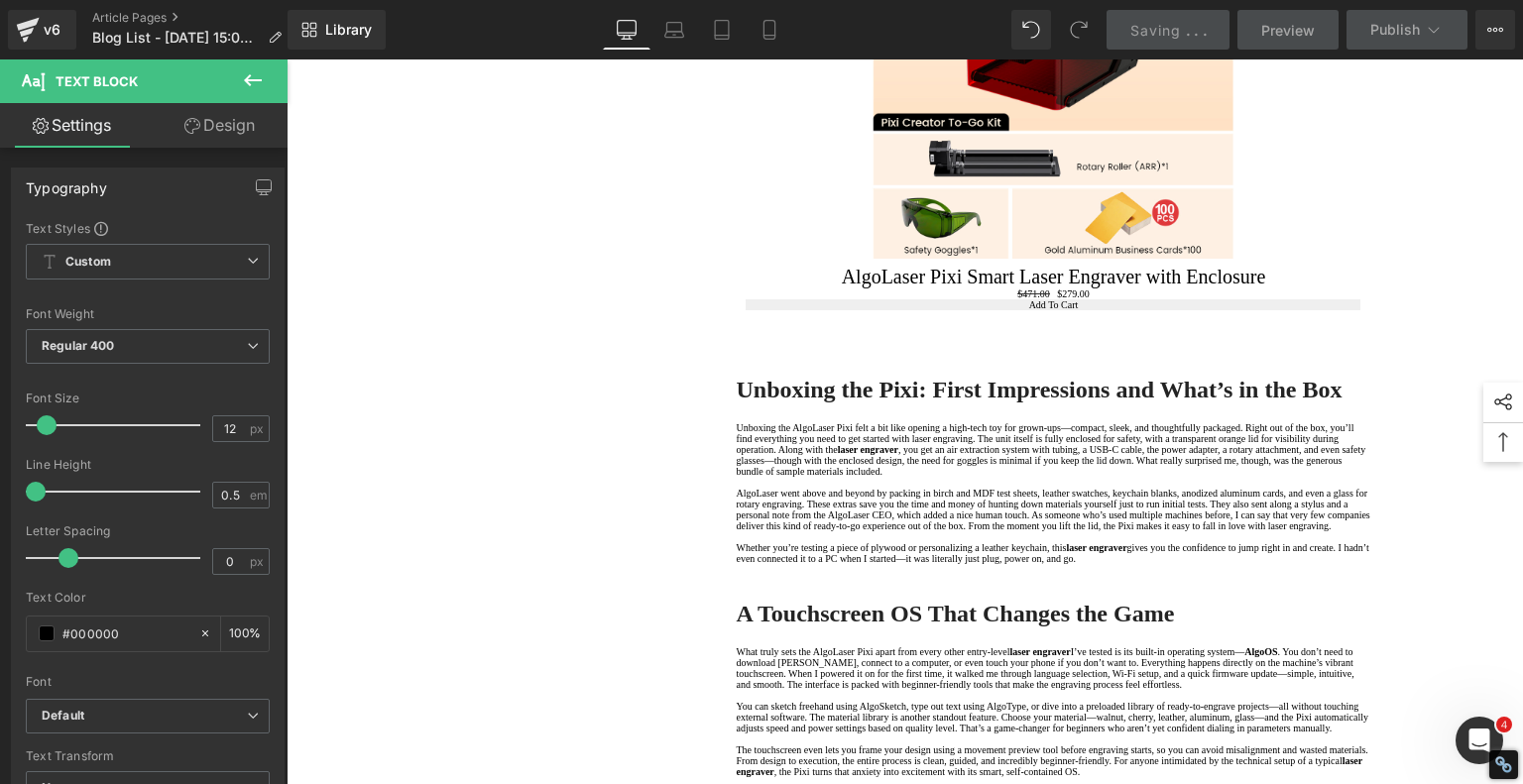 scroll, scrollTop: 1189, scrollLeft: 0, axis: vertical 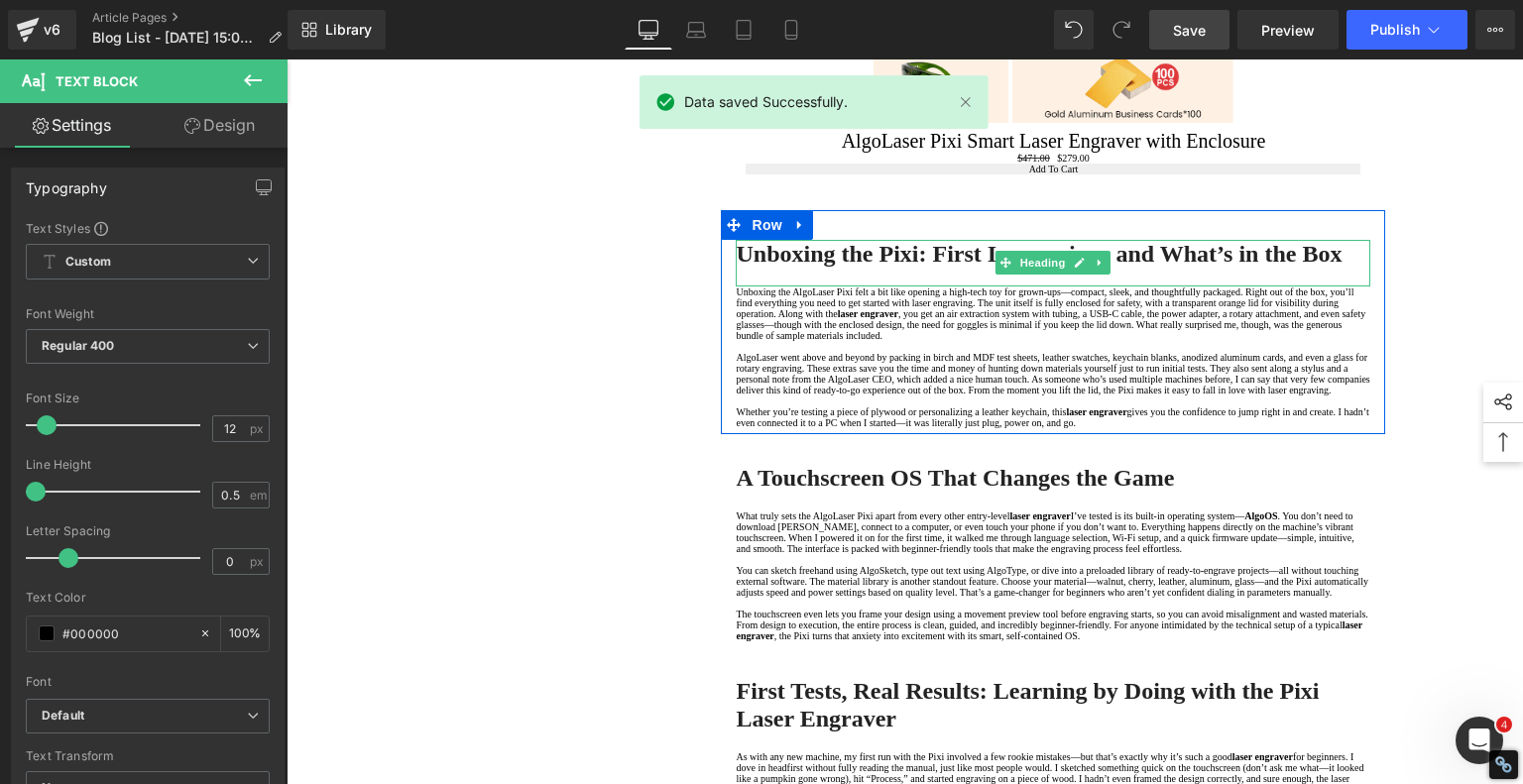 click on "Unboxing the Pixi: First Impressions and What’s in the Box" at bounding box center (1038, 254) 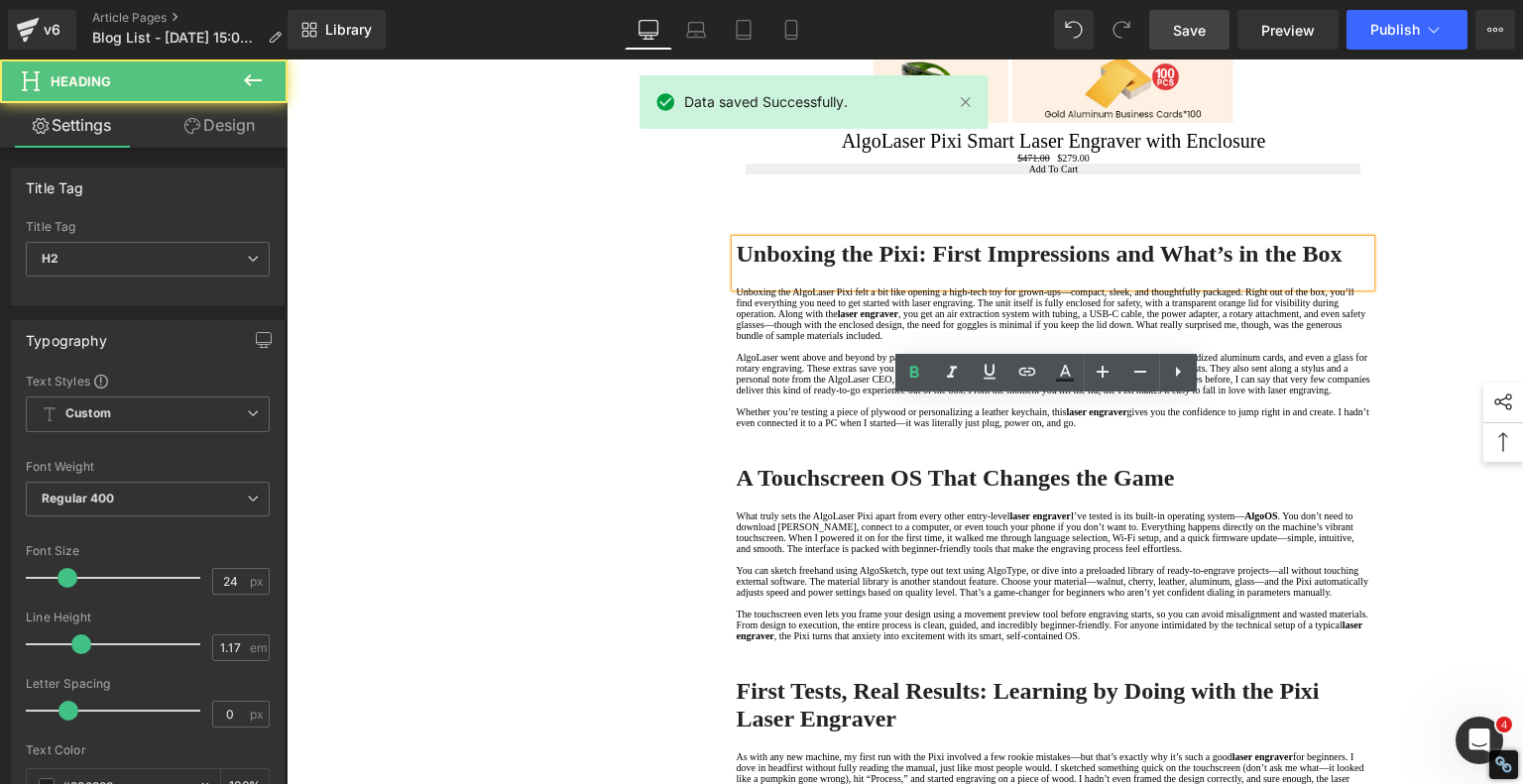 type 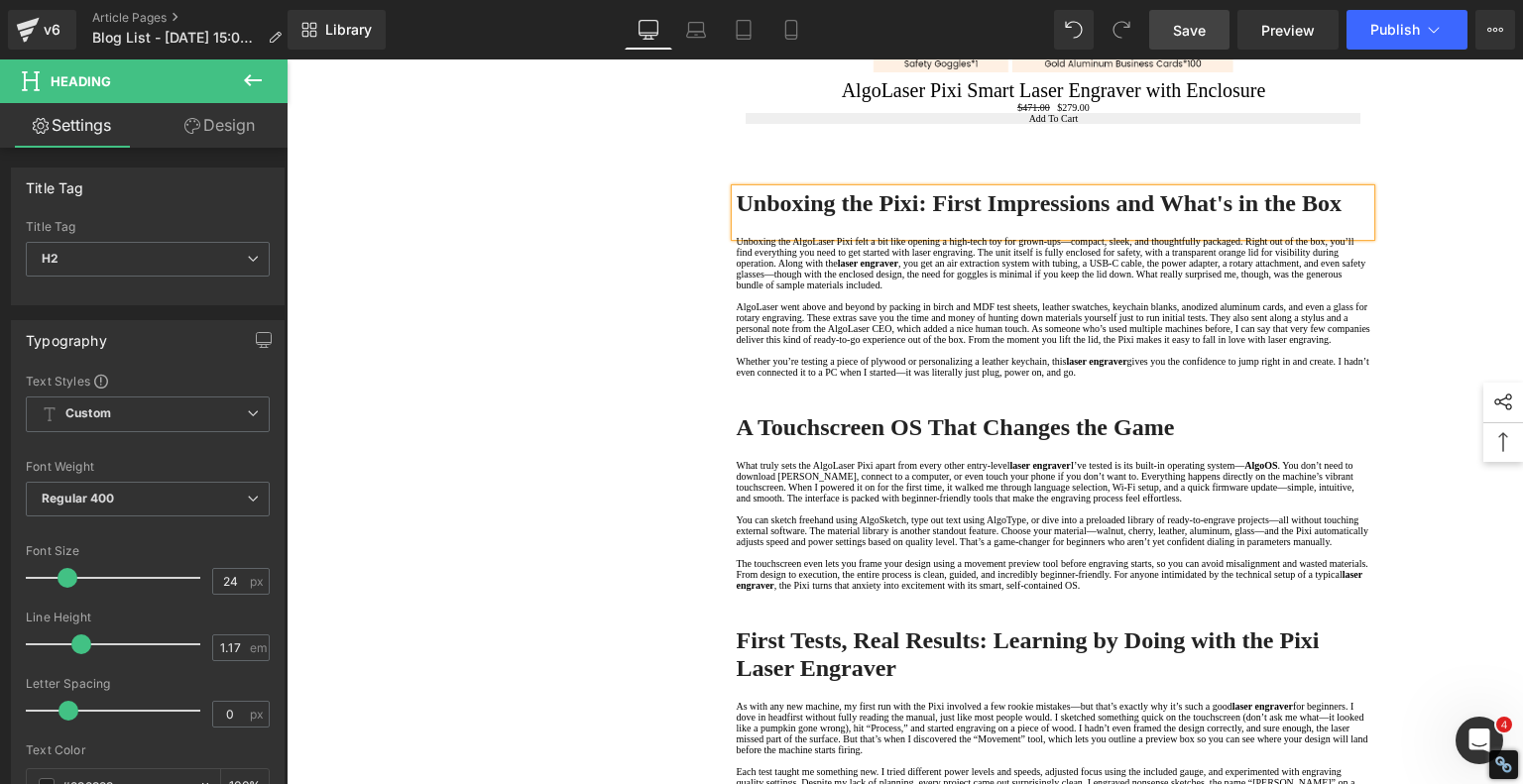 scroll, scrollTop: 1288, scrollLeft: 0, axis: vertical 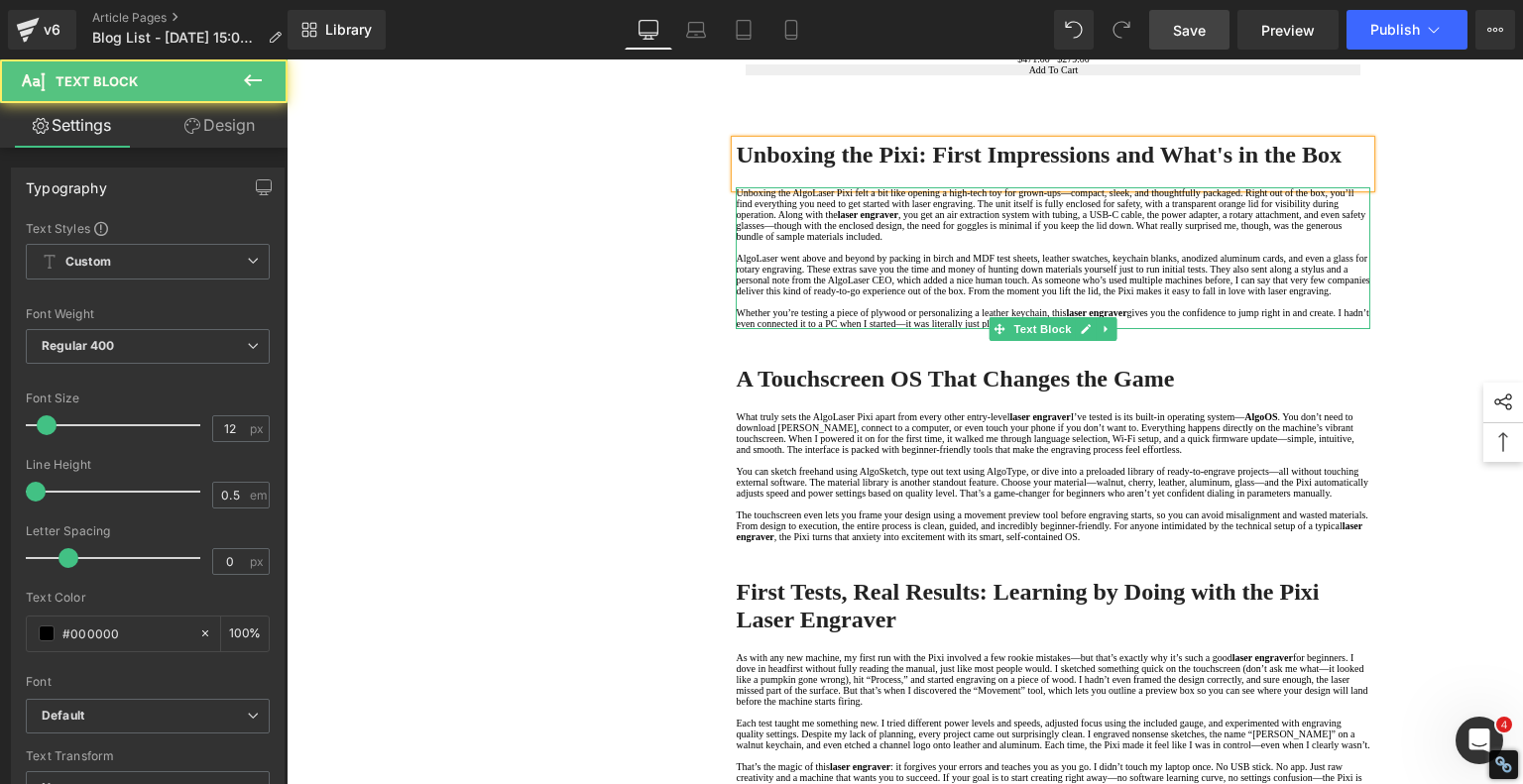 click on "Unboxing the AlgoLaser Pixi felt a bit like opening a high-tech toy for grown-ups—compact, sleek, and thoughtfully packaged. Right out of the box, you’ll find everything you need to get started with laser engraving. The unit itself is fully enclosed for safety, with a transparent orange lid for visibility during operation. Along with the" at bounding box center (1044, 203) 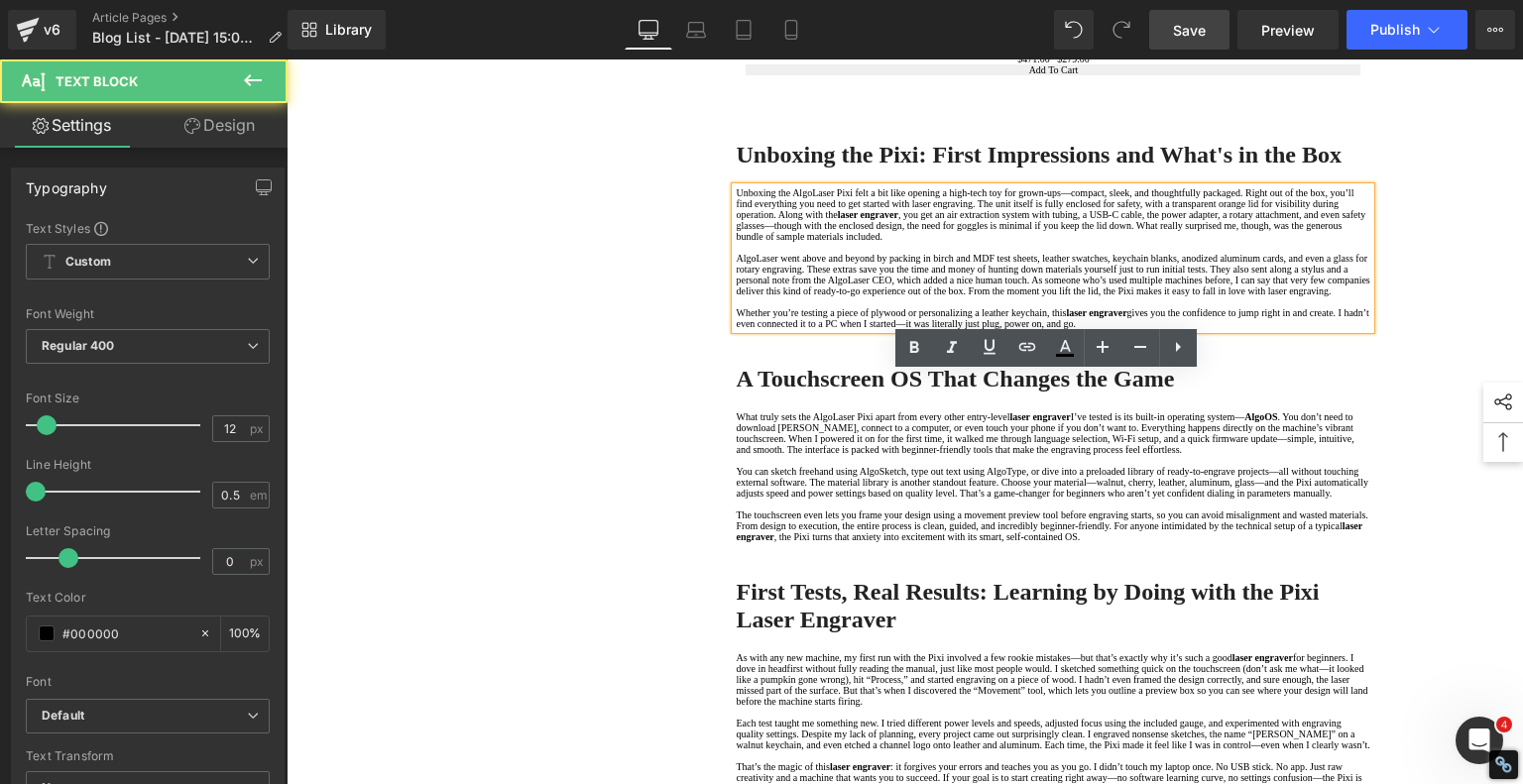 click on "Unboxing the AlgoLaser Pixi felt a bit like opening a high-tech toy for grown-ups—compact, sleek, and thoughtfully packaged. Right out of the box, you’ll find everything you need to get started with laser engraving. The unit itself is fully enclosed for safety, with a transparent orange lid for visibility during operation. Along with the" at bounding box center (1044, 203) 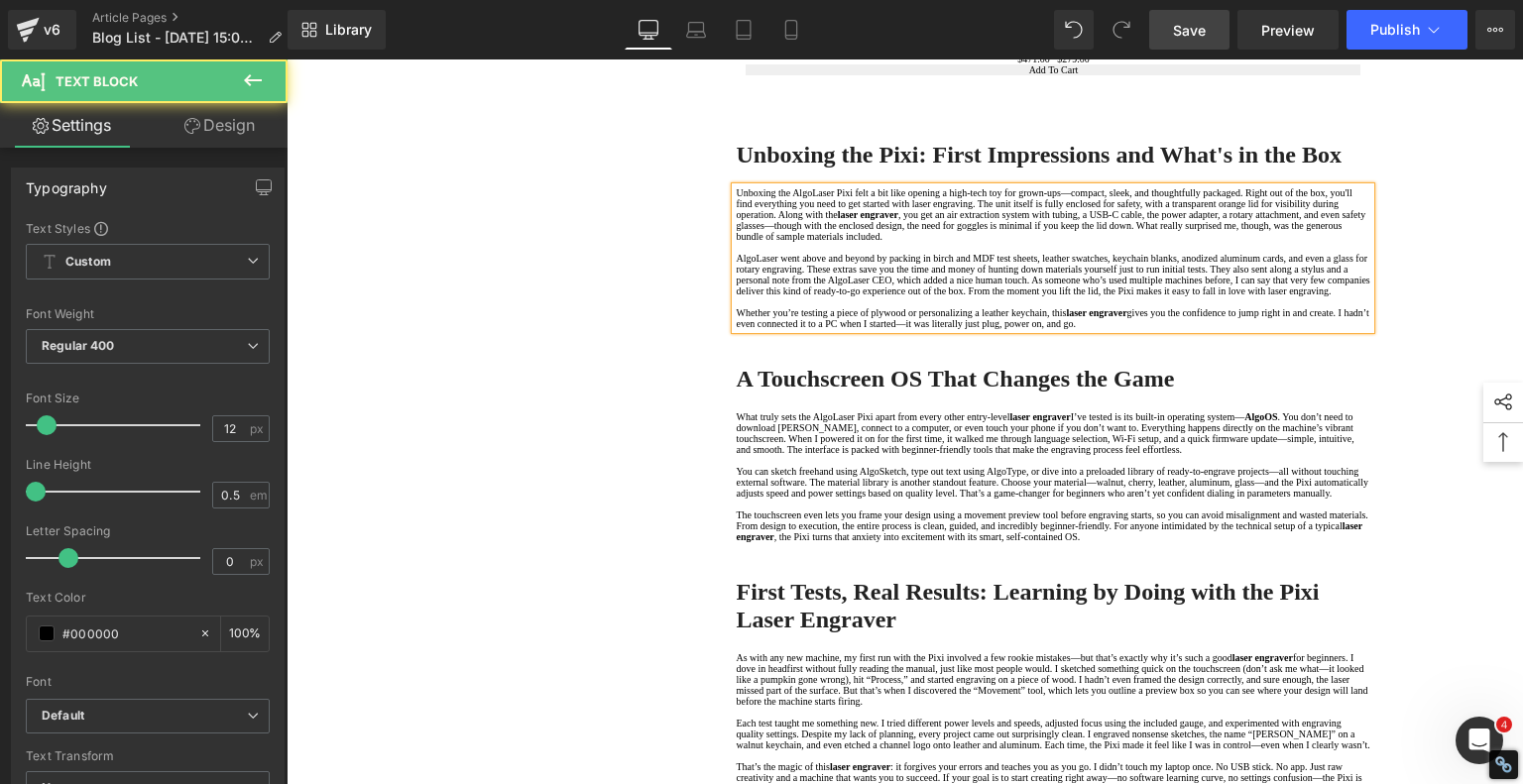 click on ", you get an air extraction system with tubing, a USB-C cable, the power adapter, a rotary attachment, and even safety glasses—though with the enclosed design, the need for goggles is minimal if you keep the lid down. What really surprised me, though, was the generous bundle of sample materials included." at bounding box center [1050, 225] 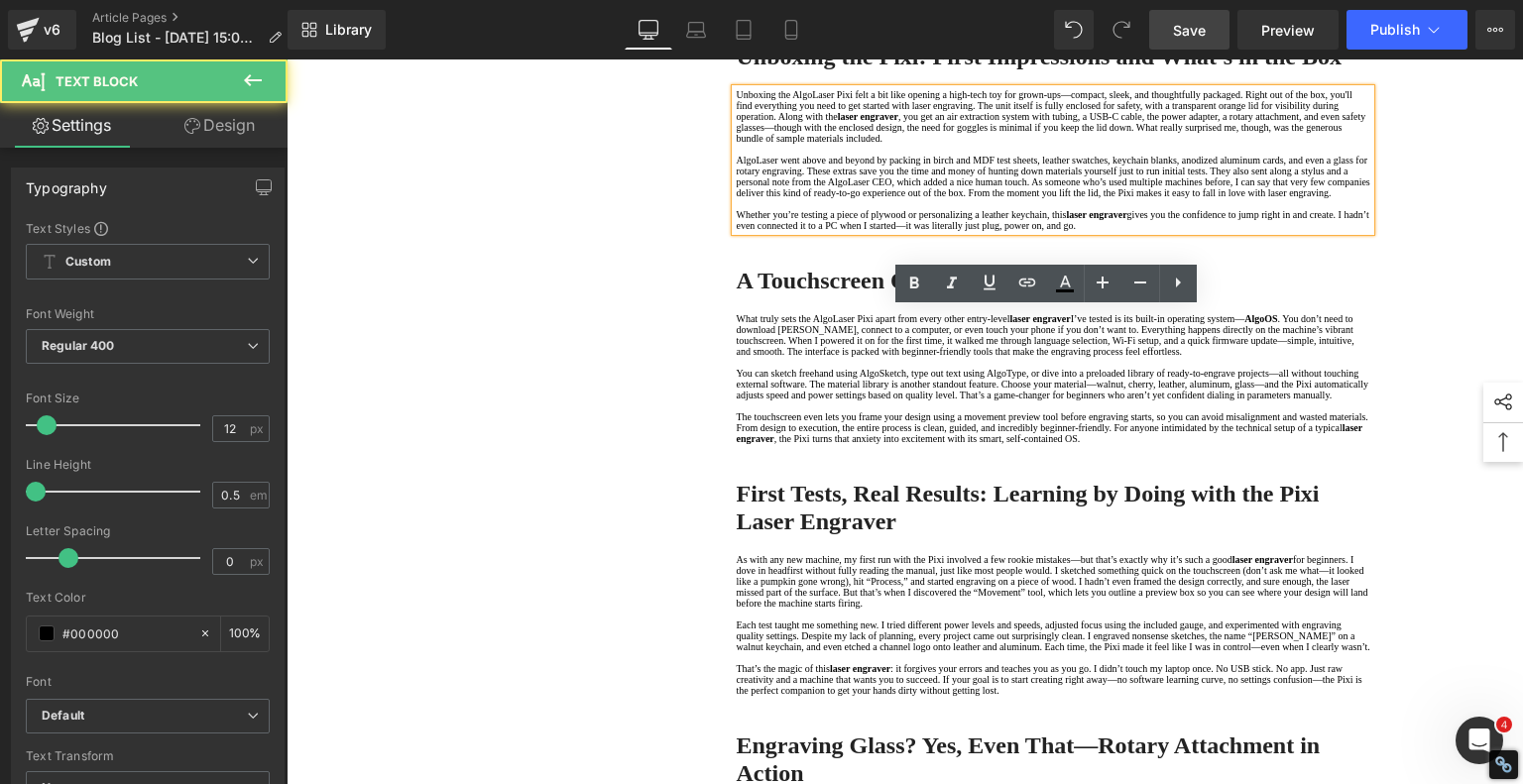 scroll, scrollTop: 1388, scrollLeft: 0, axis: vertical 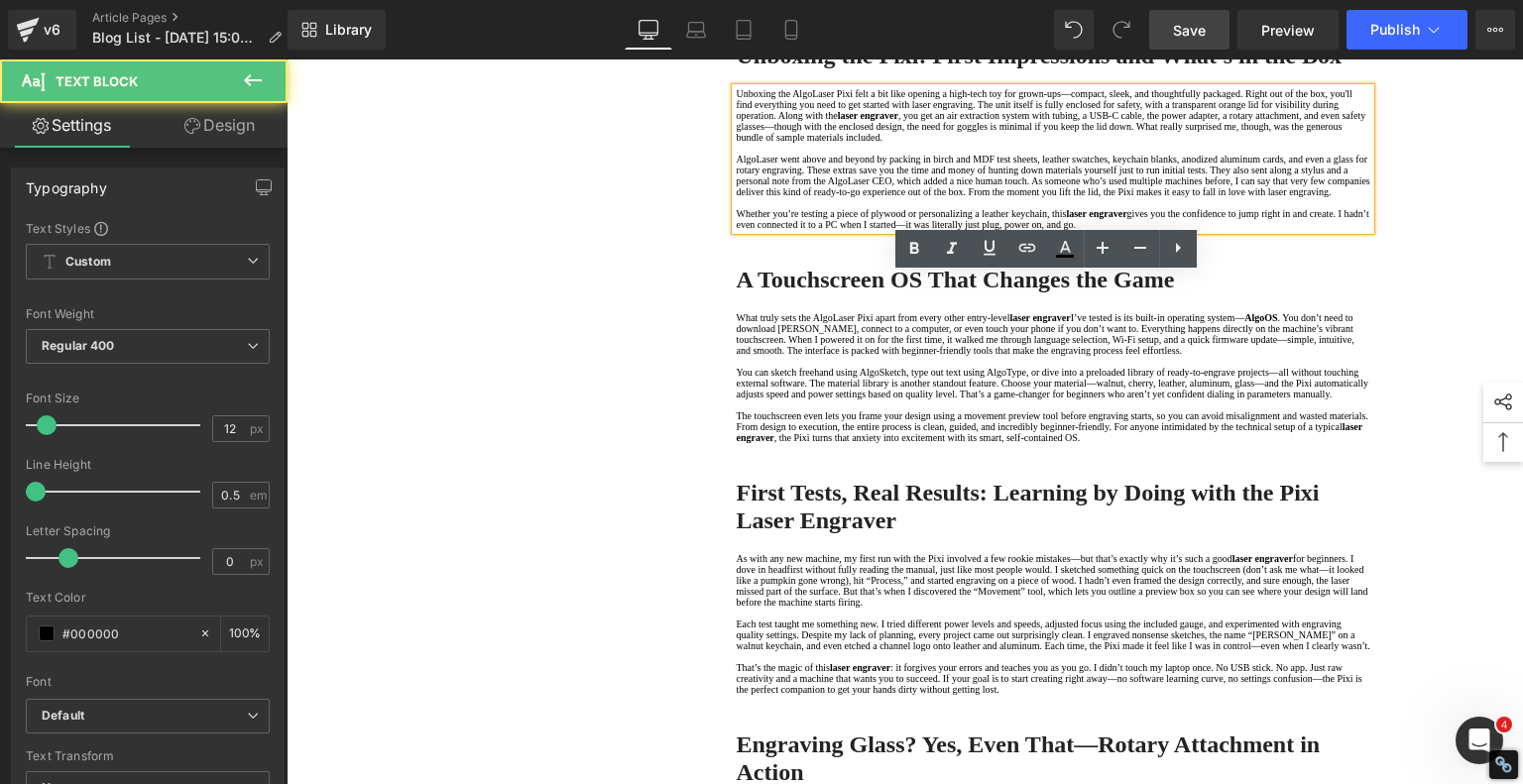 click on "AlgoLaser went above and beyond by packing in birch and MDF test sheets, leather swatches, keychain blanks, anodized aluminum cards, and even a glass for rotary engraving. These extras save you the time and money of hunting down materials yourself just to run initial tests. They also sent along a stylus and a personal note from the AlgoLaser CEO, which added a nice human touch. As someone who’s used multiple machines before, I can say that very few companies deliver this kind of ready-to-go experience out of the box. From the moment you lift the lid, the Pixi makes it easy to fall in love with laser engraving." at bounding box center [1053, 175] 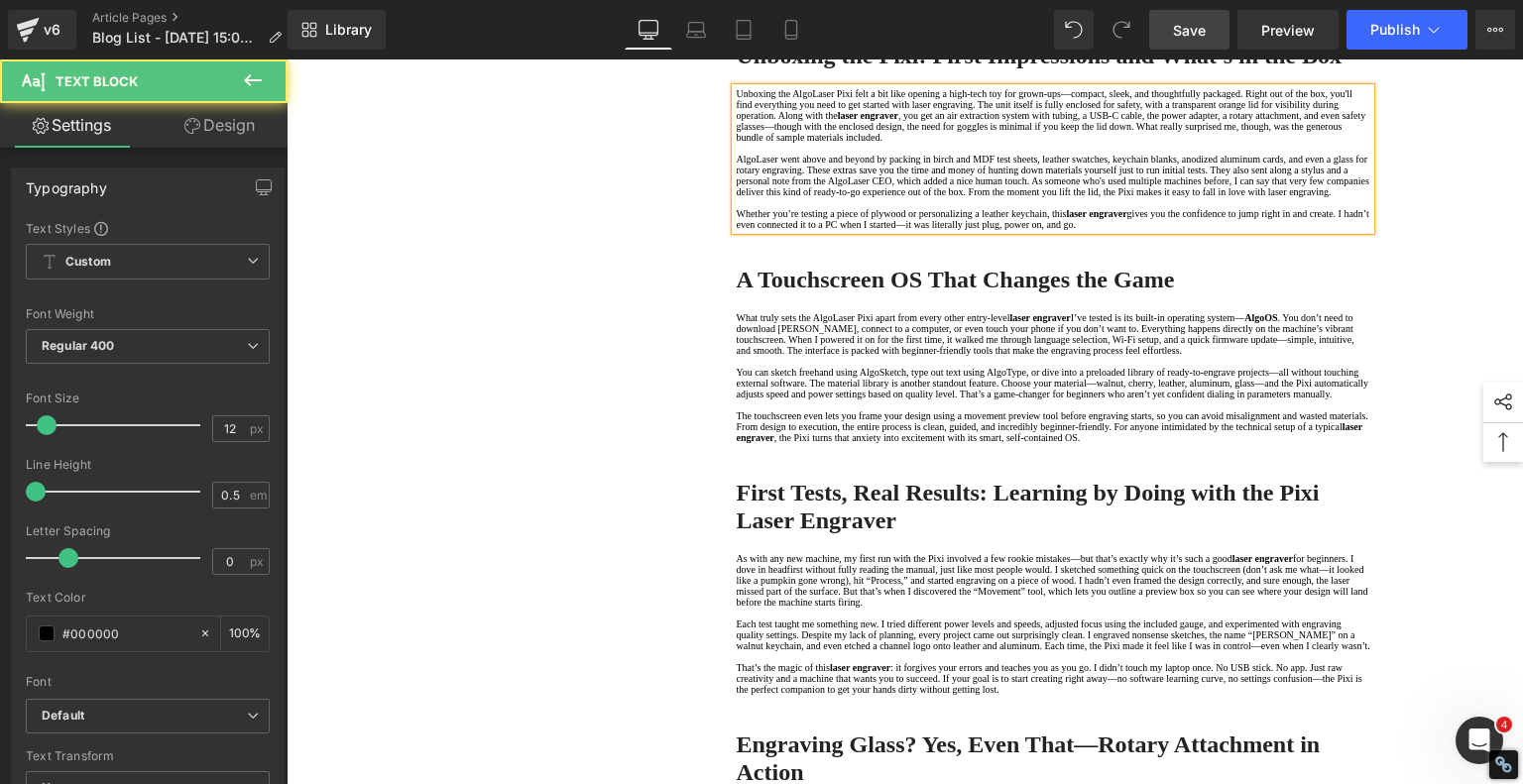 click on "Whether you’re testing a piece of plywood or personalizing a leather keychain, this" at bounding box center (900, 213) 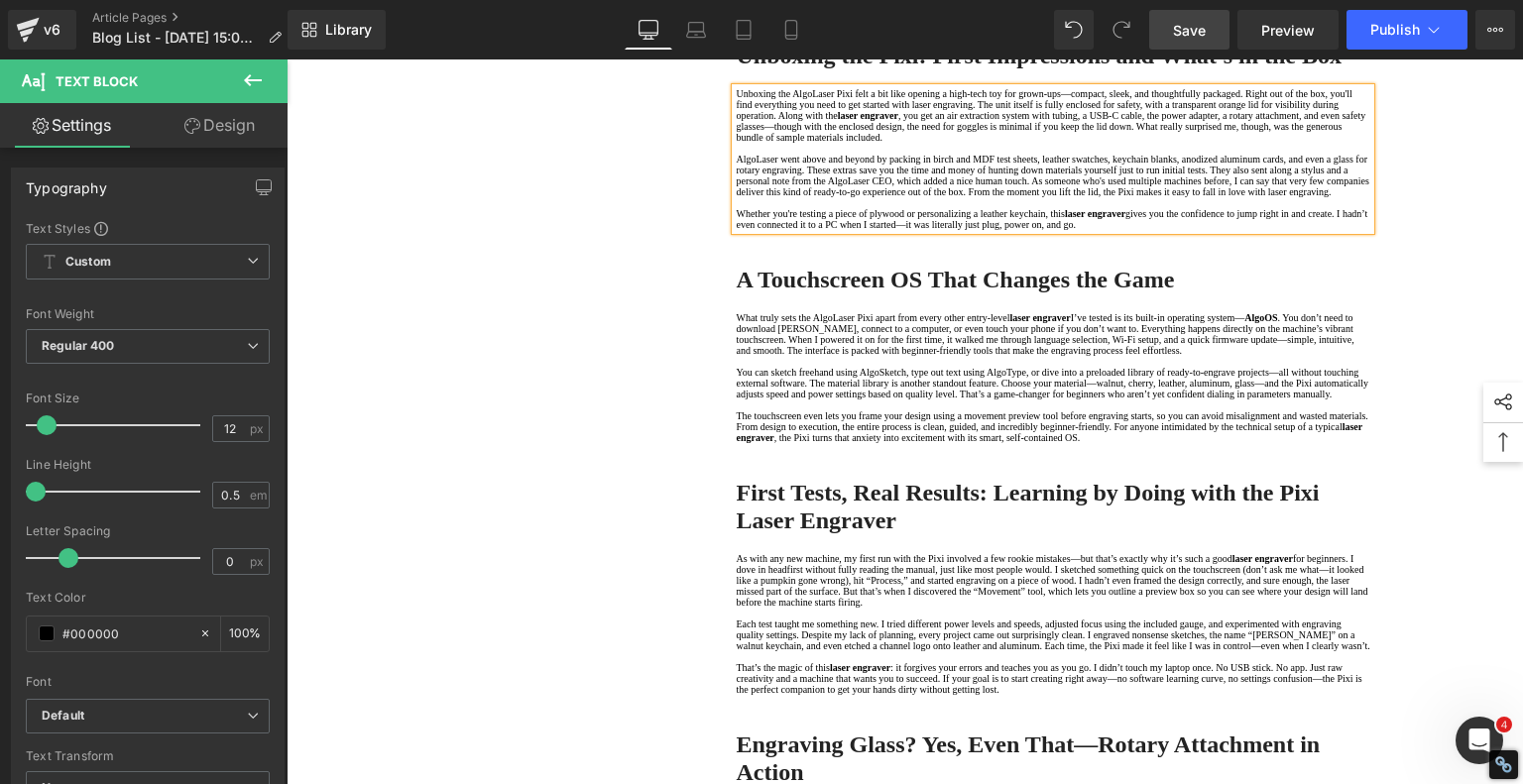 click on "gives you the confidence to jump right in and create. I hadn’t even connected it to a PC when I started—it was literally just plug, power on, and go." at bounding box center (1051, 219) 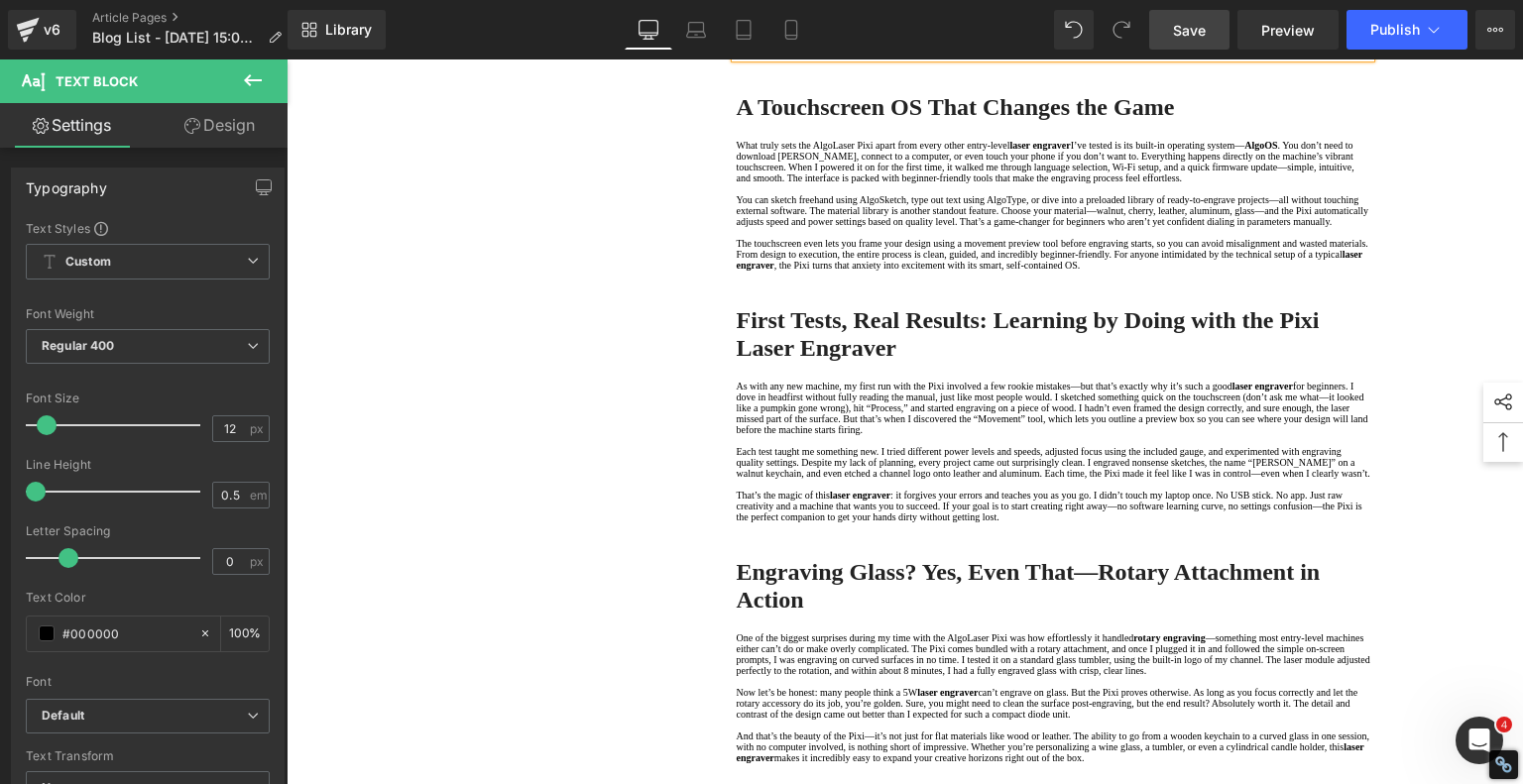 scroll, scrollTop: 1586, scrollLeft: 0, axis: vertical 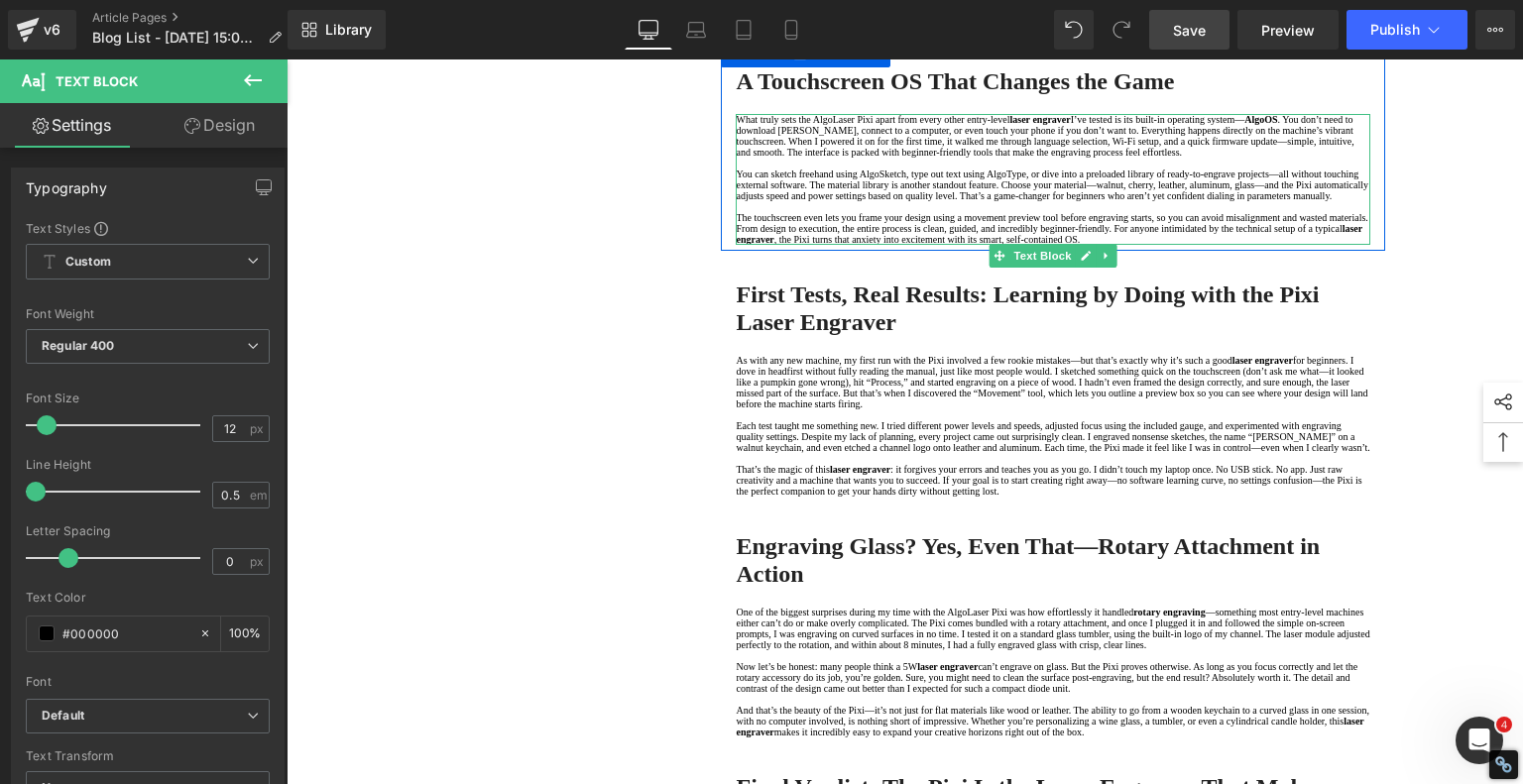 click on "I’ve tested is its built-in operating system—" at bounding box center (1158, 119) 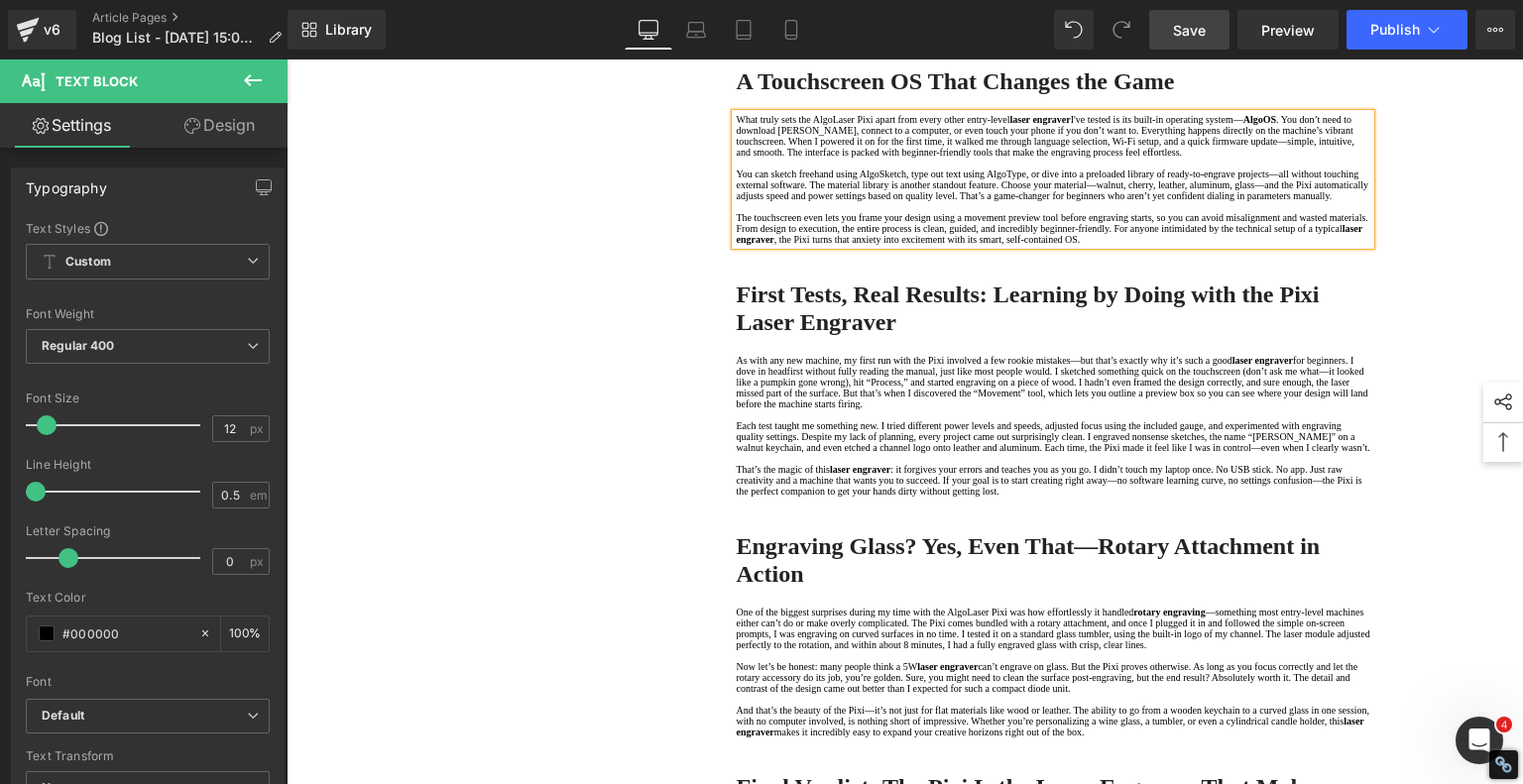 click on ". You don’t need to download [PERSON_NAME], connect to a computer, or even touch your phone if you don’t want to. Everything happens directly on the machine’s vibrant touchscreen. When I powered it on for the first time, it walked me through language selection, Wi-Fi setup, and a quick firmware update—simple, intuitive, and smooth. The interface is packed with beginner-friendly tools that make the engraving process feel effortless." at bounding box center (1044, 136) 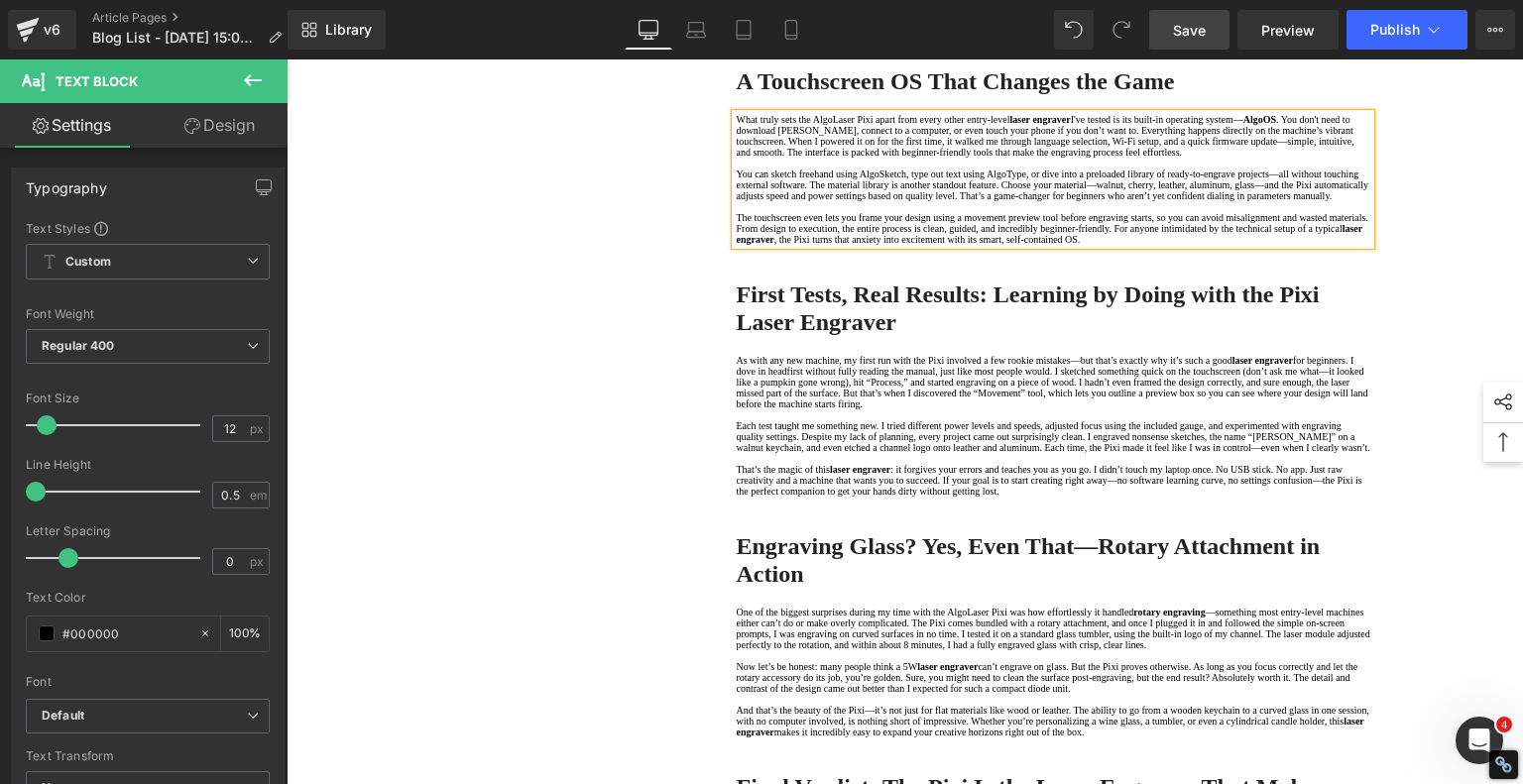 click on ". You don't need to download [PERSON_NAME], connect to a computer, or even touch your phone if you don’t want to. Everything happens directly on the machine’s vibrant touchscreen. When I powered it on for the first time, it walked me through language selection, Wi-Fi setup, and a quick firmware update—simple, intuitive, and smooth. The interface is packed with beginner-friendly tools that make the engraving process feel effortless." at bounding box center (1044, 136) 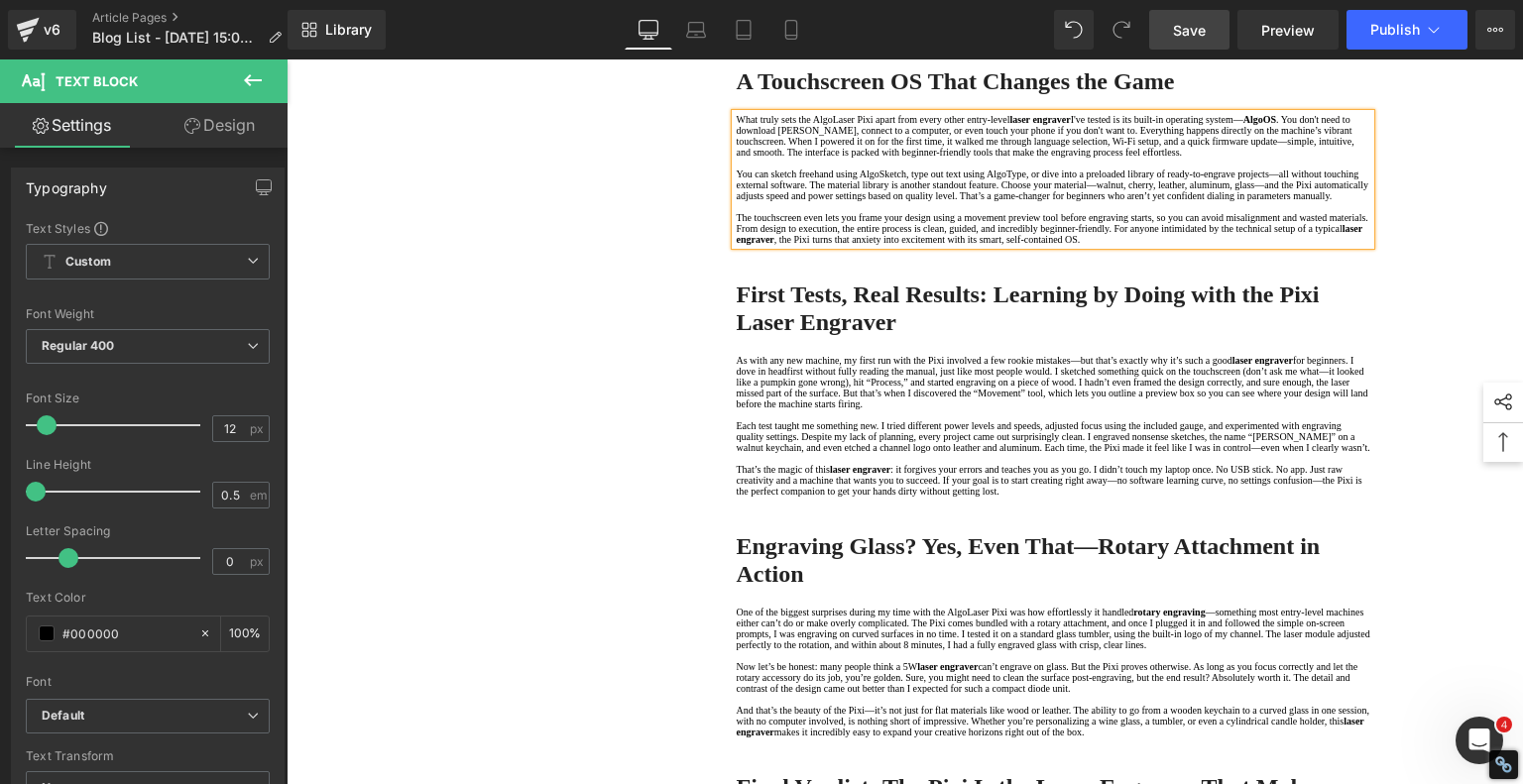 click on ". You don't need to download [PERSON_NAME], connect to a computer, or even touch your phone if you don't want to. Everything happens directly on the machine’s vibrant touchscreen. When I powered it on for the first time, it walked me through language selection, Wi-Fi setup, and a quick firmware update—simple, intuitive, and smooth. The interface is packed with beginner-friendly tools that make the engraving process feel effortless." at bounding box center [1044, 136] 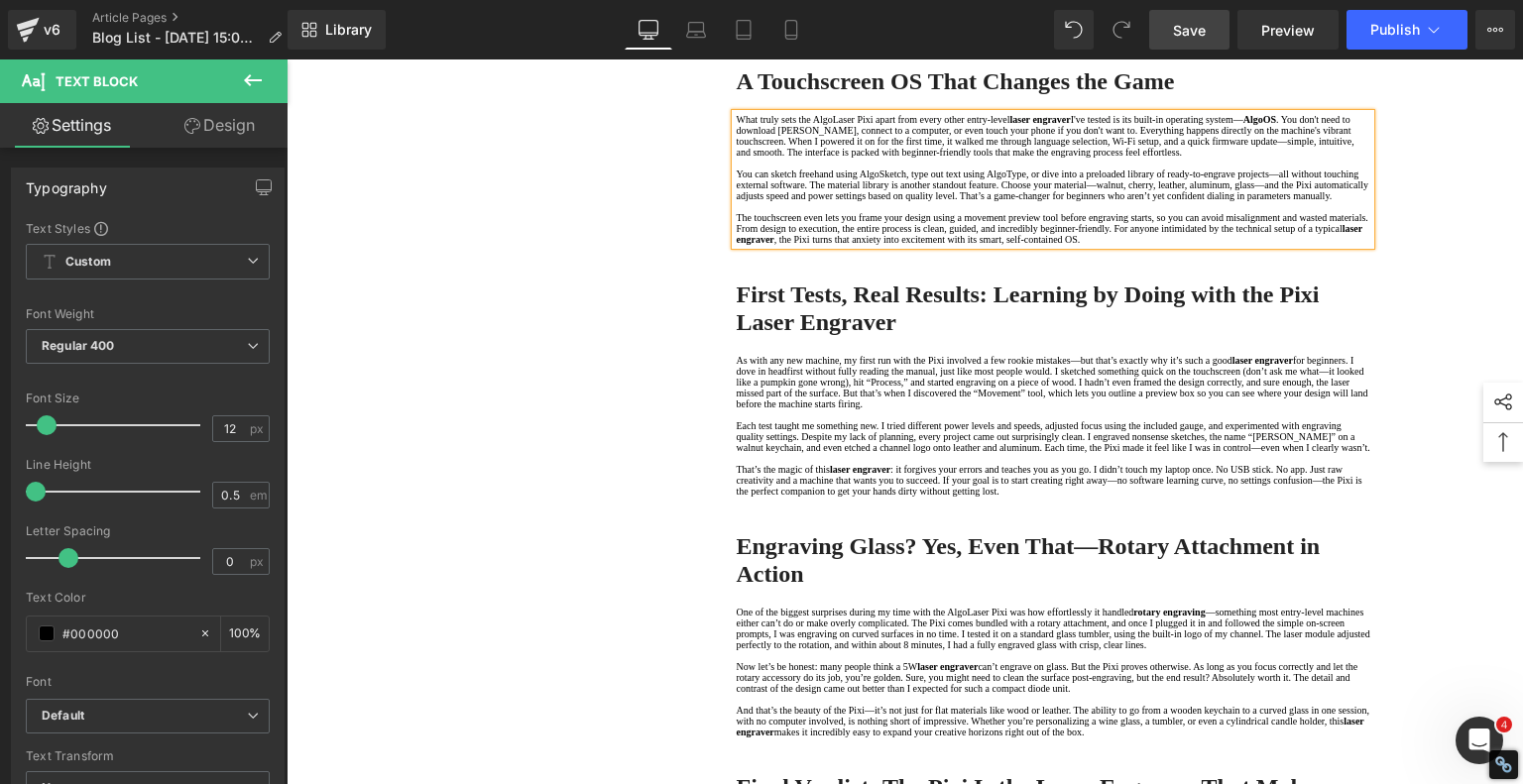 scroll, scrollTop: 1685, scrollLeft: 0, axis: vertical 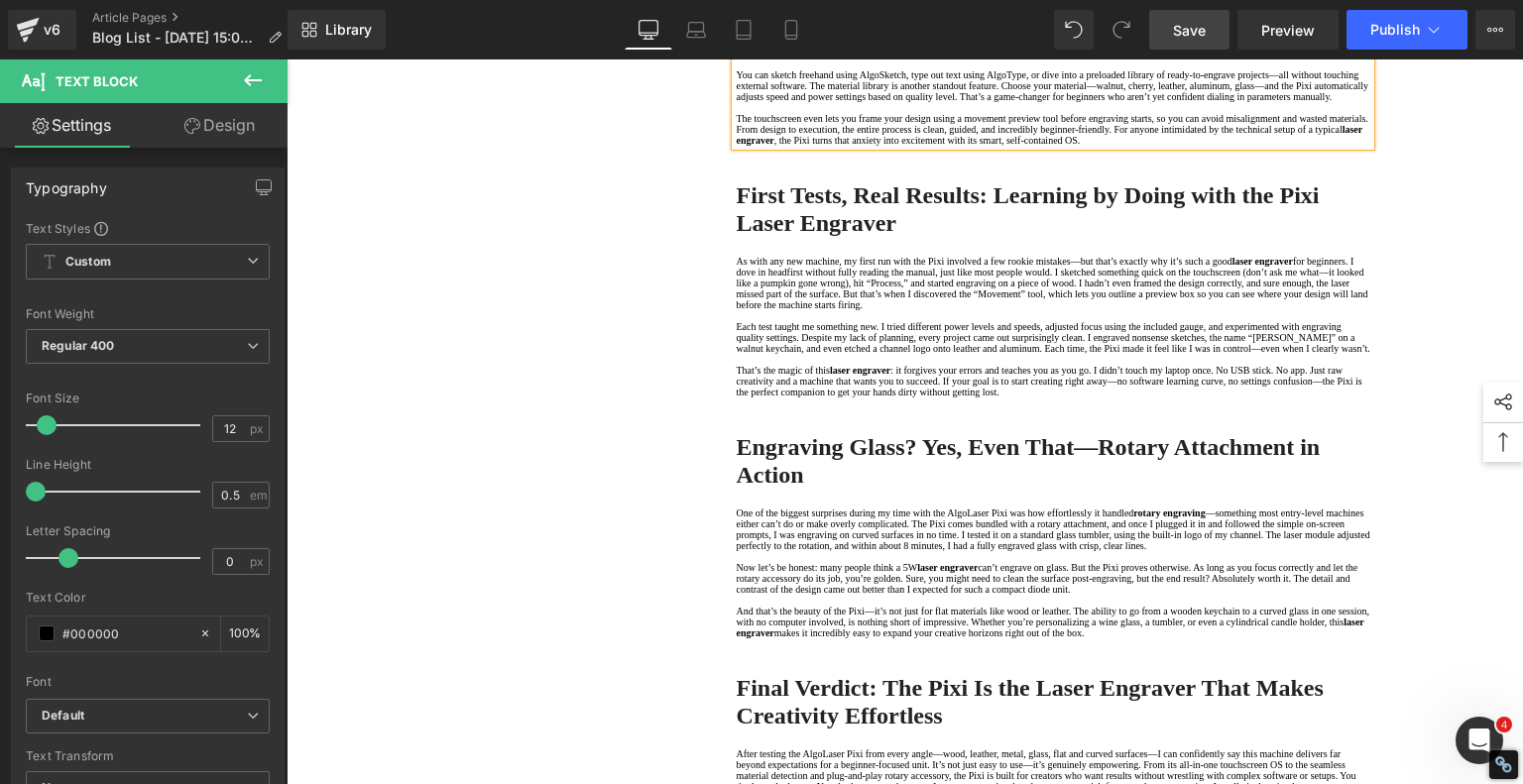 click on "You can sketch freehand using AlgoSketch, type out text using AlgoType, or dive into a preloaded library of ready-to-engrave projects—all without touching external software. The material library is another standout feature. Choose your material—walnut, cherry, leather, aluminum, glass—and the Pixi automatically adjusts speed and power settings based on quality level. That’s a game-changer for beginners who aren’t yet confident dialing in parameters manually." at bounding box center [1053, 85] 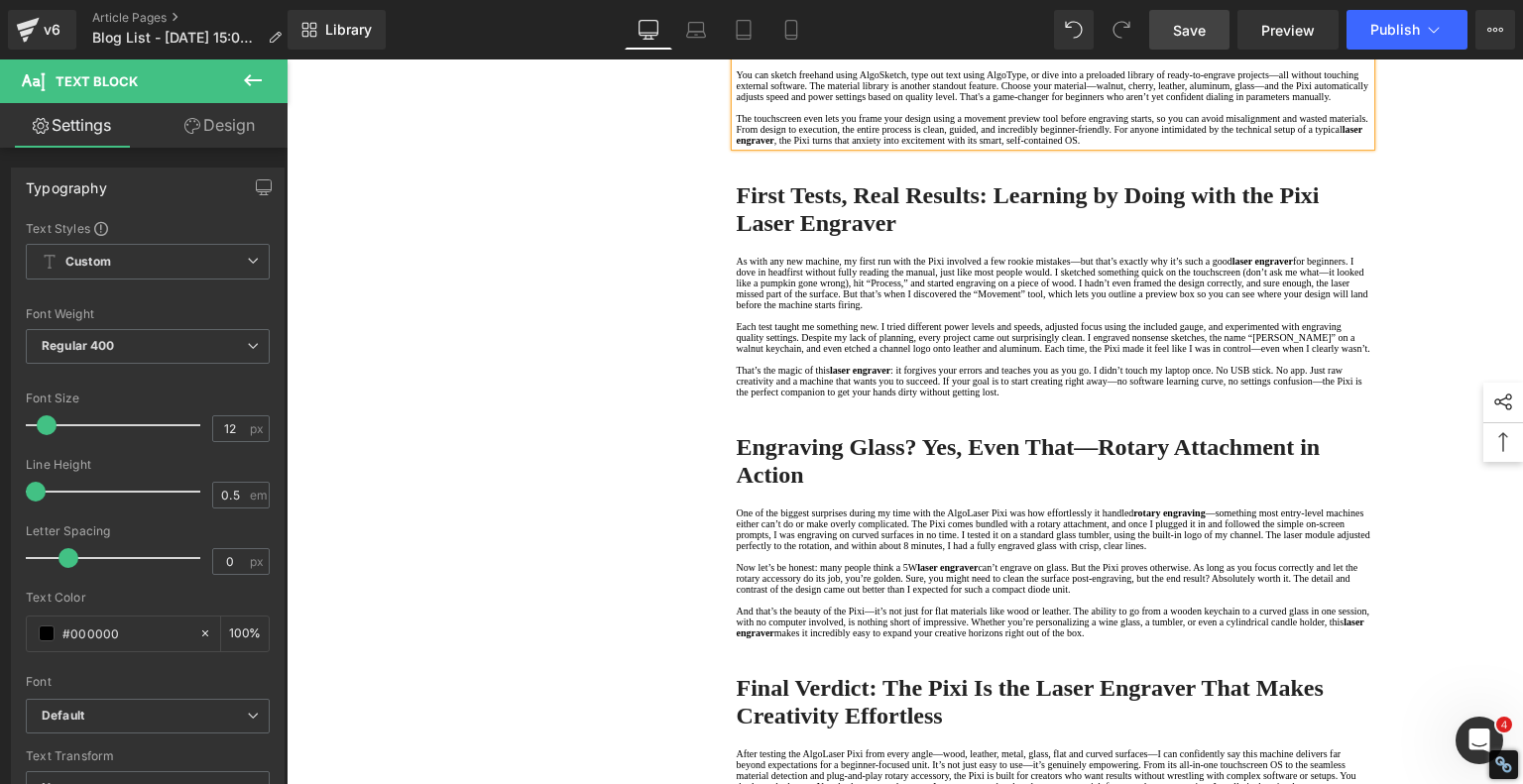 click on "You can sketch freehand using AlgoSketch, type out text using AlgoType, or dive into a preloaded library of ready-to-engrave projects—all without touching external software. The material library is another standout feature. Choose your material—walnut, cherry, leather, aluminum, glass—and the Pixi automatically adjusts speed and power settings based on quality level. That's a game-changer for beginners who aren’t yet confident dialing in parameters manually." at bounding box center [1053, 85] 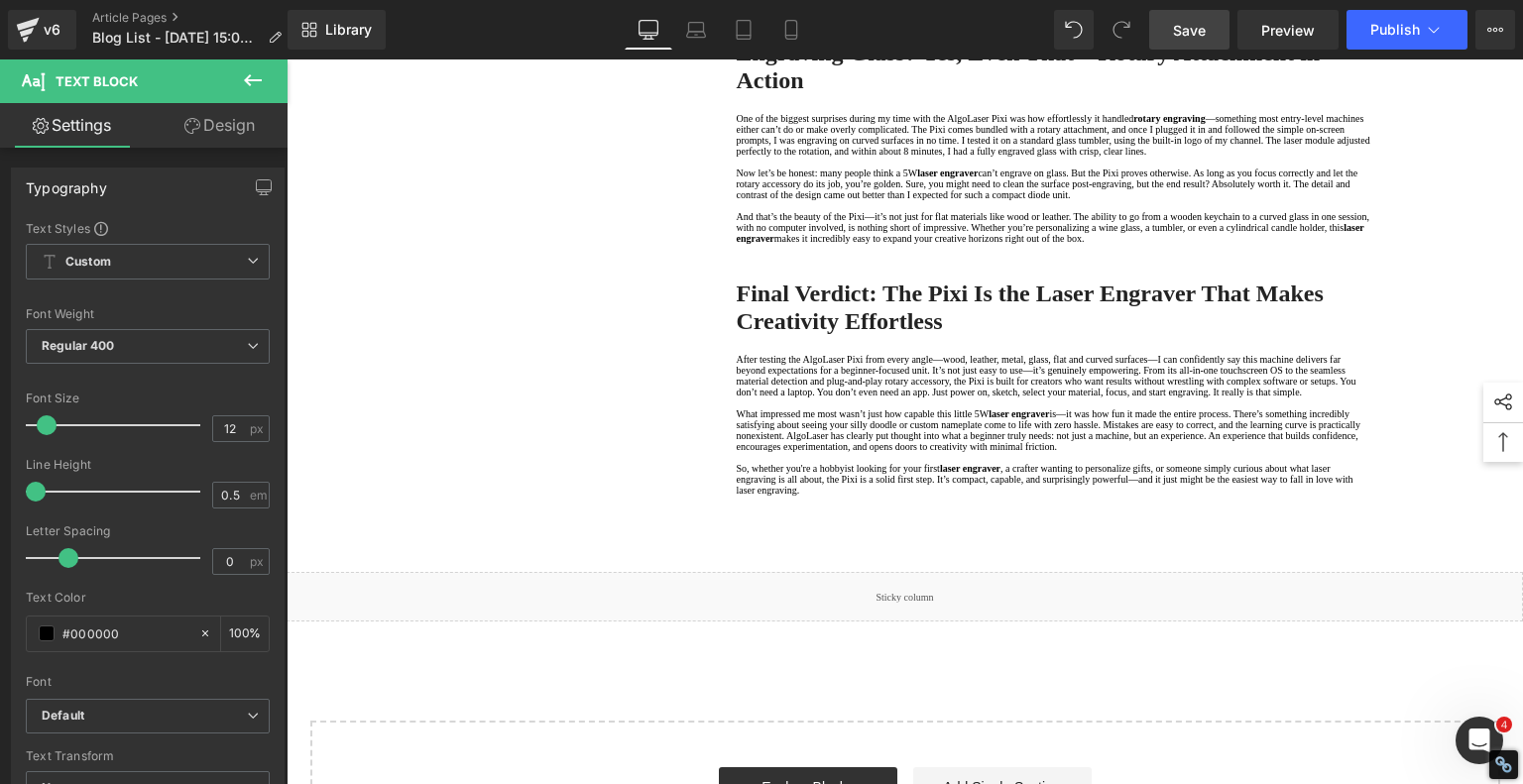 scroll, scrollTop: 2081, scrollLeft: 0, axis: vertical 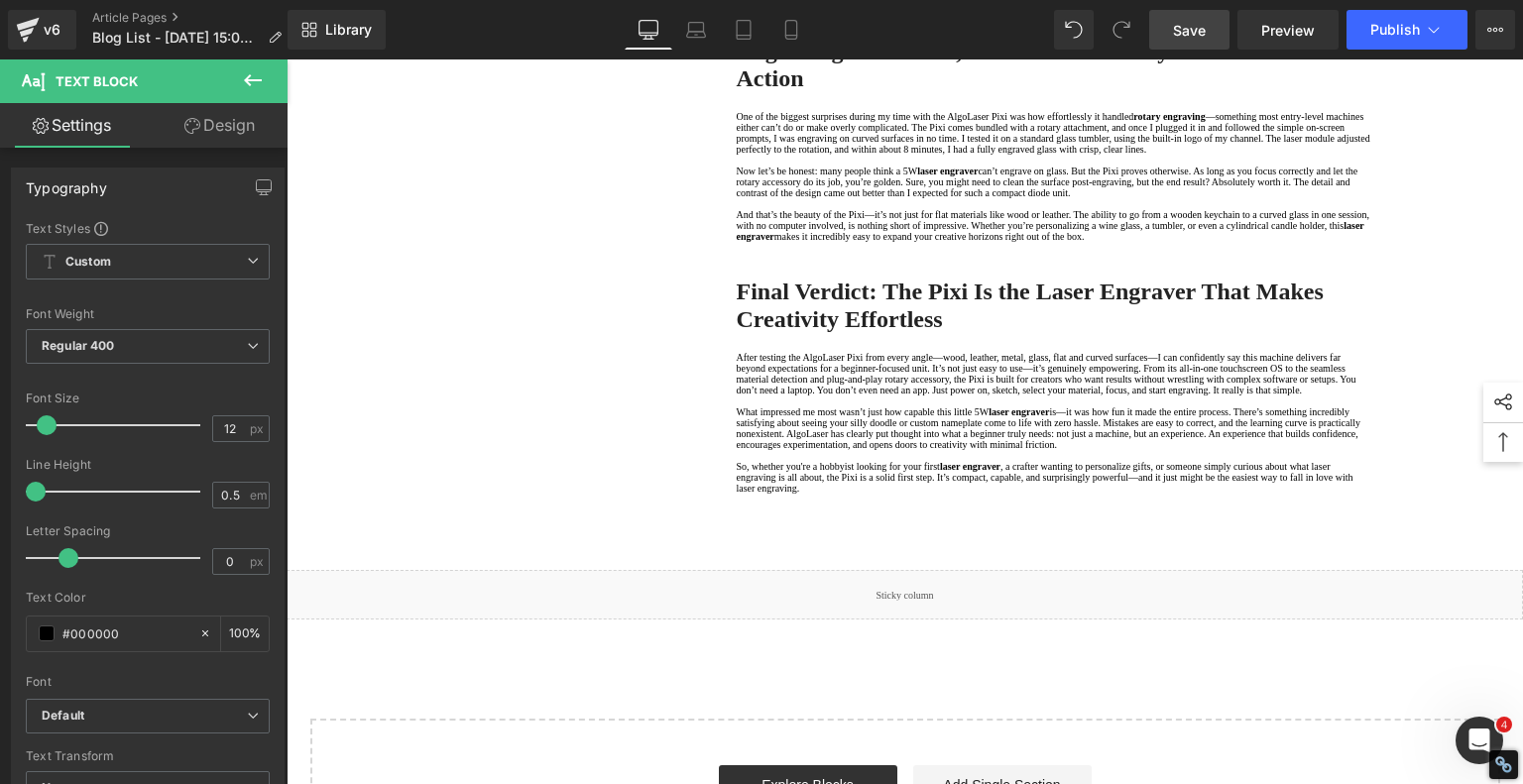 drag, startPoint x: 1245, startPoint y: 349, endPoint x: 1320, endPoint y: 343, distance: 75.23962 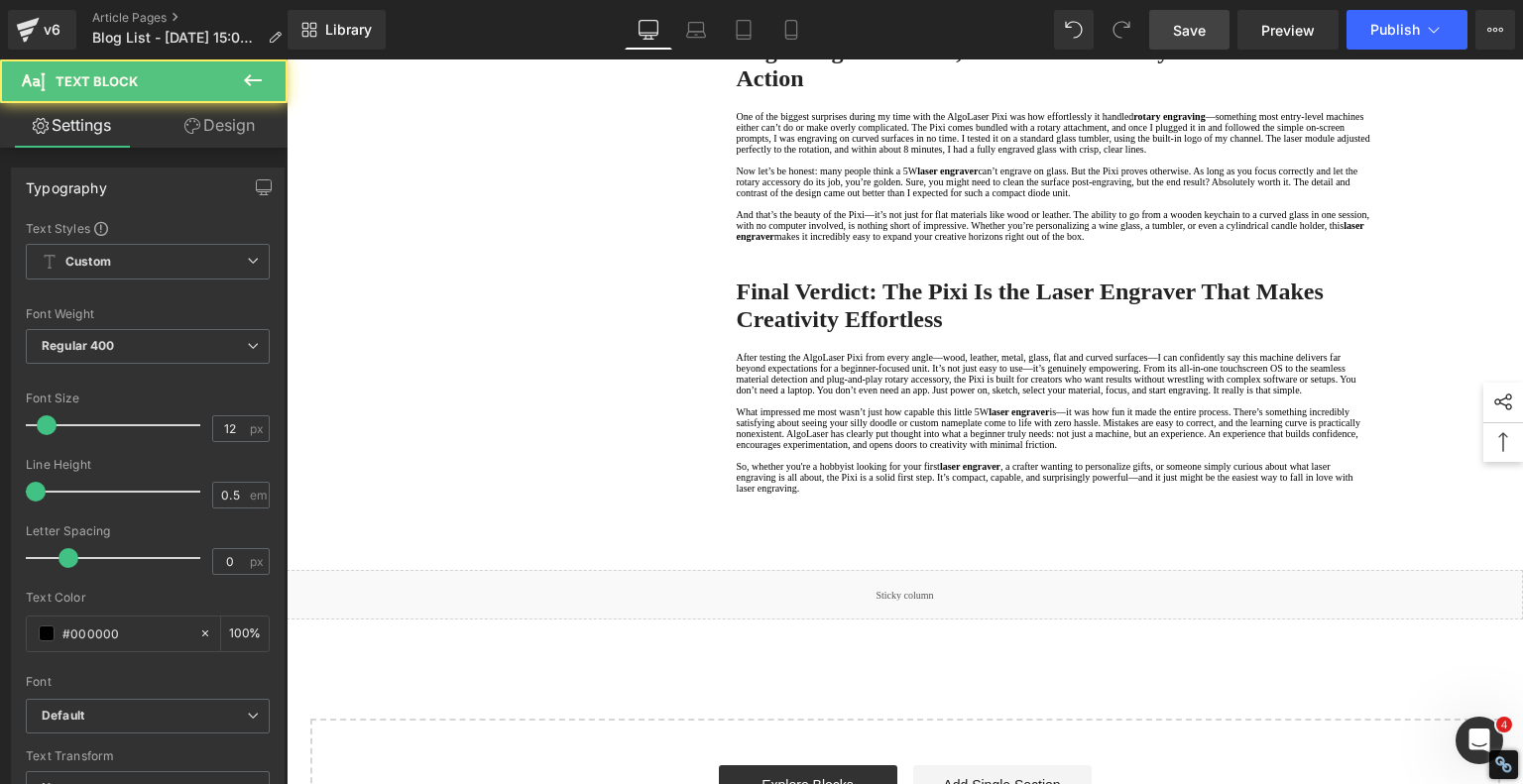 click on "As with any new machine, my first run with the Pixi involved a few rookie mistakes—but that's exactly why it’s such a good" at bounding box center [983, -136] 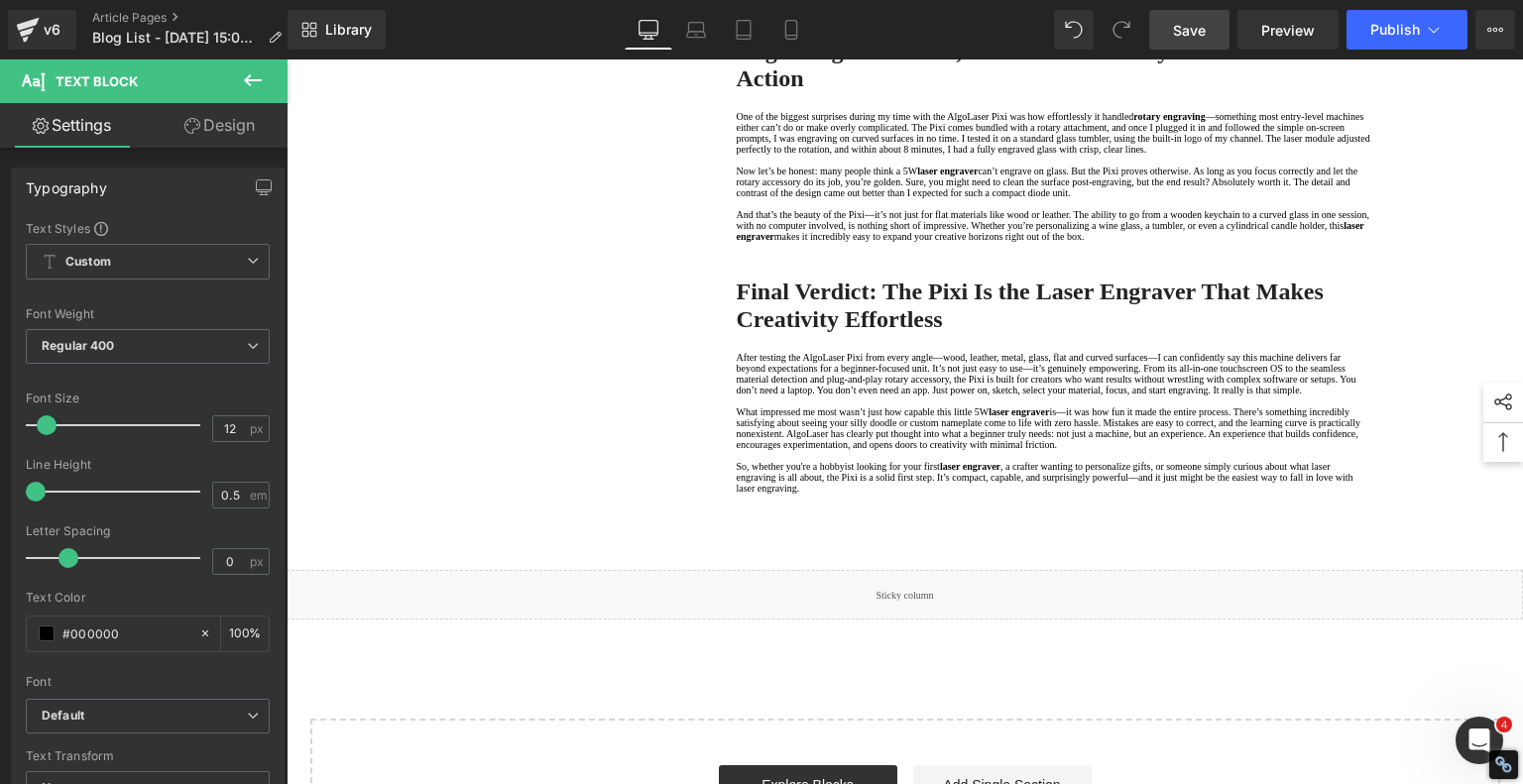 click on "for beginners. I dove in headfirst without fully reading the manual, just like most people would. I sketched something quick on the touchscreen (don’t ask me what—it looked like a pumpkin gone wrong), hit “Process,” and started engraving on a piece of wood. I hadn’t even framed the design correctly, and sure enough, the laser missed part of the surface. But that’s when I discovered the “Movement” tool, which lets you outline a preview box so you can see where your design will land before the machine starts firing." at bounding box center (1051, -114) 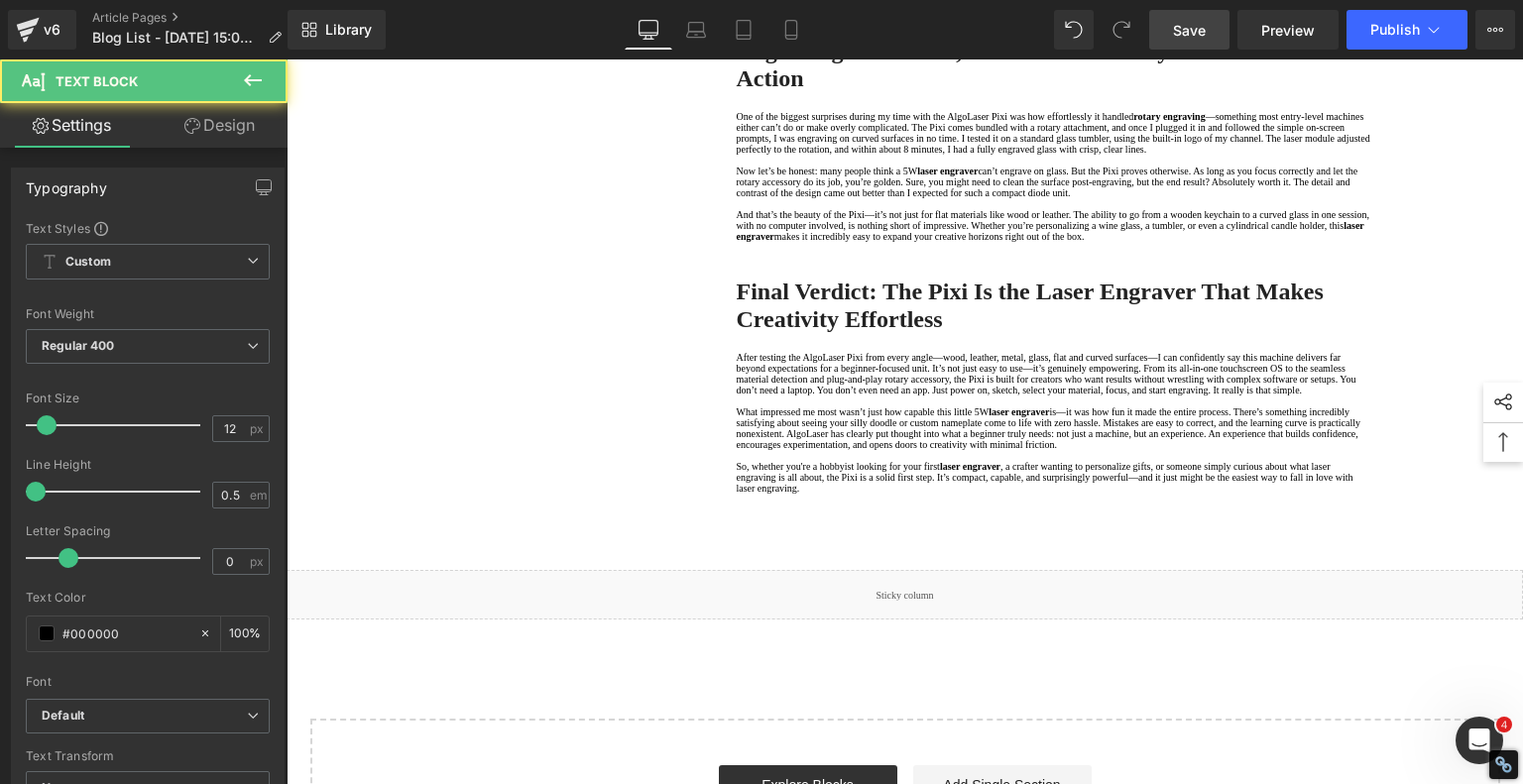 click on "for beginners. I dove in headfirst without fully reading the manual, just like most people would. I sketched something quick on the touchscreen (don't ask me what—it looked like a pumpkin gone wrong), hit "Process," and started engraving on a piece of wood. I hadn’t even framed the design correctly, and sure enough, the laser missed part of the surface. But that’s when I discovered the “Movement” tool, which lets you outline a preview box so you can see where your design will land before the machine starts firing." at bounding box center [1051, -114] 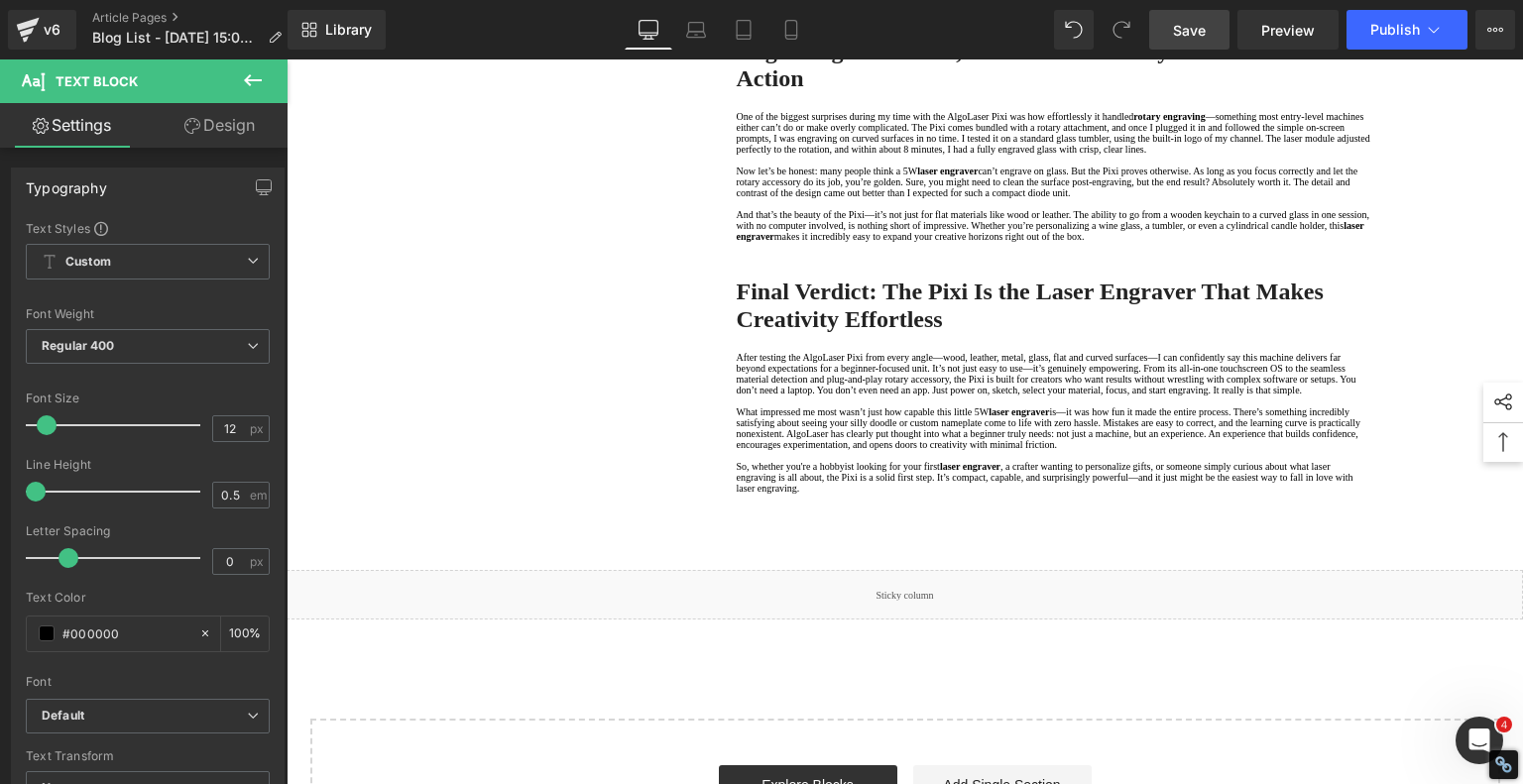 click on "for beginners. I dove in headfirst without fully reading the manual, just like most people would. I sketched something quick on the touchscreen (don't ask me what—it looked like a pumpkin gone wrong), hit "Process," and started engraving on a piece of wood. I hadn't even framed the design correctly, and sure enough, the laser missed part of the surface. But that's when I discovered the “Movement” tool, which lets you outline a preview box so you can see where your design will land before the machine starts firing." at bounding box center (1051, -114) 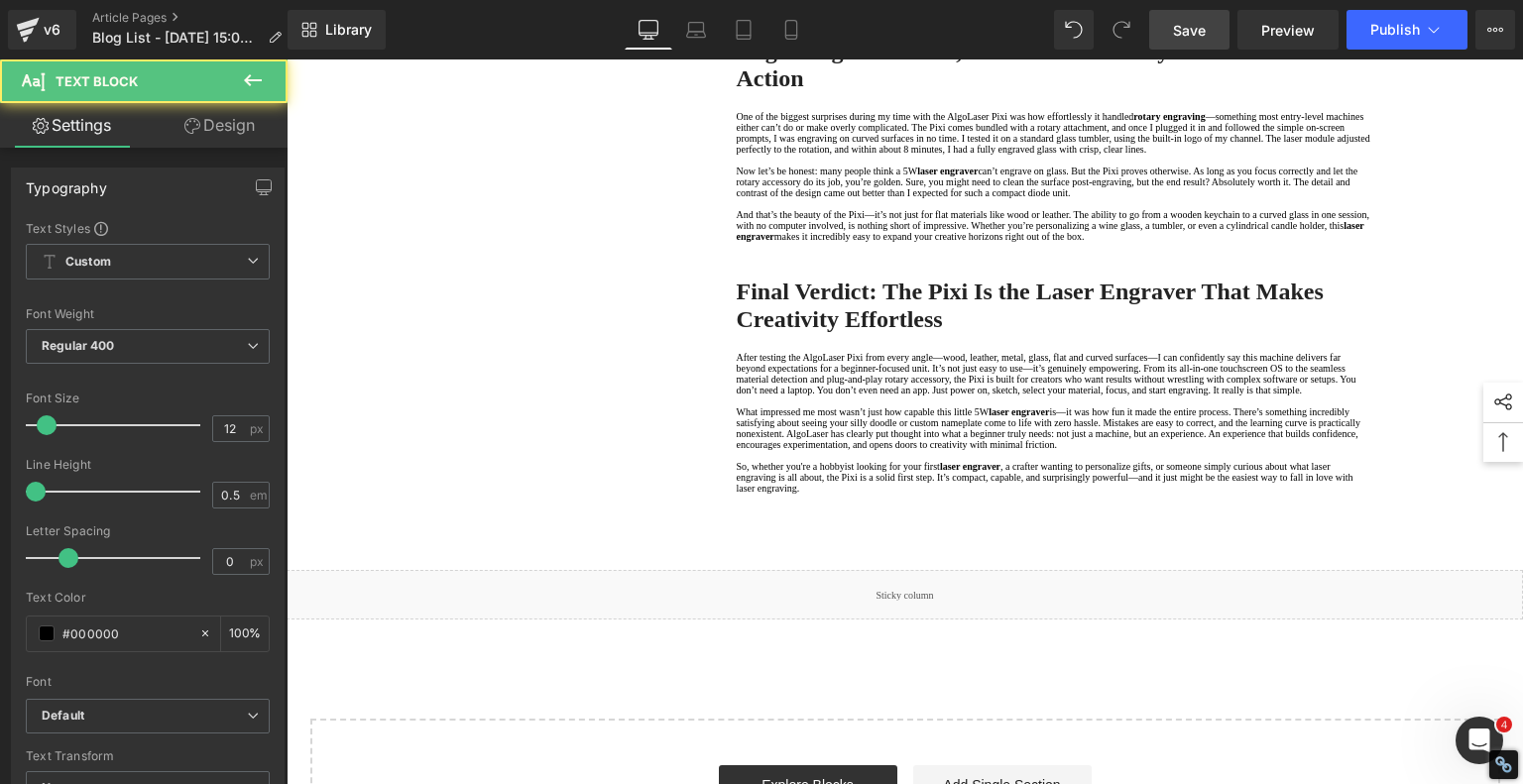 click on "Each test taught me something new. I tried different power levels and speeds, adjusted focus using the included gauge, and experimented with engraving quality settings. Despite my lack of planning, every project came out surprisingly clean. I engraved nonsense sketches, the name “[PERSON_NAME]” on a walnut keychain, and even etched a channel logo onto leather and aluminum. Each time, the Pixi made it feel like I was in control—even when I clearly wasn’t." at bounding box center (1053, -59) 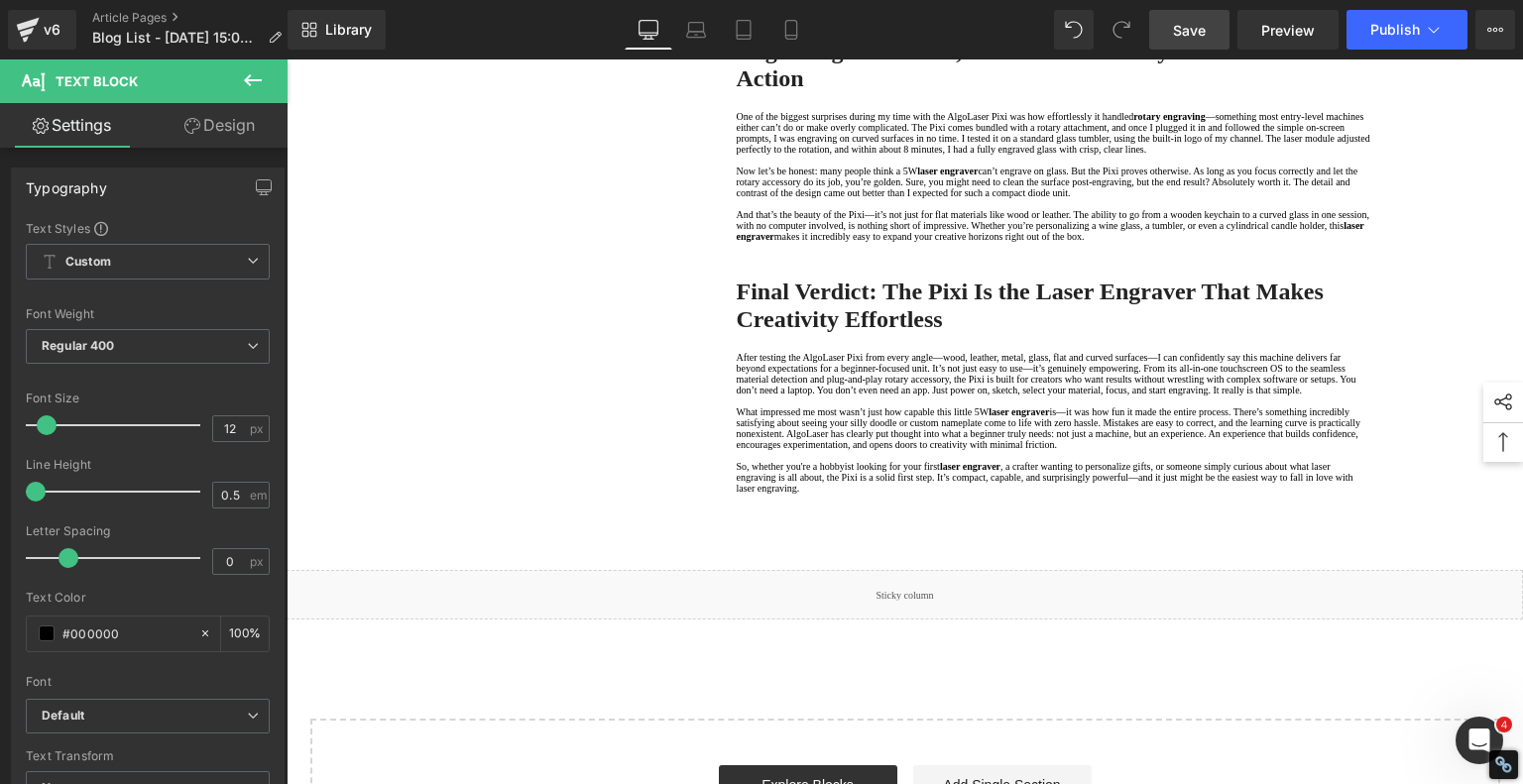 click on "Each test taught me something new. I tried different power levels and speeds, adjusted focus using the included gauge, and experimented with engraving quality settings. Despite my lack of planning, every project came out surprisingly clean. I engraved nonsense sketches, the name "[PERSON_NAME]” on a walnut keychain, and even etched a channel logo onto leather and aluminum. Each time, the Pixi made it feel like I was in control—even when I clearly wasn’t." at bounding box center (1053, -59) 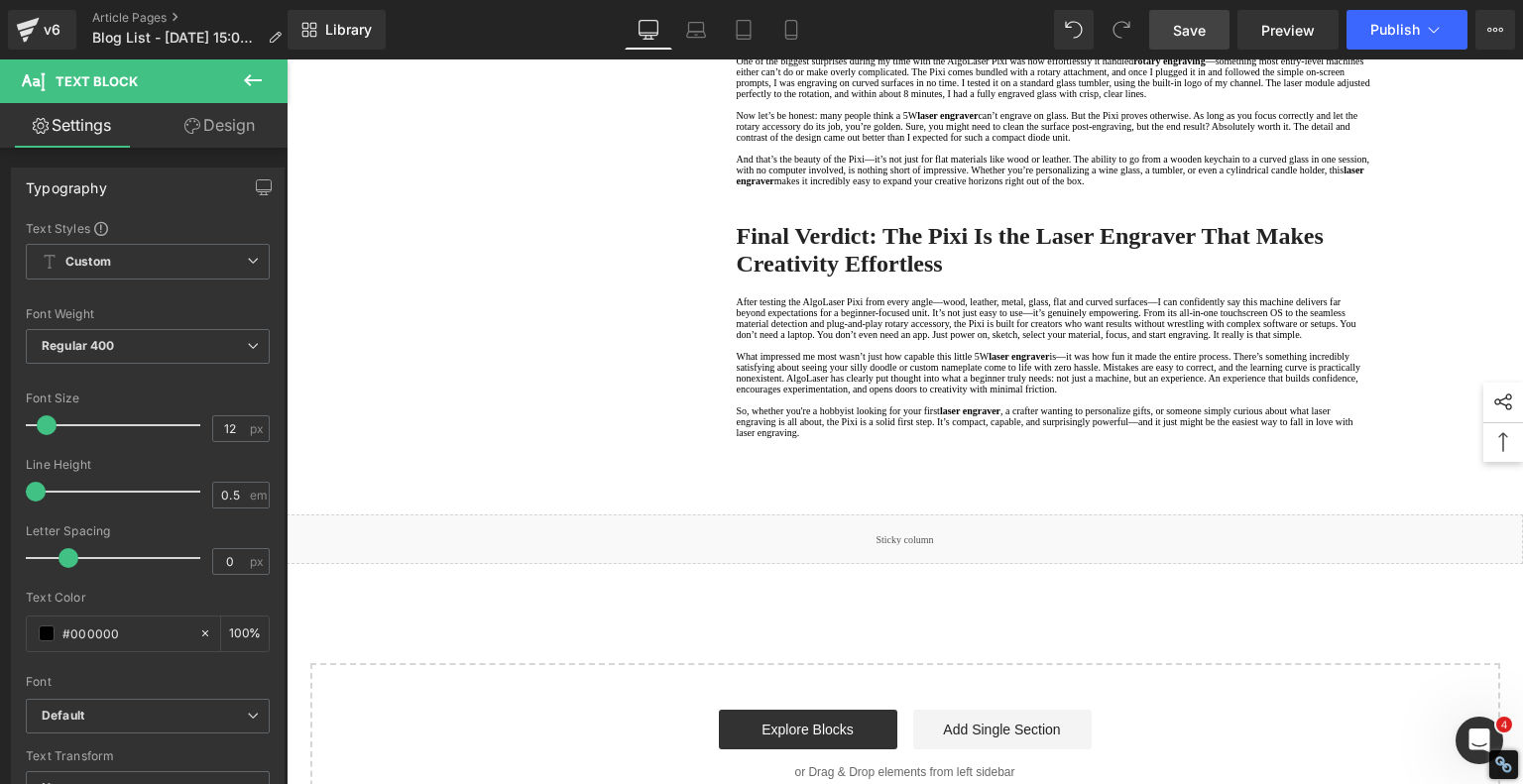 scroll, scrollTop: 2181, scrollLeft: 0, axis: vertical 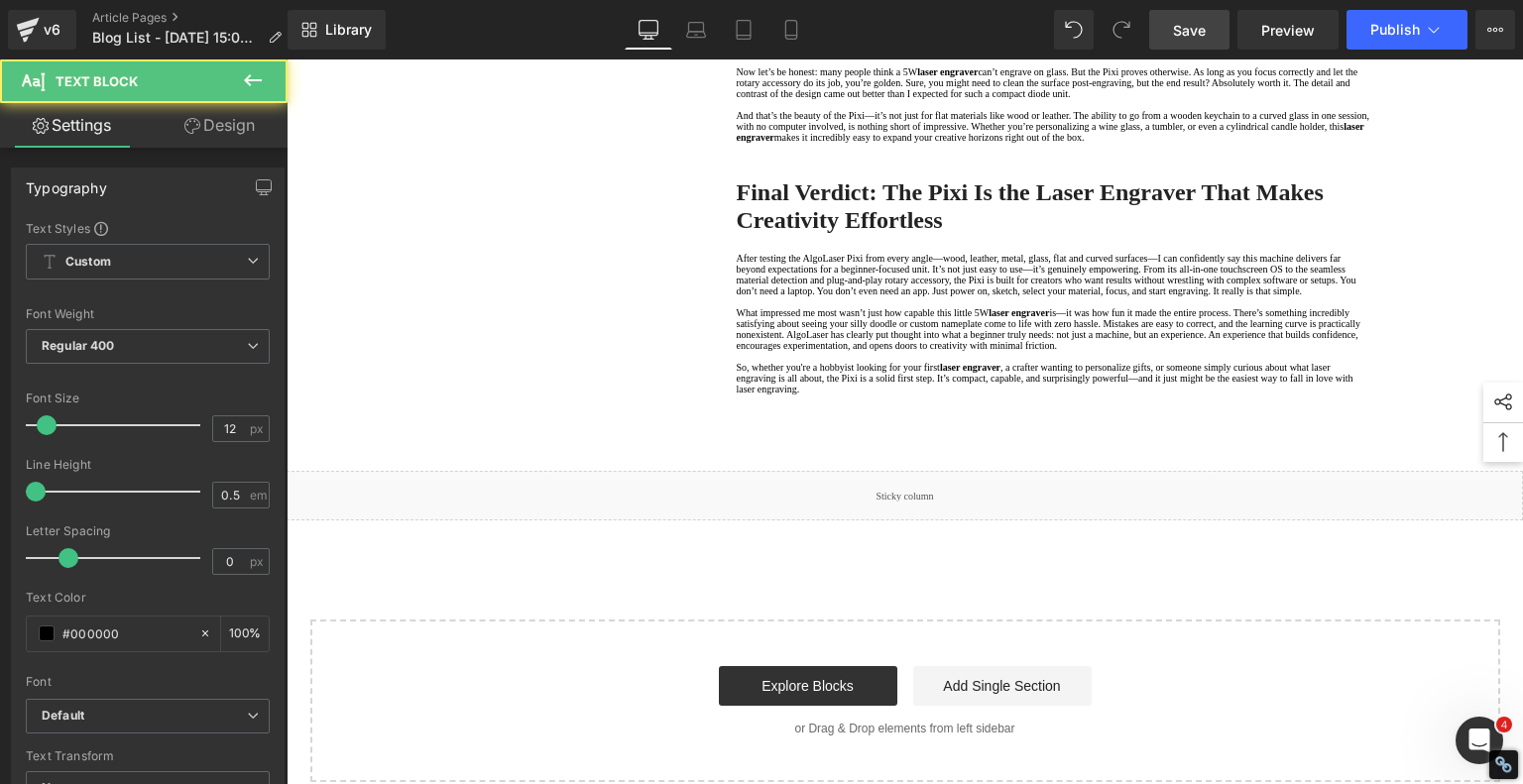 click on "That’s the magic of this" at bounding box center [782, -126] 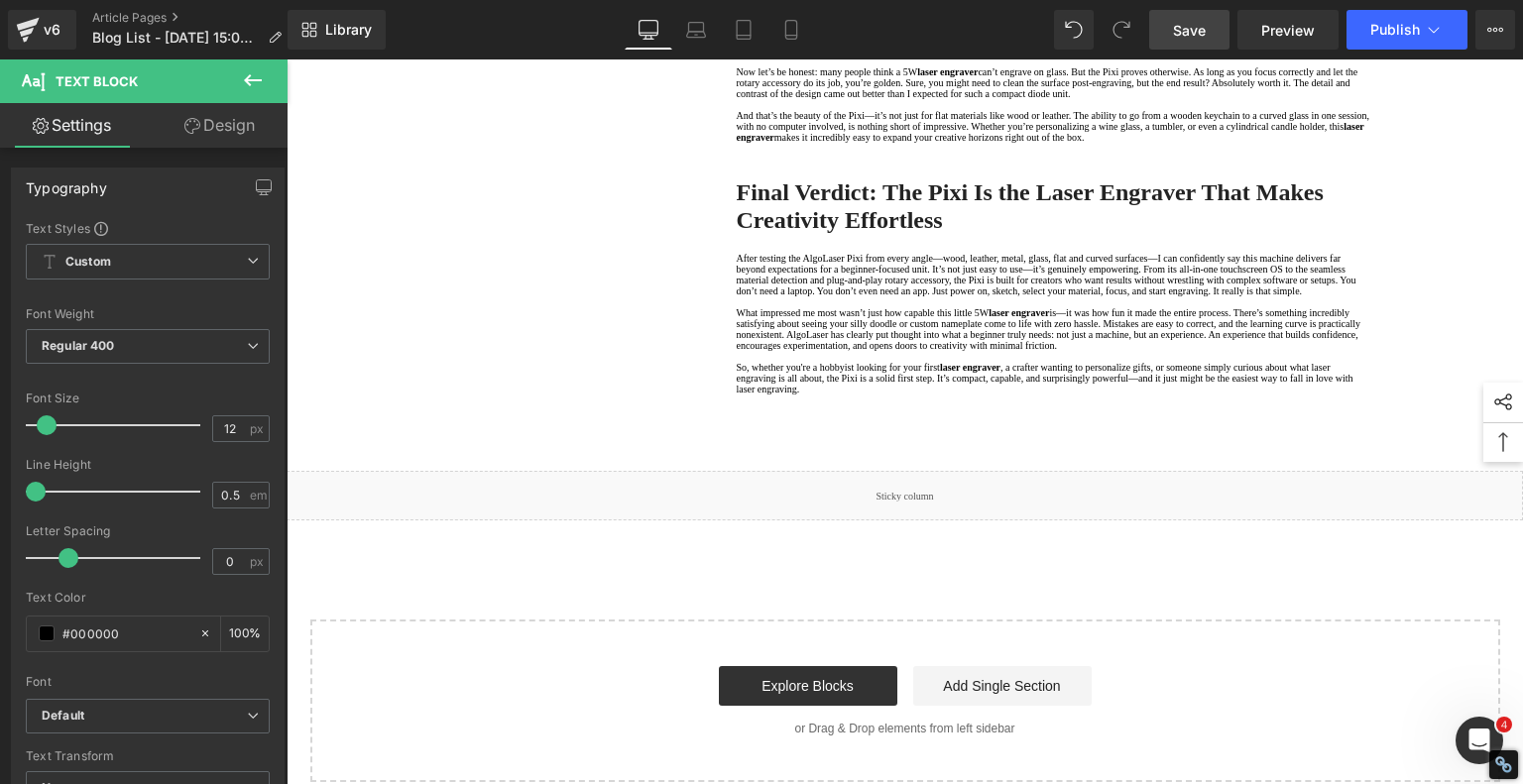 click on ": it forgives your errors and teaches you as you go. I didn’t touch my laptop once. No USB stick. No app. Just raw creativity and a machine that wants you to succeed. If your goal is to start creating right away—no software learning curve, no settings confusion—the Pixi is the perfect companion to get your hands dirty without getting lost." at bounding box center (1048, -115) 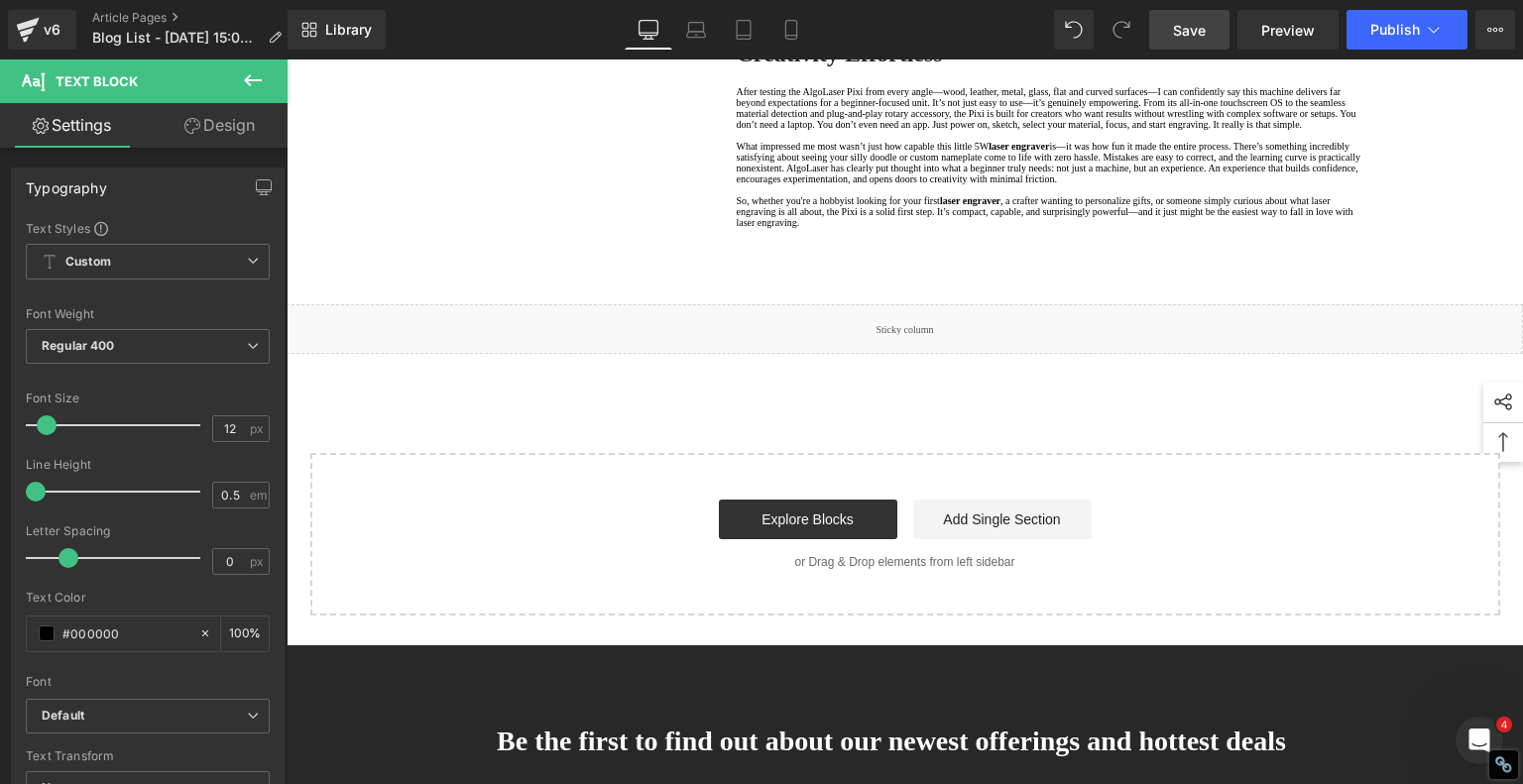 scroll, scrollTop: 2379, scrollLeft: 0, axis: vertical 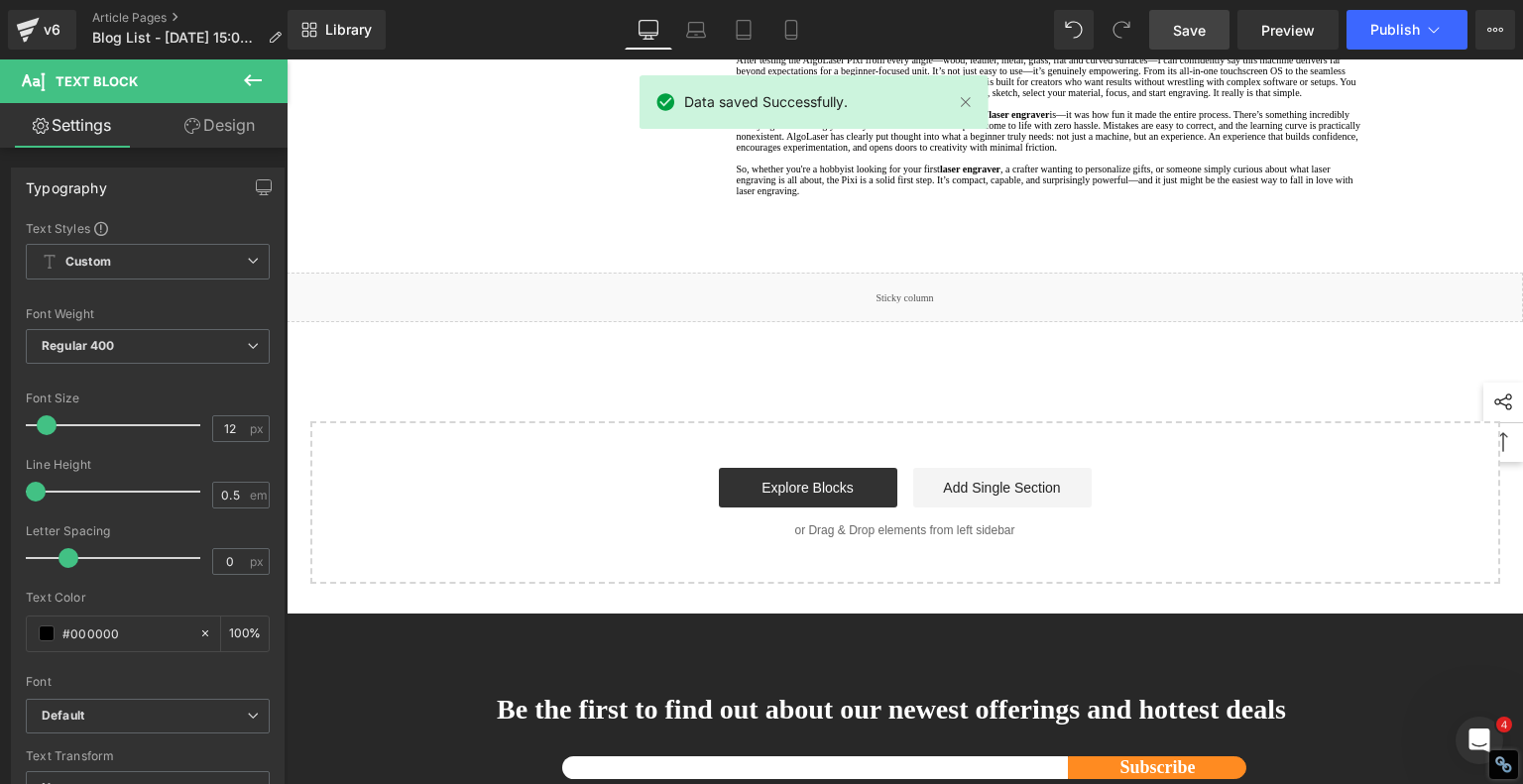 click on "—something most entry-level machines either can’t do or make overly complicated. The Pixi comes bundled with a rotary attachment, and once I plugged it in and followed the simple on-screen prompts, I was engraving on curved surfaces in no time. I tested it on a standard glass tumbler, using the built-in logo of my channel. The laser module adjusted perfectly to the rotation, and within about 8 minutes, I had a fully engraved glass with crisp, clear lines." at bounding box center (1052, -165) 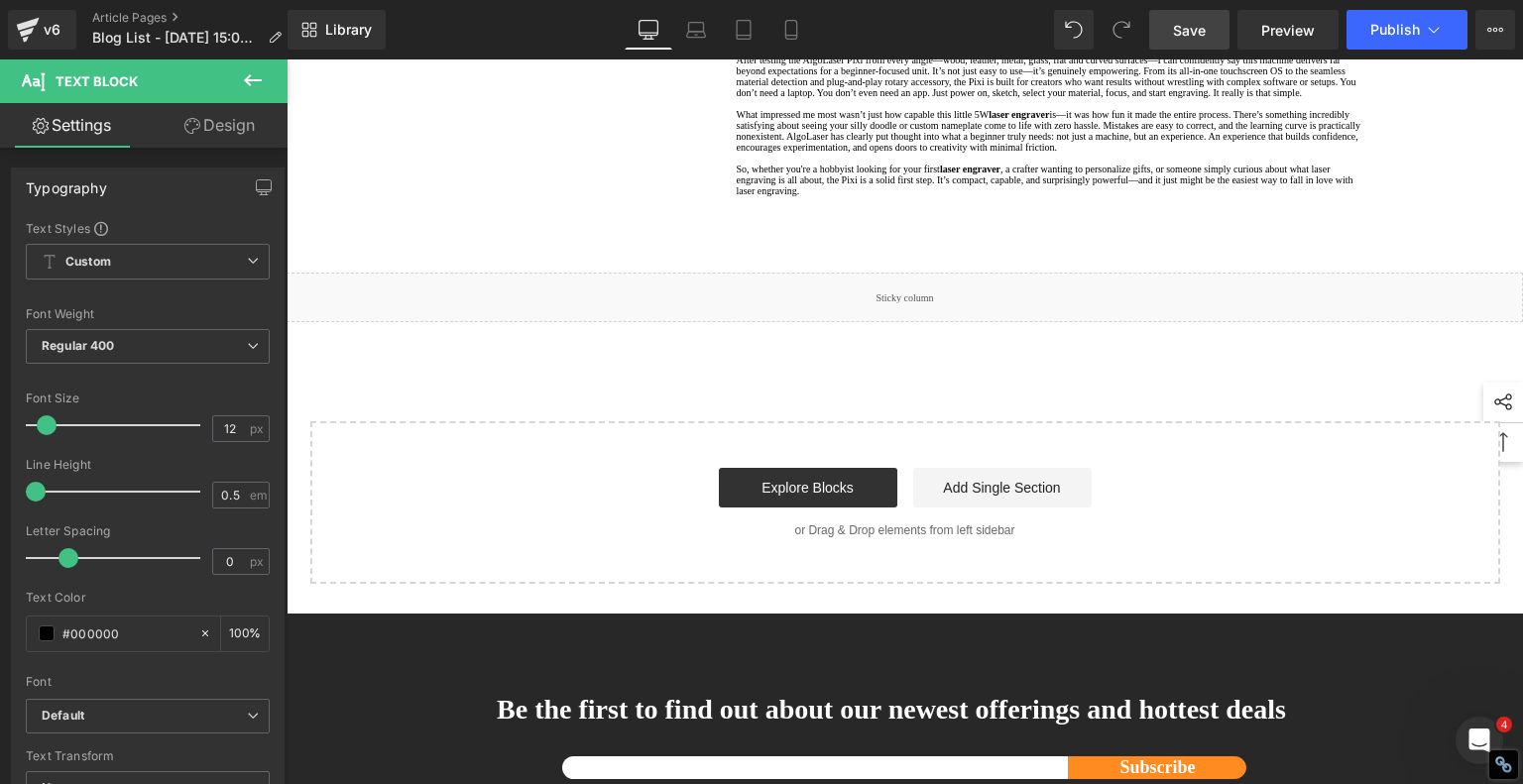 click on "Now let’s be honest: many people think a 5W" at bounding box center [826, -127] 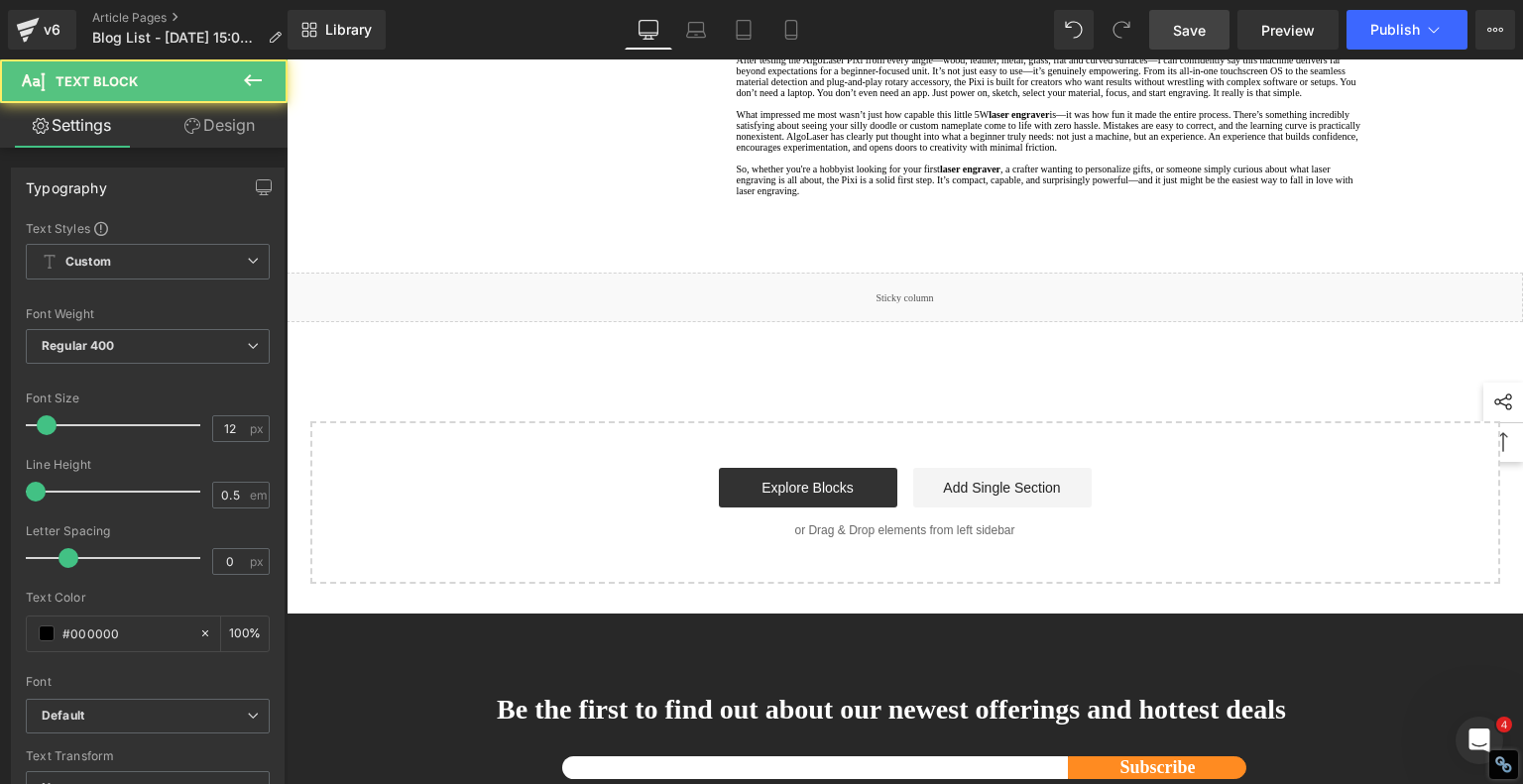 click on "can't engrave on glass. But the Pixi proves otherwise. As long as you focus correctly and let the rotary accessory do its job, you’re golden. Sure, you might need to clean the surface post-engraving, but the end result? Absolutely worth it. The detail and contrast of the design came out better than I expected for such a compact diode unit." at bounding box center (1045, -116) 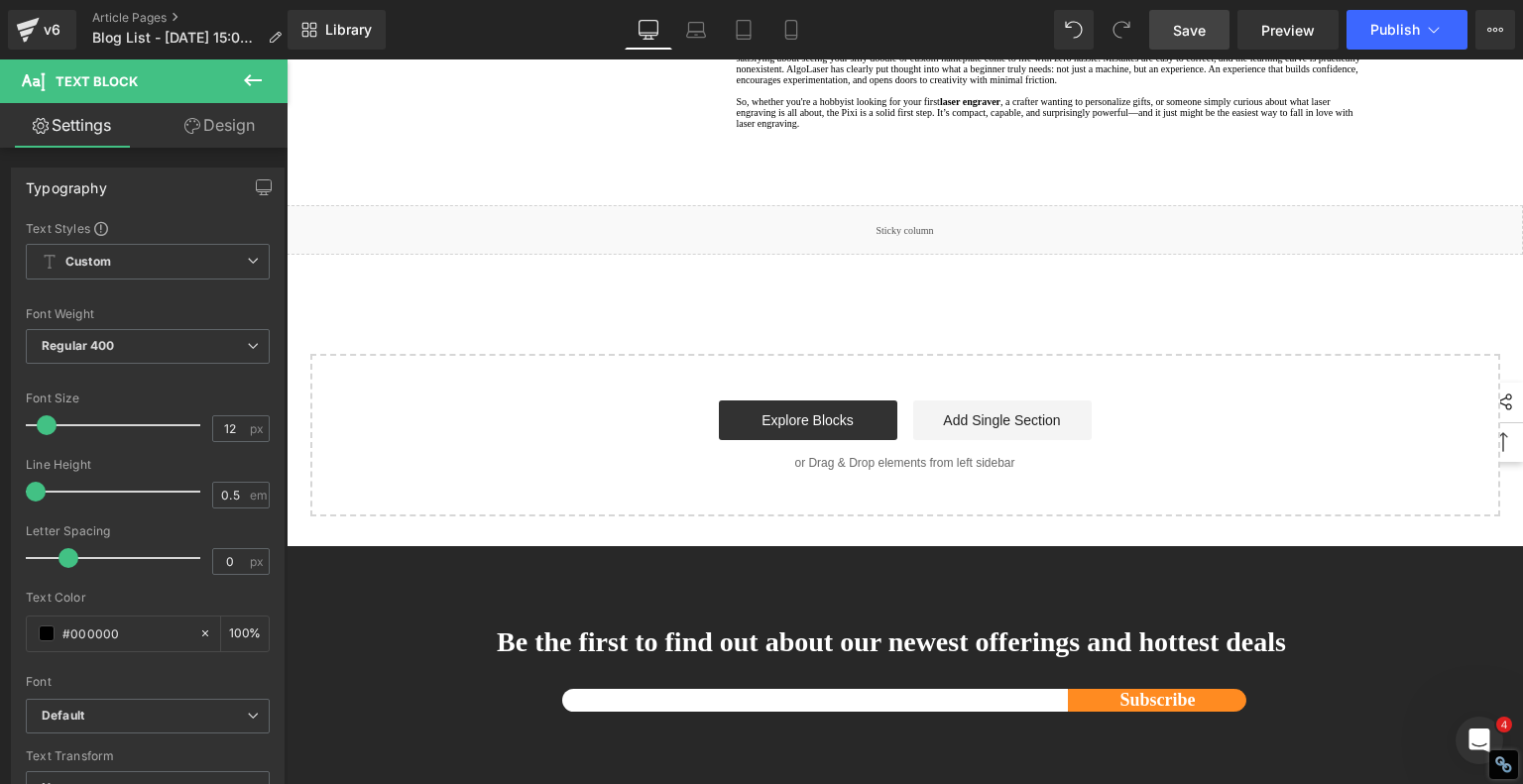 scroll, scrollTop: 2478, scrollLeft: 0, axis: vertical 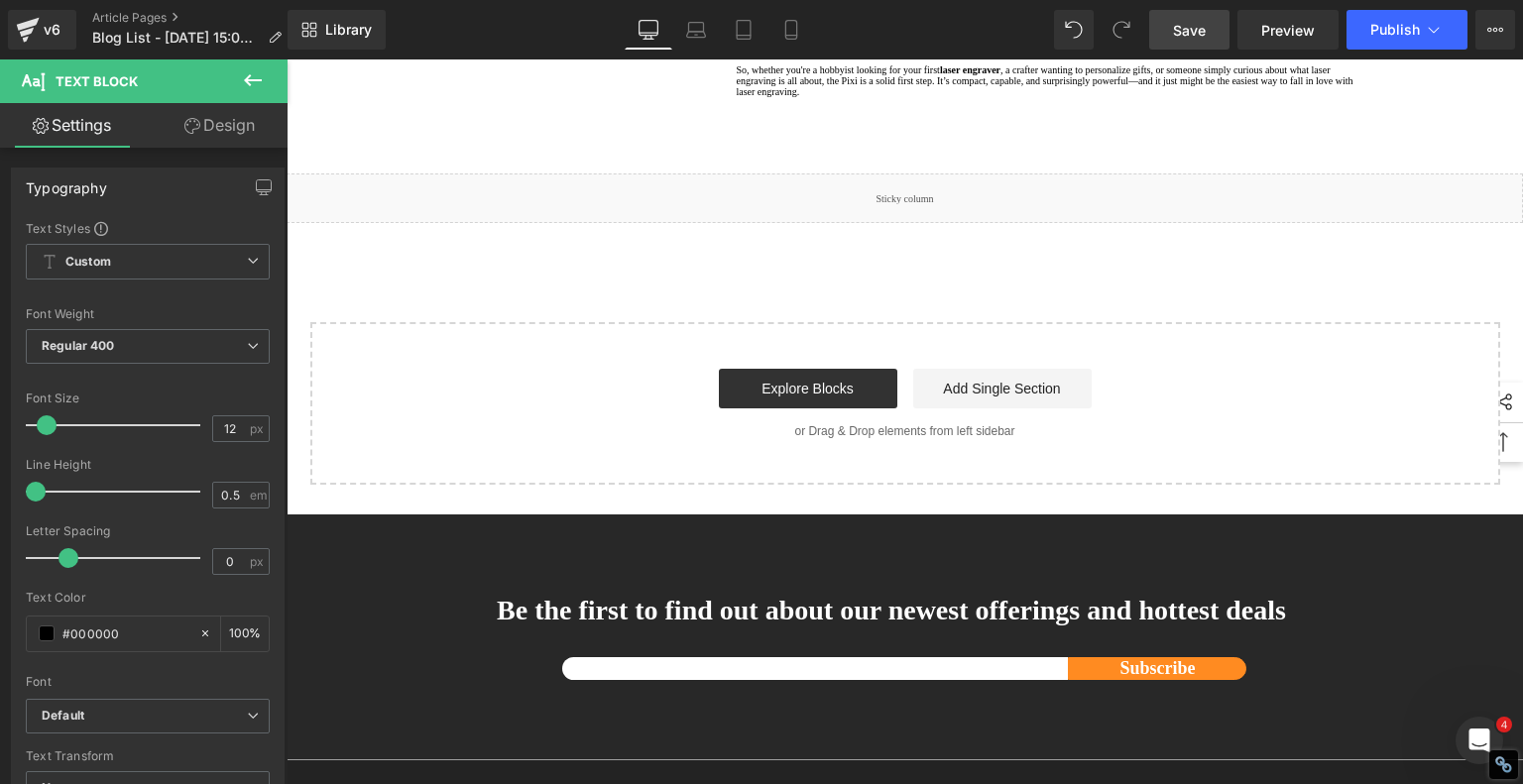 click on "And that’s the beauty of the Pixi—it’s not just for flat materials like wood or leather. The ability to go from a wooden keychain to a curved glass in one session, with no computer involved, is nothing short of impressive. Whether you’re personalizing a wine glass, a tumbler, or even a cylindrical candle holder, this" at bounding box center [1052, -176] 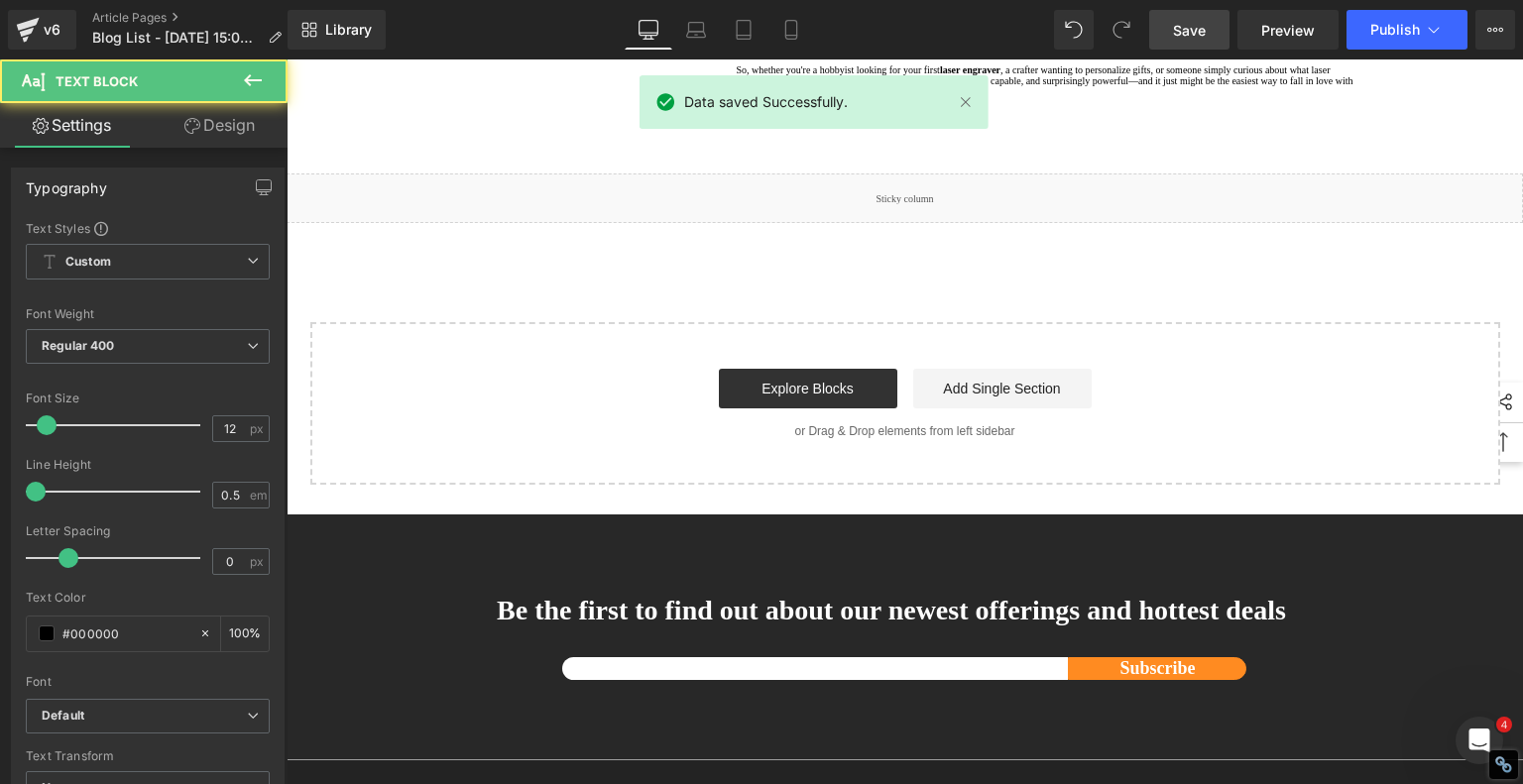click on "And that's the beauty of the Pixi—it's not just for flat materials like wood or leather. The ability to go from a wooden keychain to a curved glass in one session, with no computer involved, is nothing short of impressive. Whether you’re personalizing a wine glass, a tumbler, or even a cylindrical candle holder, this" at bounding box center (1051, -176) 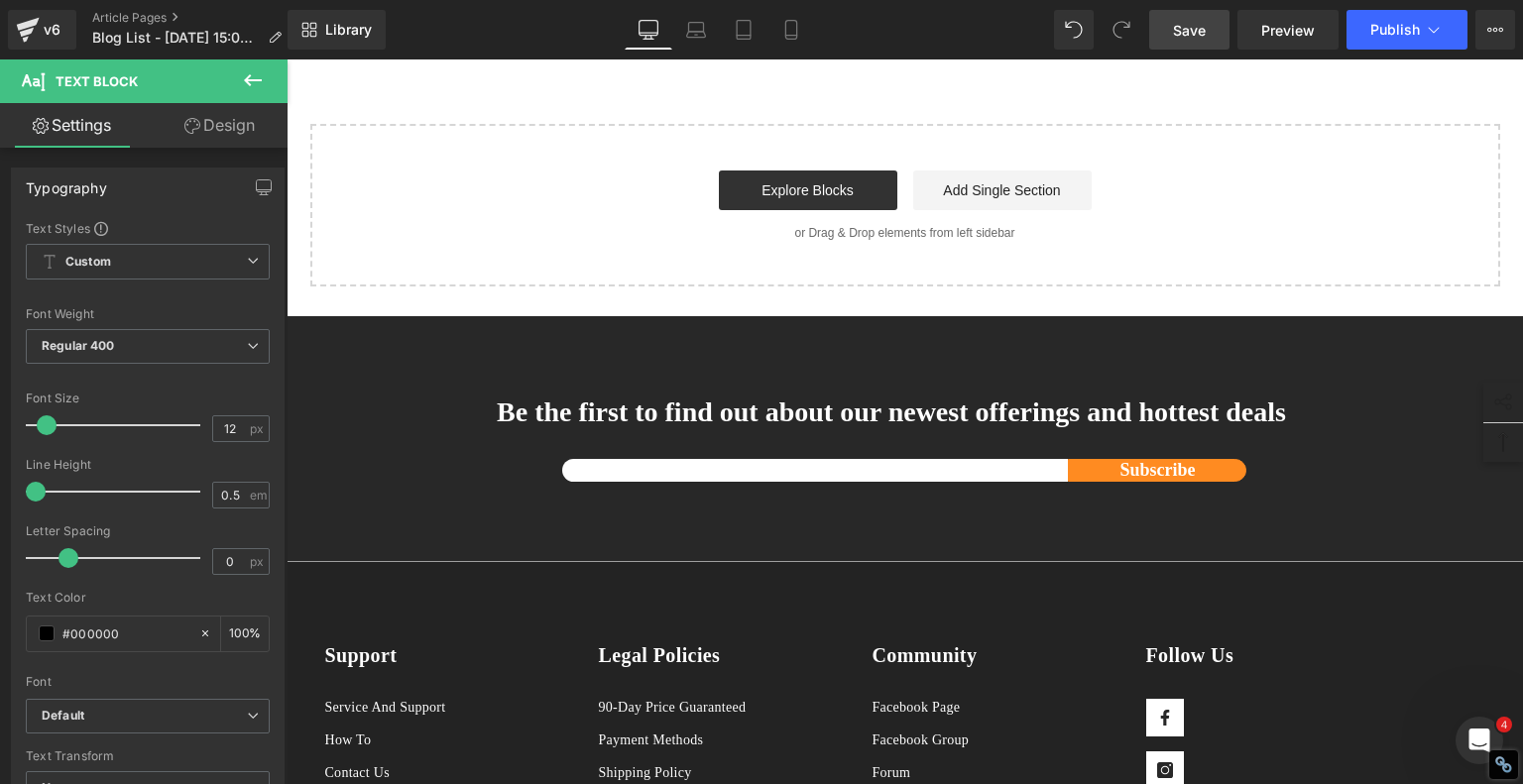 scroll, scrollTop: 2775, scrollLeft: 0, axis: vertical 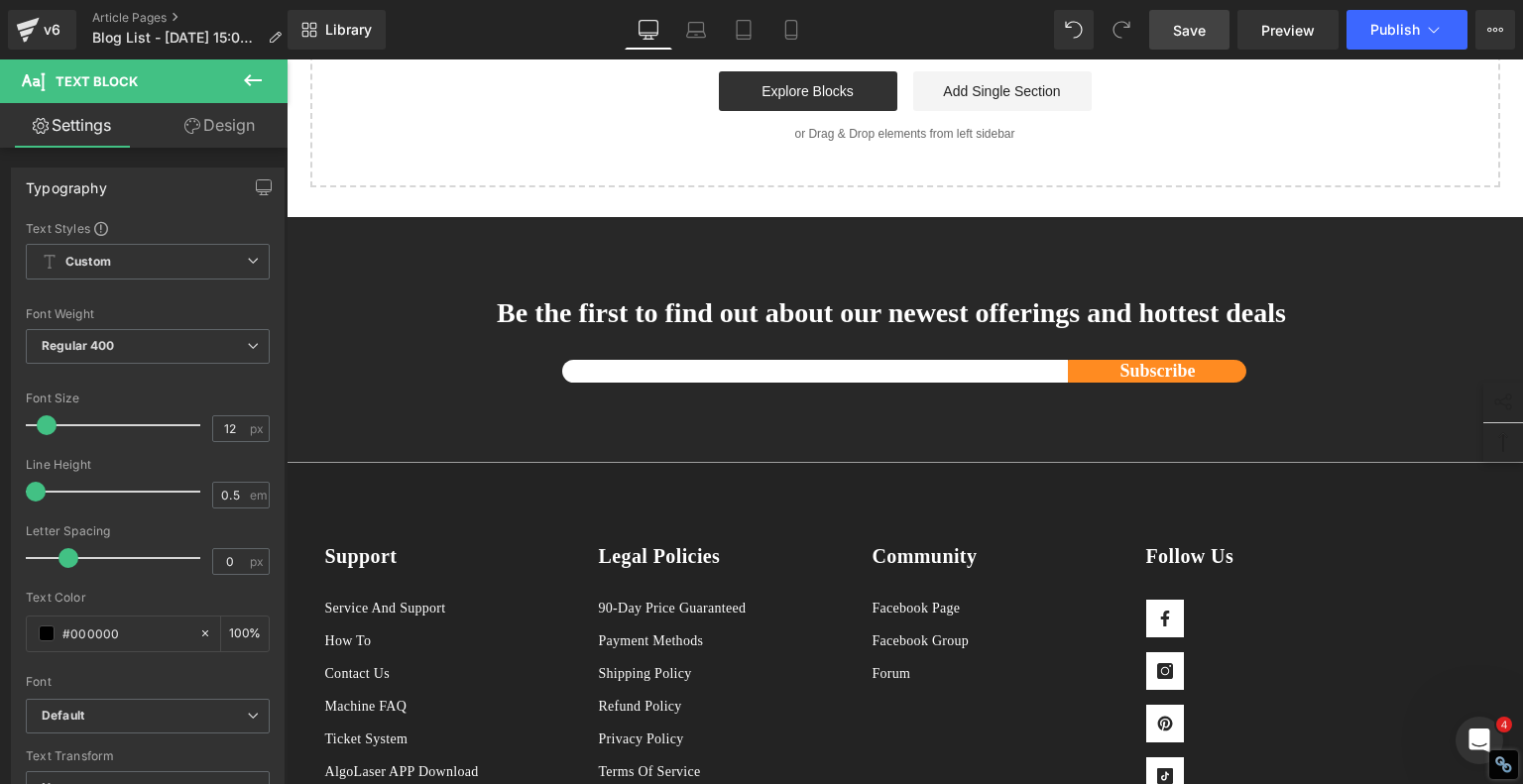 drag, startPoint x: 1244, startPoint y: 437, endPoint x: 1340, endPoint y: 435, distance: 96.02083 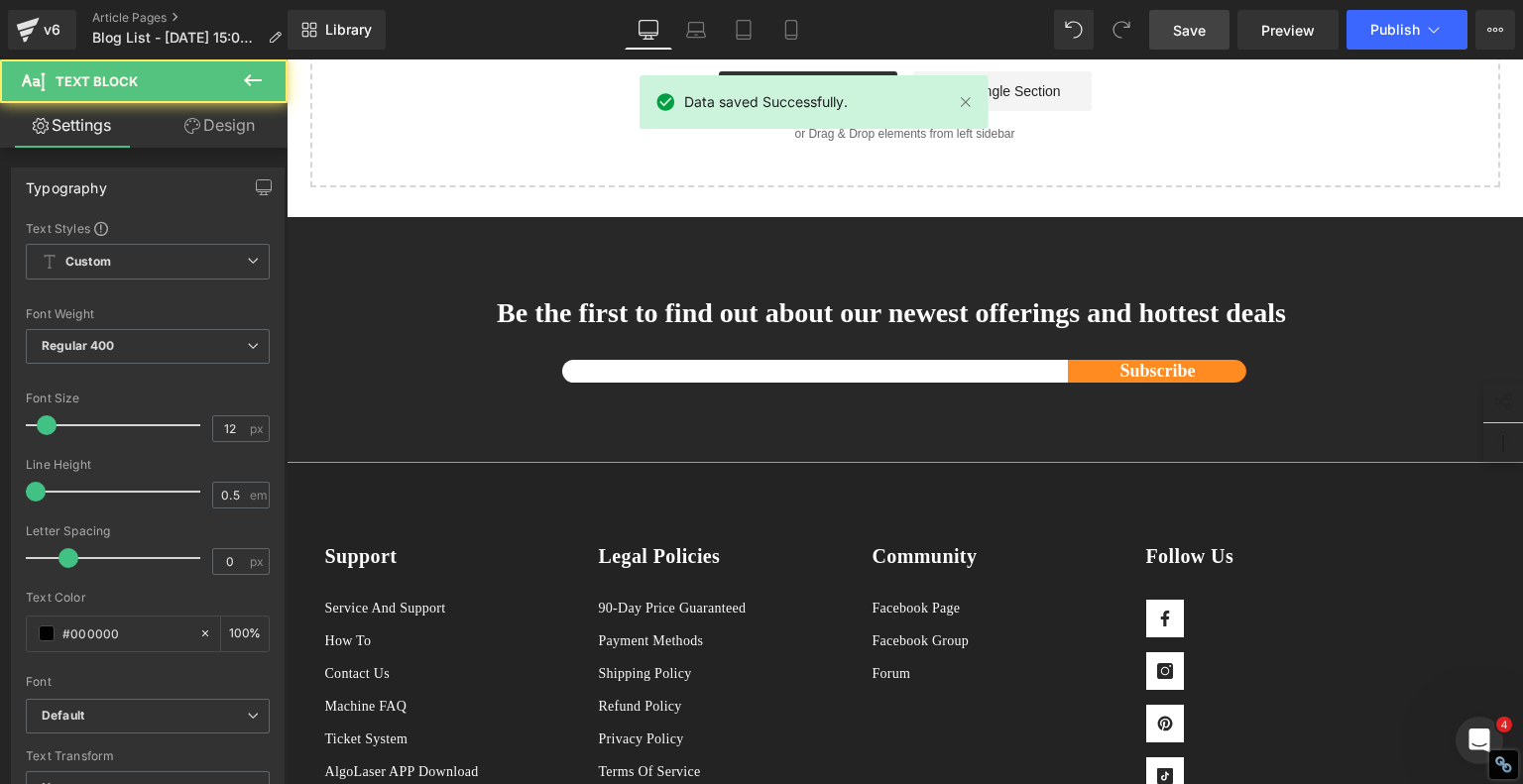 click on "After testing the AlgoLaser Pixi from every angle—wood, leather, metal, glass, flat and curved surfaces—I can confidently say this machine delivers far beyond expectations for a beginner-focused unit. It's not just easy to use—it's genuinely empowering. From its all-in-one touchscreen OS to the seamless material detection and plug-and-play rotary accessory, the Pixi is built for creators who want results without wrestling with complex software or setups. You don’t need a laptop. You don’t even need an app. Just power on, sketch, select your material, focus, and start engraving. It really is that simple." at bounding box center (1053, -320) 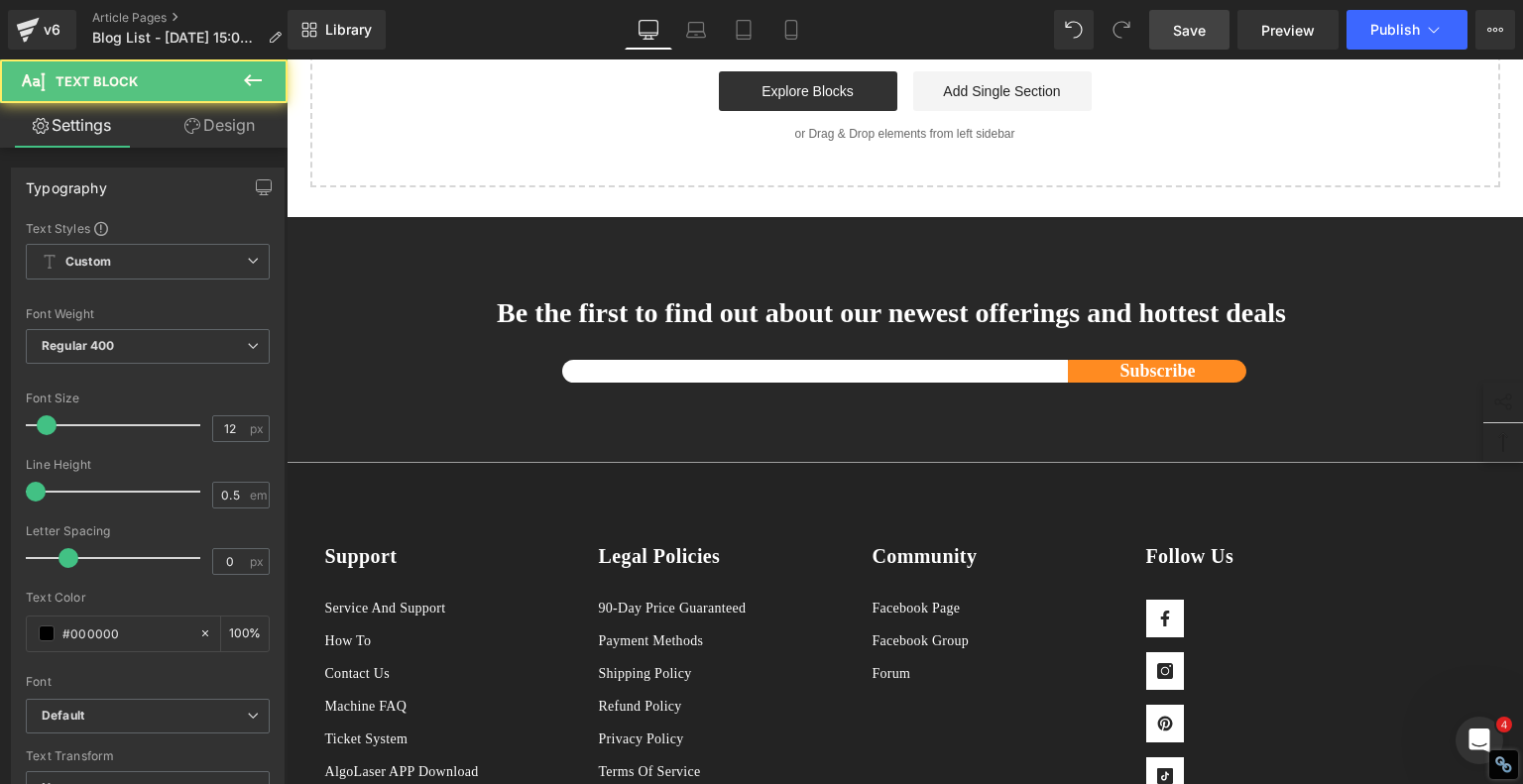 click on "After testing the AlgoLaser Pixi from every angle—wood, leather, metal, glass, flat and curved surfaces—I can confidently say this machine delivers far beyond expectations for a beginner-focused unit. It's not just easy to use—it's genuinely empowering. From its all-in-one touchscreen OS to the seamless material detection and plug-and-play rotary accessory, the Pixi is built for creators who want results without wrestling with complex software or setups. You don't need a laptop. You don’t even need an app. Just power on, sketch, select your material, focus, and start engraving. It really is that simple." at bounding box center (1053, -320) 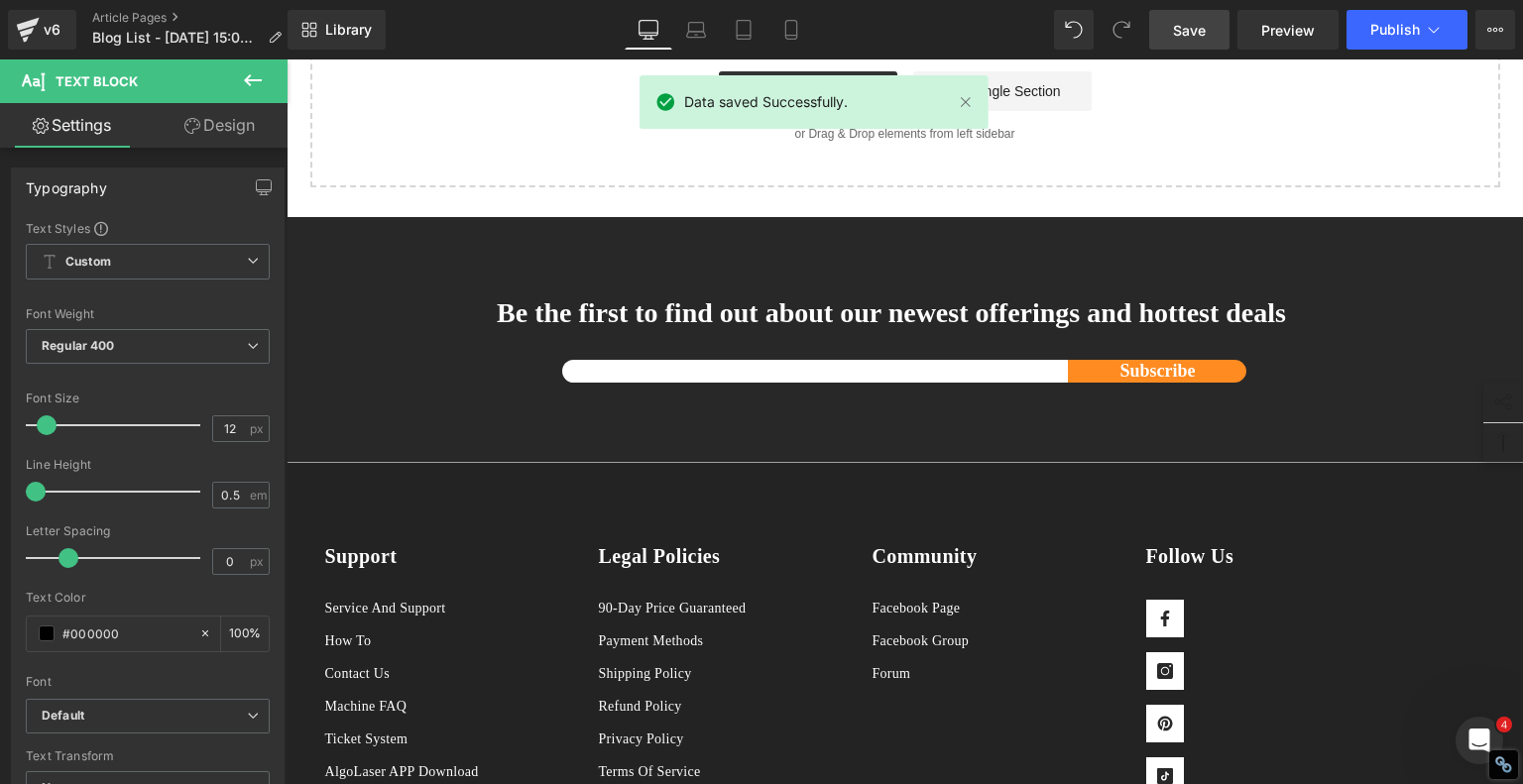 click on "What impressed me most wasn’t just how capable this little 5W" at bounding box center (862, -282) 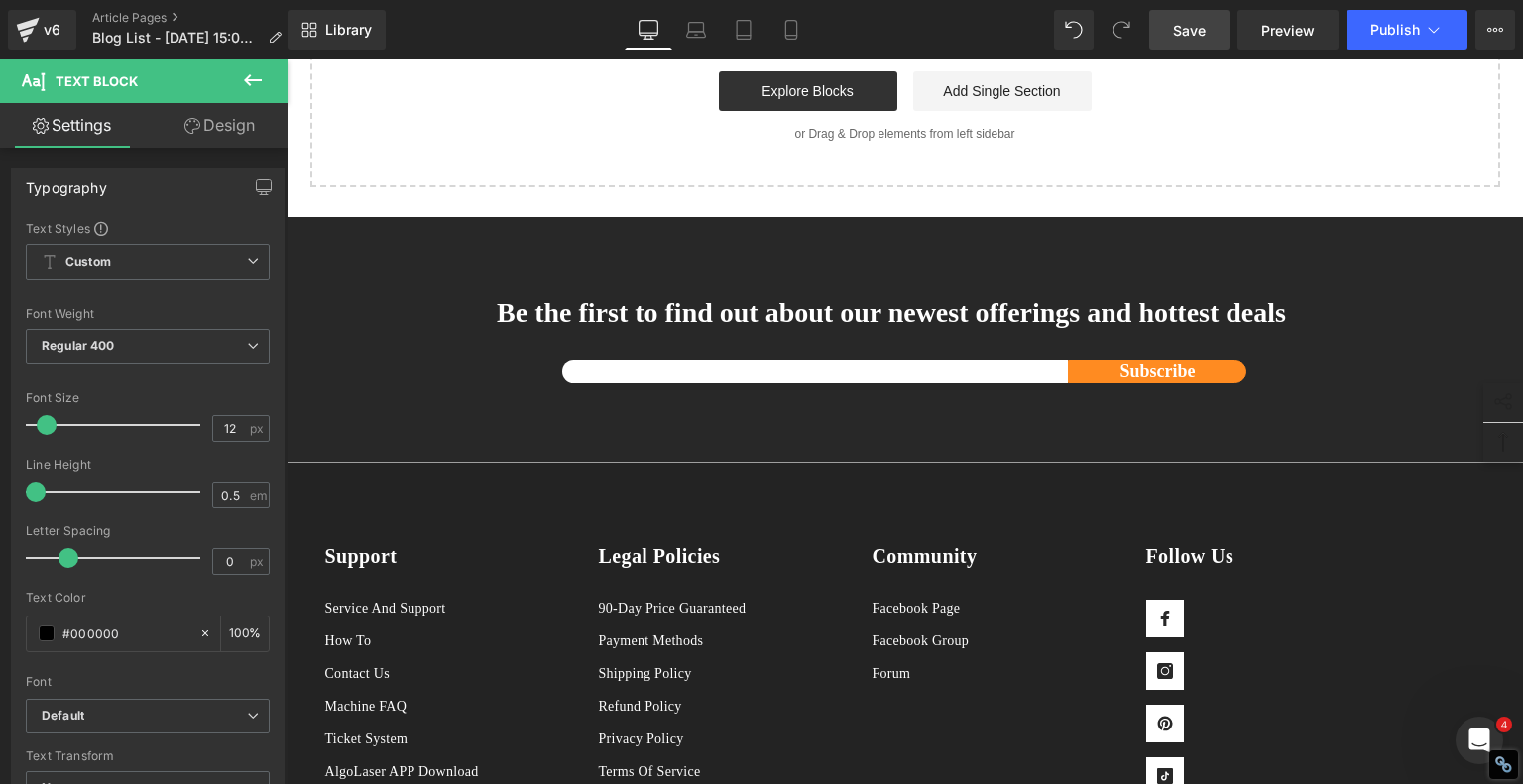 click on "is—it was how fun it made the entire process. There’s something incredibly satisfying about seeing your silly doodle or custom nameplate come to life with zero hassle. Mistakes are easy to correct, and the learning curve is practically nonexistent. AlgoLaser has clearly put thought into what a beginner truly needs: not just a machine, but an experience. An experience that builds confidence, encourages experimentation, and opens doors to creativity with minimal friction." at bounding box center (1048, -266) 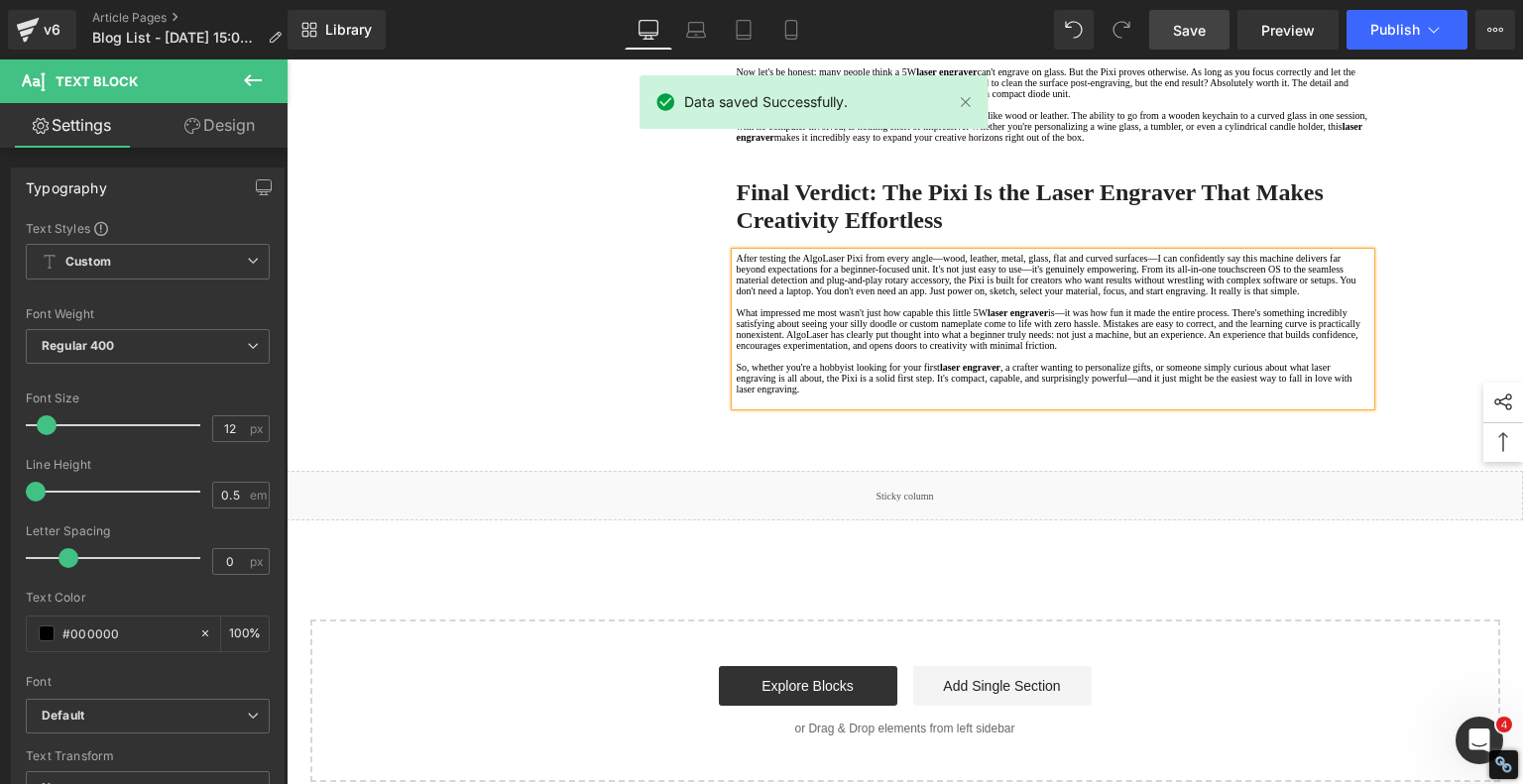 scroll, scrollTop: 1784, scrollLeft: 0, axis: vertical 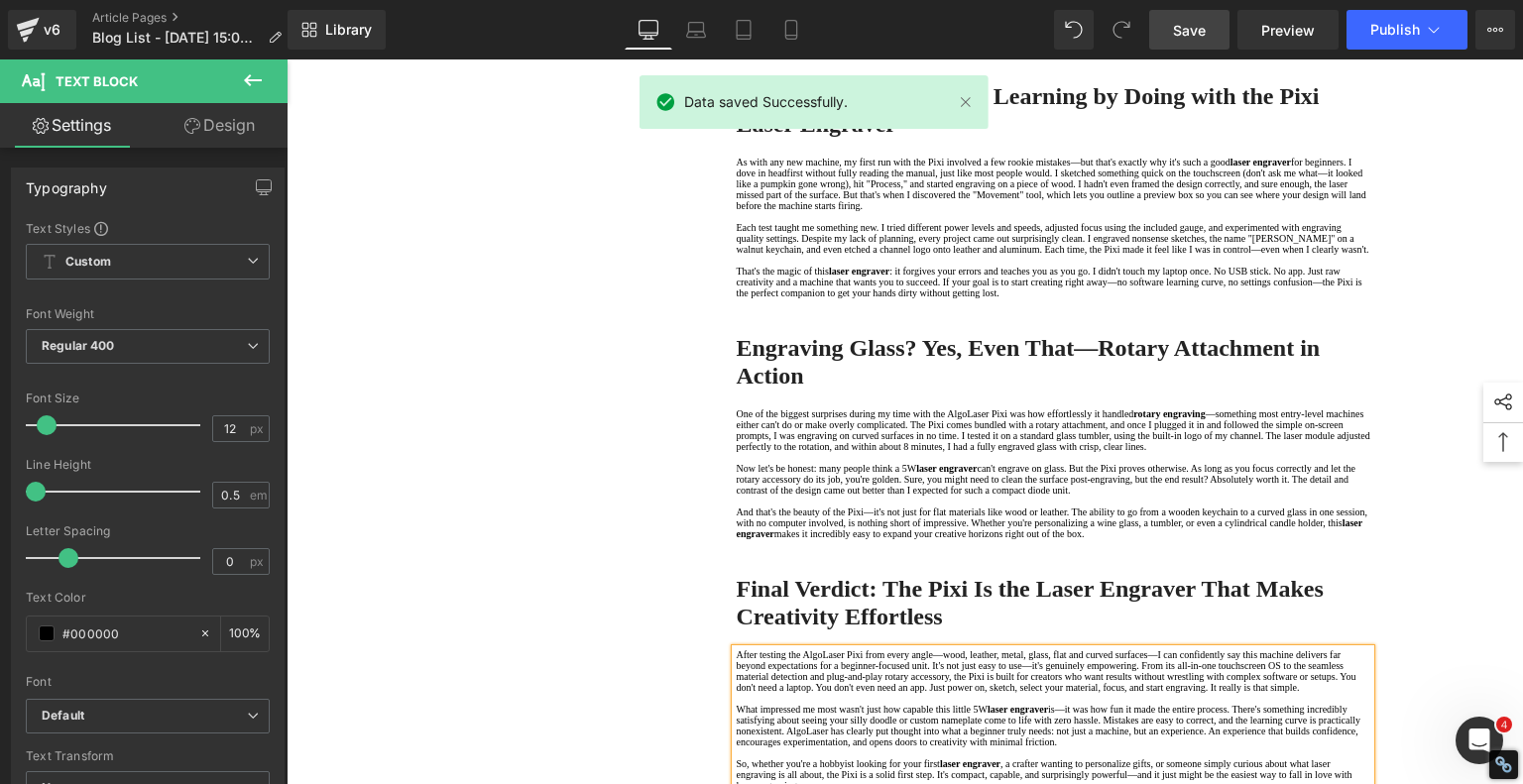 click on "Save" at bounding box center (1189, 30) 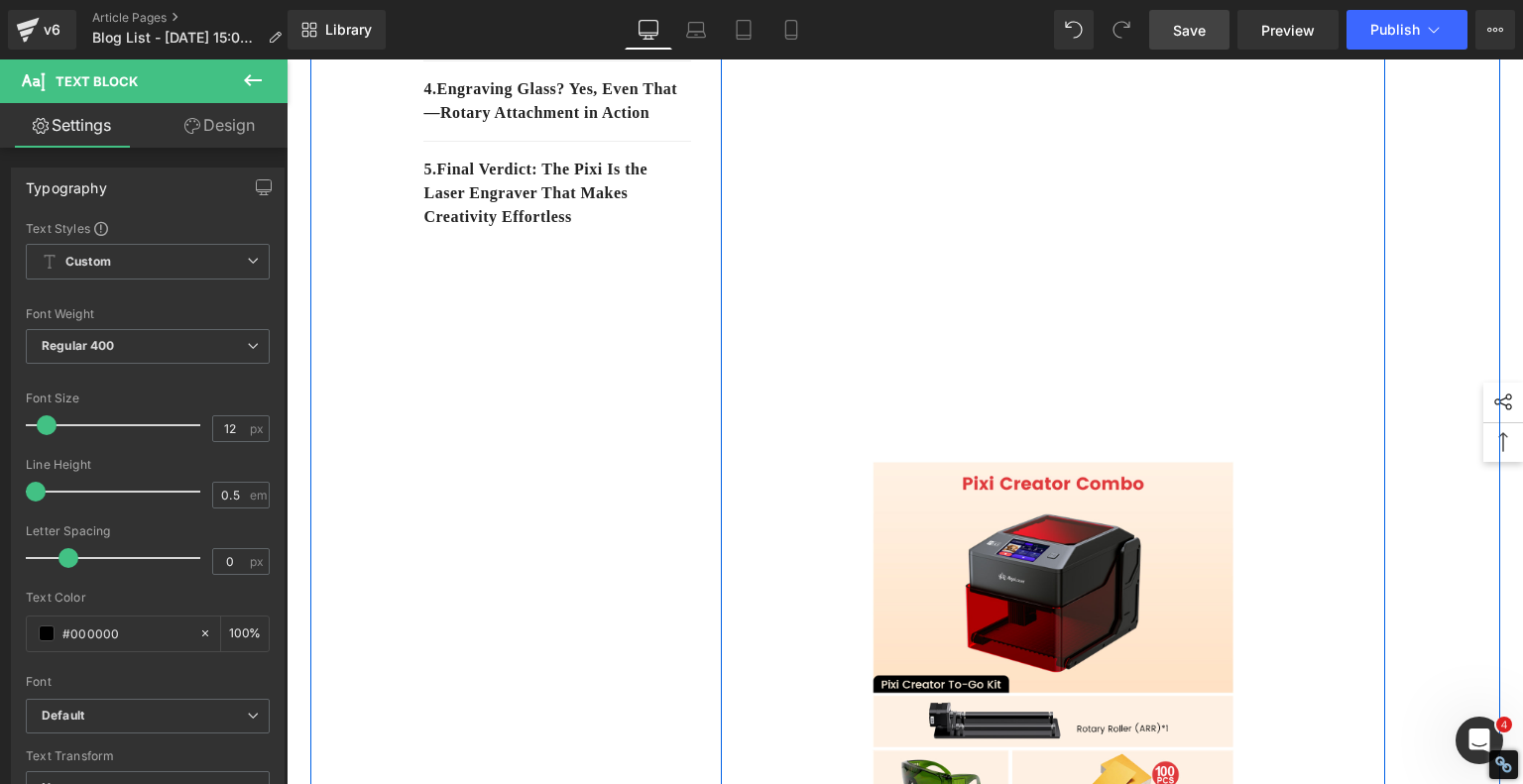 scroll, scrollTop: 595, scrollLeft: 0, axis: vertical 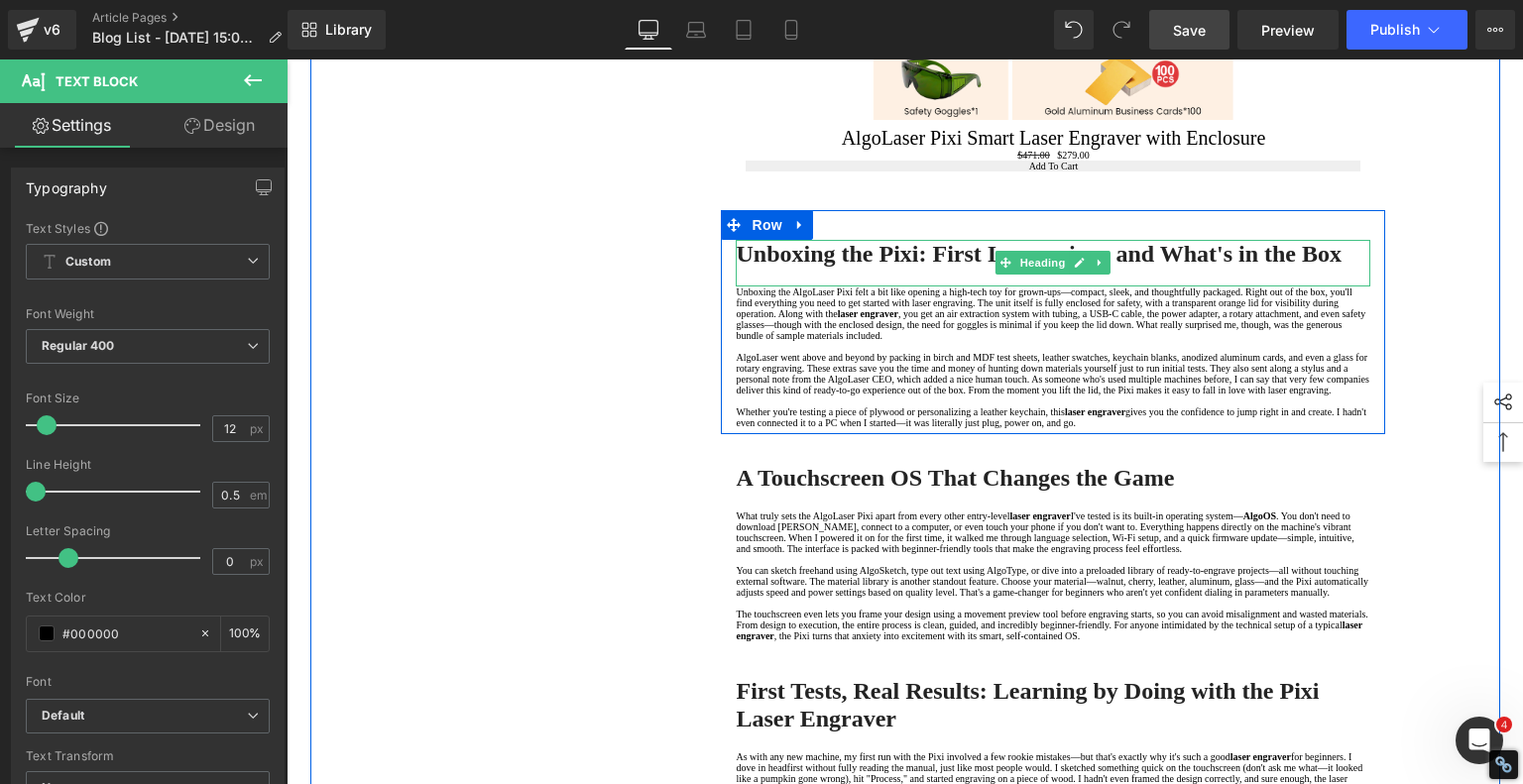 click on "Unboxing the Pixi: First Impressions and What's in the Box" at bounding box center (1038, 254) 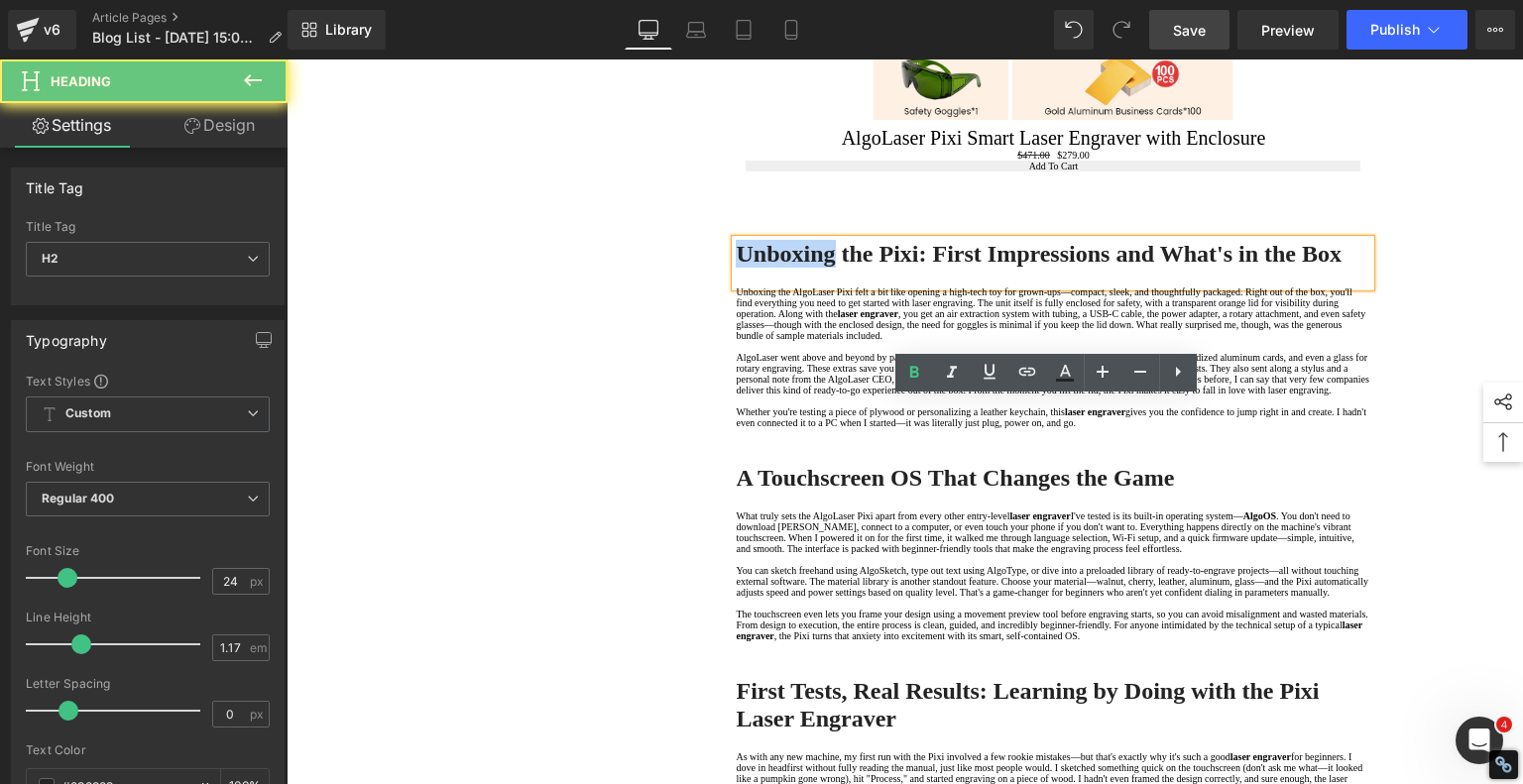 click on "Unboxing the Pixi: First Impressions and What's in the Box" at bounding box center [1038, 254] 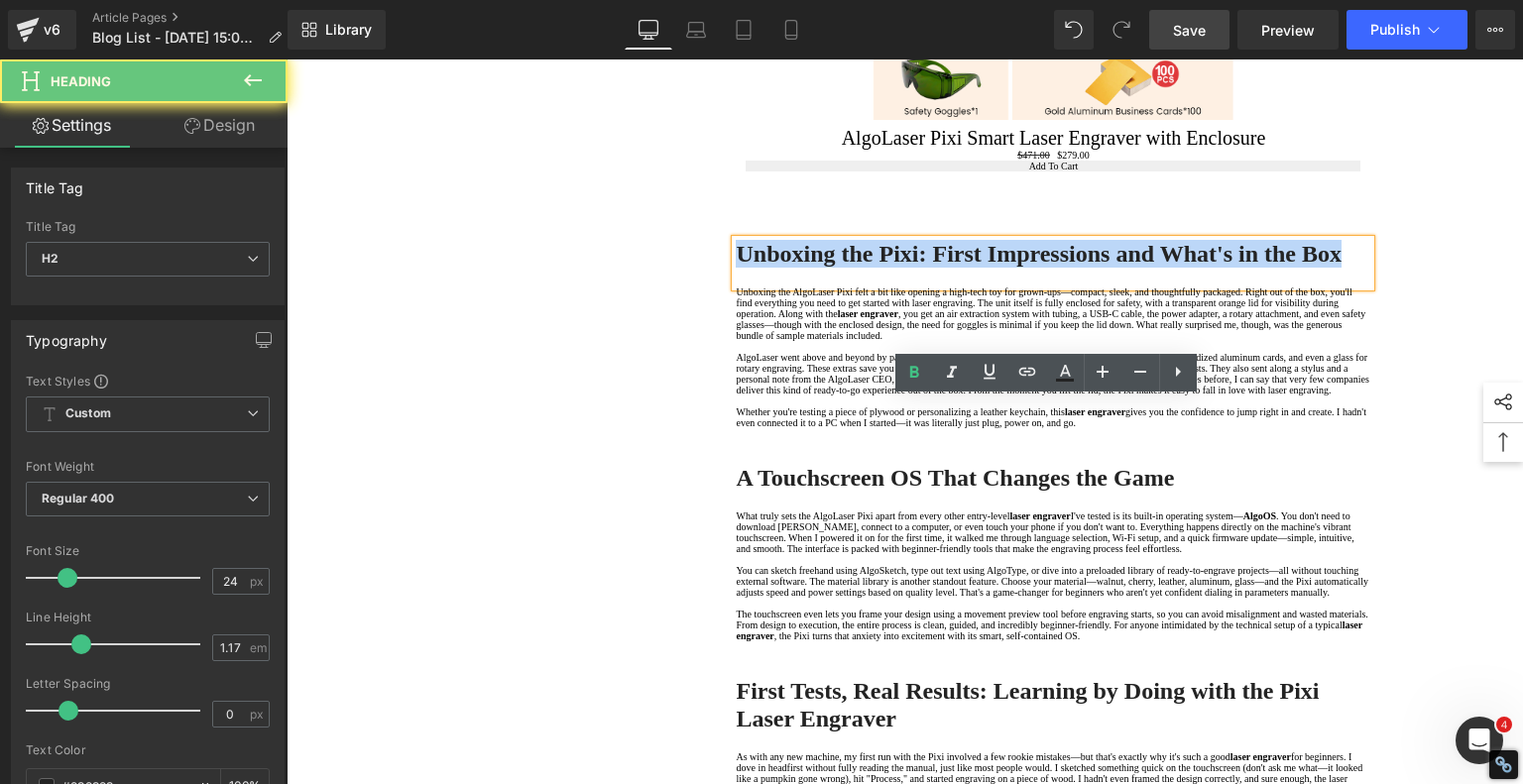 click on "Unboxing the Pixi: First Impressions and What's in the Box" at bounding box center [1038, 254] 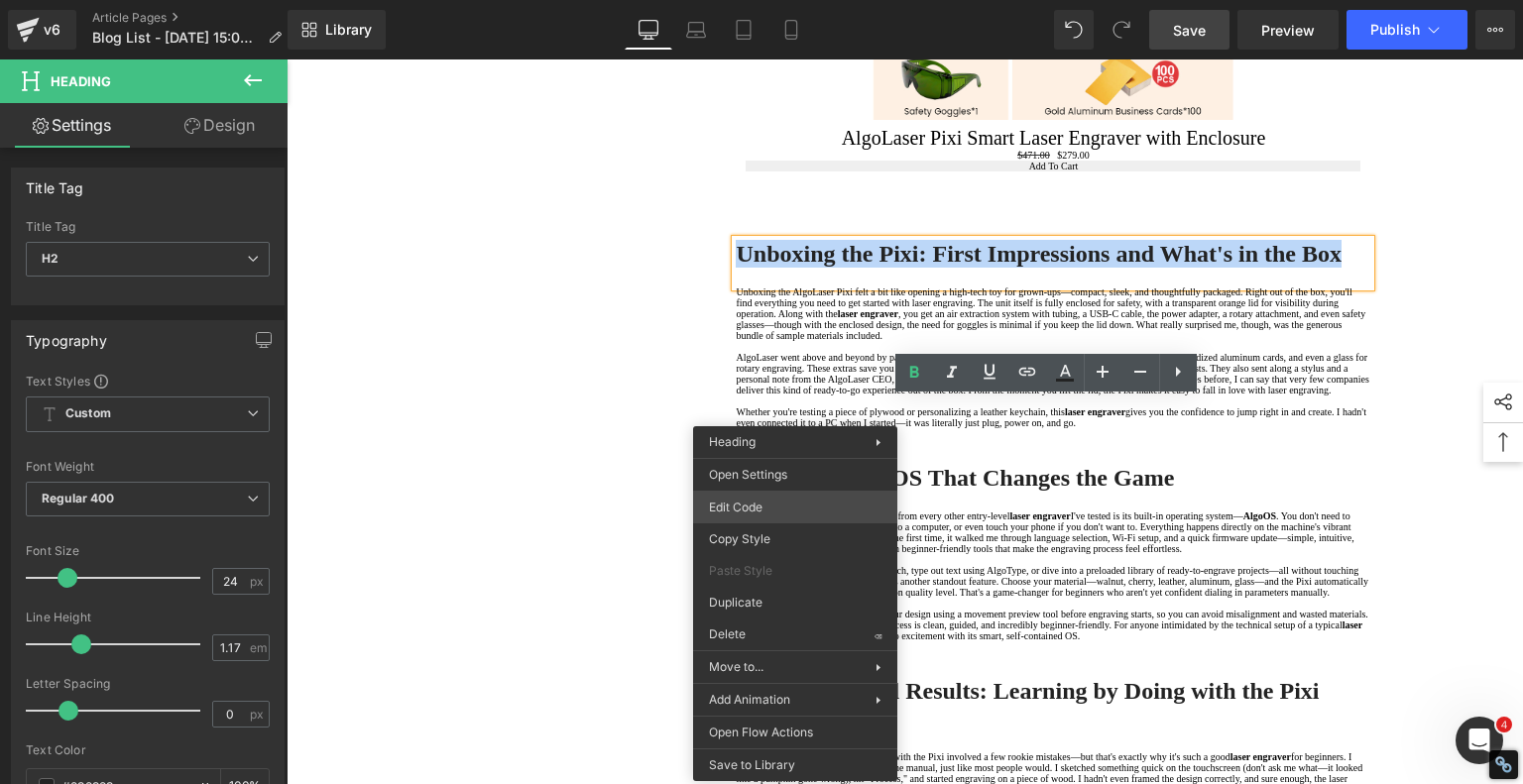 click on "Product  You are previewing how the   will restyle your page. You can not edit Elements in Preset Preview Mode.  v6 Article Pages Blog List - [DATE] 15:08:31 Library Desktop Desktop Laptop Tablet Mobile Save Preview Publish Scheduled View Live Page View with current Template Save Template to Library Schedule Publish  Optimize  Publish Settings Shortcuts  Your page can’t be published   You've reached the maximum number of published pages on your plan  (240/999999).  You need to upgrade your plan or unpublish all your pages to get 1 publish slot.   Unpublish pages   Upgrade plan  Elements Global Style Base Row  rows, columns, layouts, div Heading  headings, titles, h1,h2,h3,h4,h5,h6 Text Block  texts, paragraphs, contents, blocks Image  images, photos, alts, uploads Icon  icons, symbols Button  button, call to action, cta Separator  separators, dividers, horizontal lines Liquid  liquid, custom code, html, javascript, css, reviews, apps, applications, embeded, iframe Banner Parallax  Hero Banner  Stack Tabs" at bounding box center (762, 0) 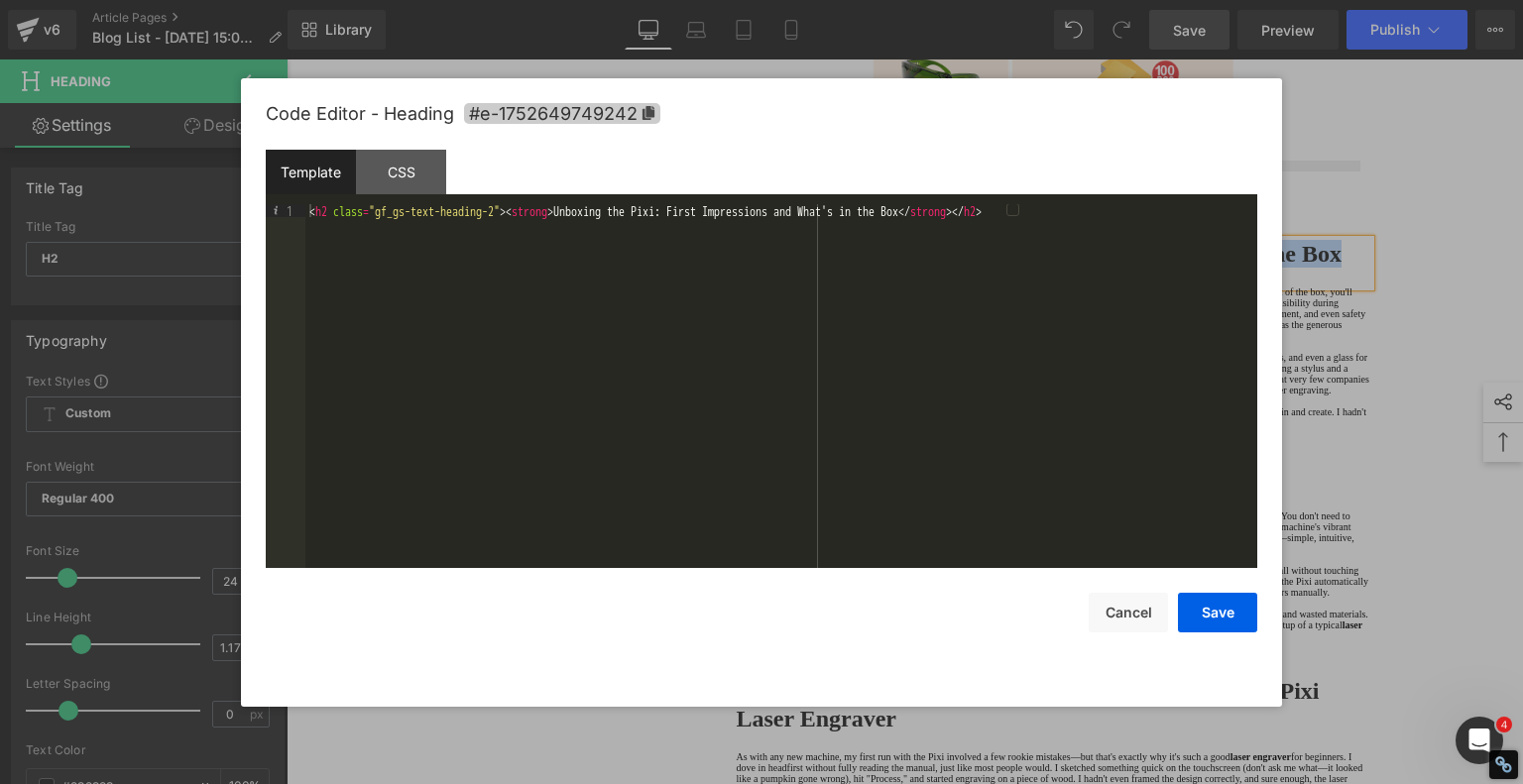 click 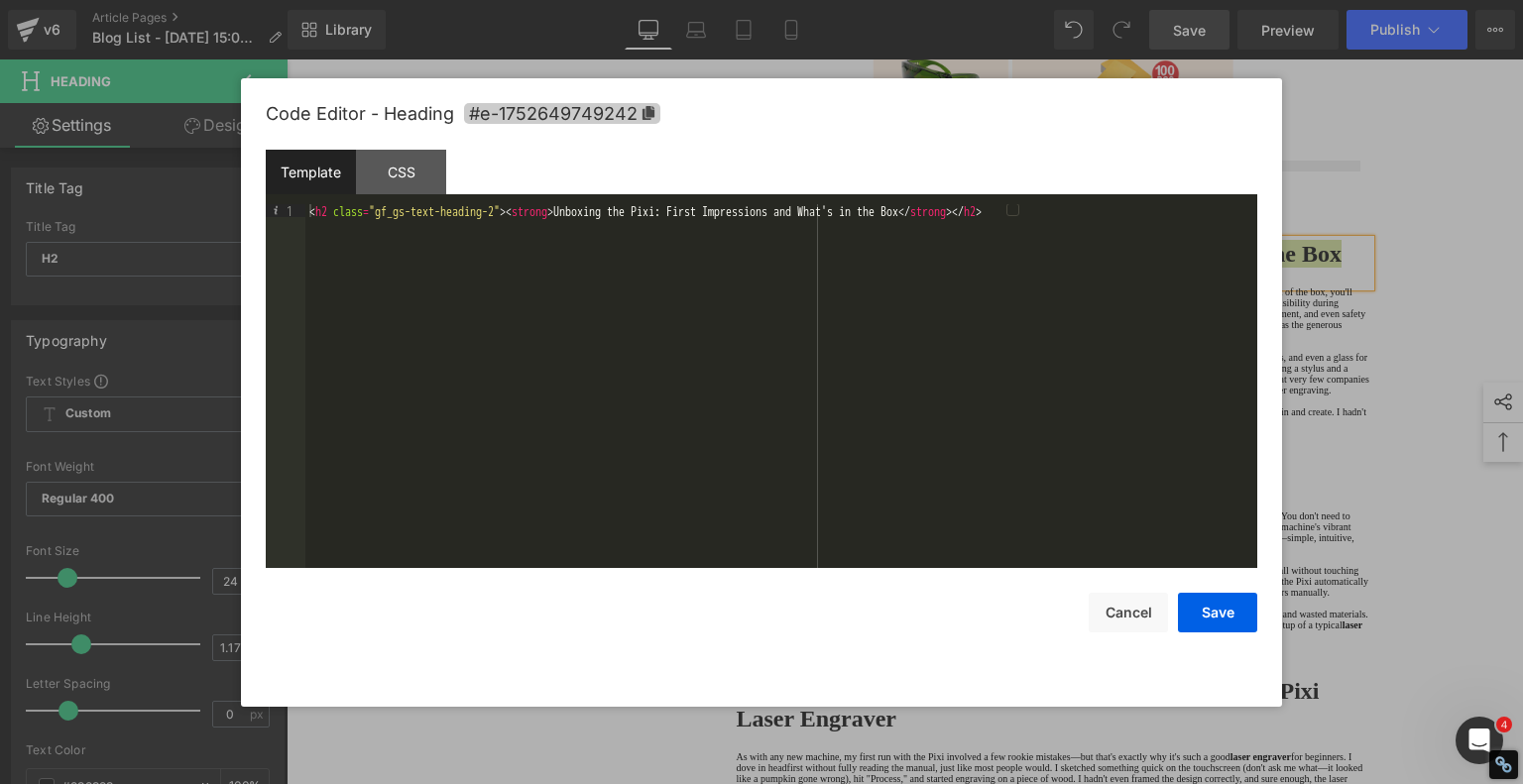 copy on "Unboxing the Pixi: First Impressions and What's in the Box" 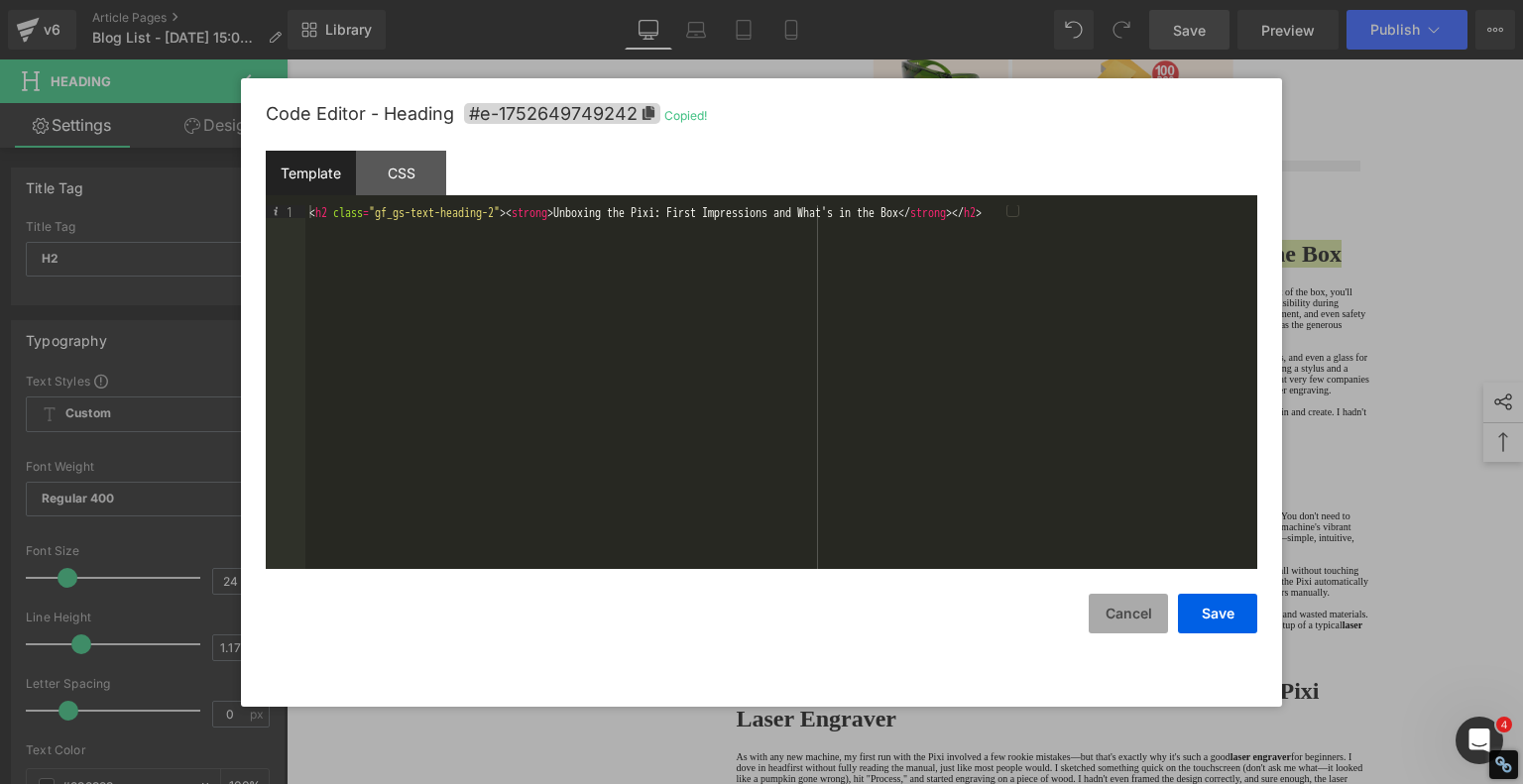 drag, startPoint x: 1118, startPoint y: 616, endPoint x: 387, endPoint y: 483, distance: 743.00067 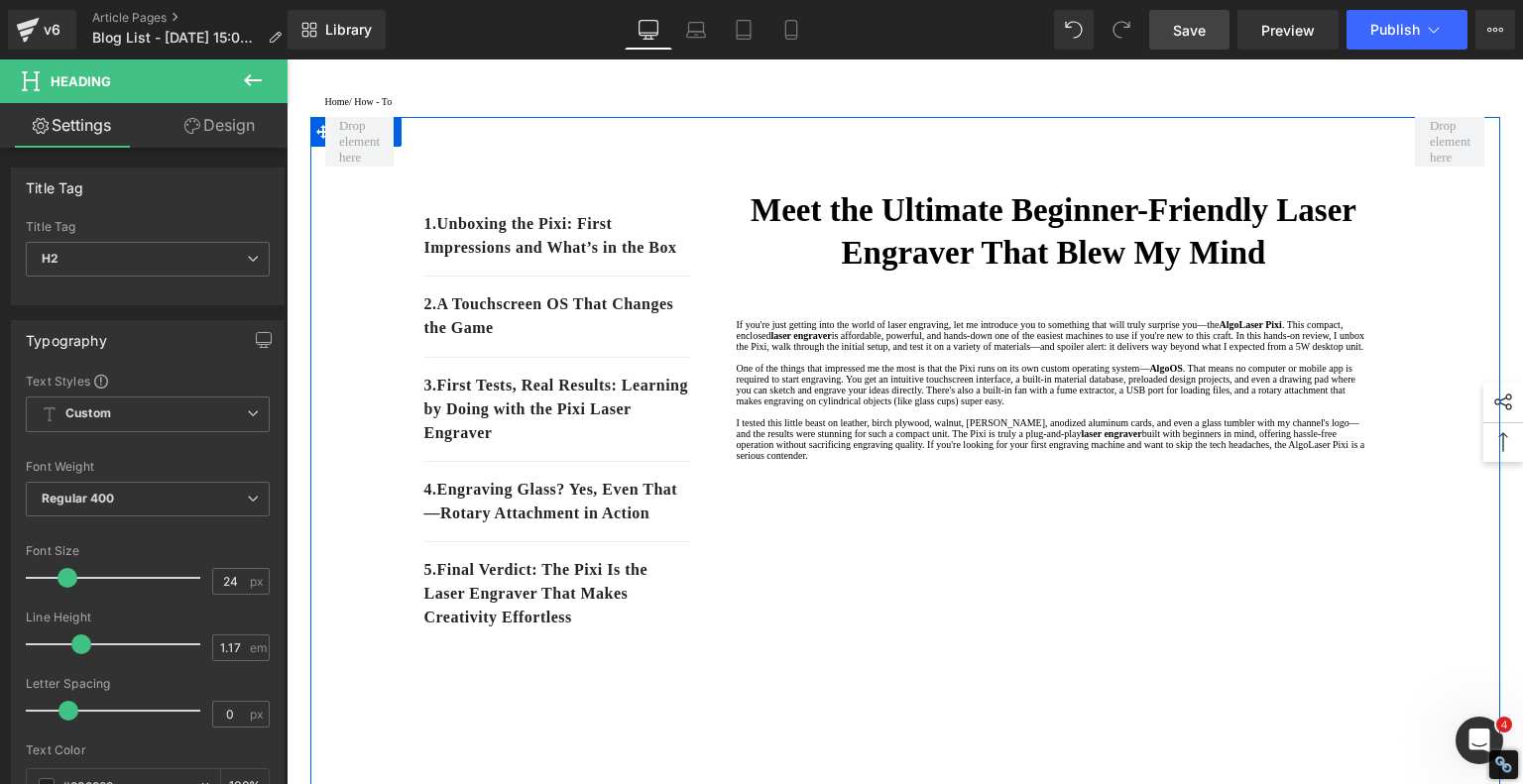 scroll, scrollTop: 0, scrollLeft: 0, axis: both 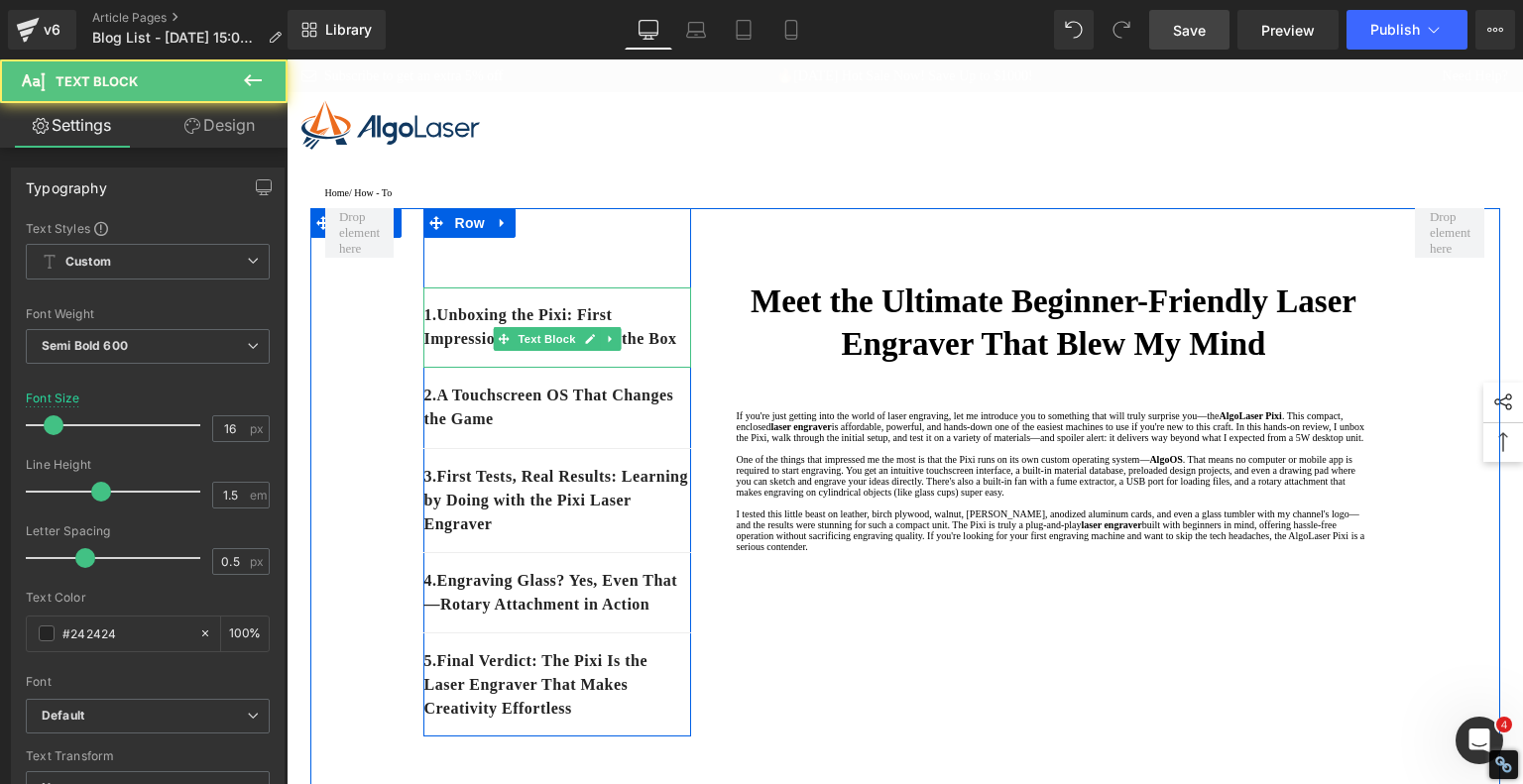click on "1.  Unboxing the Pixi: First Impressions and What’s in the Box" at bounding box center [557, 327] 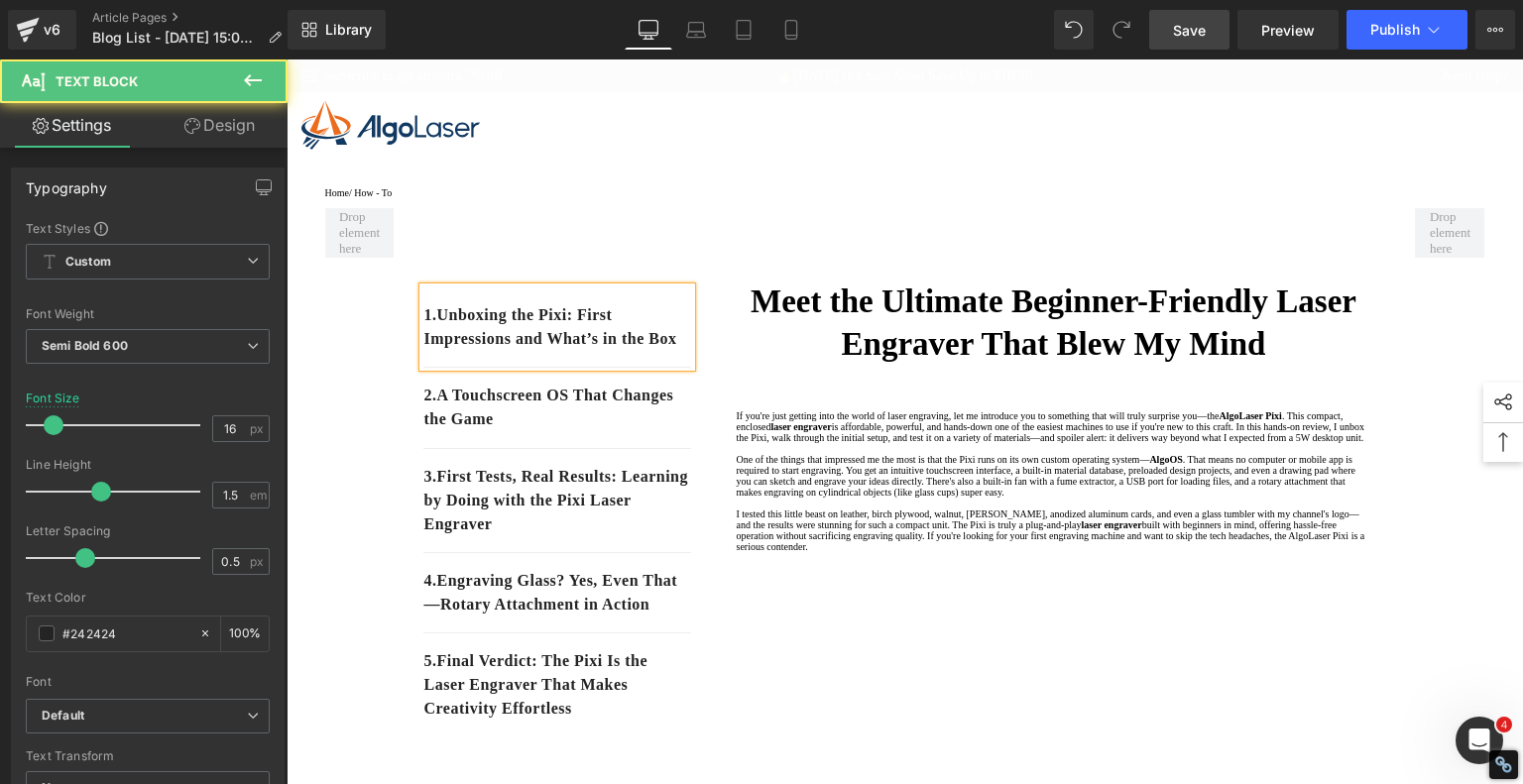 click on "1.  Unboxing the Pixi: First Impressions and What’s in the Box" at bounding box center [557, 327] 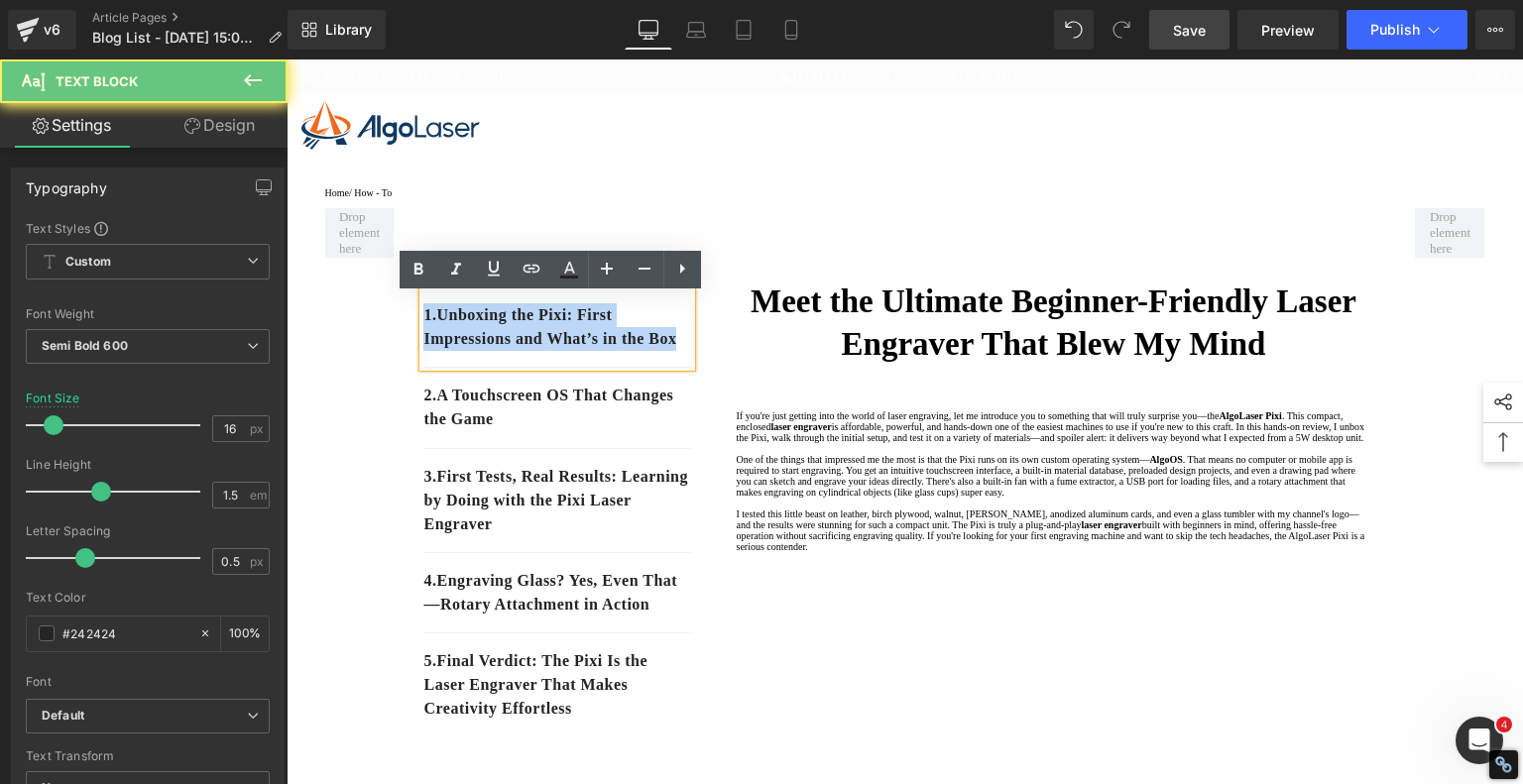 click on "1.  Unboxing the Pixi: First Impressions and What’s in the Box" at bounding box center (557, 327) 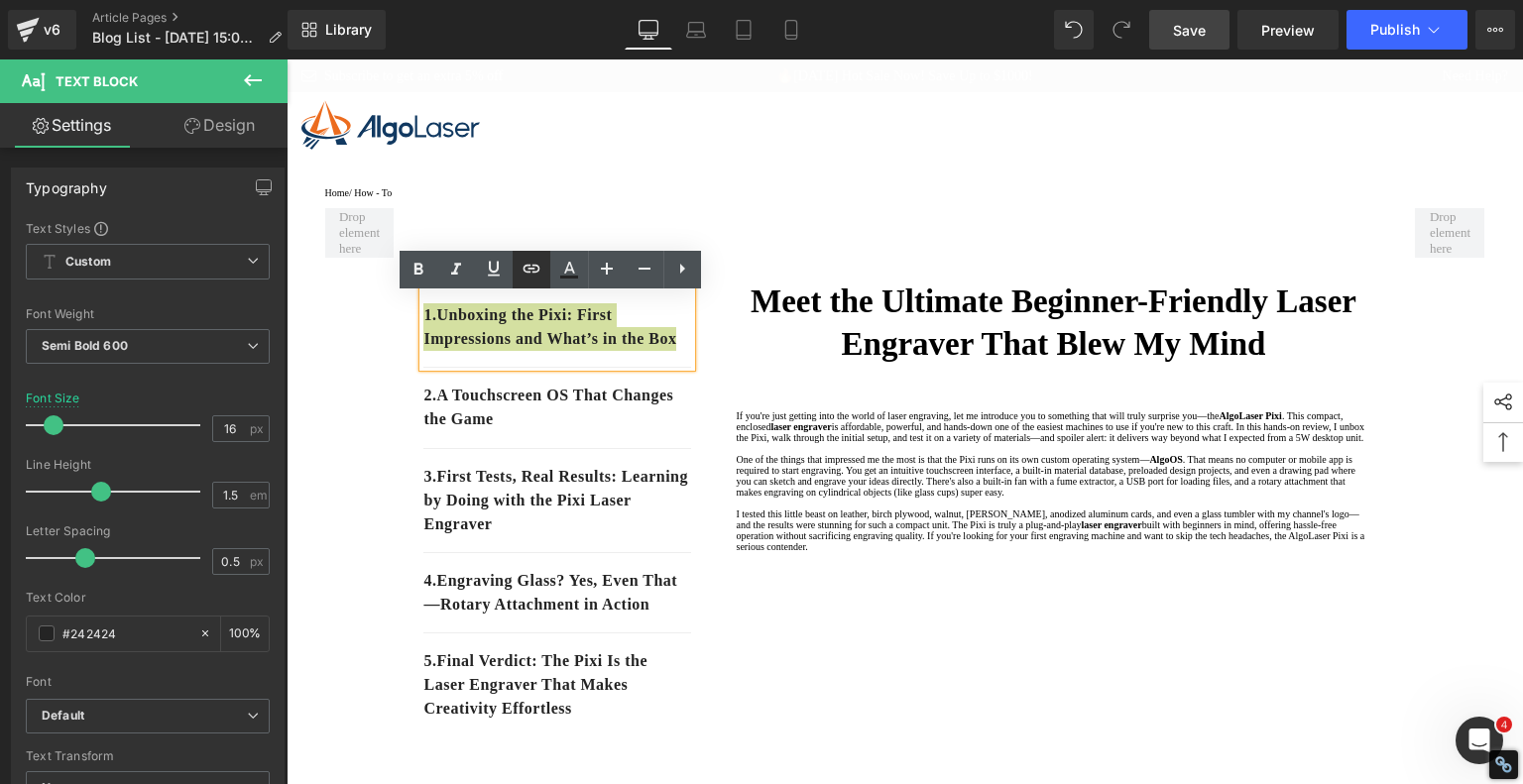 click 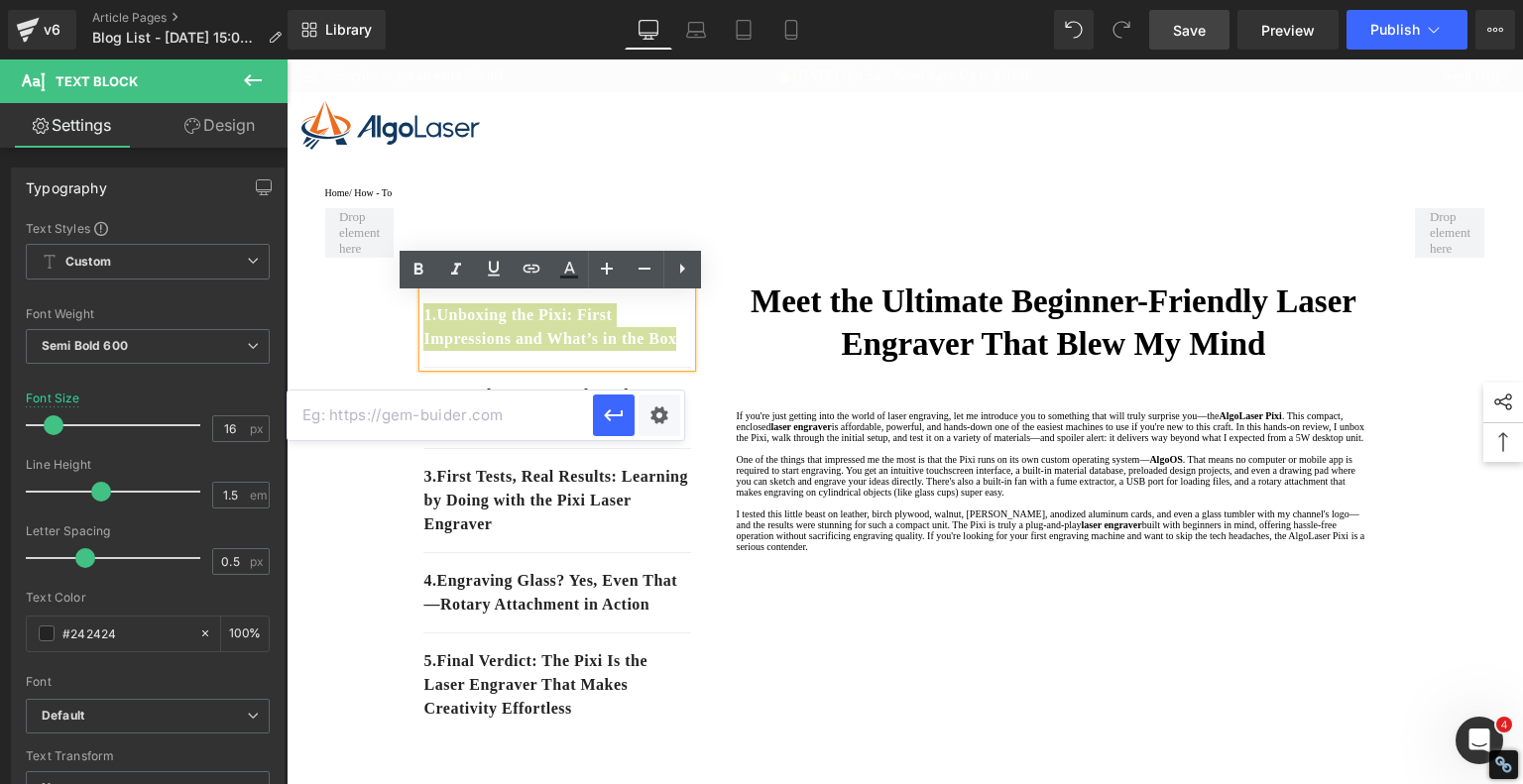 click at bounding box center [440, 415] 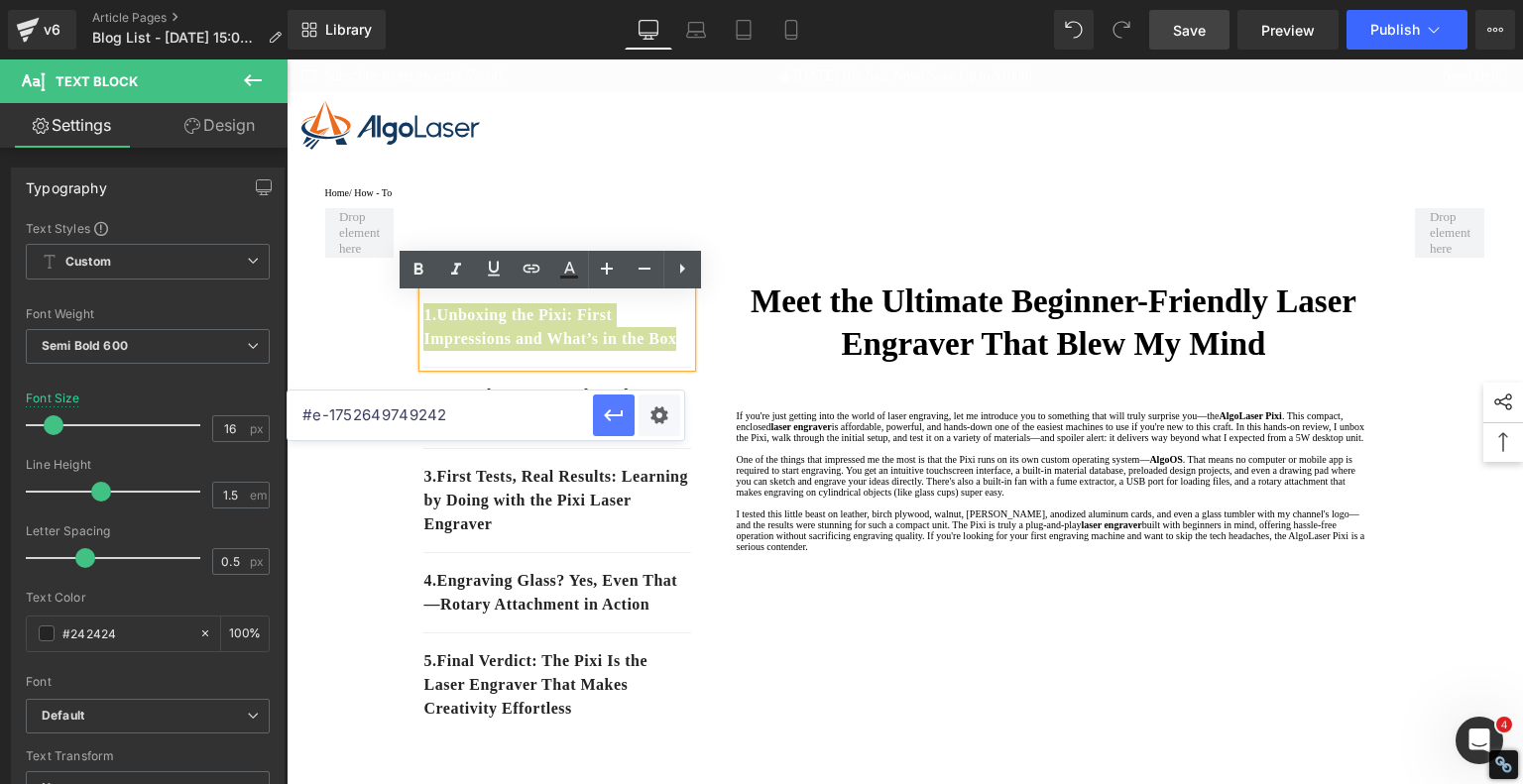 click 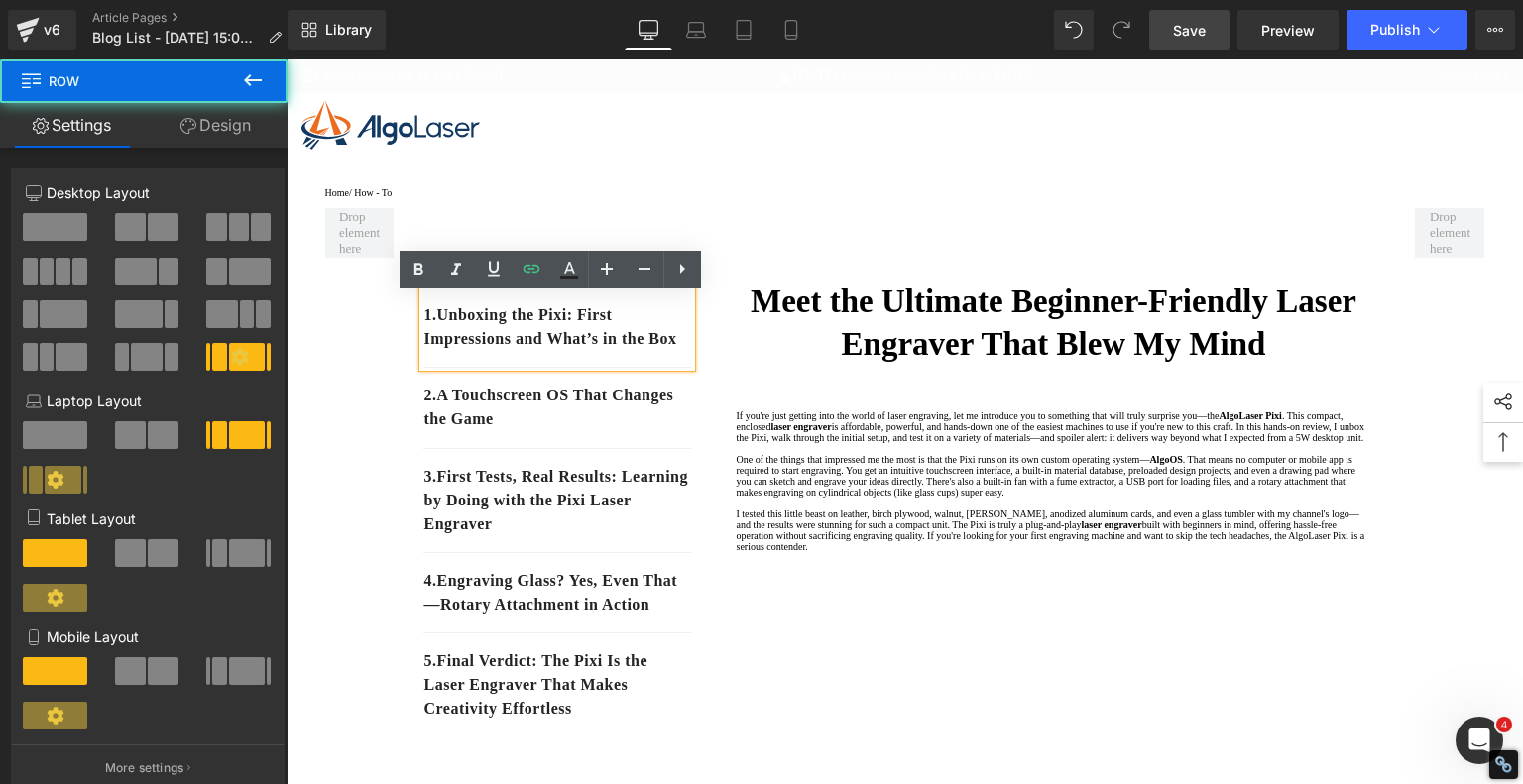 click on "1.  Unboxing the Pixi: First Impressions and What’s in the Box Text Block         2.  A Touchscreen OS That Changes the Game Text Block         3.  First Tests, Real Results: Learning by Doing with the Pixi Laser Engraver Text Block         4.  Engraving Glass? Yes, Even That—Rotary Attachment in Action Text Block         5.  Final Verdict: The Pixi Is the Laser Engraver That Makes Creativity Effortless Text Block         Row         Meet the Ultimate Beginner-Friendly Laser Engraver That Blew My Mind Heading         If you're just getting into the world of laser engraving, let me introduce you to something that will truly surprise you—the  AlgoLaser Pixi . This compact, enclosed  laser engraver  is affordable, powerful, and hands-down one of the easiest machines to use if you're new to this craft. In this hands-on review, I unbox the Pixi, walk through the initial setup, and test it on a variety of materials—and spoiler alert: it delivers way beyond what I expected from a 5W desktop unit. [GEOGRAPHIC_DATA]" at bounding box center [905, 1429] 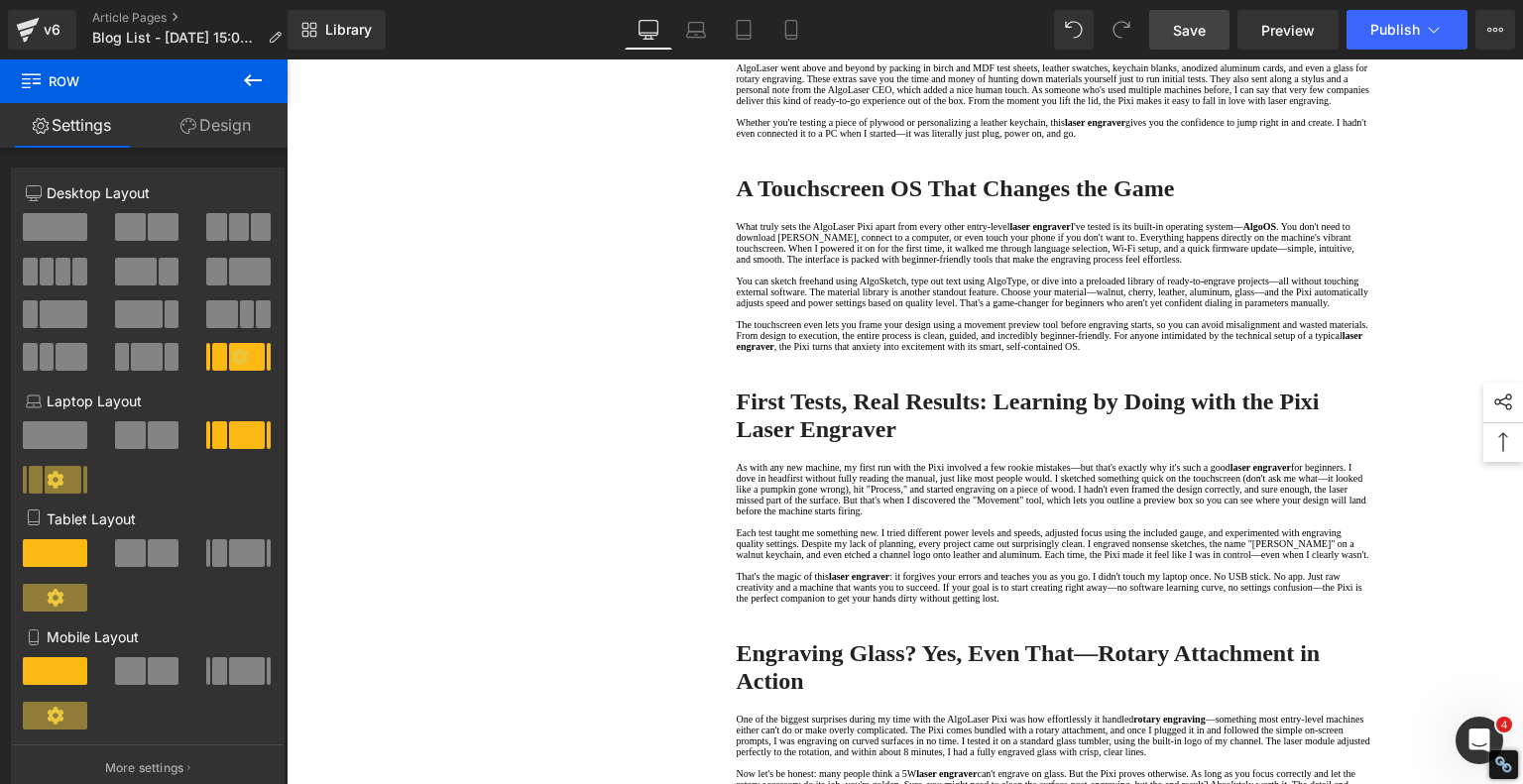 scroll, scrollTop: 1586, scrollLeft: 0, axis: vertical 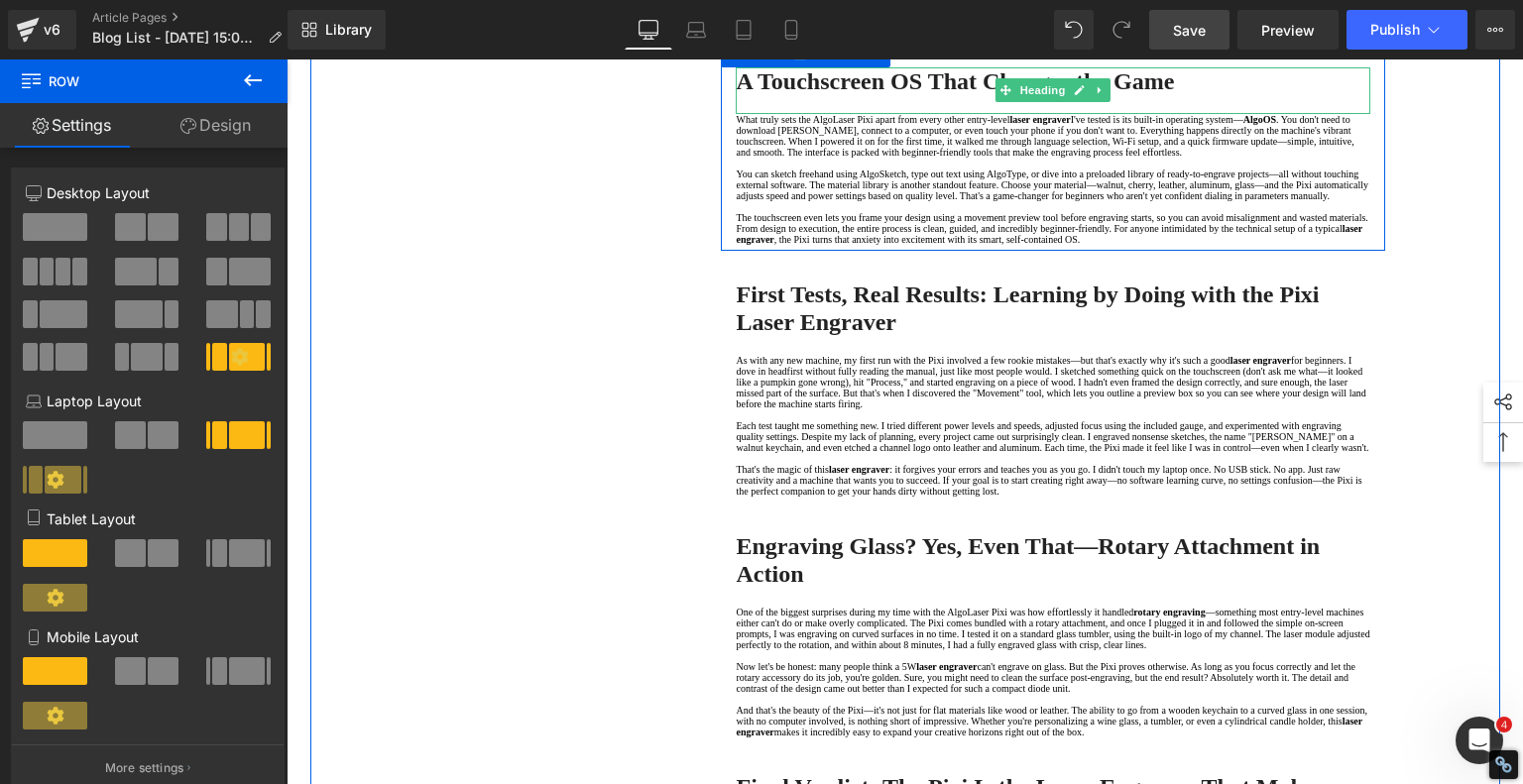 click on "A Touchscreen OS That Changes the Game" at bounding box center (955, 81) 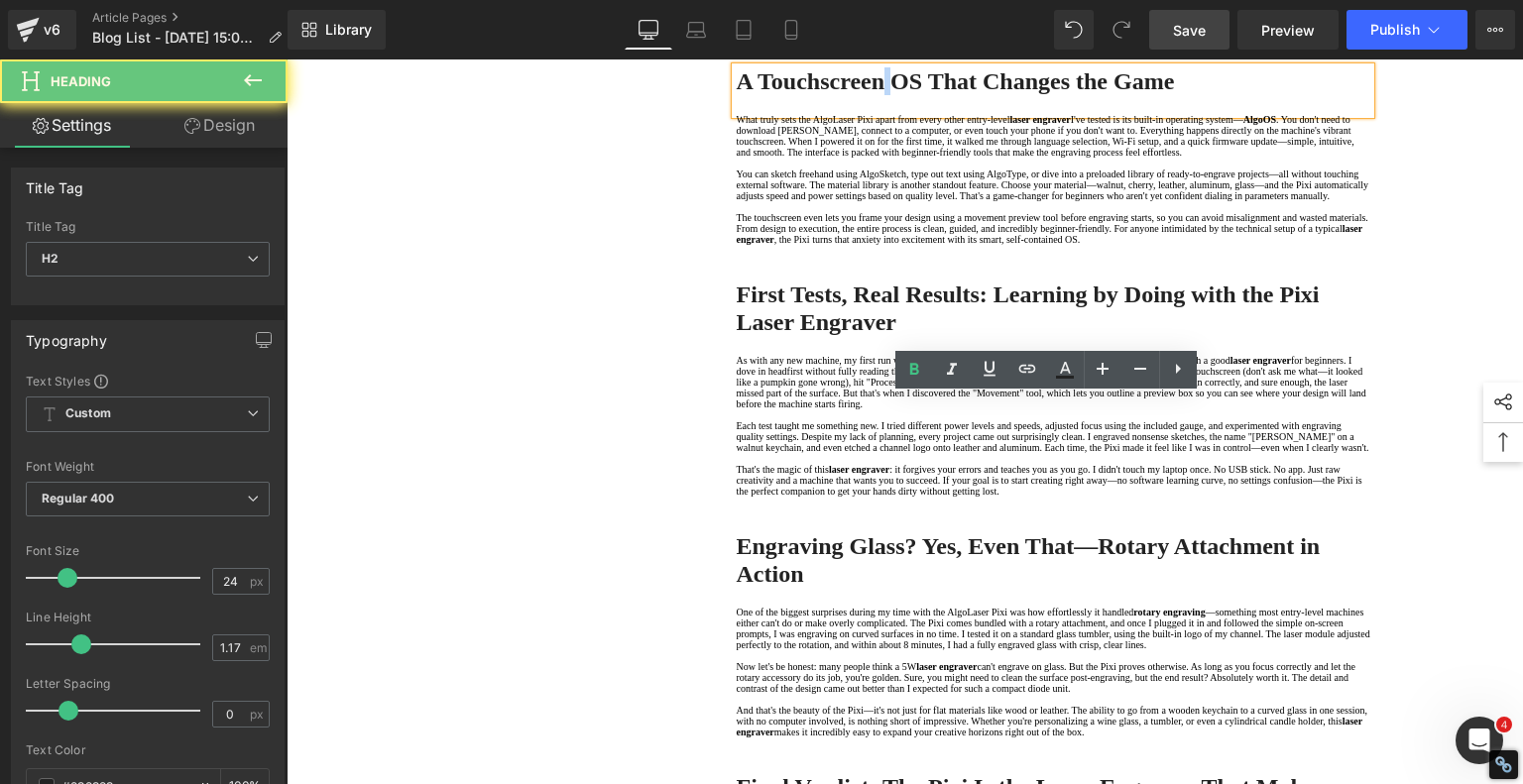 click on "A Touchscreen OS That Changes the Game" at bounding box center (955, 81) 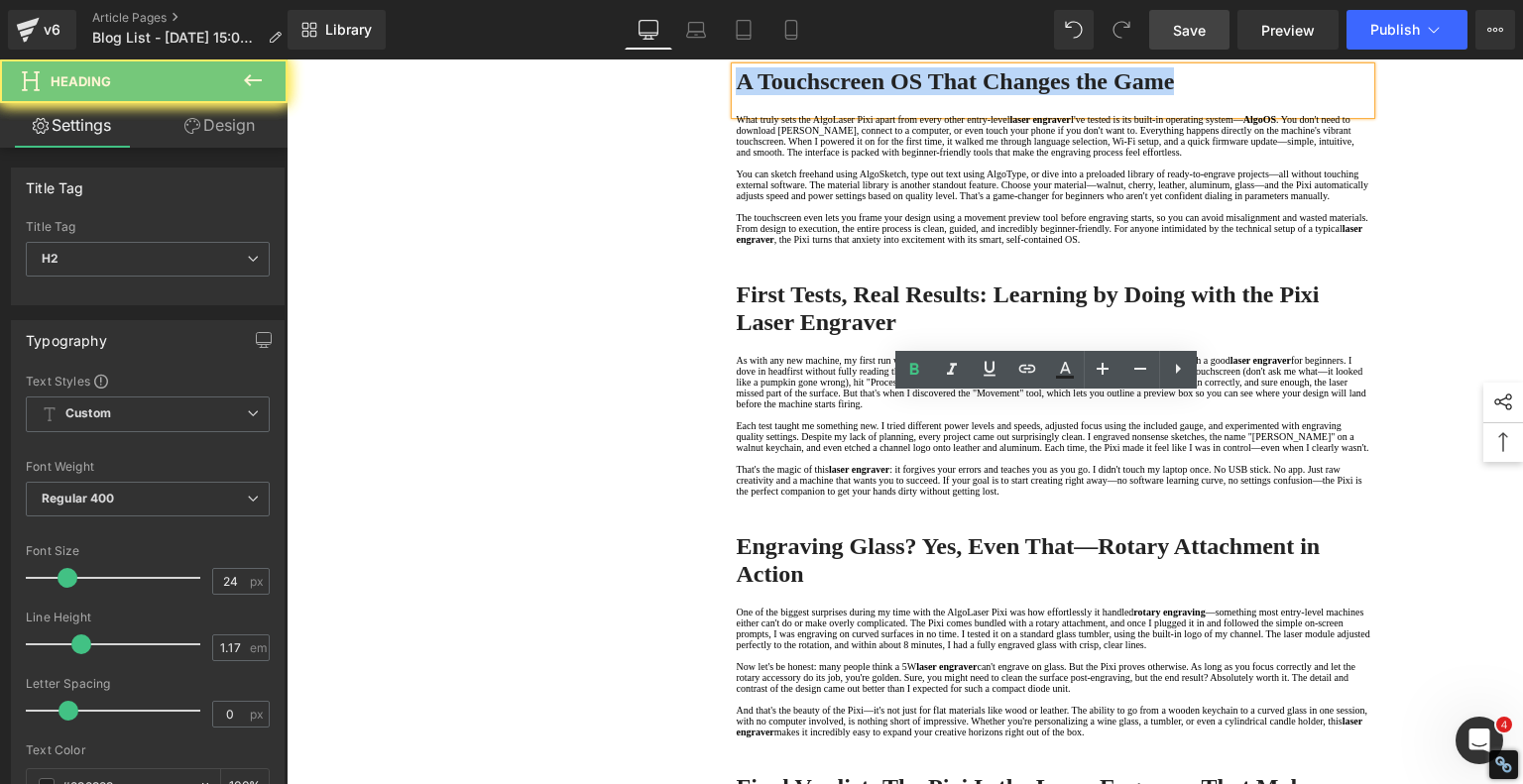click on "A Touchscreen OS That Changes the Game" at bounding box center (955, 81) 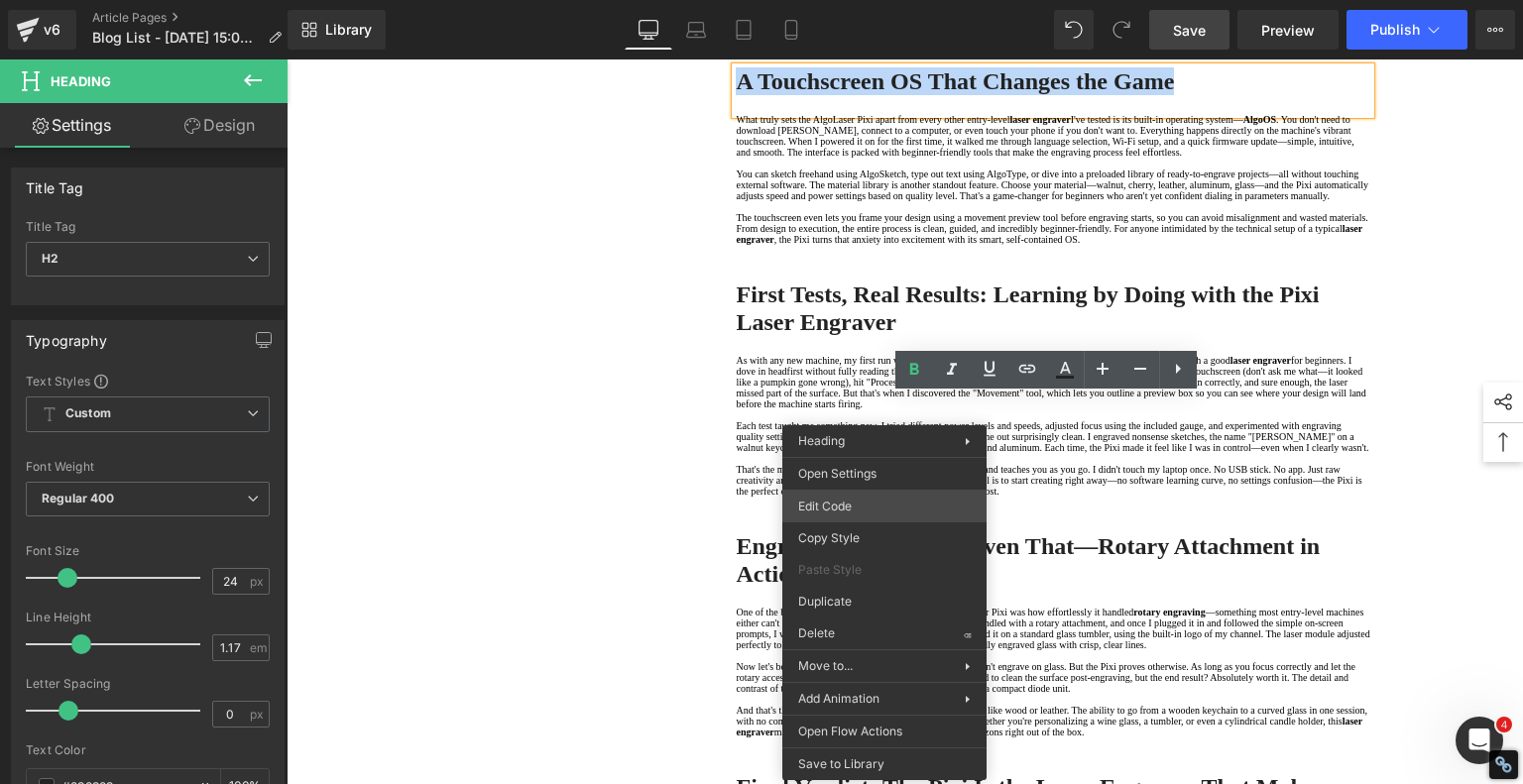 click on "Product  You are previewing how the   will restyle your page. You can not edit Elements in Preset Preview Mode.  v6 Article Pages Blog List - [DATE] 15:08:31 Library Desktop Desktop Laptop Tablet Mobile Save Preview Publish Scheduled View Live Page View with current Template Save Template to Library Schedule Publish  Optimize  Publish Settings Shortcuts  Your page can’t be published   You've reached the maximum number of published pages on your plan  (240/999999).  You need to upgrade your plan or unpublish all your pages to get 1 publish slot.   Unpublish pages   Upgrade plan  Elements Global Style Base Row  rows, columns, layouts, div Heading  headings, titles, h1,h2,h3,h4,h5,h6 Text Block  texts, paragraphs, contents, blocks Image  images, photos, alts, uploads Icon  icons, symbols Button  button, call to action, cta Separator  separators, dividers, horizontal lines Liquid  liquid, custom code, html, javascript, css, reviews, apps, applications, embeded, iframe Banner Parallax  Hero Banner  Stack Tabs" at bounding box center (762, 0) 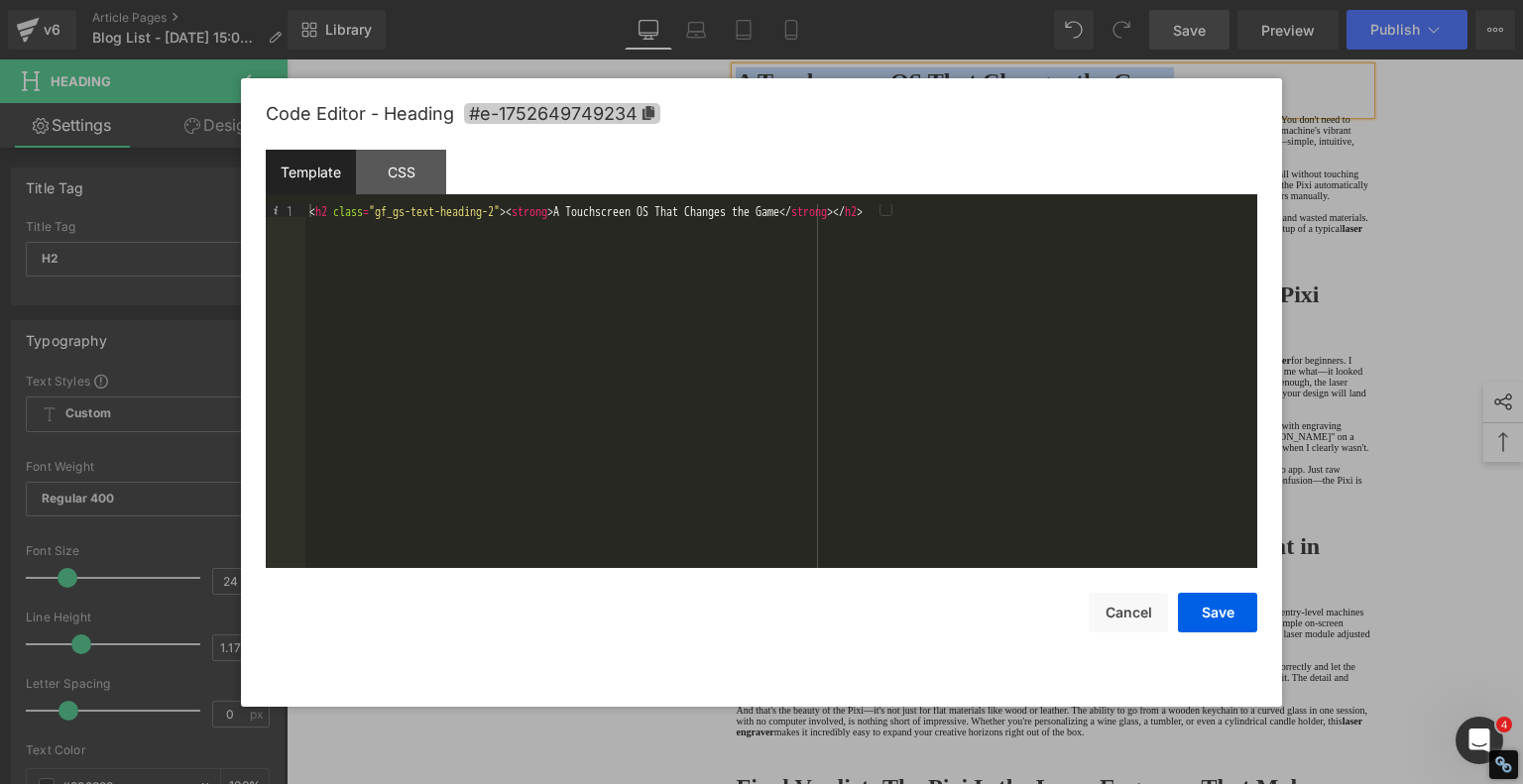 click 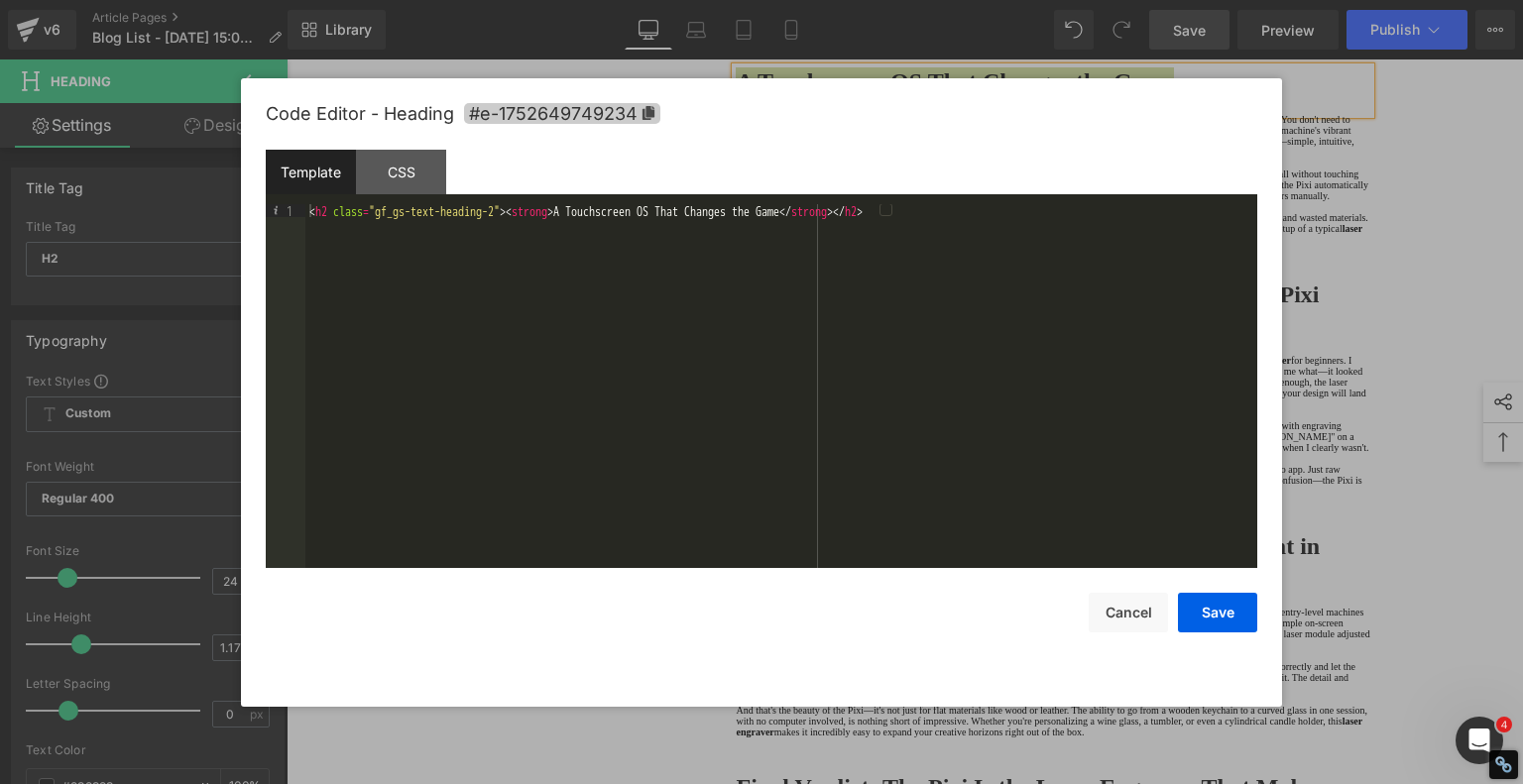 copy on "A Touchscreen OS That Changes the Game" 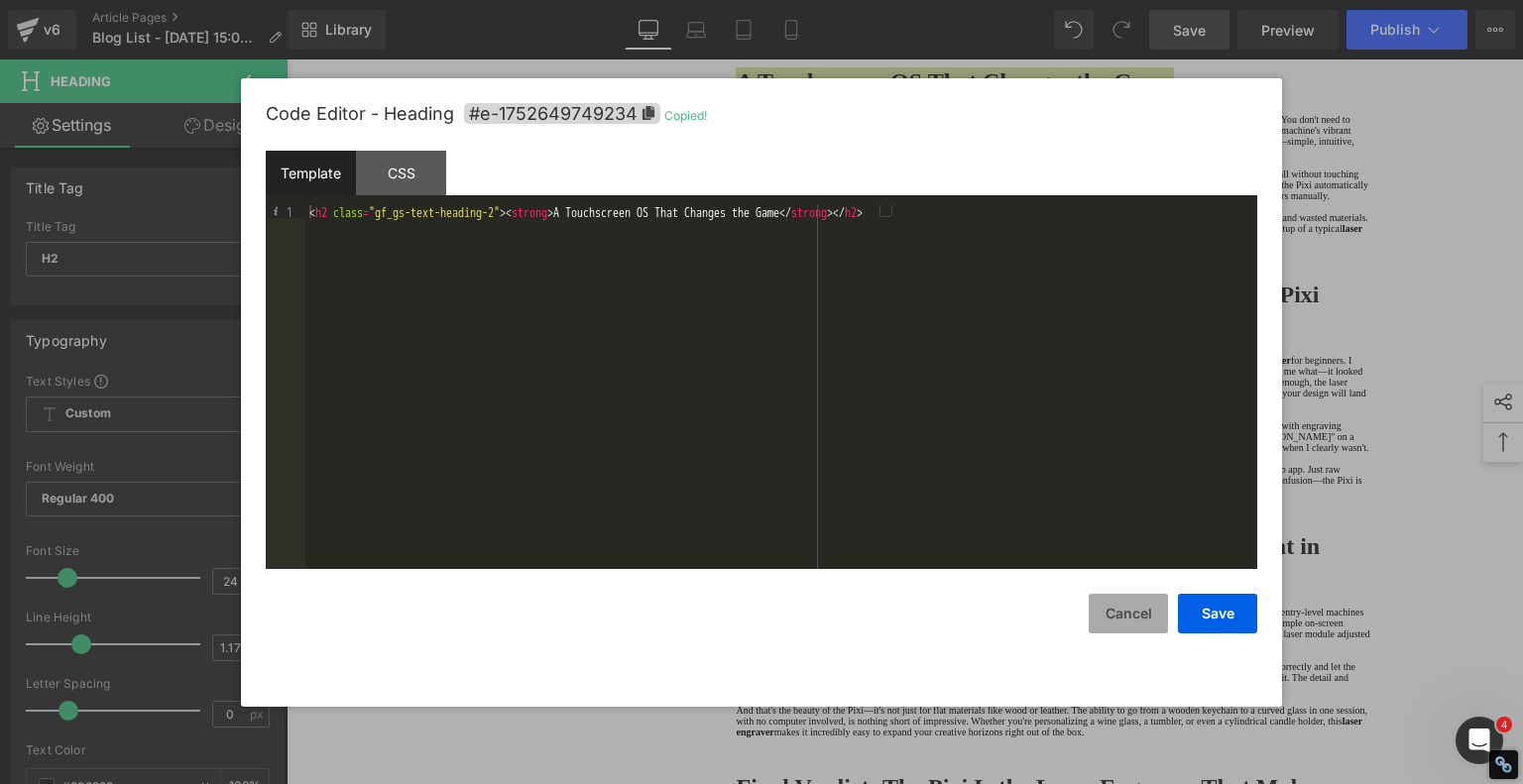 click on "Cancel" at bounding box center [1128, 614] 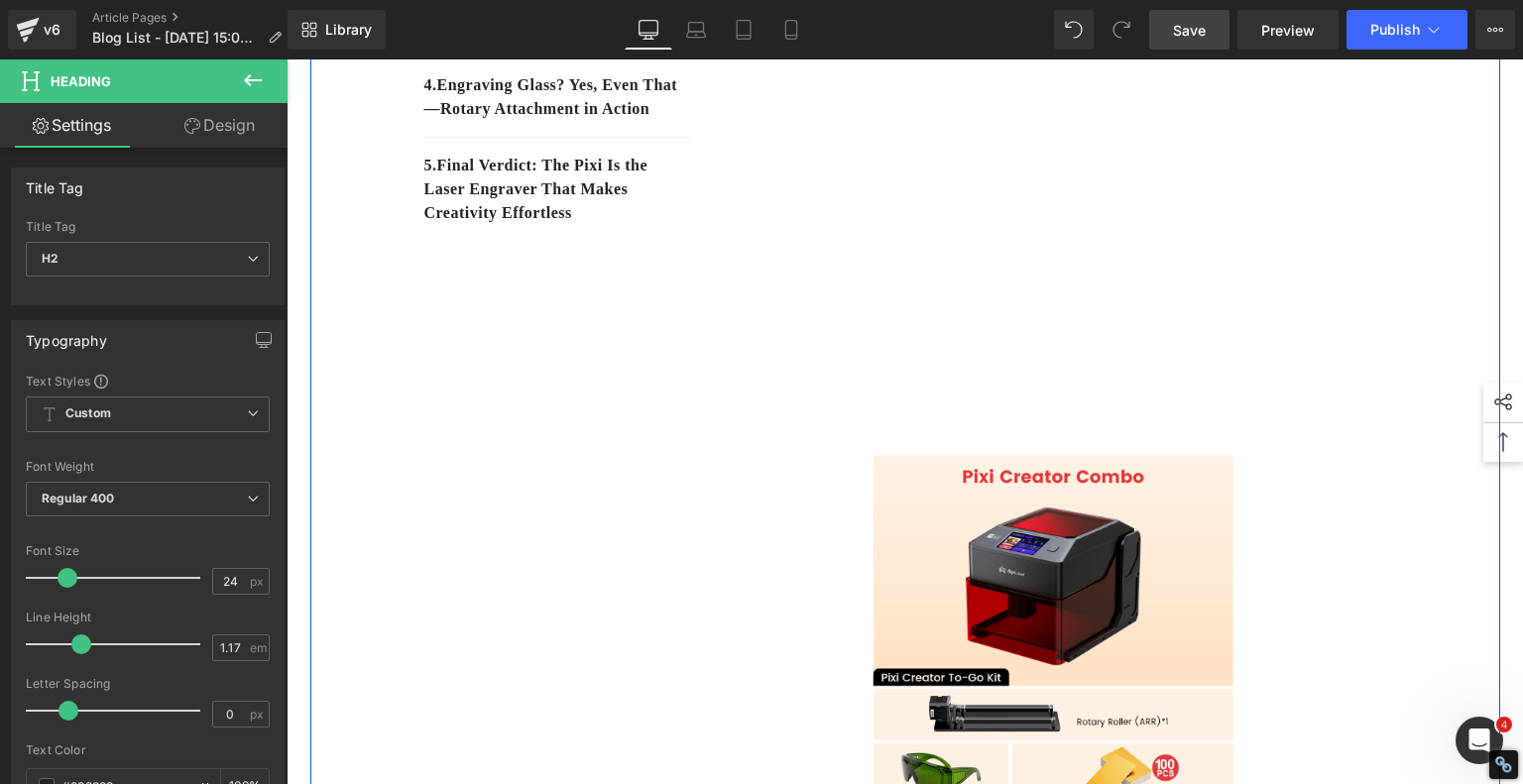 scroll, scrollTop: 0, scrollLeft: 0, axis: both 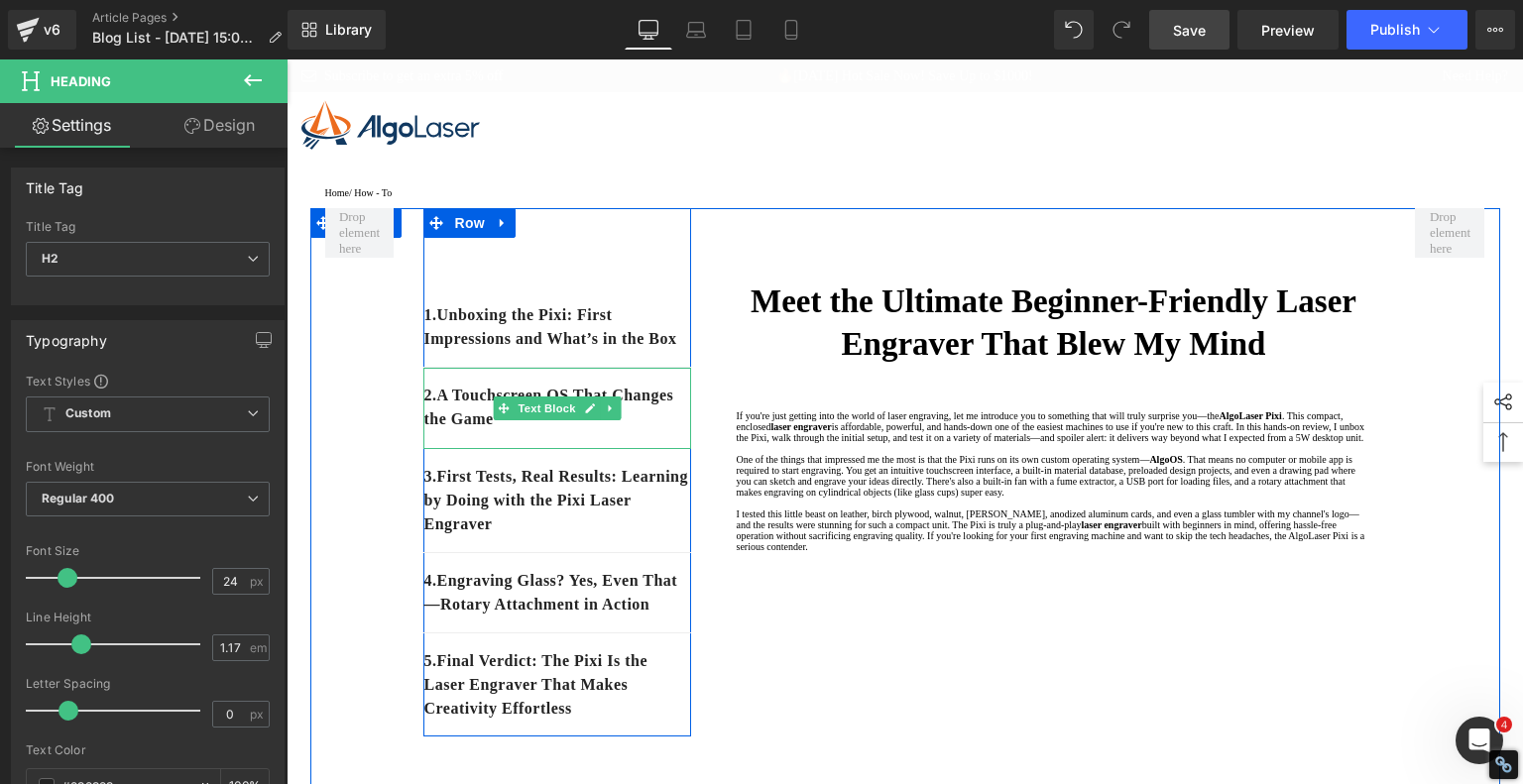 click on "2.  A Touchscreen OS That Changes the Game" at bounding box center [557, 407] 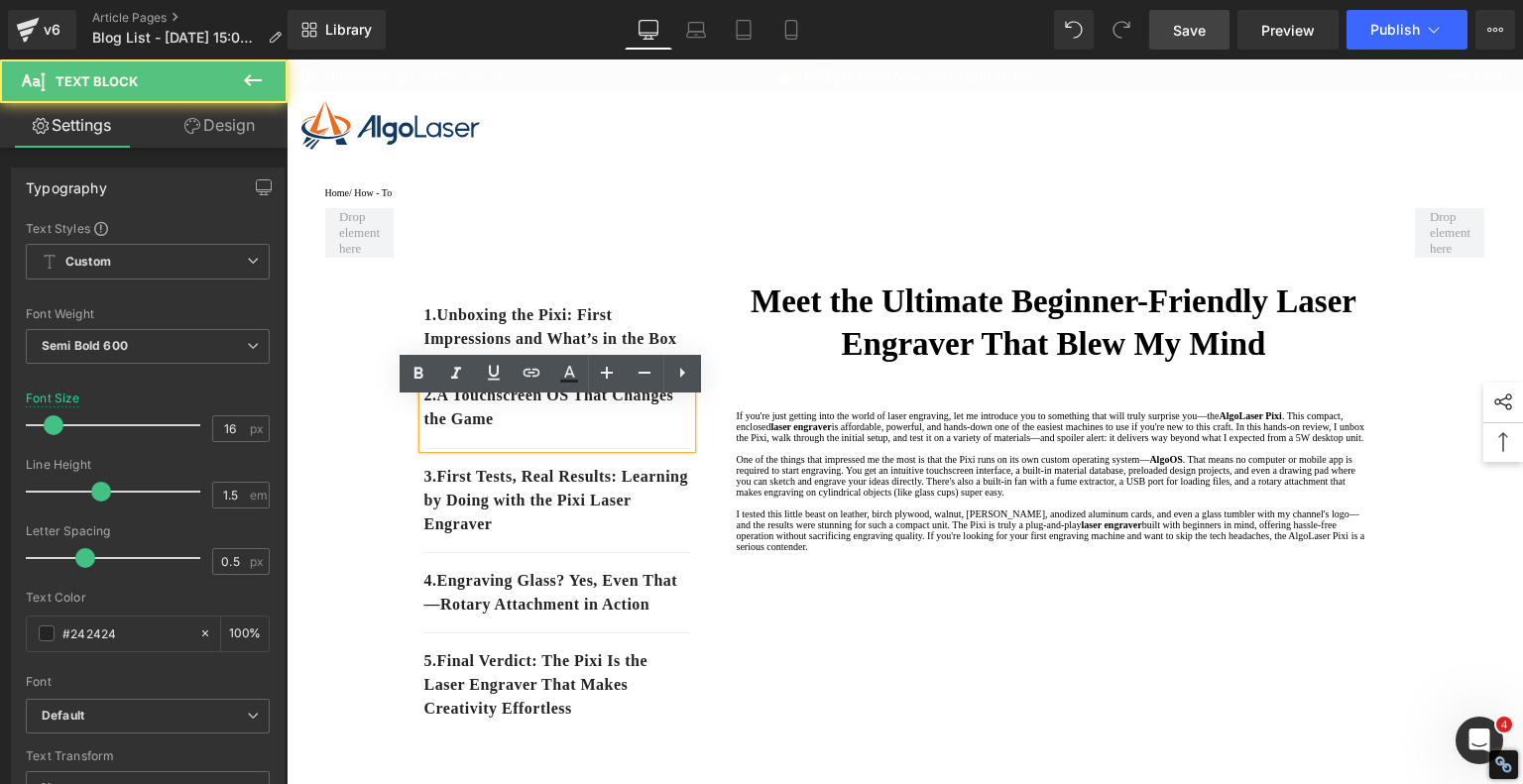 click on "2.  A Touchscreen OS That Changes the Game" at bounding box center (557, 407) 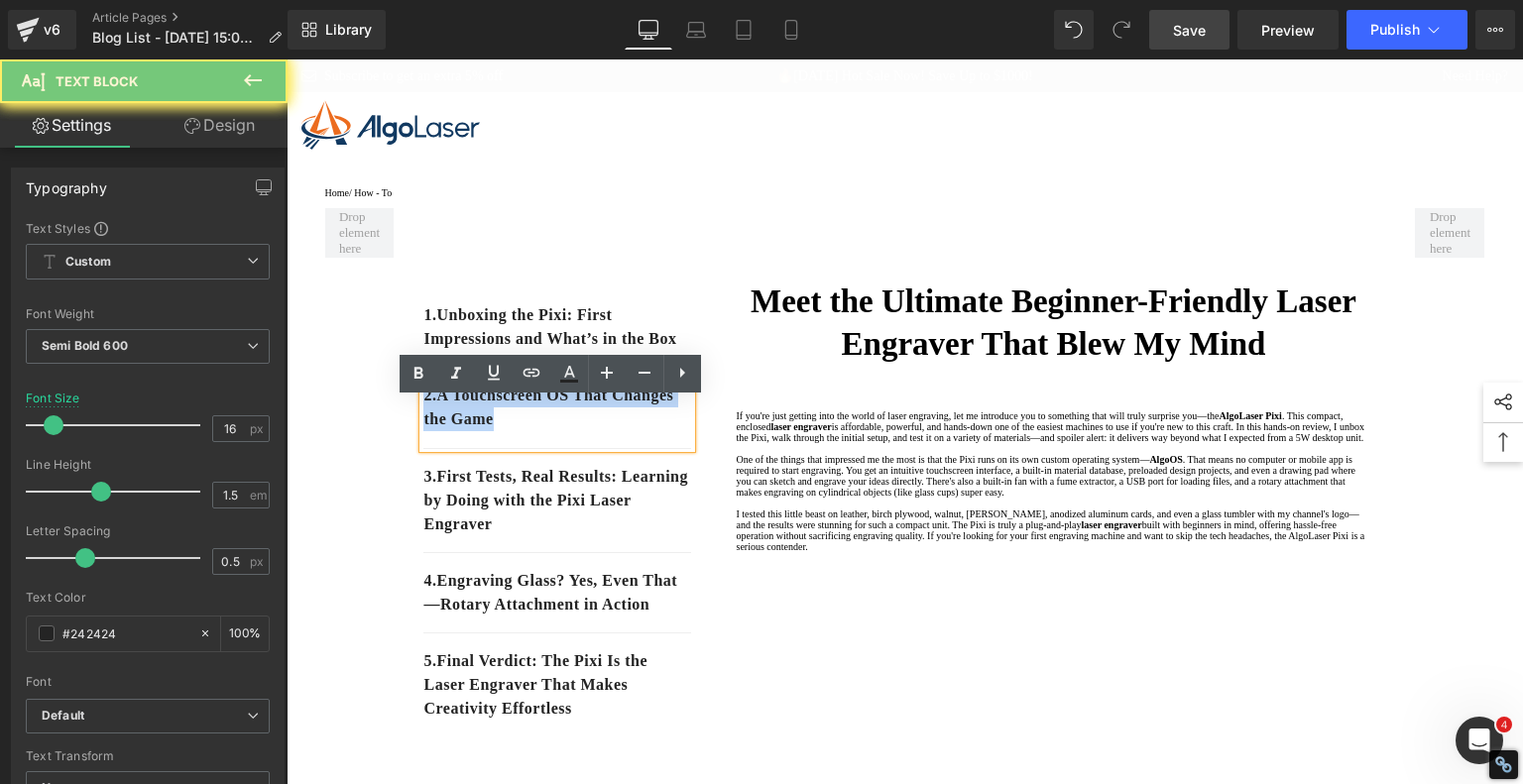 click on "2.  A Touchscreen OS That Changes the Game" at bounding box center [557, 407] 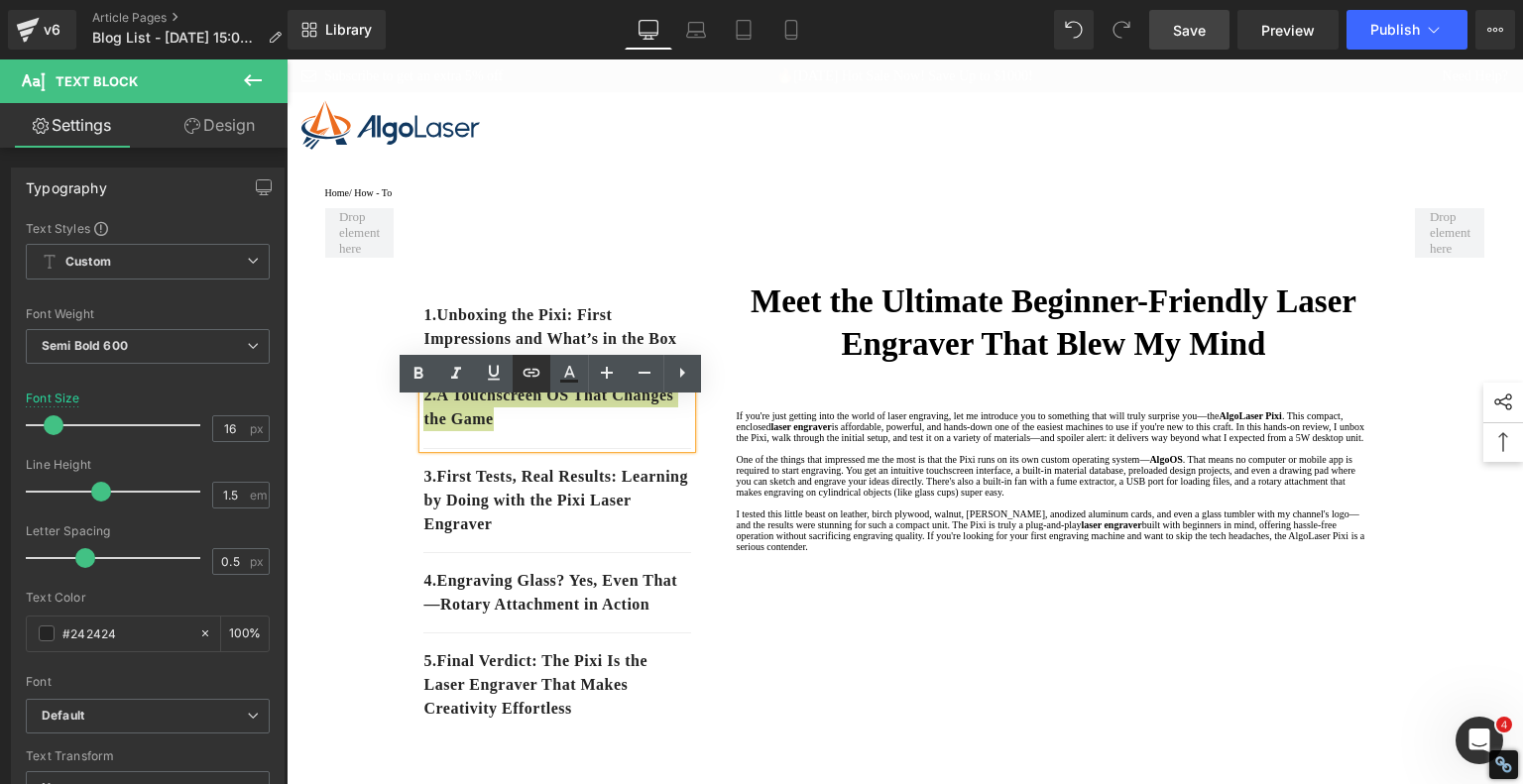 click 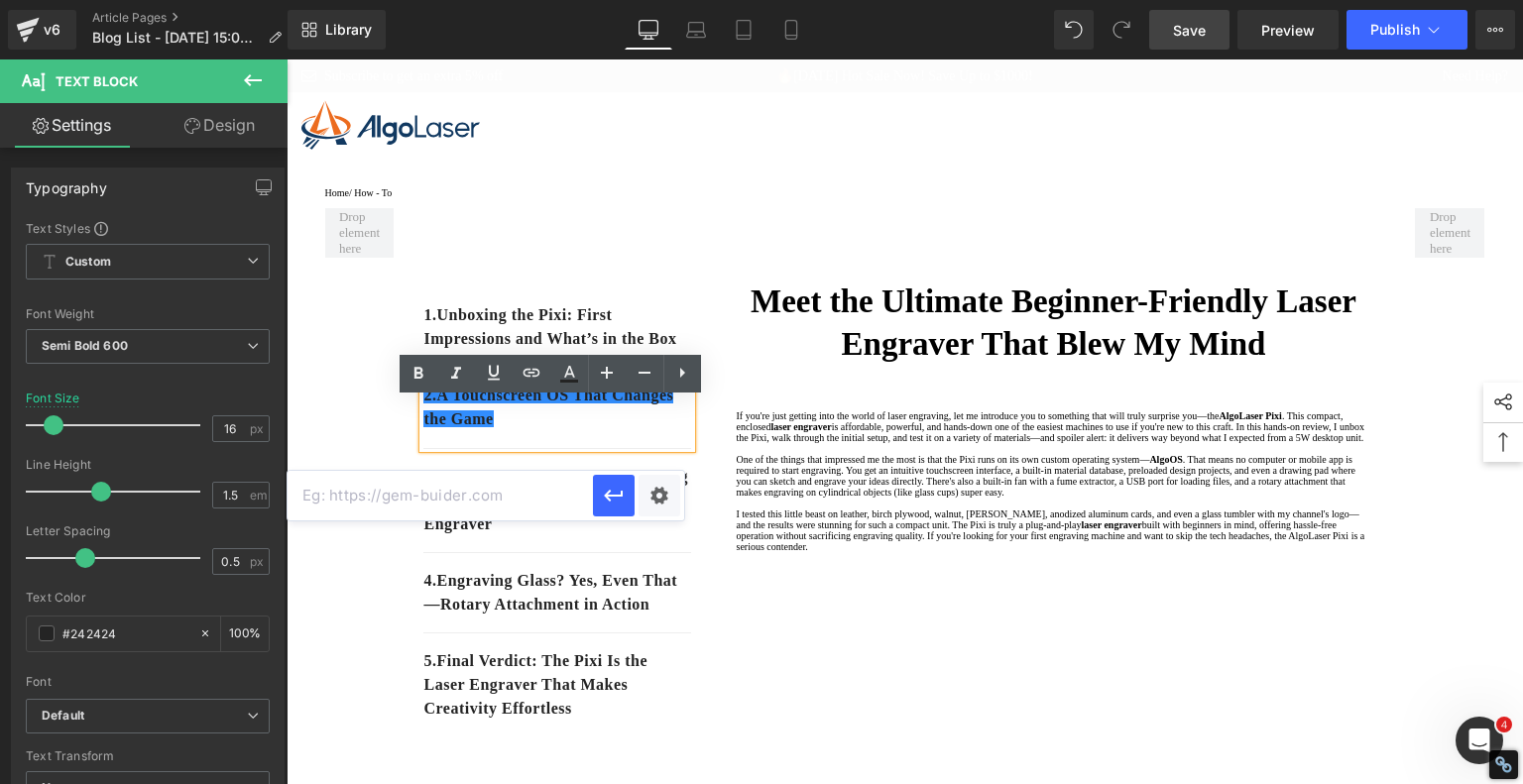 click at bounding box center (440, 496) 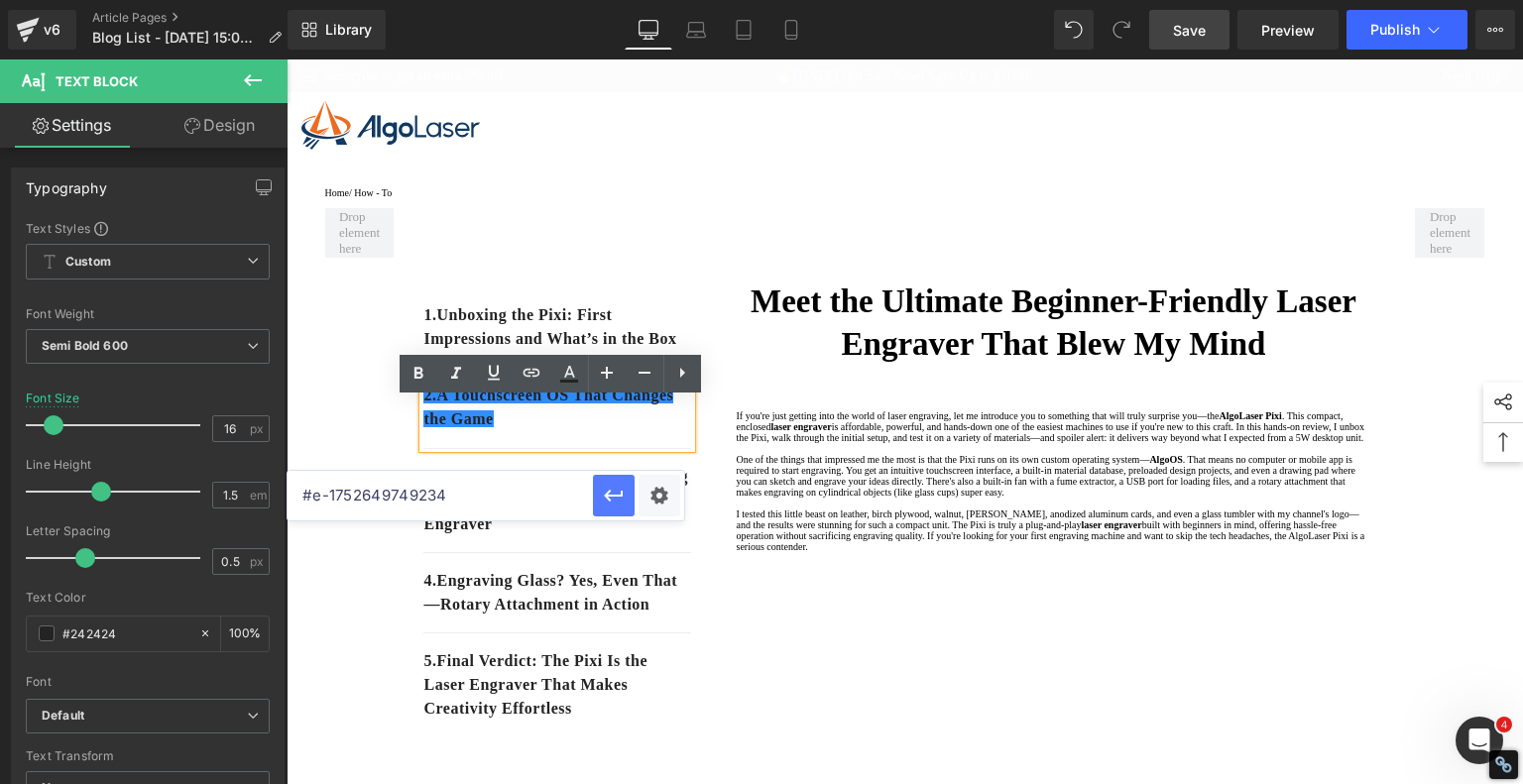 click 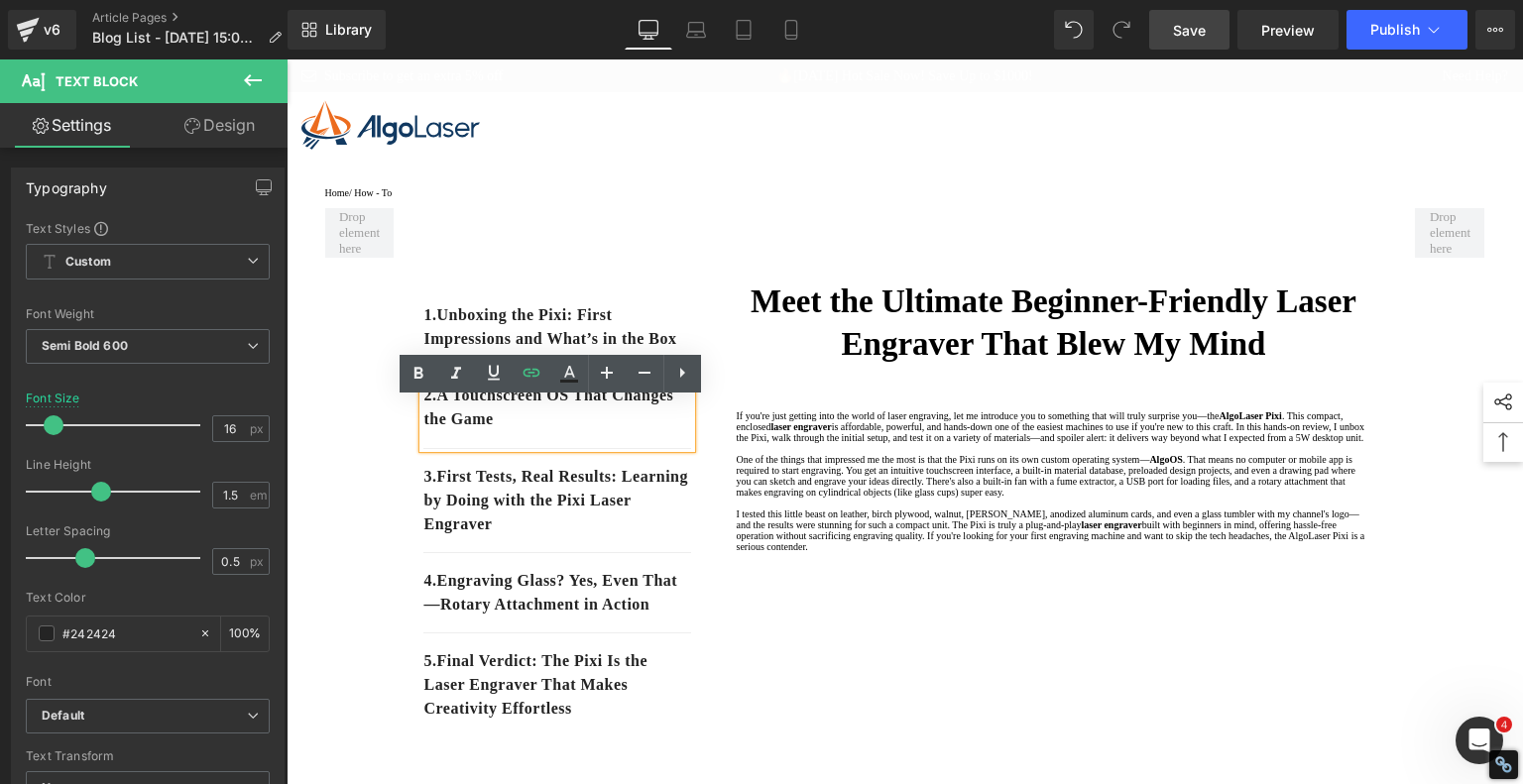 click on "1.  Unboxing the Pixi: First Impressions and What’s in the Box Text Block         2.  A Touchscreen OS That Changes the Game Text Block         3.  First Tests, Real Results: Learning by Doing with the Pixi Laser Engraver Text Block         4.  Engraving Glass? Yes, Even That—Rotary Attachment in Action Text Block         5.  Final Verdict: The Pixi Is the Laser Engraver That Makes Creativity Effortless Text Block         Row         Meet the Ultimate Beginner-Friendly Laser Engraver That Blew My Mind Heading         If you're just getting into the world of laser engraving, let me introduce you to something that will truly surprise you—the  AlgoLaser Pixi . This compact, enclosed  laser engraver  is affordable, powerful, and hands-down one of the easiest machines to use if you're new to this craft. In this hands-on review, I unbox the Pixi, walk through the initial setup, and test it on a variety of materials—and spoiler alert: it delivers way beyond what I expected from a 5W desktop unit. [GEOGRAPHIC_DATA]" at bounding box center [905, 1429] 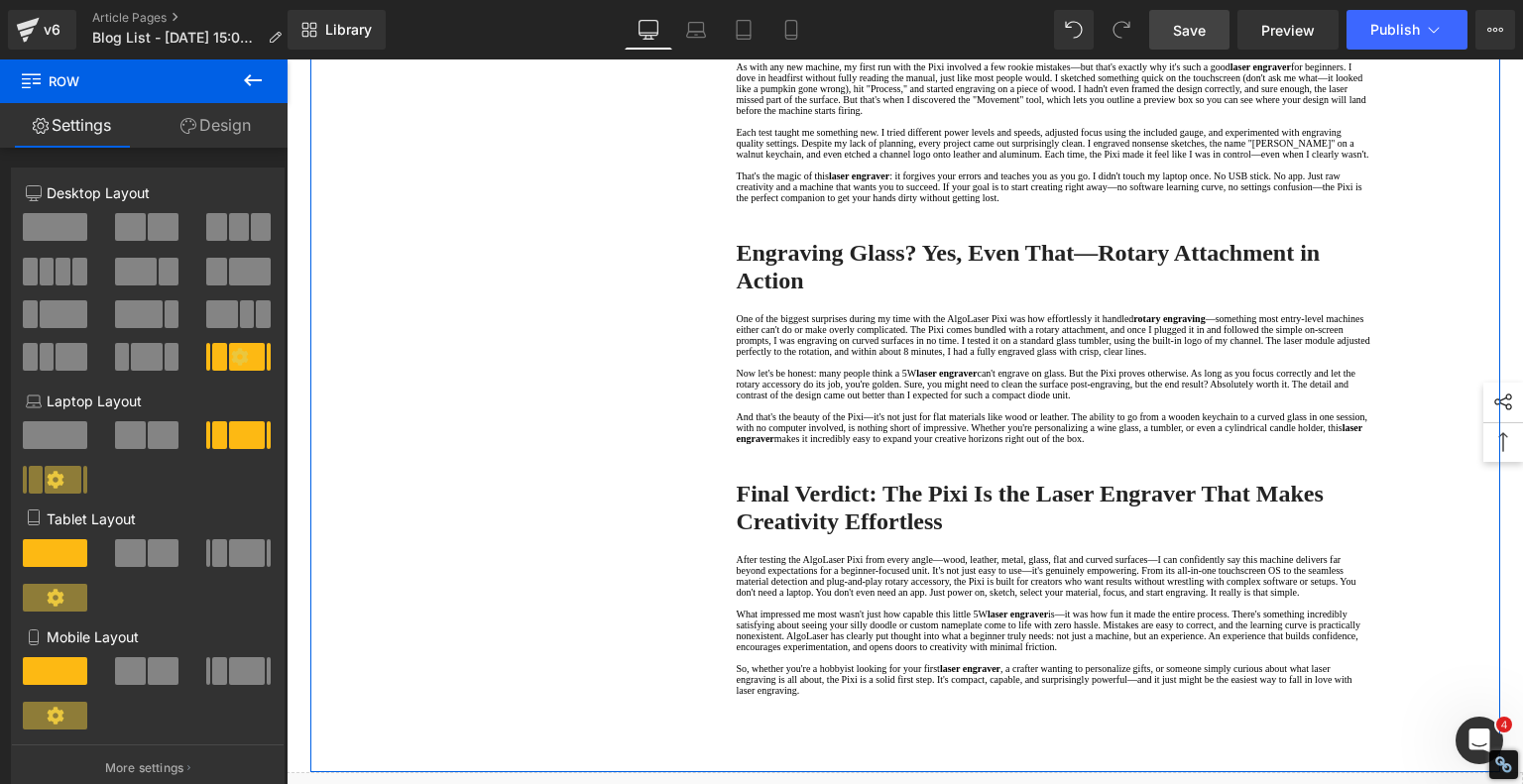 scroll, scrollTop: 1982, scrollLeft: 0, axis: vertical 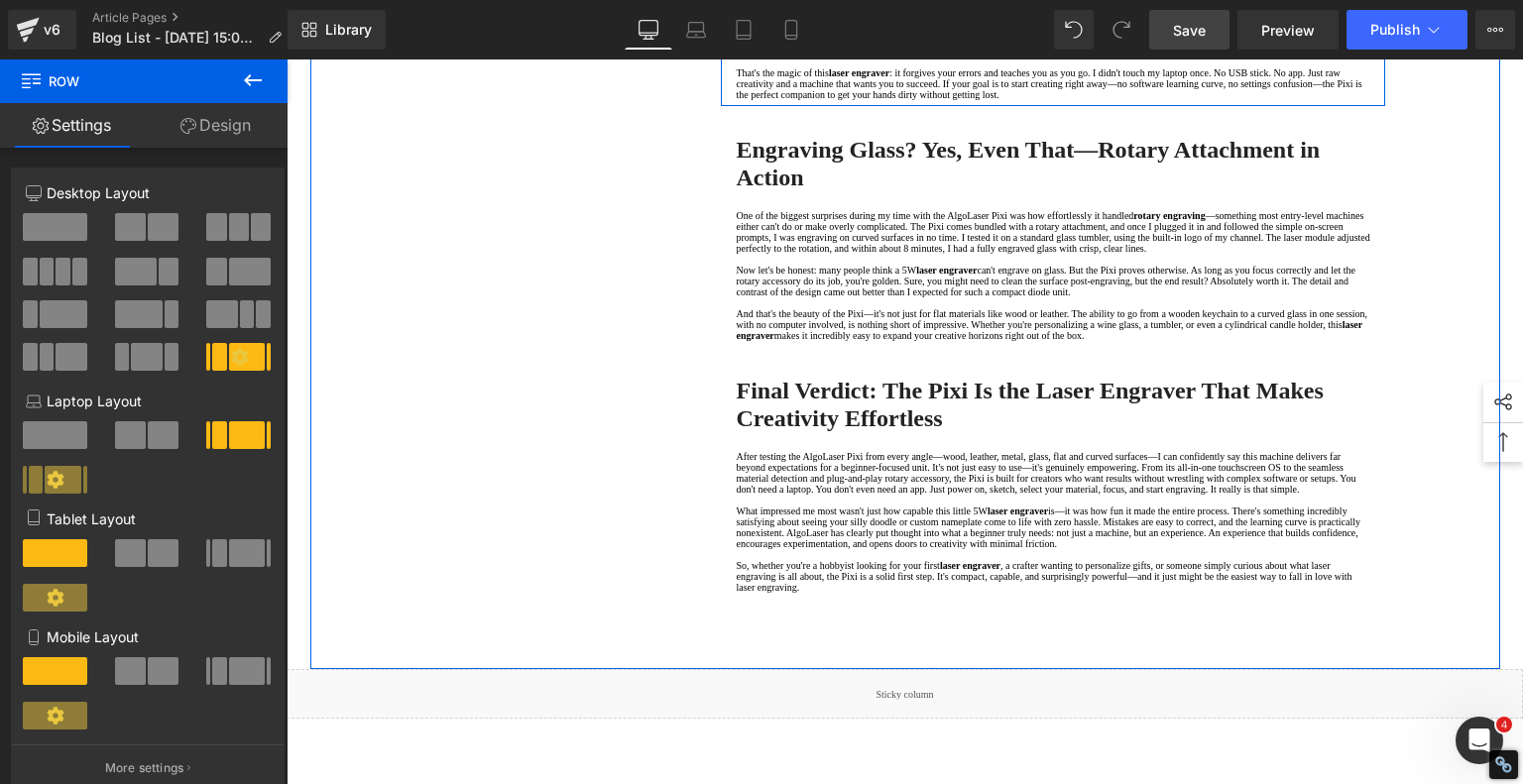 click on "First Tests, Real Results: Learning by Doing with the Pixi Laser Engraver" at bounding box center (1053, -88) 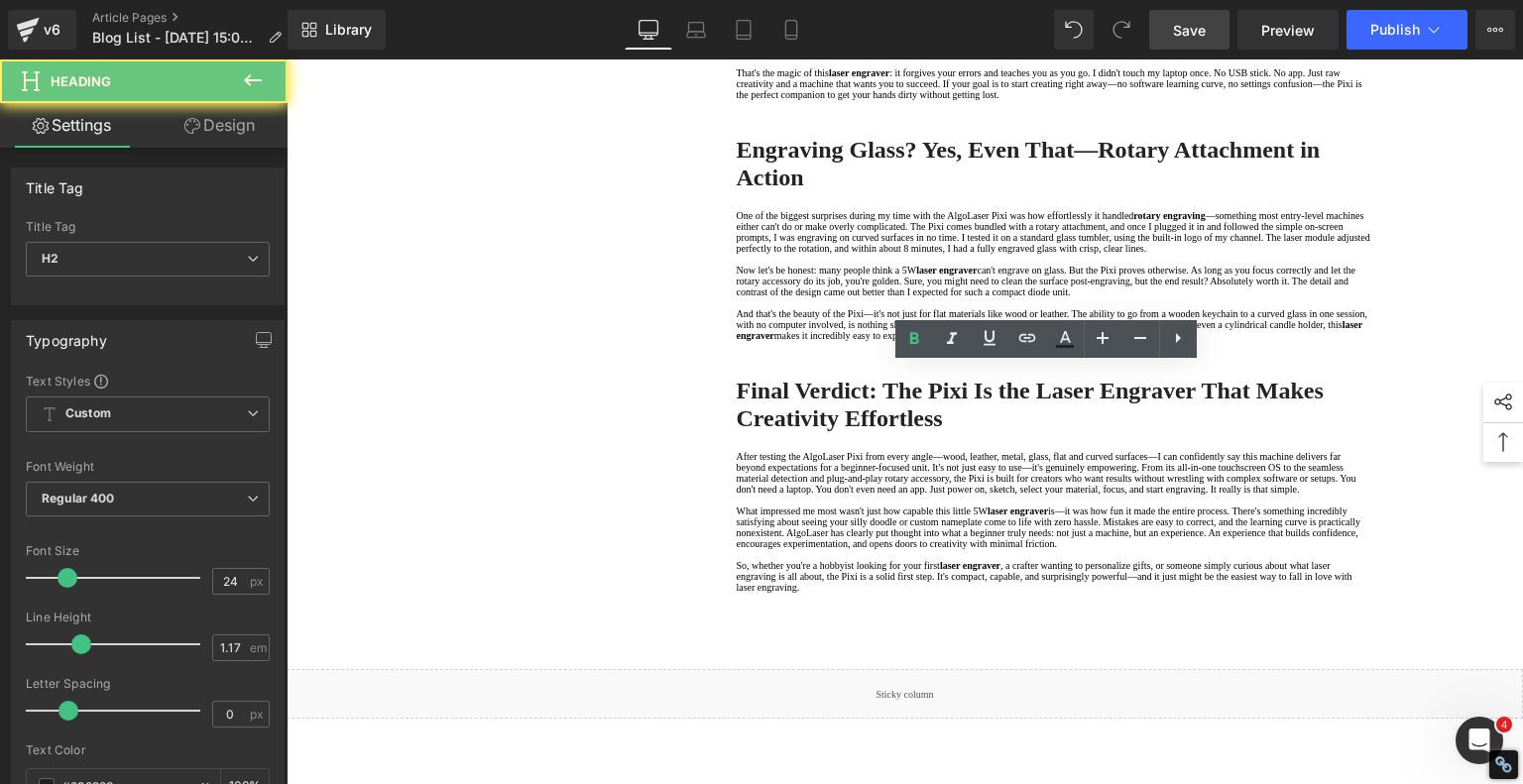 click on "First Tests, Real Results: Learning by Doing with the Pixi Laser Engraver" at bounding box center (1053, -88) 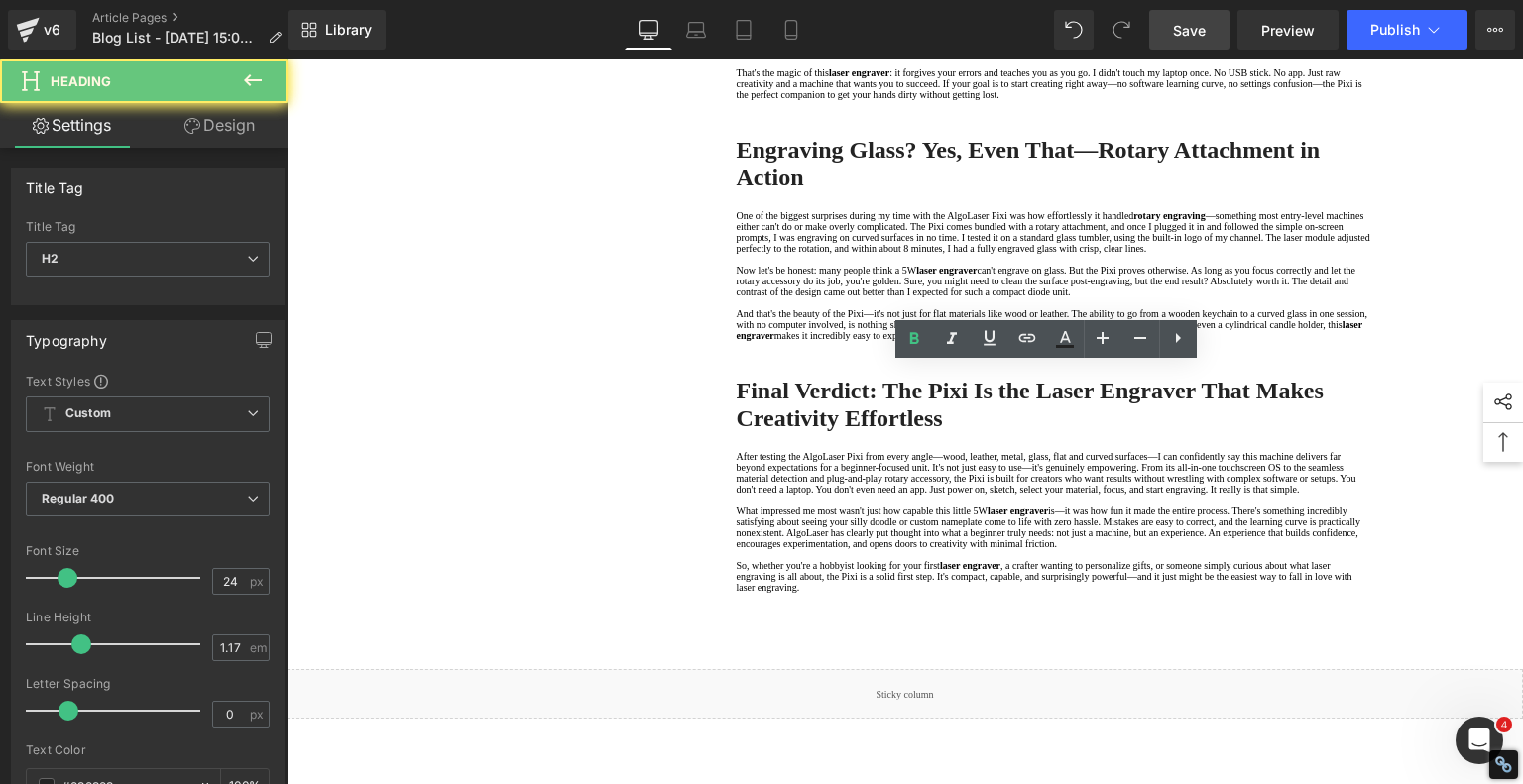 click on "First Tests, Real Results: Learning by Doing with the Pixi Laser Engraver" at bounding box center (1053, -88) 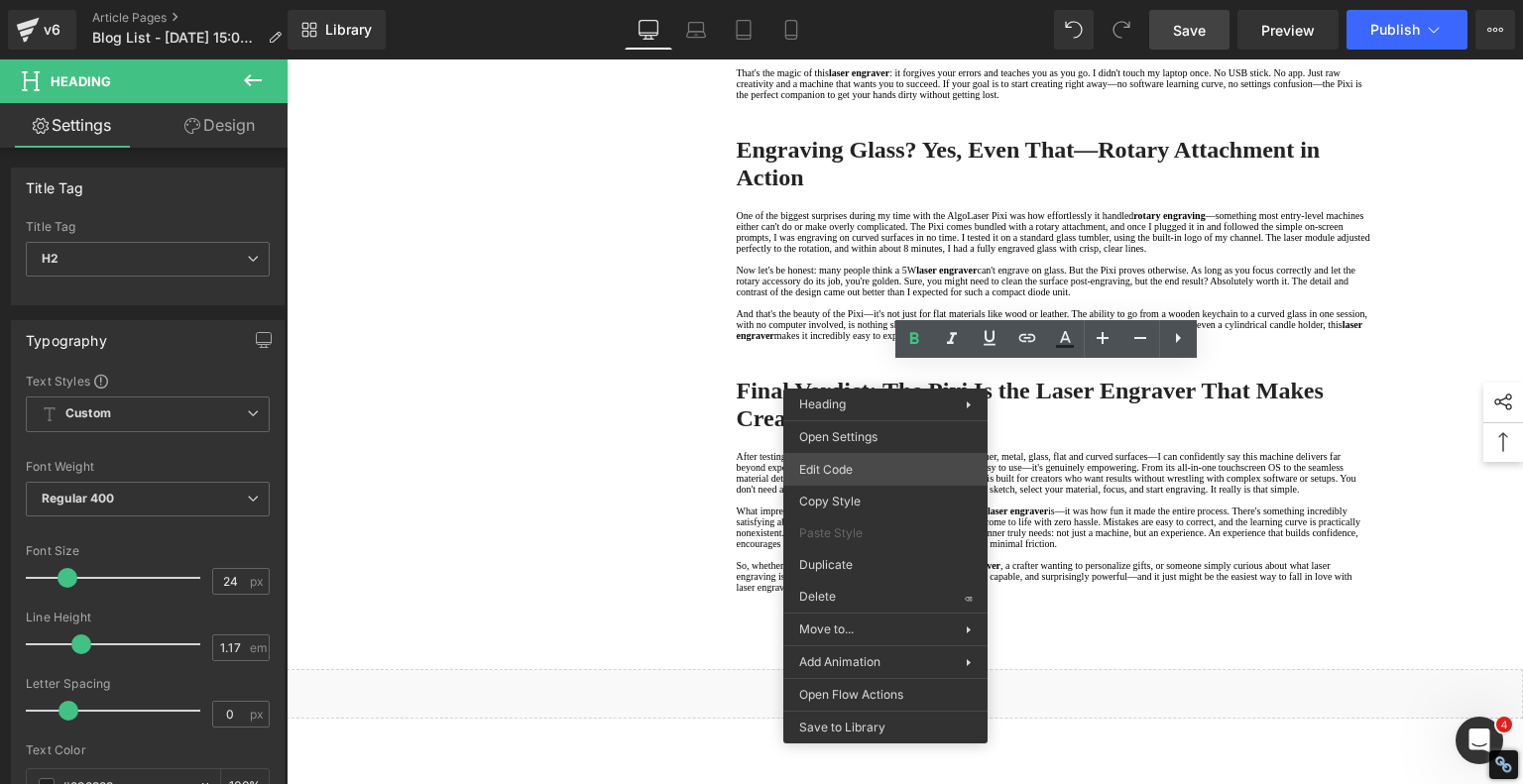 click on "Product  You are previewing how the   will restyle your page. You can not edit Elements in Preset Preview Mode.  v6 Article Pages Blog List - [DATE] 15:08:31 Library Desktop Desktop Laptop Tablet Mobile Save Preview Publish Scheduled View Live Page View with current Template Save Template to Library Schedule Publish  Optimize  Publish Settings Shortcuts  Your page can’t be published   You've reached the maximum number of published pages on your plan  (240/999999).  You need to upgrade your plan or unpublish all your pages to get 1 publish slot.   Unpublish pages   Upgrade plan  Elements Global Style Base Row  rows, columns, layouts, div Heading  headings, titles, h1,h2,h3,h4,h5,h6 Text Block  texts, paragraphs, contents, blocks Image  images, photos, alts, uploads Icon  icons, symbols Button  button, call to action, cta Separator  separators, dividers, horizontal lines Liquid  liquid, custom code, html, javascript, css, reviews, apps, applications, embeded, iframe Banner Parallax  Hero Banner  Stack Tabs" at bounding box center [762, 0] 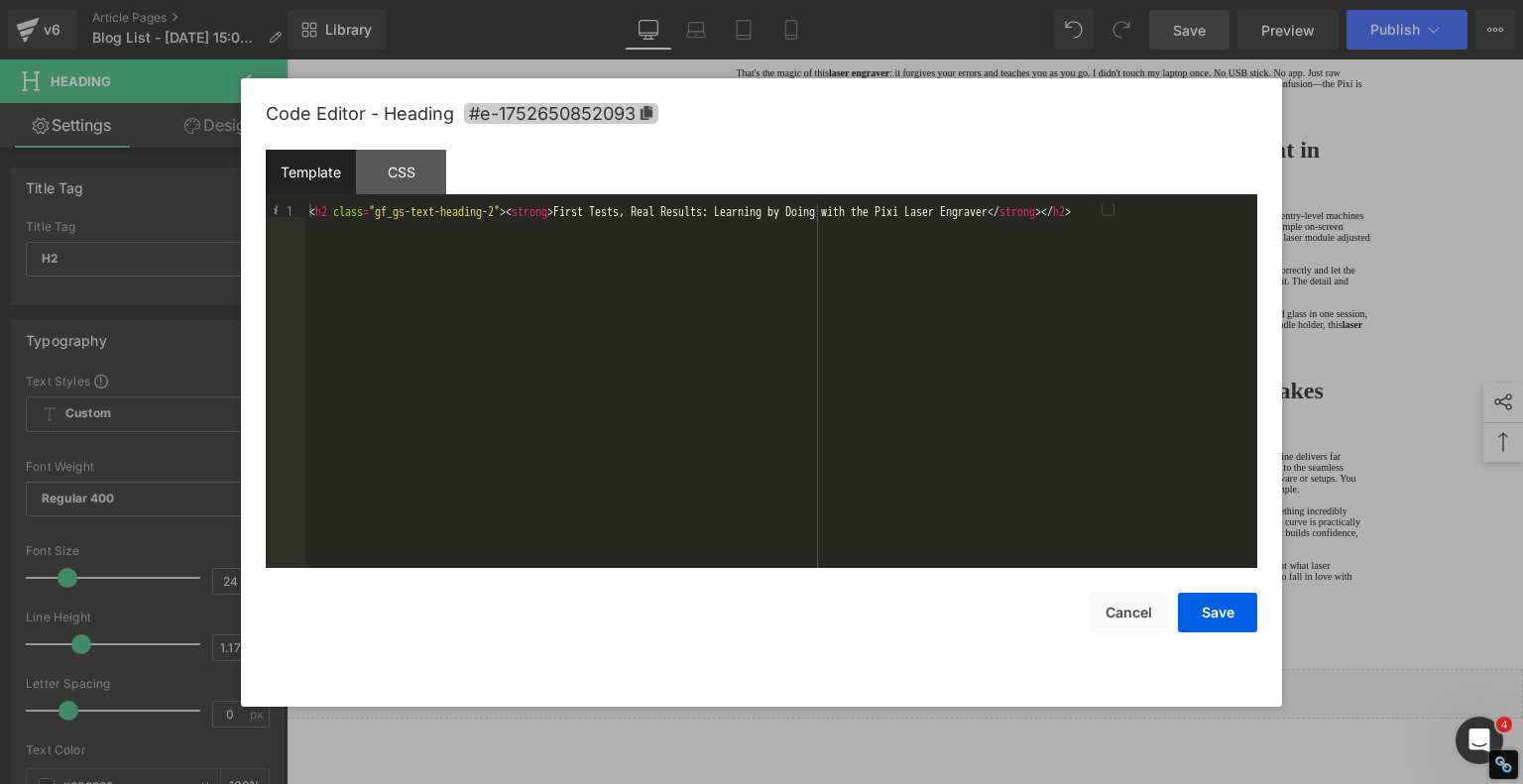 click 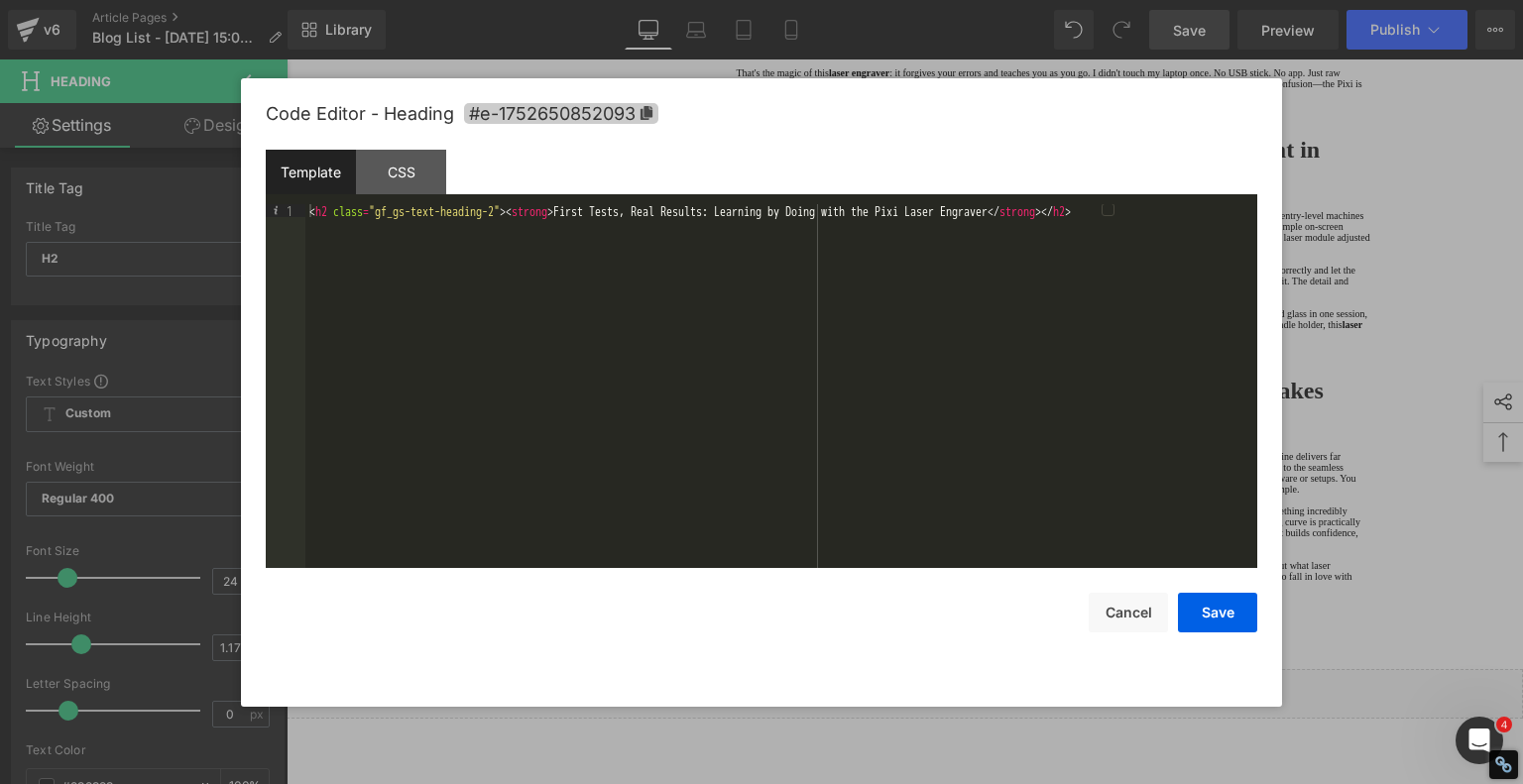 copy on "First Tests, Real Results: Learning by Doing with the Pixi Laser Engraver" 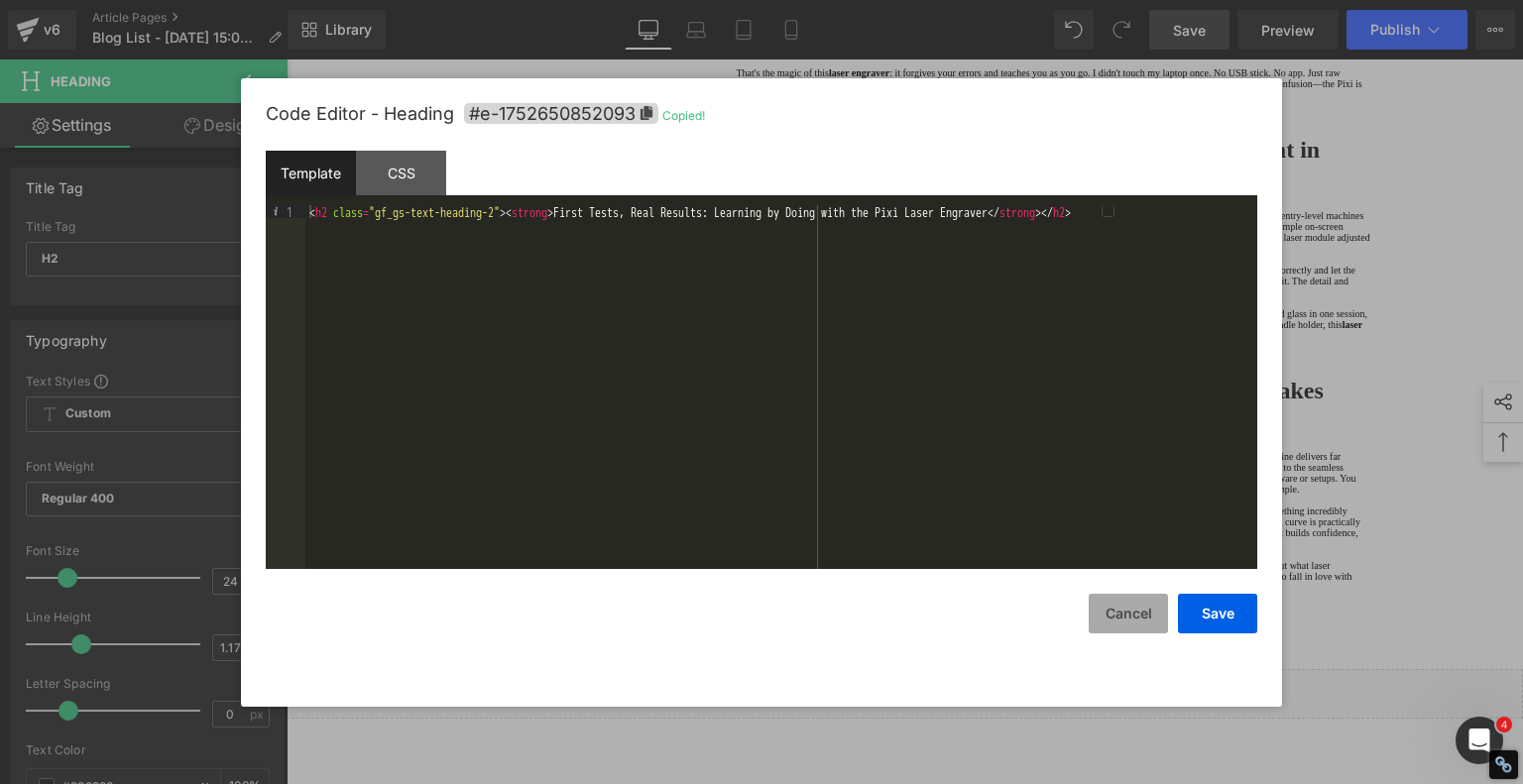 click on "Cancel" at bounding box center [1128, 614] 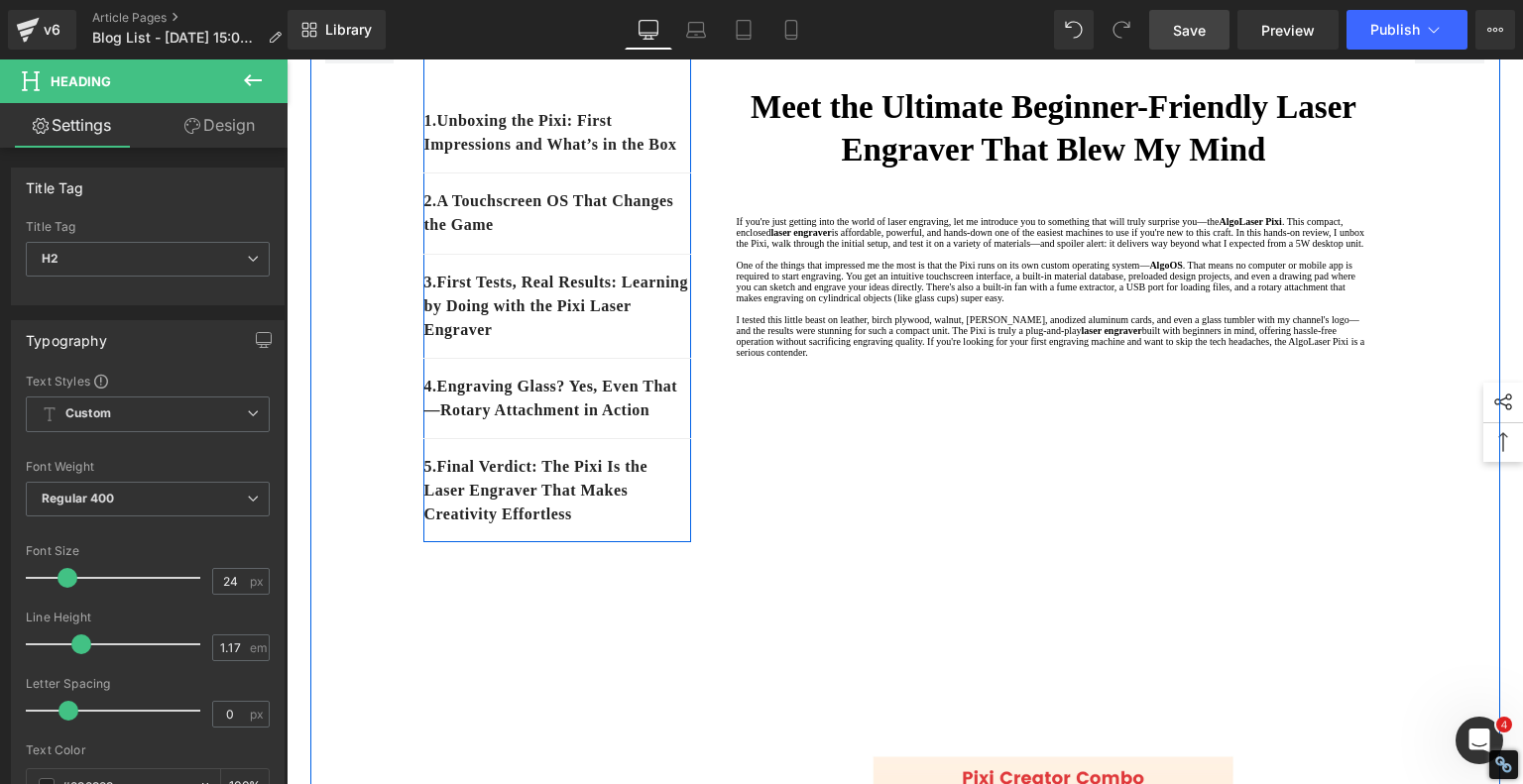scroll, scrollTop: 198, scrollLeft: 0, axis: vertical 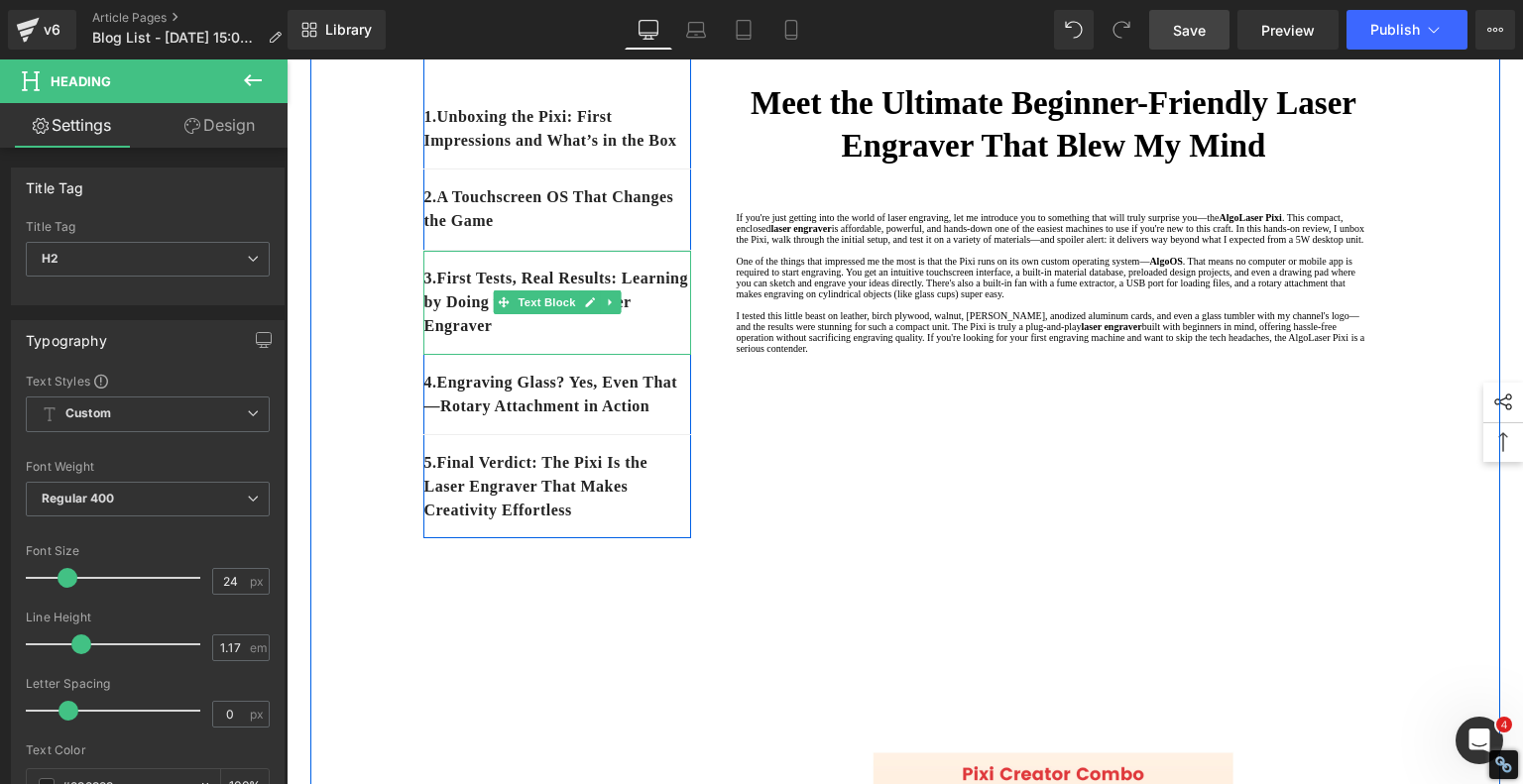 click on "3.  First Tests, Real Results: Learning by Doing with the Pixi Laser Engraver" at bounding box center [557, 302] 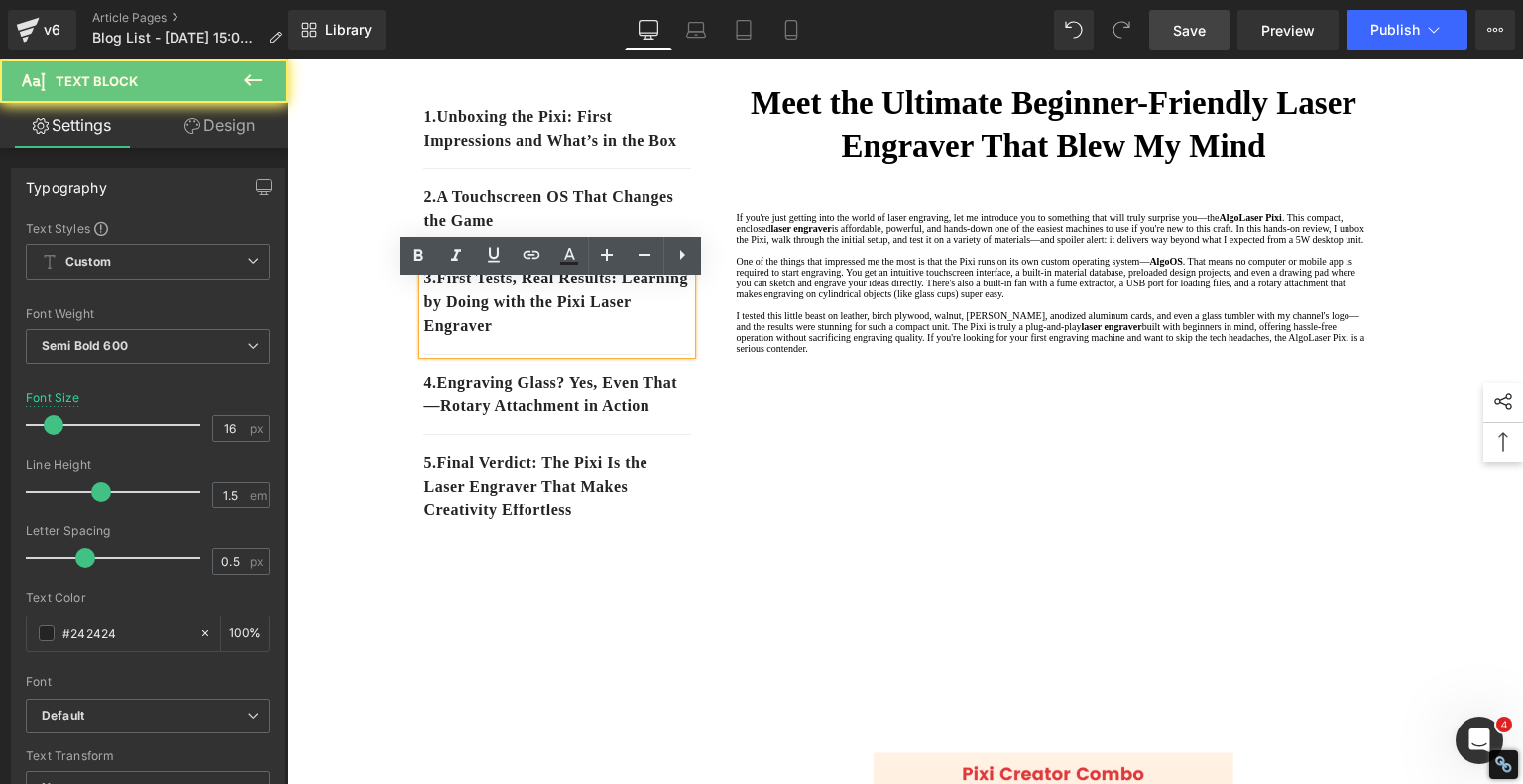 click on "3.  First Tests, Real Results: Learning by Doing with the Pixi Laser Engraver" at bounding box center (557, 302) 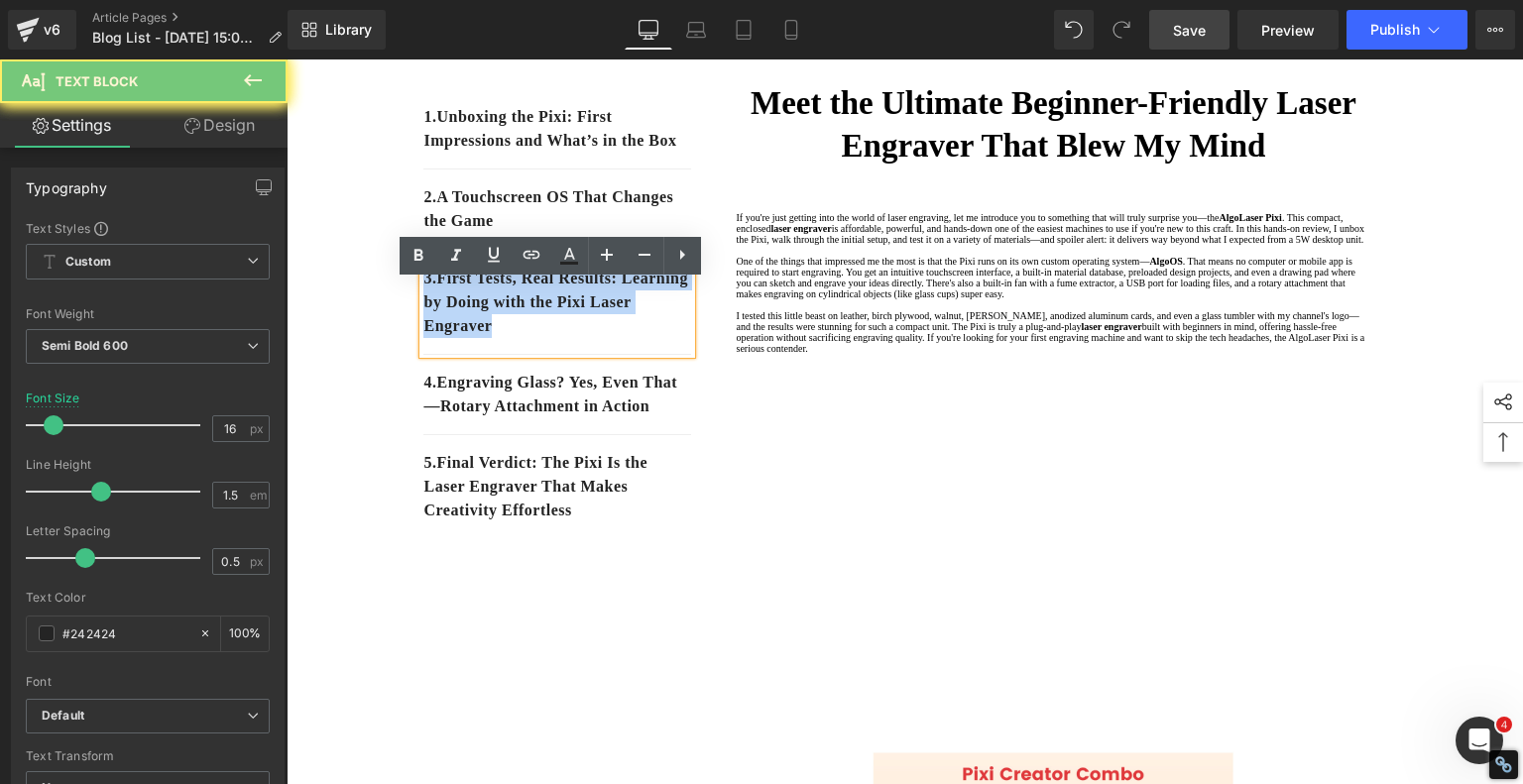 click on "3.  First Tests, Real Results: Learning by Doing with the Pixi Laser Engraver" at bounding box center (557, 302) 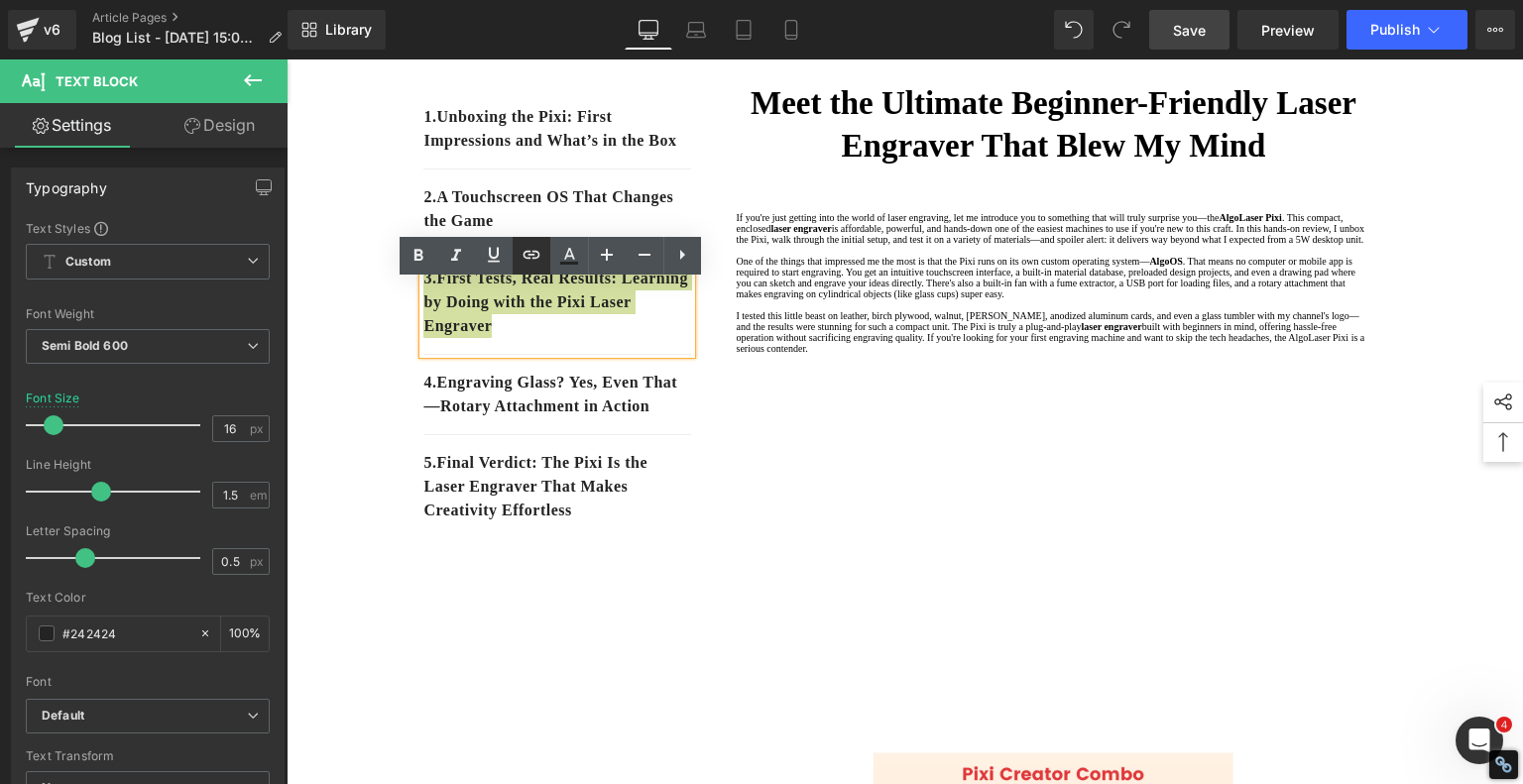 click 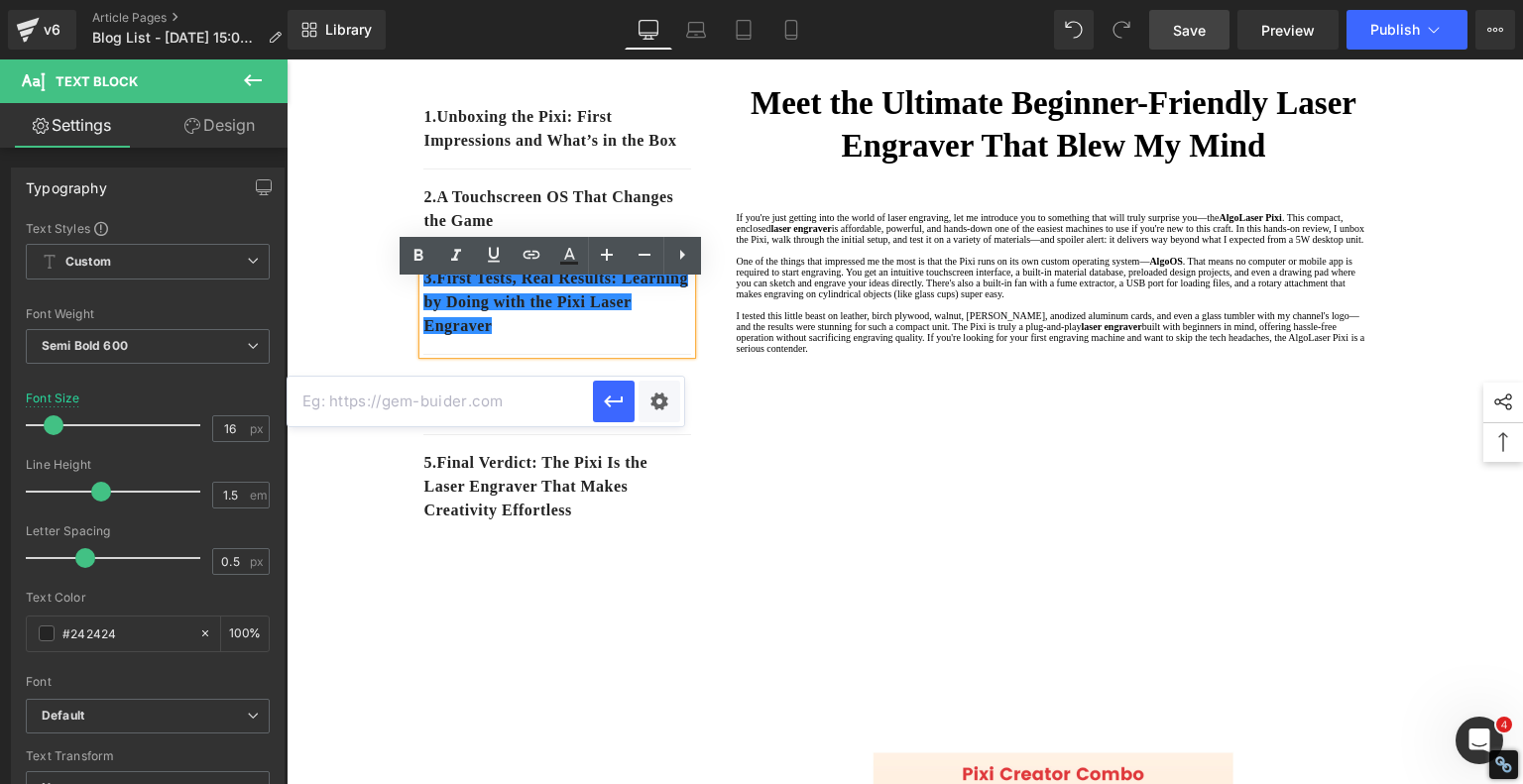 click at bounding box center [440, 401] 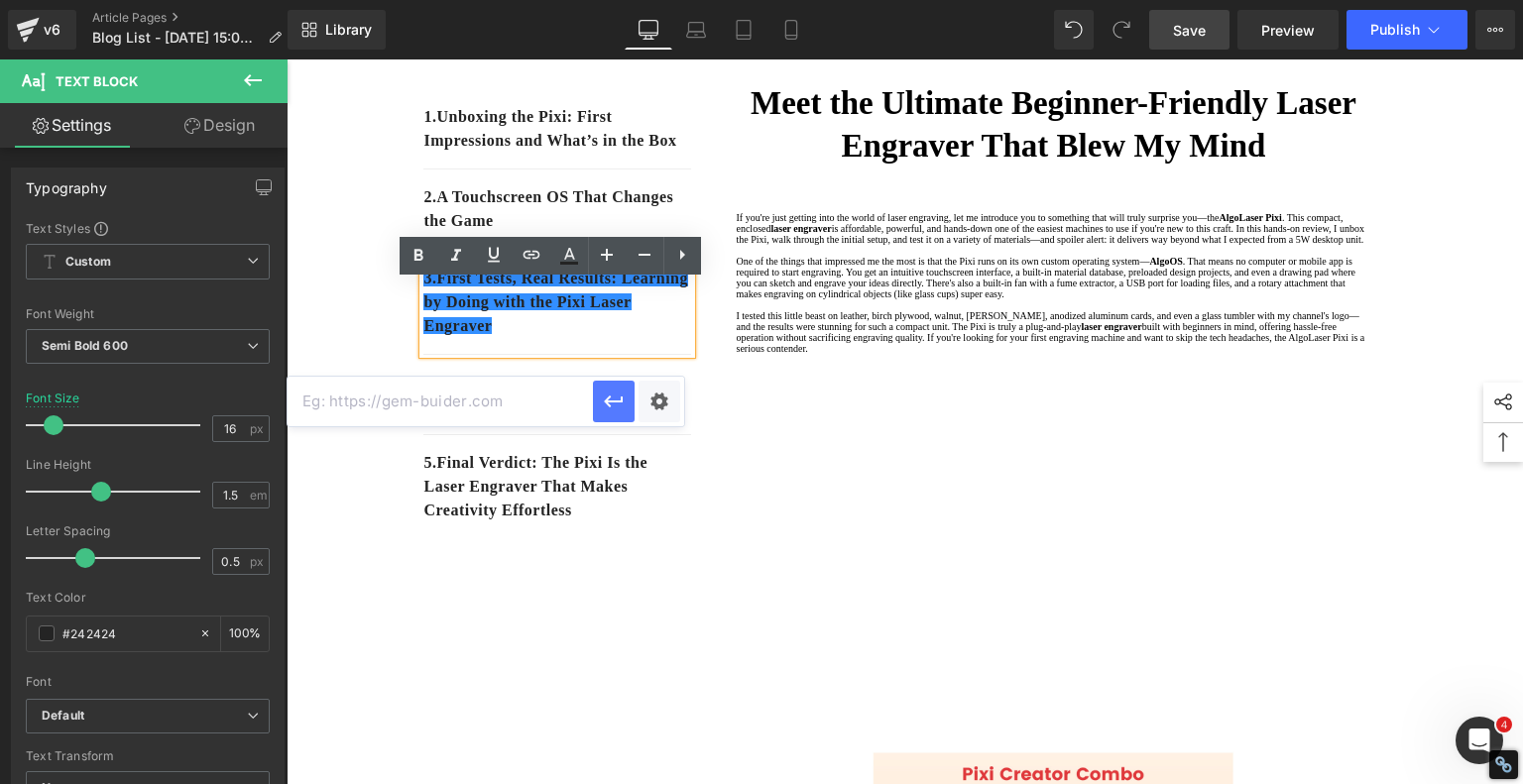 paste on "#e-1752650852093" 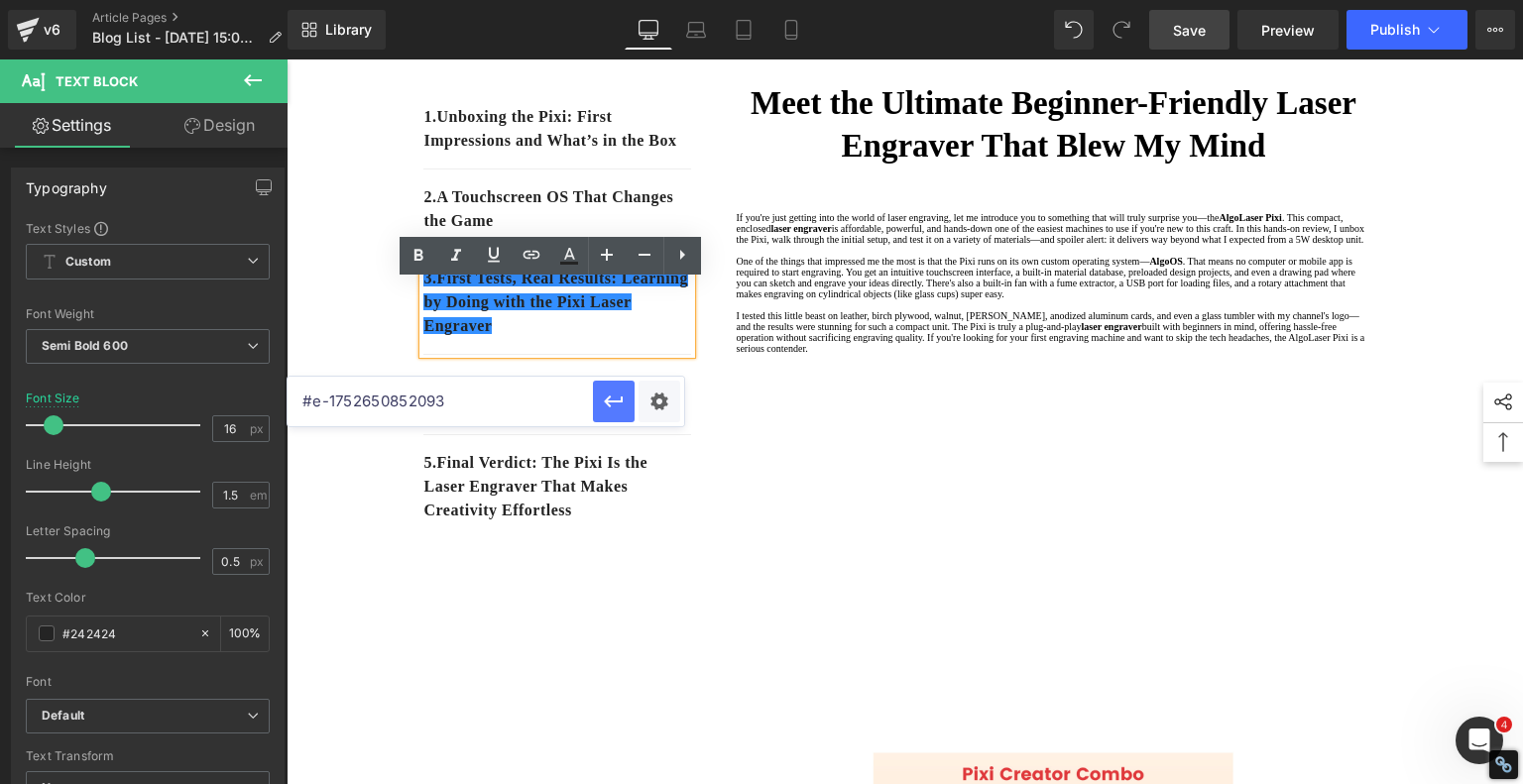 click 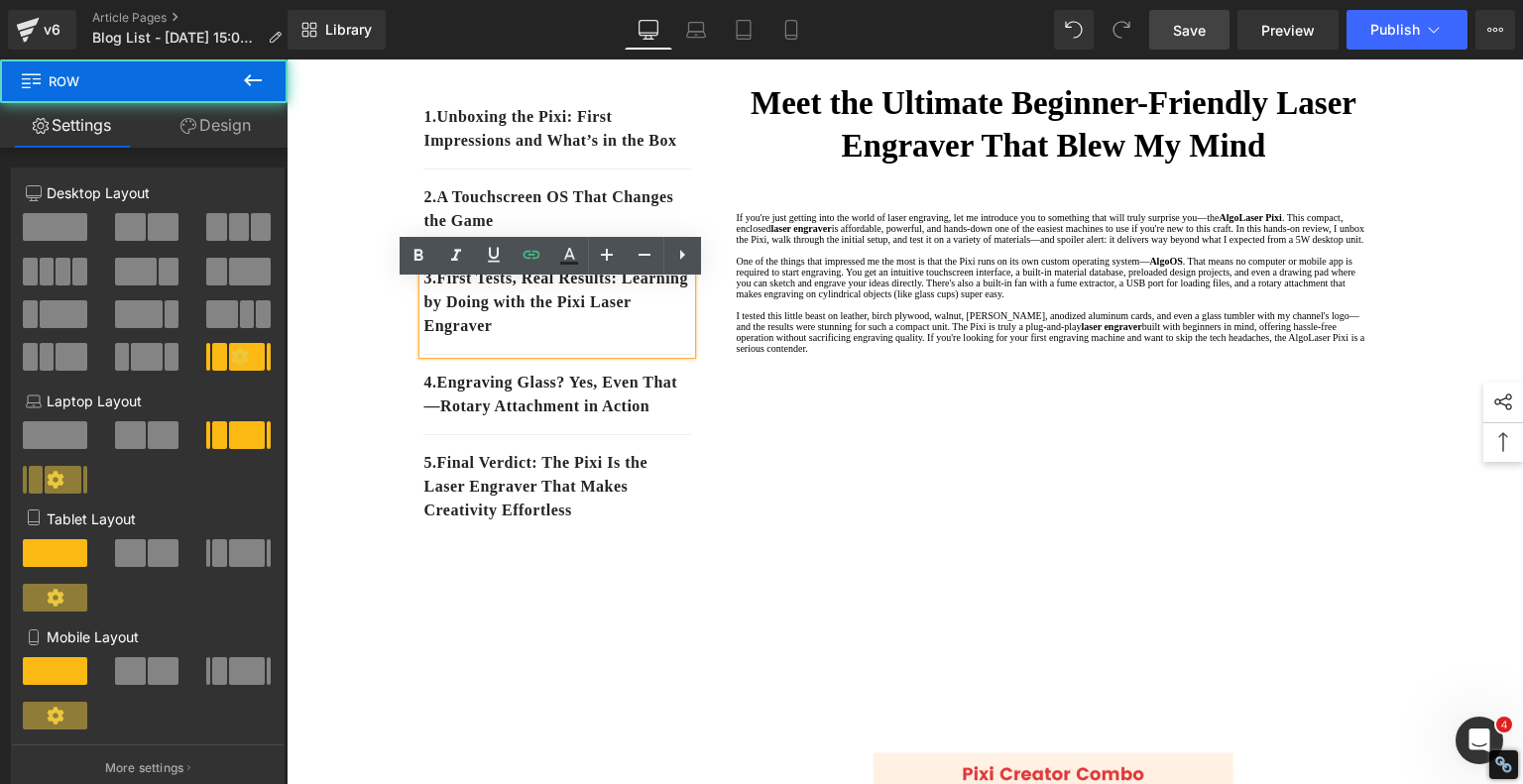 click on "1.  Unboxing the Pixi: First Impressions and What’s in the Box Text Block         2.  A Touchscreen OS That Changes the Game Text Block         3.  First Tests, Real Results: Learning by Doing with the Pixi Laser Engraver Text Block         4.  Engraving Glass? Yes, Even That—Rotary Attachment in Action Text Block         5.  Final Verdict: The Pixi Is the Laser Engraver That Makes Creativity Effortless Text Block         Row         Meet the Ultimate Beginner-Friendly Laser Engraver That Blew My Mind Heading         If you're just getting into the world of laser engraving, let me introduce you to something that will truly surprise you—the  AlgoLaser Pixi . This compact, enclosed  laser engraver  is affordable, powerful, and hands-down one of the easiest machines to use if you're new to this craft. In this hands-on review, I unbox the Pixi, walk through the initial setup, and test it on a variety of materials—and spoiler alert: it delivers way beyond what I expected from a 5W desktop unit. [GEOGRAPHIC_DATA]" at bounding box center [905, 1231] 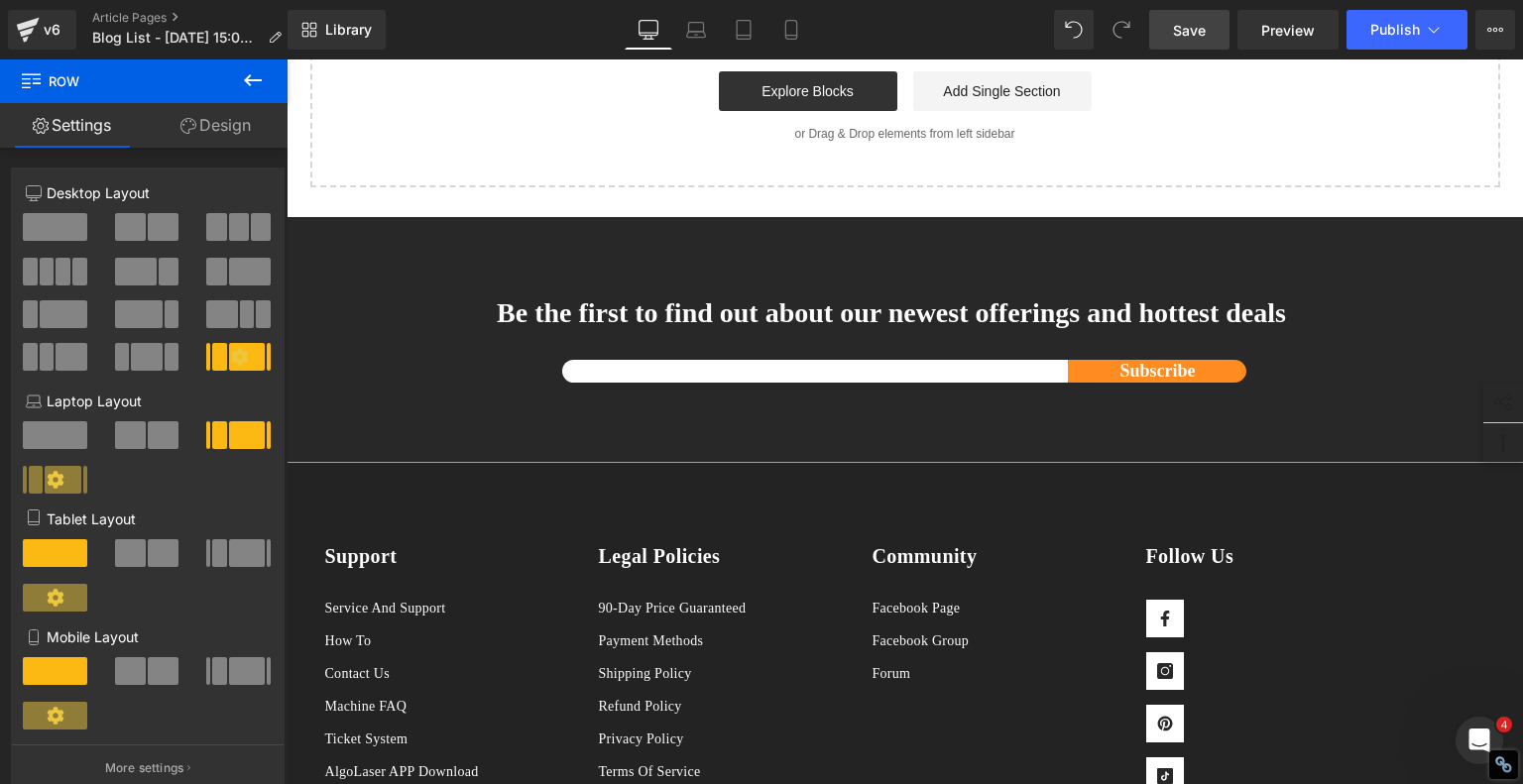 scroll, scrollTop: 2379, scrollLeft: 0, axis: vertical 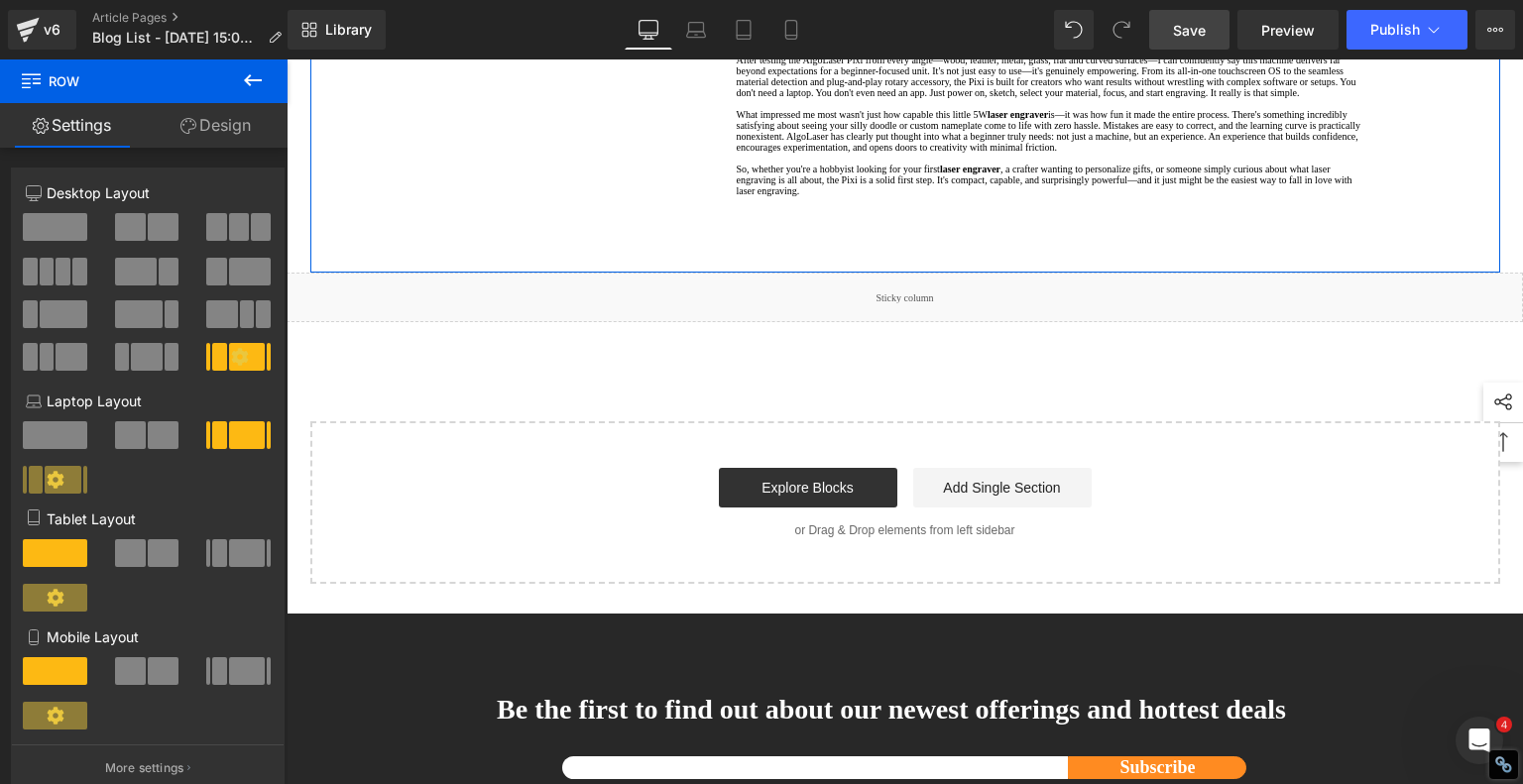 click on "Engraving Glass? Yes, Even That—Rotary Attachment in Action" at bounding box center (1053, -233) 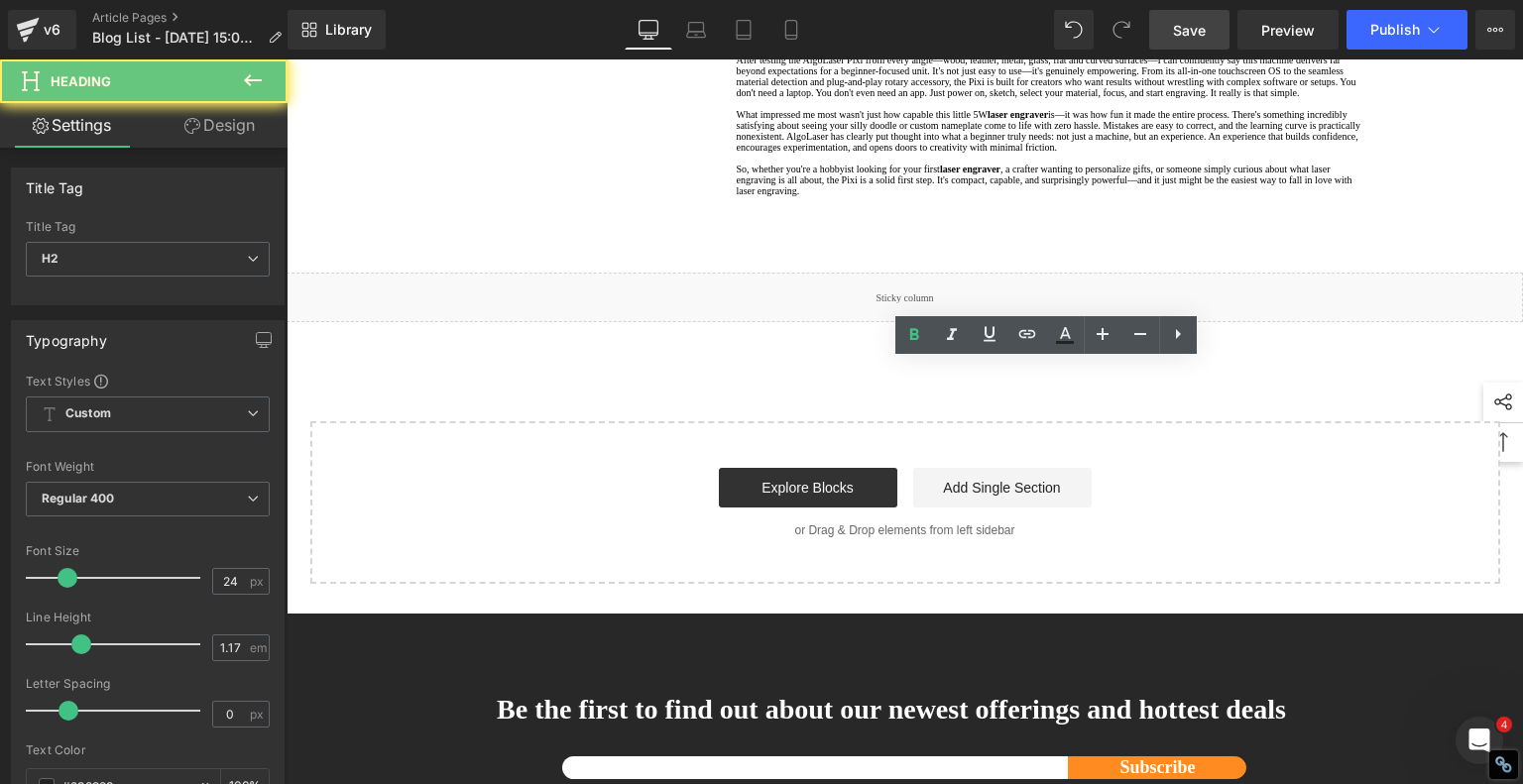 click on "Engraving Glass? Yes, Even That—Rotary Attachment in Action" at bounding box center (1053, -233) 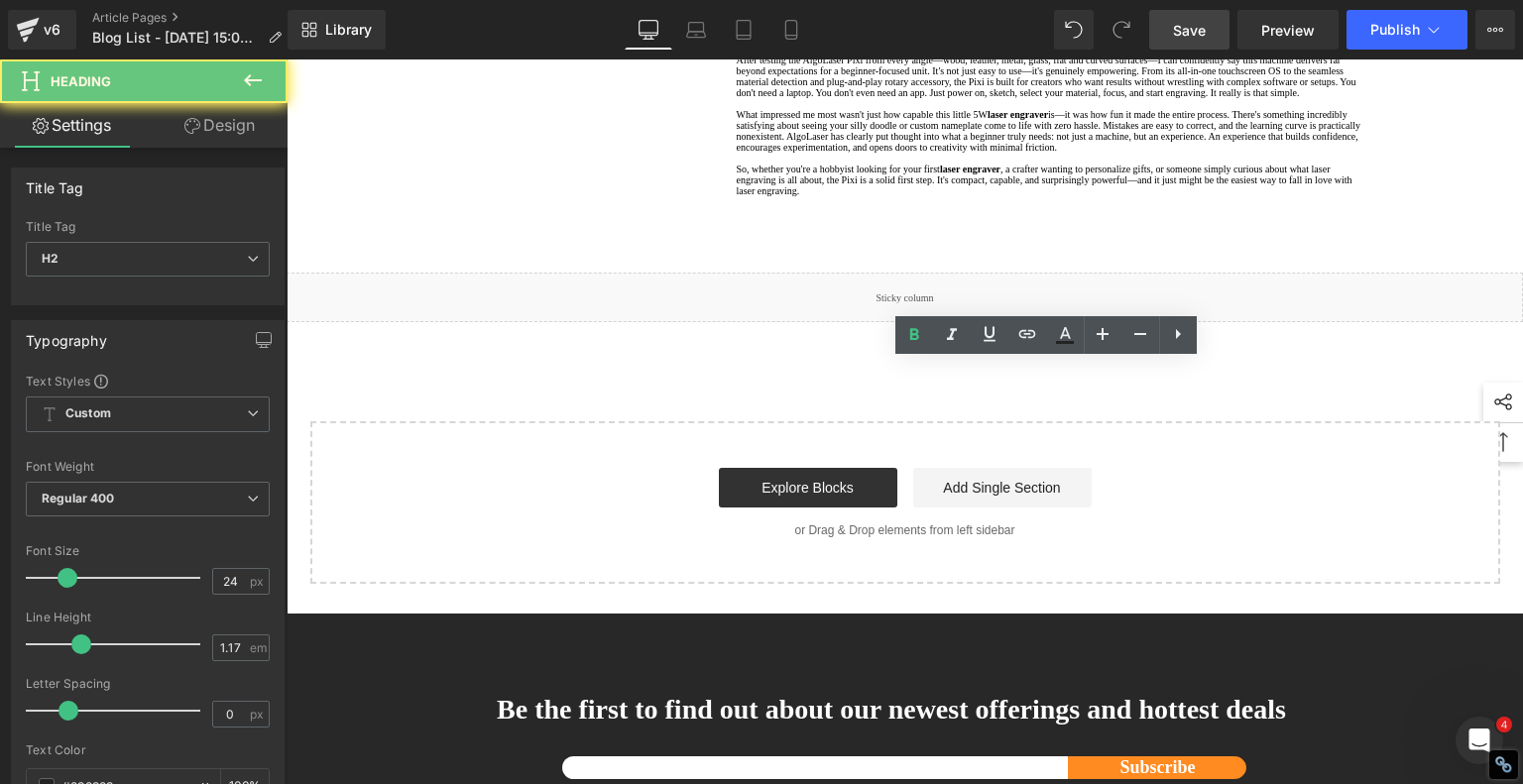 click on "Engraving Glass? Yes, Even That—Rotary Attachment in Action" at bounding box center (1053, -233) 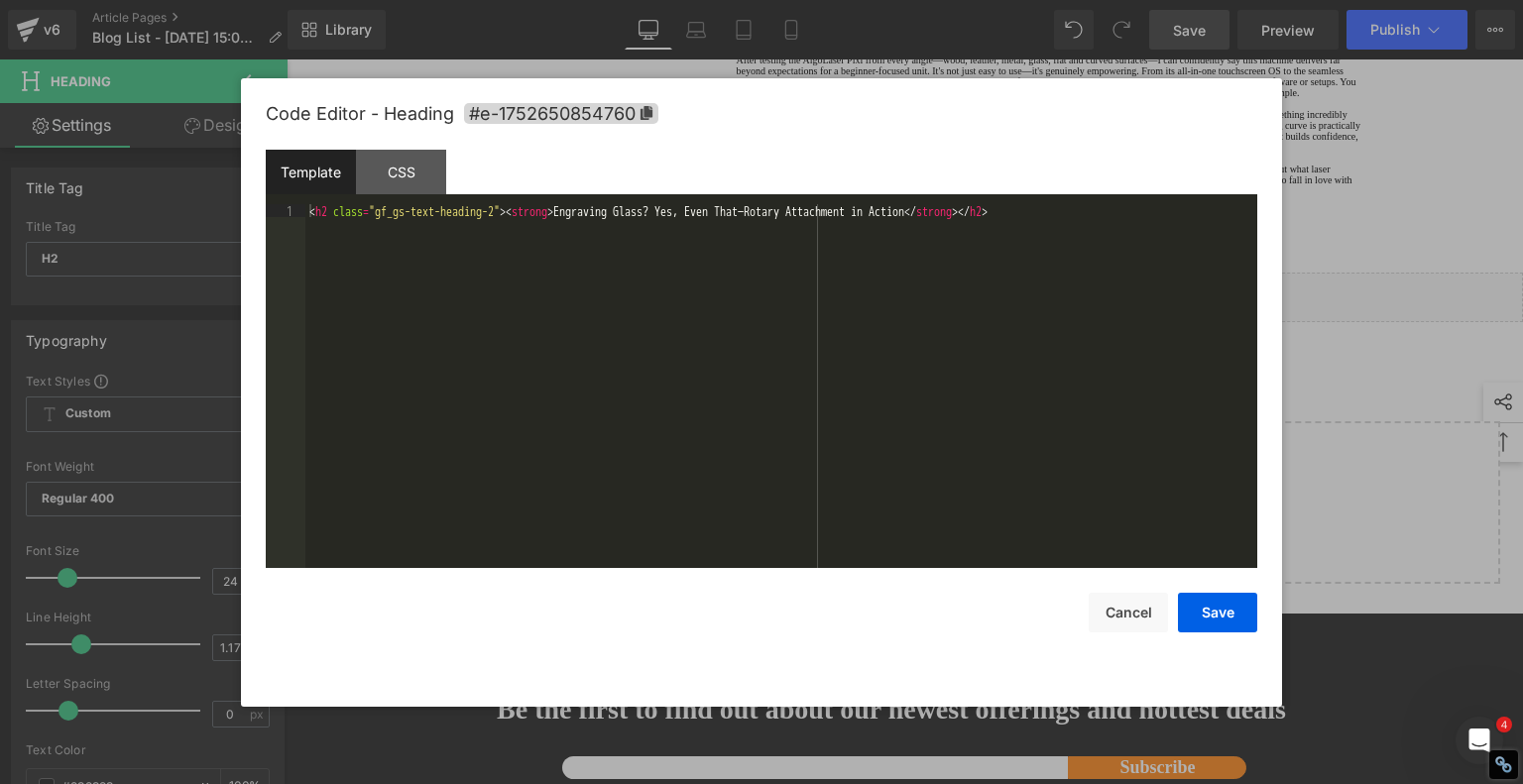 click on "Product  You are previewing how the   will restyle your page. You can not edit Elements in Preset Preview Mode.  v6 Article Pages Blog List - [DATE] 15:08:31 Library Desktop Desktop Laptop Tablet Mobile Save Preview Publish Scheduled View Live Page View with current Template Save Template to Library Schedule Publish  Optimize  Publish Settings Shortcuts  Your page can’t be published   You've reached the maximum number of published pages on your plan  (240/999999).  You need to upgrade your plan or unpublish all your pages to get 1 publish slot.   Unpublish pages   Upgrade plan  Elements Global Style Base Row  rows, columns, layouts, div Heading  headings, titles, h1,h2,h3,h4,h5,h6 Text Block  texts, paragraphs, contents, blocks Image  images, photos, alts, uploads Icon  icons, symbols Button  button, call to action, cta Separator  separators, dividers, horizontal lines Liquid  liquid, custom code, html, javascript, css, reviews, apps, applications, embeded, iframe Banner Parallax  Hero Banner  Stack Tabs" at bounding box center (762, 0) 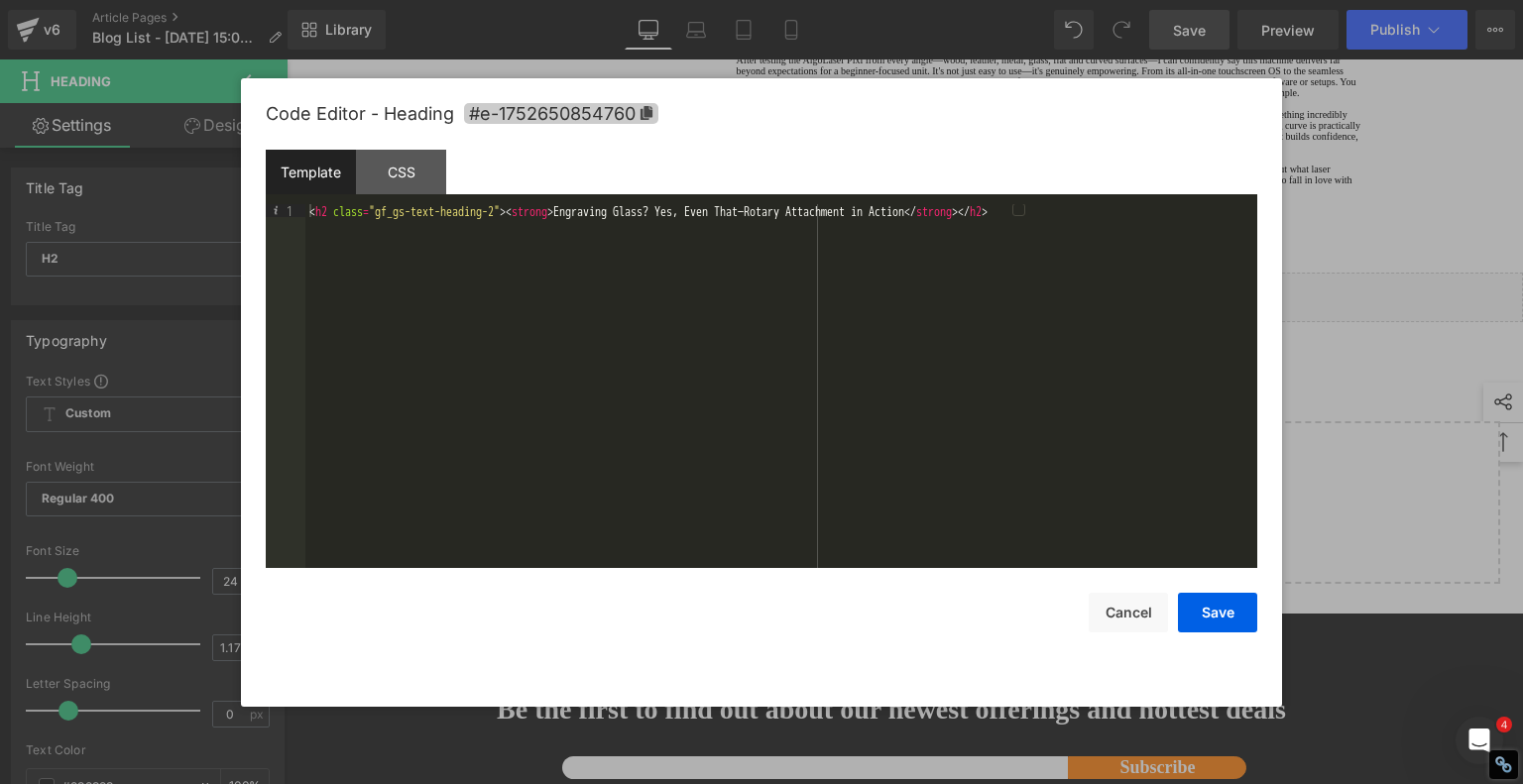 click 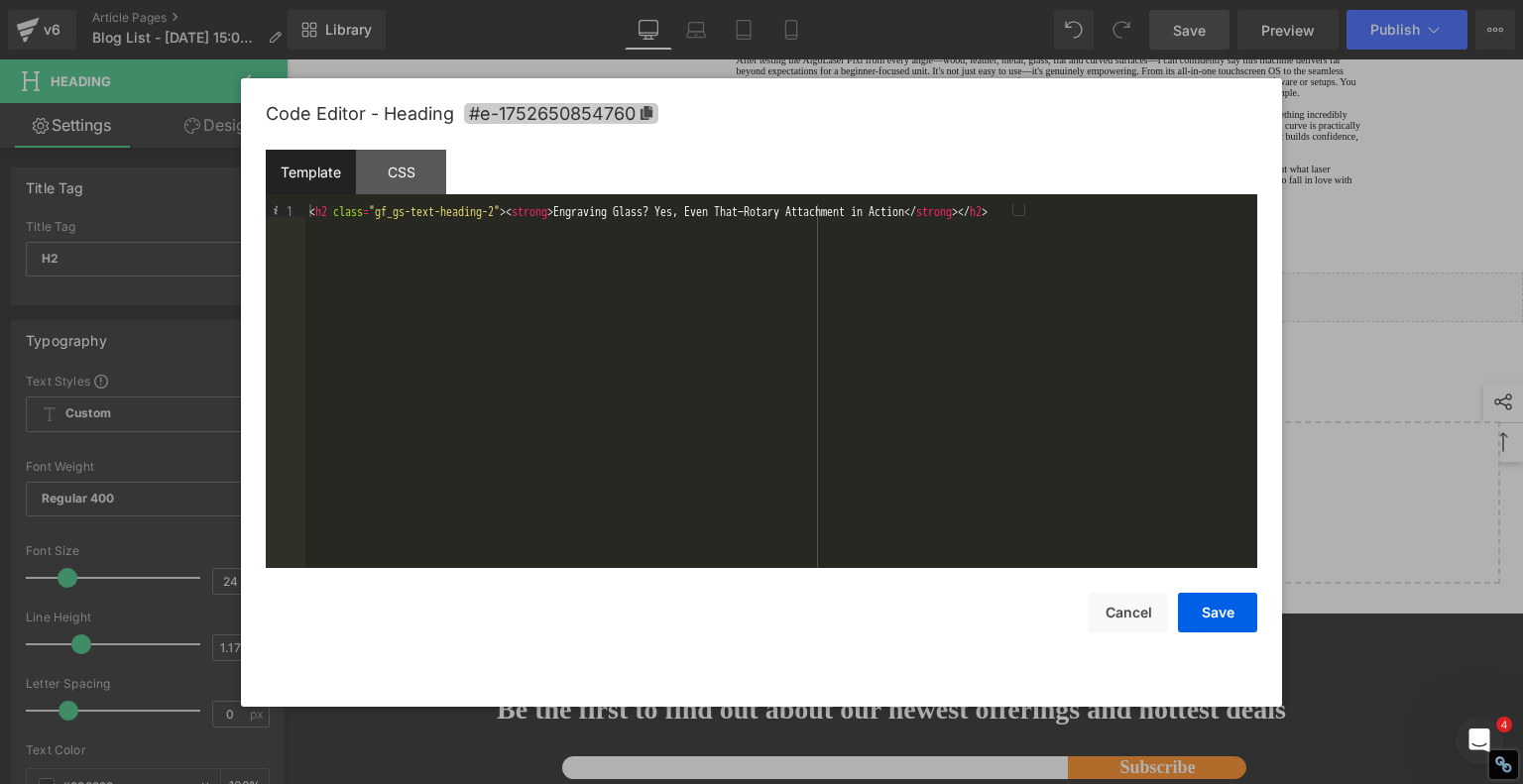 copy on "Engraving Glass? Yes, Even That—Rotary Attachment in Action" 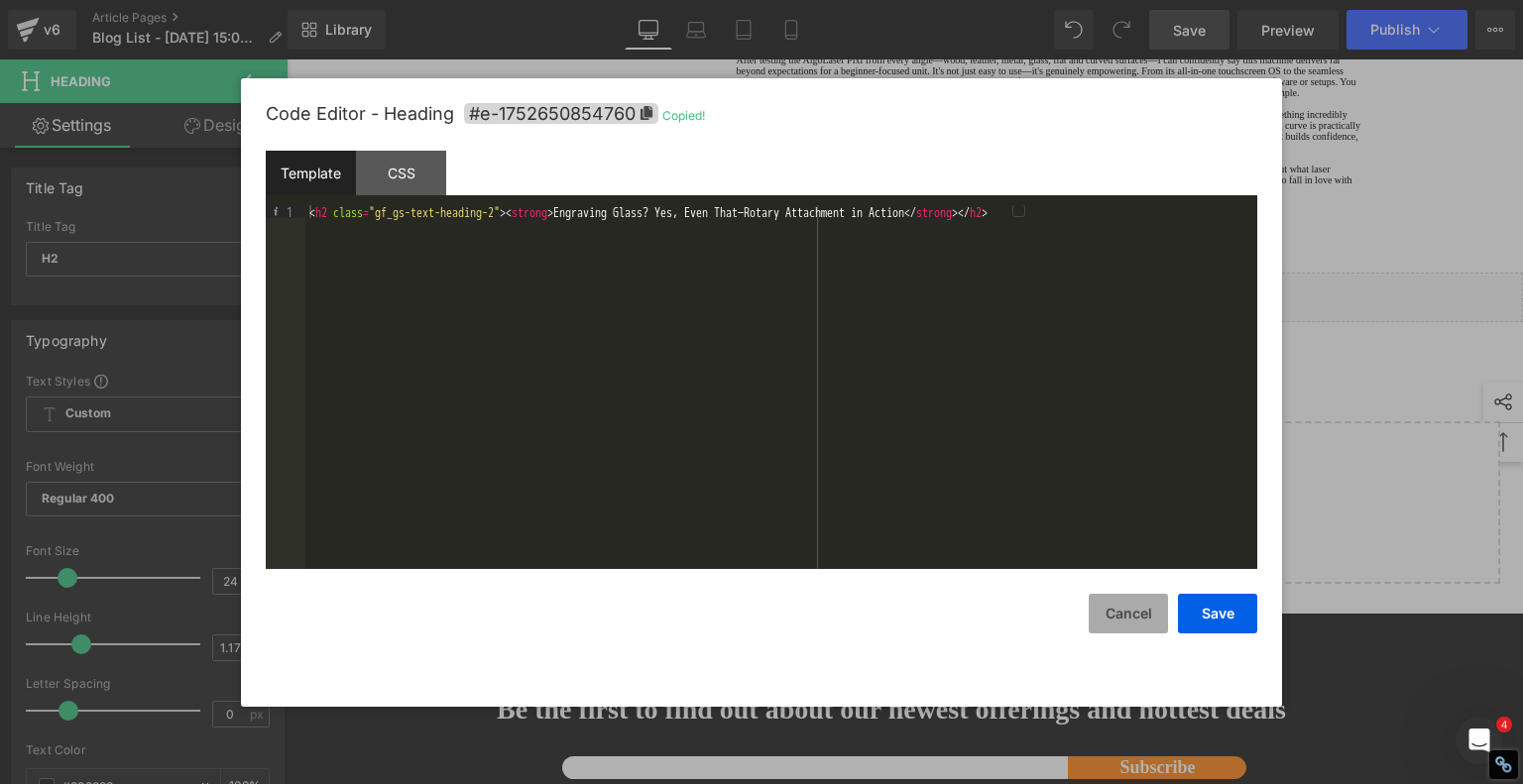 click on "Cancel" at bounding box center [1128, 614] 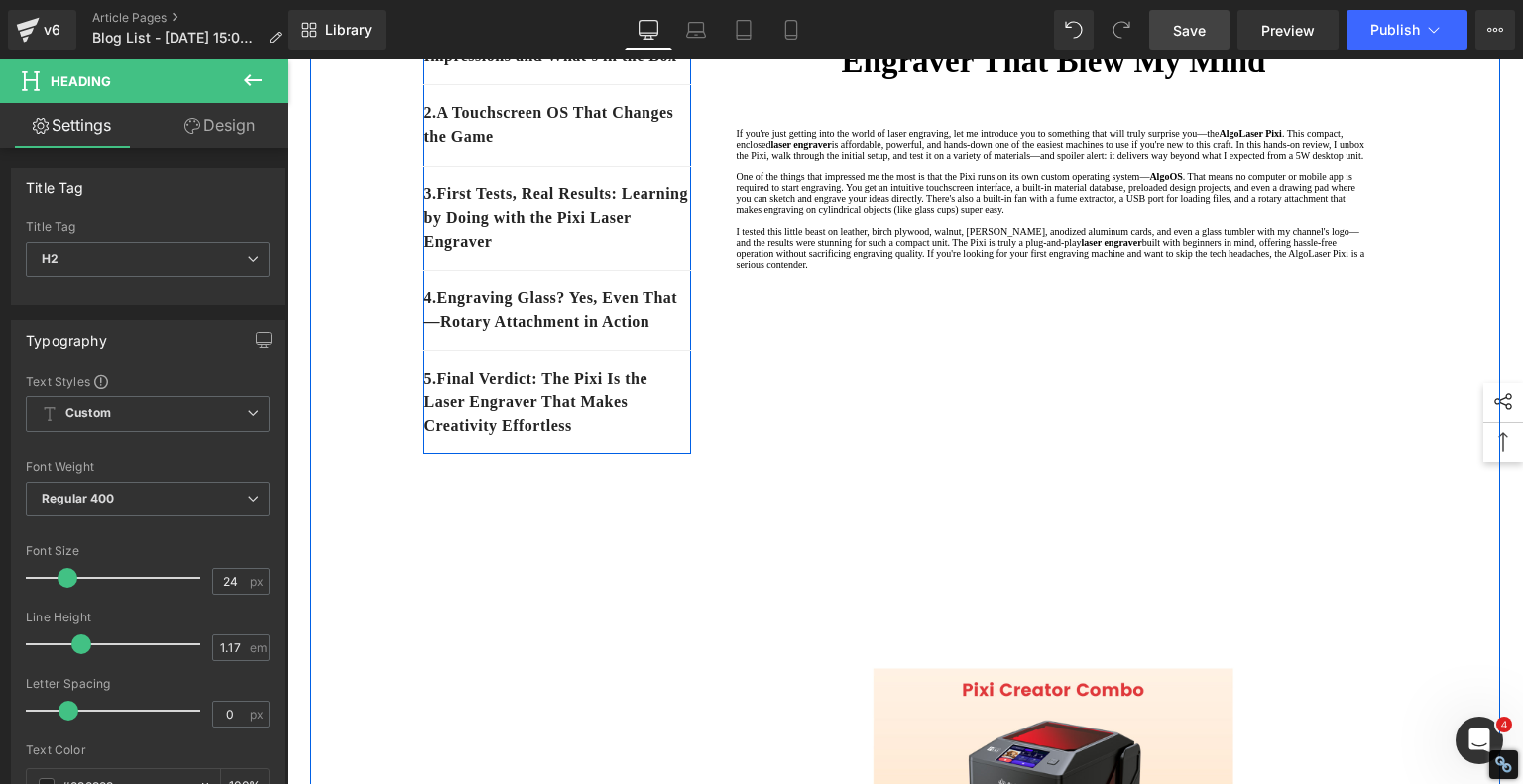 scroll, scrollTop: 297, scrollLeft: 0, axis: vertical 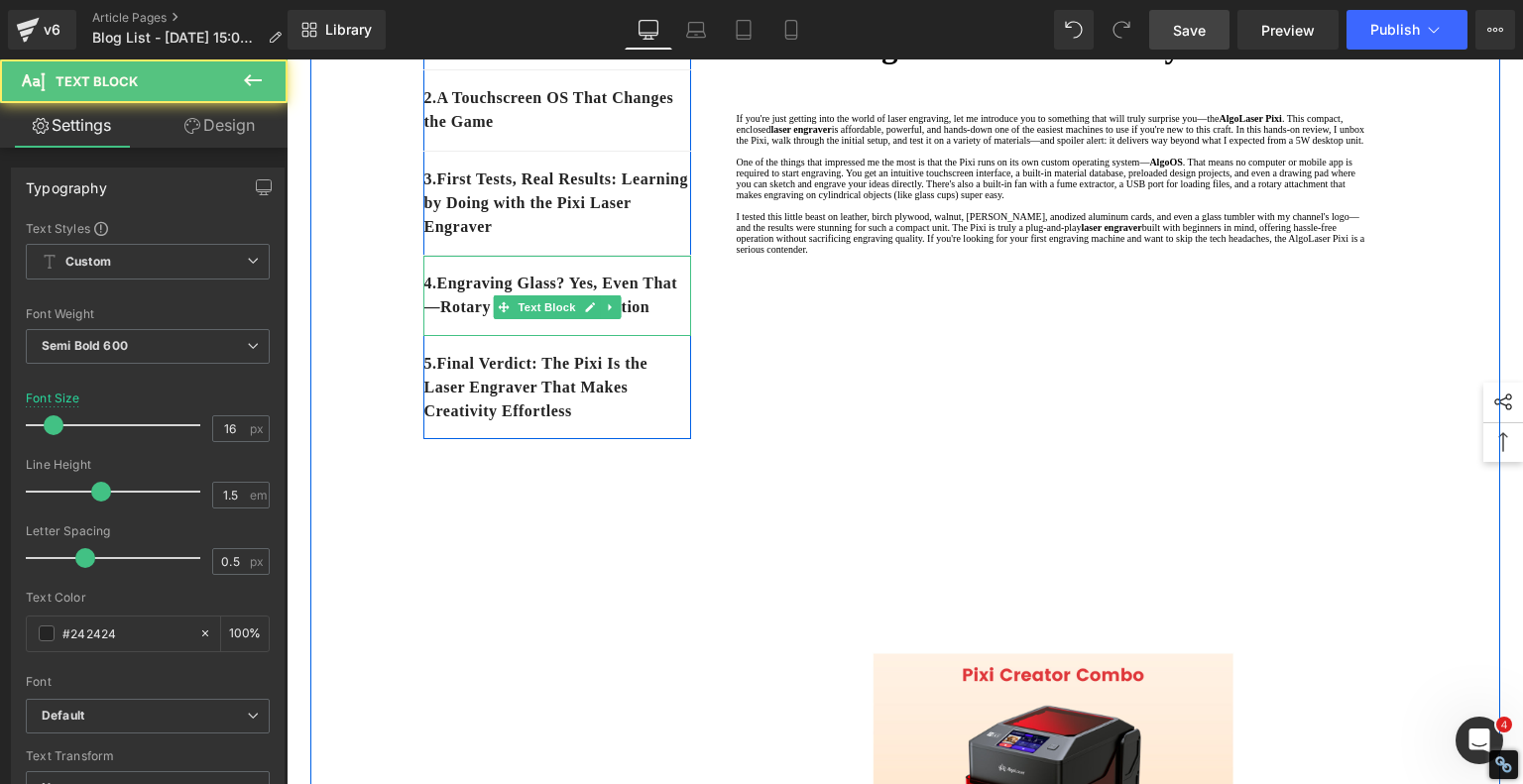 click on "4.  Engraving Glass? Yes, Even That—Rotary Attachment in Action" at bounding box center [557, 295] 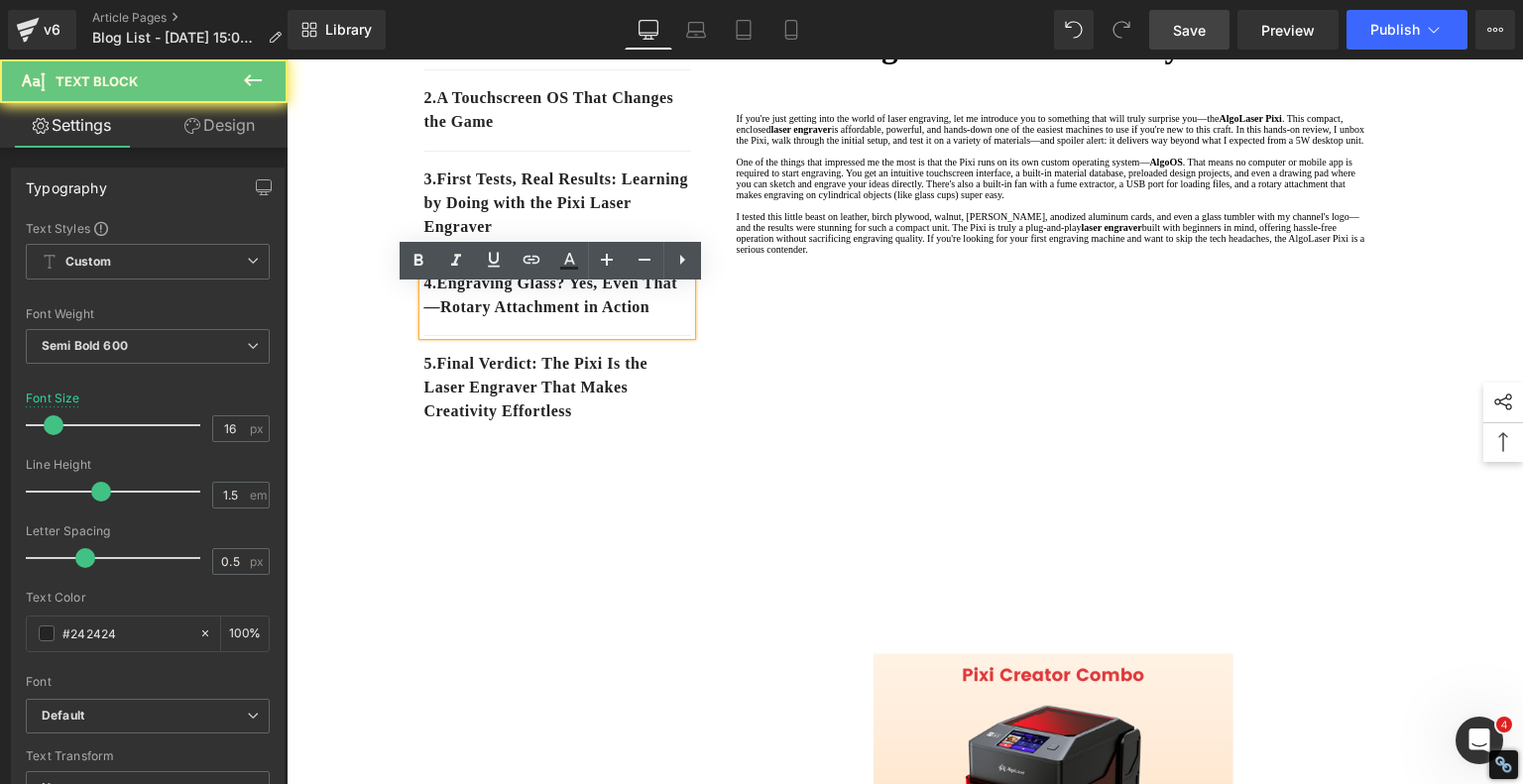 click on "4.  Engraving Glass? Yes, Even That—Rotary Attachment in Action" at bounding box center [557, 295] 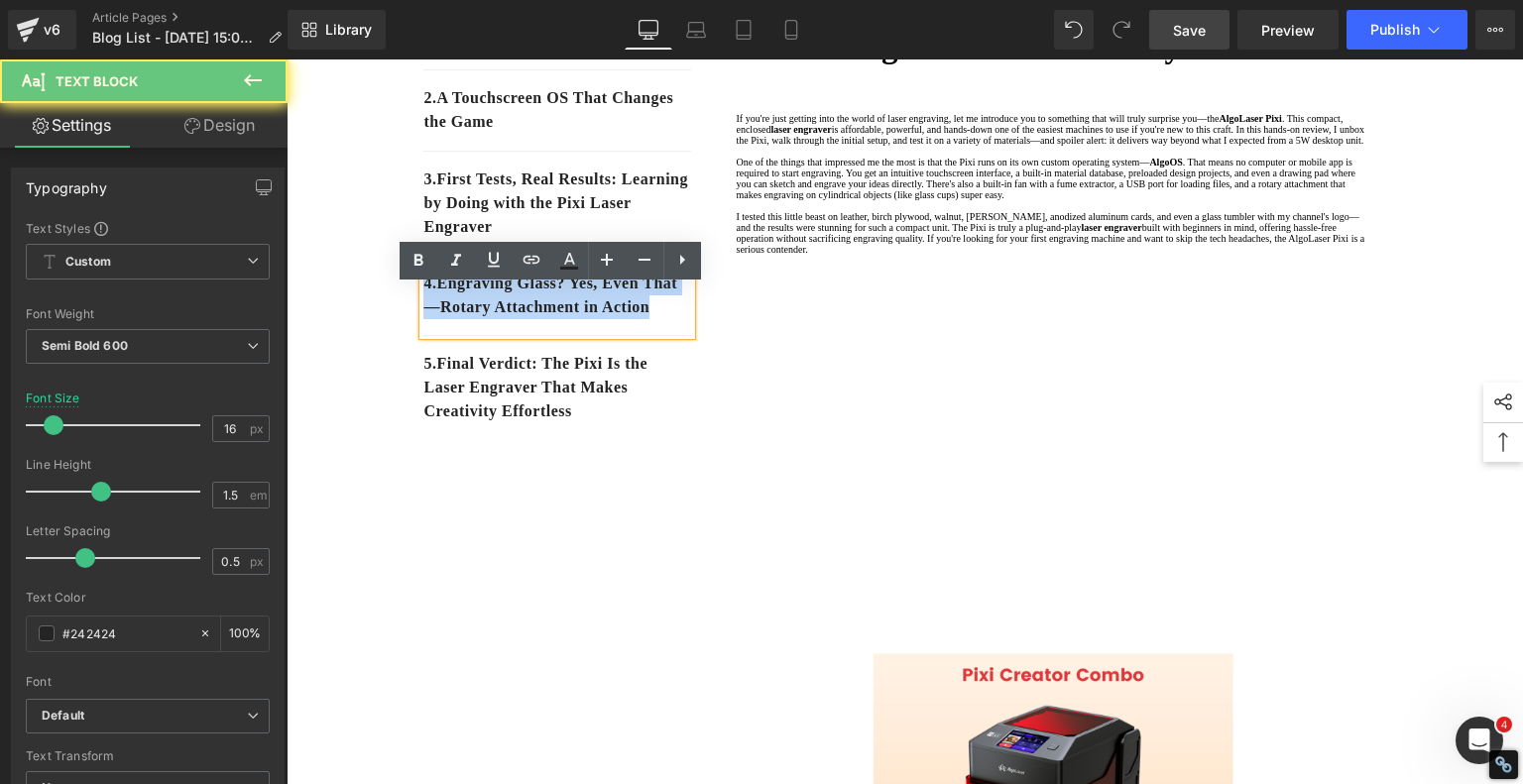 click on "4.  Engraving Glass? Yes, Even That—Rotary Attachment in Action" at bounding box center (557, 295) 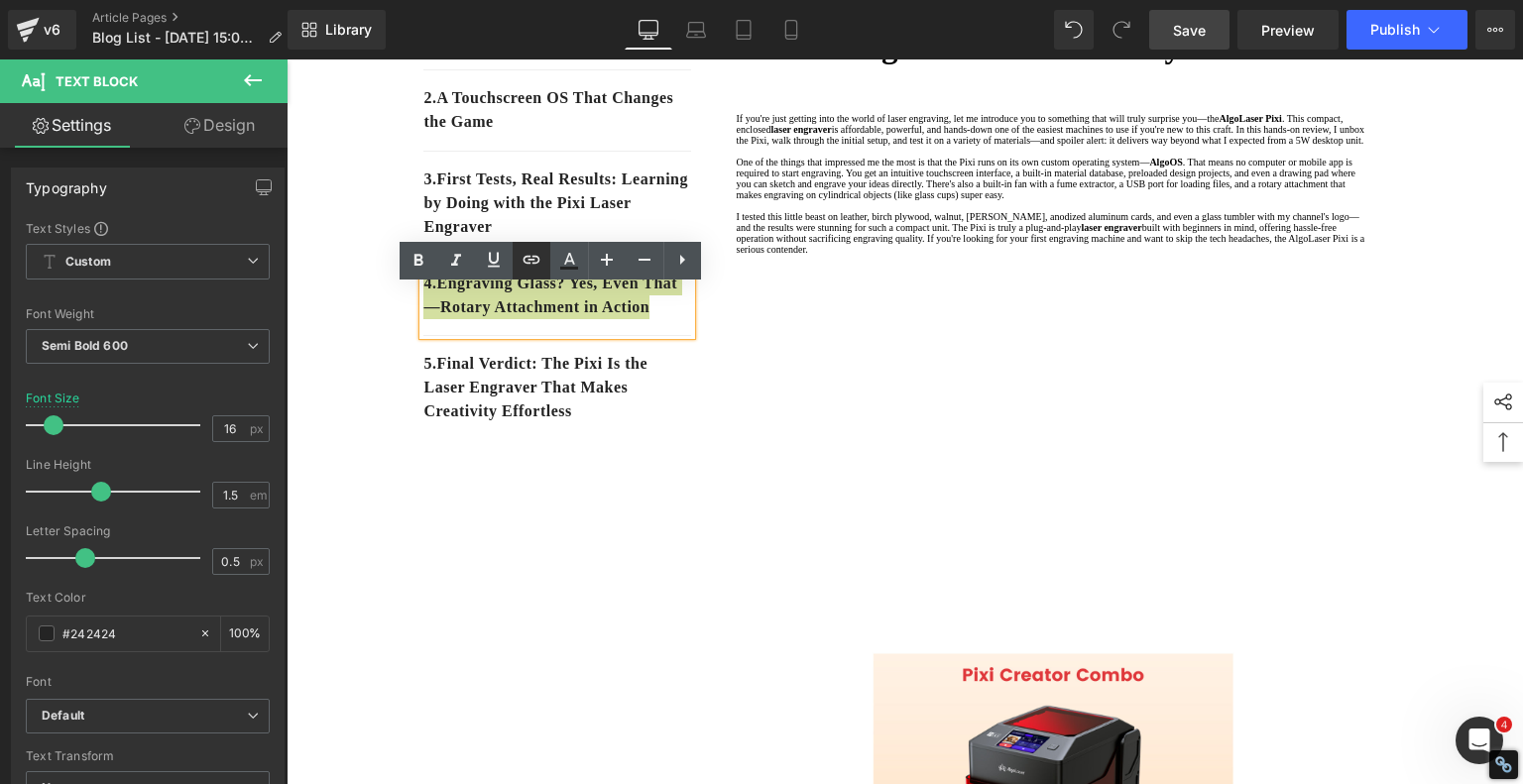 click 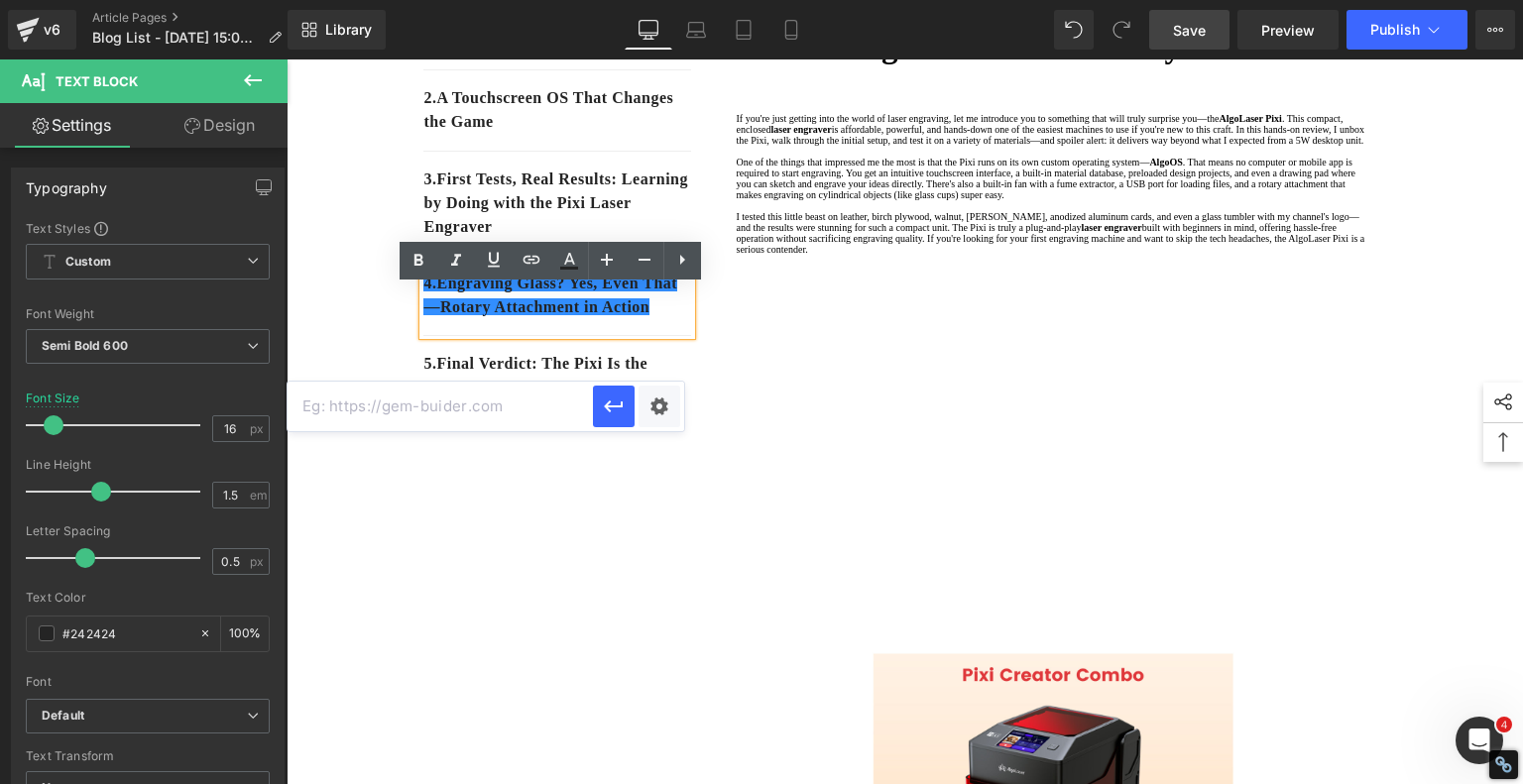 click at bounding box center (440, 406) 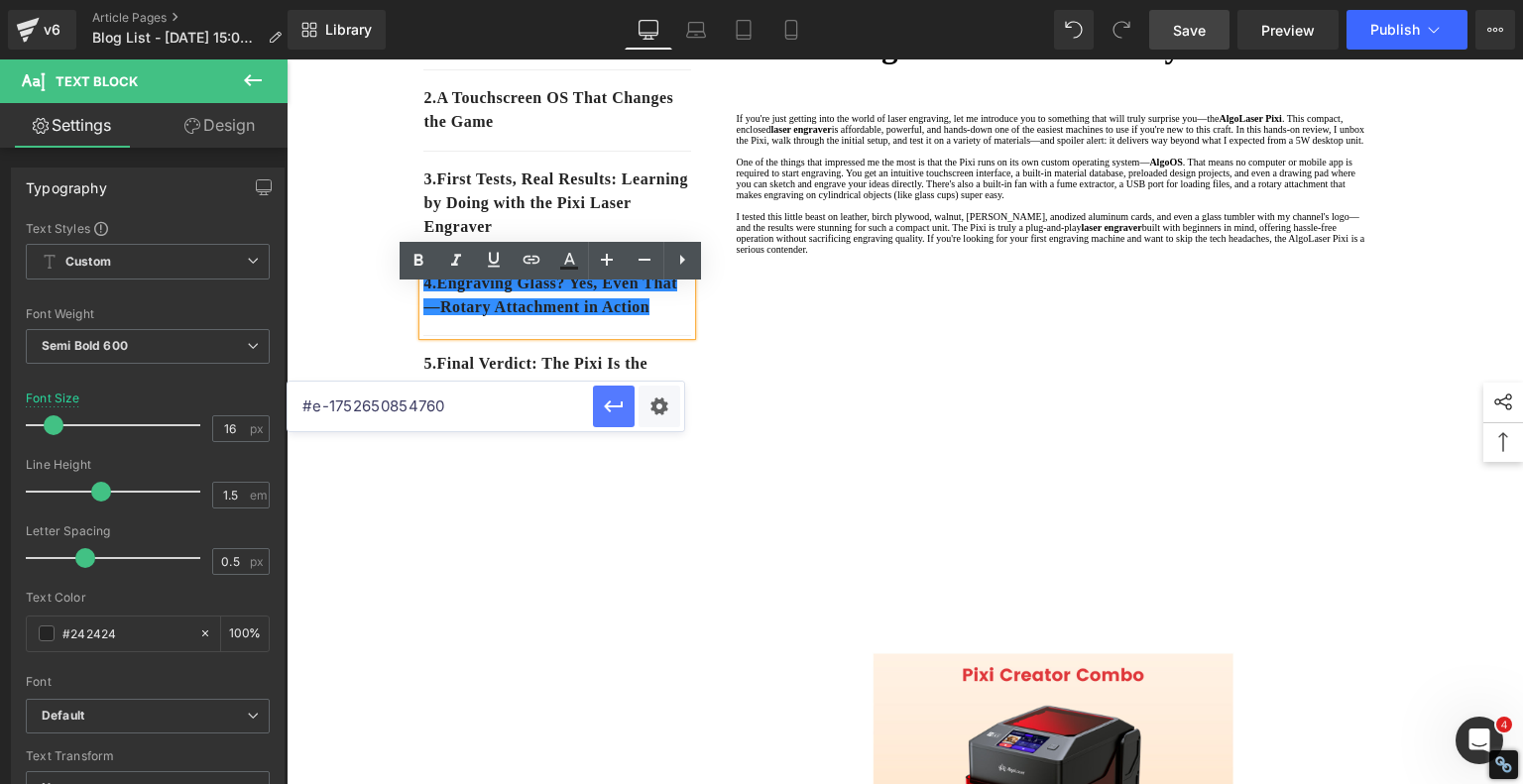 click 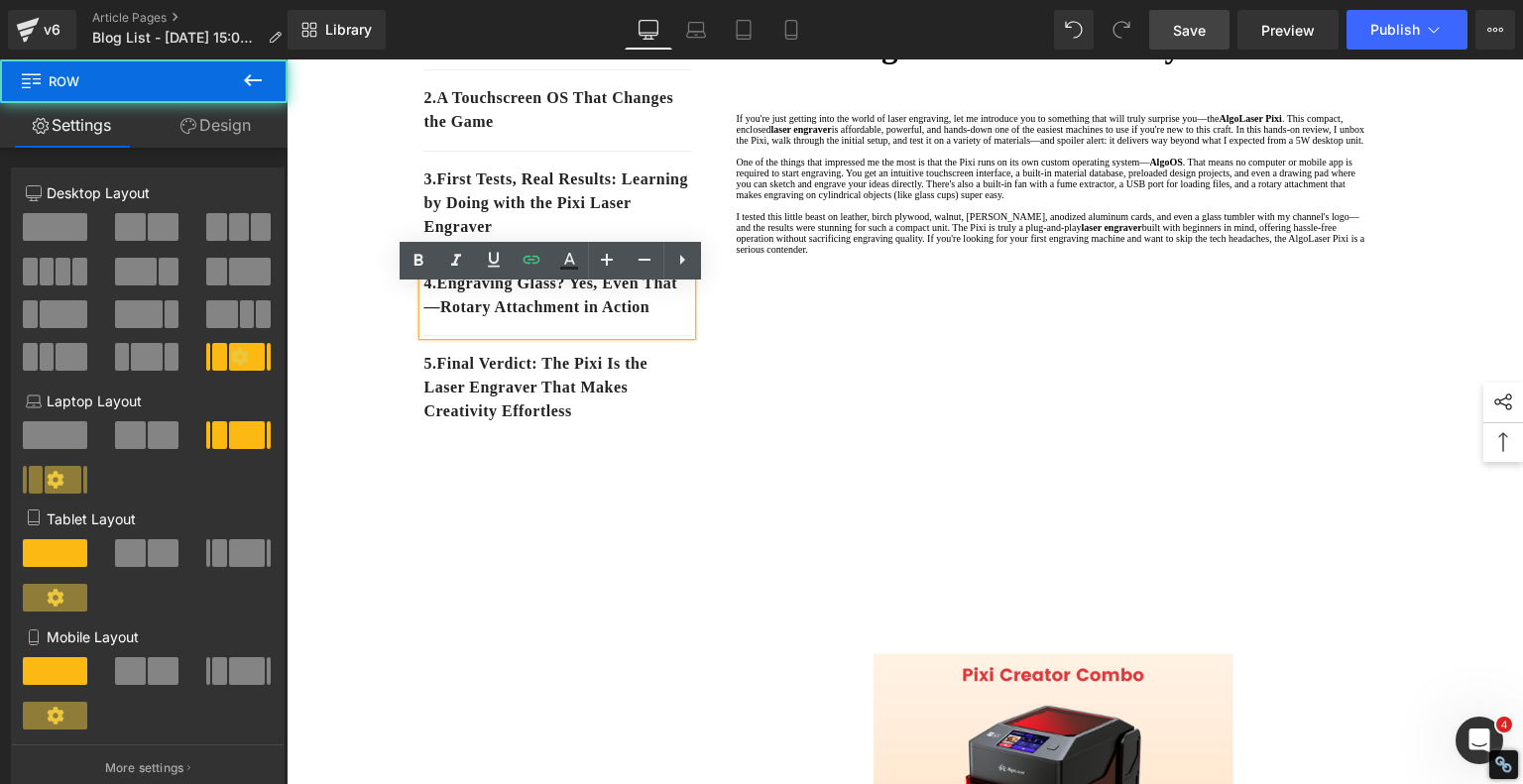 click on "1.  Unboxing the Pixi: First Impressions and What’s in the Box Text Block         2.  A Touchscreen OS That Changes the Game Text Block         3.  First Tests, Real Results: Learning by Doing with the Pixi Laser Engraver Text Block         4.  Engraving Glass? Yes, Even That—Rotary Attachment in Action Text Block         5.  Final Verdict: The Pixi Is the Laser Engraver That Makes Creativity Effortless Text Block         Row         Meet the Ultimate Beginner-Friendly Laser Engraver That Blew My Mind Heading         If you're just getting into the world of laser engraving, let me introduce you to something that will truly surprise you—the  AlgoLaser Pixi . This compact, enclosed  laser engraver  is affordable, powerful, and hands-down one of the easiest machines to use if you're new to this craft. In this hands-on review, I unbox the Pixi, walk through the initial setup, and test it on a variety of materials—and spoiler alert: it delivers way beyond what I expected from a 5W desktop unit. [GEOGRAPHIC_DATA]" at bounding box center (905, 1132) 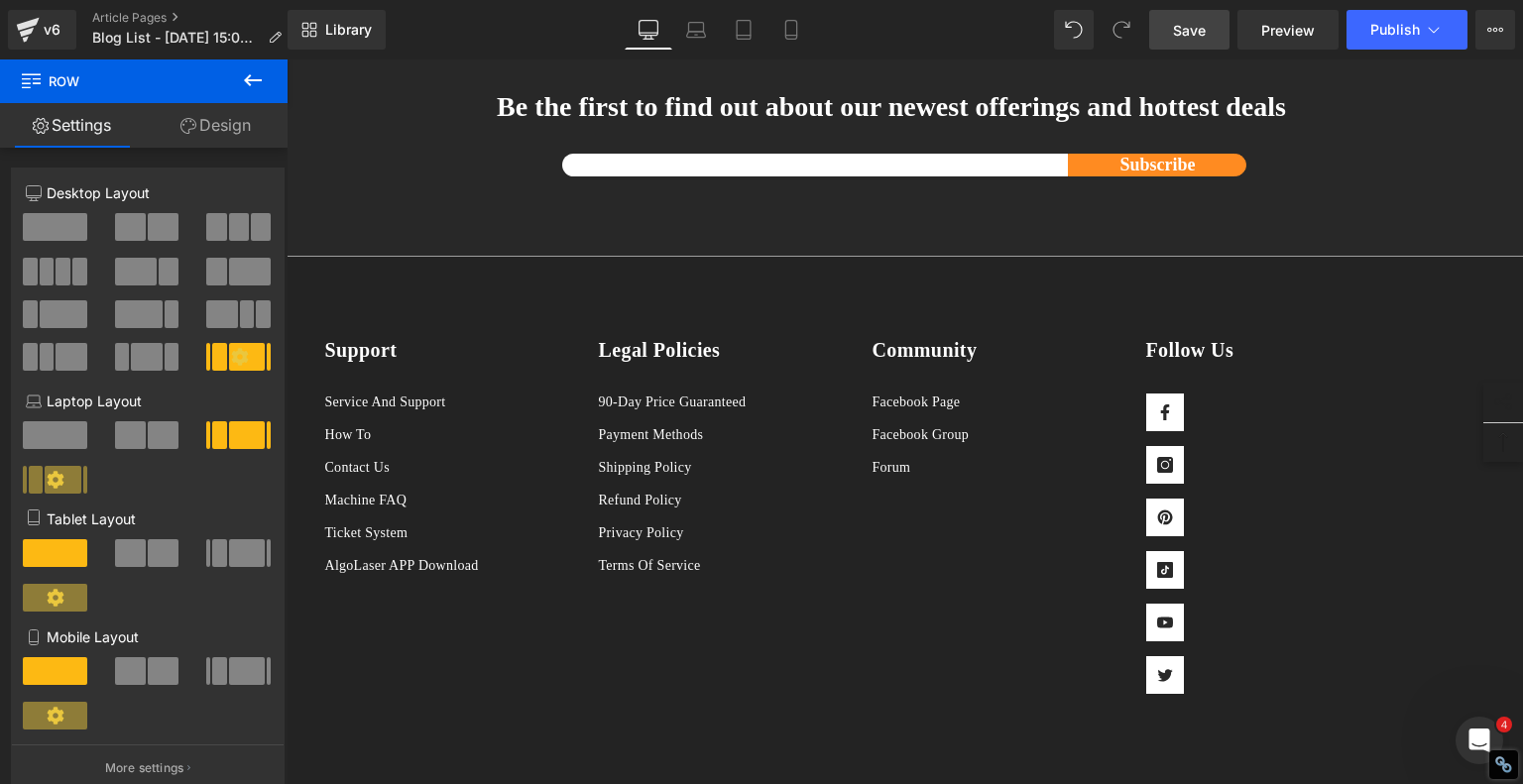 scroll, scrollTop: 2921, scrollLeft: 0, axis: vertical 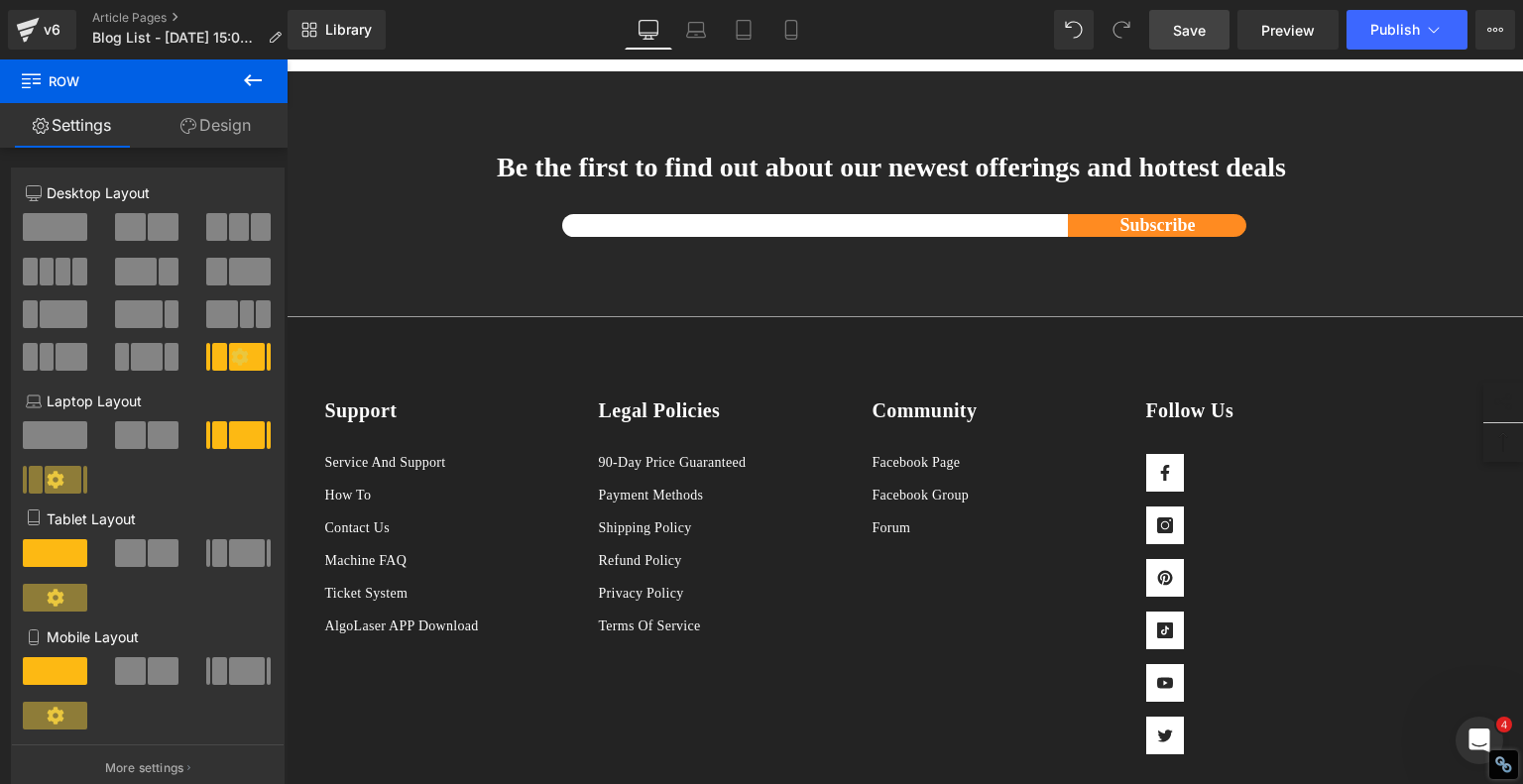 click on "Final Verdict: The Pixi Is the Laser Engraver That Makes Creativity Effortless" at bounding box center (1053, -534) 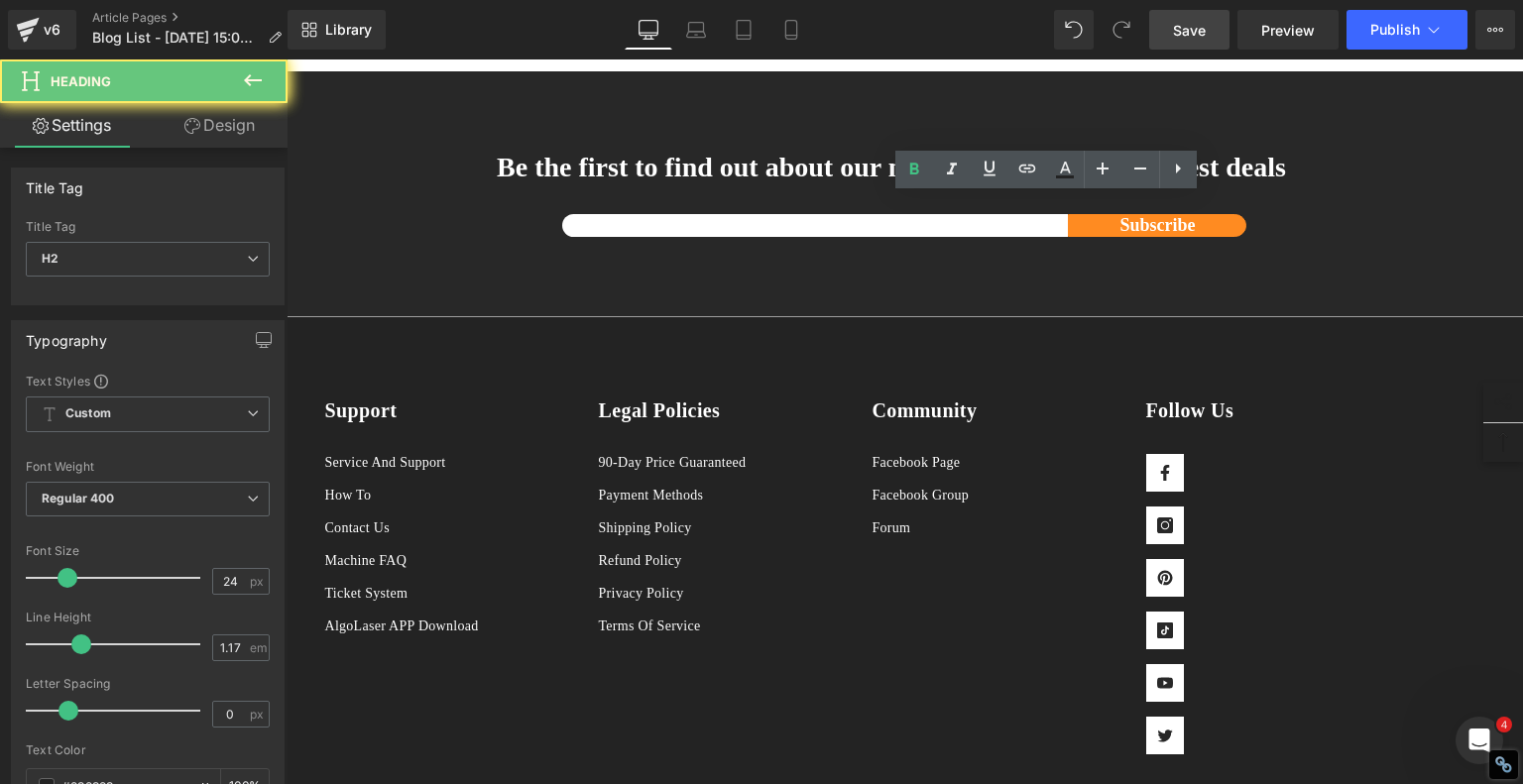 click on "Final Verdict: The Pixi Is the Laser Engraver That Makes Creativity Effortless" at bounding box center [1053, -534] 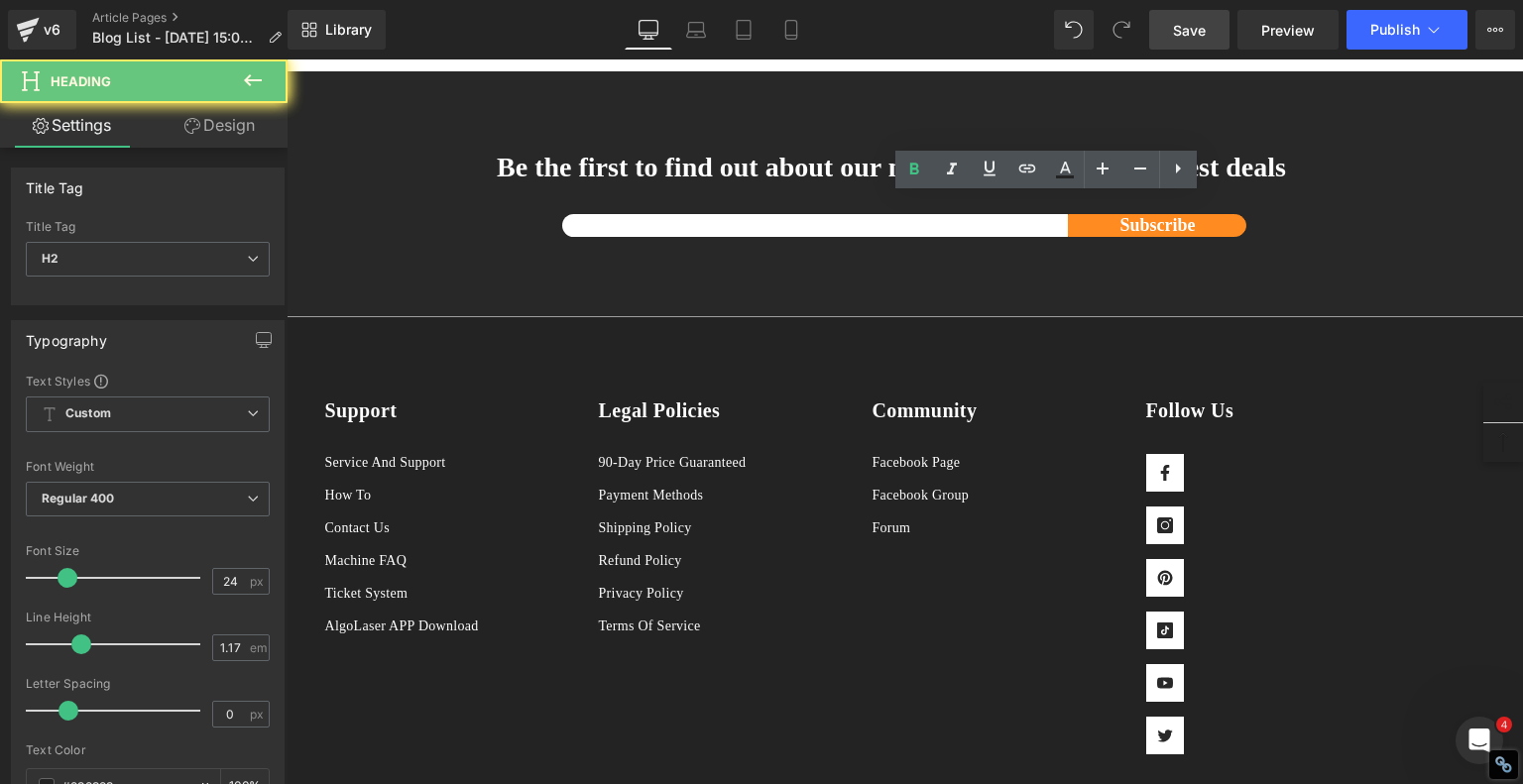 click on "Final Verdict: The Pixi Is the Laser Engraver That Makes Creativity Effortless" at bounding box center [1053, -534] 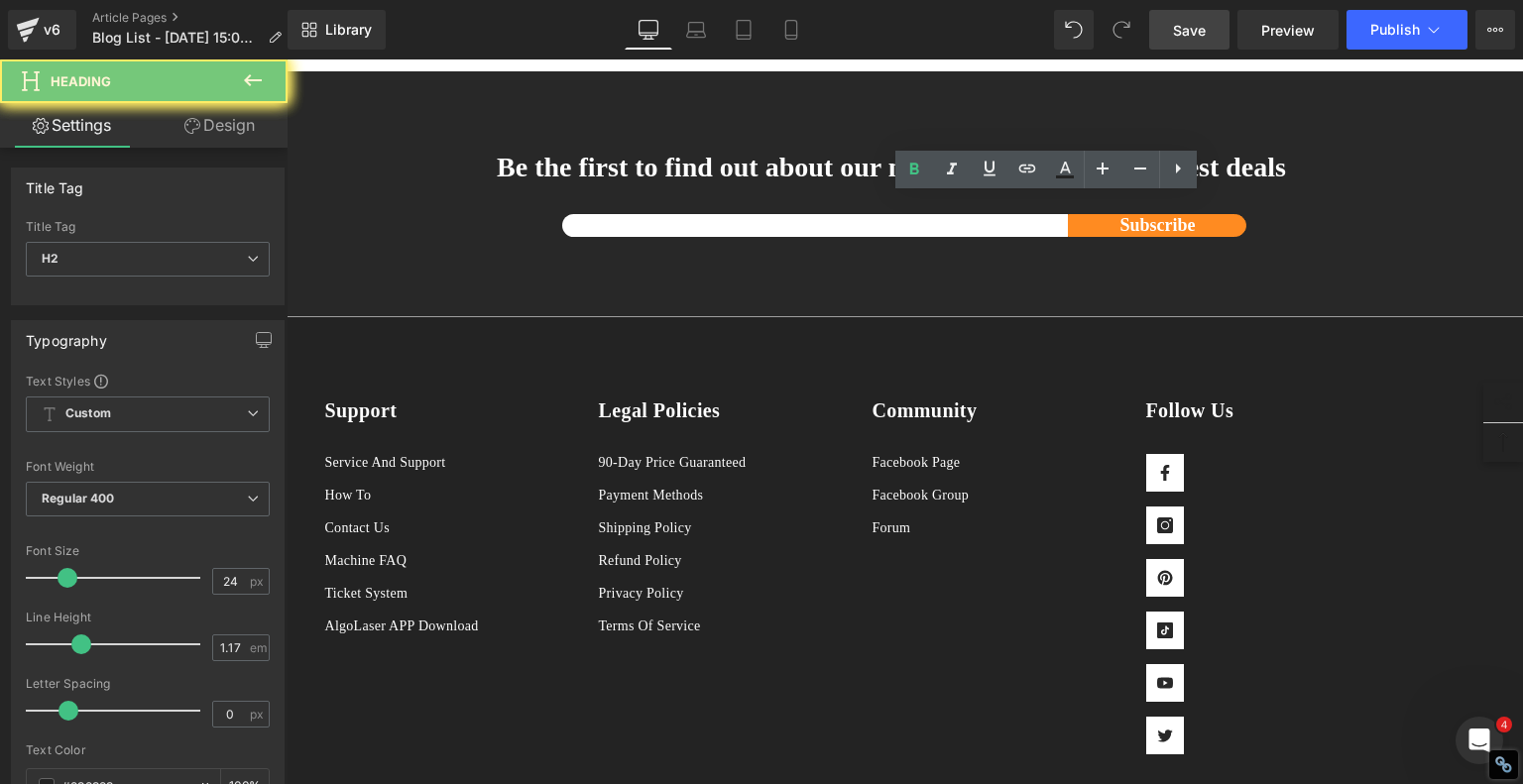 click on "Final Verdict: The Pixi Is the Laser Engraver That Makes Creativity Effortless" at bounding box center [1053, -534] 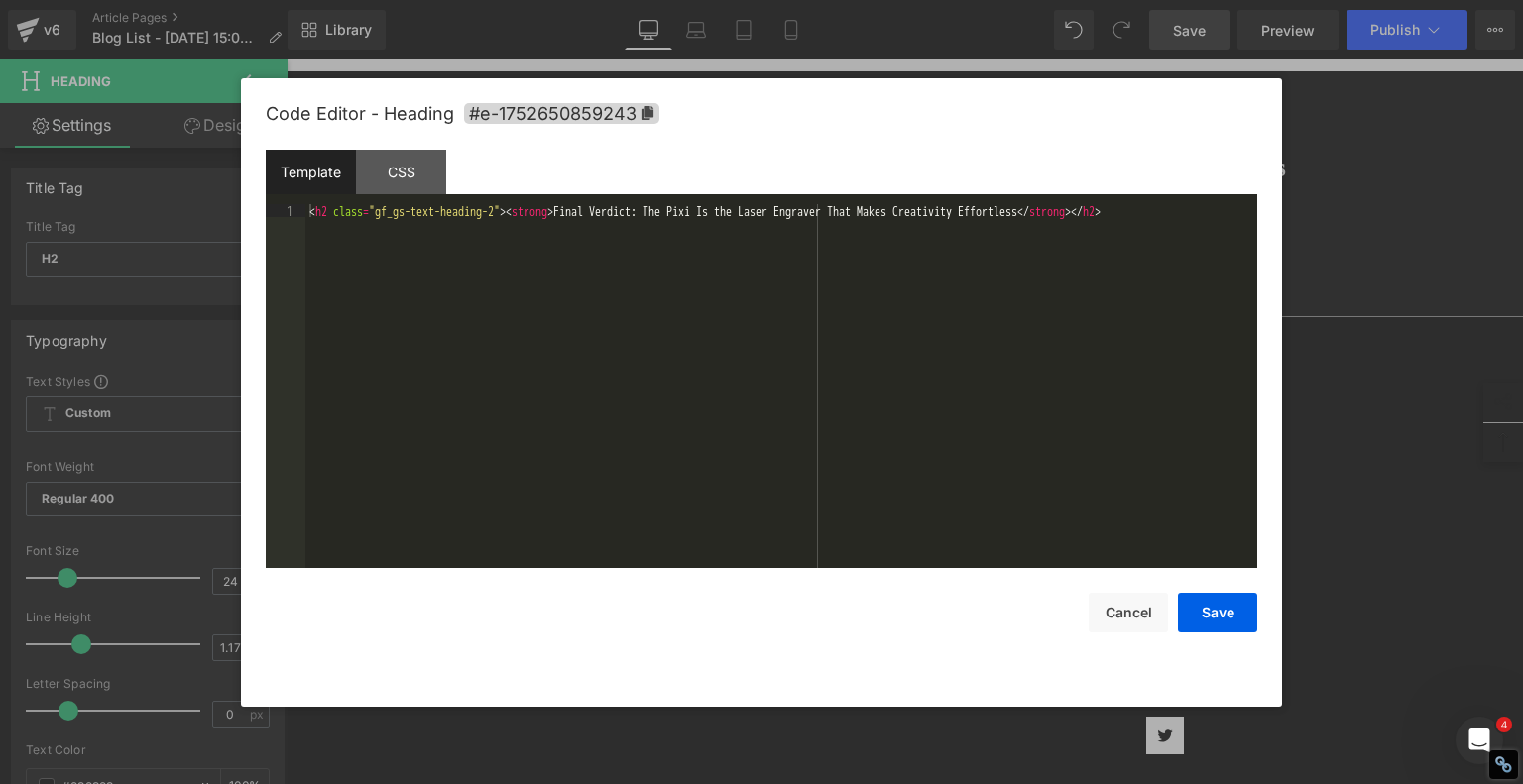 click on "Product  You are previewing how the   will restyle your page. You can not edit Elements in Preset Preview Mode.  v6 Article Pages Blog List - [DATE] 15:08:31 Library Desktop Desktop Laptop Tablet Mobile Save Preview Publish Scheduled View Live Page View with current Template Save Template to Library Schedule Publish  Optimize  Publish Settings Shortcuts  Your page can’t be published   You've reached the maximum number of published pages on your plan  (240/999999).  You need to upgrade your plan or unpublish all your pages to get 1 publish slot.   Unpublish pages   Upgrade plan  Elements Global Style Base Row  rows, columns, layouts, div Heading  headings, titles, h1,h2,h3,h4,h5,h6 Text Block  texts, paragraphs, contents, blocks Image  images, photos, alts, uploads Icon  icons, symbols Button  button, call to action, cta Separator  separators, dividers, horizontal lines Liquid  liquid, custom code, html, javascript, css, reviews, apps, applications, embeded, iframe Banner Parallax  Hero Banner  Stack Tabs" at bounding box center [762, 0] 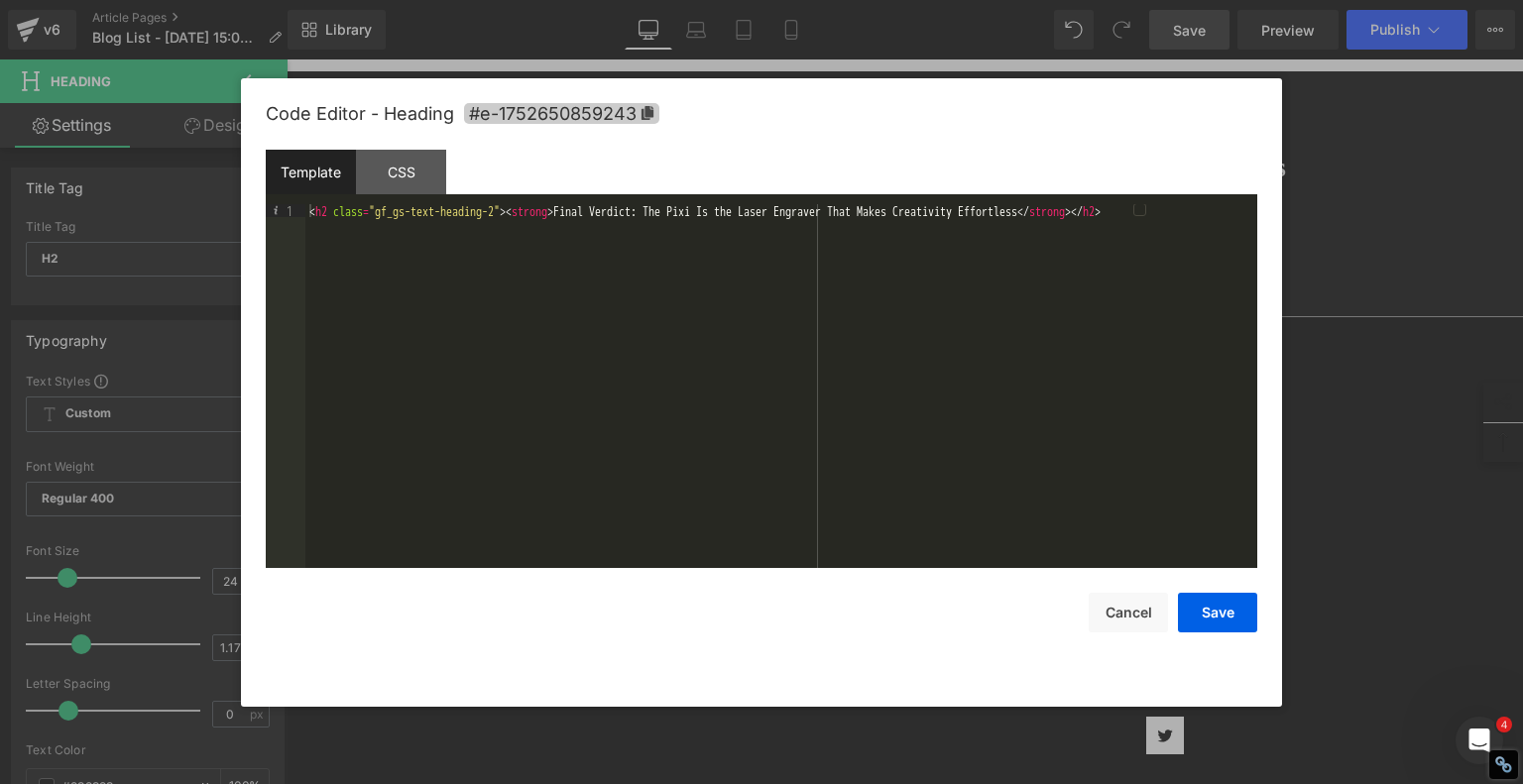 click 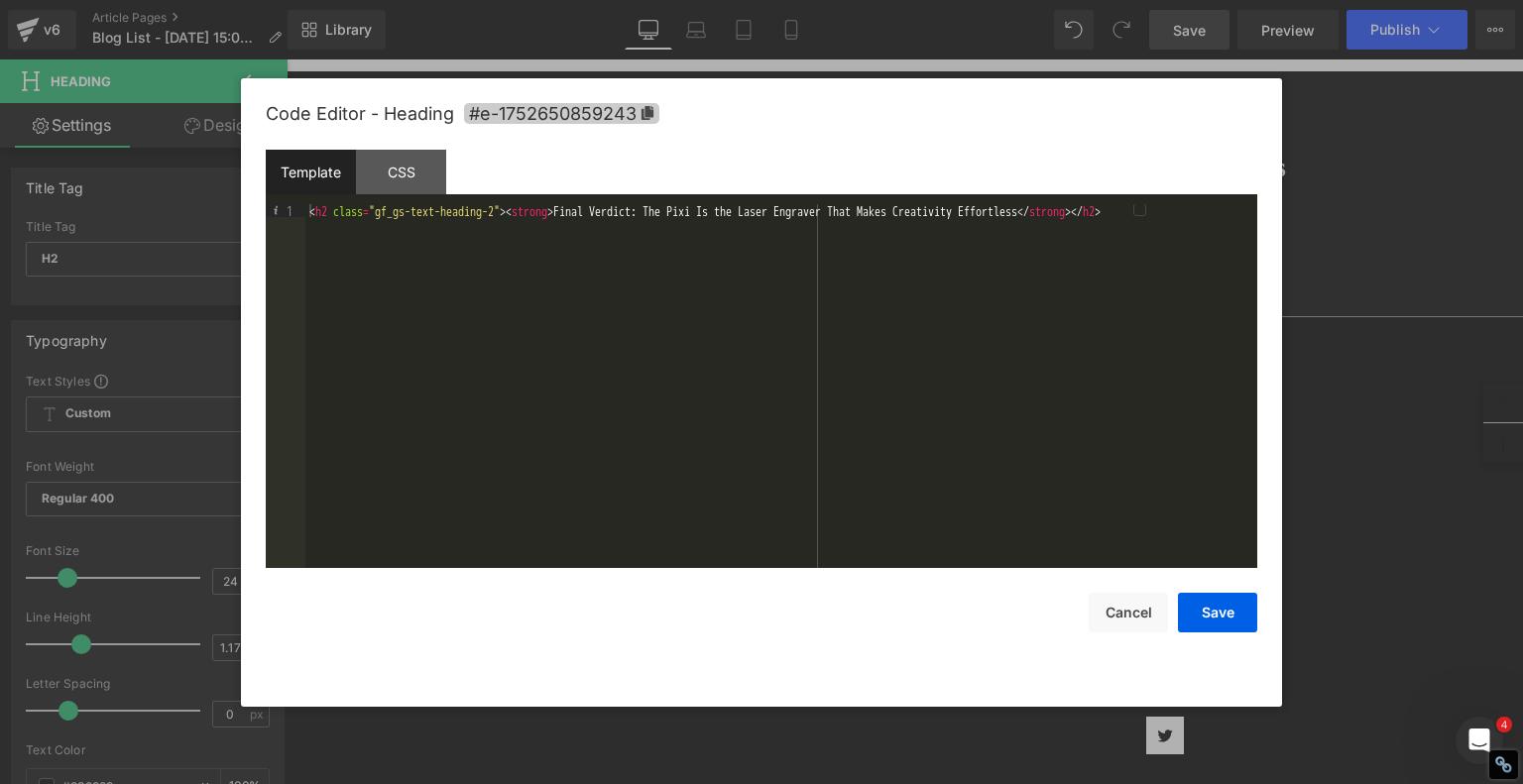 copy on "Final Verdict: The Pixi Is the Laser Engraver That Makes Creativity Effortless" 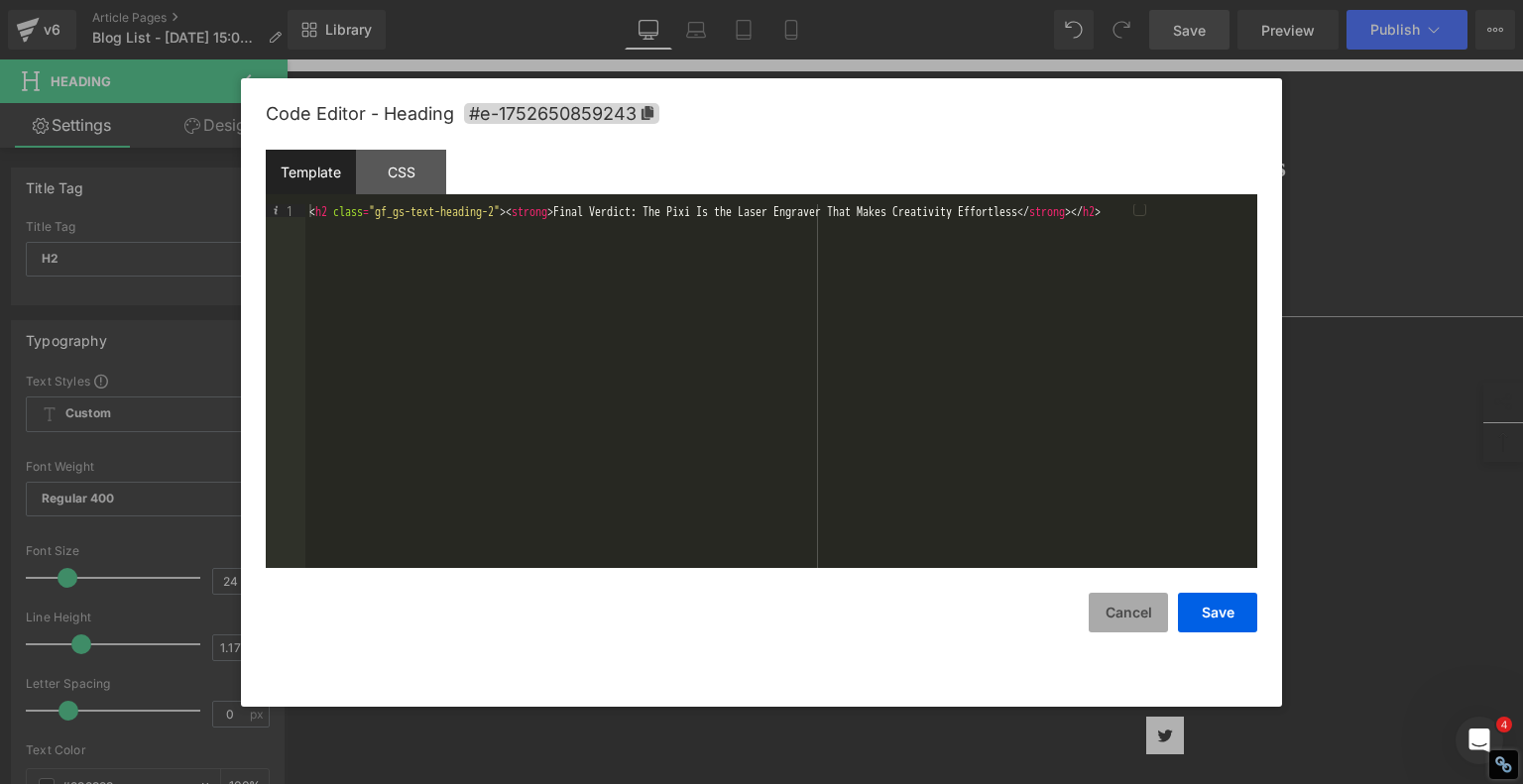 click on "Cancel" at bounding box center [1128, 613] 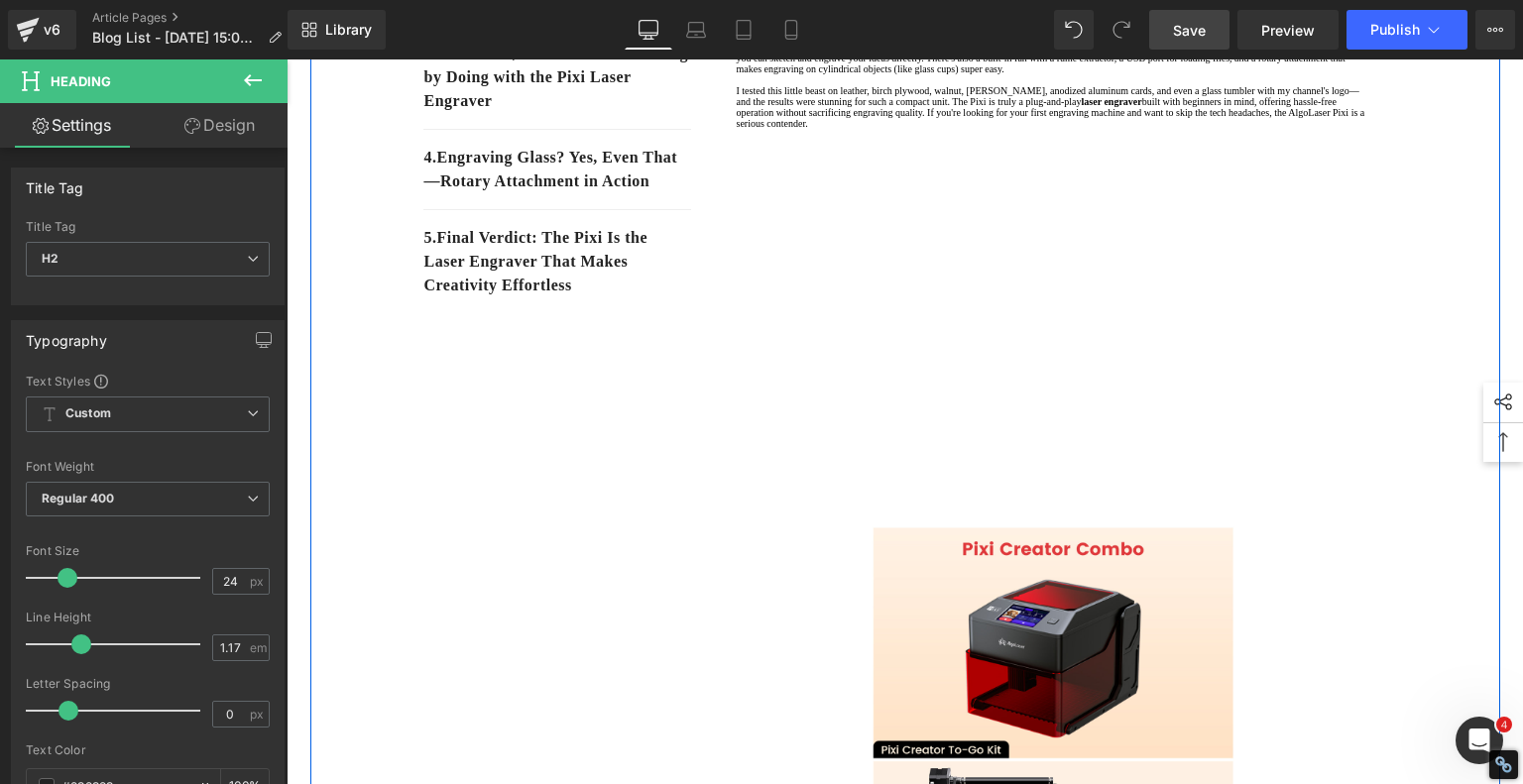 scroll, scrollTop: 443, scrollLeft: 0, axis: vertical 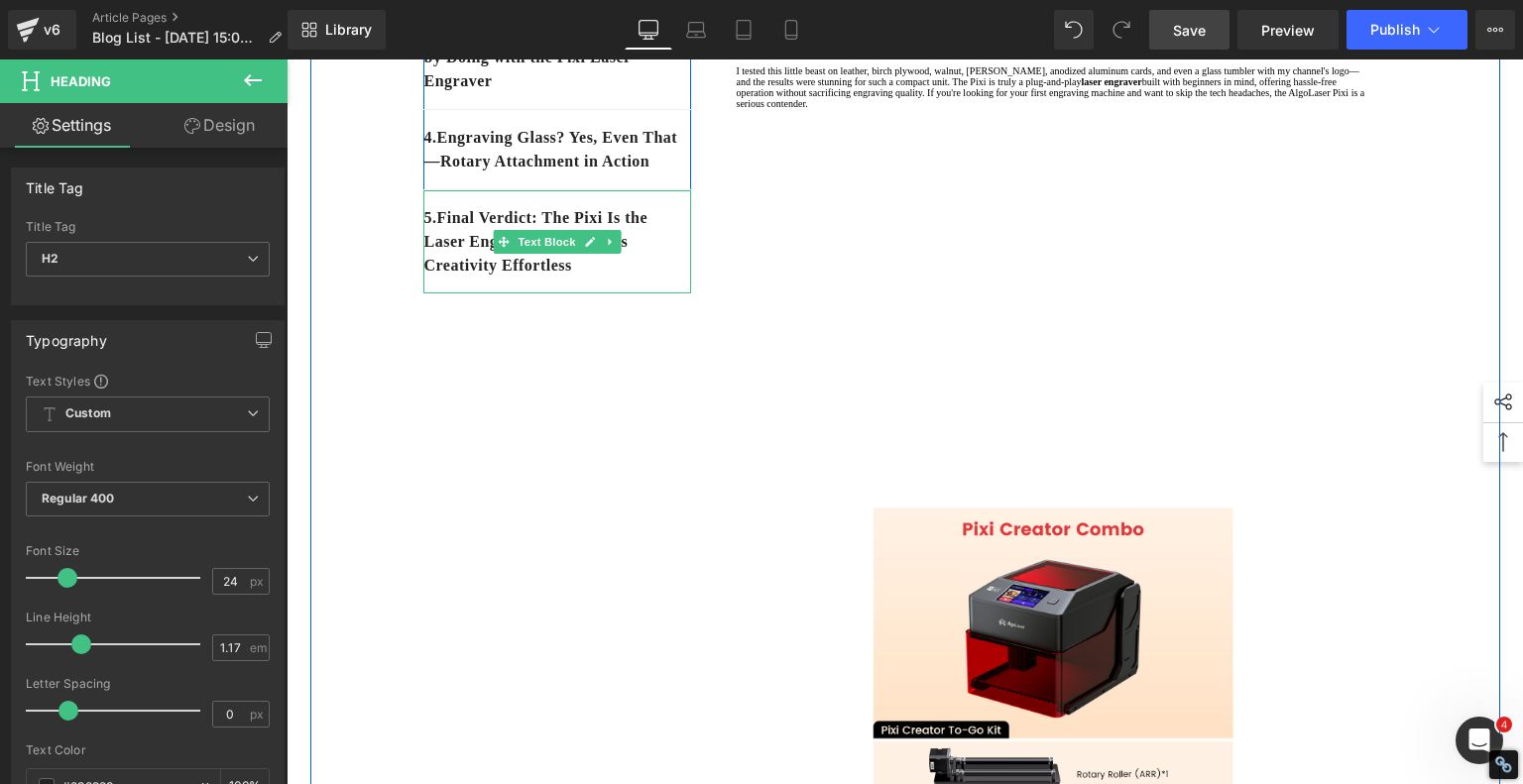click on "5.  Final Verdict: The Pixi Is the Laser Engraver That Makes Creativity Effortless" at bounding box center [557, 242] 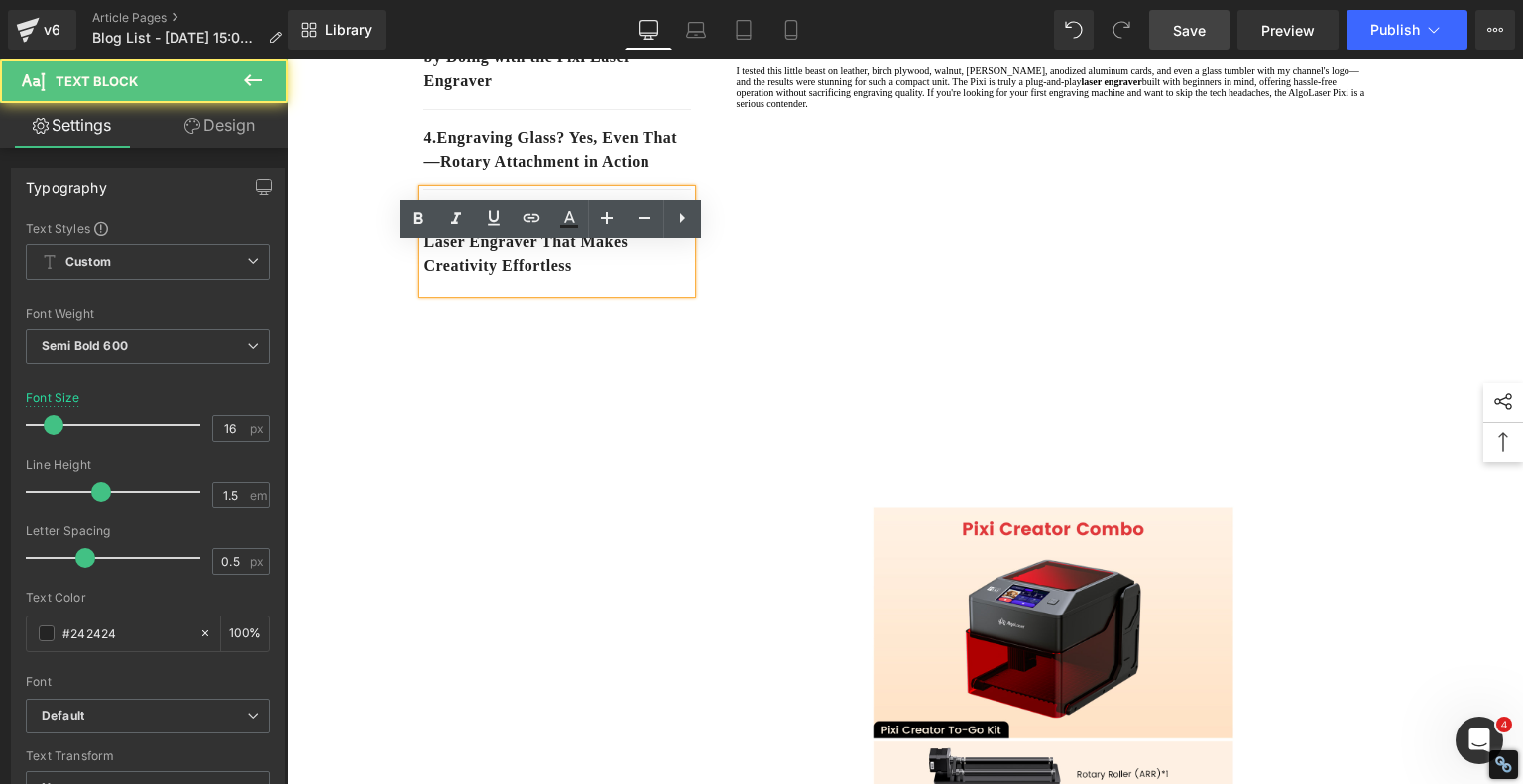 click on "5.  Final Verdict: The Pixi Is the Laser Engraver That Makes Creativity Effortless" at bounding box center (557, 242) 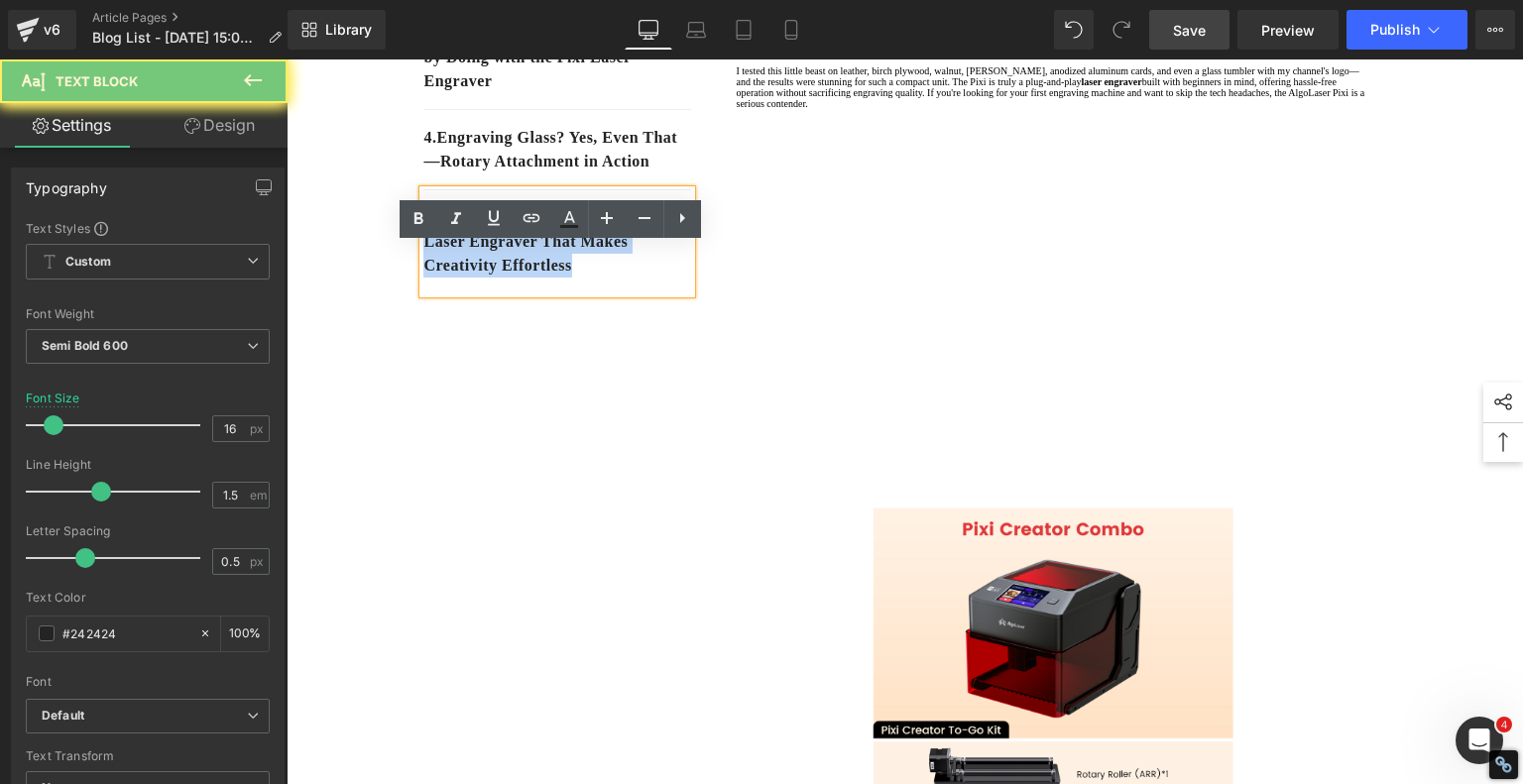click on "5.  Final Verdict: The Pixi Is the Laser Engraver That Makes Creativity Effortless" at bounding box center (557, 242) 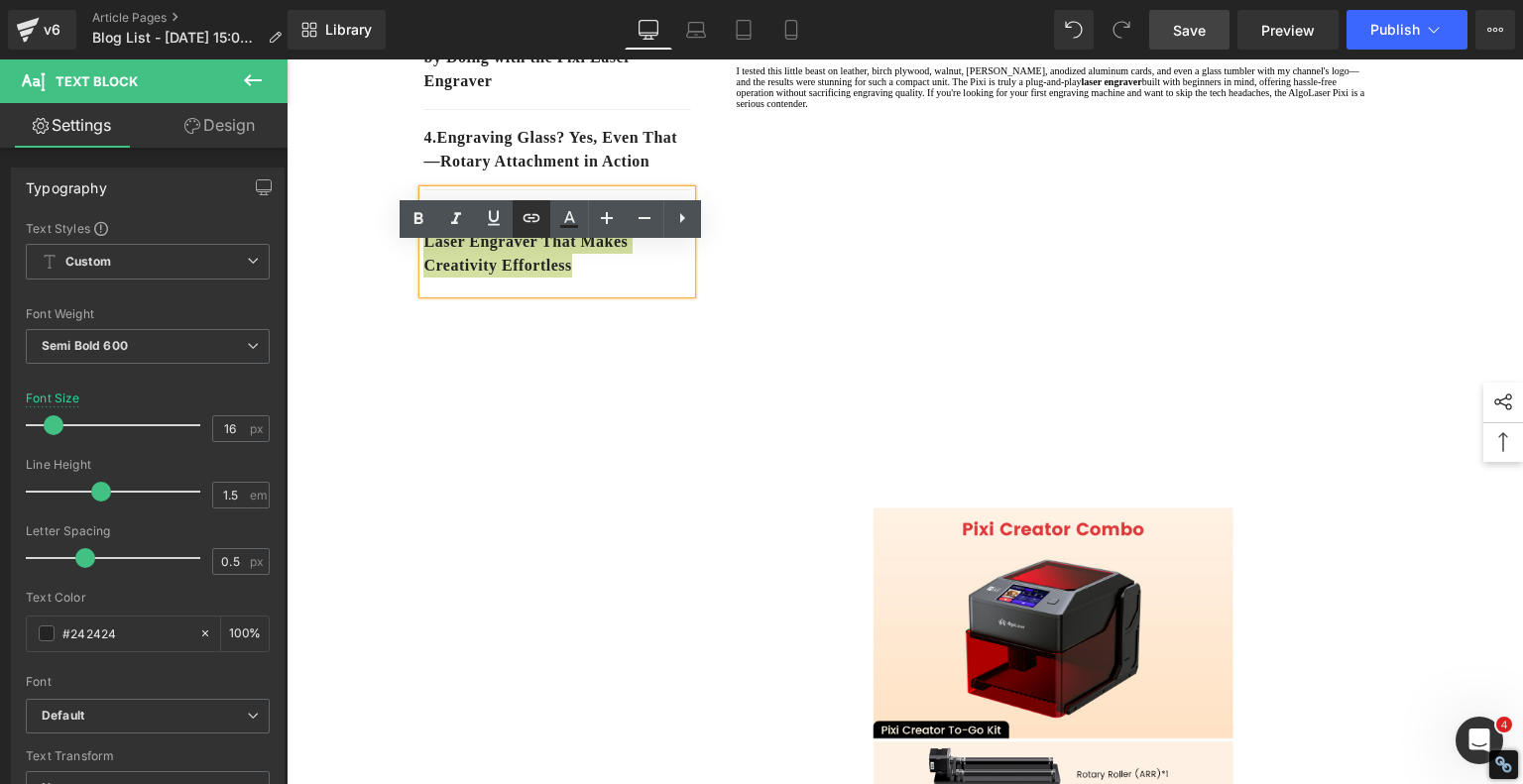 click 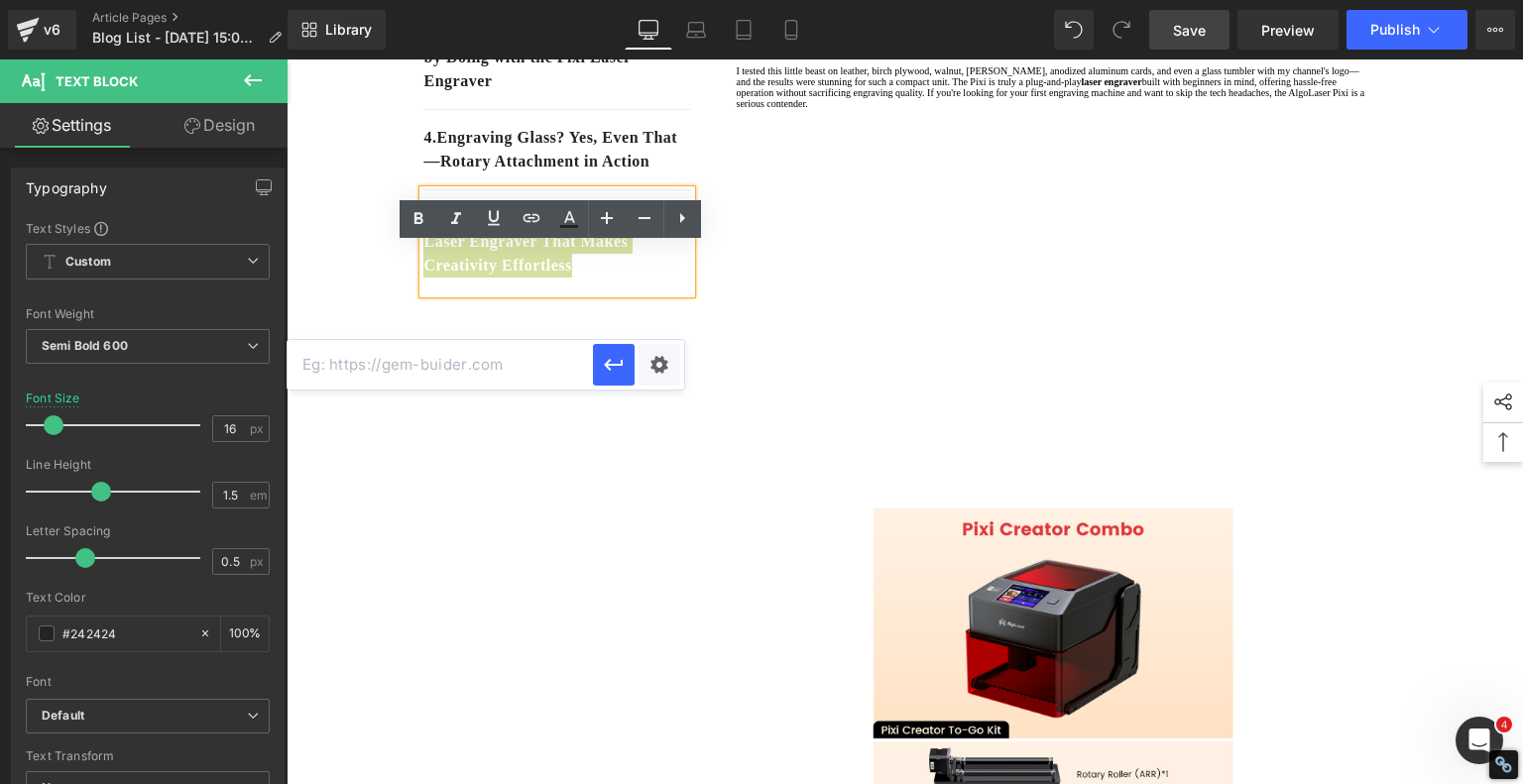 click at bounding box center (440, 365) 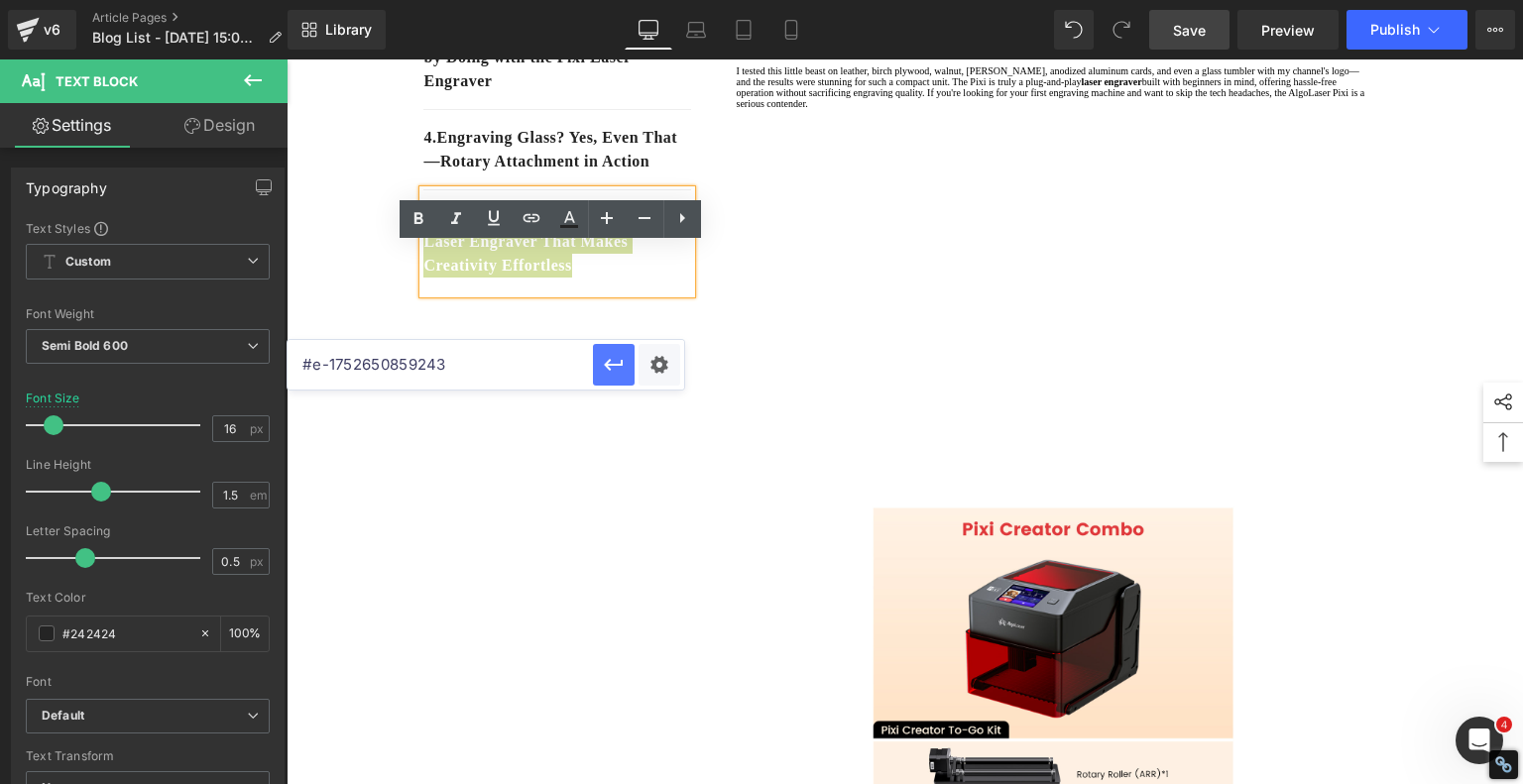 type on "#e-1752650859243" 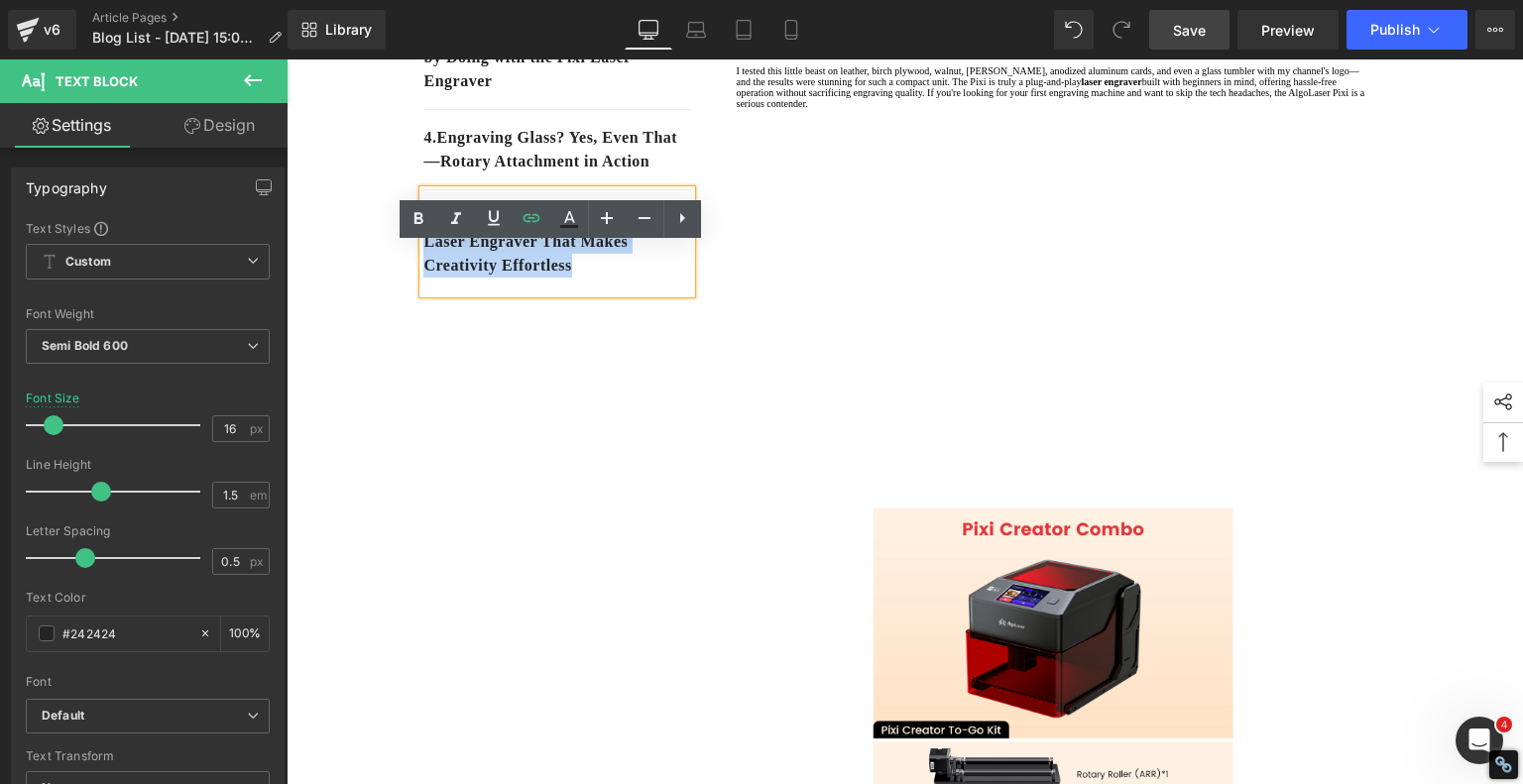click on "1.  Unboxing the Pixi: First Impressions and What’s in the Box Text Block         2.  A Touchscreen OS That Changes the Game Text Block         3.  First Tests, Real Results: Learning by Doing with the Pixi Laser Engraver Text Block         4.  Engraving Glass? Yes, Even That—Rotary Attachment in Action Text Block         5.  Final Verdict: The Pixi Is the Laser Engraver That Makes Creativity Effortless Text Block         Row         Meet the Ultimate Beginner-Friendly Laser Engraver That Blew My Mind Heading         If you're just getting into the world of laser engraving, let me introduce you to something that will truly surprise you—the  AlgoLaser Pixi . This compact, enclosed  laser engraver  is affordable, powerful, and hands-down one of the easiest machines to use if you're new to this craft. In this hands-on review, I unbox the Pixi, walk through the initial setup, and test it on a variety of materials—and spoiler alert: it delivers way beyond what I expected from a 5W desktop unit. [GEOGRAPHIC_DATA]" at bounding box center [905, 986] 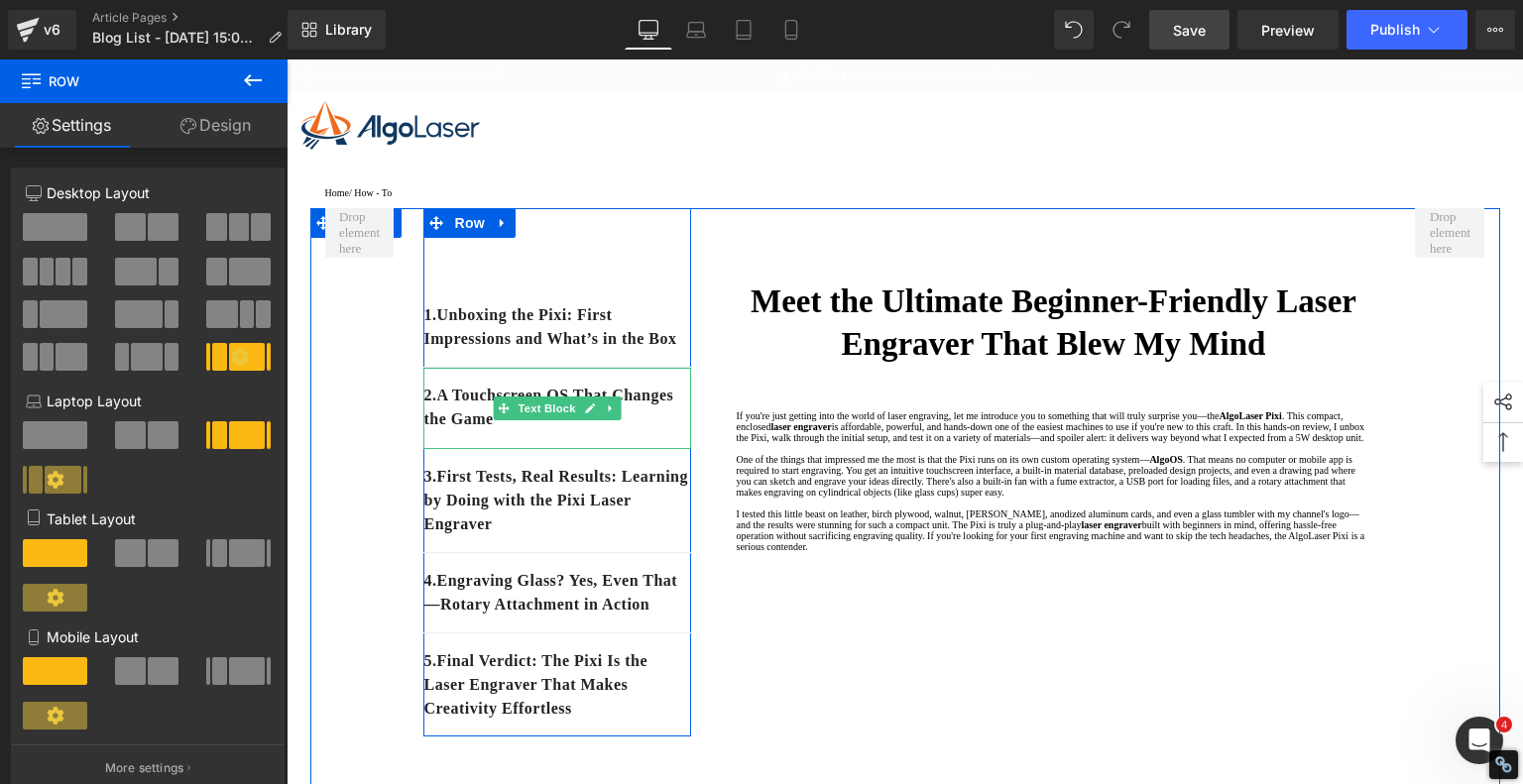 scroll, scrollTop: 99, scrollLeft: 0, axis: vertical 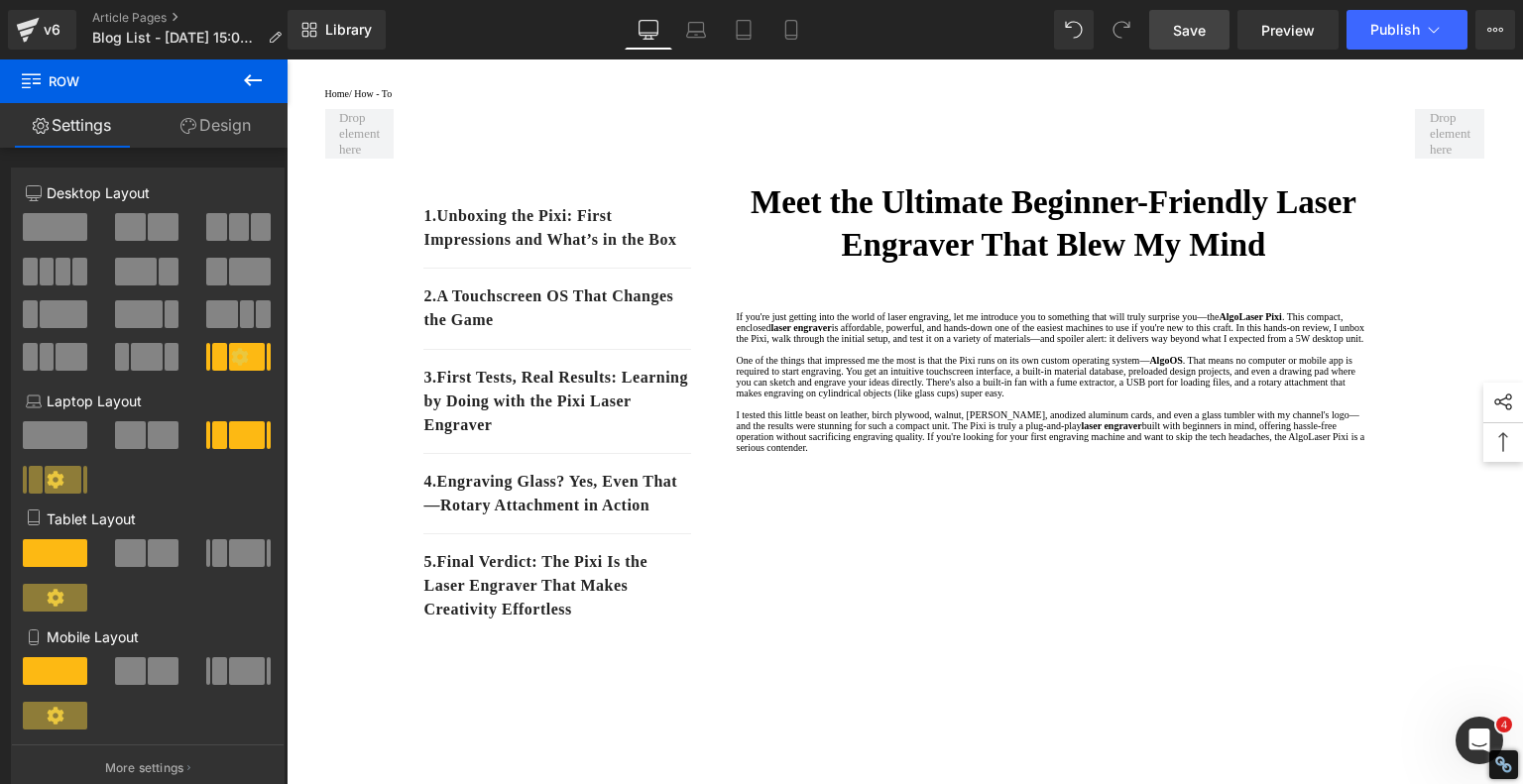 click on "Save" at bounding box center [1189, 30] 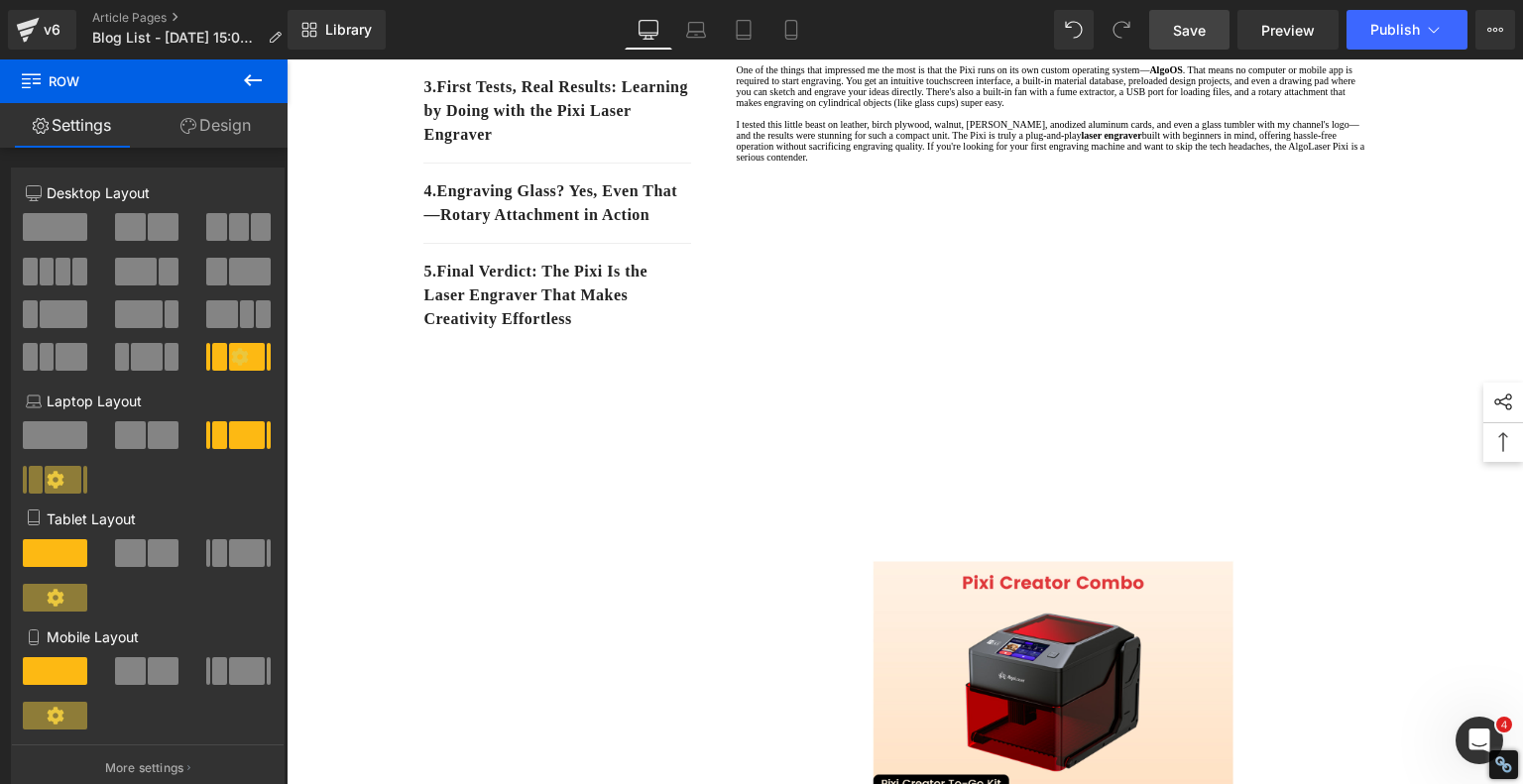 scroll, scrollTop: 0, scrollLeft: 0, axis: both 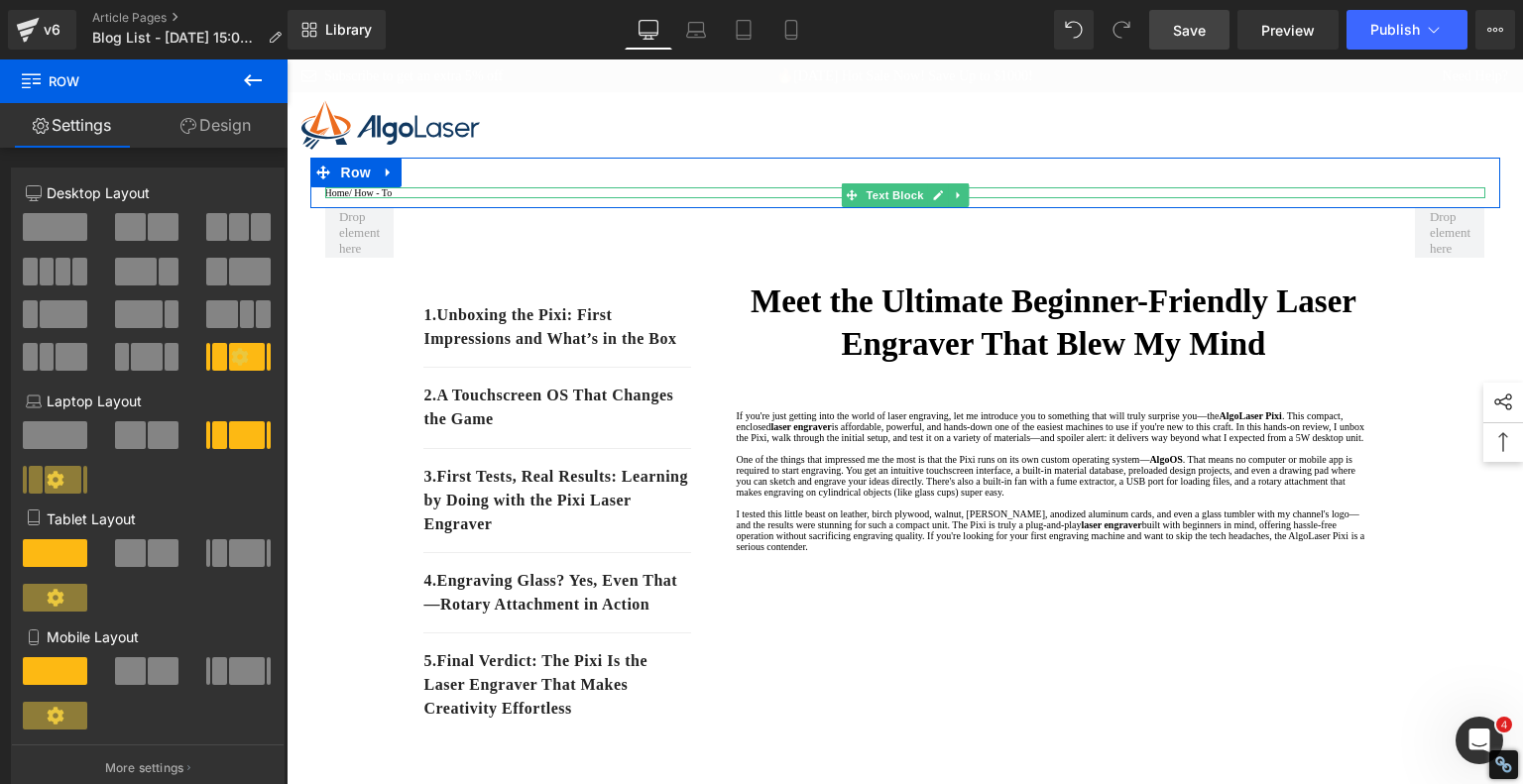click on "Home  / How - To" at bounding box center (905, 192) 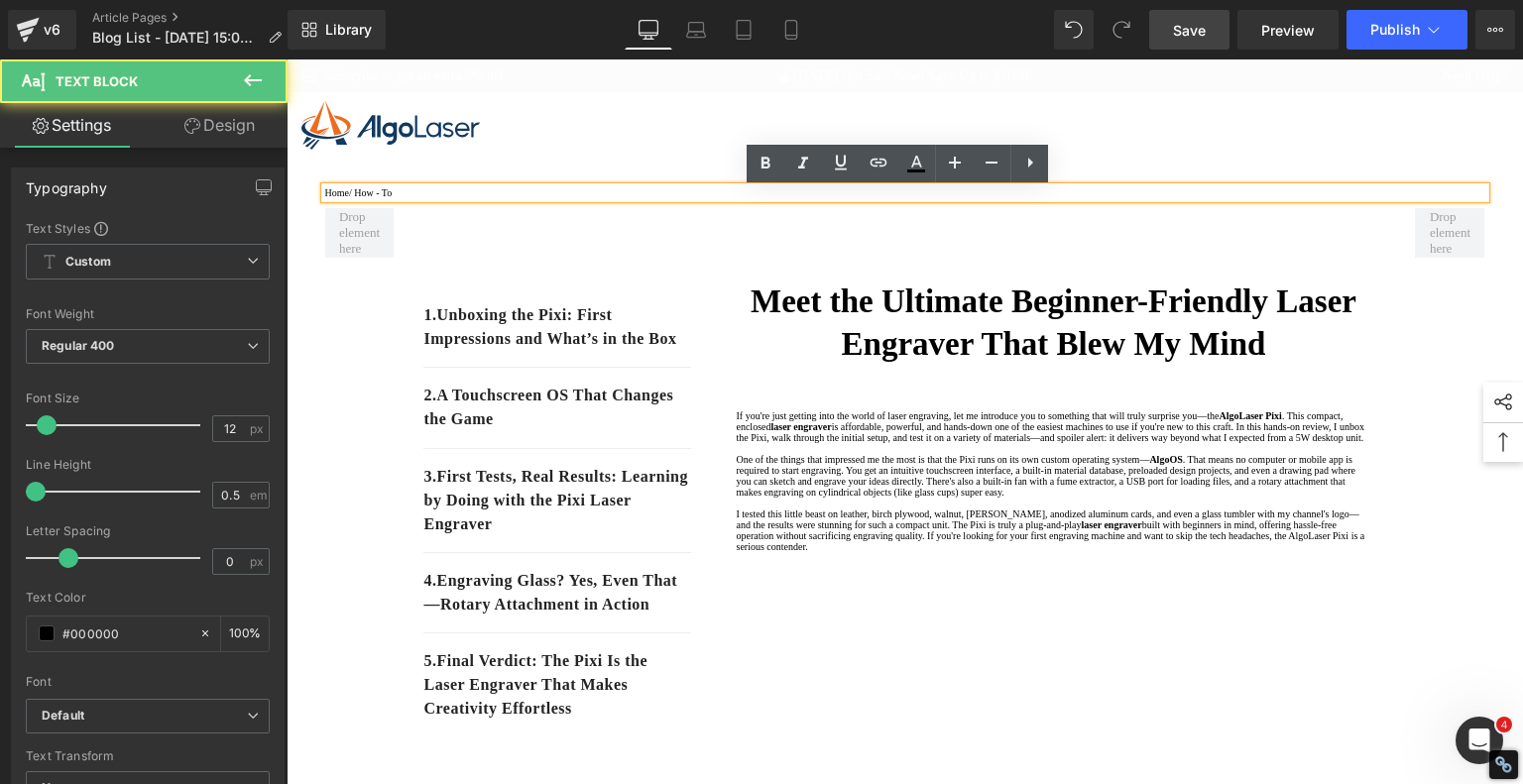click on "Home  / How - To" at bounding box center [905, 192] 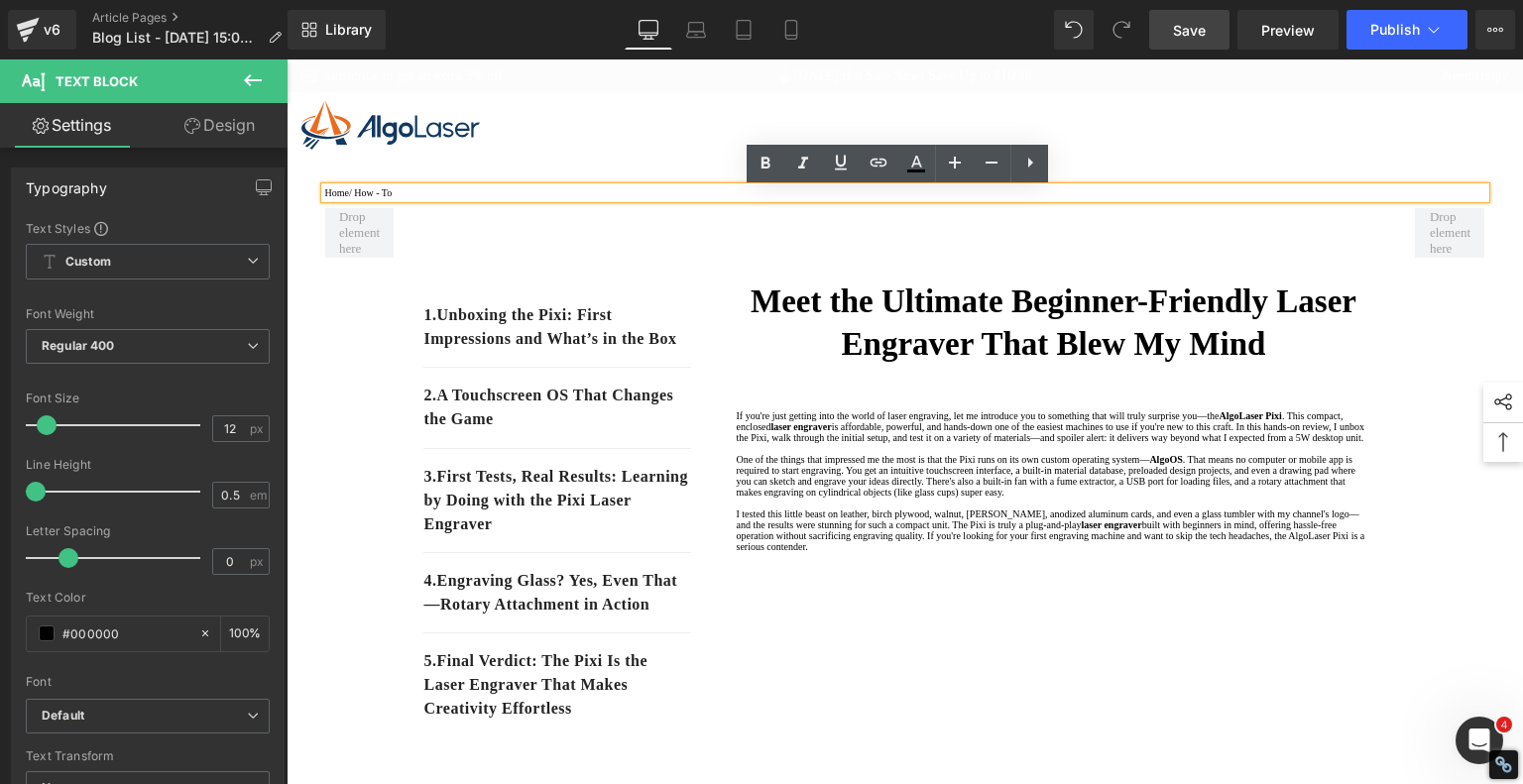 drag, startPoint x: 408, startPoint y: 198, endPoint x: 362, endPoint y: 196, distance: 46.043458 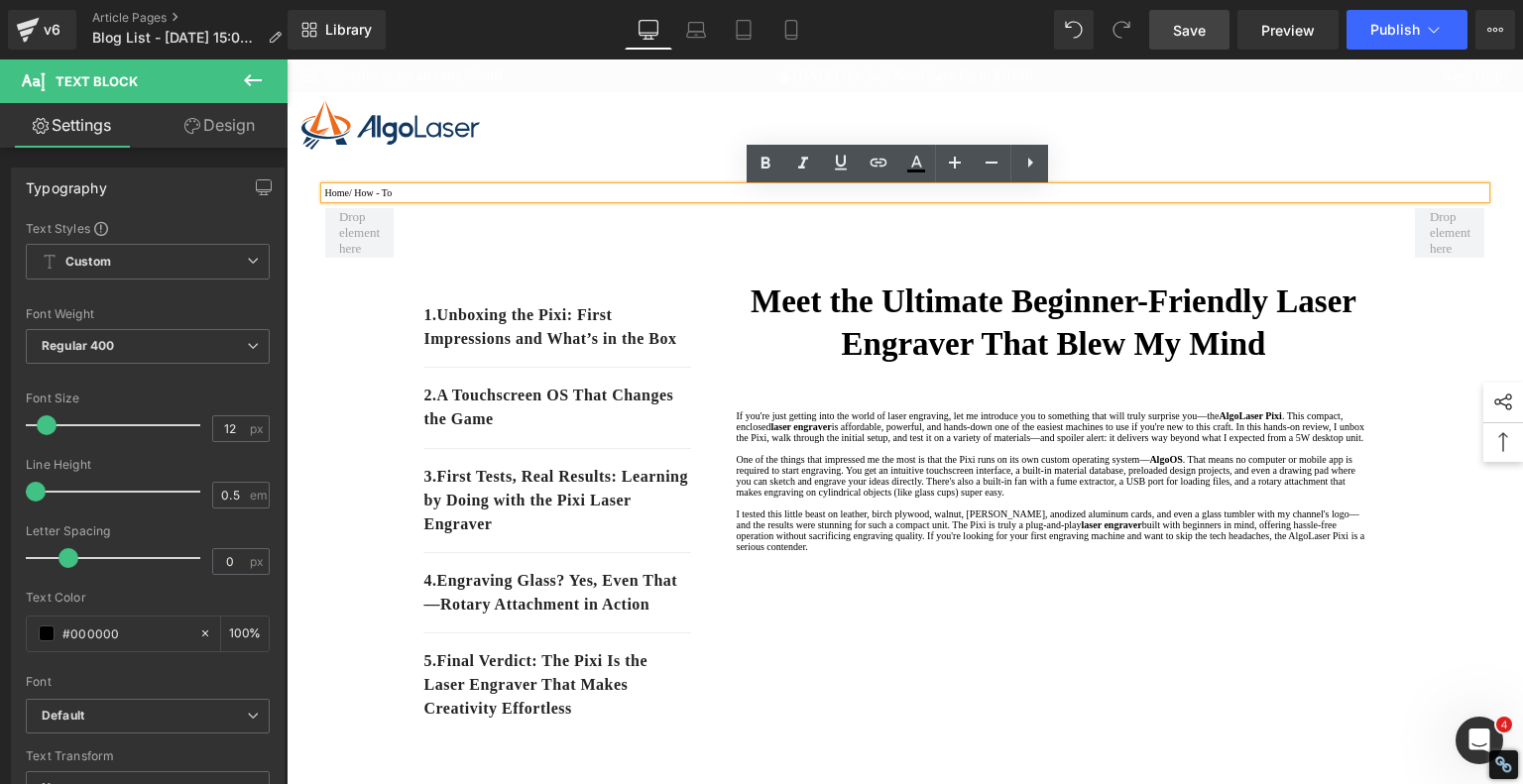 click on "Home  / How - To" at bounding box center [905, 192] 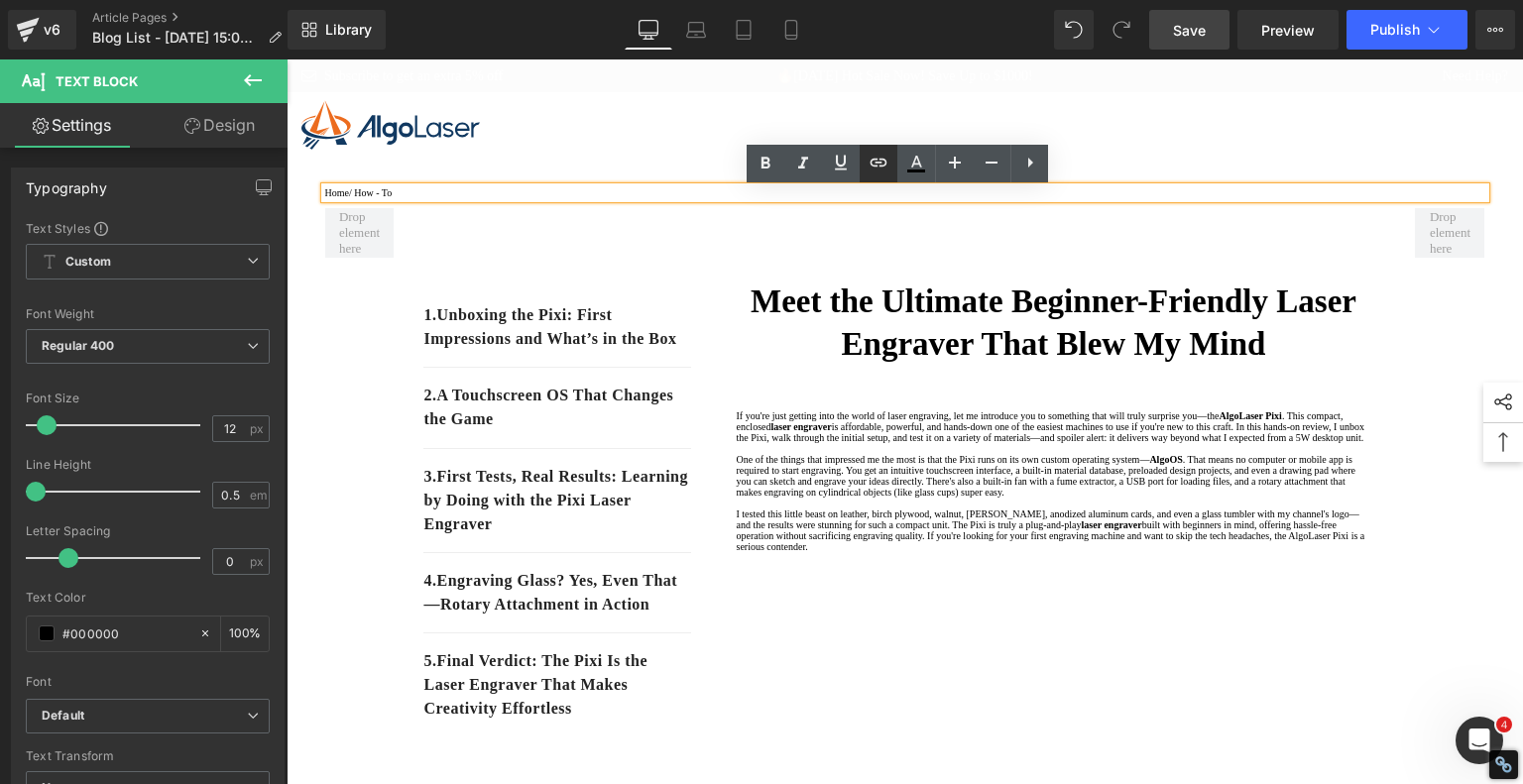 click 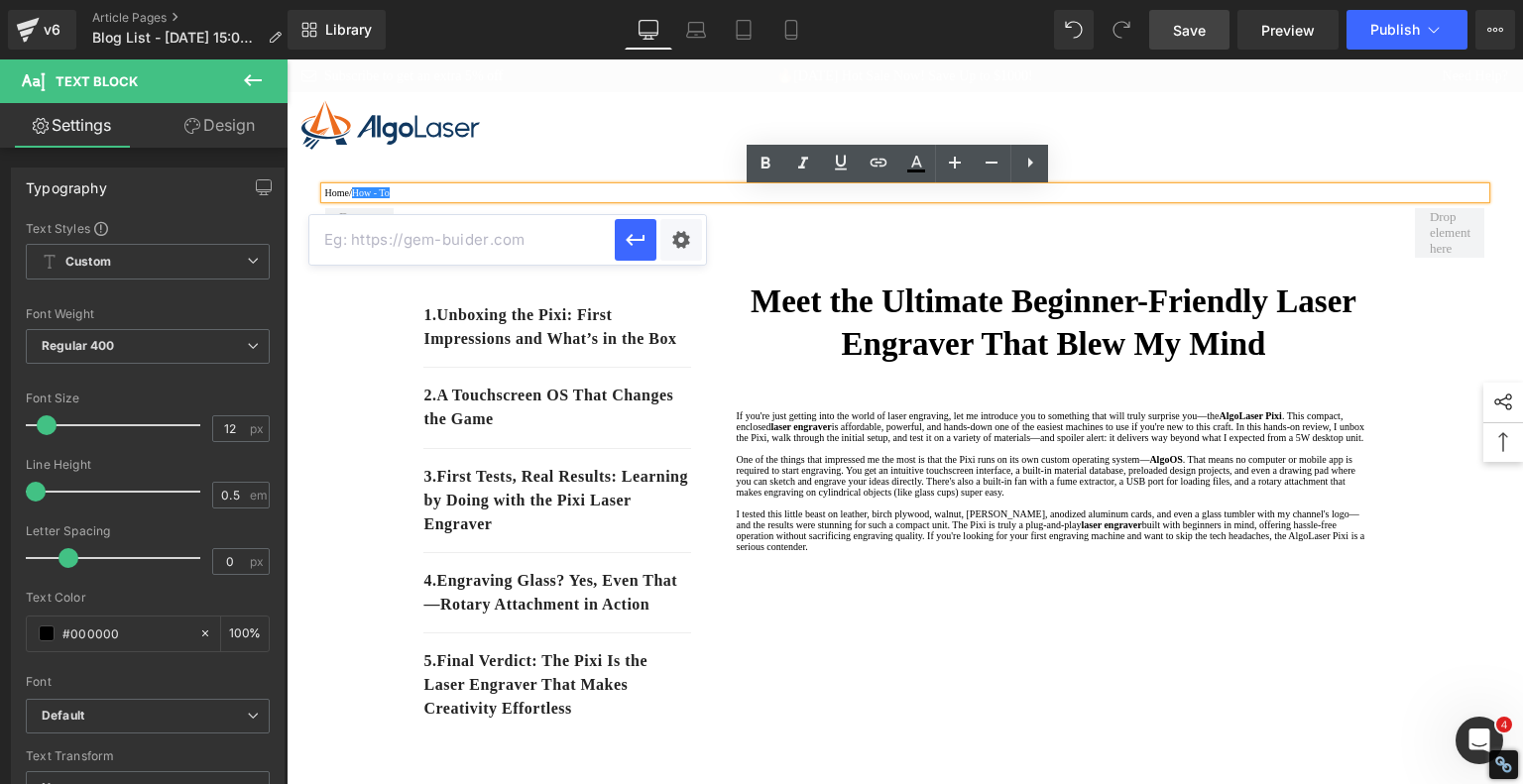 click at bounding box center [462, 240] 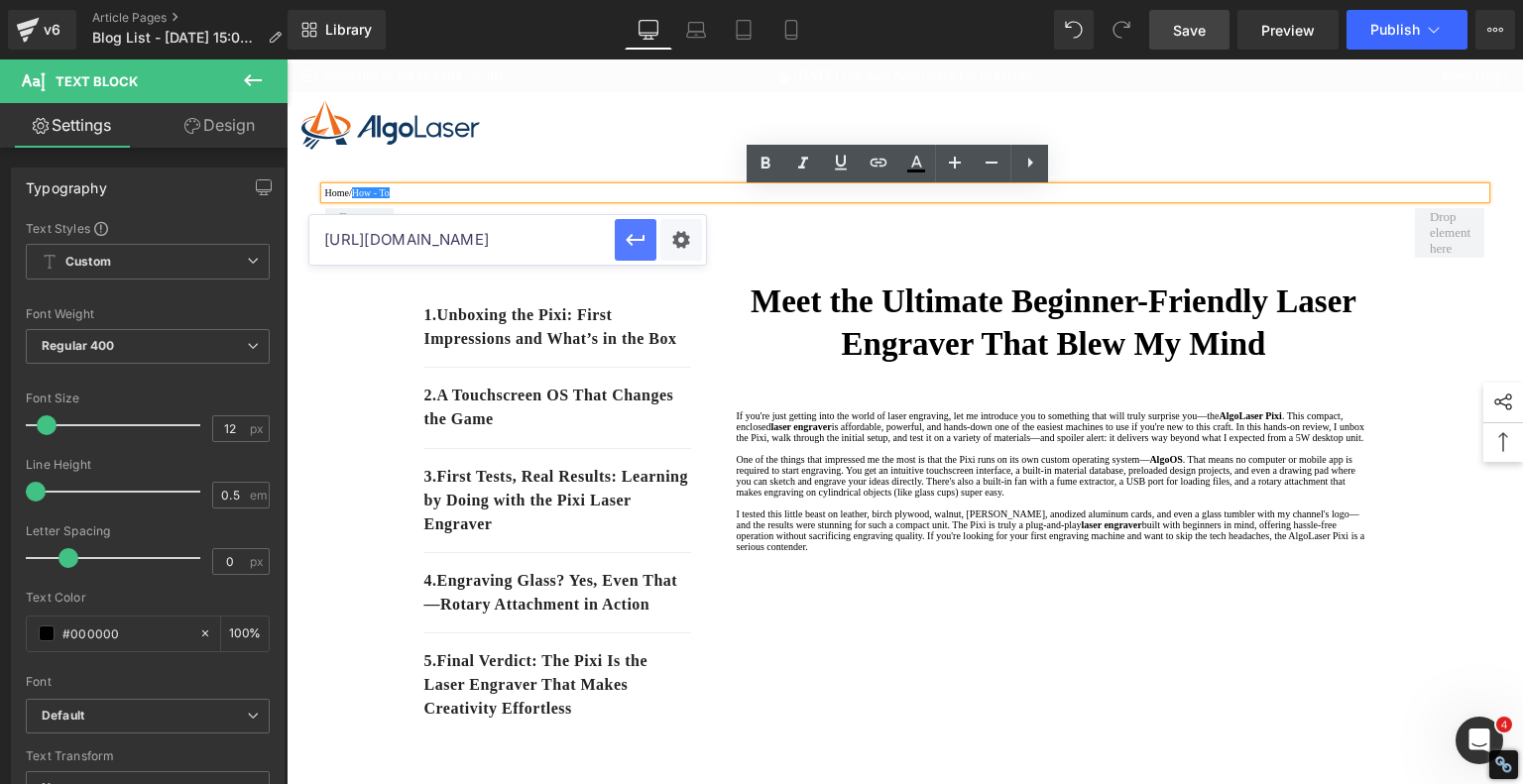 type on "[URL][DOMAIN_NAME]" 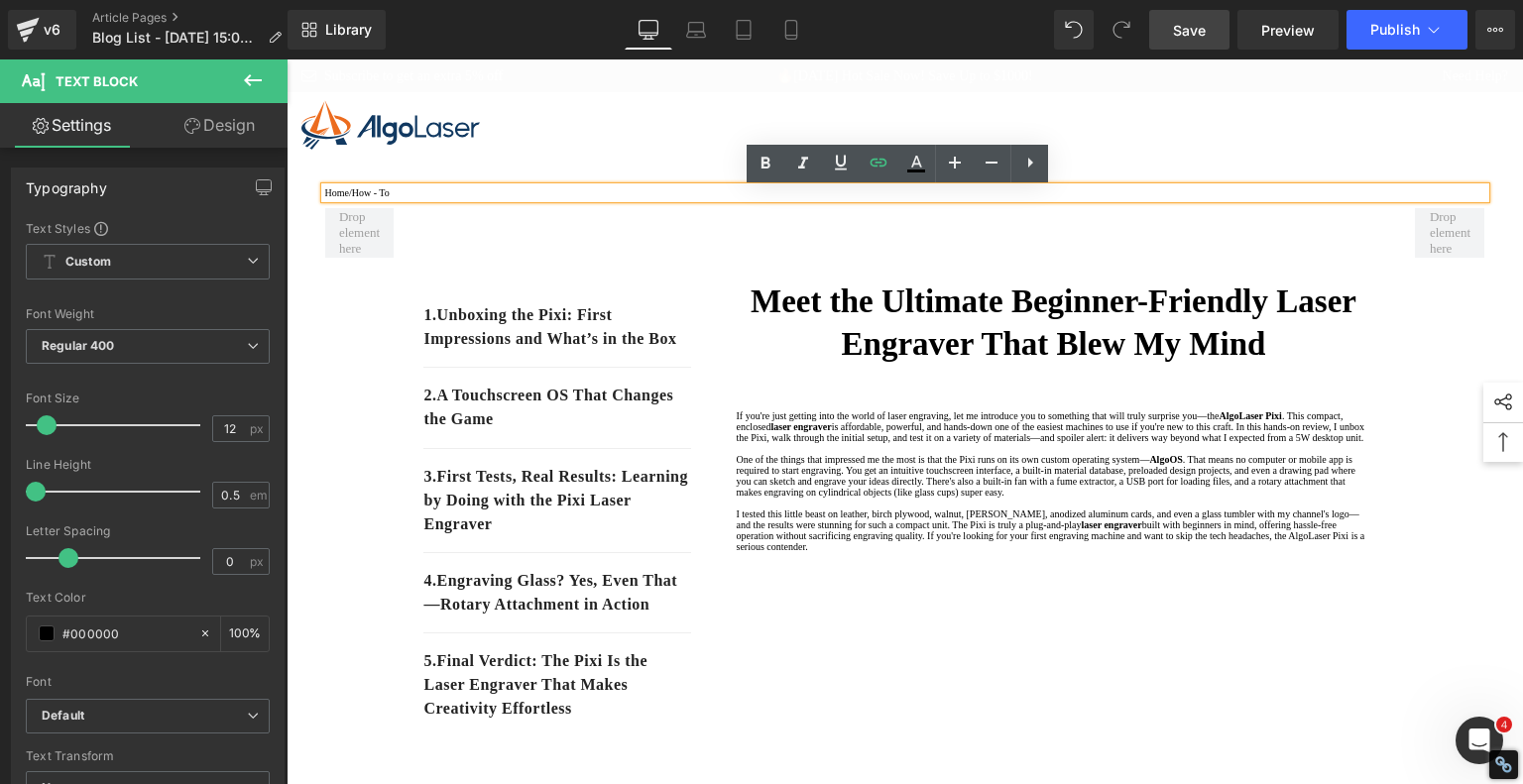 click at bounding box center (904, 125) 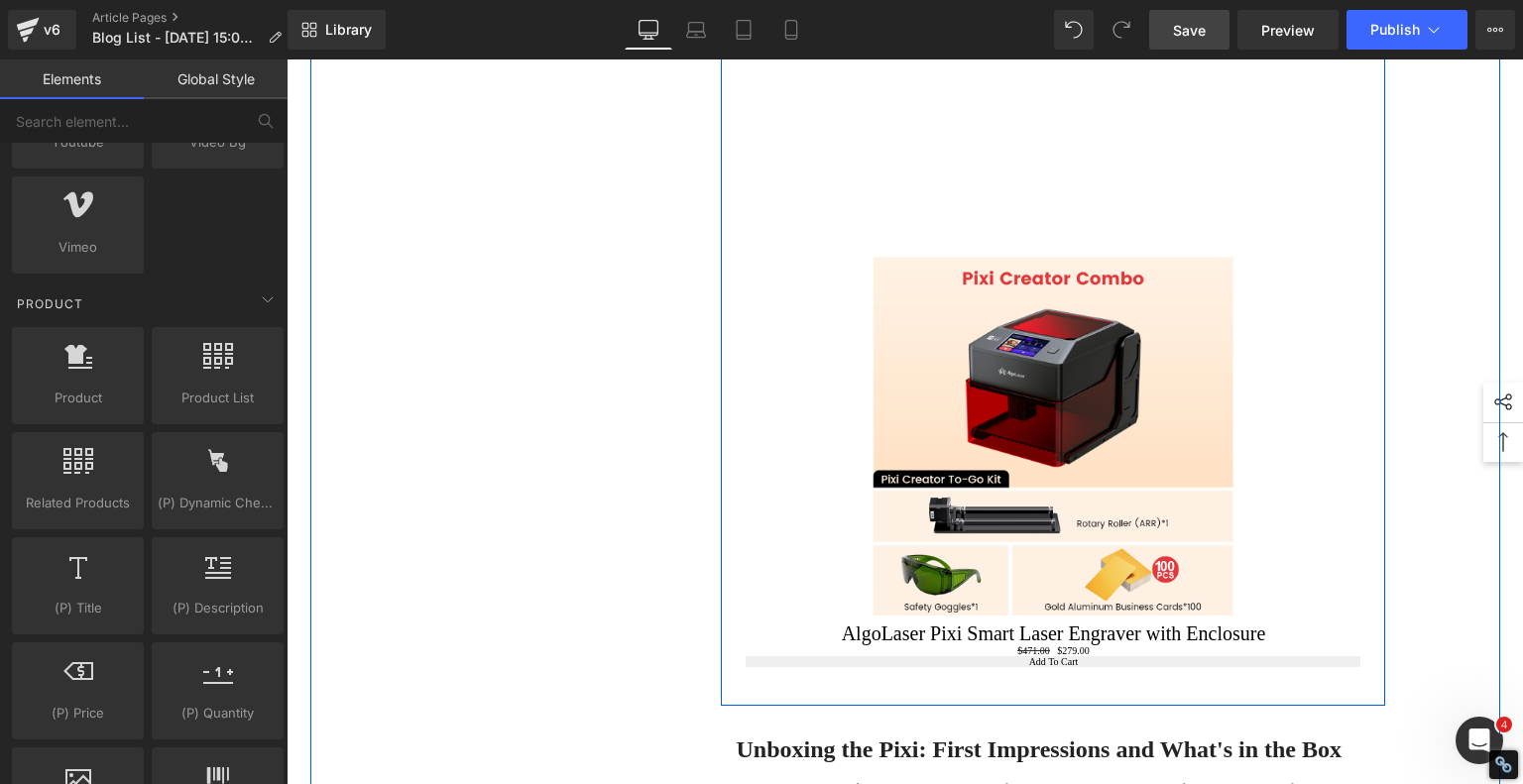 scroll, scrollTop: 1189, scrollLeft: 0, axis: vertical 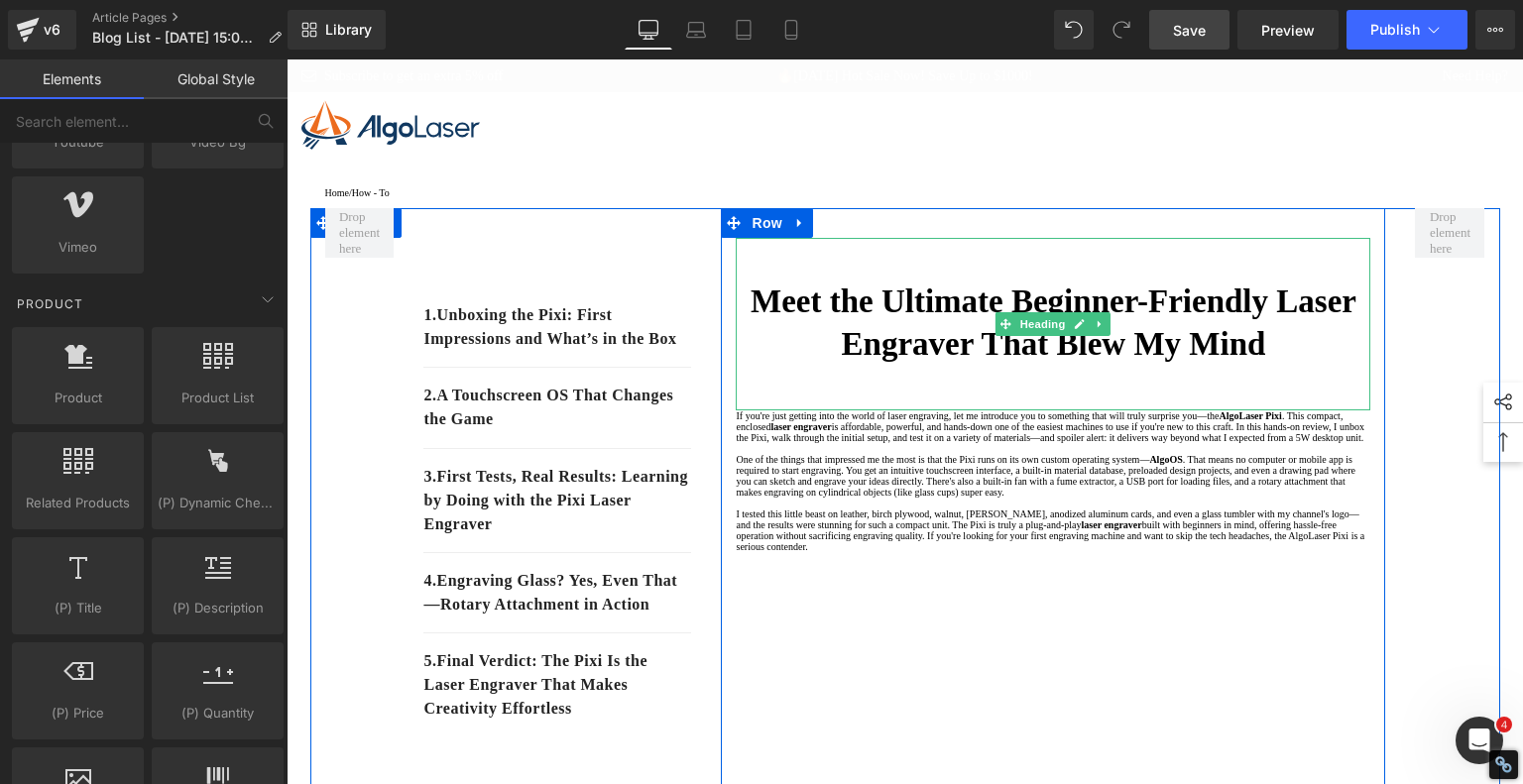 click on "Meet the Ultimate Beginner-Friendly Laser Engraver That Blew My Mind" at bounding box center [1053, 322] 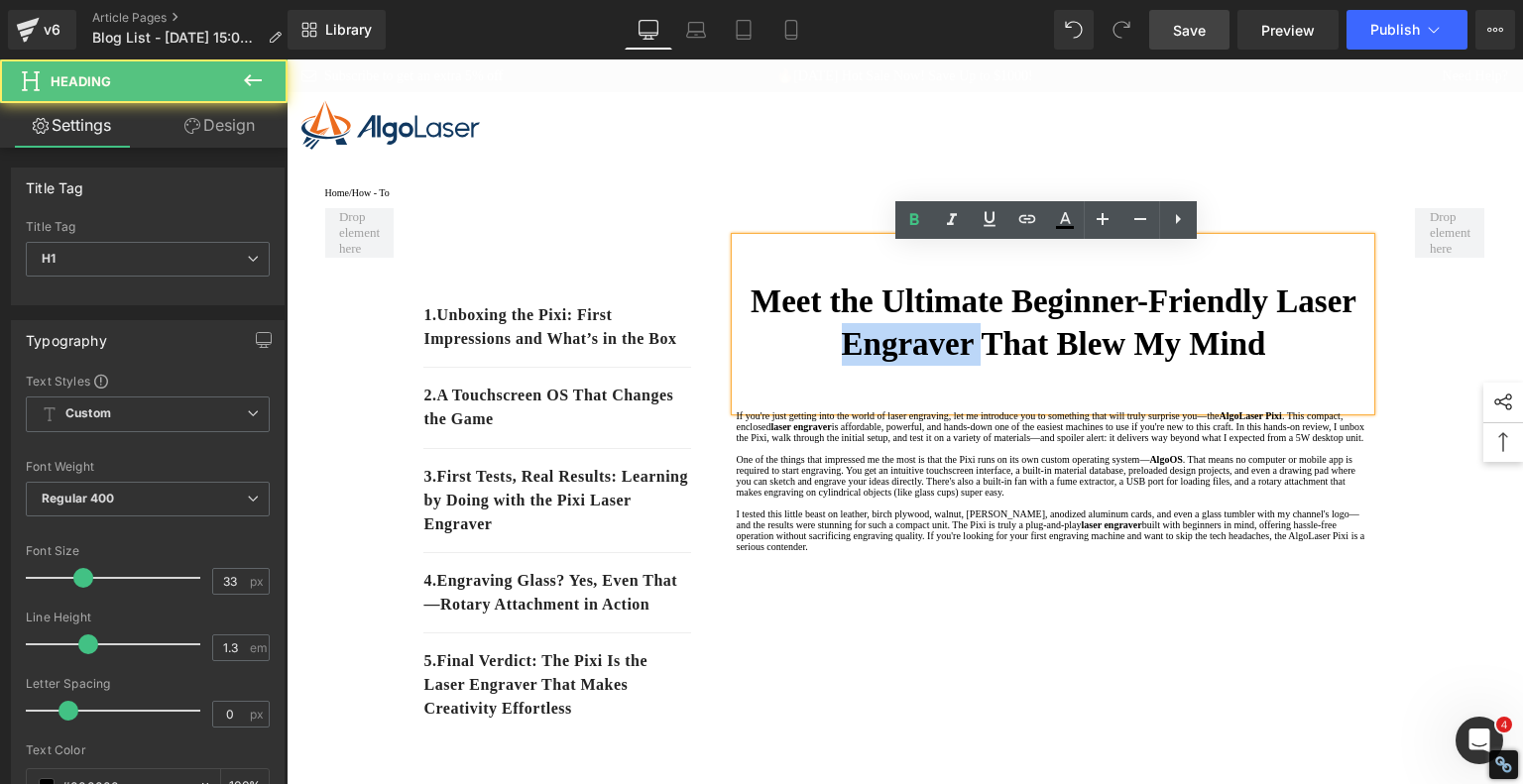 click on "Meet the Ultimate Beginner-Friendly Laser Engraver That Blew My Mind" at bounding box center (1053, 322) 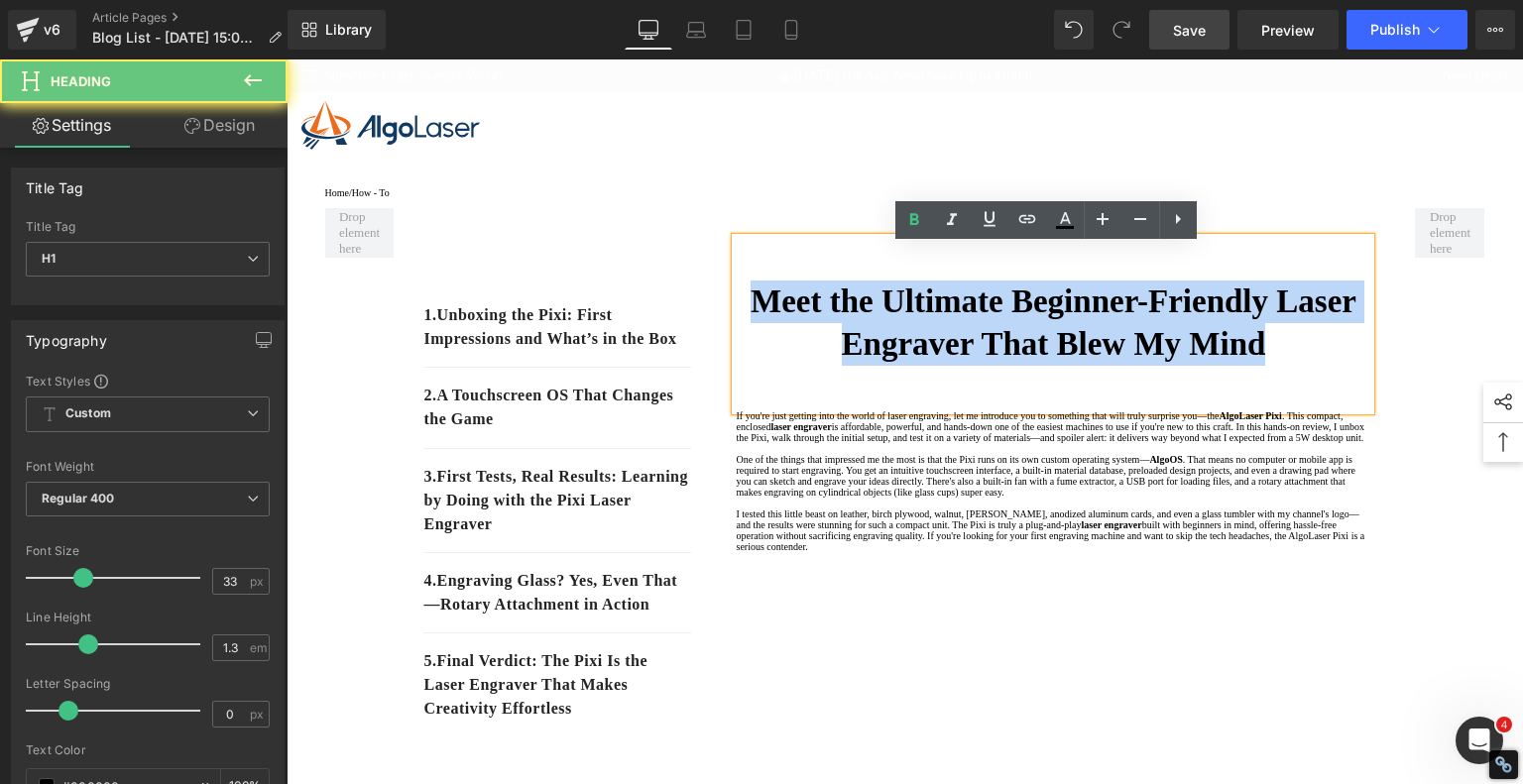 click on "Meet the Ultimate Beginner-Friendly Laser Engraver That Blew My Mind" at bounding box center (1053, 322) 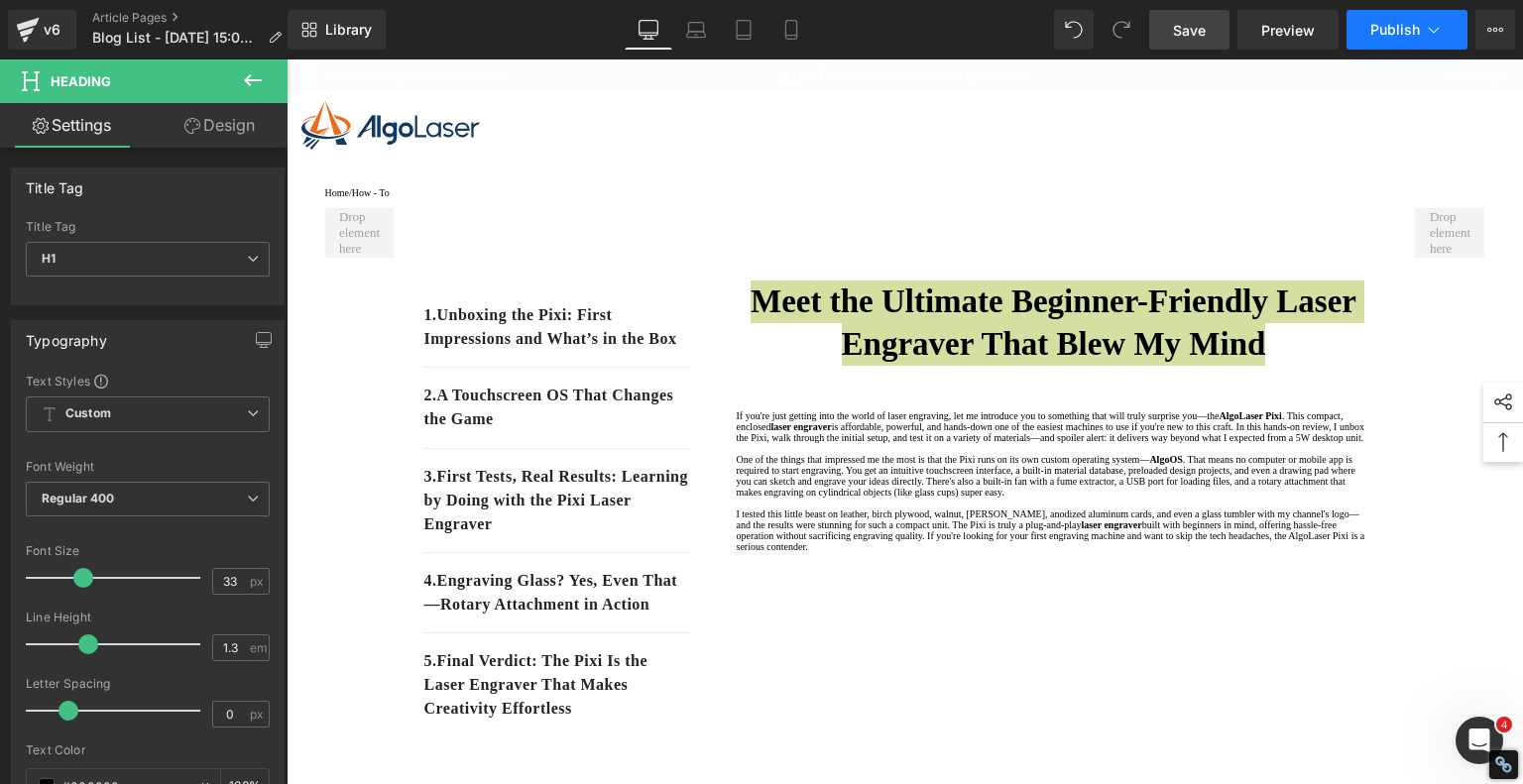 click on "Publish" at bounding box center [1407, 30] 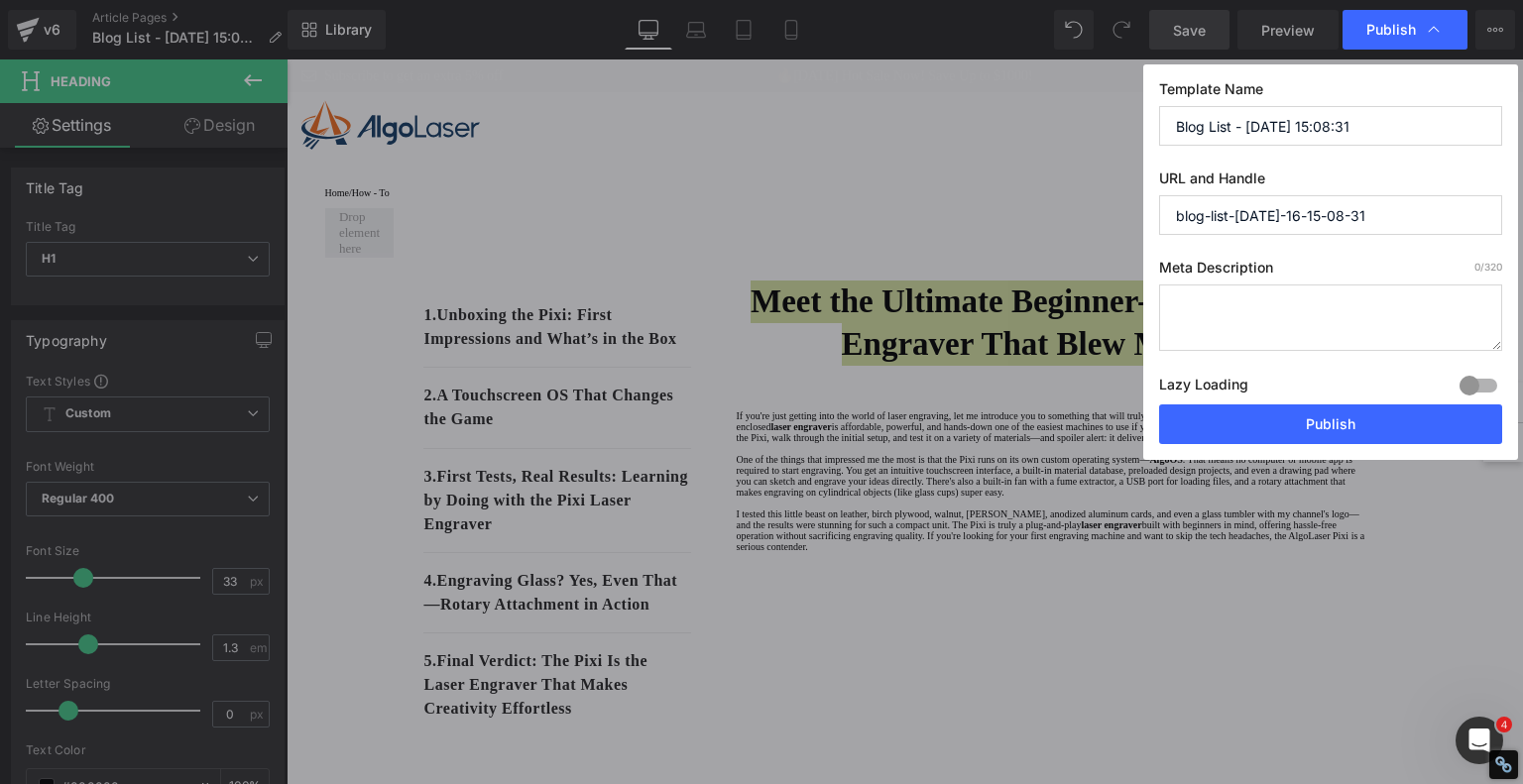 click on "Blog List - [DATE] 15:08:31" at bounding box center [1331, 126] 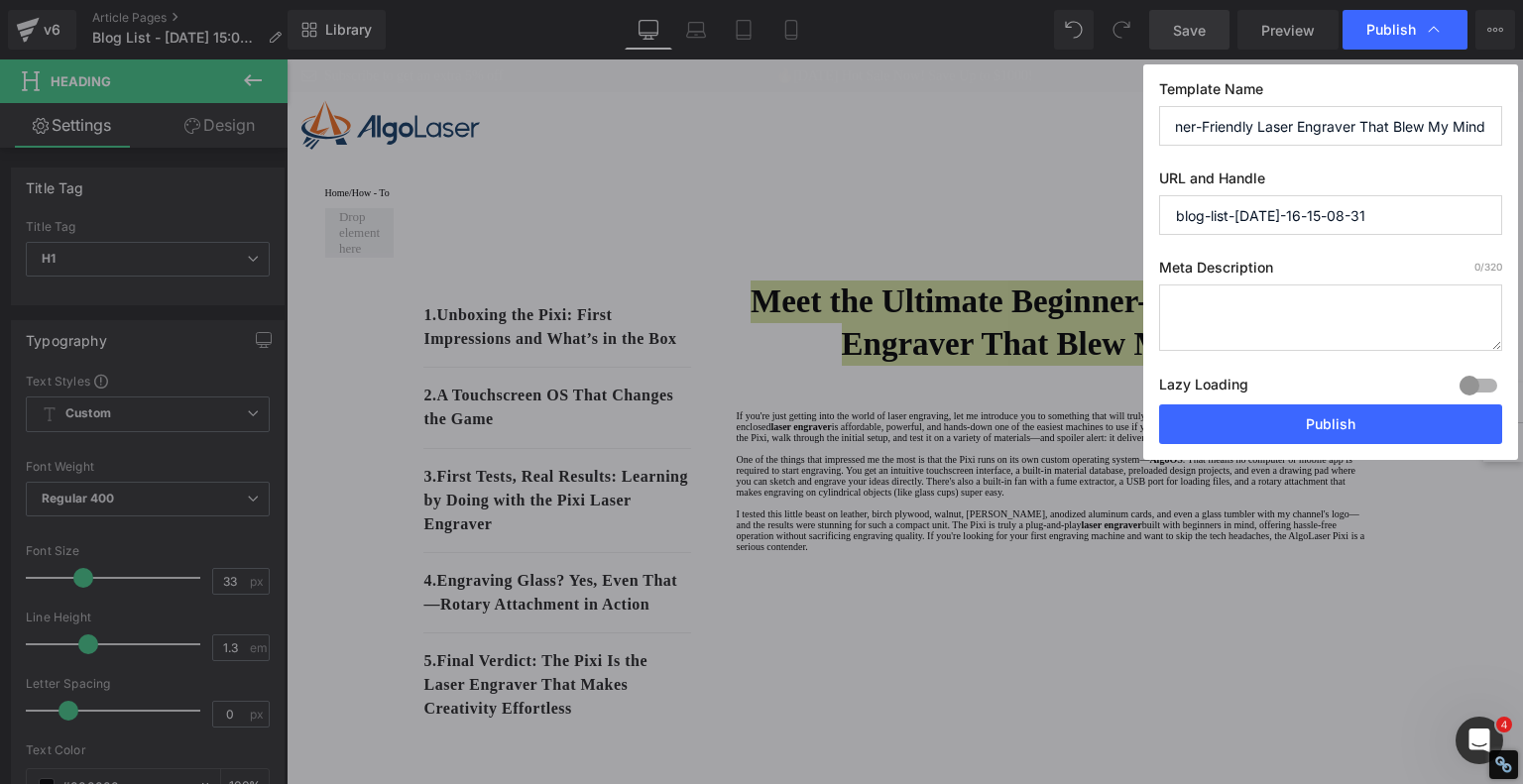 scroll, scrollTop: 0, scrollLeft: 0, axis: both 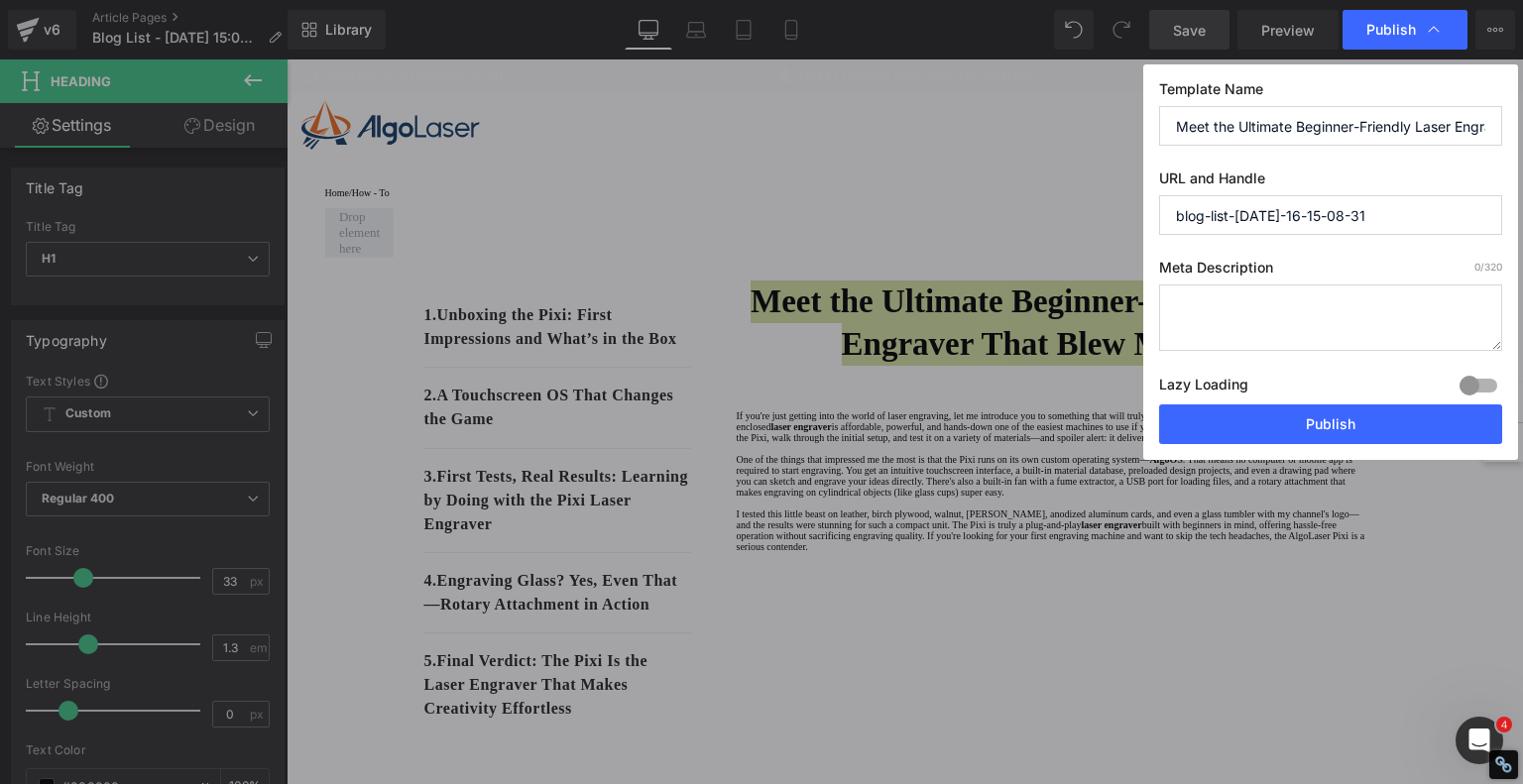 drag, startPoint x: 1412, startPoint y: 128, endPoint x: 956, endPoint y: 150, distance: 456.5304 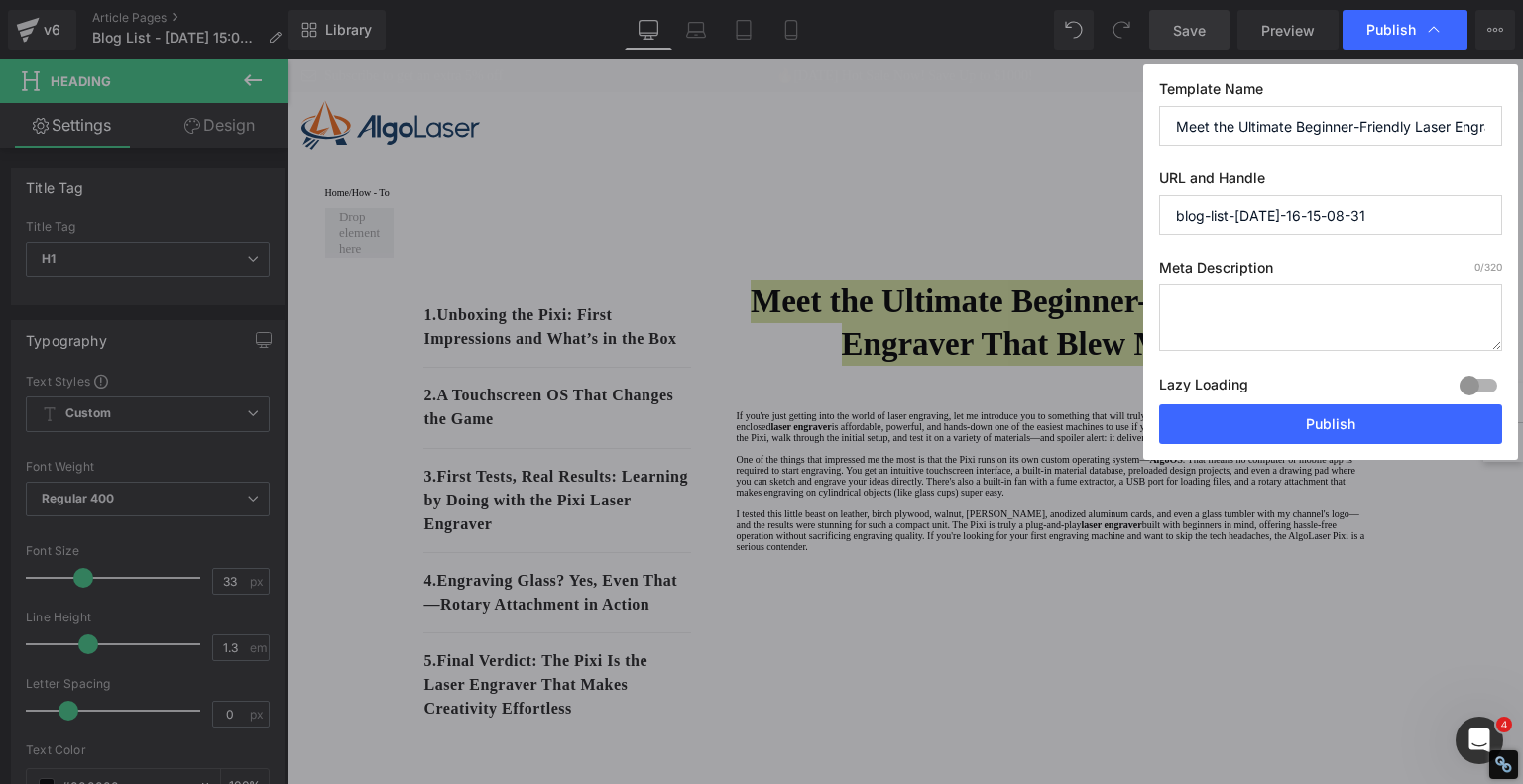 click on "Meet the Ultimate Beginner-Friendly Laser Engraver That Blew My Mind" at bounding box center (1331, 126) 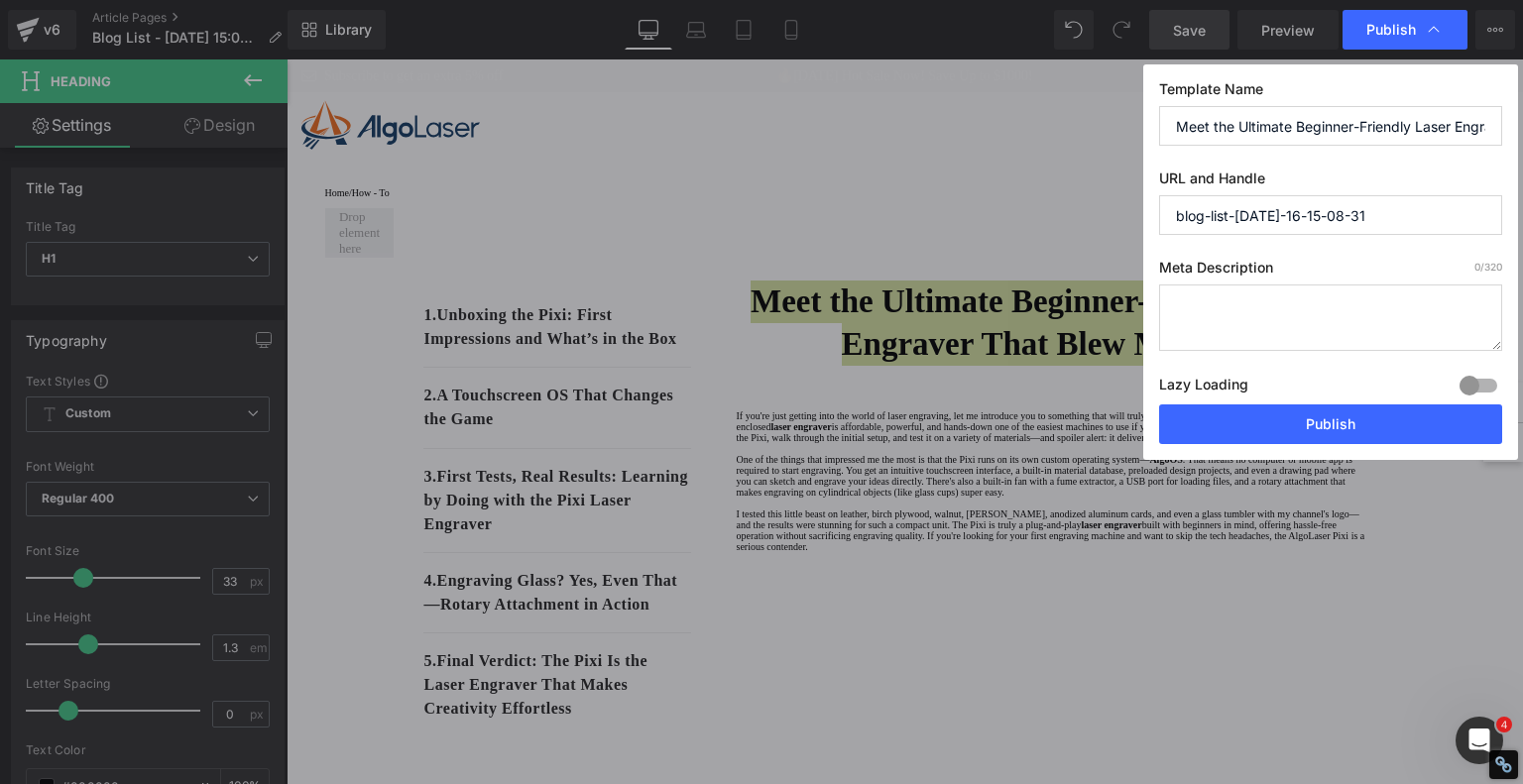 scroll, scrollTop: 0, scrollLeft: 160, axis: horizontal 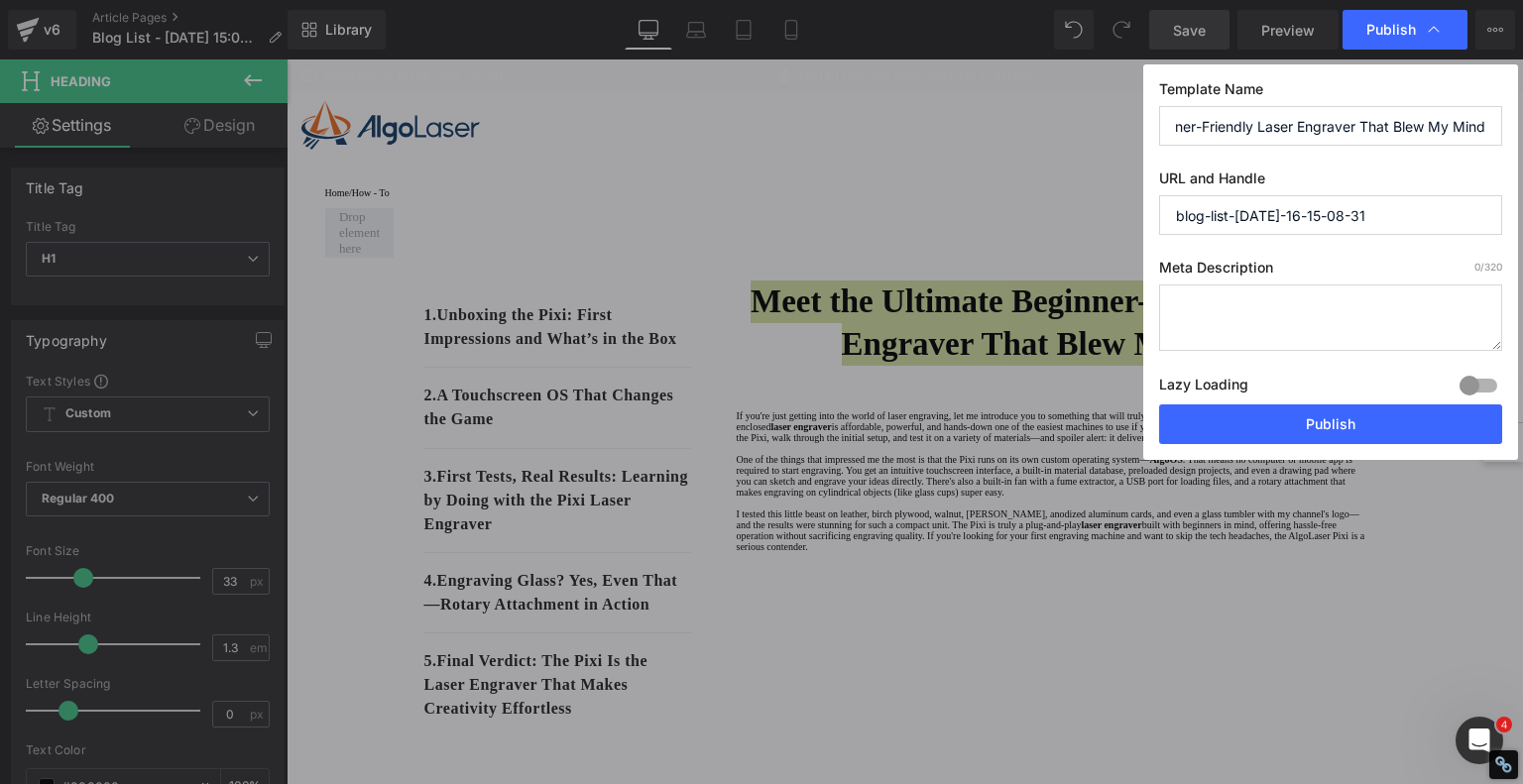 drag, startPoint x: 1299, startPoint y: 122, endPoint x: 1522, endPoint y: 92, distance: 225.0089 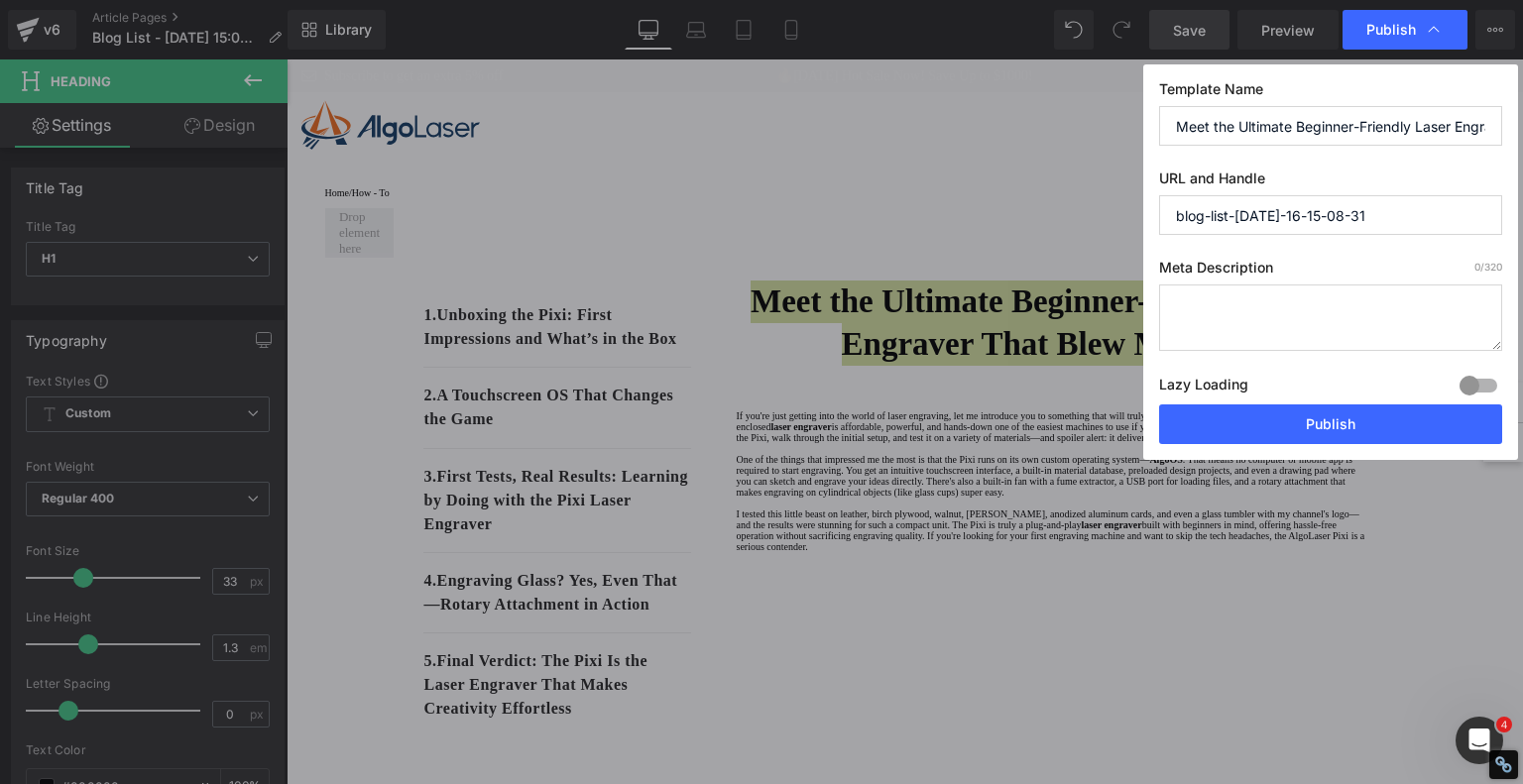 click on "blog-list-[DATE]-16-15-08-31" at bounding box center (1331, 215) 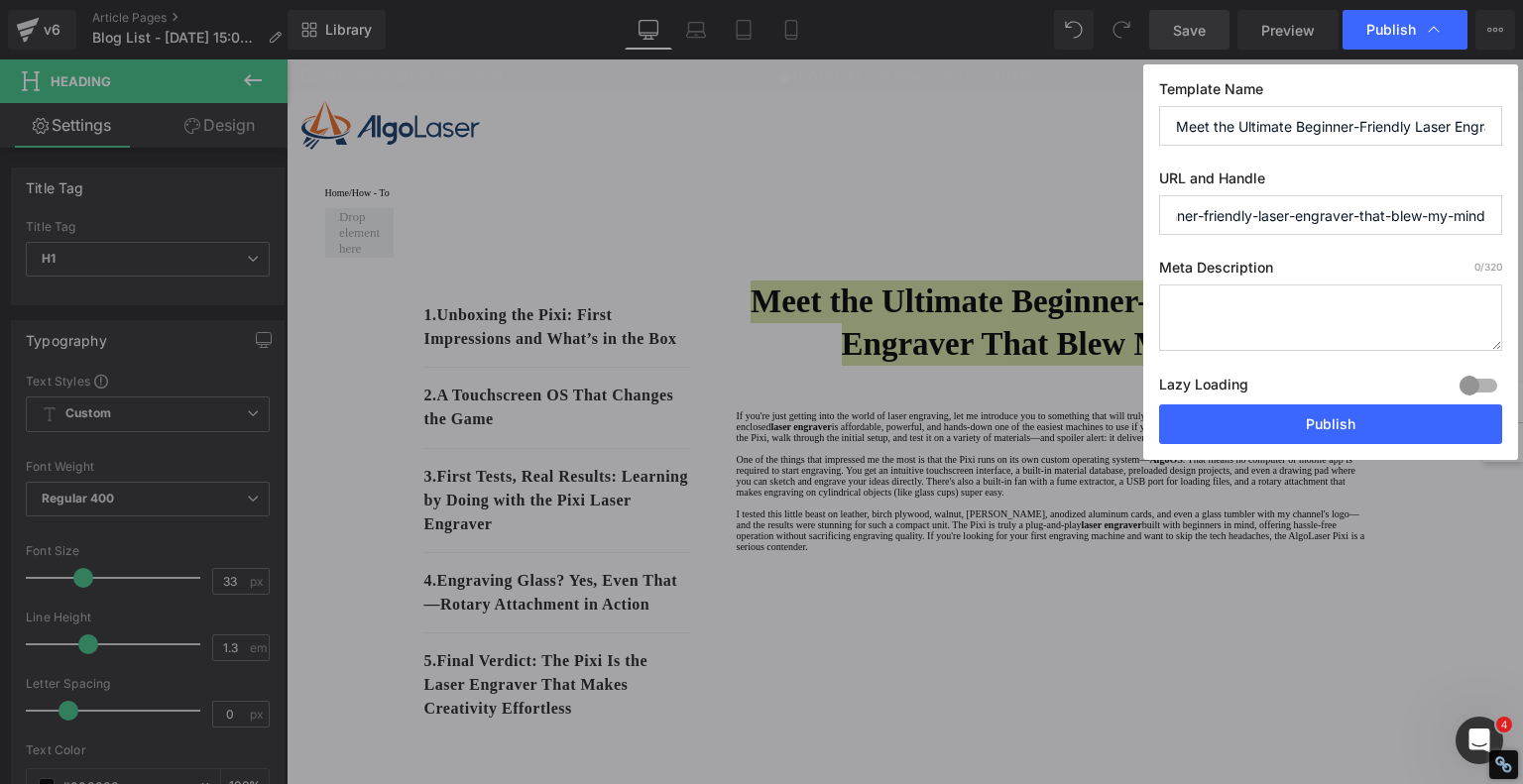 scroll, scrollTop: 0, scrollLeft: 0, axis: both 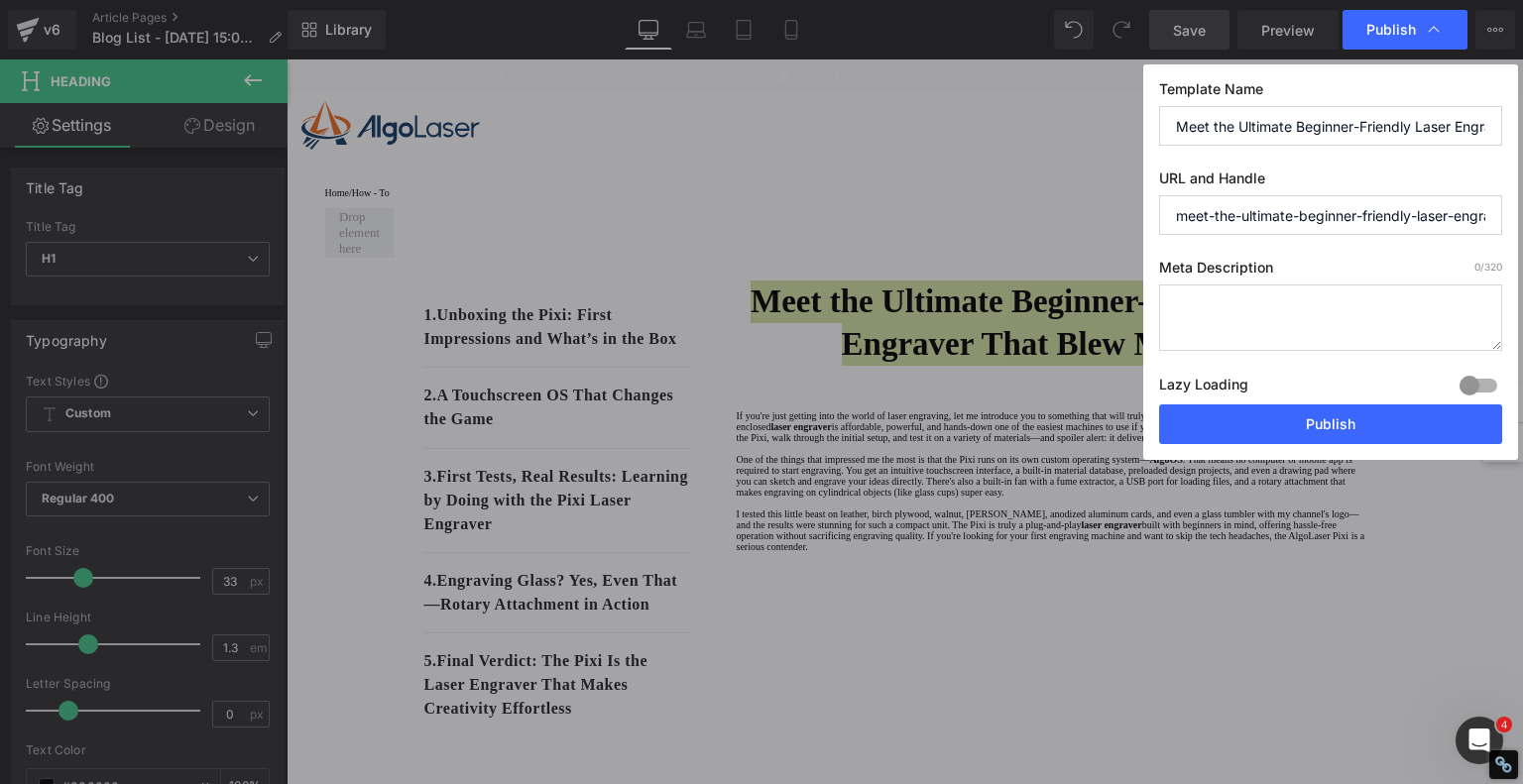 drag, startPoint x: 1439, startPoint y: 207, endPoint x: 972, endPoint y: 229, distance: 467.51791 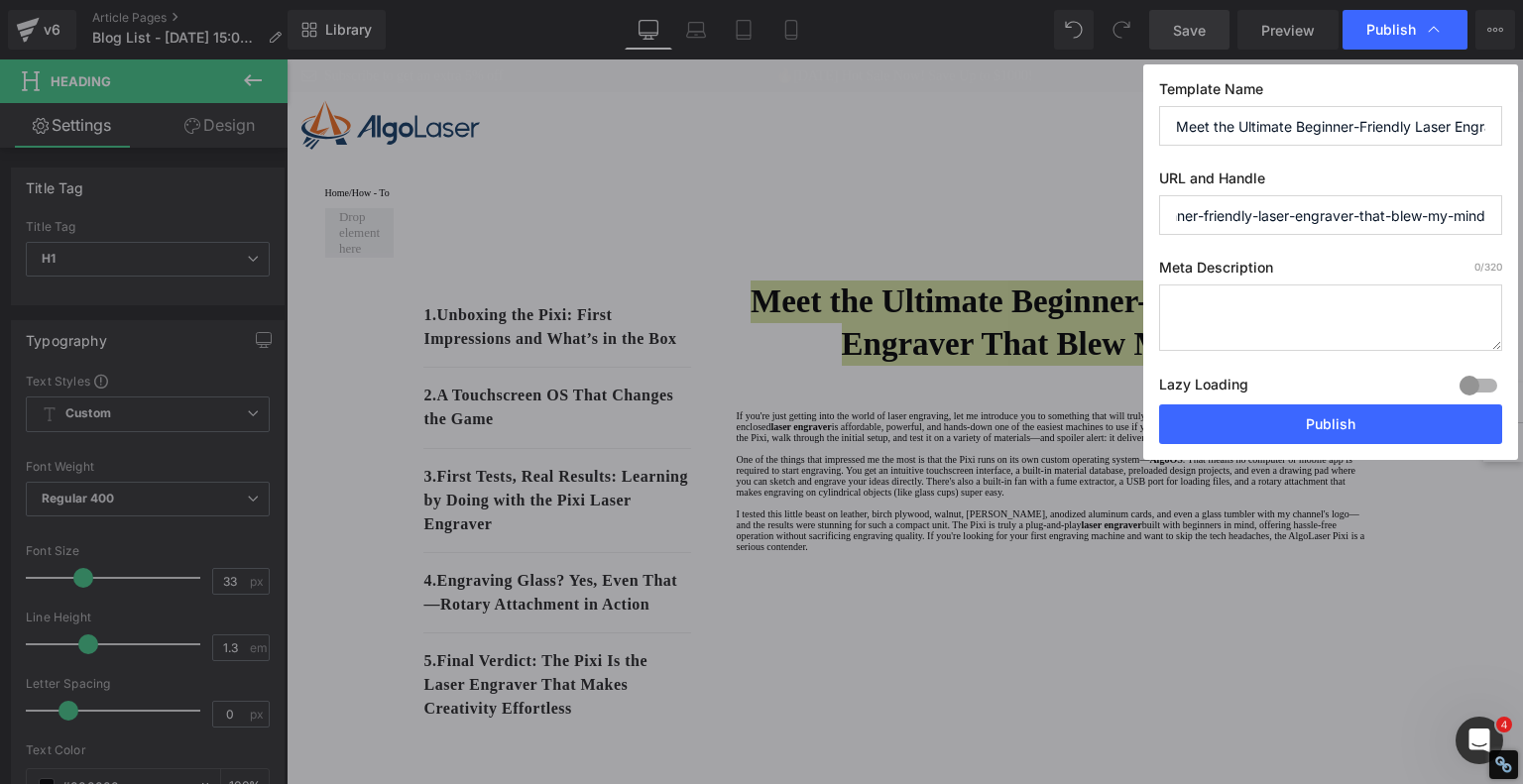 drag, startPoint x: 1323, startPoint y: 215, endPoint x: 1463, endPoint y: 219, distance: 140.05713 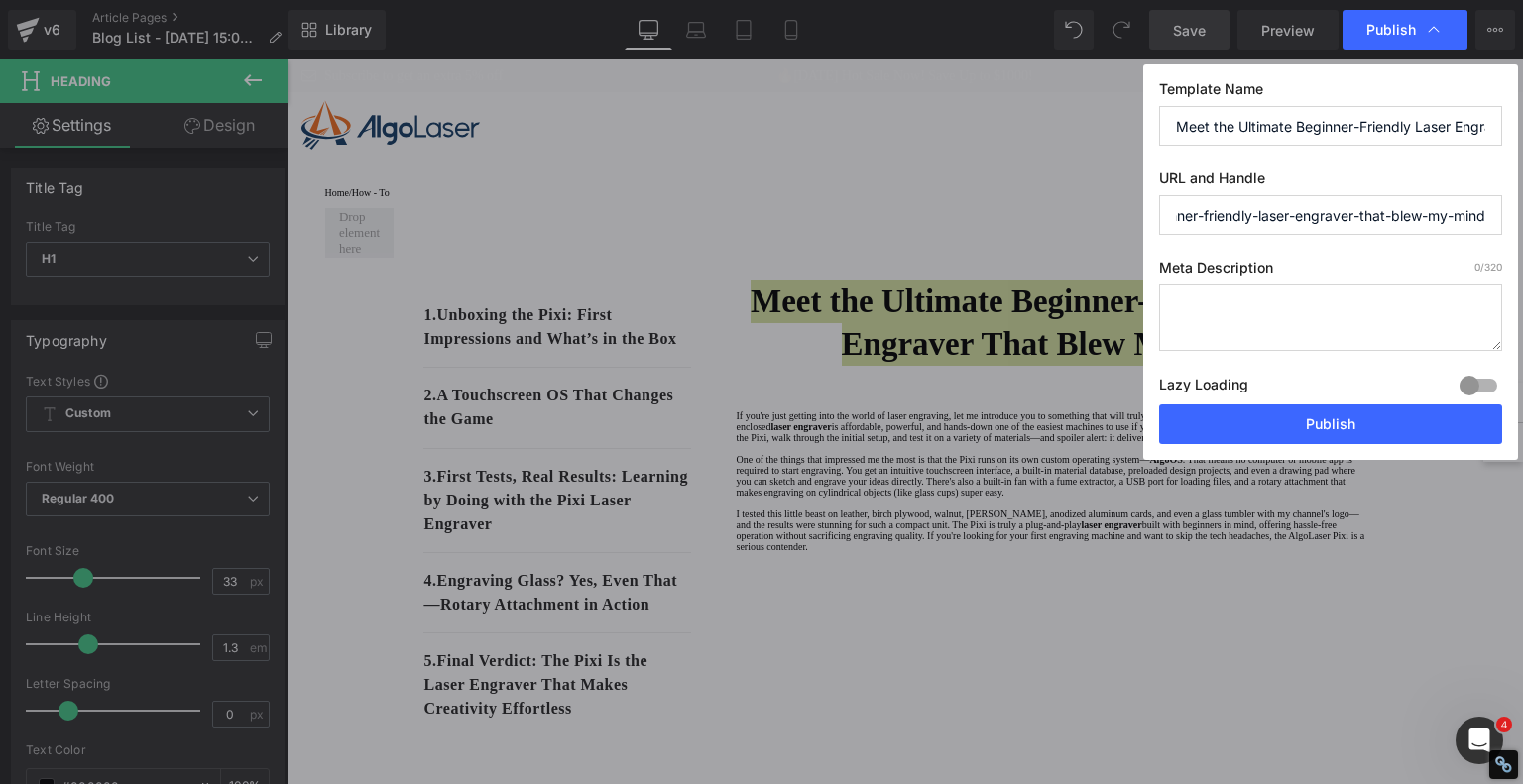click on "Publish Template Name Meet the Ultimate Beginner-Friendly Laser Engraver That Blew My Mind URL and Handle meet-the-ultimate-beginner-friendly-laser-engraver-that-blew-my-mind Meta Description 0 /320
Lazy Loading
Build
Upgrade plan to unlock
Lazy loading helps you improve page loading time, enhance user experience & increase your SEO results.
Lazy loading is available on  Build, Optimize & Enterprise.
You’ve reached the maximum published page number of your plan  (240/999999) .
Upgrade plan to unlock more pages
Publish" at bounding box center [762, 392] 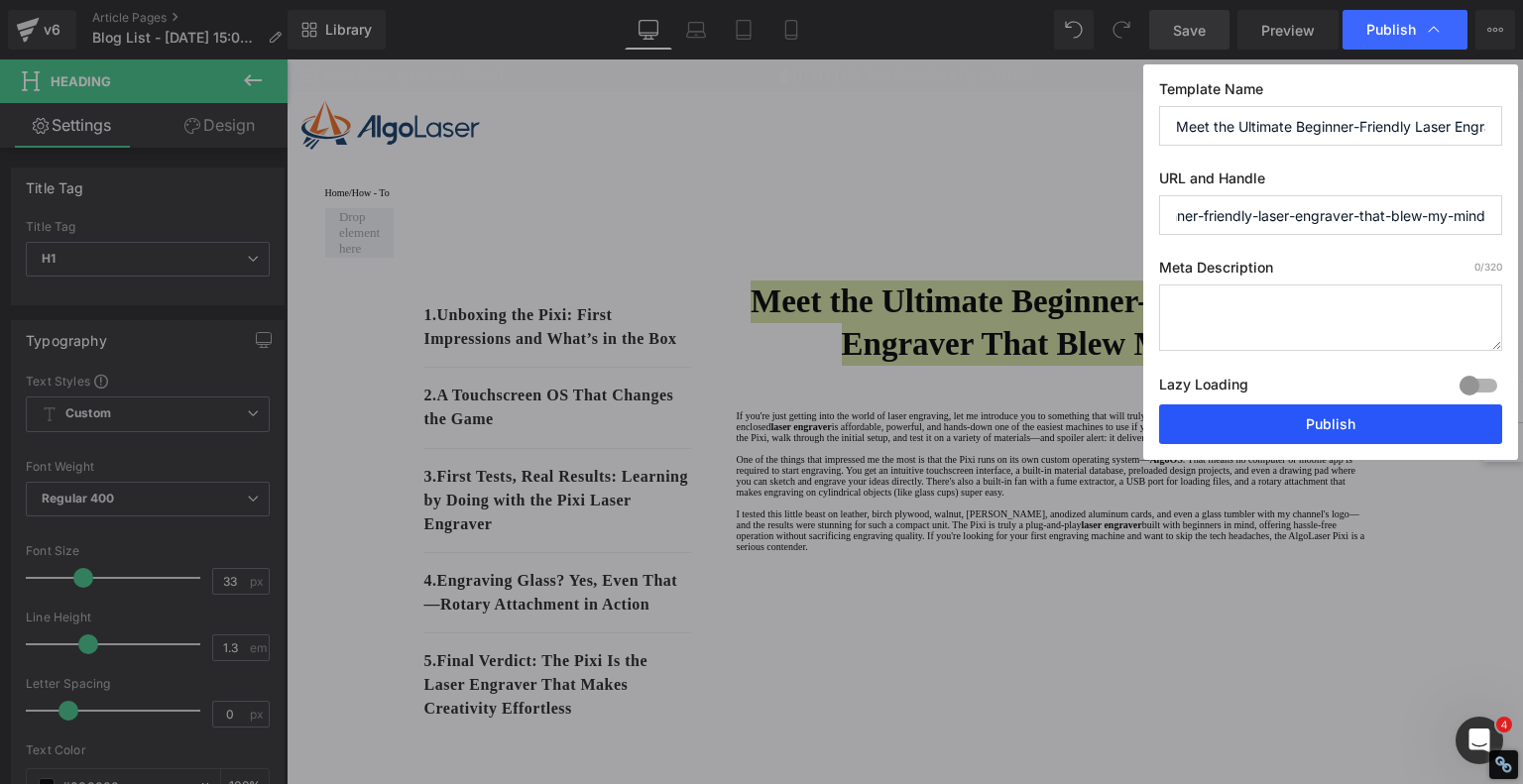 type on "meet-the-ultimate-beginner-friendly-laser-engraver-that-blew-my-mind" 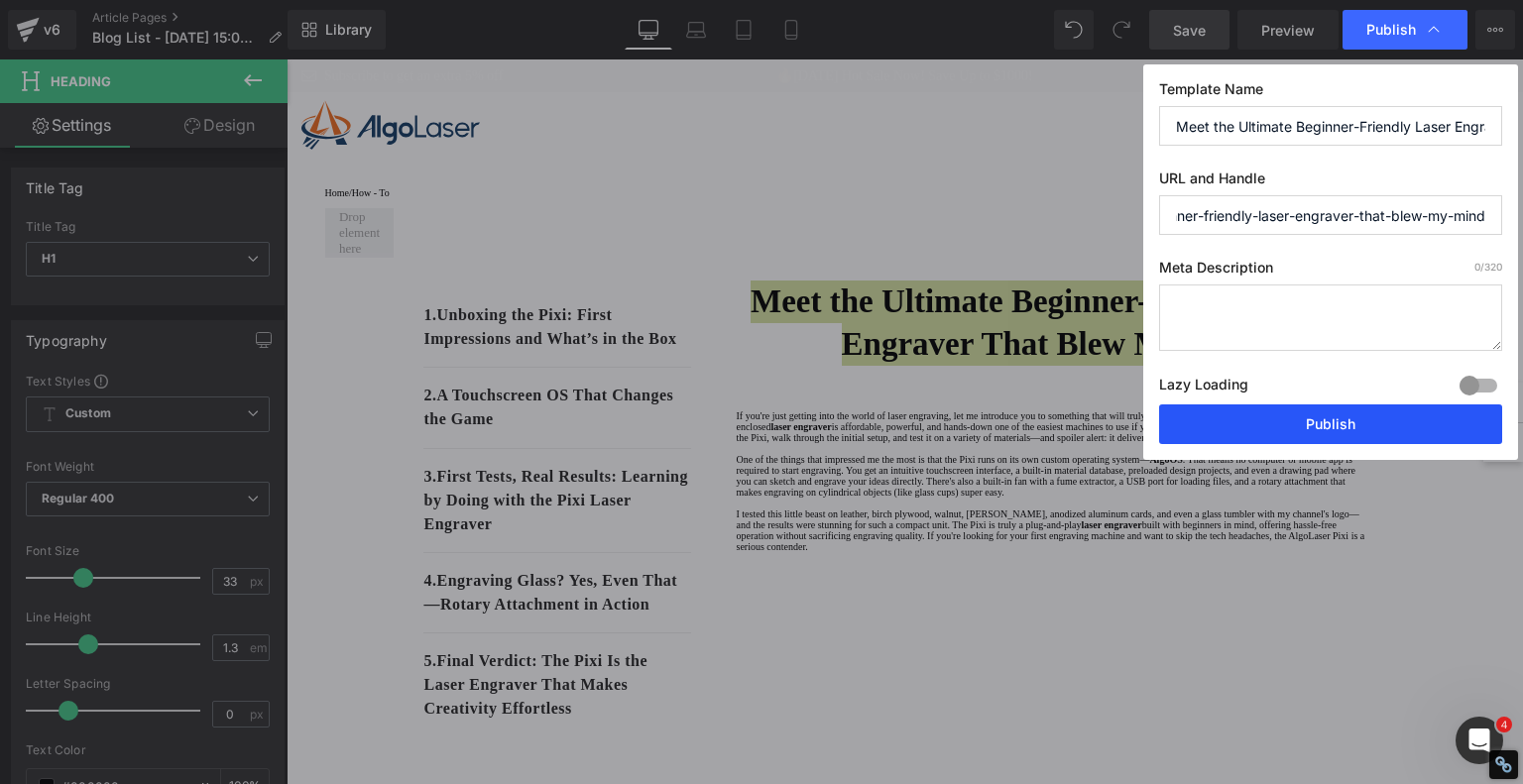 click on "Publish" at bounding box center (1331, 424) 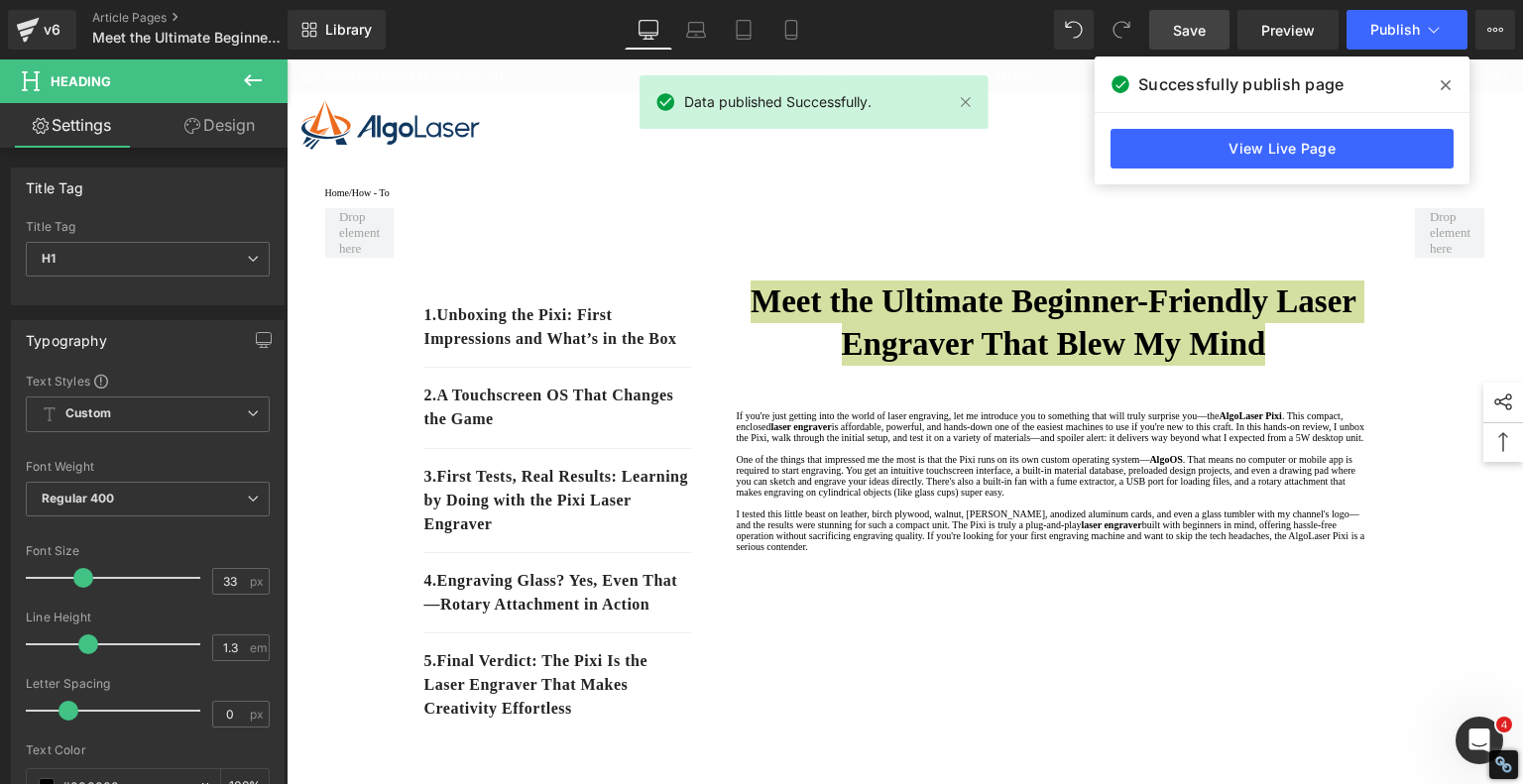 click 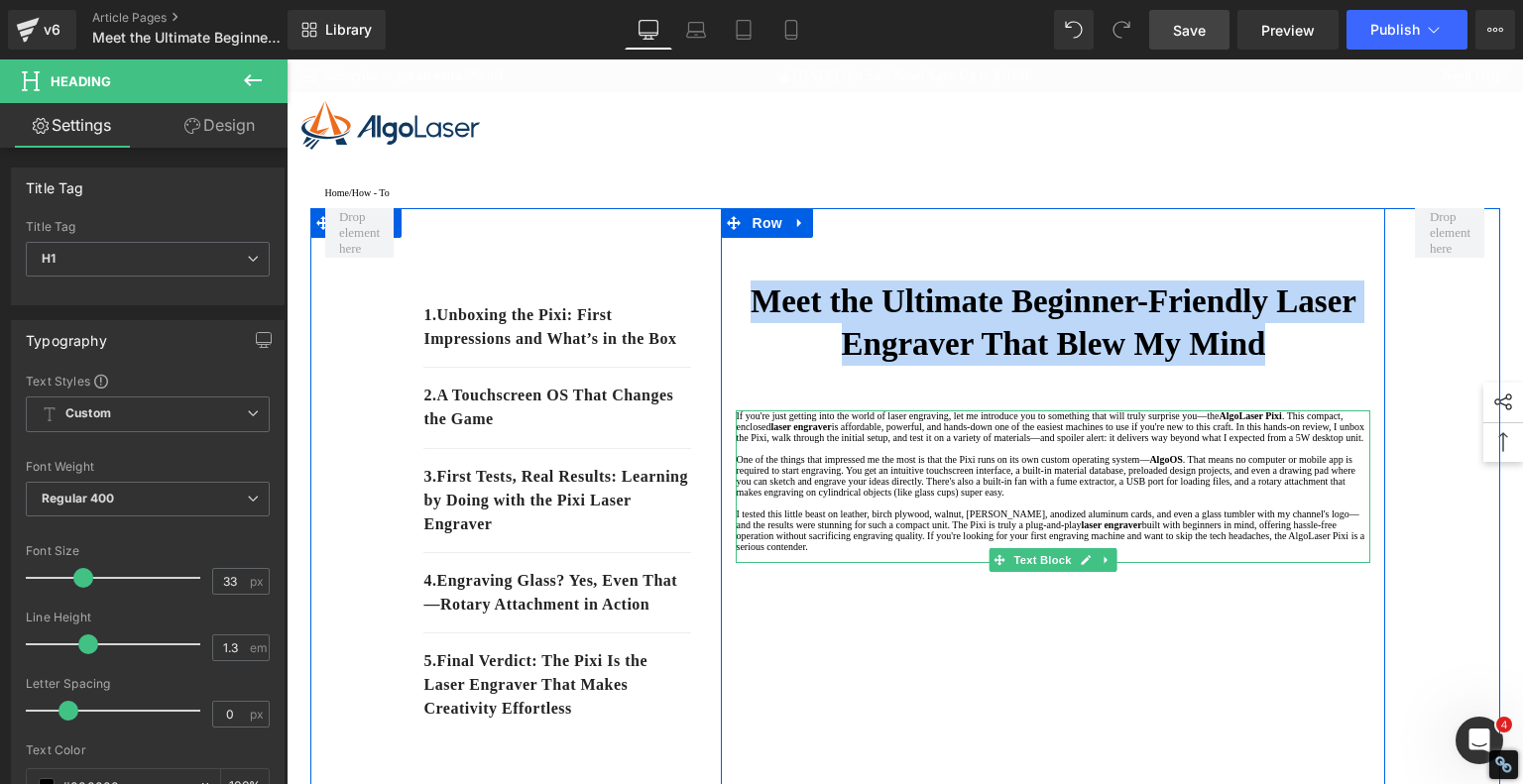 click on "is affordable, powerful, and hands-down one of the easiest machines to use if you're new to this craft. In this hands-on review, I unbox the Pixi, walk through the initial setup, and test it on a variety of materials—and spoiler alert: it delivers way beyond what I expected from a 5W desktop unit." at bounding box center (1049, 432) 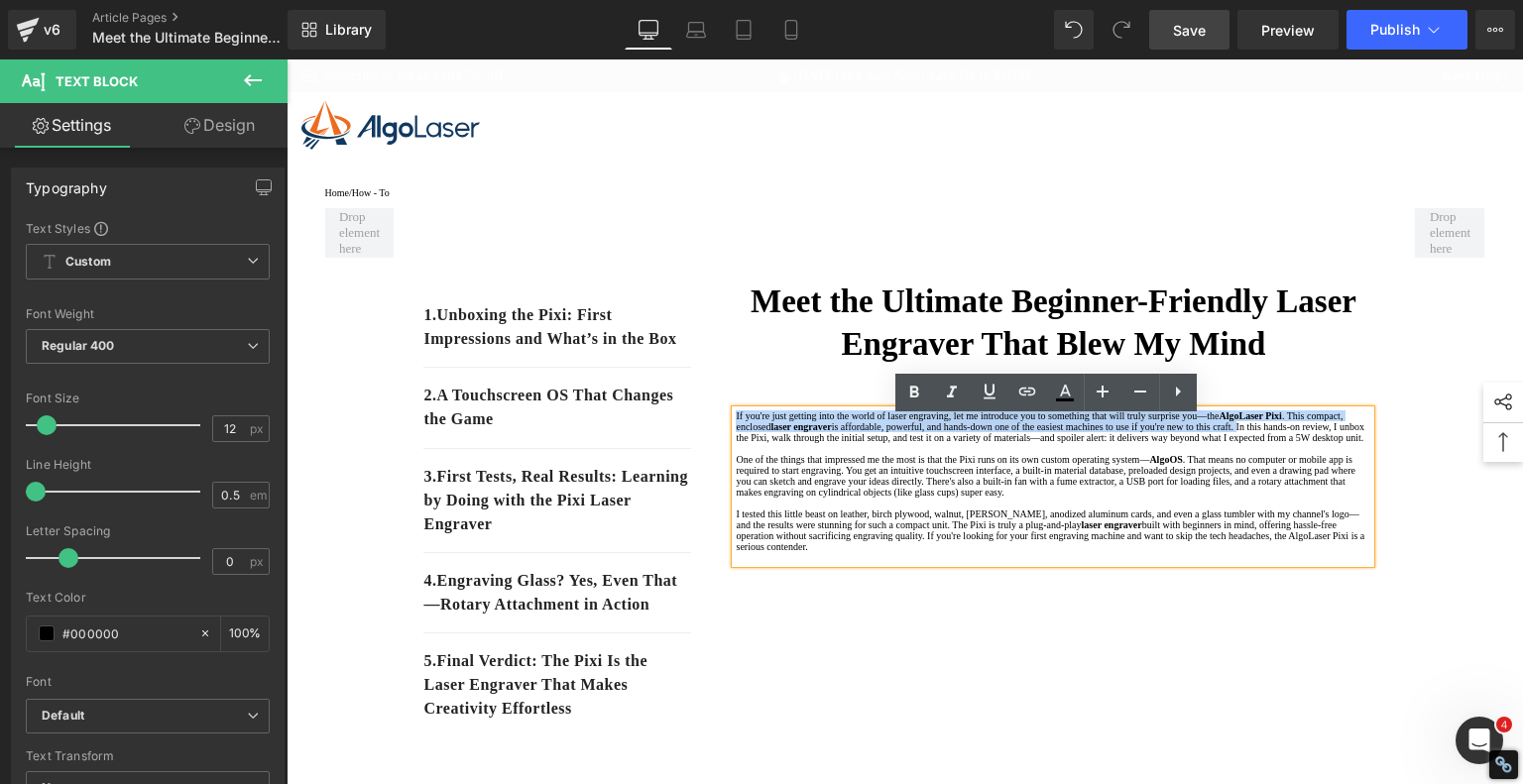 drag, startPoint x: 1001, startPoint y: 467, endPoint x: 702, endPoint y: 423, distance: 302.22012 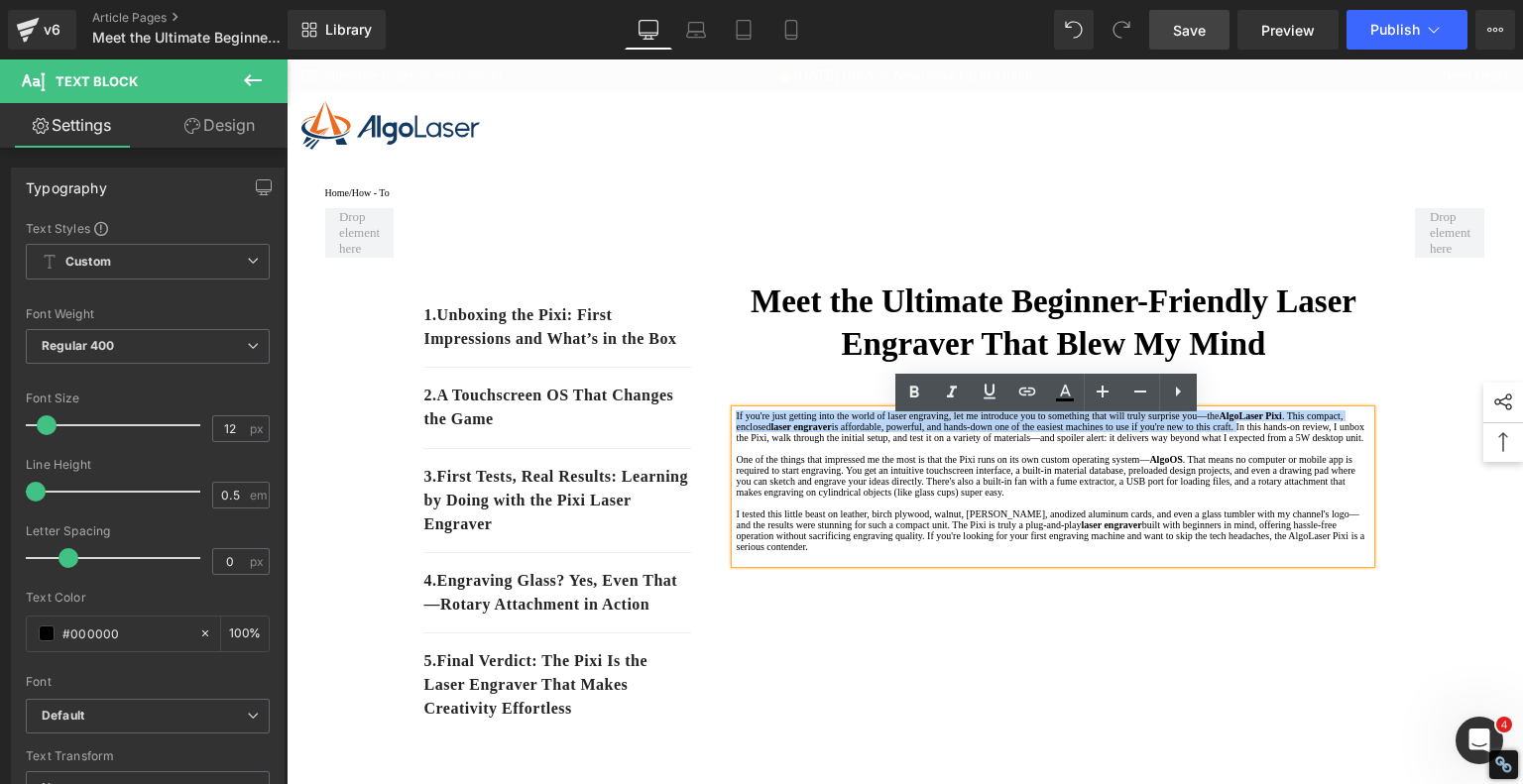 click on "Meet the Ultimate Beginner-Friendly Laser Engraver That Blew My Mind Heading         If you're just getting into the world of laser engraving, let me introduce you to something that will truly surprise you—the  AlgoLaser Pixi . This compact, enclosed  laser engraver  is affordable, powerful, and hands-down one of the easiest machines to use if you're new to this craft. In this hands-on review, I unbox the Pixi, walk through the initial setup, and test it on a variety of materials—and spoiler alert: it delivers way beyond what I expected from a 5W desktop unit. One of the things that impressed me the most is that the Pixi runs on its own custom operating system— AlgoOS
I tested this little beast on leather, birch plywood, walnut, [PERSON_NAME], anodized aluminum cards, and even a glass tumbler with my channel's logo—and the results were stunning for such a compact unit. The Pixi is truly a plug-and-play  laser engraver Text Block
Youtube" at bounding box center [1053, 1400] 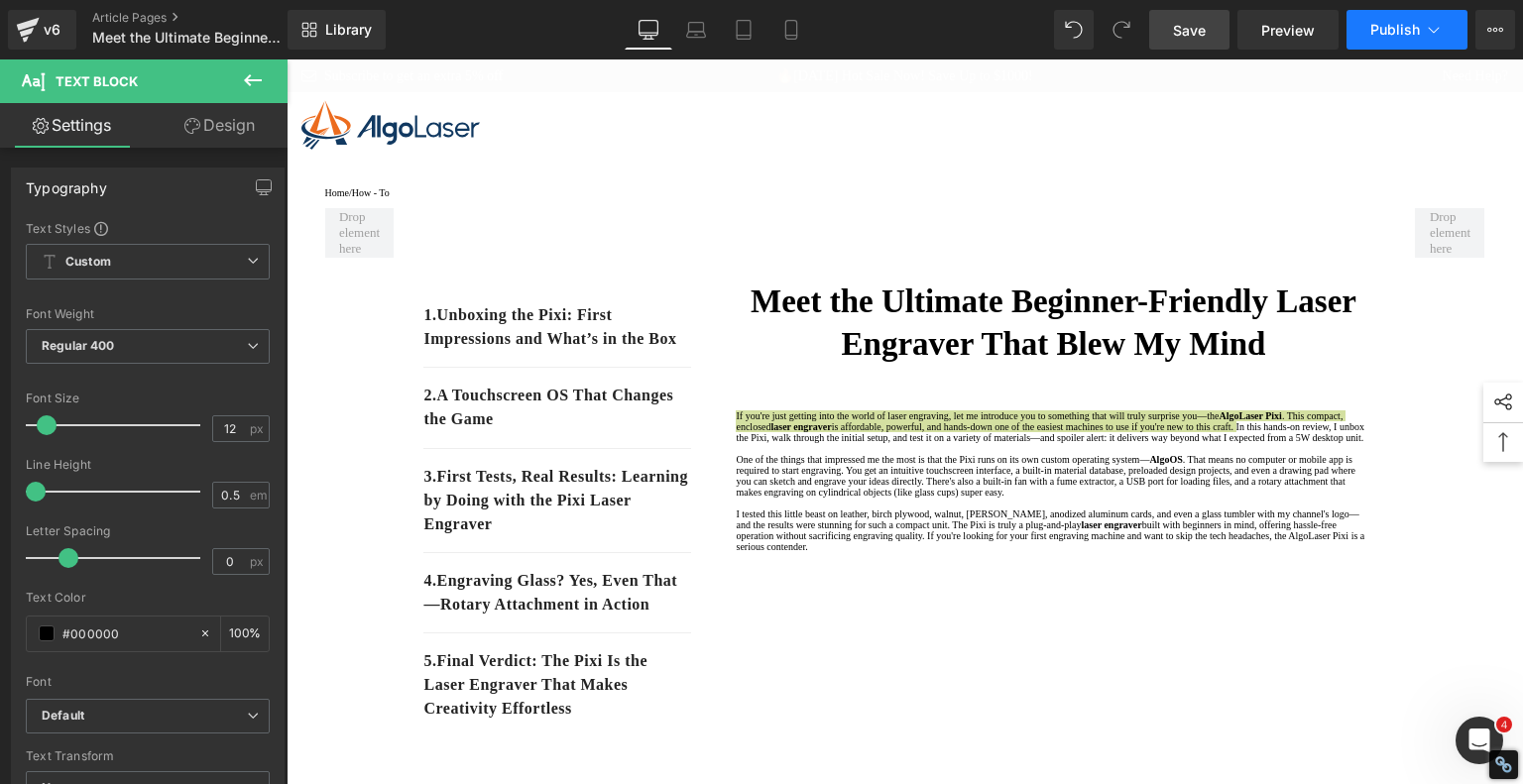 click on "Publish" at bounding box center (1395, 30) 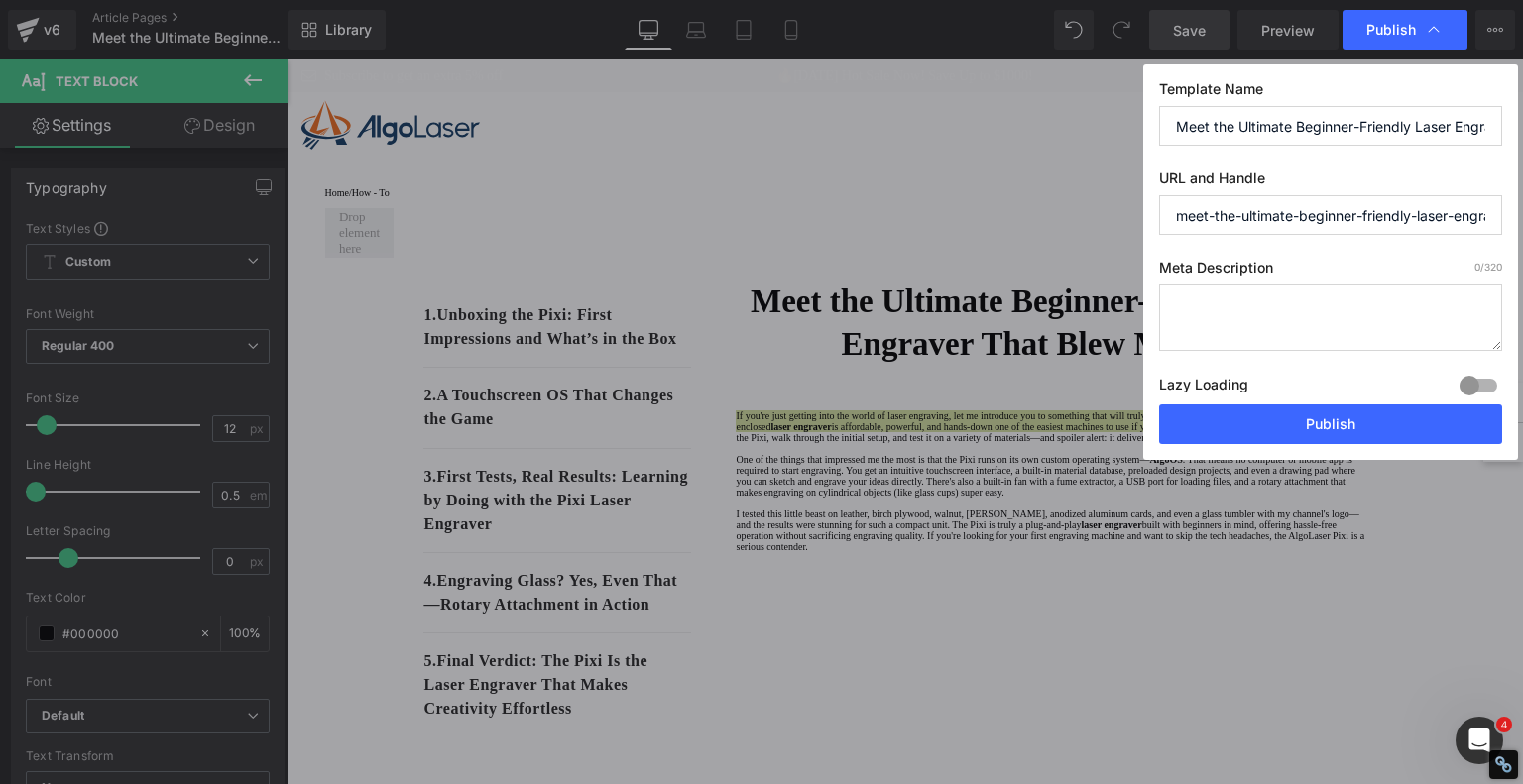 click at bounding box center (1331, 317) 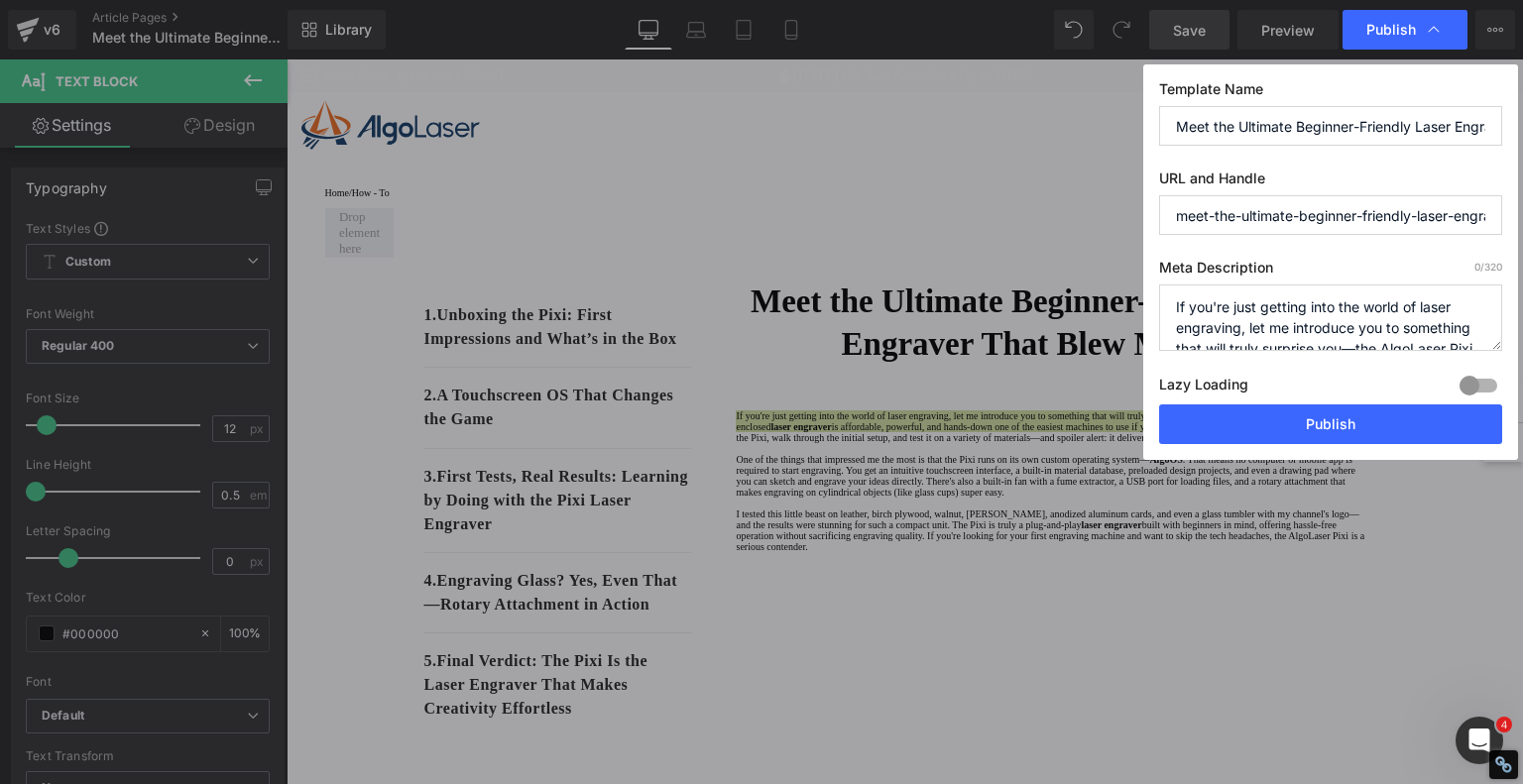 scroll, scrollTop: 89, scrollLeft: 0, axis: vertical 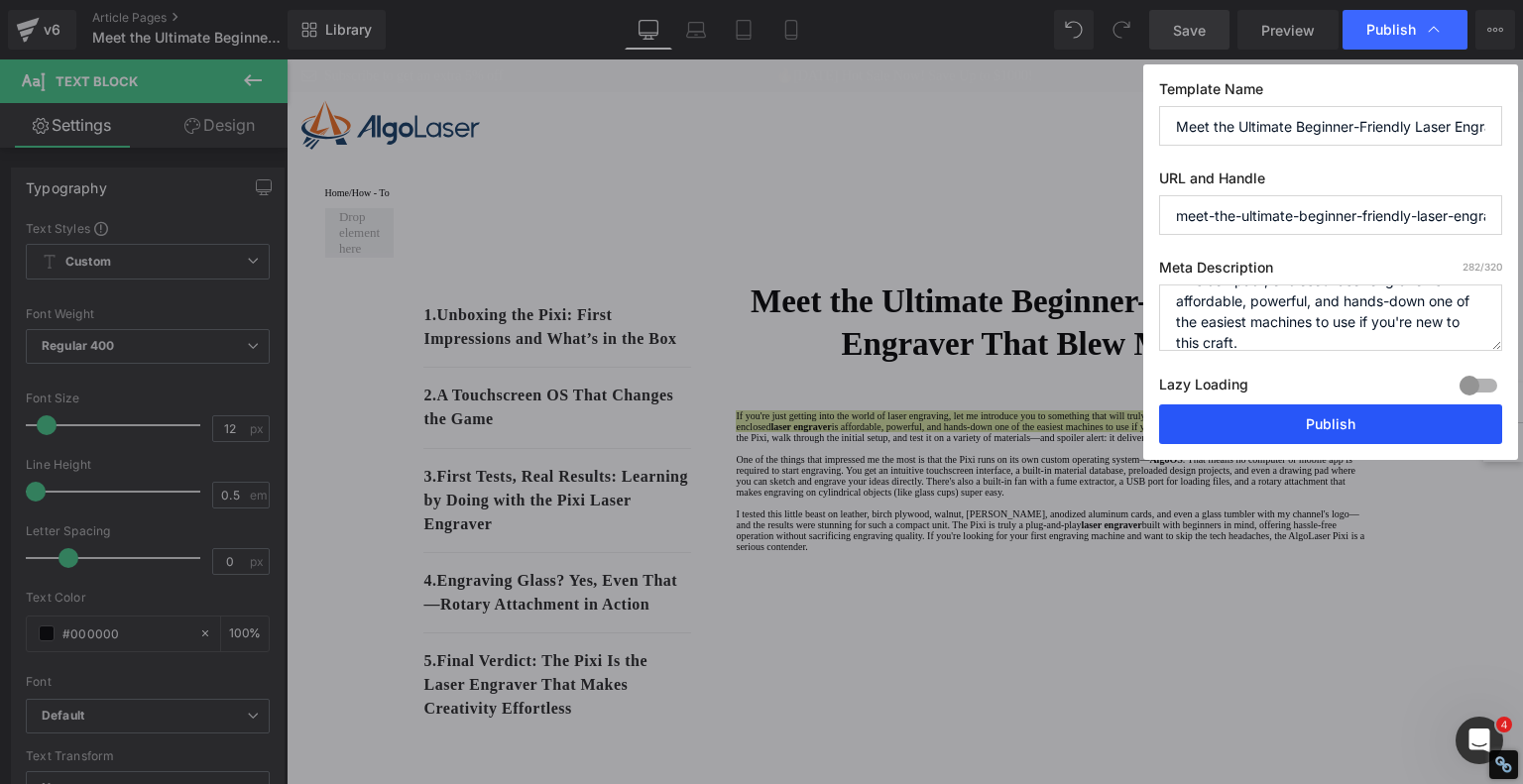 type on "If you're just getting into the world of laser engraving, let me introduce you to something that will truly surprise you—the AlgoLaser Pixi. This compact, enclosed laser engraver is affordable, powerful, and hands-down one of the easiest machines to use if you're new to this craft." 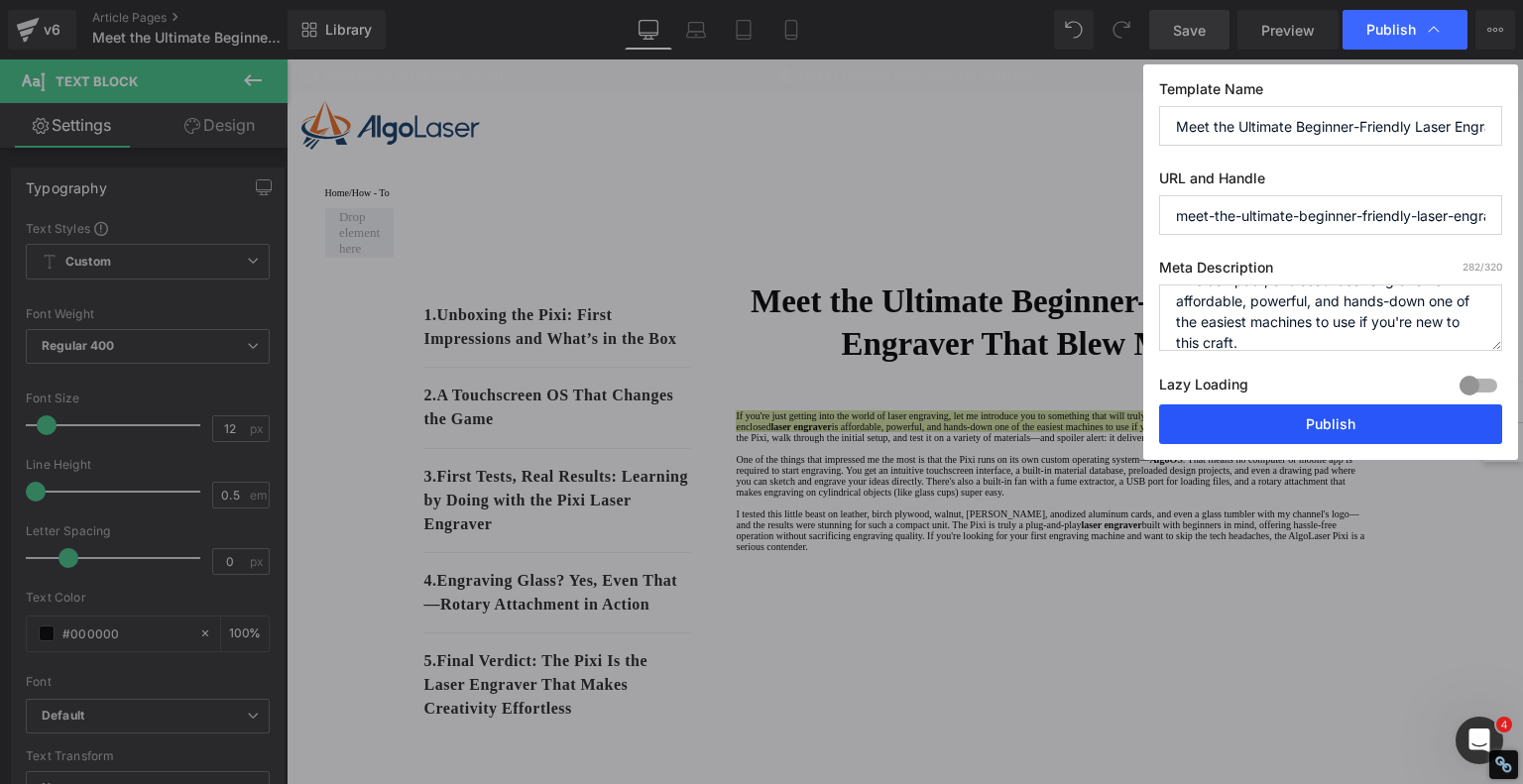 click on "Publish" at bounding box center [1331, 424] 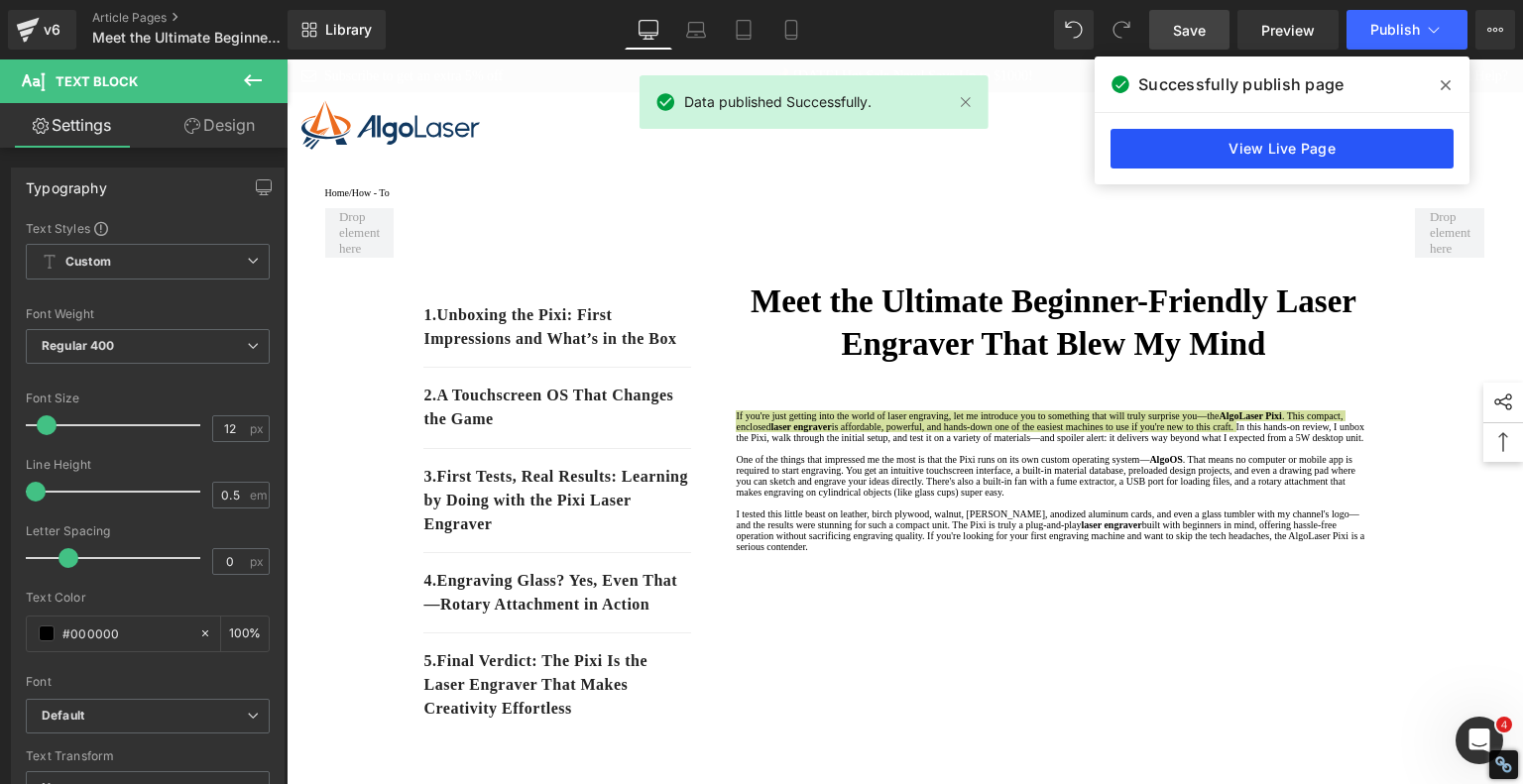 click on "View Live Page" at bounding box center [1282, 149] 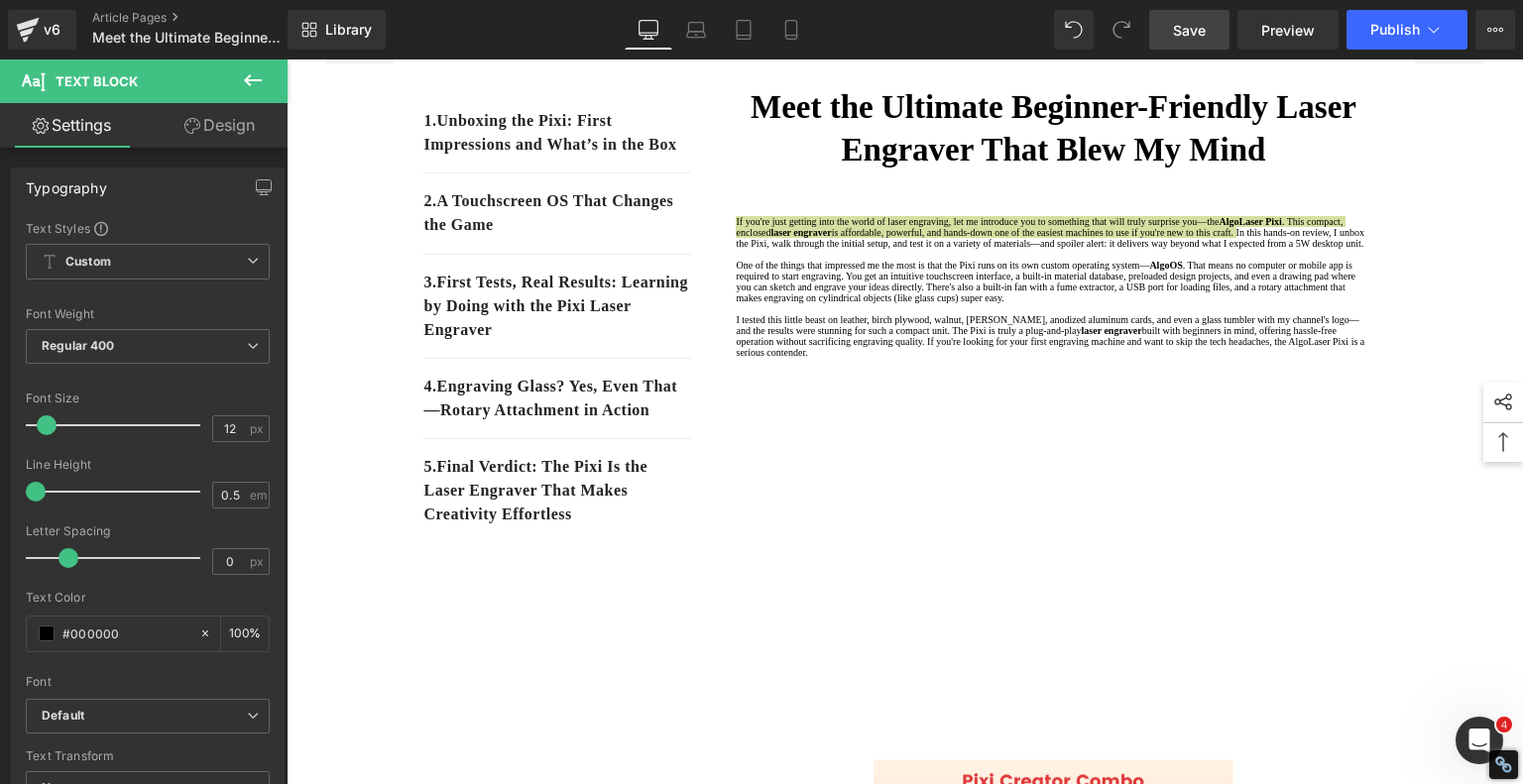 scroll, scrollTop: 198, scrollLeft: 0, axis: vertical 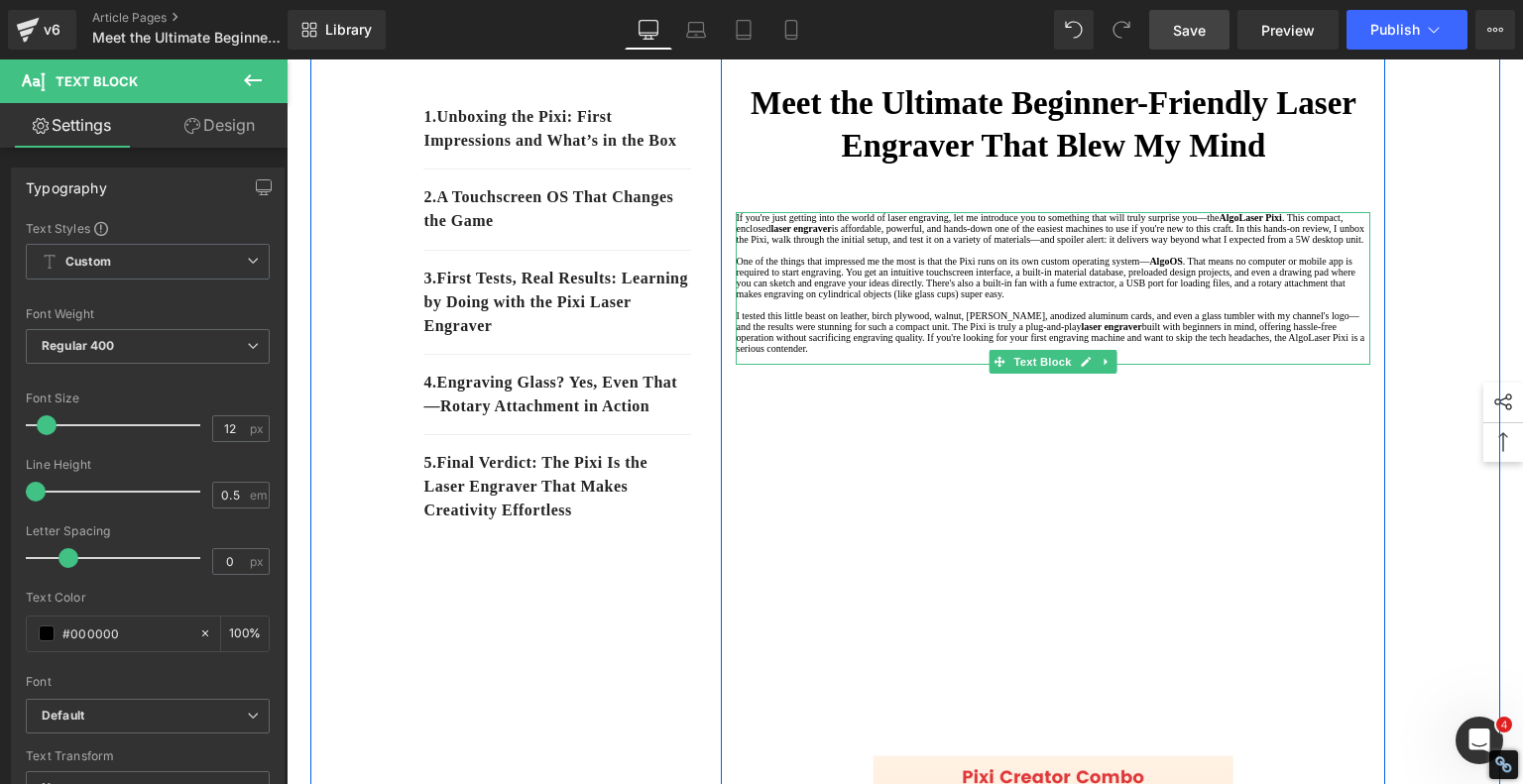 click at bounding box center (1053, 304) 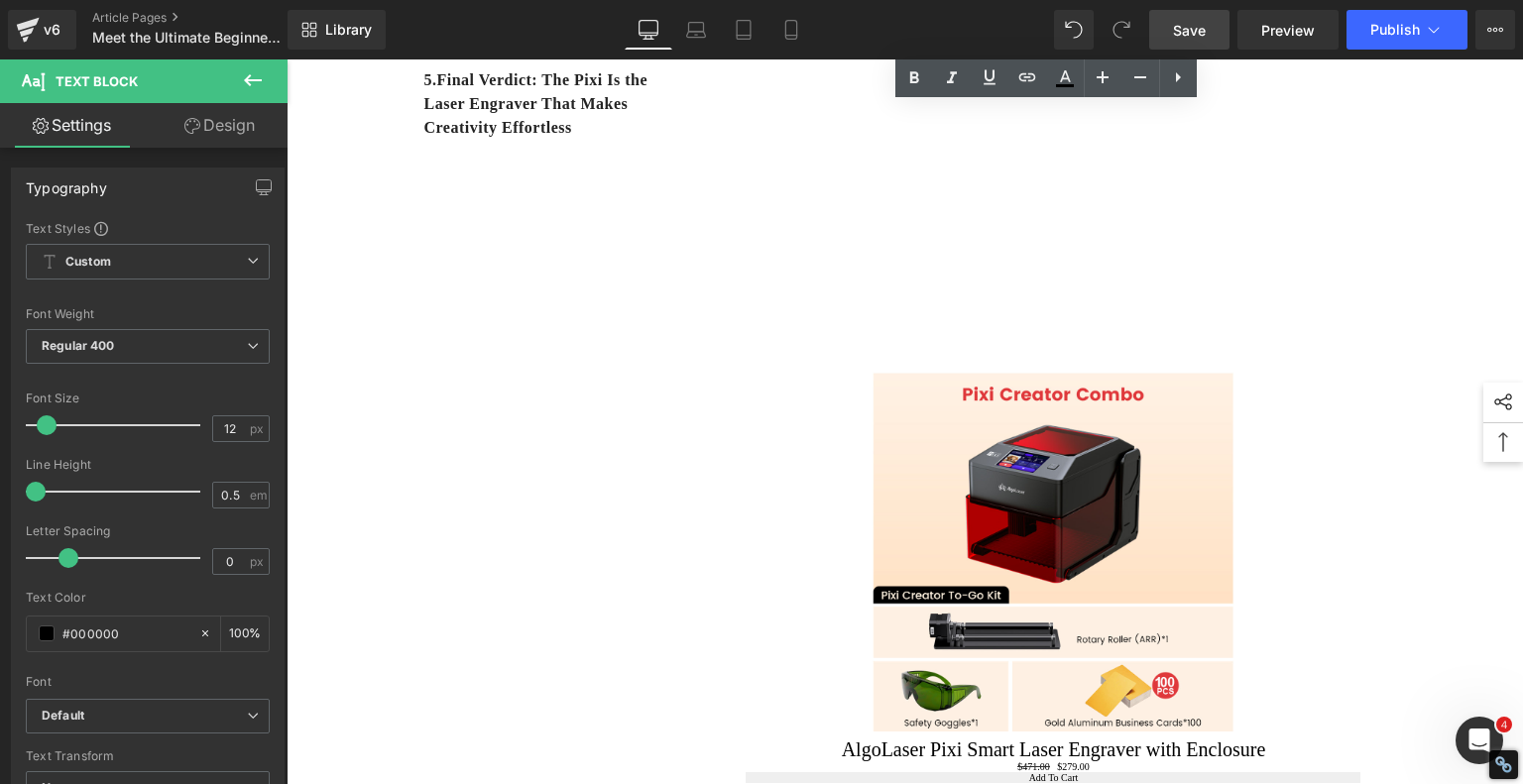 scroll, scrollTop: 595, scrollLeft: 0, axis: vertical 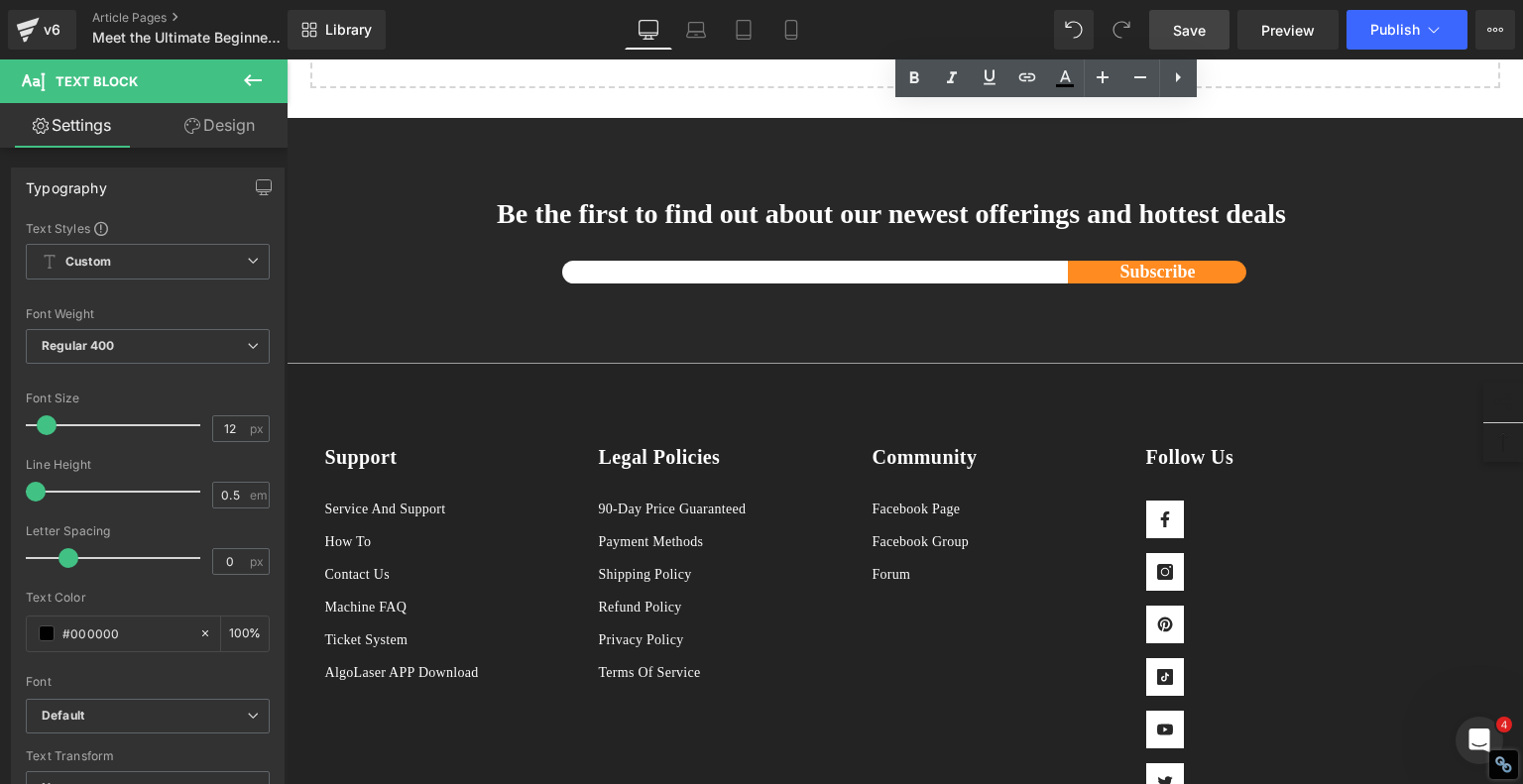 click on "laser engraver" at bounding box center [970, -327] 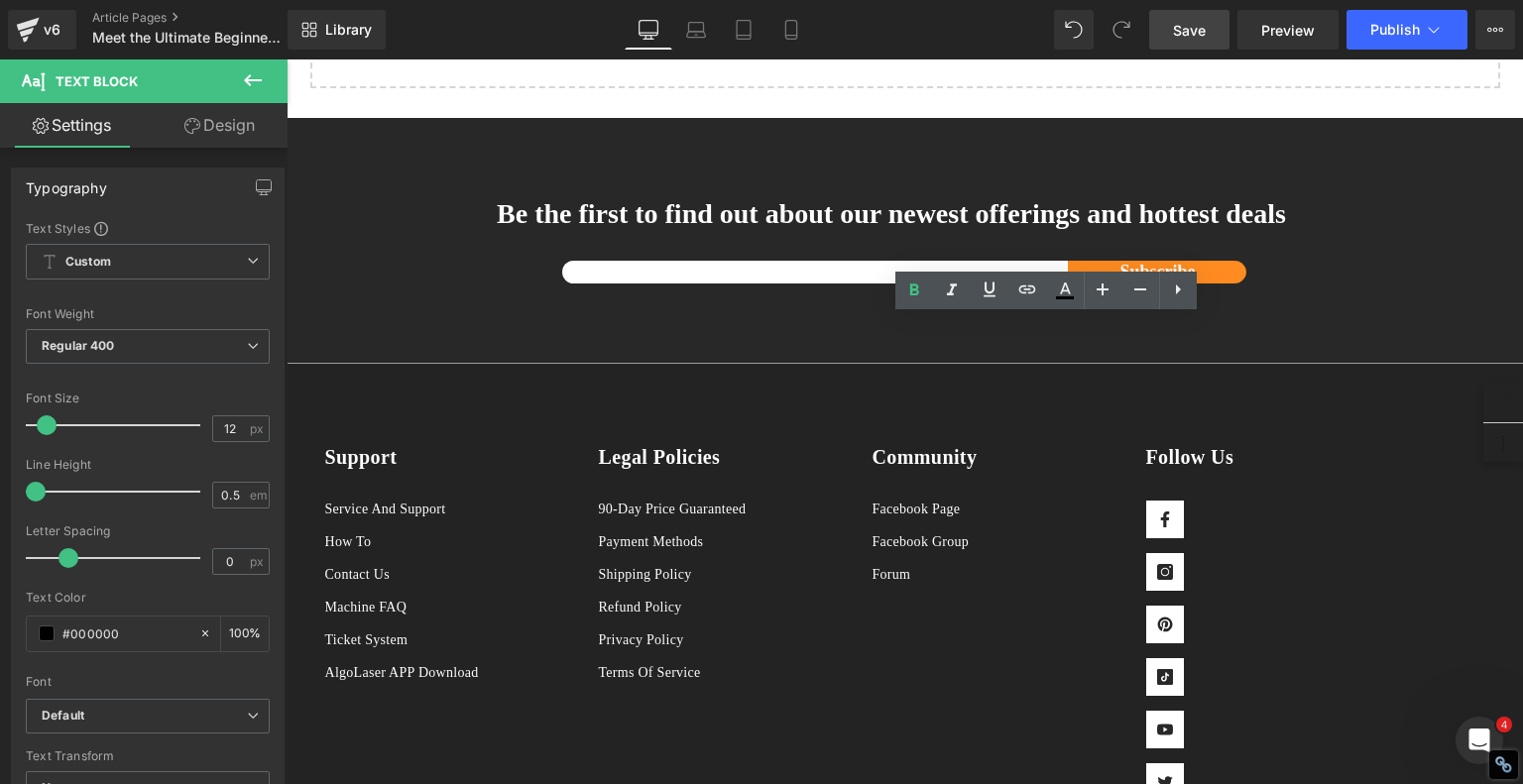 drag, startPoint x: 1010, startPoint y: 539, endPoint x: 1092, endPoint y: 546, distance: 82.29824 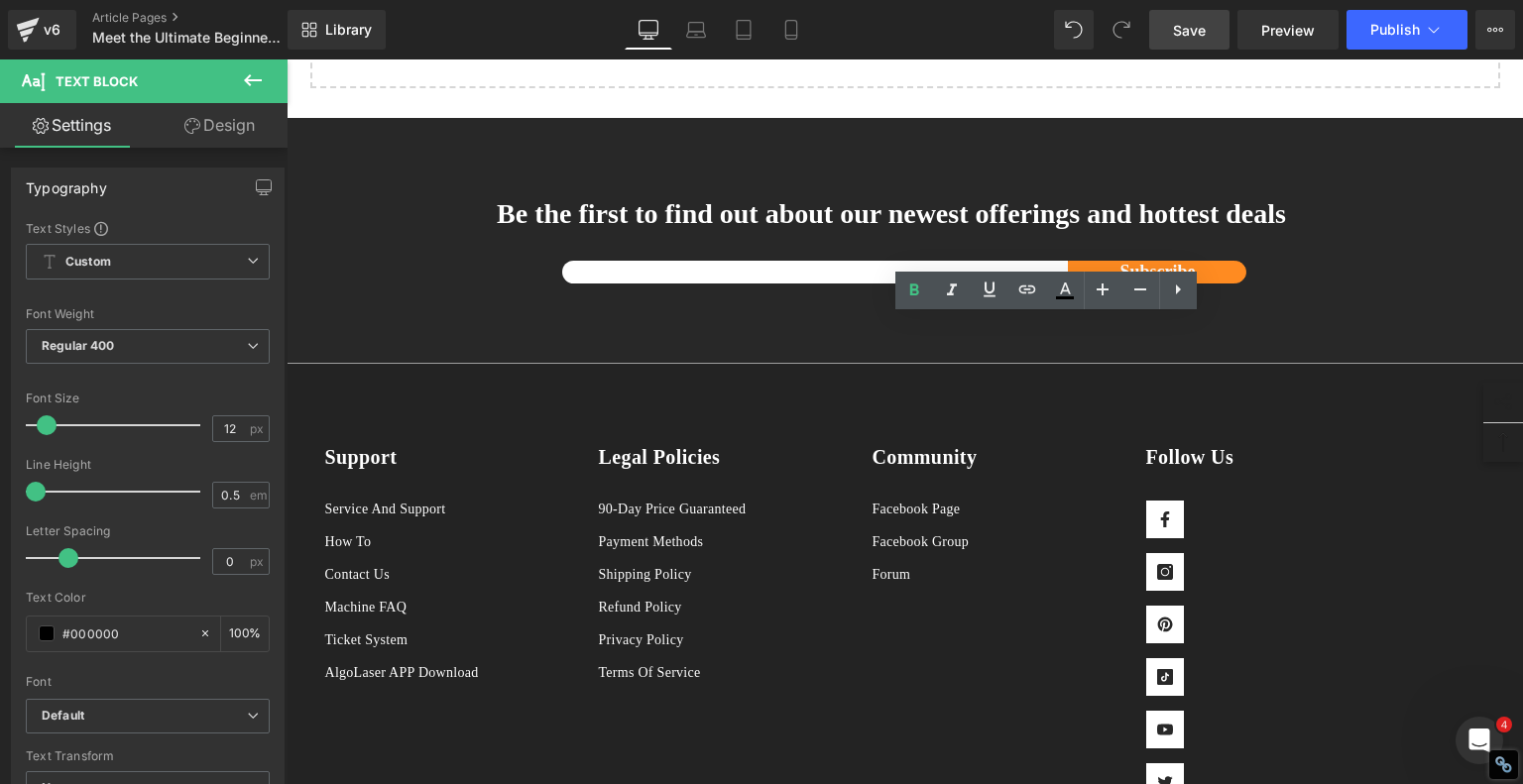 click on "laser engraver" at bounding box center (970, -327) 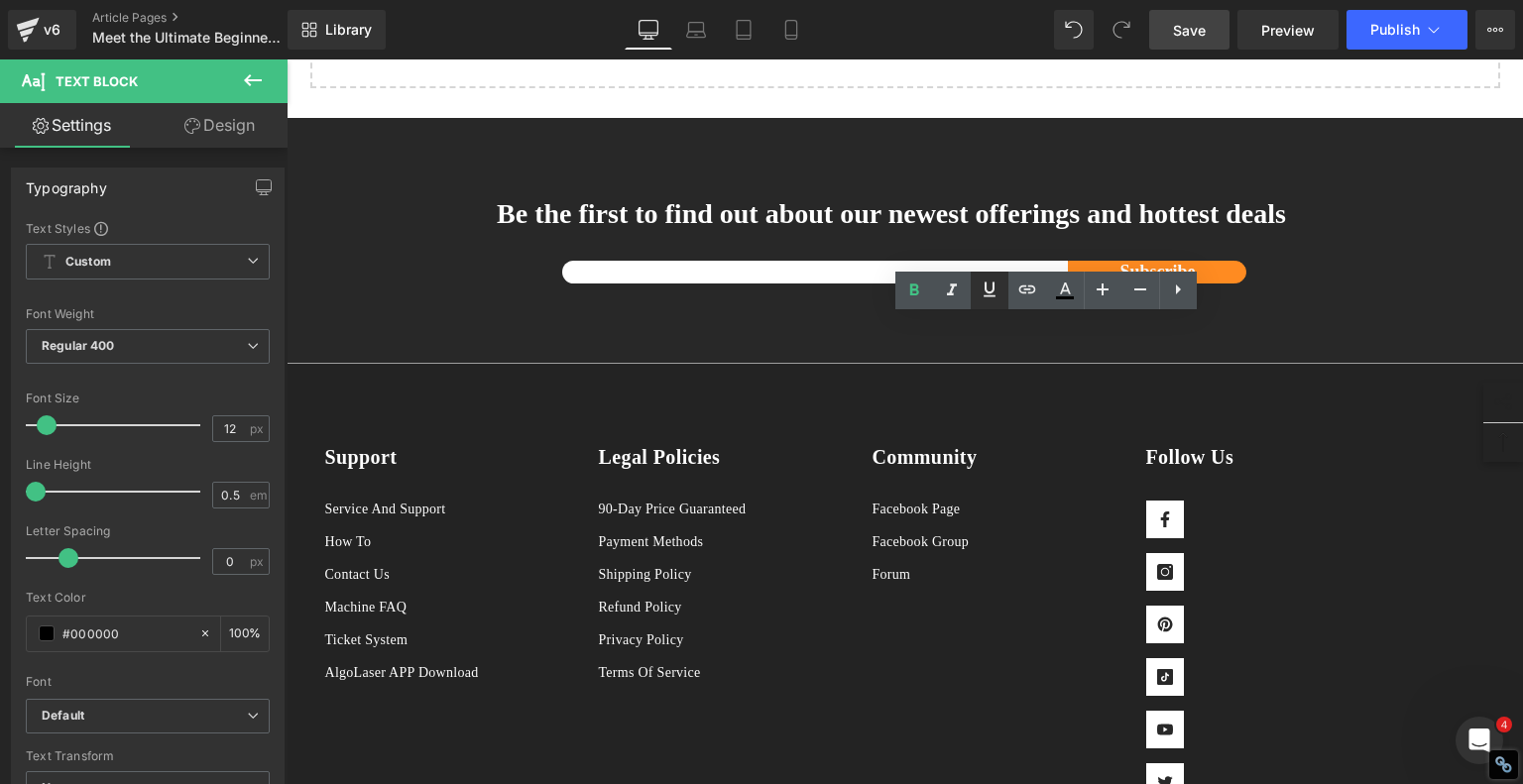 click 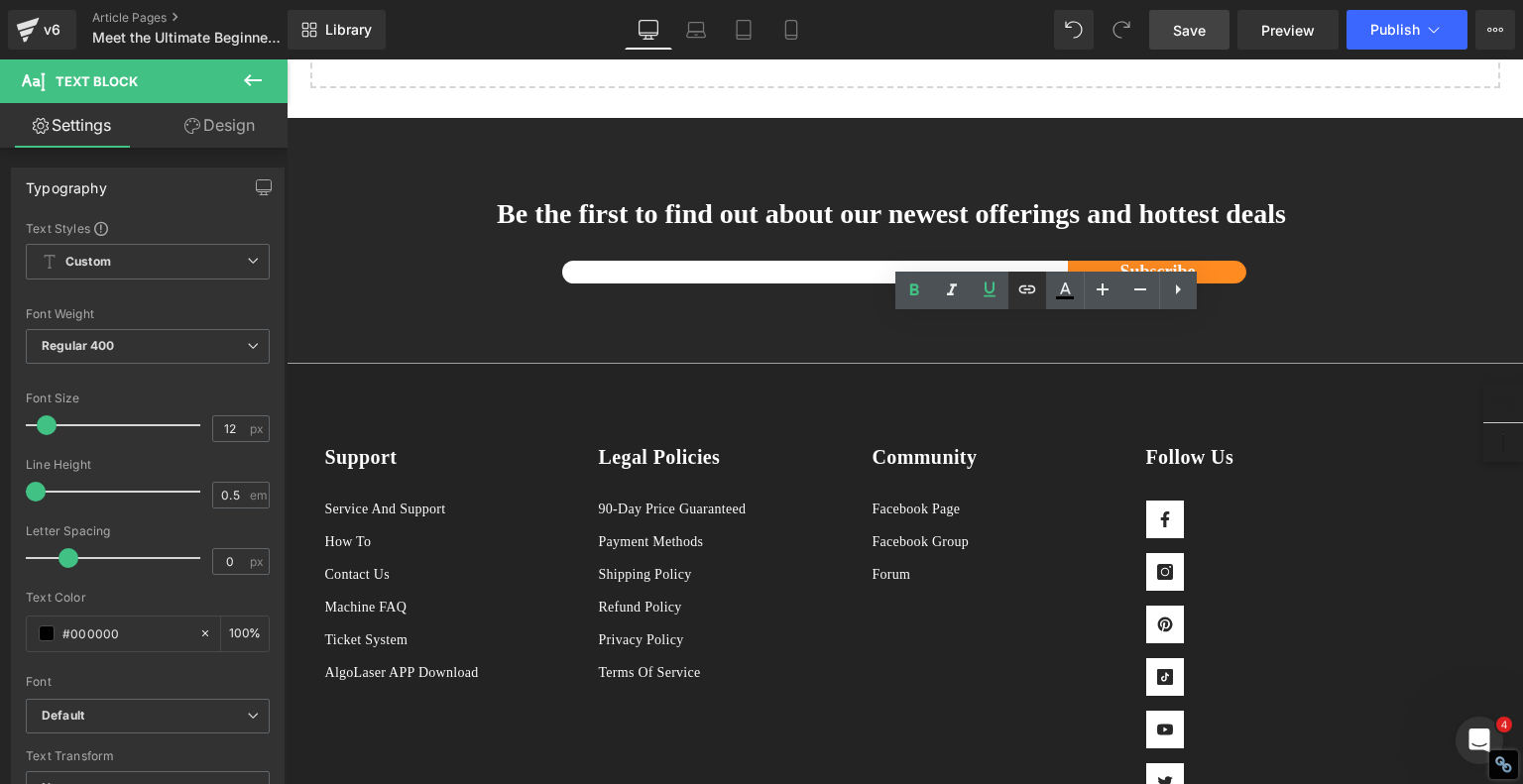 click 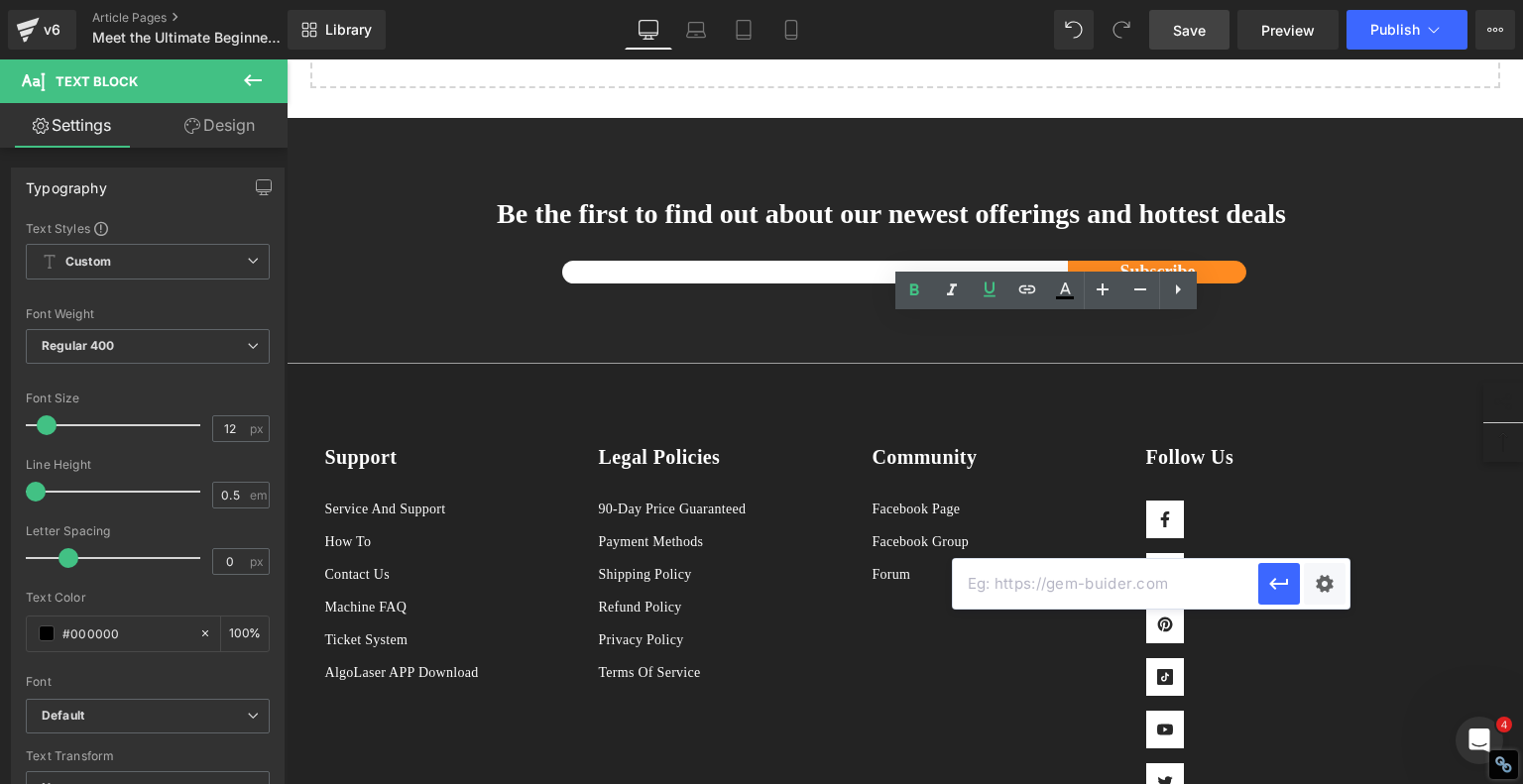 click at bounding box center (1106, 584) 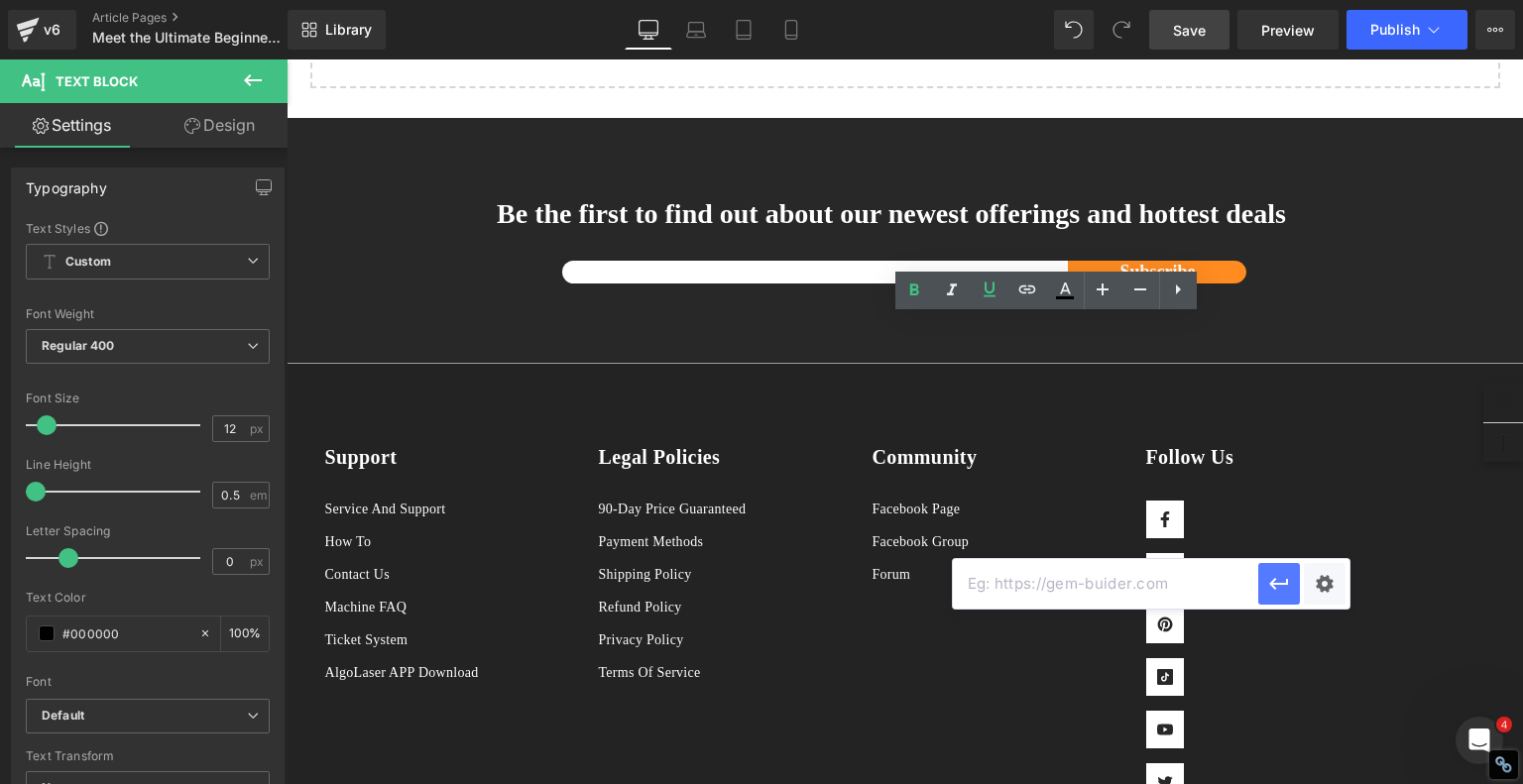 paste on "[URL][DOMAIN_NAME]" 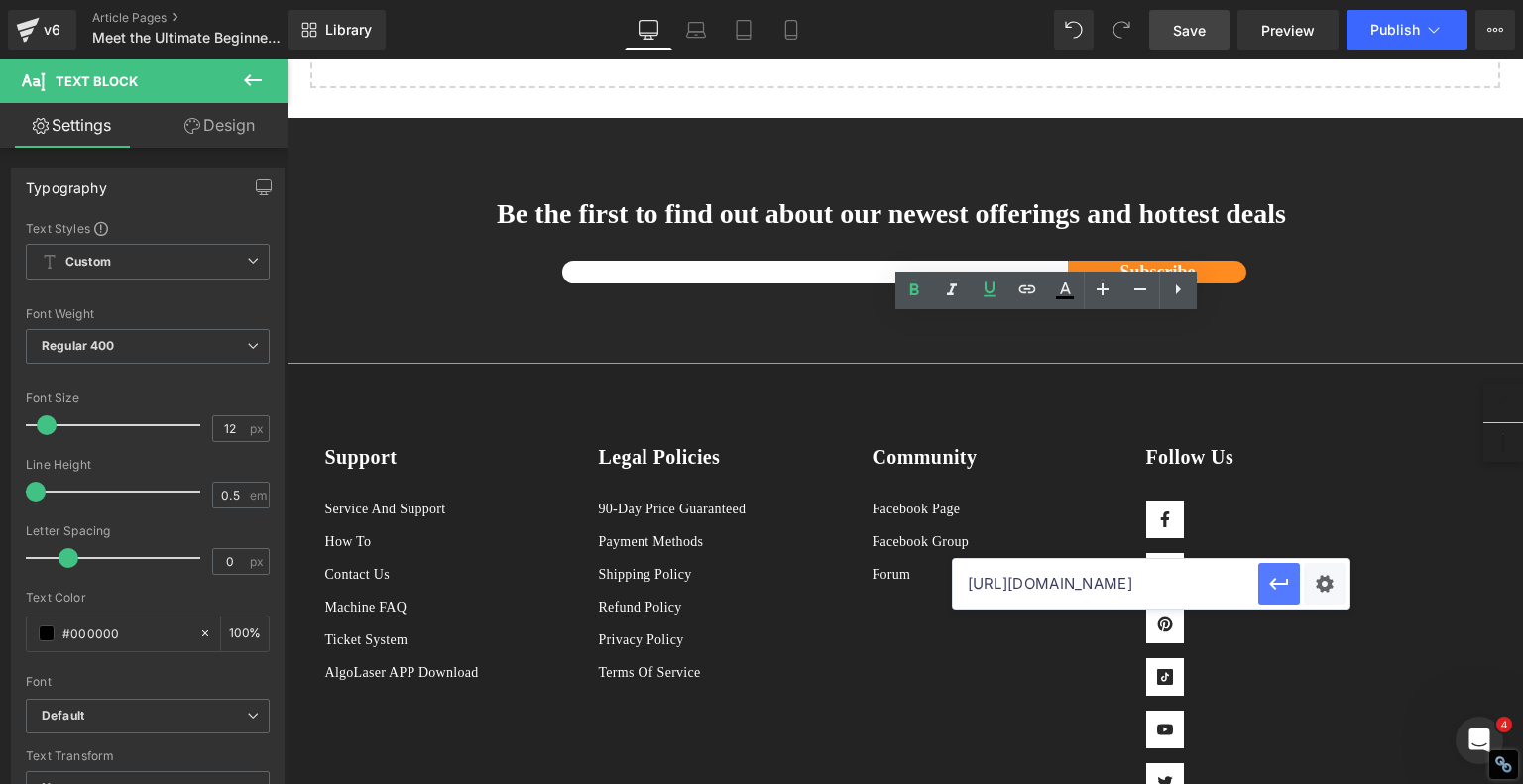 type on "[URL][DOMAIN_NAME]" 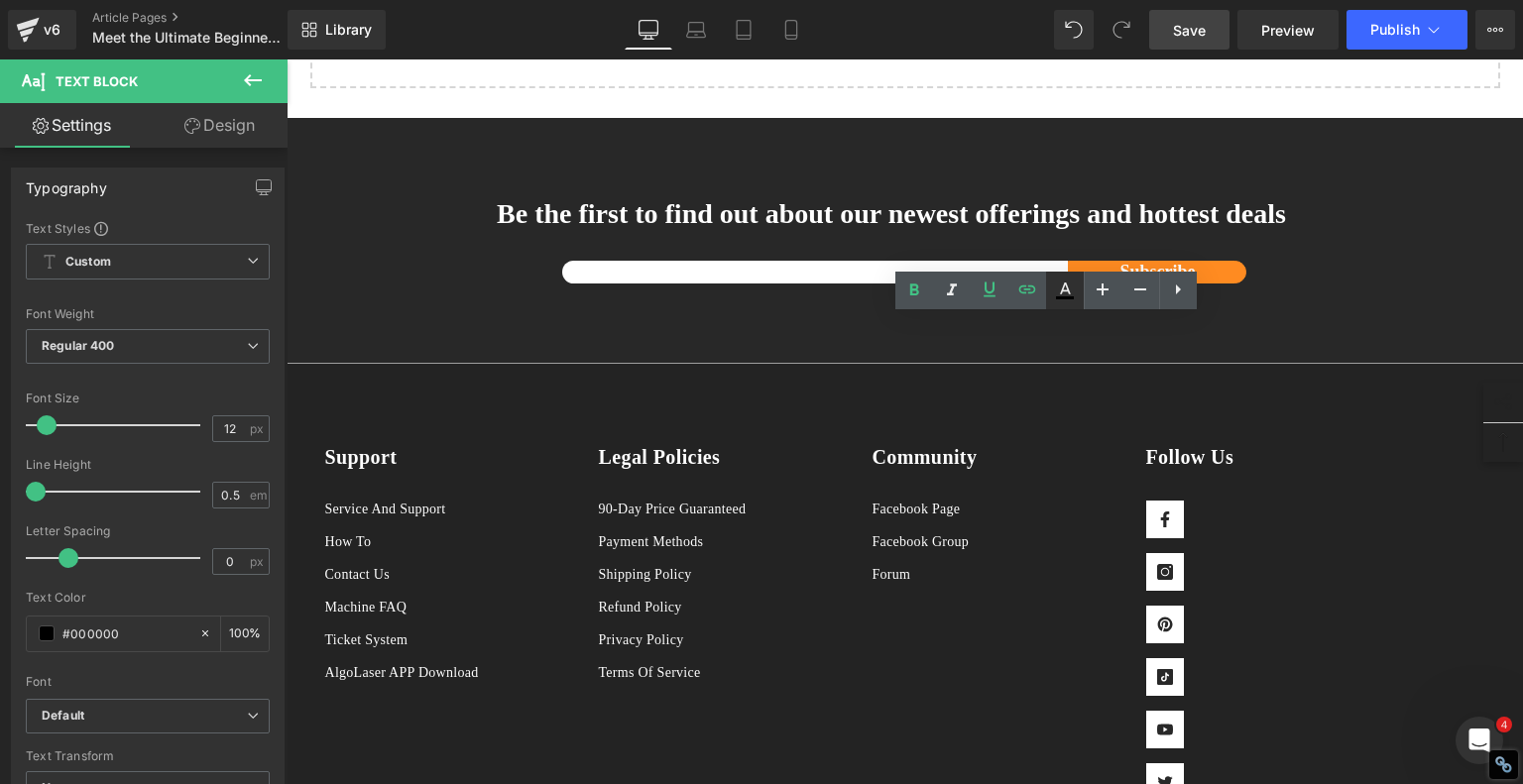click 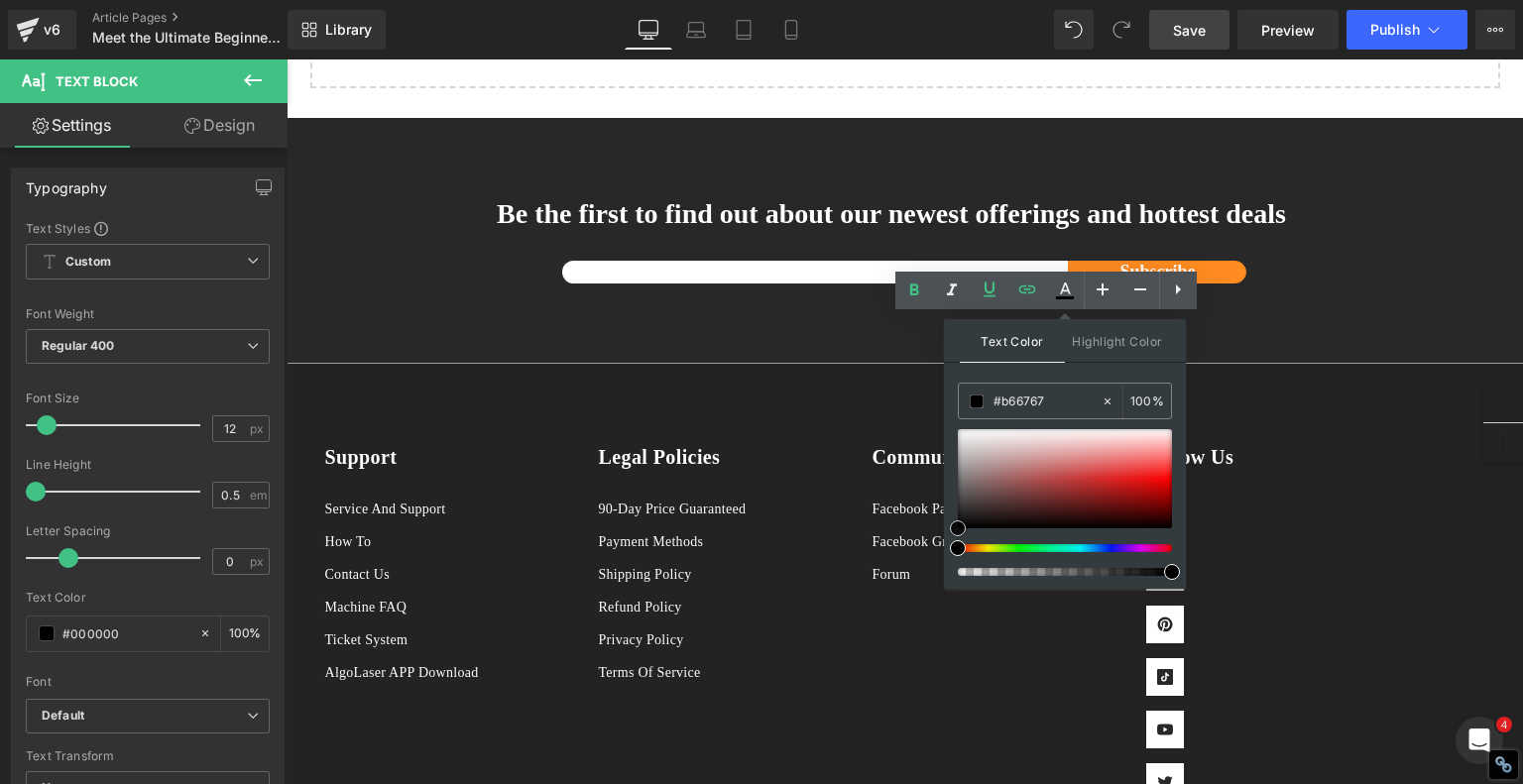 click at bounding box center [1065, 479] 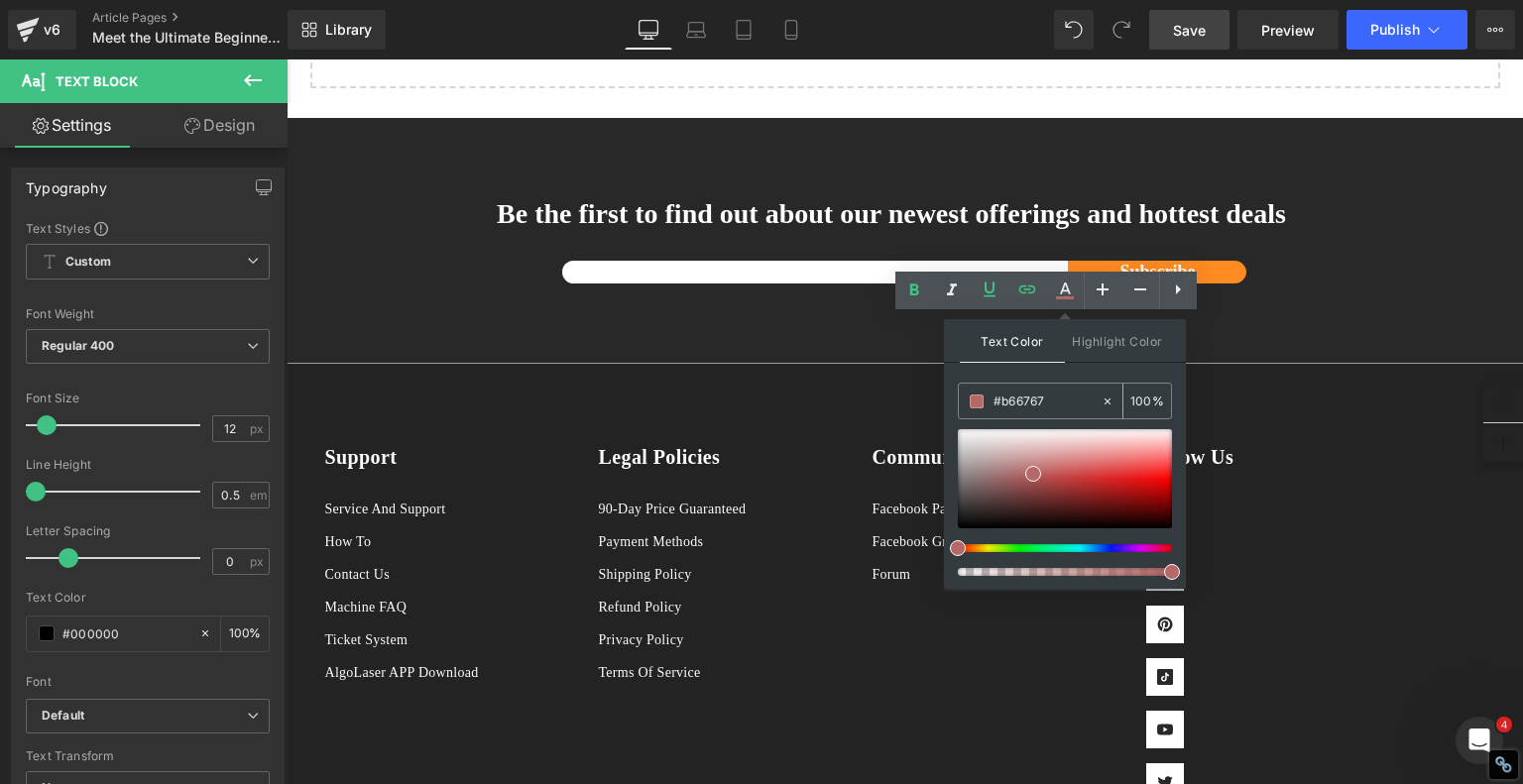 click on "#b66767" at bounding box center [1047, 401] 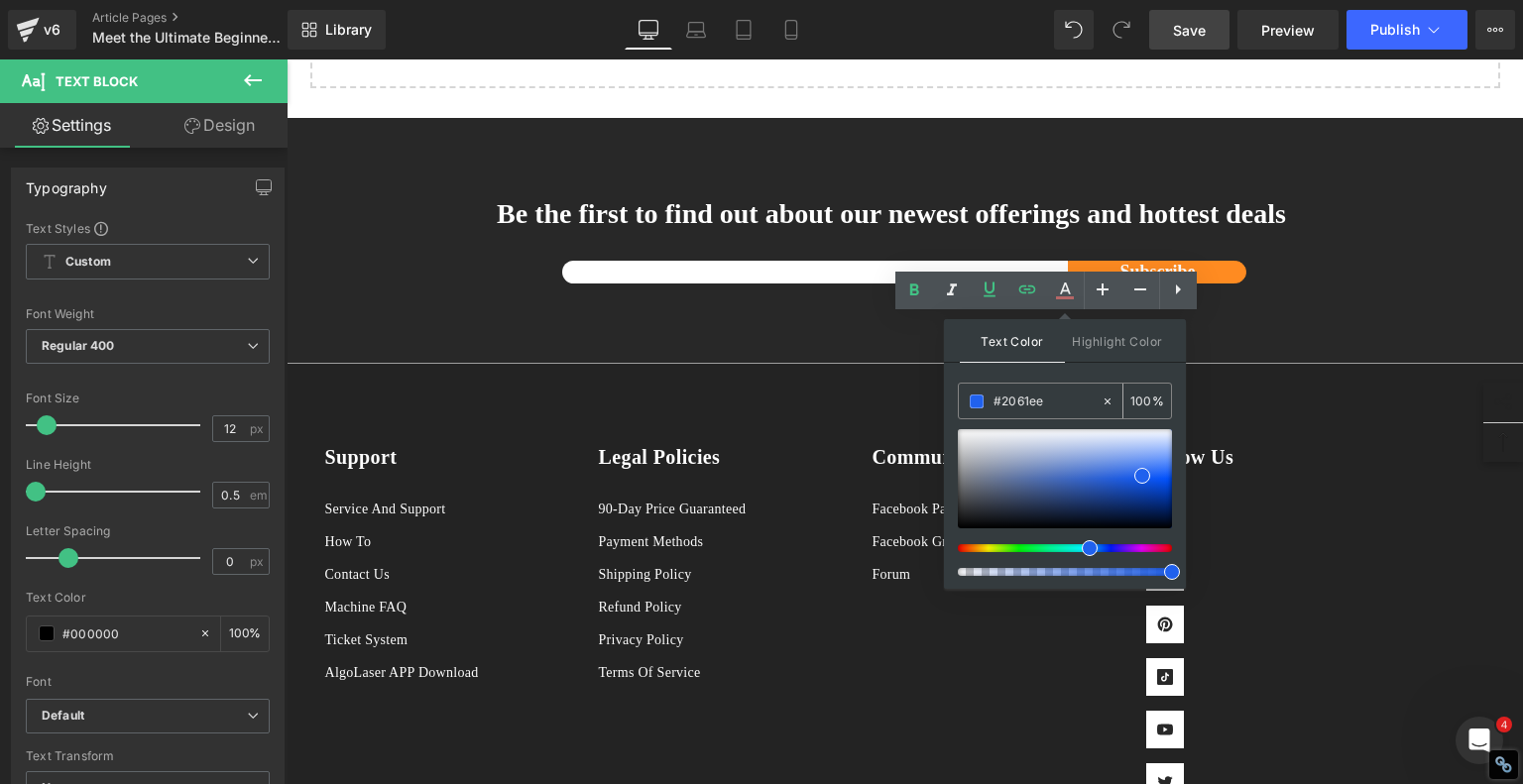 type on "#2061ee" 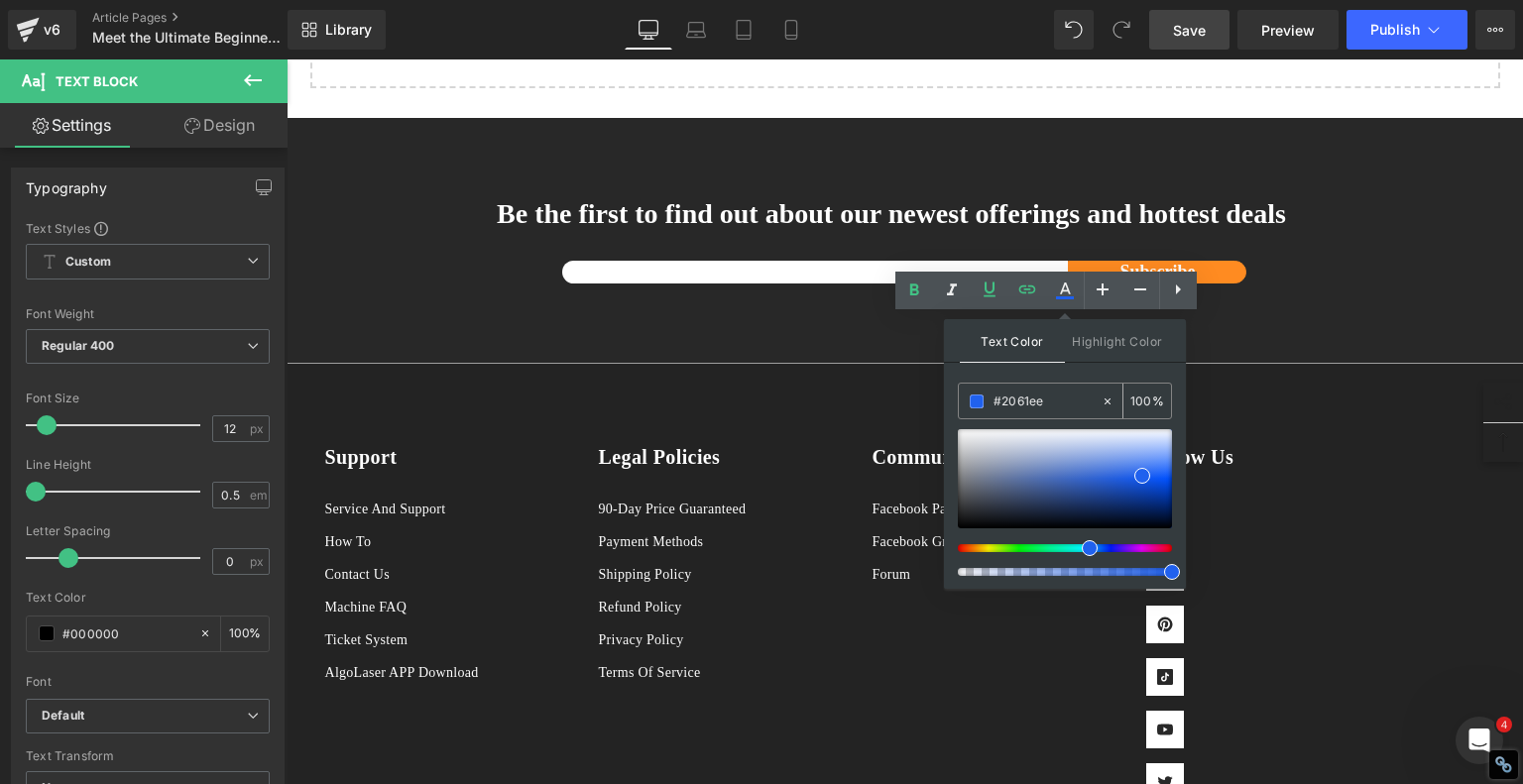 click at bounding box center [977, 401] 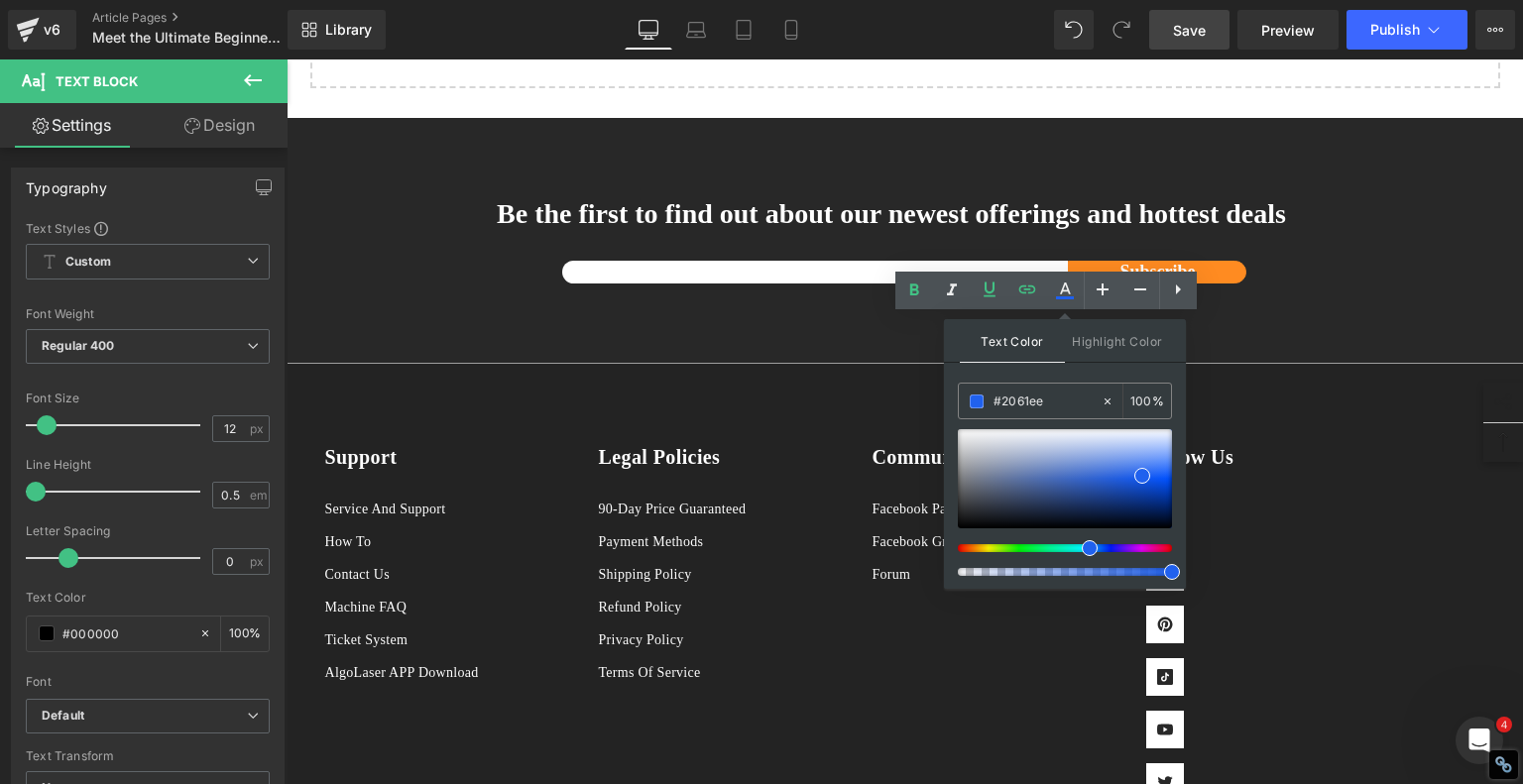 click on "1.  Unboxing the Pixi: First Impressions and What’s in the Box Text Block         2.  A Touchscreen OS That Changes the Game Text Block         3.  First Tests, Real Results: Learning by Doing with the Pixi Laser Engraver Text Block         4.  Engraving Glass? Yes, Even That—Rotary Attachment in Action Text Block         5.  Final Verdict: The Pixi Is the Laser Engraver That Makes Creativity Effortless Text Block         Row   80px       Meet the Ultimate Beginner-Friendly Laser Engraver That Blew My Mind Heading         If you're just getting into the world of laser engraving, let me introduce you to something that will truly surprise you—the  AlgoLaser Pixi . This compact, enclosed  laser engraver  is affordable, powerful, and hands-down one of the easiest machines to use if you're new to this craft. In this hands-on review, I unbox the Pixi, walk through the initial setup, and test it on a variety of materials—and spoiler alert: it delivers way beyond what I expected from a 5W desktop unit." at bounding box center (905, -1445) 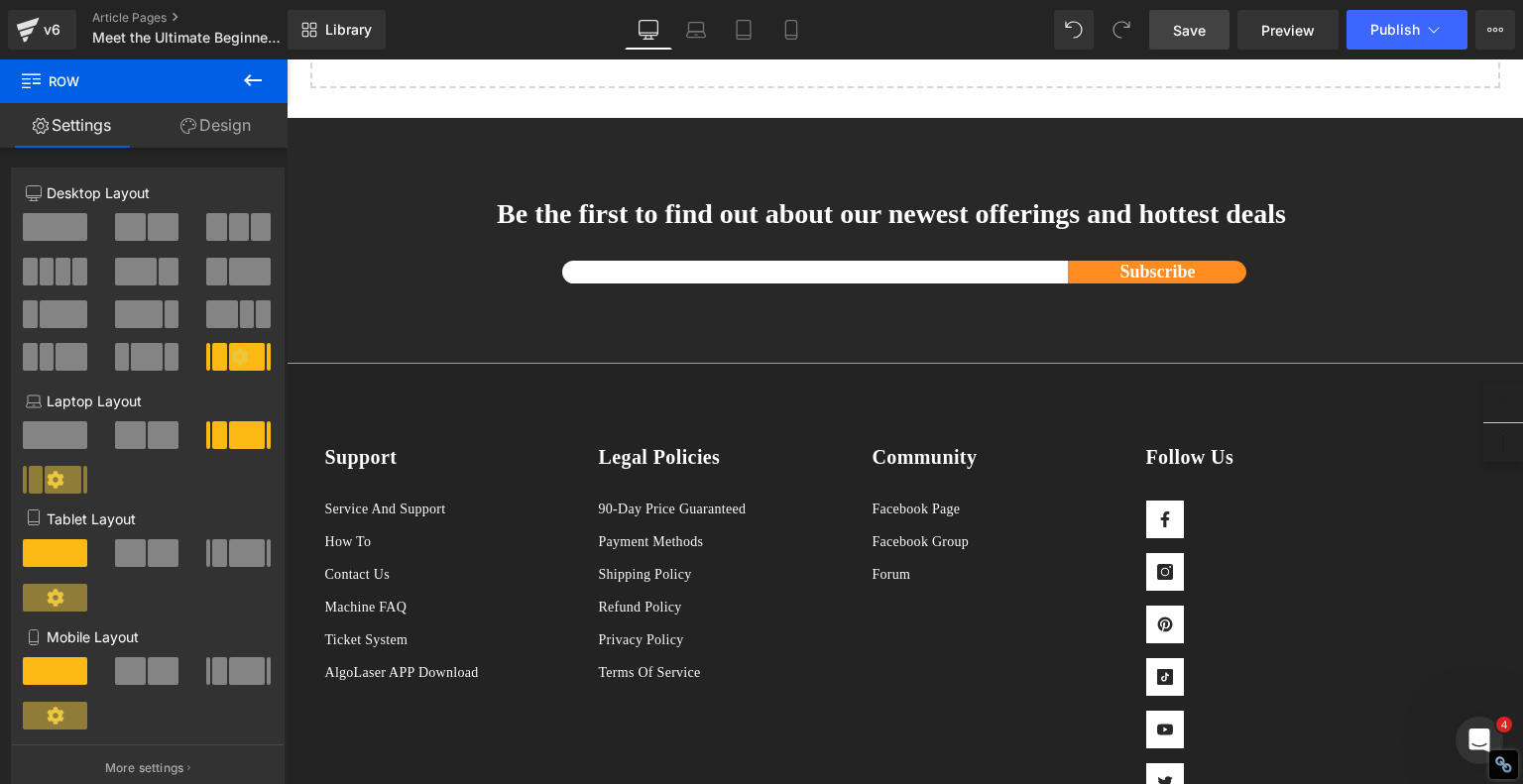 click on "Save" at bounding box center (1189, 30) 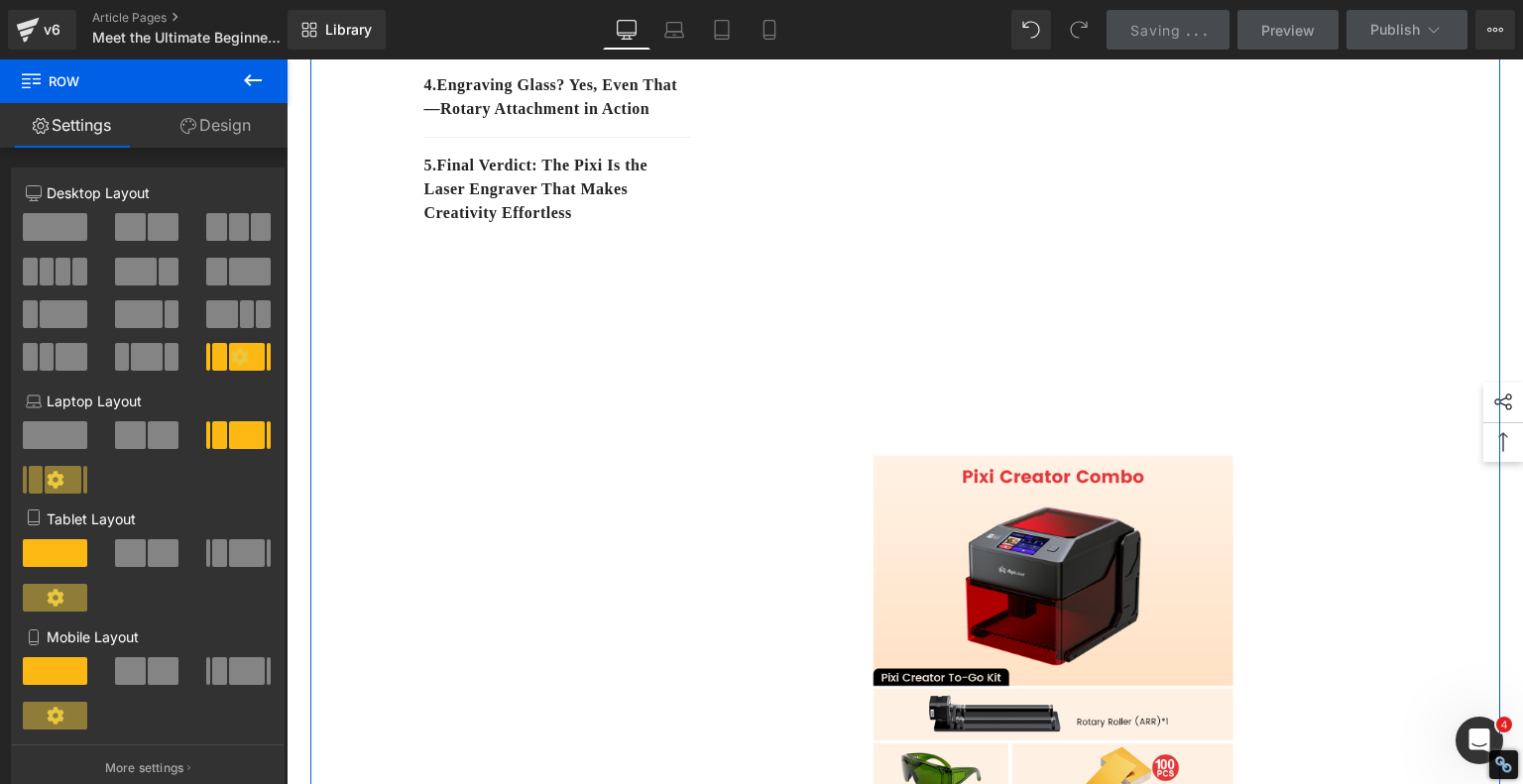 scroll, scrollTop: 99, scrollLeft: 0, axis: vertical 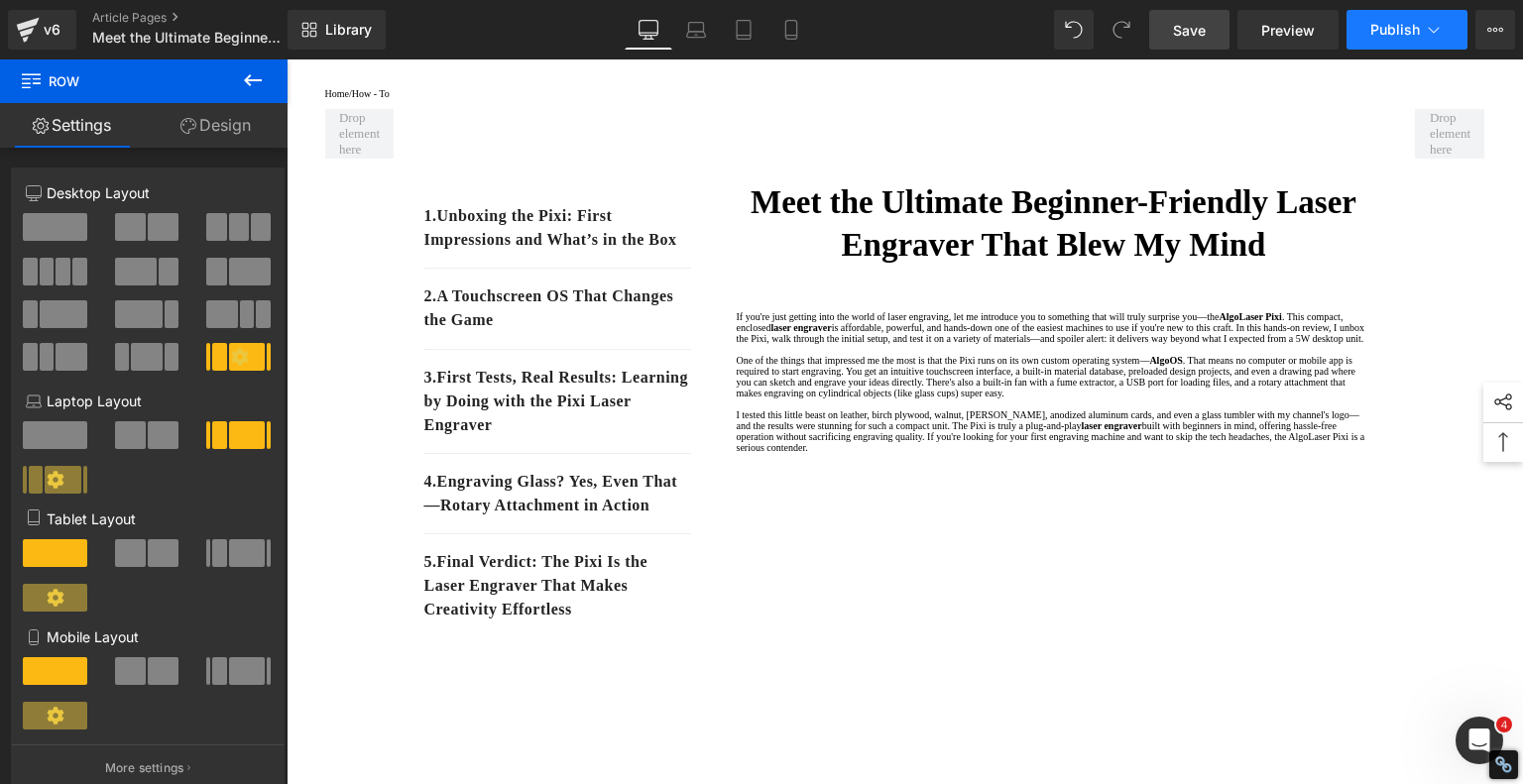 click on "Publish" at bounding box center (1395, 30) 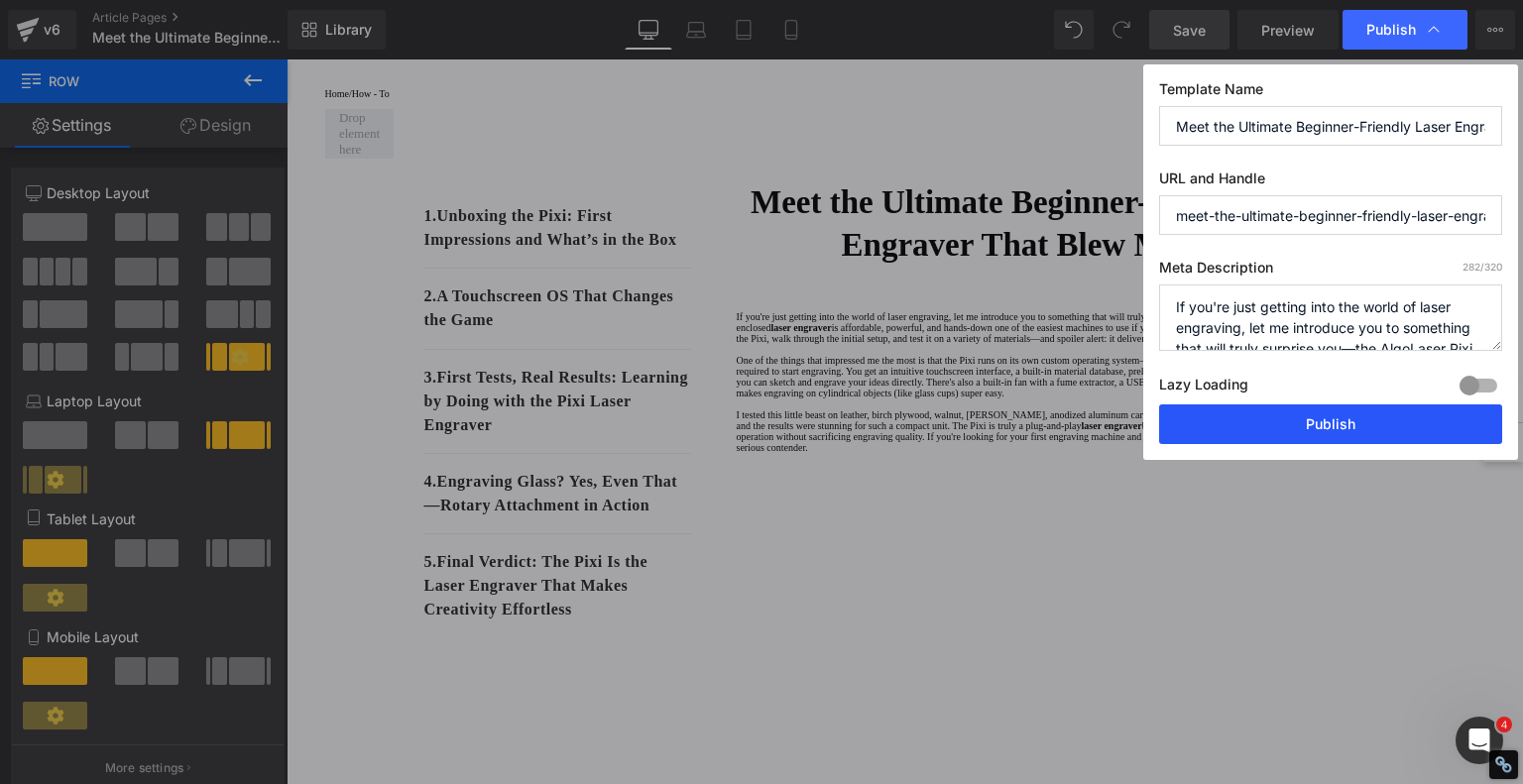 click on "Publish" at bounding box center [1331, 424] 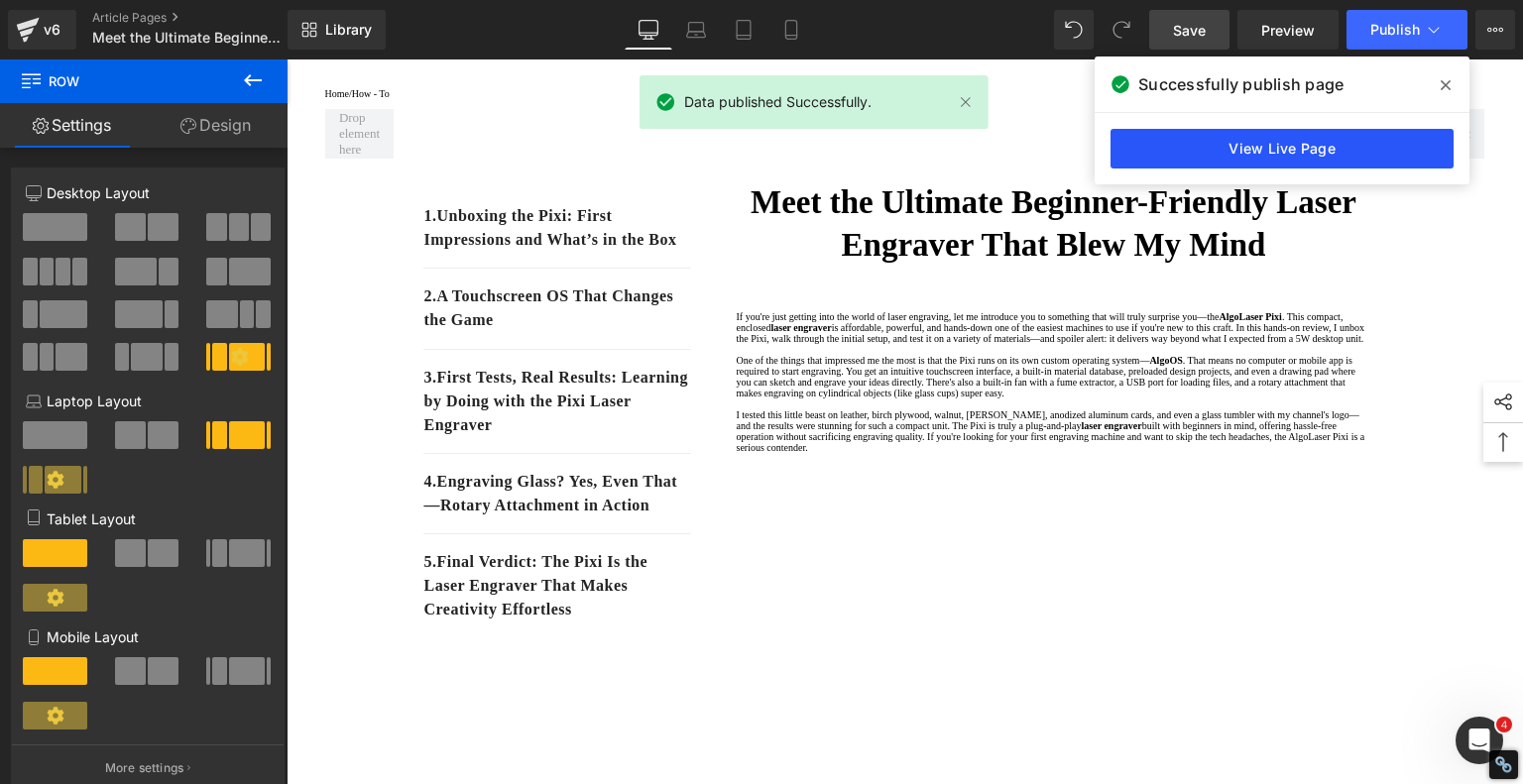 click on "View Live Page" at bounding box center [1282, 149] 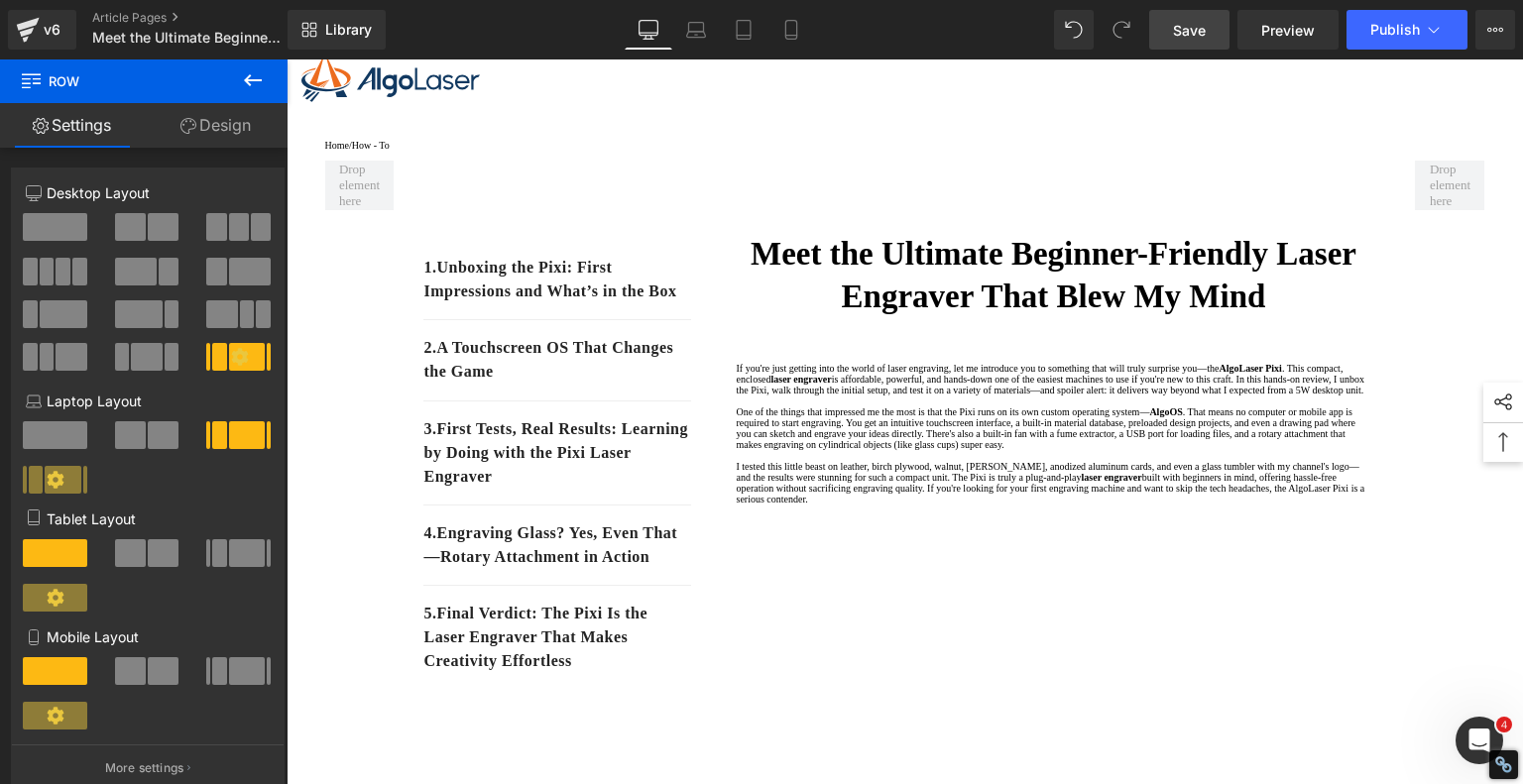 scroll, scrollTop: 0, scrollLeft: 0, axis: both 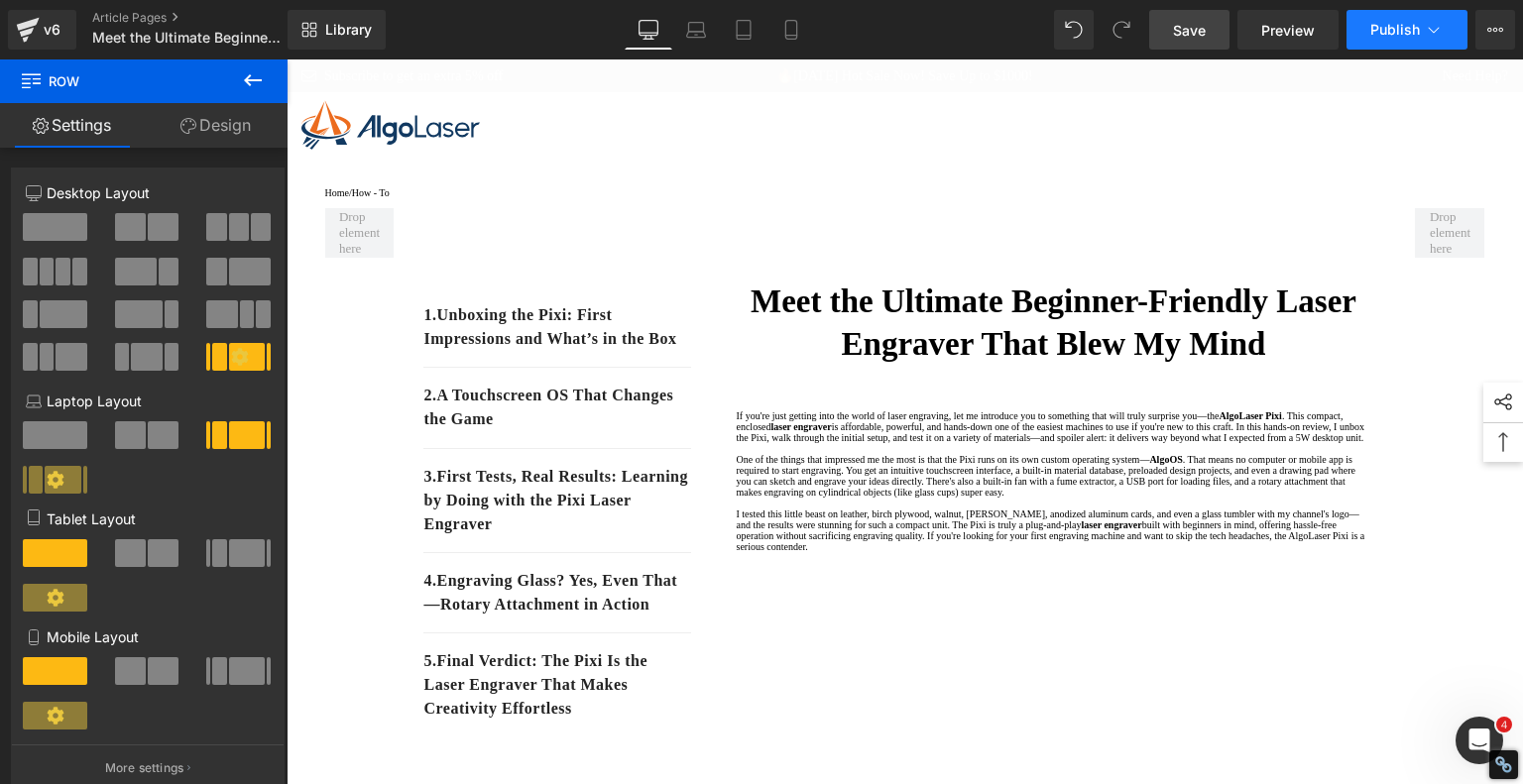 click on "Publish" at bounding box center (1395, 30) 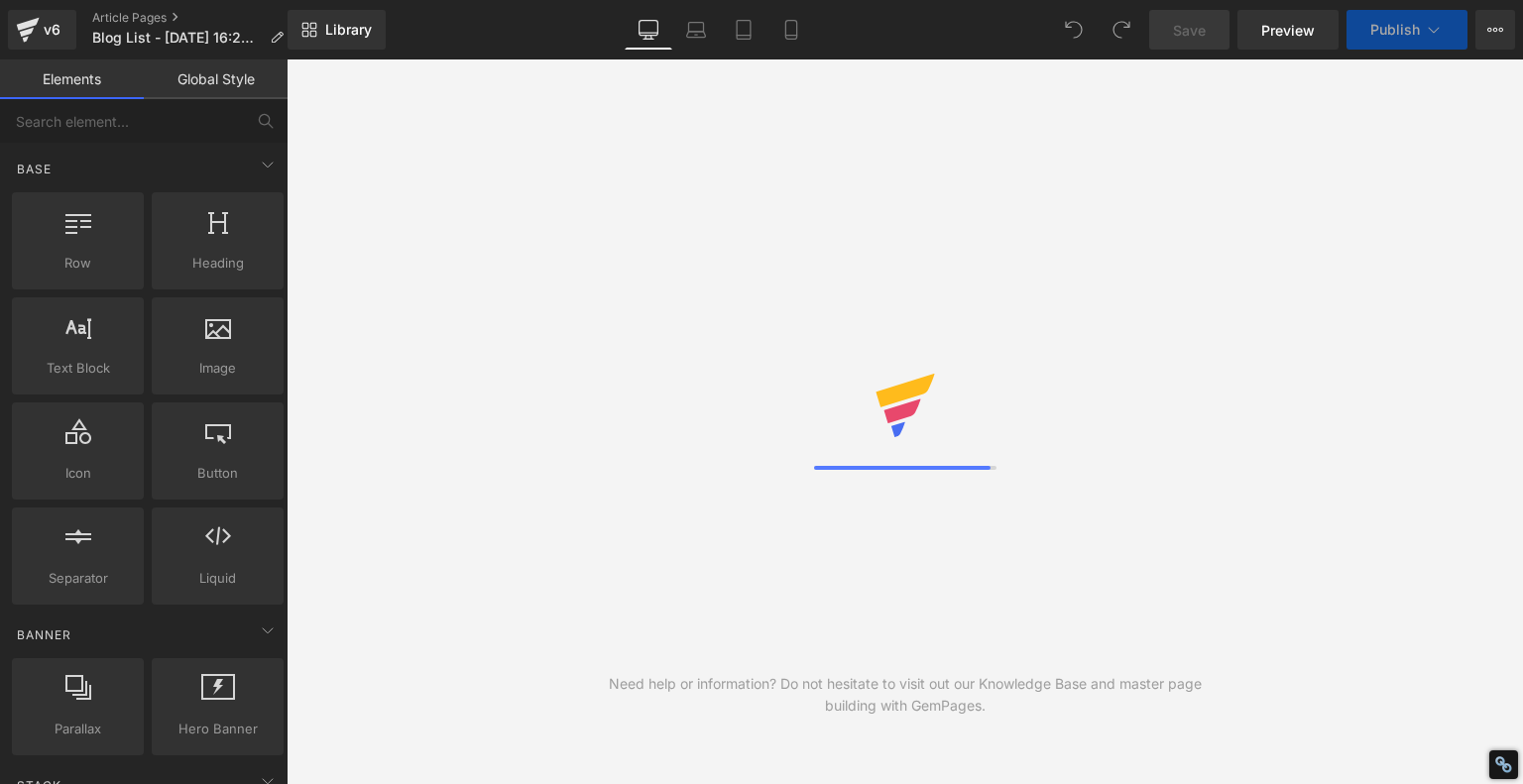 scroll, scrollTop: 0, scrollLeft: 0, axis: both 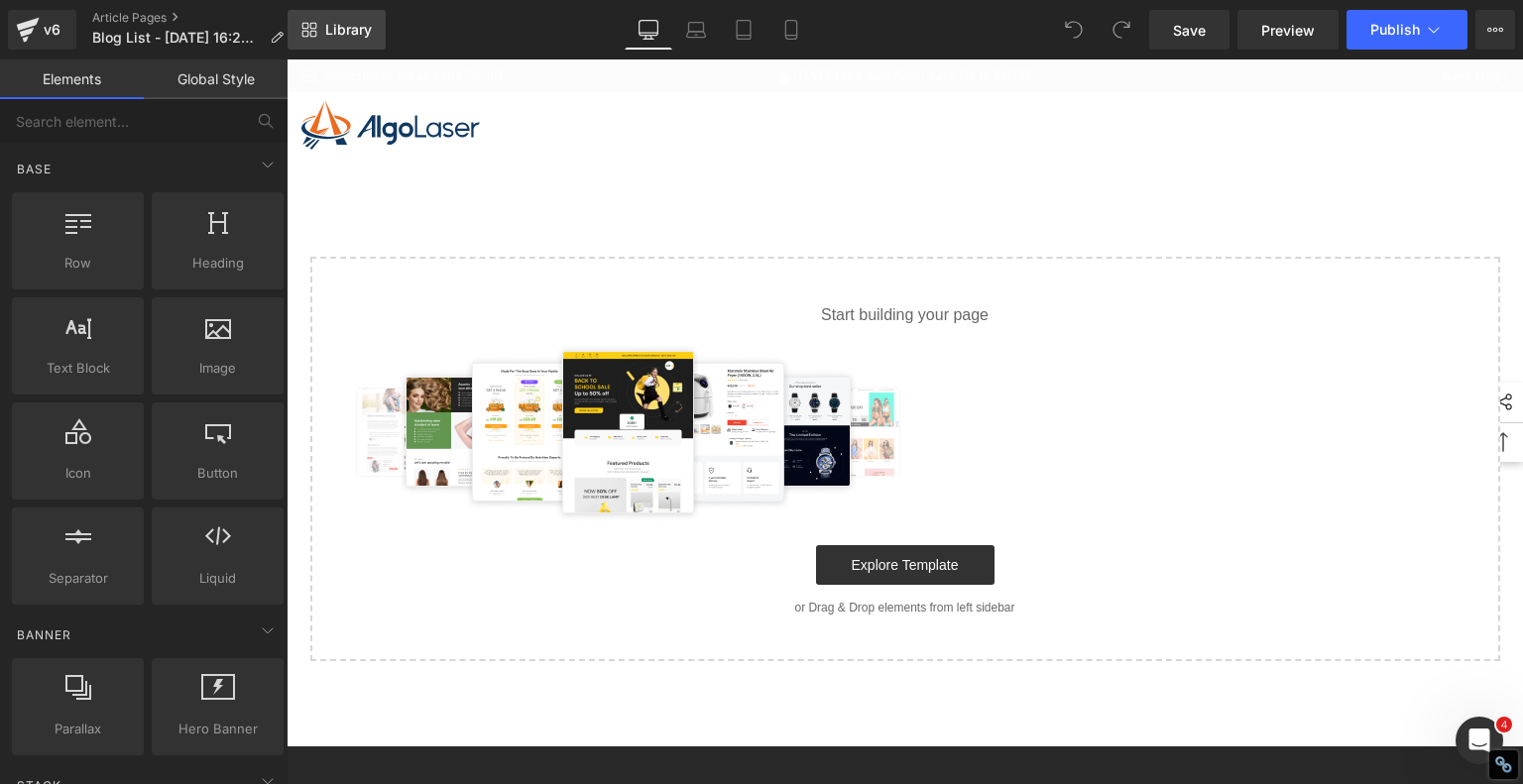 click on "Library" at bounding box center [336, 30] 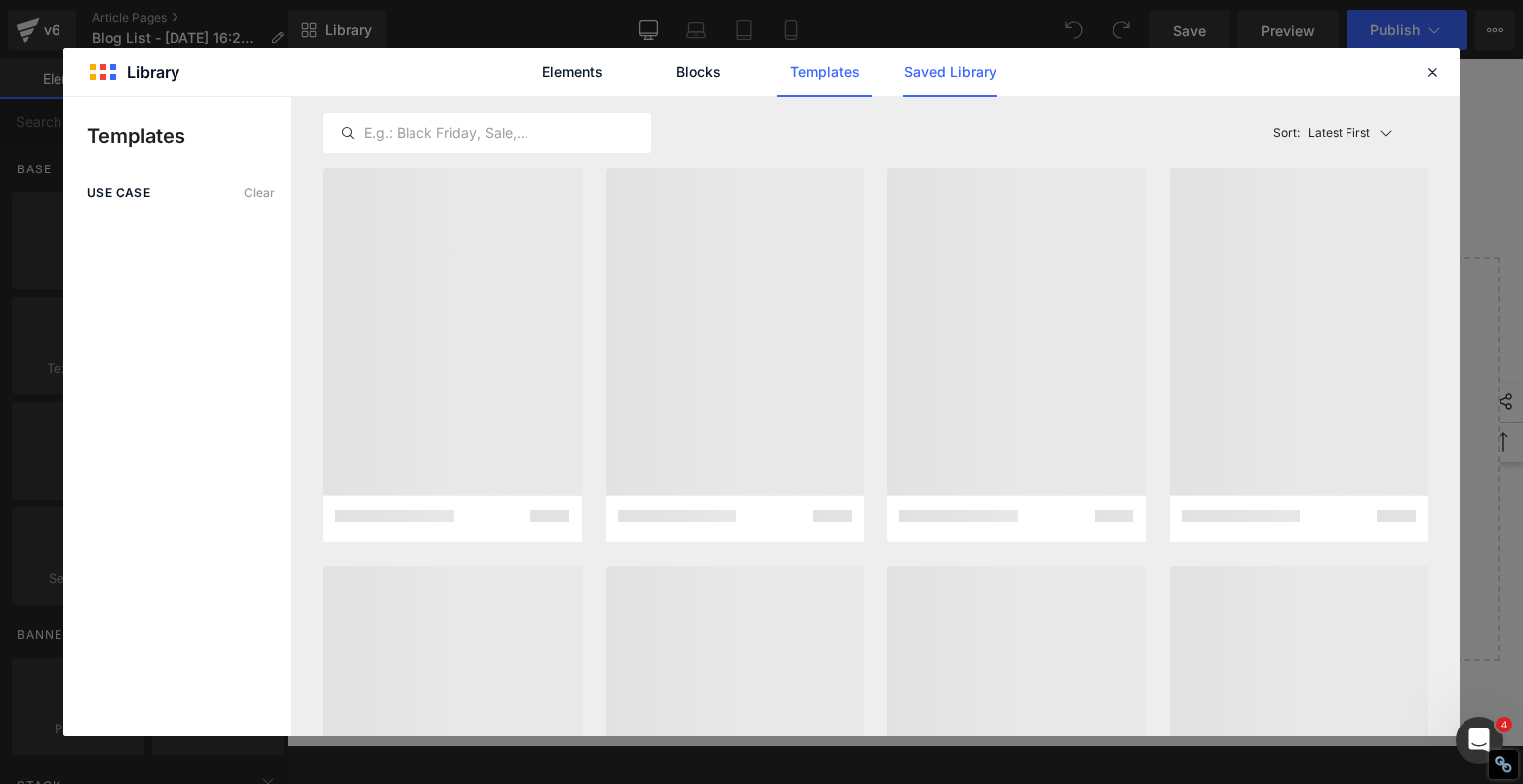 click on "Saved Library" 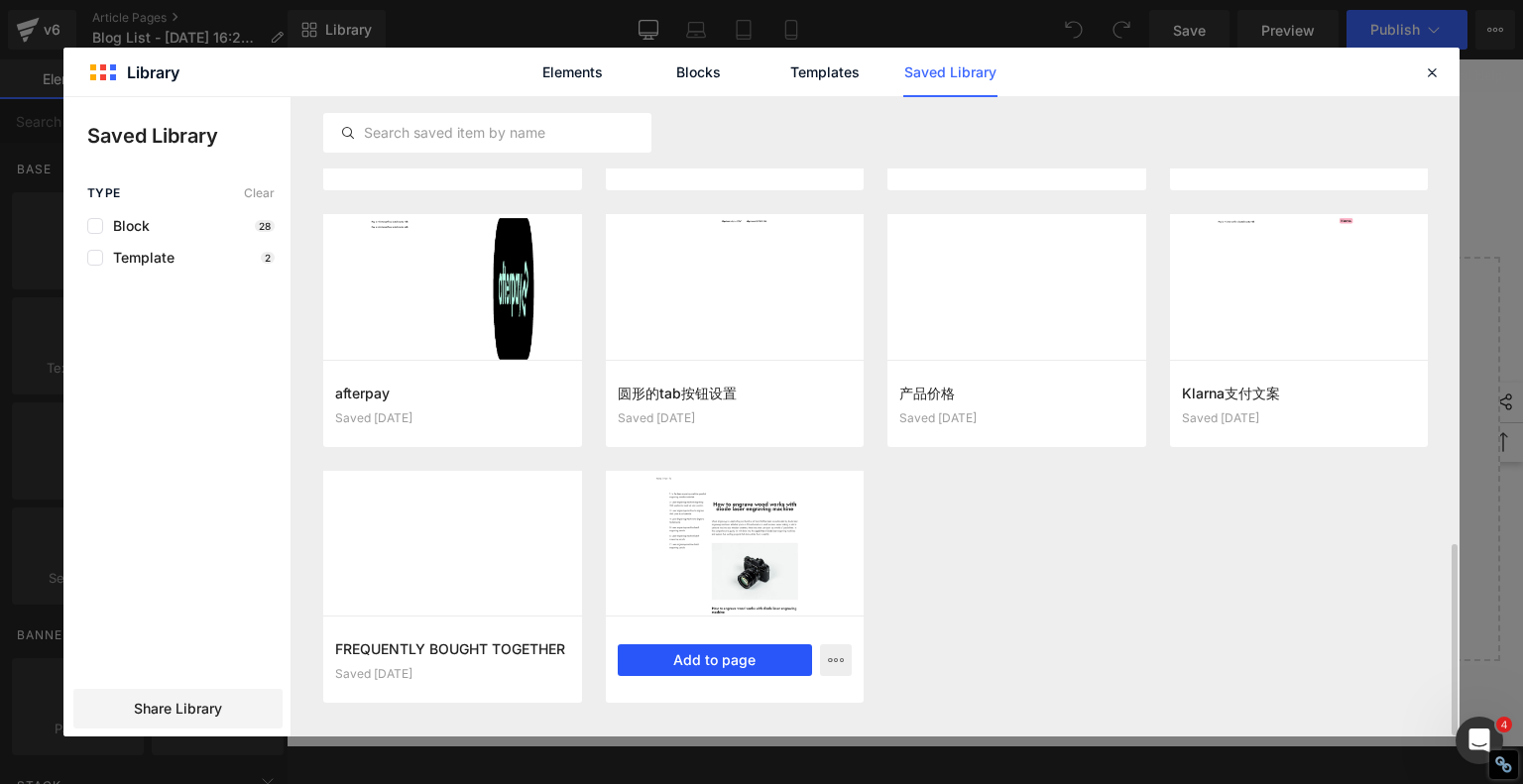 scroll, scrollTop: 1487, scrollLeft: 0, axis: vertical 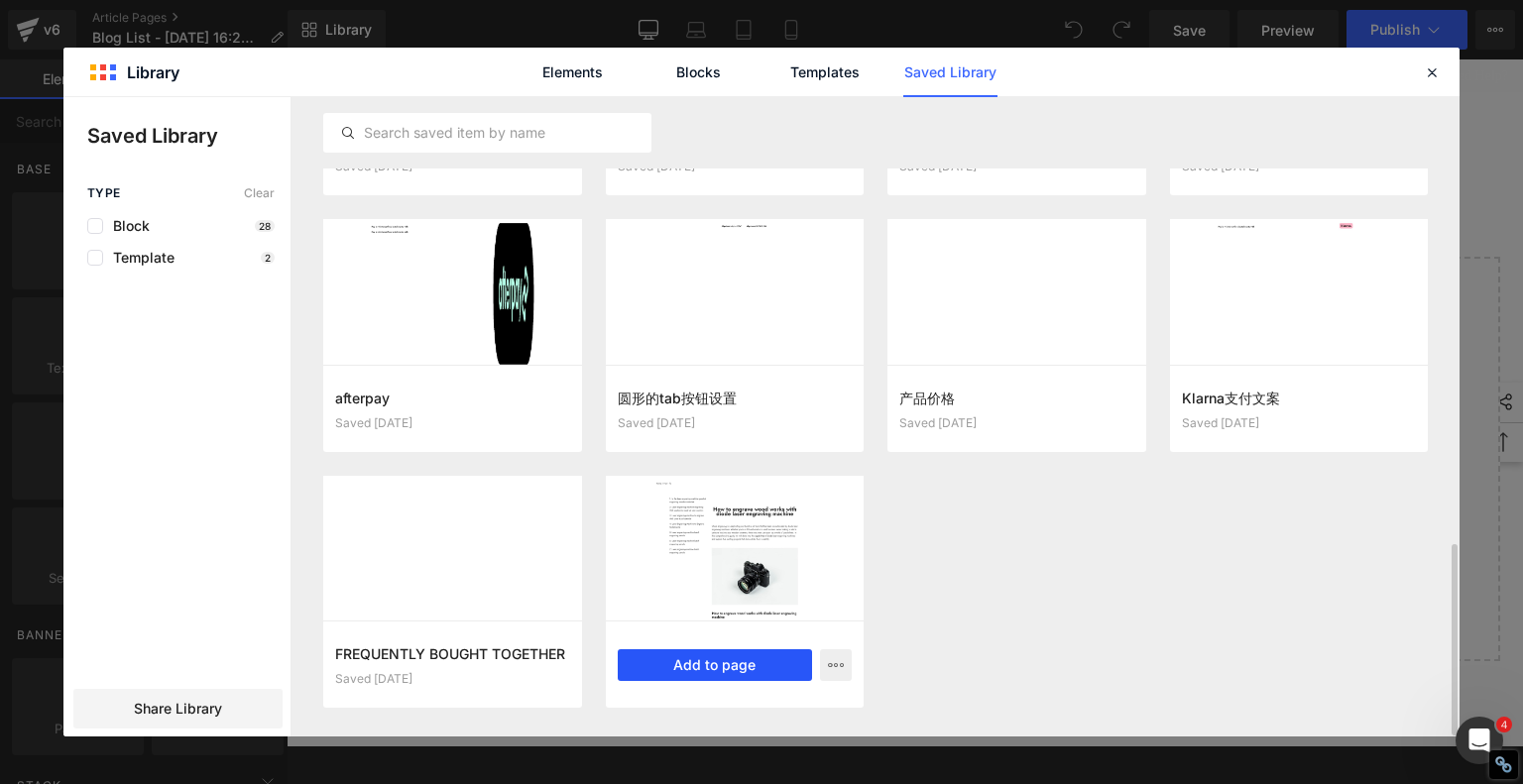 click on "Add to page" at bounding box center (715, 665) 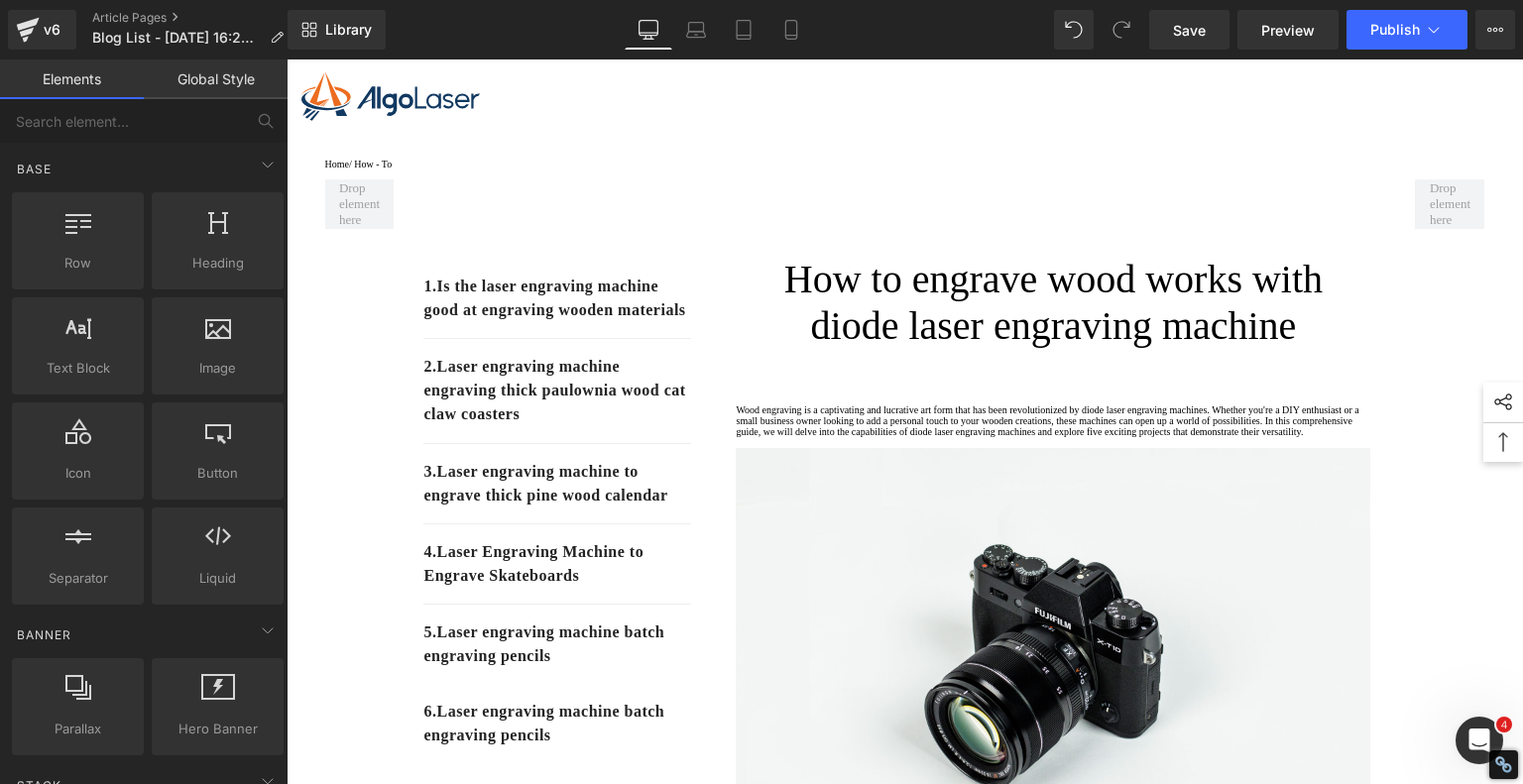 scroll, scrollTop: 42, scrollLeft: 0, axis: vertical 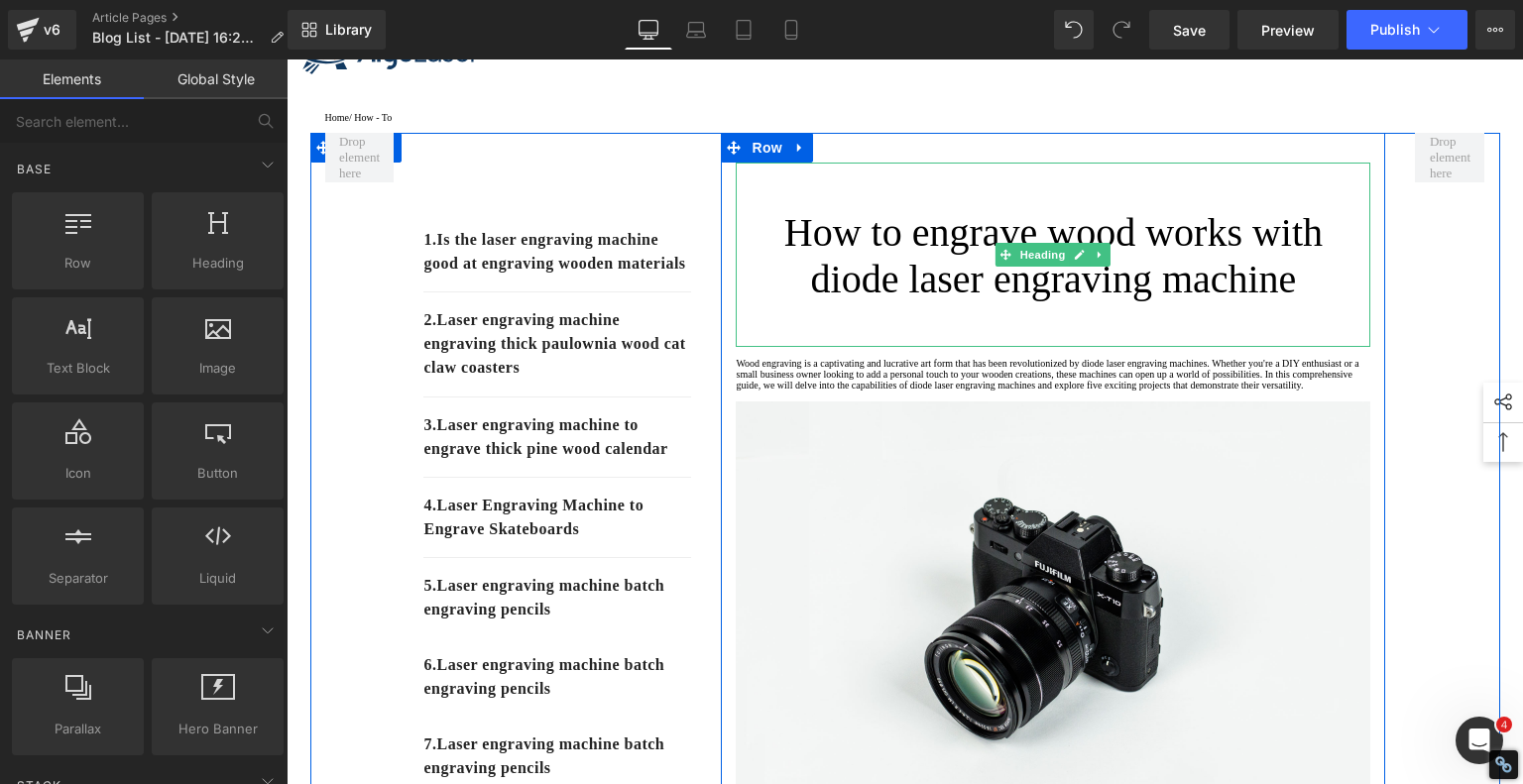 click on "How to engrave wood works with  diode laser engraving machine" at bounding box center (1053, 256) 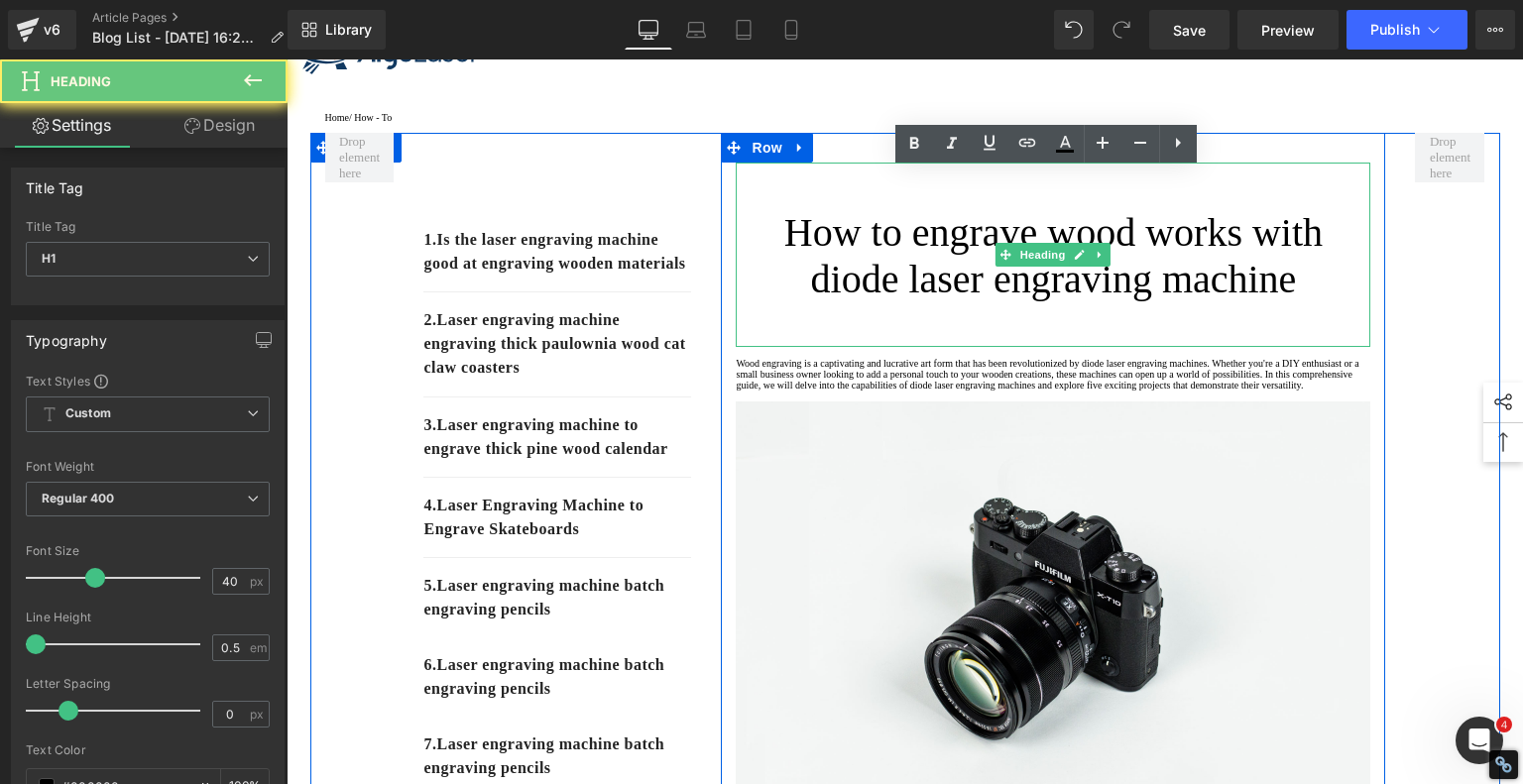 click on "How to engrave wood works with  diode laser engraving machine" at bounding box center [1053, 256] 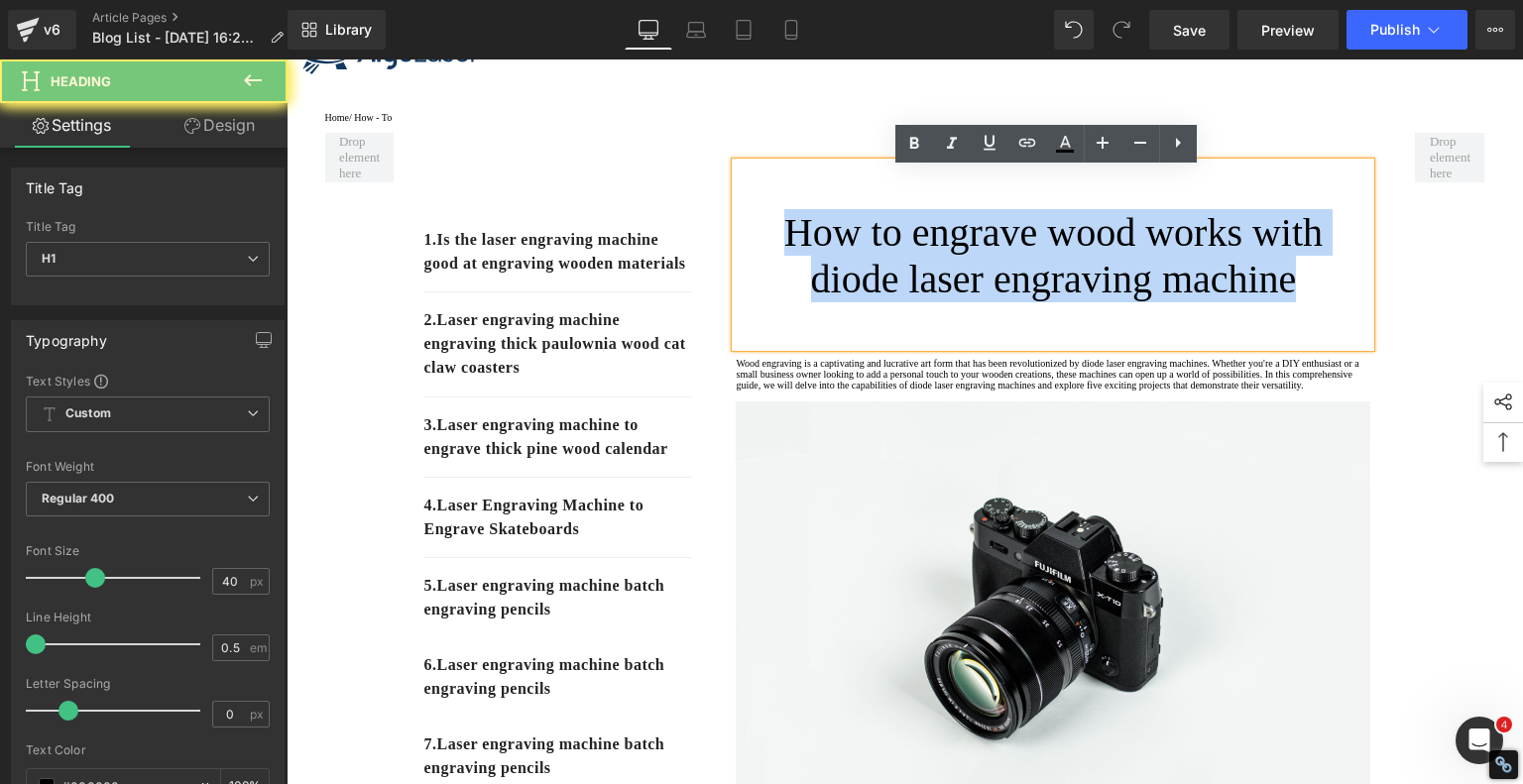 click on "How to engrave wood works with  diode laser engraving machine" at bounding box center (1053, 256) 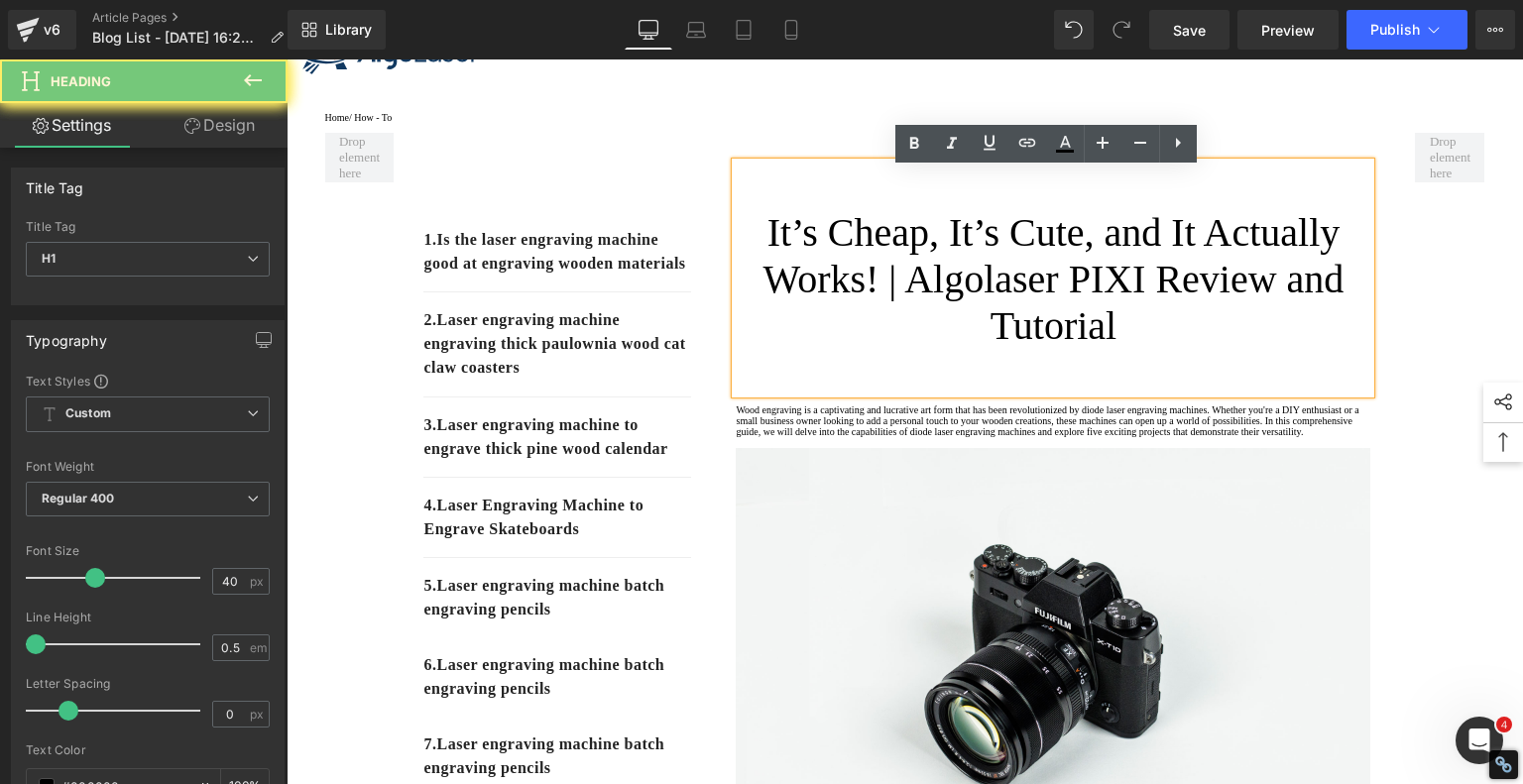 type 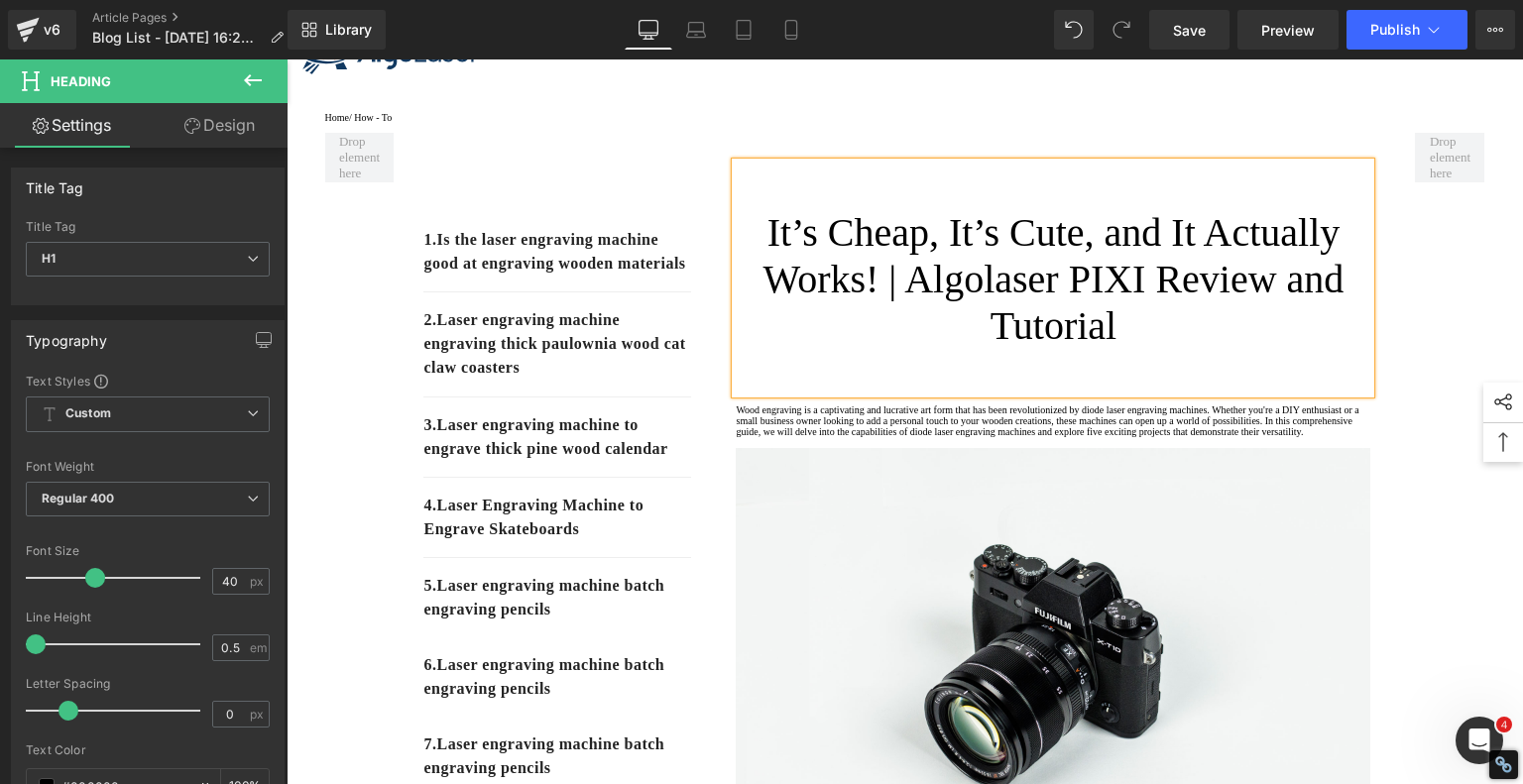 click on "It’s Cheap, It’s Cute, and It Actually Works! | Algolaser PIXI Review and Tutorial" at bounding box center [1053, 279] 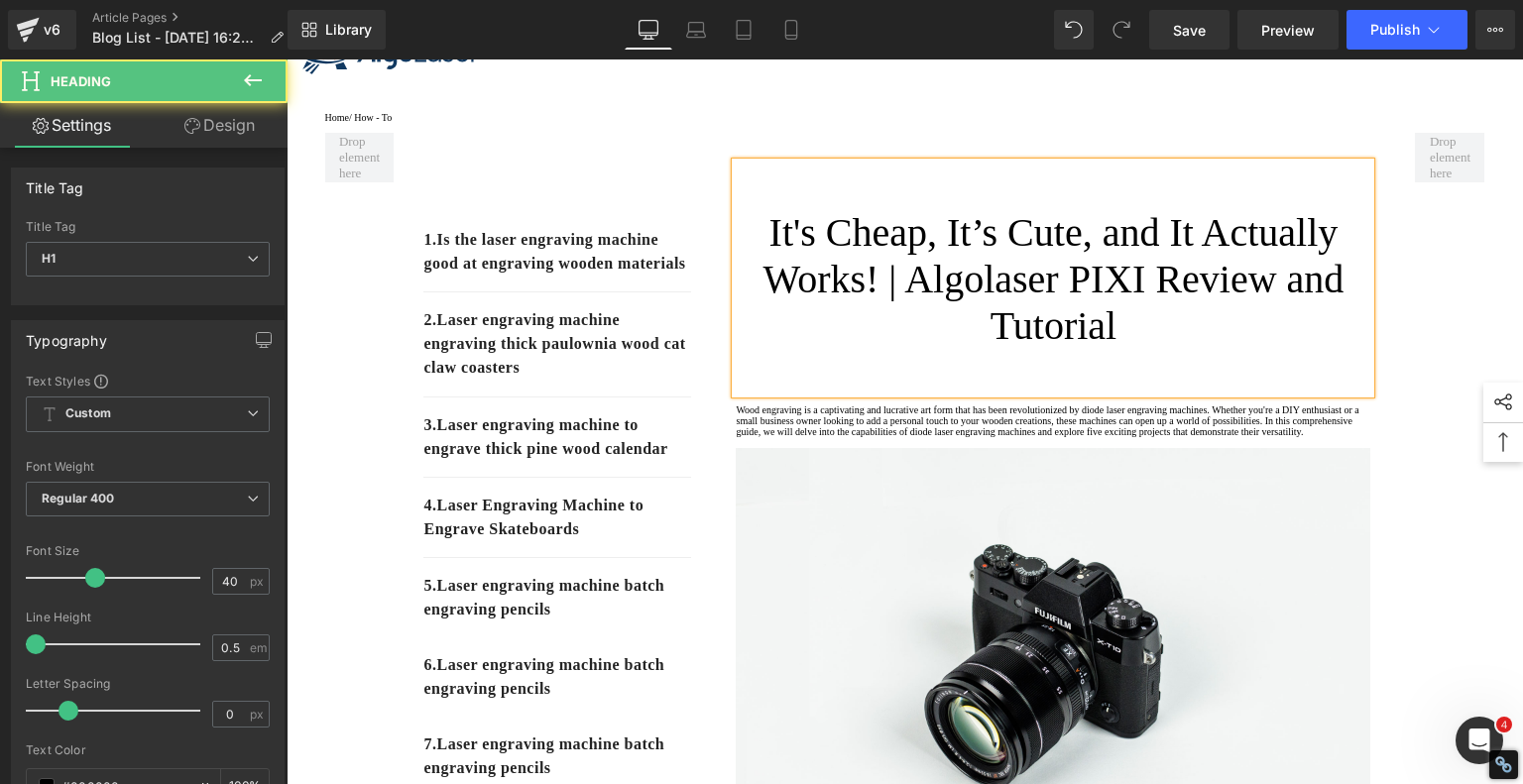 click on "It's Cheap, It’s Cute, and It Actually Works! | Algolaser PIXI Review and Tutorial" at bounding box center (1053, 279) 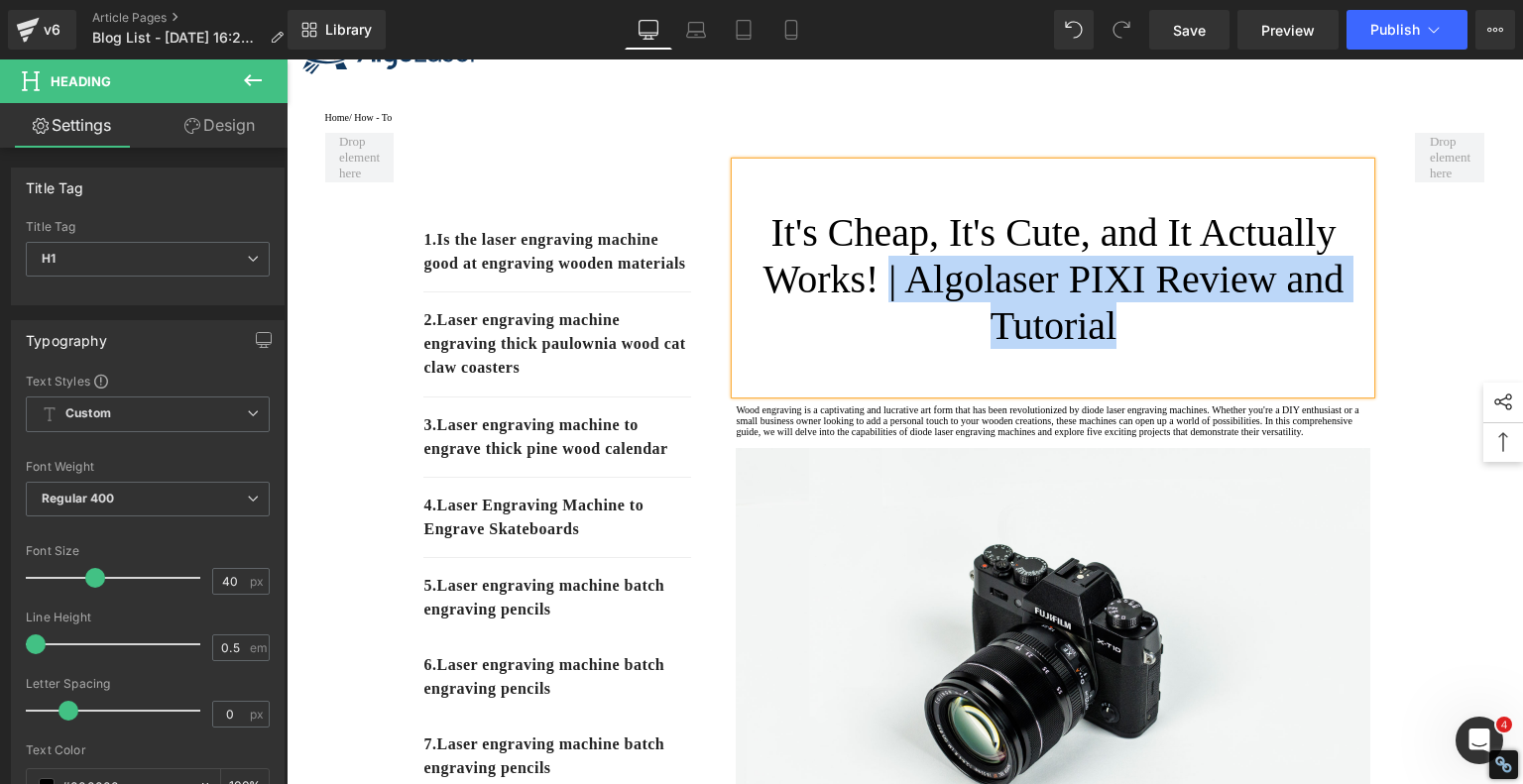 drag, startPoint x: 866, startPoint y: 314, endPoint x: 1522, endPoint y: 351, distance: 657.0426 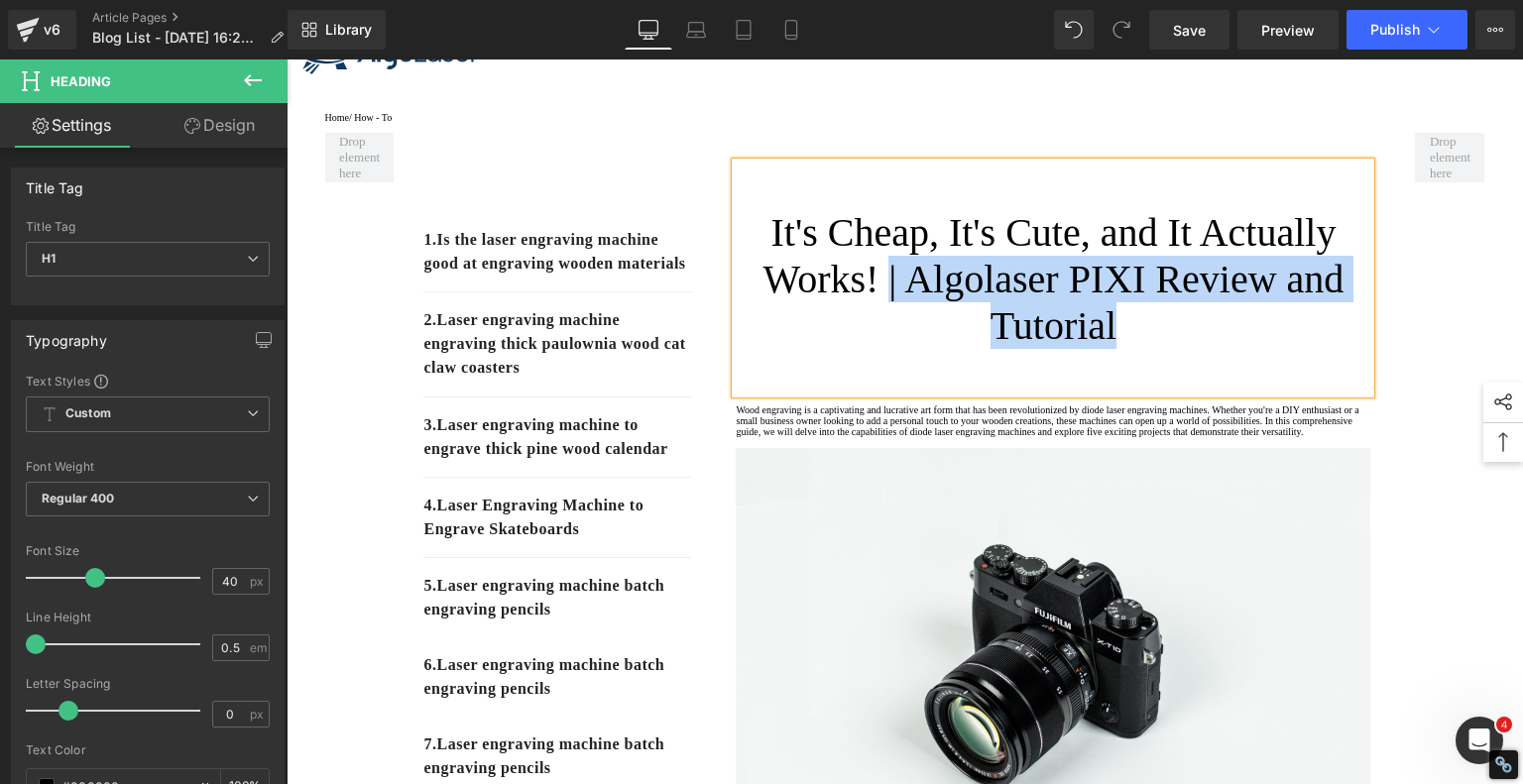 click on "It's Cheap, It's Cute, and It Actually Works! | Algolaser PIXI Review and Tutorial" at bounding box center [1053, 279] 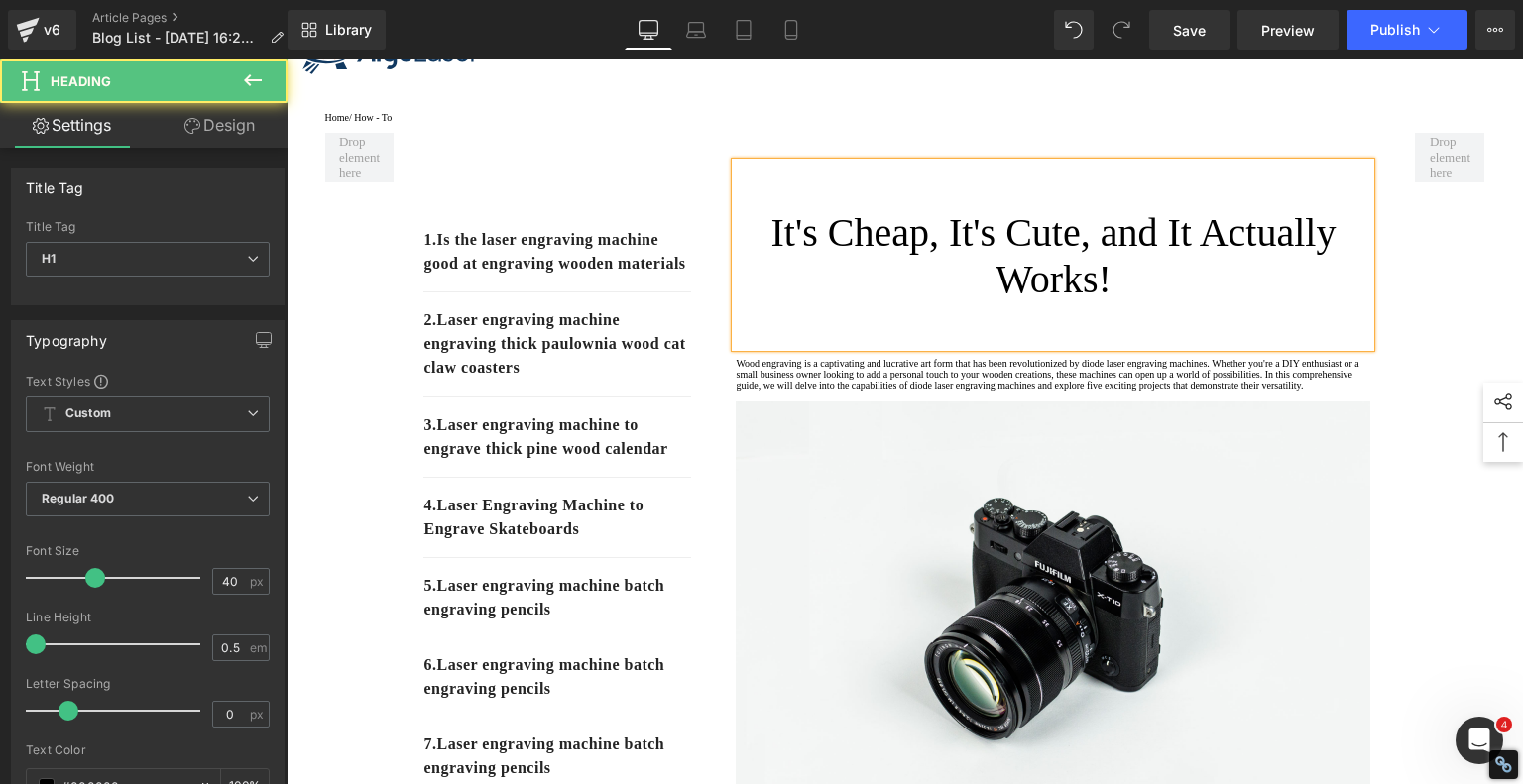 click on "It's Cheap, It's Cute, and It Actually Works!" at bounding box center (1053, 256) 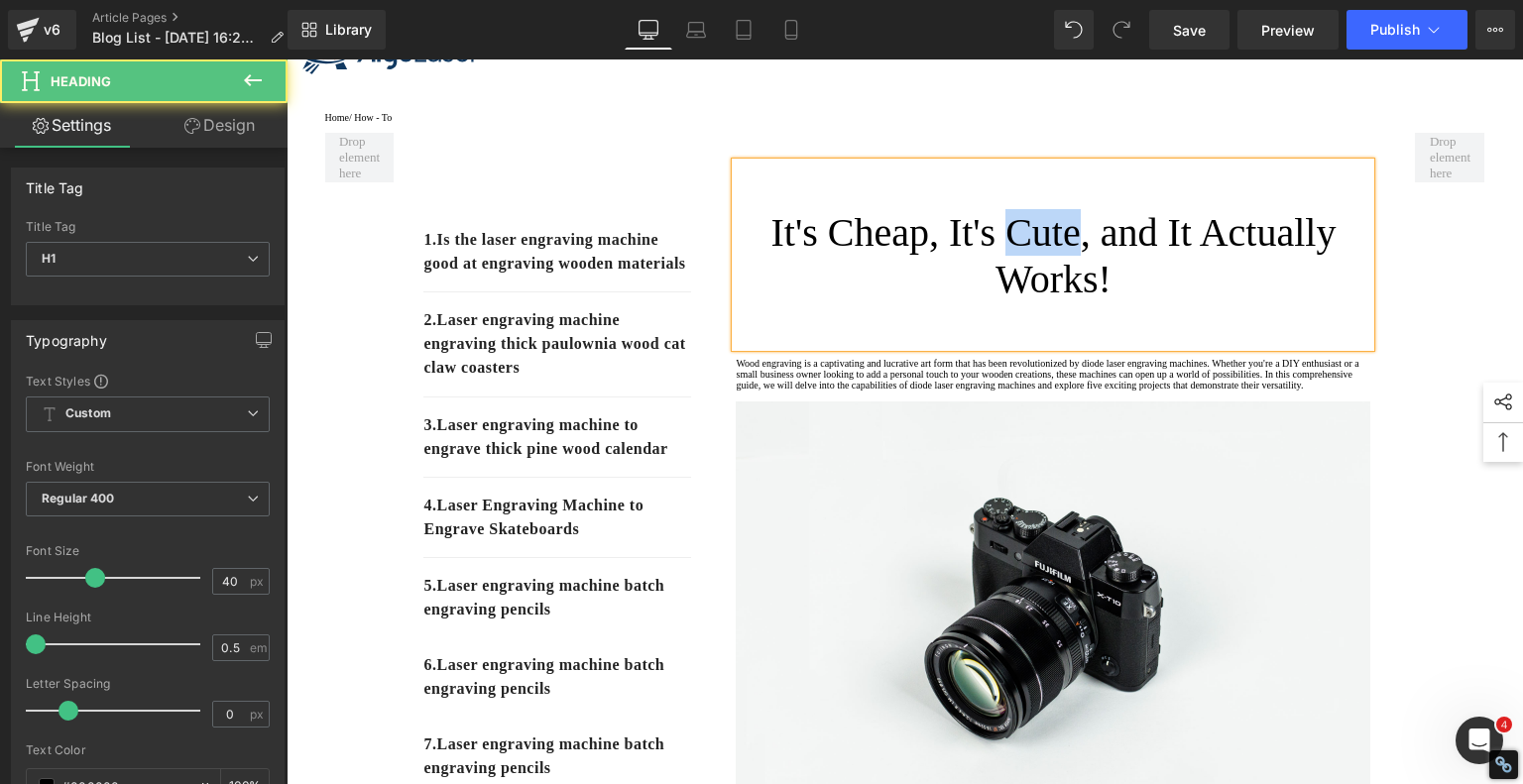 click on "It's Cheap, It's Cute, and It Actually Works!" at bounding box center [1053, 256] 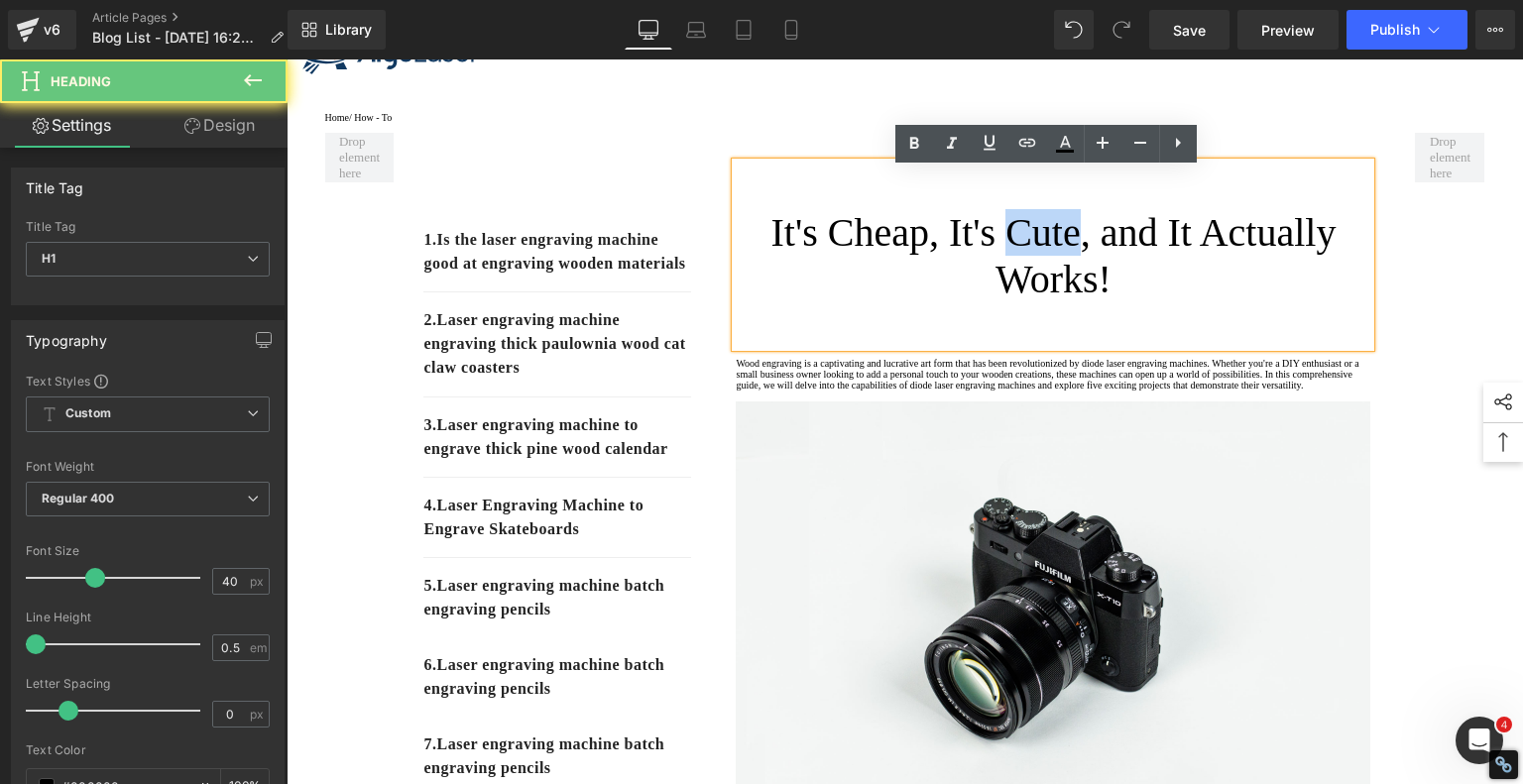 click on "It's Cheap, It's Cute, and It Actually Works!" at bounding box center (1053, 256) 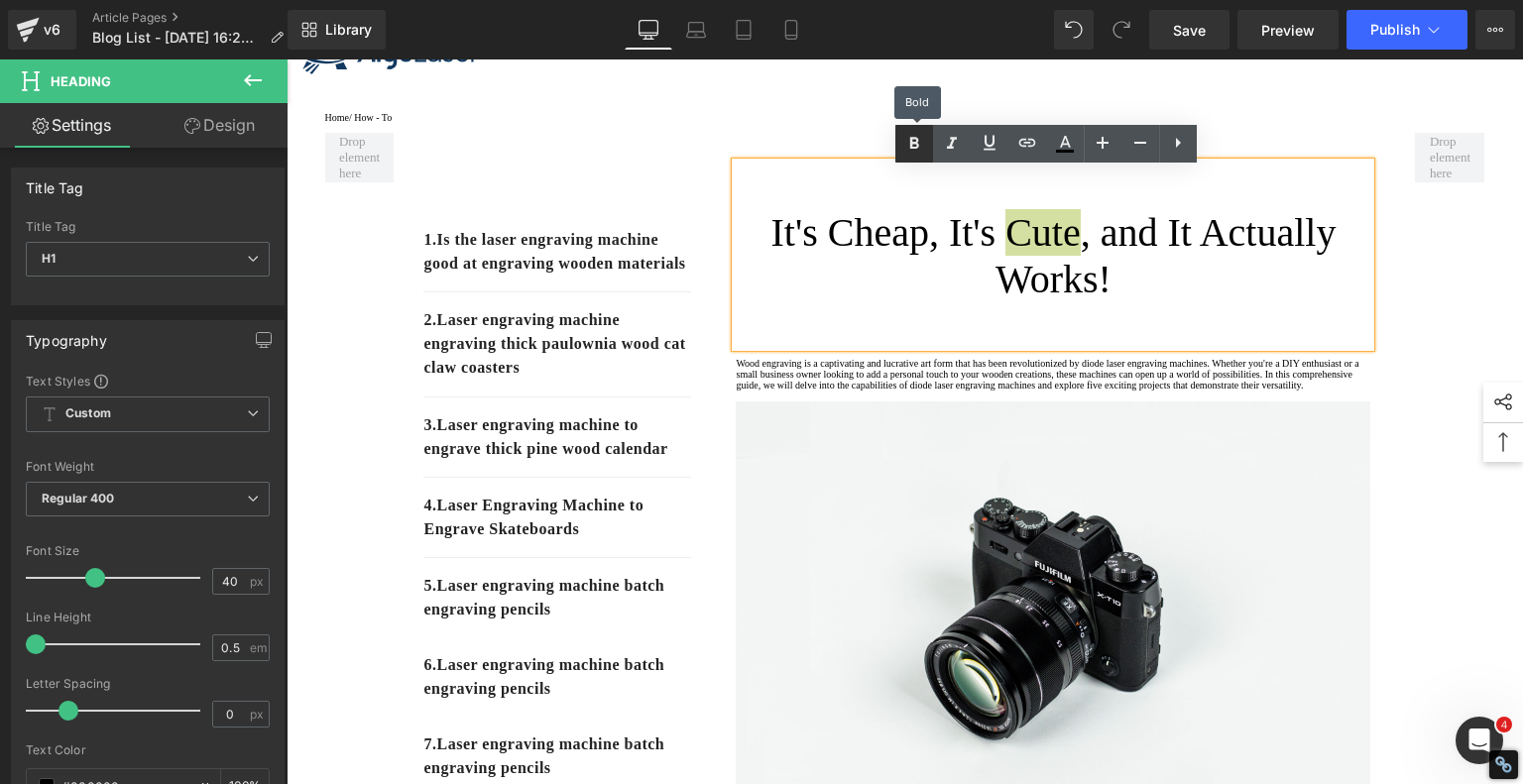 click 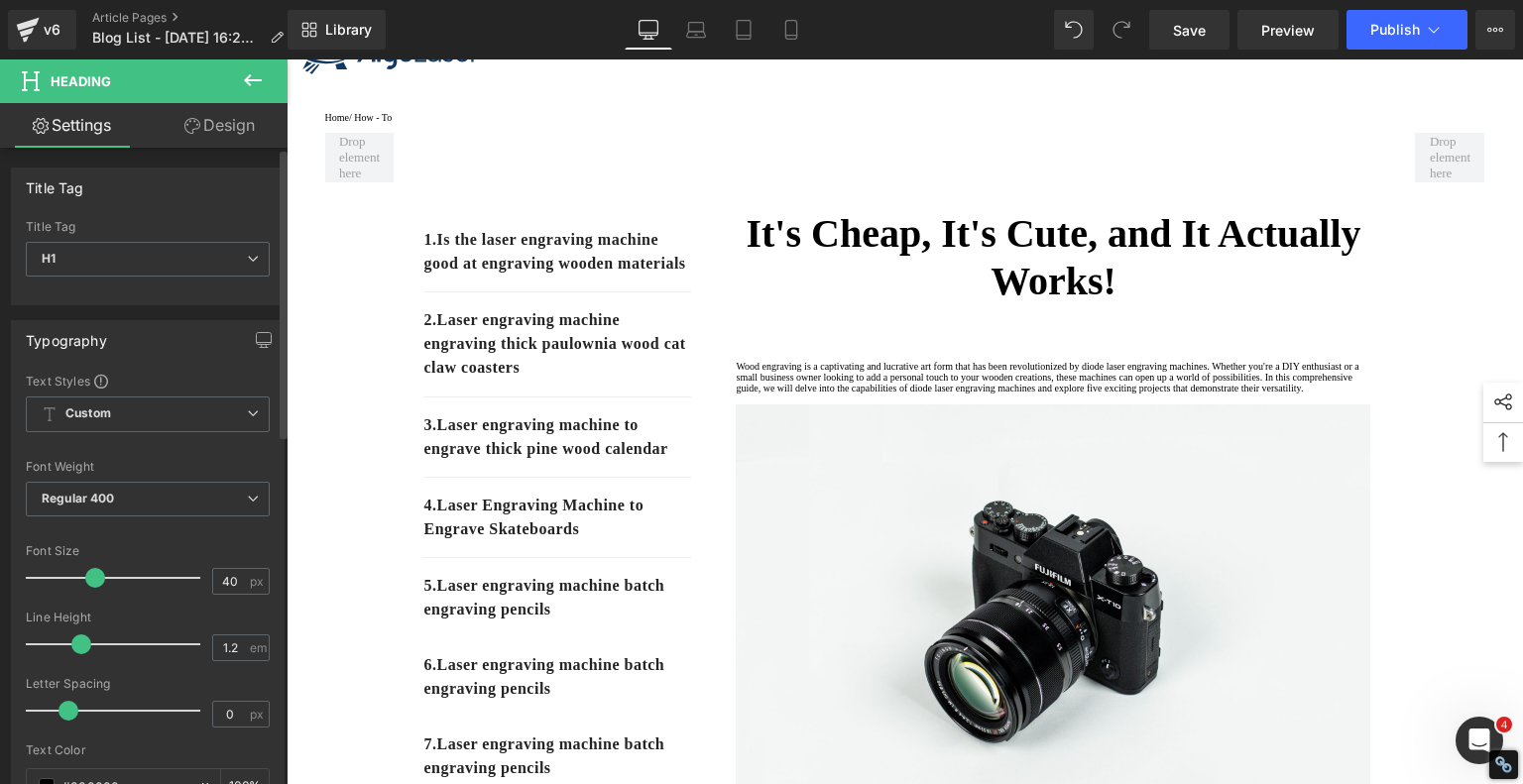 type on "1.3" 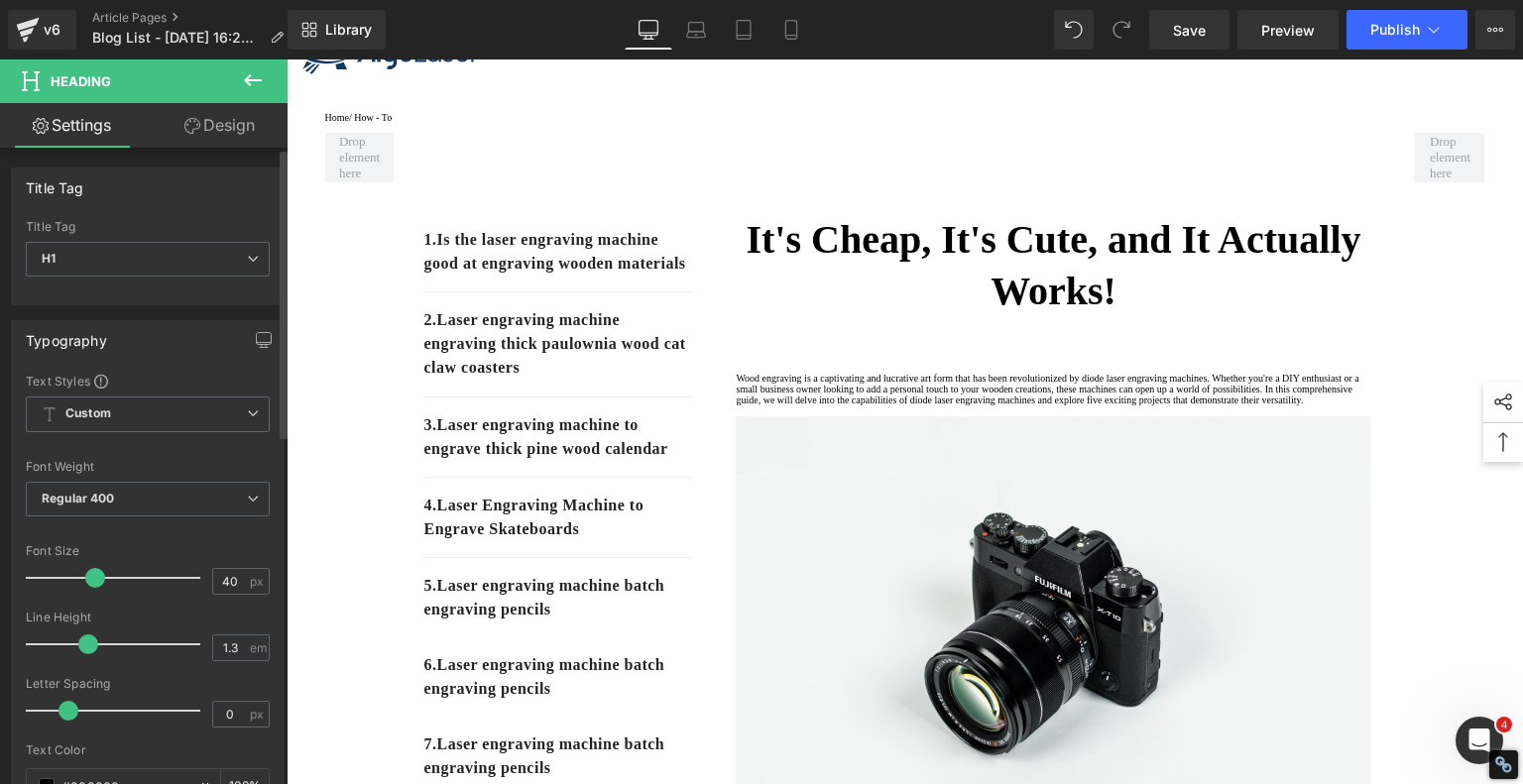 drag, startPoint x: 36, startPoint y: 639, endPoint x: 85, endPoint y: 641, distance: 49.040799 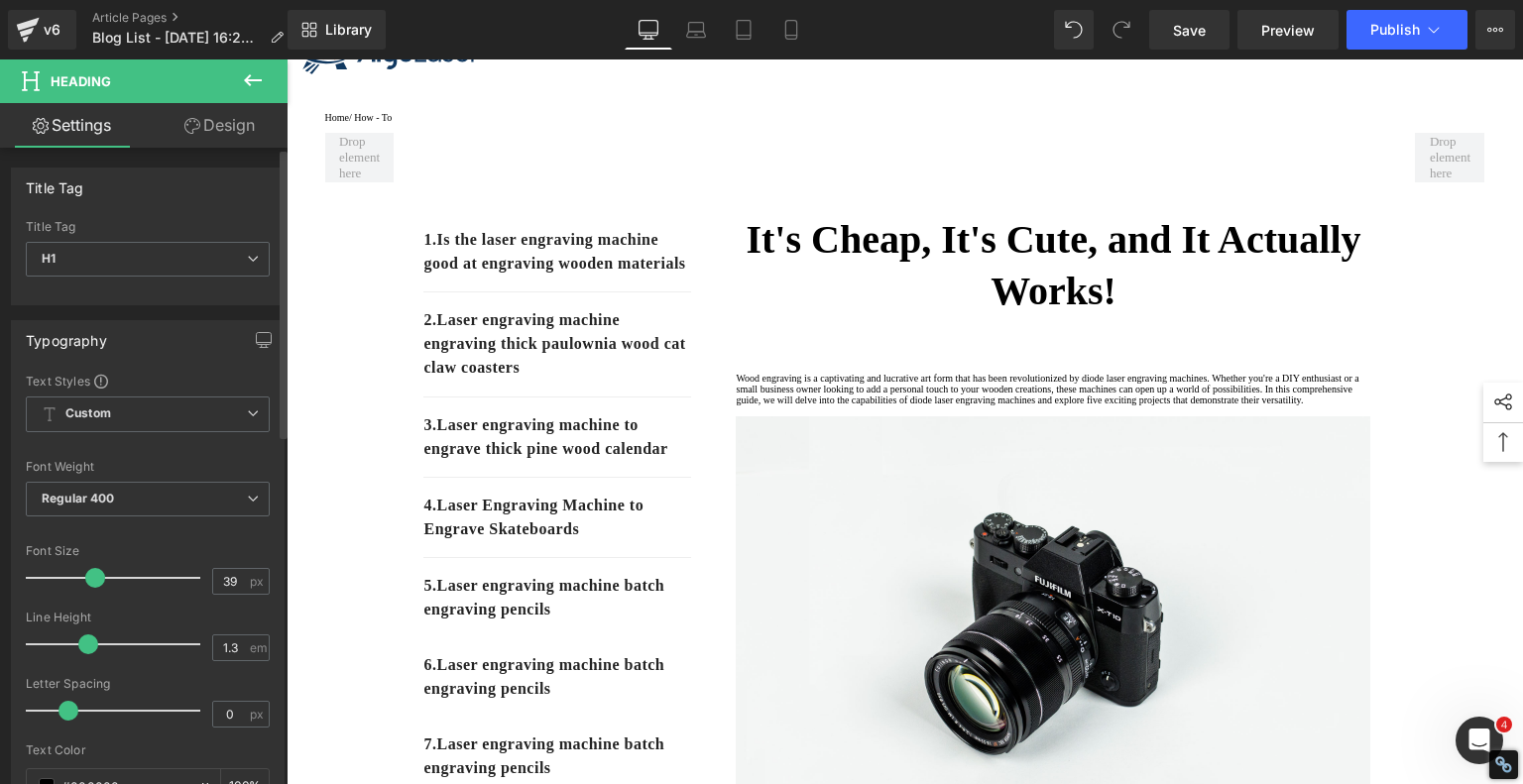 type on "38" 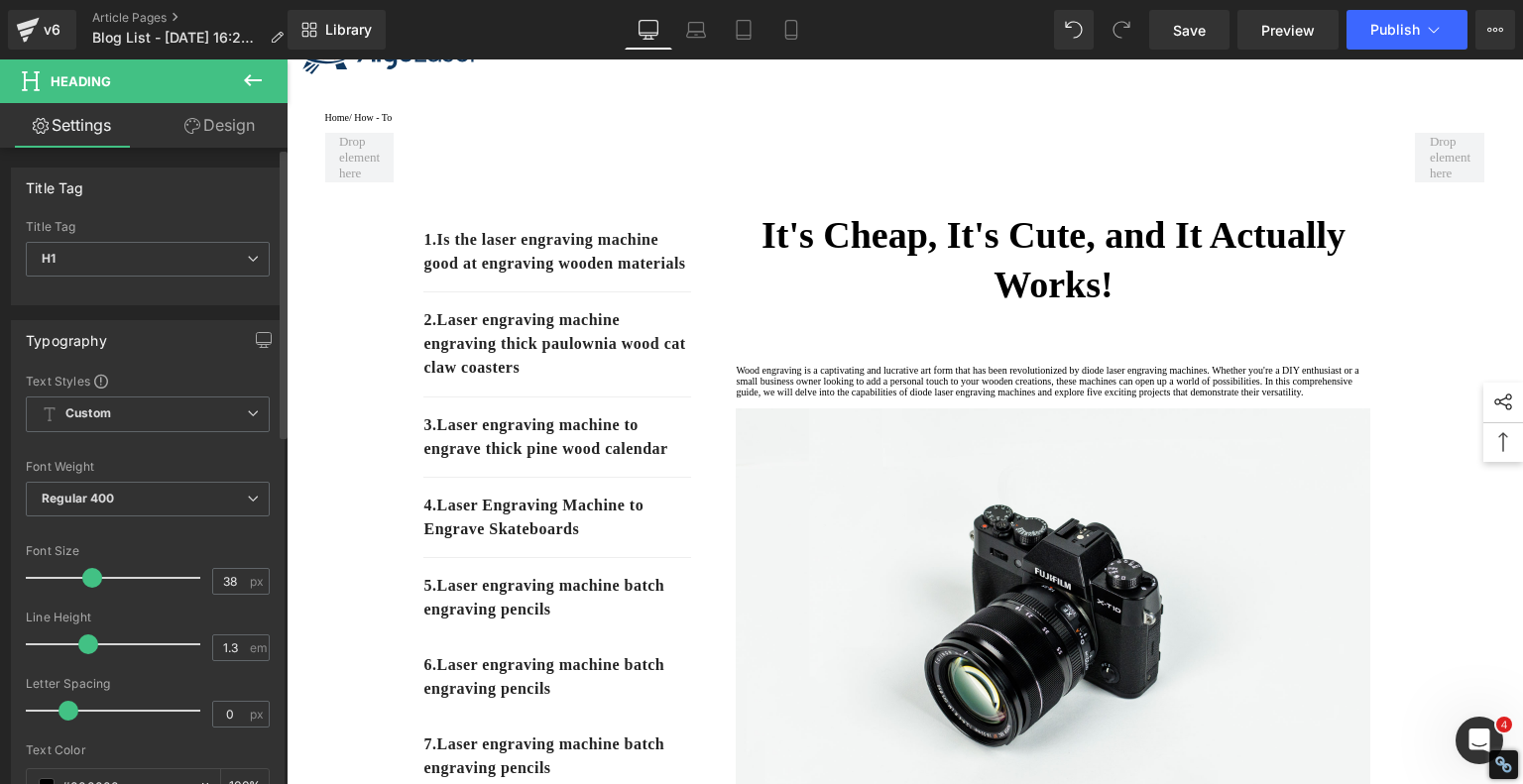 click at bounding box center (92, 578) 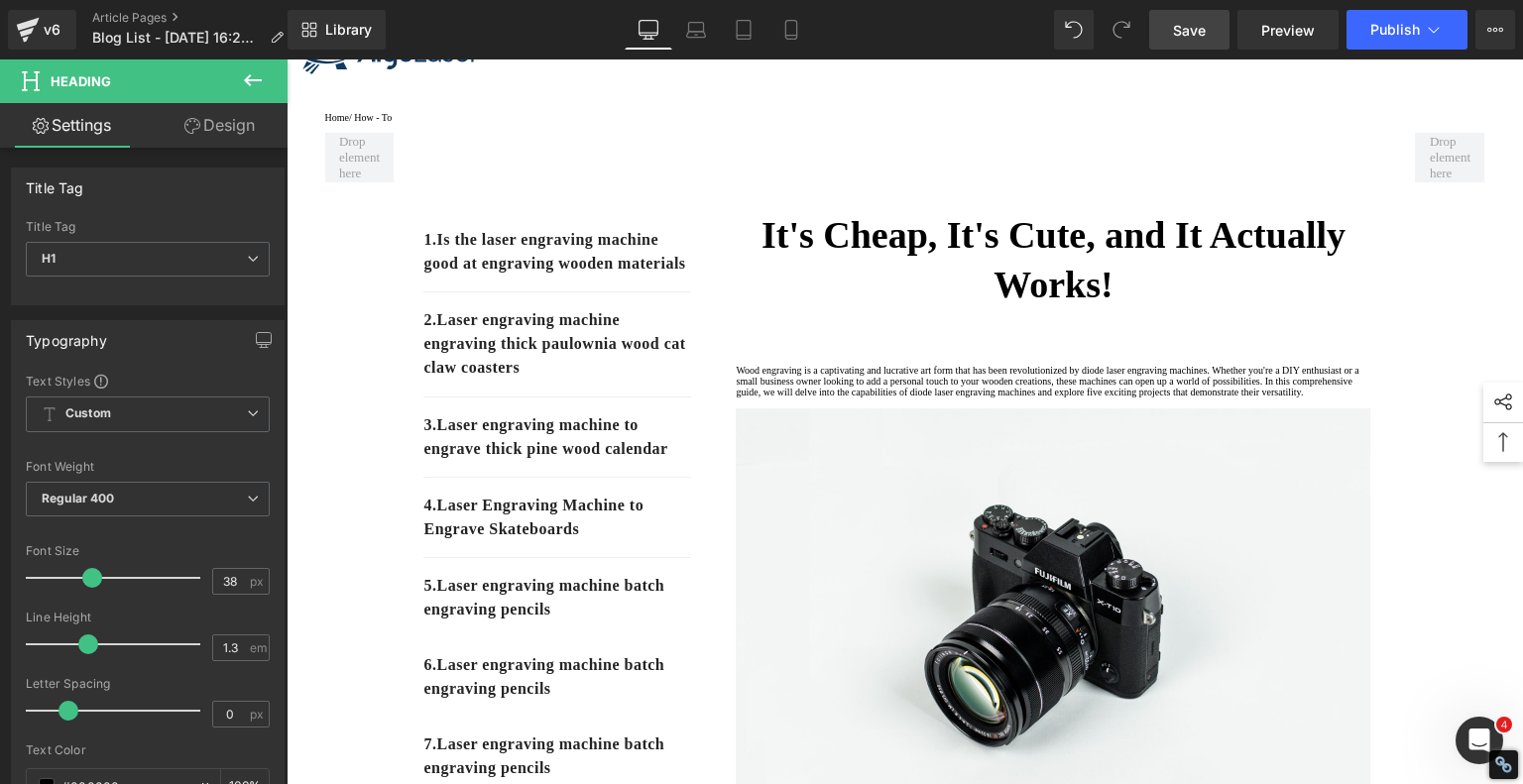 click on "Save" at bounding box center (1189, 30) 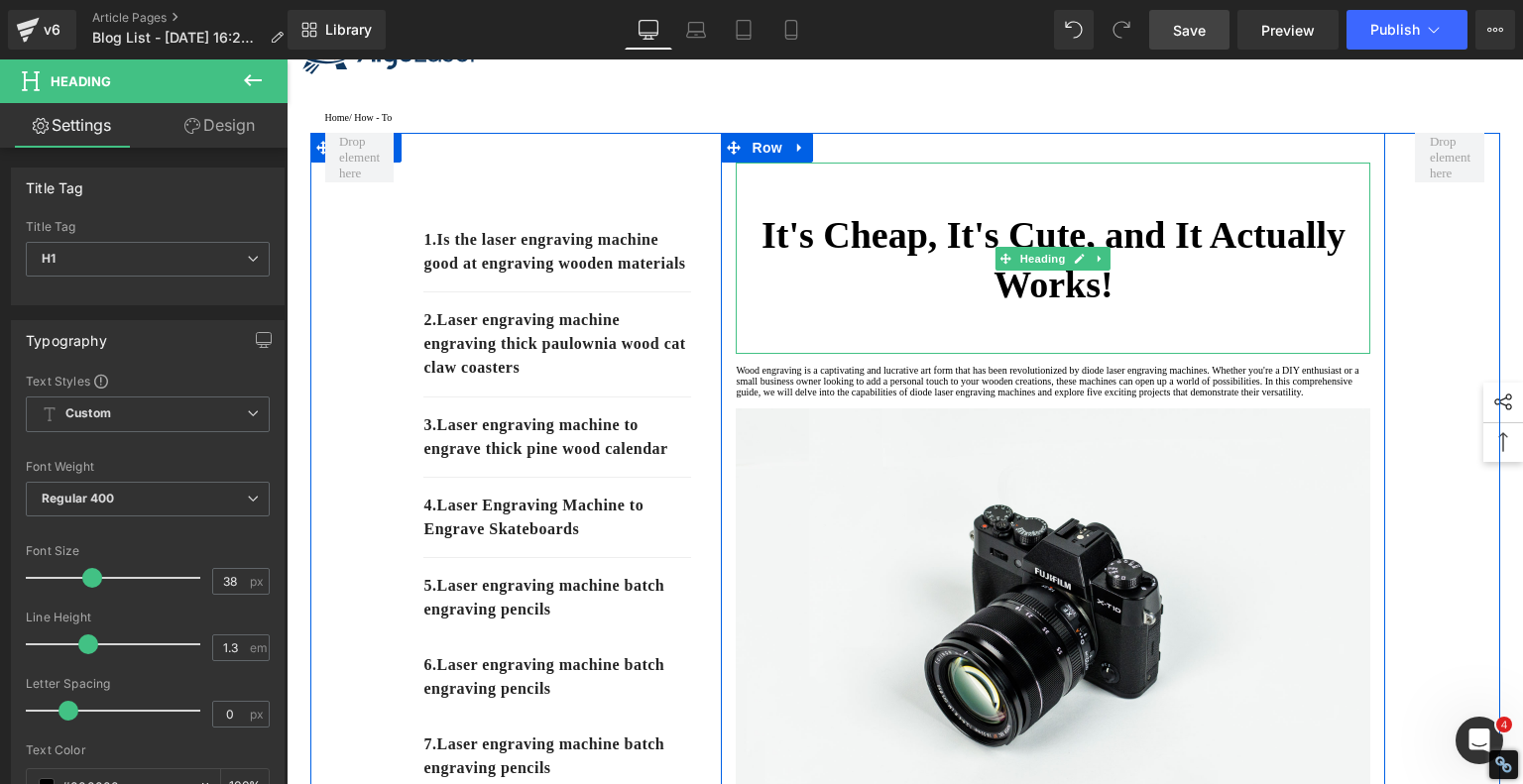 click on "It's Cheap, It's Cute, and It Actually Works!" at bounding box center [1053, 260] 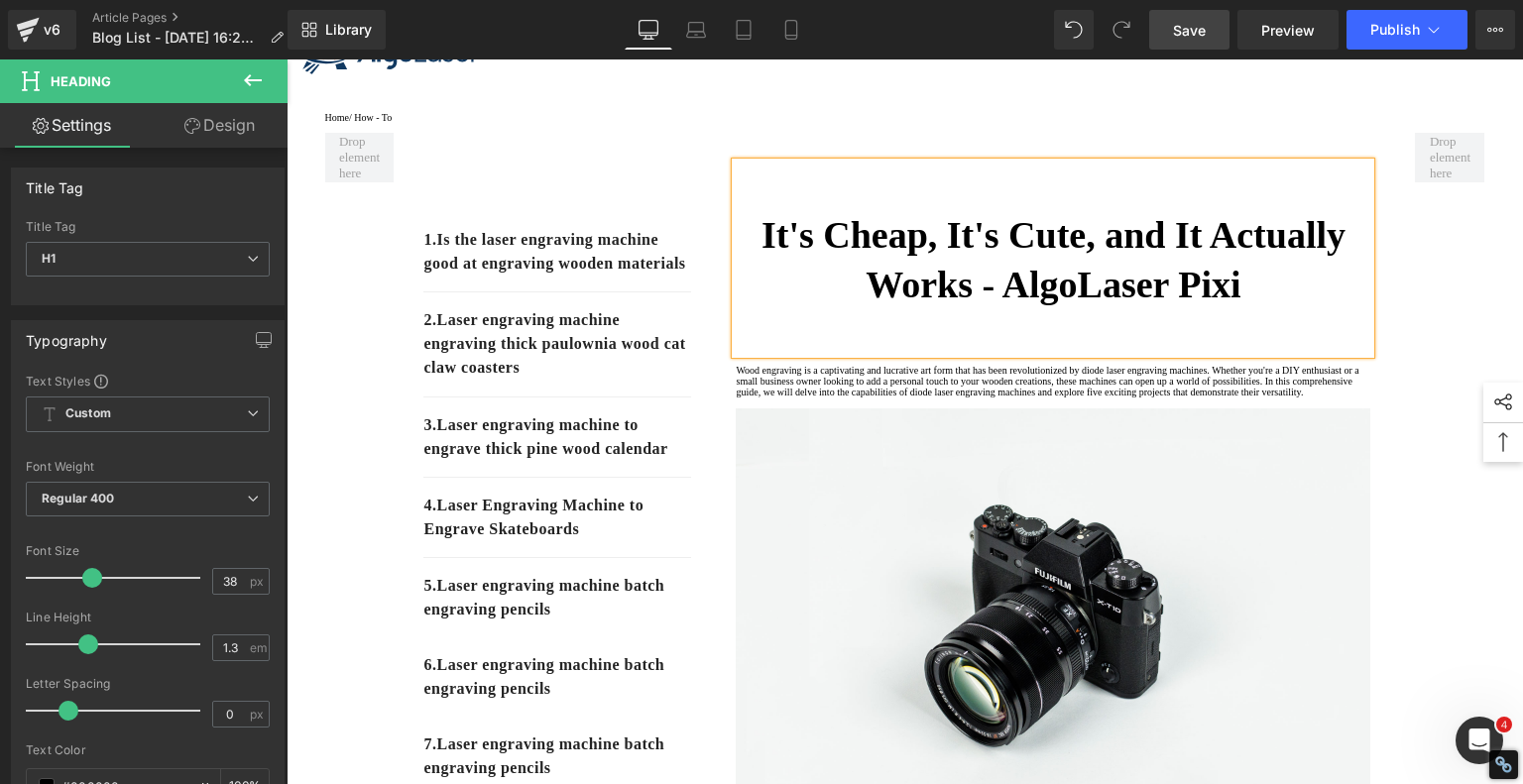 click on "1.  Is the laser engraving machine good at engraving wooden materials Text Block         2.  Laser engraving machine engraving thick paulownia wood cat claw coasters Text Block         3.  Laser engraving machine to engrave thick pine wood calendar Text Block         4.  Laser Engraving Machine to Engrave Skateboards Text Block         5.  Laser engraving machine batch engraving pencils Text Block         6 .  Laser engraving machine batch engraving pencils Text Block         7 .  Laser engraving machine batch engraving pencils Text Block         Row         It's Cheap, It's Cute, and It Actually Works - AlgoLaser Pixi Heading         Text Block         Image         Row         How to engrave wood works with  diode laser engraving machine Heading         Text Block         Image         Row         How to engrave wood works with  diode laser engraving machine Heading         Text Block         Image         Row         Row" at bounding box center [905, 1070] 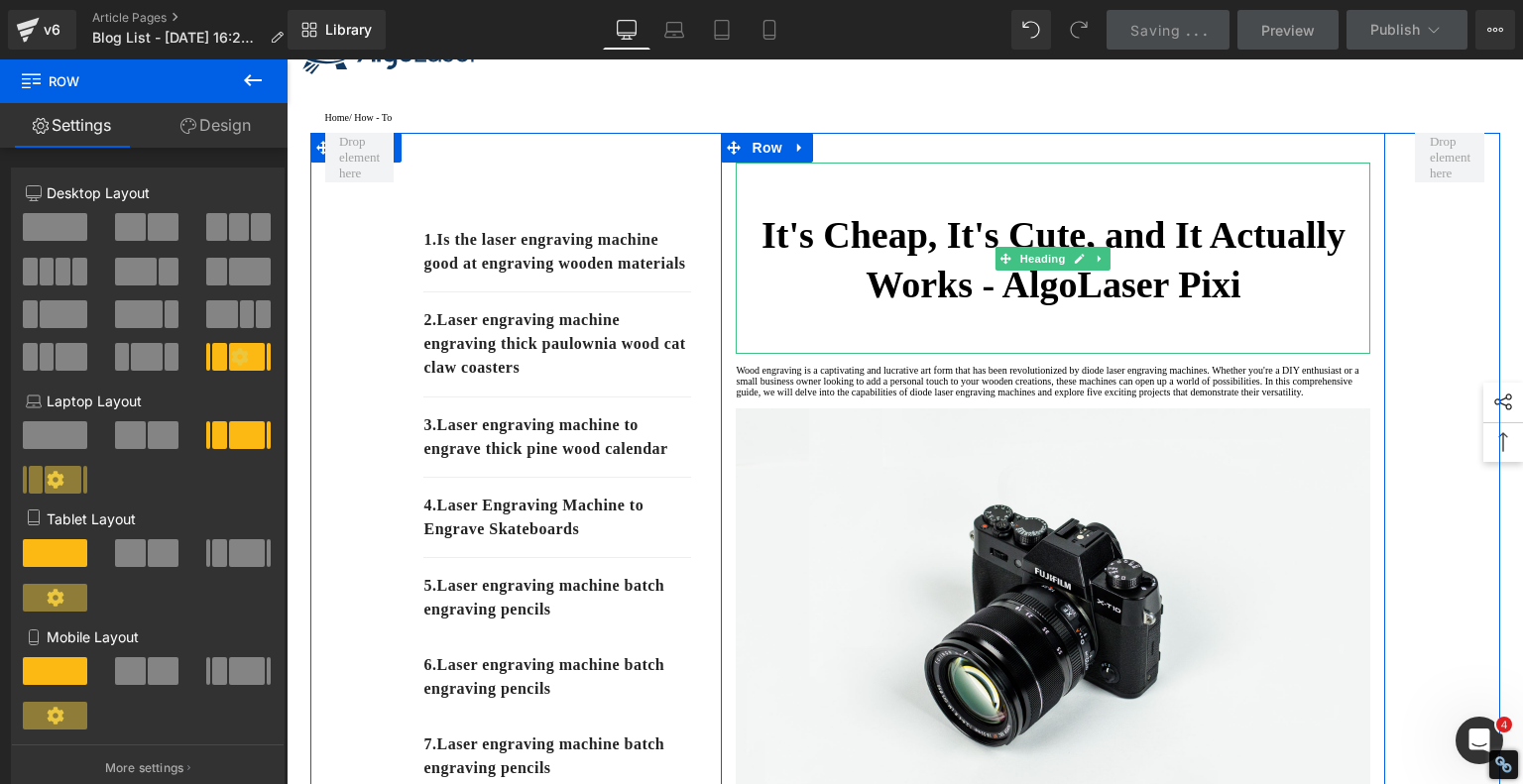 click on "It's Cheap, It's Cute, and It Actually Works - AlgoLaser Pixi" at bounding box center [1053, 259] 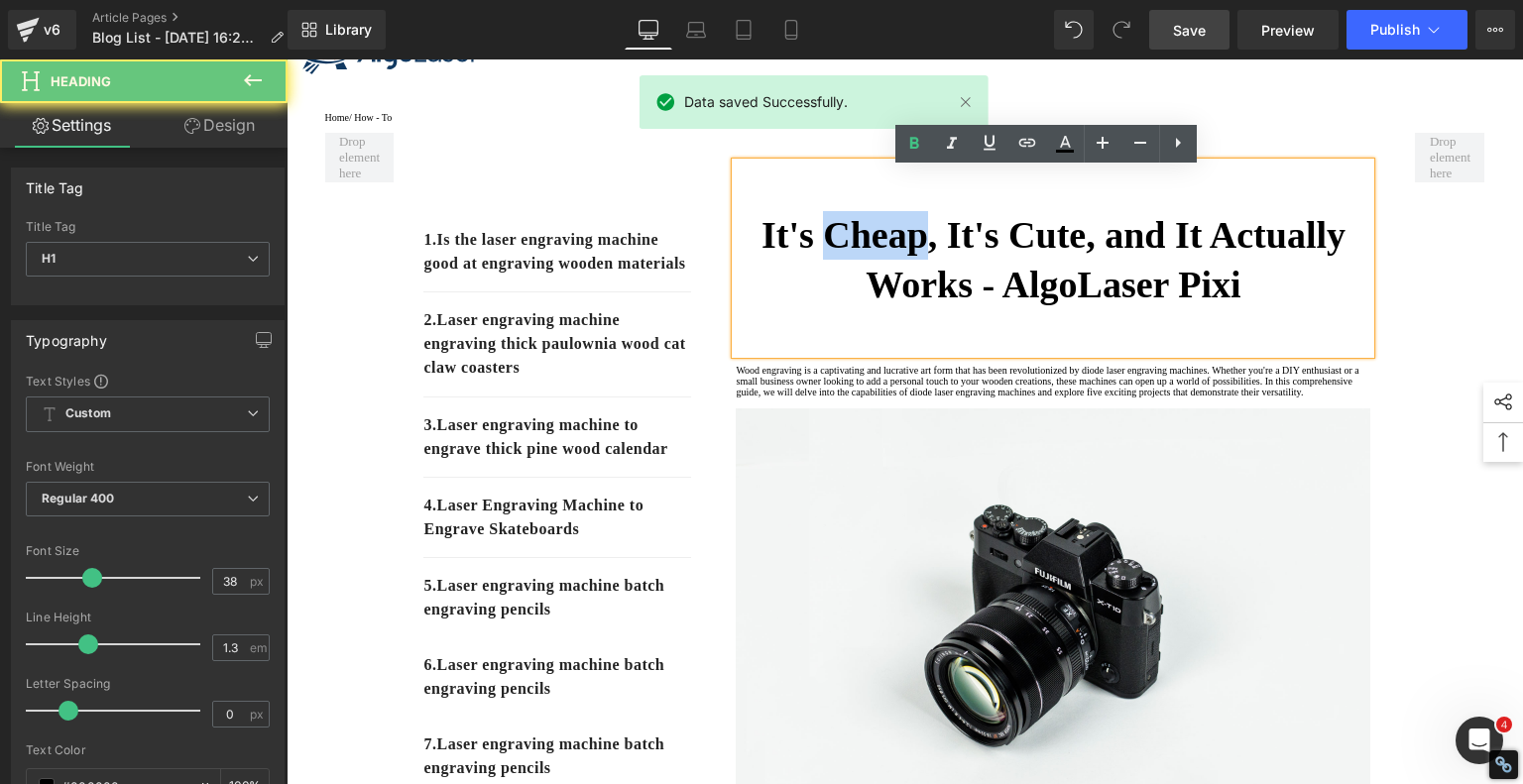 click on "It's Cheap, It's Cute, and It Actually Works - AlgoLaser Pixi" at bounding box center (1053, 259) 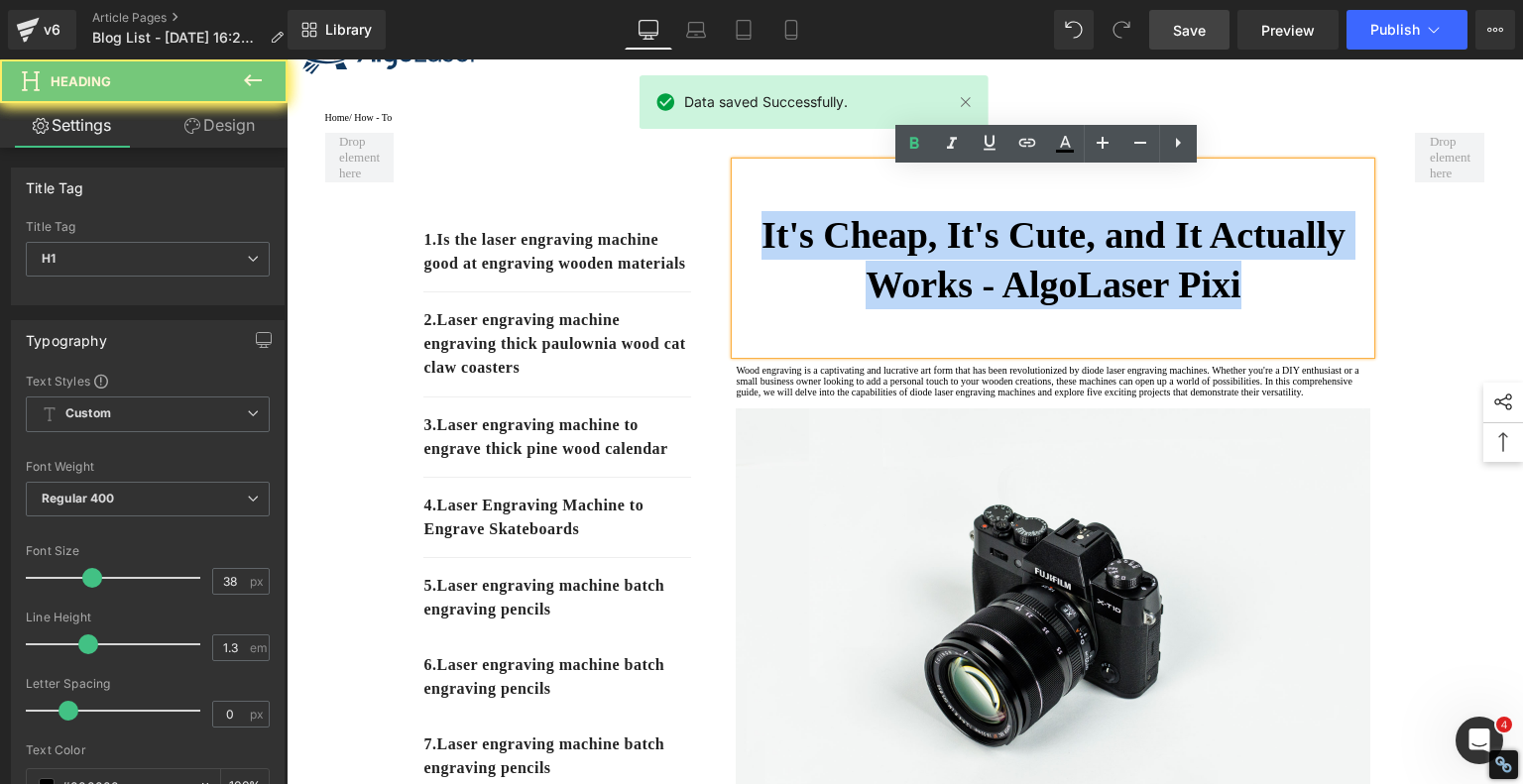 click on "It's Cheap, It's Cute, and It Actually Works - AlgoLaser Pixi" at bounding box center [1053, 259] 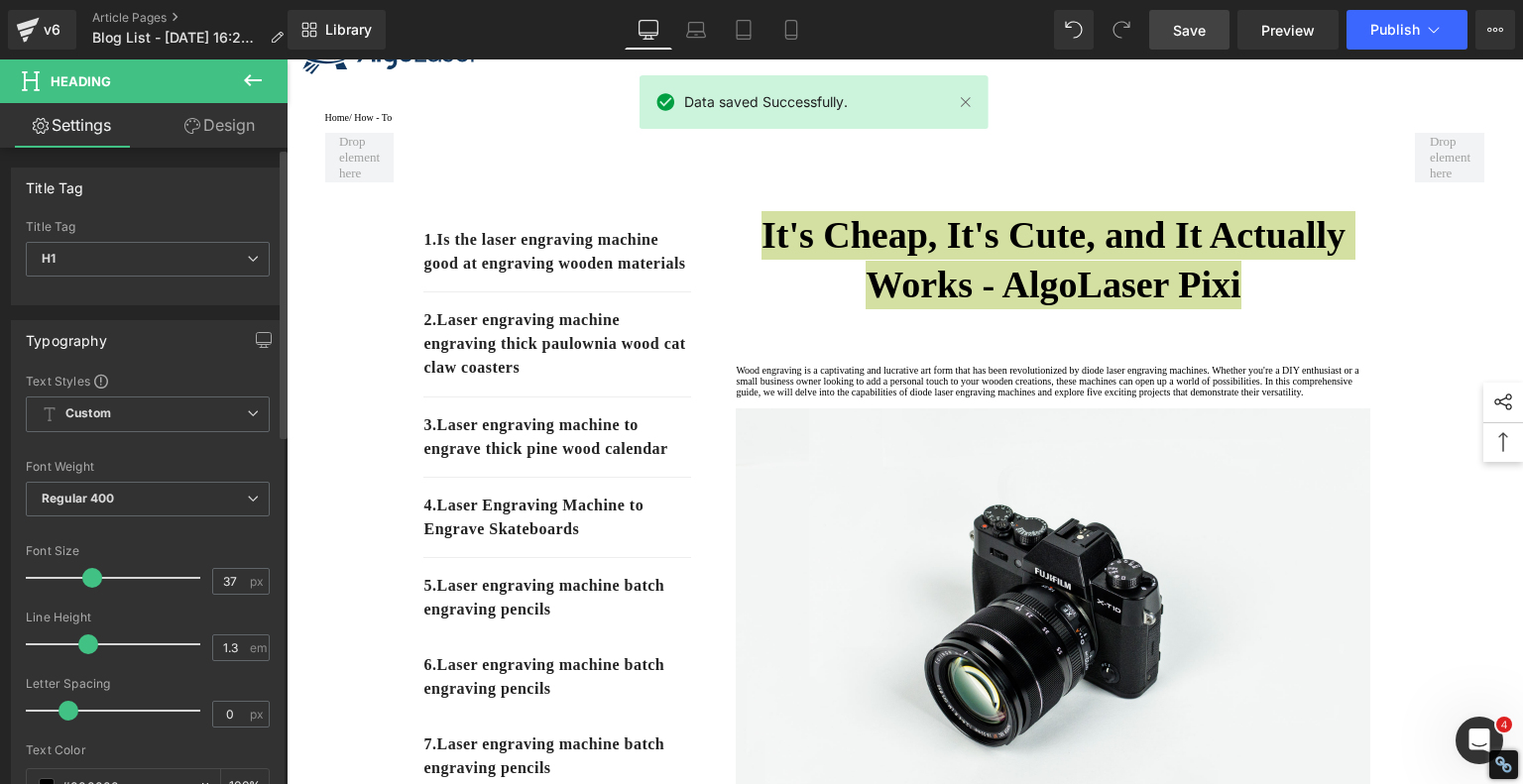 type on "36" 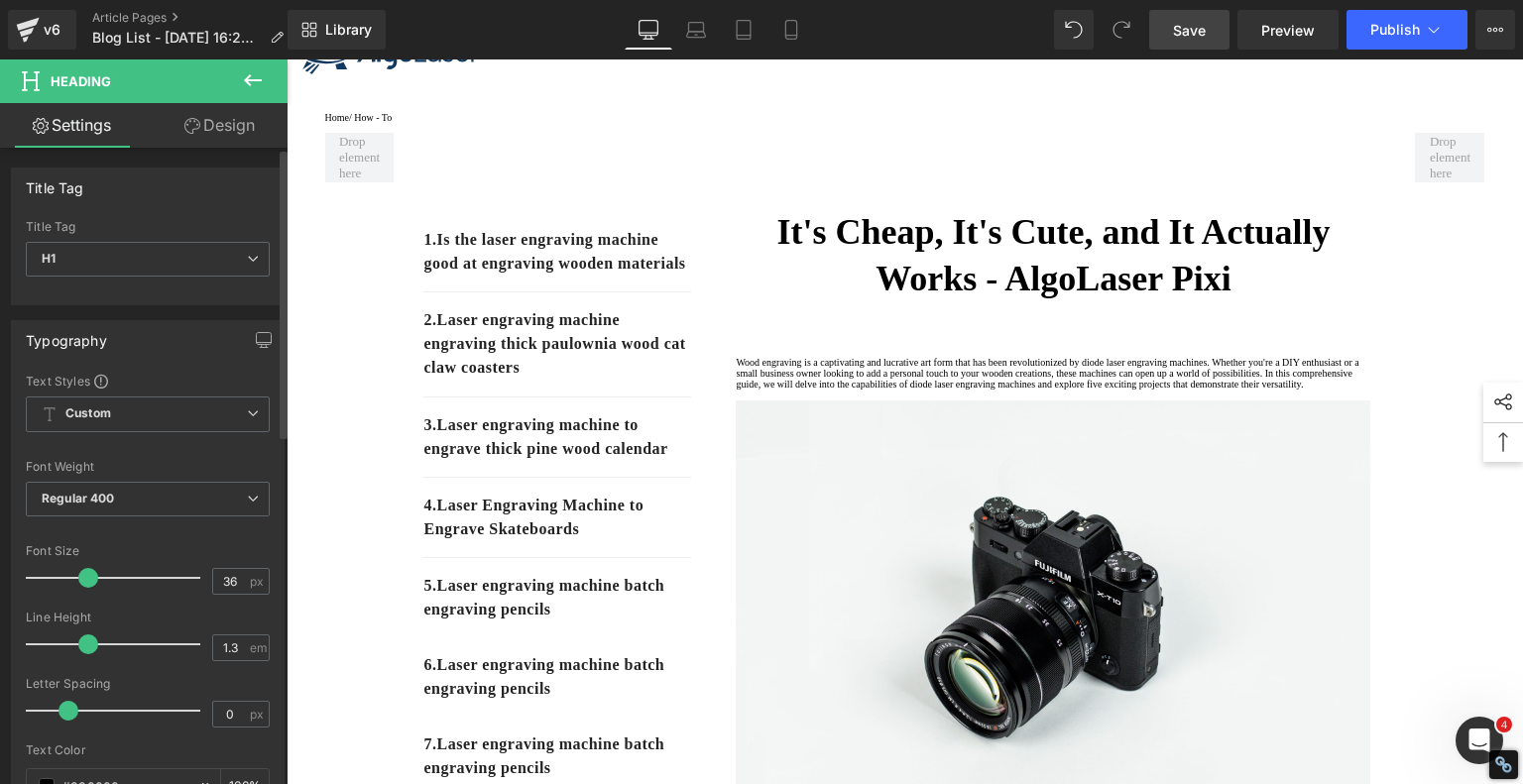 click at bounding box center [88, 578] 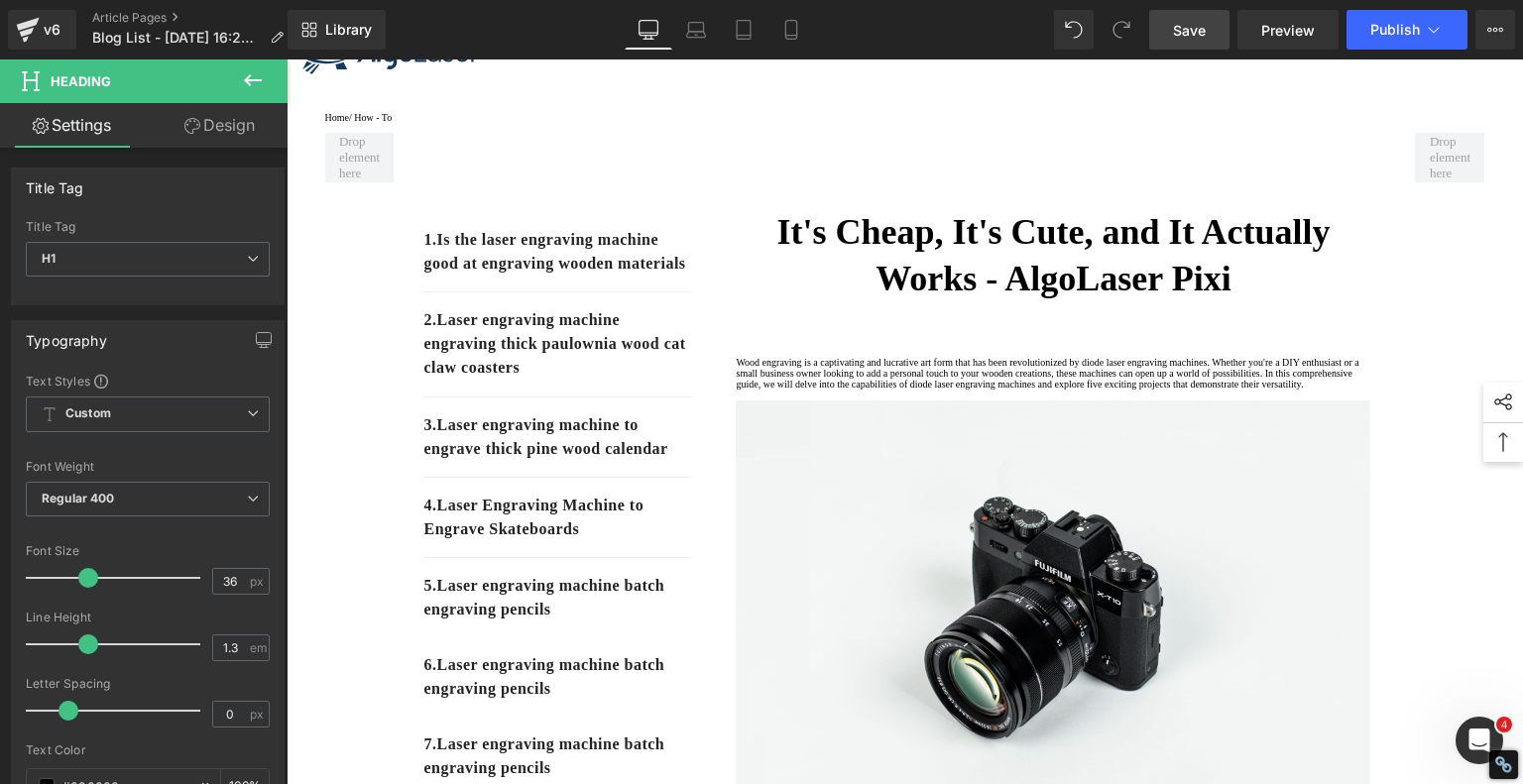 click on "Save" at bounding box center [1189, 30] 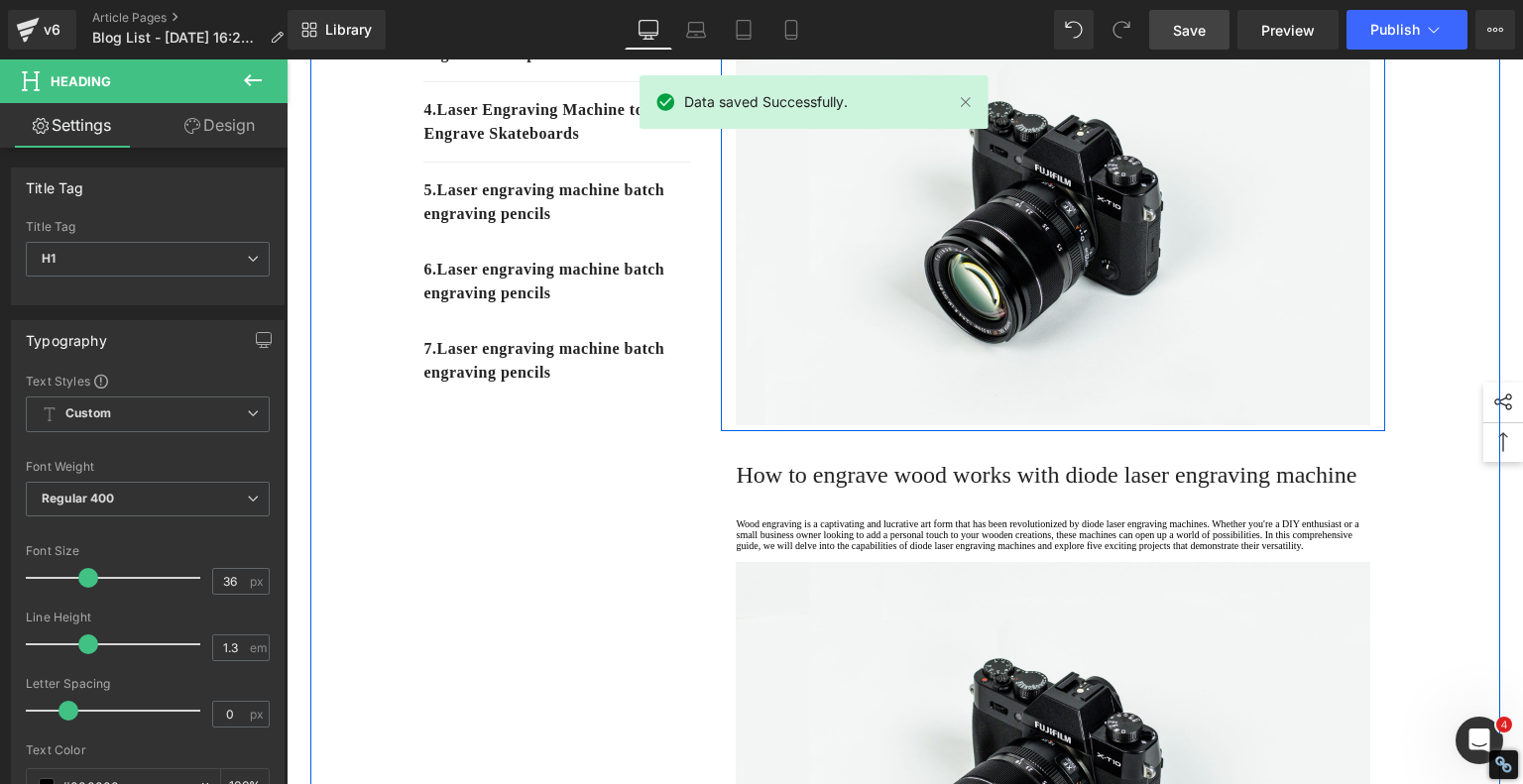 scroll, scrollTop: 472, scrollLeft: 0, axis: vertical 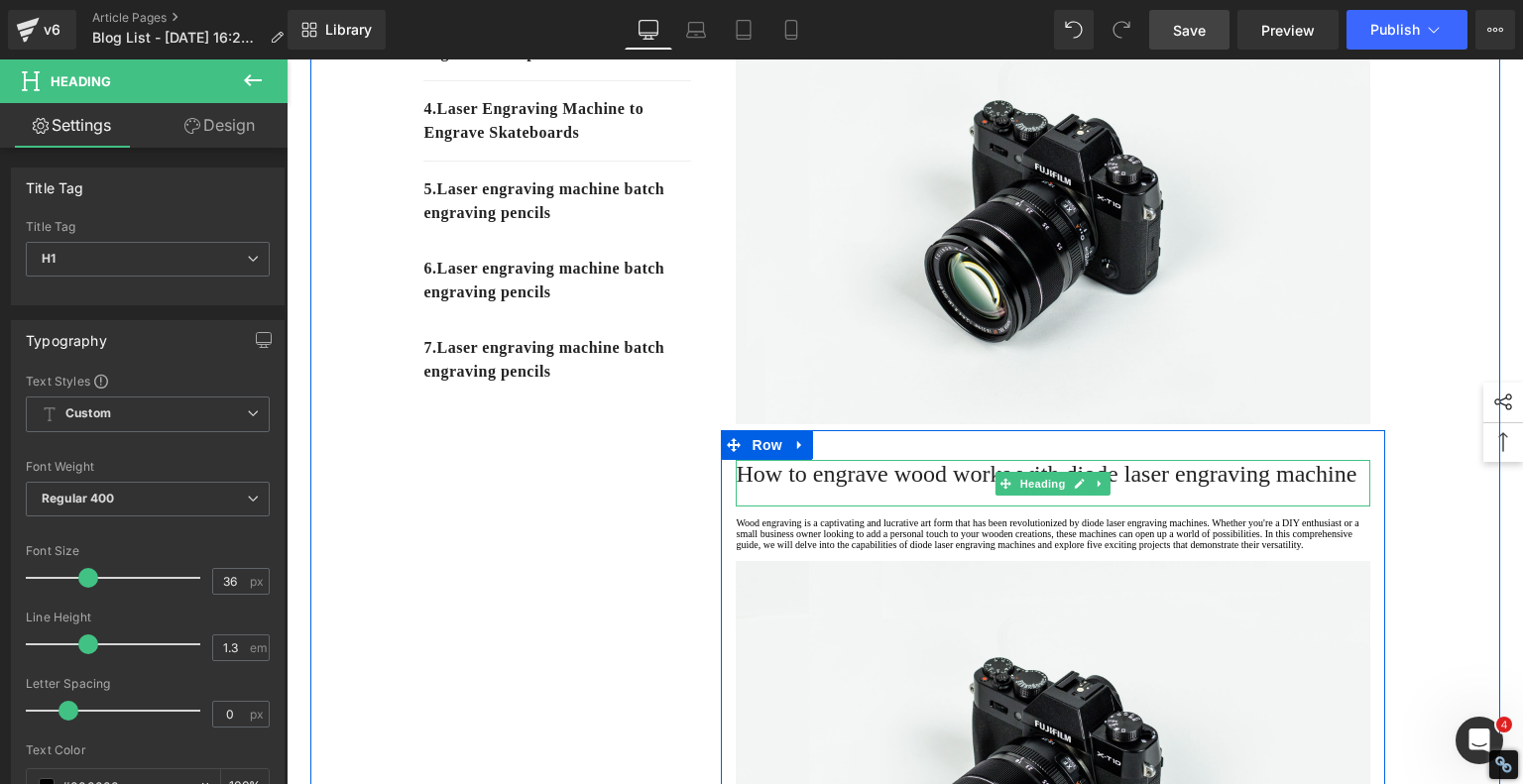 click 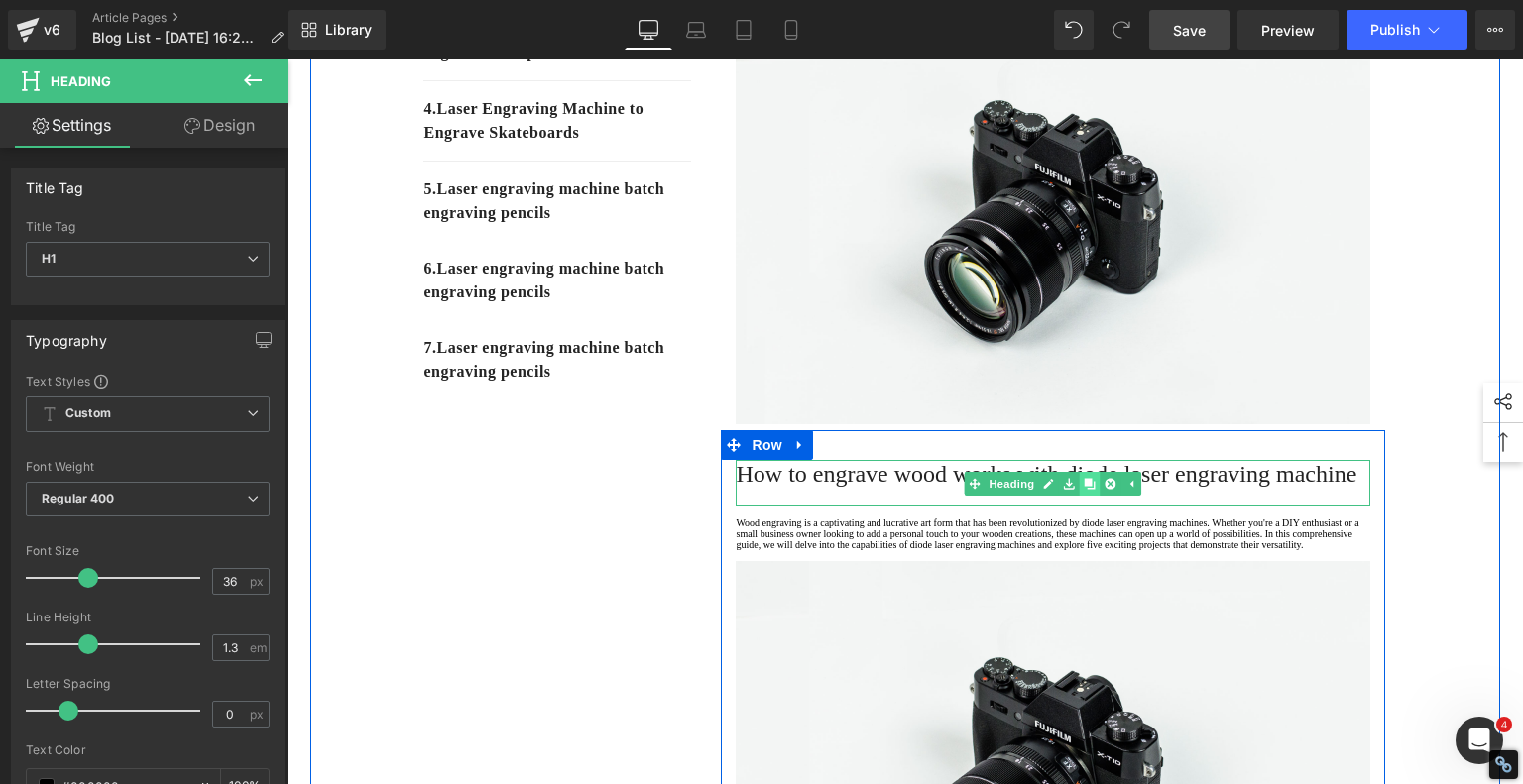 click 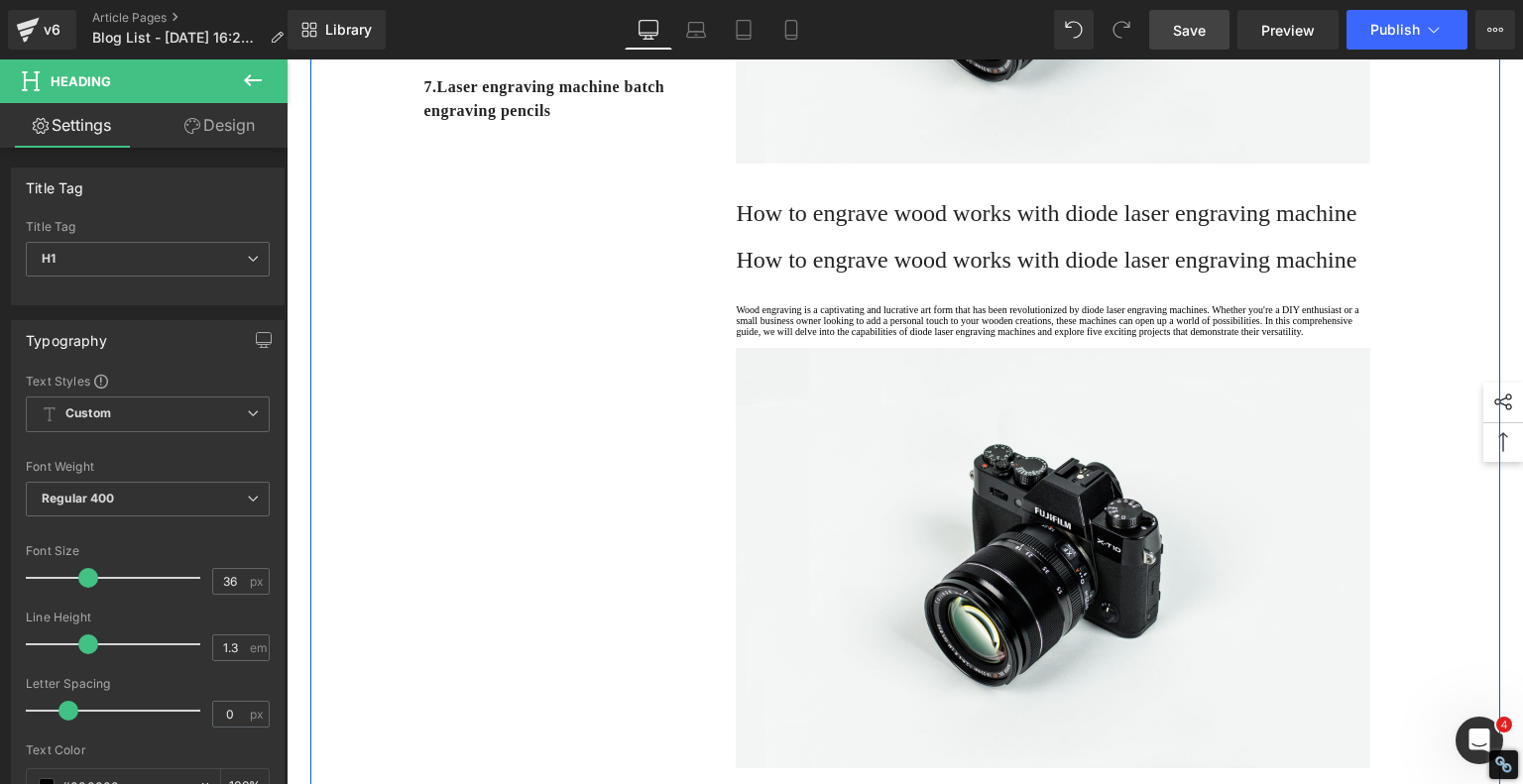 scroll, scrollTop: 641, scrollLeft: 0, axis: vertical 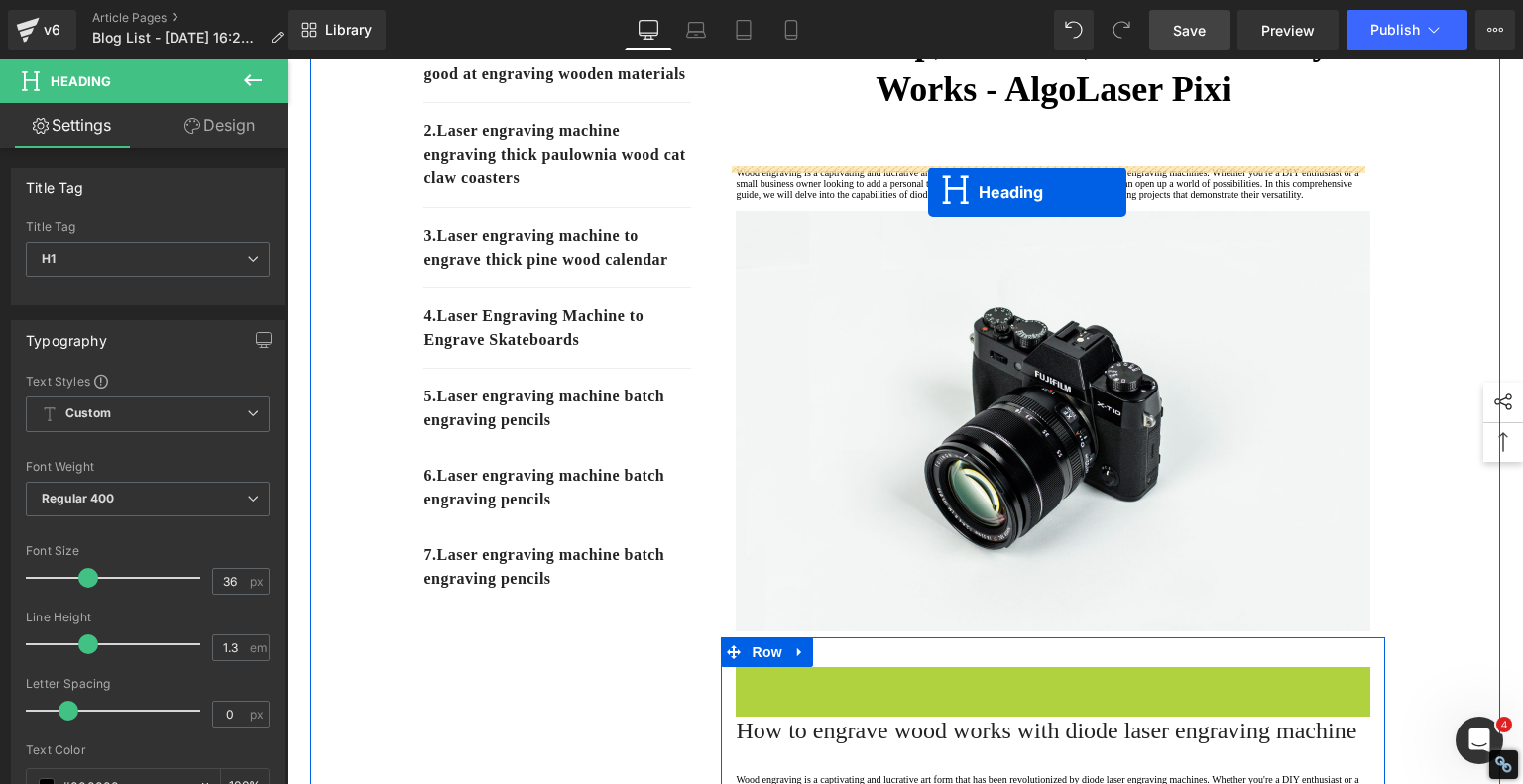 drag, startPoint x: 968, startPoint y: 398, endPoint x: 928, endPoint y: 192, distance: 209.84756 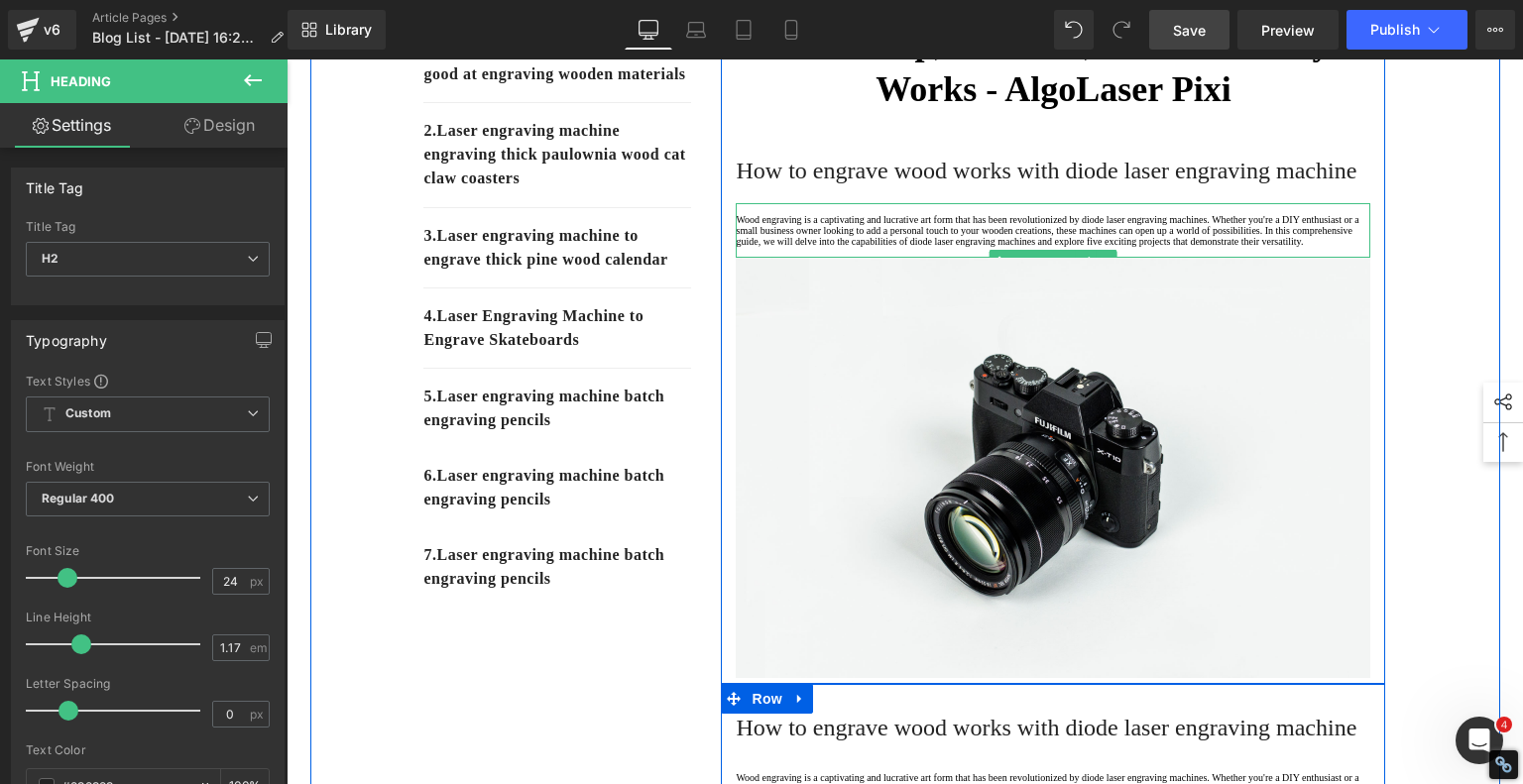 scroll, scrollTop: 166, scrollLeft: 0, axis: vertical 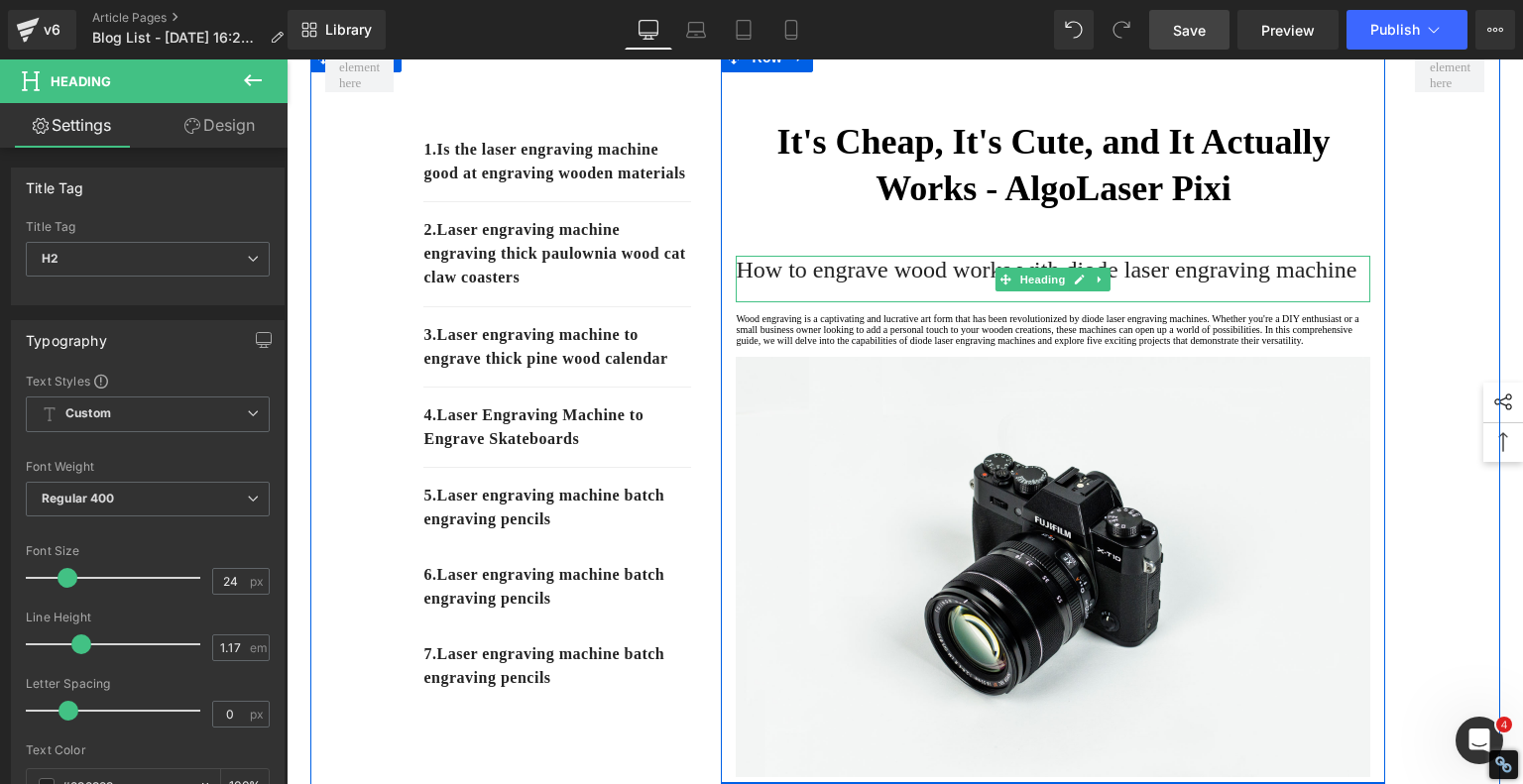 click on "How to engrave wood works with  diode laser engraving machine" at bounding box center (1053, 270) 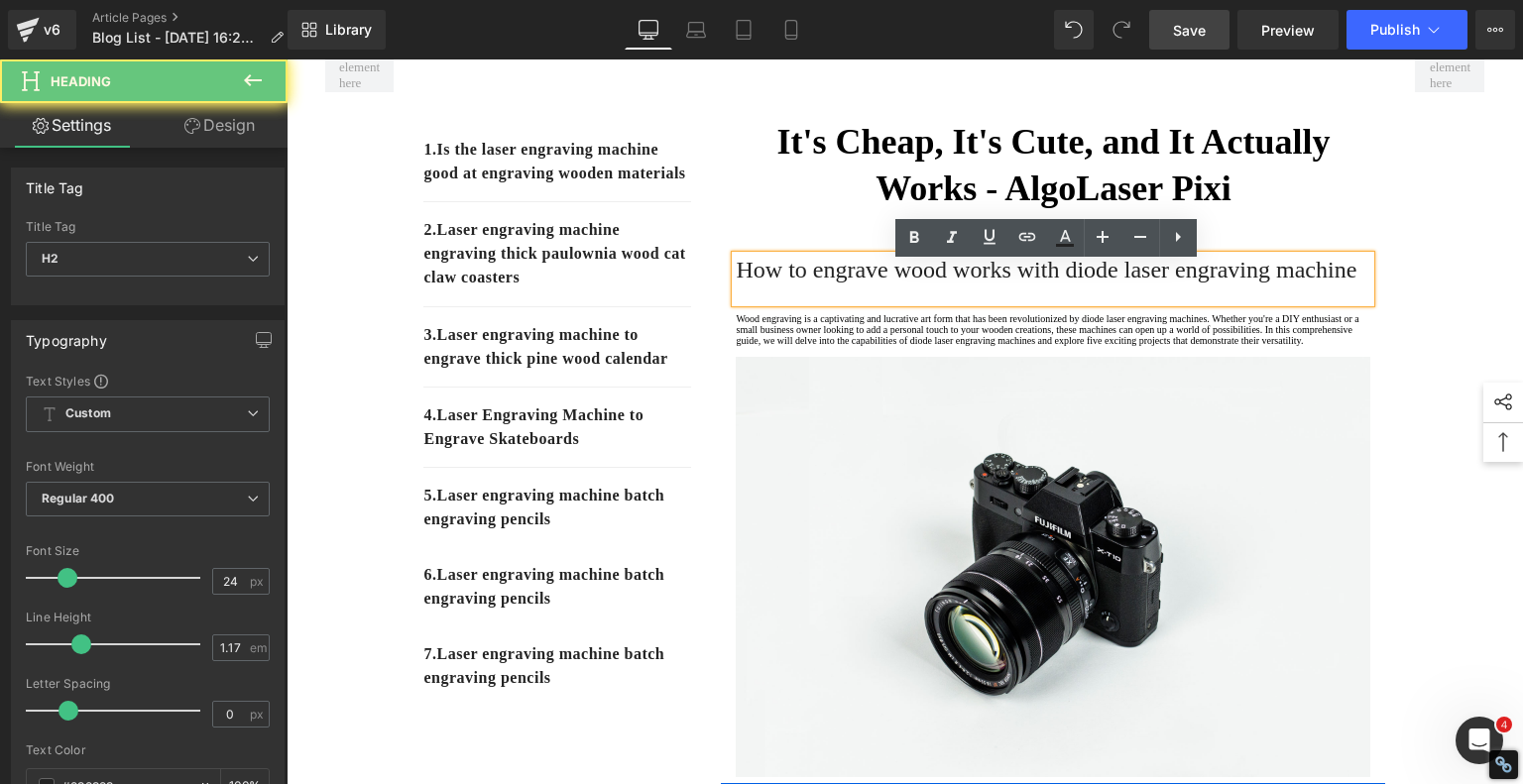 click on "How to engrave wood works with  diode laser engraving machine" at bounding box center (1053, 270) 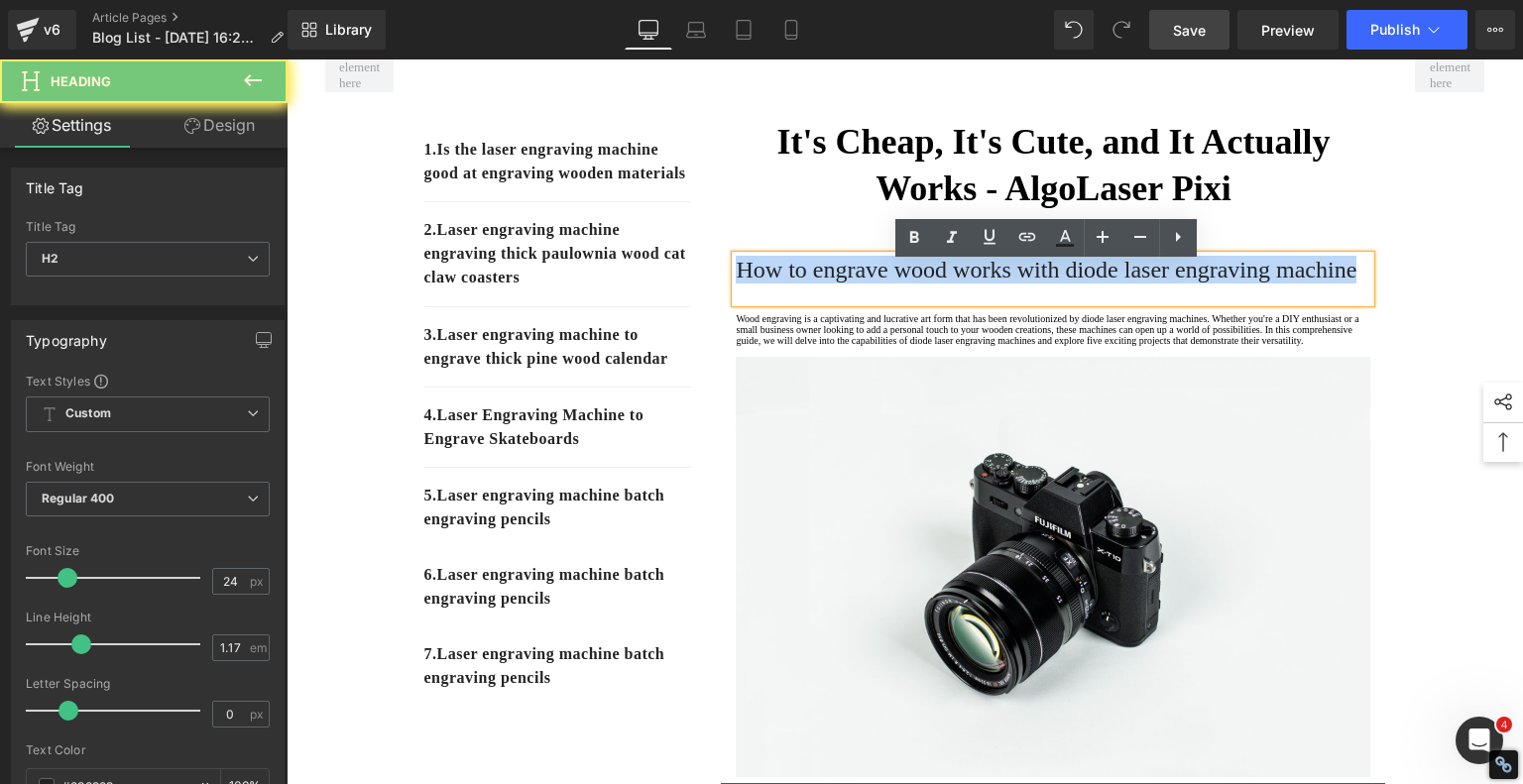 click on "How to engrave wood works with  diode laser engraving machine" at bounding box center [1053, 270] 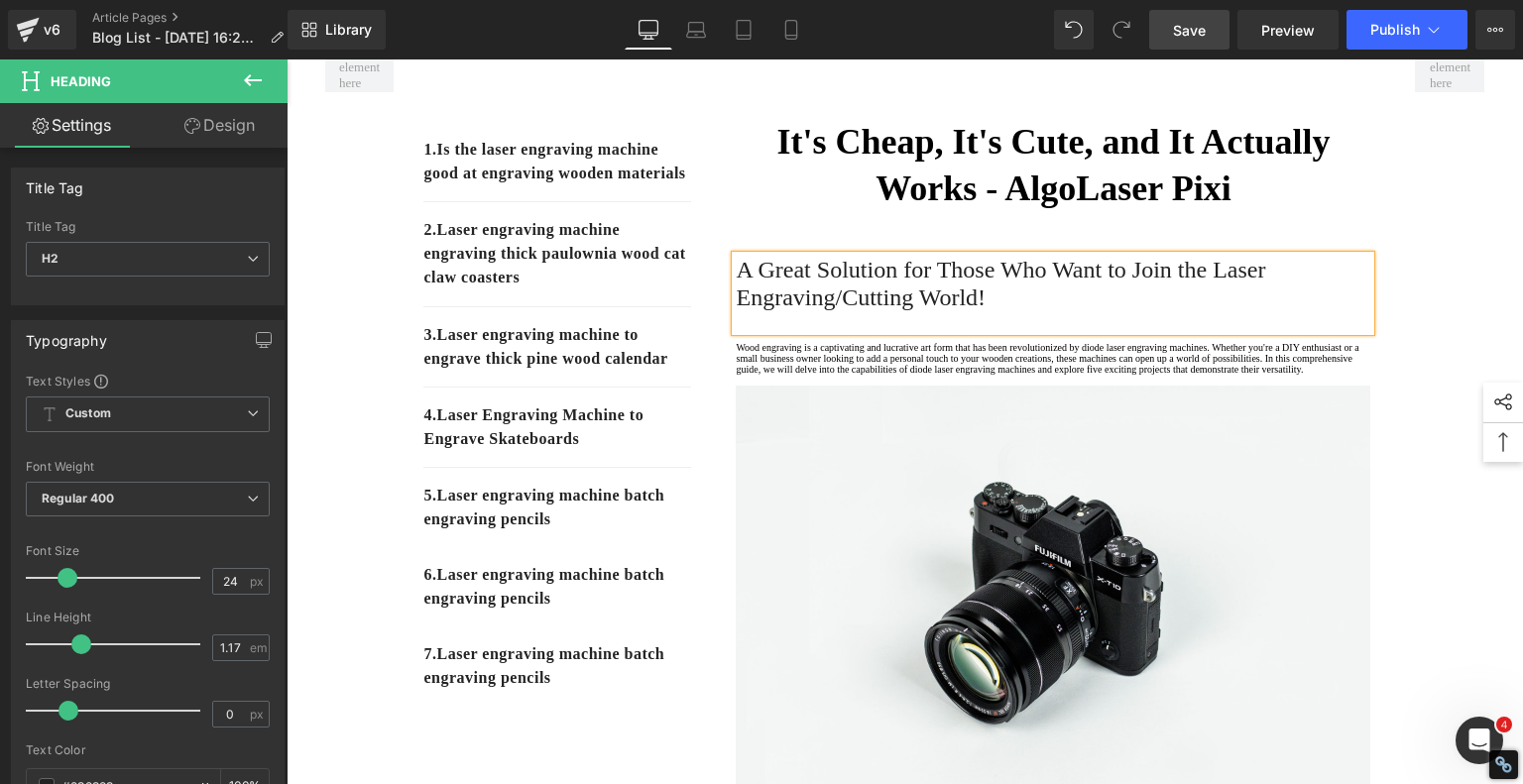 click on "A Great Solution for Those Who Want to Join the Laser Engraving/Cutting World!" at bounding box center (1053, 283) 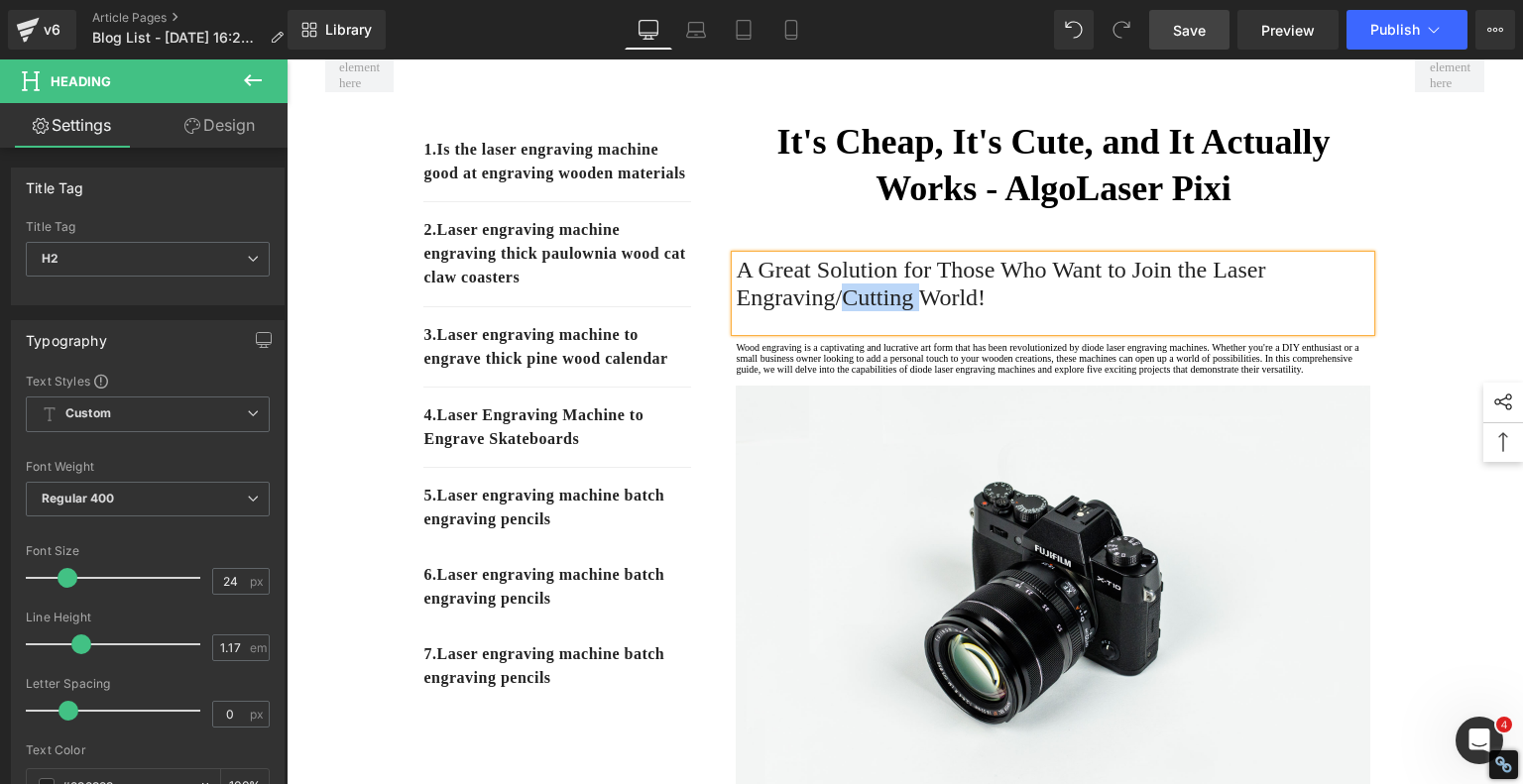 click on "A Great Solution for Those Who Want to Join the Laser Engraving/Cutting World!" at bounding box center (1053, 283) 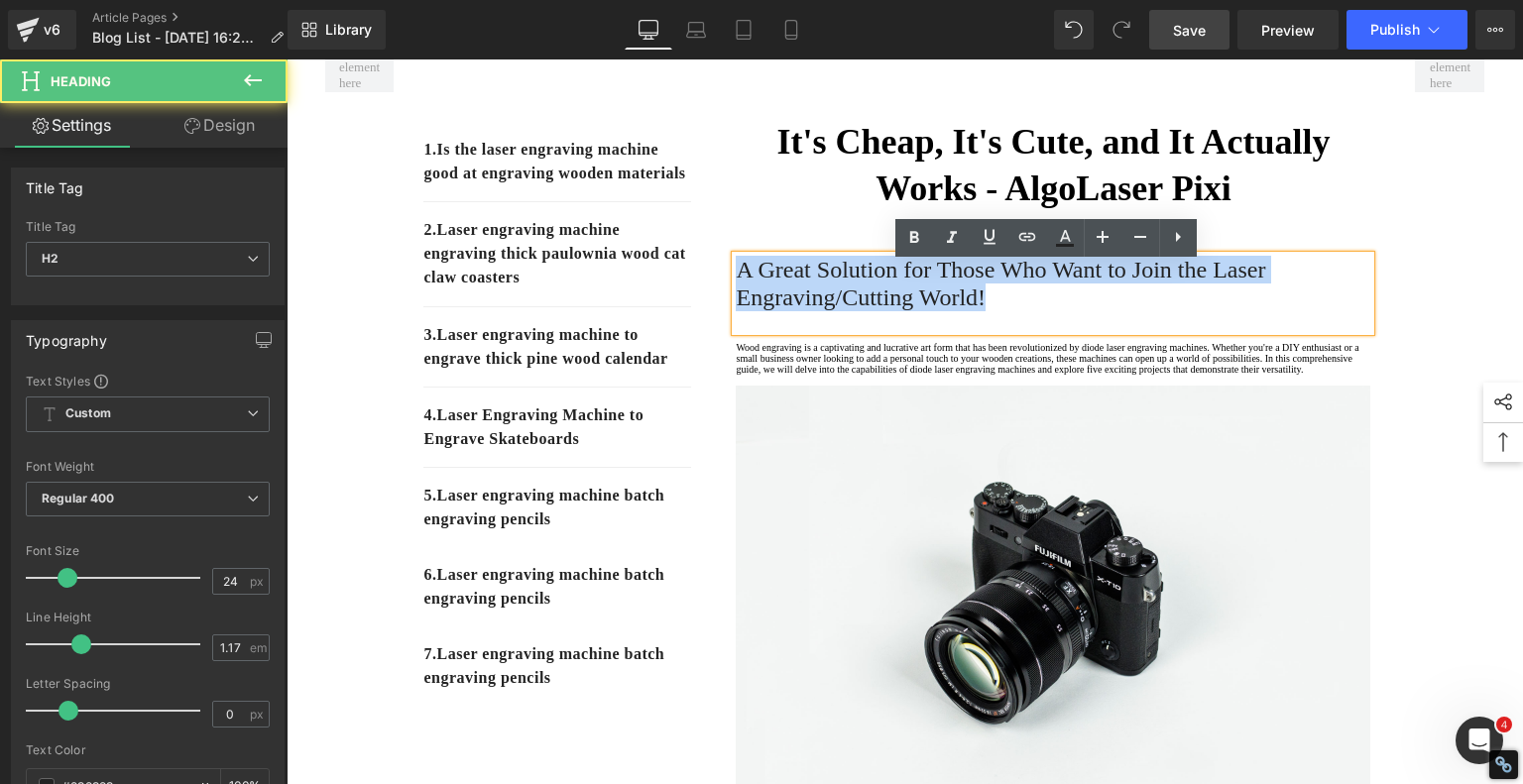click on "A Great Solution for Those Who Want to Join the Laser Engraving/Cutting World!" at bounding box center [1053, 283] 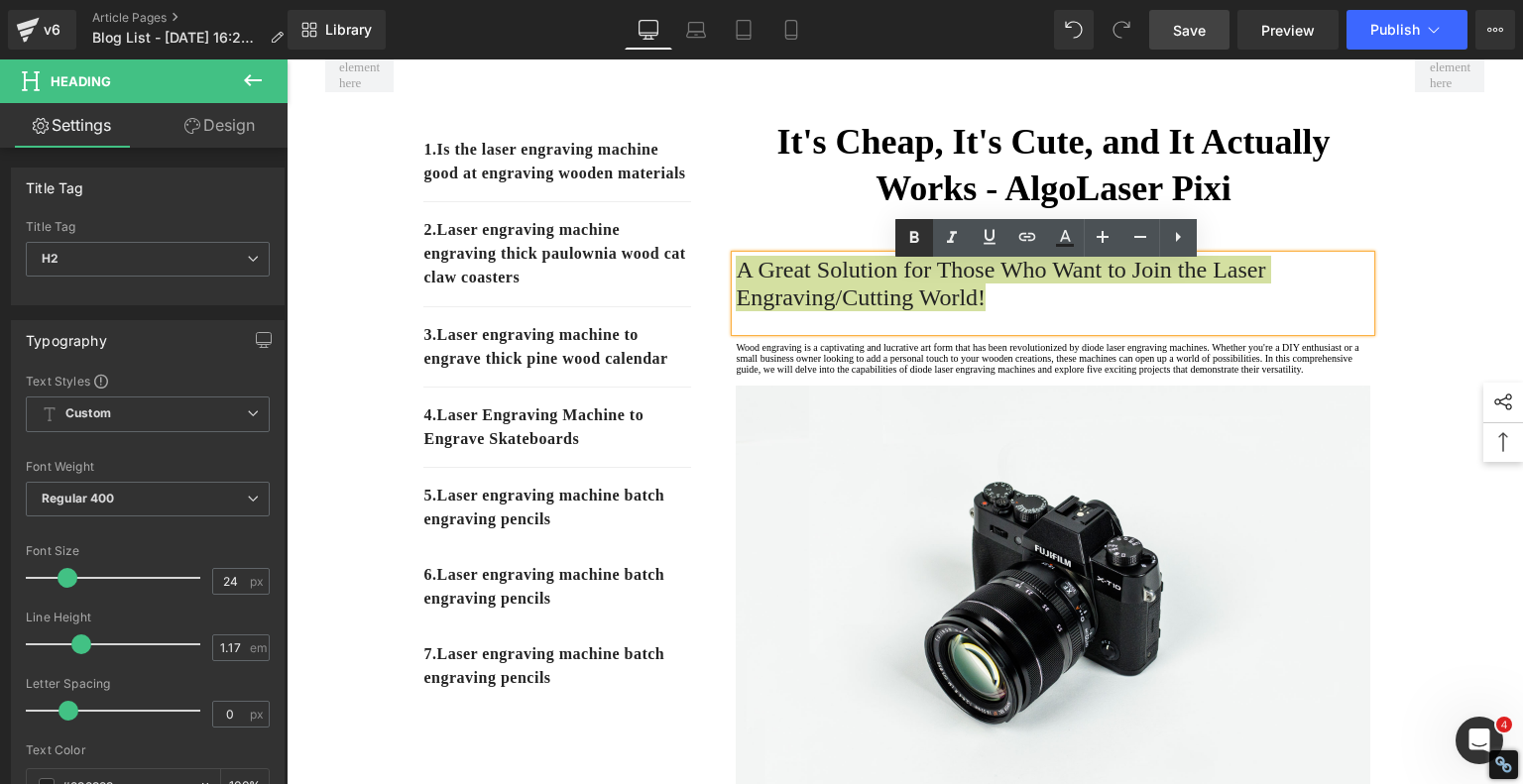 click 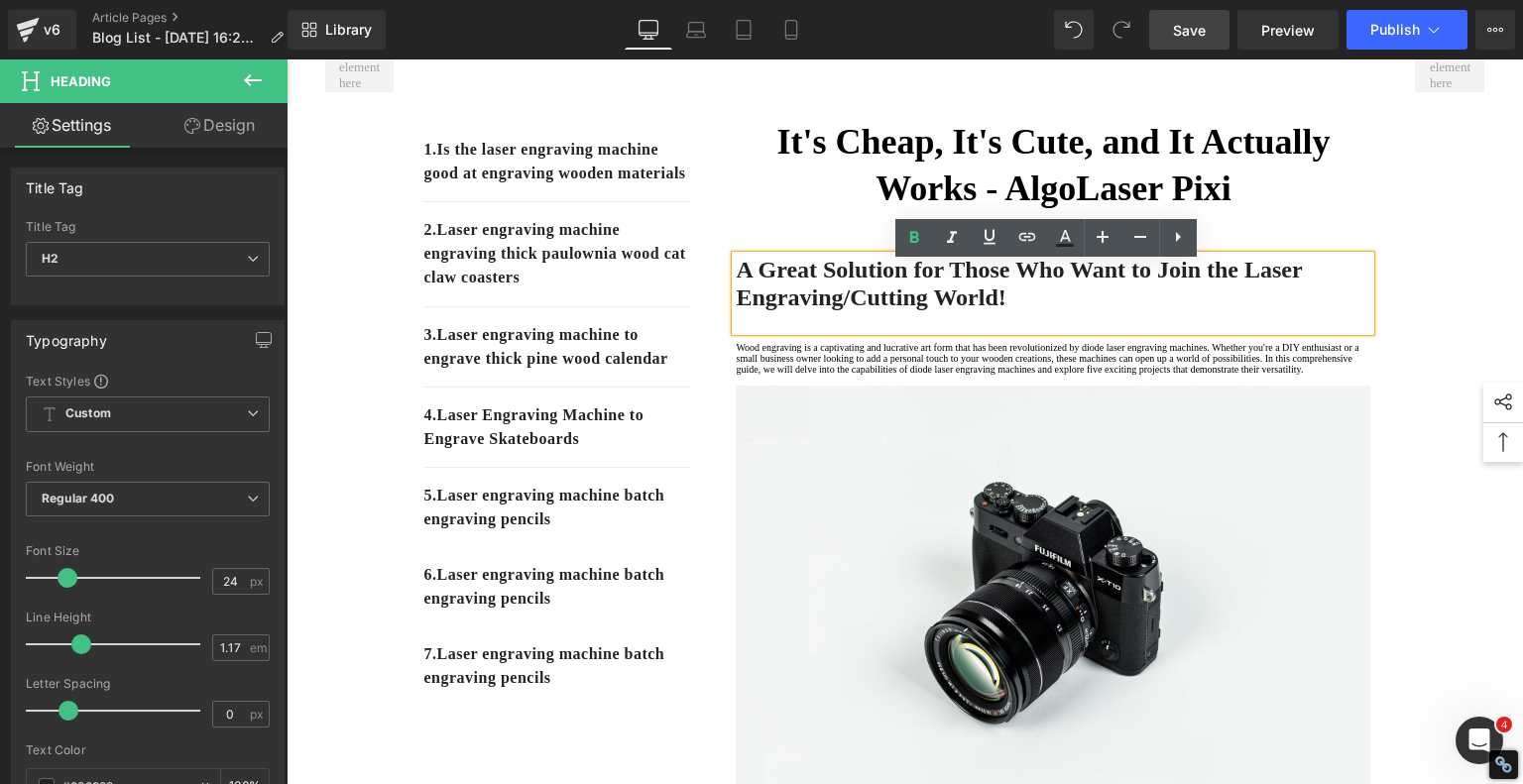drag, startPoint x: 1418, startPoint y: 280, endPoint x: 1335, endPoint y: 284, distance: 83.09633 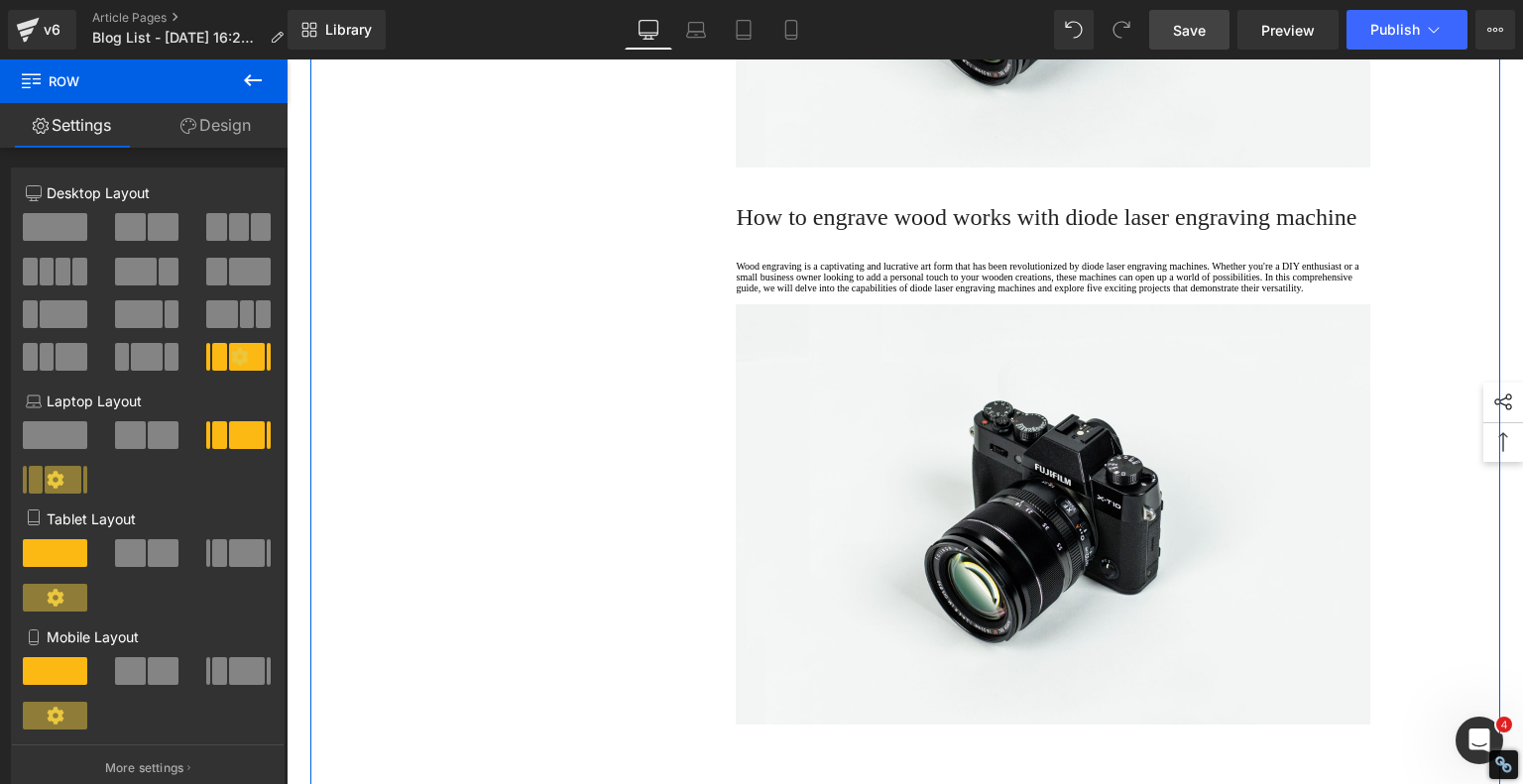 scroll, scrollTop: 1355, scrollLeft: 0, axis: vertical 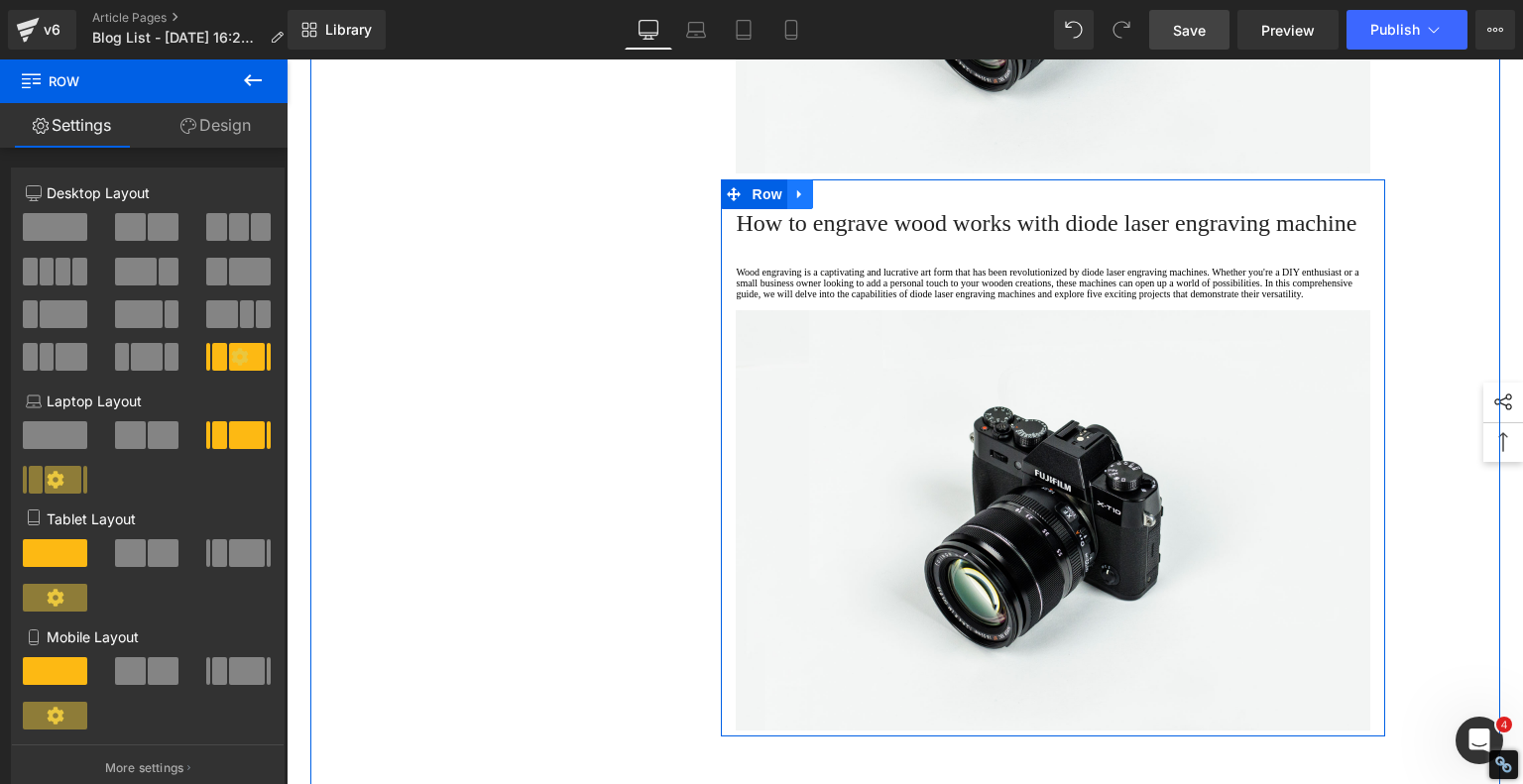 click 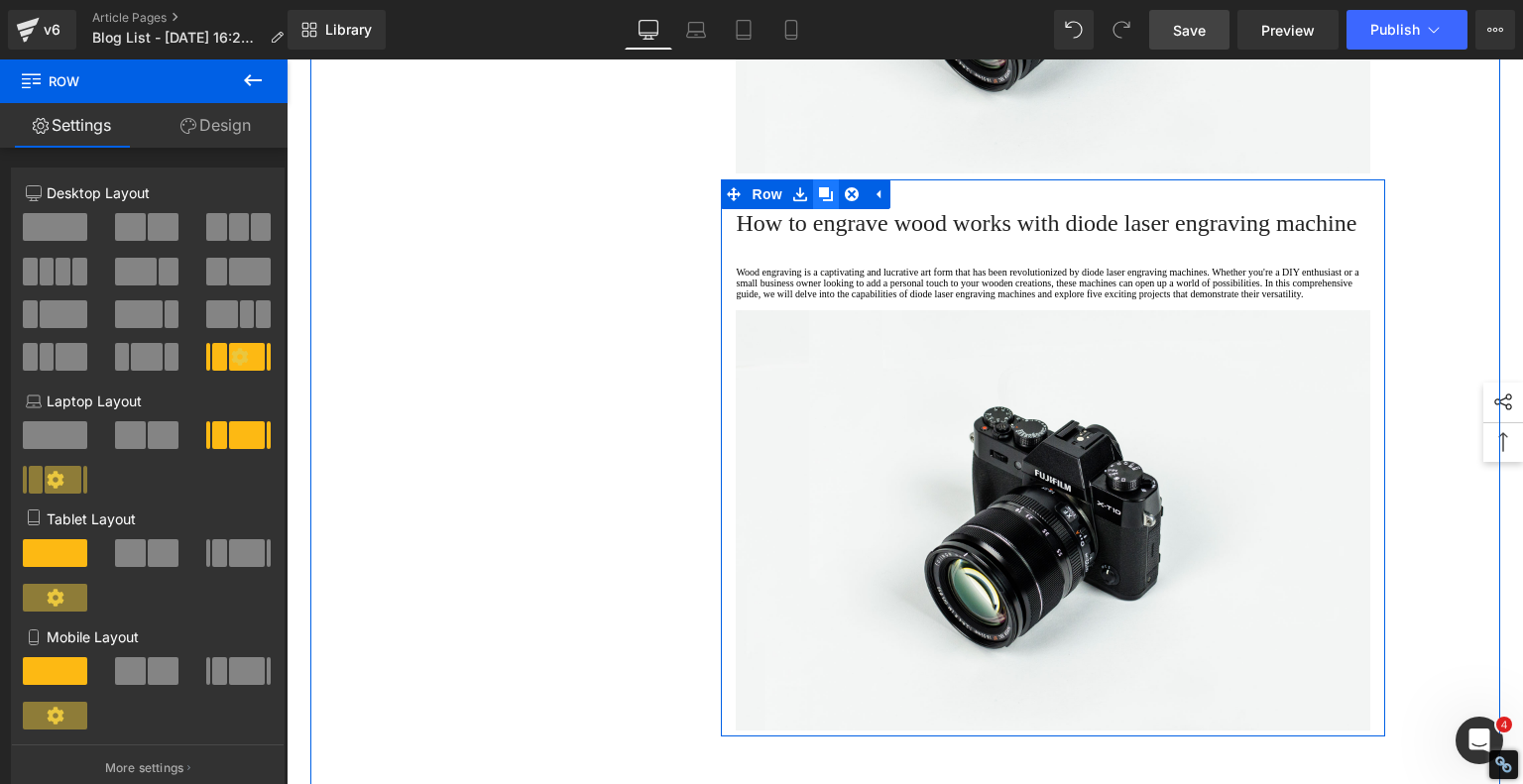 click 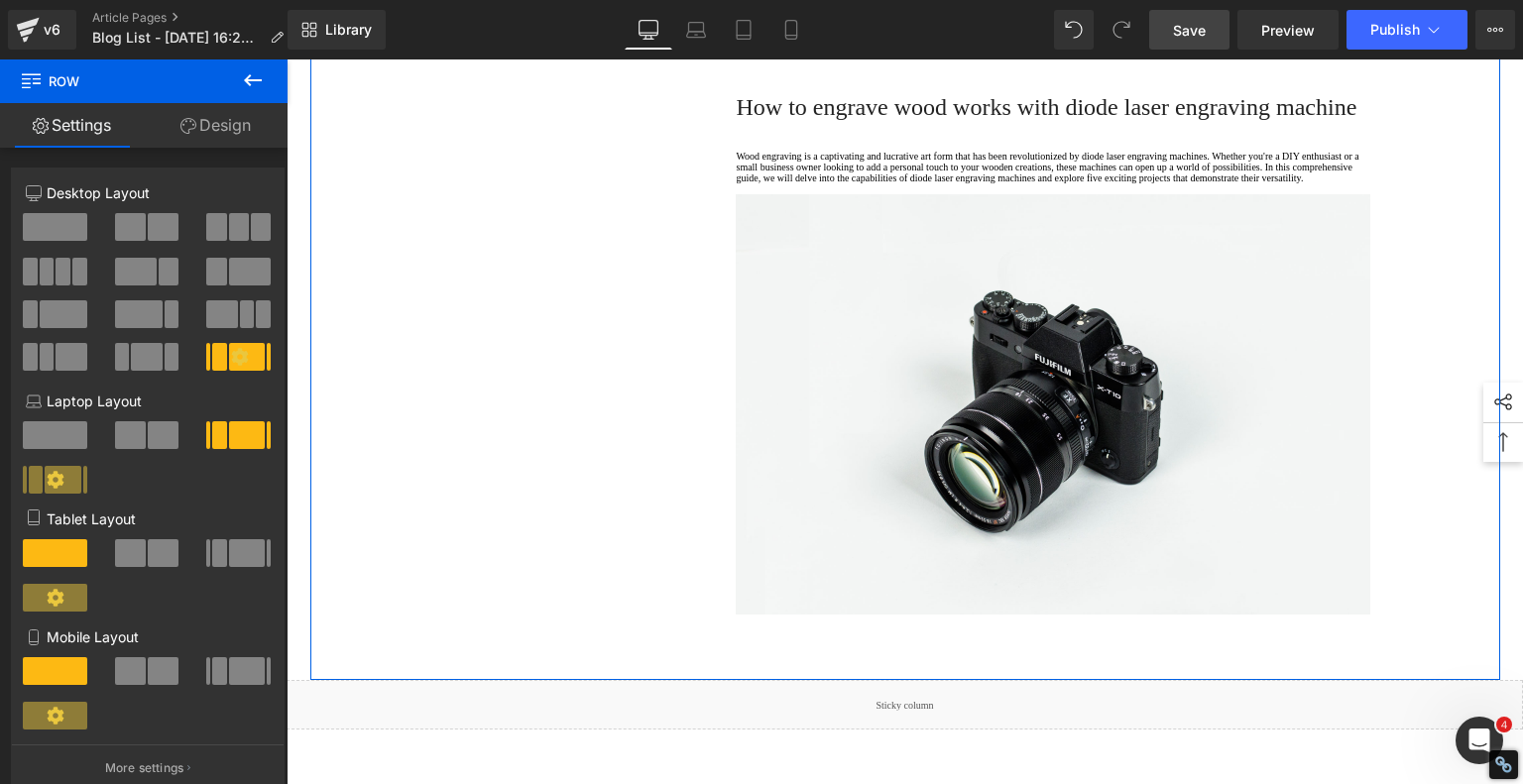 scroll, scrollTop: 2202, scrollLeft: 0, axis: vertical 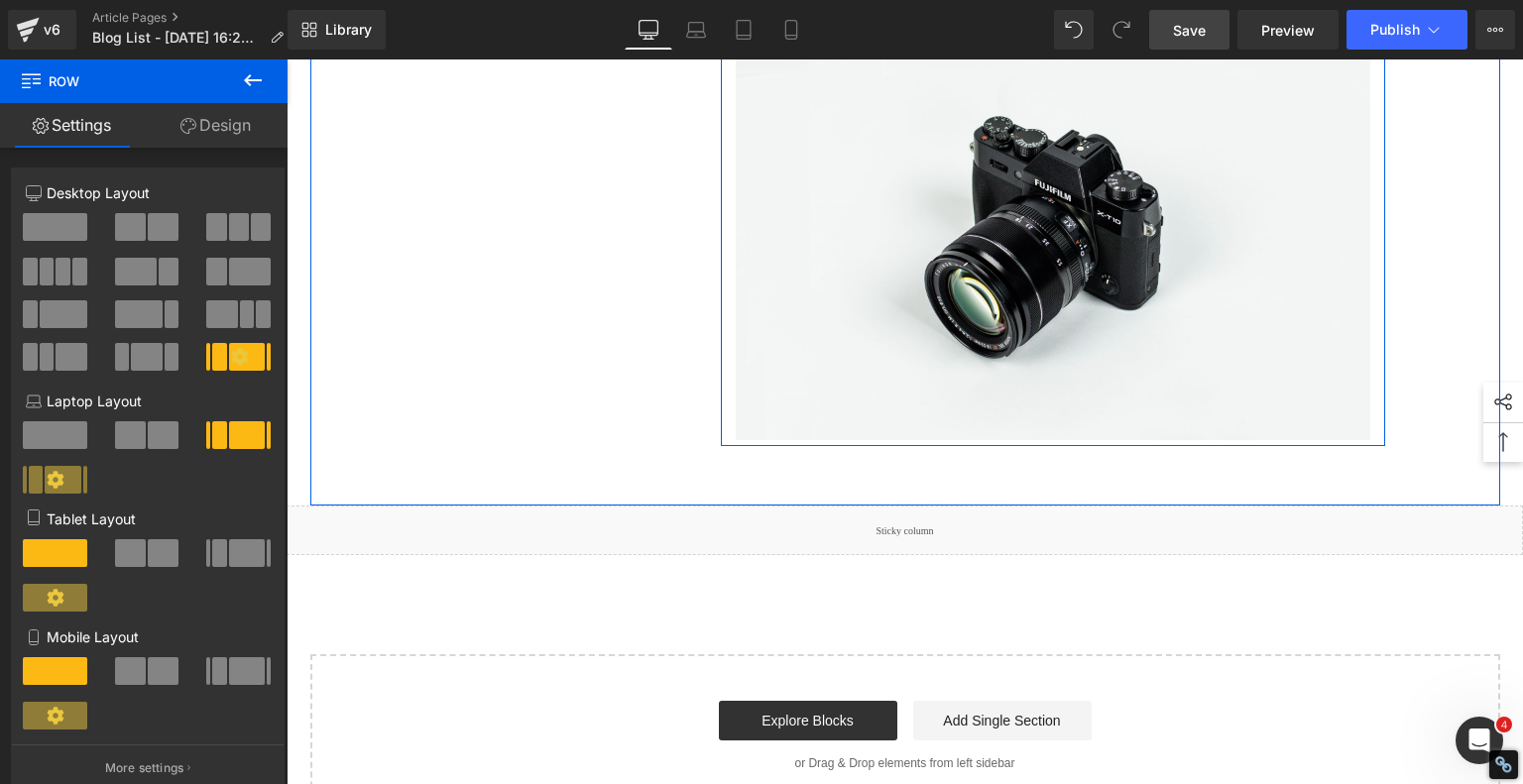 click at bounding box center [800, -96] 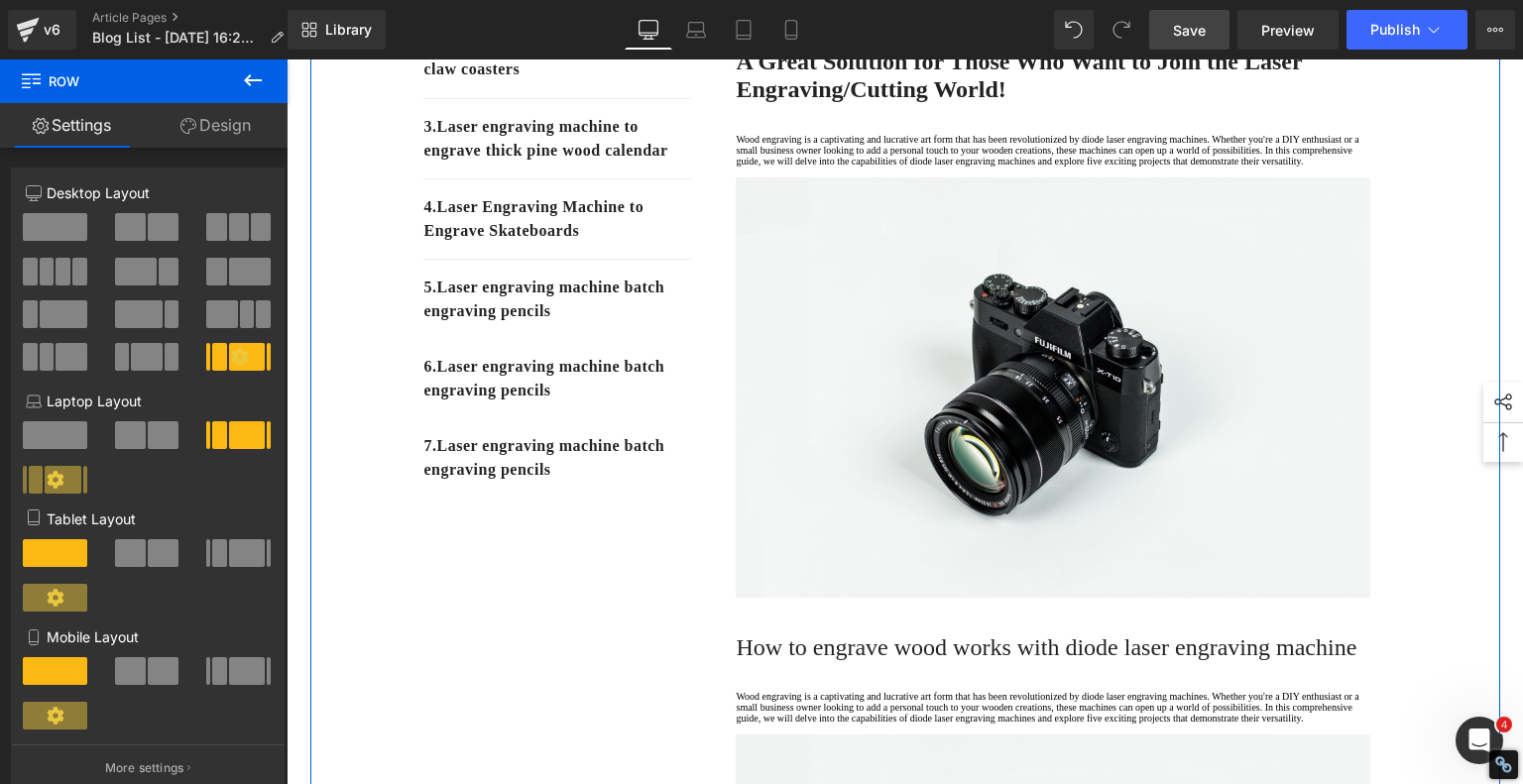 scroll, scrollTop: 372, scrollLeft: 0, axis: vertical 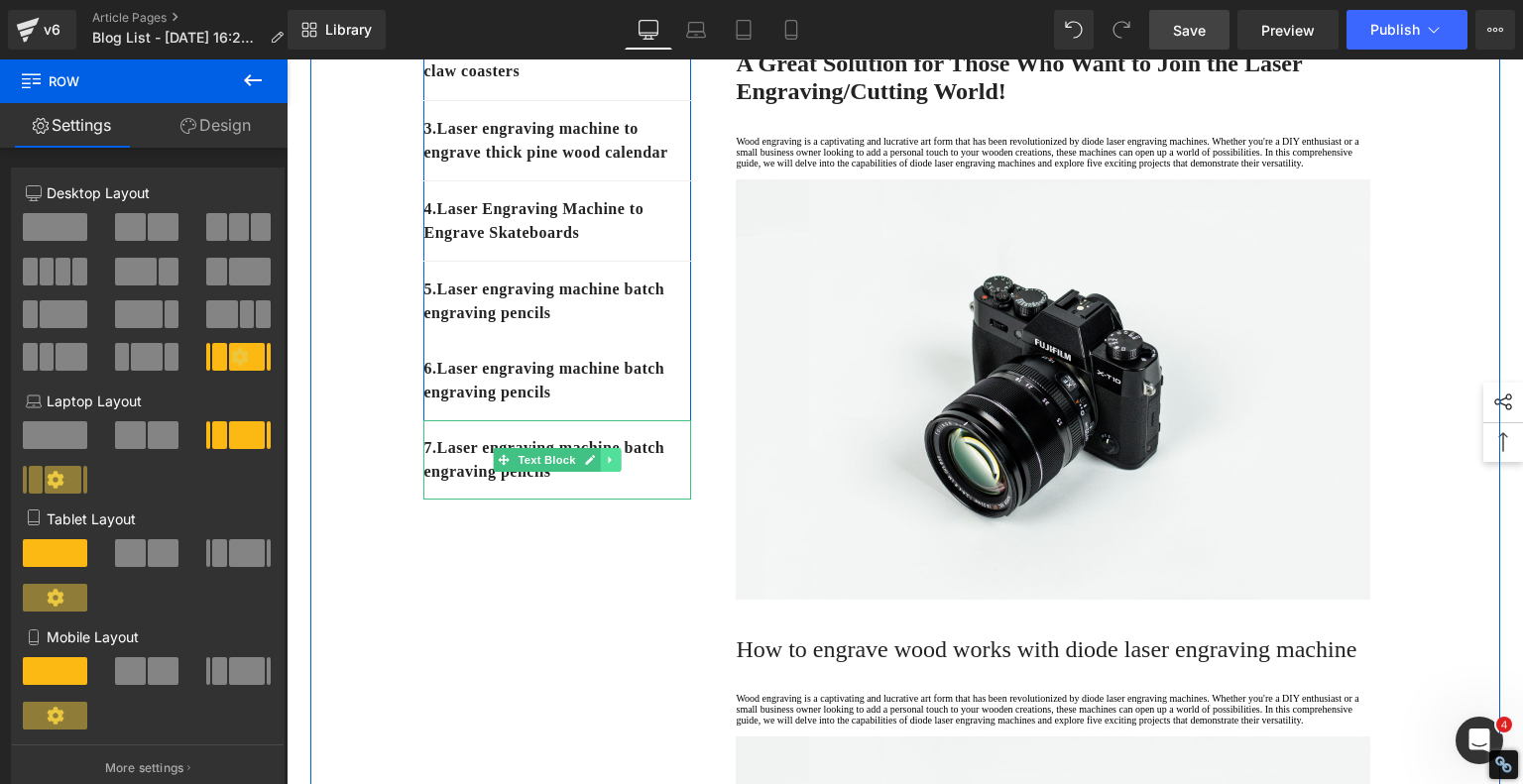 click 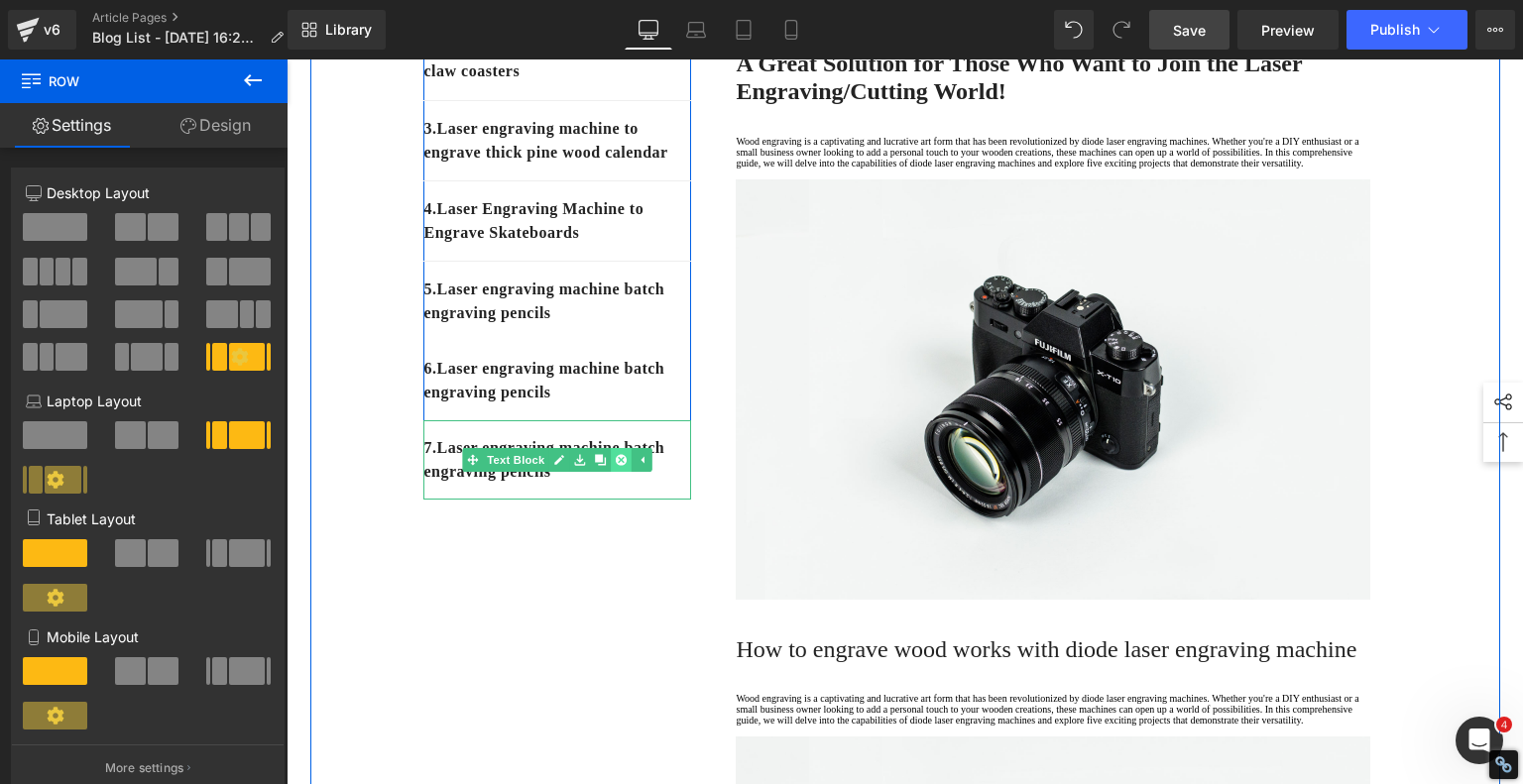 click 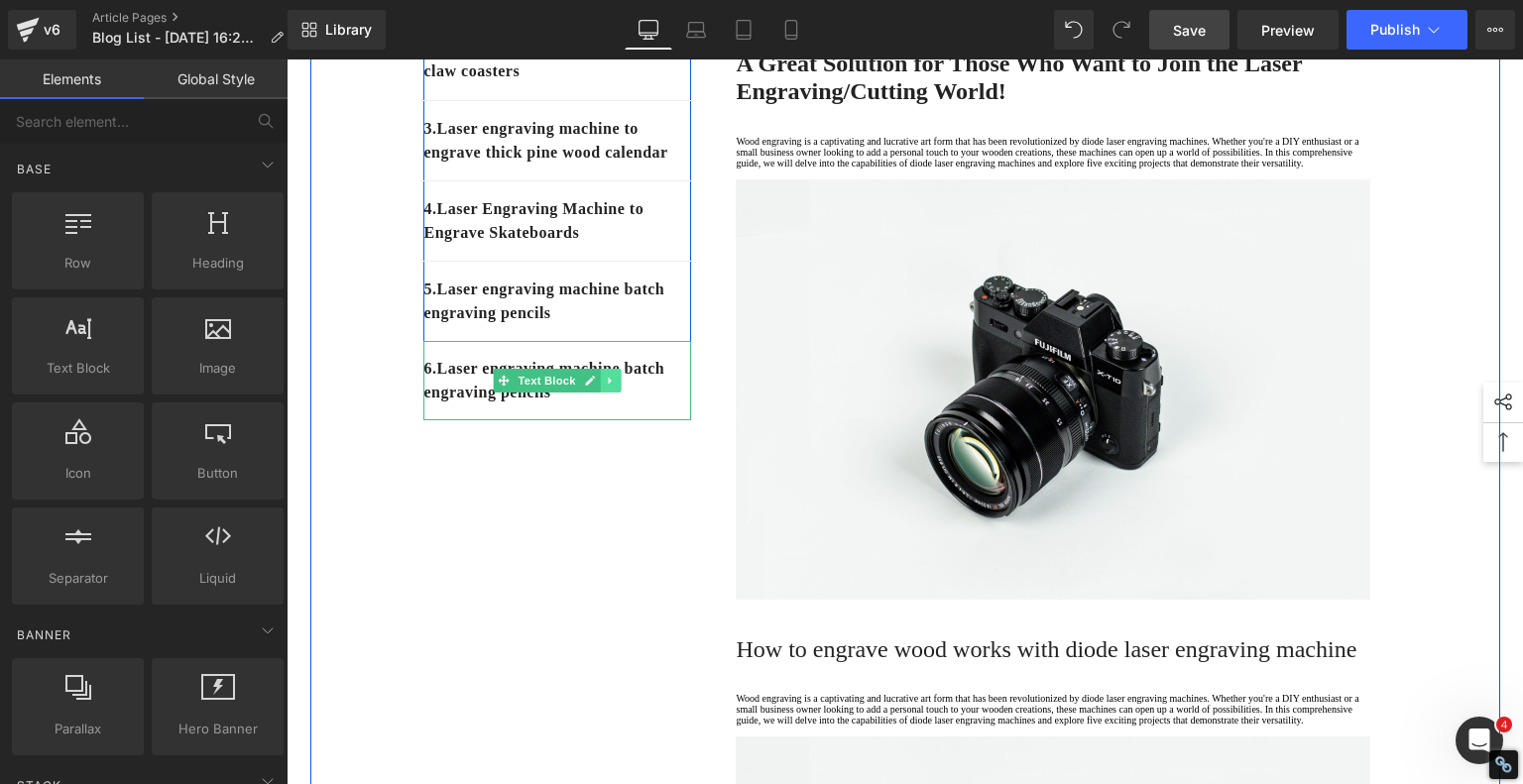 click 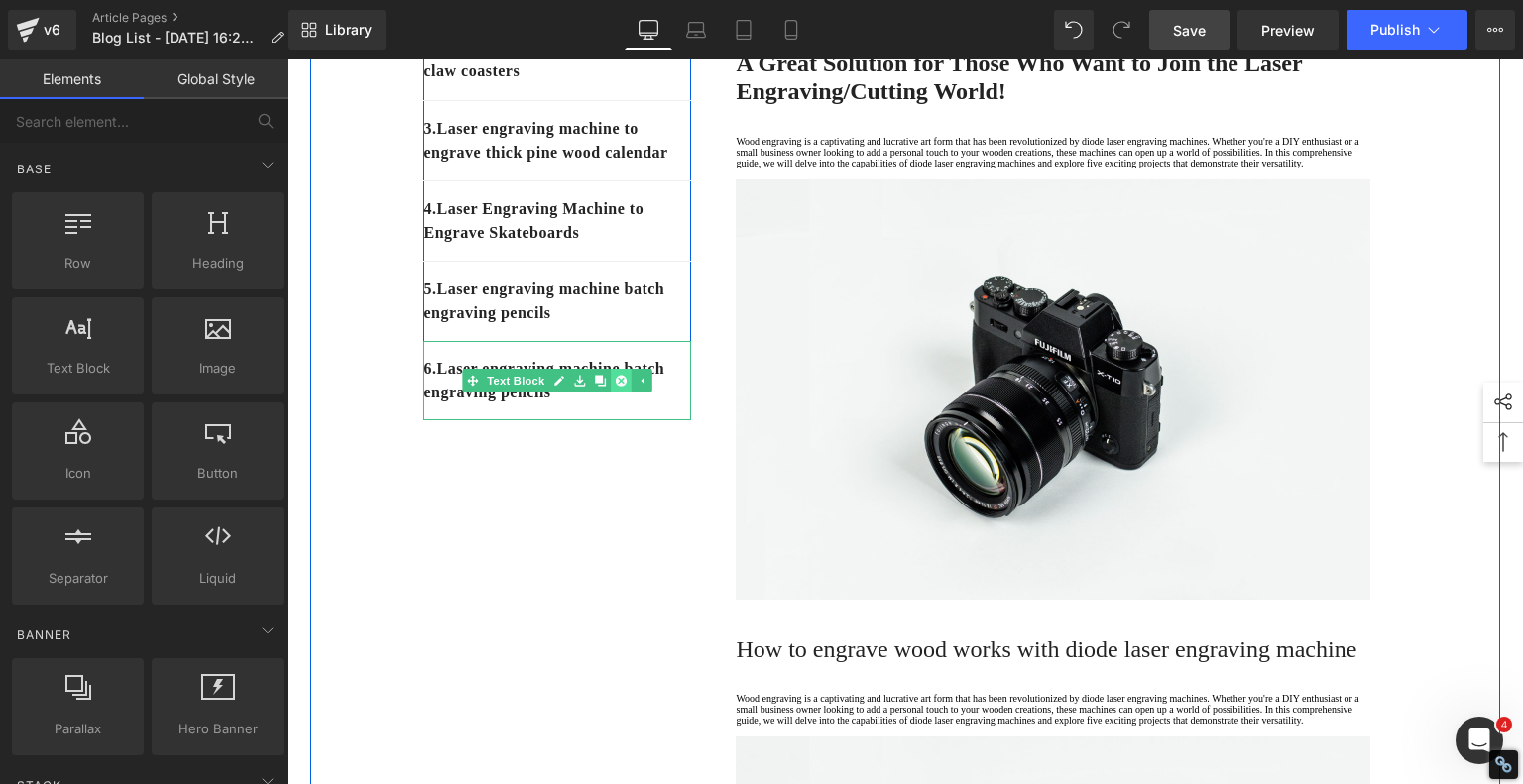 click 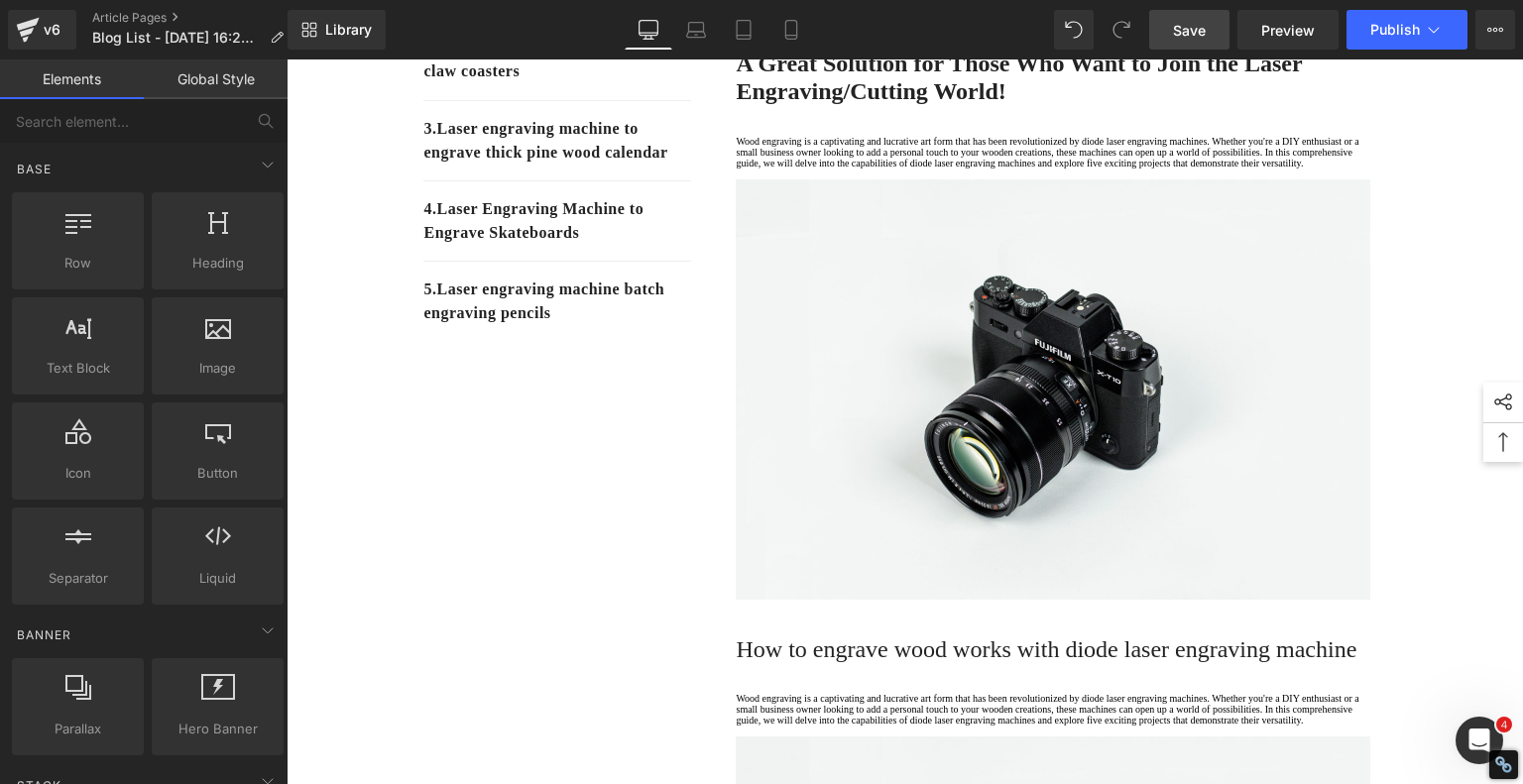 click on "Save" at bounding box center [1189, 30] 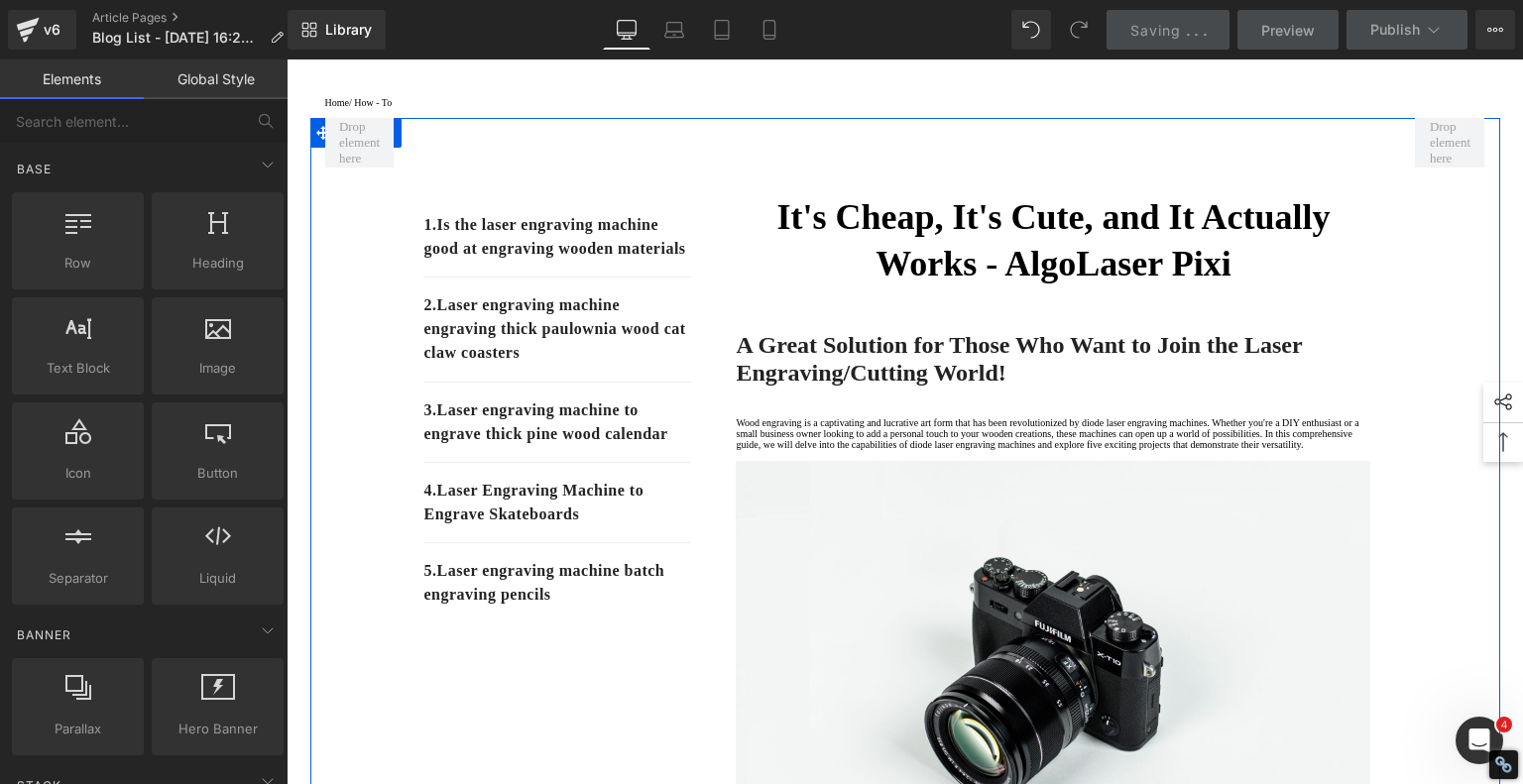 scroll, scrollTop: 74, scrollLeft: 0, axis: vertical 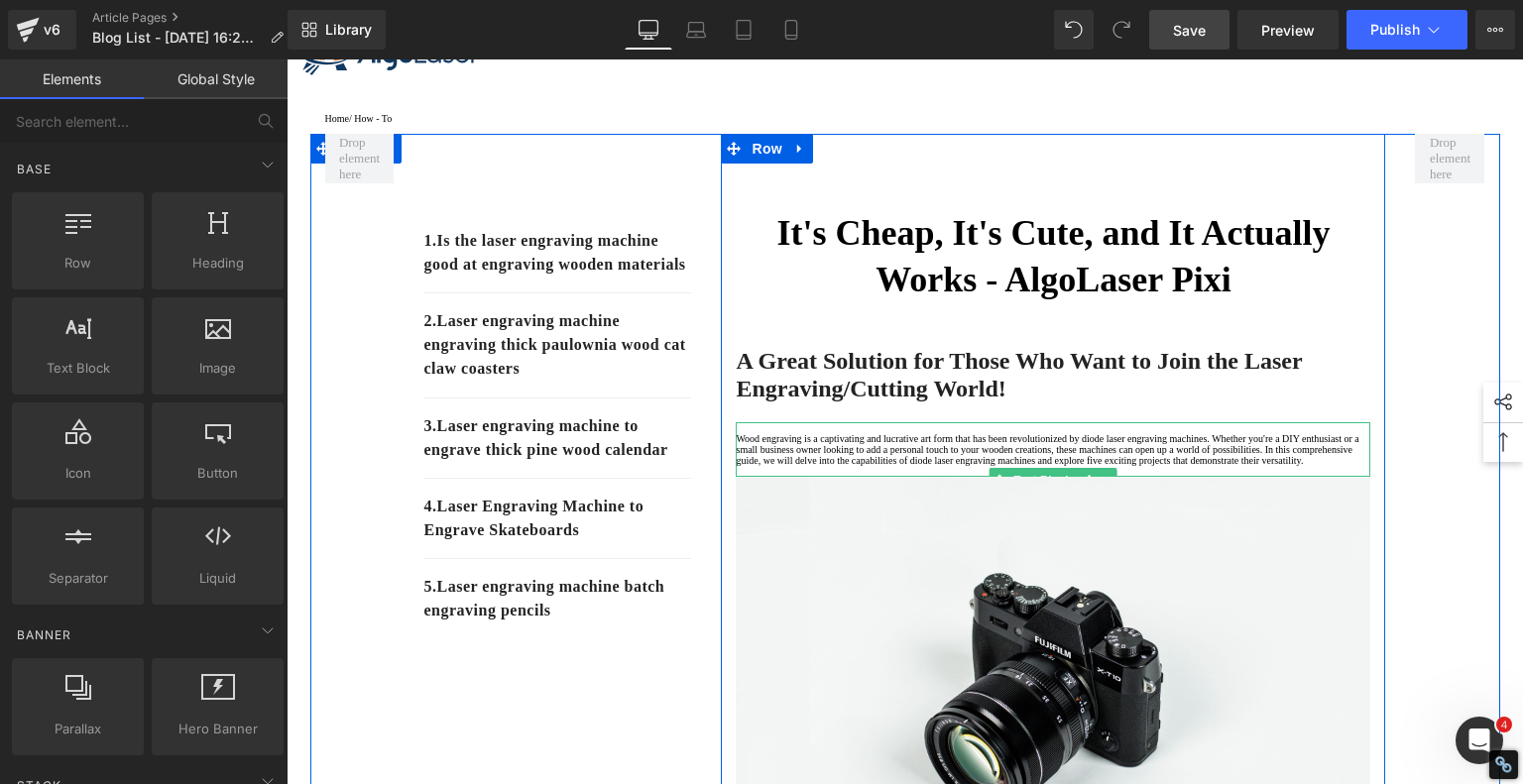 click at bounding box center [1053, 471] 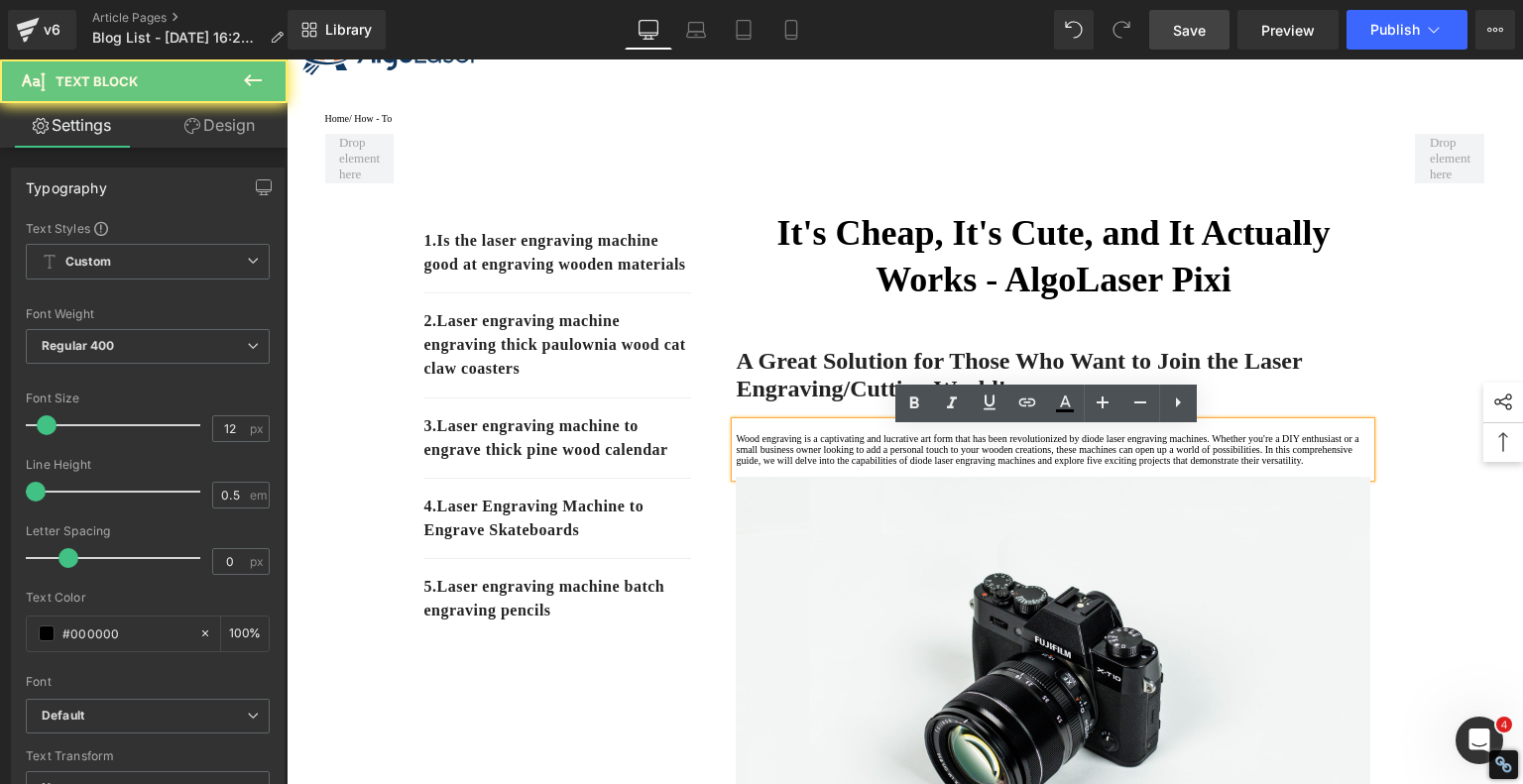 click on "Wood engraving is a captivating and lucrative art form that has been revolutionized by diode laser engraving machines. Whether you're a DIY enthusiast or a small business owner looking to add a personal touch to your wooden creations, these machines can open up a world of possibilities. In this comprehensive guide, we will delve into the capabilities of diode laser engraving machines and explore five exciting projects that demonstrate their versatility." at bounding box center (1053, 449) 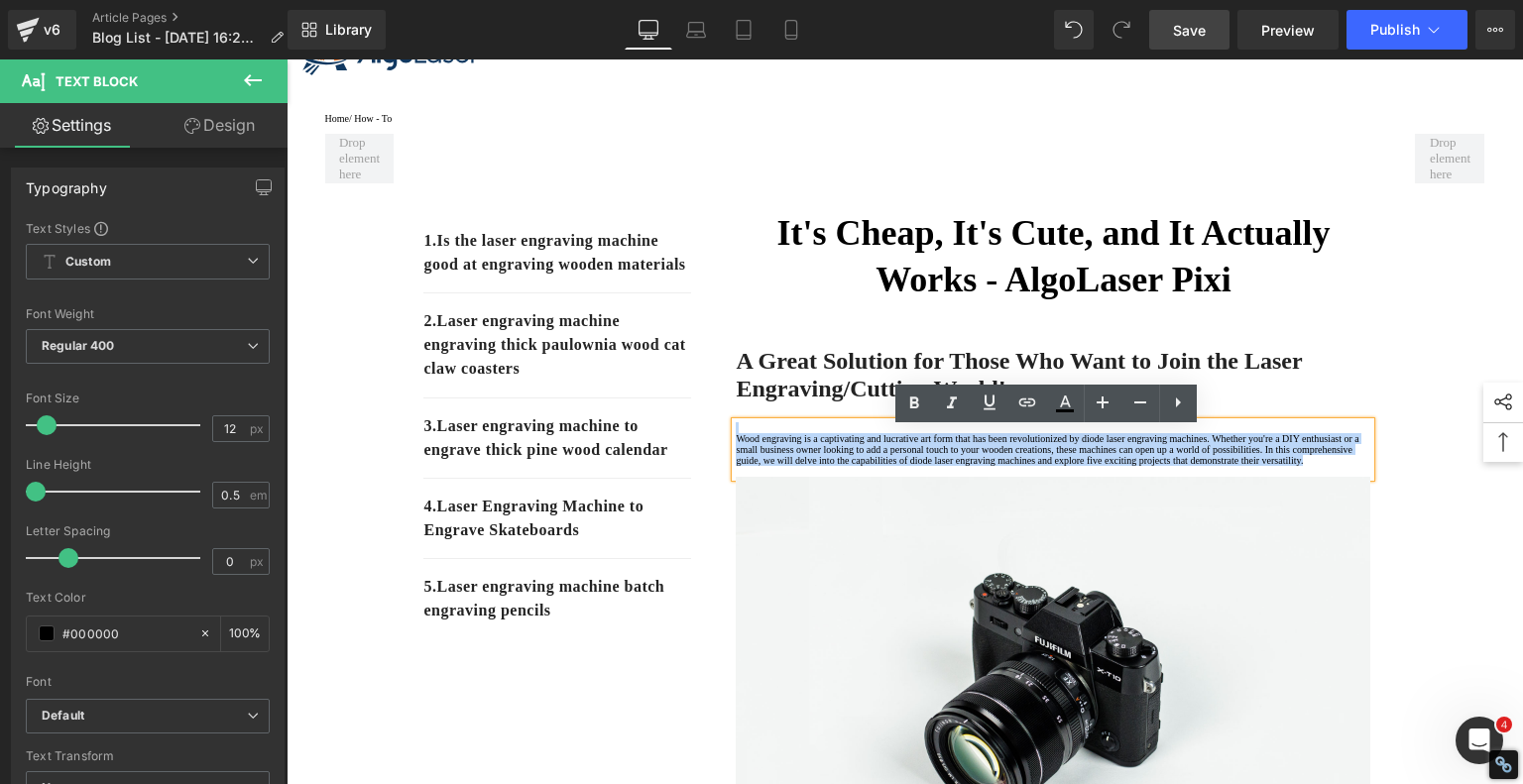 drag, startPoint x: 801, startPoint y: 526, endPoint x: 659, endPoint y: 372, distance: 209.47554 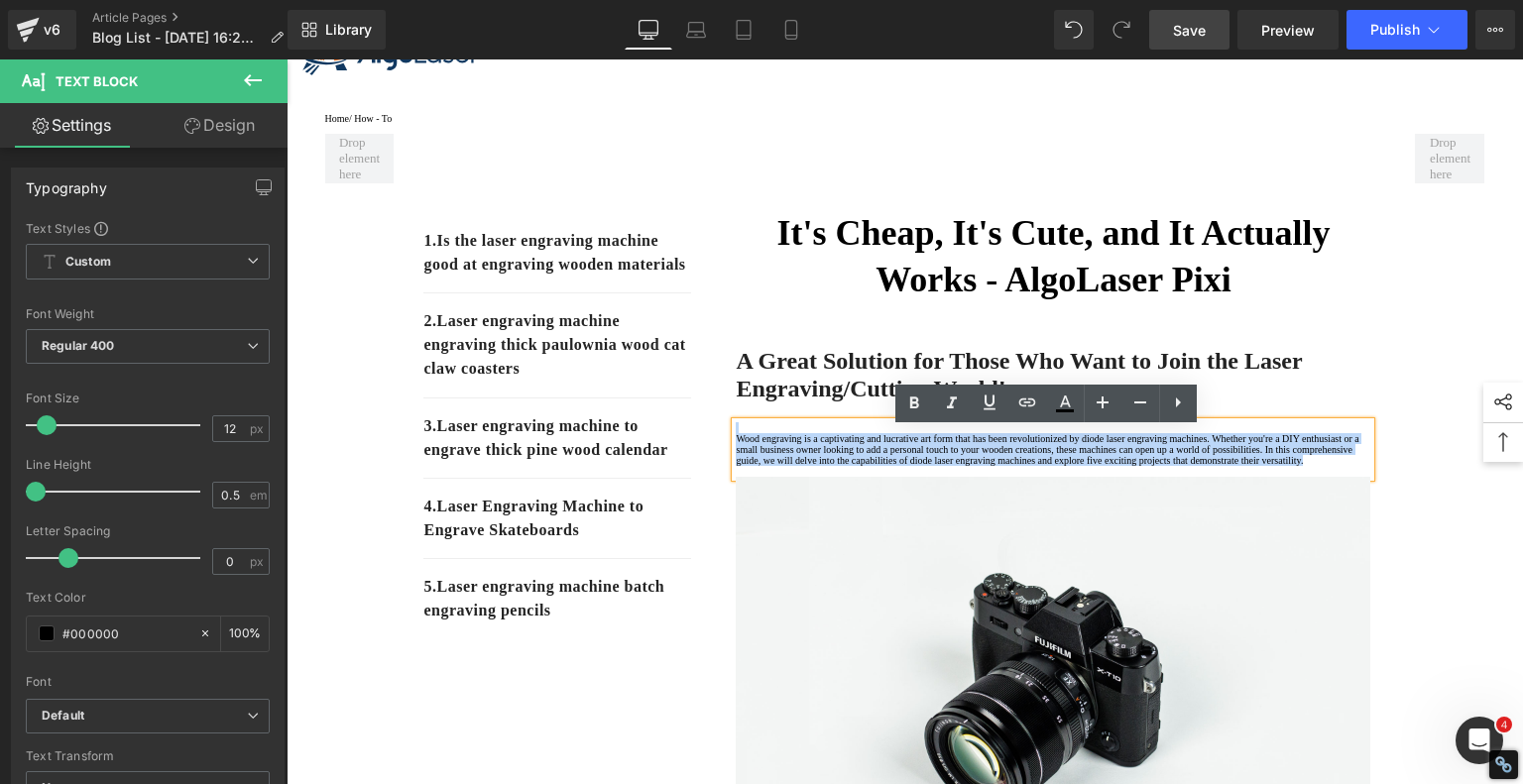 click on "1.  Is the laser engraving machine good at engraving wooden materials Text Block         2.  Laser engraving machine engraving thick paulownia wood cat claw coasters Text Block         3.  Laser engraving machine to engrave thick pine wood calendar Text Block         4.  Laser Engraving Machine to Engrave Skateboards Text Block         5.  Laser engraving machine batch engraving pencils Text Block         Row         It's Cheap, It's Cute, and It Actually Works - AlgoLaser Pixi Heading         A Great Solution for Those Who Want to Join the Laser Engraving/Cutting World! Heading         Text Block         Image         Row         How to engrave wood works with  diode laser engraving machine Heading         Text Block         Image         Row         How to engrave wood works with  diode laser engraving machine Heading         Text Block         Image         Row         How to engrave wood works with  diode laser engraving machine Heading         Text Block         Image         Row         Heading" at bounding box center (905, 1662) 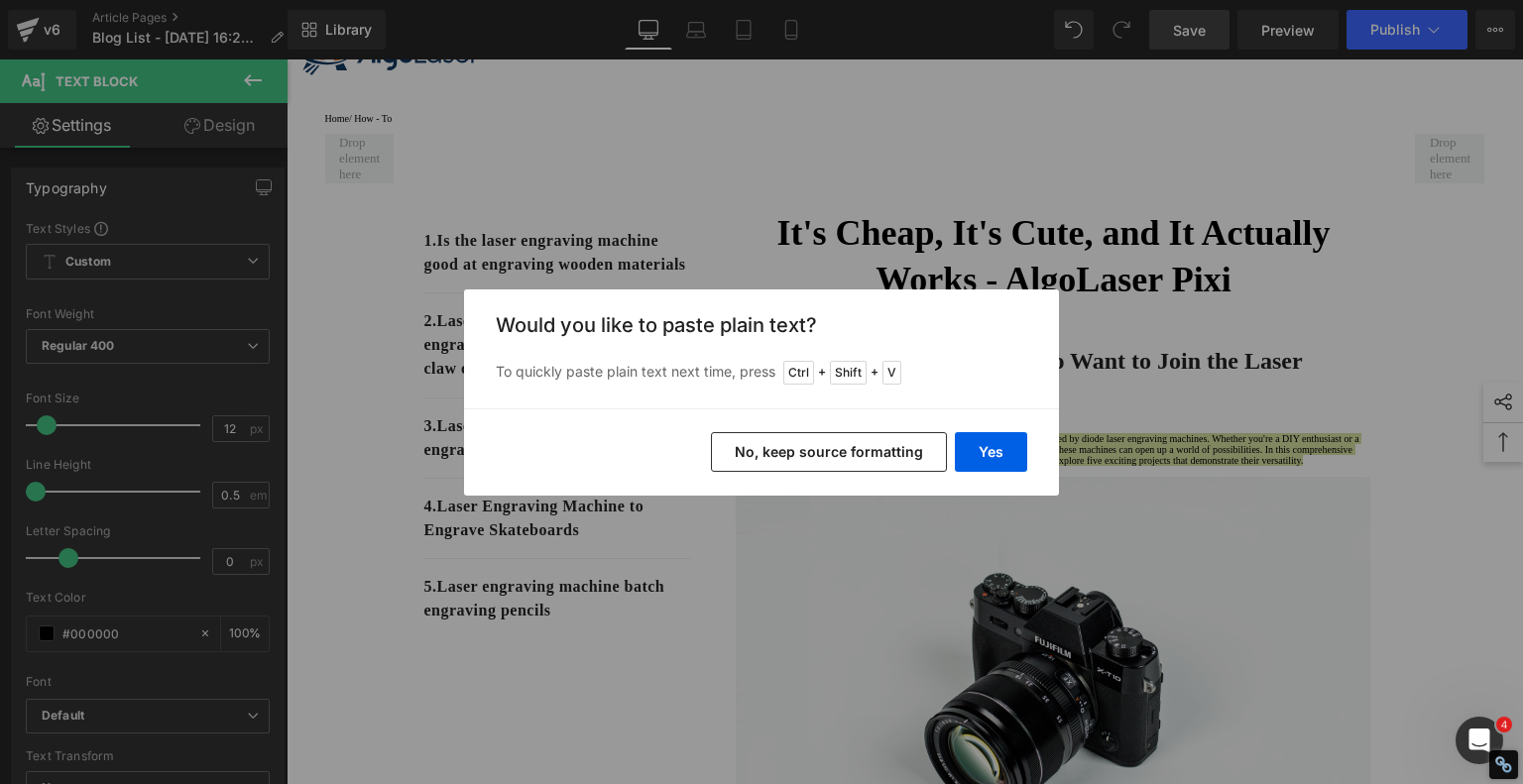 click on "No, keep source formatting" at bounding box center (829, 452) 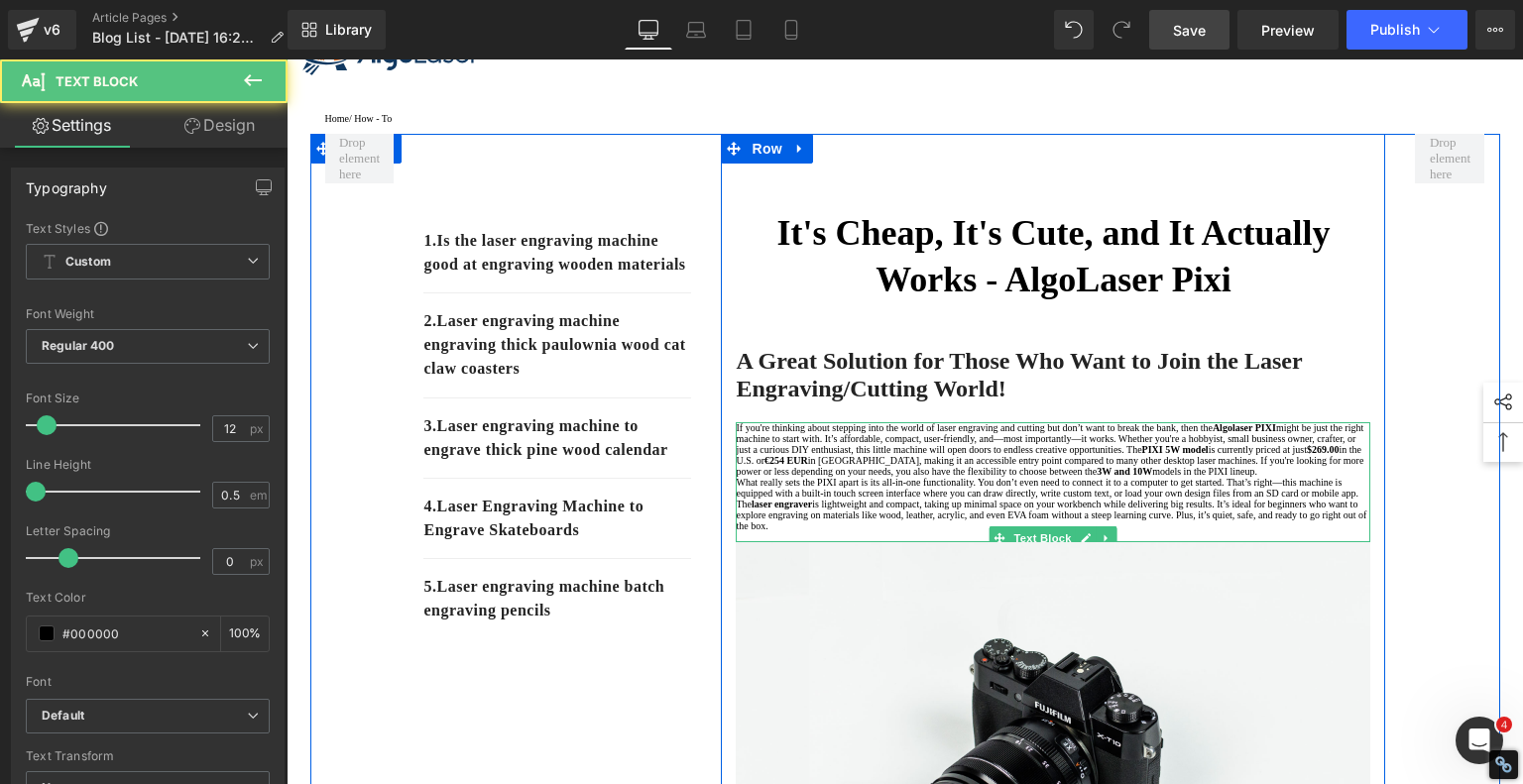 click on "If you're thinking about stepping into the world of laser engraving and cutting but don’t want to break the bank, then the  Algolaser PIXI  might be just the right machine to start with. It’s affordable, compact, user-friendly, and—most importantly—it works. Whether you're a hobbyist, small business owner, crafter, or just a curious DIY enthusiast, this little machine will open doors to endless creative opportunities. The  PIXI 5W model  is currently priced at just  $269.00  in the U.S. or  €254 EUR  in Europe, making it an accessible entry point compared to many other desktop laser machines. If you're looking for more power or less depending on your needs, you also have the flexibility to choose between the  3W and 10W  models in the PIXI lineup." at bounding box center [1053, 449] 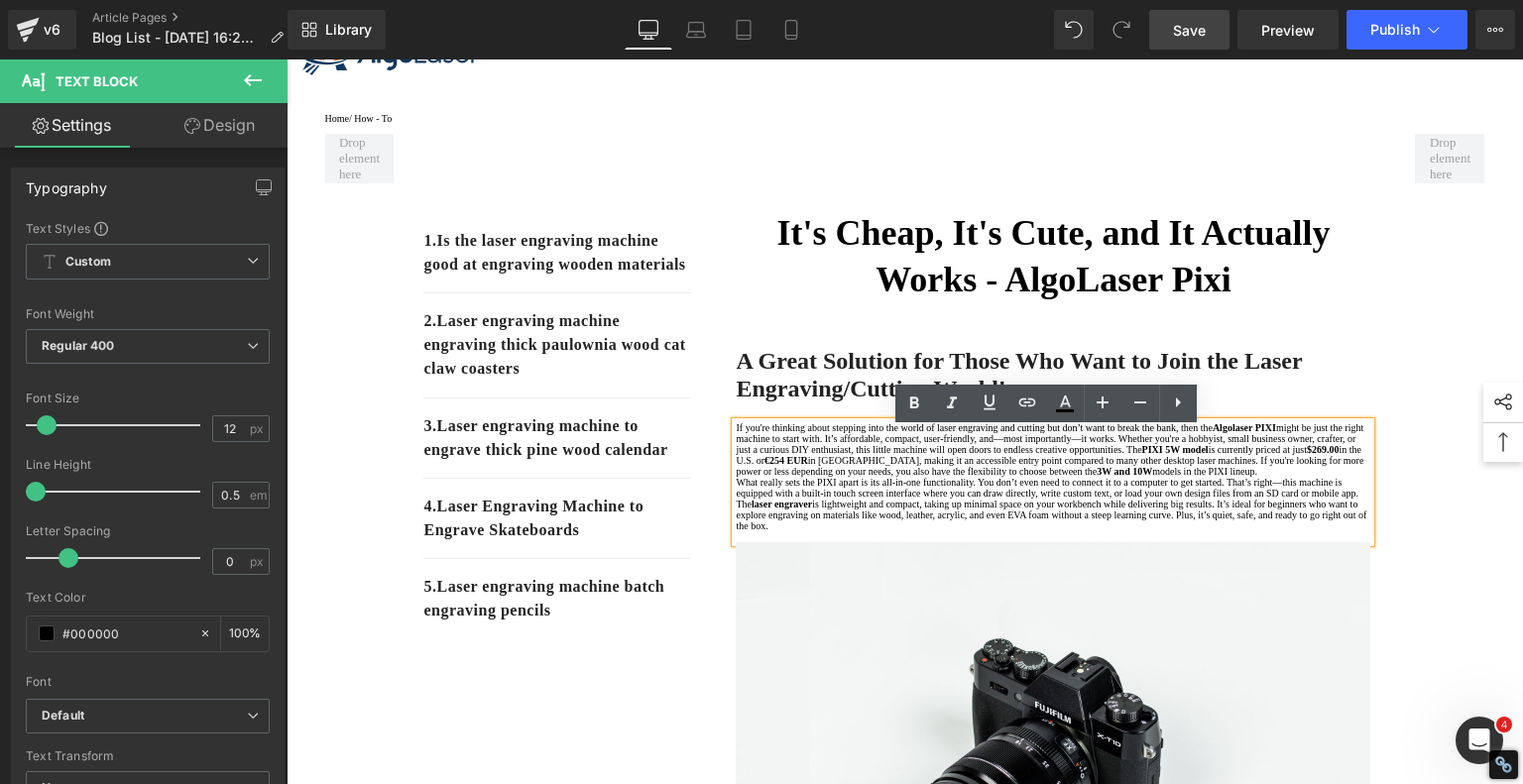 click on "If you're thinking about stepping into the world of laser engraving and cutting but don’t want to break the bank, then the  Algolaser PIXI  might be just the right machine to start with. It’s affordable, compact, user-friendly, and—most importantly—it works. Whether you're a hobbyist, small business owner, crafter, or just a curious DIY enthusiast, this little machine will open doors to endless creative opportunities. The  PIXI 5W model  is currently priced at just  $269.00  in the U.S. or  €254 EUR  in Europe, making it an accessible entry point compared to many other desktop laser machines. If you're looking for more power or less depending on your needs, you also have the flexibility to choose between the  3W and 10W  models in the PIXI lineup." at bounding box center [1053, 449] 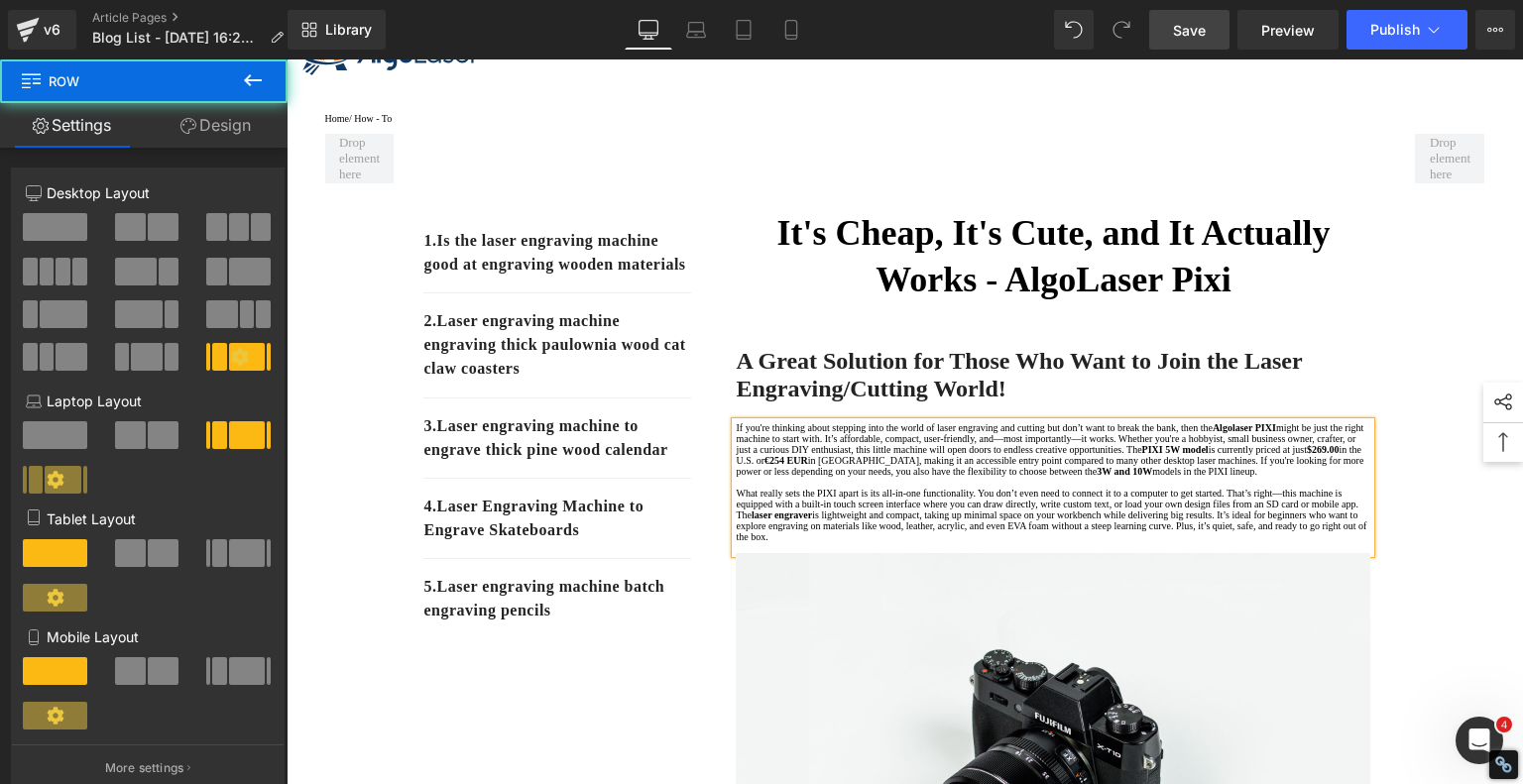 click on "1.  Is the laser engraving machine good at engraving wooden materials Text Block         2.  Laser engraving machine engraving thick paulownia wood cat claw coasters Text Block         3.  Laser engraving machine to engrave thick pine wood calendar Text Block         4.  Laser Engraving Machine to Engrave Skateboards Text Block         5.  Laser engraving machine batch engraving pencils Text Block         Row         It's Cheap, It's Cute, and It Actually Works - AlgoLaser Pixi Heading         A Great Solution for Those Who Want to Join the Laser Engraving/Cutting World! Heading         If you're thinking about stepping into the world of laser engraving and cutting but don’t want to break the bank, then the  Algolaser PIXI PIXI 5W model  is currently priced at just  $269.00  in the U.S. or  €254 EUR 3W and 10W  models in the PIXI lineup.
laser engraver Text Block         Image         Row         How to engrave wood works with  diode laser engraving machine Heading         Text Block         Image" at bounding box center (905, 1700) 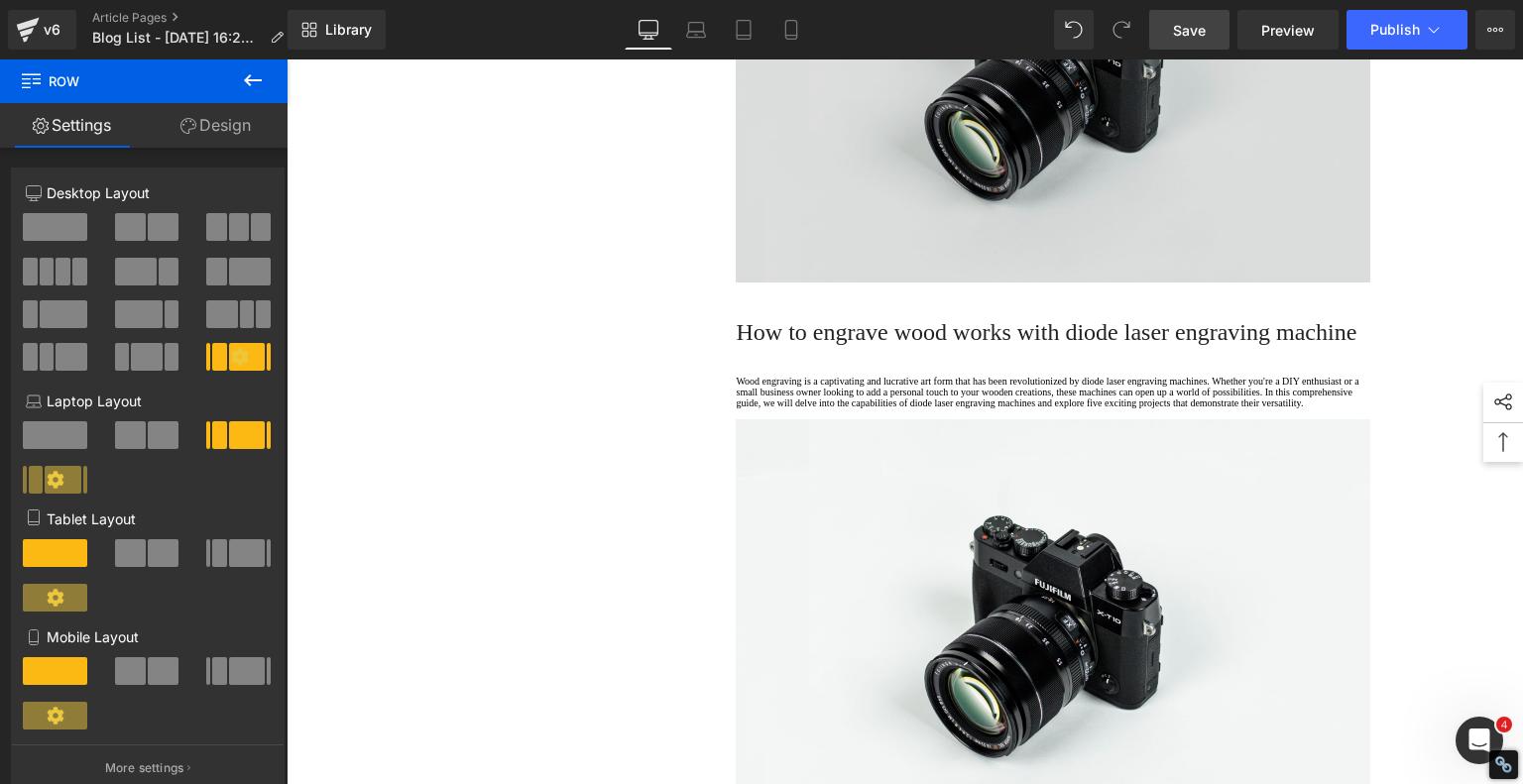 scroll, scrollTop: 867, scrollLeft: 0, axis: vertical 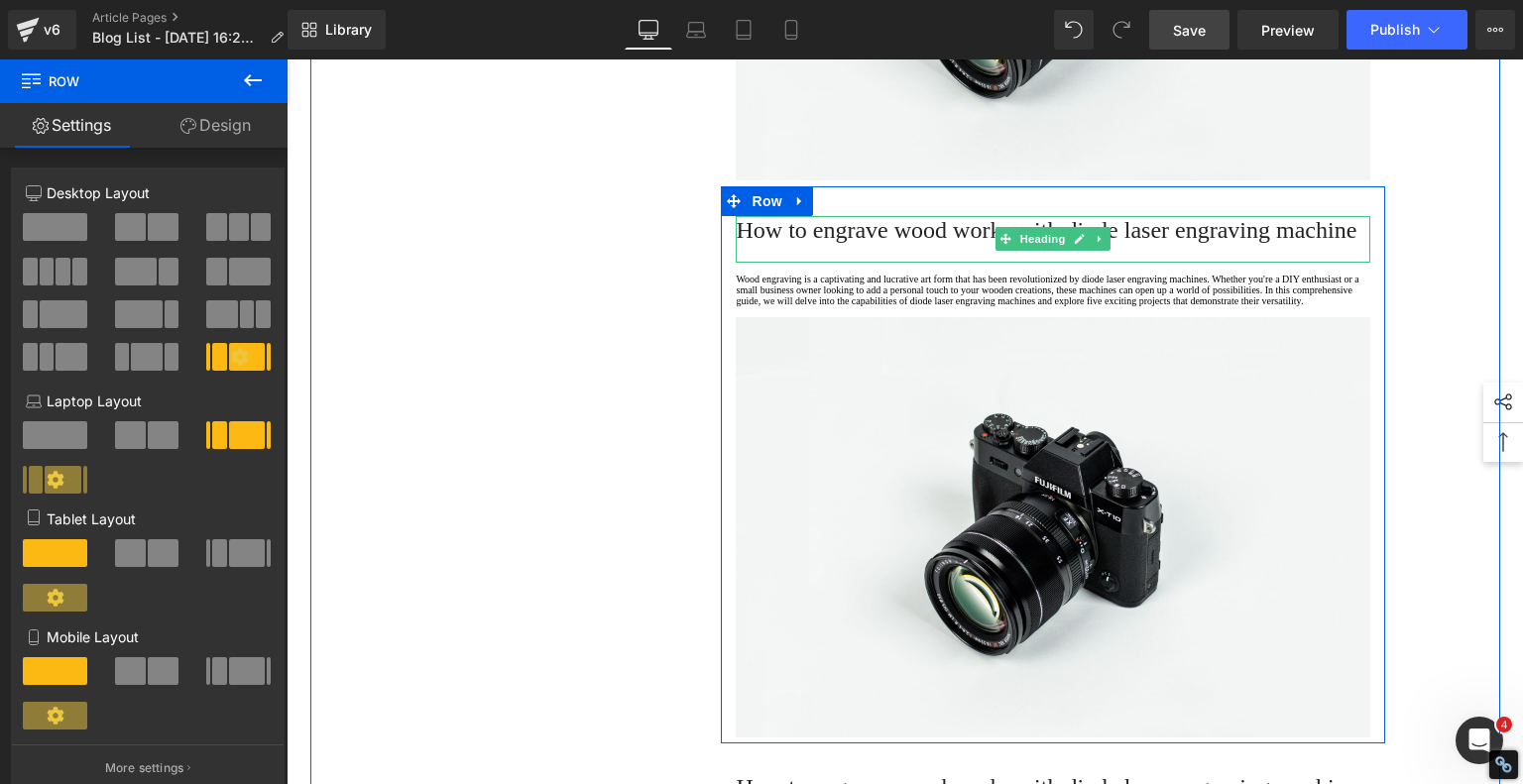 click on "How to engrave wood works with  diode laser engraving machine" at bounding box center (1053, 230) 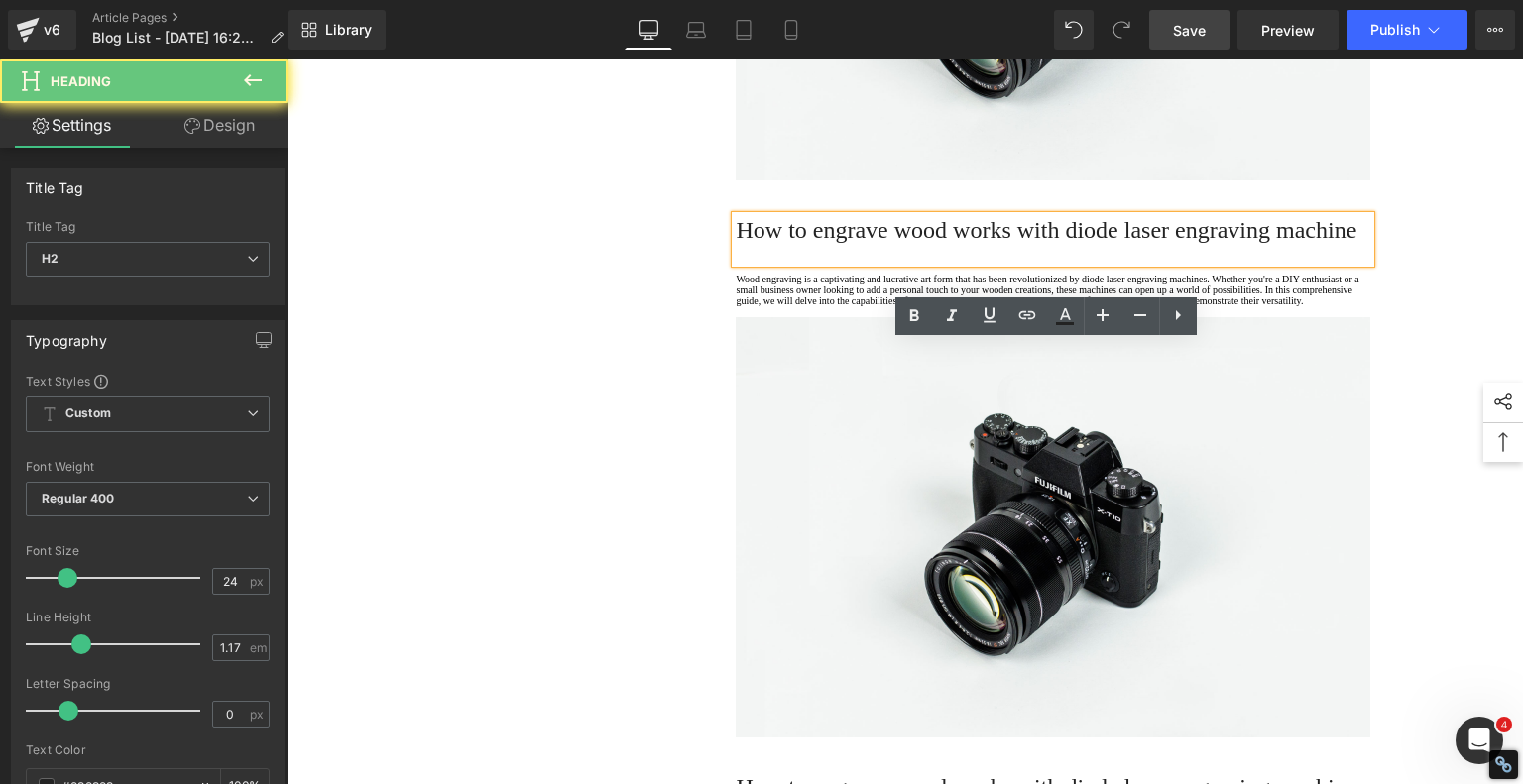 click on "How to engrave wood works with  diode laser engraving machine" at bounding box center (1053, 230) 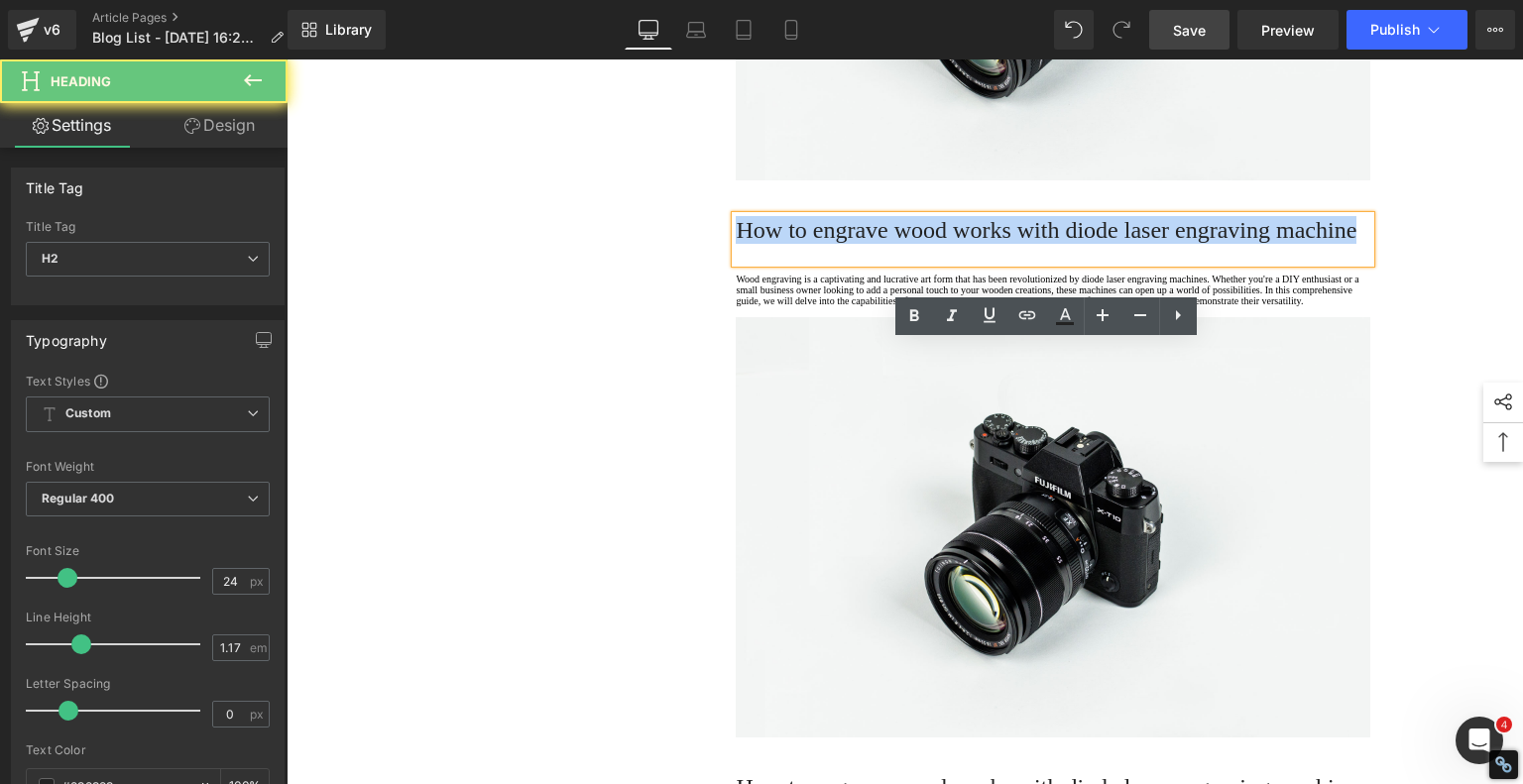click on "How to engrave wood works with  diode laser engraving machine" at bounding box center [1053, 230] 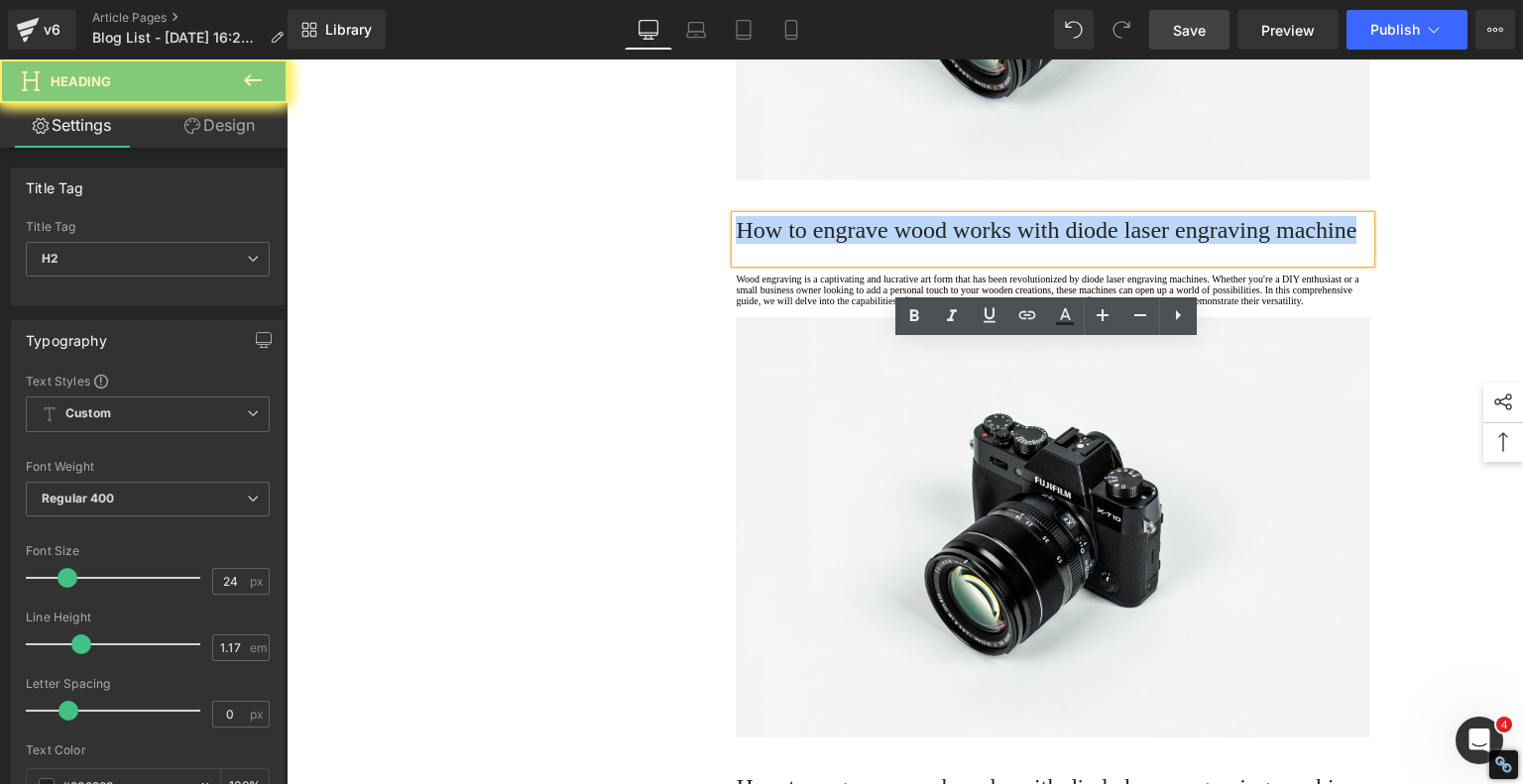 click on "How to engrave wood works with  diode laser engraving machine" at bounding box center [1053, 230] 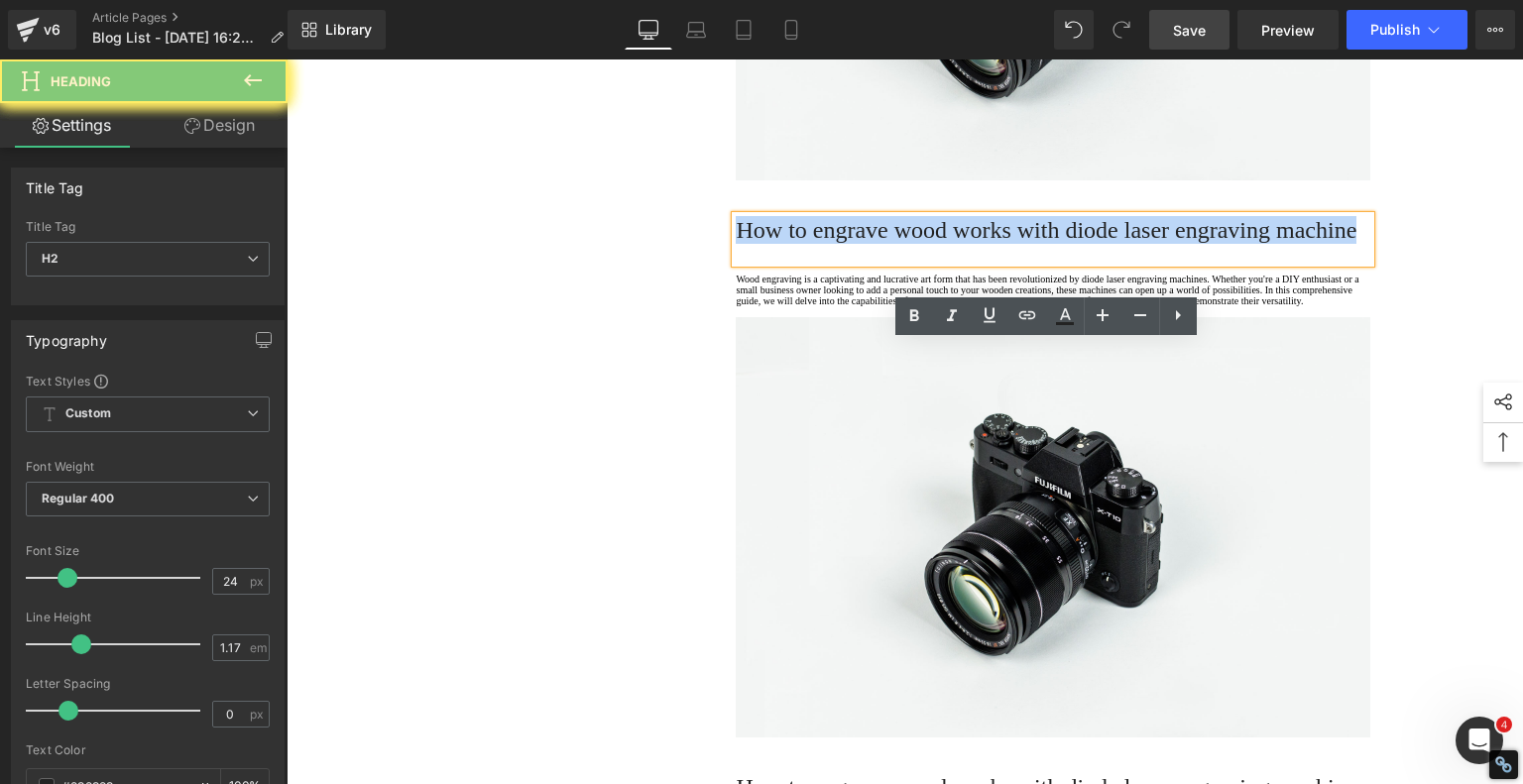 paste 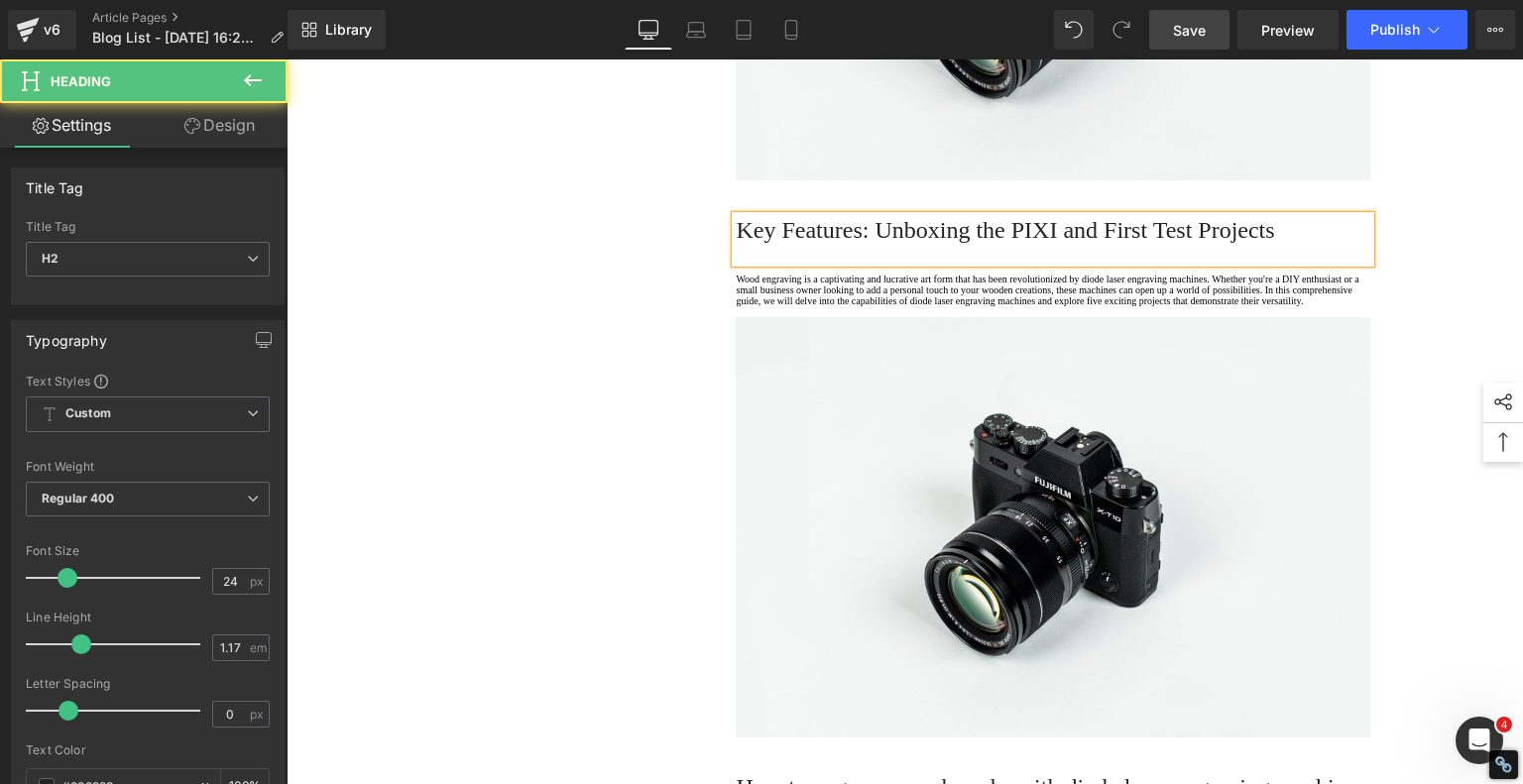 click on "Key Features: Unboxing the PIXI and First Test Projects" at bounding box center [1053, 230] 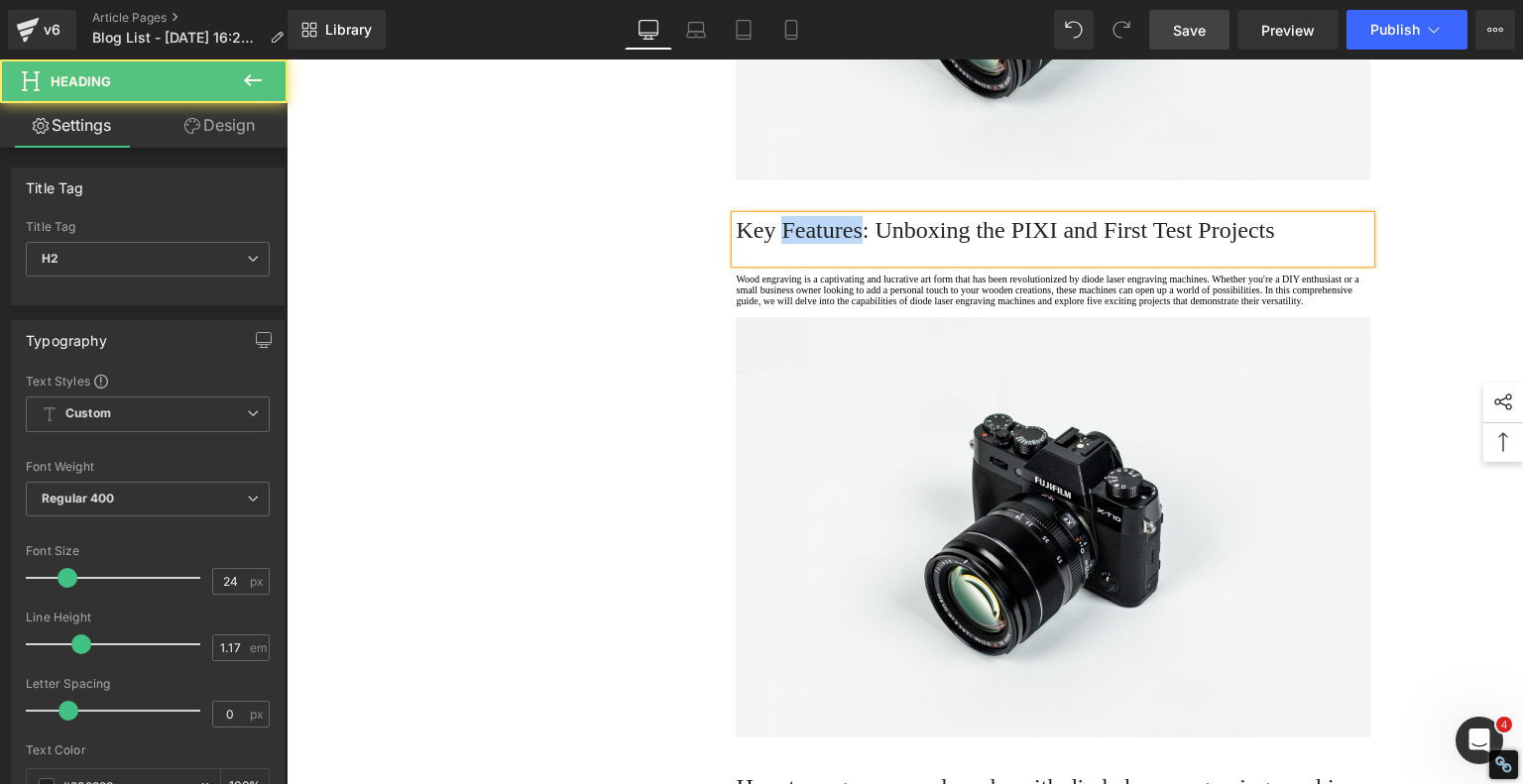 click on "Key Features: Unboxing the PIXI and First Test Projects" at bounding box center (1053, 230) 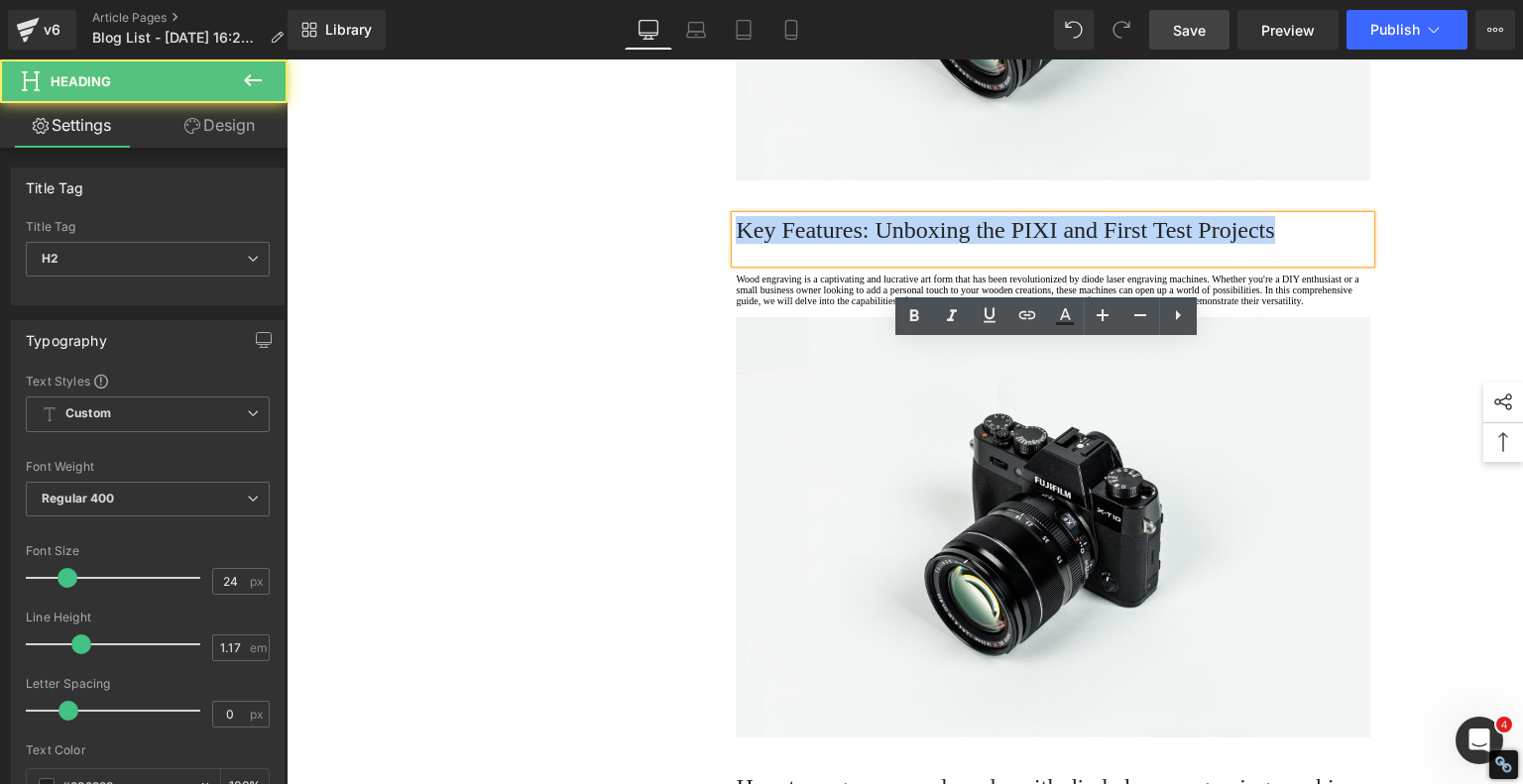 click on "Key Features: Unboxing the PIXI and First Test Projects" at bounding box center [1053, 230] 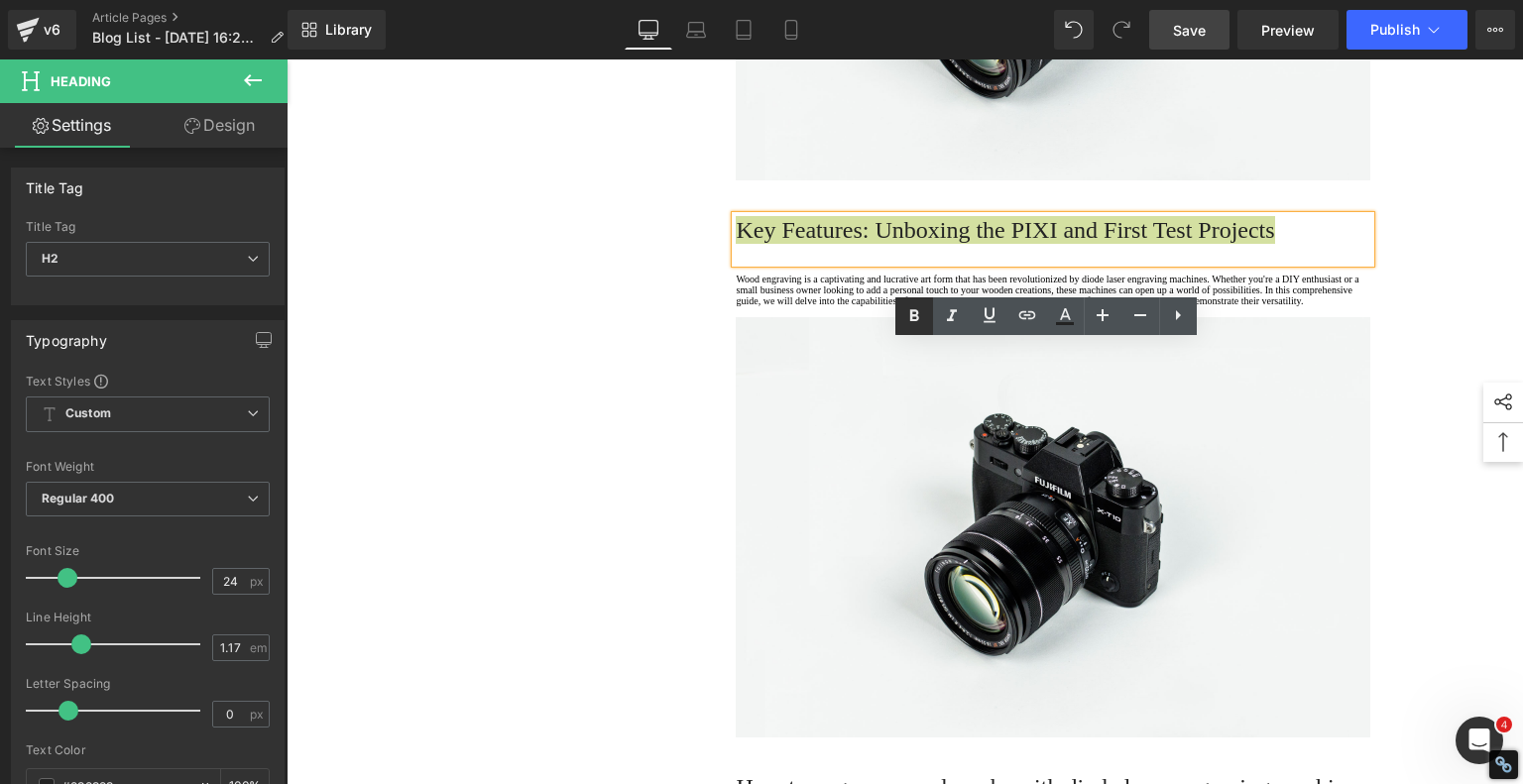 drag, startPoint x: 914, startPoint y: 310, endPoint x: 896, endPoint y: 317, distance: 19.313208 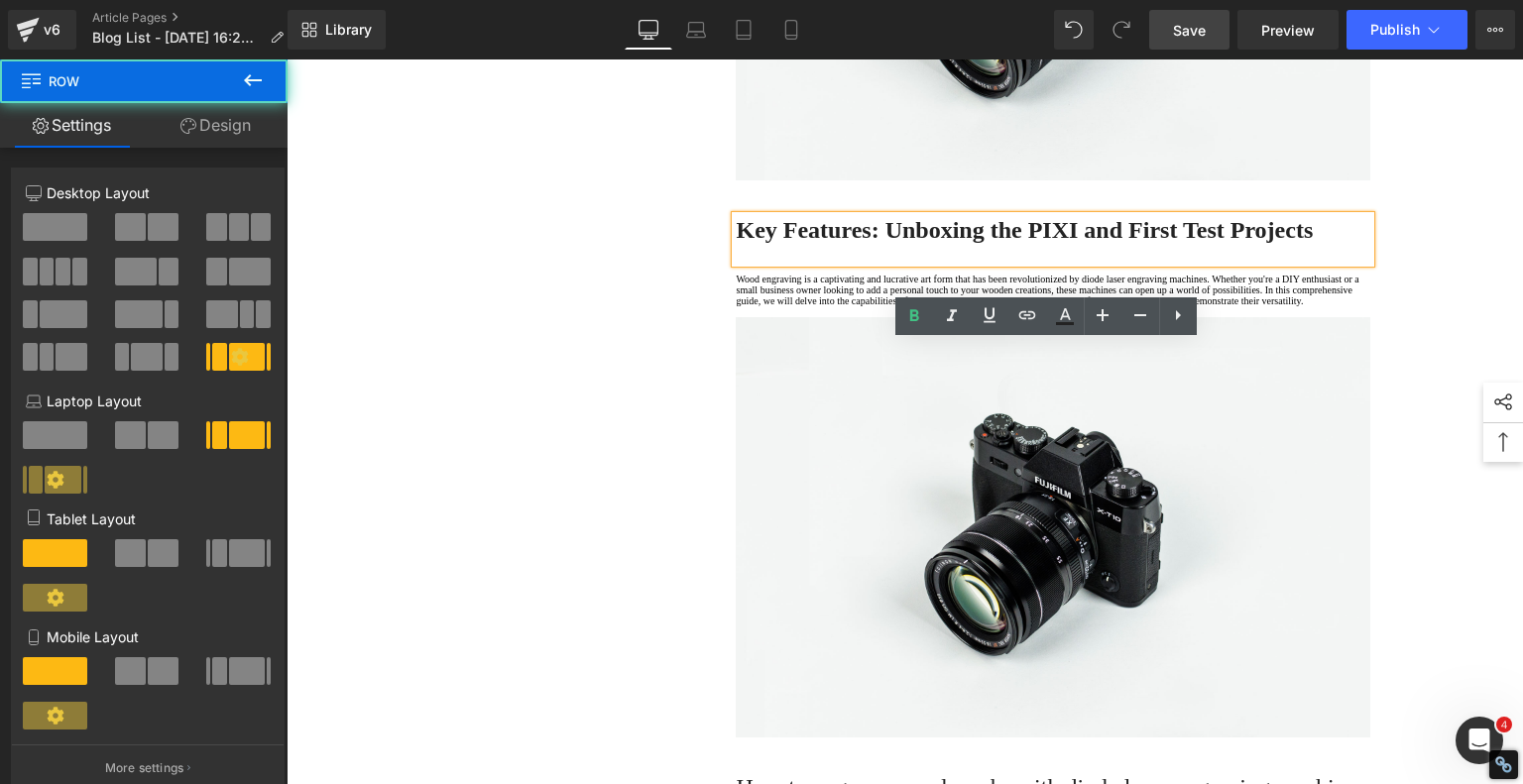 click on "1.  Is the laser engraving machine good at engraving wooden materials Text Block         2.  Laser engraving machine engraving thick paulownia wood cat claw coasters Text Block         3.  Laser engraving machine to engrave thick pine wood calendar Text Block         4.  Laser Engraving Machine to Engrave Skateboards Text Block         5.  Laser engraving machine batch engraving pencils Text Block         Row         It's Cheap, It's Cute, and It Actually Works - AlgoLaser Pixi Heading         A Great Solution for Those Who Want to Join the Laser Engraving/Cutting World! Heading         If you're thinking about stepping into the world of laser engraving and cutting but don’t want to break the bank, then the  Algolaser PIXI PIXI 5W model  is currently priced at just  $269.00  in the U.S. or  €254 EUR 3W and 10W  models in the PIXI lineup.
laser engraver Text Block         Image         Row         Key Features: Unboxing the PIXI and First Test Projects Heading         Text Block         Image" at bounding box center (905, 907) 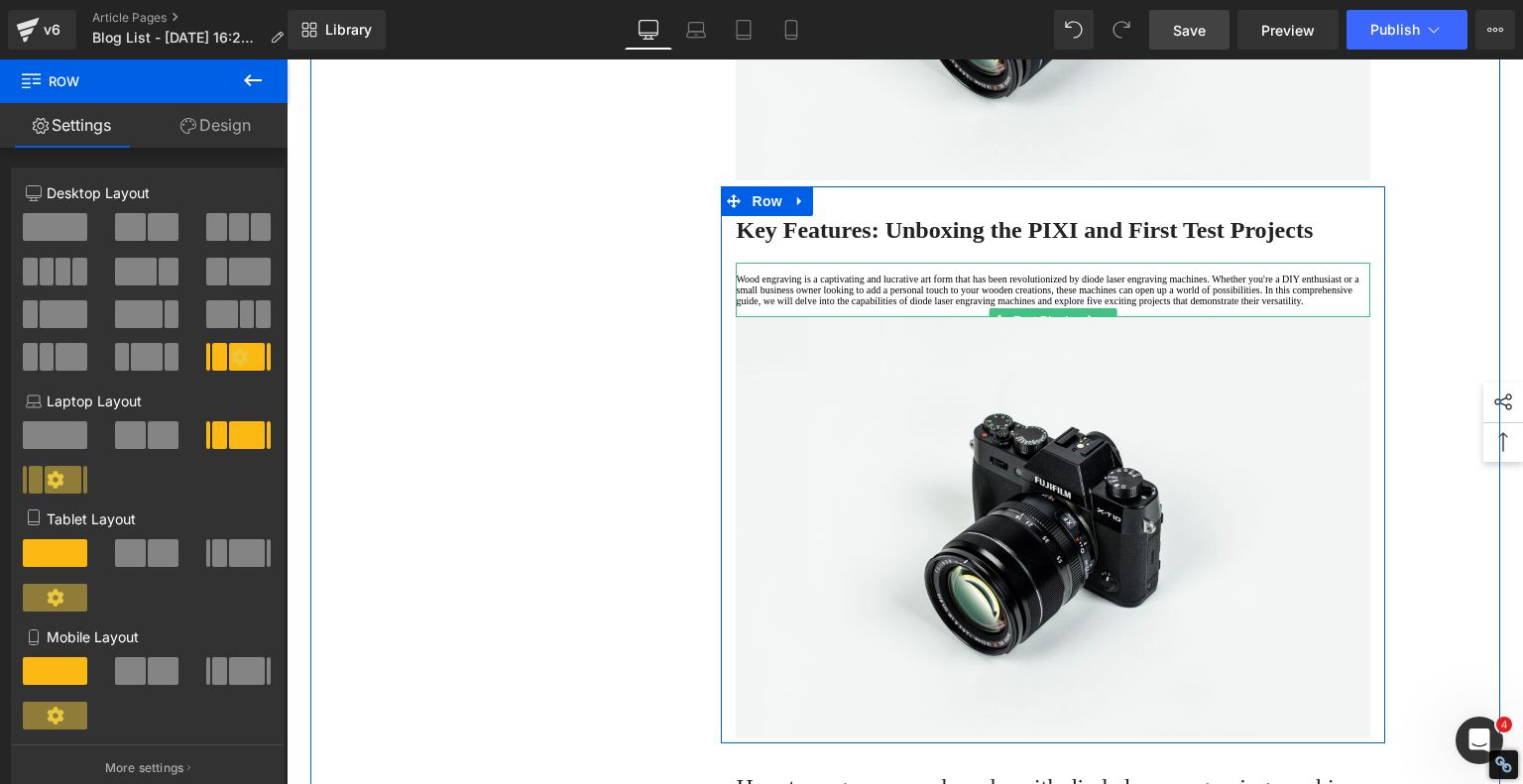 click on "Wood engraving is a captivating and lucrative art form that has been revolutionized by diode laser engraving machines. Whether you're a DIY enthusiast or a small business owner looking to add a personal touch to your wooden creations, these machines can open up a world of possibilities. In this comprehensive guide, we will delve into the capabilities of diode laser engraving machines and explore five exciting projects that demonstrate their versatility." at bounding box center [1053, 289] 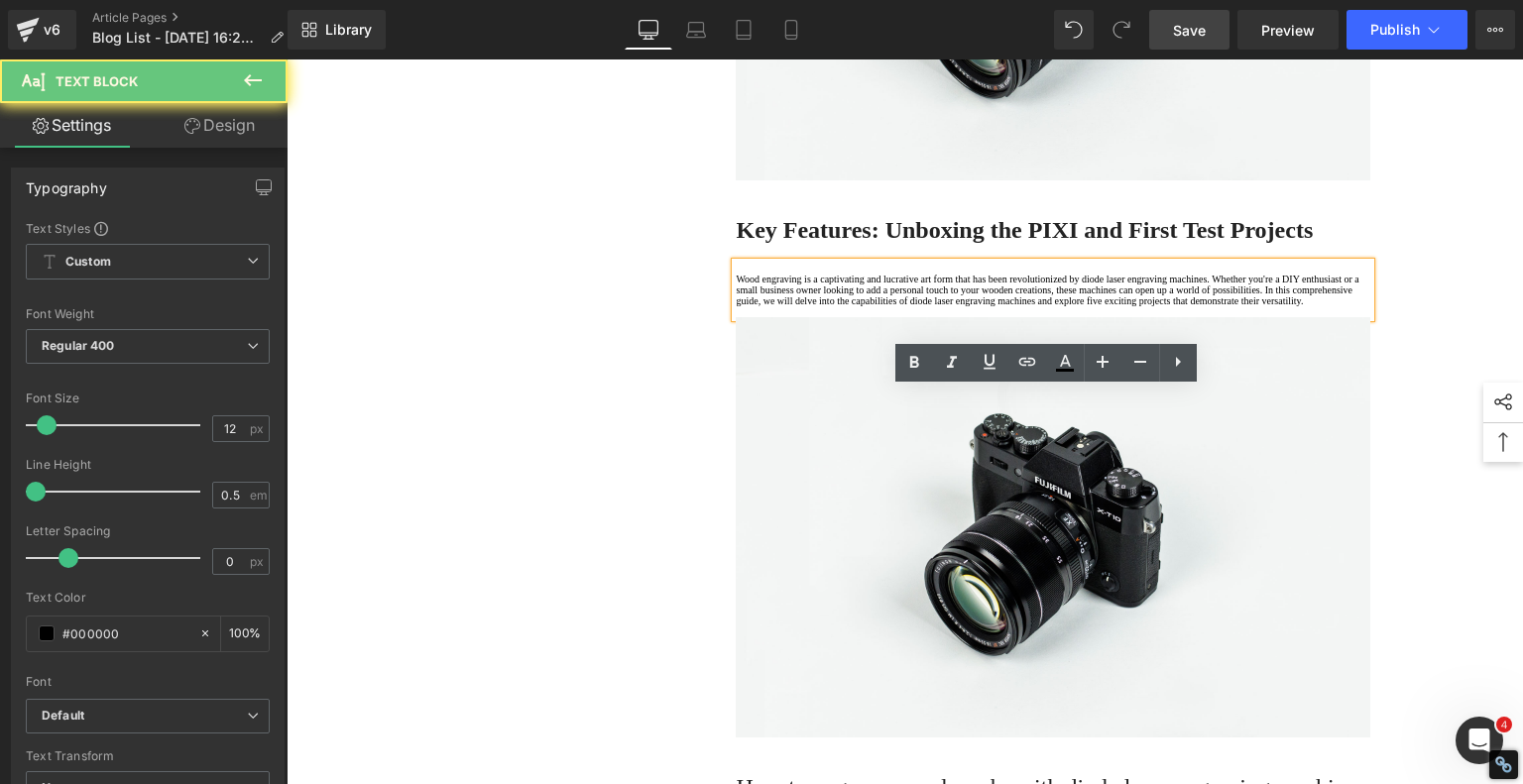 click on "Wood engraving is a captivating and lucrative art form that has been revolutionized by diode laser engraving machines. Whether you're a DIY enthusiast or a small business owner looking to add a personal touch to your wooden creations, these machines can open up a world of possibilities. In this comprehensive guide, we will delve into the capabilities of diode laser engraving machines and explore five exciting projects that demonstrate their versatility." at bounding box center (1053, 289) 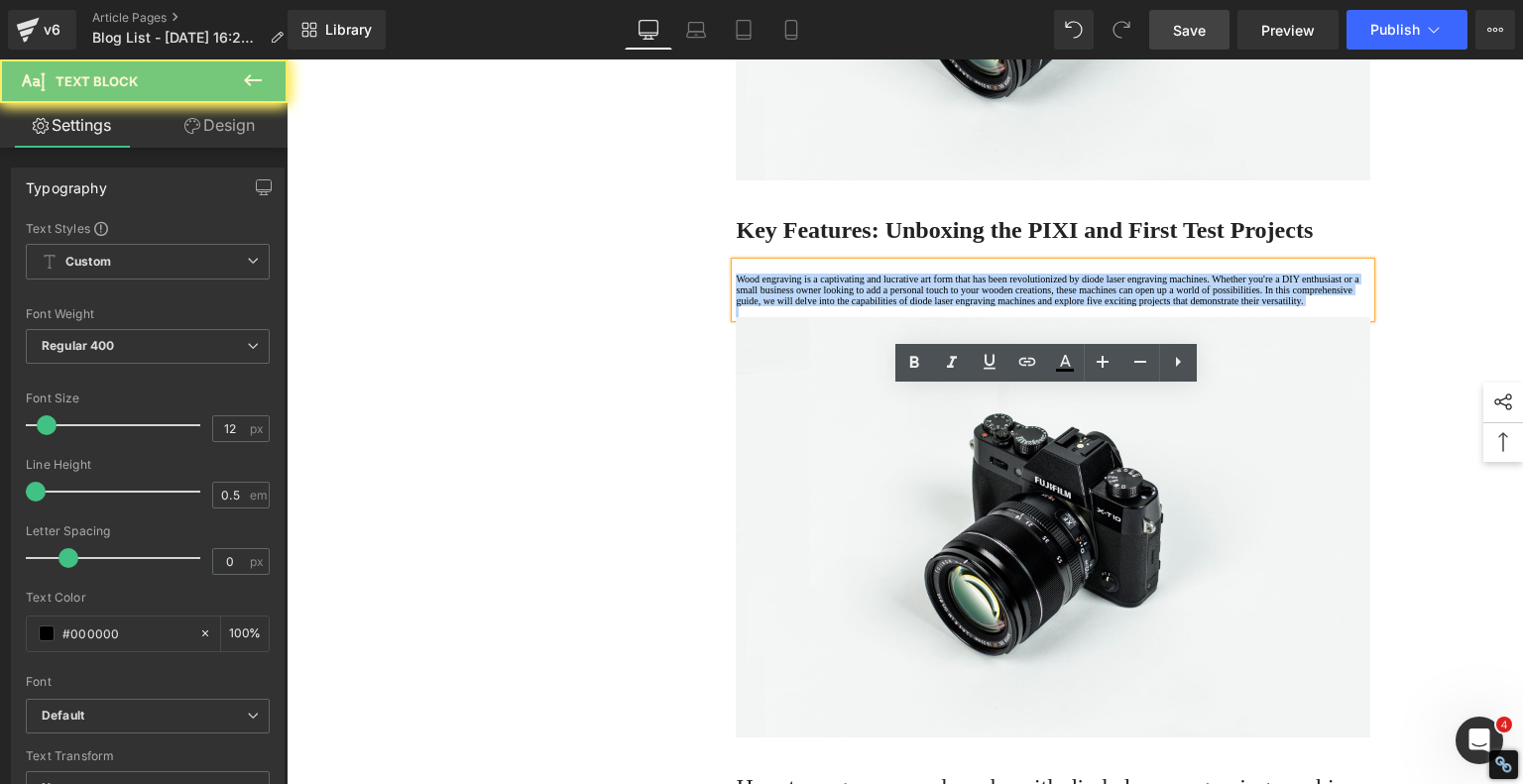 click on "Wood engraving is a captivating and lucrative art form that has been revolutionized by diode laser engraving machines. Whether you're a DIY enthusiast or a small business owner looking to add a personal touch to your wooden creations, these machines can open up a world of possibilities. In this comprehensive guide, we will delve into the capabilities of diode laser engraving machines and explore five exciting projects that demonstrate their versatility." at bounding box center (1053, 289) 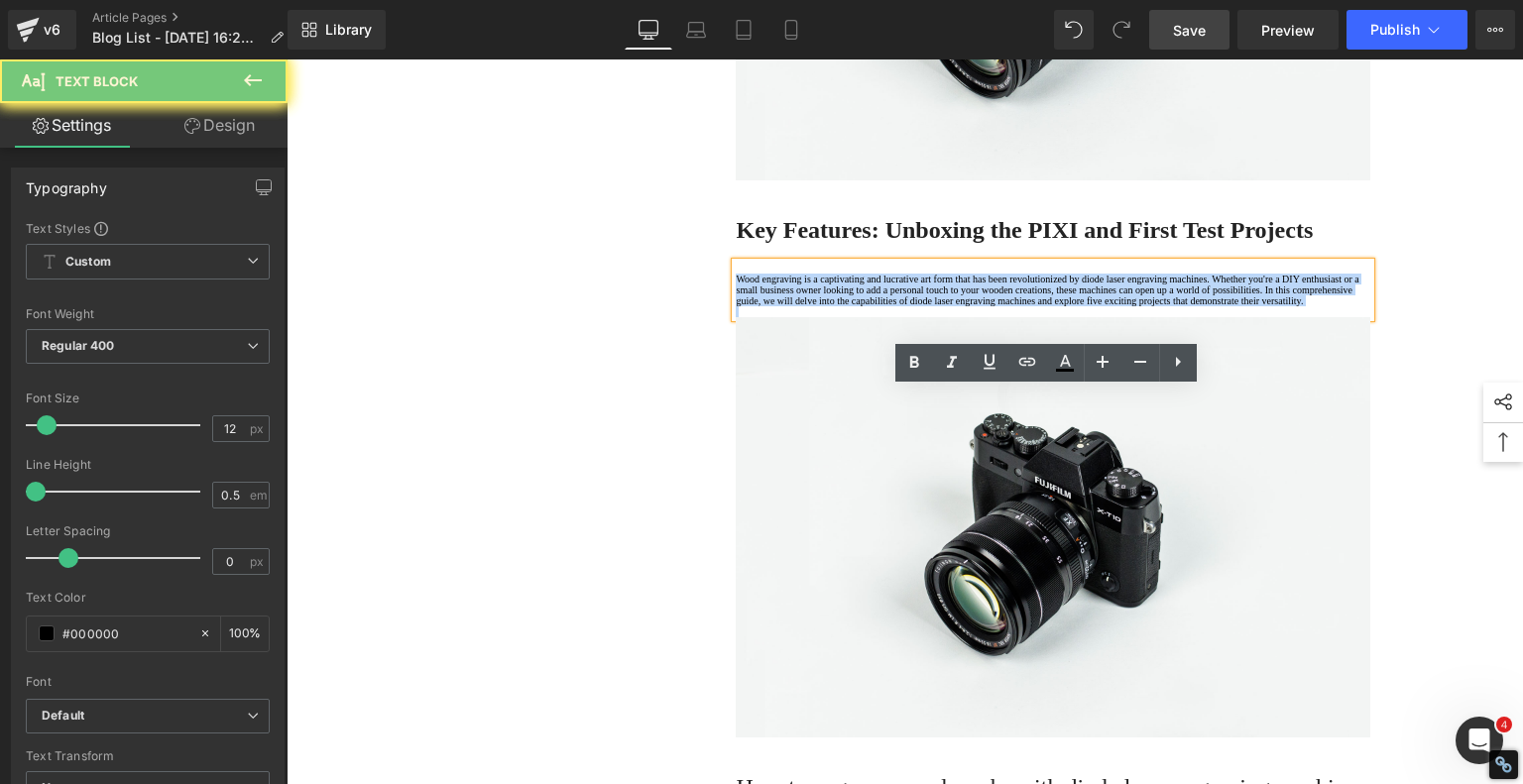 click on "Wood engraving is a captivating and lucrative art form that has been revolutionized by diode laser engraving machines. Whether you're a DIY enthusiast or a small business owner looking to add a personal touch to your wooden creations, these machines can open up a world of possibilities. In this comprehensive guide, we will delve into the capabilities of diode laser engraving machines and explore five exciting projects that demonstrate their versatility." at bounding box center (1053, 289) 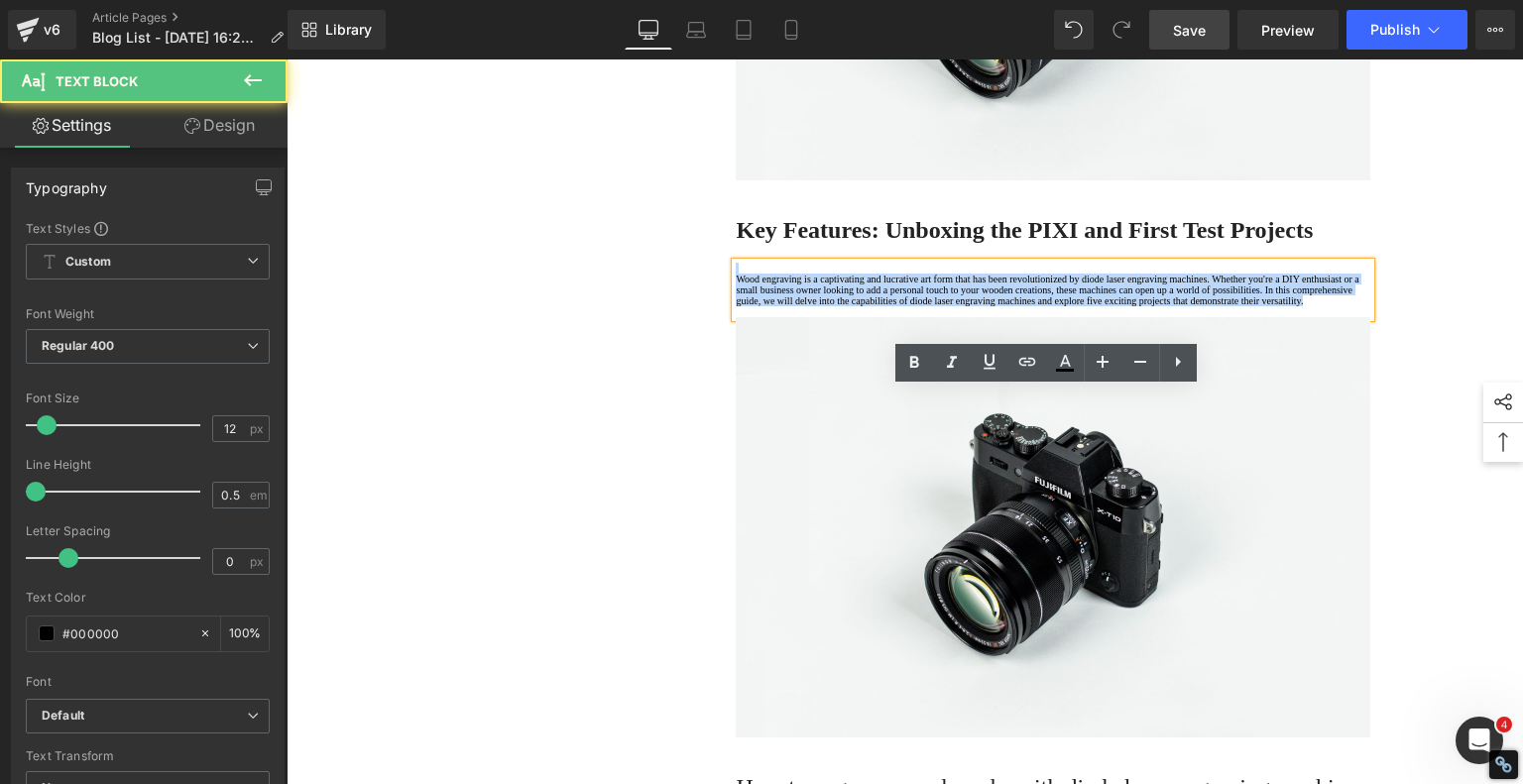 drag, startPoint x: 807, startPoint y: 478, endPoint x: 666, endPoint y: 373, distance: 175.80102 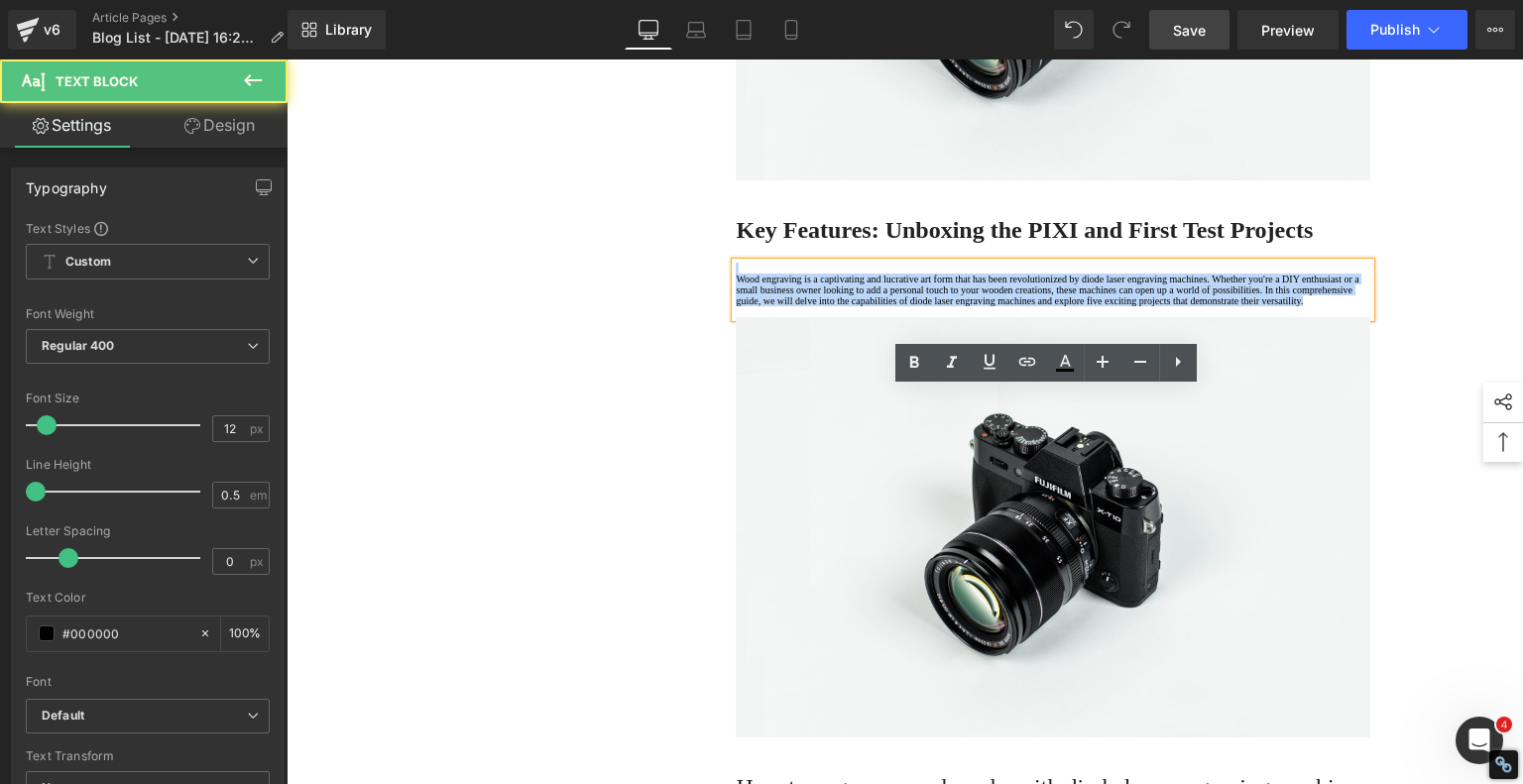 click on "1.  Is the laser engraving machine good at engraving wooden materials Text Block         2.  Laser engraving machine engraving thick paulownia wood cat claw coasters Text Block         3.  Laser engraving machine to engrave thick pine wood calendar Text Block         4.  Laser Engraving Machine to Engrave Skateboards Text Block         5.  Laser engraving machine batch engraving pencils Text Block         Row         It's Cheap, It's Cute, and It Actually Works - AlgoLaser Pixi Heading         A Great Solution for Those Who Want to Join the Laser Engraving/Cutting World! Heading         If you're thinking about stepping into the world of laser engraving and cutting but don’t want to break the bank, then the  Algolaser PIXI PIXI 5W model  is currently priced at just  $269.00  in the U.S. or  €254 EUR 3W and 10W  models in the PIXI lineup.
laser engraver Text Block         Image         Row         Key Features: Unboxing the PIXI and First Test Projects Heading         Text Block         Image" at bounding box center (905, 907) 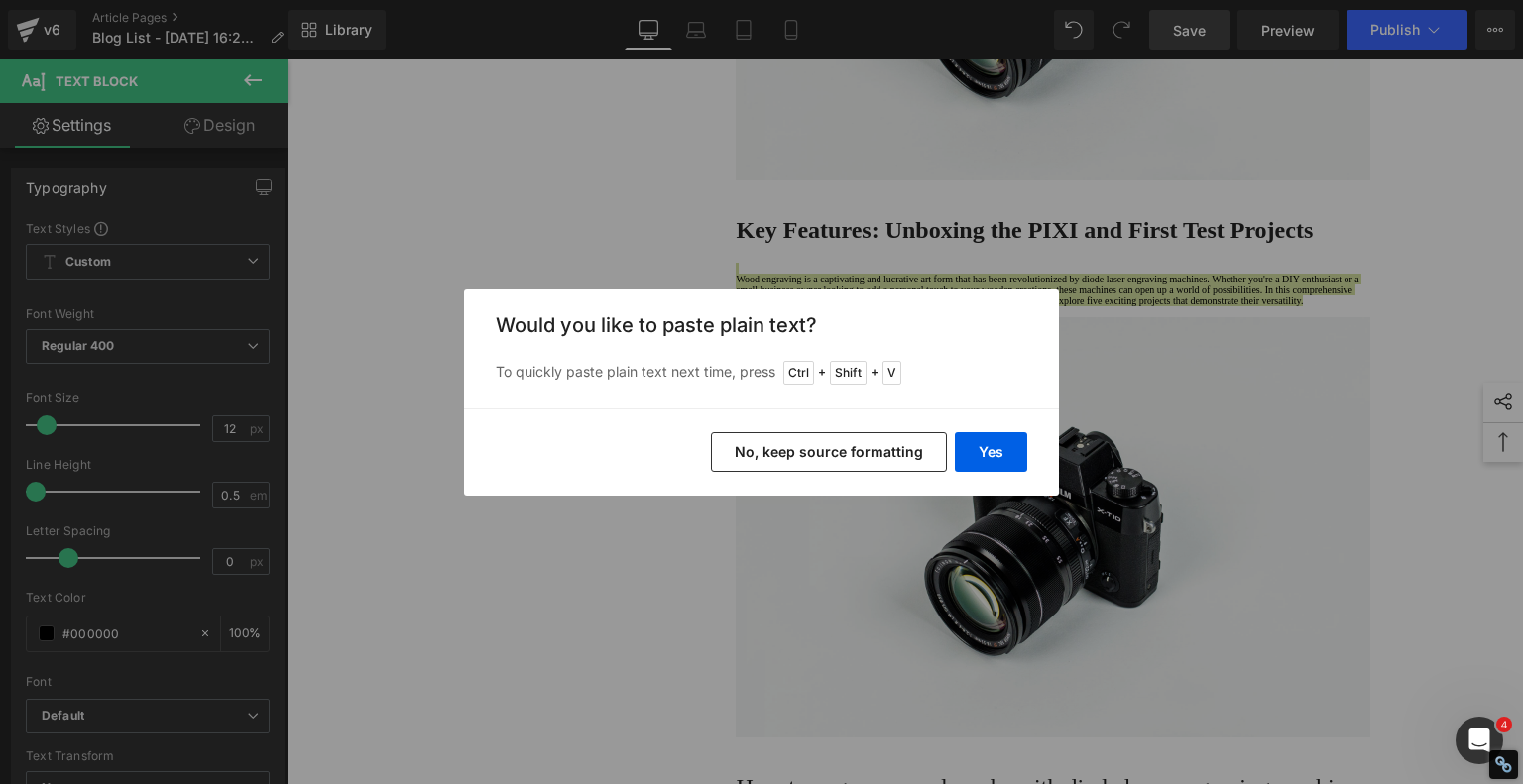 click on "No, keep source formatting" at bounding box center [829, 452] 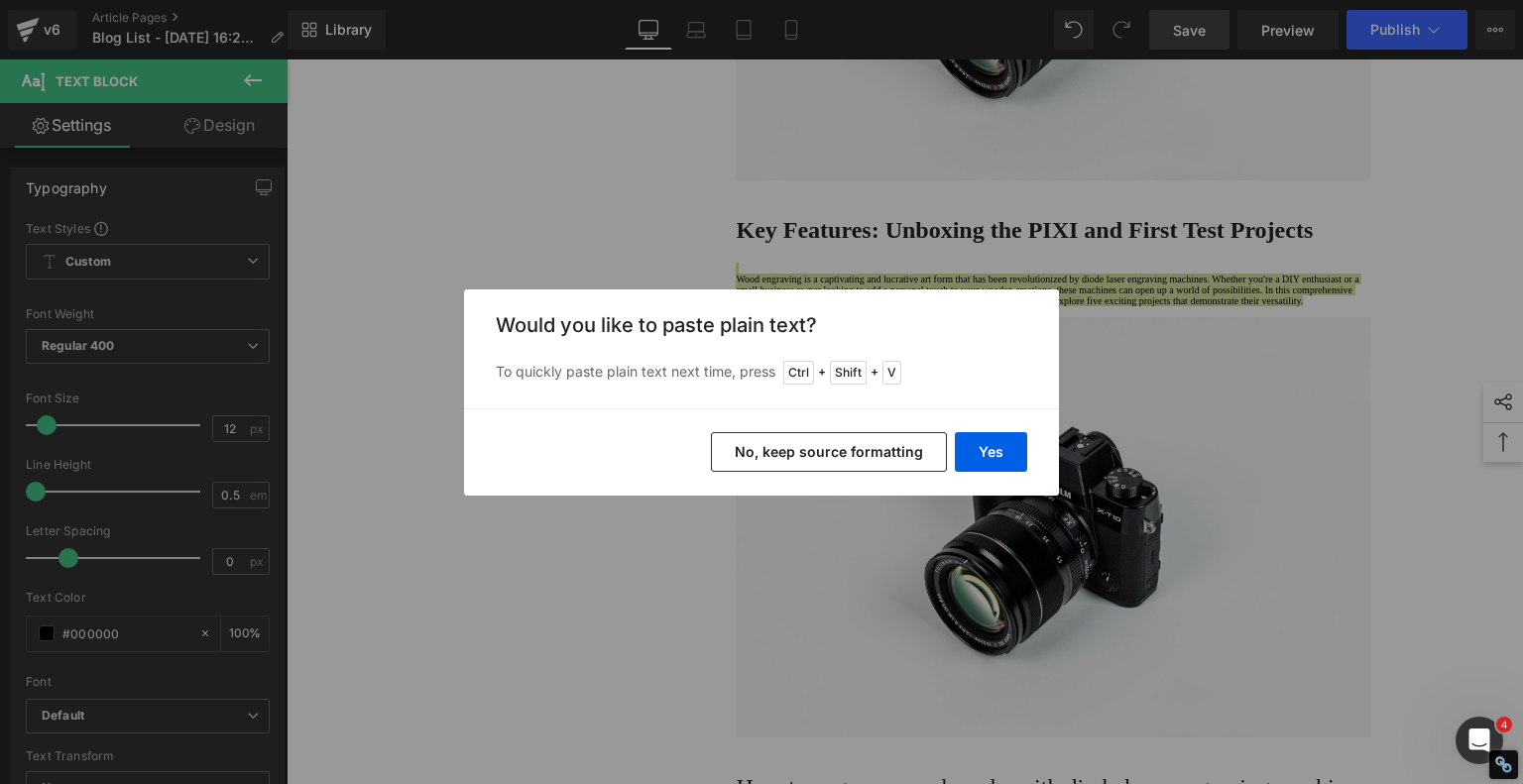 type 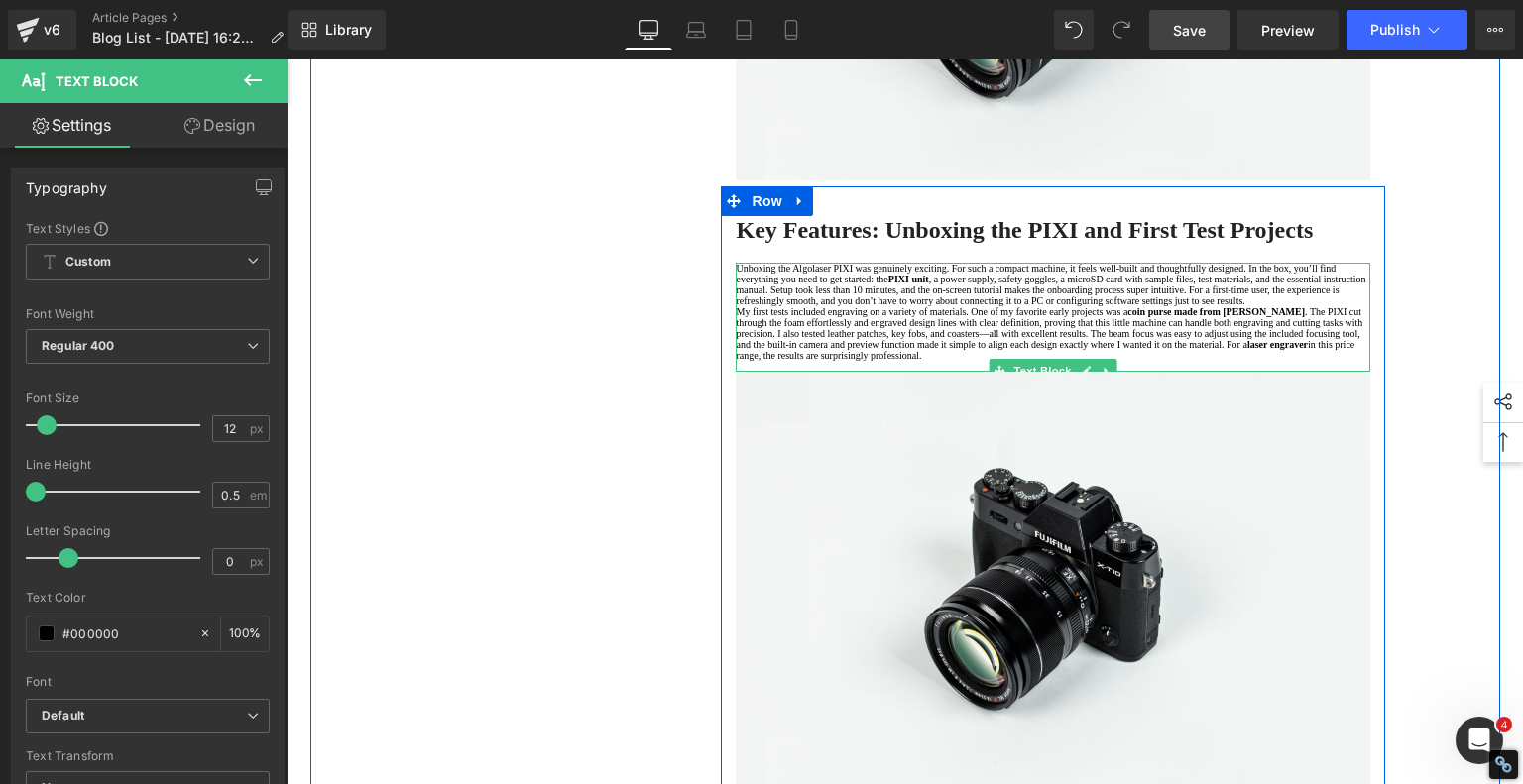 click on "Unboxing the Algolaser PIXI was genuinely exciting. For such a compact machine, it feels well-built and thoughtfully designed. In the box, you’ll find everything you need to get started: the  PIXI unit , a power supply, safety goggles, a microSD card with sample files, test materials, and the essential instruction manual. Setup took less than 10 minutes, and the on-screen tutorial makes the onboarding process super intuitive. For a first-time user, the experience is refreshingly smooth, and you don’t have to worry about connecting it to a PC or configuring software settings just to see results." at bounding box center (1053, 284) 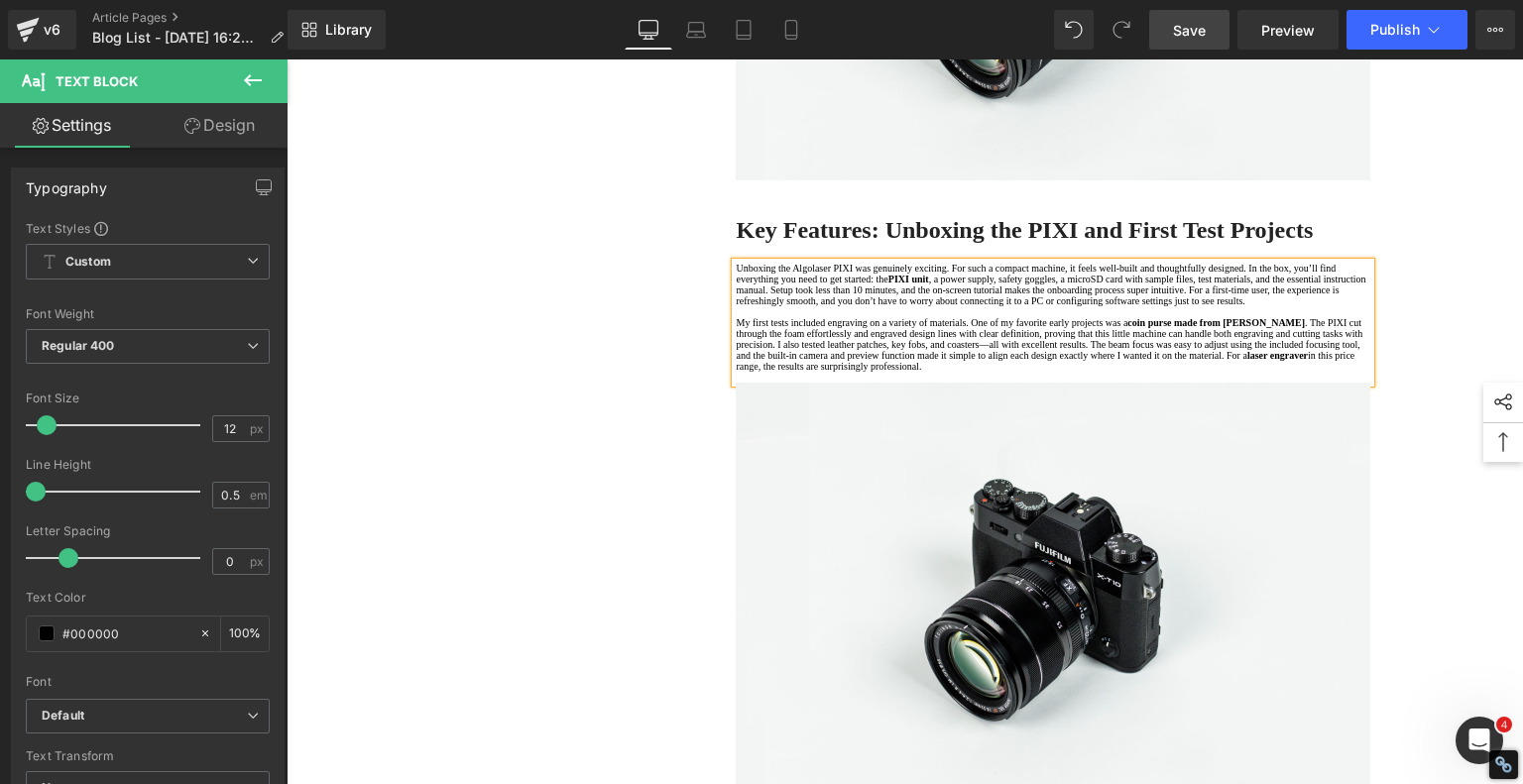 click on "1.  Is the laser engraving machine good at engraving wooden materials Text Block         2.  Laser engraving machine engraving thick paulownia wood cat claw coasters Text Block         3.  Laser engraving machine to engrave thick pine wood calendar Text Block         4.  Laser Engraving Machine to Engrave Skateboards Text Block         5.  Laser engraving machine batch engraving pencils Text Block         Row         It's Cheap, It's Cute, and It Actually Works - AlgoLaser Pixi Heading         A Great Solution for Those Who Want to Join the Laser Engraving/Cutting World! Heading         If you're thinking about stepping into the world of laser engraving and cutting but don’t want to break the bank, then the  Algolaser PIXI PIXI 5W model  is currently priced at just  $269.00  in the U.S. or  €254 EUR 3W and 10W  models in the PIXI lineup.
laser engraver Text Block         Image         Row         Key Features: Unboxing the PIXI and First Test Projects Heading         PIXI unit
laser engraver" at bounding box center (905, 940) 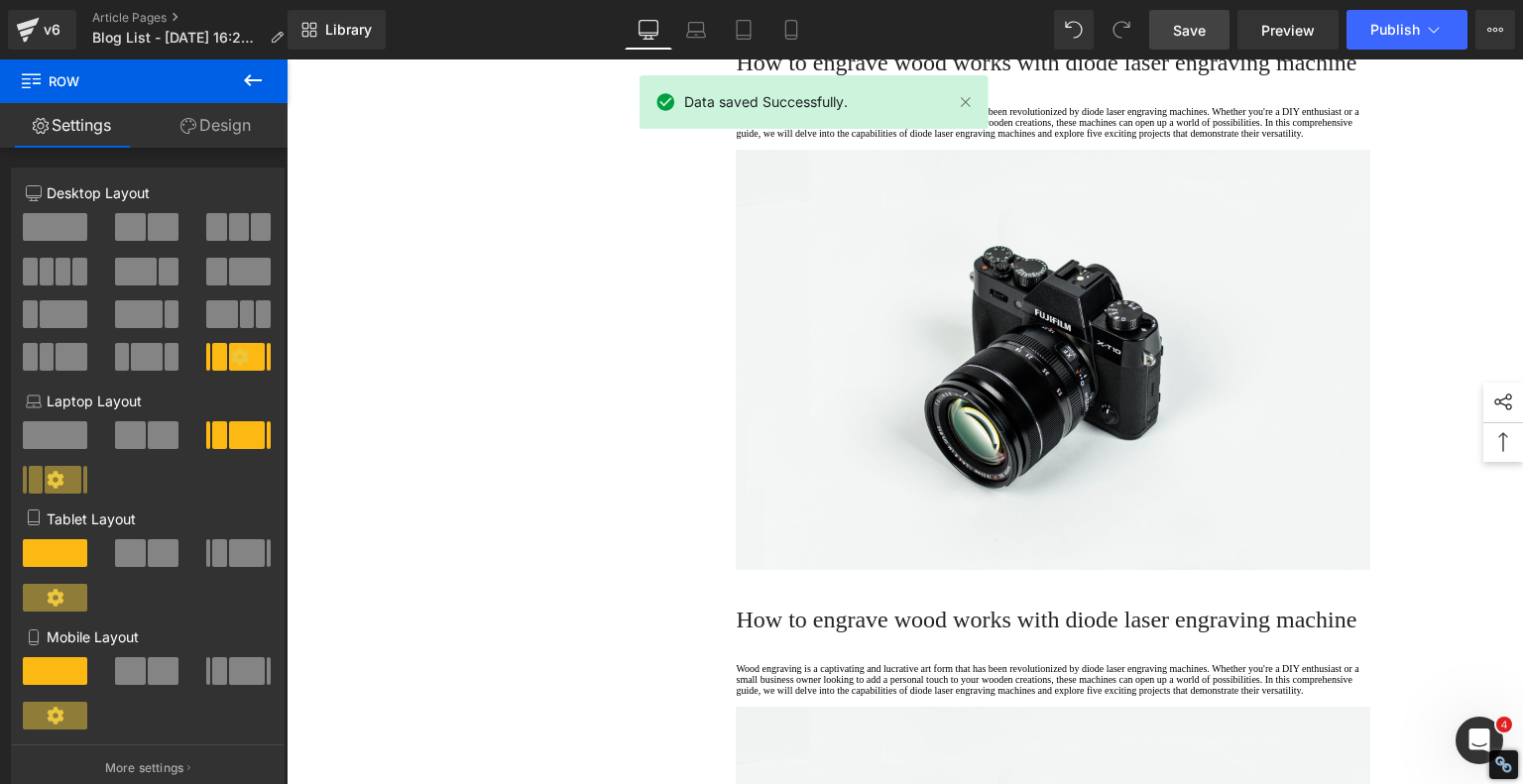 scroll, scrollTop: 1660, scrollLeft: 0, axis: vertical 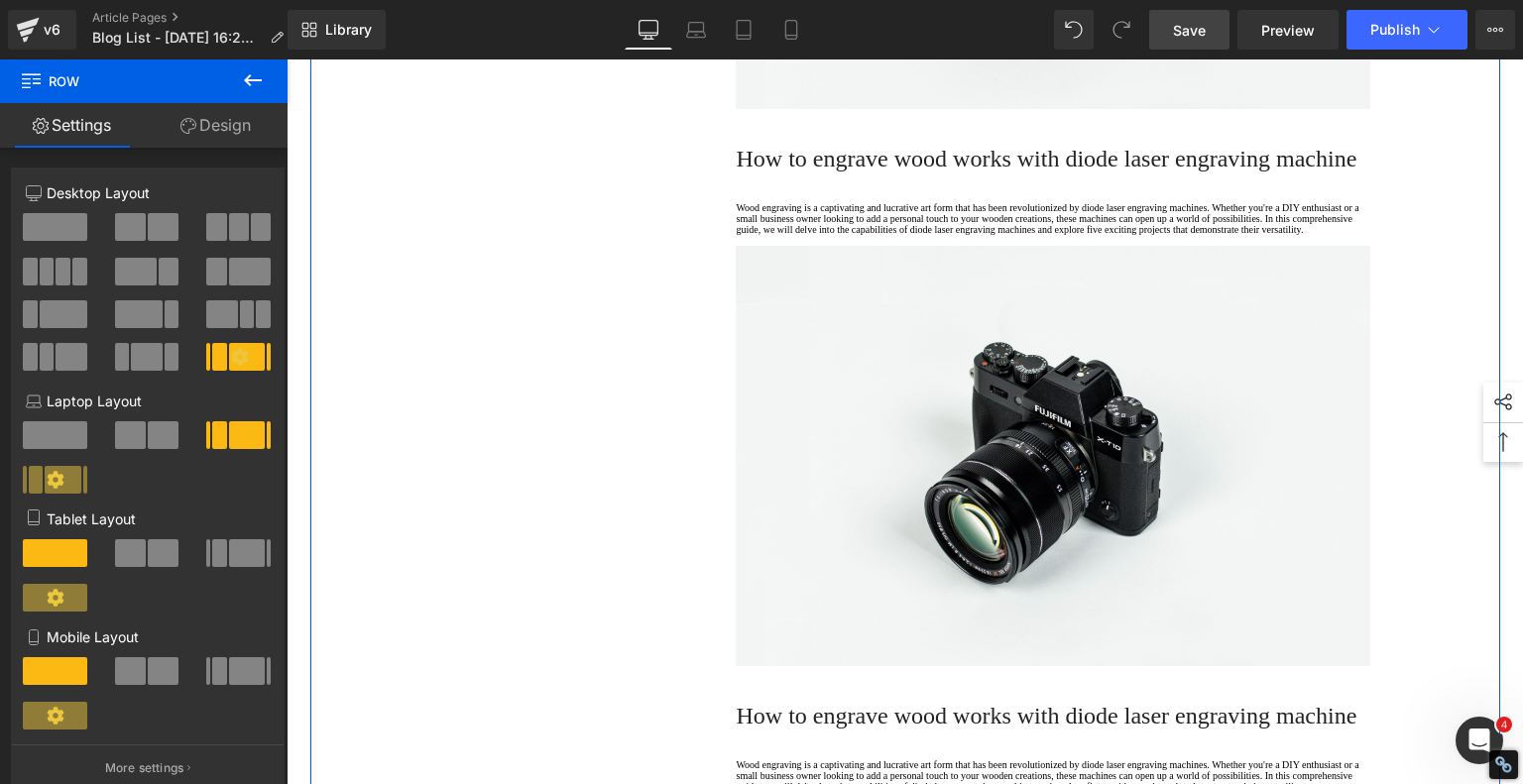 click on "How to engrave wood works with  diode laser engraving machine" at bounding box center (1053, 159) 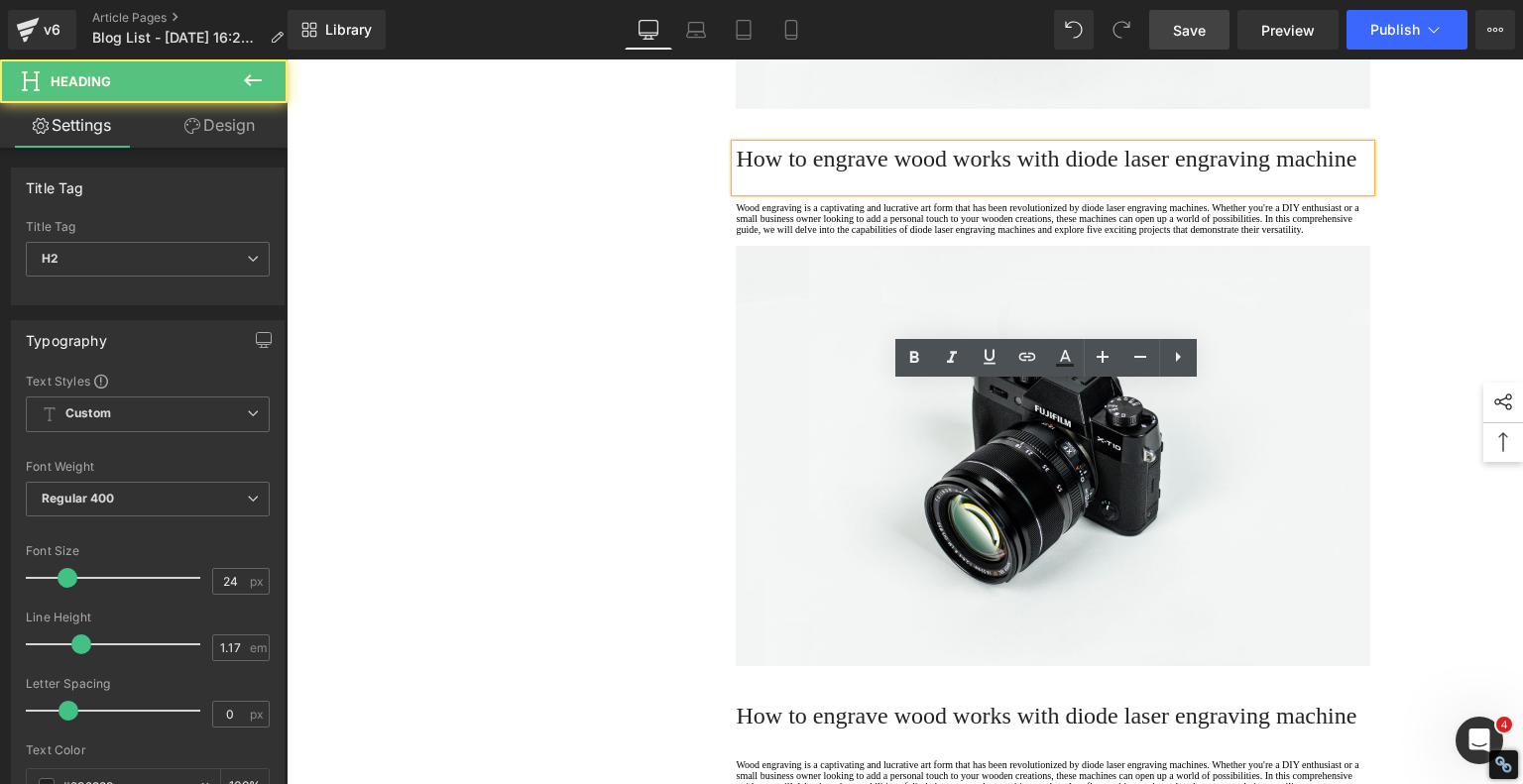 click on "How to engrave wood works with  diode laser engraving machine" at bounding box center [1053, 159] 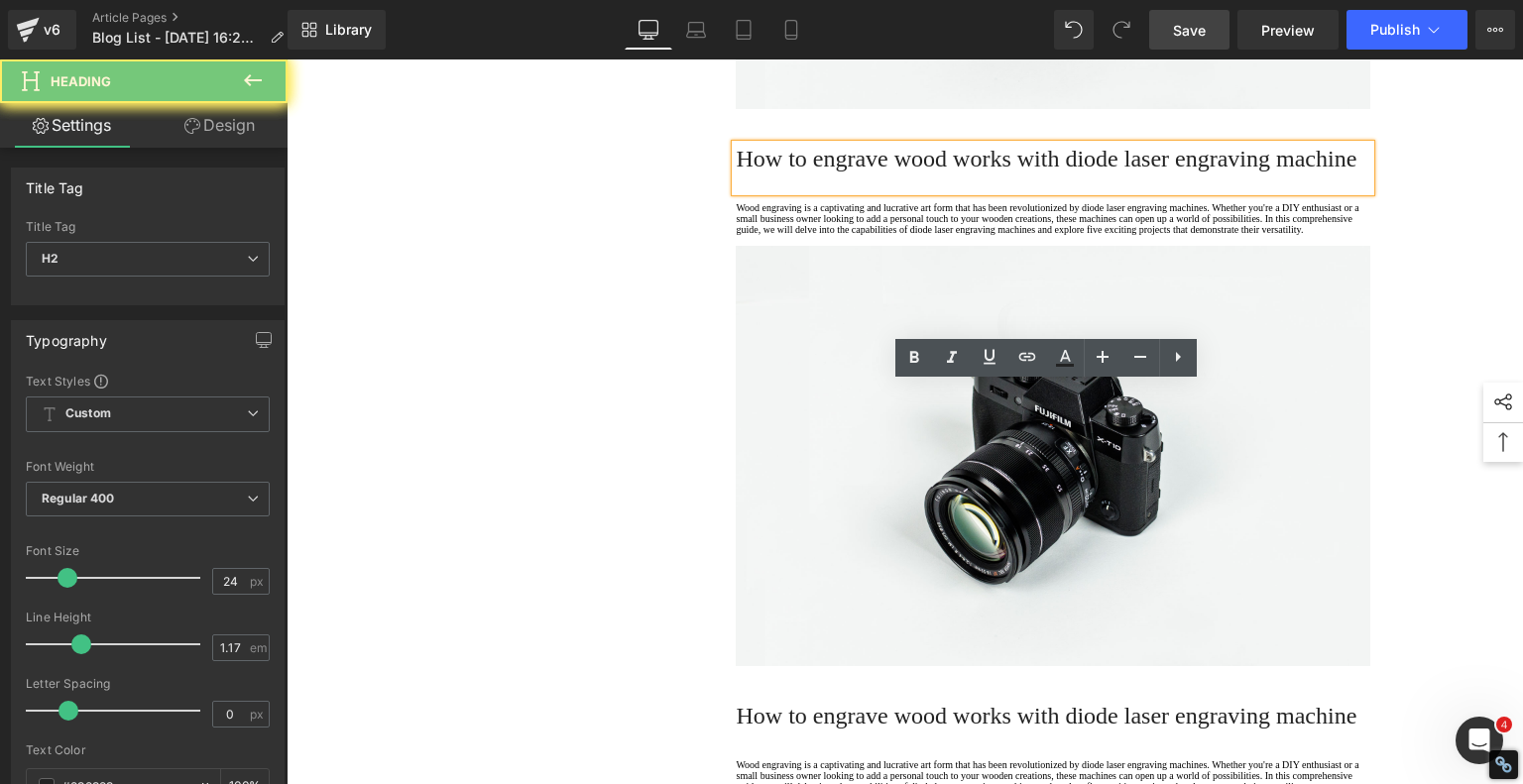 click on "How to engrave wood works with  diode laser engraving machine" at bounding box center (1053, 159) 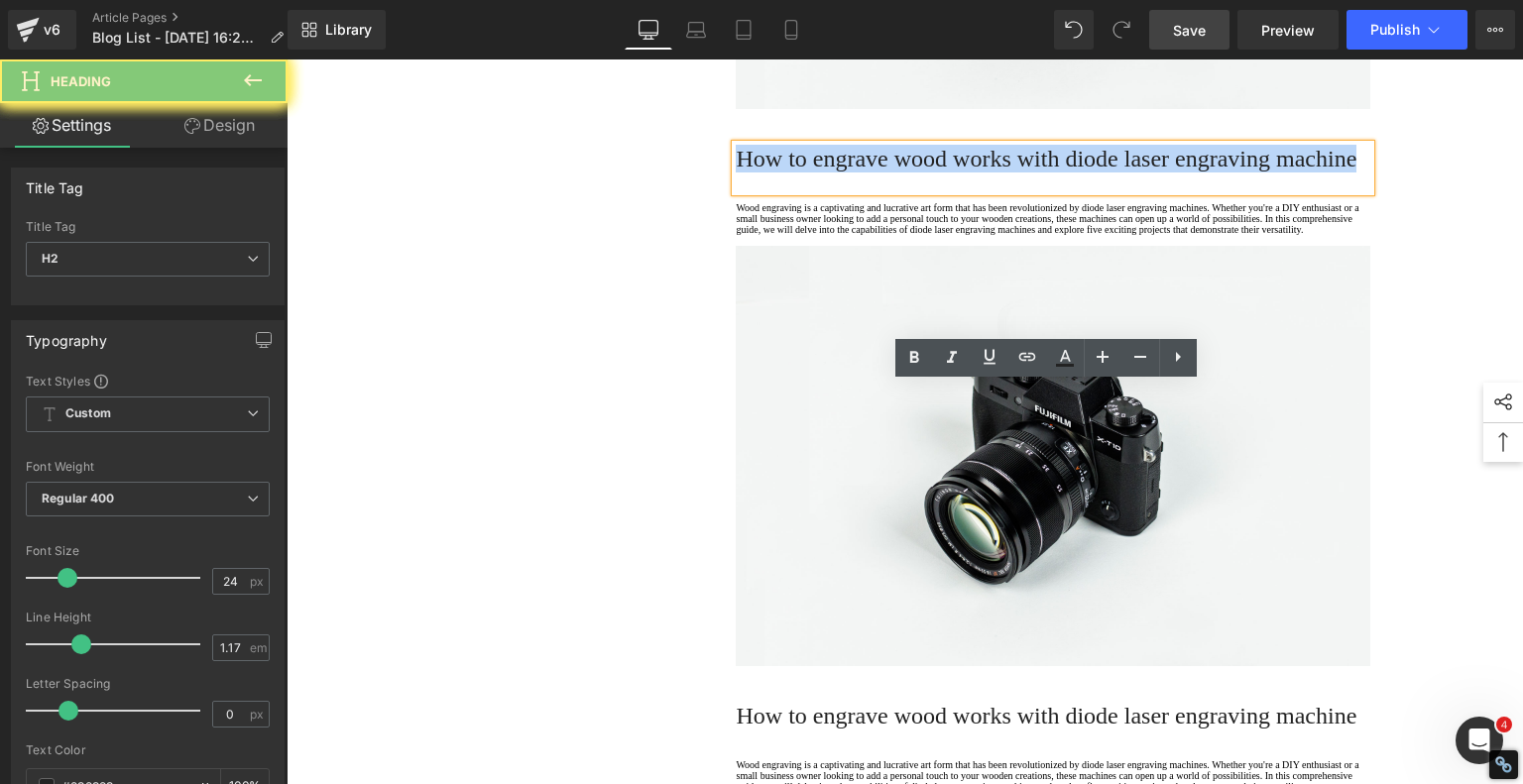 click on "How to engrave wood works with  diode laser engraving machine" at bounding box center (1053, 159) 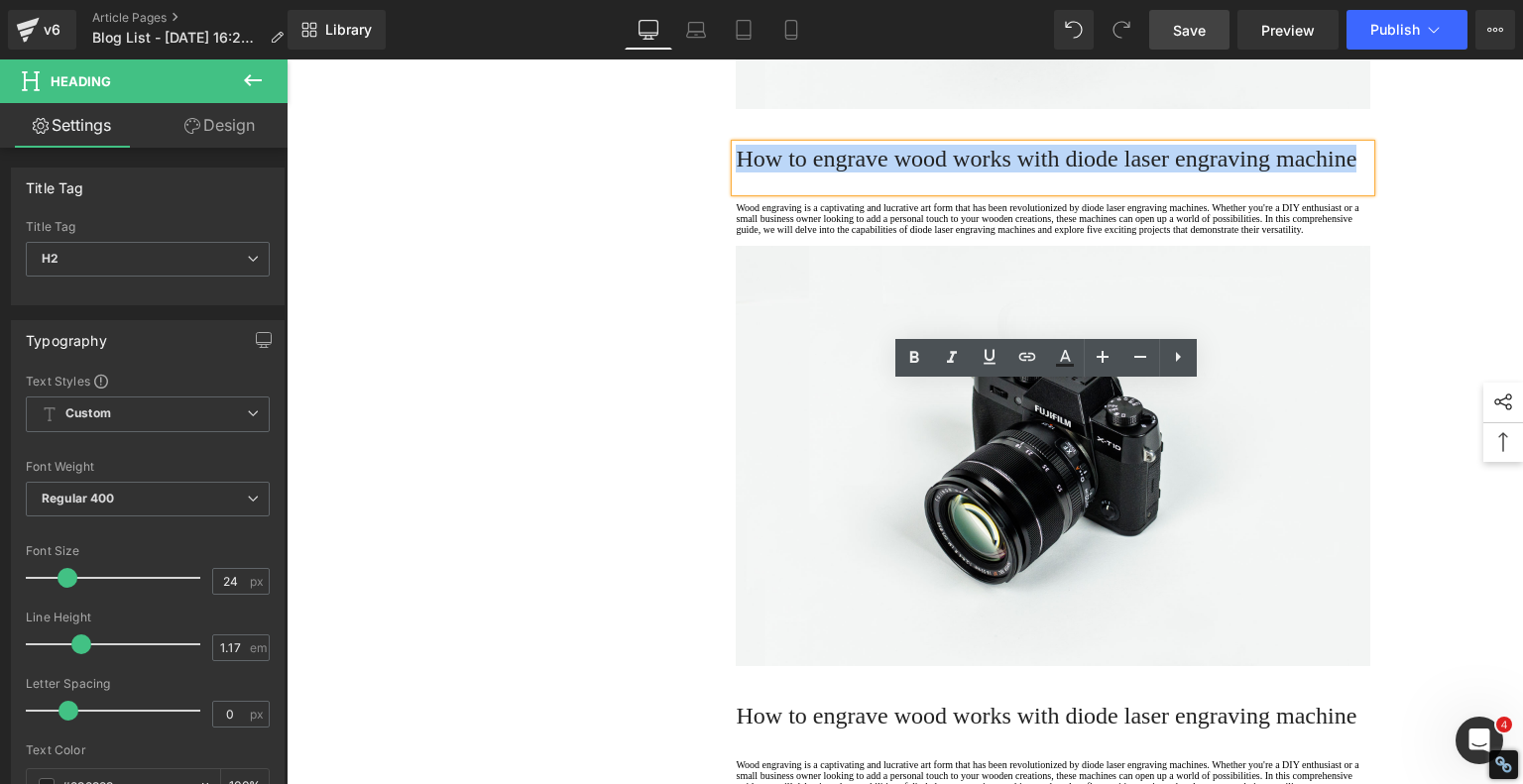 paste 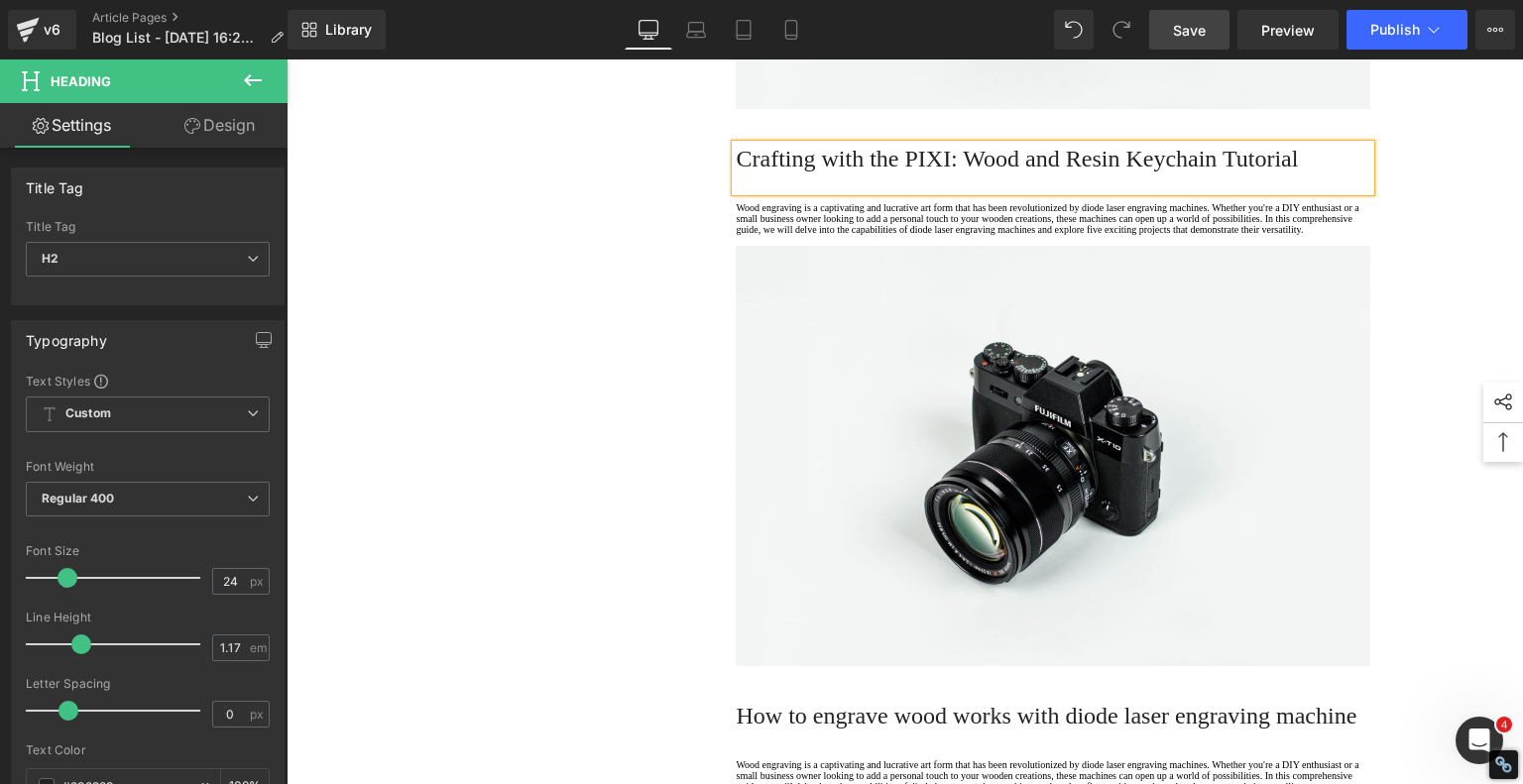 click on "Crafting with the PIXI: Wood and Resin Keychain Tutorial" at bounding box center (1053, 159) 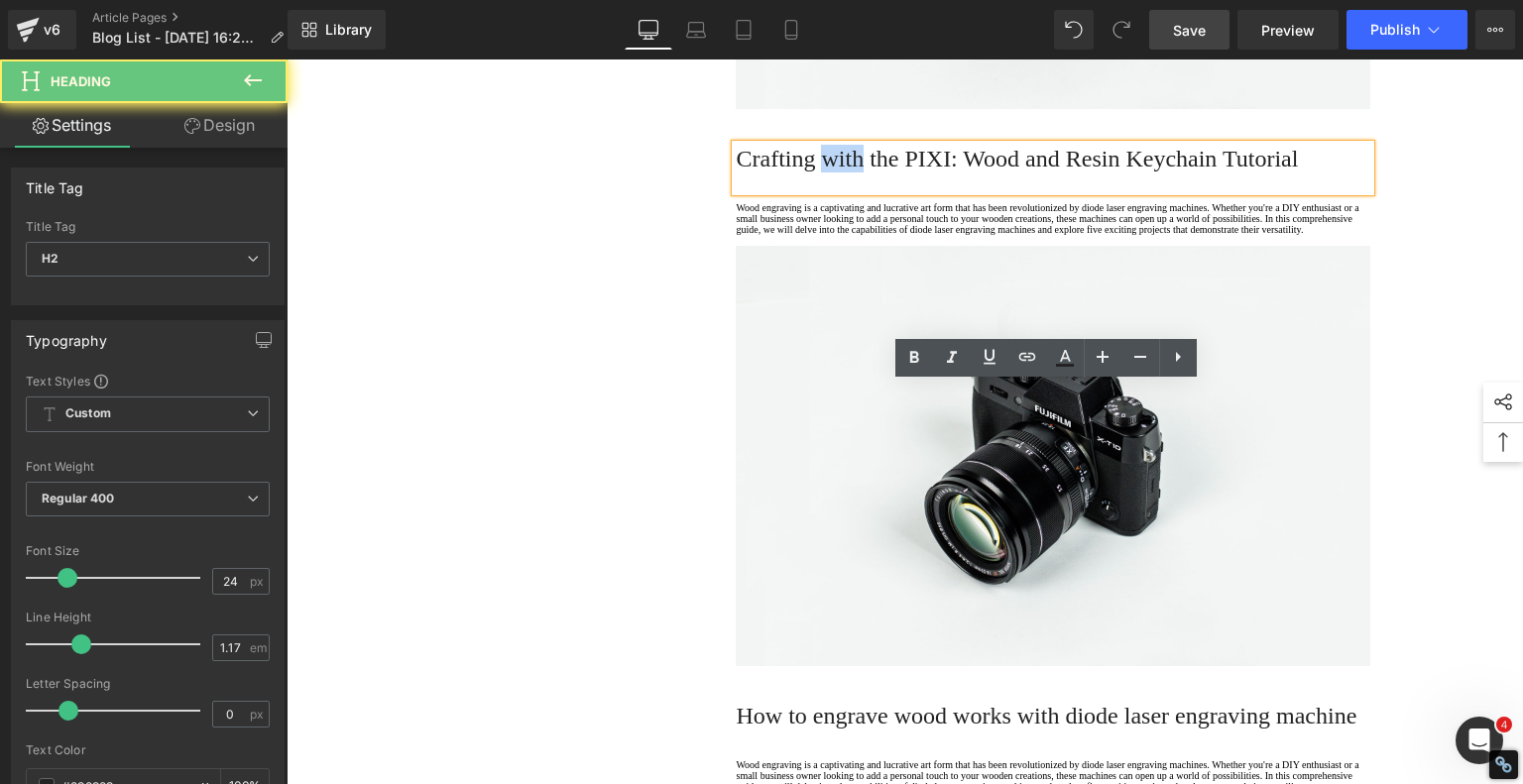click on "Crafting with the PIXI: Wood and Resin Keychain Tutorial" at bounding box center [1053, 159] 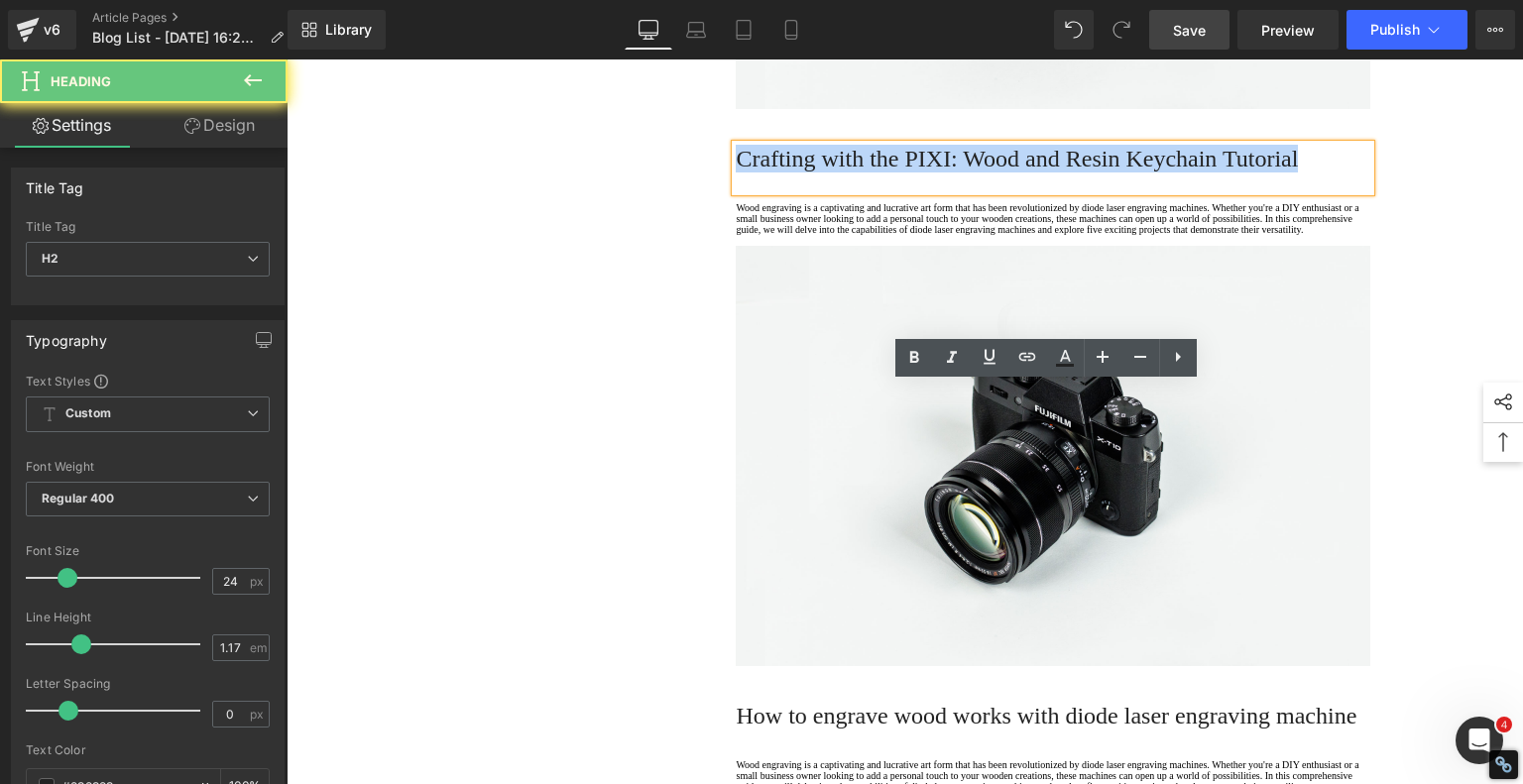 click on "Crafting with the PIXI: Wood and Resin Keychain Tutorial" at bounding box center [1053, 159] 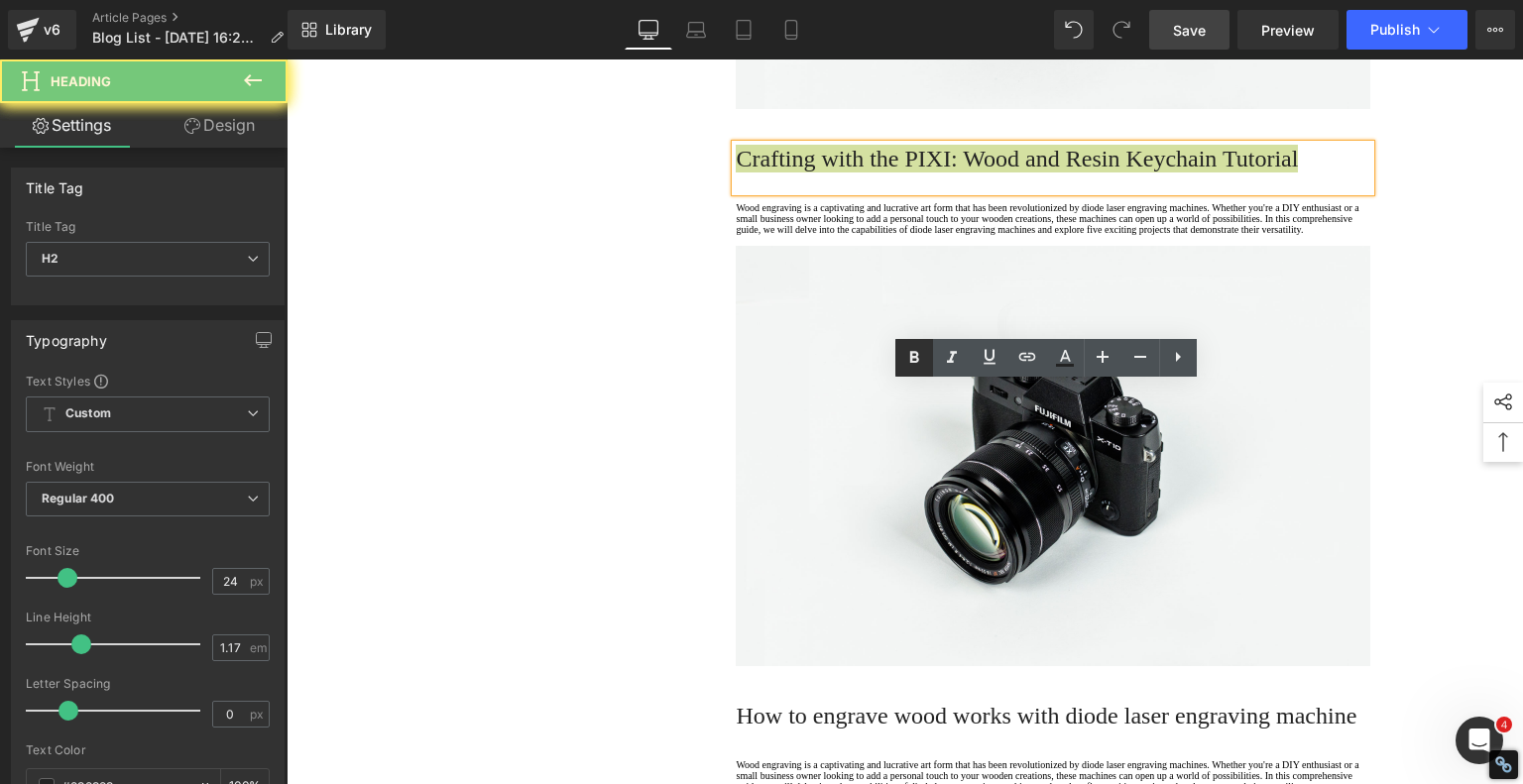 click 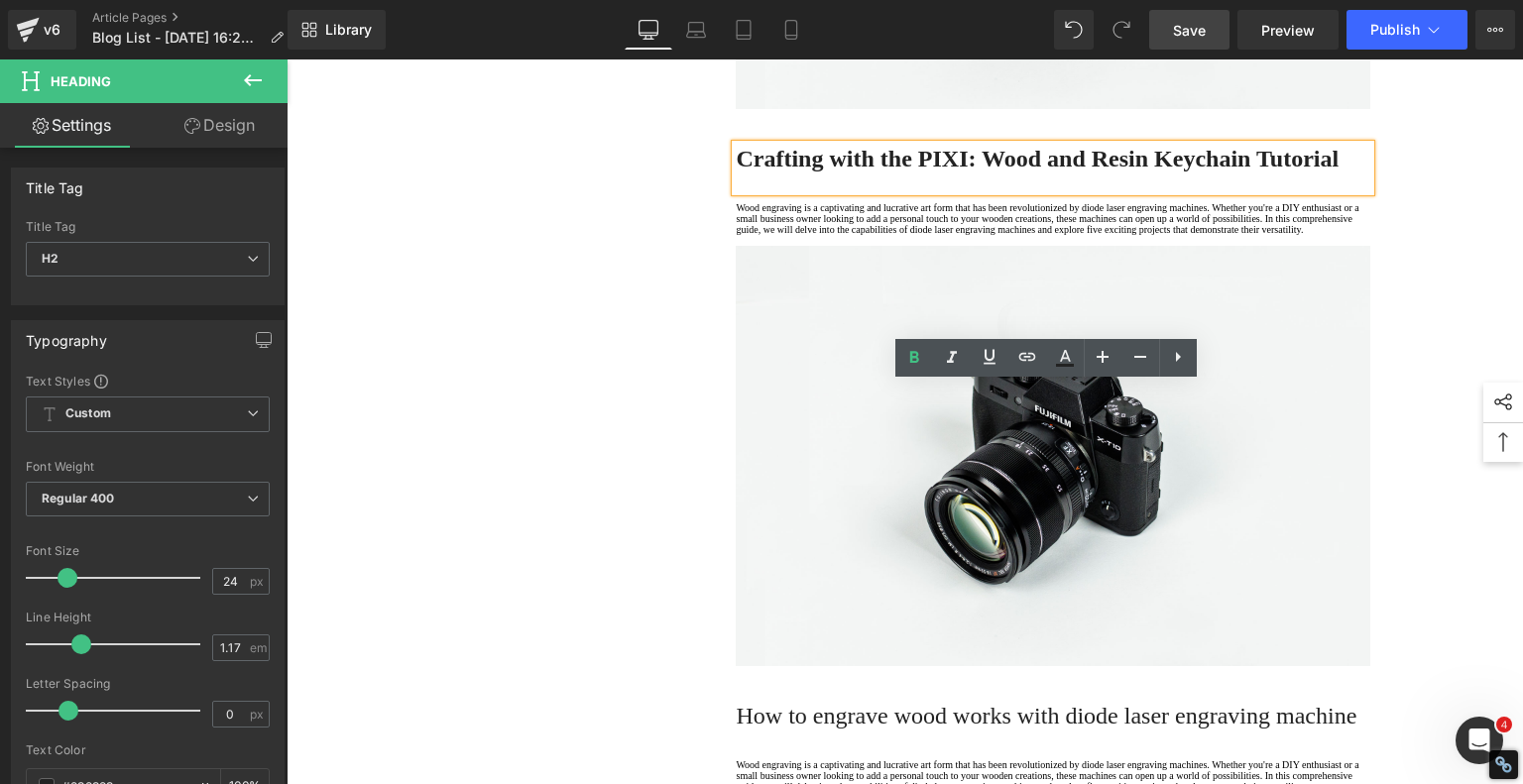 click on "1.  Is the laser engraving machine good at engraving wooden materials Text Block         2.  Laser engraving machine engraving thick paulownia wood cat claw coasters Text Block         3.  Laser engraving machine to engrave thick pine wood calendar Text Block         4.  Laser Engraving Machine to Engrave Skateboards Text Block         5.  Laser engraving machine batch engraving pencils Text Block         Row         It's Cheap, It's Cute, and It Actually Works - AlgoLaser Pixi Heading         A Great Solution for Those Who Want to Join the Laser Engraving/Cutting World! Heading         If you're thinking about stepping into the world of laser engraving and cutting but don’t want to break the bank, then the  Algolaser PIXI PIXI 5W model  is currently priced at just  $269.00  in the U.S. or  €254 EUR 3W and 10W  models in the PIXI lineup.
laser engraver Text Block         Image         Row         Key Features: Unboxing the PIXI and First Test Projects Heading         PIXI unit
laser engraver" at bounding box center (905, 246) 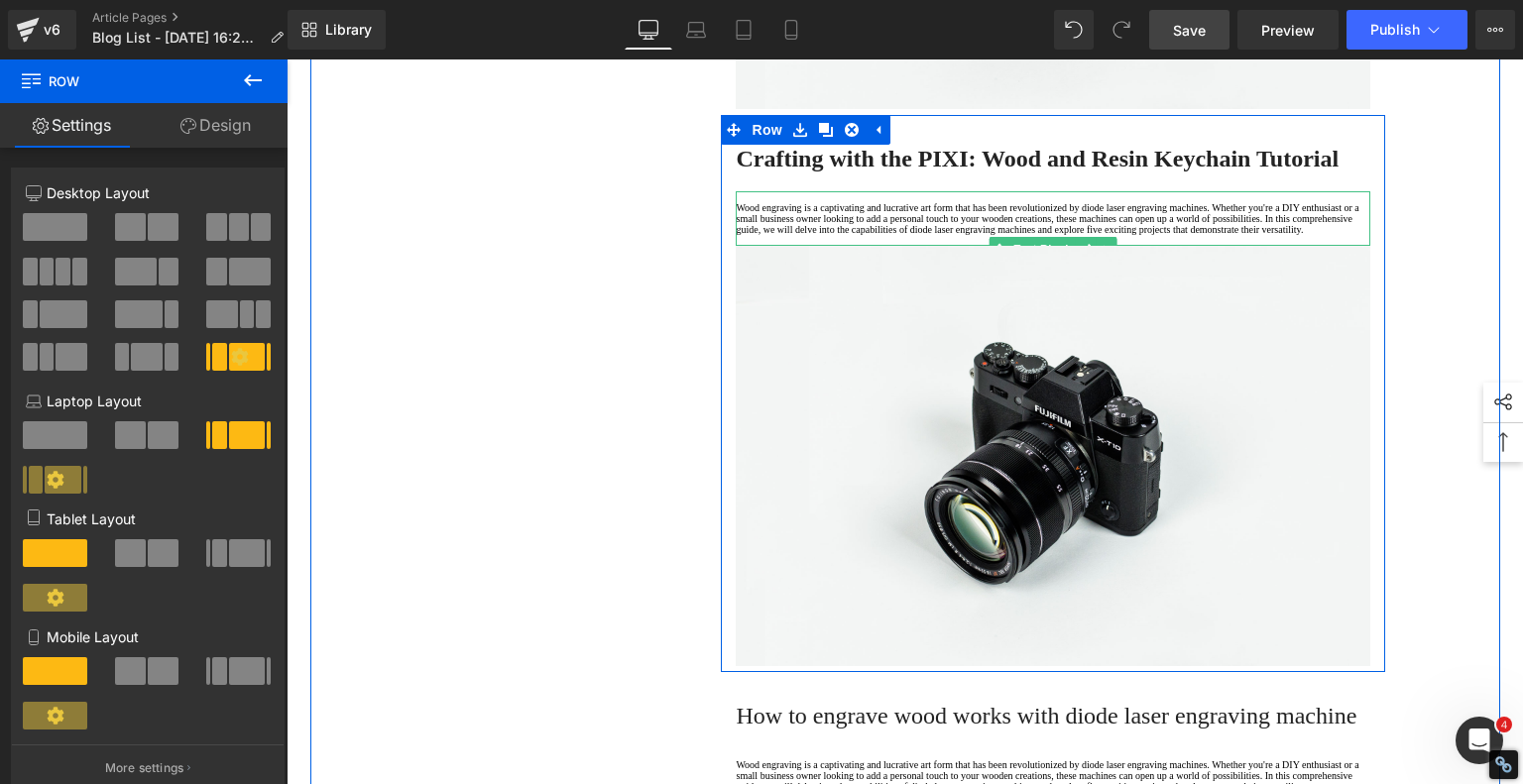 click on "Wood engraving is a captivating and lucrative art form that has been revolutionized by diode laser engraving machines. Whether you're a DIY enthusiast or a small business owner looking to add a personal touch to your wooden creations, these machines can open up a world of possibilities. In this comprehensive guide, we will delve into the capabilities of diode laser engraving machines and explore five exciting projects that demonstrate their versatility." at bounding box center [1053, 218] 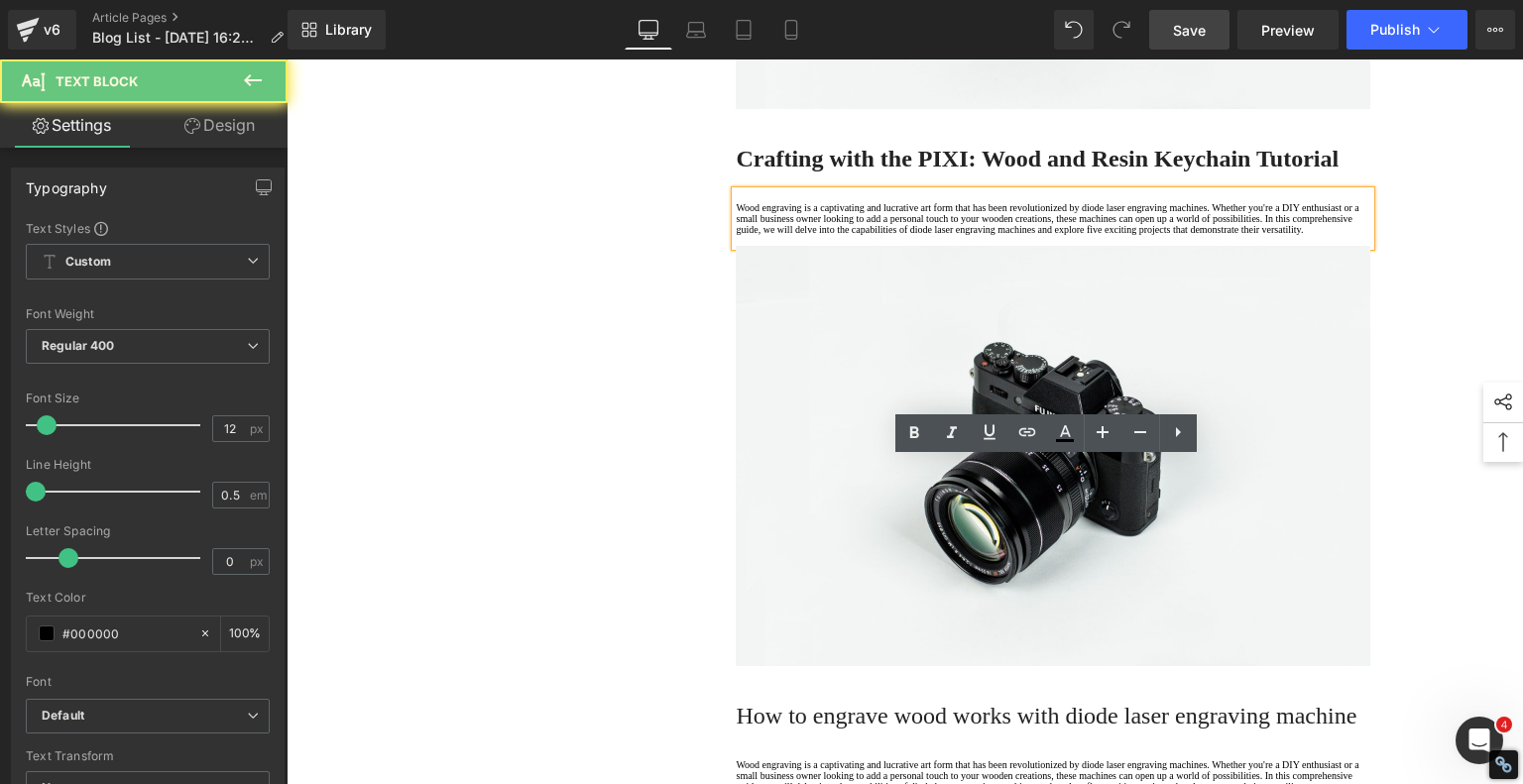 click on "Wood engraving is a captivating and lucrative art form that has been revolutionized by diode laser engraving machines. Whether you're a DIY enthusiast or a small business owner looking to add a personal touch to your wooden creations, these machines can open up a world of possibilities. In this comprehensive guide, we will delve into the capabilities of diode laser engraving machines and explore five exciting projects that demonstrate their versatility." at bounding box center [1053, 218] 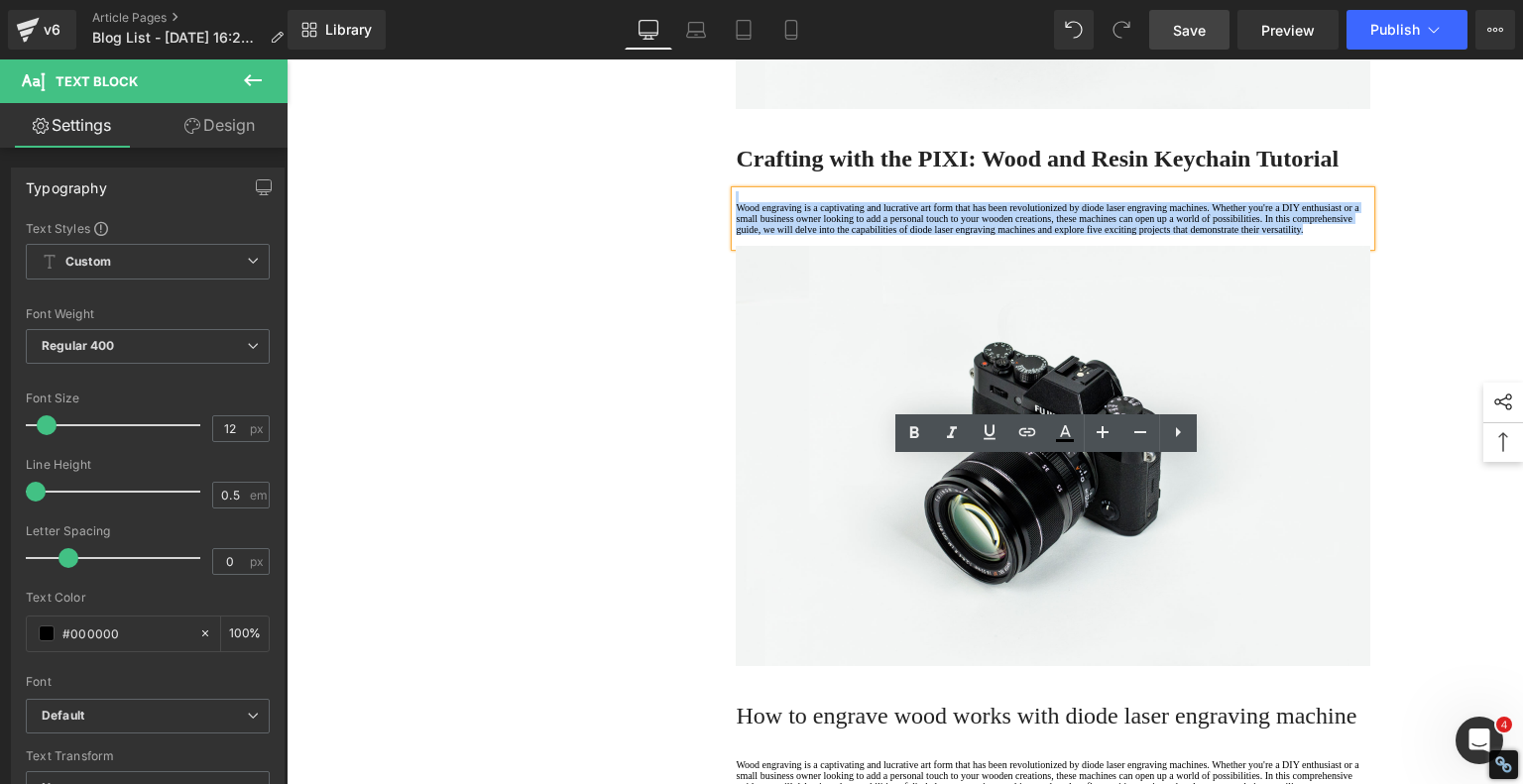 drag, startPoint x: 814, startPoint y: 552, endPoint x: 670, endPoint y: 454, distance: 174.18381 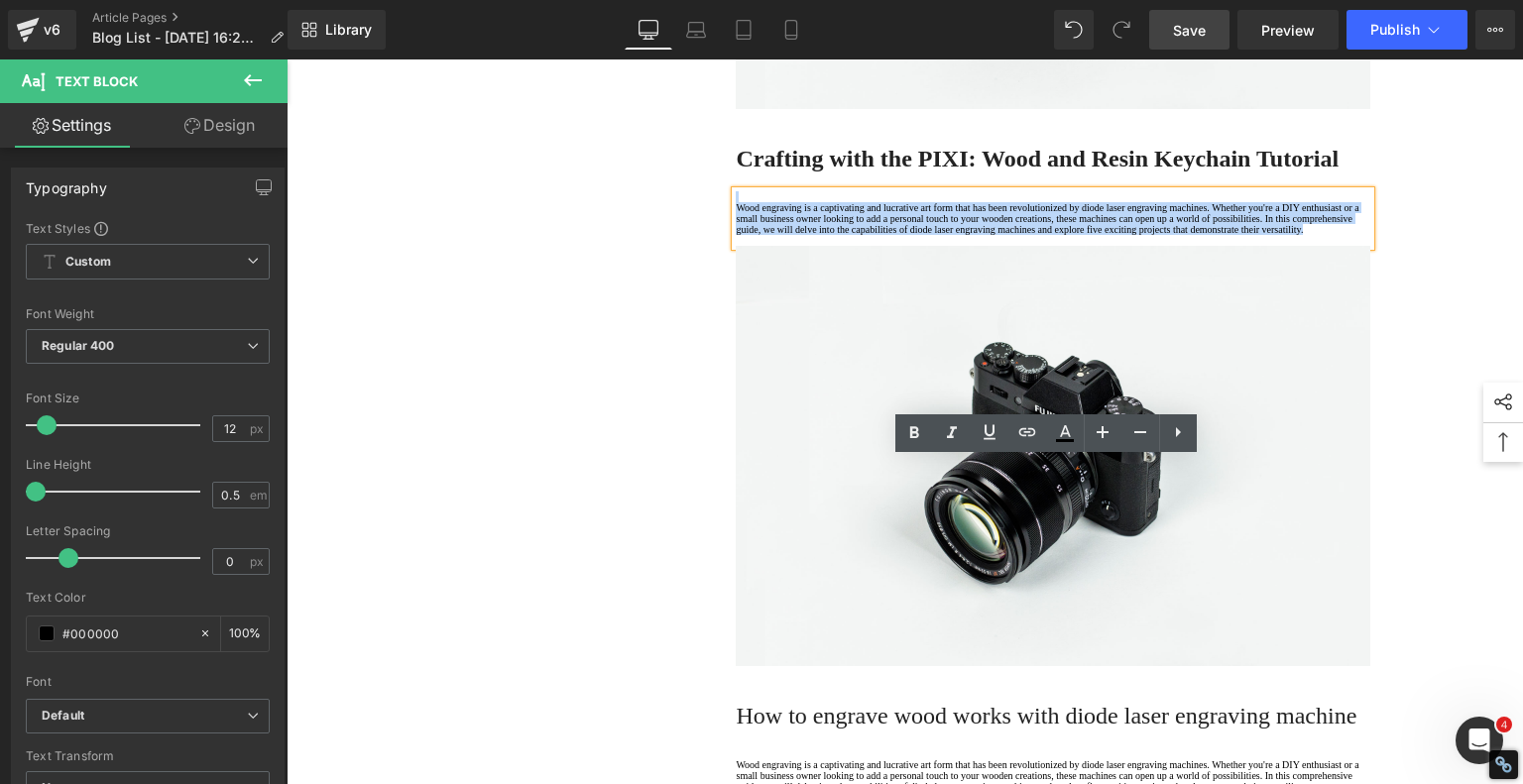 click on "1.  Is the laser engraving machine good at engraving wooden materials Text Block         2.  Laser engraving machine engraving thick paulownia wood cat claw coasters Text Block         3.  Laser engraving machine to engrave thick pine wood calendar Text Block         4.  Laser Engraving Machine to Engrave Skateboards Text Block         5.  Laser engraving machine batch engraving pencils Text Block         Row         It's Cheap, It's Cute, and It Actually Works - AlgoLaser Pixi Heading         A Great Solution for Those Who Want to Join the Laser Engraving/Cutting World! Heading         If you're thinking about stepping into the world of laser engraving and cutting but don’t want to break the bank, then the  Algolaser PIXI PIXI 5W model  is currently priced at just  $269.00  in the U.S. or  €254 EUR 3W and 10W  models in the PIXI lineup.
laser engraver Text Block         Image         Row         Key Features: Unboxing the PIXI and First Test Projects Heading         PIXI unit
laser engraver" at bounding box center (905, 246) 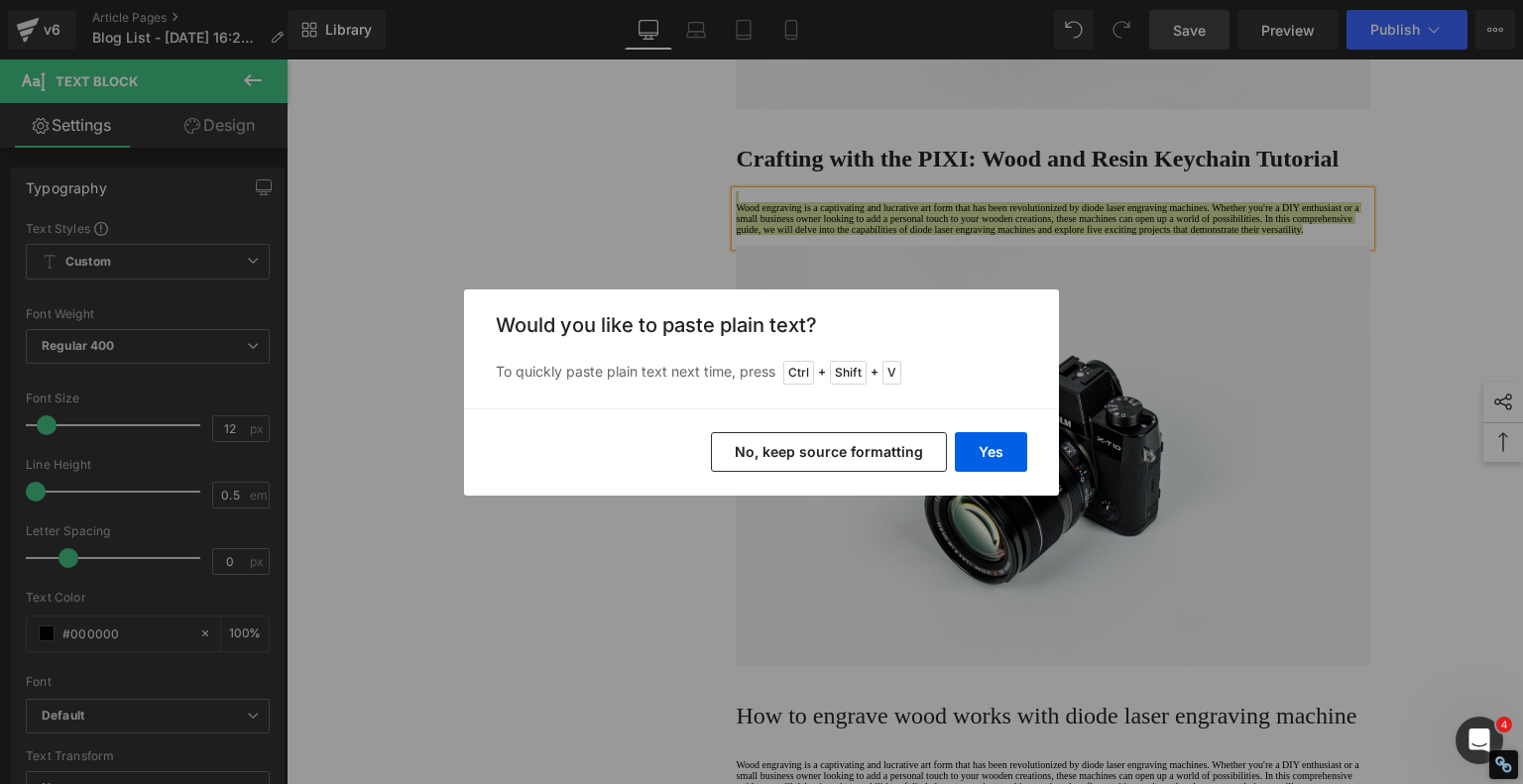 click on "No, keep source formatting" at bounding box center [829, 452] 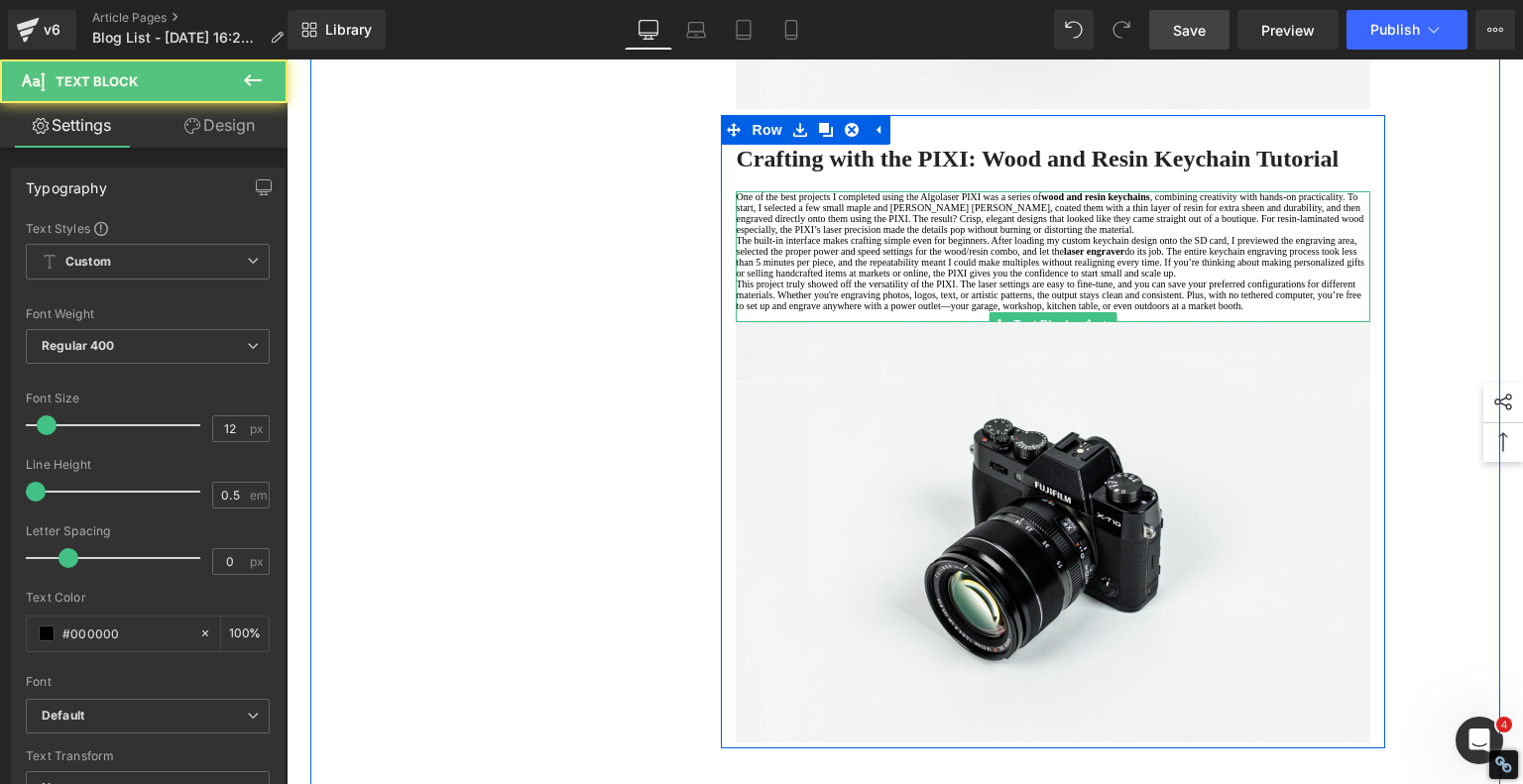 click on "One of the best projects I completed using the Algolaser PIXI was a series of  wood and resin keychains , combining creativity with hands-on practicality. To start, I selected a few small maple and cherry wood blanks, coated them with a thin layer of resin for extra sheen and durability, and then engraved directly onto them using the PIXI. The result? Crisp, elegant designs that looked like they came straight out of a boutique. For resin-laminated wood especially, the PIXI’s laser precision made the details pop without burning or distorting the material." at bounding box center [1053, 213] 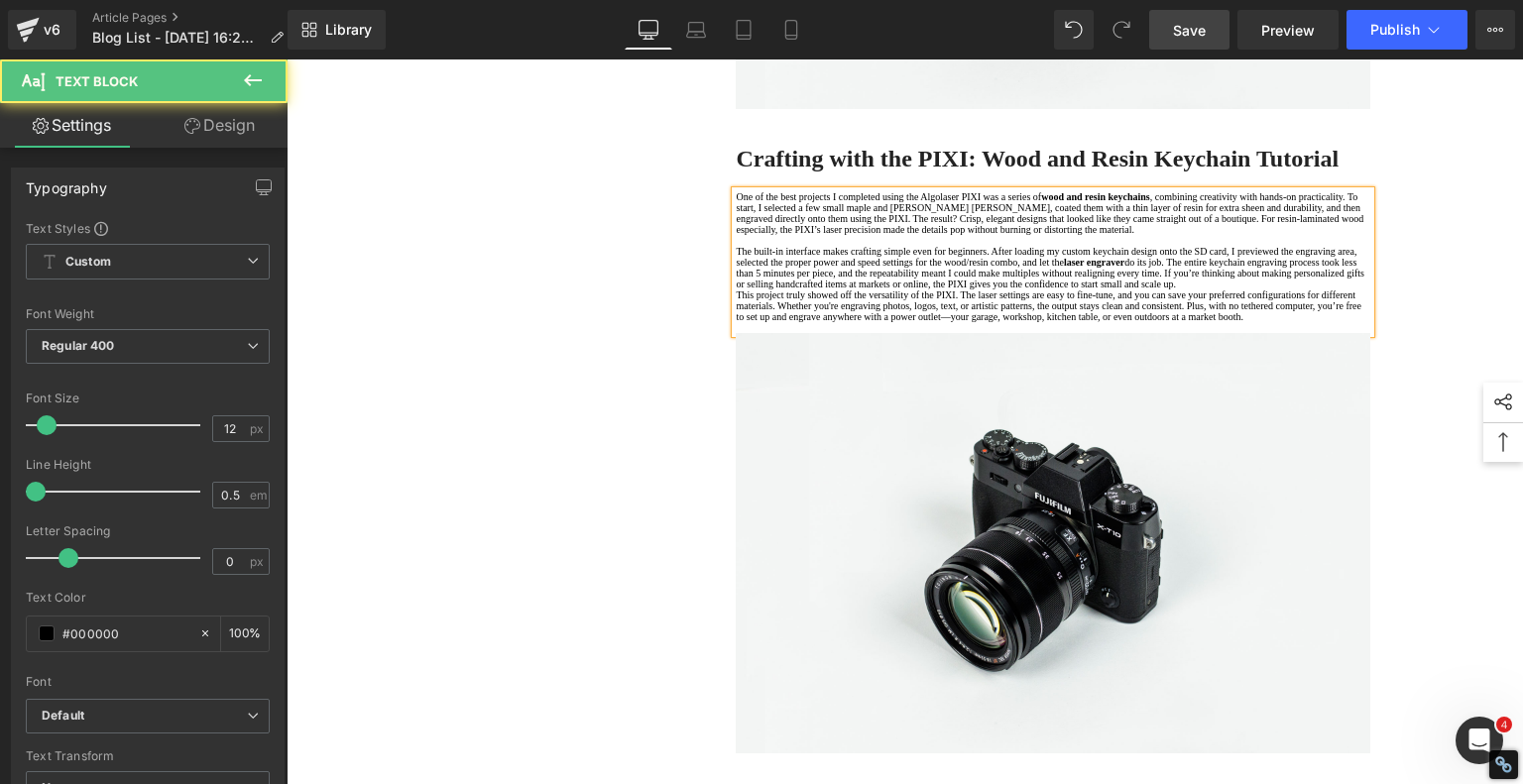 click on "The built-in interface makes crafting simple even for beginners. After loading my custom keychain design onto the SD card, I previewed the engraving area, selected the proper power and speed settings for the wood/resin combo, and let the  laser engraver  do its job. The entire keychain engraving process took less than 5 minutes per piece, and the repeatability meant I could make multiples without realigning every time. If you’re thinking about making personalized gifts or selling handcrafted items at markets or online, the PIXI gives you the confidence to start small and scale up." at bounding box center [1053, 268] 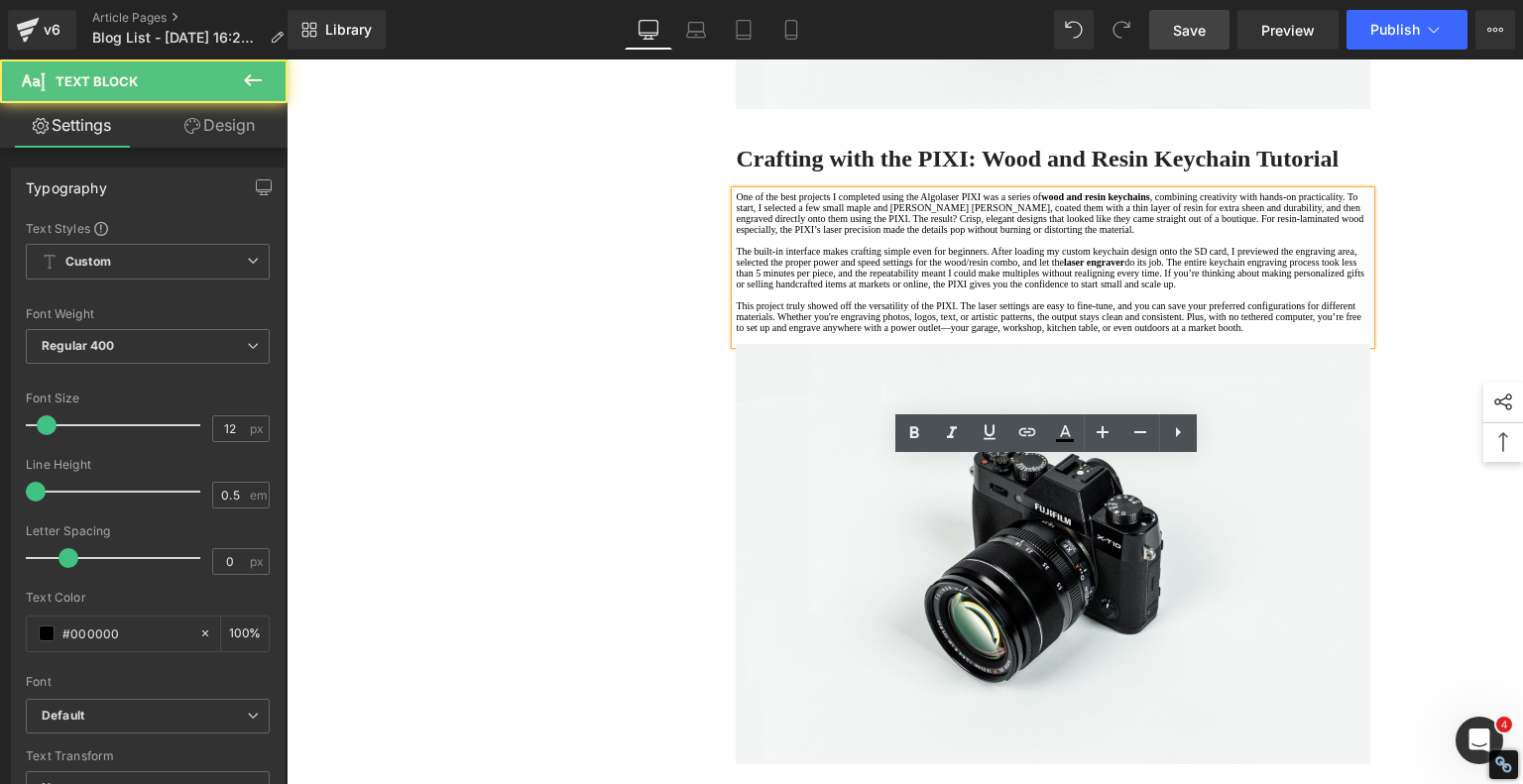 click on "1.  Is the laser engraving machine good at engraving wooden materials Text Block         2.  Laser engraving machine engraving thick paulownia wood cat claw coasters Text Block         3.  Laser engraving machine to engrave thick pine wood calendar Text Block         4.  Laser Engraving Machine to Engrave Skateboards Text Block         5.  Laser engraving machine batch engraving pencils Text Block         Row         It's Cheap, It's Cute, and It Actually Works - AlgoLaser Pixi Heading         A Great Solution for Those Who Want to Join the Laser Engraving/Cutting World! Heading         If you're thinking about stepping into the world of laser engraving and cutting but don’t want to break the bank, then the  Algolaser PIXI PIXI 5W model  is currently priced at just  $269.00  in the U.S. or  €254 EUR 3W and 10W  models in the PIXI lineup.
laser engraver Text Block         Image         Row         Key Features: Unboxing the PIXI and First Test Projects Heading         PIXI unit
laser engraver" at bounding box center [905, 295] 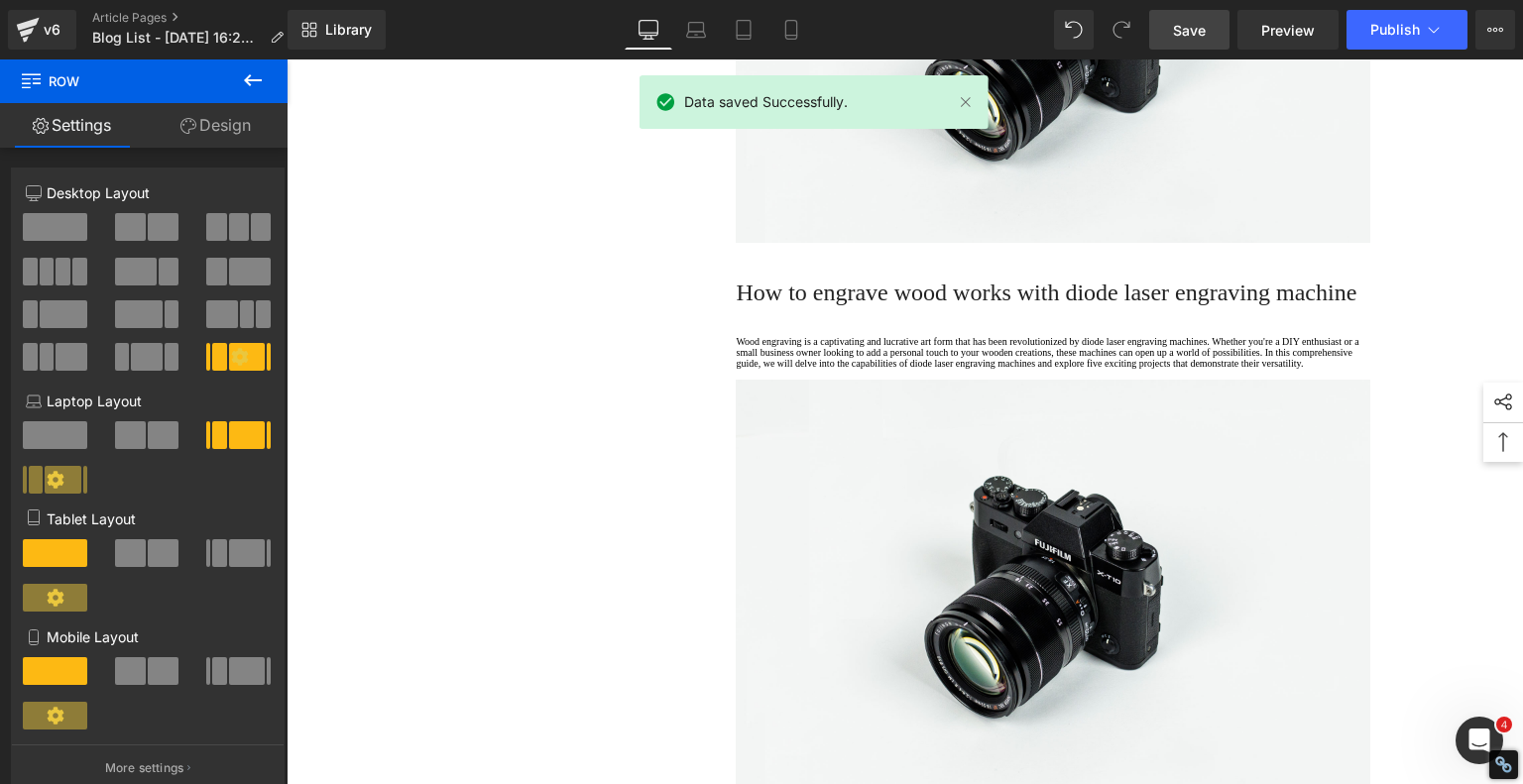 scroll, scrollTop: 2156, scrollLeft: 0, axis: vertical 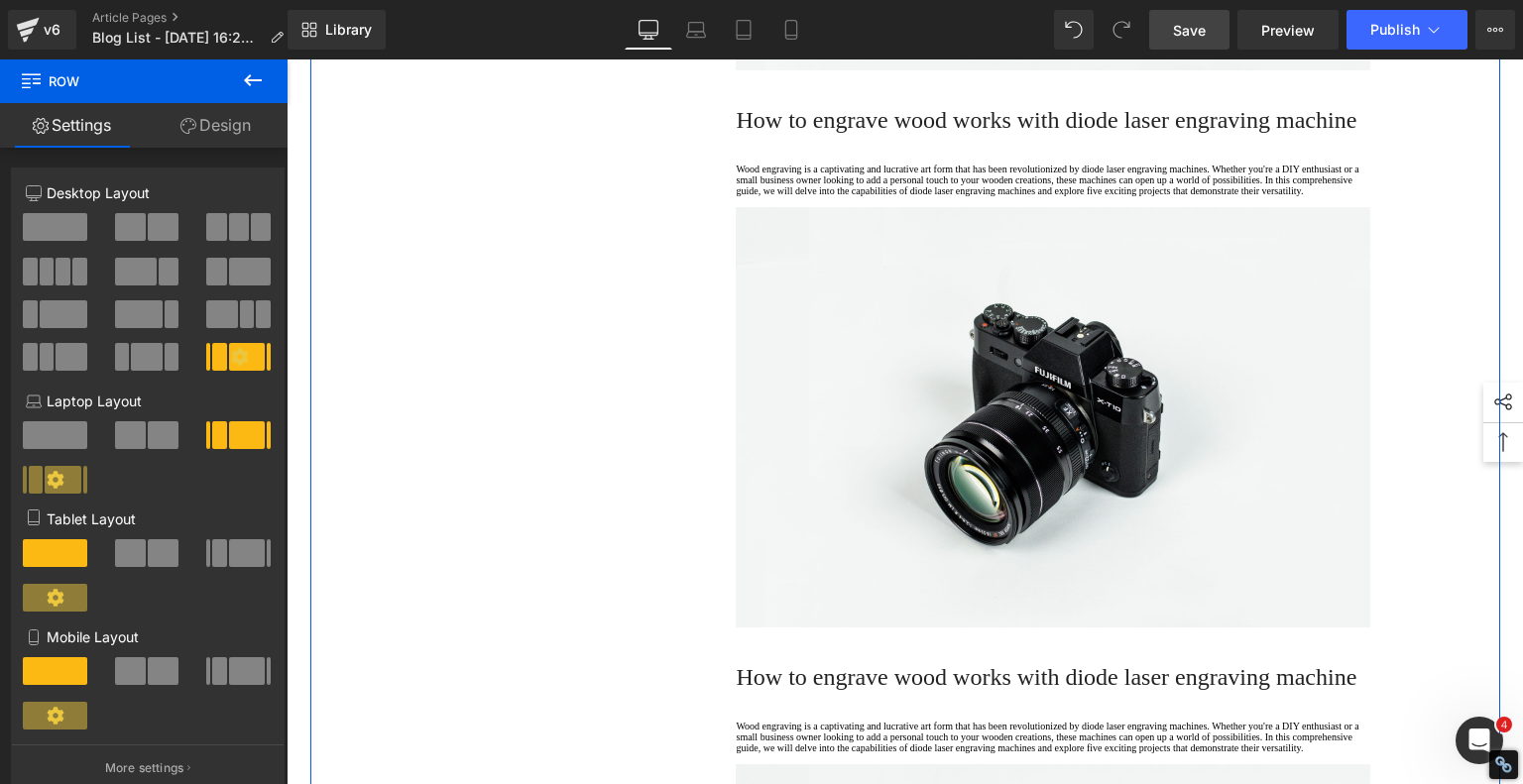 click on "How to engrave wood works with  diode laser engraving machine" at bounding box center (1046, 120) 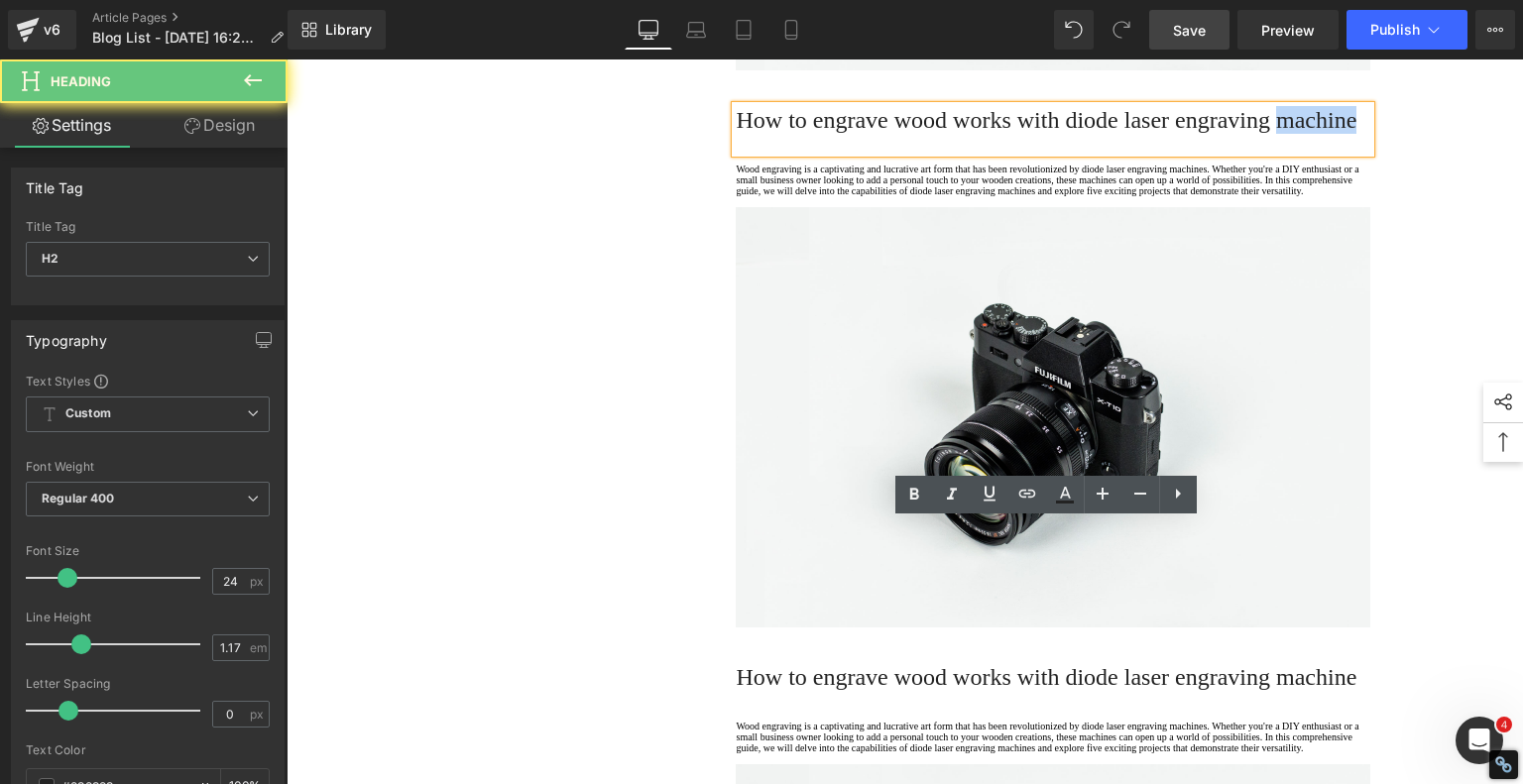 click on "How to engrave wood works with  diode laser engraving machine" at bounding box center (1046, 120) 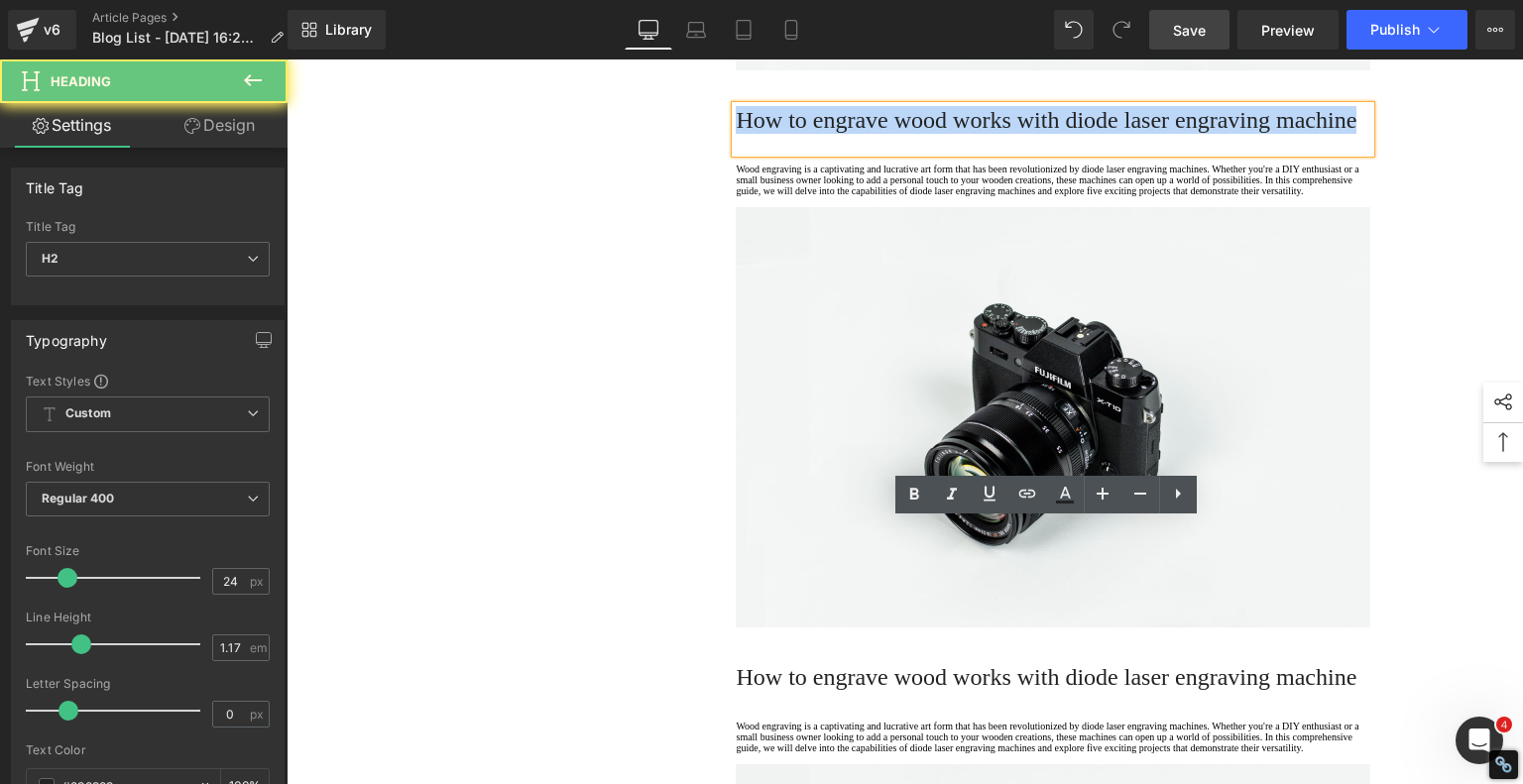 click on "How to engrave wood works with  diode laser engraving machine" at bounding box center (1046, 120) 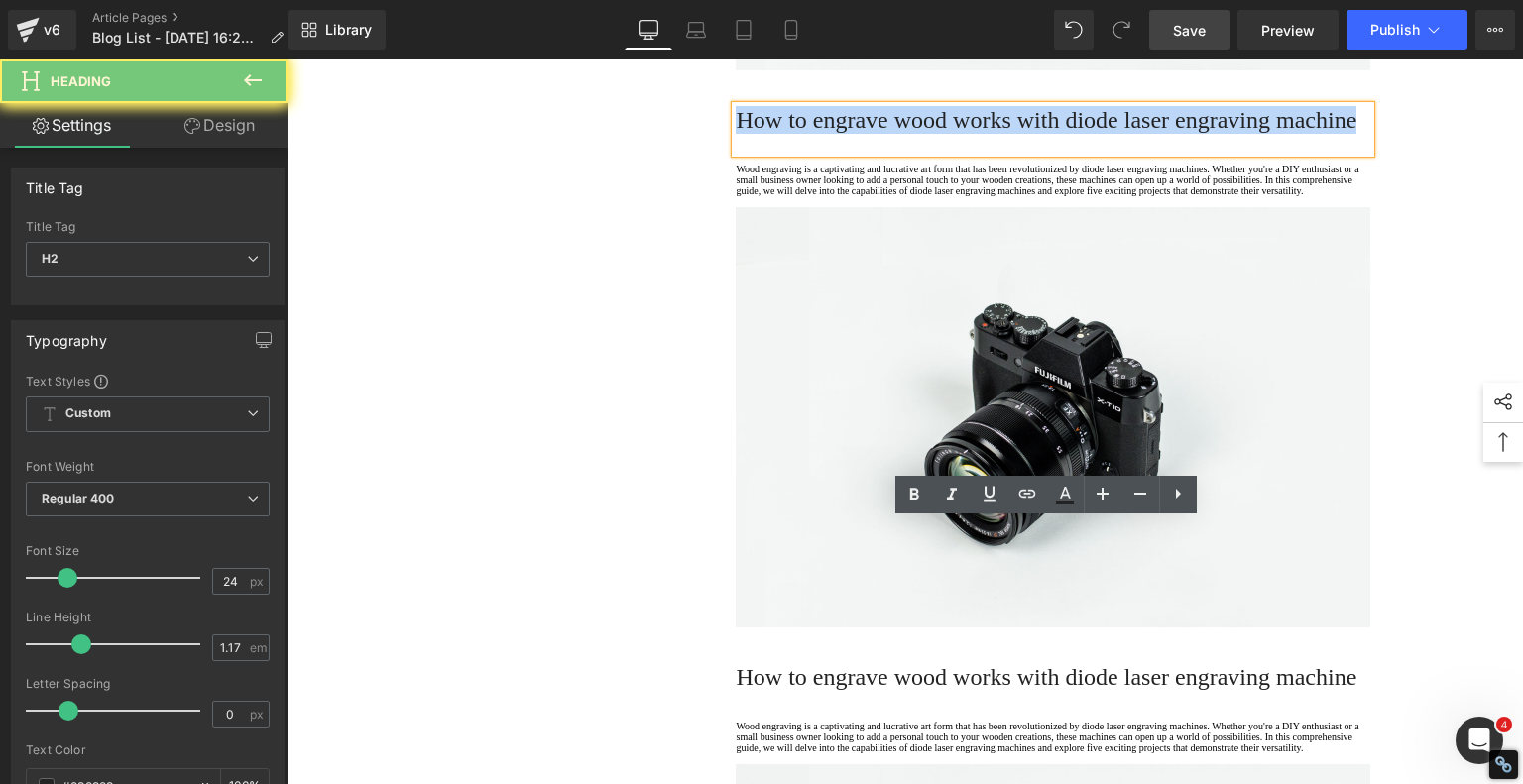 paste 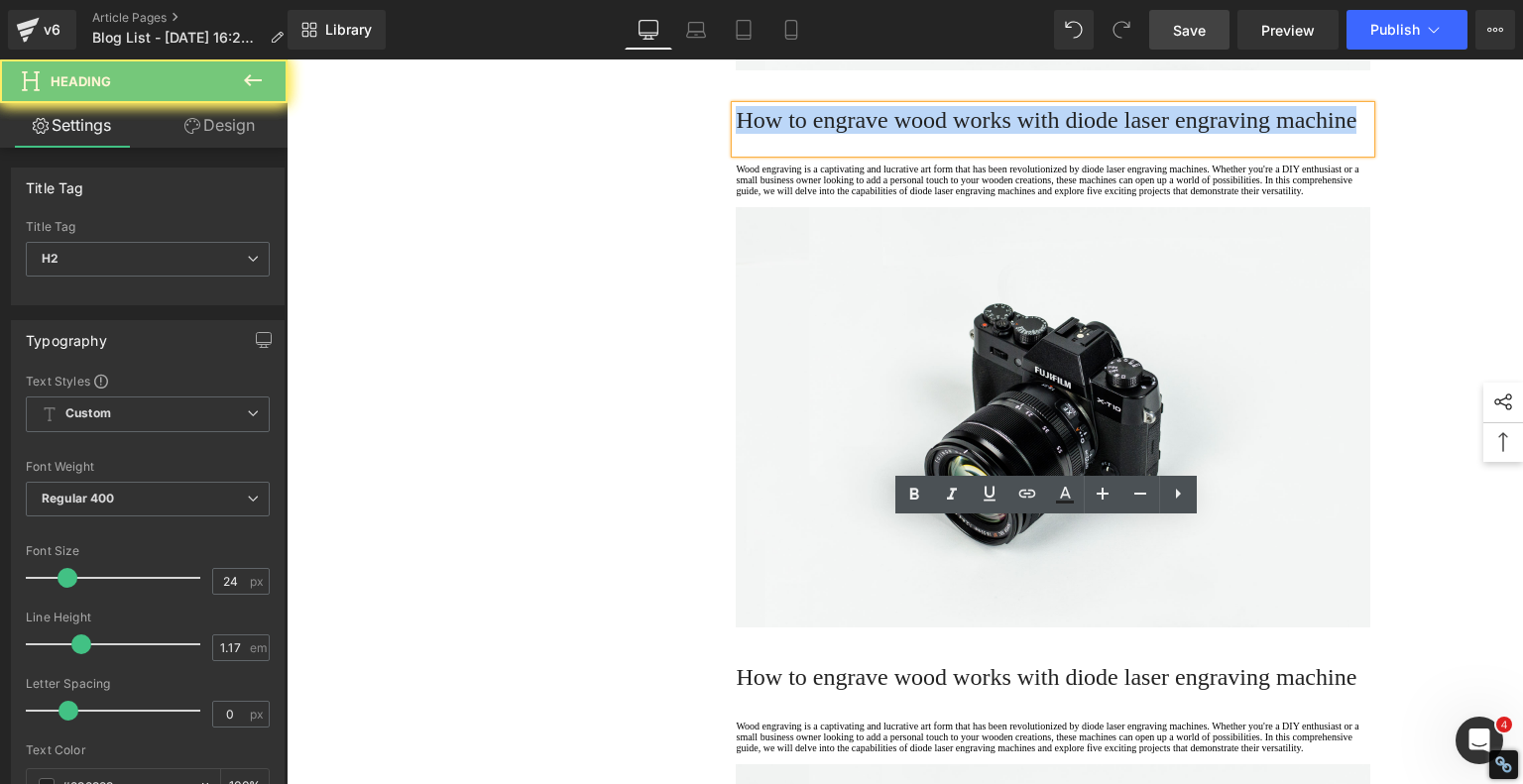 type 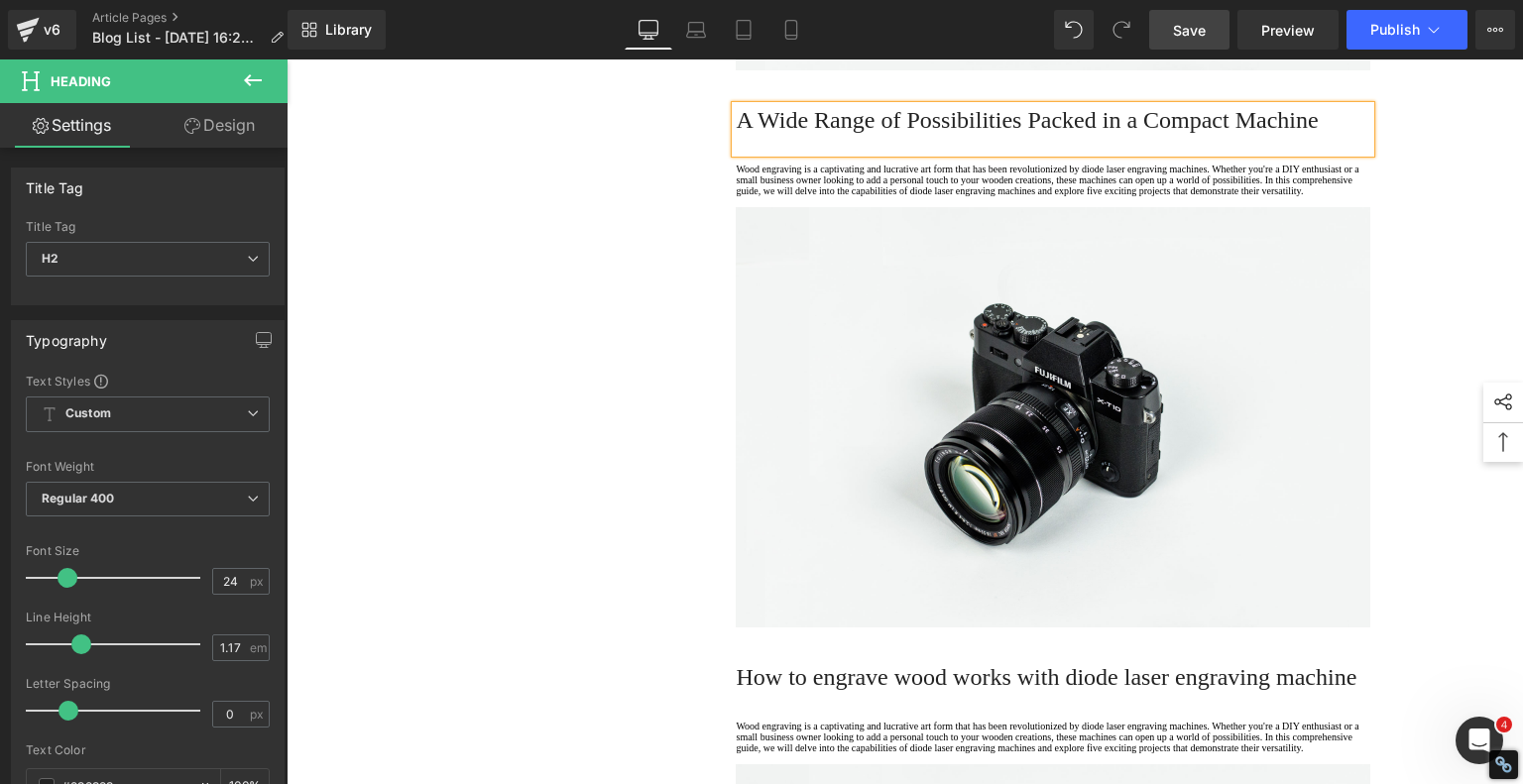 click on "A Wide Range of Possibilities Packed in a Compact Machine" at bounding box center [1053, 120] 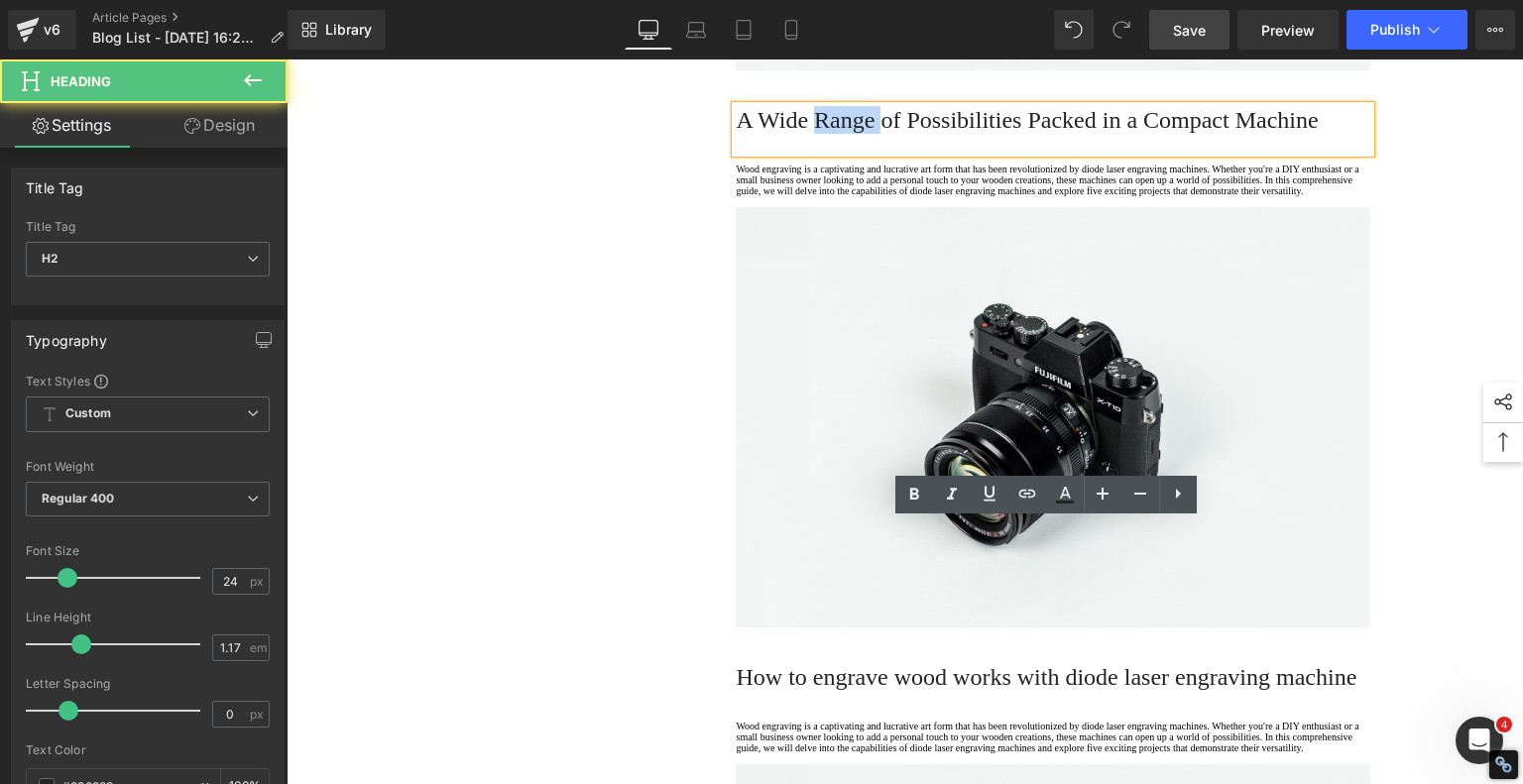 click on "A Wide Range of Possibilities Packed in a Compact Machine" at bounding box center [1053, 120] 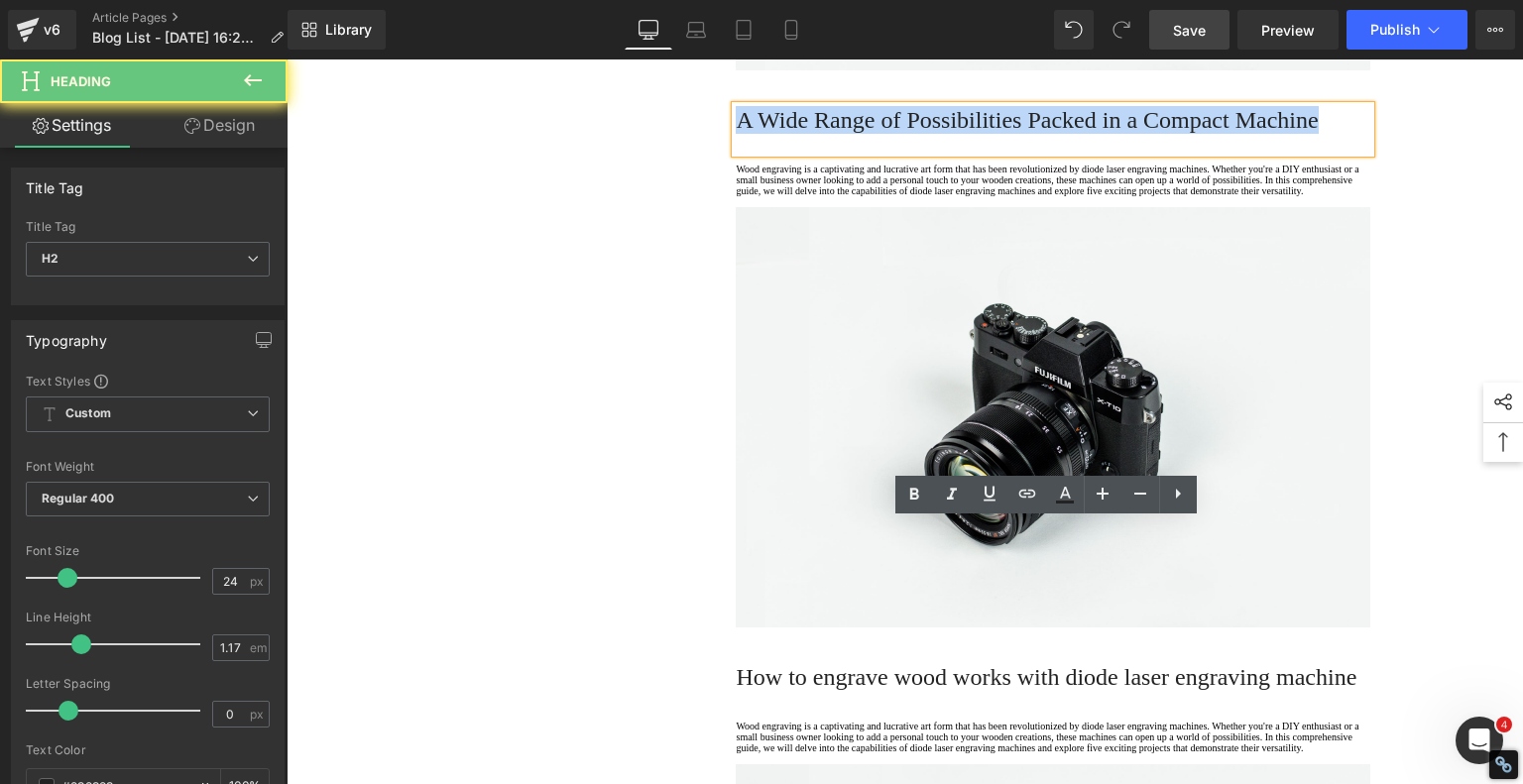 click on "A Wide Range of Possibilities Packed in a Compact Machine" at bounding box center (1053, 120) 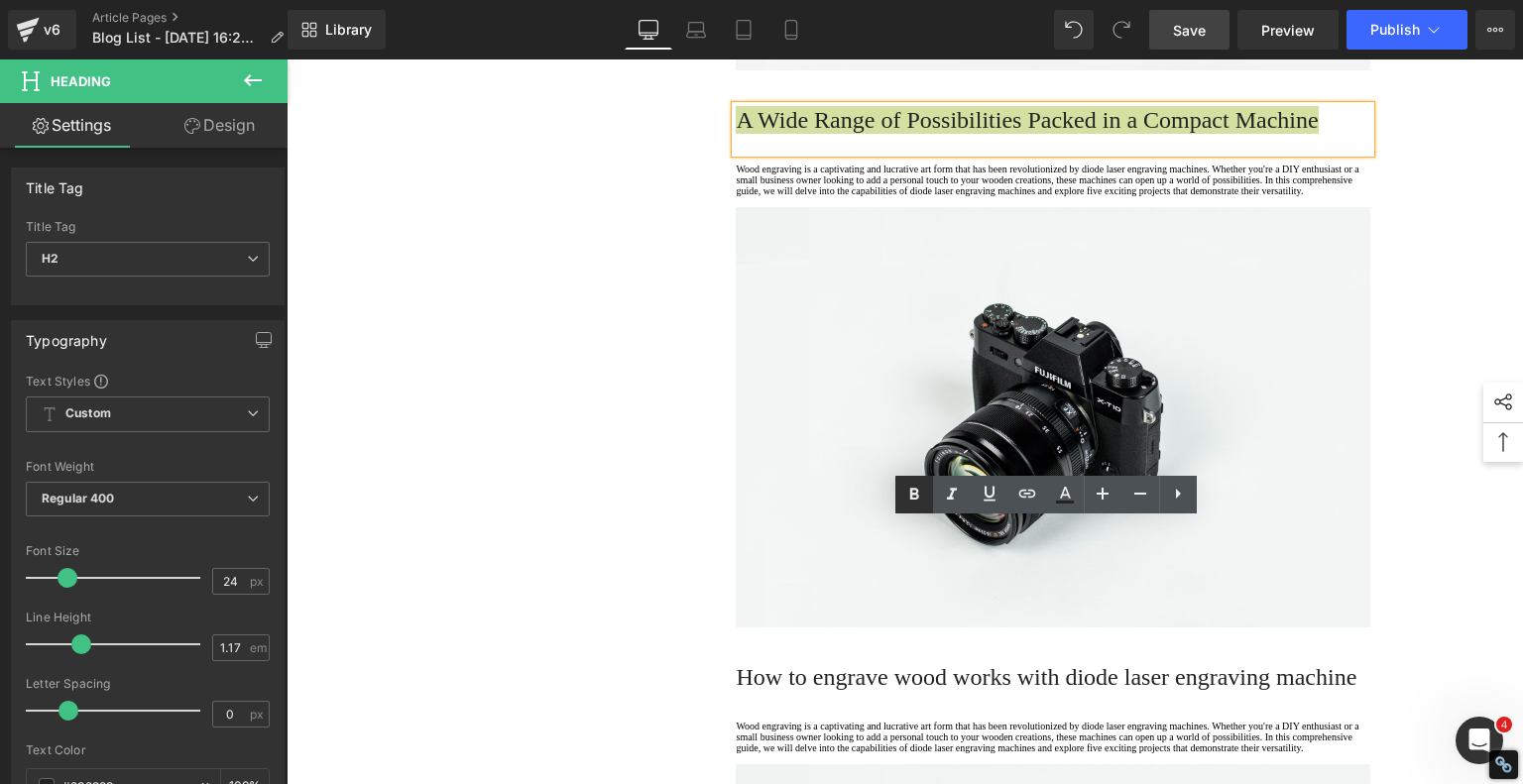 click 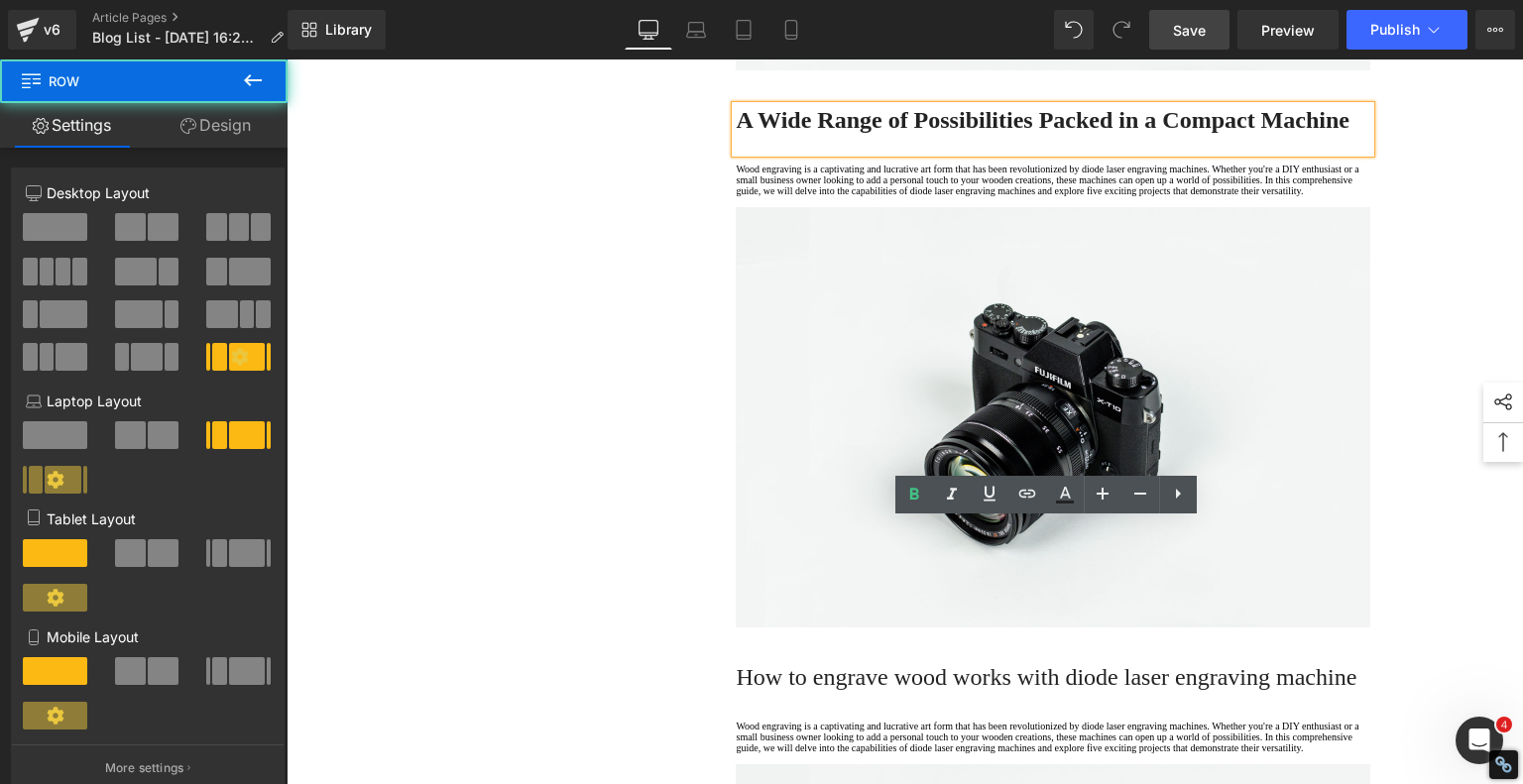 click on "1.  Is the laser engraving machine good at engraving wooden materials Text Block         2.  Laser engraving machine engraving thick paulownia wood cat claw coasters Text Block         3.  Laser engraving machine to engrave thick pine wood calendar Text Block         4.  Laser Engraving Machine to Engrave Skateboards Text Block         5.  Laser engraving machine batch engraving pencils Text Block         Row         It's Cheap, It's Cute, and It Actually Works - AlgoLaser Pixi Heading         A Great Solution for Those Who Want to Join the Laser Engraving/Cutting World! Heading         If you're thinking about stepping into the world of laser engraving and cutting but don’t want to break the bank, then the  Algolaser PIXI PIXI 5W model  is currently priced at just  $269.00  in the U.S. or  €254 EUR 3W and 10W  models in the PIXI lineup.
laser engraver Text Block         Image         Row         Key Features: Unboxing the PIXI and First Test Projects Heading         PIXI unit
laser engraver" at bounding box center (905, -398) 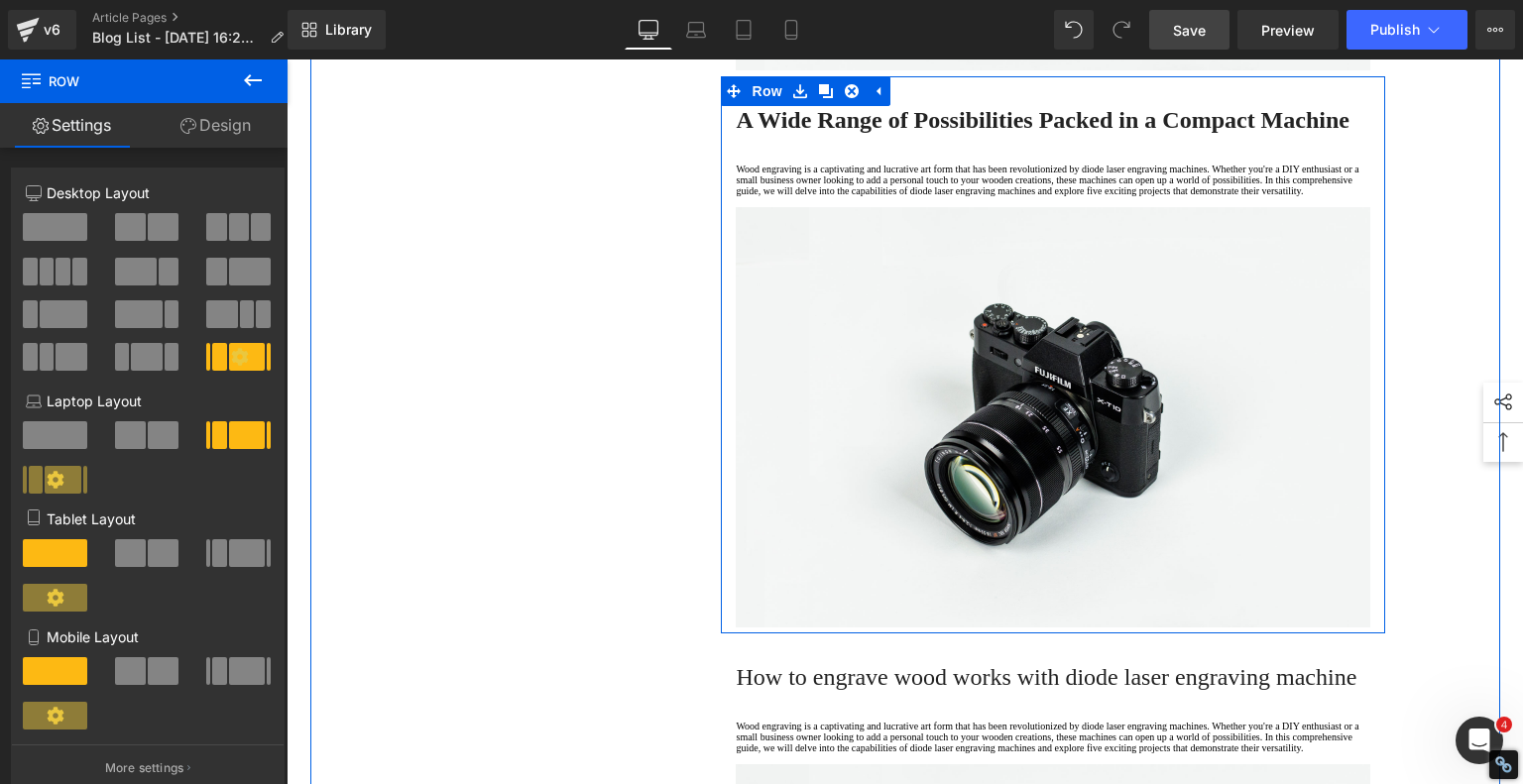 scroll, scrollTop: 2453, scrollLeft: 0, axis: vertical 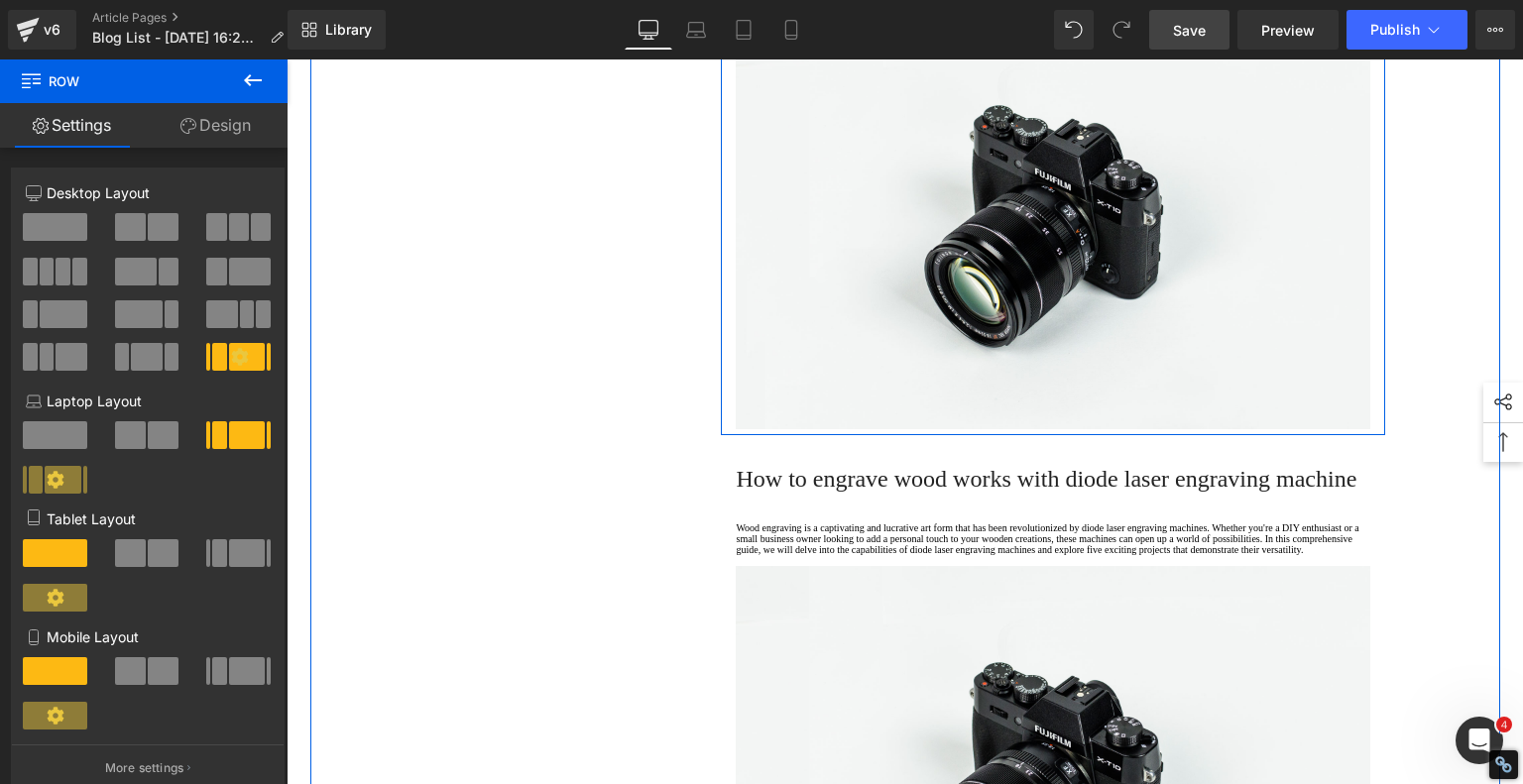 click on "Wood engraving is a captivating and lucrative art form that has been revolutionized by diode laser engraving machines. Whether you're a DIY enthusiast or a small business owner looking to add a personal touch to your wooden creations, these machines can open up a world of possibilities. In this comprehensive guide, we will delve into the capabilities of diode laser engraving machines and explore five exciting projects that demonstrate their versatility." at bounding box center [1053, -19] 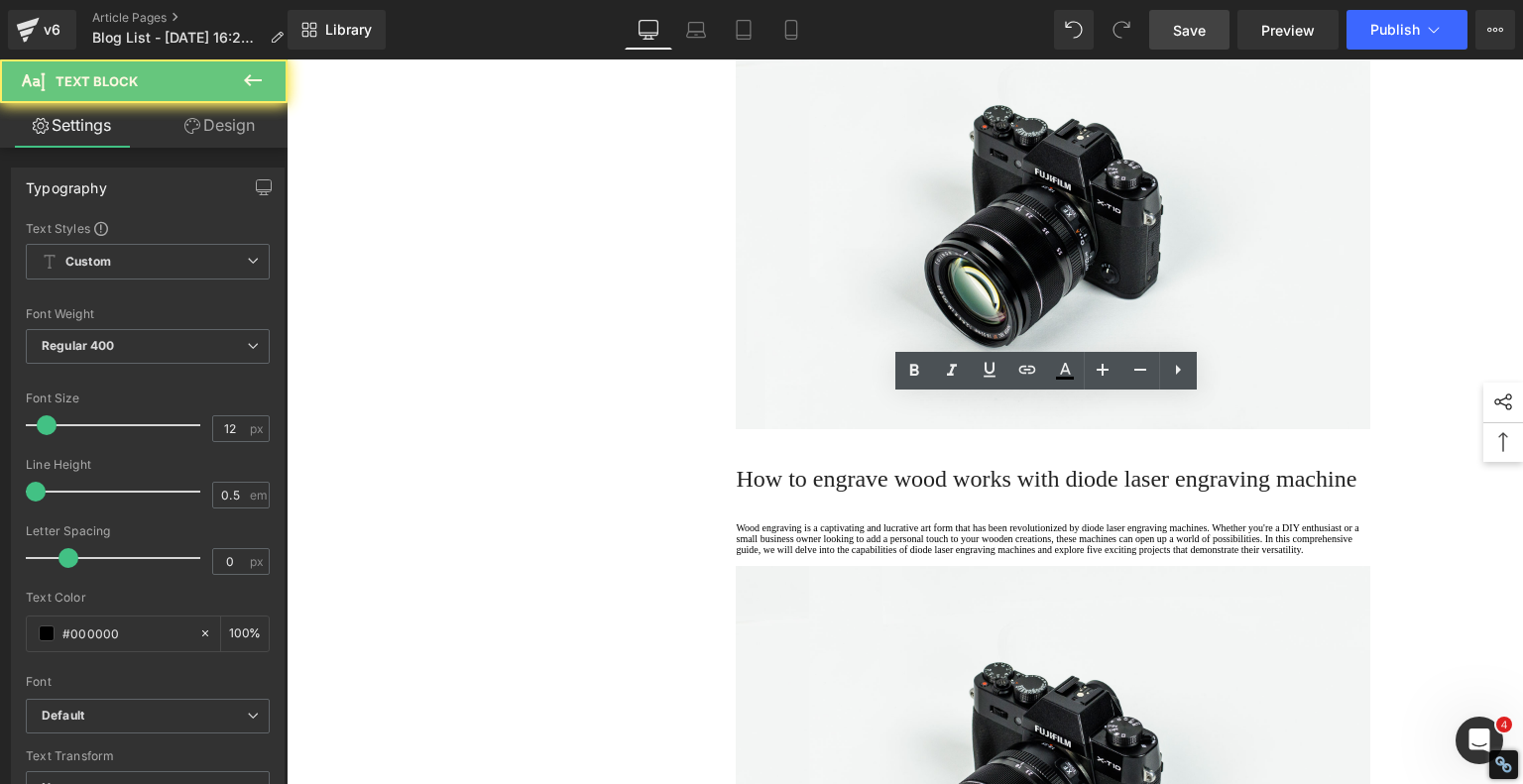 click on "Wood engraving is a captivating and lucrative art form that has been revolutionized by diode laser engraving machines. Whether you're a DIY enthusiast or a small business owner looking to add a personal touch to your wooden creations, these machines can open up a world of possibilities. In this comprehensive guide, we will delve into the capabilities of diode laser engraving machines and explore five exciting projects that demonstrate their versatility." at bounding box center (1053, -19) 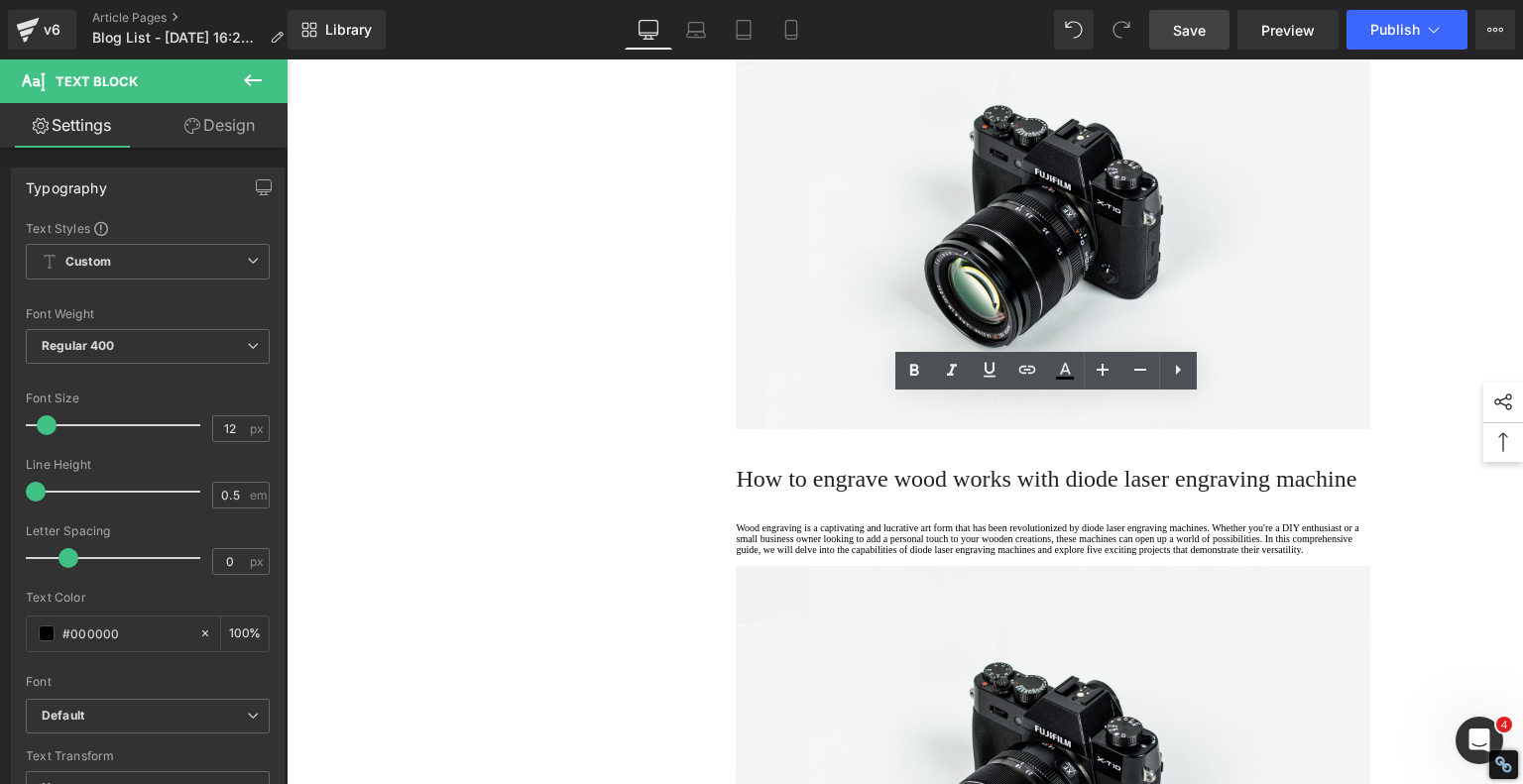 drag, startPoint x: 809, startPoint y: 487, endPoint x: 640, endPoint y: 361, distance: 210.80085 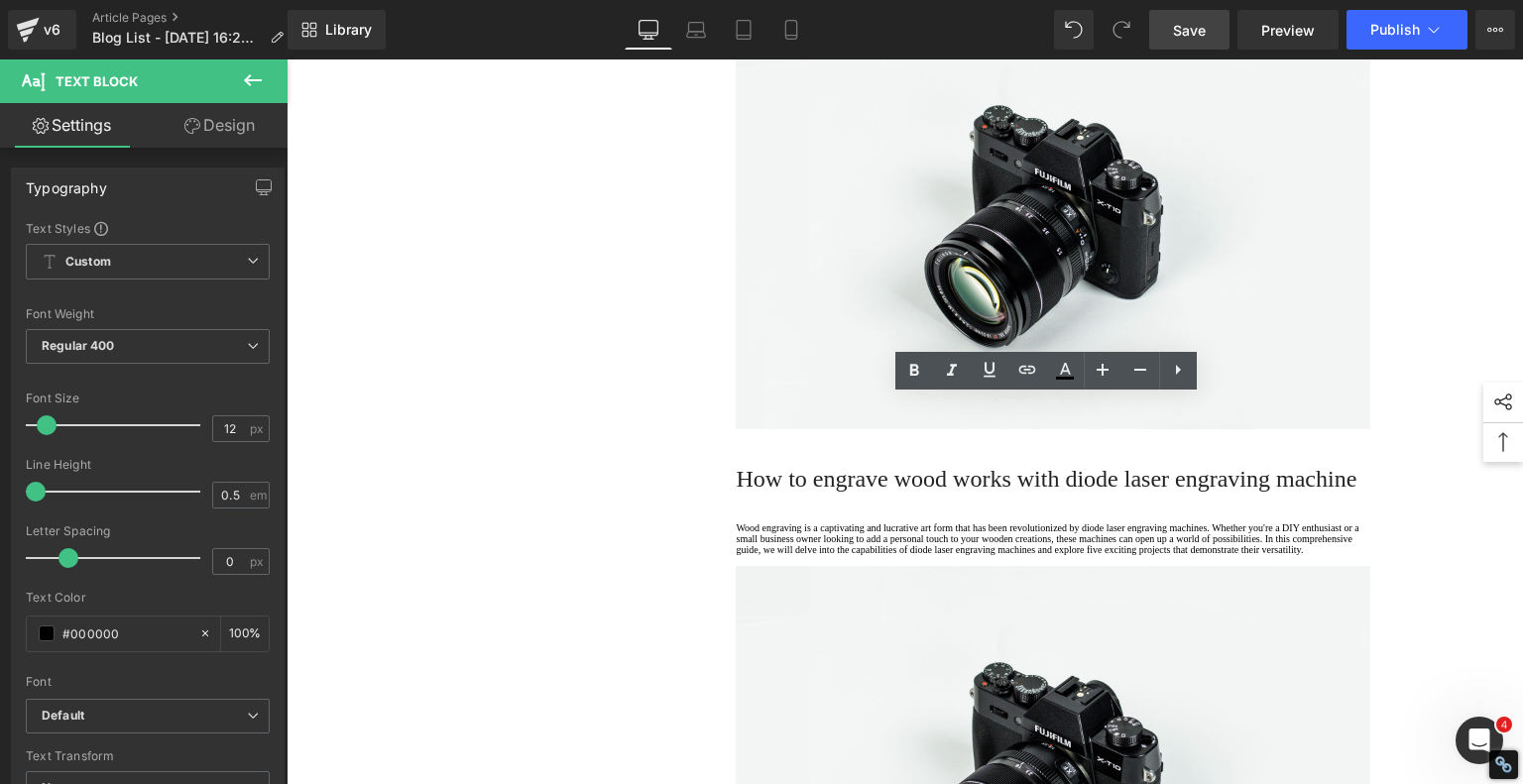 click on "1.  Is the laser engraving machine good at engraving wooden materials Text Block         2.  Laser engraving machine engraving thick paulownia wood cat claw coasters Text Block         3.  Laser engraving machine to engrave thick pine wood calendar Text Block         4.  Laser Engraving Machine to Engrave Skateboards Text Block         5.  Laser engraving machine batch engraving pencils Text Block         Row         It's Cheap, It's Cute, and It Actually Works - AlgoLaser Pixi Heading         A Great Solution for Those Who Want to Join the Laser Engraving/Cutting World! Heading         If you're thinking about stepping into the world of laser engraving and cutting but don’t want to break the bank, then the  Algolaser PIXI PIXI 5W model  is currently priced at just  $269.00  in the U.S. or  €254 EUR 3W and 10W  models in the PIXI lineup.
laser engraver Text Block         Image         Row         Key Features: Unboxing the PIXI and First Test Projects Heading         PIXI unit
laser engraver" at bounding box center [905, -597] 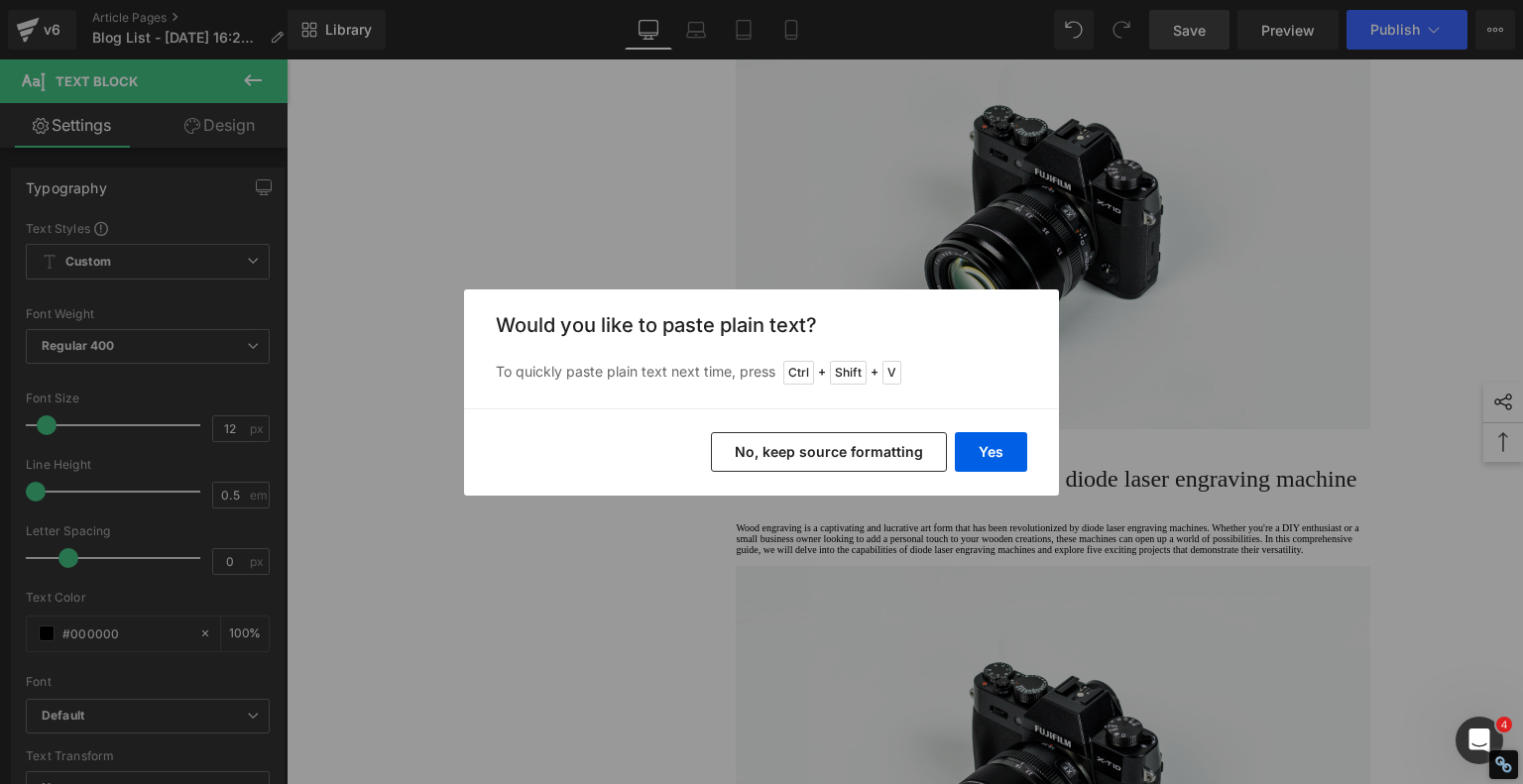 click on "No, keep source formatting" at bounding box center (829, 452) 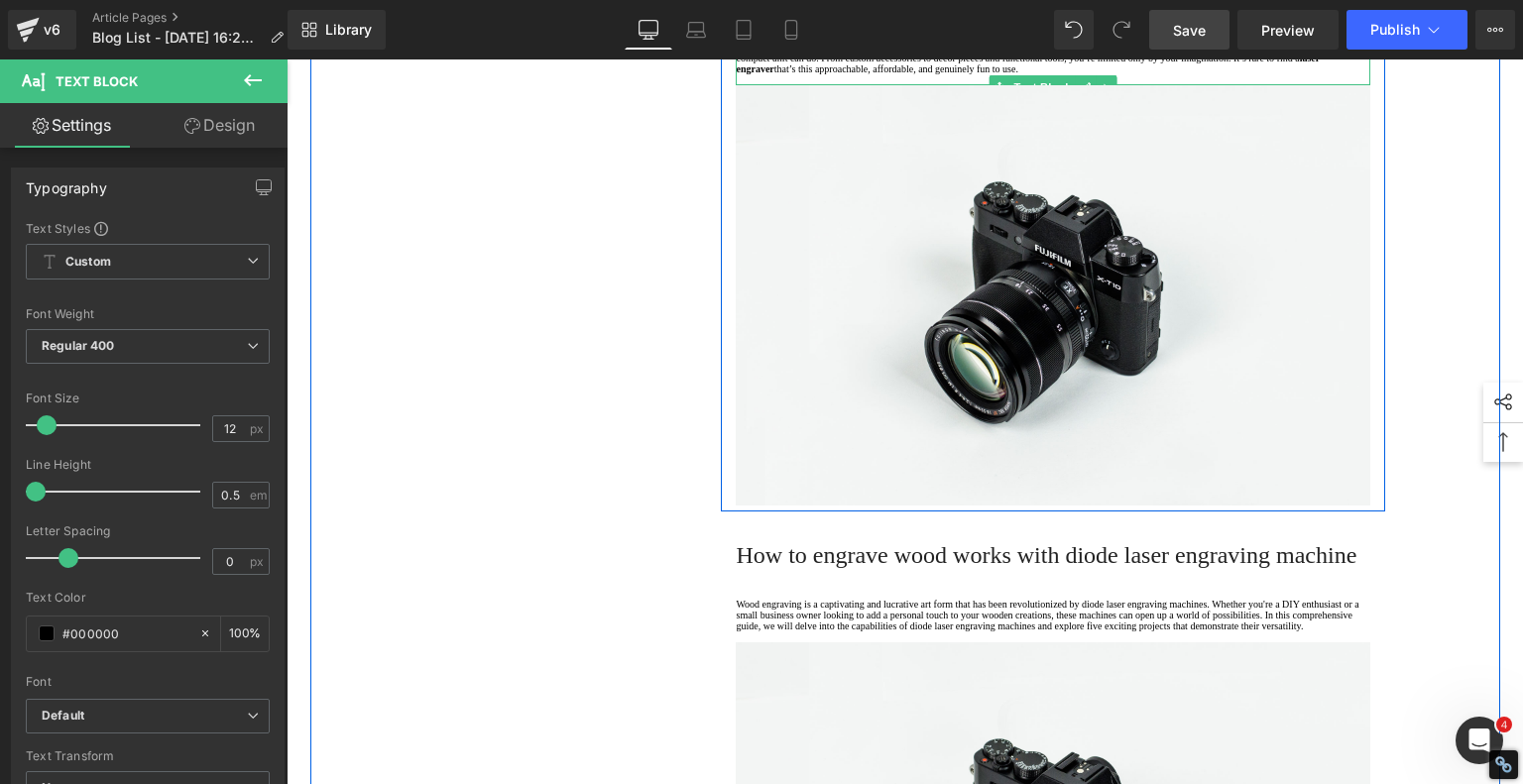 click on "What makes the Algolaser PIXI a must-have for beginners and seasoned hobbyists alike is its sheer  versatility . This isn’t just a toy or a novelty gadget—it’s a serious  laser engraver  that’s been optimized for ease of use. With its compact size and built-in touchscreen, you can operate it with almost zero technical background. Want to make leather tags? Custom-cut puzzle pieces? Etch your own jewelry designs or mark your tools? The PIXI handles it all. It supports a variety of image formats, from PNG to SVG, and can even trace hand-drawn sketches into engravable designs." at bounding box center (1053, -24) 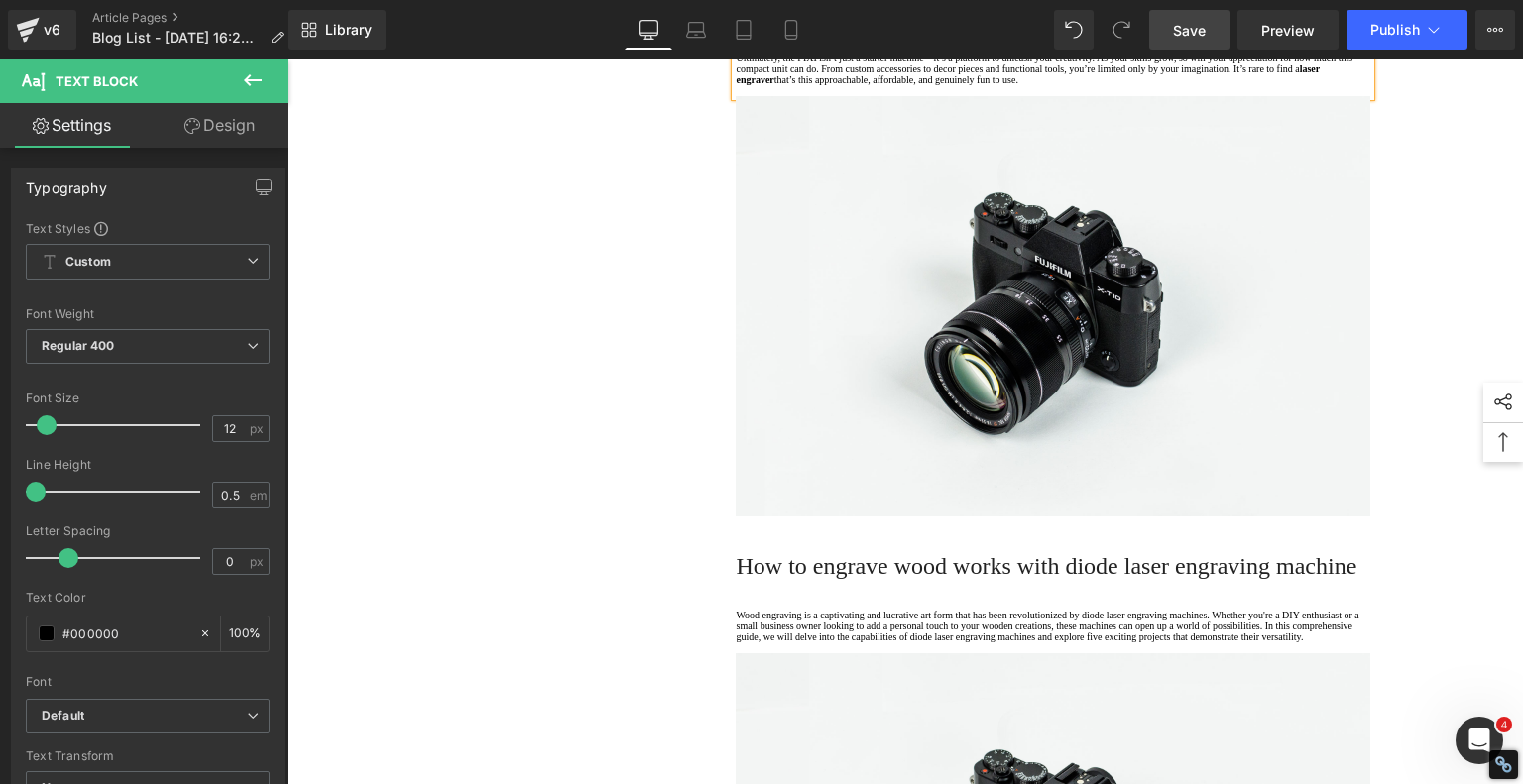 click on "Another standout feature is its  mobile app  support. The AlgoLaser app lets you edit, preview, and send projects directly from your smartphone to the PIXI. This is ideal for people who like to work on the go or share creative tasks with family members and kids. You can draw with your finger, upload a photo, or type in a message—then hit “Send” and watch the PIXI do its magic. The safety features are great too, including built-in flame detection and emergency stop, so you can operate confidently even in a home environment." at bounding box center (1053, 31) 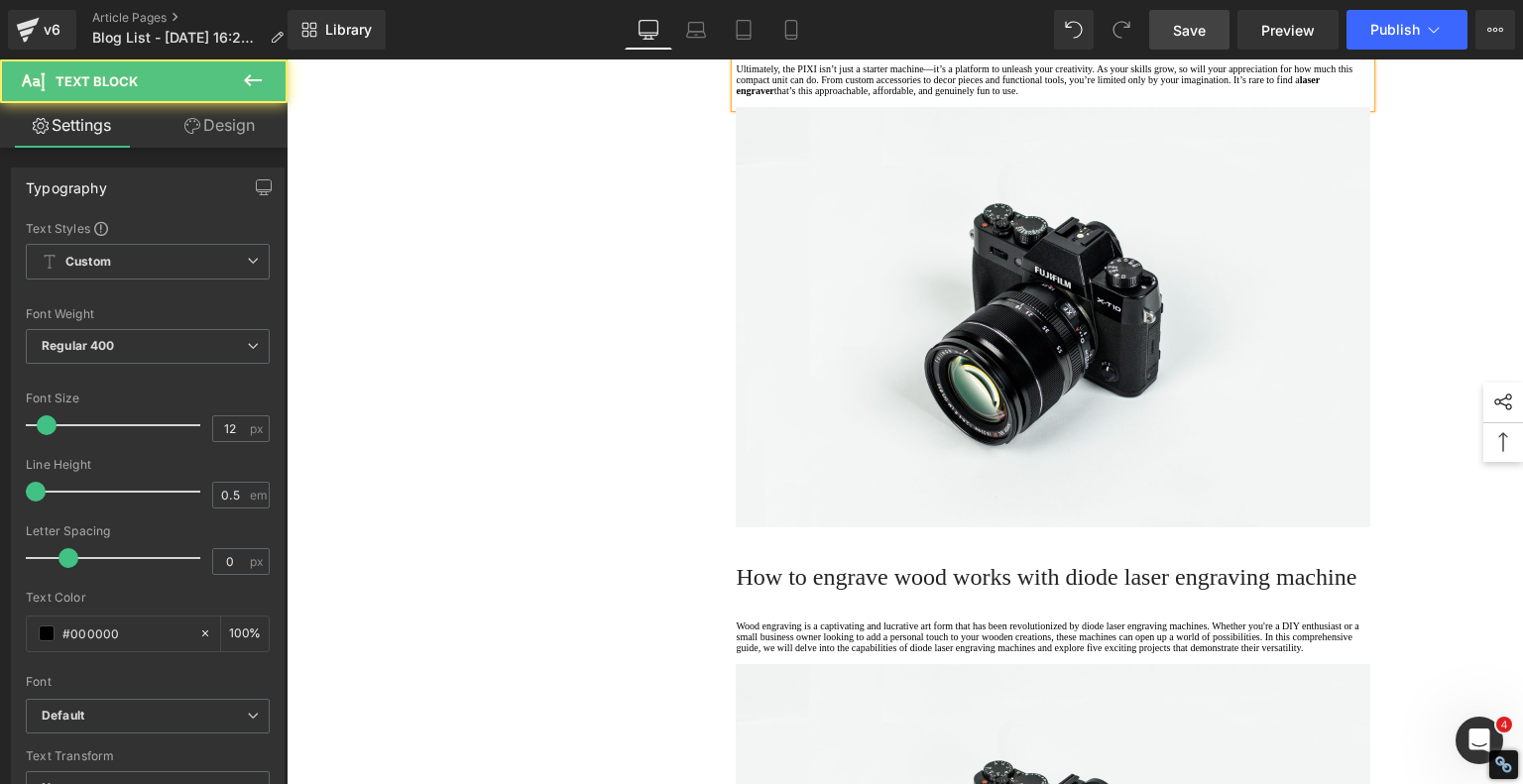 click on "1.  Is the laser engraving machine good at engraving wooden materials Text Block         2.  Laser engraving machine engraving thick paulownia wood cat claw coasters Text Block         3.  Laser engraving machine to engrave thick pine wood calendar Text Block         4.  Laser Engraving Machine to Engrave Skateboards Text Block         5.  Laser engraving machine batch engraving pencils Text Block         Row         It's Cheap, It's Cute, and It Actually Works - AlgoLaser Pixi Heading         A Great Solution for Those Who Want to Join the Laser Engraving/Cutting World! Heading         If you're thinking about stepping into the world of laser engraving and cutting but don’t want to break the bank, then the  Algolaser PIXI PIXI 5W model  is currently priced at just  $269.00  in the U.S. or  €254 EUR 3W and 10W  models in the PIXI lineup.
laser engraver Text Block         Image         Row         Key Features: Unboxing the PIXI and First Test Projects Heading         PIXI unit
laser engraver" at bounding box center (905, -548) 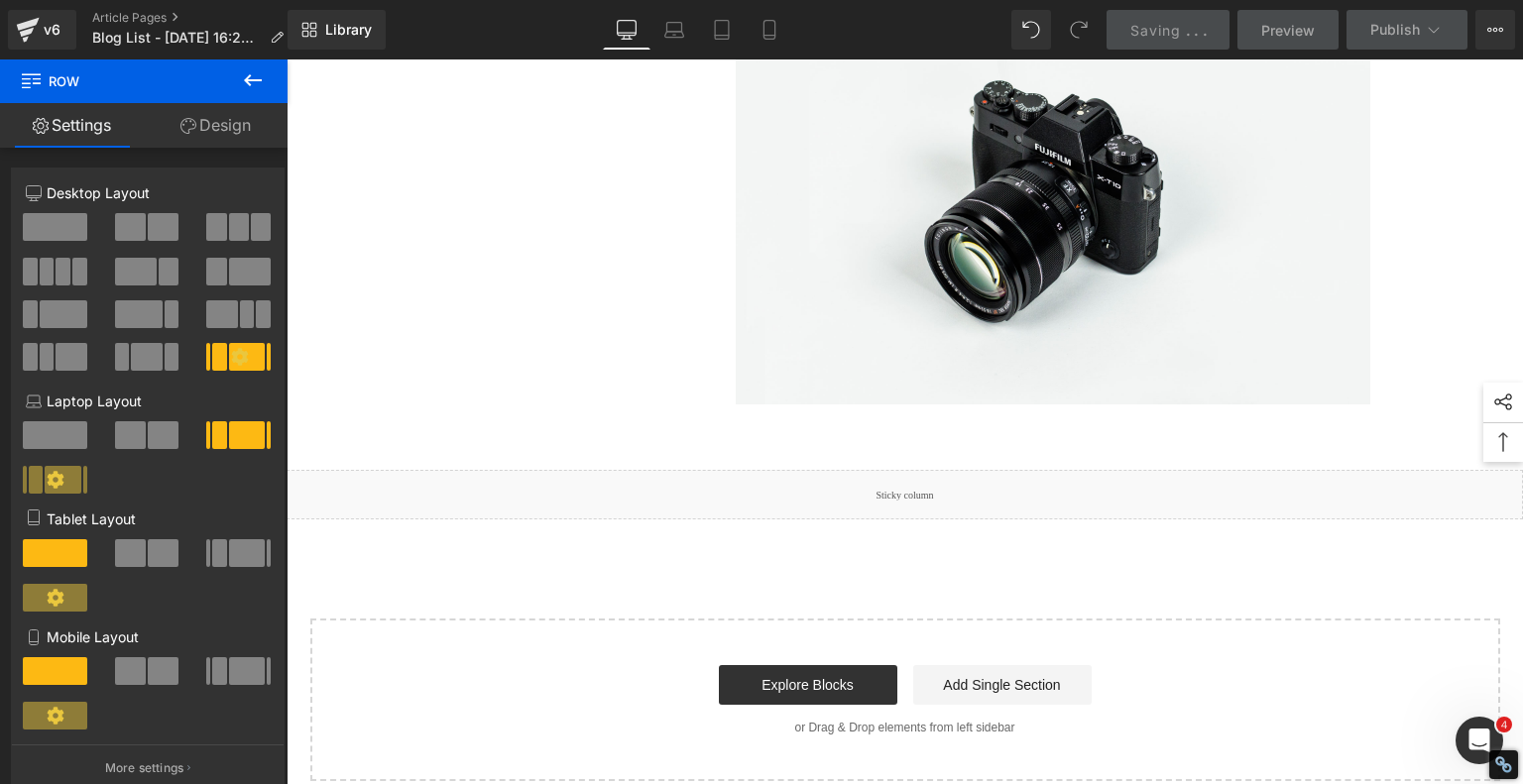scroll, scrollTop: 3147, scrollLeft: 0, axis: vertical 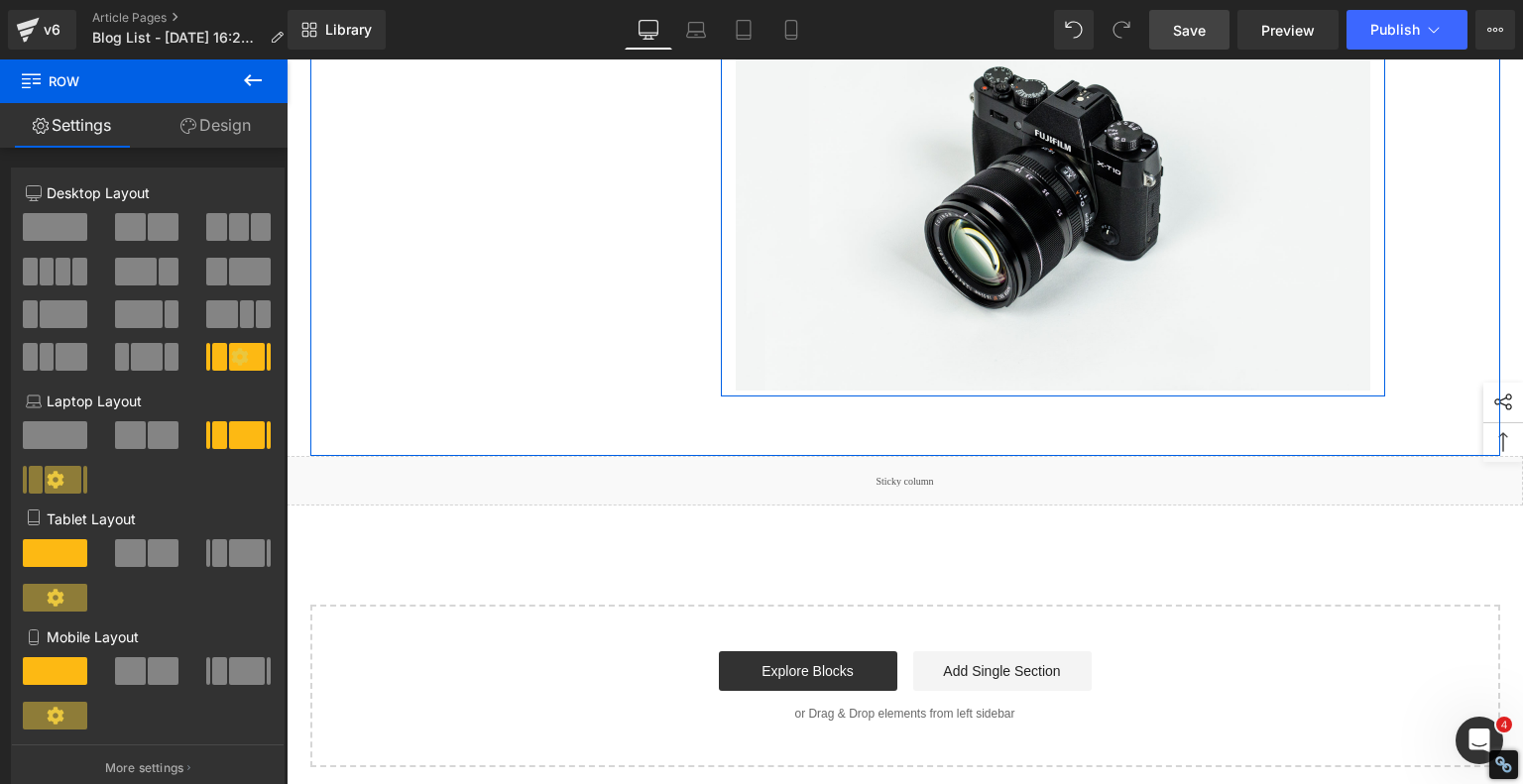 click on "How to engrave wood works with  diode laser engraving machine" at bounding box center [1053, -117] 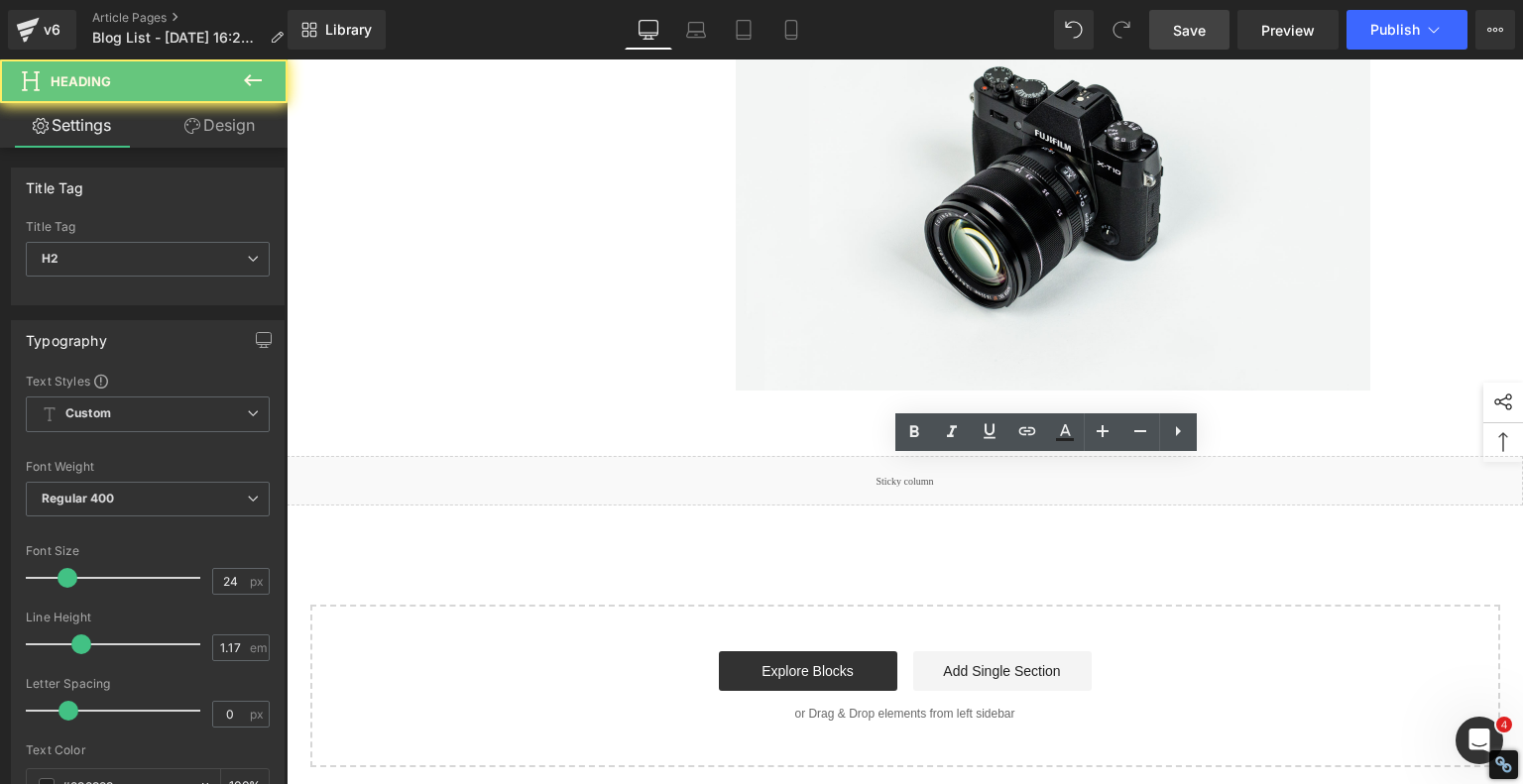 click on "How to engrave wood works with  diode laser engraving machine" at bounding box center (1053, -117) 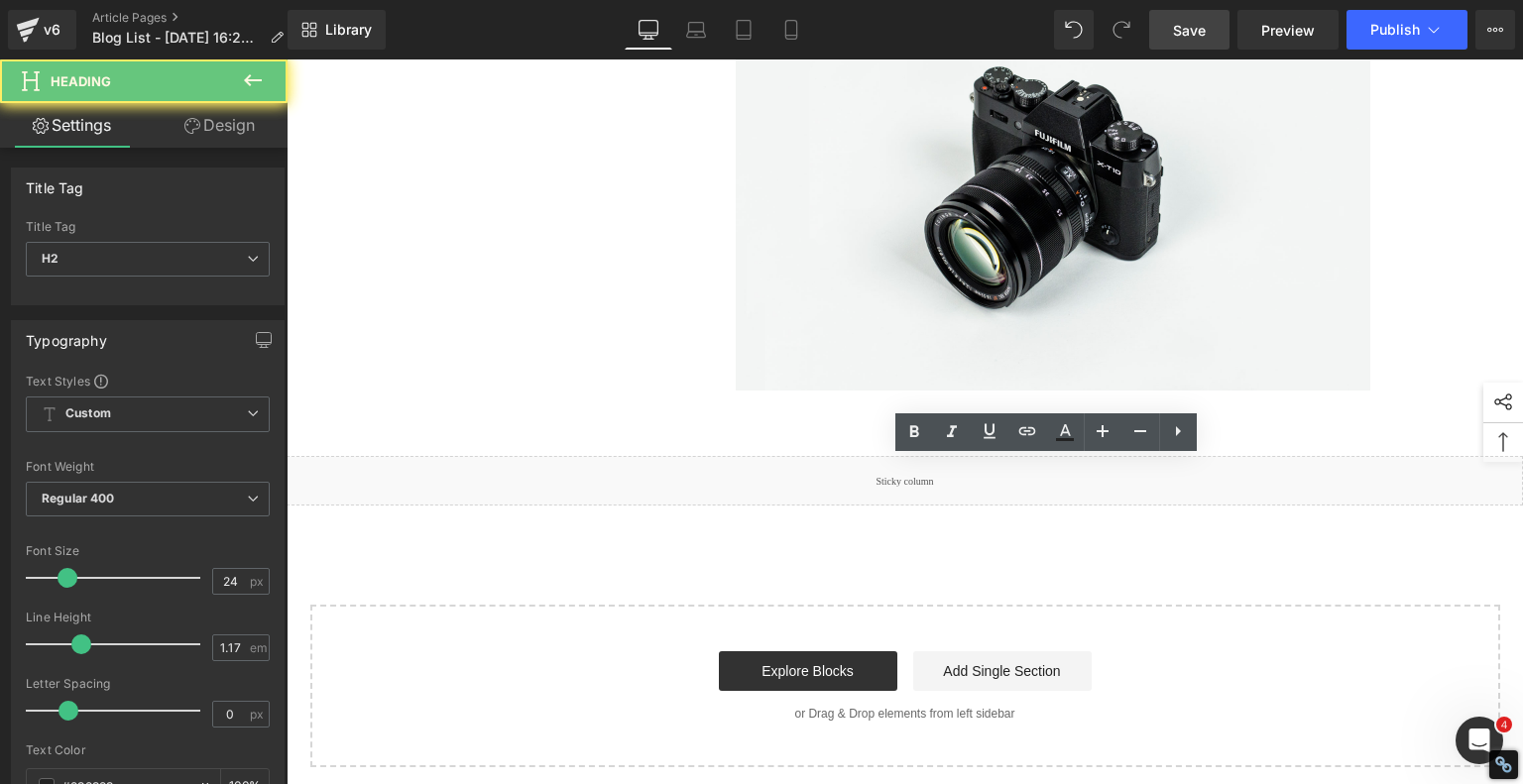 click on "How to engrave wood works with  diode laser engraving machine" at bounding box center (1053, -117) 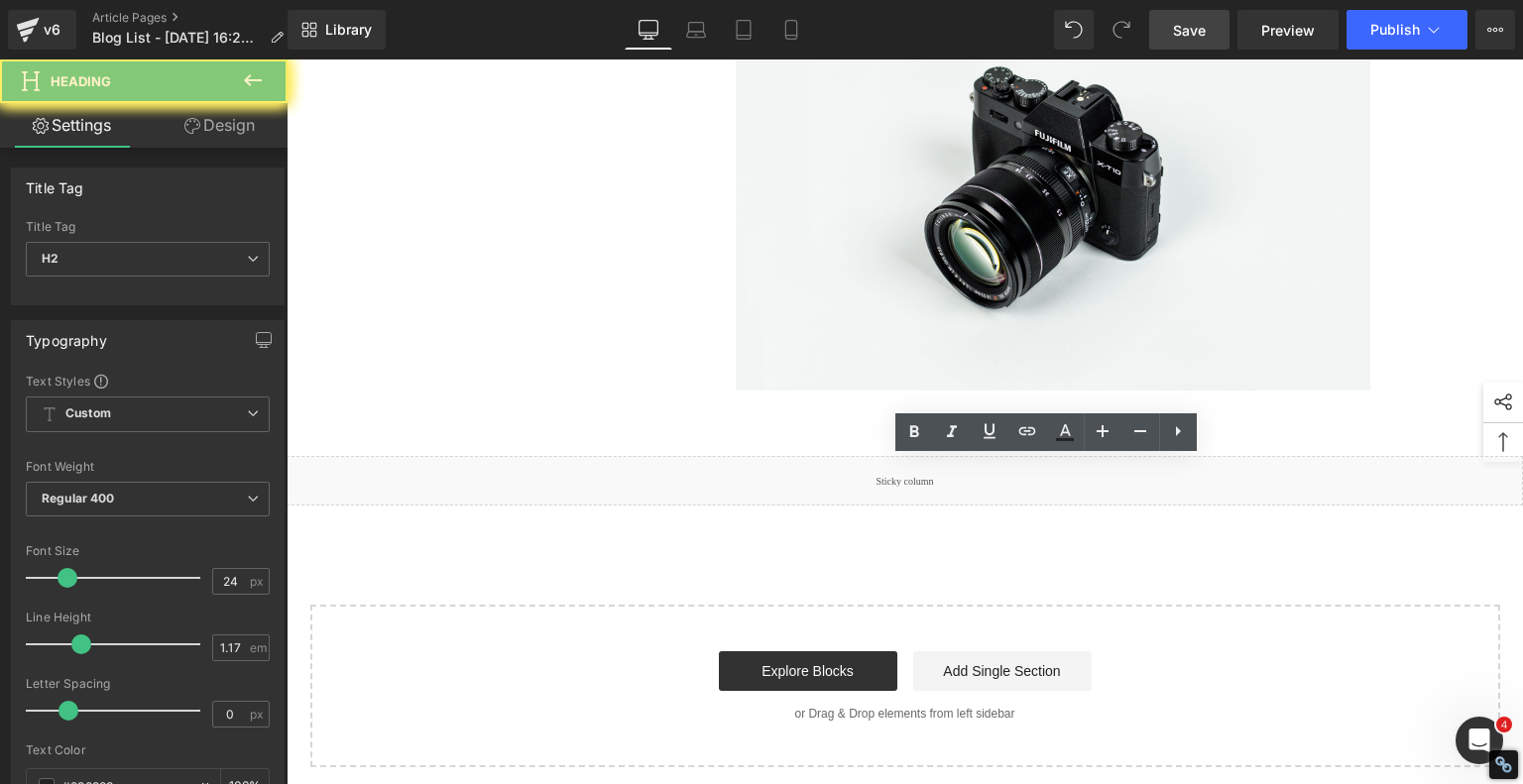 click on "How to engrave wood works with  diode laser engraving machine" at bounding box center (1053, -117) 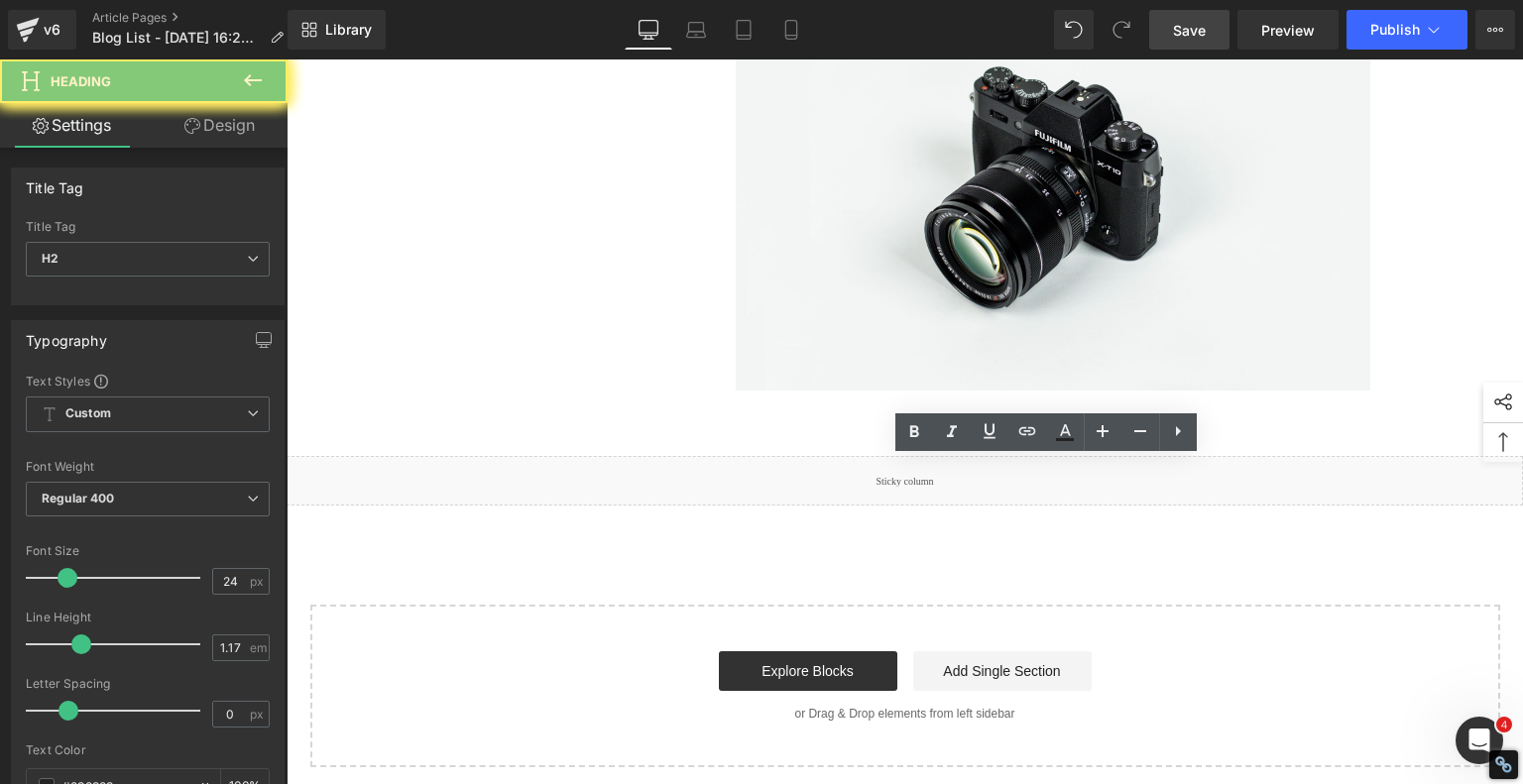 paste 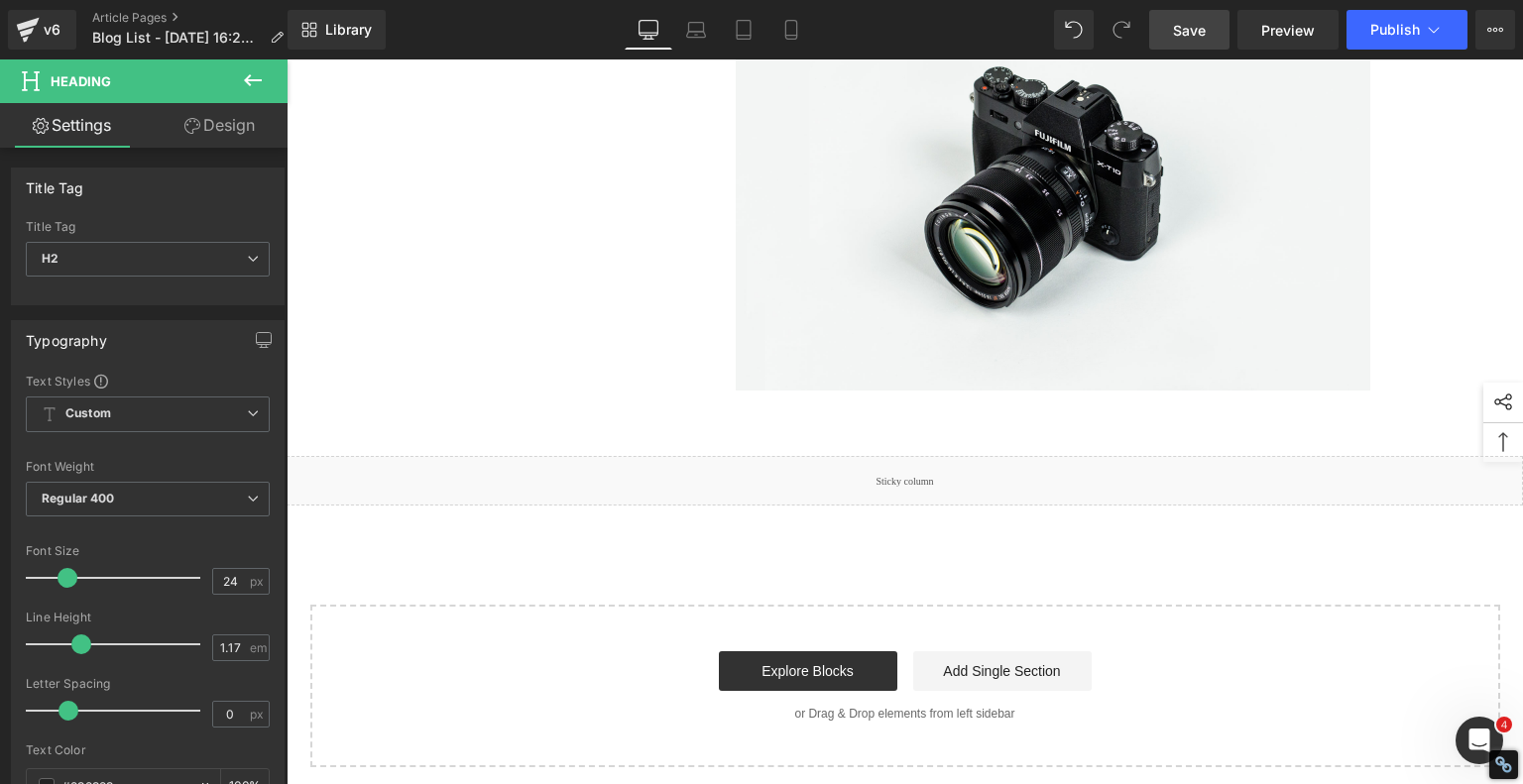 click on "Final Verdict: Is the Algolaser PIXI Worth It?" at bounding box center [1053, -117] 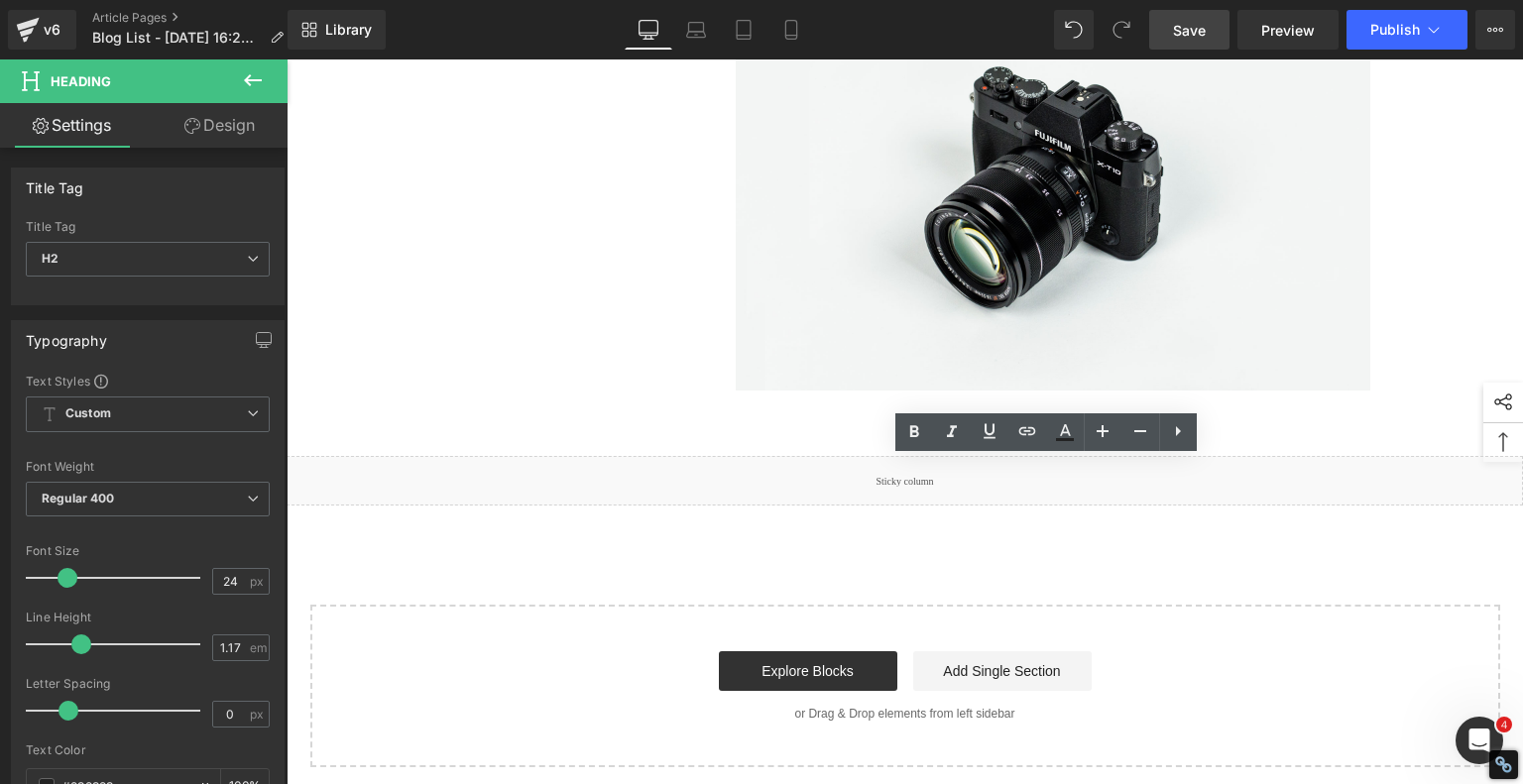 click on "Final Verdict: Is the Algolaser PIXI Worth It?" at bounding box center [1053, -117] 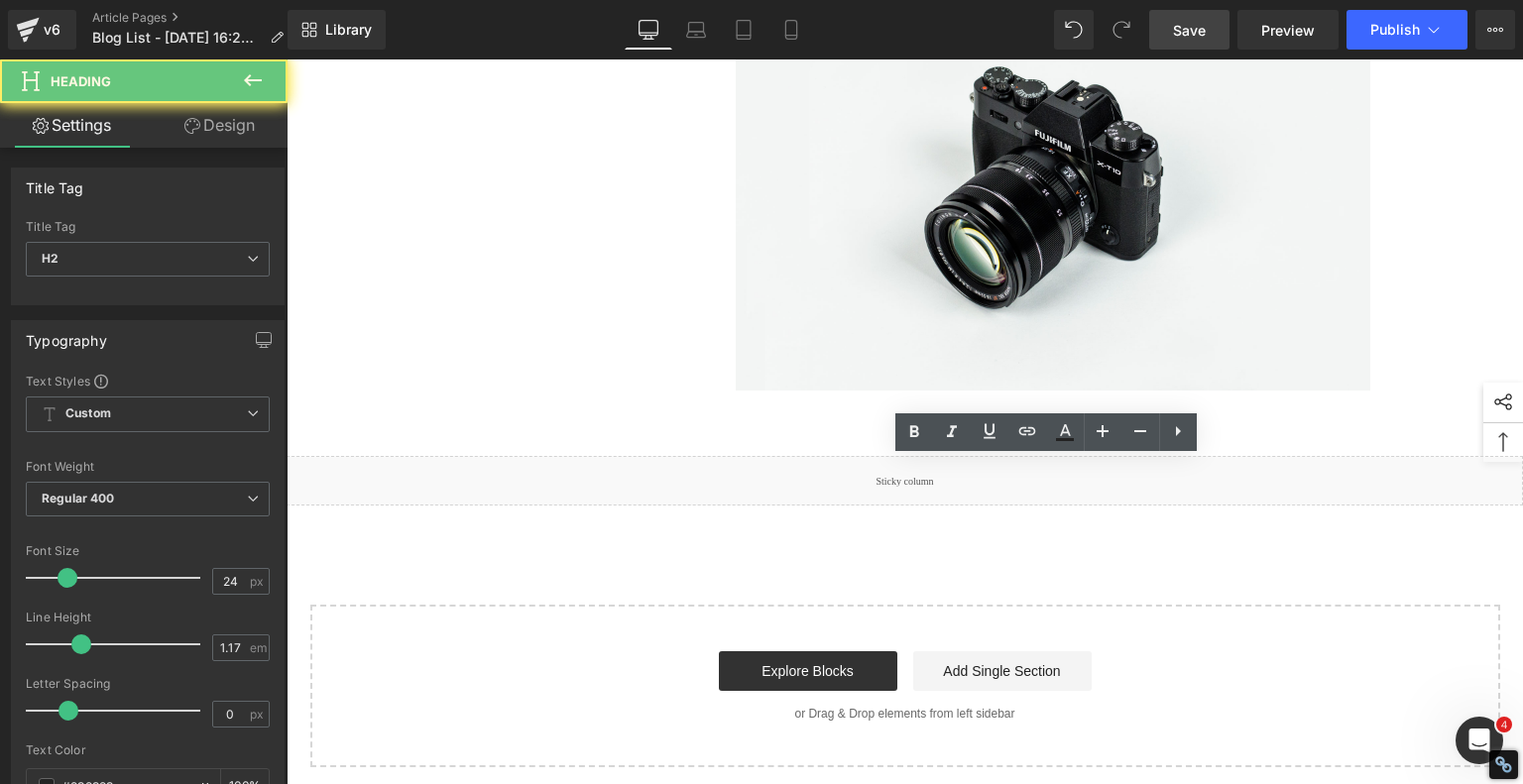 click on "Final Verdict: Is the Algolaser PIXI Worth It?" at bounding box center [1053, -117] 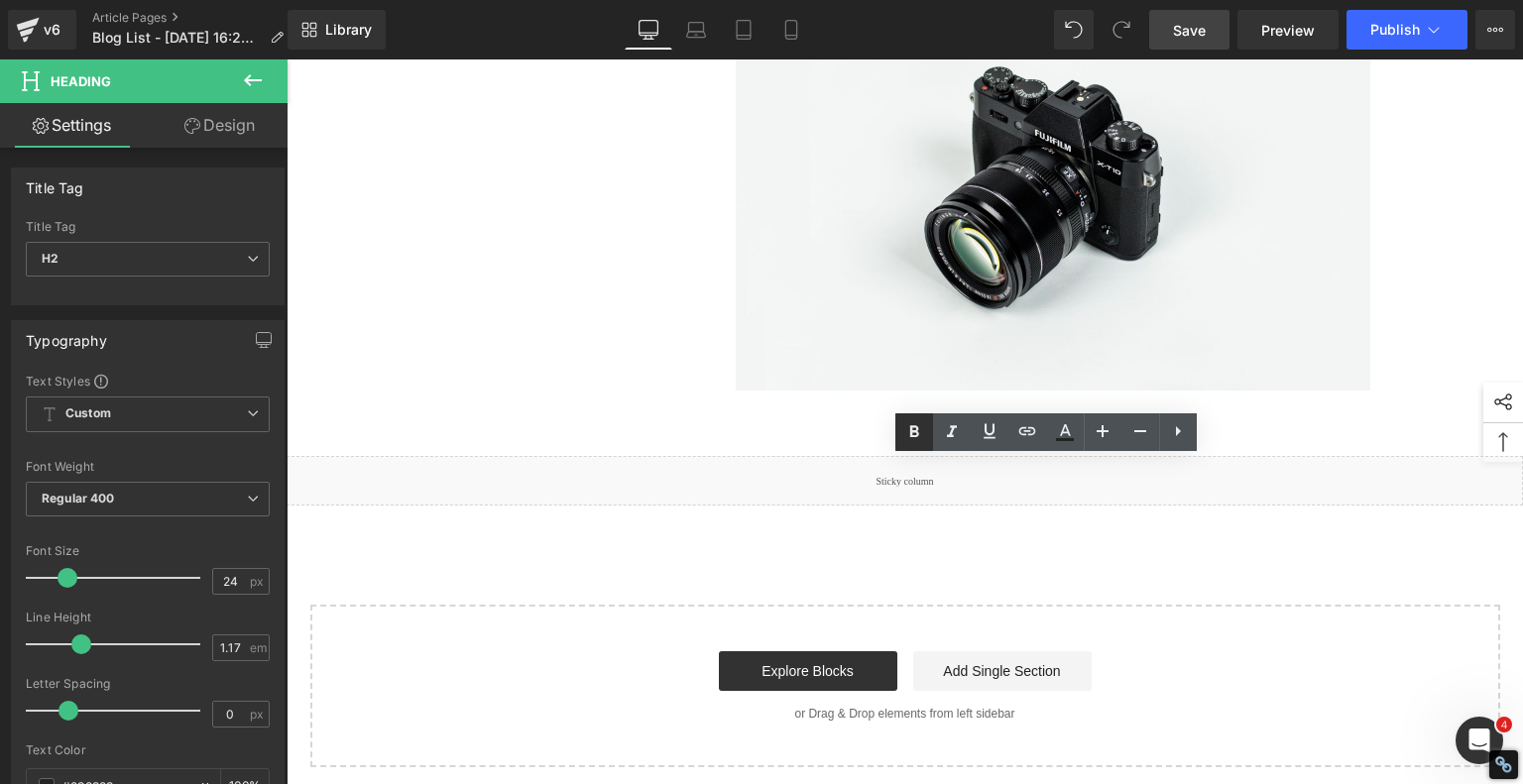 click 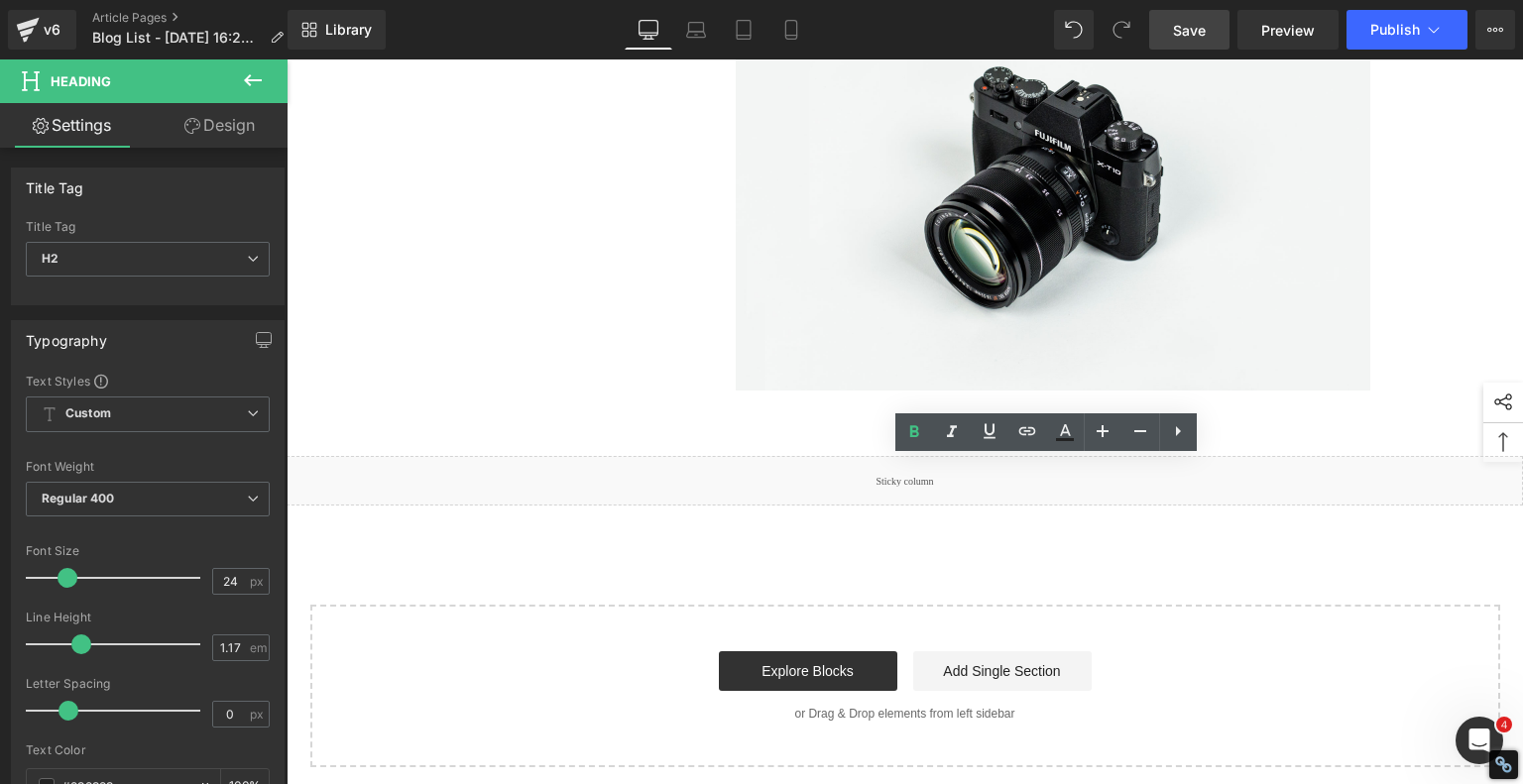 click on "1.  Is the laser engraving machine good at engraving wooden materials Text Block         2.  Laser engraving machine engraving thick paulownia wood cat claw coasters Text Block         3.  Laser engraving machine to engrave thick pine wood calendar Text Block         4.  Laser Engraving Machine to Engrave Skateboards Text Block         5.  Laser engraving machine batch engraving pencils Text Block         Row         It's Cheap, It's Cute, and It Actually Works - AlgoLaser Pixi Heading         A Great Solution for Those Who Want to Join the Laser Engraving/Cutting World! Heading         If you're thinking about stepping into the world of laser engraving and cutting but don’t want to break the bank, then the  Algolaser PIXI PIXI 5W model  is currently priced at just  $269.00  in the U.S. or  €254 EUR 3W and 10W  models in the PIXI lineup.
laser engraver Text Block         Image         Row         Key Features: Unboxing the PIXI and First Test Projects Heading         PIXI unit
laser engraver" at bounding box center (905, -1242) 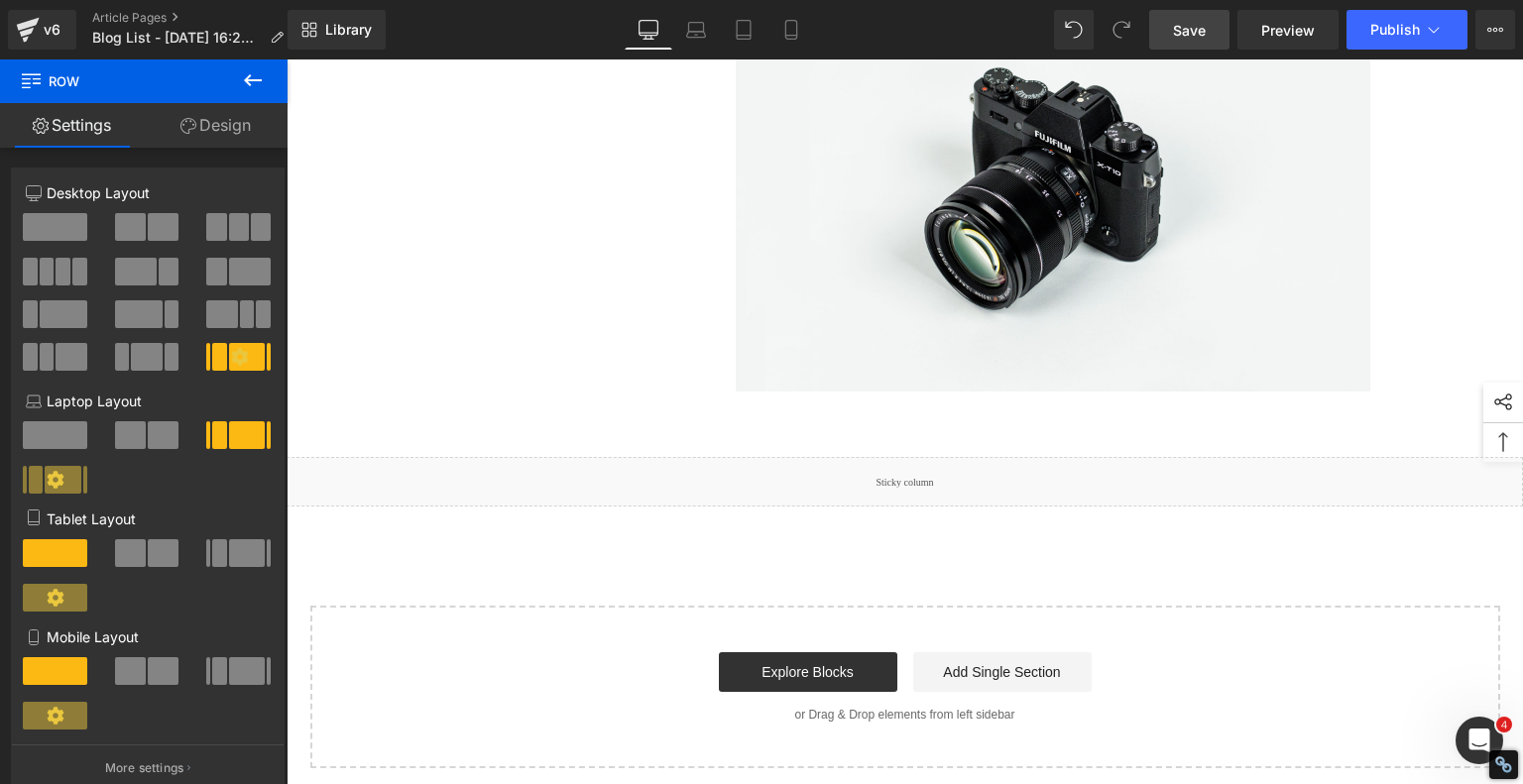scroll, scrollTop: 3147, scrollLeft: 0, axis: vertical 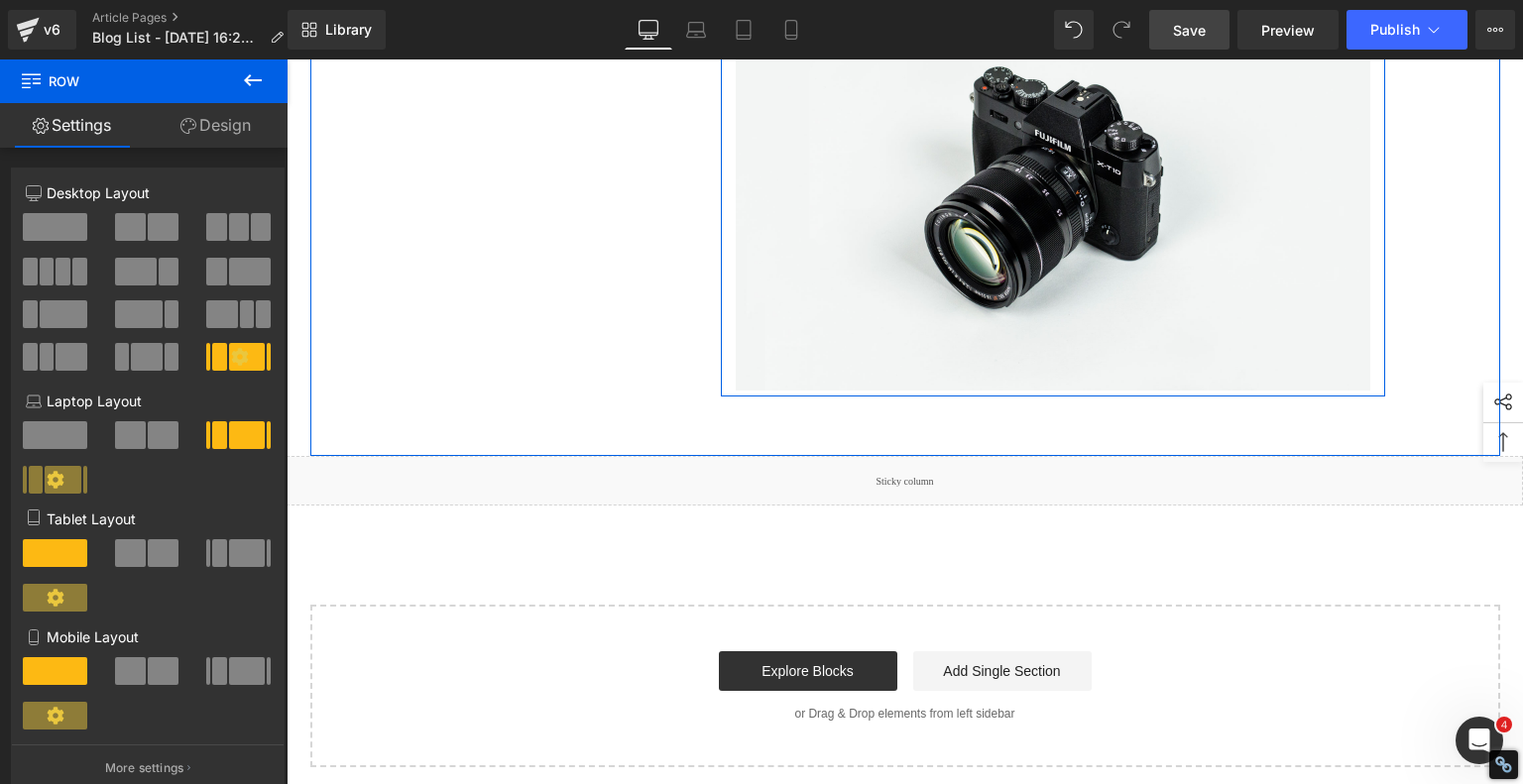 click on "Wood engraving is a captivating and lucrative art form that has been revolutionized by diode laser engraving machines. Whether you're a DIY enthusiast or a small business owner looking to add a personal touch to your wooden creations, these machines can open up a world of possibilities. In this comprehensive guide, we will delve into the capabilities of diode laser engraving machines and explore five exciting projects that demonstrate their versatility." at bounding box center (1053, -57) 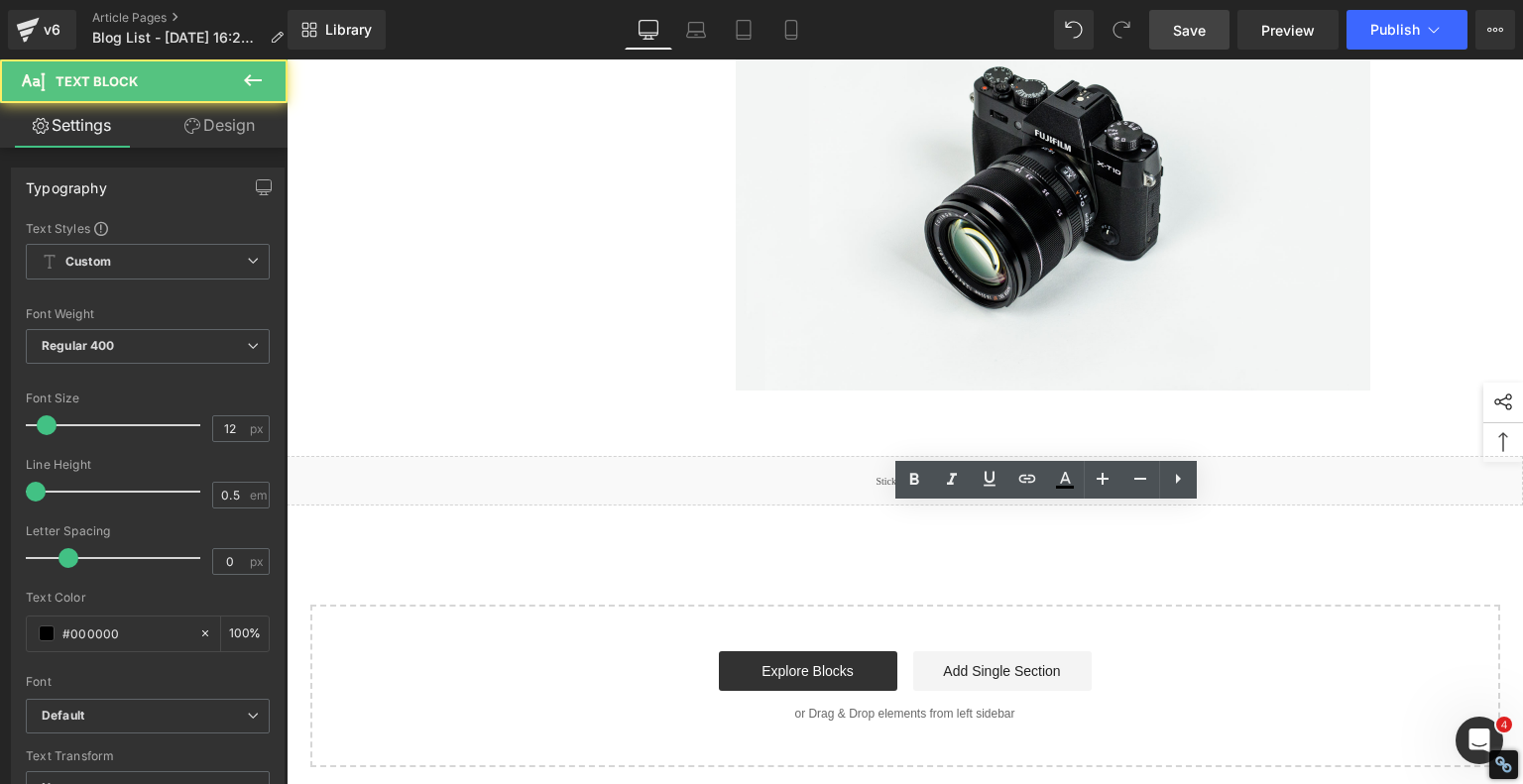 click on "Wood engraving is a captivating and lucrative art form that has been revolutionized by diode laser engraving machines. Whether you're a DIY enthusiast or a small business owner looking to add a personal touch to your wooden creations, these machines can open up a world of possibilities. In this comprehensive guide, we will delve into the capabilities of diode laser engraving machines and explore five exciting projects that demonstrate their versatility." at bounding box center (1053, -57) 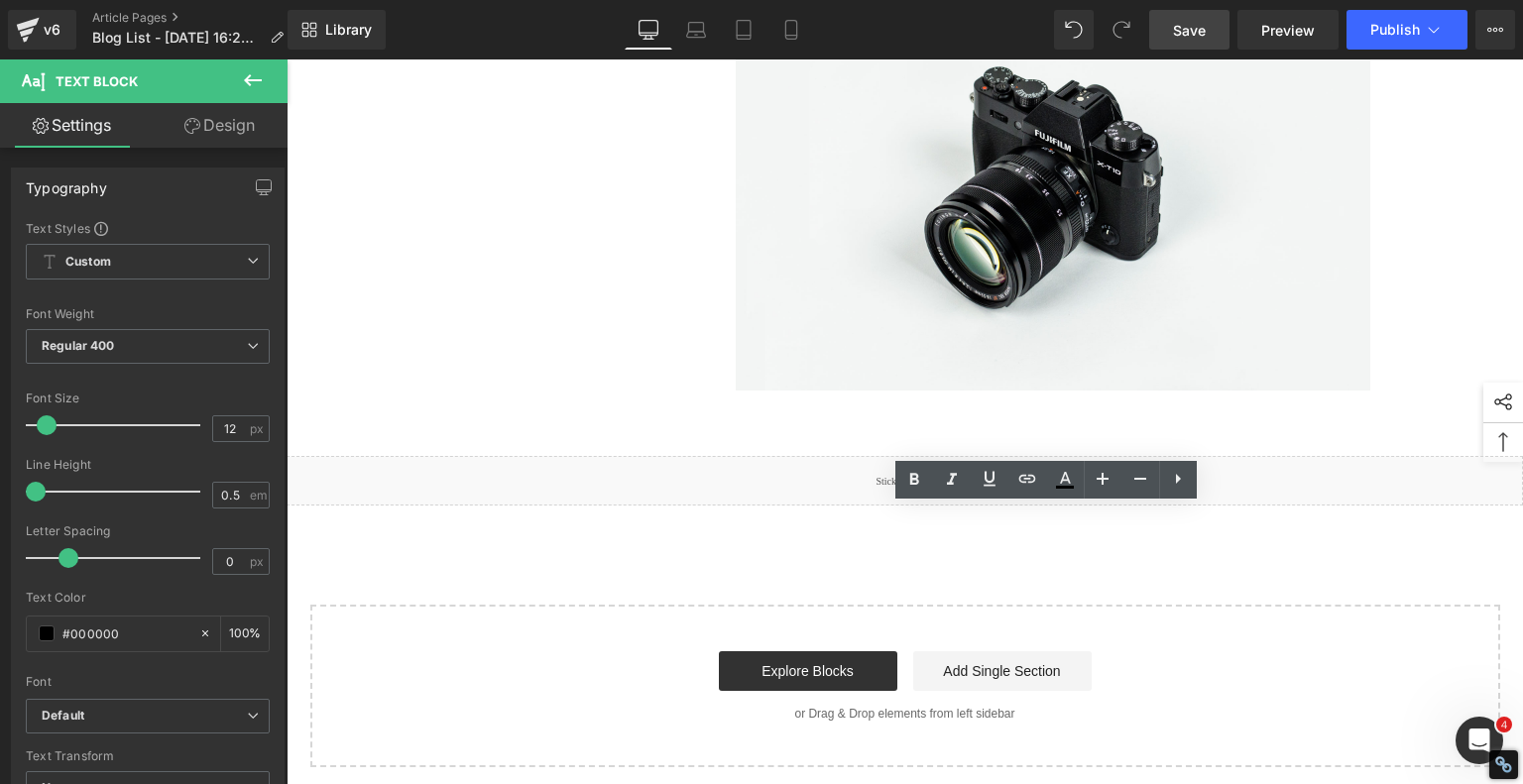 drag, startPoint x: 805, startPoint y: 596, endPoint x: 631, endPoint y: 478, distance: 210.238 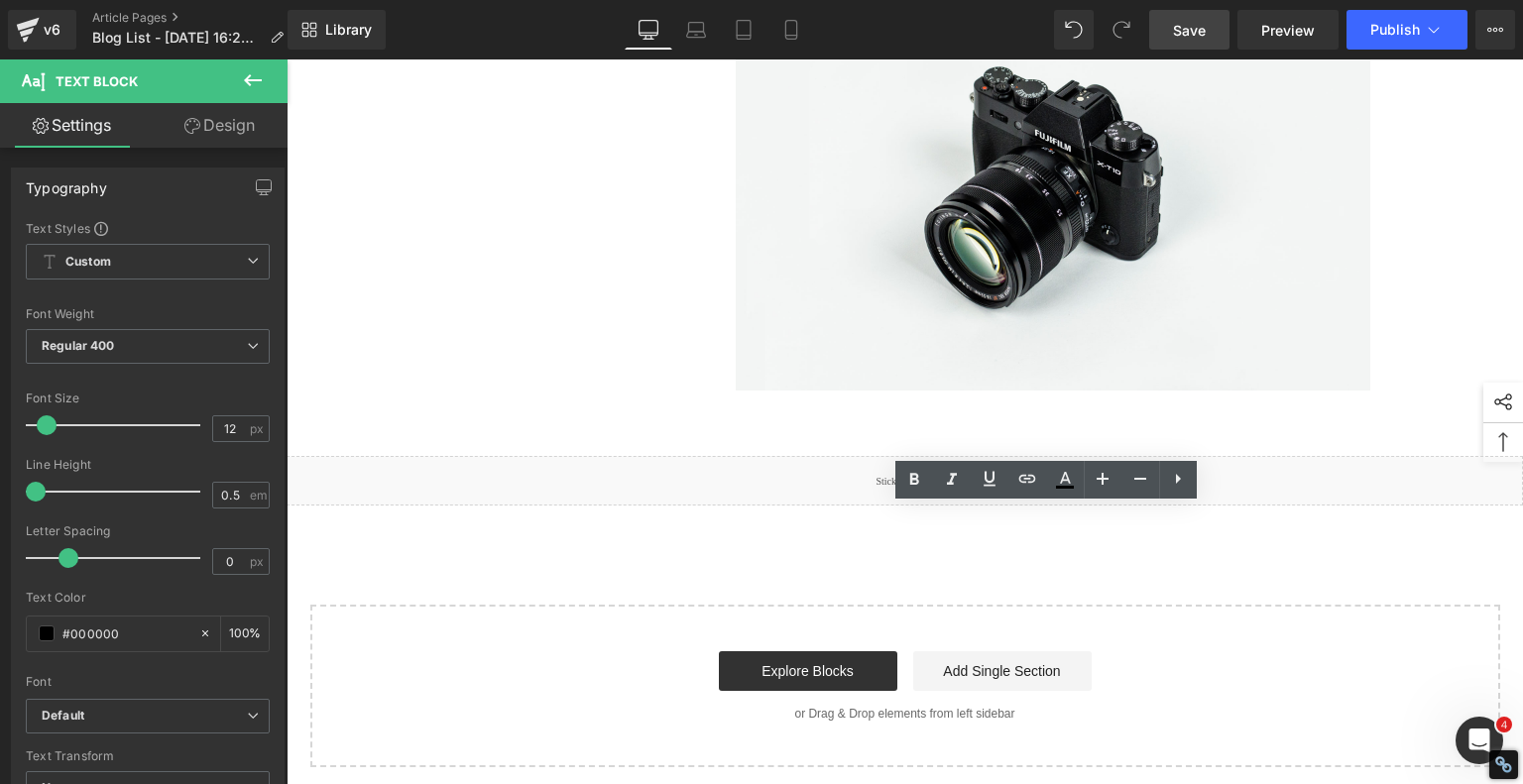 click on "1.  Is the laser engraving machine good at engraving wooden materials Text Block         2.  Laser engraving machine engraving thick paulownia wood cat claw coasters Text Block         3.  Laser engraving machine to engrave thick pine wood calendar Text Block         4.  Laser Engraving Machine to Engrave Skateboards Text Block         5.  Laser engraving machine batch engraving pencils Text Block         Row         It's Cheap, It's Cute, and It Actually Works - AlgoLaser Pixi Heading         A Great Solution for Those Who Want to Join the Laser Engraving/Cutting World! Heading         If you're thinking about stepping into the world of laser engraving and cutting but don’t want to break the bank, then the  Algolaser PIXI PIXI 5W model  is currently priced at just  $269.00  in the U.S. or  €254 EUR 3W and 10W  models in the PIXI lineup.
laser engraver Text Block         Image         Row         Key Features: Unboxing the PIXI and First Test Projects Heading         PIXI unit
laser engraver" at bounding box center [905, -1242] 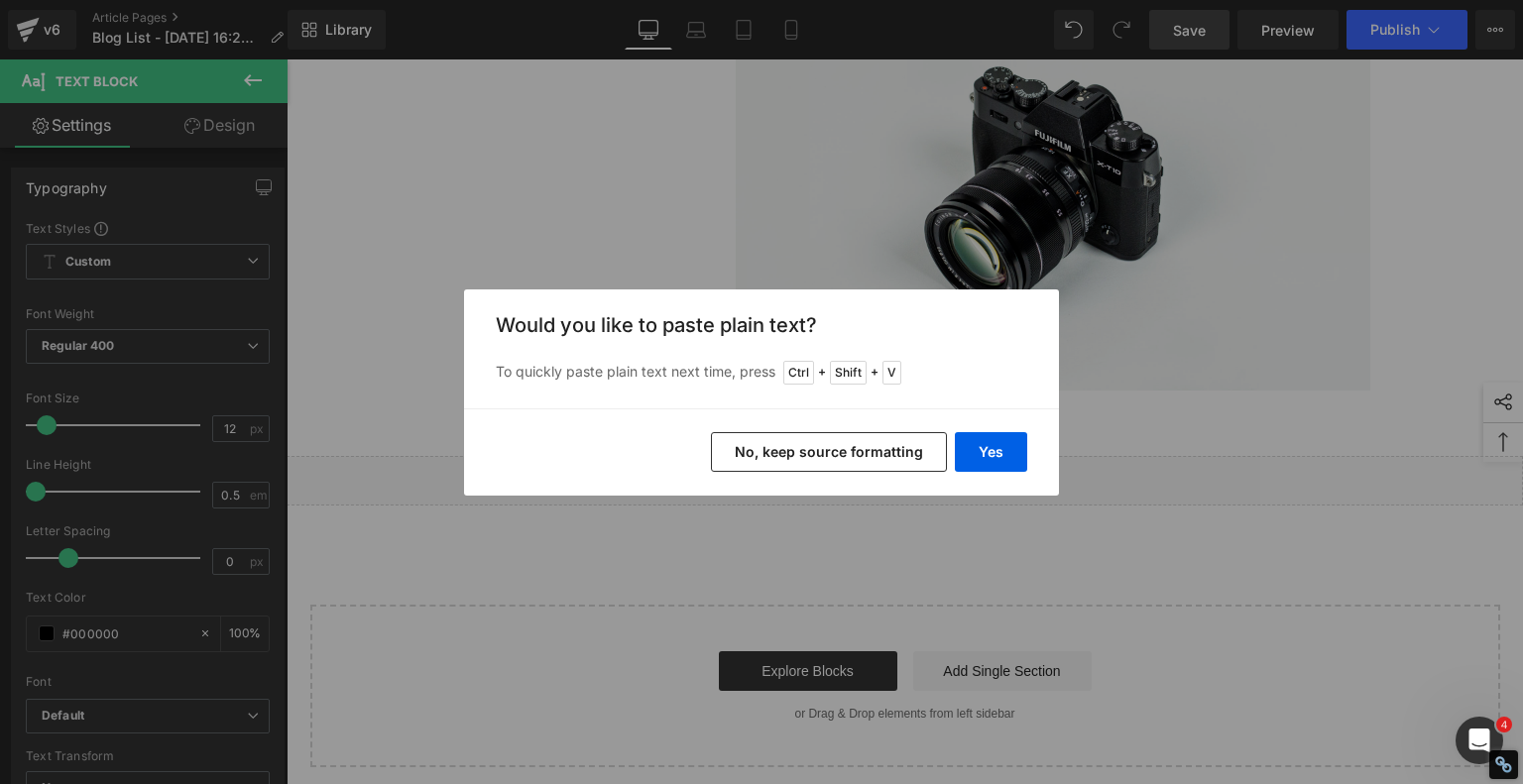 click on "No, keep source formatting" at bounding box center (829, 452) 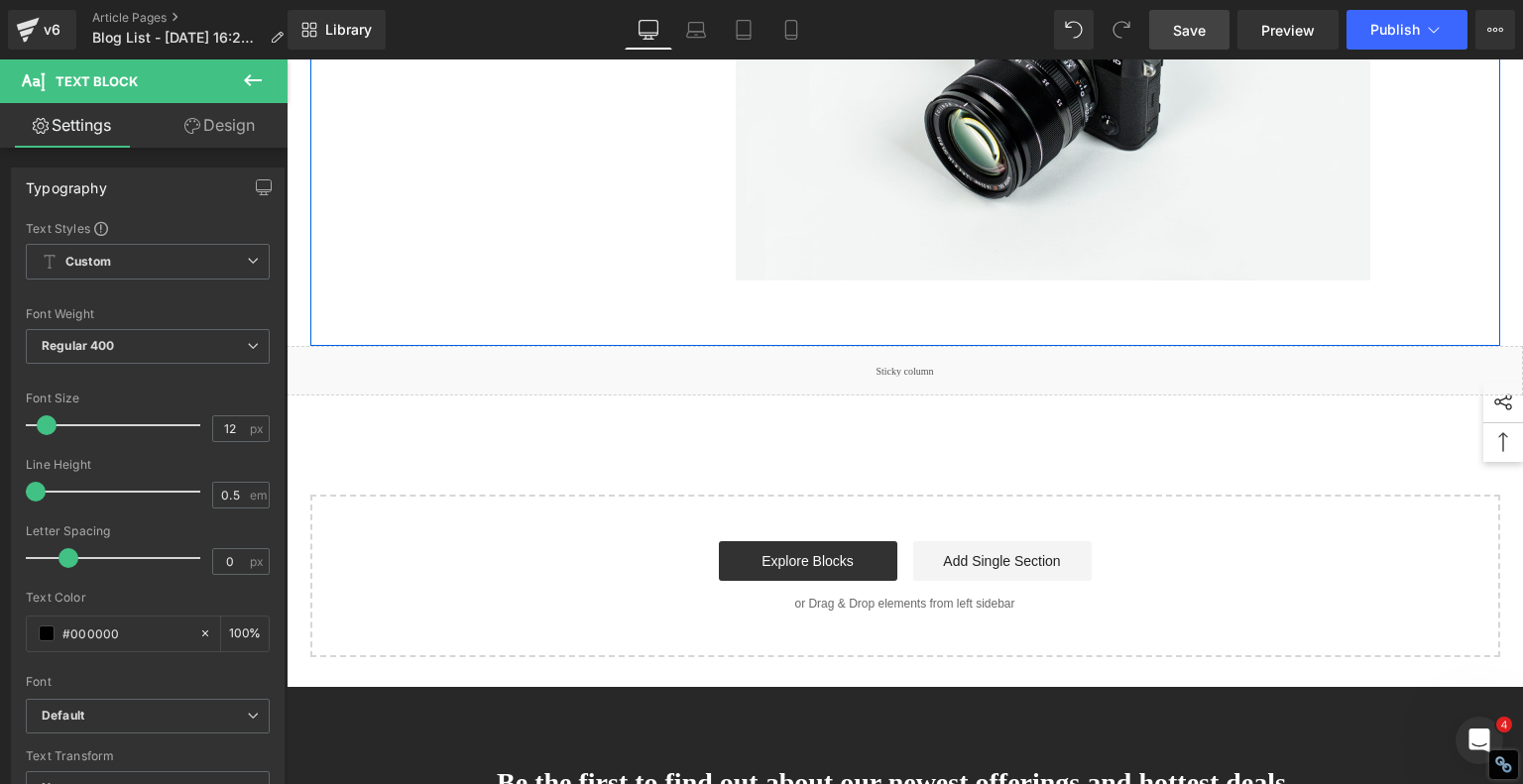 scroll, scrollTop: 3345, scrollLeft: 0, axis: vertical 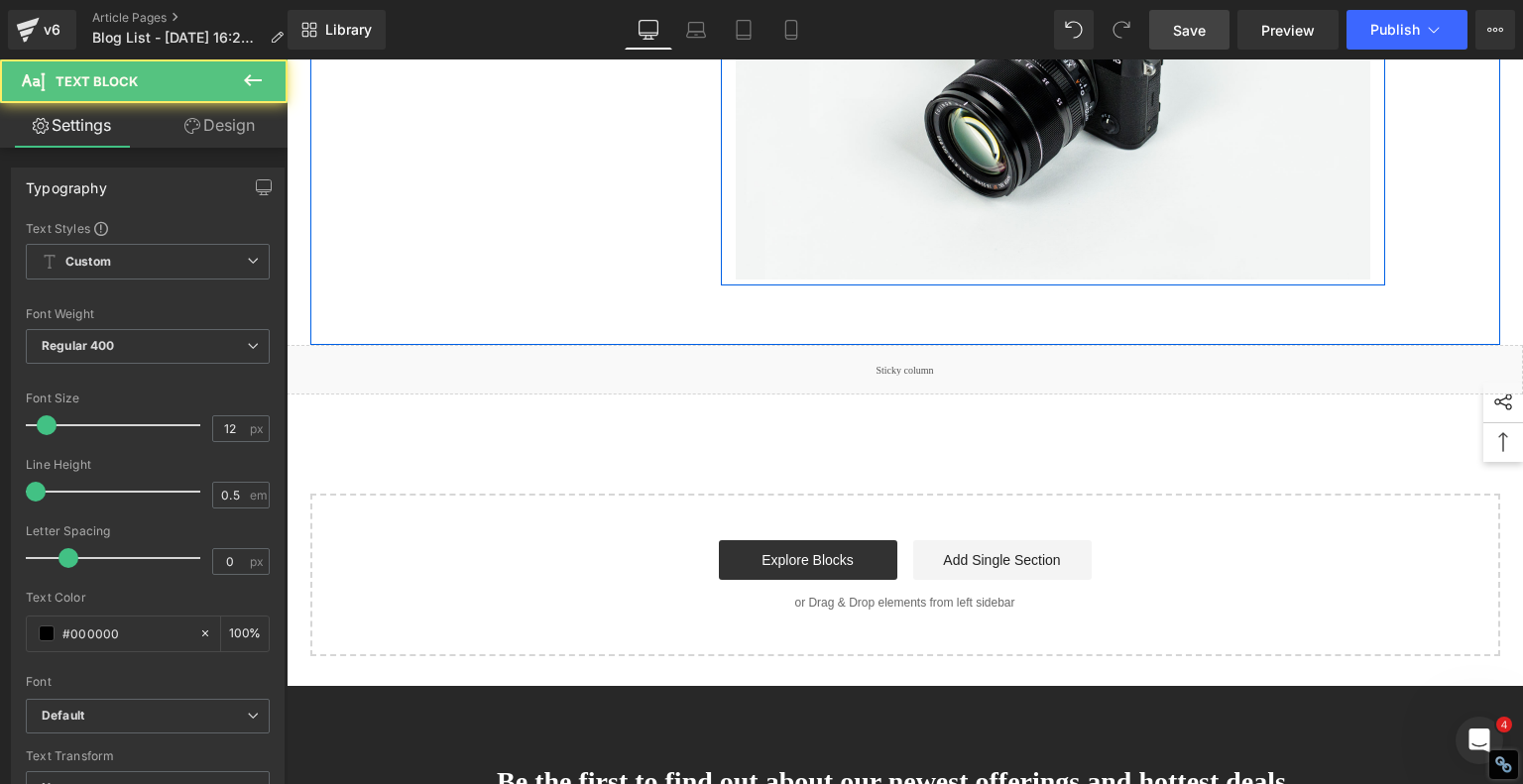 click on "After spending quality time testing the  Algolaser PIXI , I can confidently say—it absolutely is worth it. For the price, it punches well above its weight class. The PIXI combines accessibility with power, and while it's marketed as a beginner machine, its results rival those from higher-end units. It’s small enough to fit on any desktop, quiet enough to use in a shared space, and powerful enough to handle both hobby projects and small-batch production. Whether you’re engraving text onto a leather wallet, cutting EVA foam into custom shapes, or adding fine detailing to wooden coasters, the PIXI keeps up without skipping a beat." at bounding box center [1053, -256] 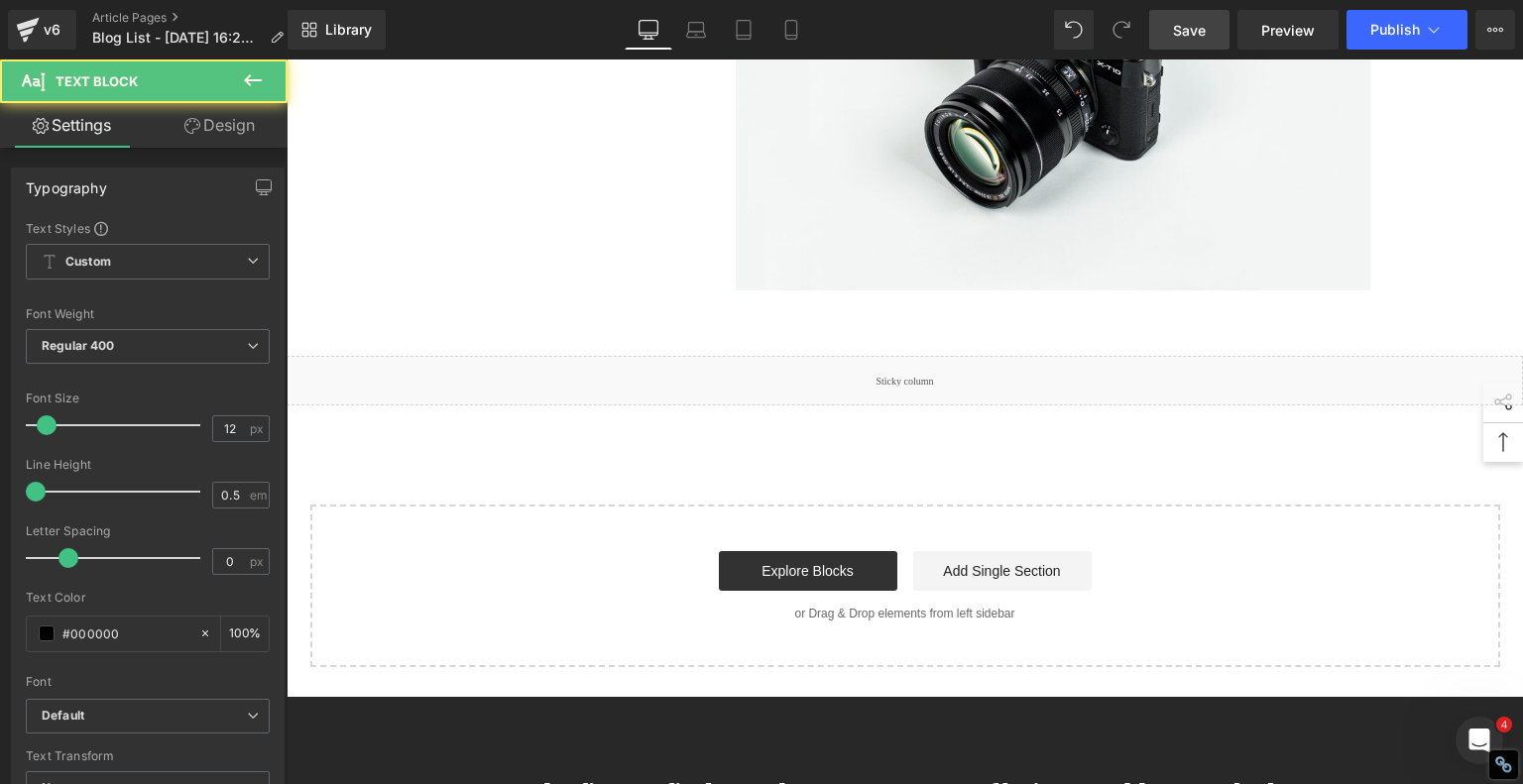 click on "One of the biggest selling points is how  autonomous  the machine is. You don’t need a computer, Wi-Fi, or fancy software setups. Just power it on, load a file or create one on the touchscreen, and start engraving. It’s a smart little  laser engraver  that feels like it was designed with real makers in mind. And with upgrades available—like more powerful 10W models—it’s something you can grow with as your skills improve or your business expands." at bounding box center [1053, -201] 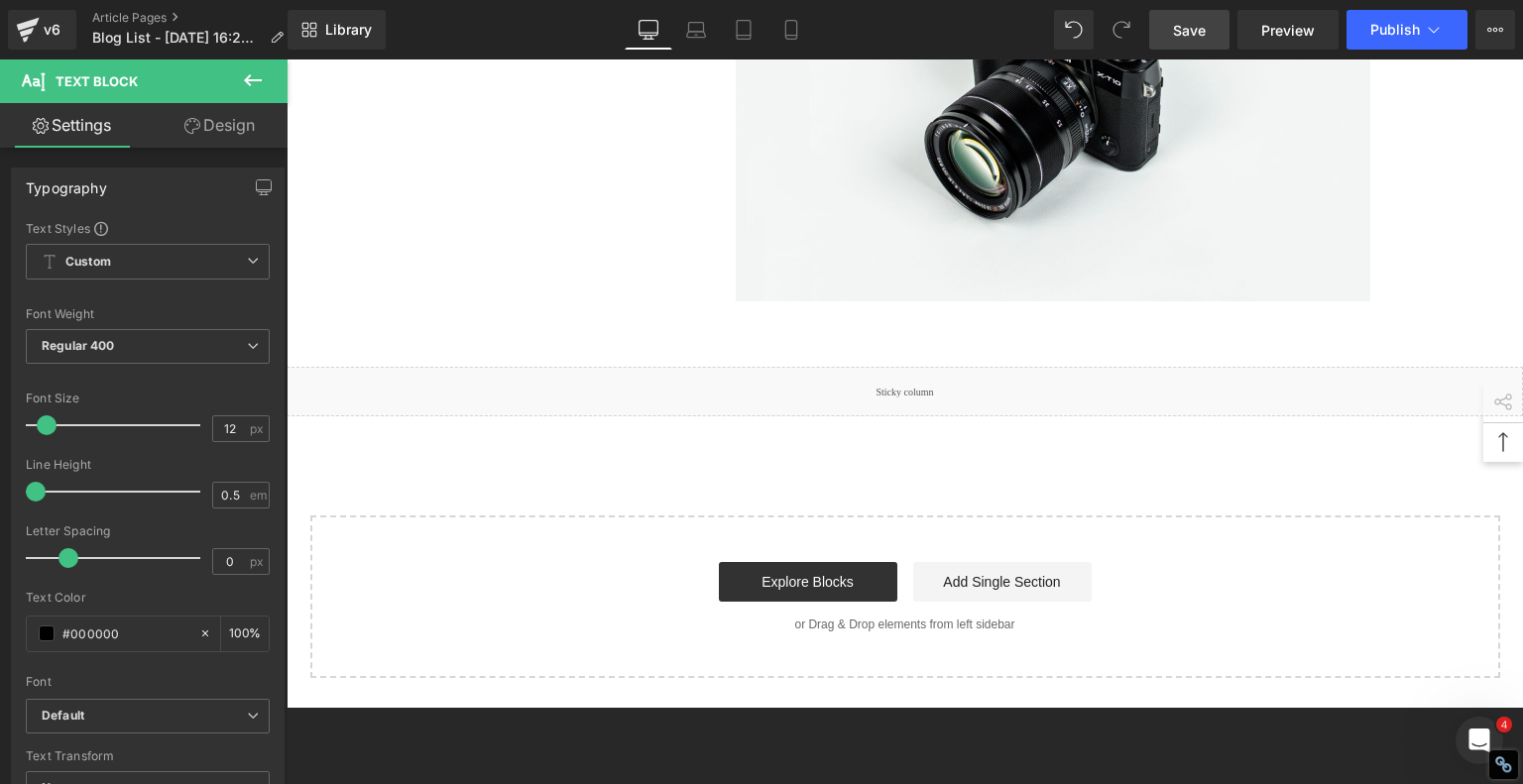 click on "1.  Is the laser engraving machine good at engraving wooden materials Text Block         2.  Laser engraving machine engraving thick paulownia wood cat claw coasters Text Block         3.  Laser engraving machine to engrave thick pine wood calendar Text Block         4.  Laser Engraving Machine to Engrave Skateboards Text Block         5.  Laser engraving machine batch engraving pencils Text Block         Row         It's Cheap, It's Cute, and It Actually Works - AlgoLaser Pixi Heading         A Great Solution for Those Who Want to Join the Laser Engraving/Cutting World! Heading         If you're thinking about stepping into the world of laser engraving and cutting but don’t want to break the bank, then the  Algolaser PIXI PIXI 5W model  is currently priced at just  $269.00  in the U.S. or  €254 EUR 3W and 10W  models in the PIXI lineup.
laser engraver Text Block         Image         Row         Key Features: Unboxing the PIXI and First Test Projects Heading         PIXI unit
laser engraver" at bounding box center [905, -1386] 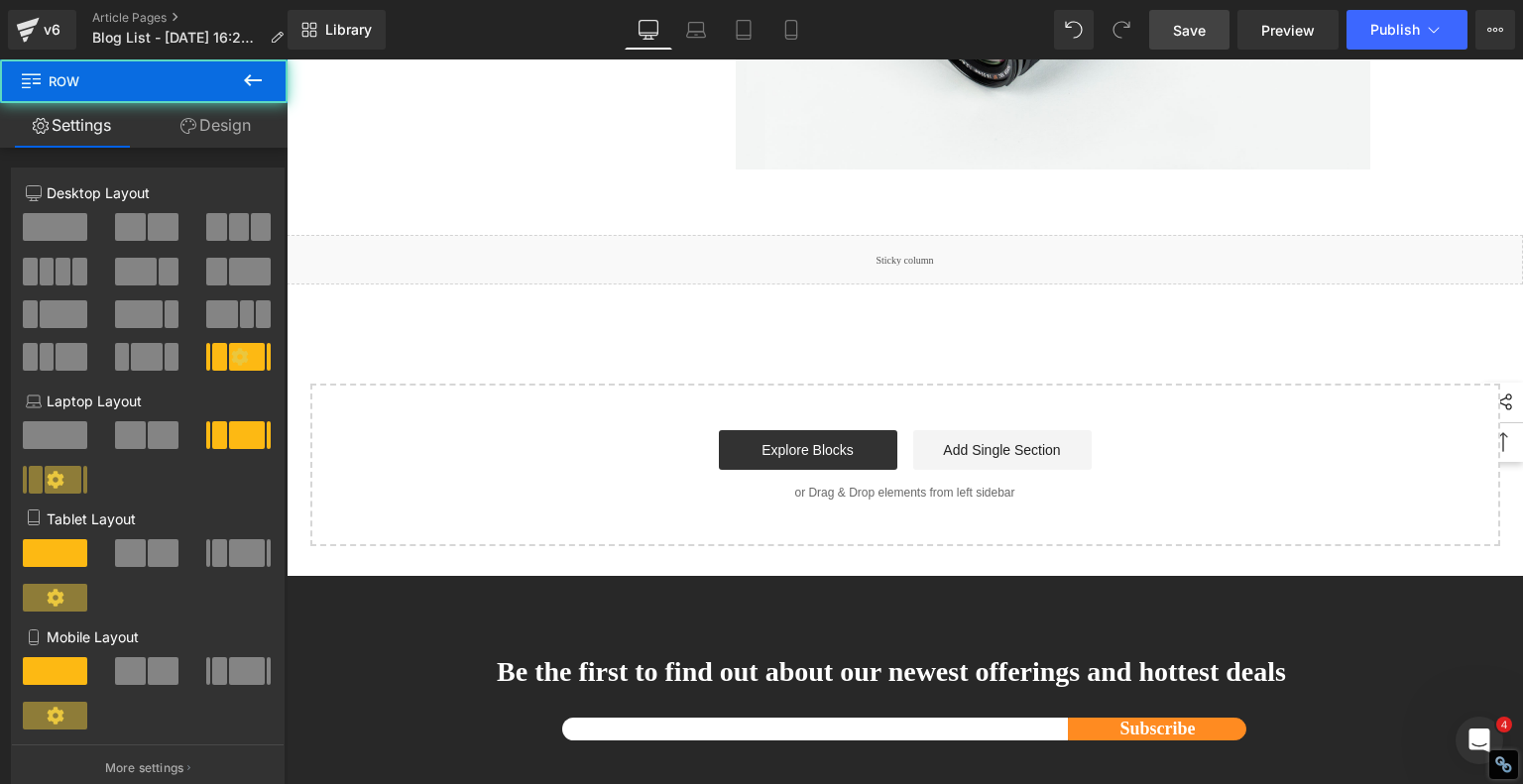scroll, scrollTop: 3642, scrollLeft: 0, axis: vertical 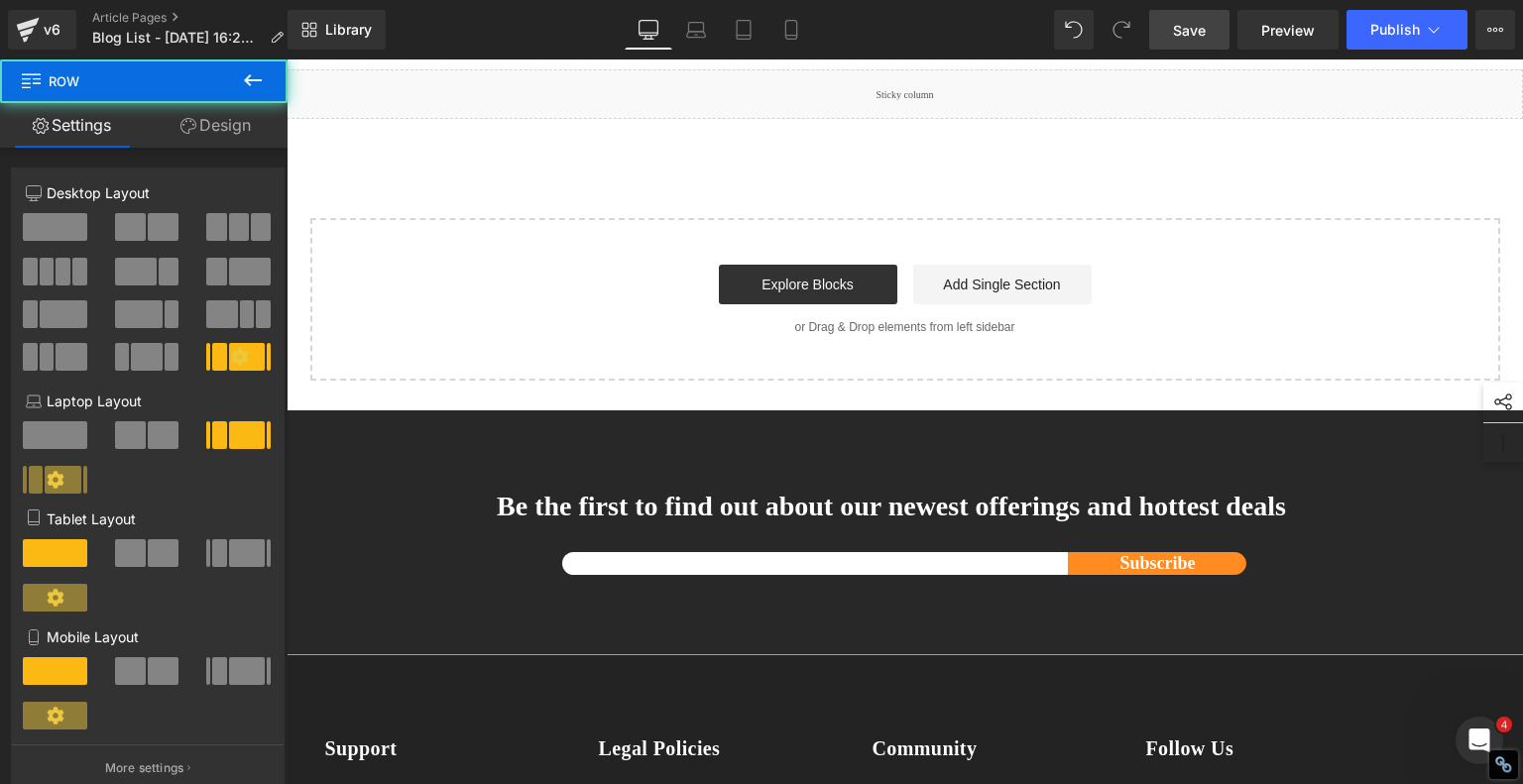 click at bounding box center [1053, -206] 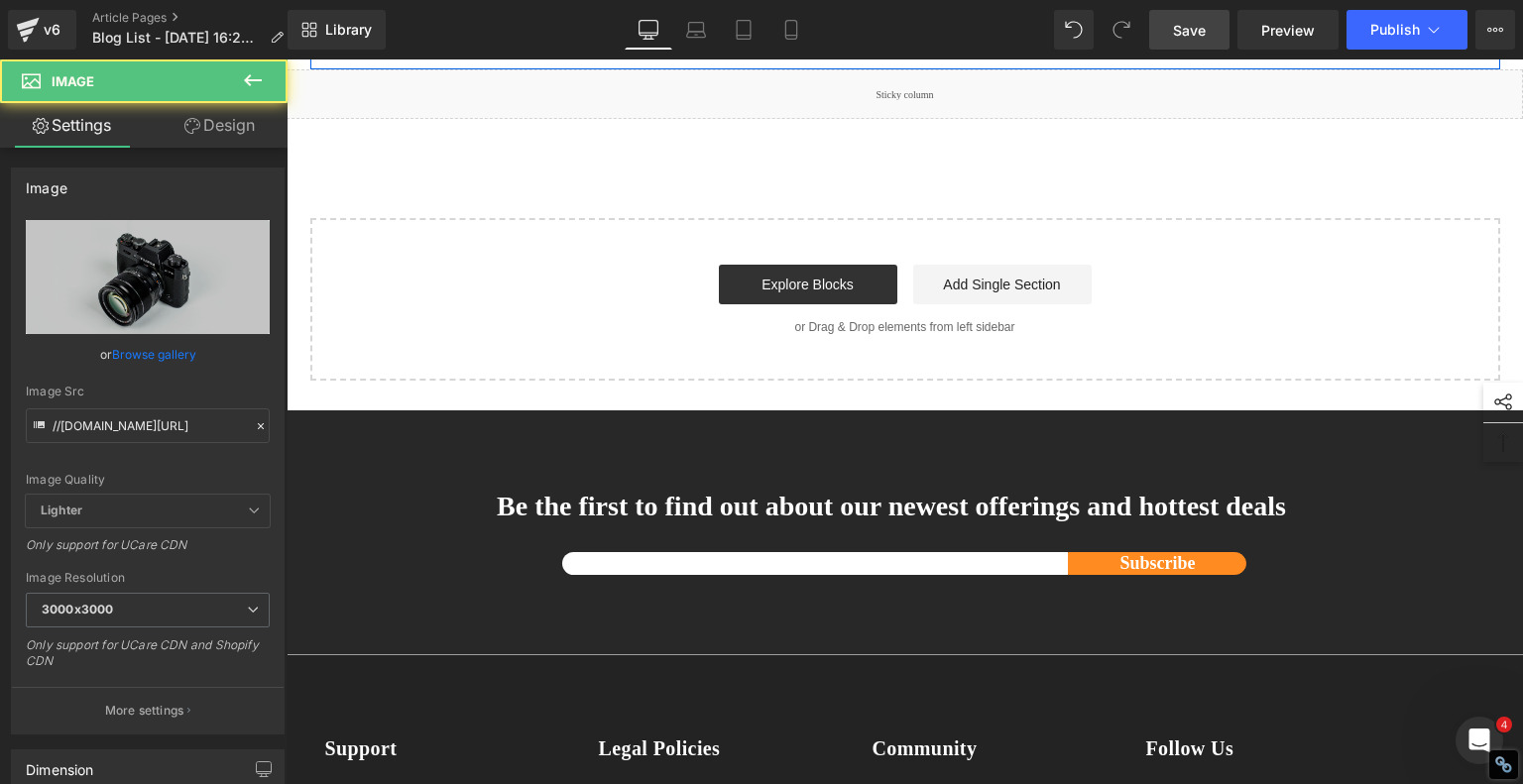 click 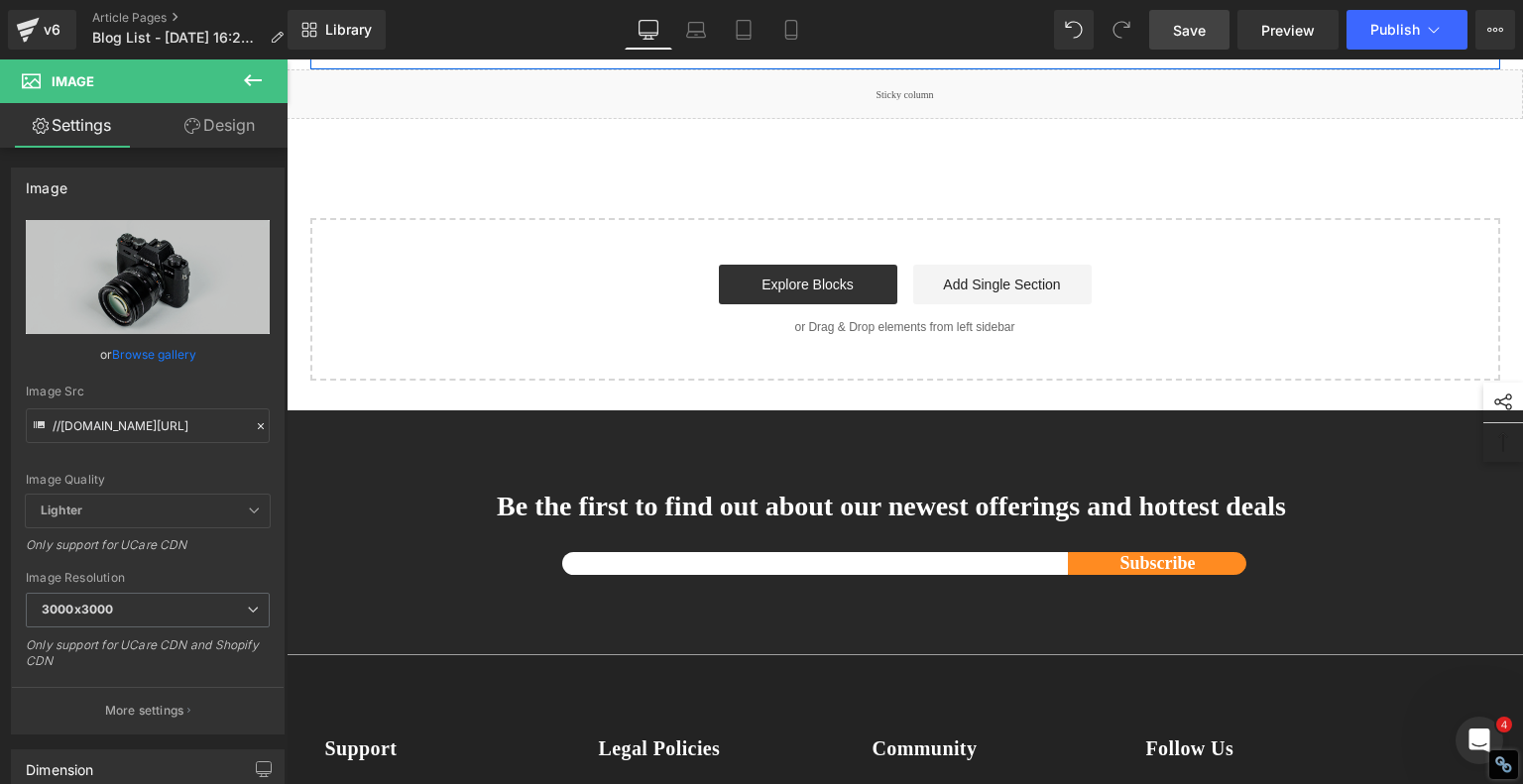 click 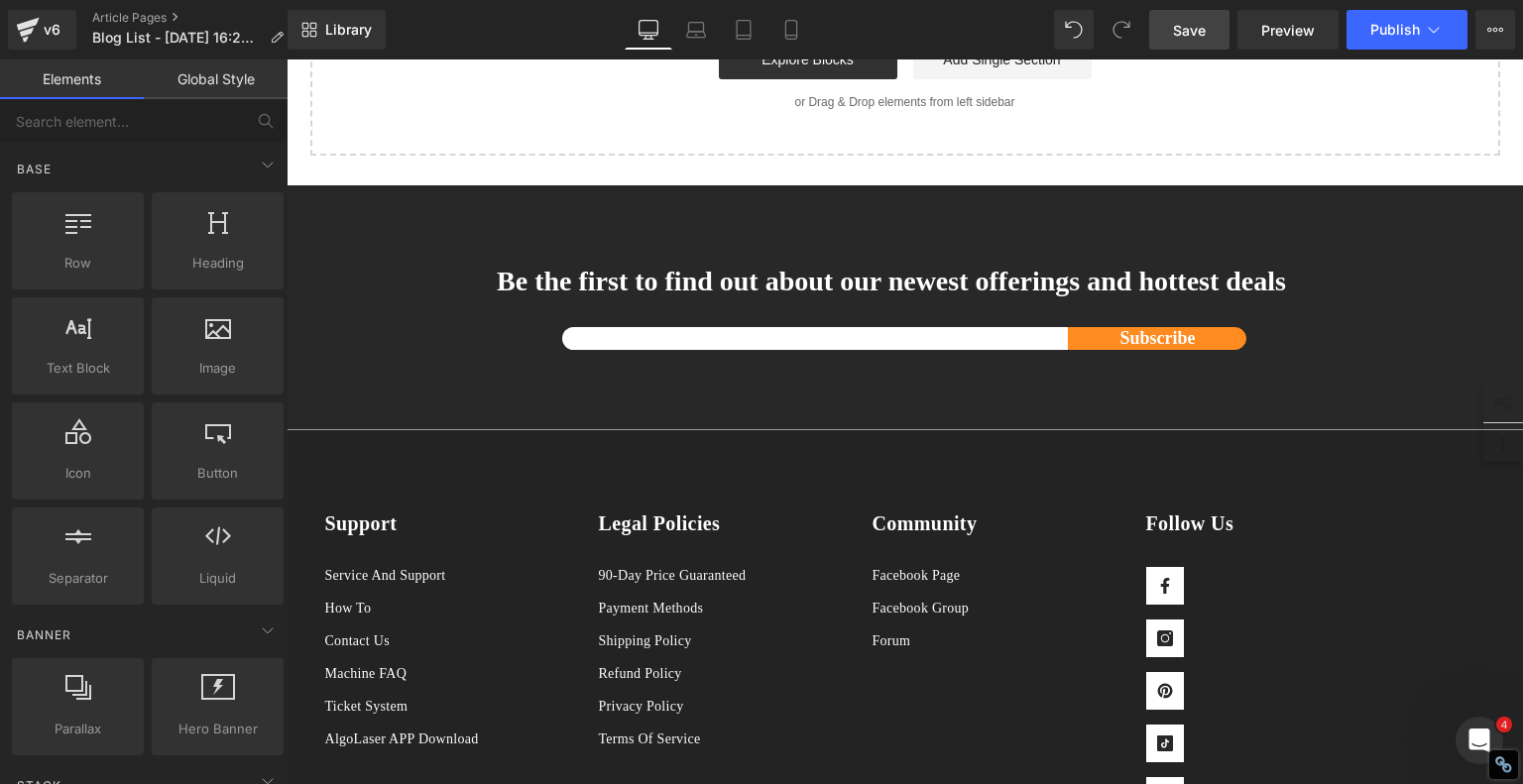 scroll, scrollTop: 3444, scrollLeft: 0, axis: vertical 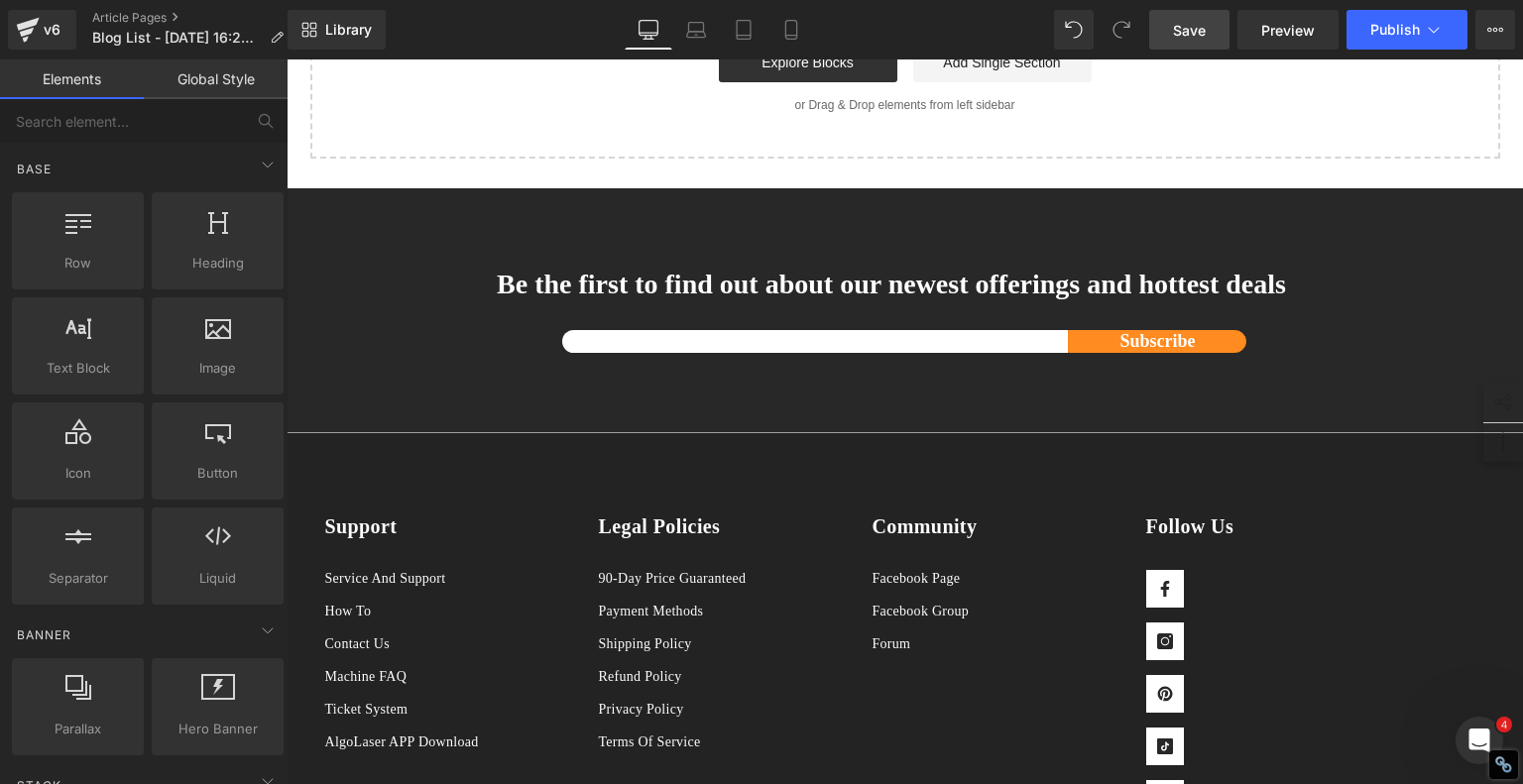 click at bounding box center [1053, -224] 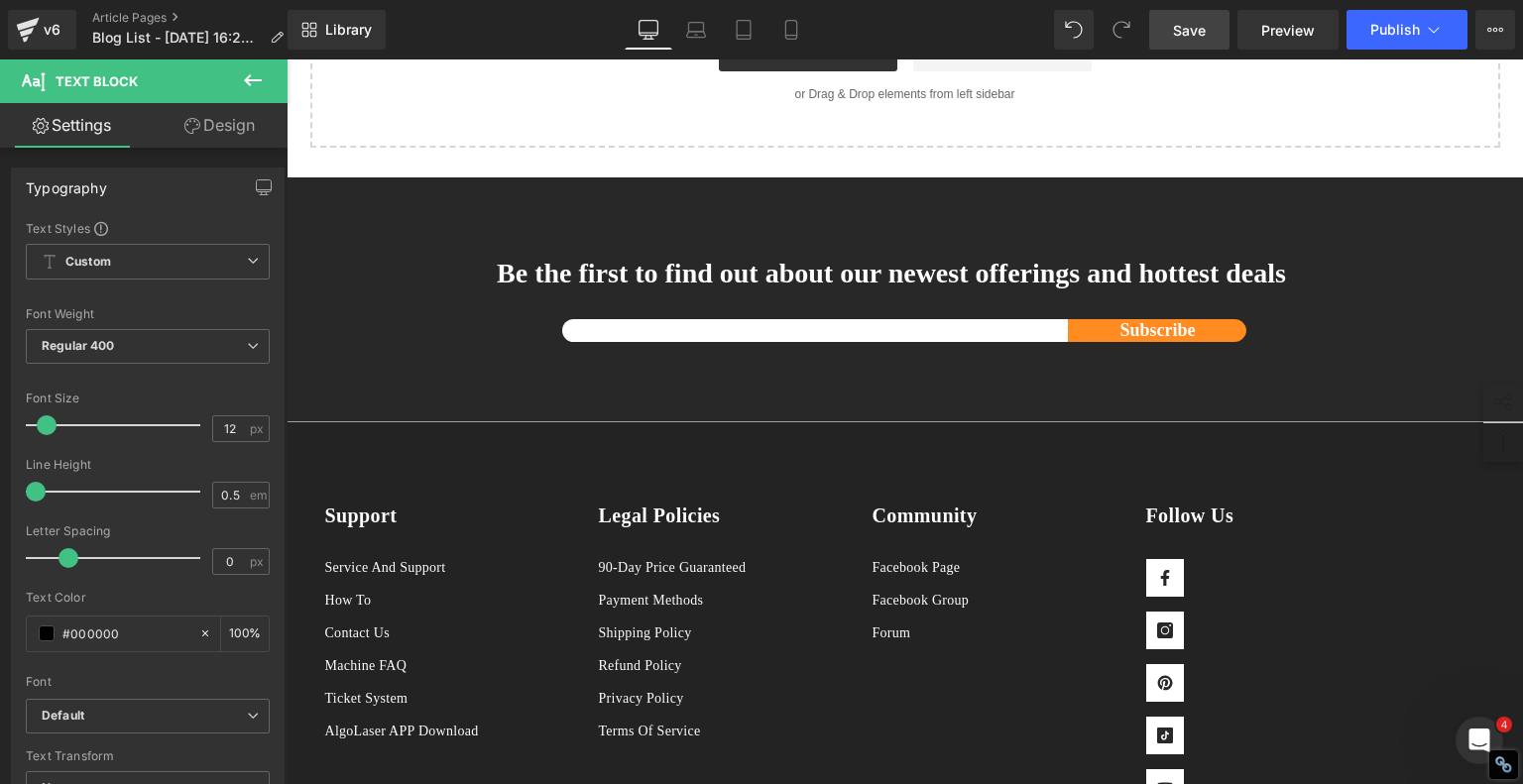 click on "1.  Is the laser engraving machine good at engraving wooden materials Text Block         2.  Laser engraving machine engraving thick paulownia wood cat claw coasters Text Block         3.  Laser engraving machine to engrave thick pine wood calendar Text Block         4.  Laser Engraving Machine to Engrave Skateboards Text Block         5.  Laser engraving machine batch engraving pencils Text Block         Row         It's Cheap, It's Cute, and It Actually Works - AlgoLaser Pixi Heading         A Great Solution for Those Who Want to Join the Laser Engraving/Cutting World! Heading         If you're thinking about stepping into the world of laser engraving and cutting but don’t want to break the bank, then the  Algolaser PIXI PIXI 5W model  is currently priced at just  $269.00  in the U.S. or  €254 EUR 3W and 10W  models in the PIXI lineup.
laser engraver Text Block         Image         Row         Key Features: Unboxing the PIXI and First Test Projects Heading         PIXI unit
laser engraver" at bounding box center [905, -1700] 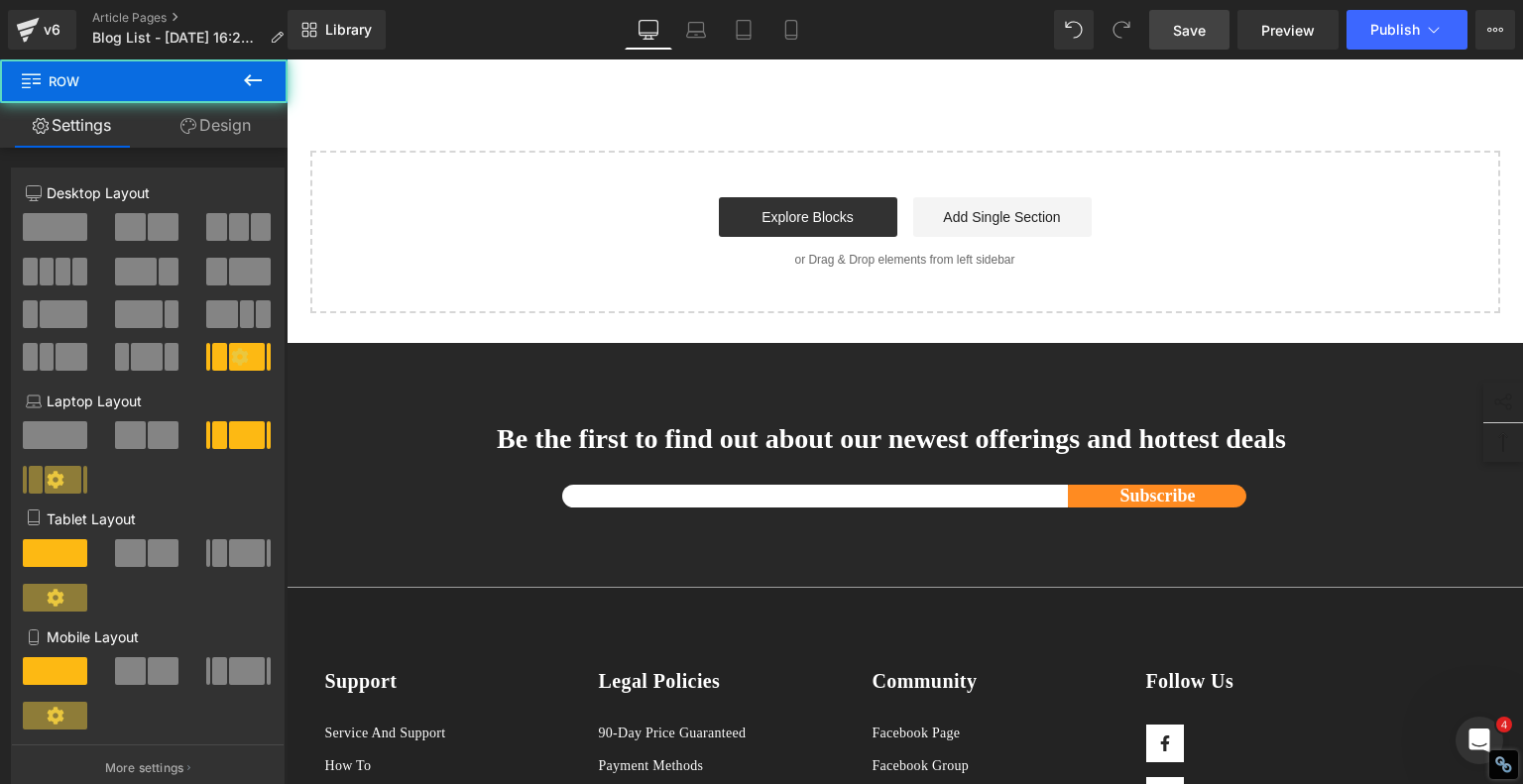 scroll, scrollTop: 3048, scrollLeft: 0, axis: vertical 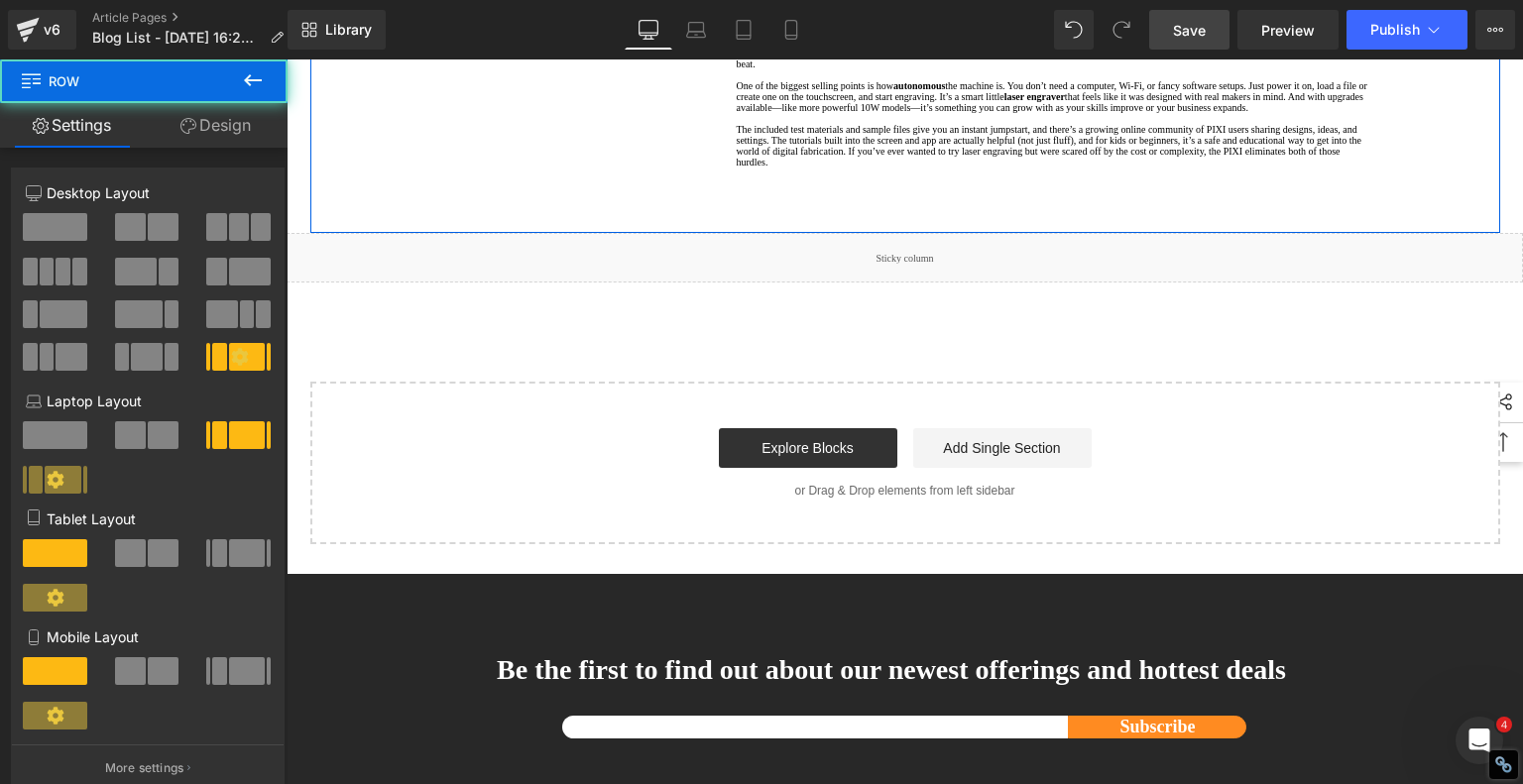 click on "1.  Is the laser engraving machine good at engraving wooden materials Text Block         2.  Laser engraving machine engraving thick paulownia wood cat claw coasters Text Block         3.  Laser engraving machine to engrave thick pine wood calendar Text Block         4.  Laser Engraving Machine to Engrave Skateboards Text Block         5.  Laser engraving machine batch engraving pencils Text Block         Row         It's Cheap, It's Cute, and It Actually Works - AlgoLaser Pixi Heading         A Great Solution for Those Who Want to Join the Laser Engraving/Cutting World! Heading         If you're thinking about stepping into the world of laser engraving and cutting but don’t want to break the bank, then the  Algolaser PIXI PIXI 5W model  is currently priced at just  $269.00  in the U.S. or  €254 EUR 3W and 10W  models in the PIXI lineup.
laser engraver Text Block         Image         Row         Key Features: Unboxing the PIXI and First Test Projects Heading         PIXI unit
laser engraver" at bounding box center (905, -1303) 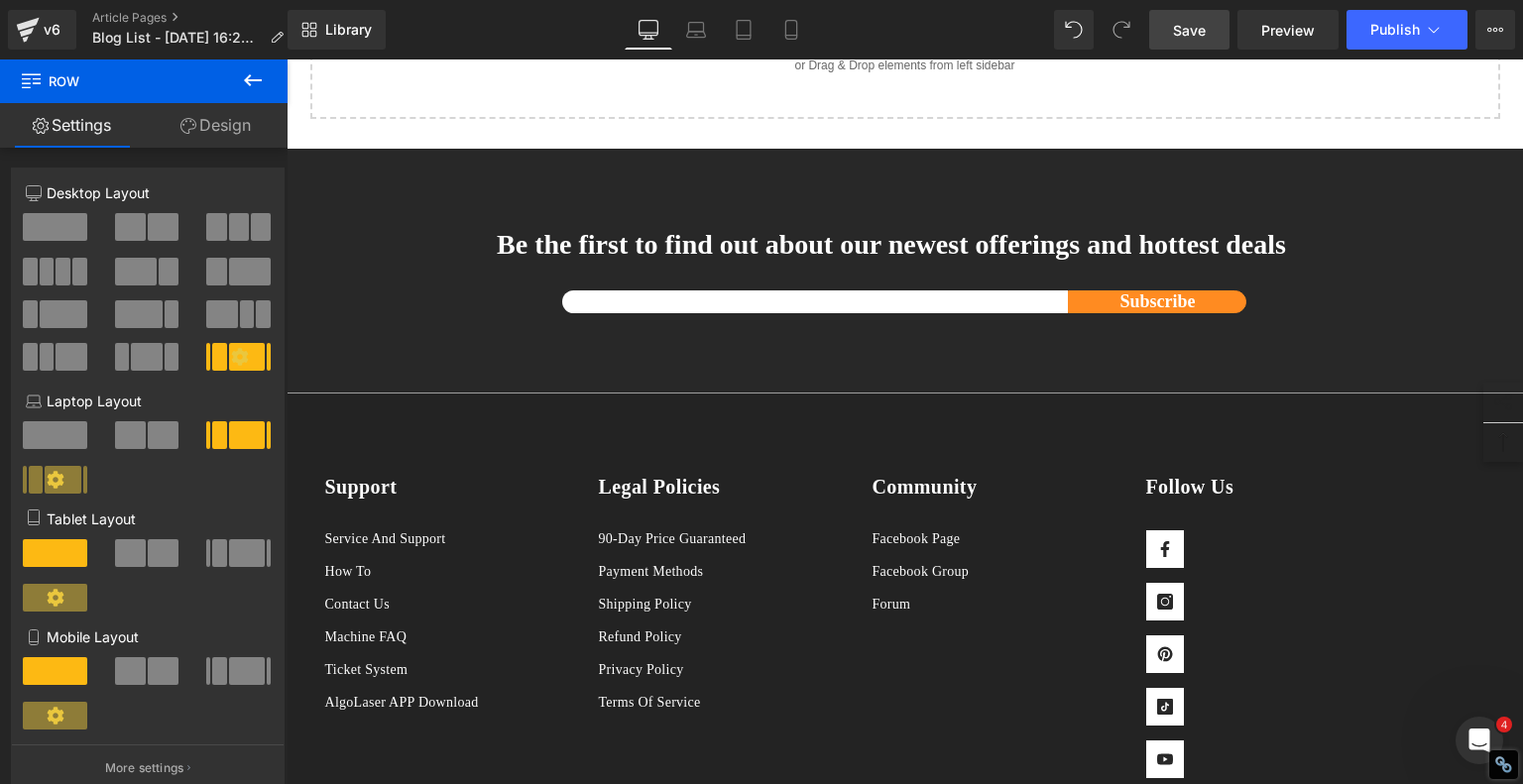 scroll, scrollTop: 3543, scrollLeft: 0, axis: vertical 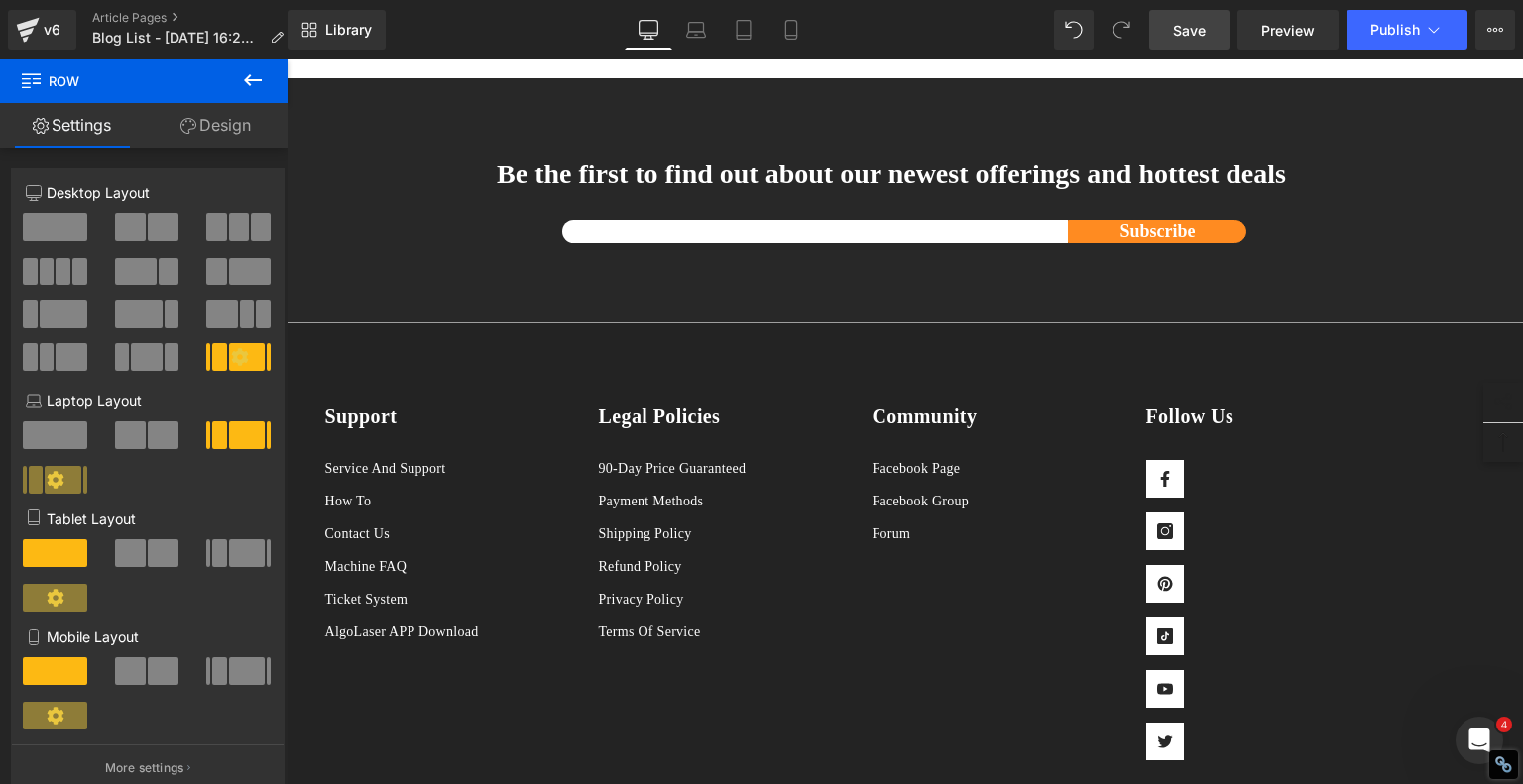 click on "1.  Is the laser engraving machine good at engraving wooden materials Text Block         2.  Laser engraving machine engraving thick paulownia wood cat claw coasters Text Block         3.  Laser engraving machine to engrave thick pine wood calendar Text Block         4.  Laser Engraving Machine to Engrave Skateboards Text Block         5.  Laser engraving machine batch engraving pencils Text Block         Row         It's Cheap, It's Cute, and It Actually Works - AlgoLaser Pixi Heading         A Great Solution for Those Who Want to Join the Laser Engraving/Cutting World! Heading         If you're thinking about stepping into the world of laser engraving and cutting but don’t want to break the bank, then the  Algolaser PIXI PIXI 5W model  is currently priced at just  $269.00  in the U.S. or  €254 EUR 3W and 10W  models in the PIXI lineup.
laser engraver Text Block         Image         Row         Key Features: Unboxing the PIXI and First Test Projects Heading         PIXI unit
laser engraver" at bounding box center (905, -1799) 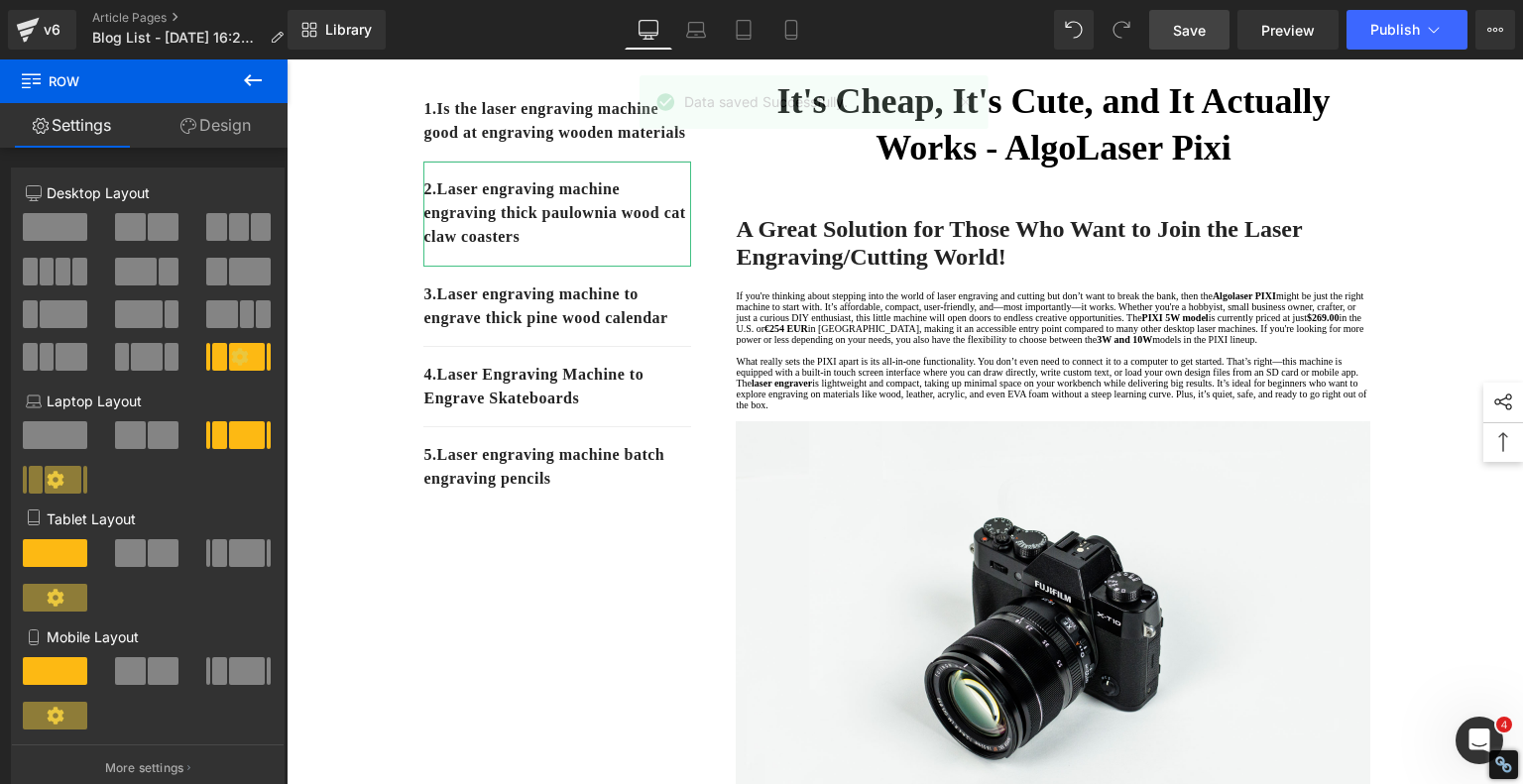 scroll, scrollTop: 173, scrollLeft: 0, axis: vertical 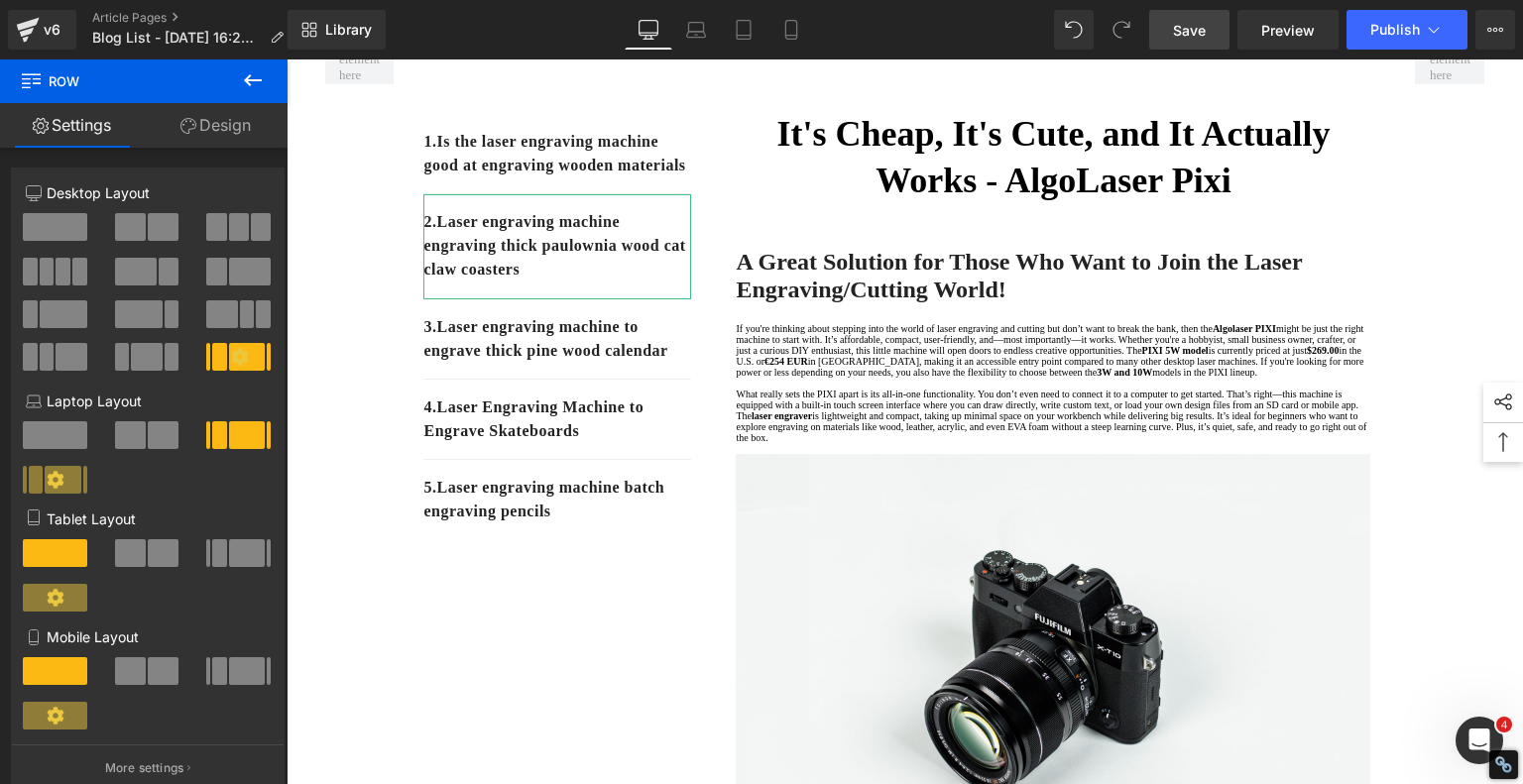 click on "Save" at bounding box center (1189, 30) 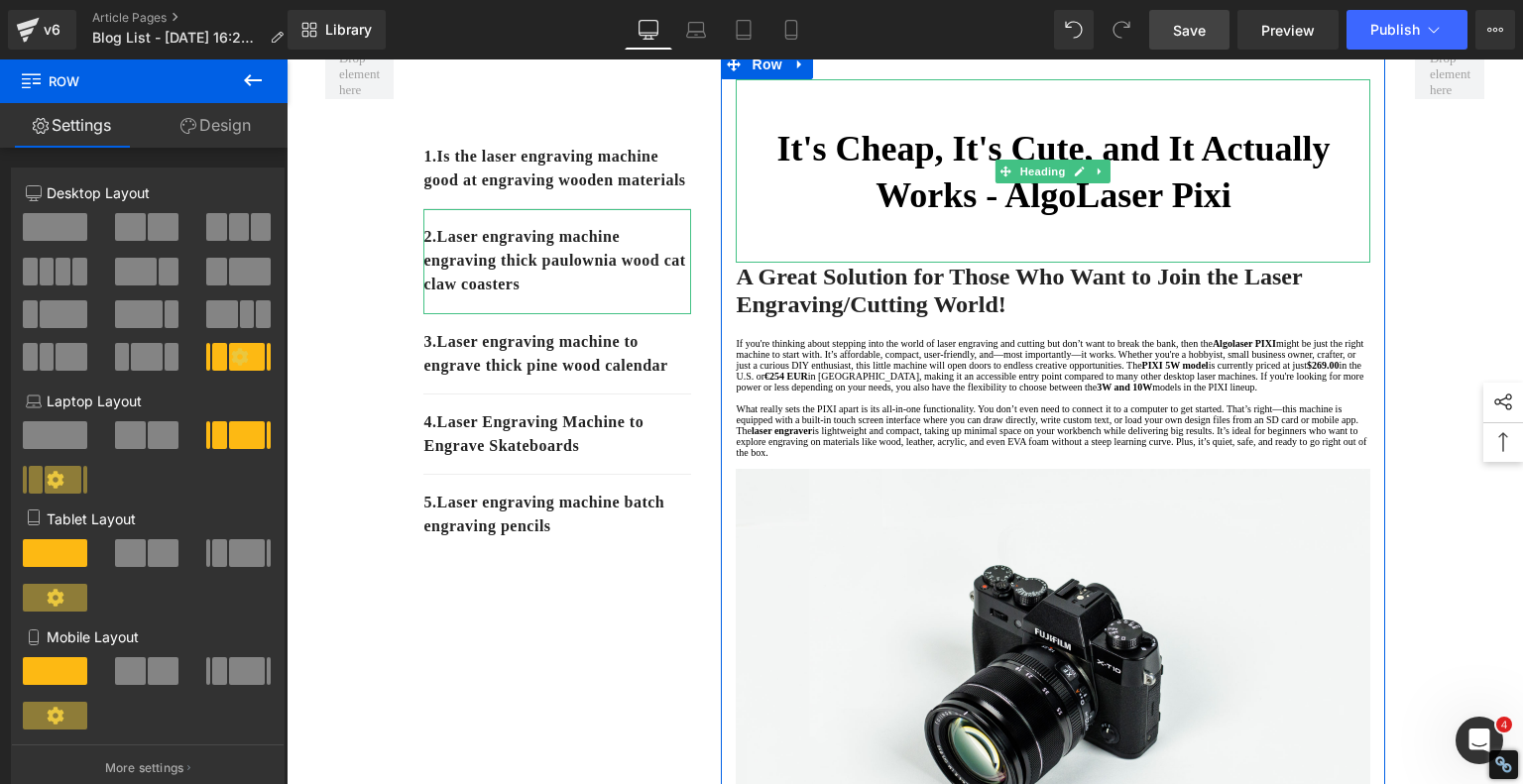 scroll, scrollTop: 0, scrollLeft: 0, axis: both 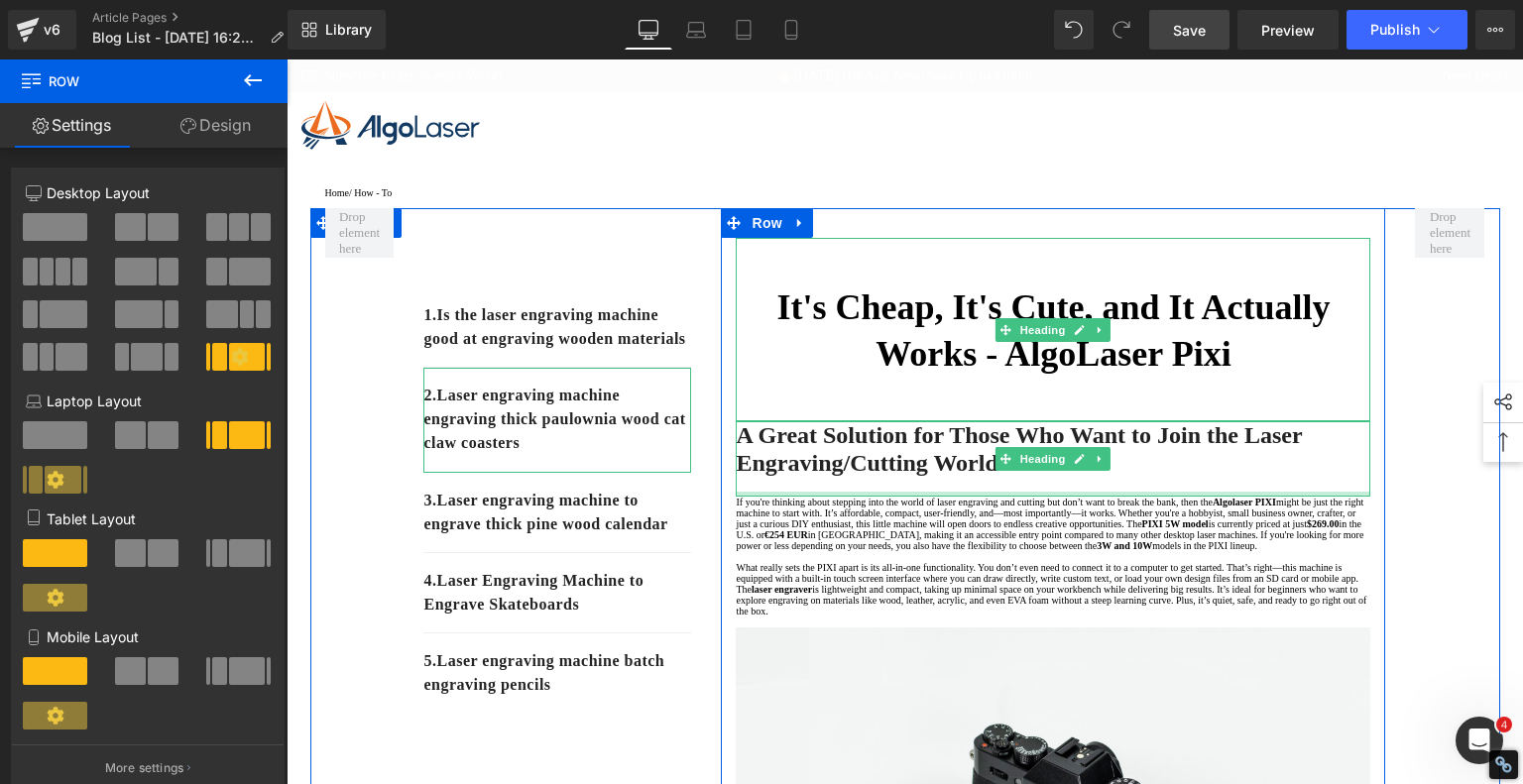 click on "A Great Solution for Those Who Want to Join the Laser Engraving/Cutting World!" at bounding box center (1053, 449) 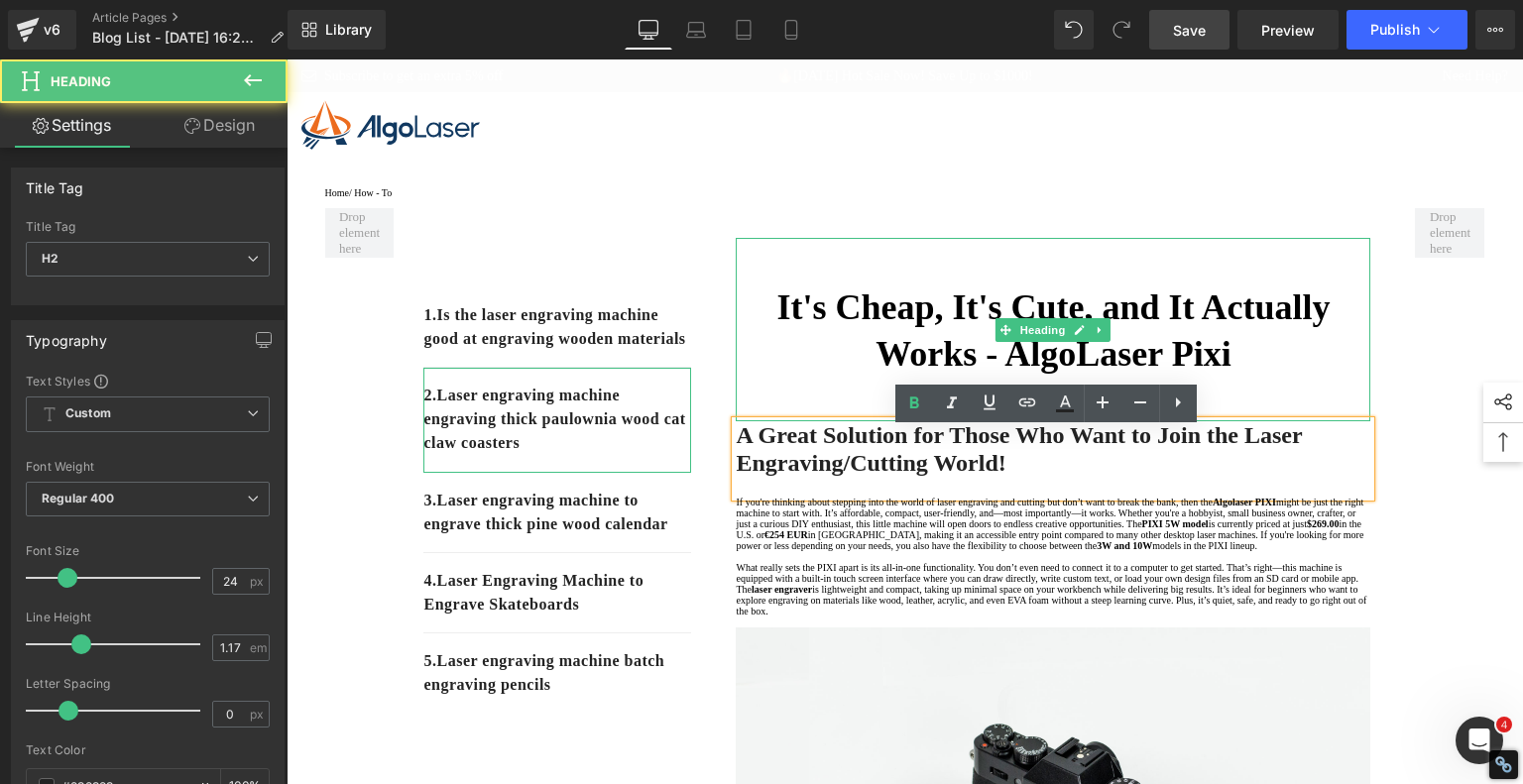 click on "A Great Solution for Those Who Want to Join the Laser Engraving/Cutting World!" at bounding box center (1053, 449) 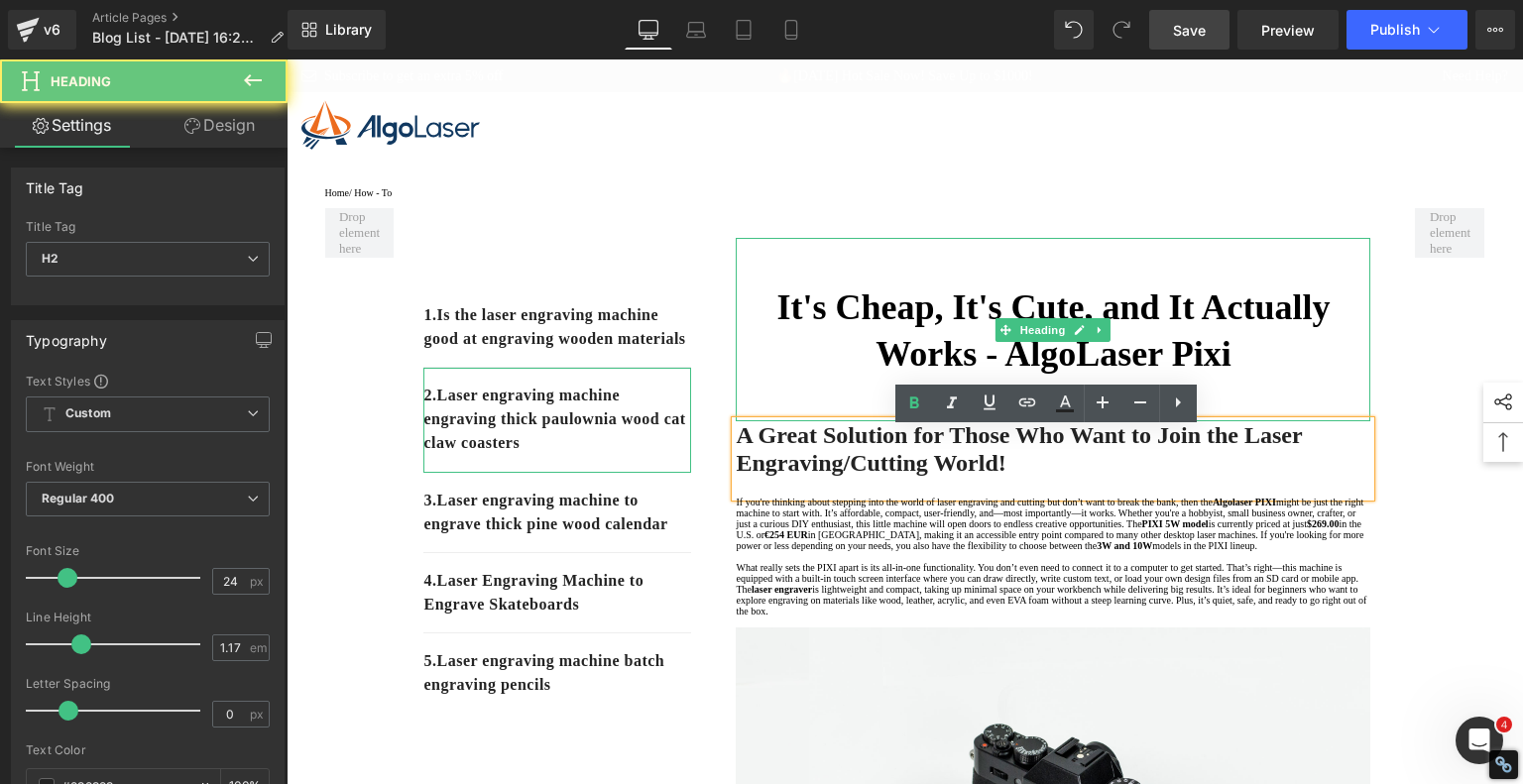 click on "A Great Solution for Those Who Want to Join the Laser Engraving/Cutting World!" at bounding box center [1053, 449] 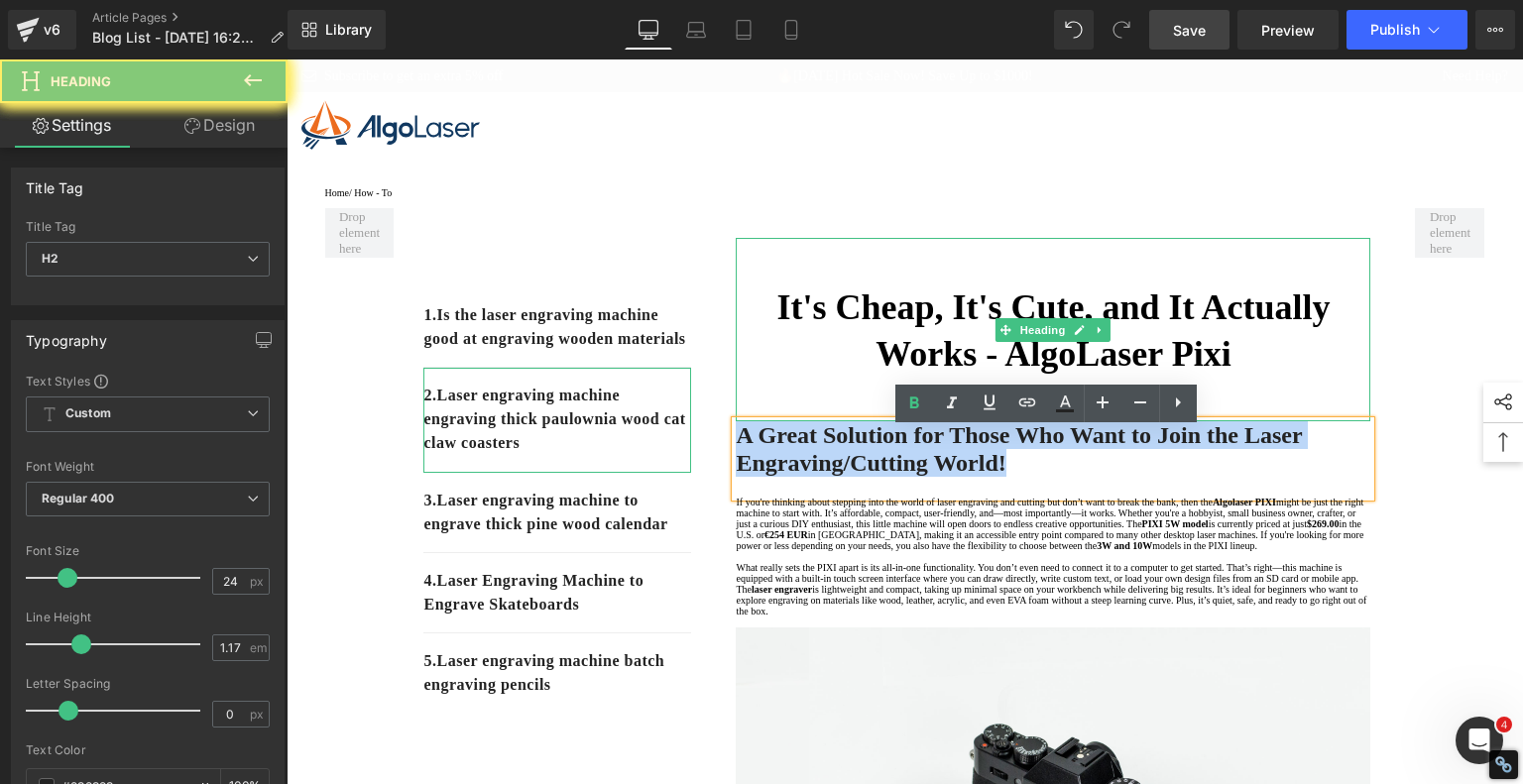 click on "A Great Solution for Those Who Want to Join the Laser Engraving/Cutting World!" at bounding box center (1053, 449) 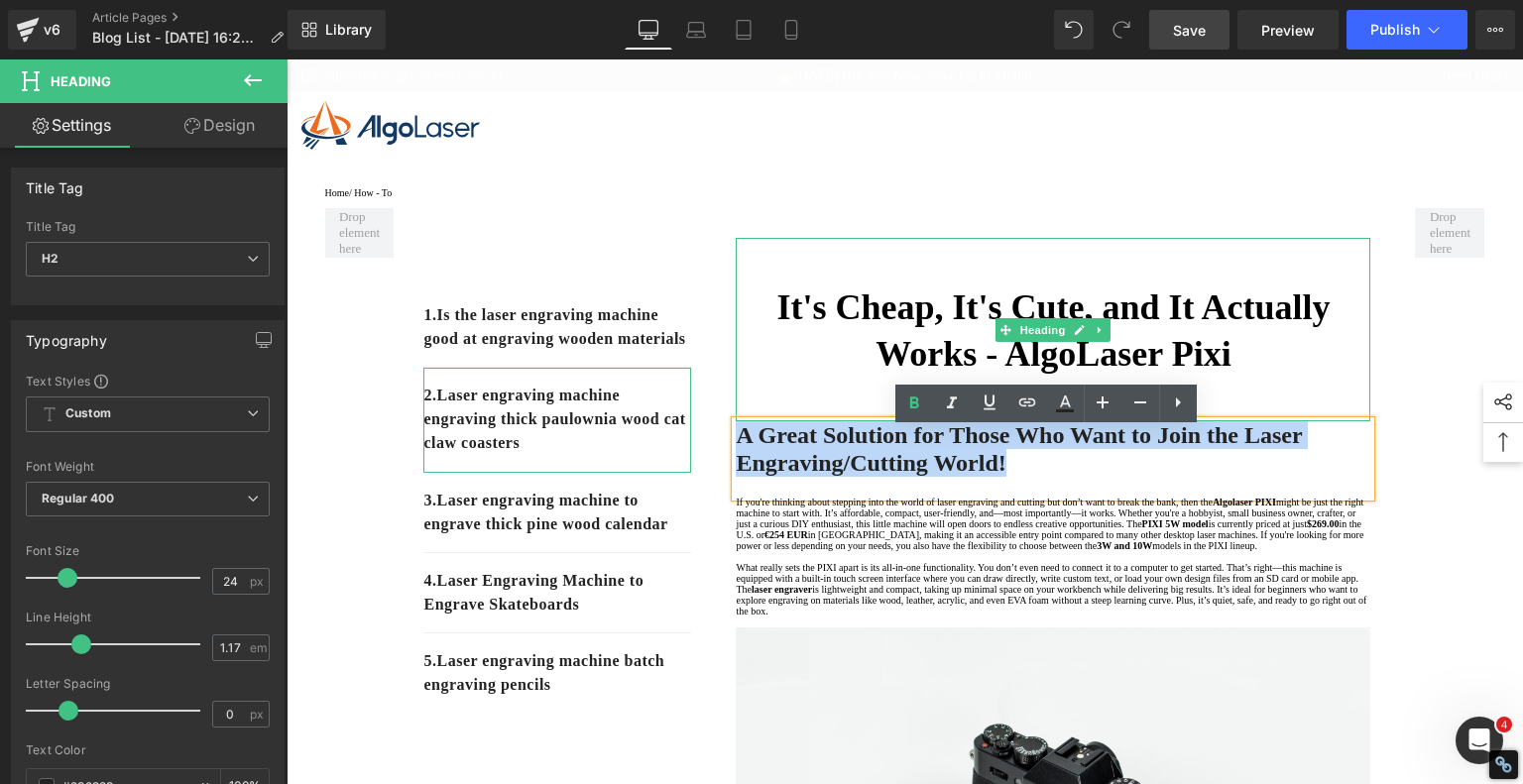 copy on "A Great Solution for Those Who Want to Join the Laser Engraving/Cutting World!" 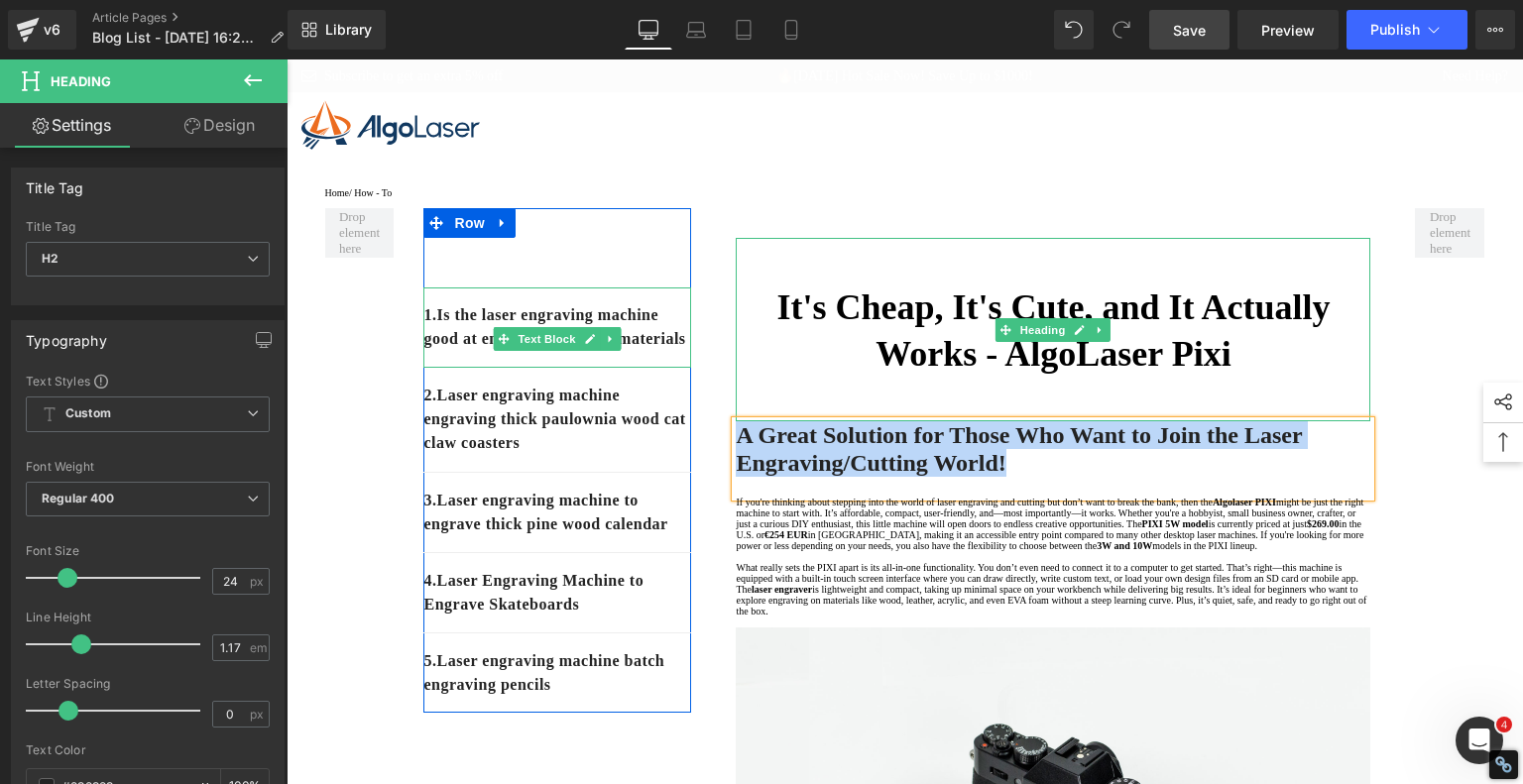 click on "1.  Is the laser engraving machine good at engraving wooden materials" at bounding box center (557, 327) 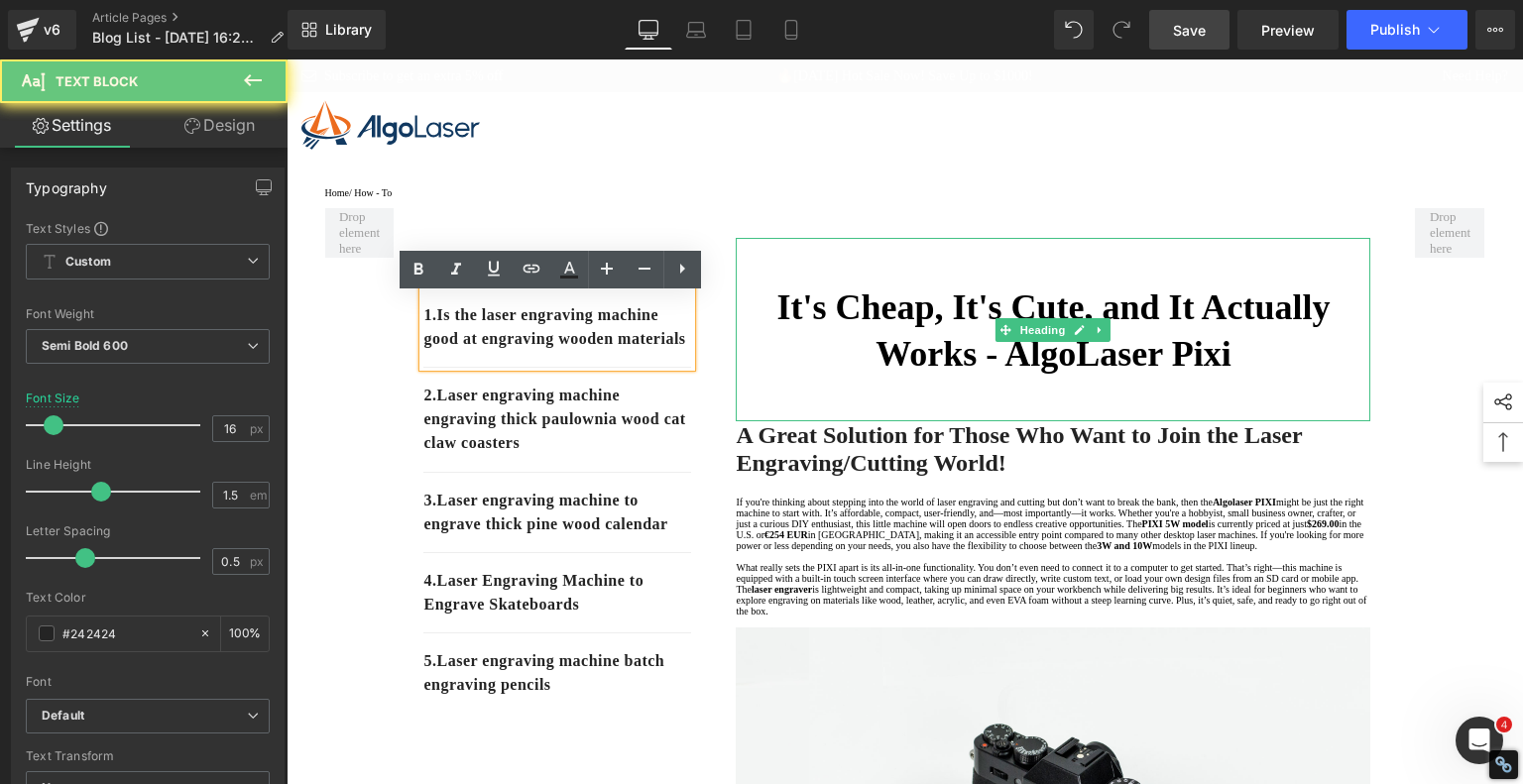 click on "1.  Is the laser engraving machine good at engraving wooden materials" at bounding box center [557, 327] 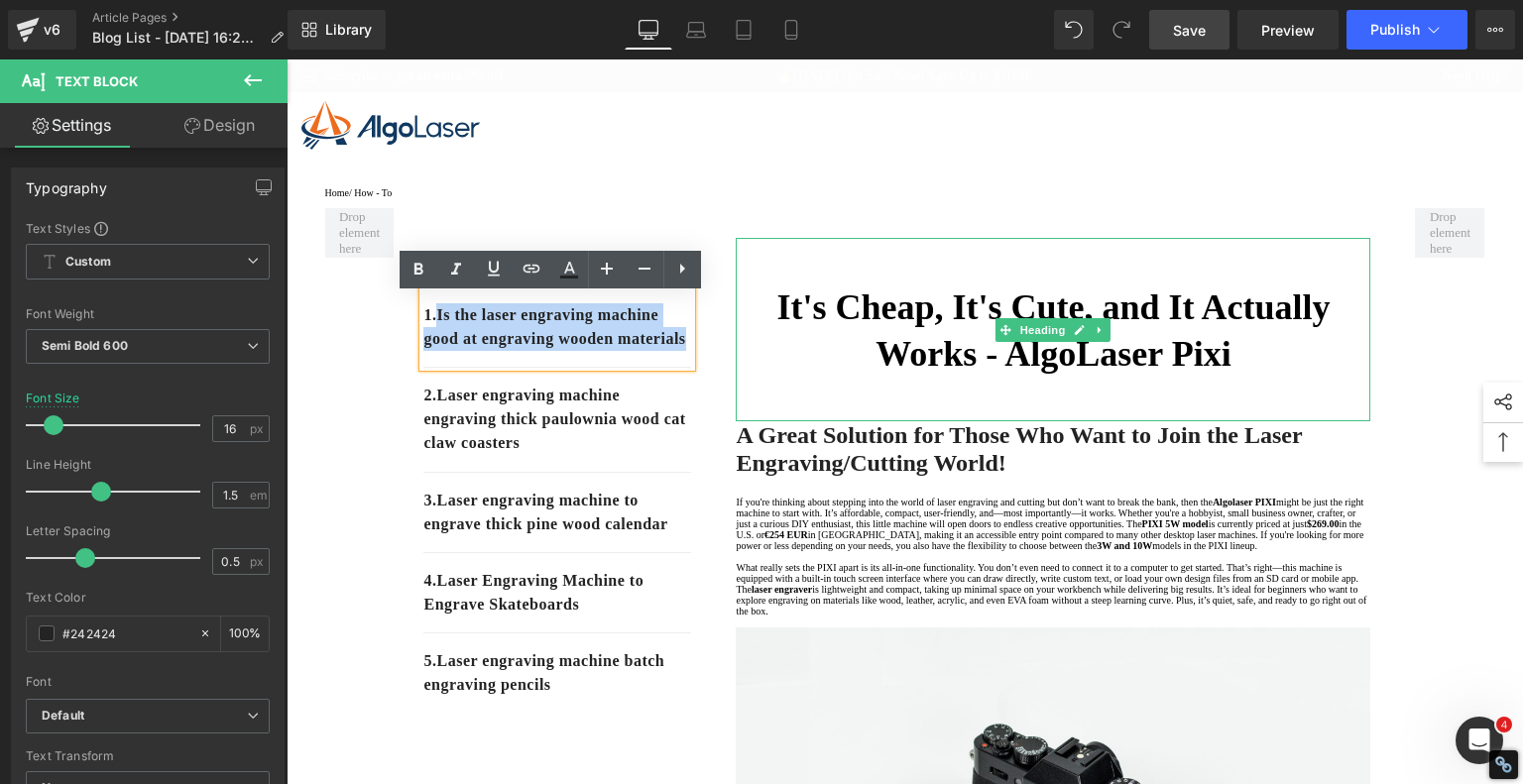 drag, startPoint x: 567, startPoint y: 375, endPoint x: 436, endPoint y: 324, distance: 140.57738 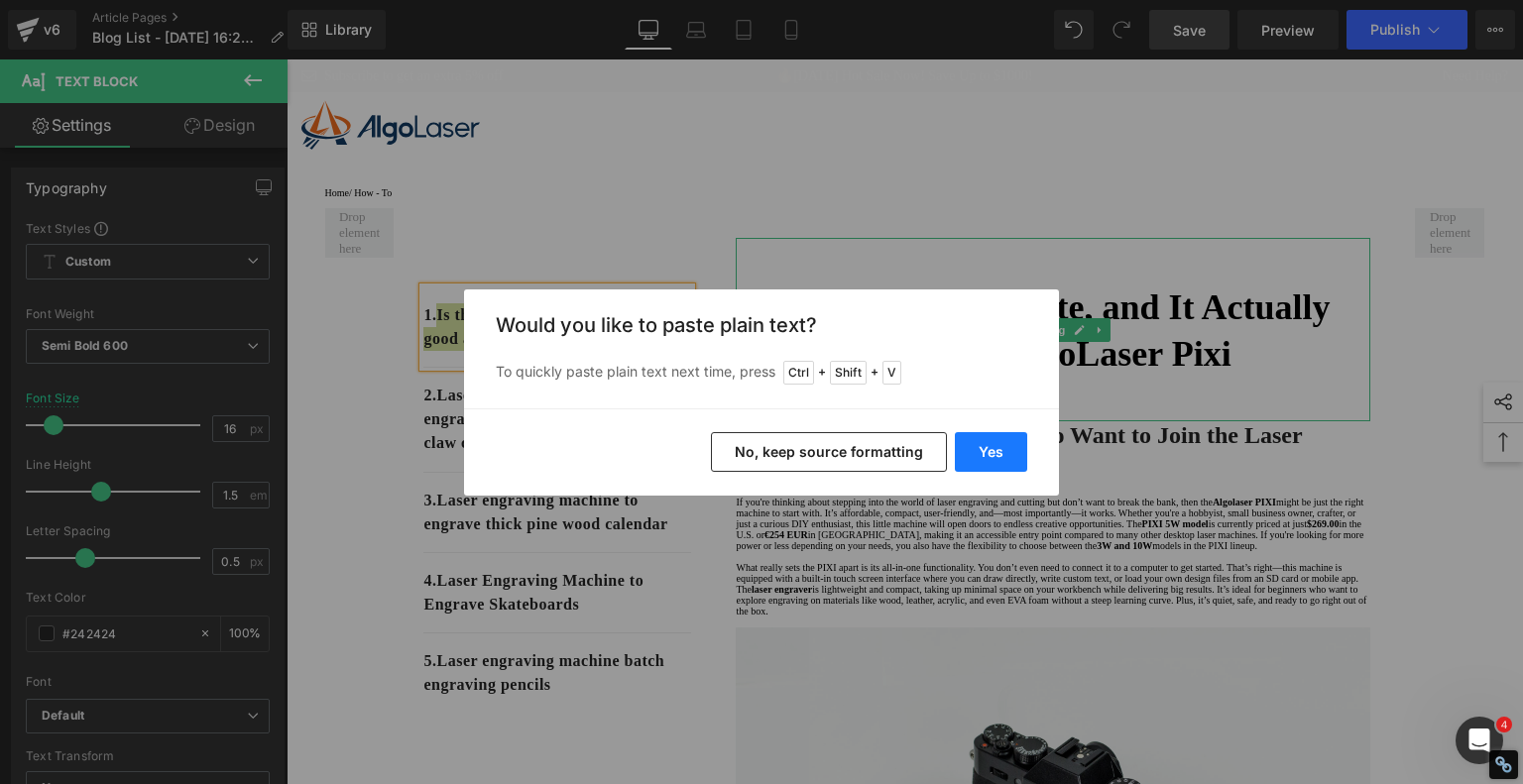 click on "Yes" at bounding box center [991, 452] 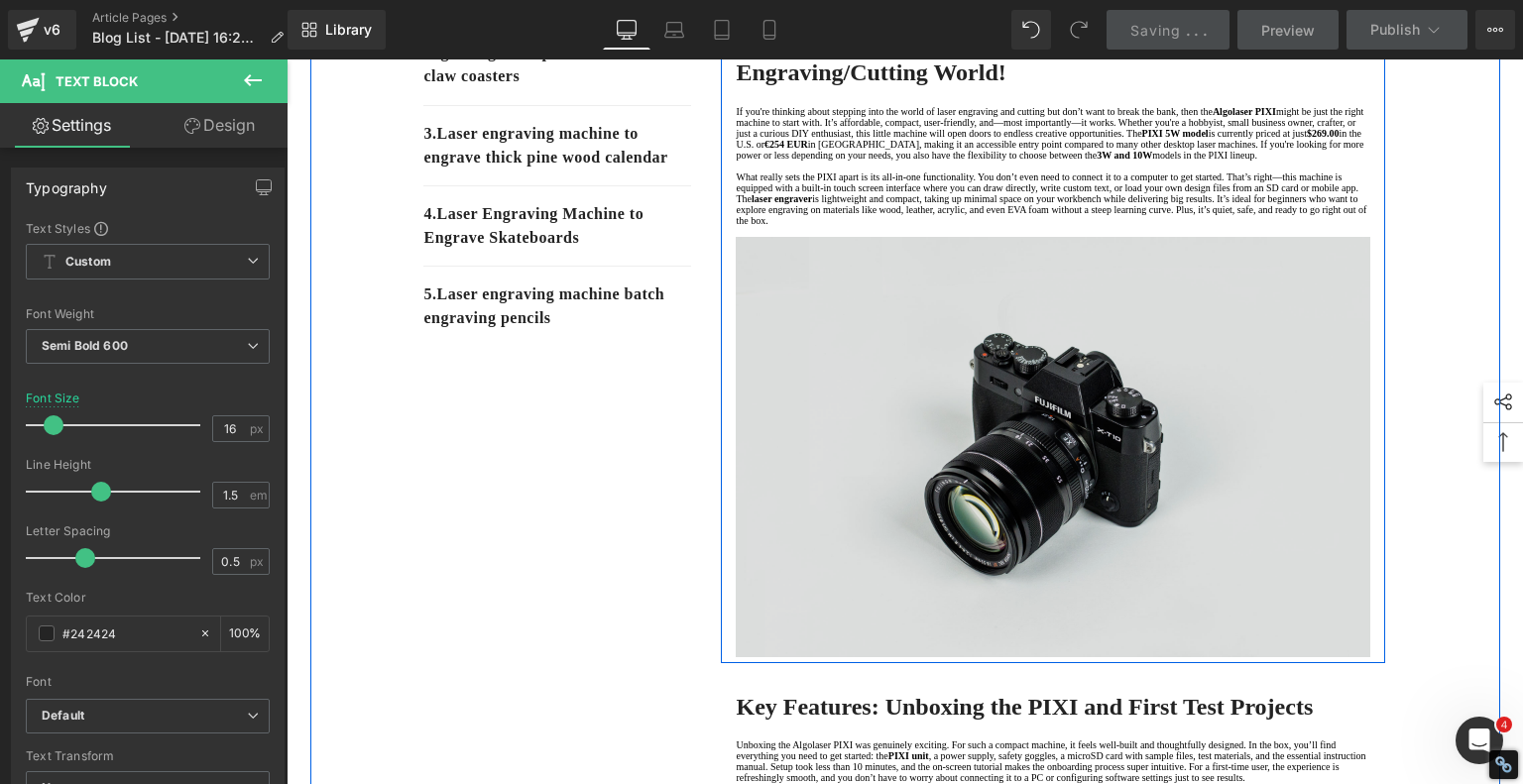 scroll, scrollTop: 694, scrollLeft: 0, axis: vertical 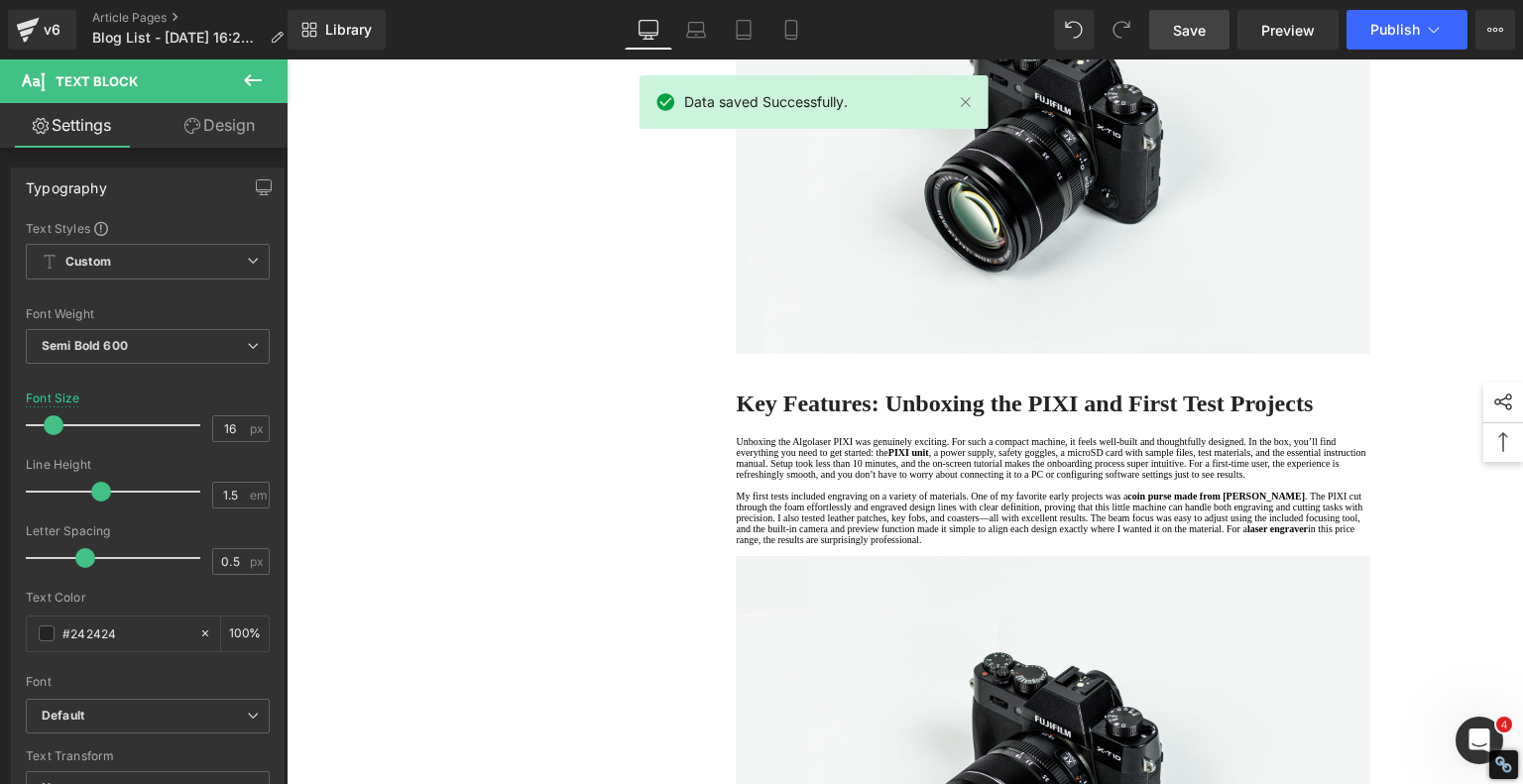 click on "Key Features: Unboxing the PIXI and First Test Projects" at bounding box center (1024, 403) 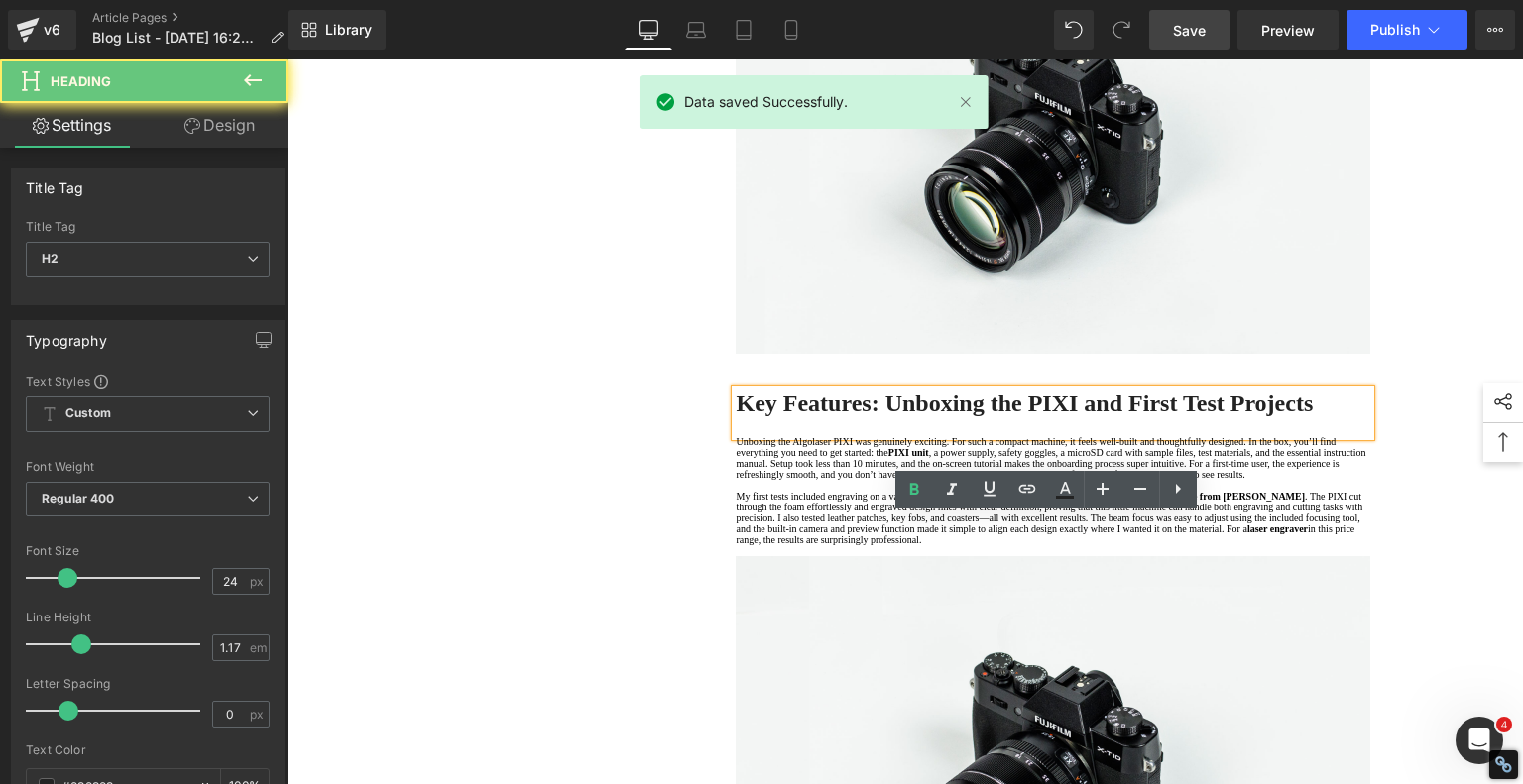 click on "Key Features: Unboxing the PIXI and First Test Projects" at bounding box center (1024, 403) 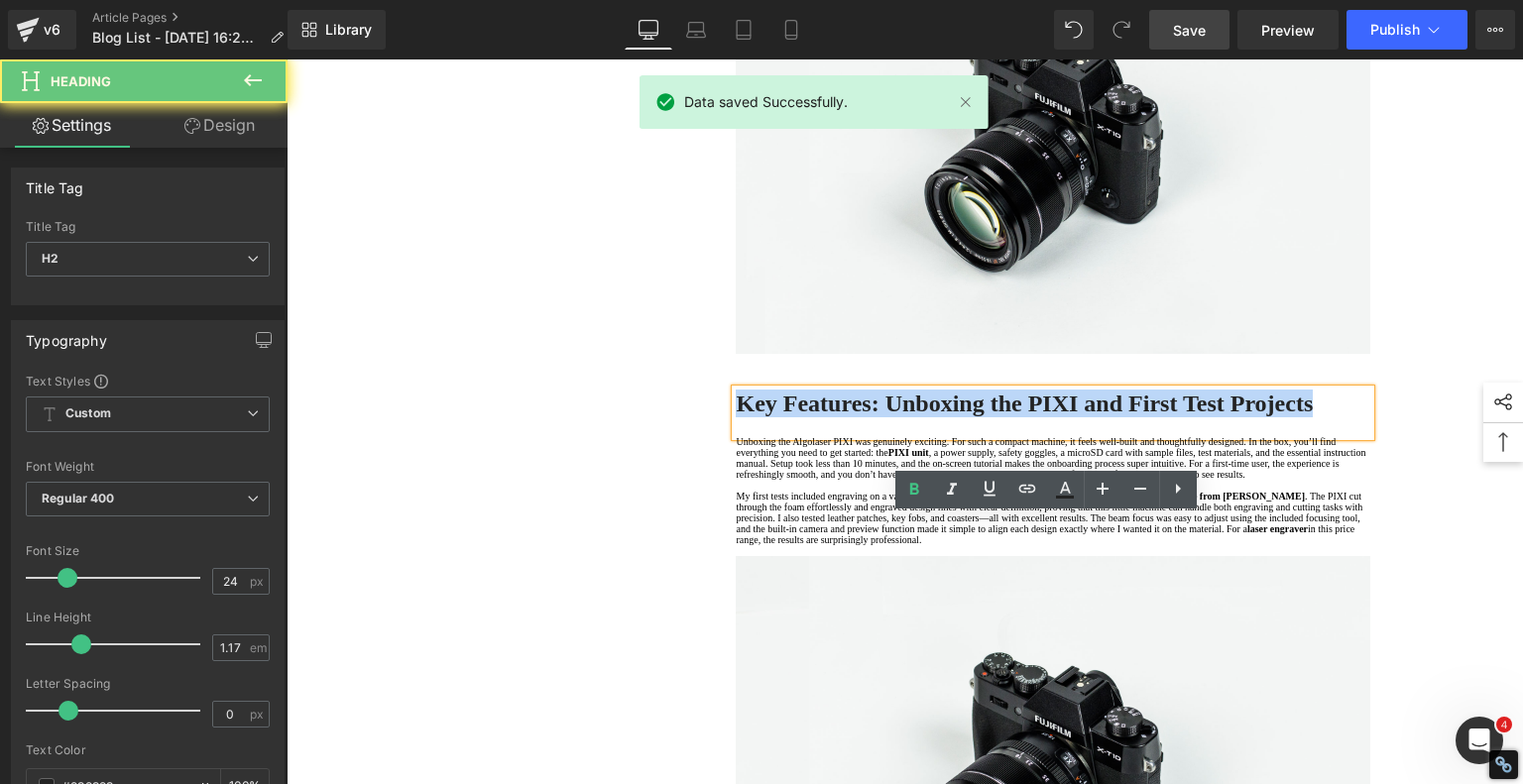 click on "Key Features: Unboxing the PIXI and First Test Projects" at bounding box center [1024, 403] 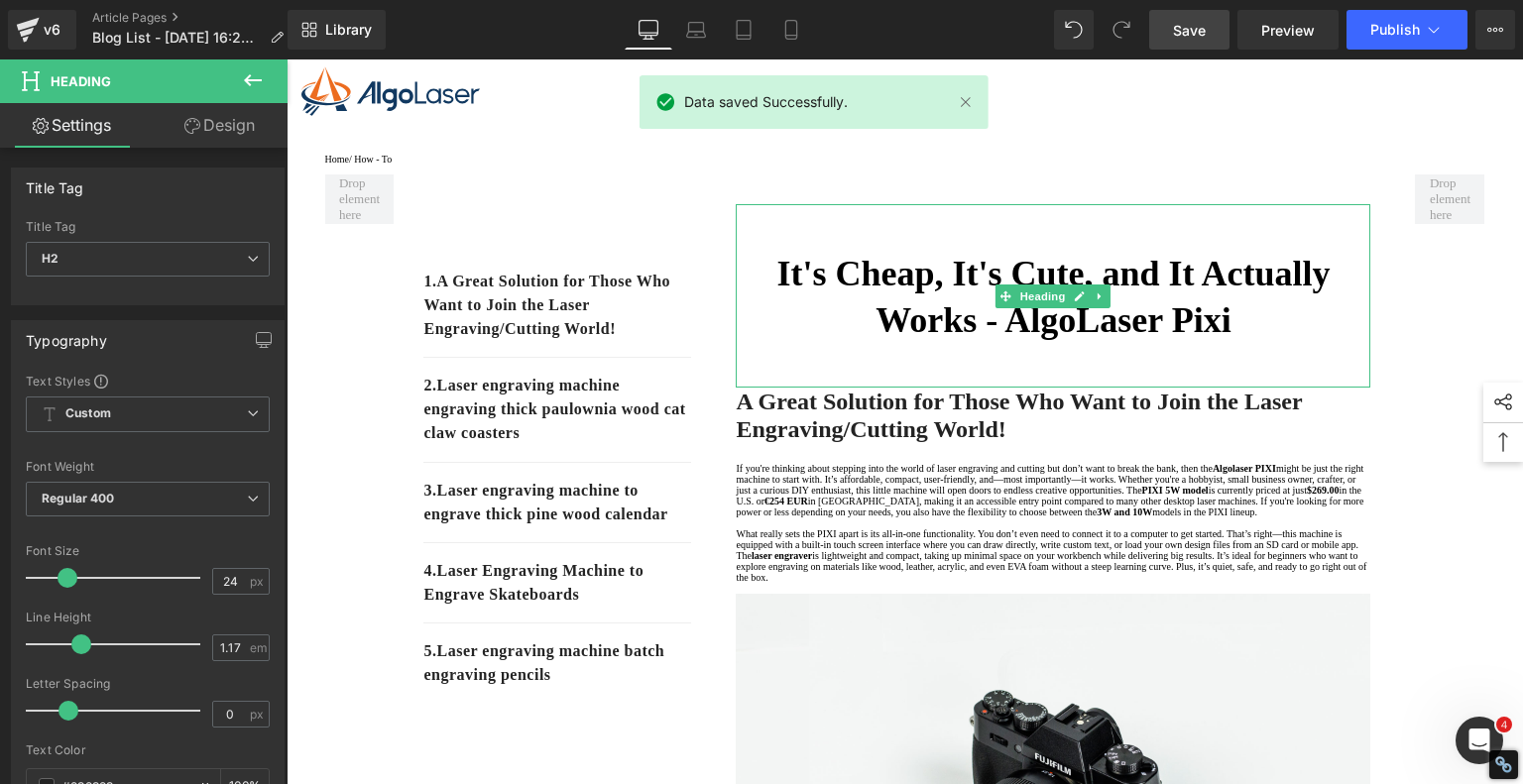 scroll, scrollTop: 0, scrollLeft: 0, axis: both 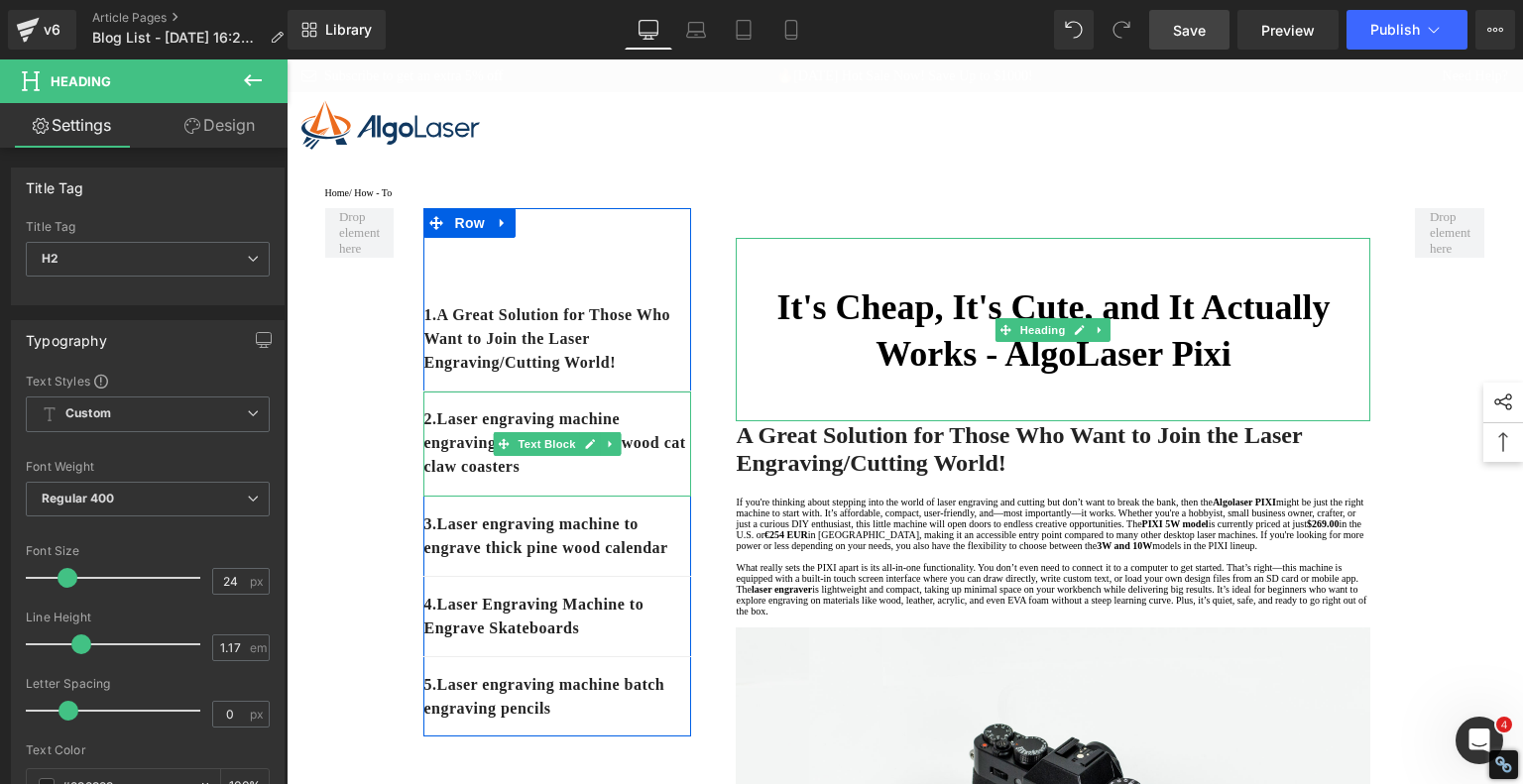 click on "2.  Laser engraving machine engraving thick paulownia wood cat claw coasters" at bounding box center [557, 443] 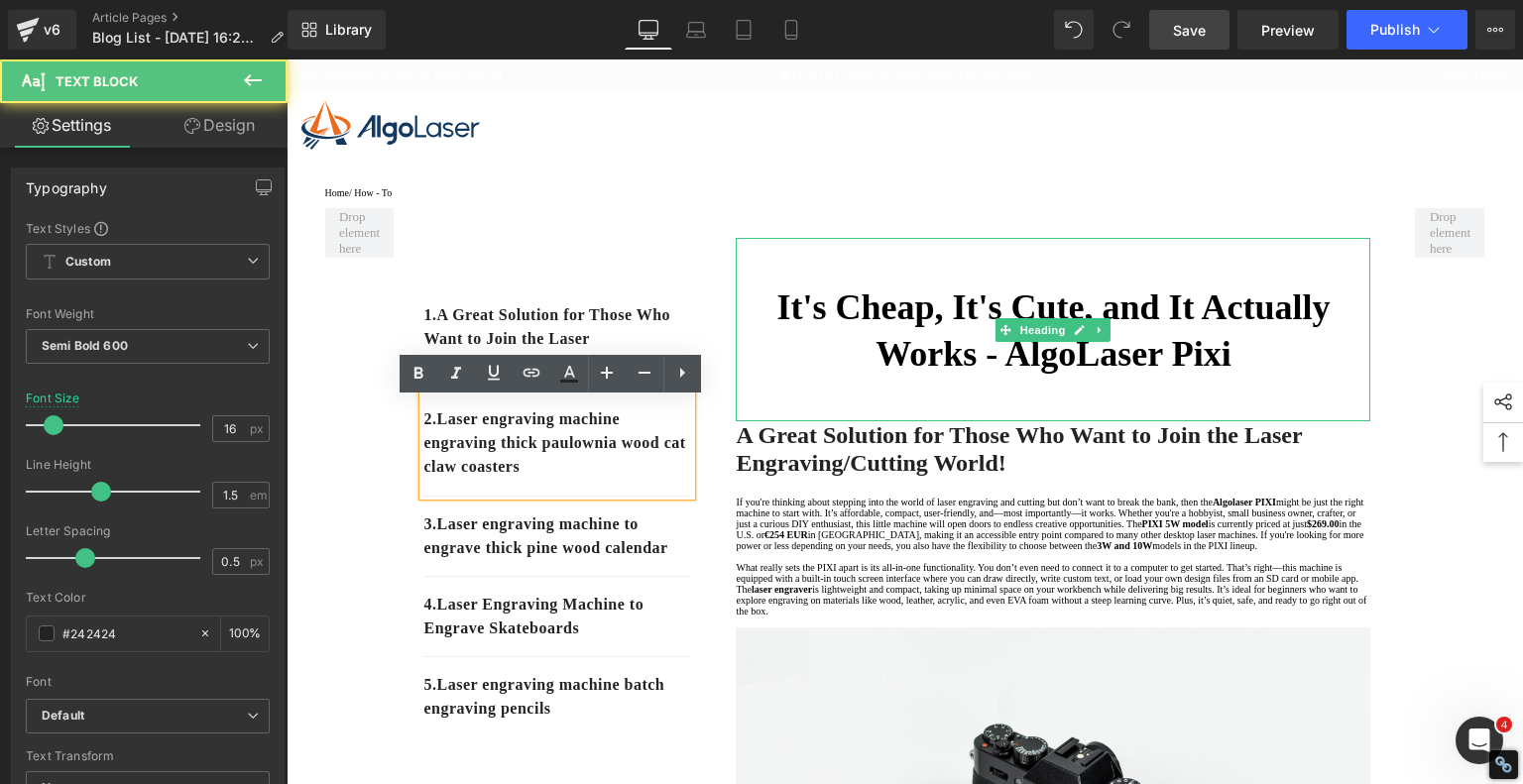click on "2.  Laser engraving machine engraving thick paulownia wood cat claw coasters" at bounding box center [557, 443] 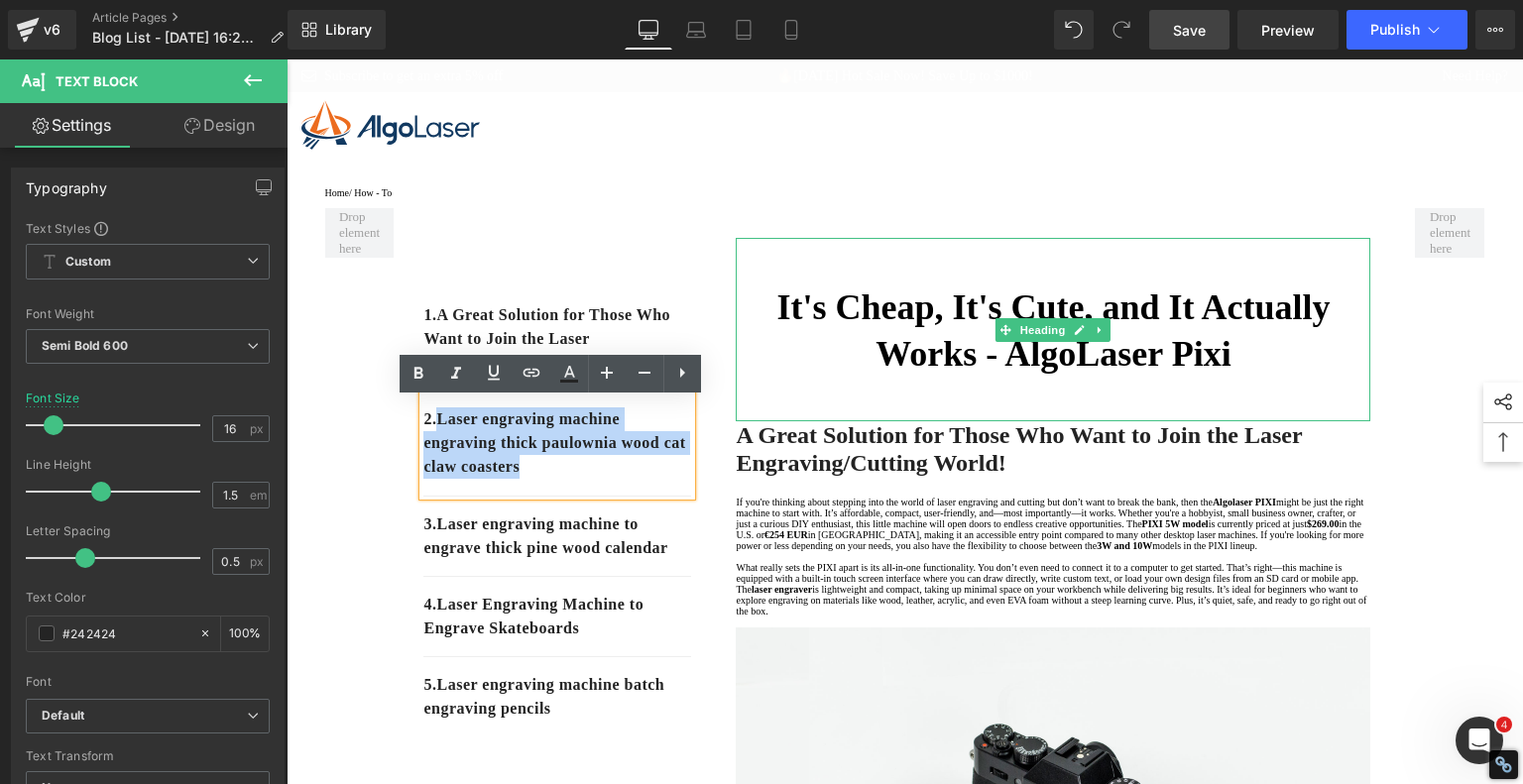 drag, startPoint x: 609, startPoint y: 475, endPoint x: 436, endPoint y: 427, distance: 179.53551 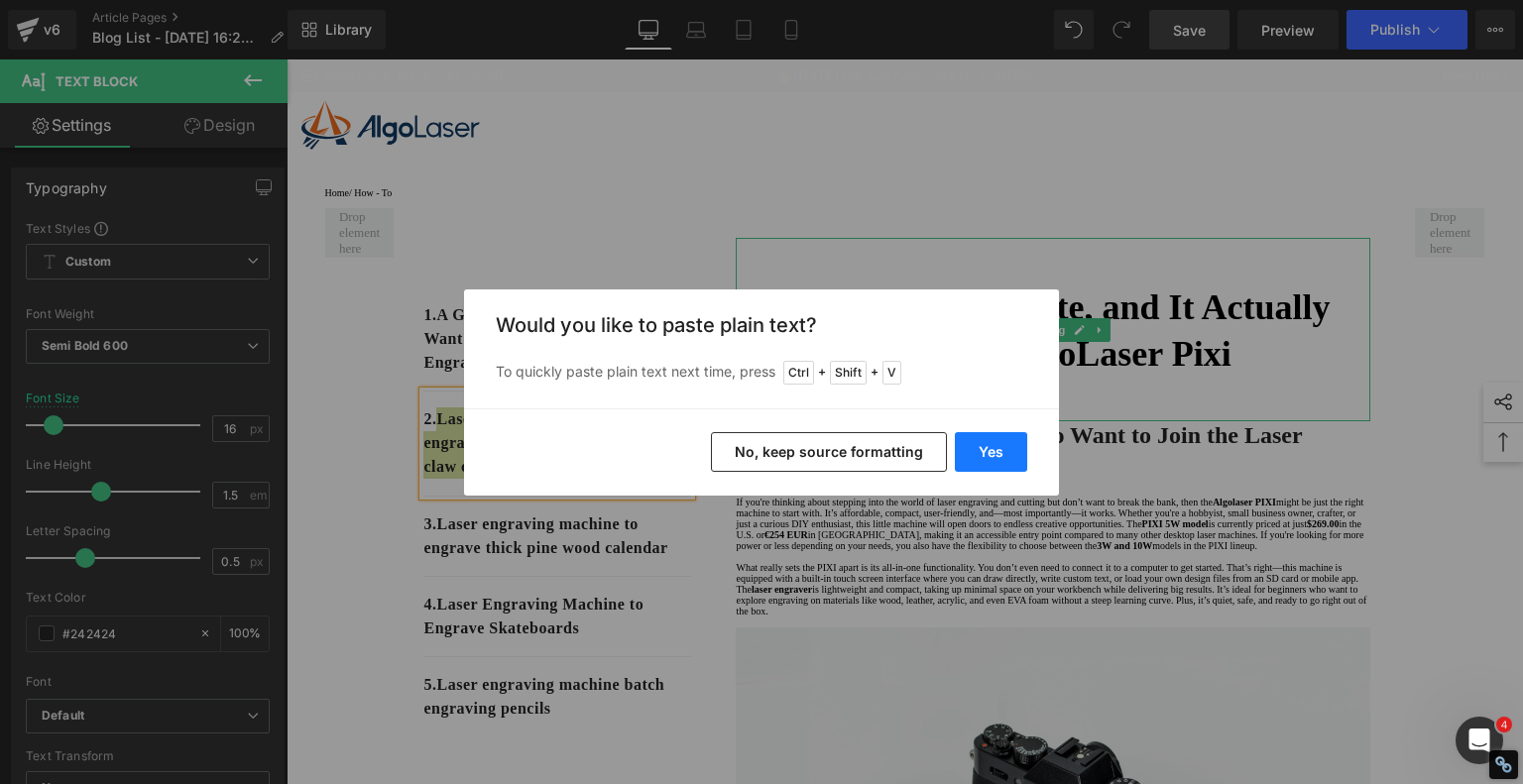 click on "Yes" at bounding box center [991, 452] 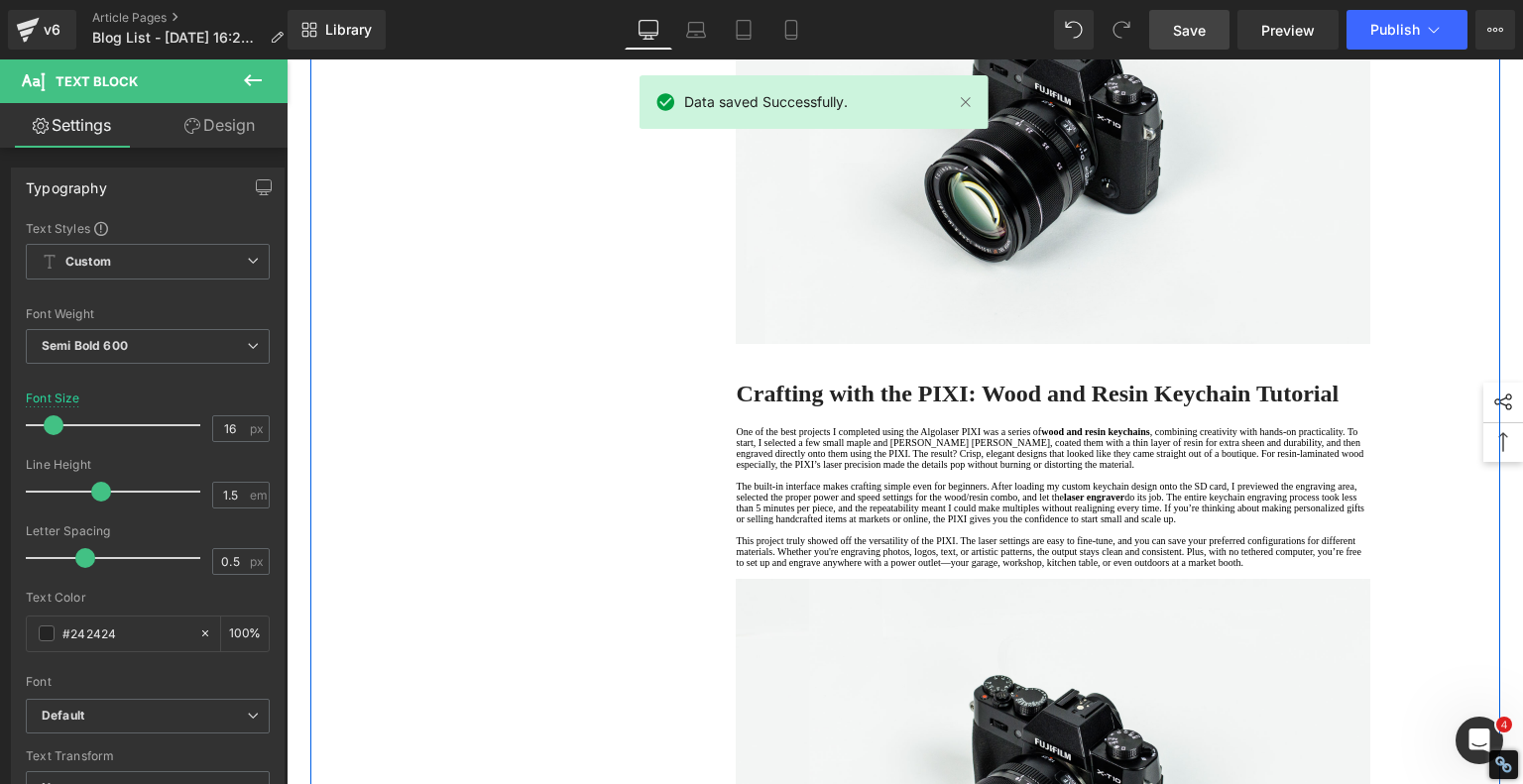 scroll, scrollTop: 1487, scrollLeft: 0, axis: vertical 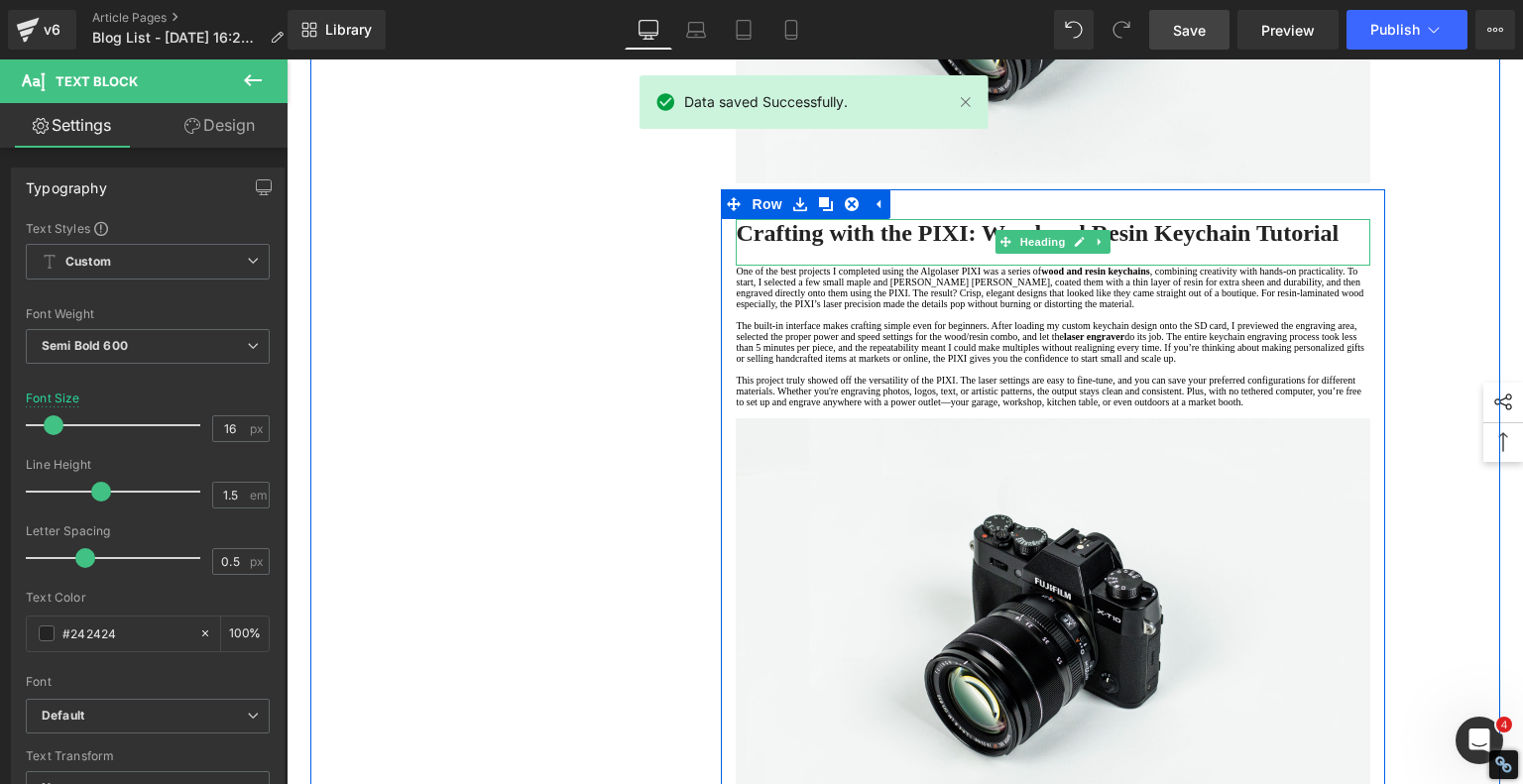 click on "Crafting with the PIXI: Wood and Resin Keychain Tutorial" at bounding box center (1053, 233) 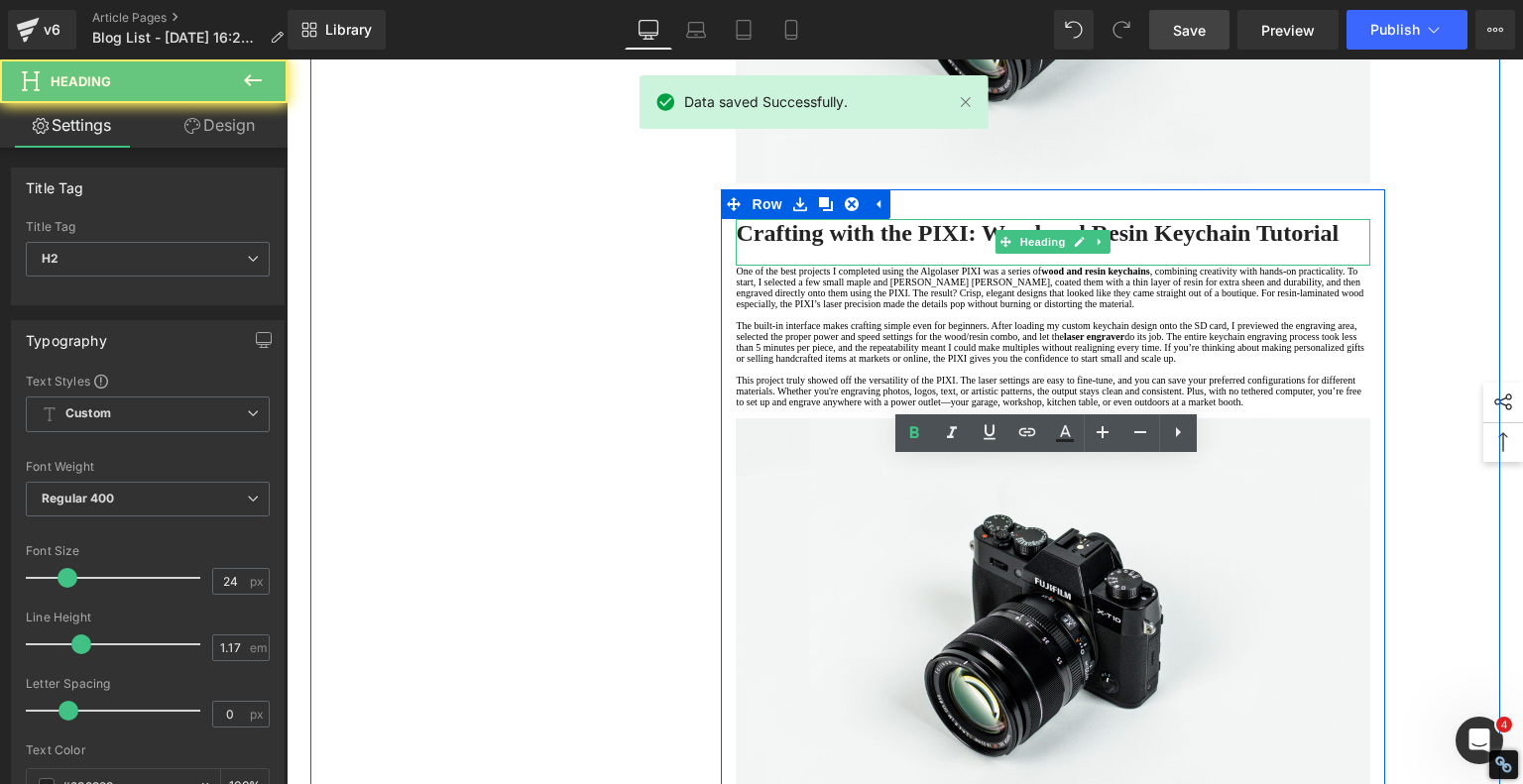 click on "Crafting with the PIXI: Wood and Resin Keychain Tutorial" at bounding box center (1053, 233) 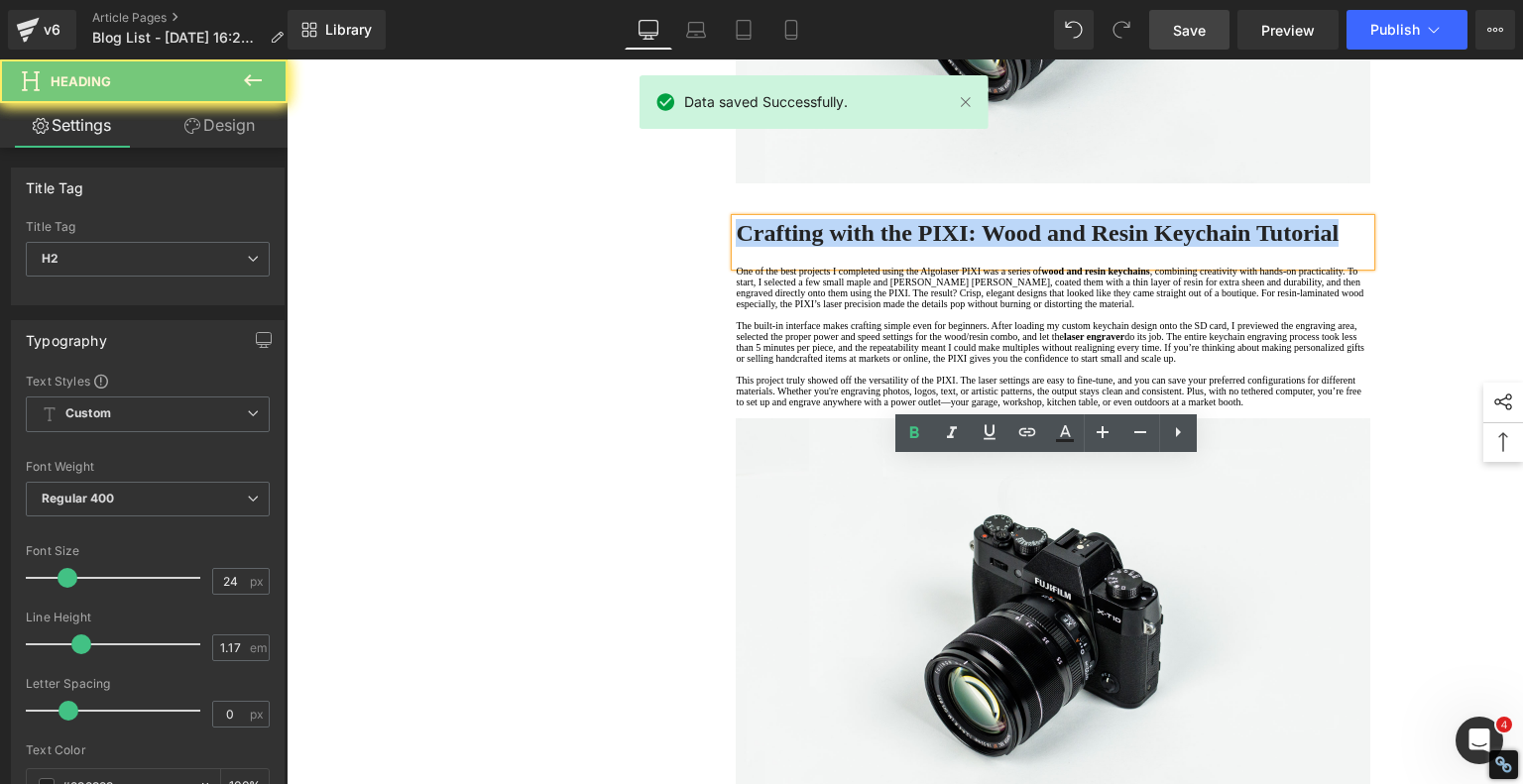 click on "Crafting with the PIXI: Wood and Resin Keychain Tutorial" at bounding box center [1053, 233] 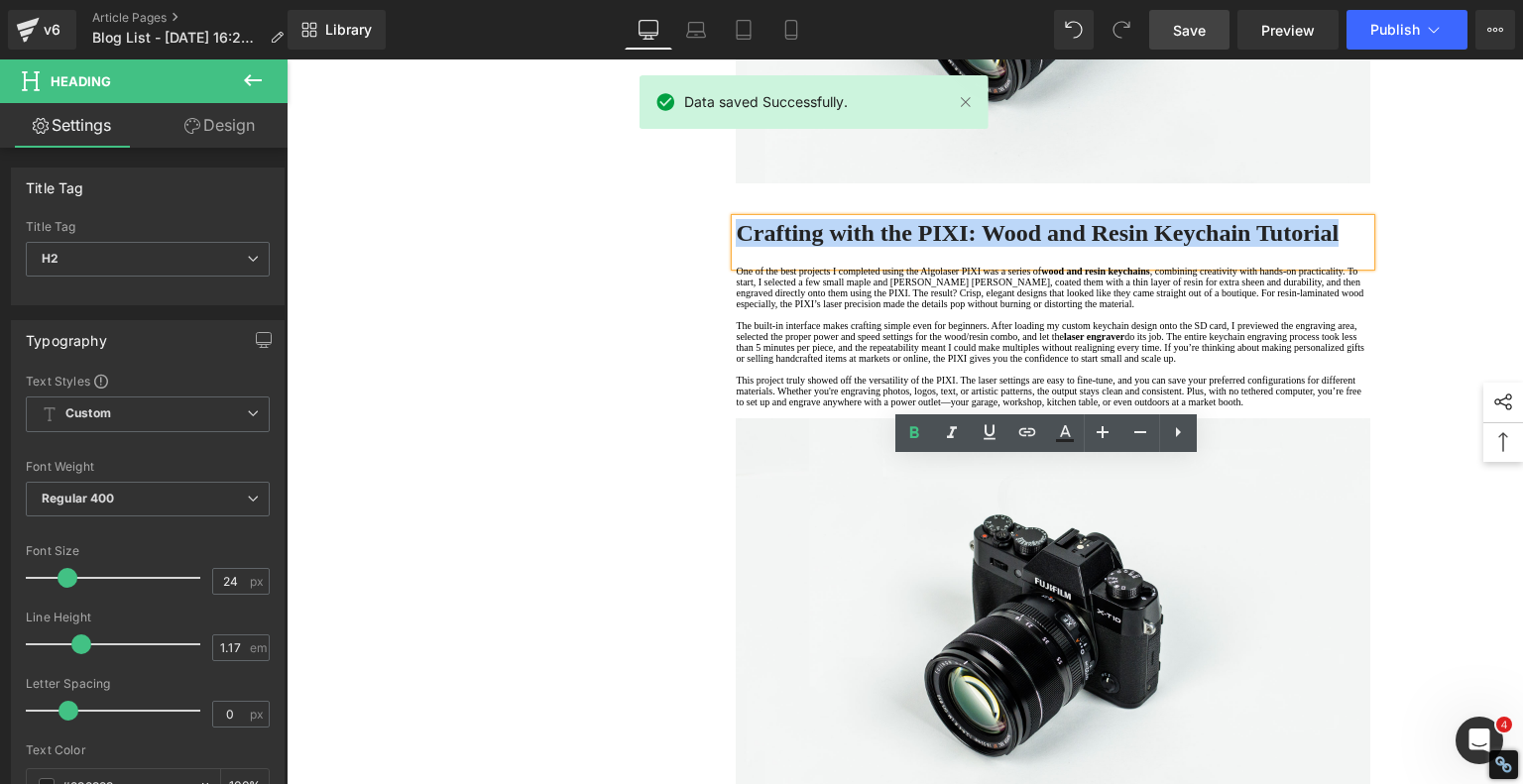 copy on "Crafting with the PIXI: Wood and Resin Keychain Tutorial" 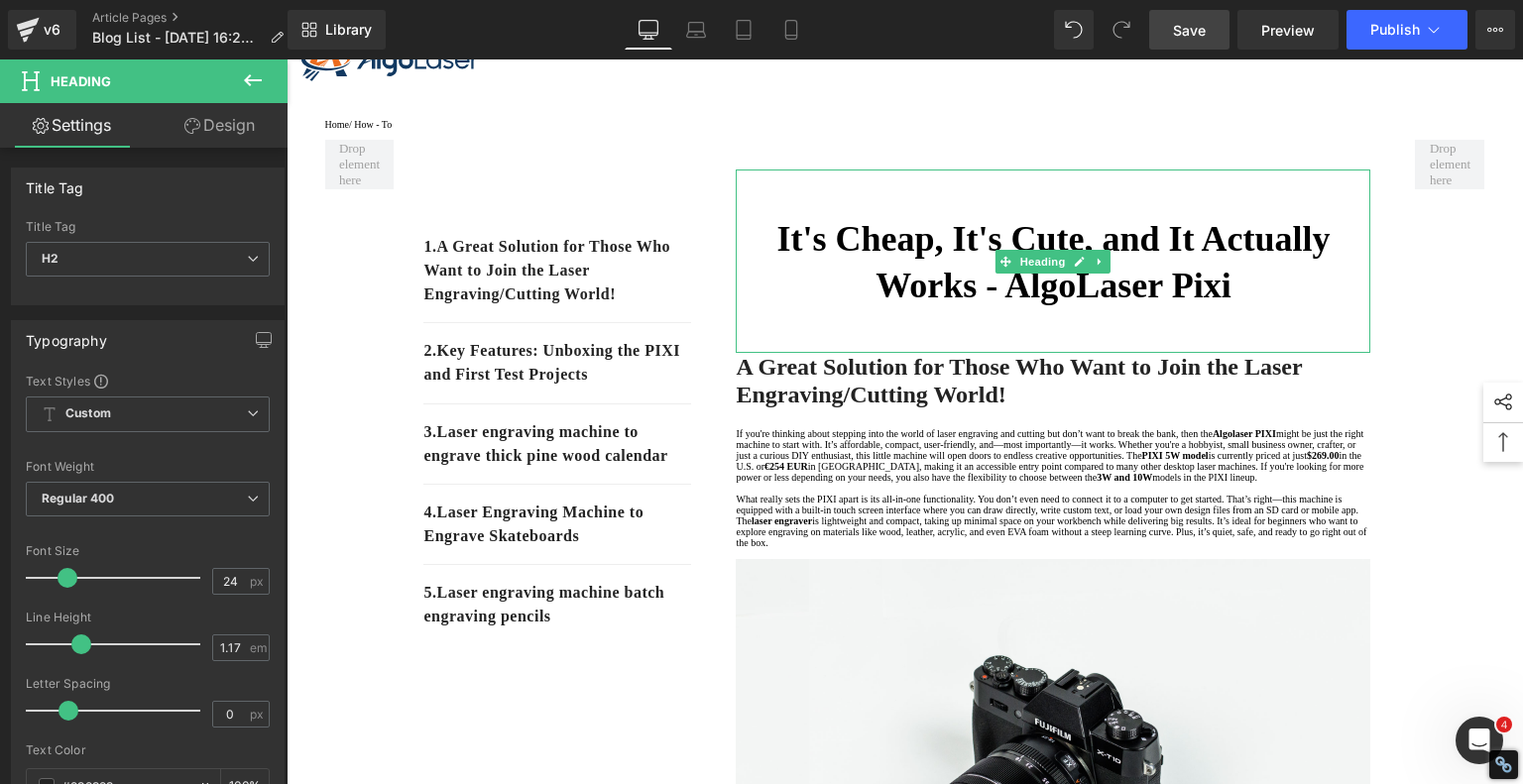 scroll, scrollTop: 0, scrollLeft: 0, axis: both 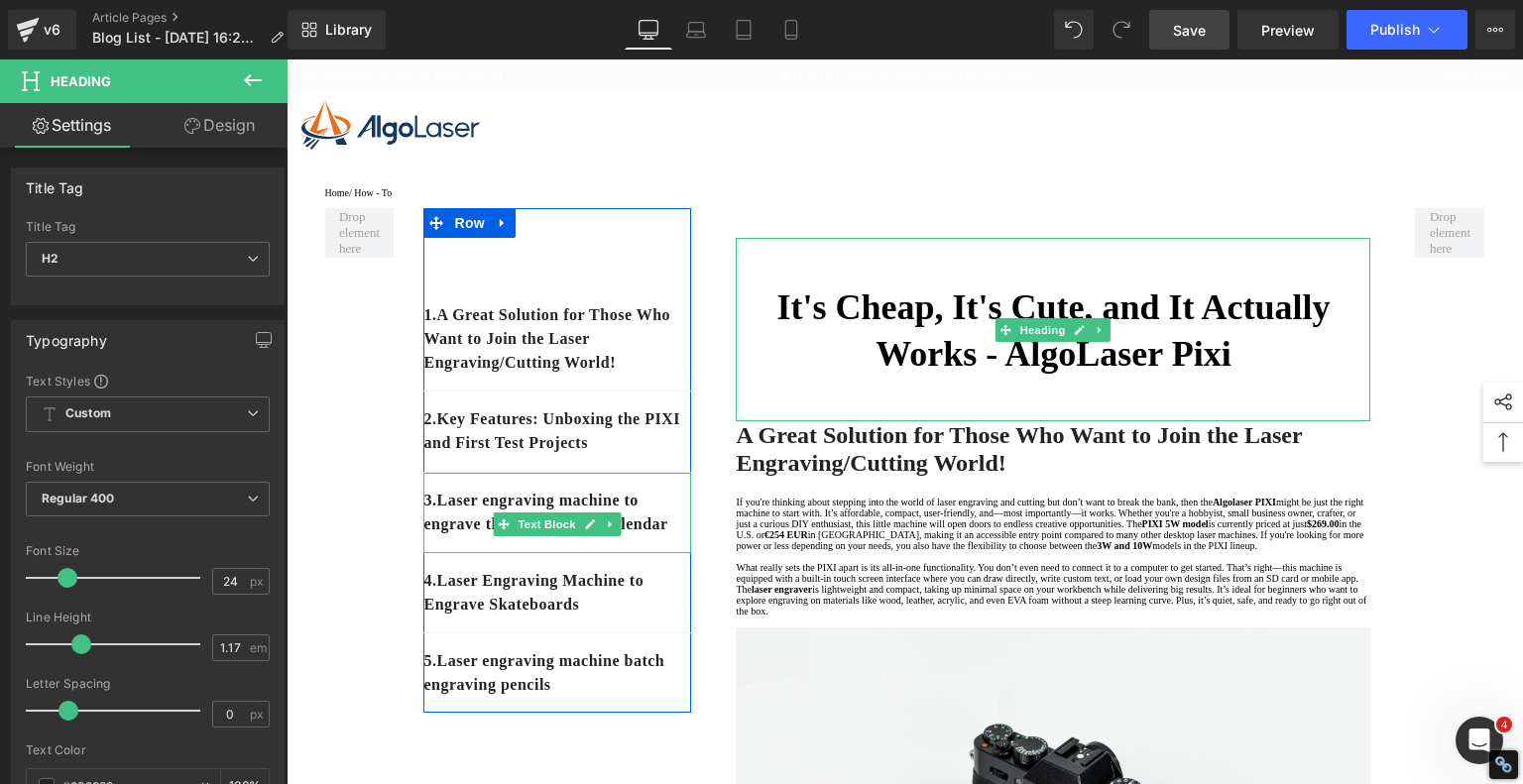 click on "3.  Laser engraving machine to engrave thick pine wood calendar" at bounding box center (557, 512) 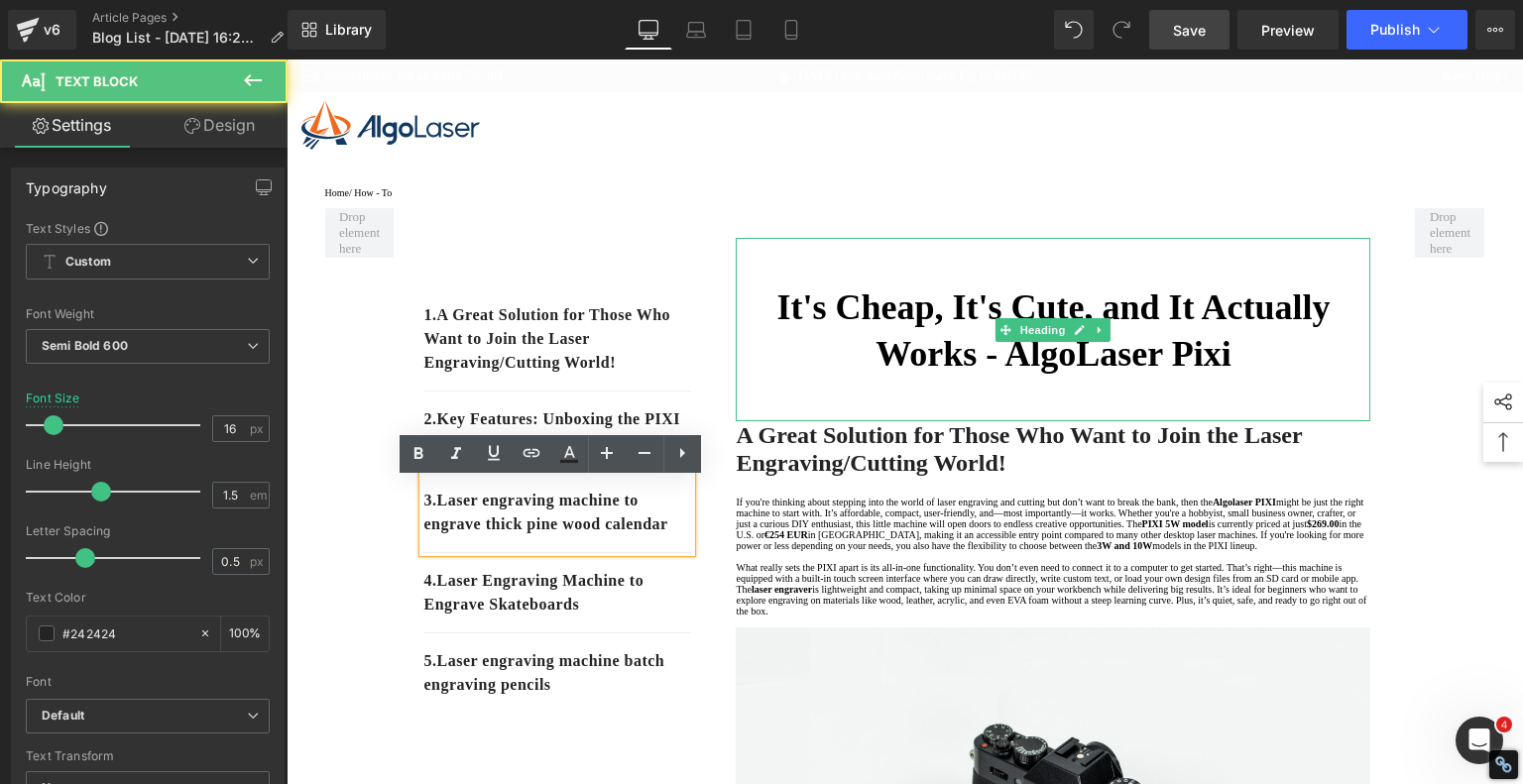 click on "3.  Laser engraving machine to engrave thick pine wood calendar" at bounding box center [557, 512] 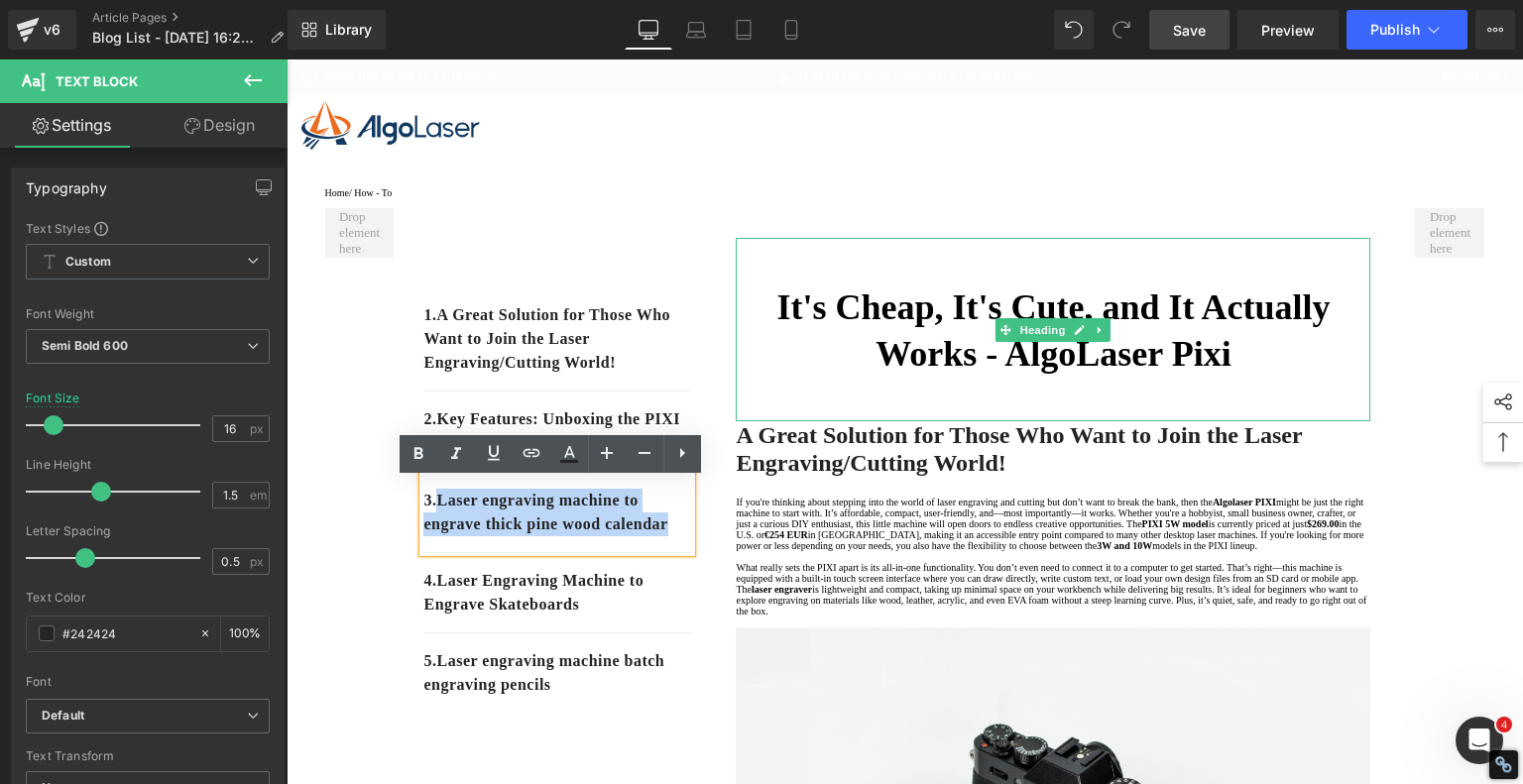 drag, startPoint x: 501, startPoint y: 552, endPoint x: 438, endPoint y: 510, distance: 75.716577 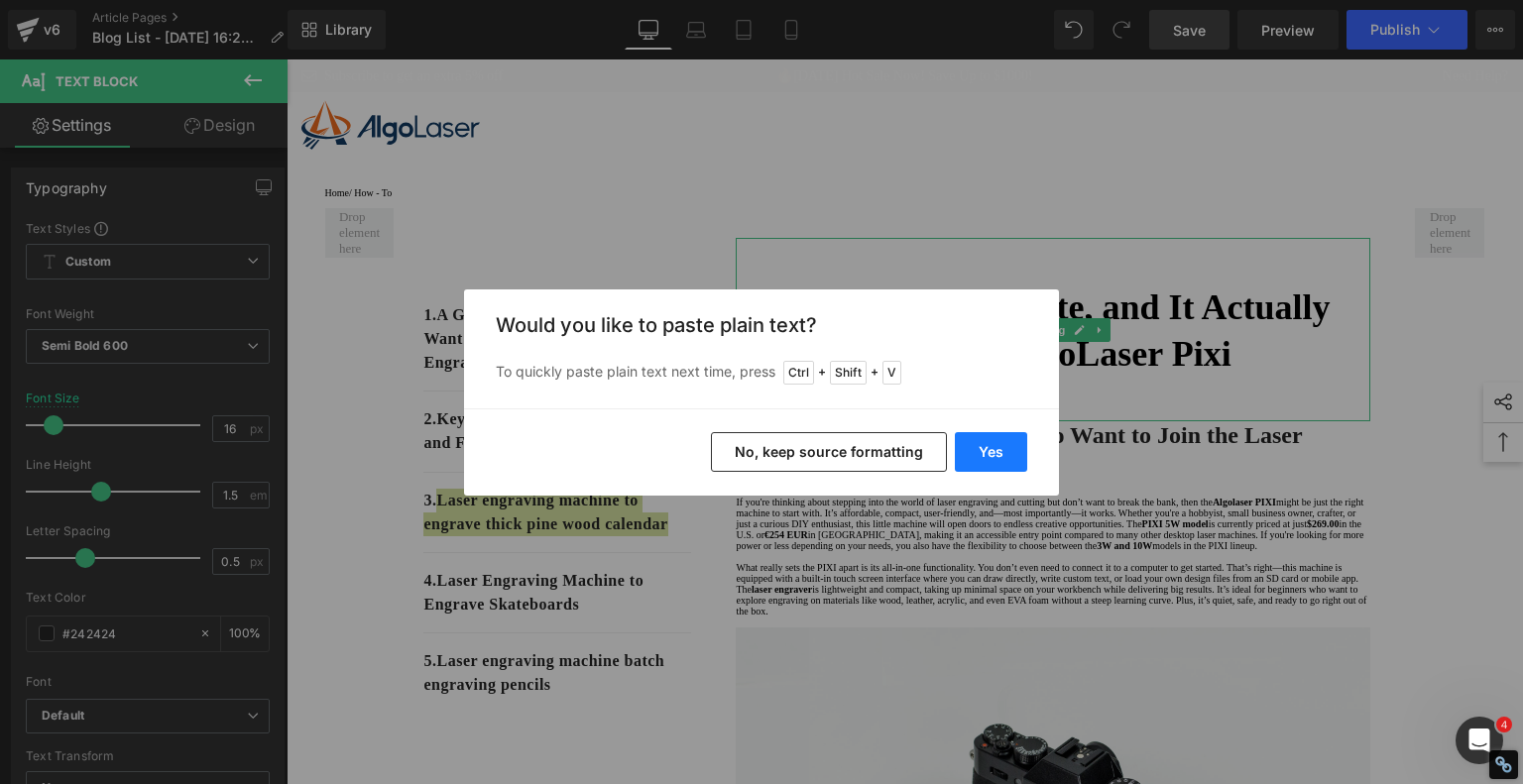 click on "Yes" at bounding box center [991, 452] 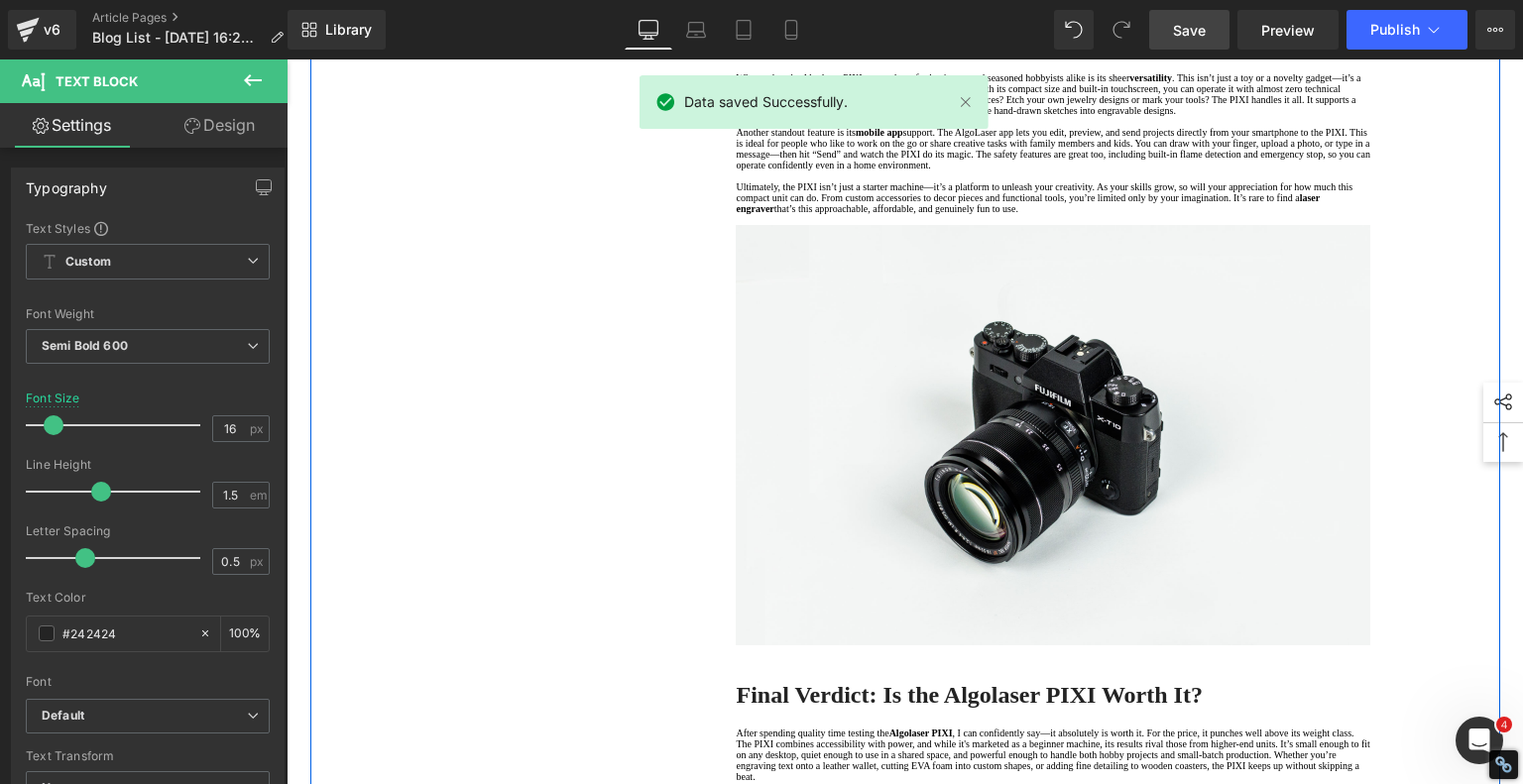 scroll, scrollTop: 2478, scrollLeft: 0, axis: vertical 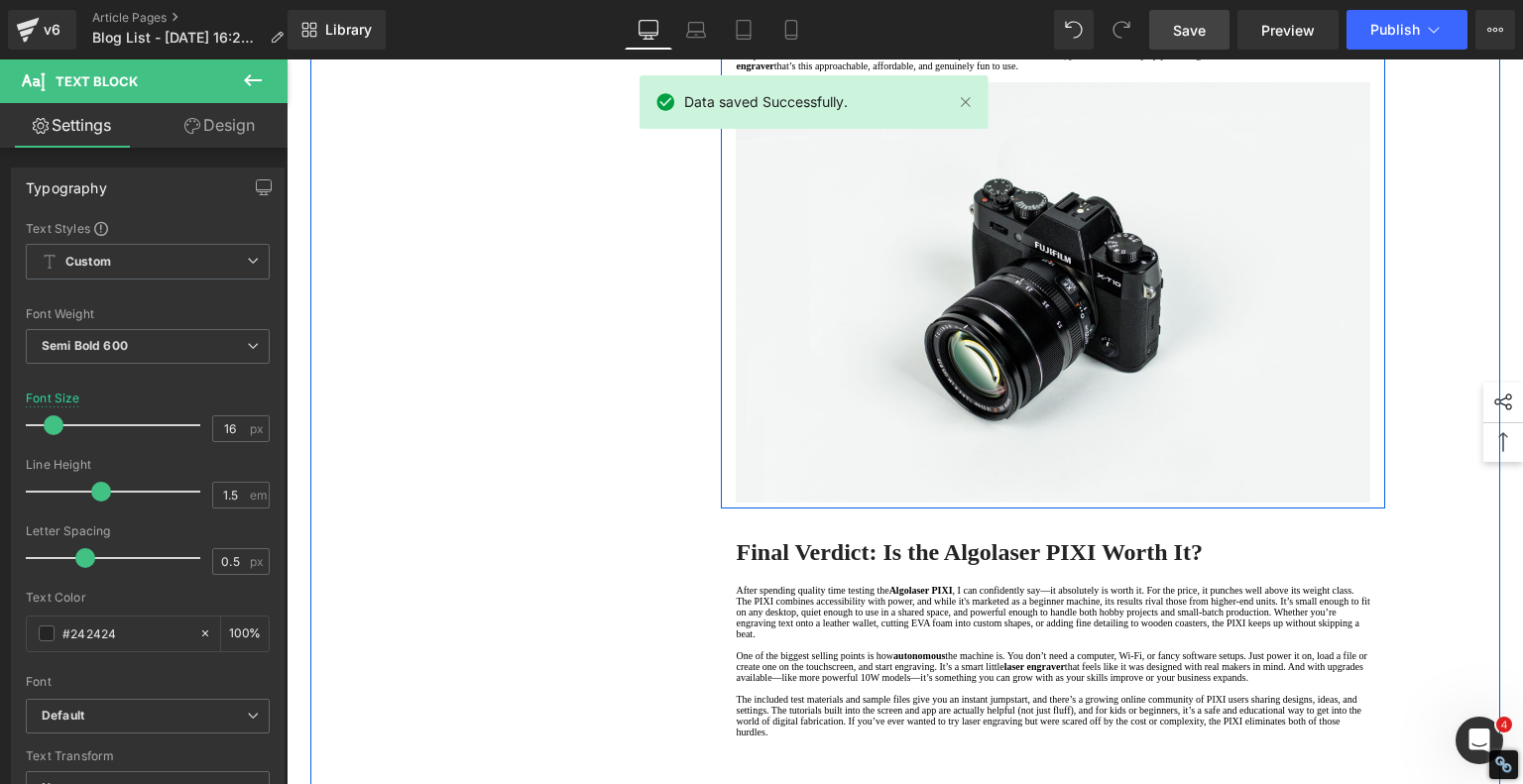 click on "A Wide Range of Possibilities Packed in a Compact Machine" at bounding box center (1053, -103) 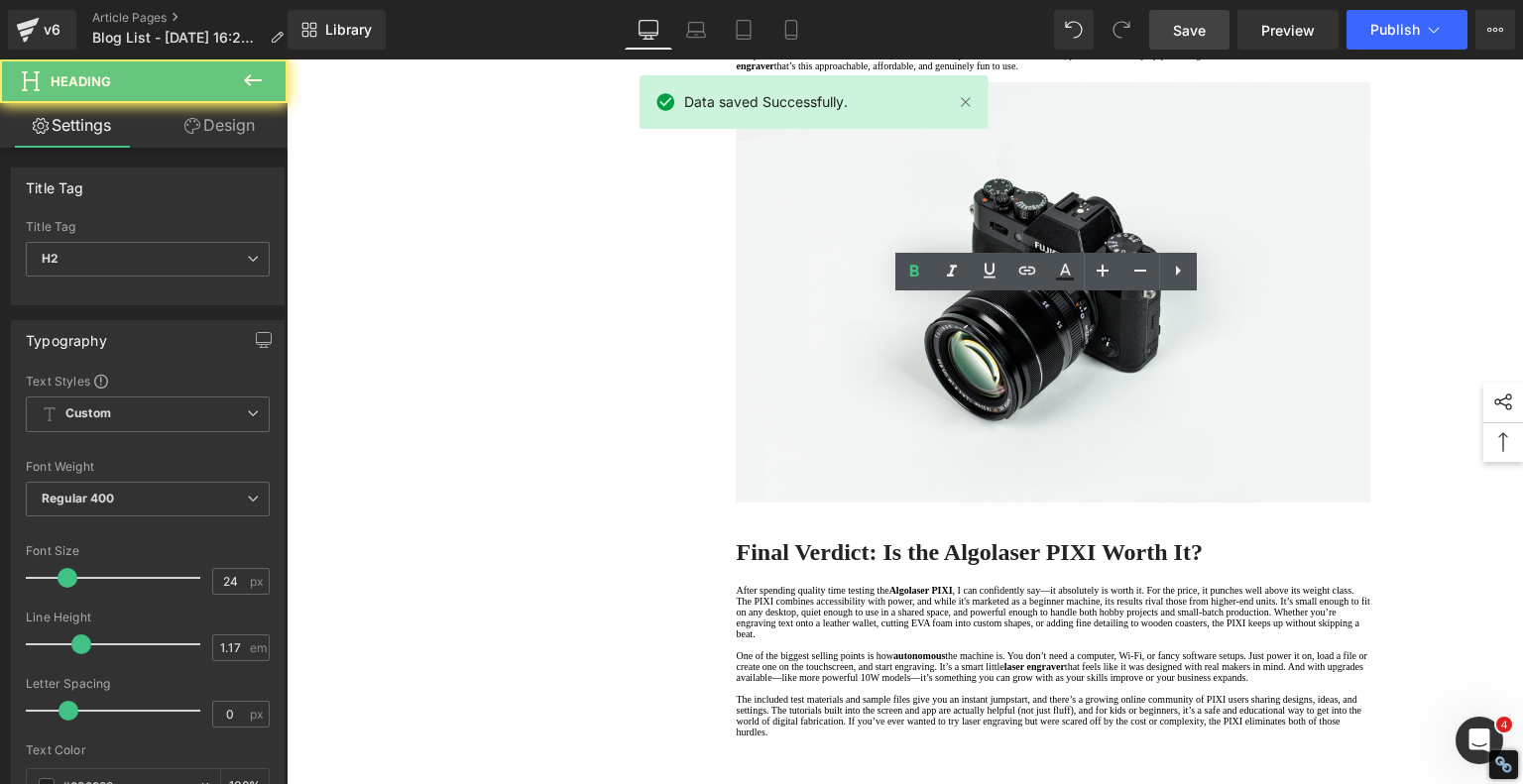 click on "A Wide Range of Possibilities Packed in a Compact Machine" at bounding box center (1053, -103) 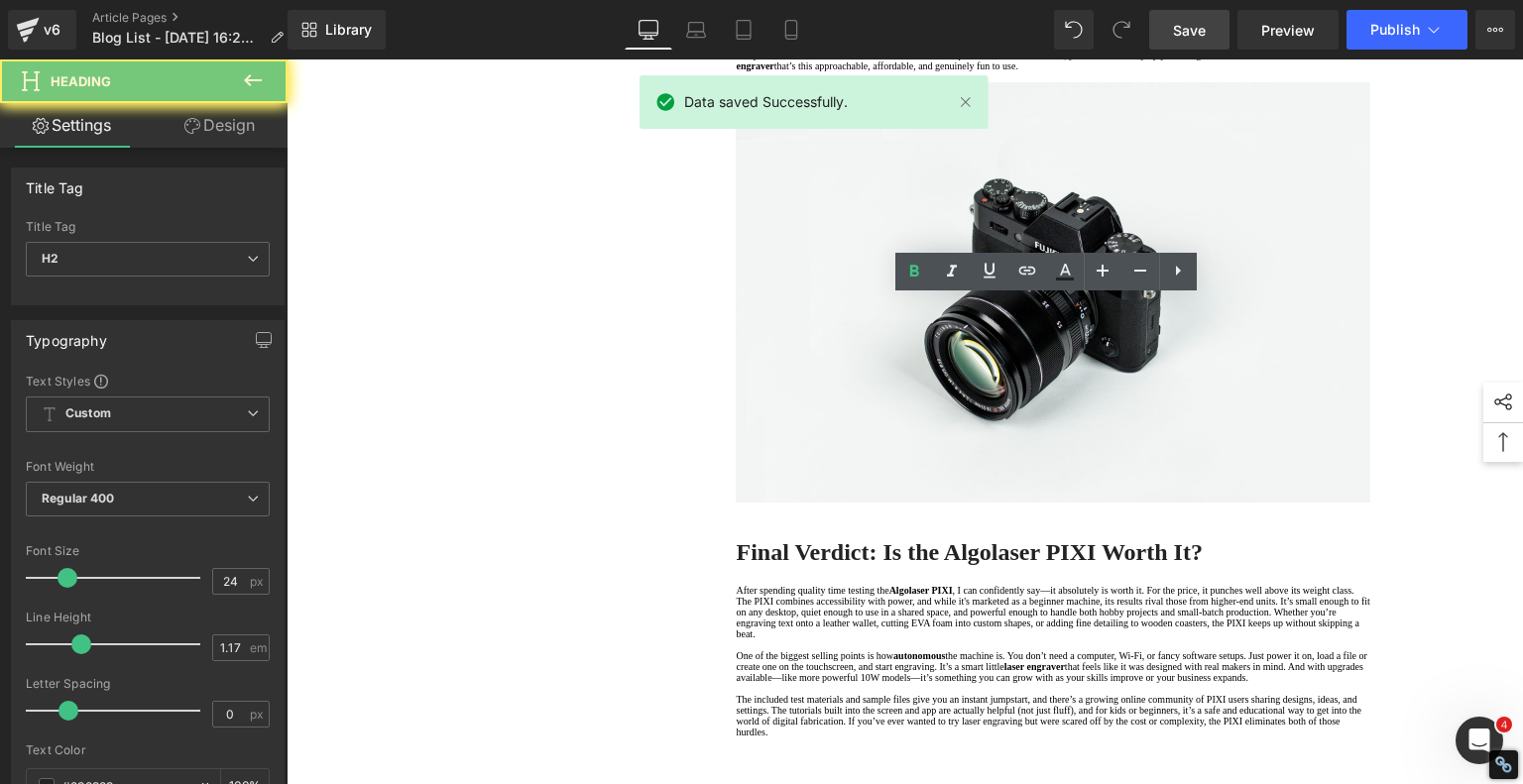 click on "A Wide Range of Possibilities Packed in a Compact Machine" at bounding box center (1053, -103) 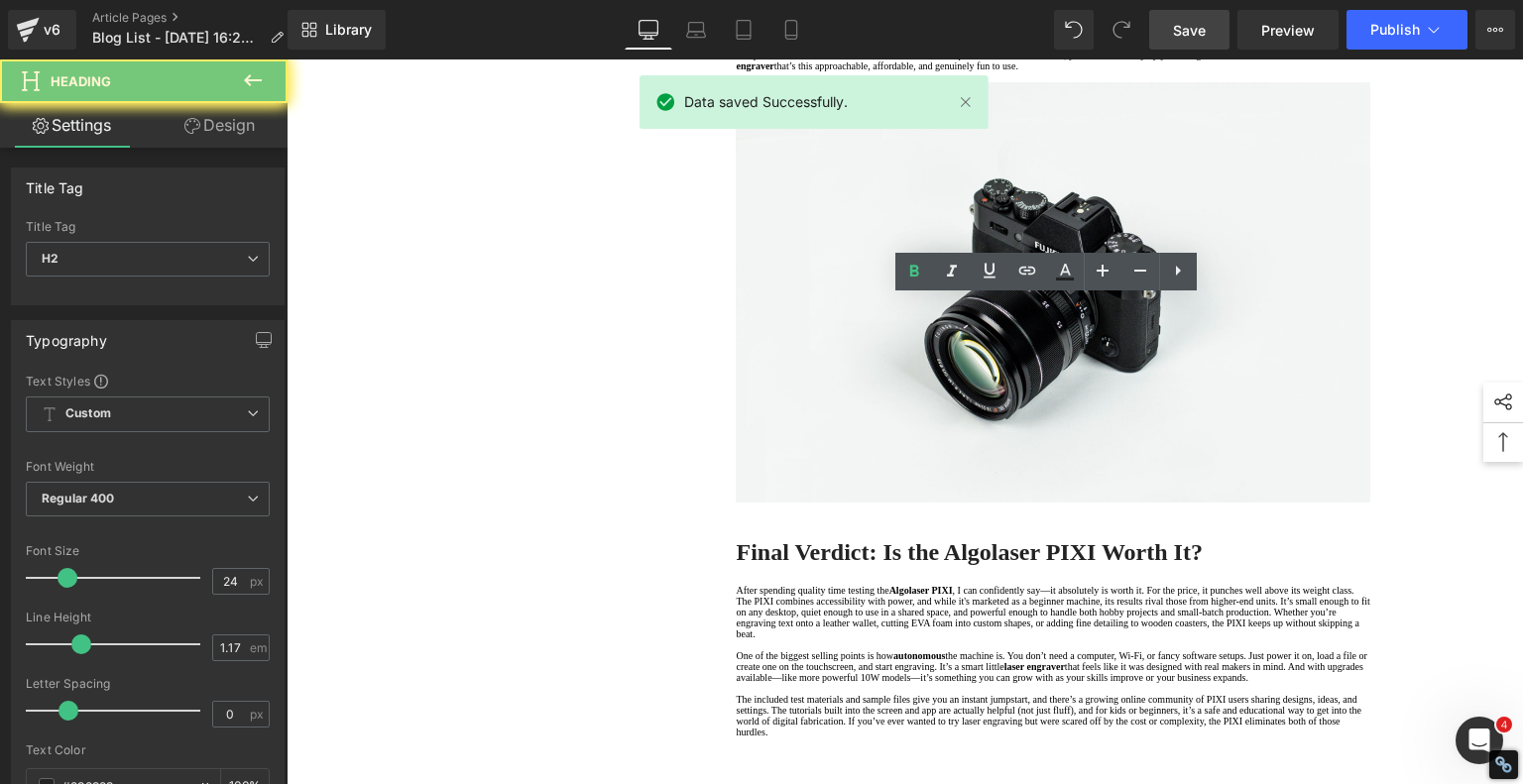 copy on "A Wide Range of Possibilities Packed in a Compact Machine" 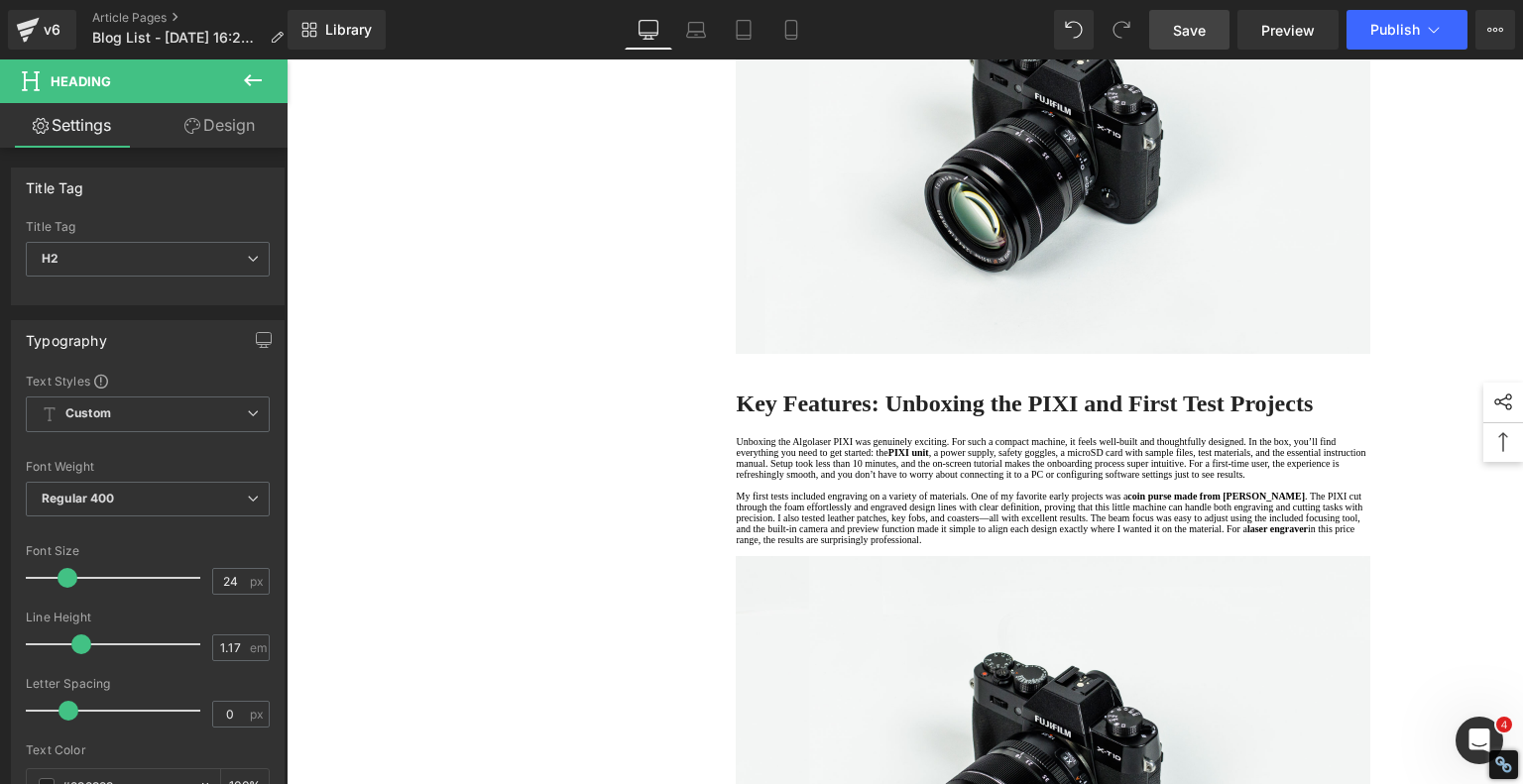 scroll, scrollTop: 198, scrollLeft: 0, axis: vertical 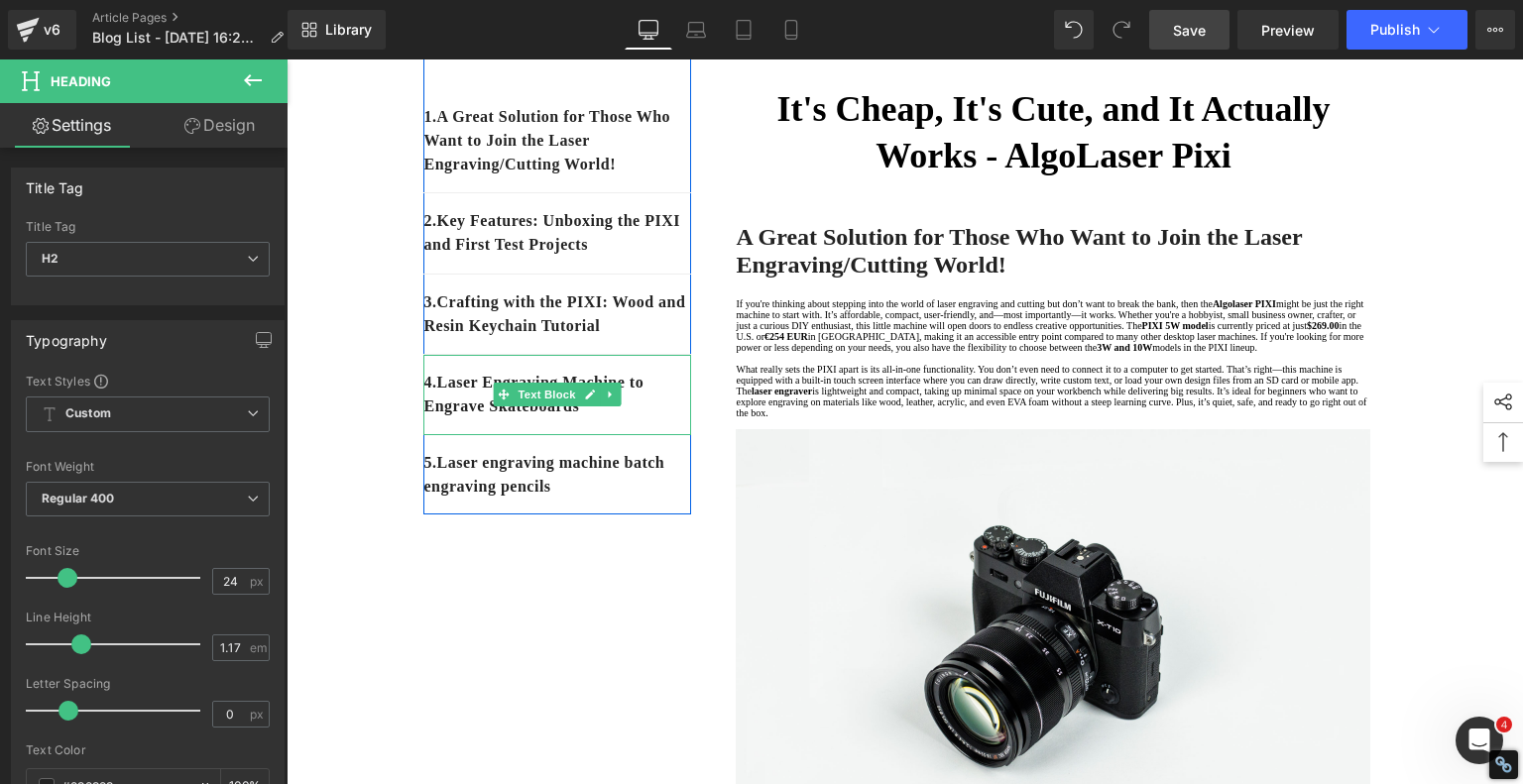 click on "4.  Laser Engraving Machine to Engrave Skateboards" at bounding box center [557, 394] 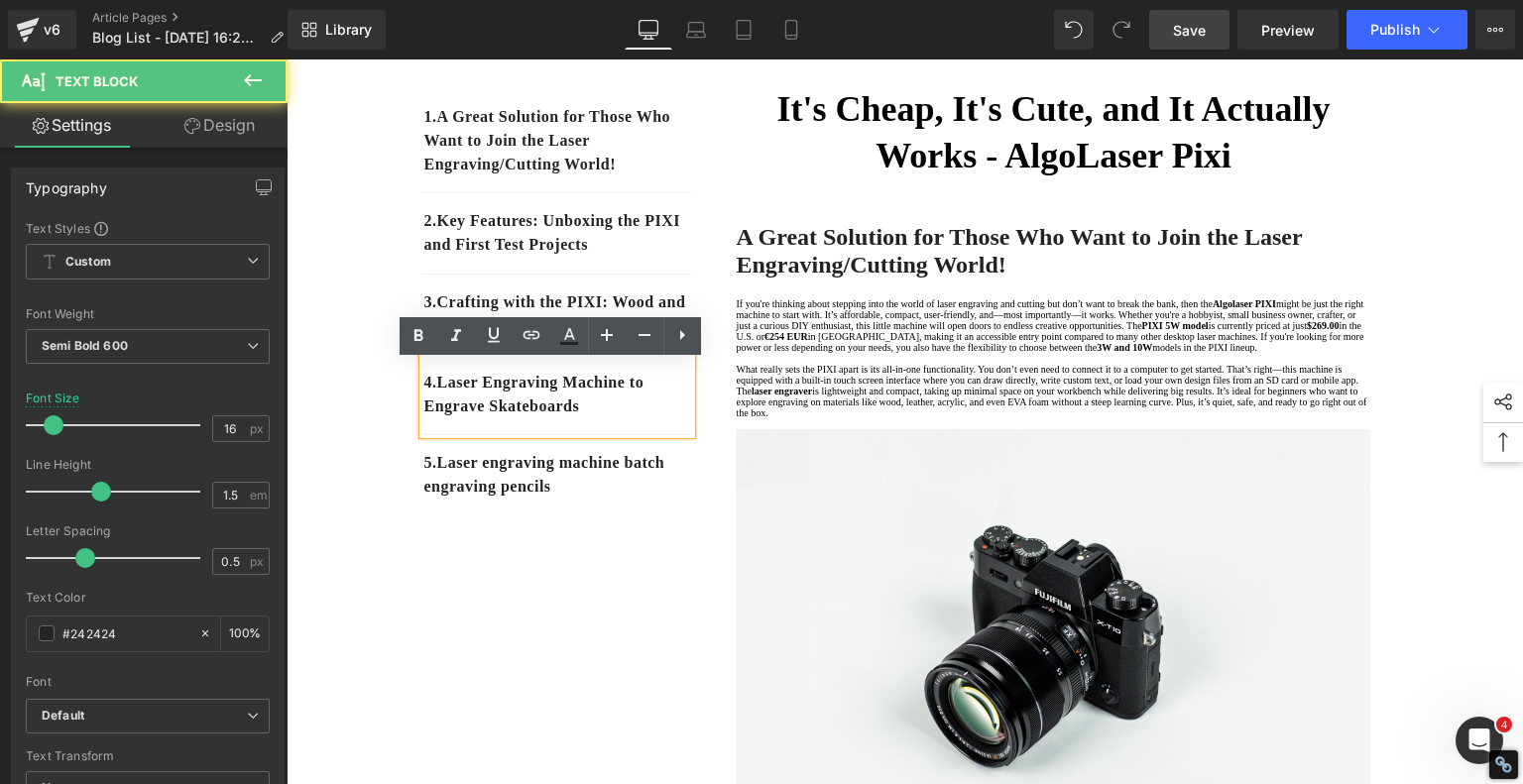 click on "4.  Laser Engraving Machine to Engrave Skateboards" at bounding box center [557, 394] 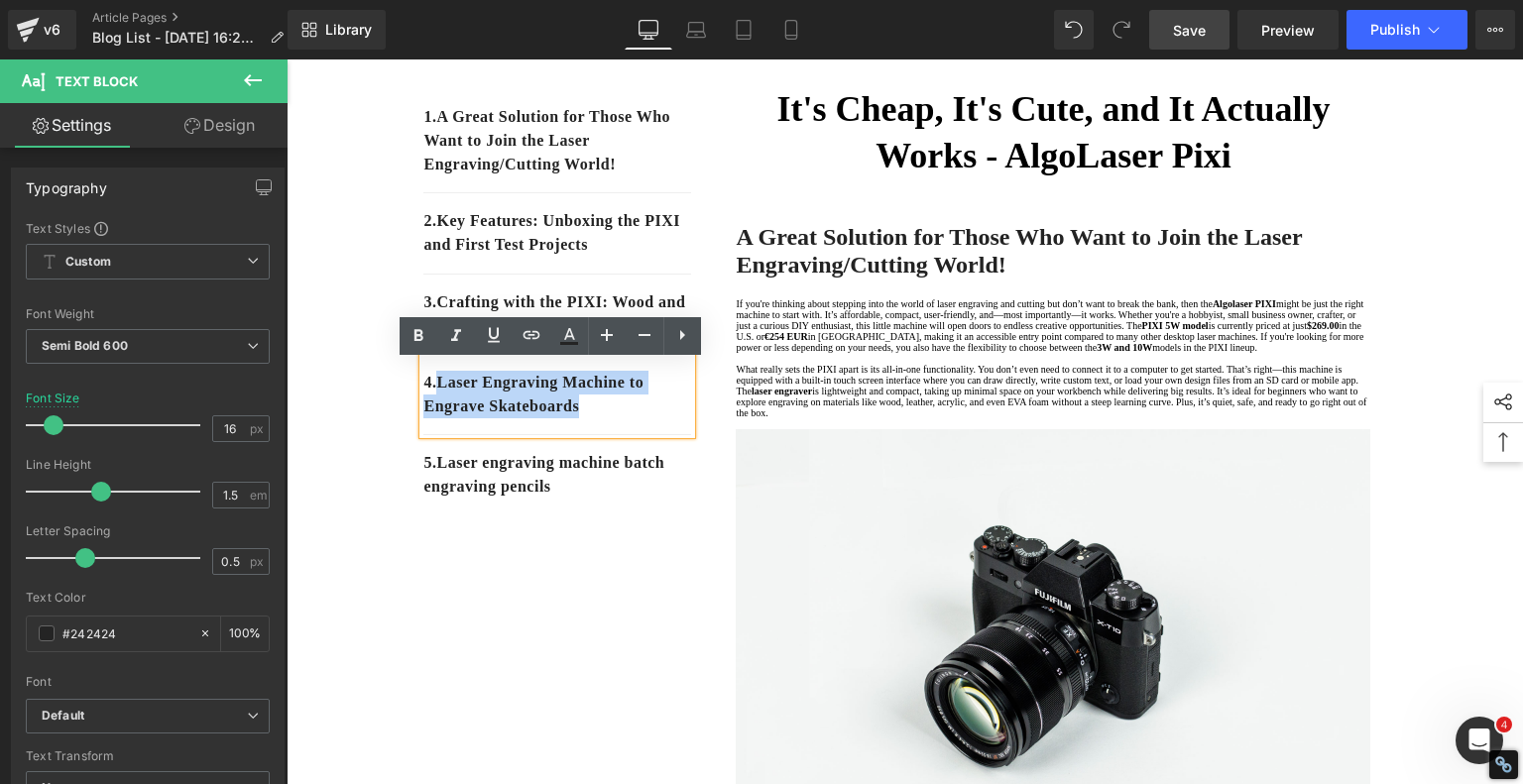 drag, startPoint x: 599, startPoint y: 411, endPoint x: 438, endPoint y: 385, distance: 163.08587 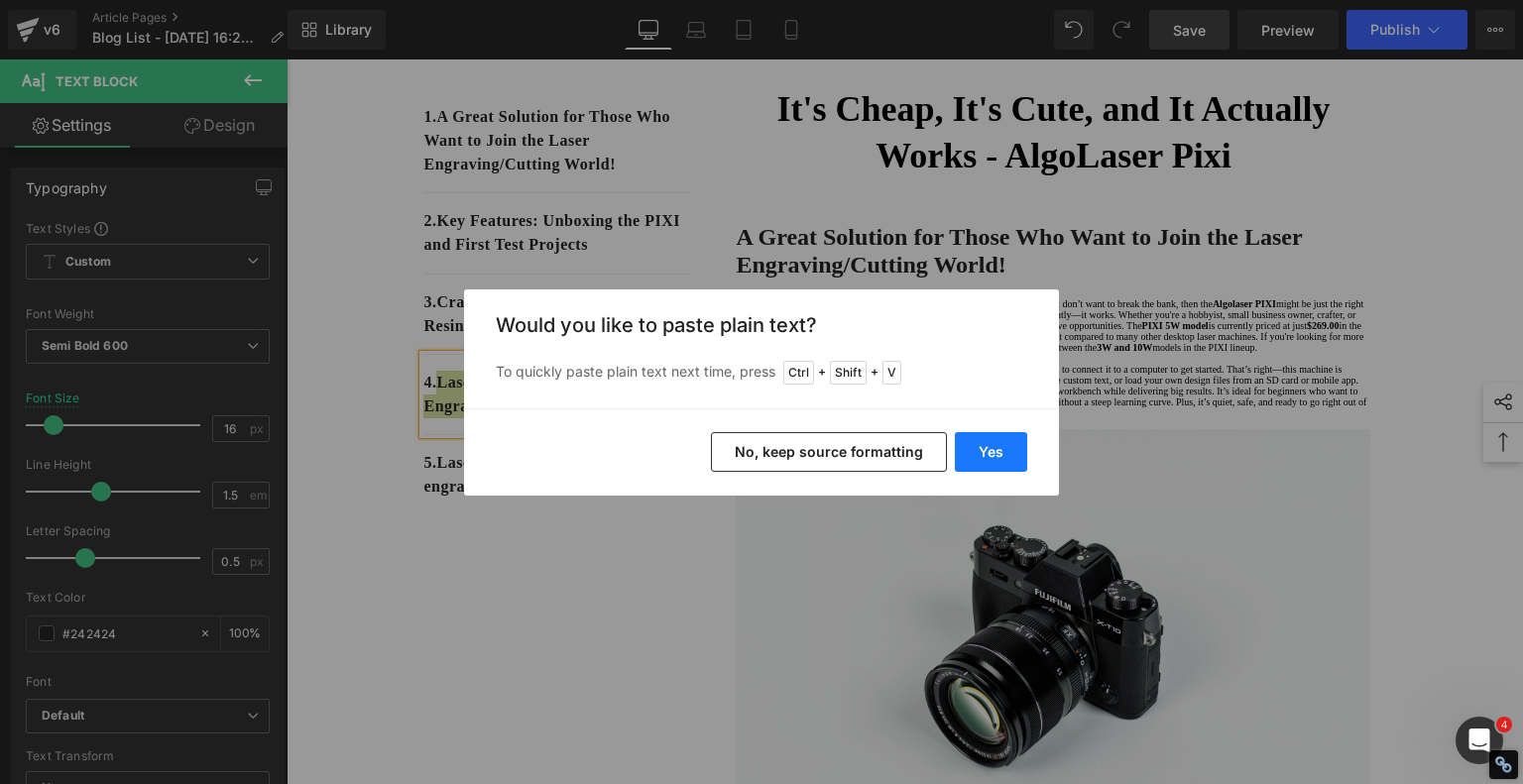 click on "Yes" at bounding box center [991, 452] 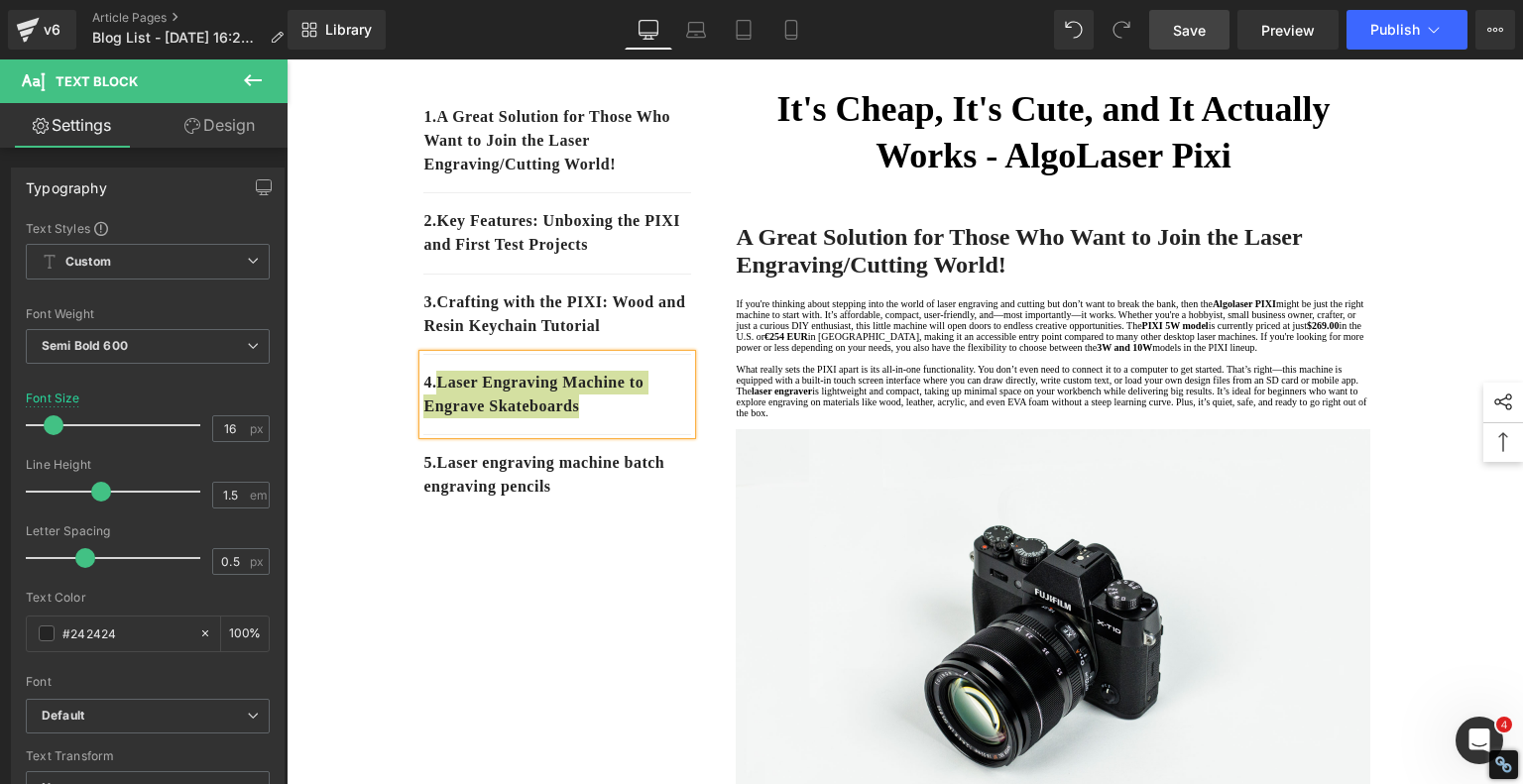 type 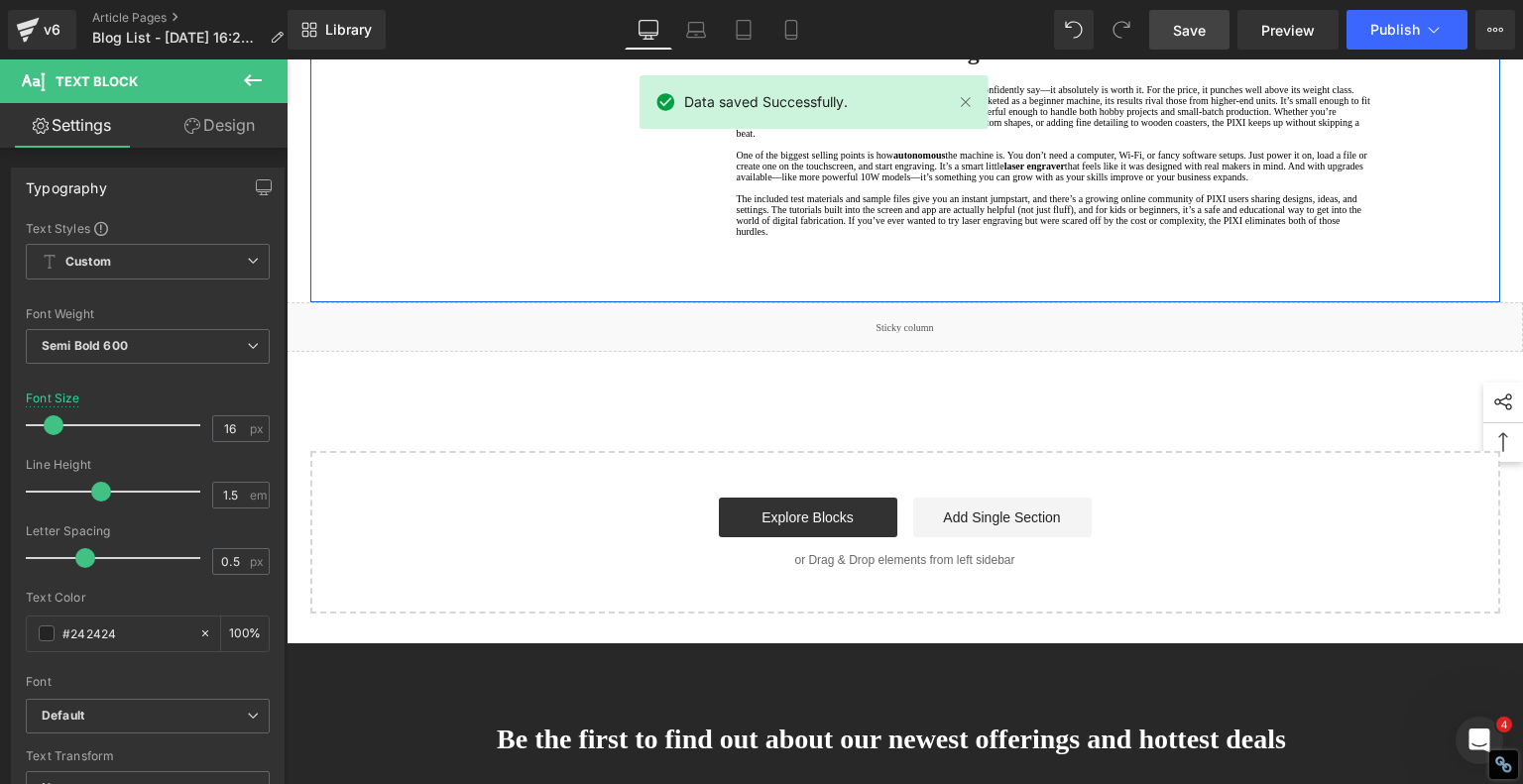 scroll, scrollTop: 3172, scrollLeft: 0, axis: vertical 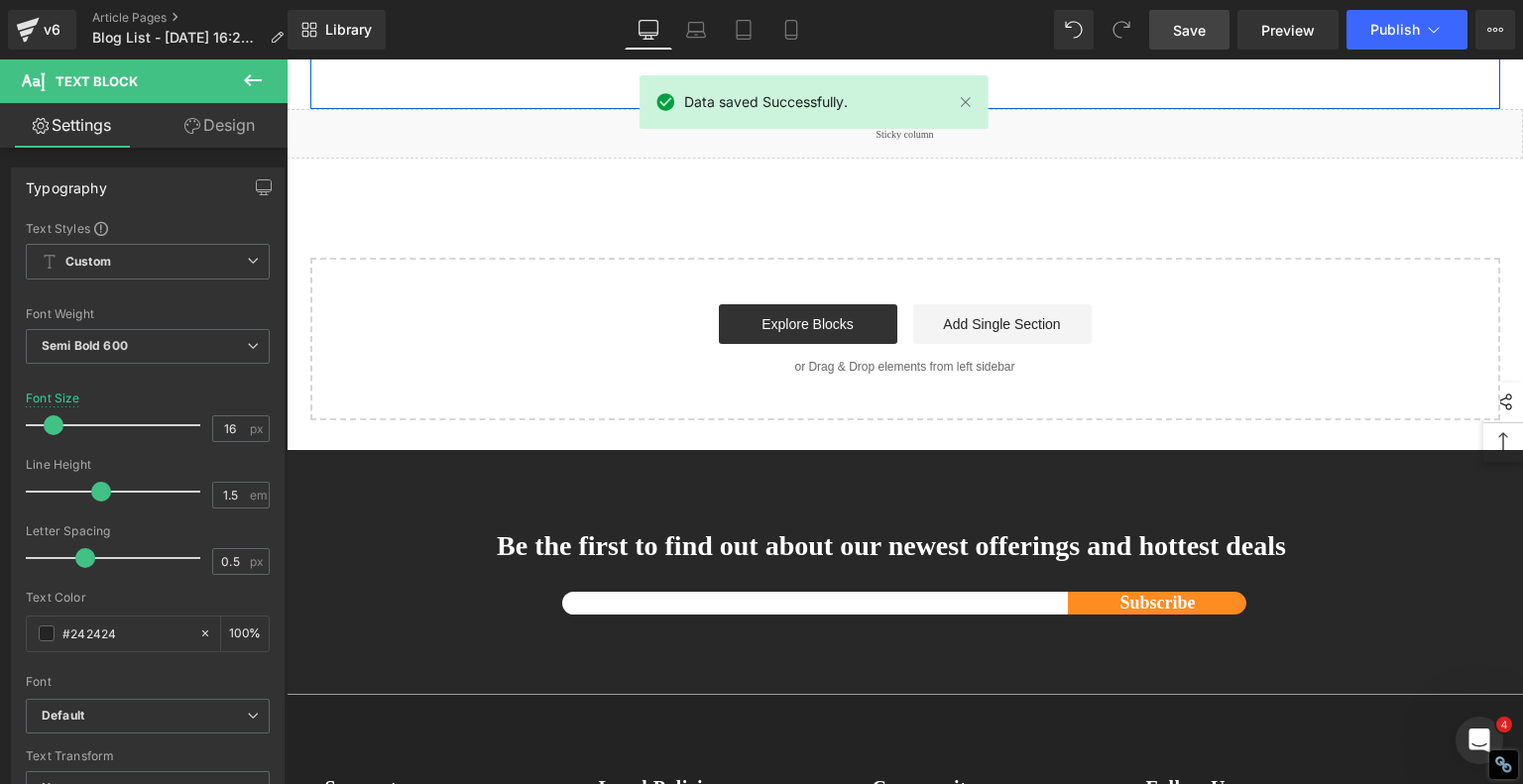 click on "Final Verdict: Is the Algolaser PIXI Worth It?" at bounding box center [1053, -142] 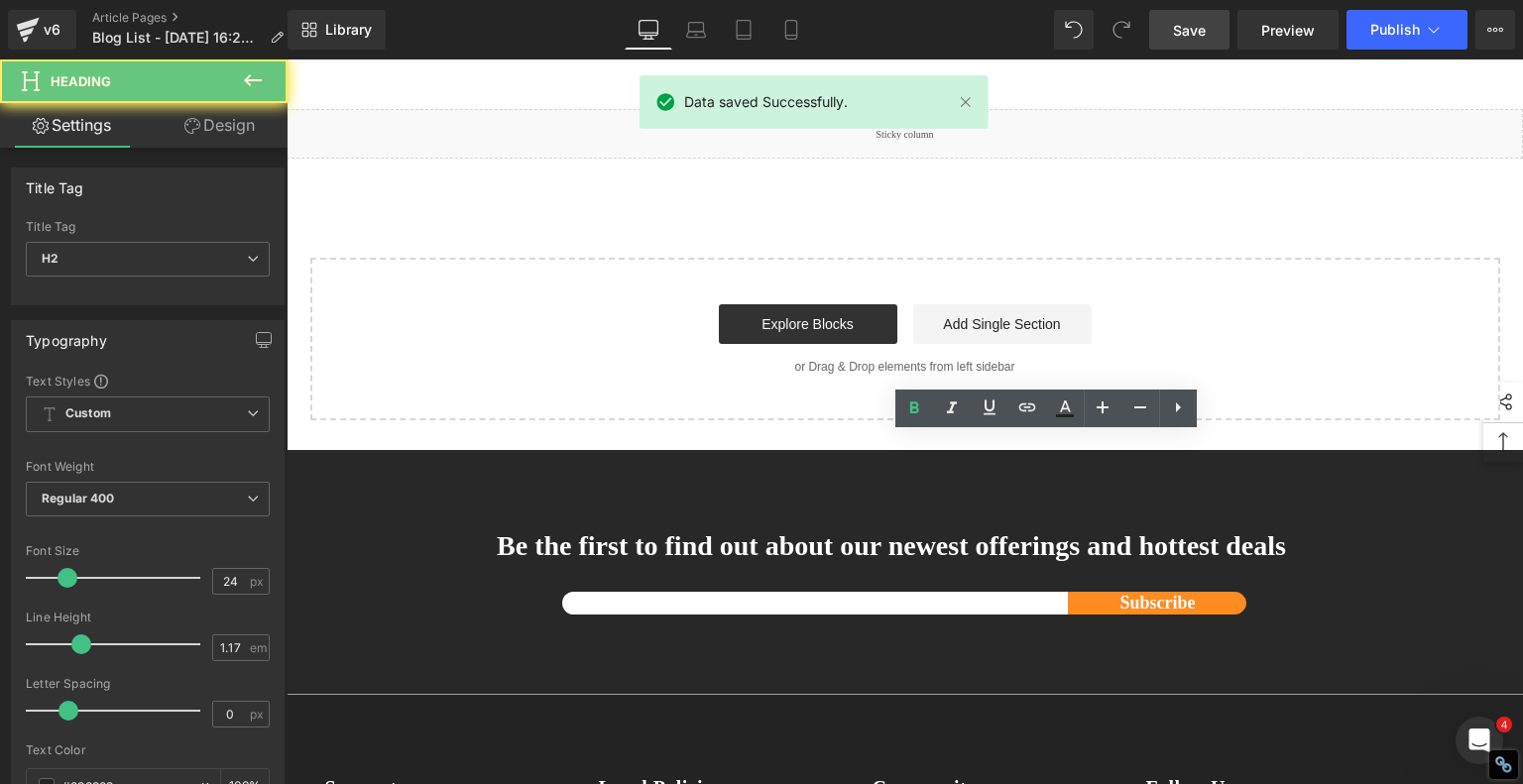 click on "Final Verdict: Is the Algolaser PIXI Worth It?" at bounding box center [1053, -142] 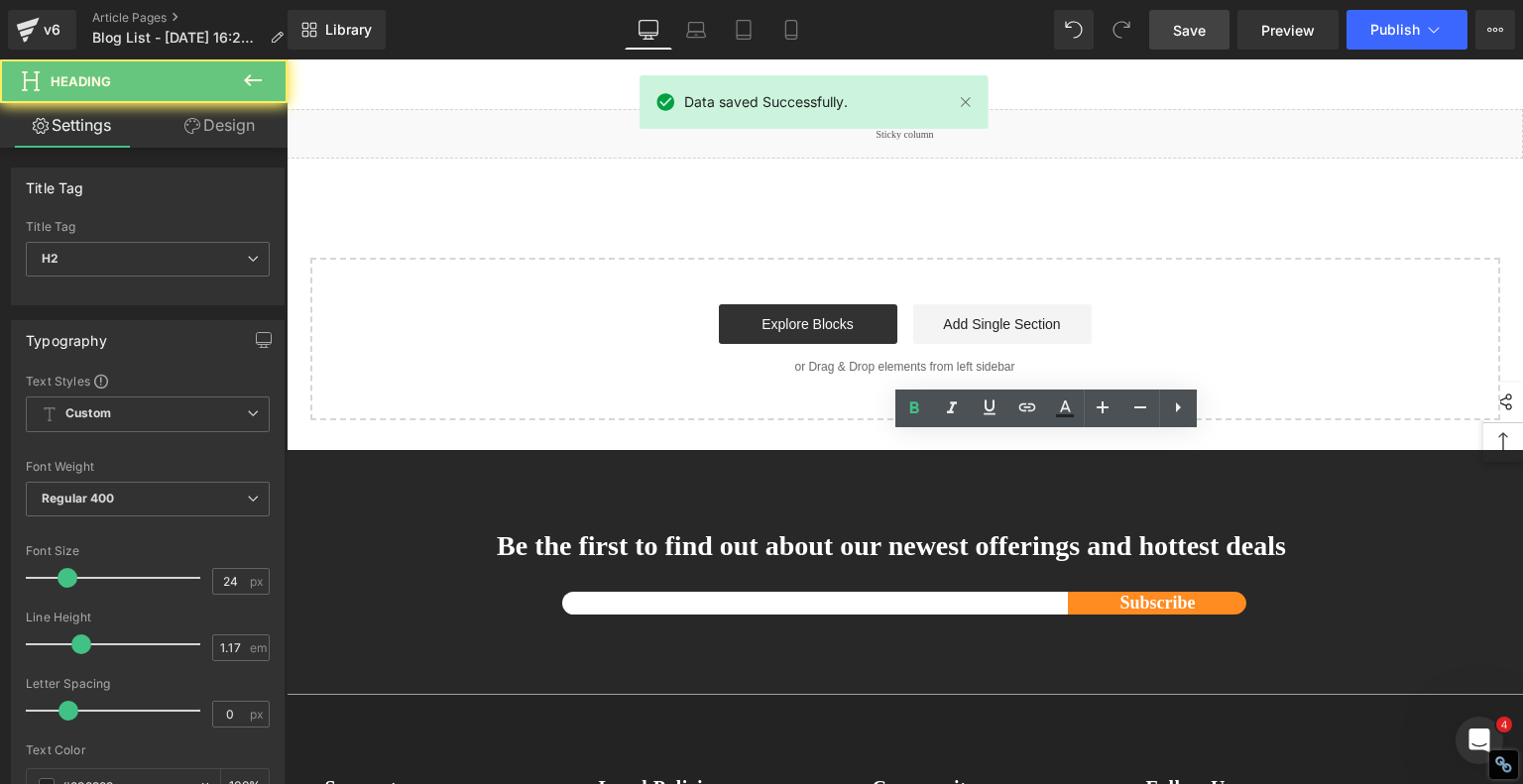 click on "Final Verdict: Is the Algolaser PIXI Worth It?" at bounding box center (1053, -142) 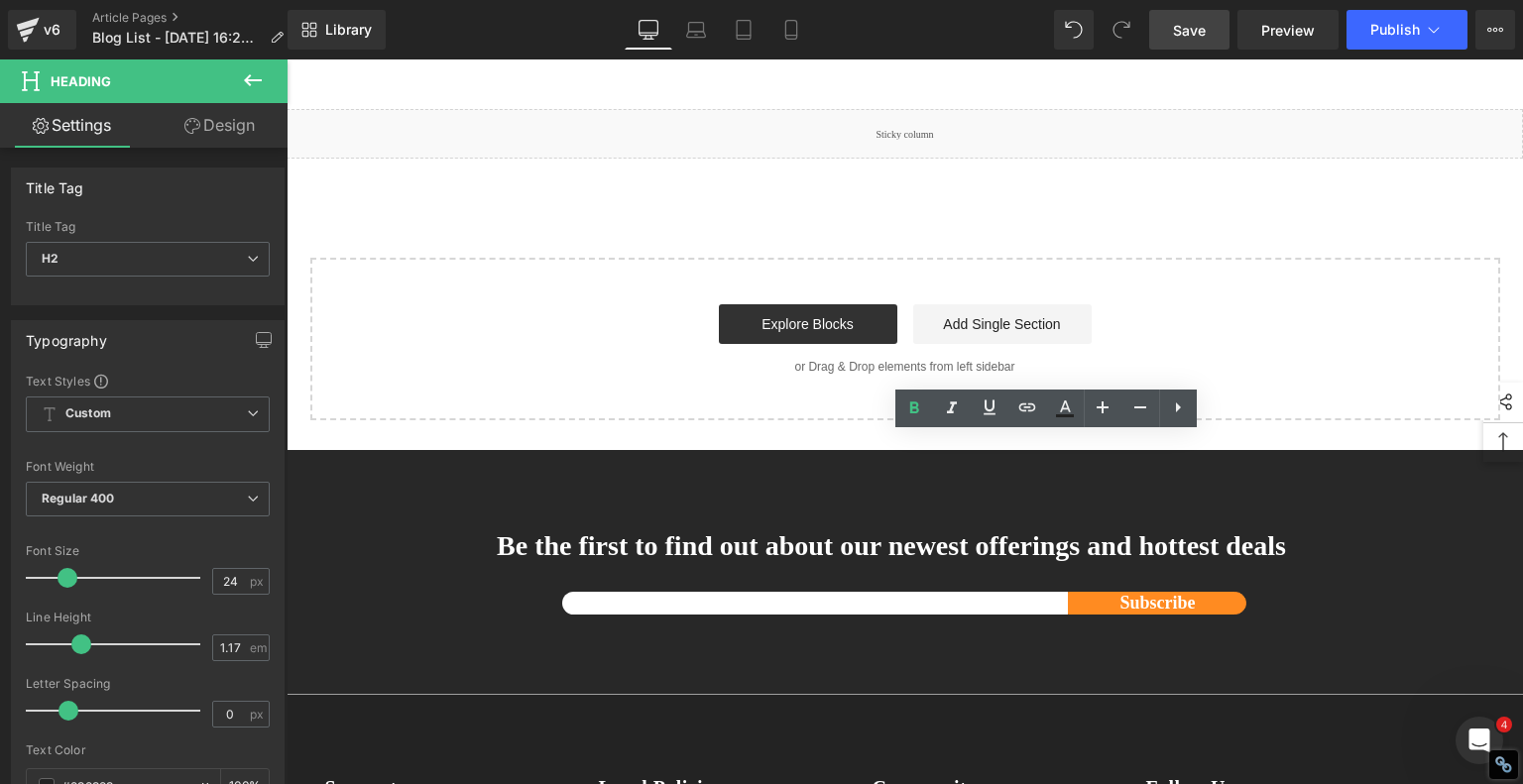 copy on "Final Verdict: Is the Algolaser PIXI Worth It?" 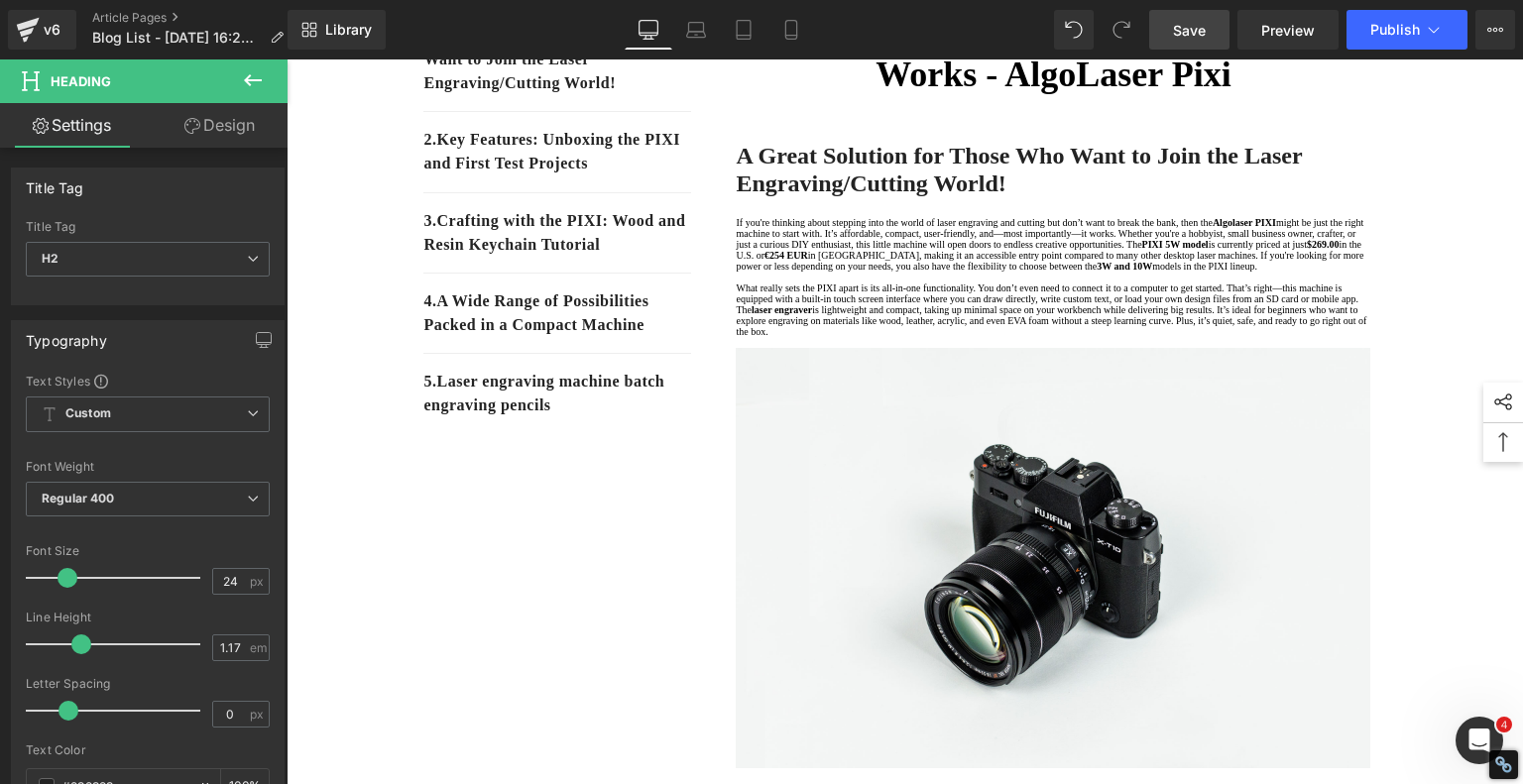 scroll, scrollTop: 198, scrollLeft: 0, axis: vertical 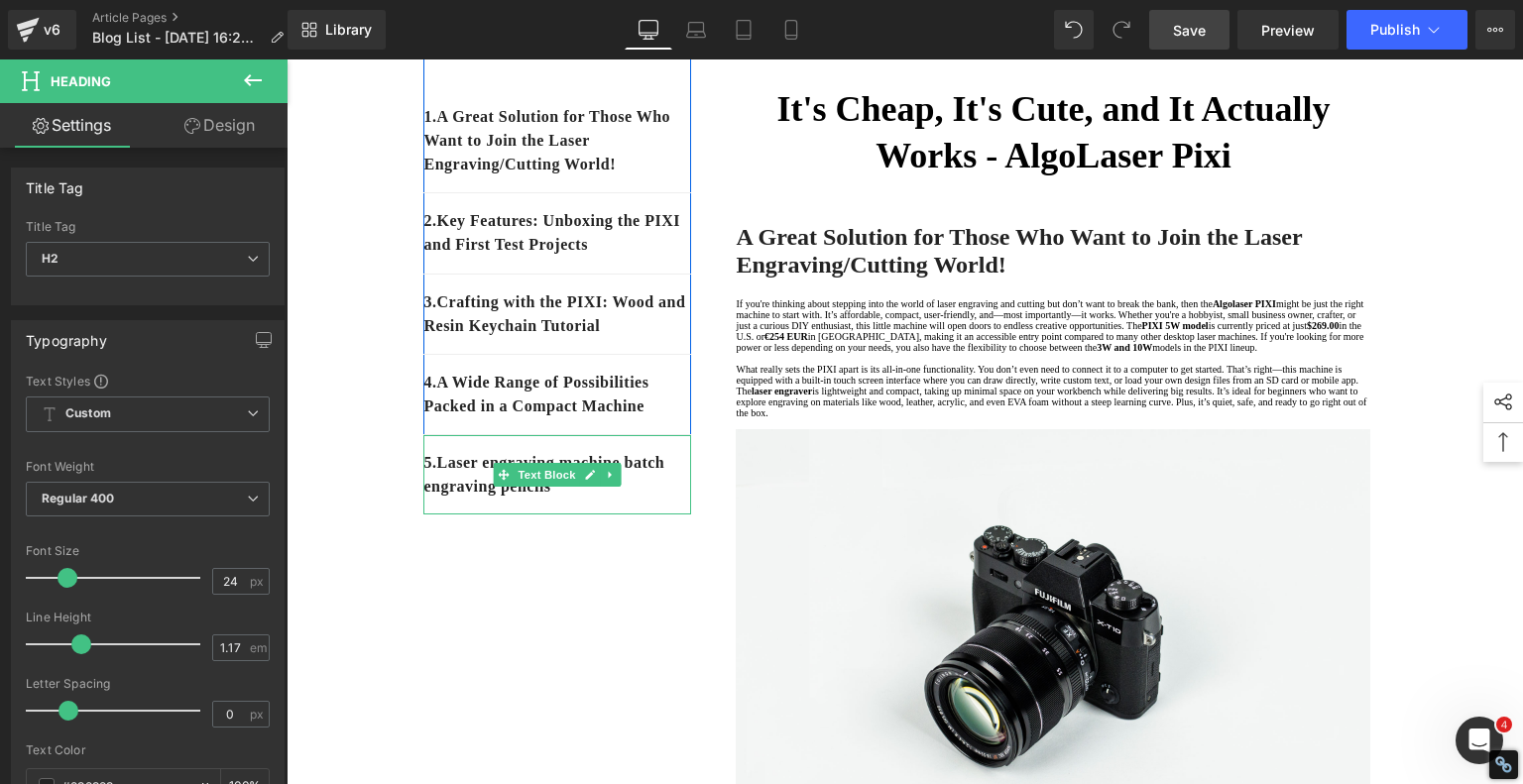click on "5.  Laser engraving machine batch engraving pencils" at bounding box center [557, 475] 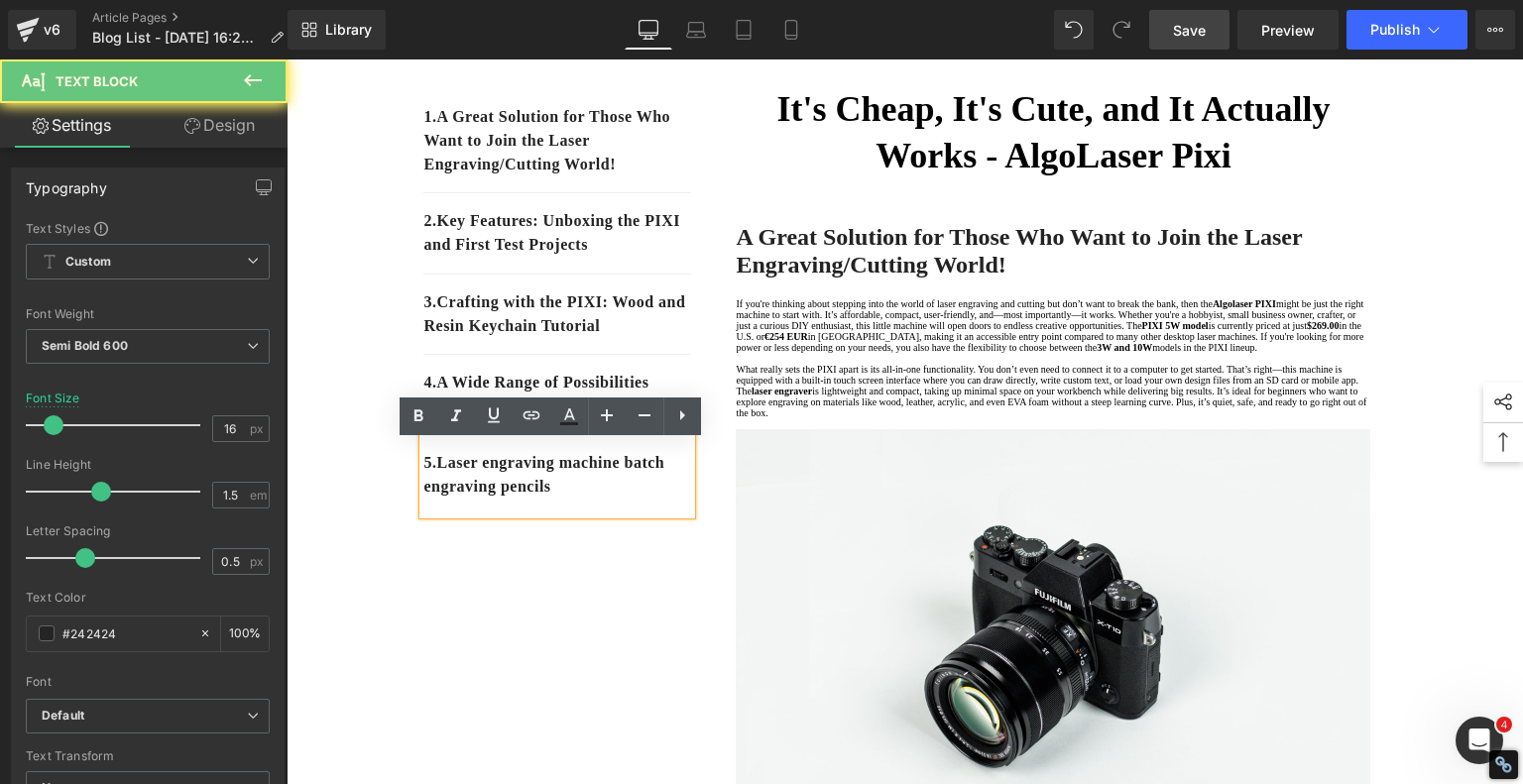 click on "5.  Laser engraving machine batch engraving pencils" at bounding box center (557, 475) 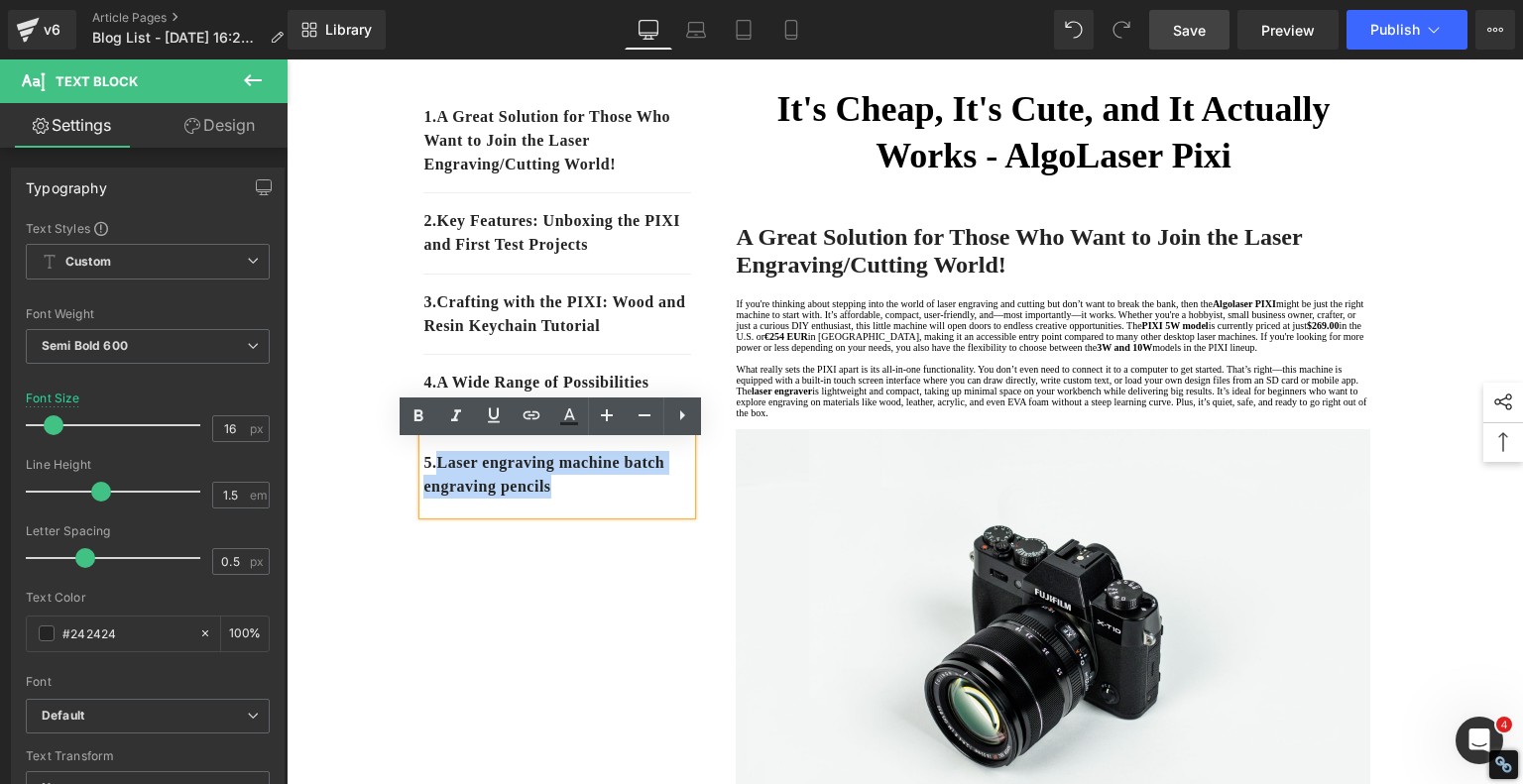 drag, startPoint x: 621, startPoint y: 491, endPoint x: 437, endPoint y: 474, distance: 184.78366 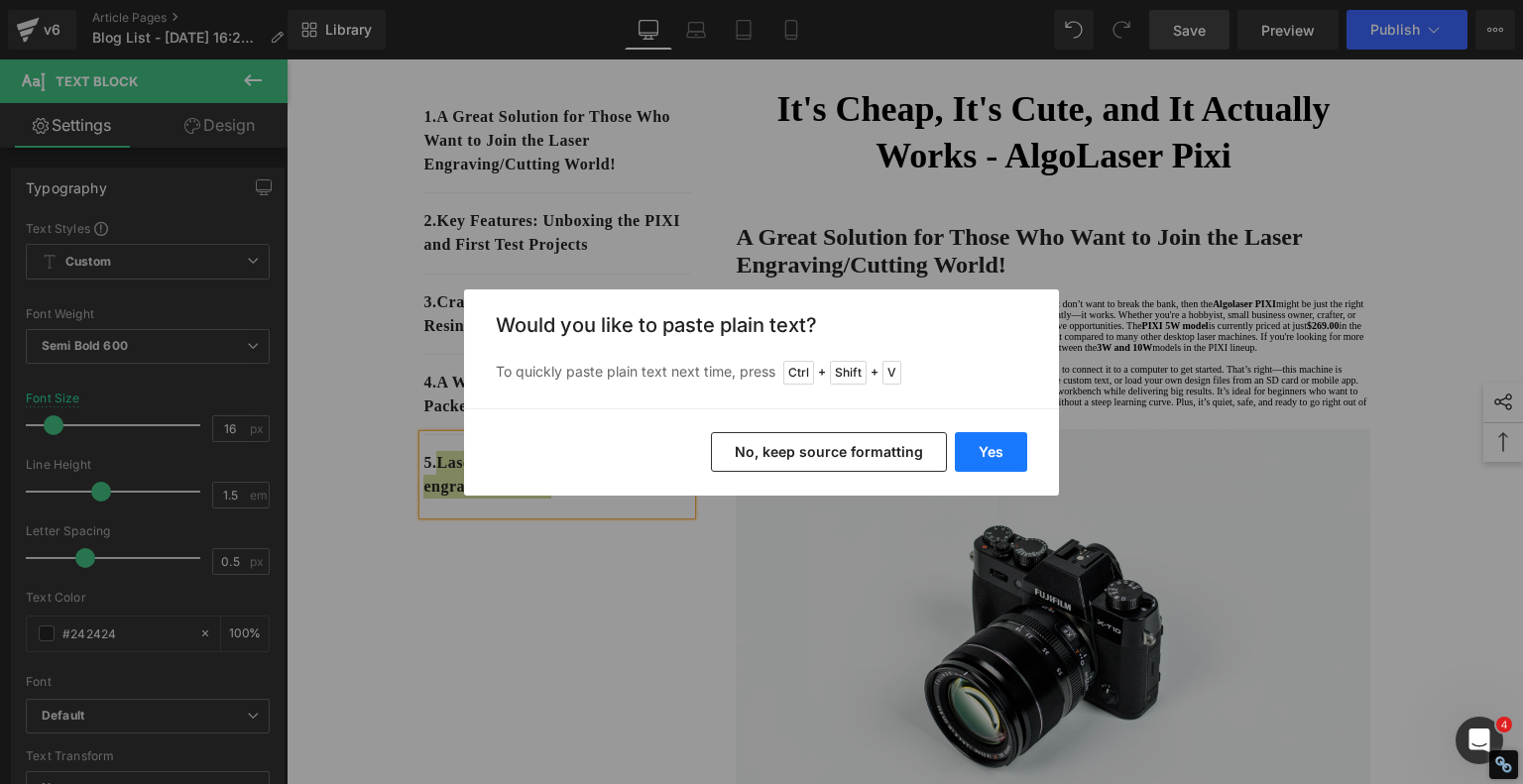 click on "Yes" at bounding box center (991, 452) 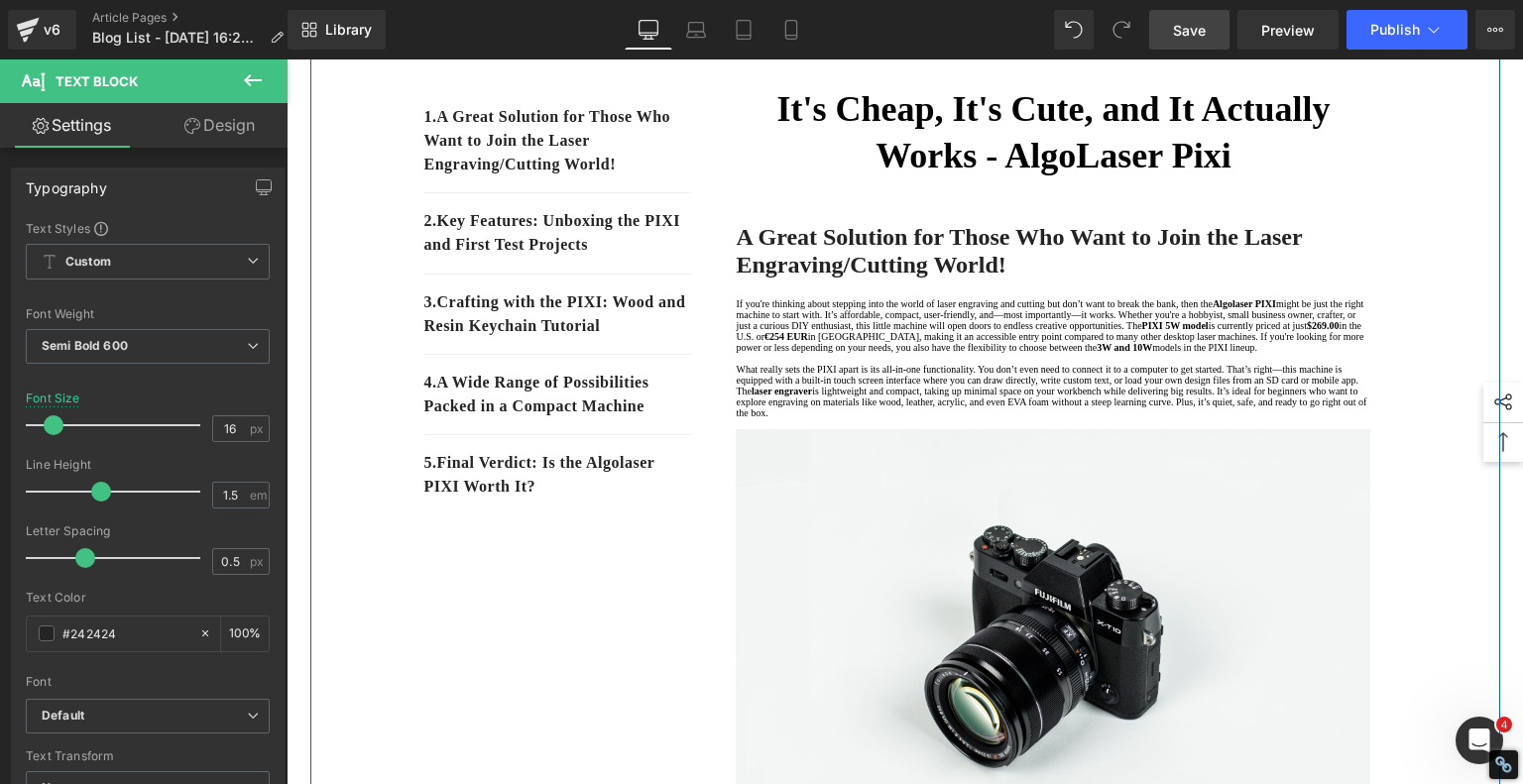 click on "1.  A Great Solution for Those Who Want to Join the Laser Engraving/Cutting World! Text Block         2.  Key Features: Unboxing the PIXI and First Test Projects Text Block         3.  Crafting with the PIXI: Wood and Resin Keychain Tutorial Text Block         4.  A Wide Range of Possibilities Packed in a Compact Machine Text Block         5.  Final Verdict: Is the Algolaser PIXI Worth It? Text Block         Row         It's Cheap, It's Cute, and It Actually Works - AlgoLaser Pixi Heading         A Great Solution for Those Who Want to Join the Laser Engraving/Cutting World! Heading         If you're thinking about stepping into the world of laser engraving and cutting but don’t want to break the bank, then the  Algolaser PIXI PIXI 5W model  is currently priced at just  $269.00  in the U.S. or  €254 EUR 3W and 10W  models in the PIXI lineup.
laser engraver Text Block         Image         Row         Key Features: Unboxing the PIXI and First Test Projects Heading         PIXI unit
laser engraver" at bounding box center [905, 1546] 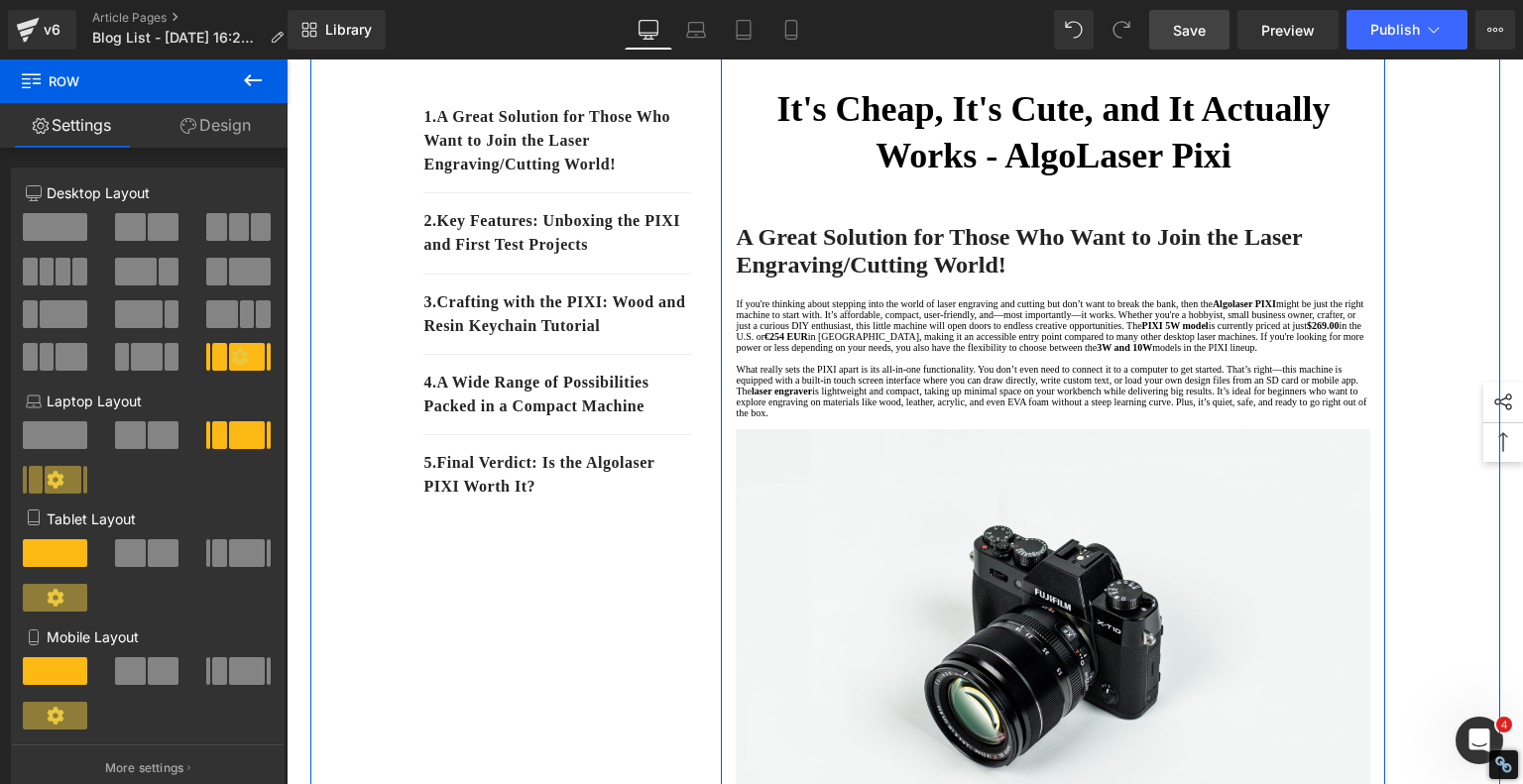 click on "If you're thinking about stepping into the world of laser engraving and cutting but don’t want to break the bank, then the" at bounding box center (974, 303) 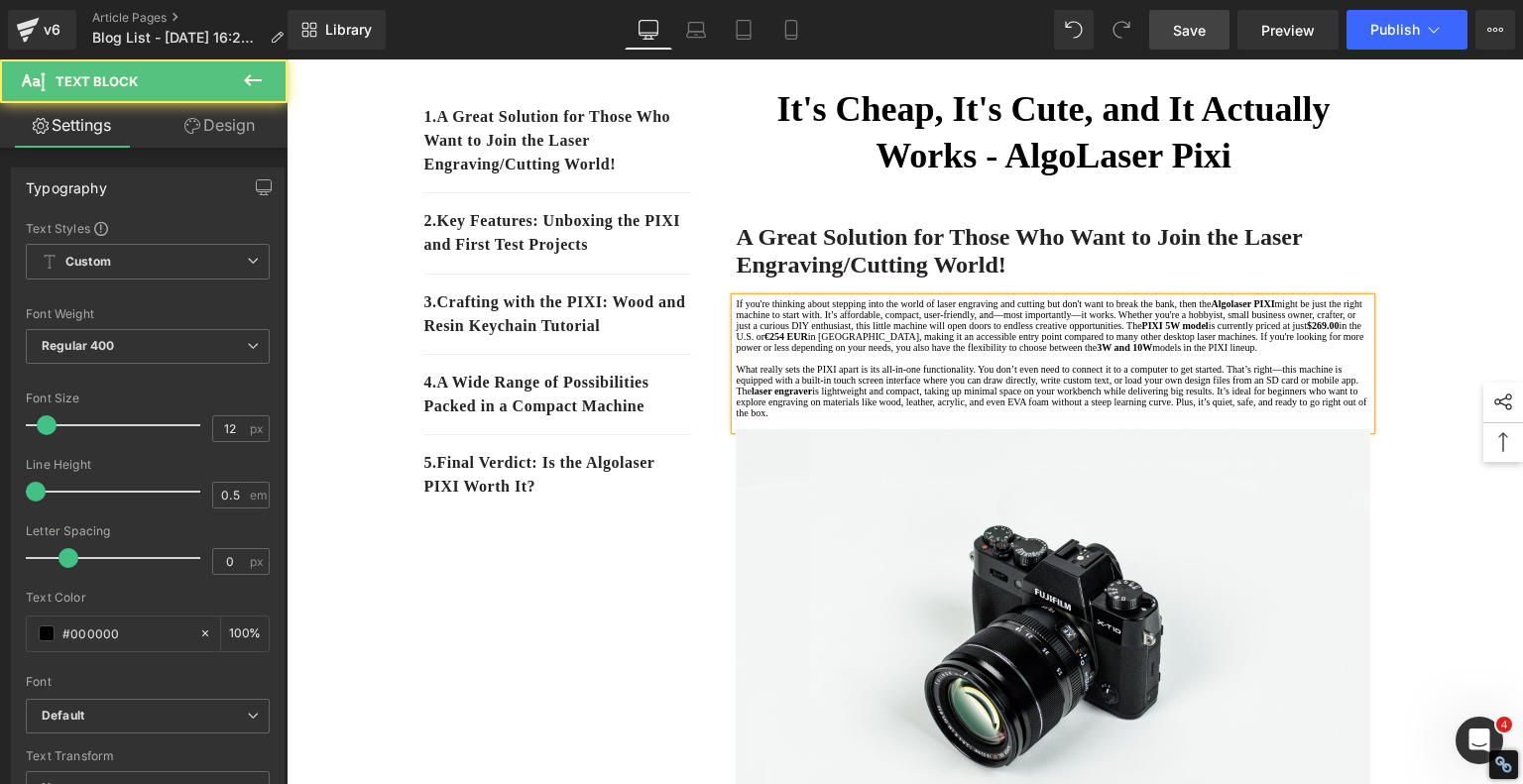 click on "might be just the right machine to start with. It’s affordable, compact, user-friendly, and—most importantly—it works. Whether you're a hobbyist, small business owner, crafter, or just a curious DIY enthusiast, this little machine will open doors to endless creative opportunities. The" at bounding box center (1048, 314) 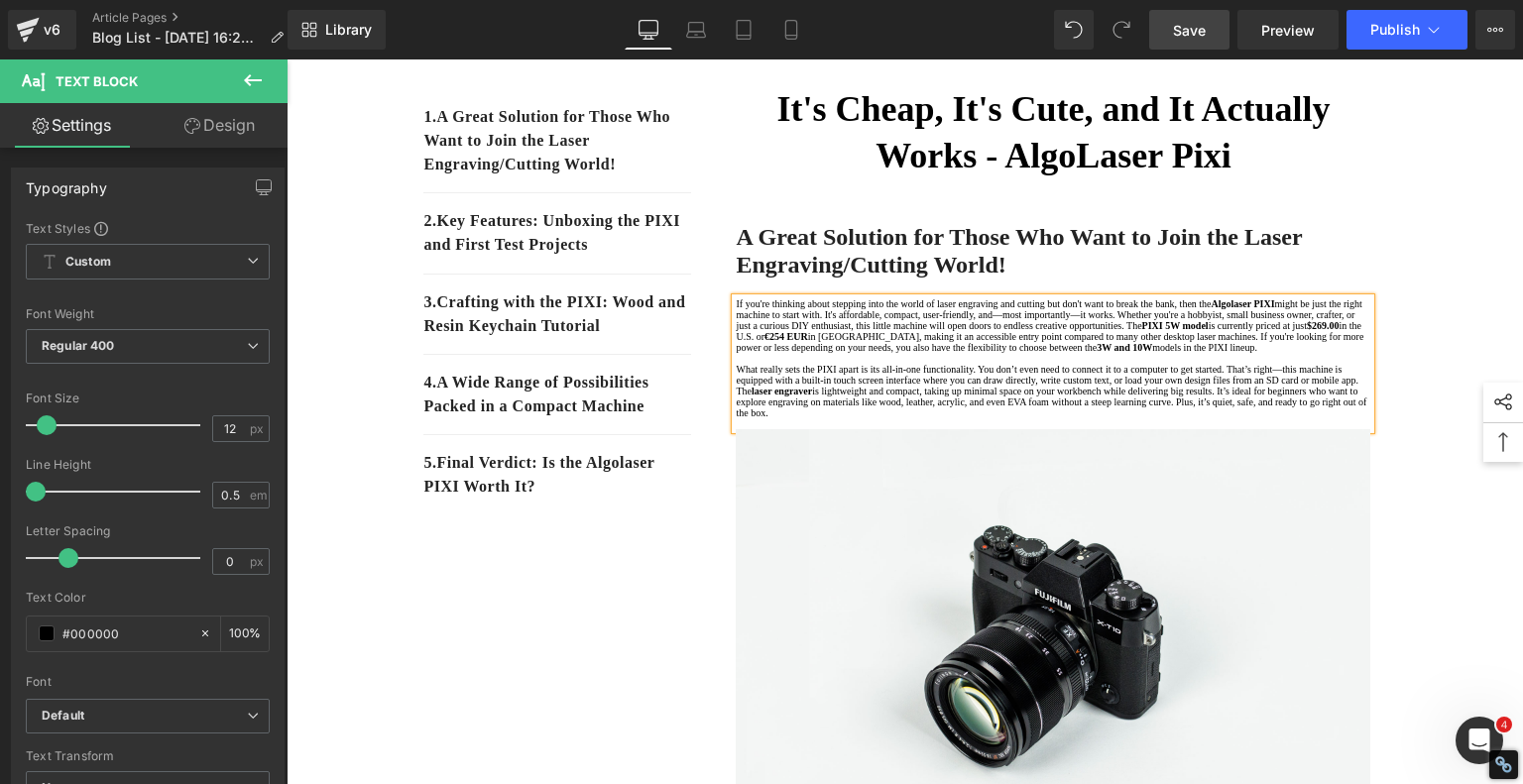 click on "What really sets the PIXI apart is its all-in-one functionality. You don’t even need to connect it to a computer to get started. That’s right—this machine is equipped with a built-in touch screen interface where you can draw directly, write custom text, or load your own design files from an SD card or mobile app. The" at bounding box center [1047, 380] 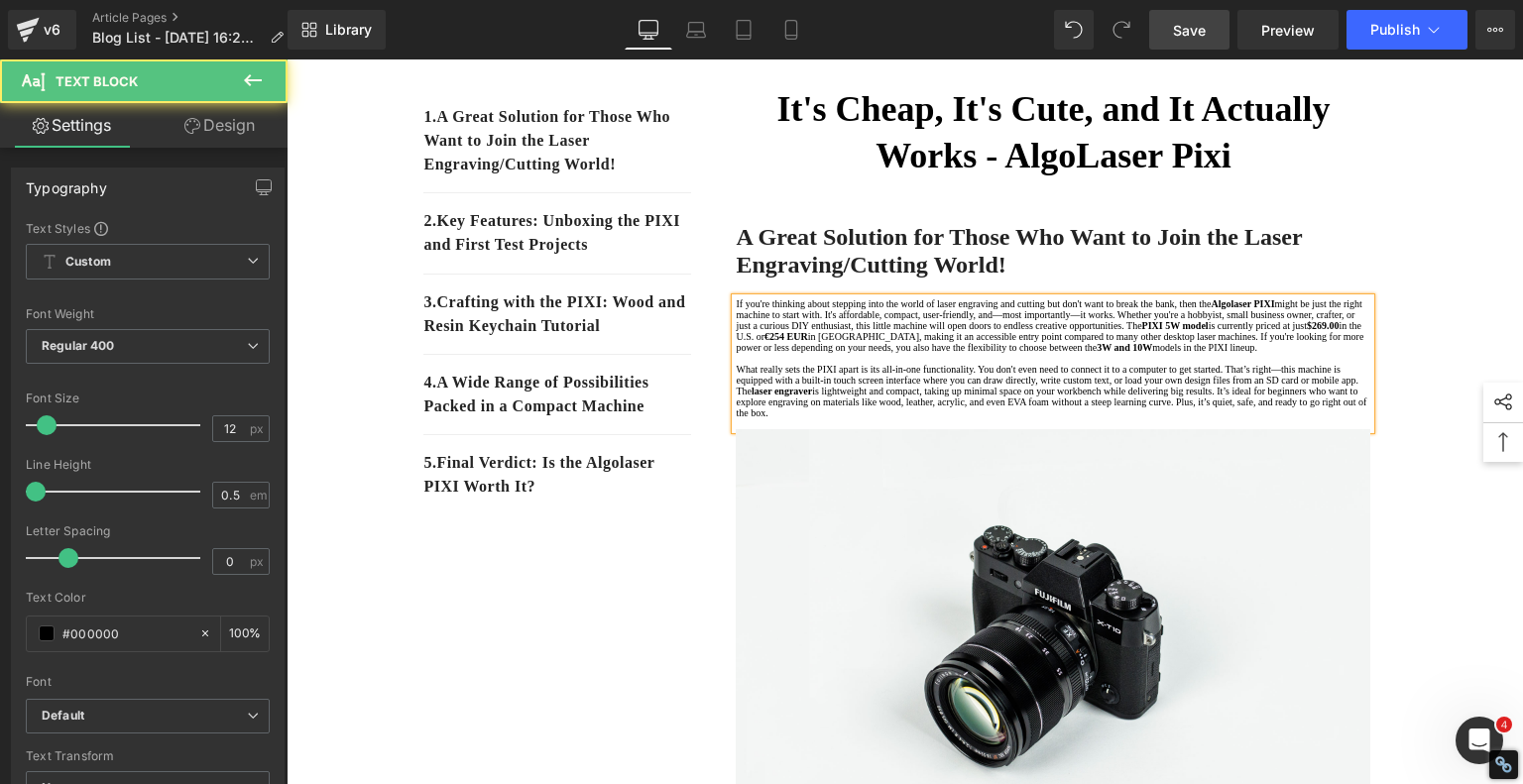 click on "What really sets the PIXI apart is its all-in-one functionality. You don't even need to connect it to a computer to get started. That’s right—this machine is equipped with a built-in touch screen interface where you can draw directly, write custom text, or load your own design files from an SD card or mobile app. The" at bounding box center (1047, 380) 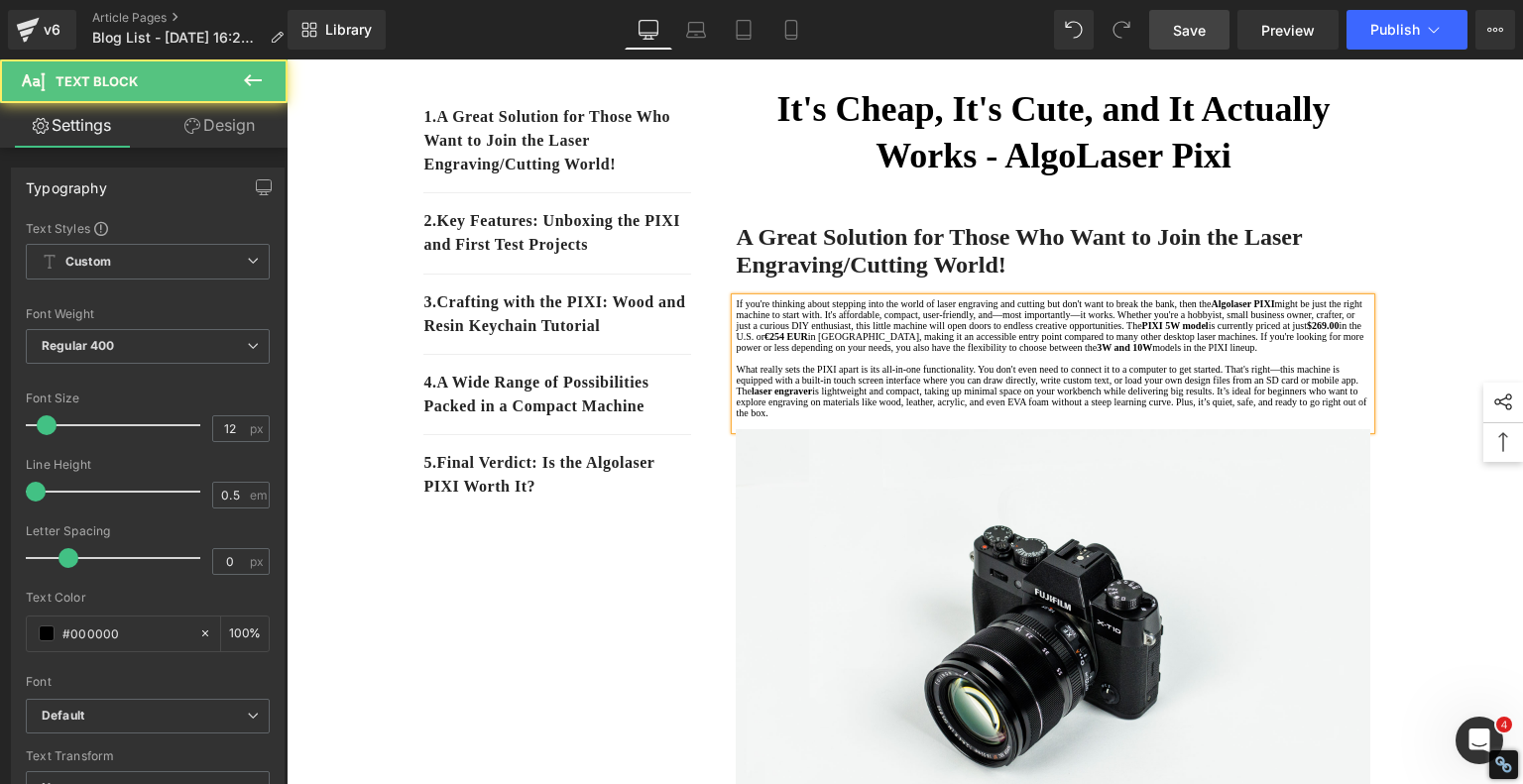 click on "is lightweight and compact, taking up minimal space on your workbench while delivering big results. It’s ideal for beginners who want to explore engraving on materials like wood, leather, acrylic, and even EVA foam without a steep learning curve. Plus, it’s quiet, safe, and ready to go right out of the box." at bounding box center [1051, 401] 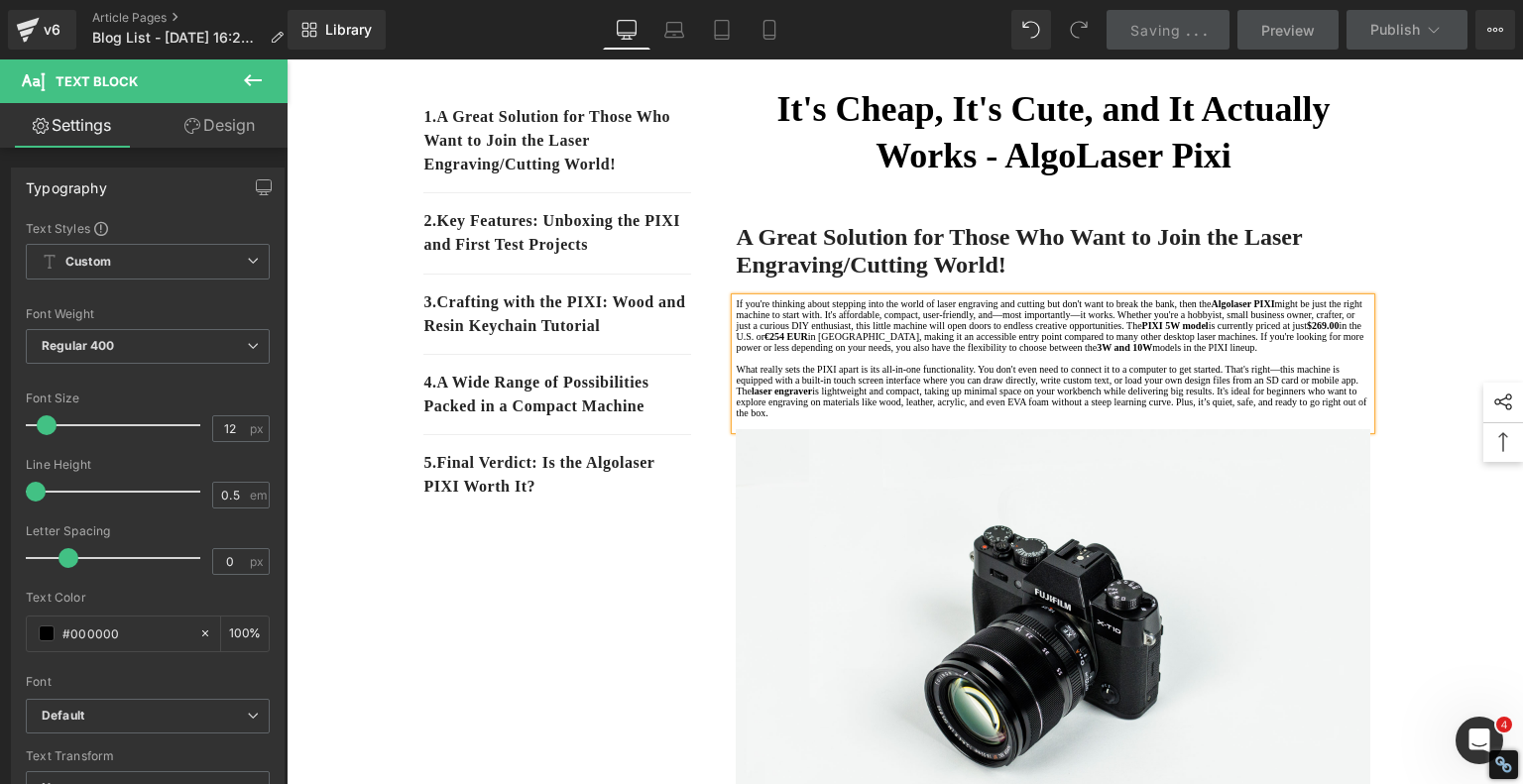 click on "is lightweight and compact, taking up minimal space on your workbench while delivering big results. It's ideal for beginners who want to explore engraving on materials like wood, leather, acrylic, and even EVA foam without a steep learning curve. Plus, it’s quiet, safe, and ready to go right out of the box." at bounding box center (1051, 401) 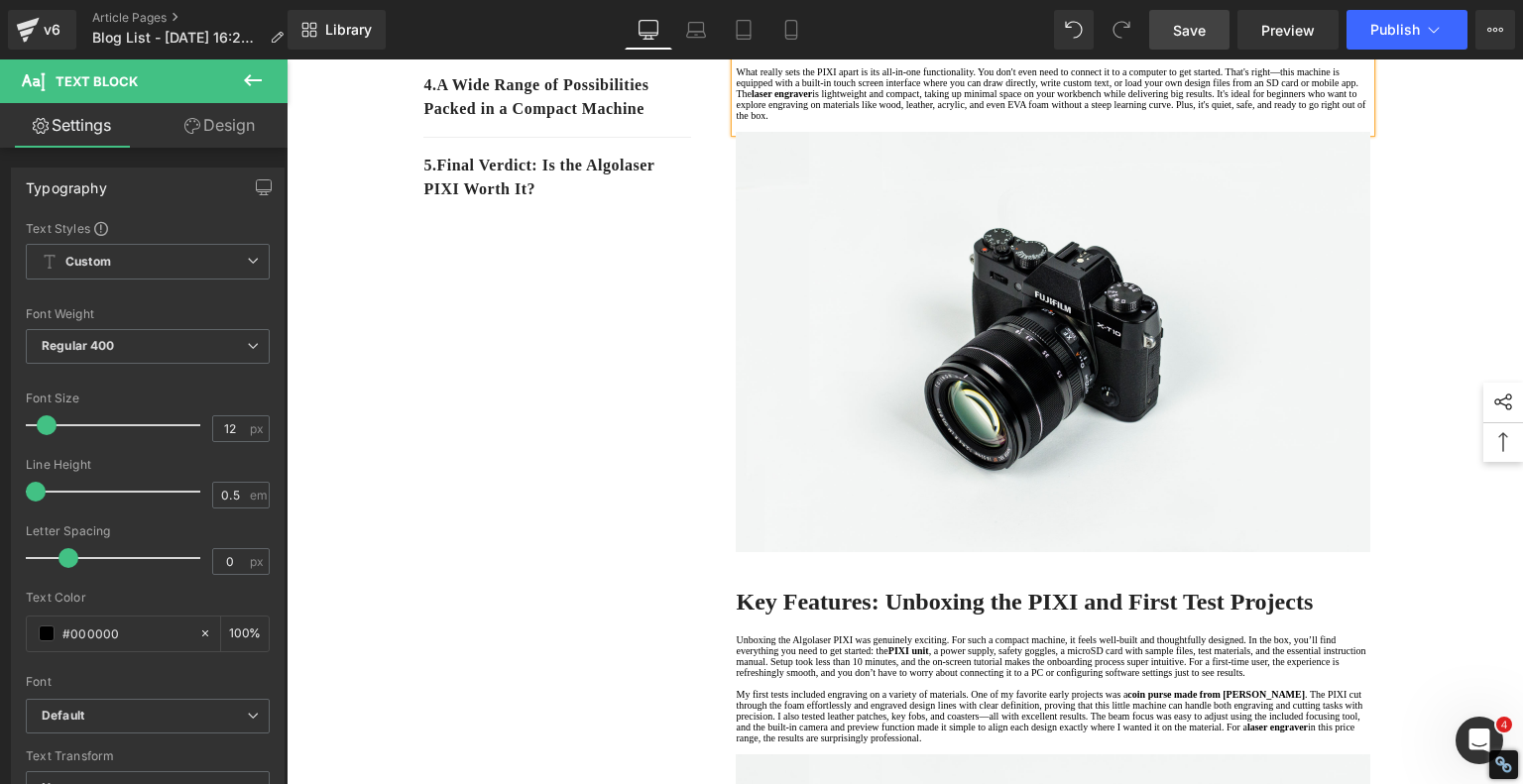 scroll, scrollTop: 793, scrollLeft: 0, axis: vertical 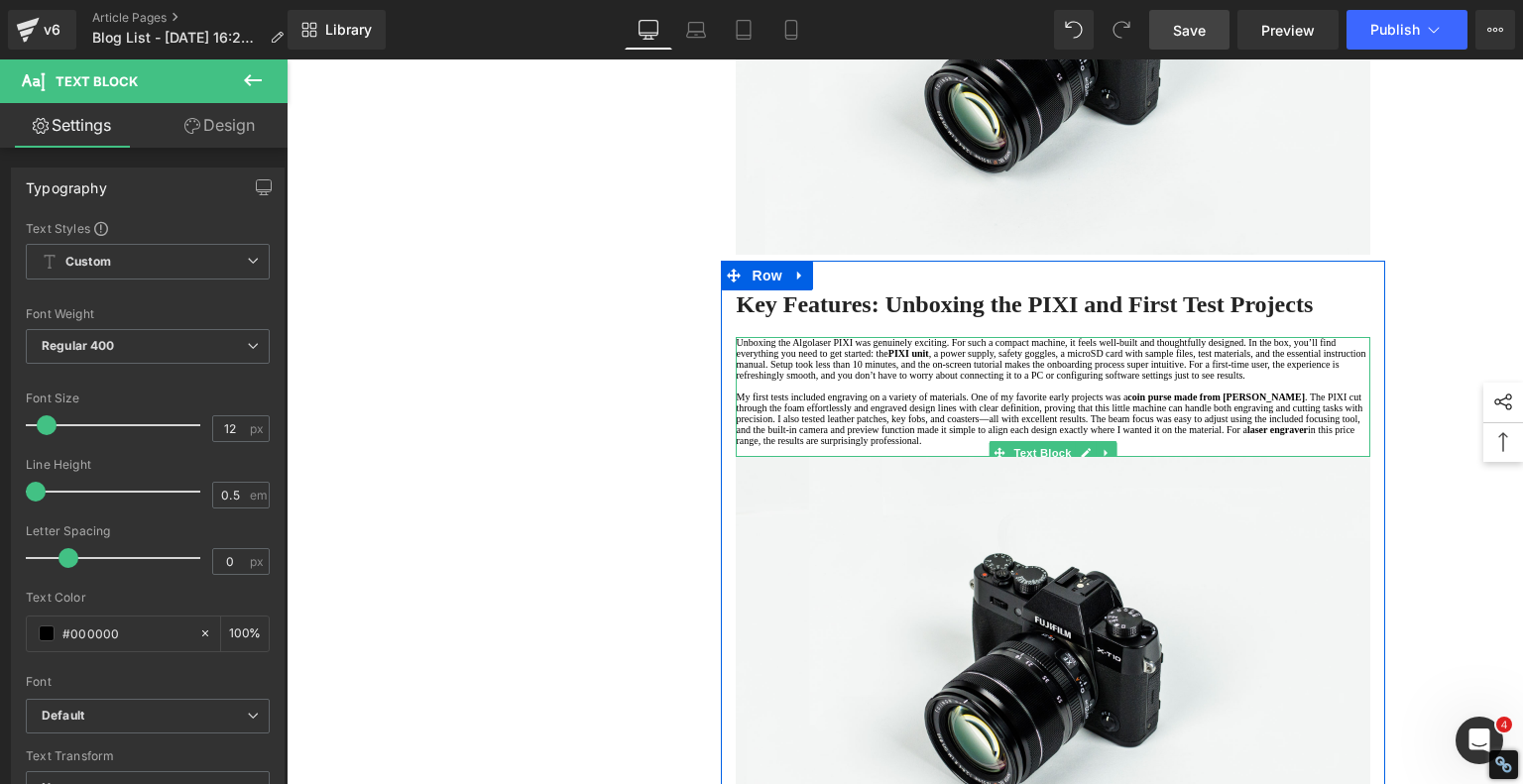 click on "Unboxing the Algolaser PIXI was genuinely exciting. For such a compact machine, it feels well-built and thoughtfully designed. In the box, you’ll find everything you need to get started: the" at bounding box center (1035, 348) 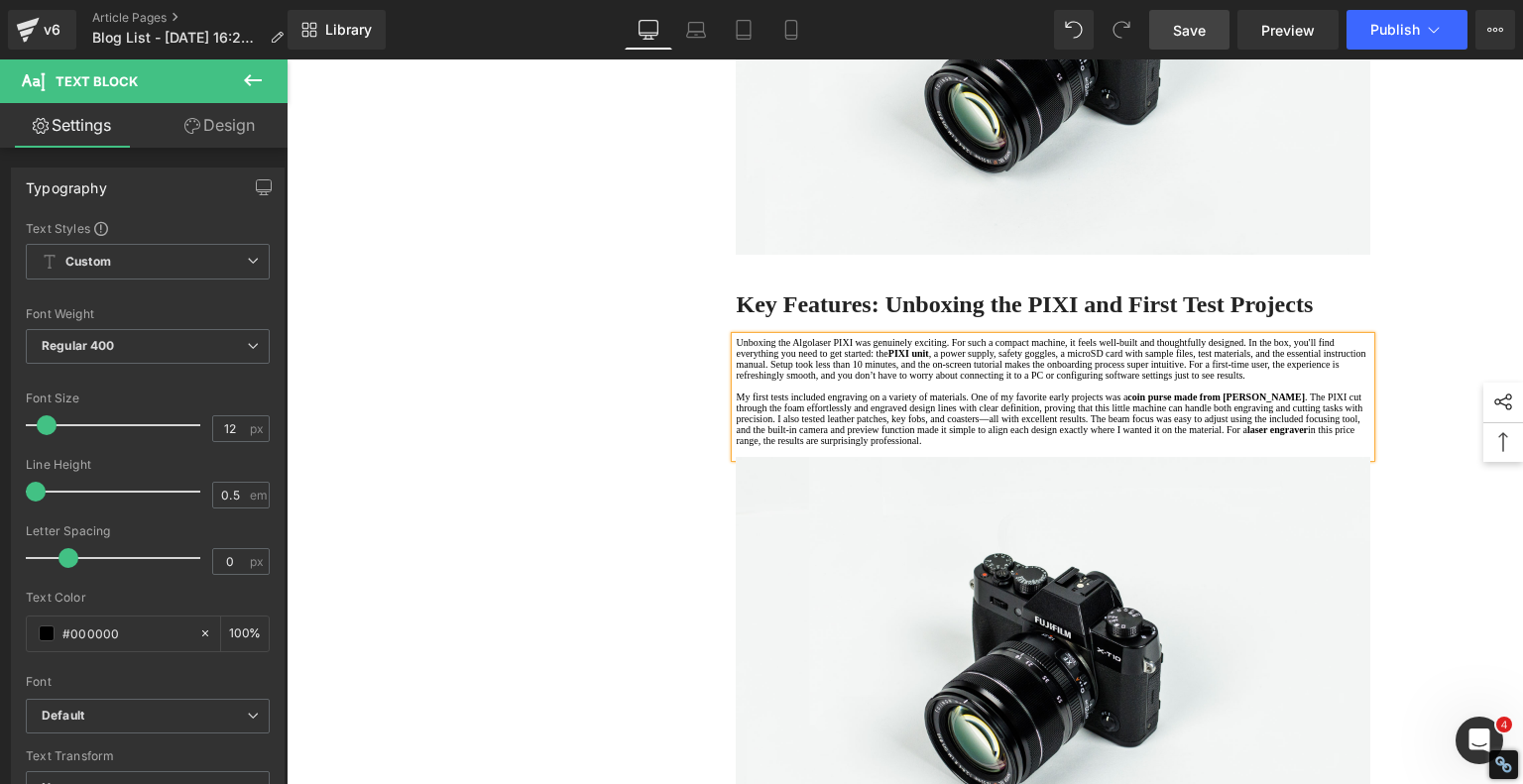click on ", a power supply, safety goggles, a microSD card with sample files, test materials, and the essential instruction manual. Setup took less than 10 minutes, and the on-screen tutorial makes the onboarding process super intuitive. For a first-time user, the experience is refreshingly smooth, and you don’t have to worry about connecting it to a PC or configuring software settings just to see results." at bounding box center (1050, 364) 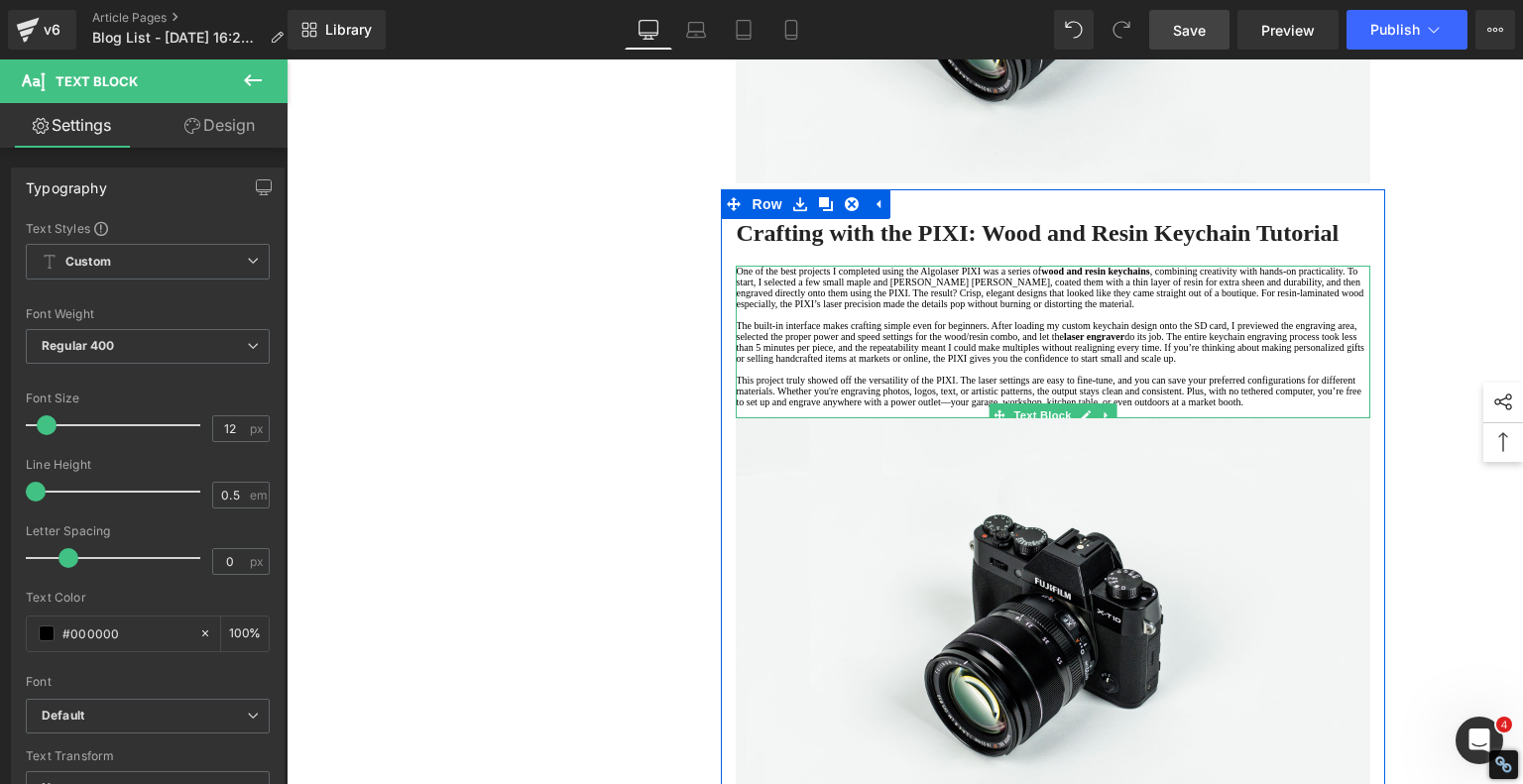 scroll, scrollTop: 1586, scrollLeft: 0, axis: vertical 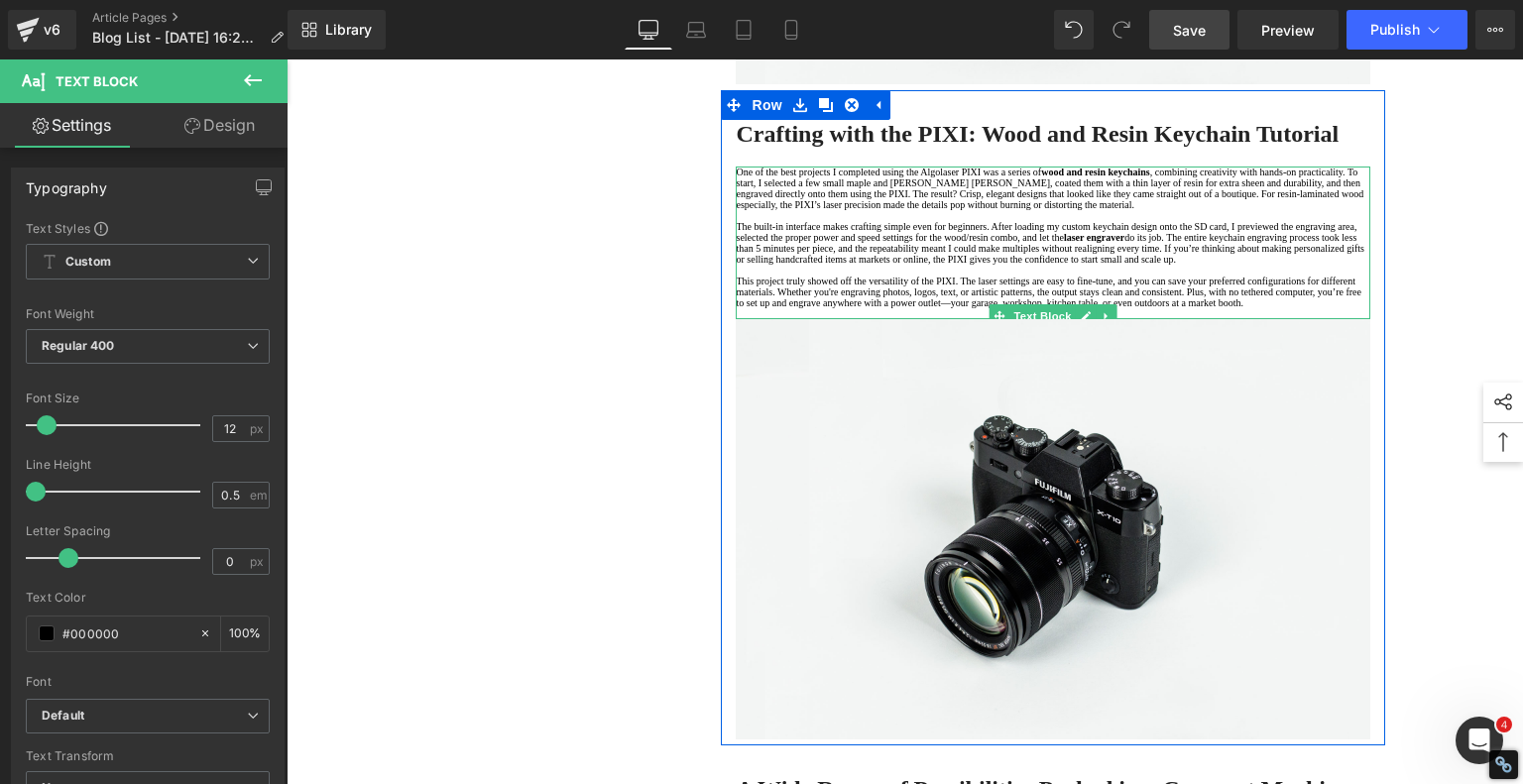 click at bounding box center (1053, 270) 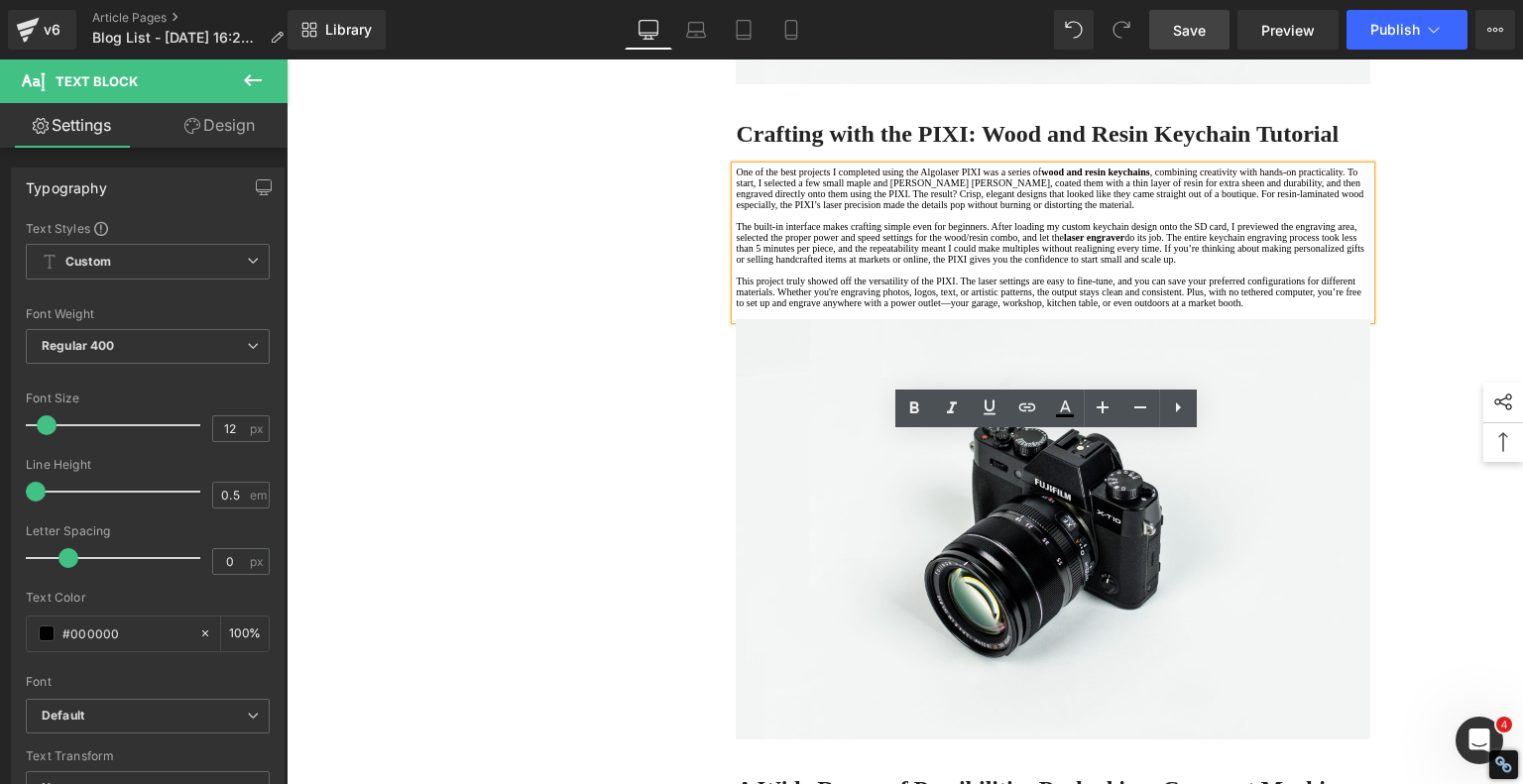 click on "do its job. The entire keychain engraving process took less than 5 minutes per piece, and the repeatability meant I could make multiples without realigning every time. If you’re thinking about making personalized gifts or selling handcrafted items at markets or online, the PIXI gives you the confidence to start small and scale up." at bounding box center (1049, 248) 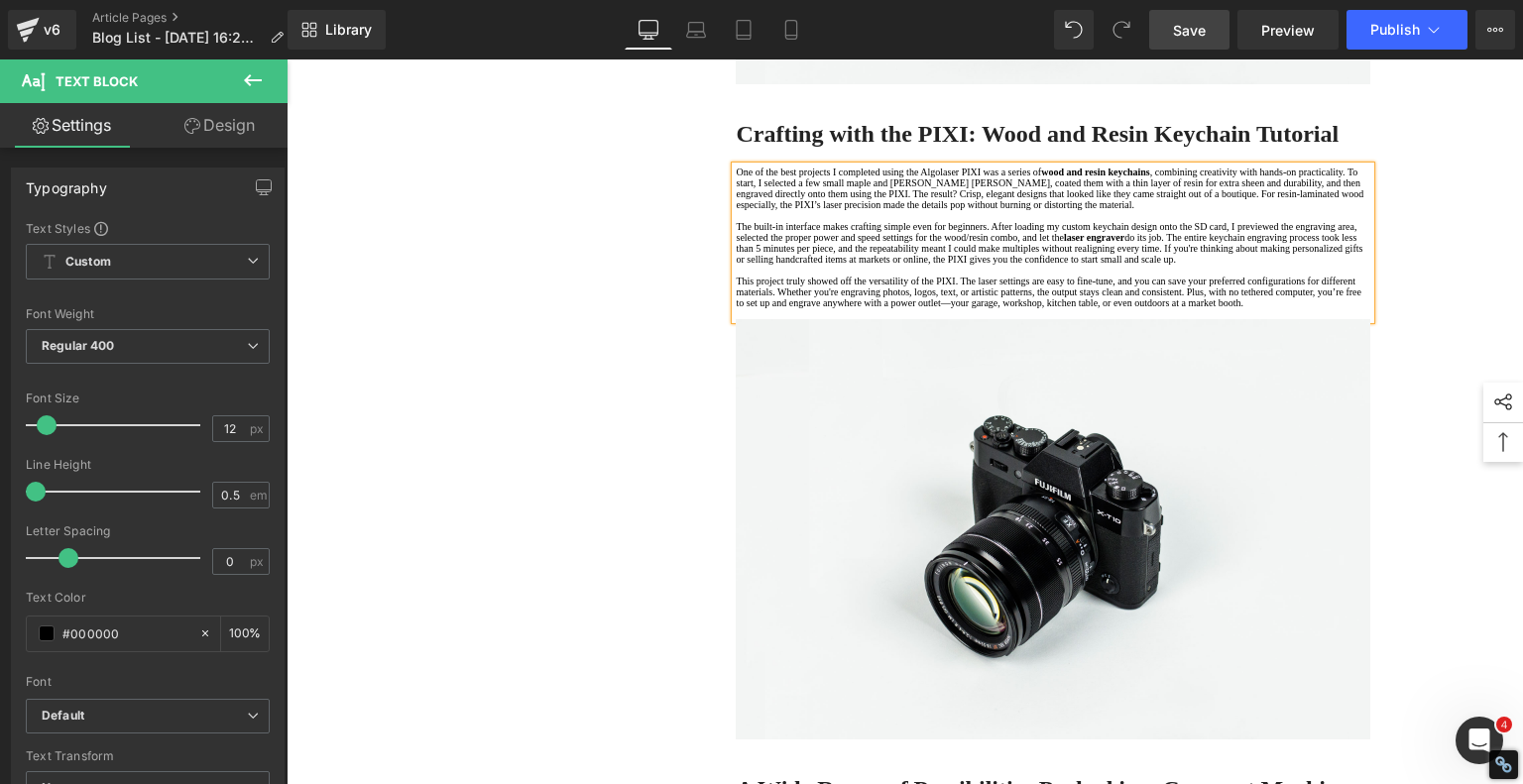 click on ", combining creativity with hands-on practicality. To start, I selected a few small maple and cherry wood blanks, coated them with a thin layer of resin for extra sheen and durability, and then engraved directly onto them using the PIXI. The result? Crisp, elegant designs that looked like they came straight out of a boutique. For resin-laminated wood especially, the PIXI’s laser precision made the details pop without burning or distorting the material." at bounding box center (1049, 188) 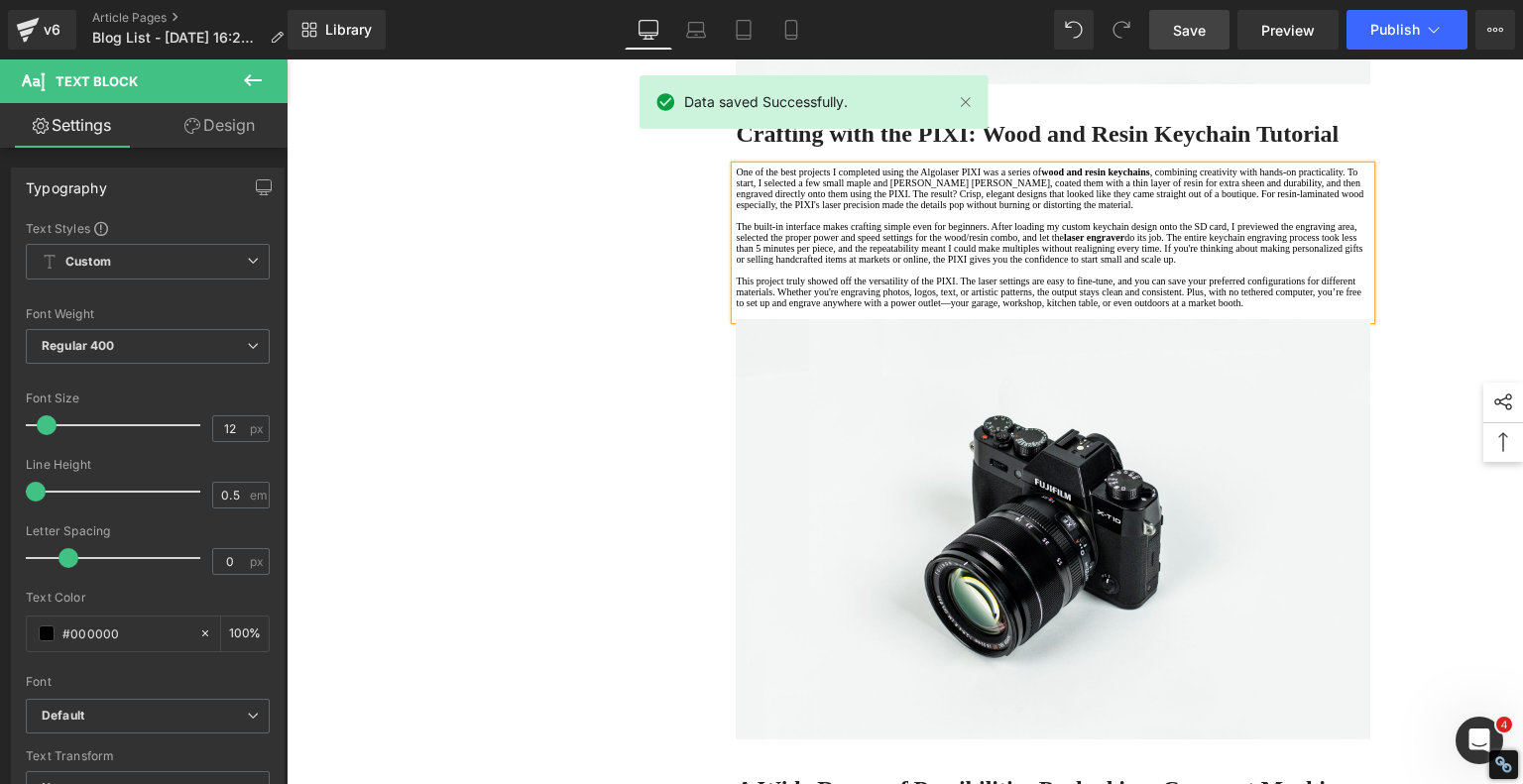 scroll, scrollTop: 1685, scrollLeft: 0, axis: vertical 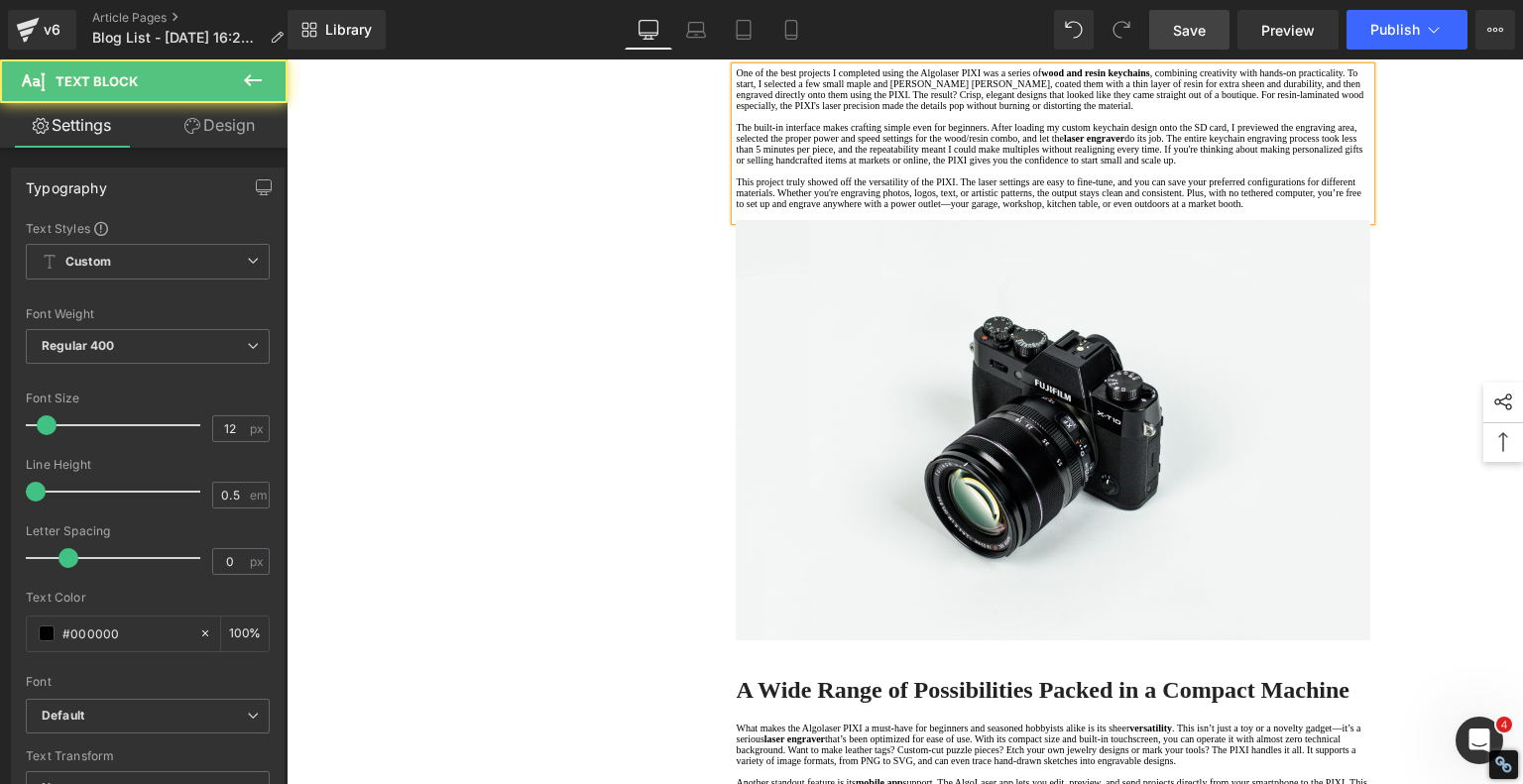 click on "This project truly showed off the versatility of the PIXI. The laser settings are easy to fine-tune, and you can save your preferred configurations for different materials. Whether you're engraving photos, logos, text, or artistic patterns, the output stays clean and consistent. Plus, with no tethered computer, you’re free to set up and engrave anywhere with a power outlet—your garage, workshop, kitchen table, or even outdoors at a market booth." at bounding box center (1053, 192) 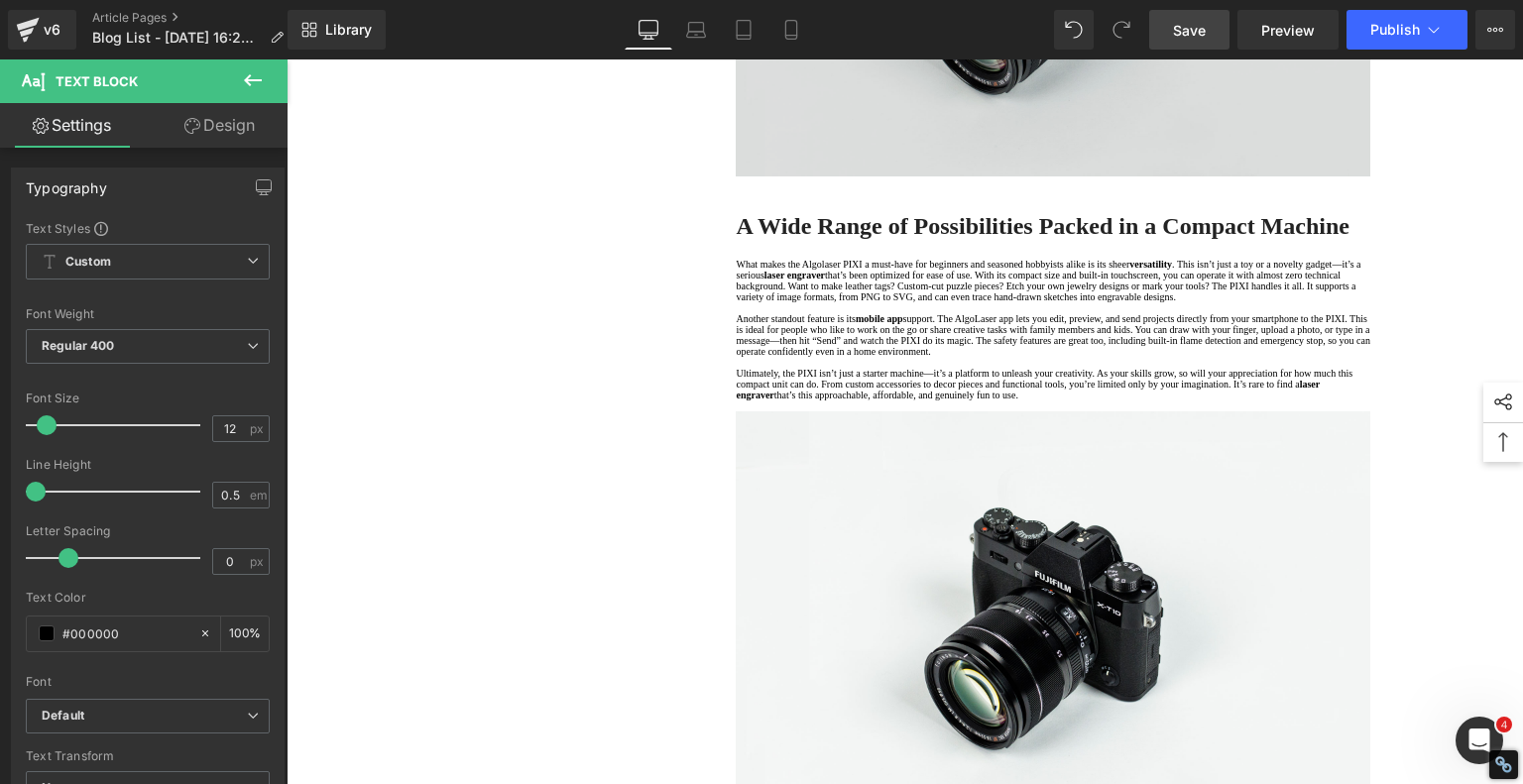 scroll, scrollTop: 2379, scrollLeft: 0, axis: vertical 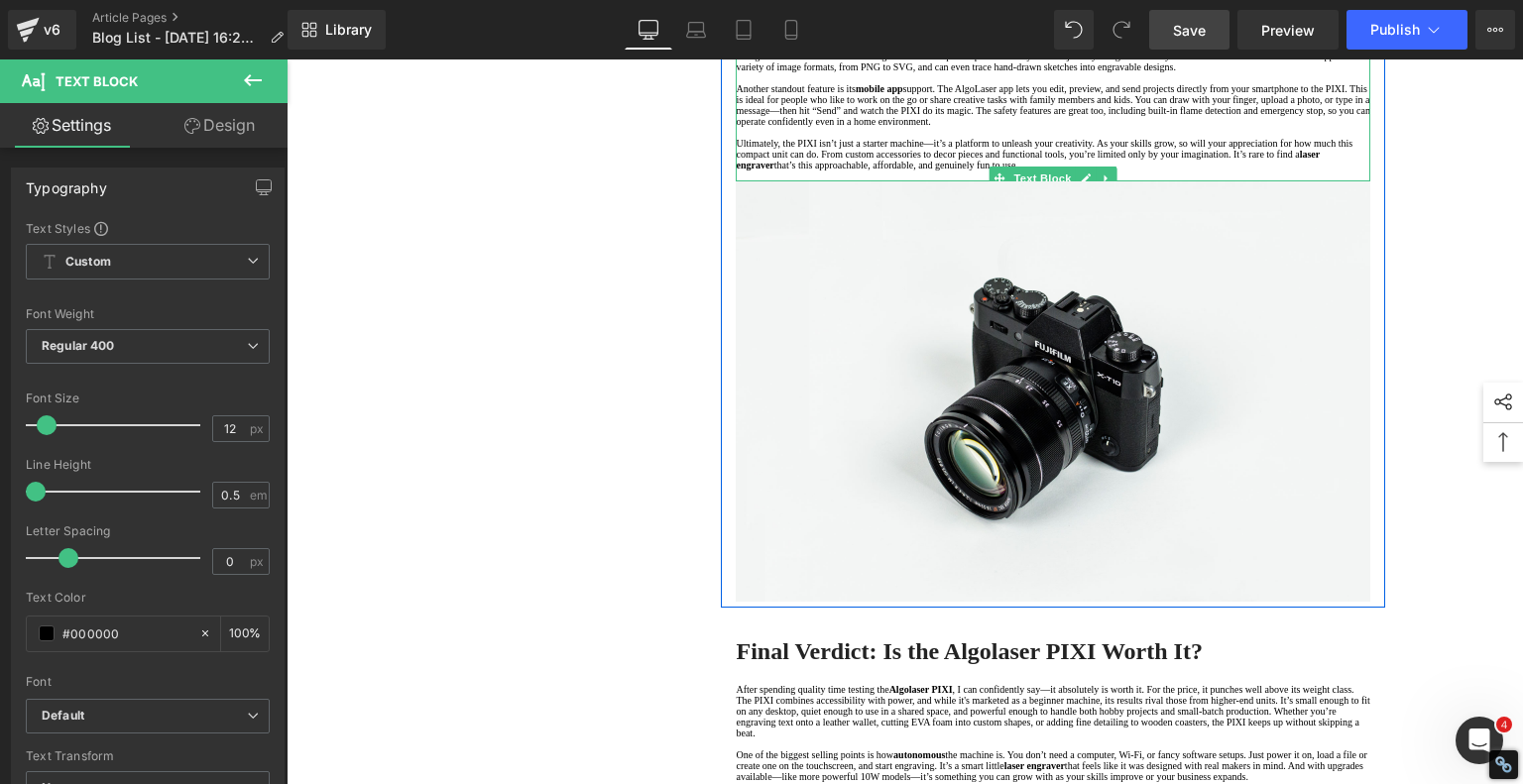 click on ". This isn’t just a toy or a novelty gadget—it’s a serious" at bounding box center [1048, 40] 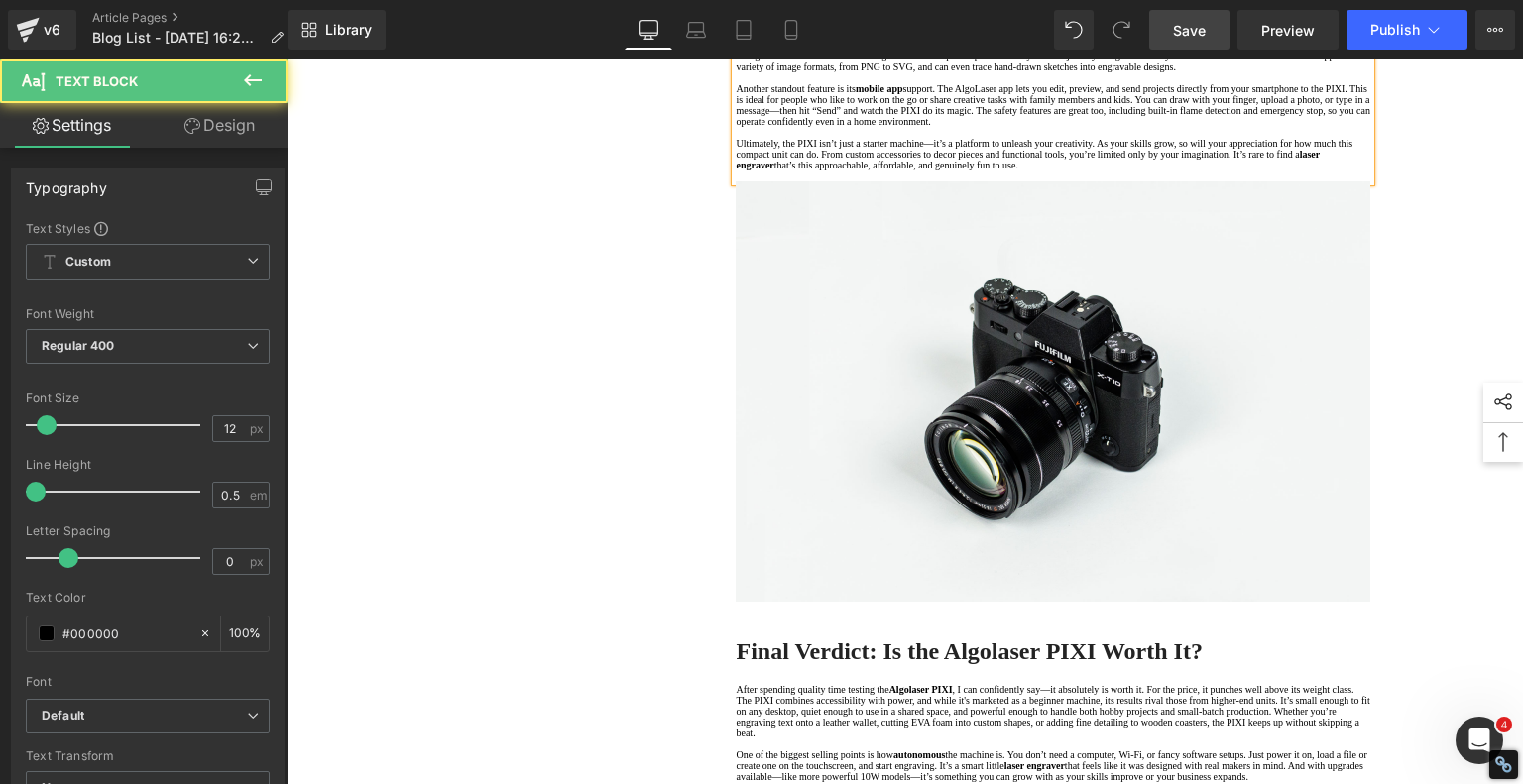 click on ". This isn't just a toy or a novelty gadget—it’s a serious" at bounding box center [1047, 40] 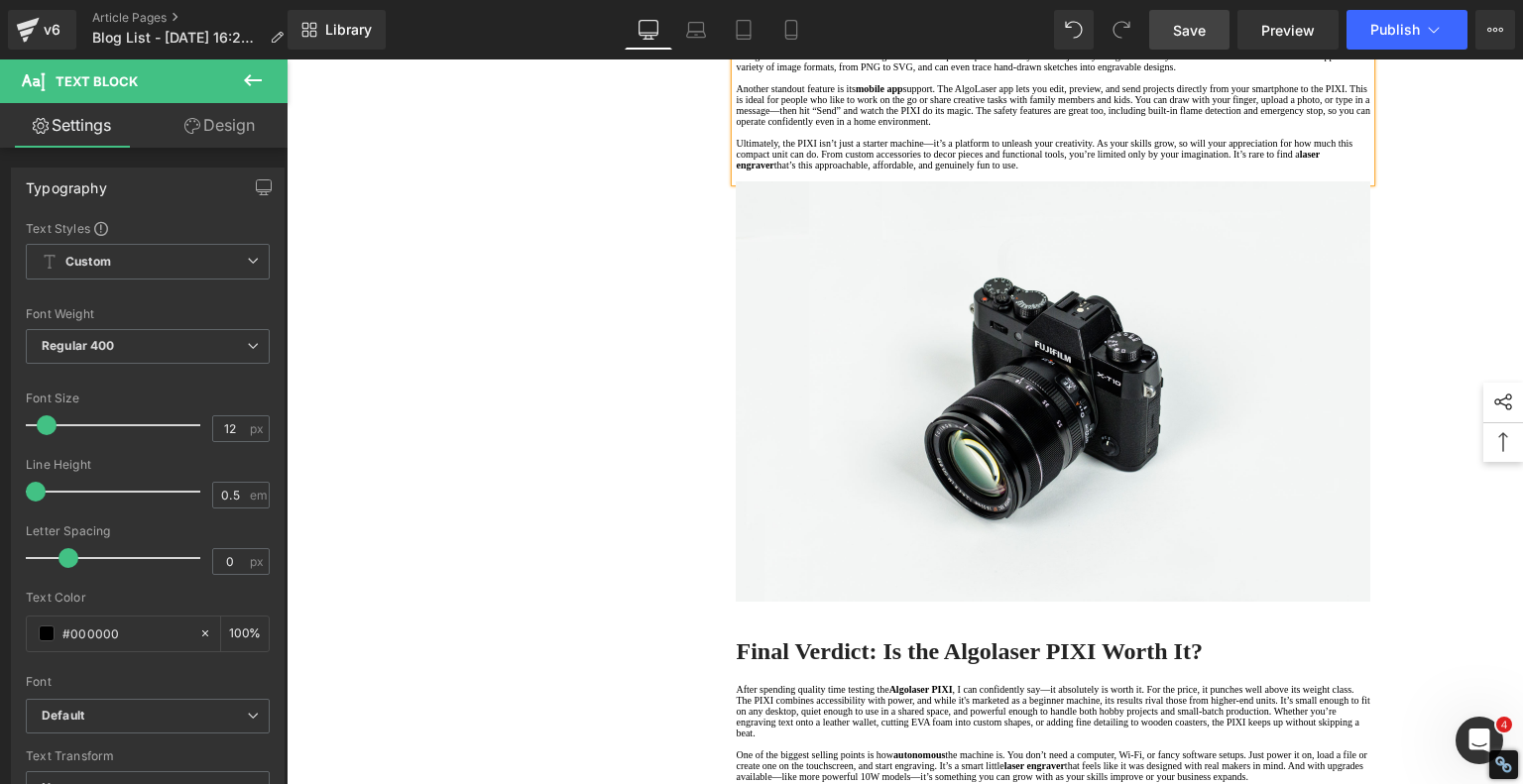 click on "support. The AlgoLaser app lets you edit, preview, and send projects directly from your smartphone to the PIXI. This is ideal for people who like to work on the go or share creative tasks with family members and kids. You can draw with your finger, upload a photo, or type in a message—then hit “Send” and watch the PIXI do its magic. The safety features are great too, including built-in flame detection and emergency stop, so you can operate confidently even in a home environment." at bounding box center (1052, 105) 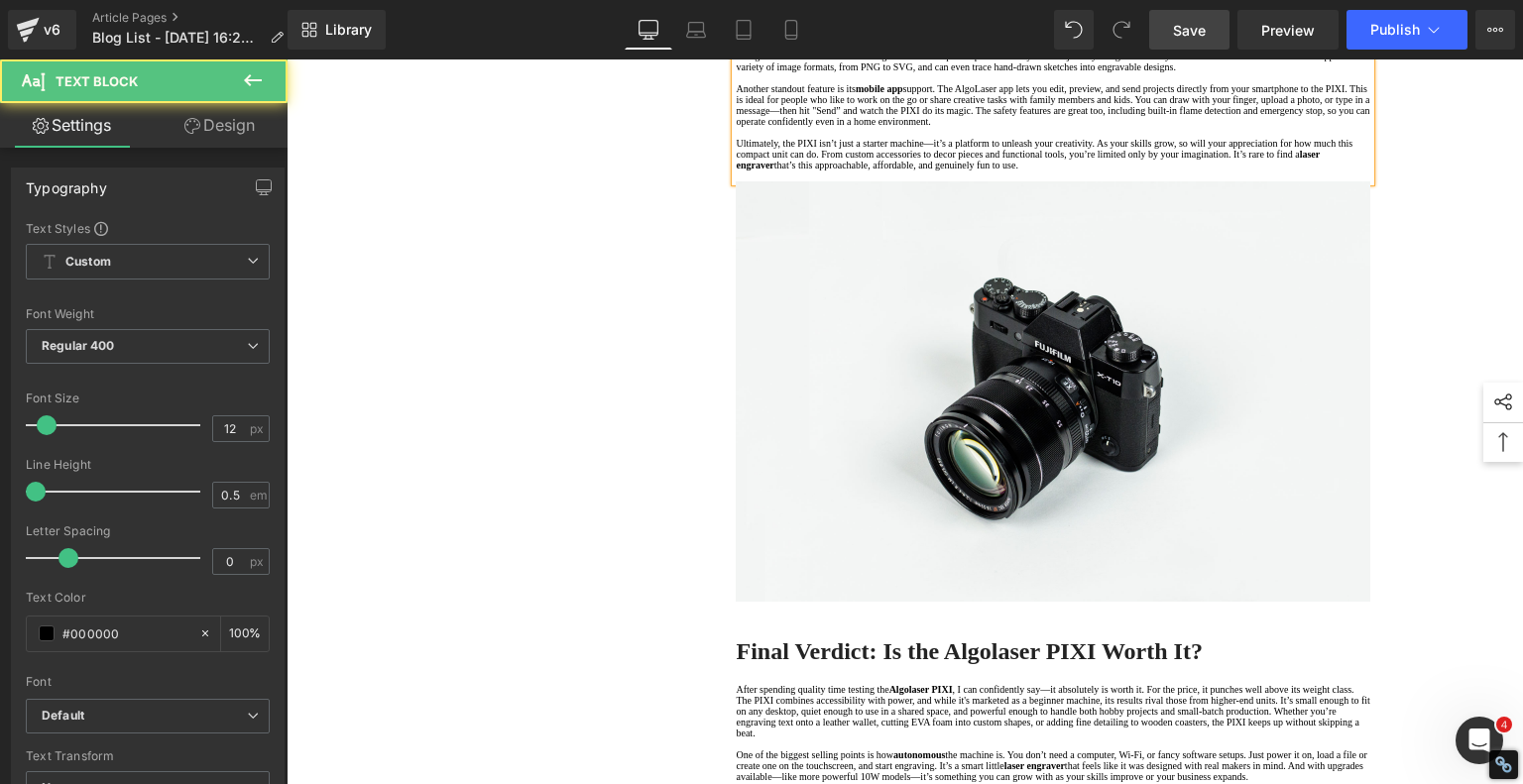 click on "support. The AlgoLaser app lets you edit, preview, and send projects directly from your smartphone to the PIXI. This is ideal for people who like to work on the go or share creative tasks with family members and kids. You can draw with your finger, upload a photo, or type in a message—then hit "Send” and watch the PIXI do its magic. The safety features are great too, including built-in flame detection and emergency stop, so you can operate confidently even in a home environment." at bounding box center [1052, 105] 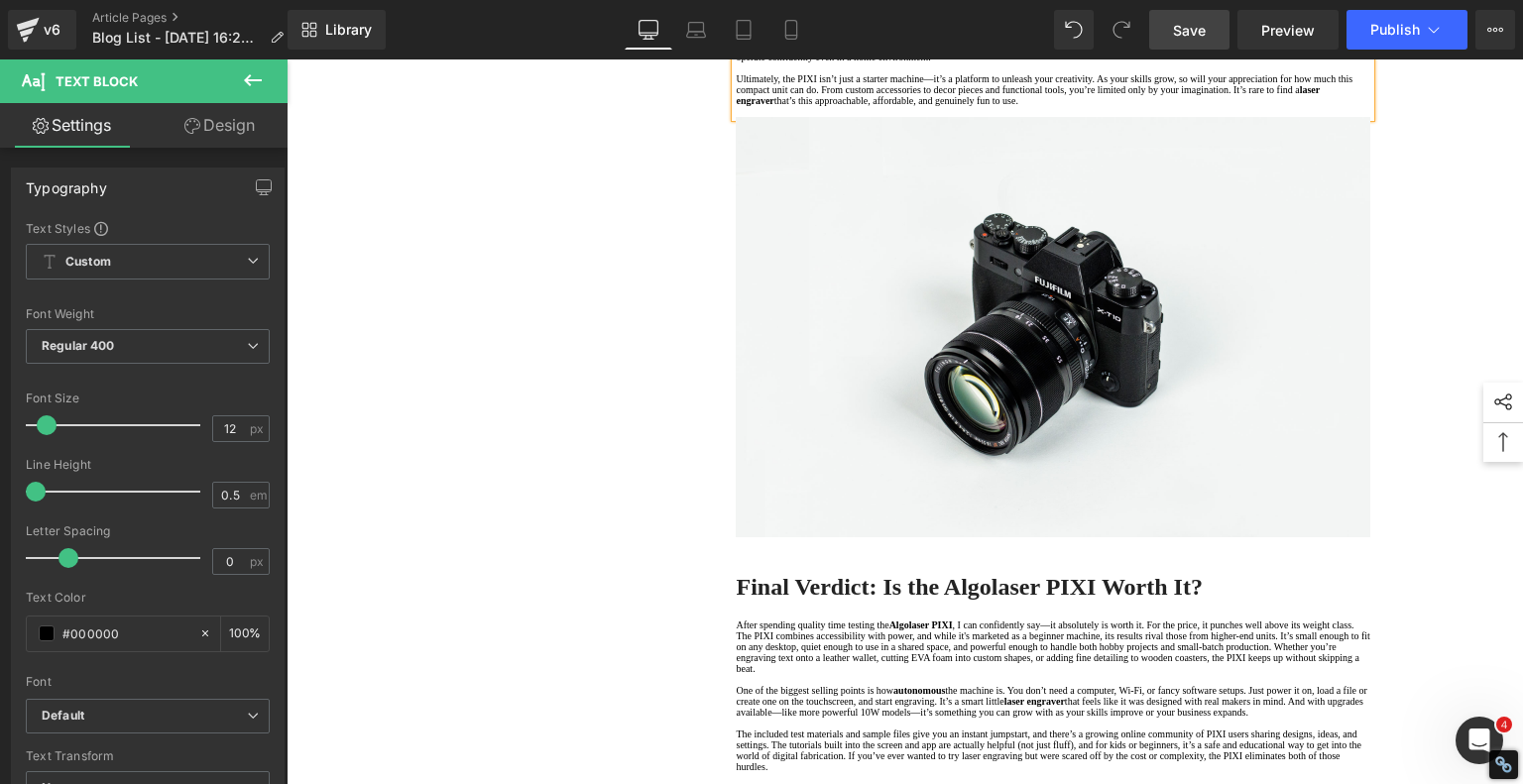 scroll, scrollTop: 2478, scrollLeft: 0, axis: vertical 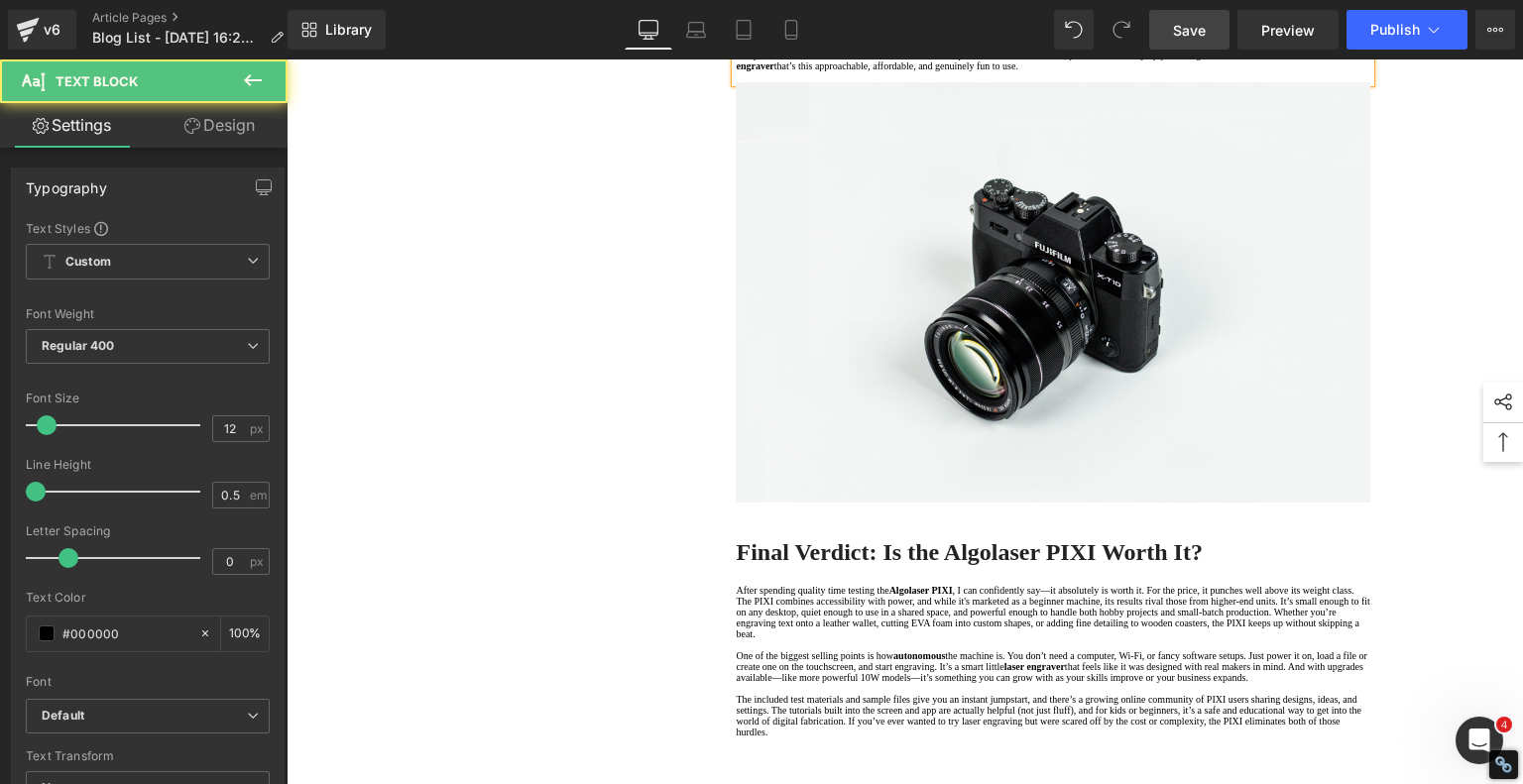 click on "Ultimately, the PIXI isn’t just a starter machine—it’s a platform to unleash your creativity. As your skills grow, so will your appreciation for how much this compact unit can do. From custom accessories to decor pieces and functional tools, you’re limited only by your imagination. It’s rare to find a" at bounding box center [1044, 50] 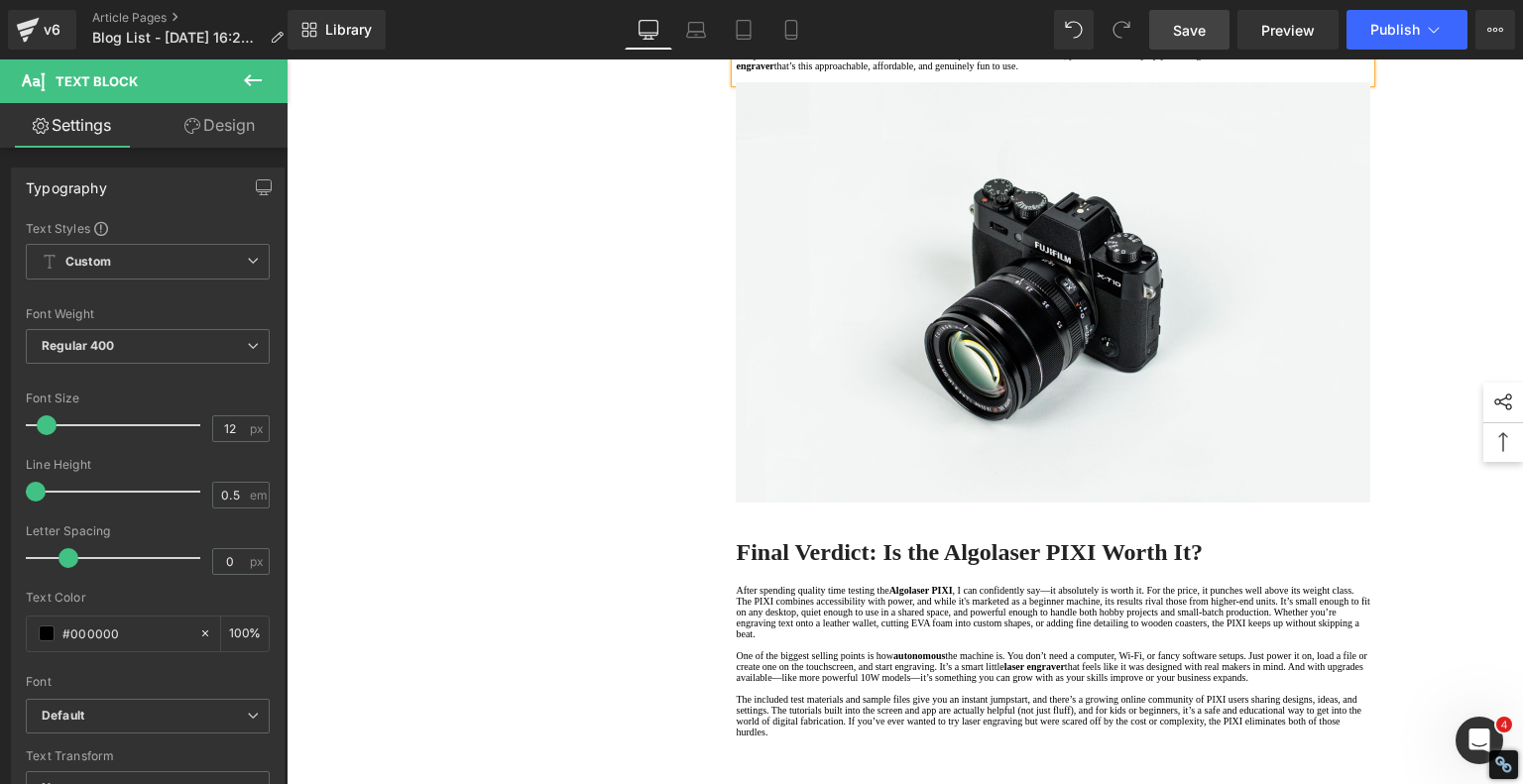 click on "Ultimately, the PIXI isn't just a starter machine—it’s a platform to unleash your creativity. As your skills grow, so will your appreciation for how much this compact unit can do. From custom accessories to decor pieces and functional tools, you’re limited only by your imagination. It’s rare to find a" at bounding box center [1043, 50] 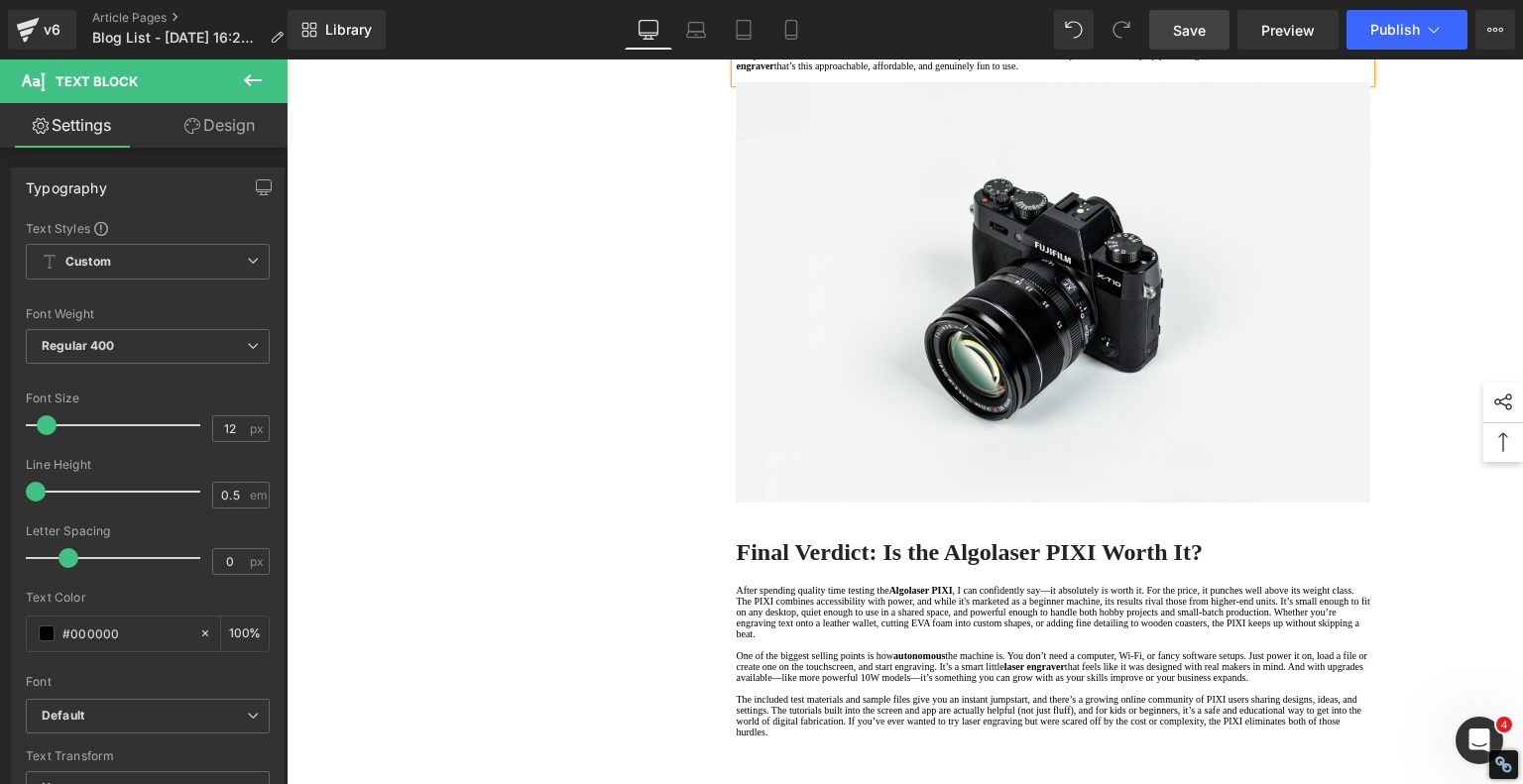 click on "Ultimately, the PIXI isn't just a starter machine—it's a platform to unleash your creativity. As your skills grow, so will your appreciation for how much this compact unit can do. From custom accessories to decor pieces and functional tools, you're limited only by your imagination. It’s rare to find a" at bounding box center (1042, 50) 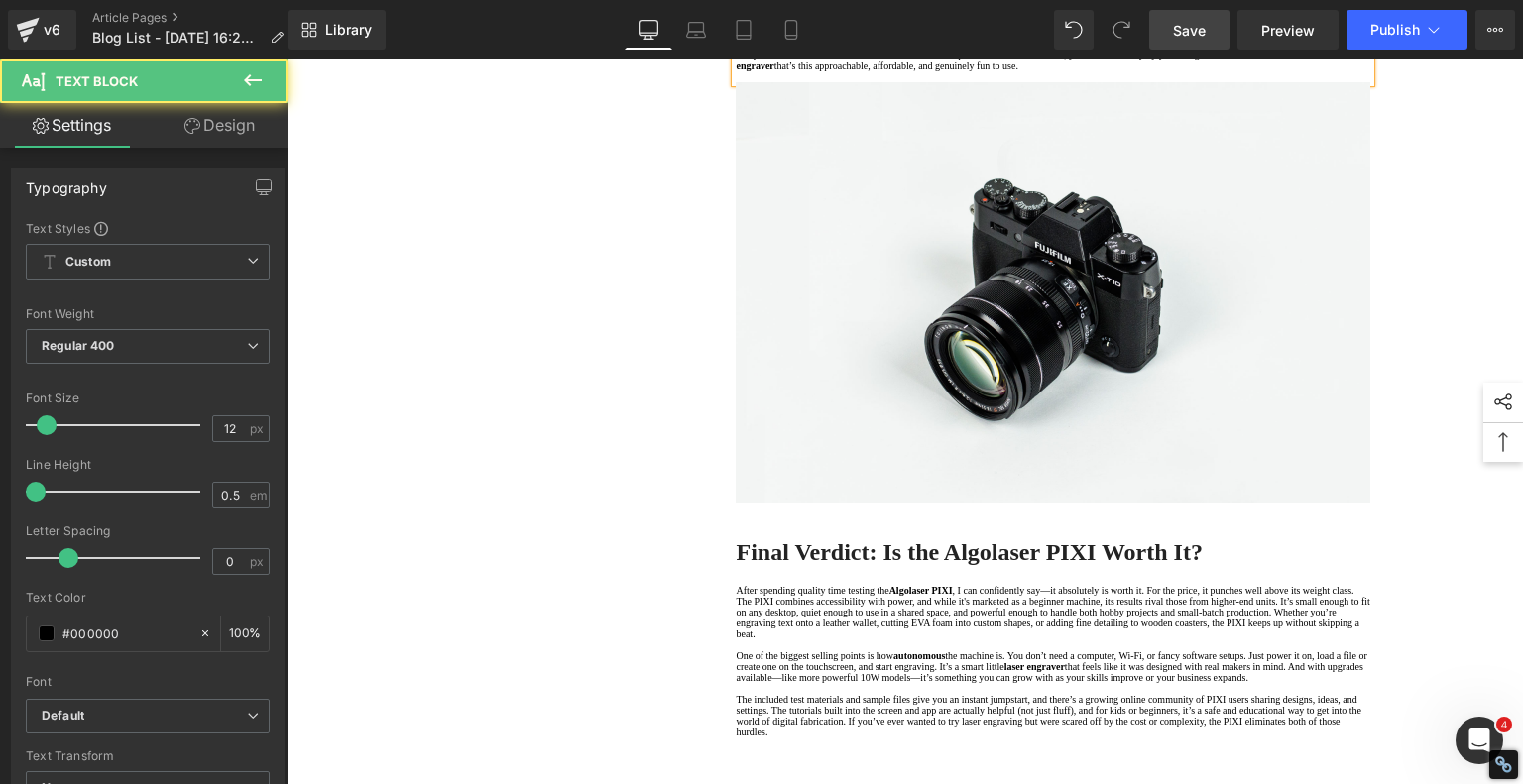 click on "that’s this approachable, affordable, and genuinely fun to use." at bounding box center [896, 65] 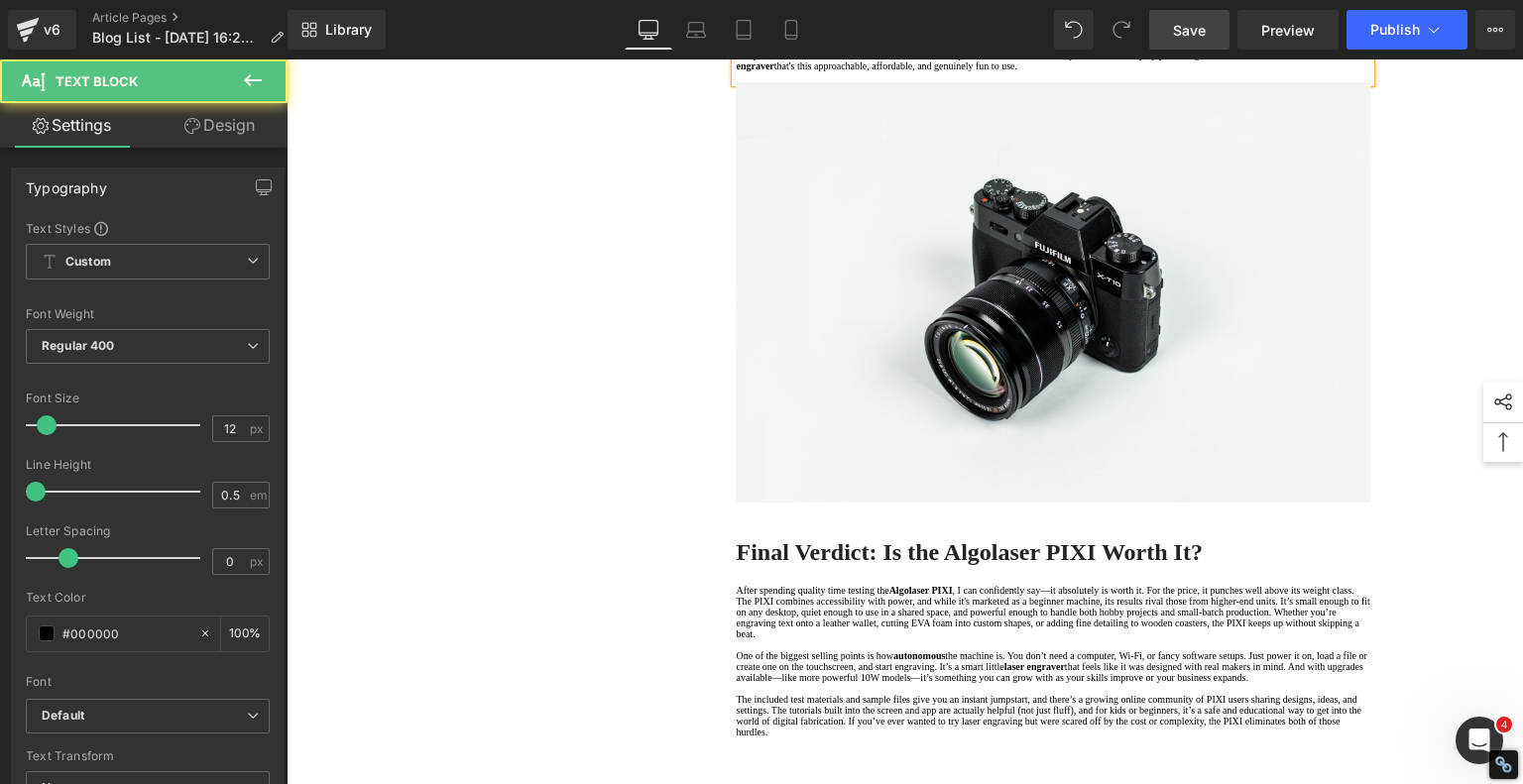 click on "that’s been optimized for ease of use. With its compact size and built-in touchscreen, you can operate it with almost zero technical background. Want to make leather tags? Custom-cut puzzle pieces? Etch your own jewelry designs or mark your tools? The PIXI handles it all. It supports a variety of image formats, from PNG to SVG, and can even trace hand-drawn sketches into engravable designs." at bounding box center [1045, -44] 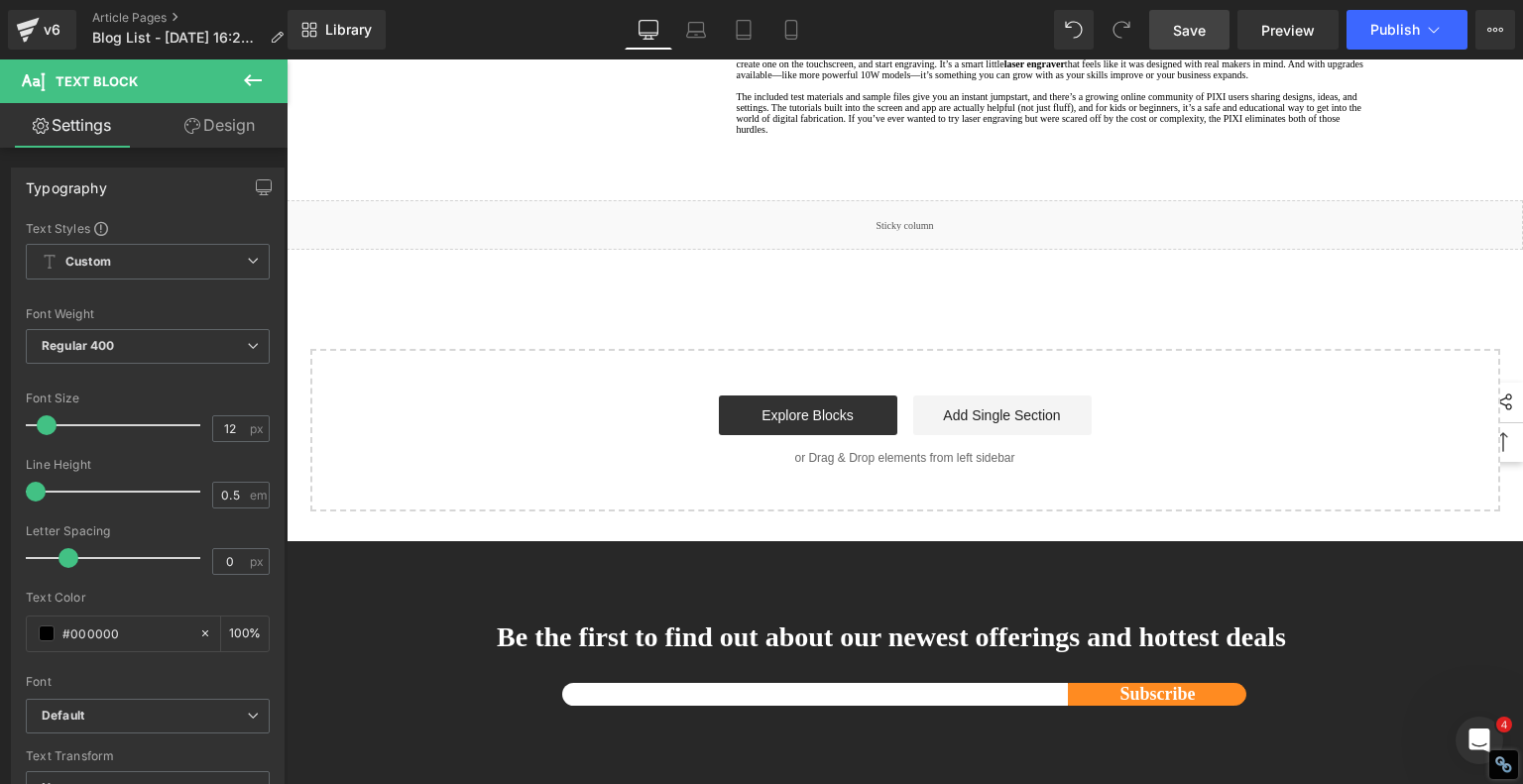 scroll, scrollTop: 3172, scrollLeft: 0, axis: vertical 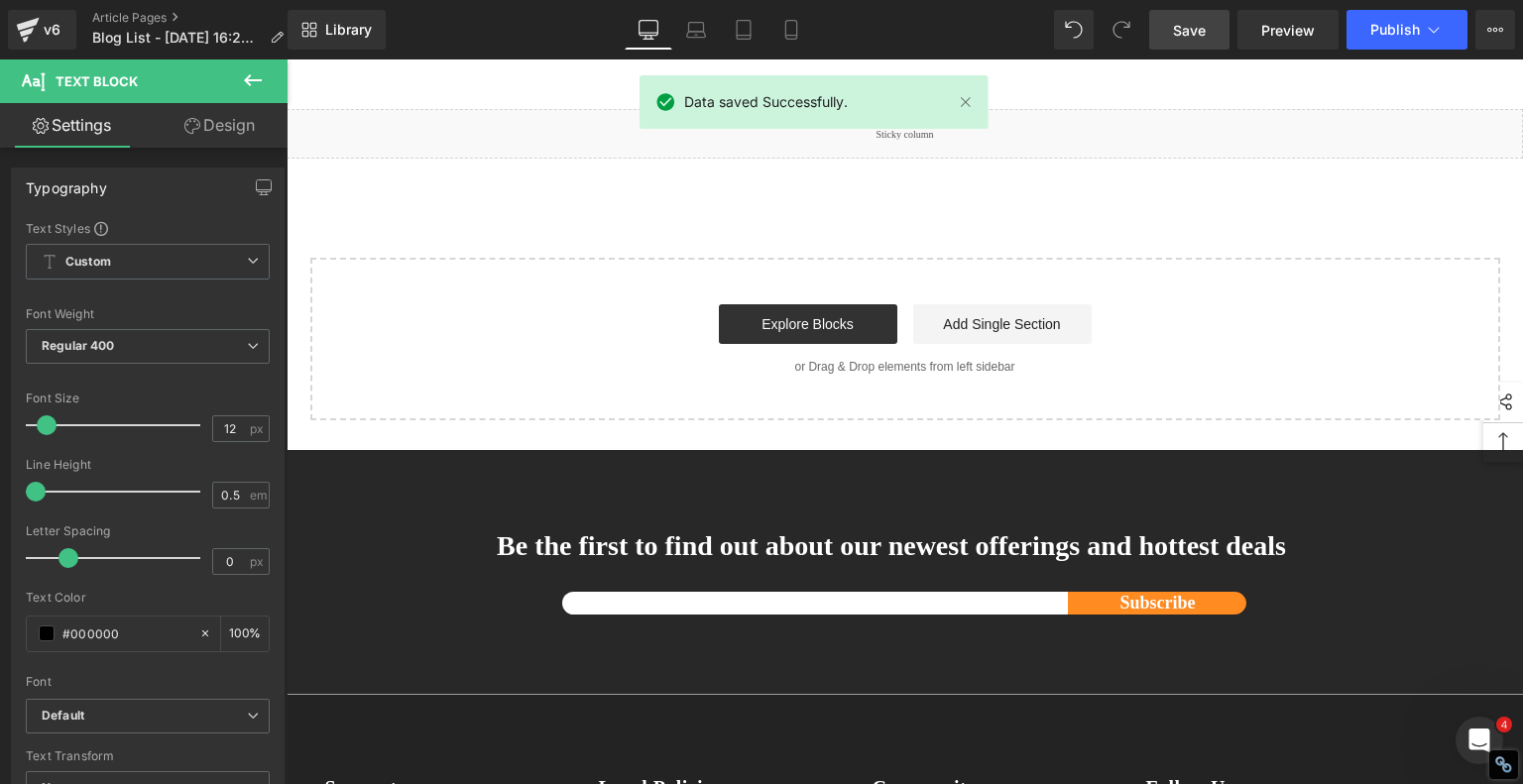 click on ", I can confidently say—it absolutely is worth it. For the price, it punches well above its weight class. The PIXI combines accessibility with power, and while it's marketed as a beginner machine, its results rival those from higher-end units. It’s small enough to fit on any desktop, quiet enough to use in a shared space, and powerful enough to handle both hobby projects and small-batch production. Whether you’re engraving text onto a leather wallet, cutting EVA foam into custom shapes, or adding fine detailing to wooden coasters, the PIXI keeps up without skipping a beat." at bounding box center (1052, -82) 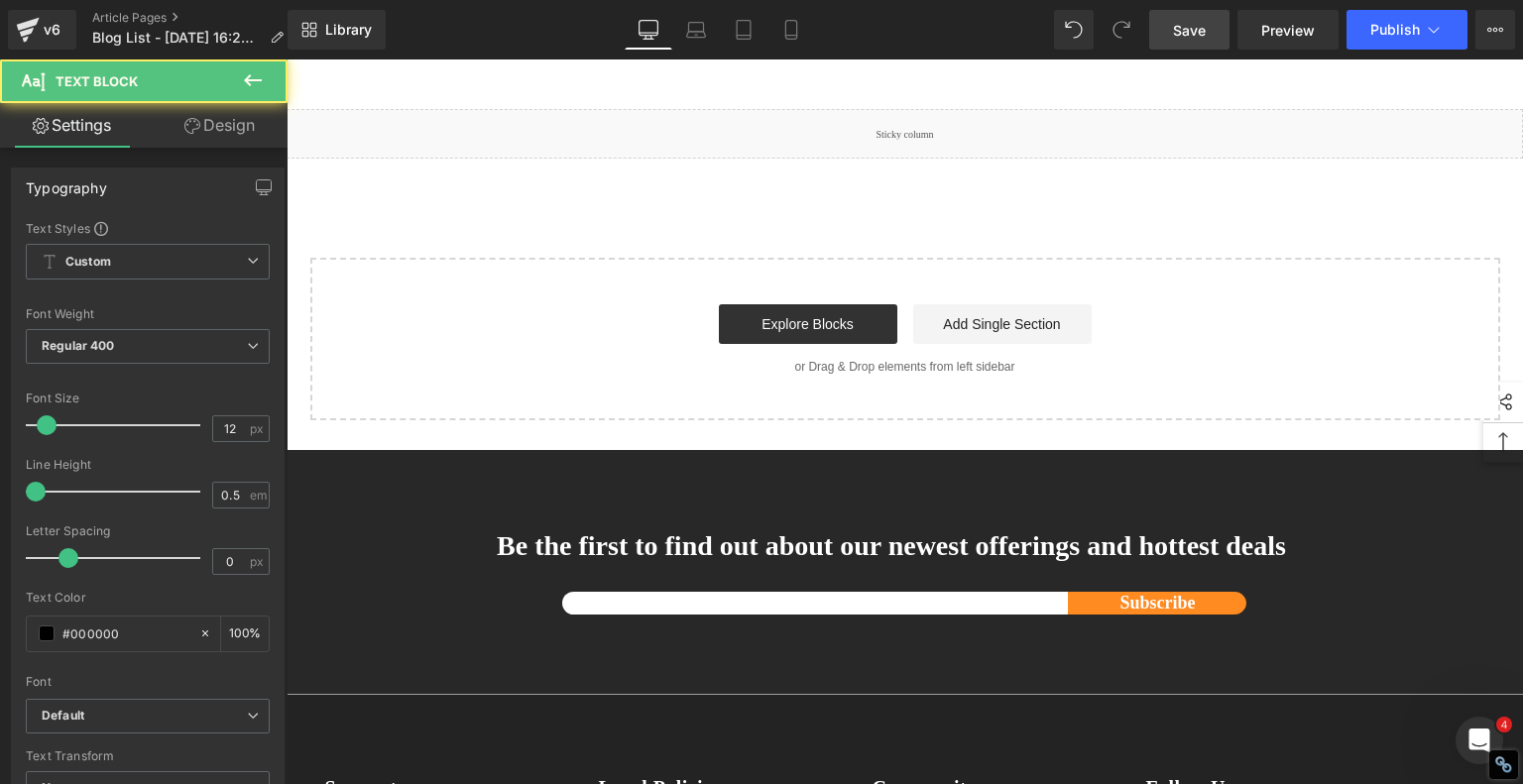 click on ", I can confidently say—it absolutely is worth it. For the price, it punches well above its weight class. The PIXI combines accessibility with power, and while it's marketed as a beginner machine, its results rival those from higher-end units. It's small enough to fit on any desktop, quiet enough to use in a shared space, and powerful enough to handle both hobby projects and small-batch production. Whether you’re engraving text onto a leather wallet, cutting EVA foam into custom shapes, or adding fine detailing to wooden coasters, the PIXI keeps up without skipping a beat." at bounding box center [1052, -82] 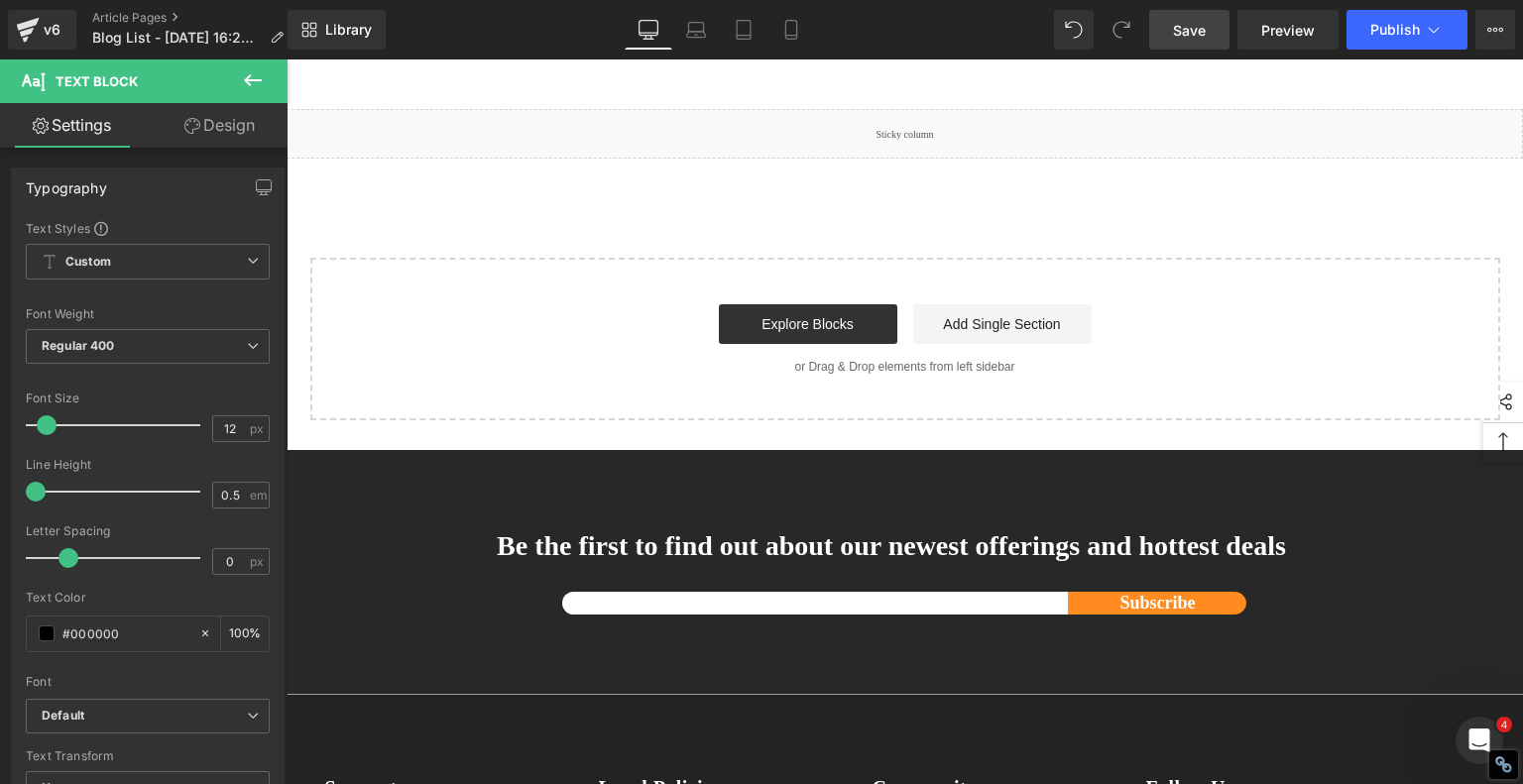 click on "the machine is. You don’t need a computer, Wi-Fi, or fancy software setups. Just power it on, load a file or create one on the touchscreen, and start engraving. It’s a smart little" at bounding box center (1051, -33) 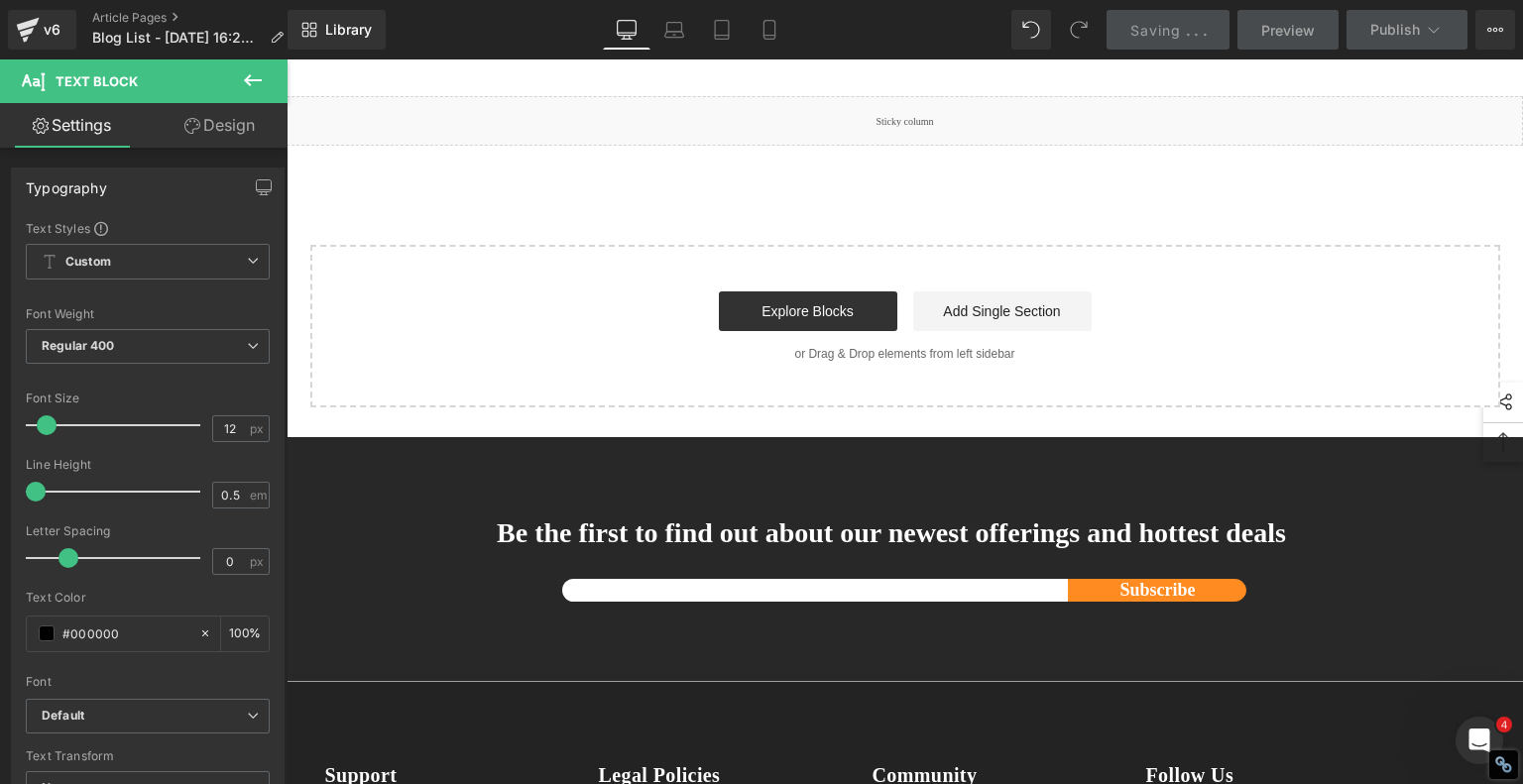 scroll, scrollTop: 3271, scrollLeft: 0, axis: vertical 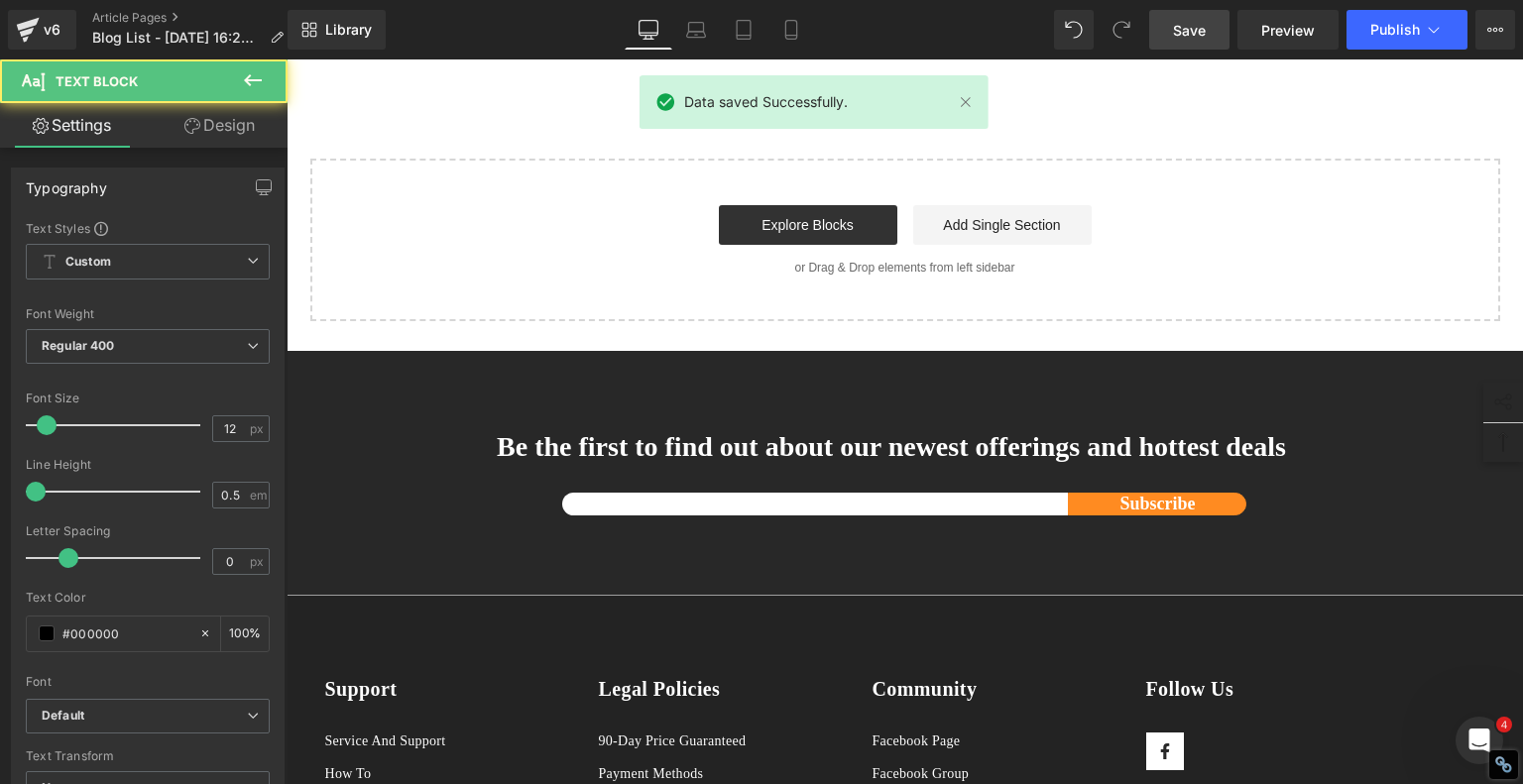 click on "The included test materials and sample files give you an instant jumpstart, and there’s a growing online community of PIXI users sharing designs, ideas, and settings. The tutorials built into the screen and app are actually helpful (not just fluff), and for kids or beginners, it’s a safe and educational way to get into the world of digital fabrication. If you’ve ever wanted to try laser engraving but were scared off by the cost or complexity, the PIXI eliminates both of those hurdles." at bounding box center (1053, -77) 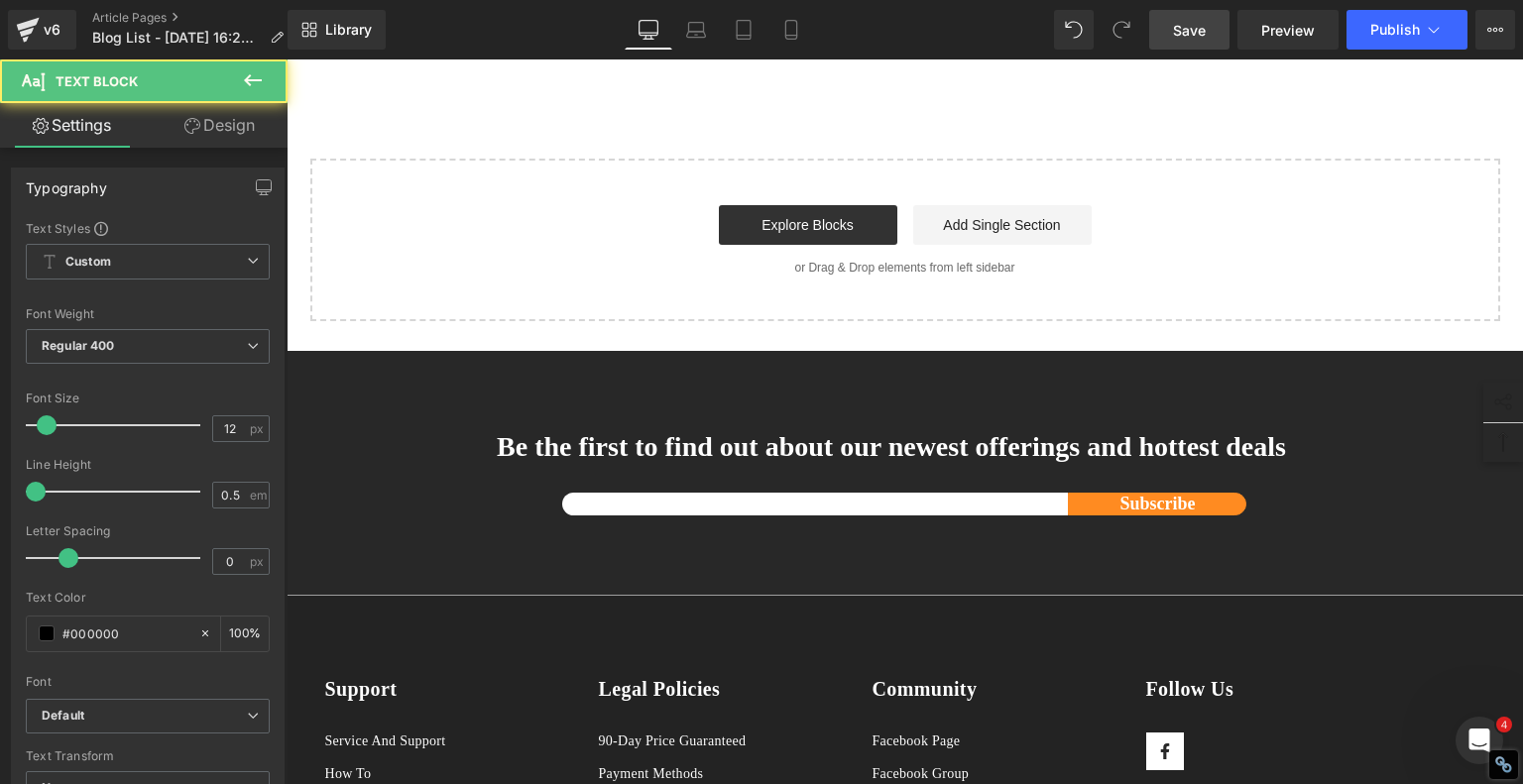 click on "The included test materials and sample files give you an instant jumpstart, and there's a growing online community of PIXI users sharing designs, ideas, and settings. The tutorials built into the screen and app are actually helpful (not just fluff), and for kids or beginners, it’s a safe and educational way to get into the world of digital fabrication. If you’ve ever wanted to try laser engraving but were scared off by the cost or complexity, the PIXI eliminates both of those hurdles." at bounding box center [1053, -77] 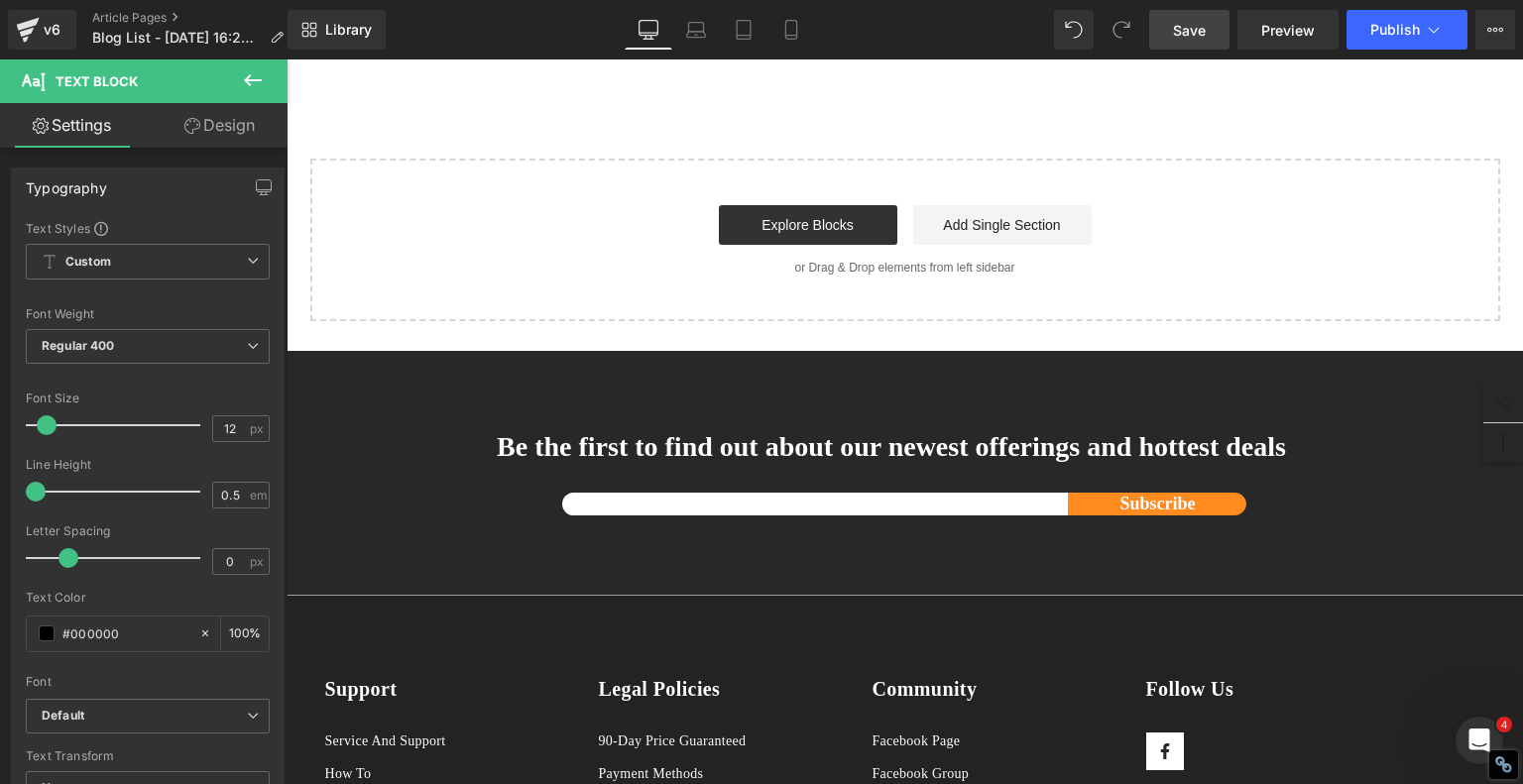 click on "The included test materials and sample files give you an instant jumpstart, and there's a growing online community of PIXI users sharing designs, ideas, and settings. The tutorials built into the screen and app are actually helpful (not just fluff), and for kids or beginners, it's a safe and educational way to get into the world of digital fabrication. If you’ve ever wanted to try laser engraving but were scared off by the cost or complexity, the PIXI eliminates both of those hurdles." at bounding box center (1053, -77) 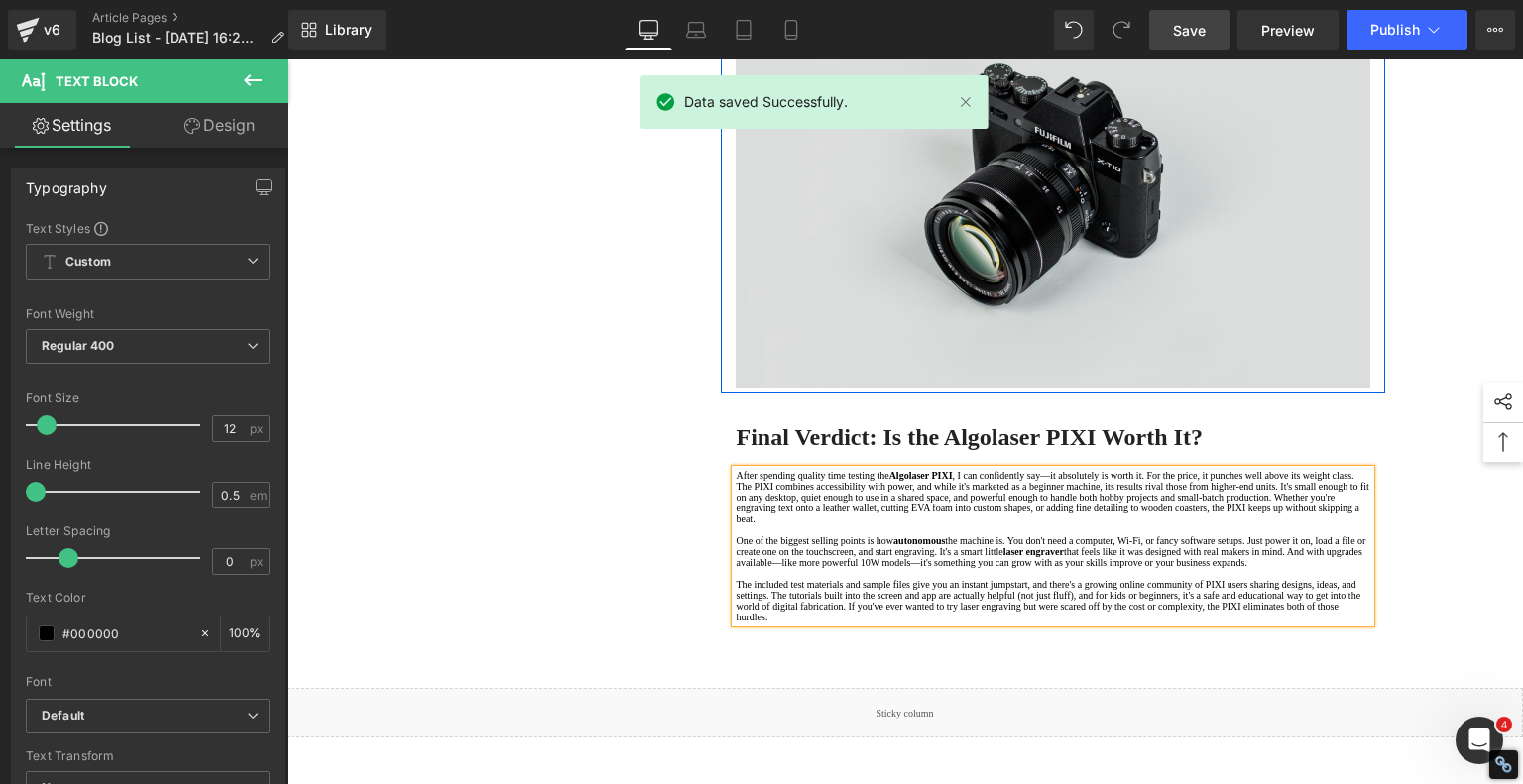 scroll, scrollTop: 2973, scrollLeft: 0, axis: vertical 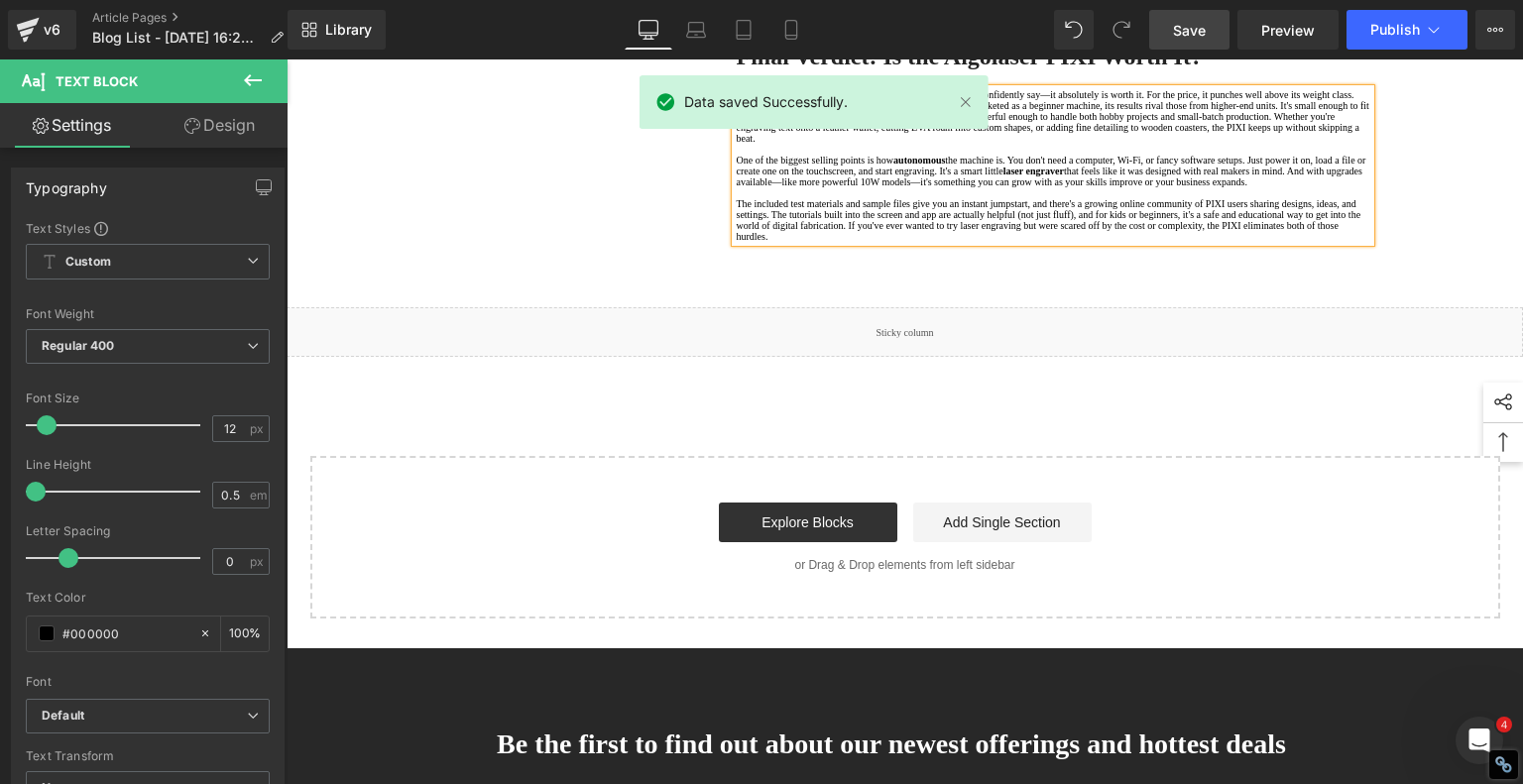 click at bounding box center (1053, -203) 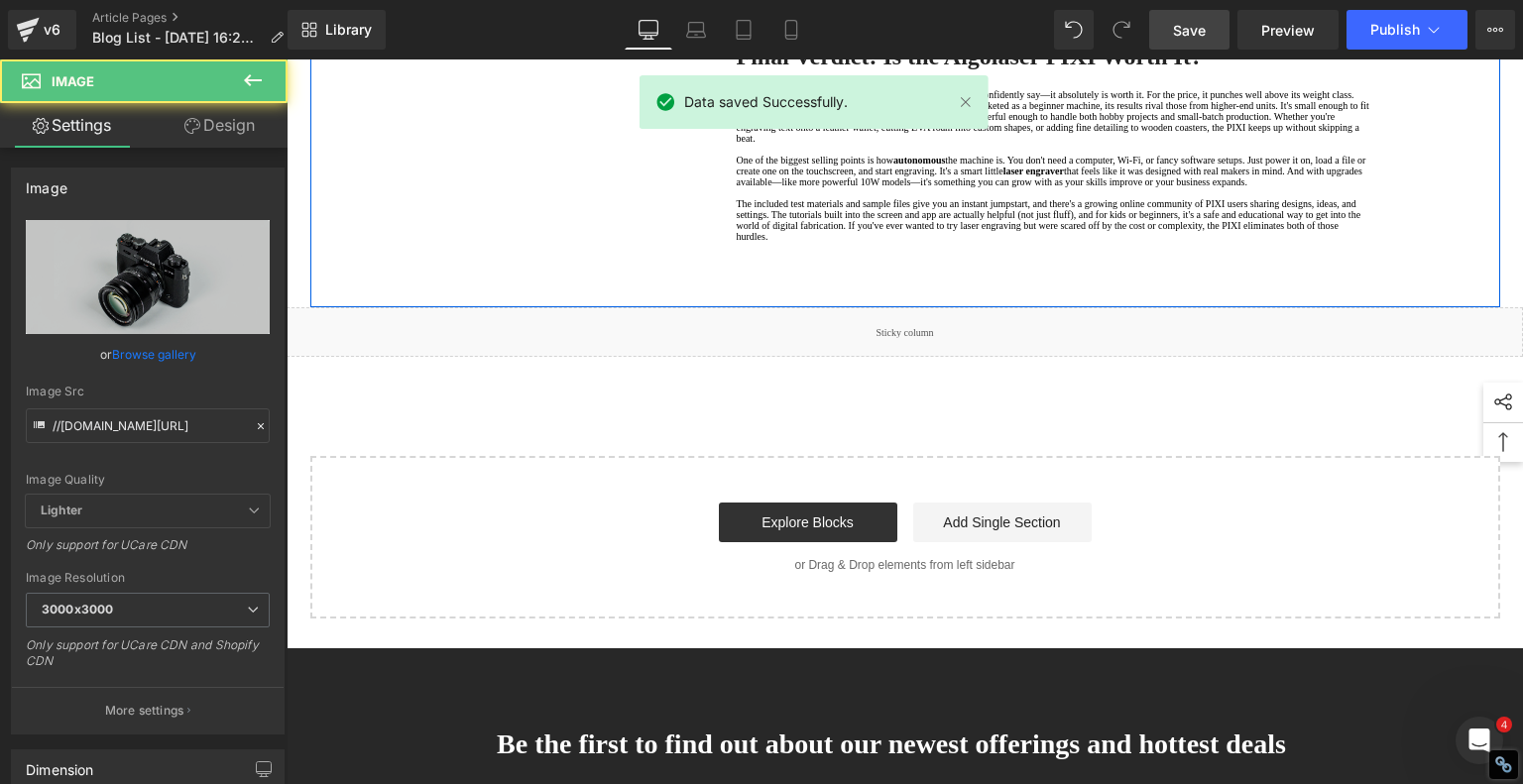 click 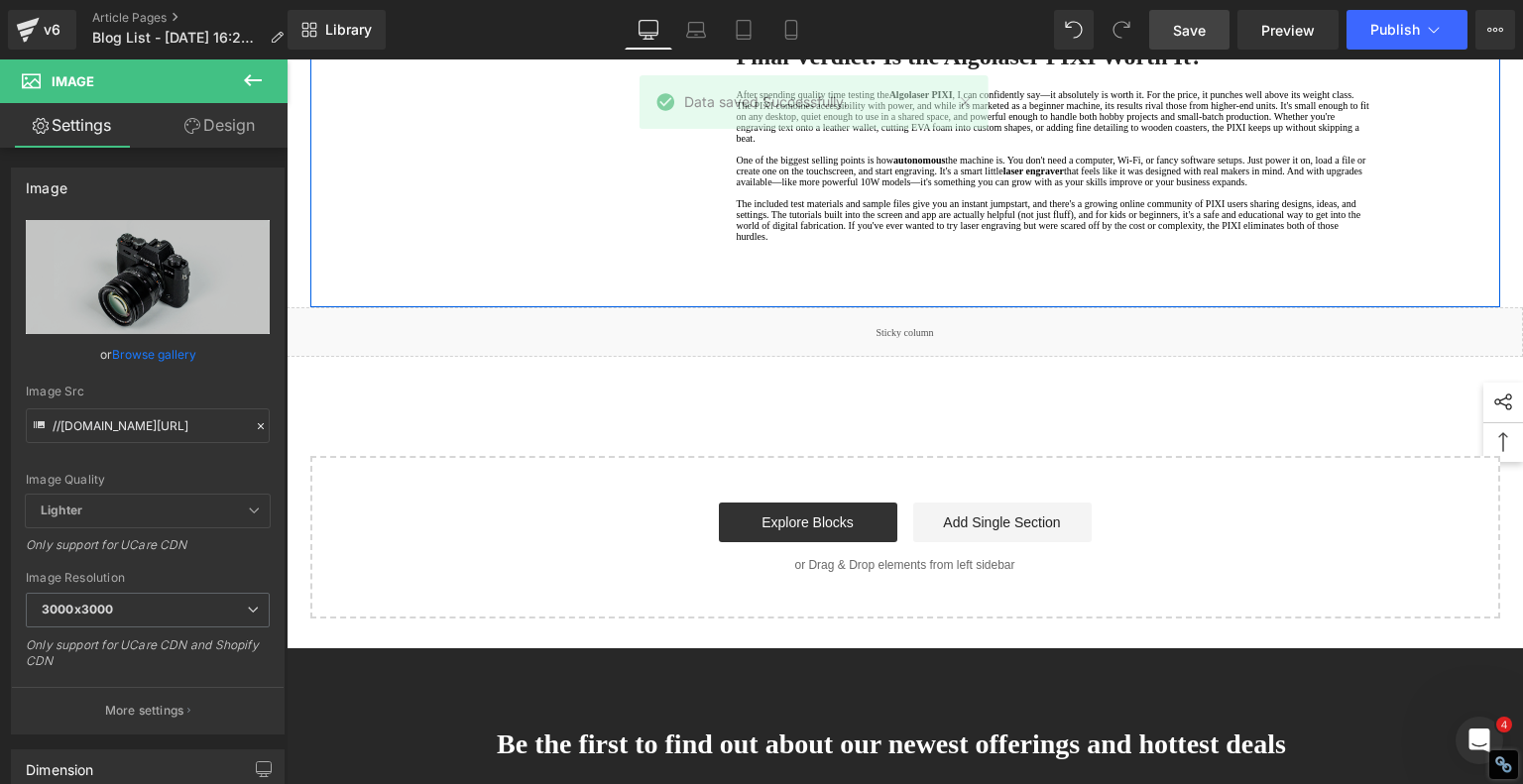 click 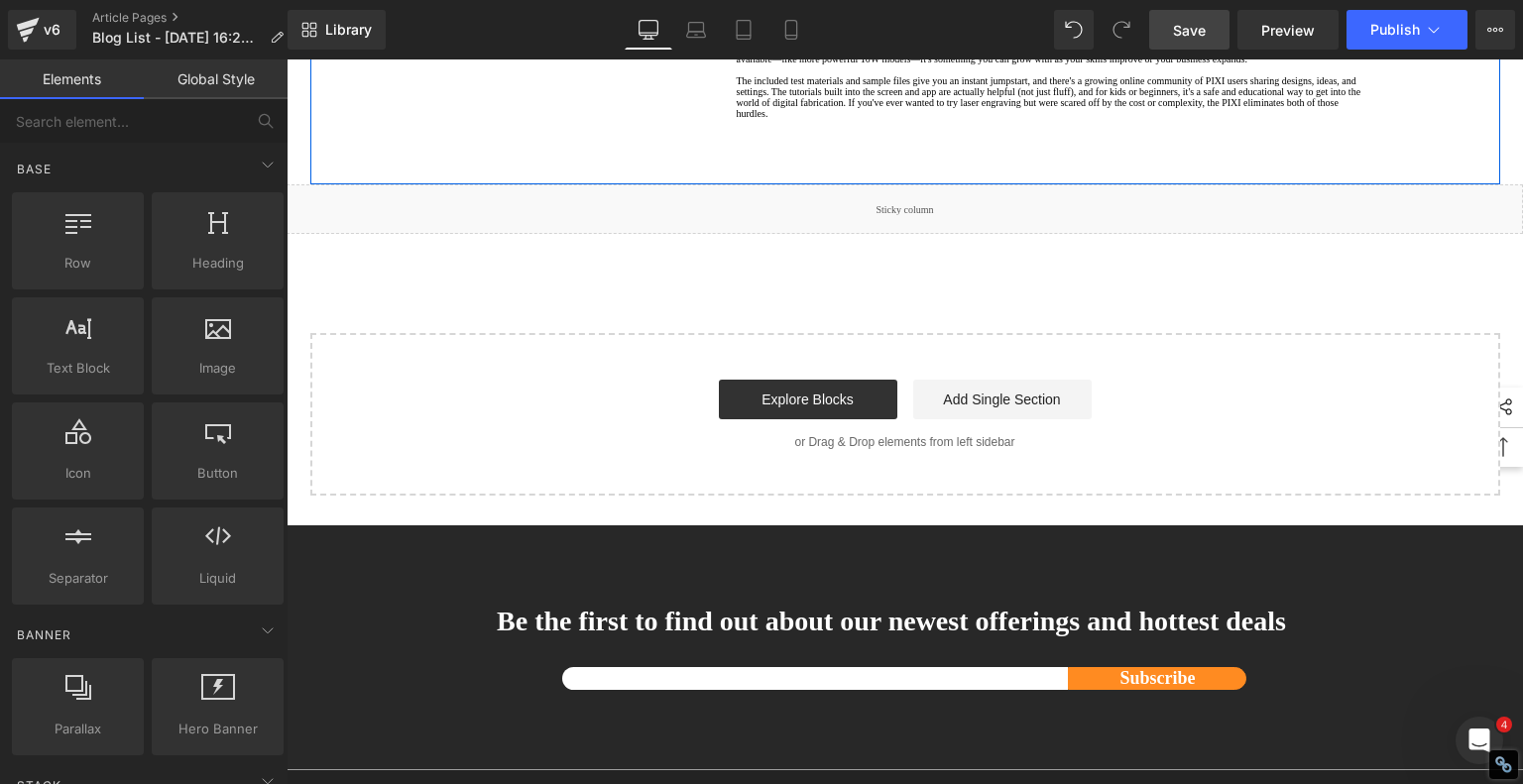scroll, scrollTop: 2676, scrollLeft: 0, axis: vertical 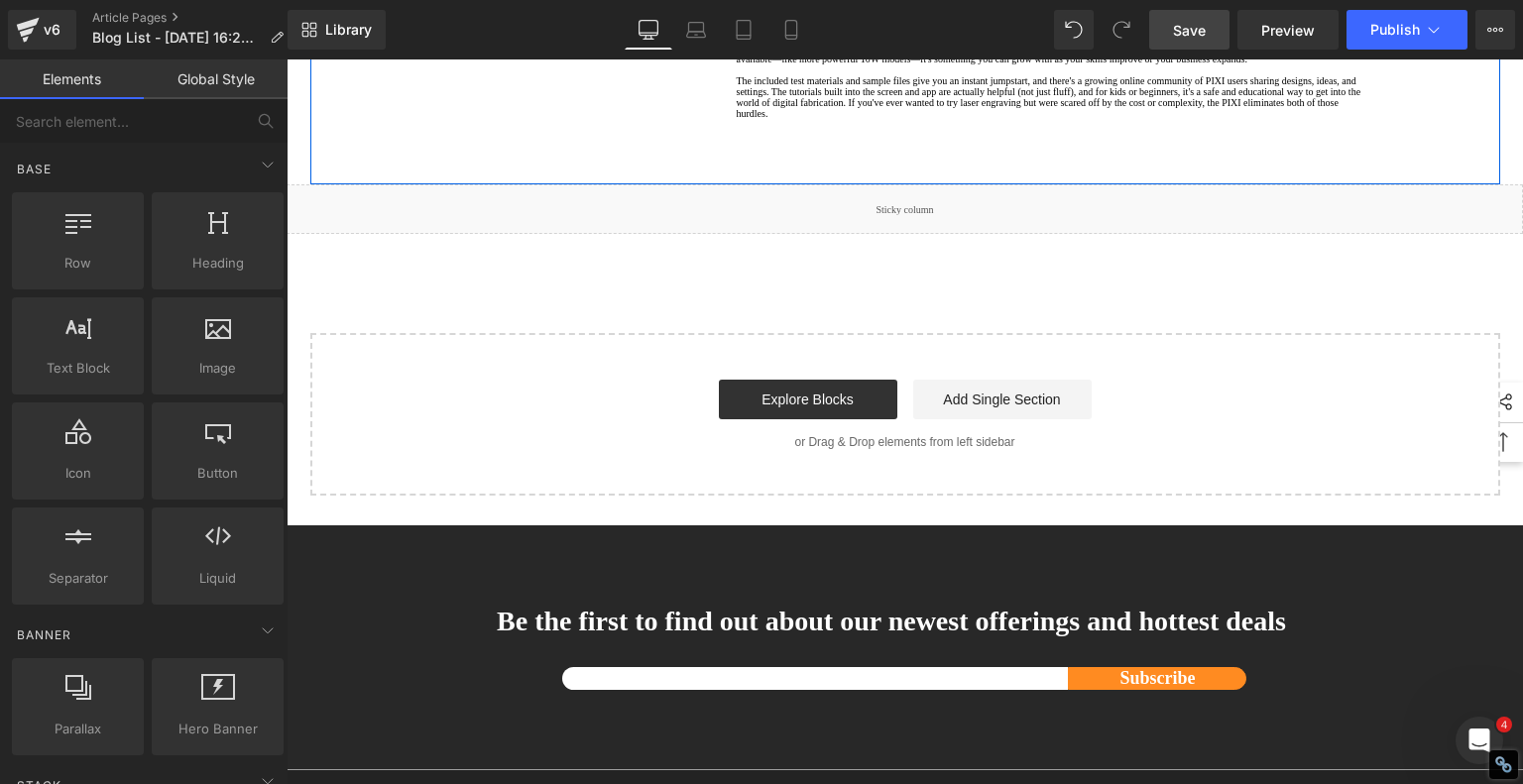 click at bounding box center [1053, -122] 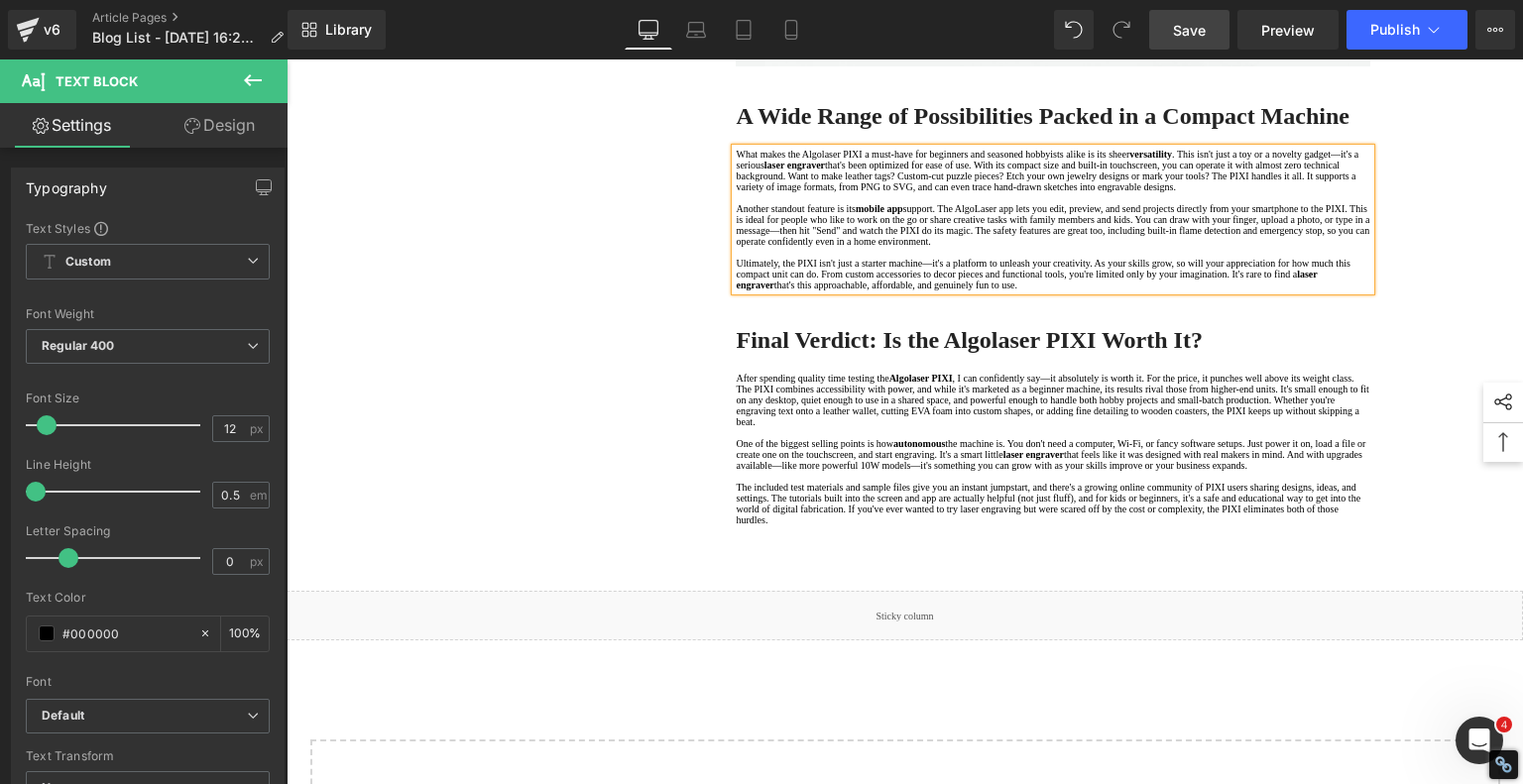 scroll, scrollTop: 2081, scrollLeft: 0, axis: vertical 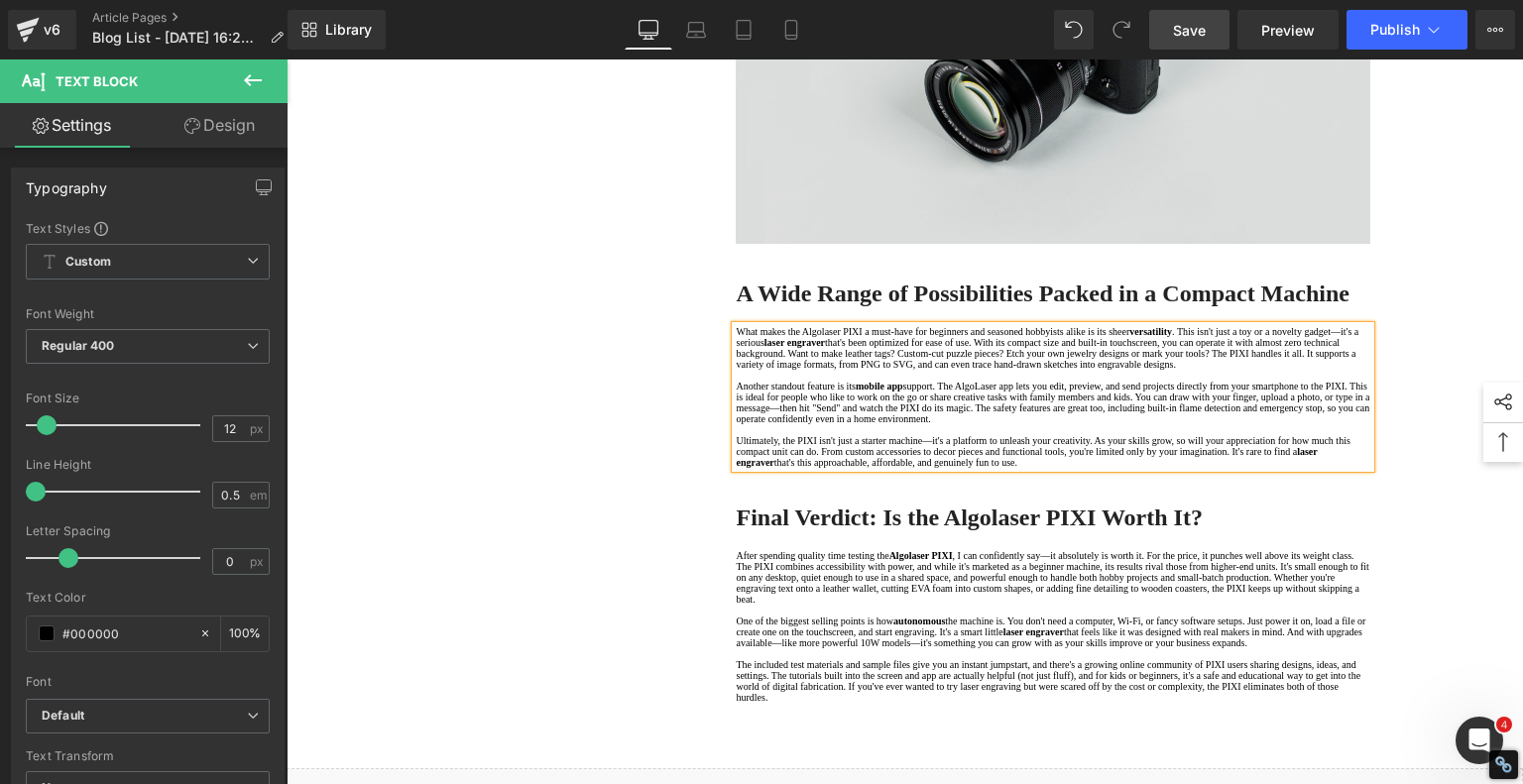 click at bounding box center (1053, 34) 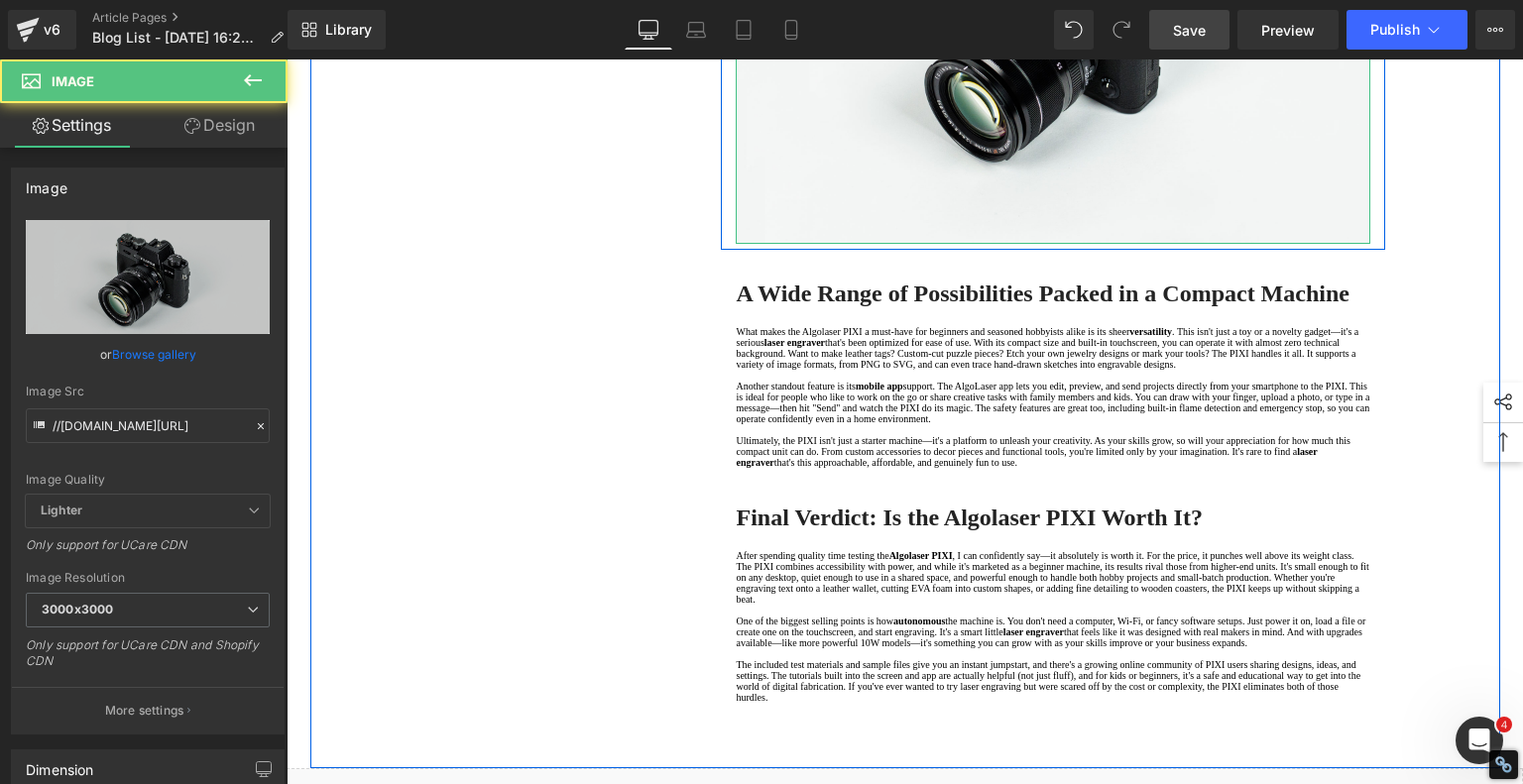 click 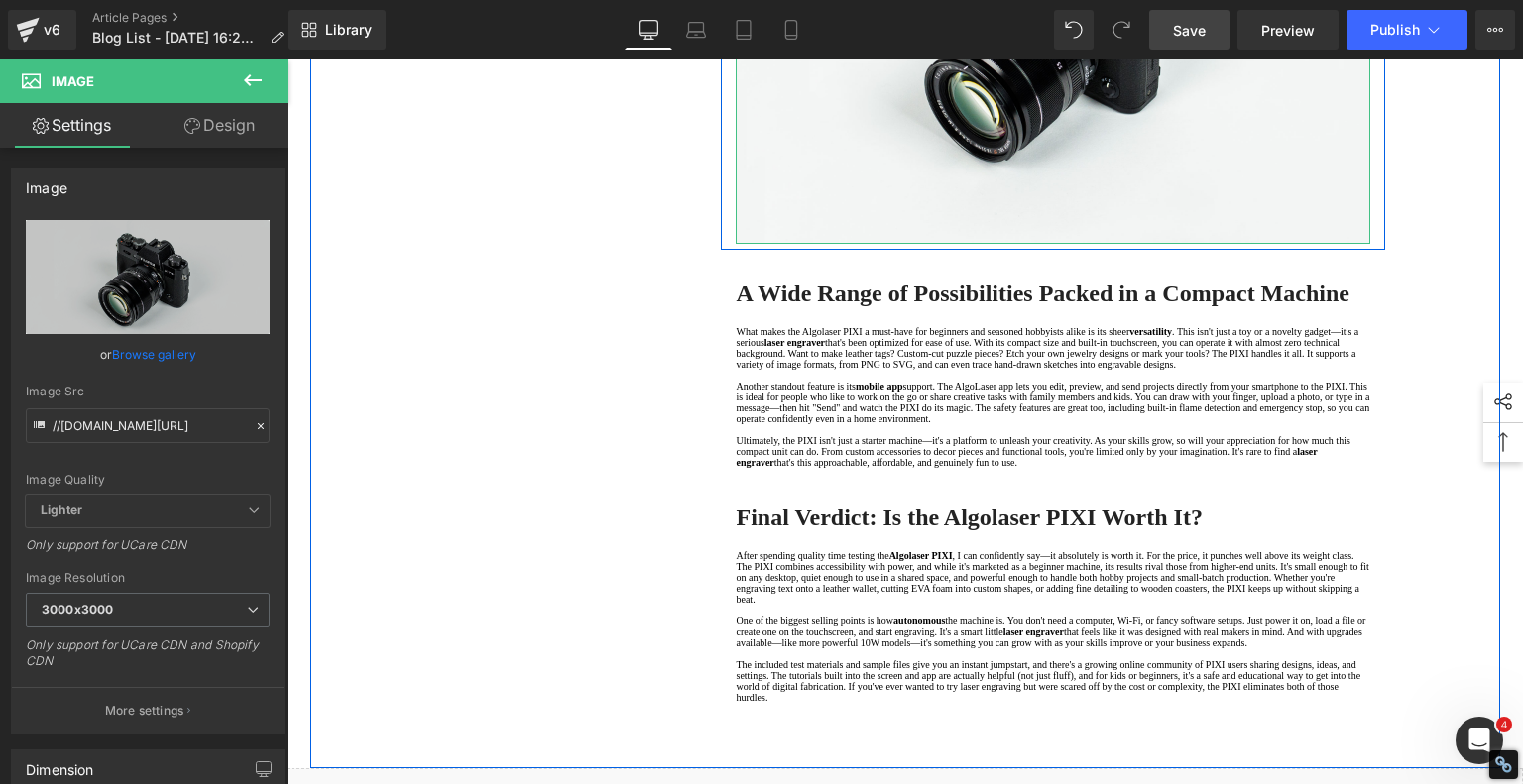 click at bounding box center [1095, 34] 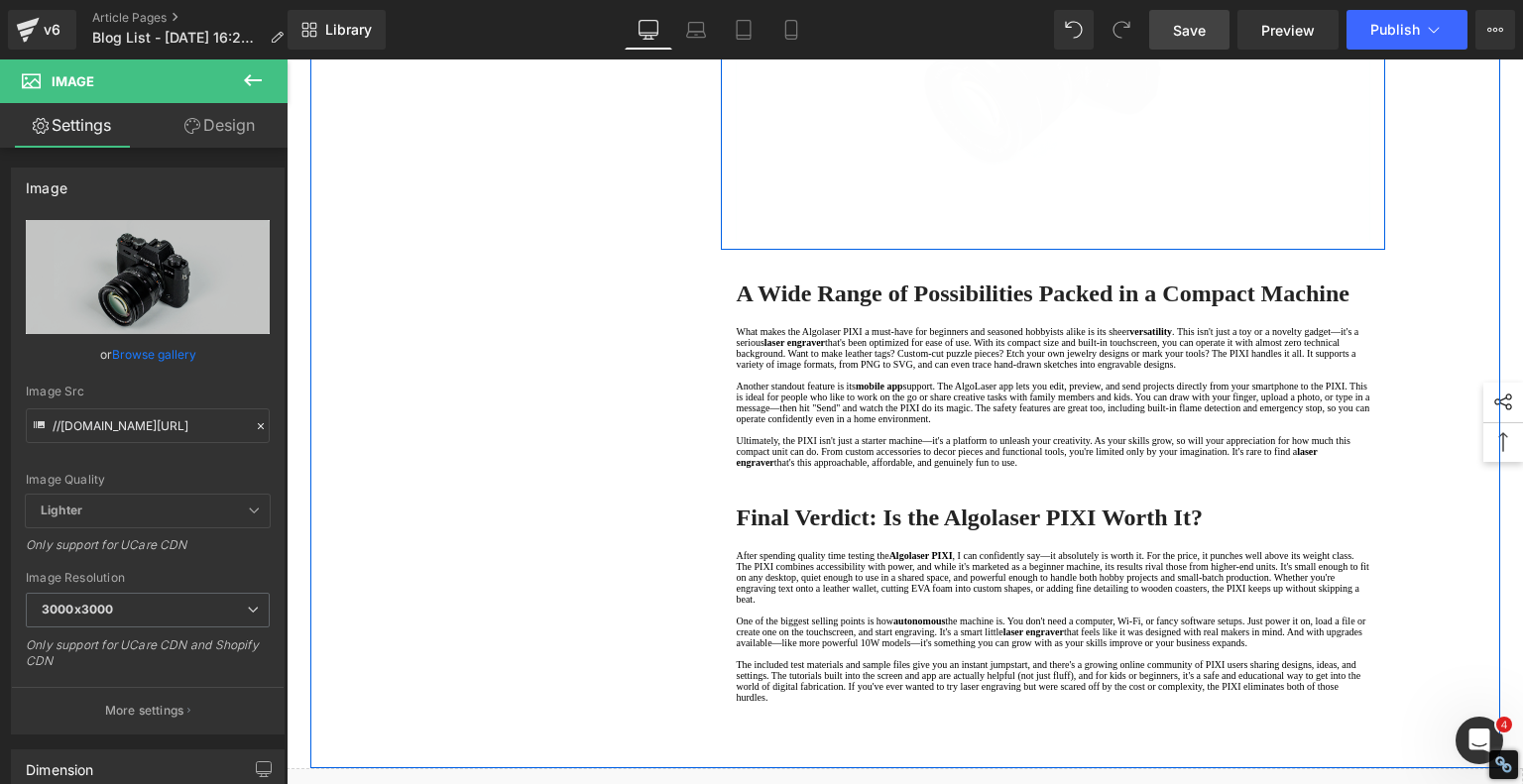 scroll, scrollTop: 1883, scrollLeft: 0, axis: vertical 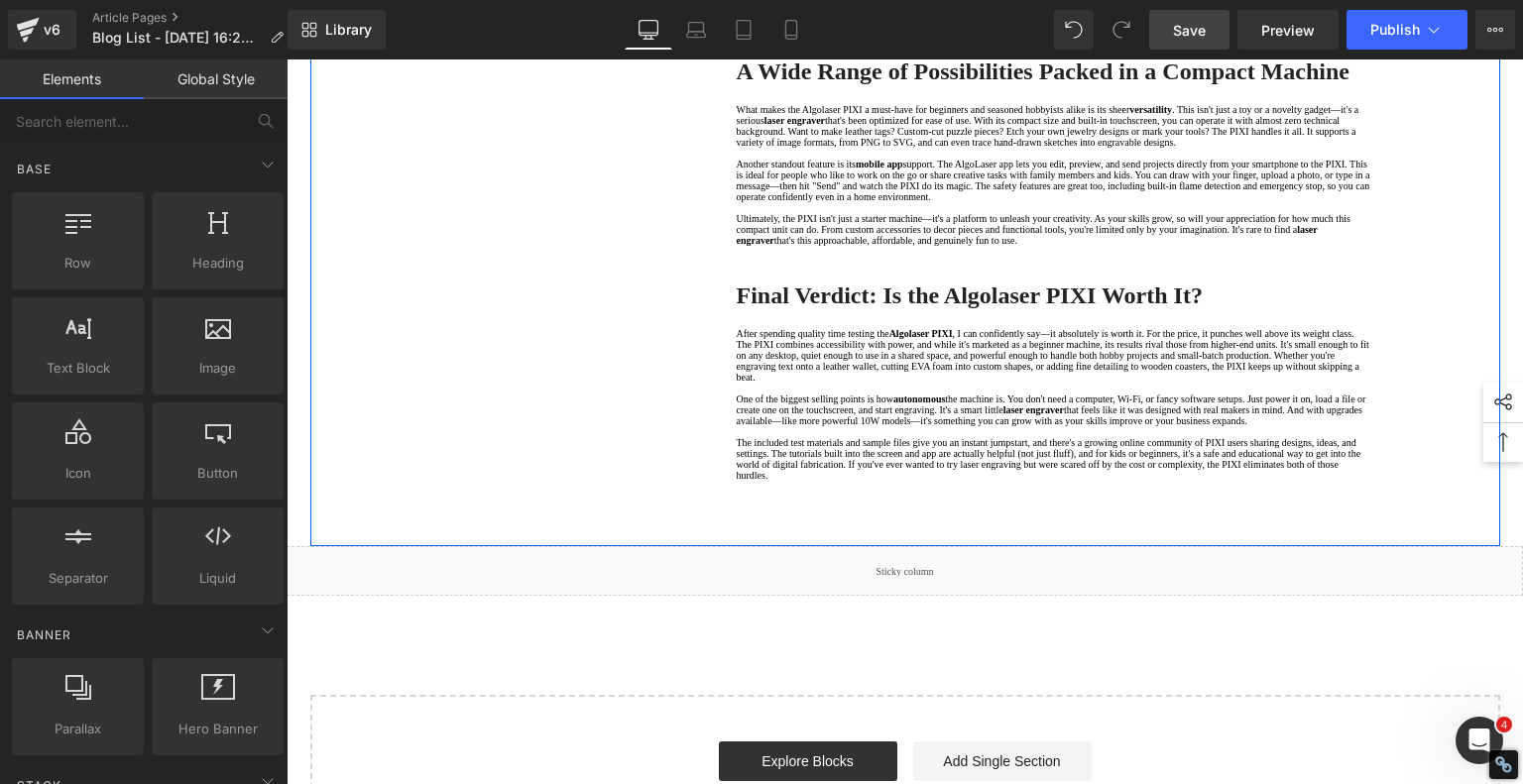 click at bounding box center (1053, 16) 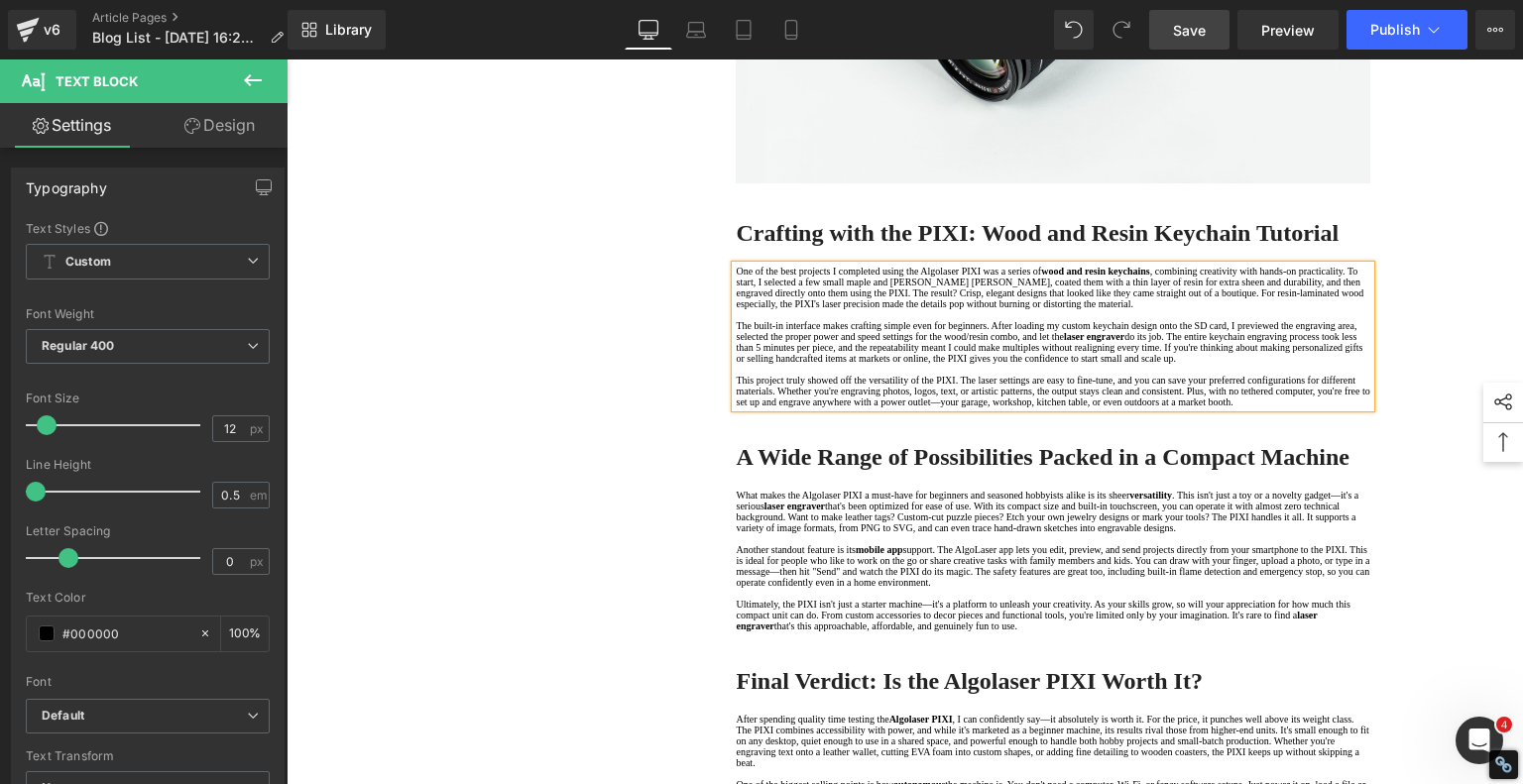scroll, scrollTop: 1288, scrollLeft: 0, axis: vertical 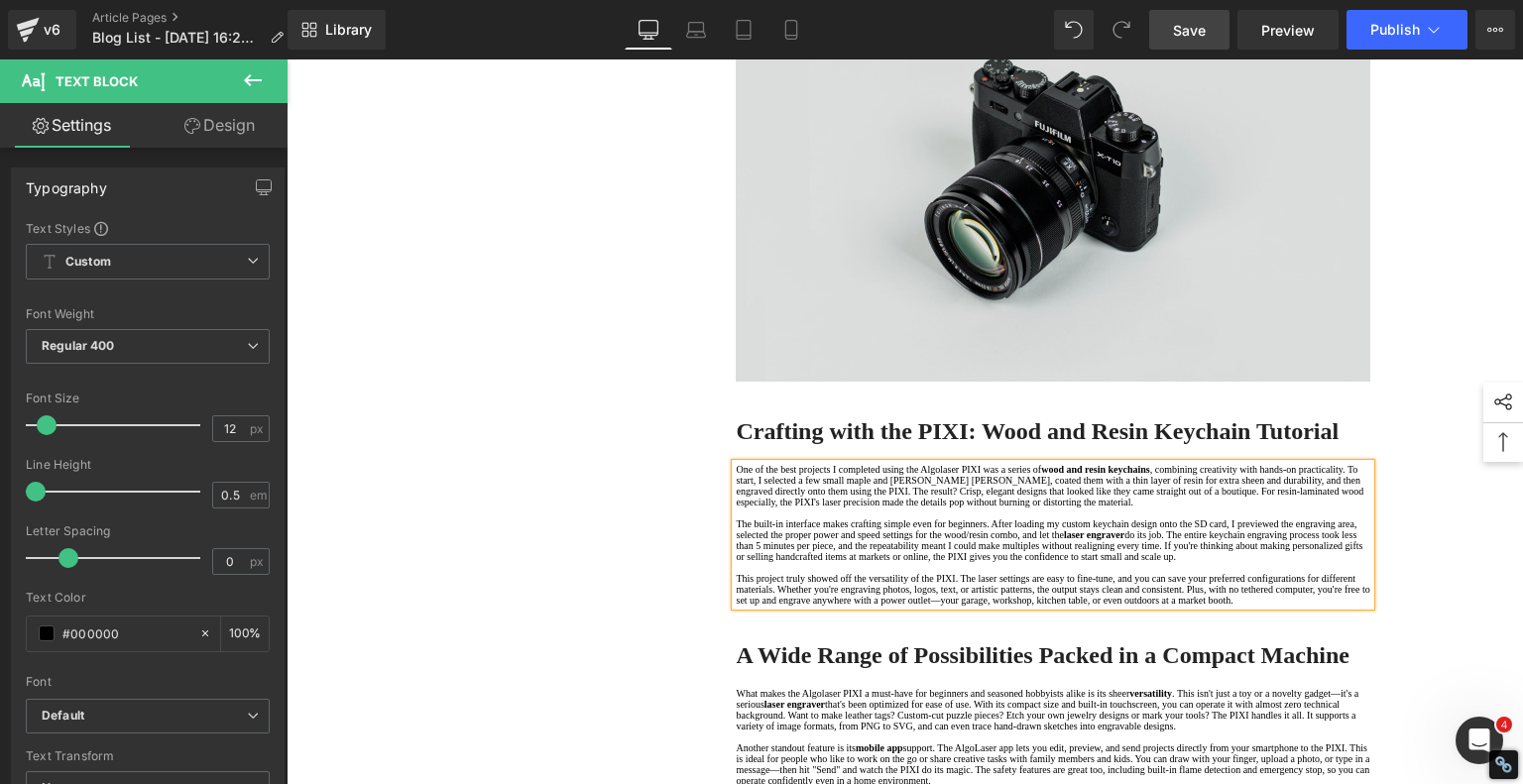 click at bounding box center (1053, 171) 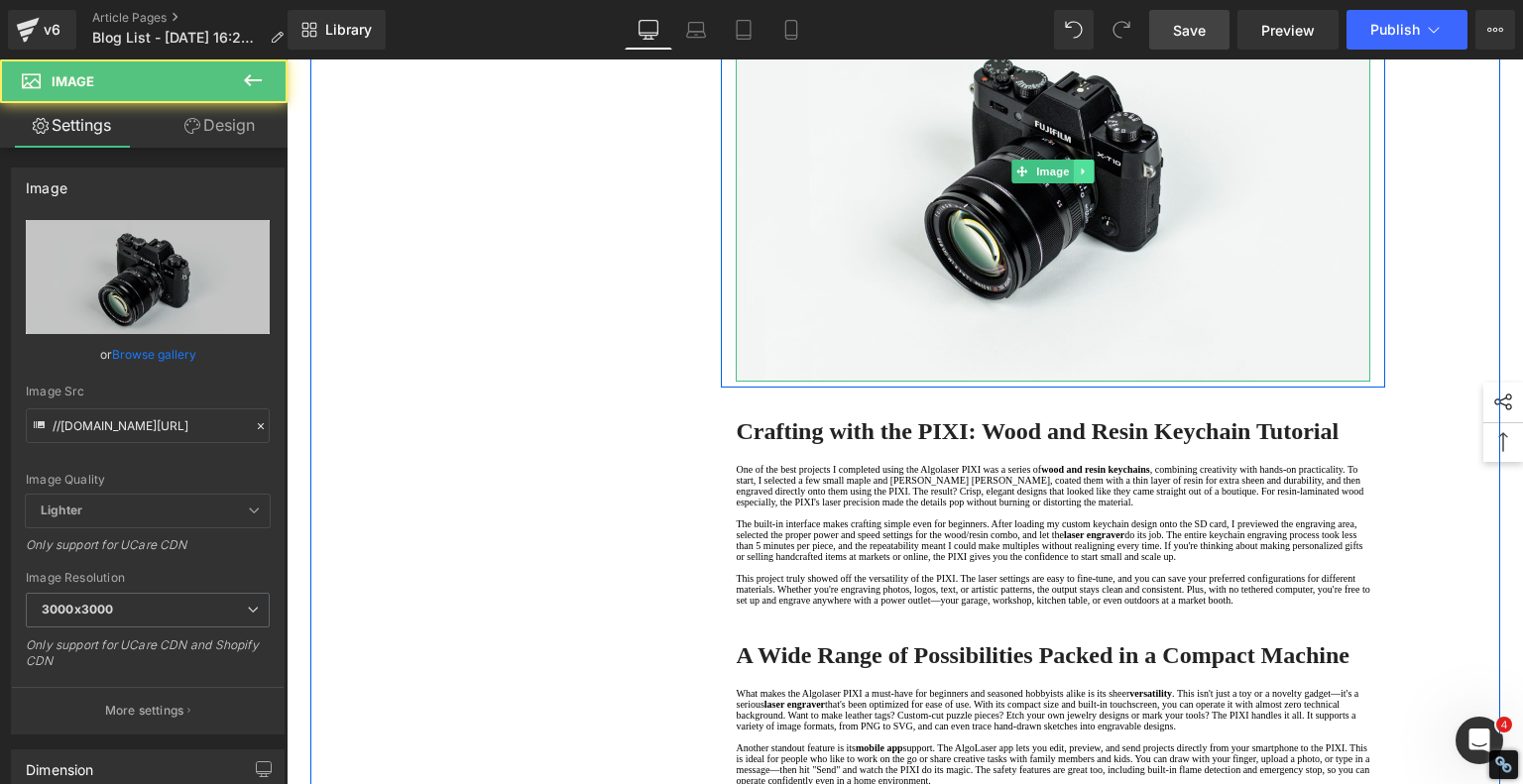 click 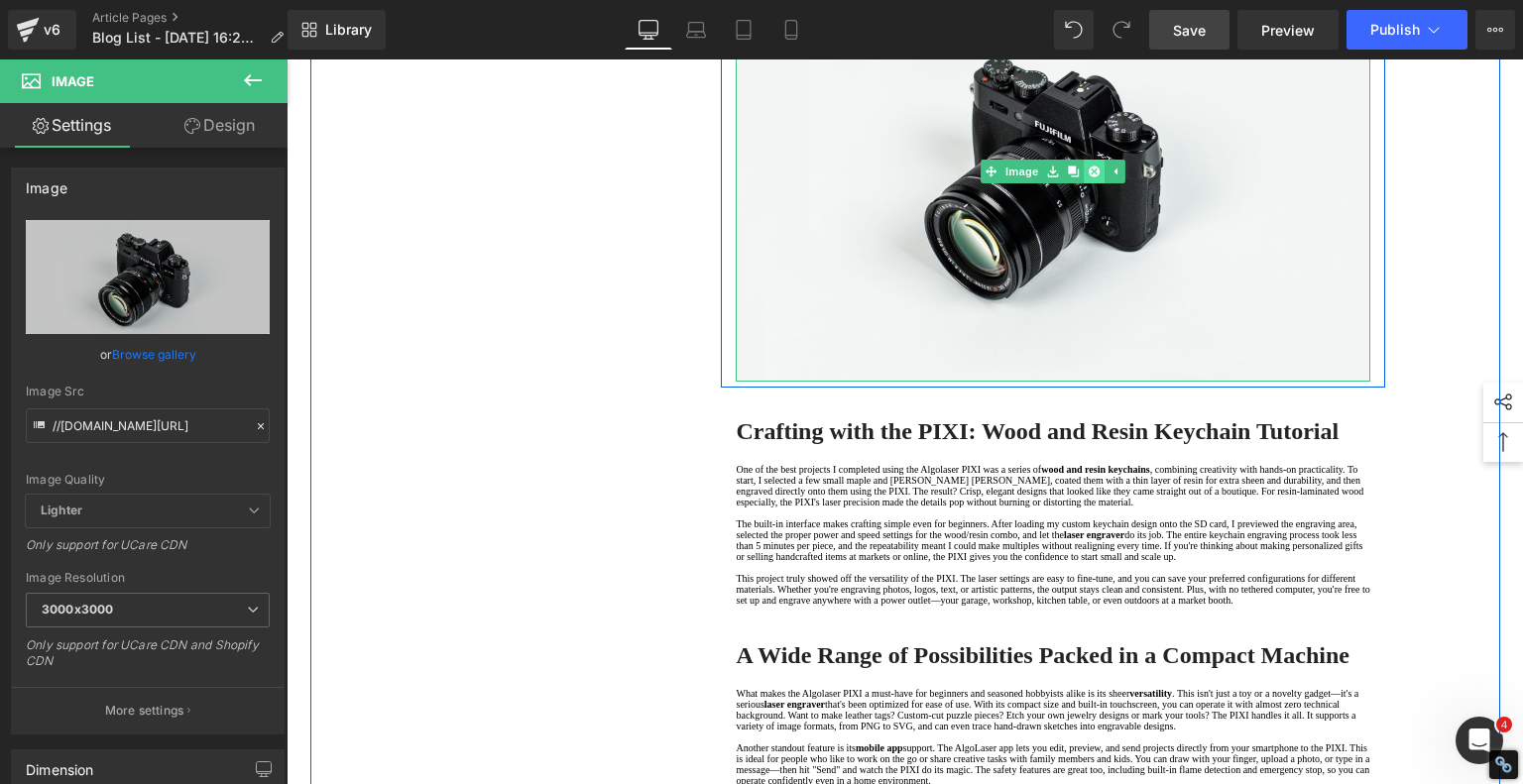 click 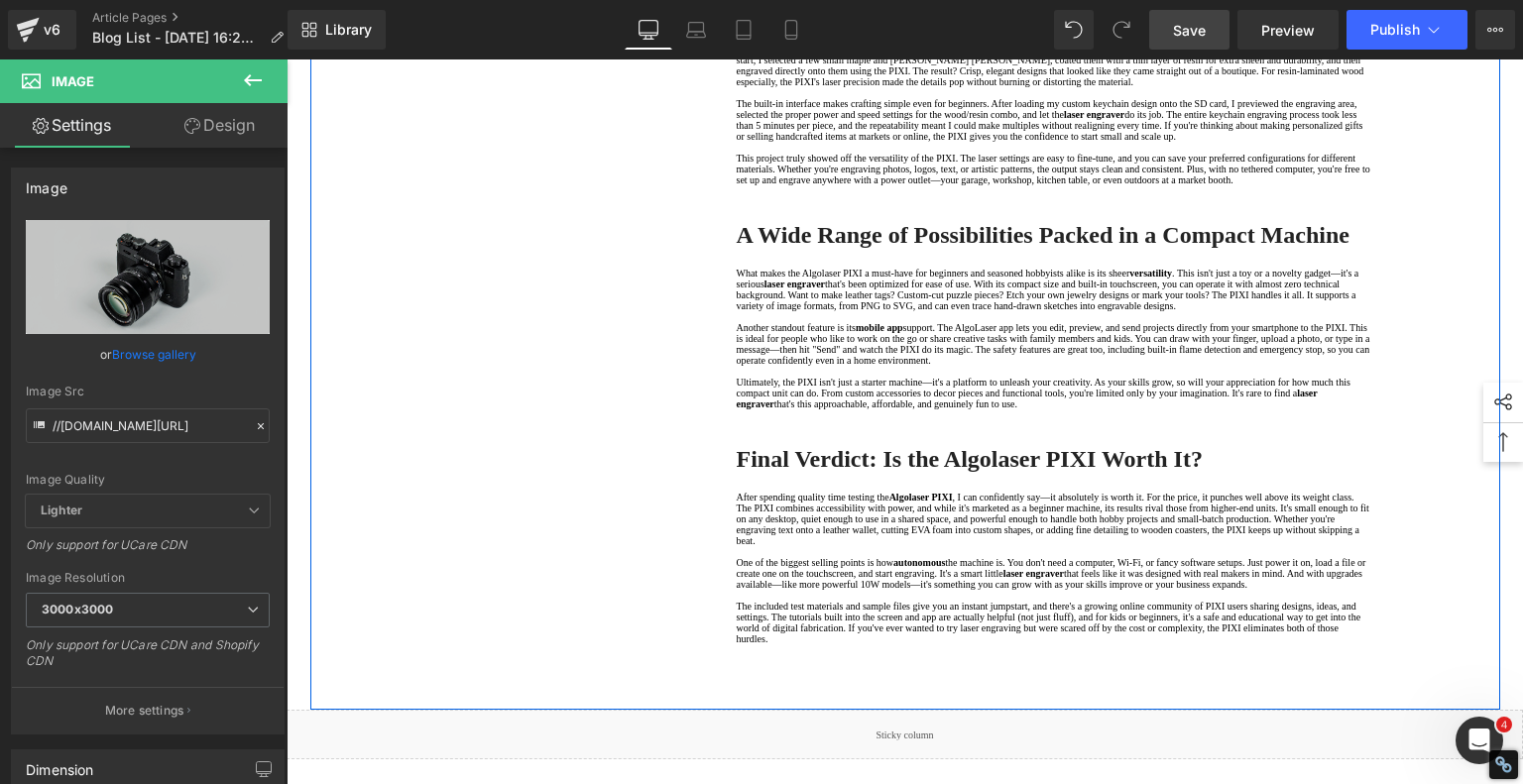 scroll, scrollTop: 991, scrollLeft: 0, axis: vertical 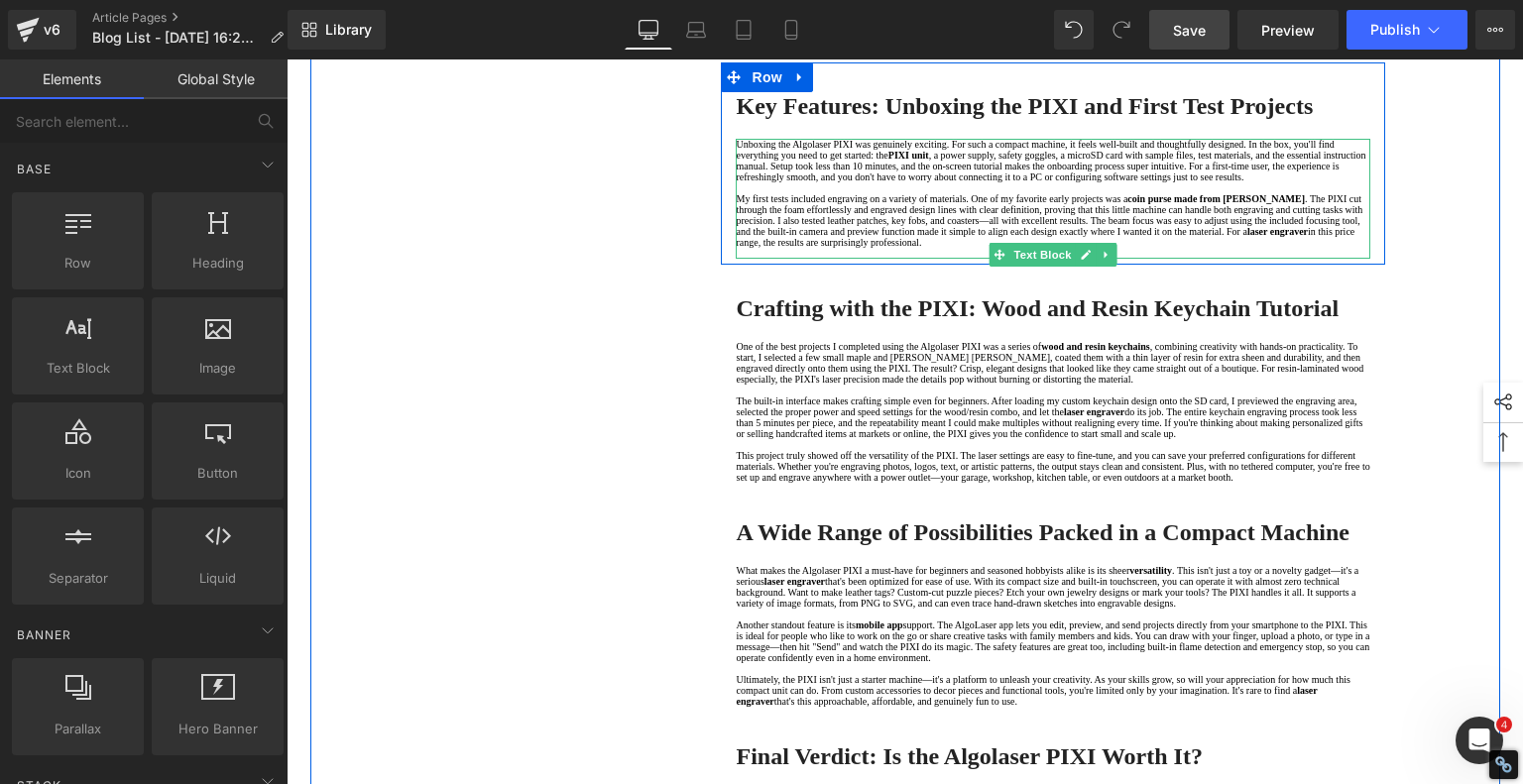 click at bounding box center [1053, 253] 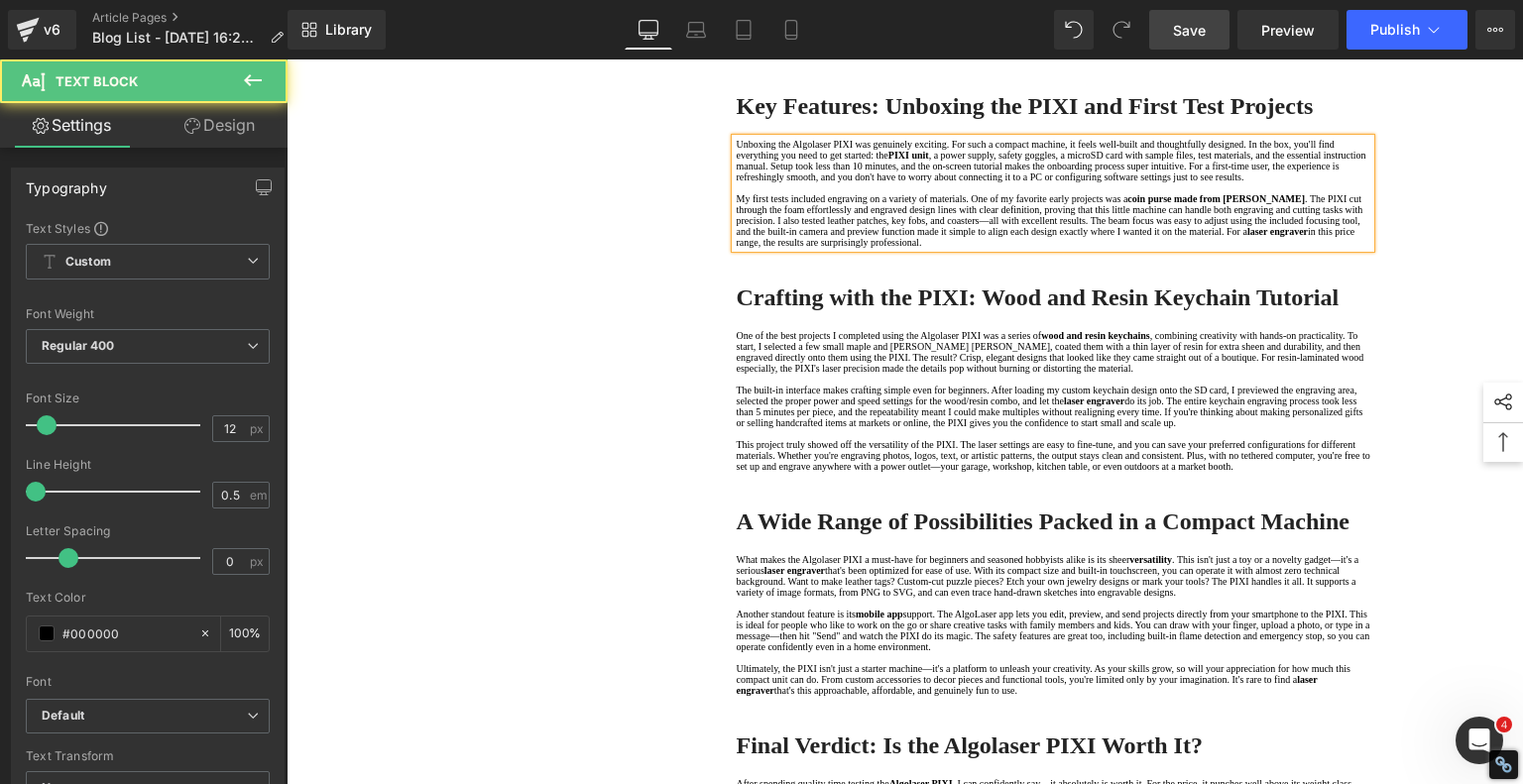 click on "1.  A Great Solution for Those Who Want to Join the Laser Engraving/Cutting World! Text Block         2.  Key Features: Unboxing the PIXI and First Test Projects Text Block         3.  Crafting with the PIXI: Wood and Resin Keychain Tutorial Text Block         4.  A Wide Range of Possibilities Packed in a Compact Machine Text Block         5.  Final Verdict: Is the Algolaser PIXI Worth It? Text Block         Row         It's Cheap, It's Cute, and It Actually Works - AlgoLaser Pixi Heading         A Great Solution for Those Who Want to Join the Laser Engraving/Cutting World! Heading         If you're thinking about stepping into the world of laser engraving and cutting but don't want to break the bank, then the  Algolaser PIXI PIXI 5W model  is currently priced at just  $269.00  in the U.S. or  €254 EUR 3W and 10W  models in the PIXI lineup.
laser engraver Text Block         Image         Row         Key Features: Unboxing the PIXI and First Test Projects Heading         PIXI unit
laser engraver" at bounding box center [905, 106] 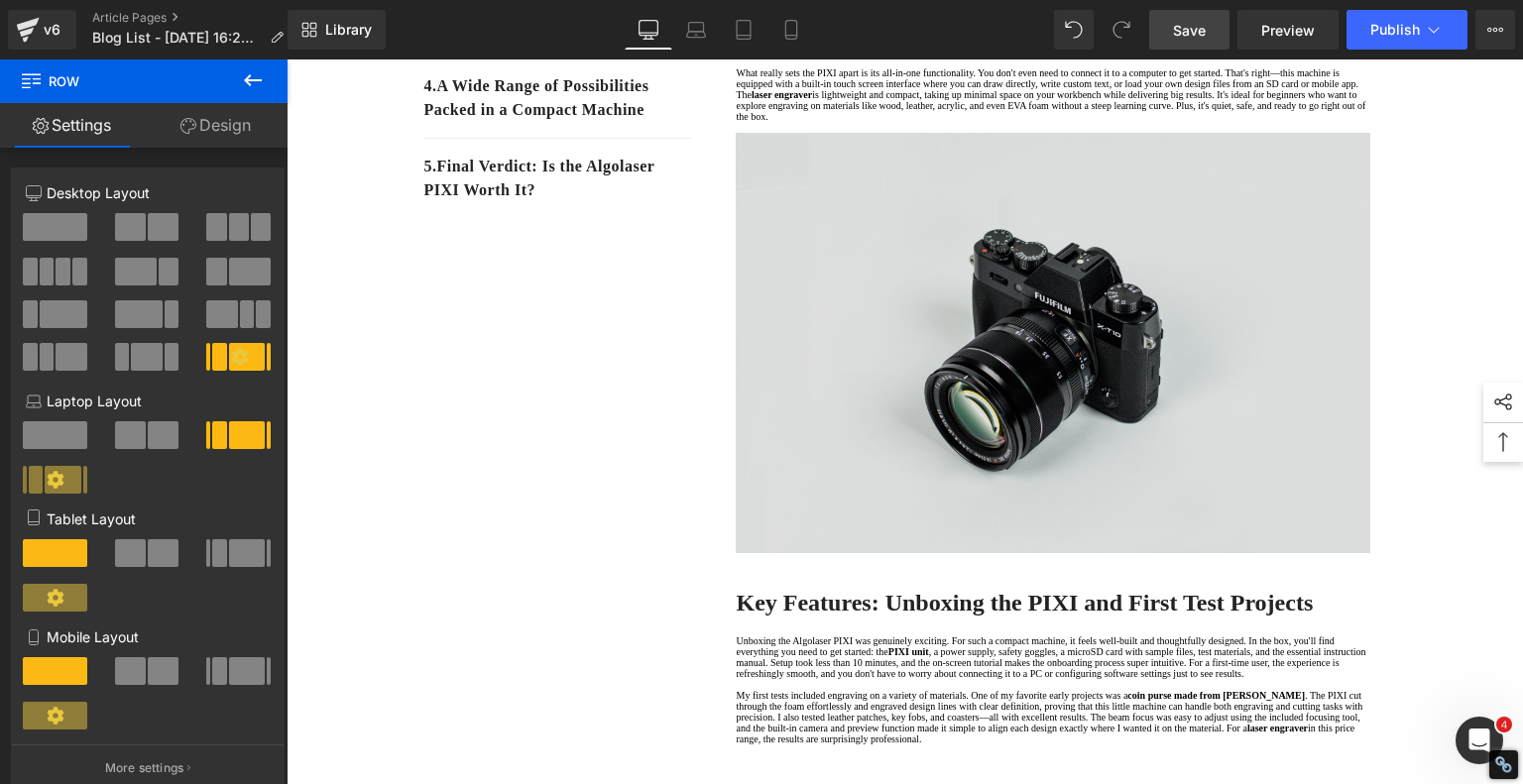 scroll, scrollTop: 496, scrollLeft: 0, axis: vertical 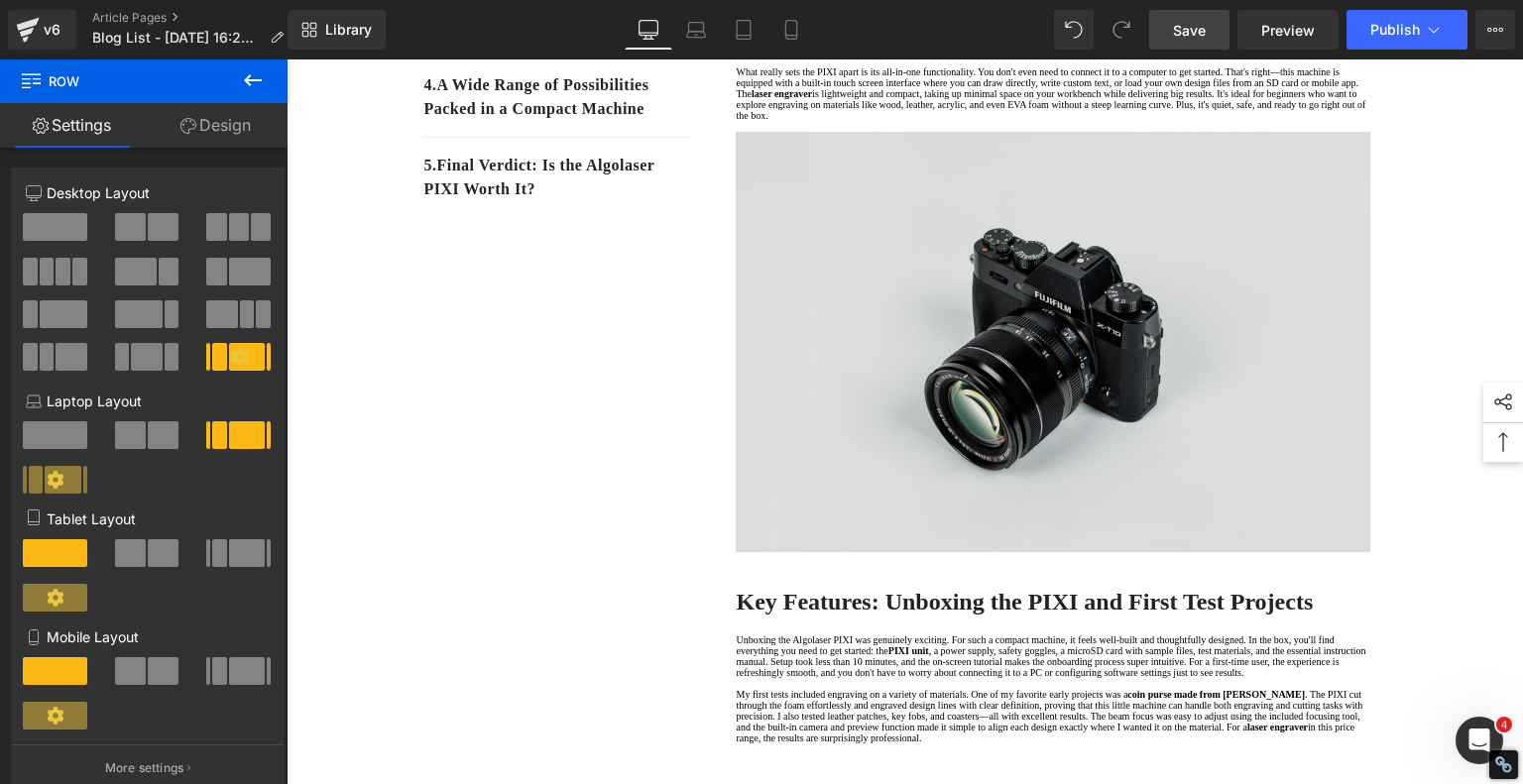 click at bounding box center [1053, 342] 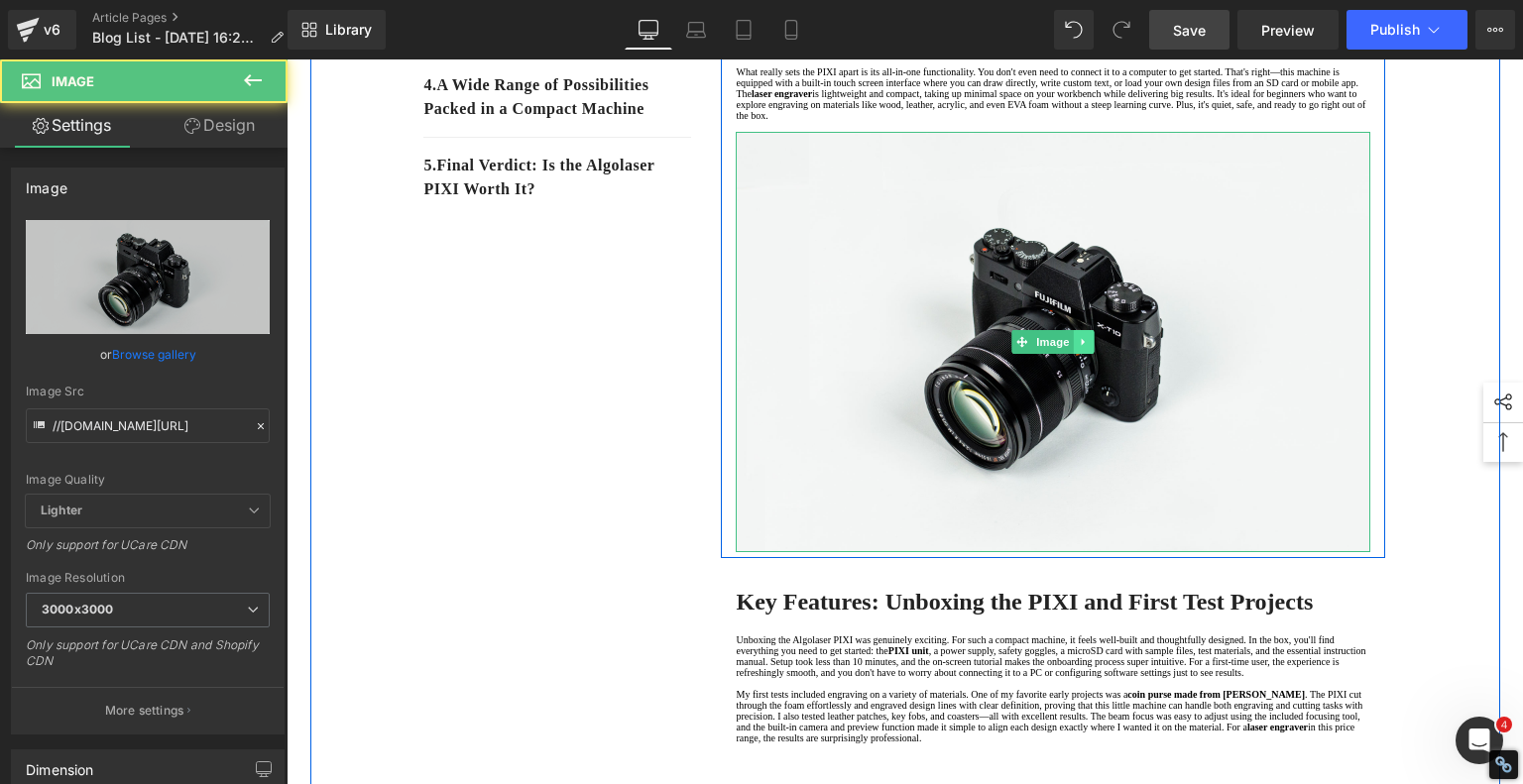 click 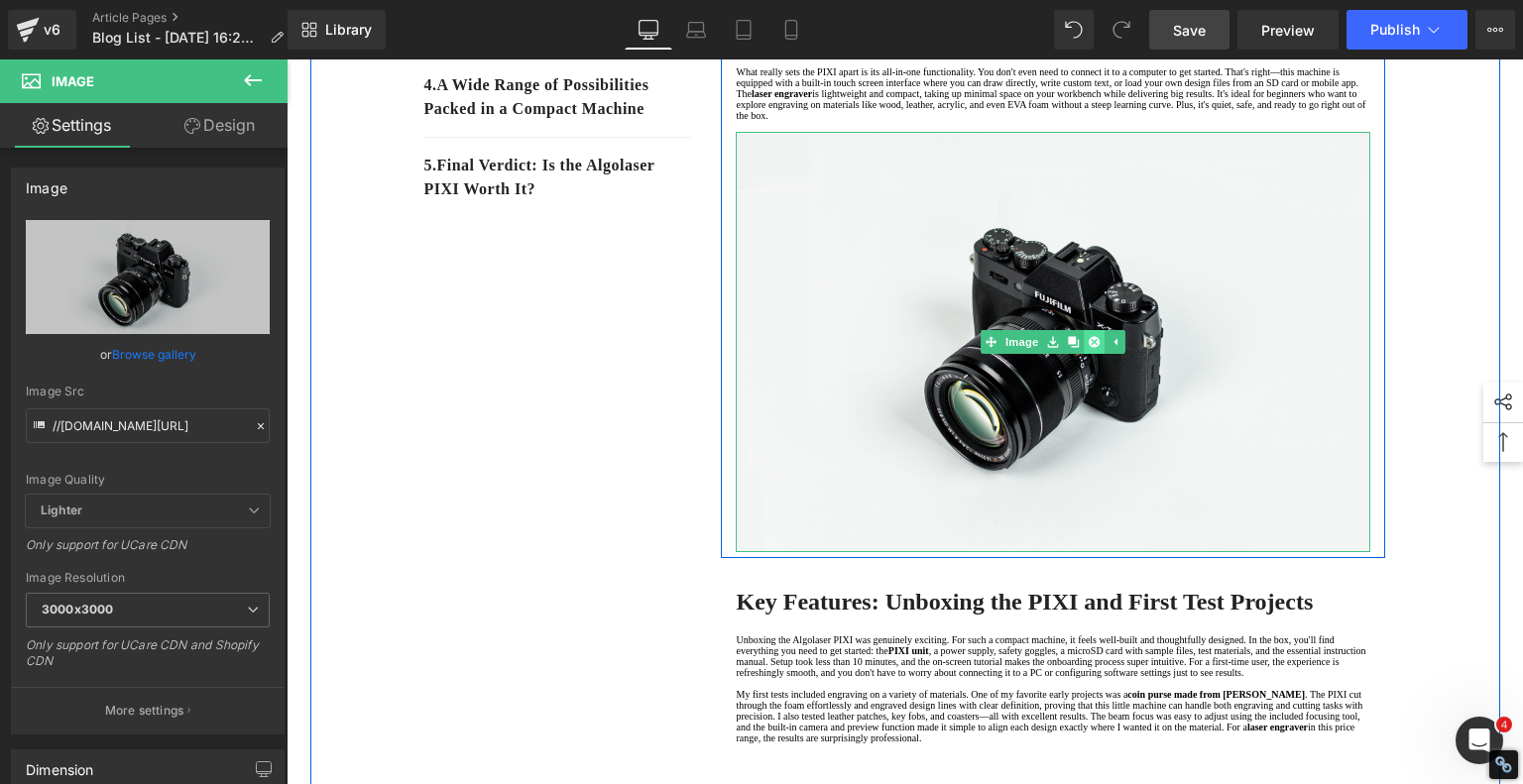 click 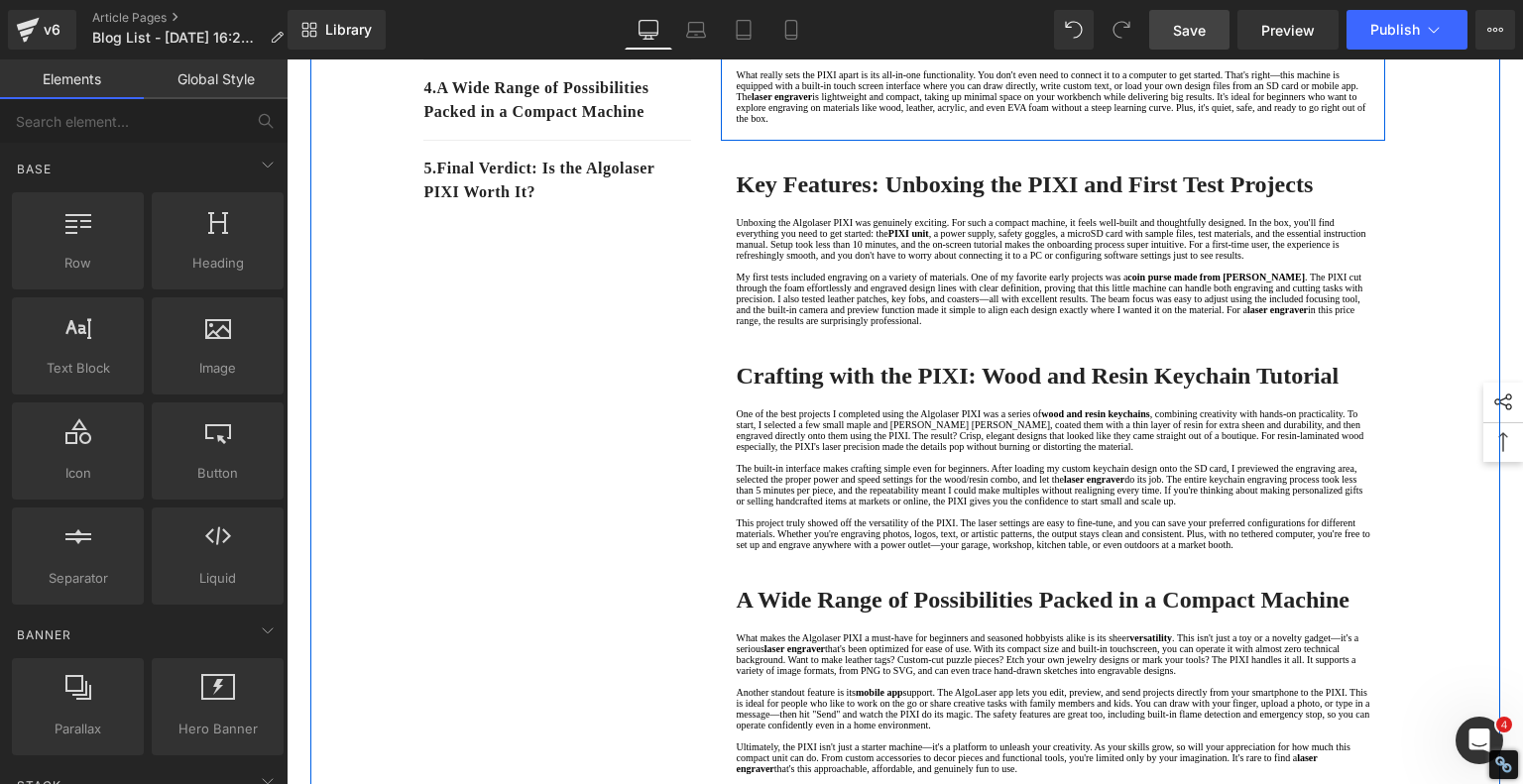 scroll, scrollTop: 496, scrollLeft: 0, axis: vertical 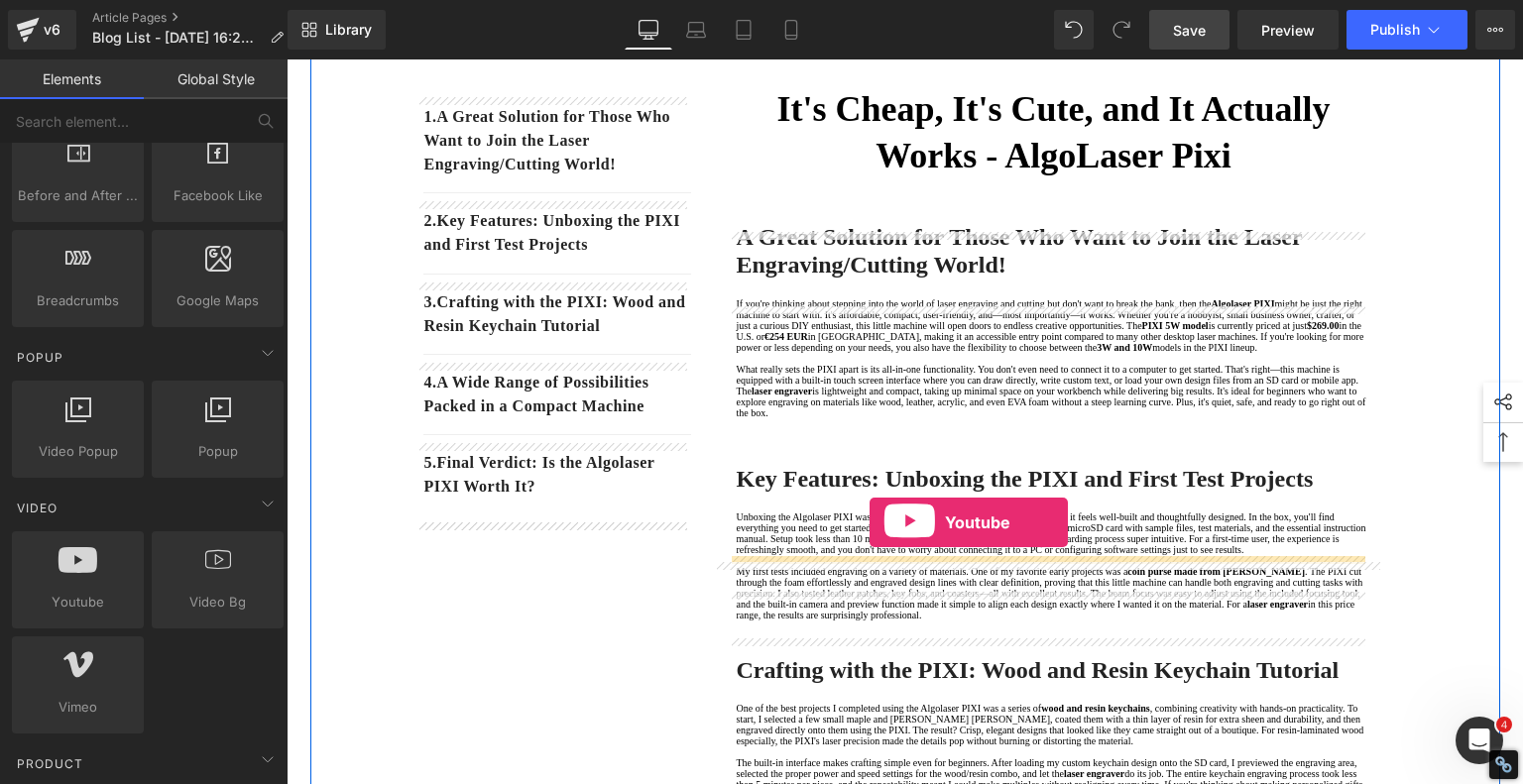 drag, startPoint x: 376, startPoint y: 645, endPoint x: 870, endPoint y: 522, distance: 509.0825 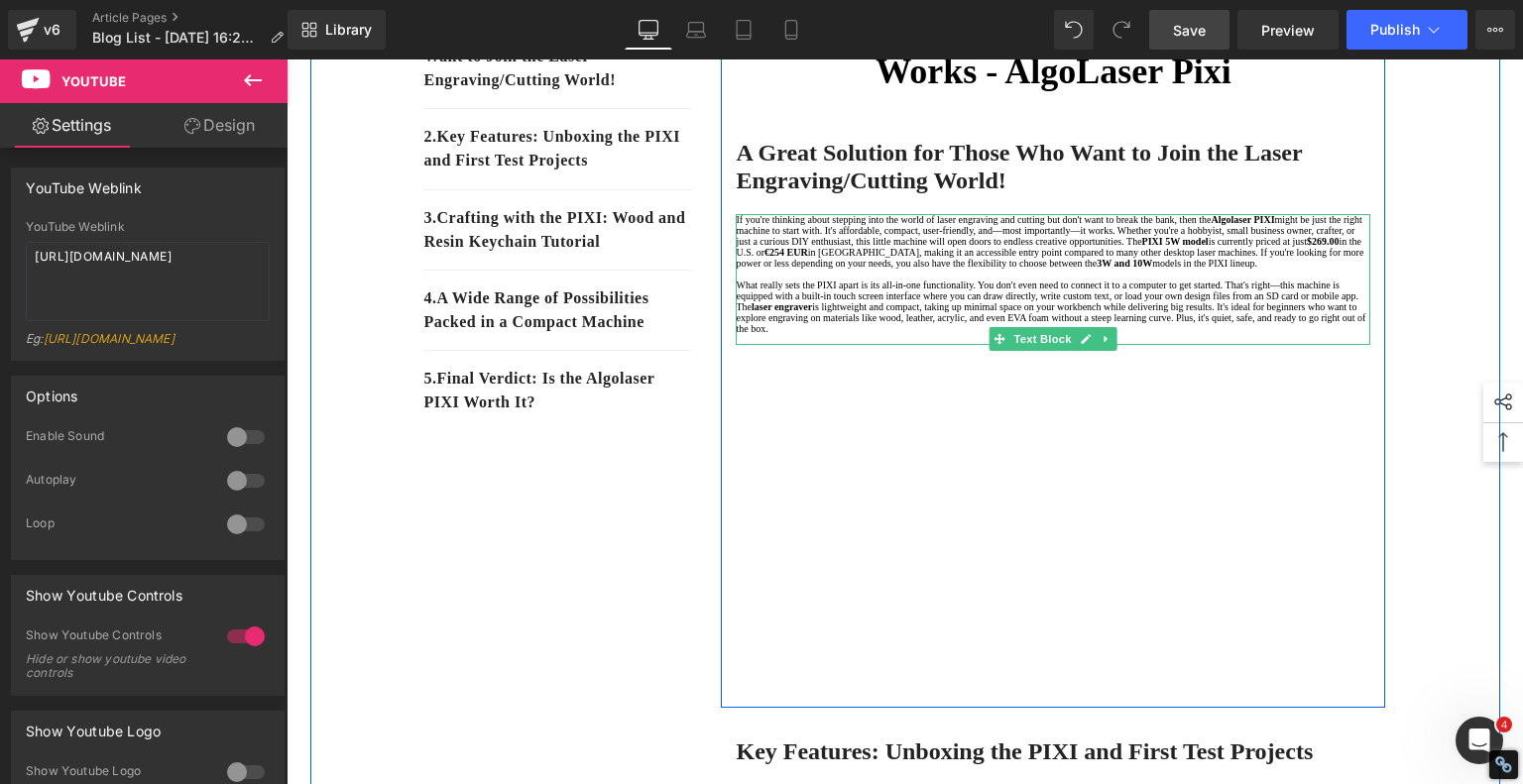 scroll, scrollTop: 396, scrollLeft: 0, axis: vertical 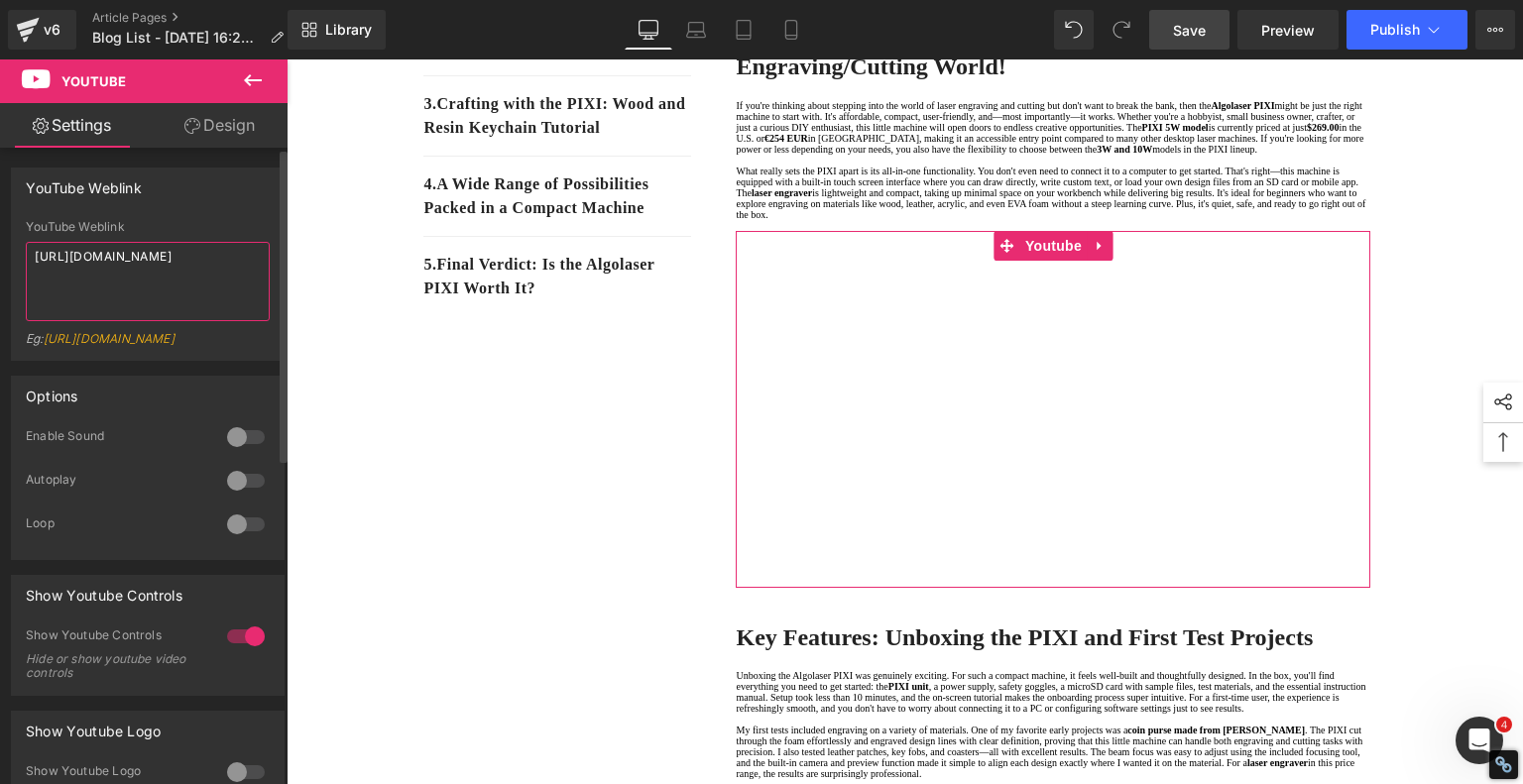 click on "[URL][DOMAIN_NAME]" at bounding box center [148, 281] 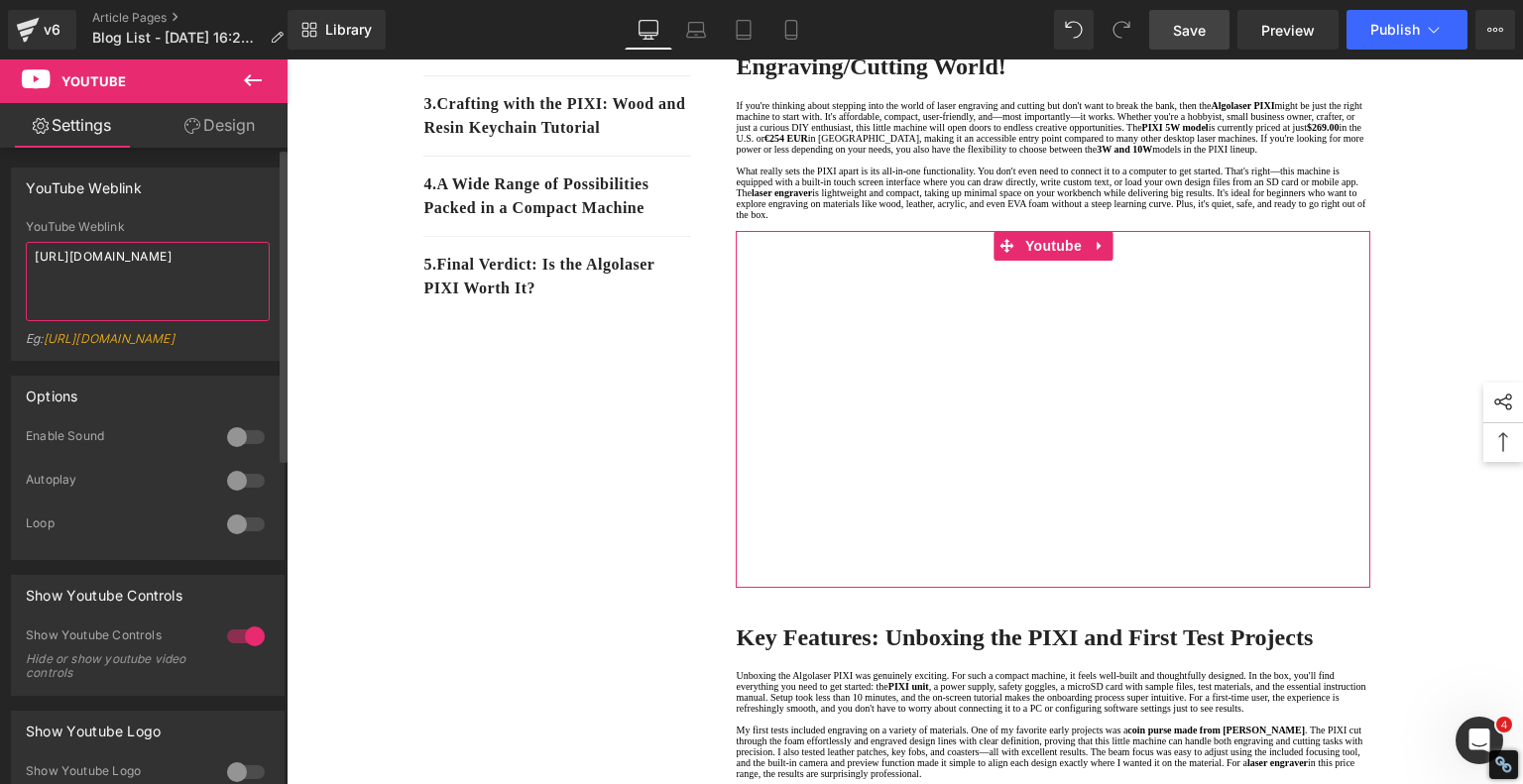 click on "[URL][DOMAIN_NAME]" at bounding box center (148, 281) 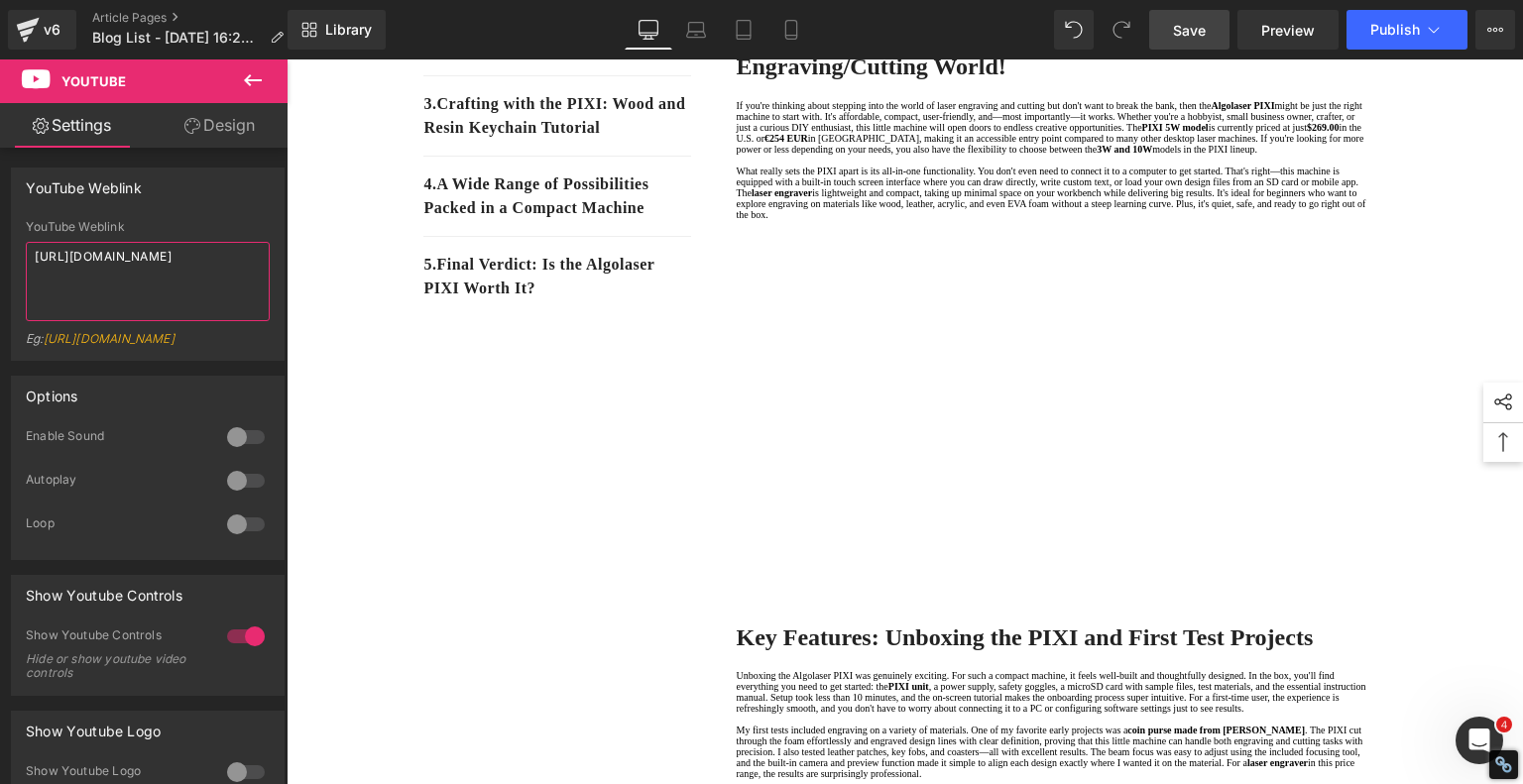 type on "https://www.youtube.com/watch?v=FSa_4RXpwBs&t=467s" 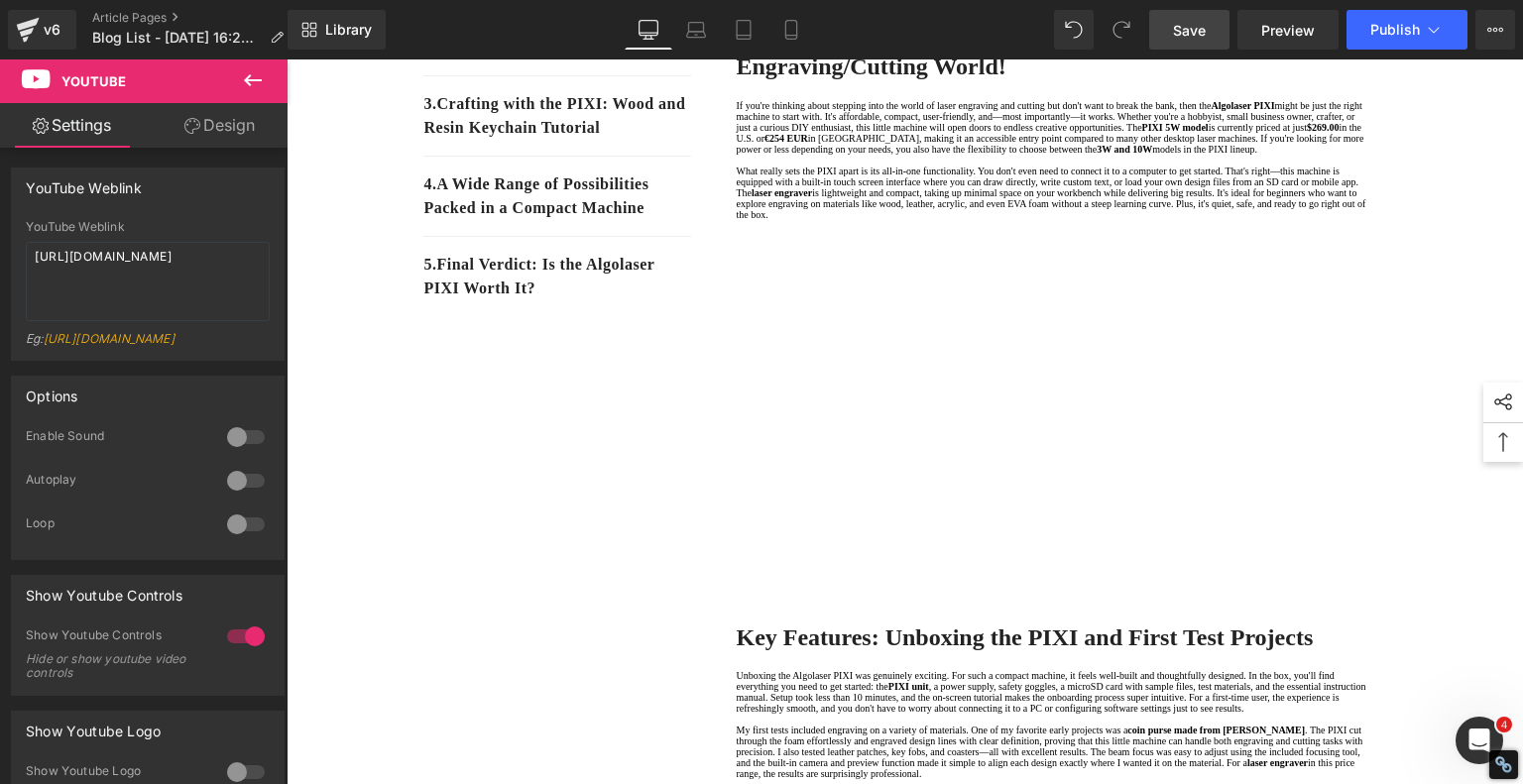drag, startPoint x: 250, startPoint y: 75, endPoint x: 231, endPoint y: 123, distance: 51.62364 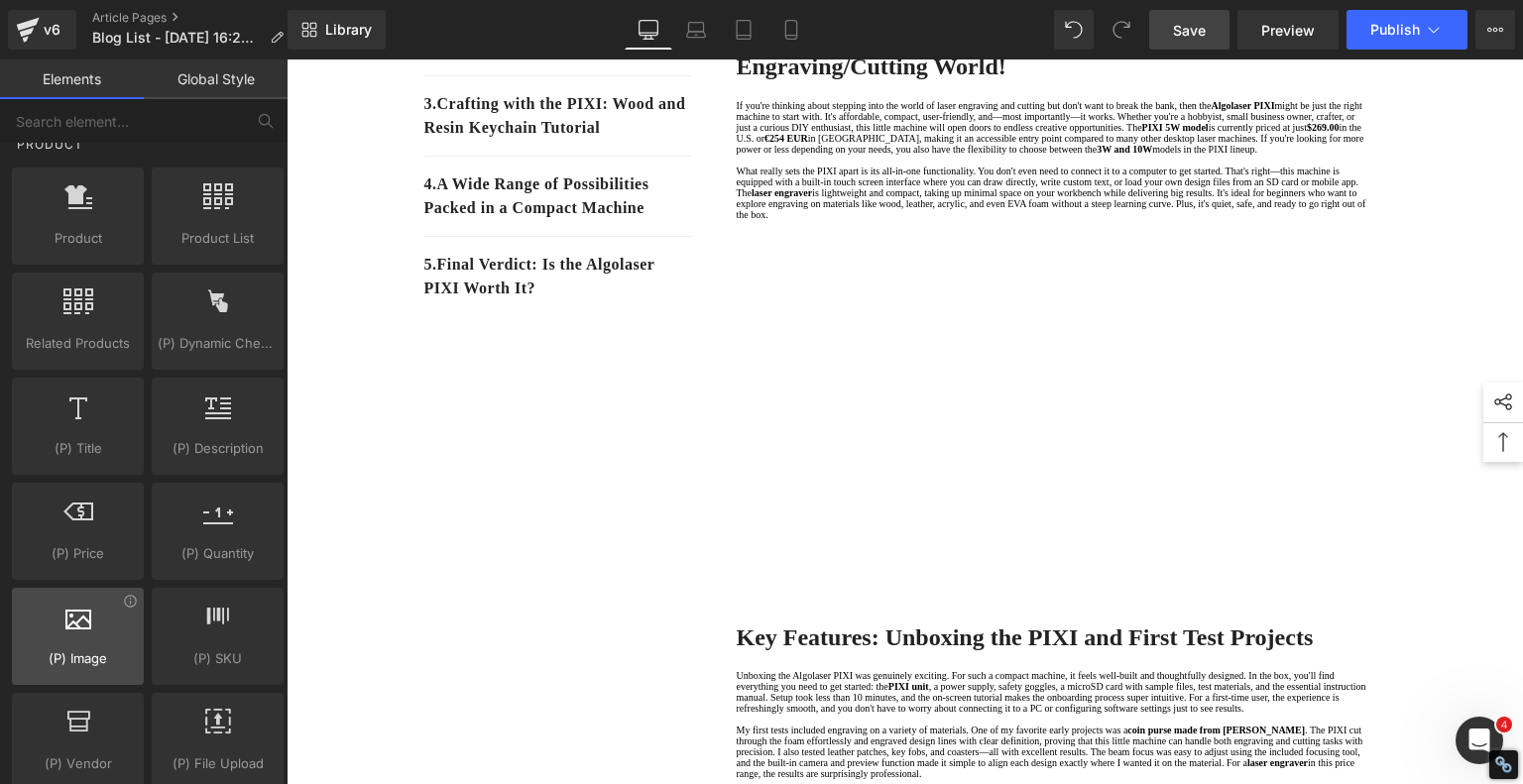 scroll, scrollTop: 1982, scrollLeft: 0, axis: vertical 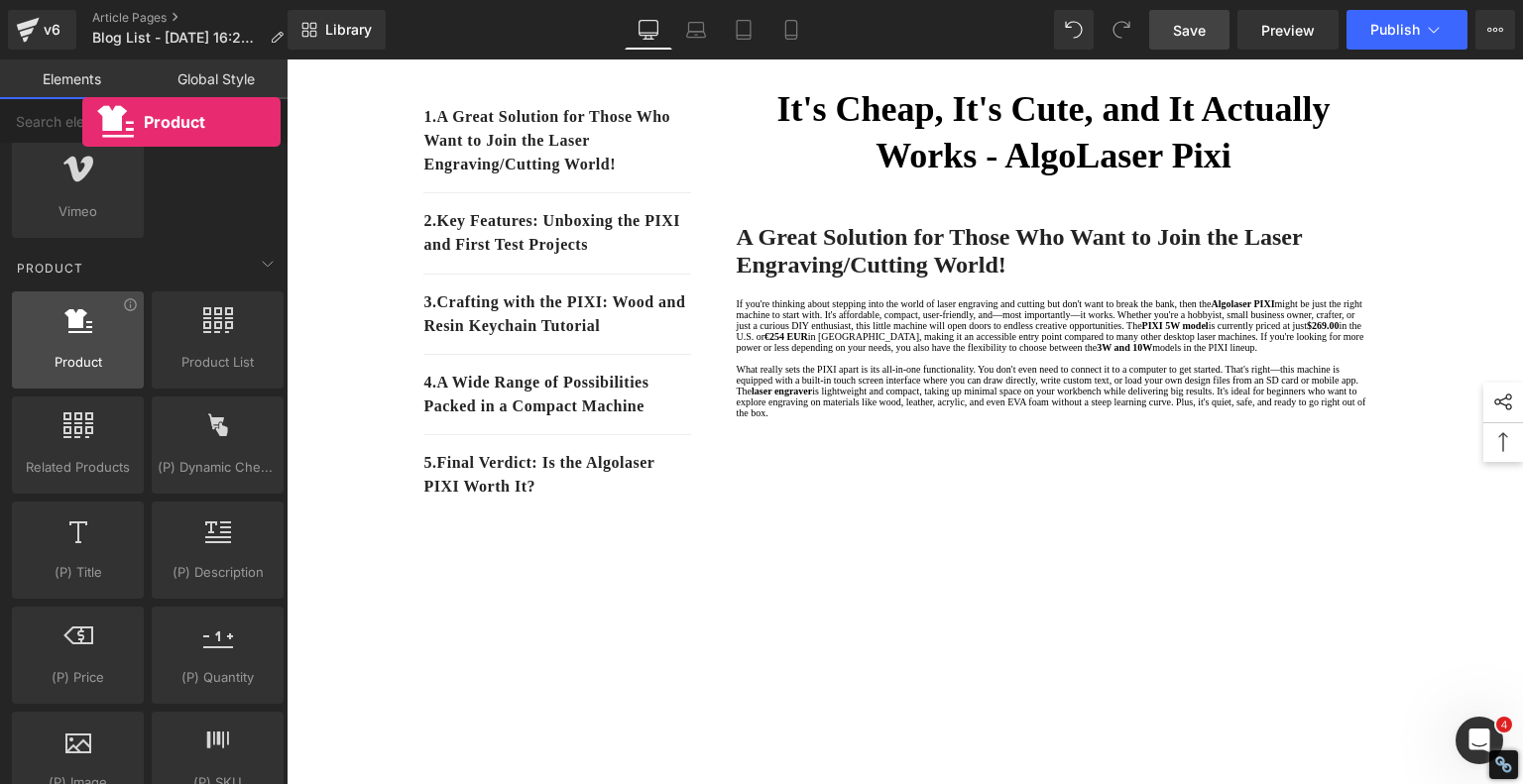 click at bounding box center [78, 320] 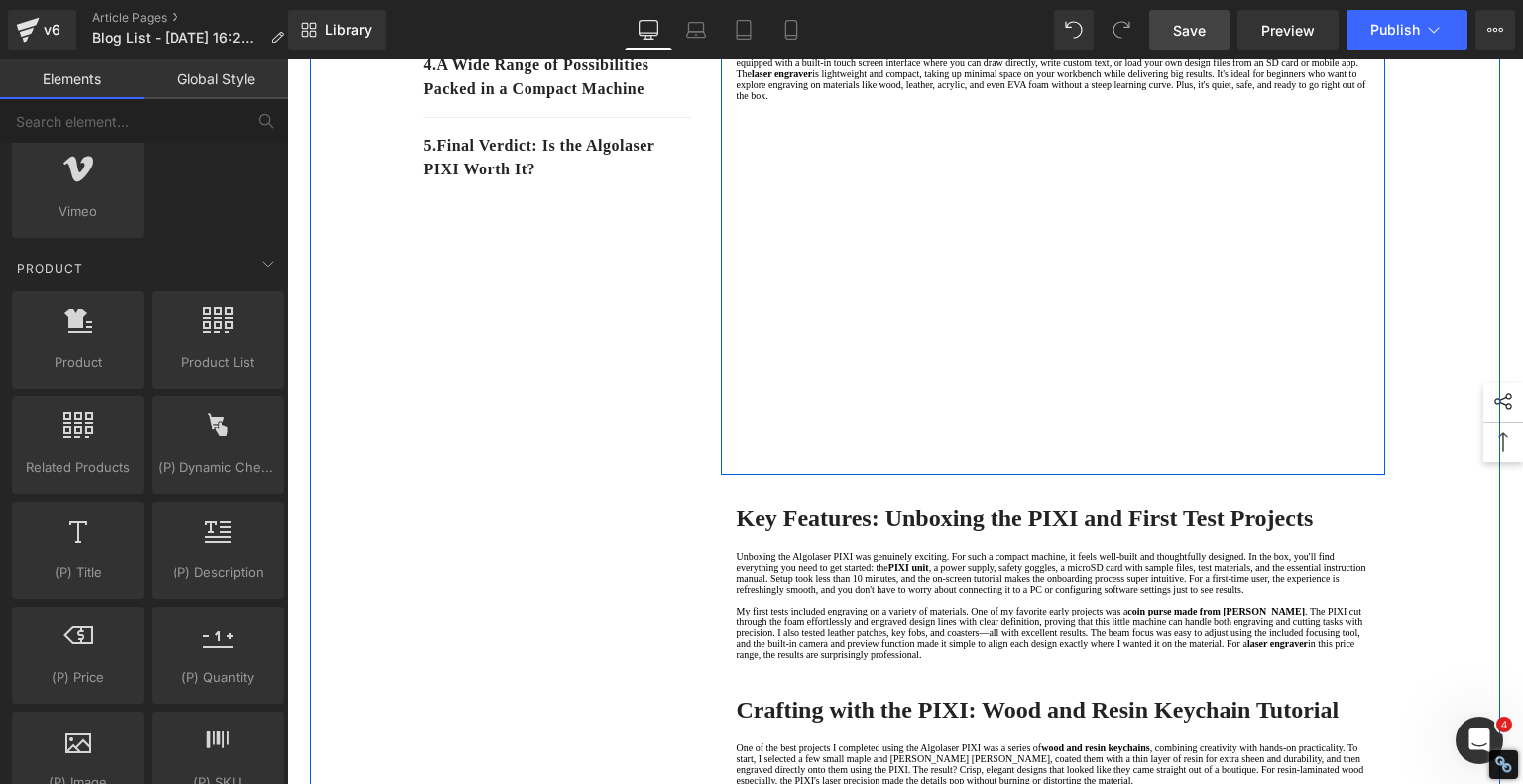 scroll, scrollTop: 595, scrollLeft: 0, axis: vertical 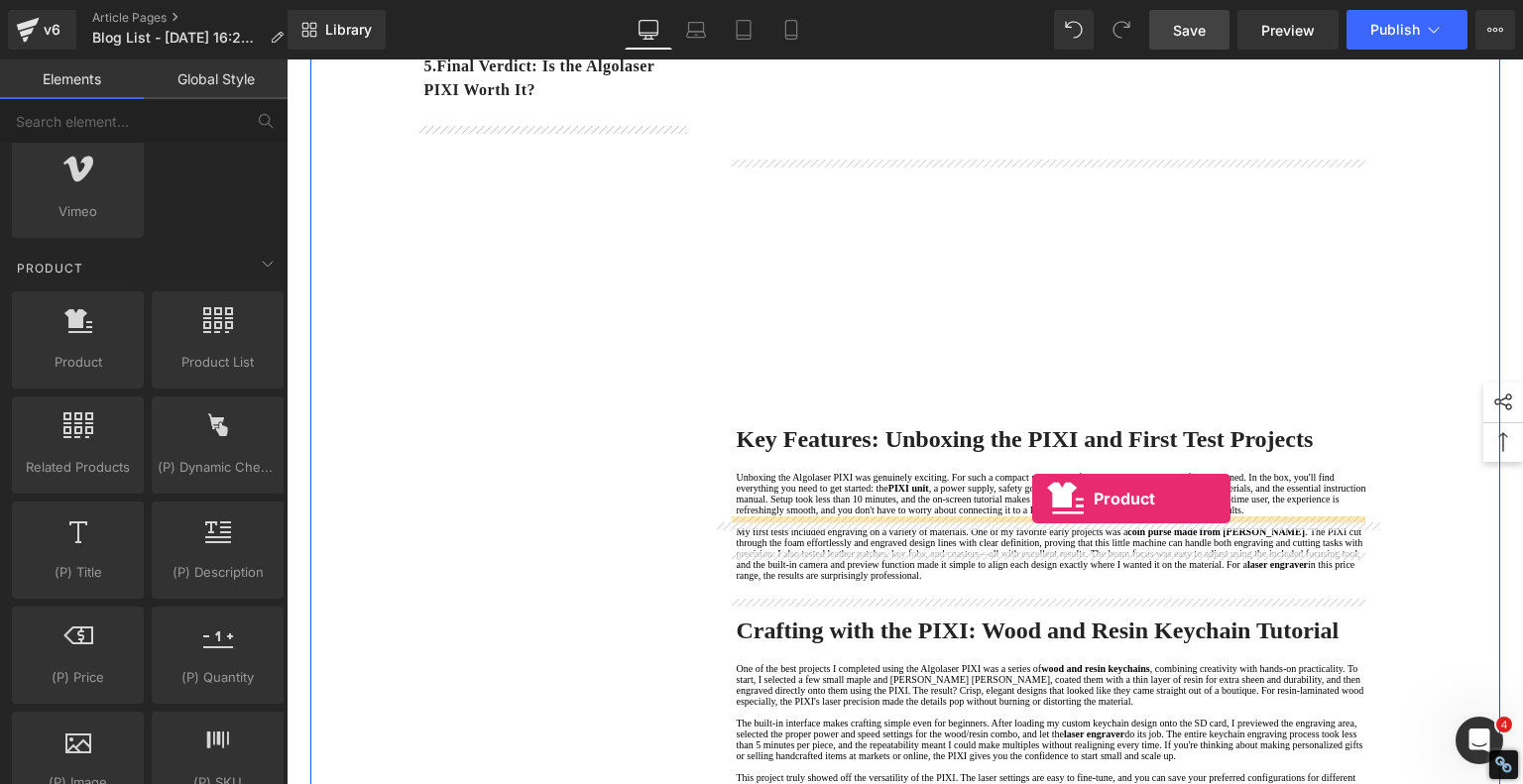 drag, startPoint x: 375, startPoint y: 393, endPoint x: 1032, endPoint y: 499, distance: 665.49606 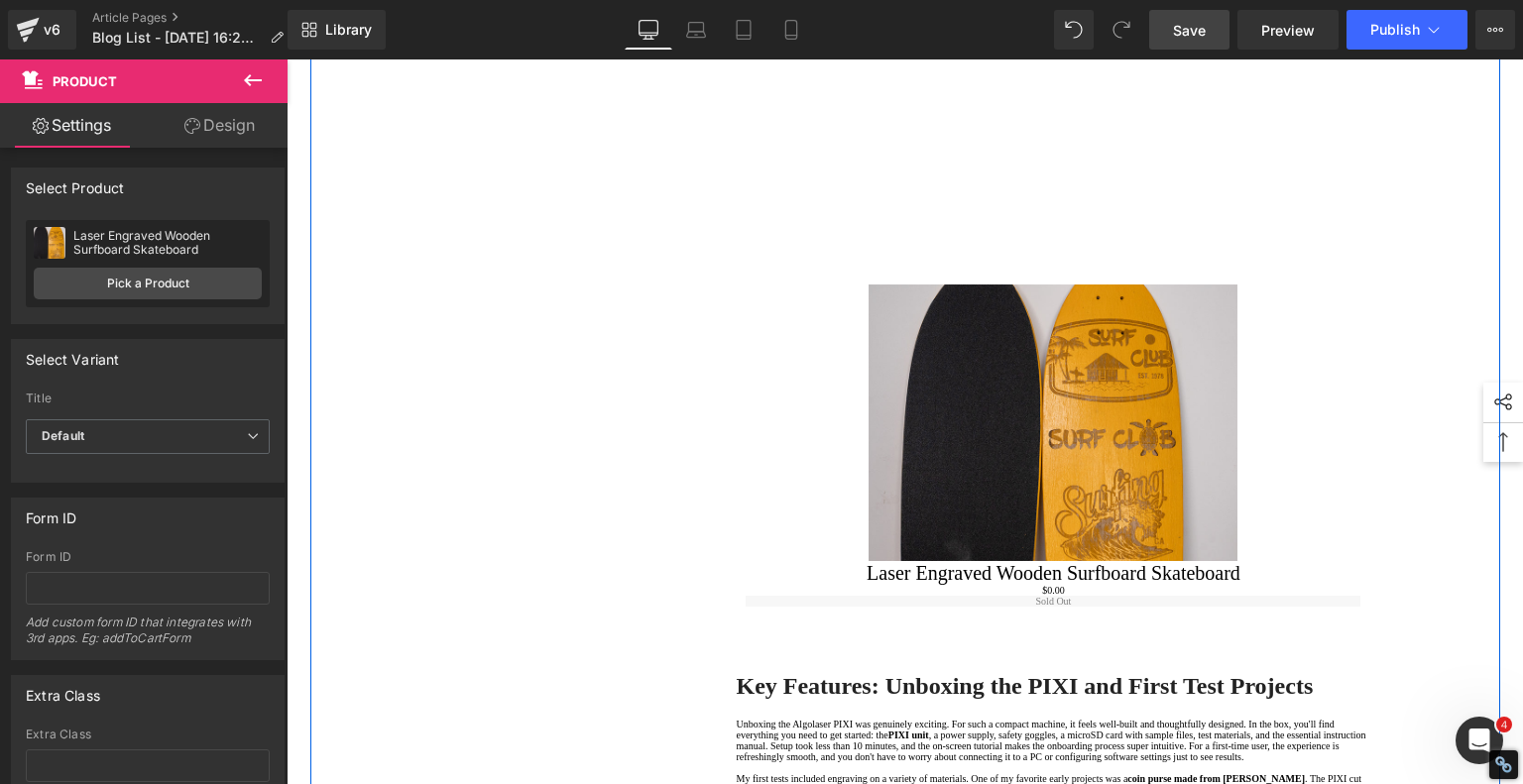 scroll, scrollTop: 892, scrollLeft: 0, axis: vertical 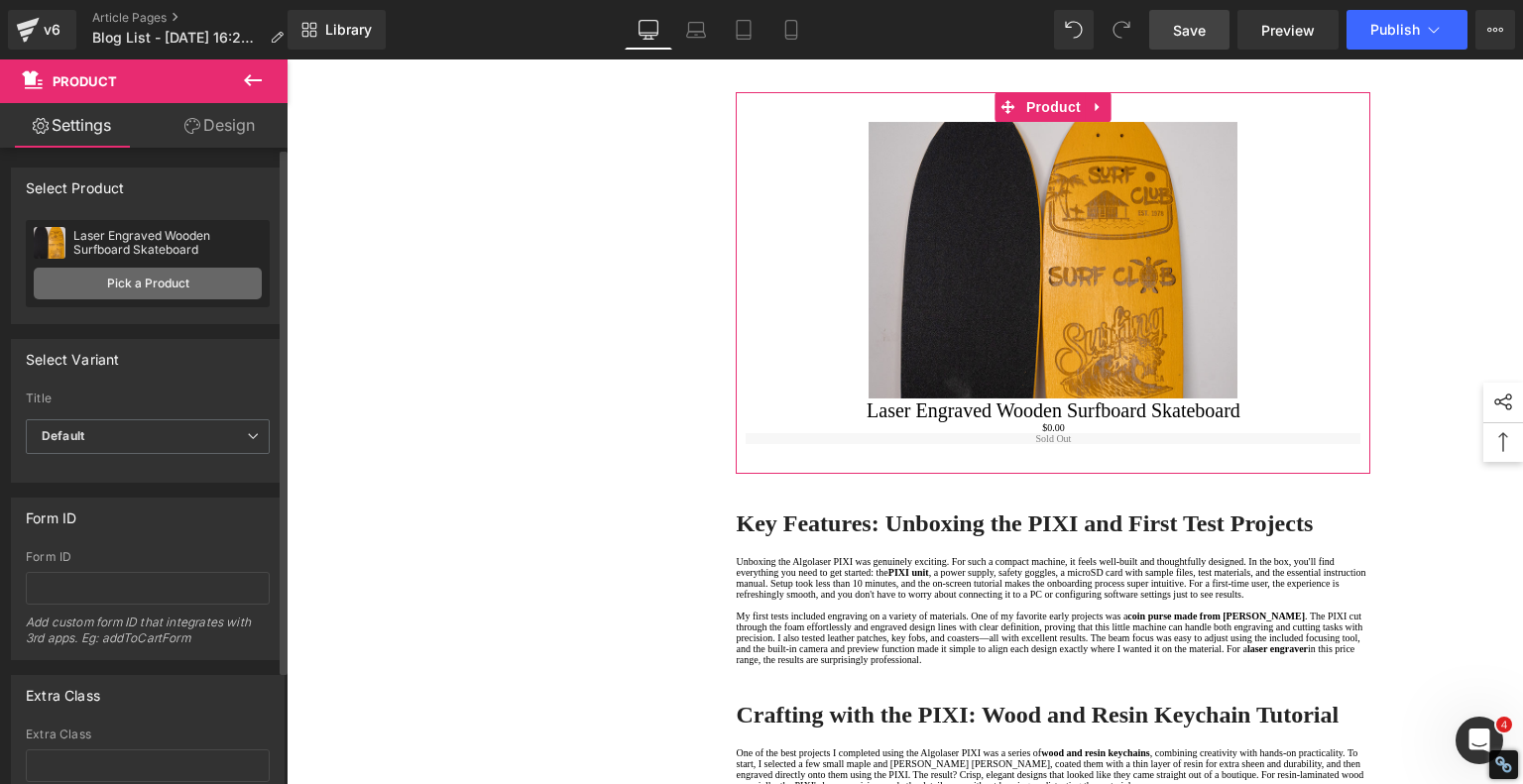 click on "Pick a Product" at bounding box center [148, 283] 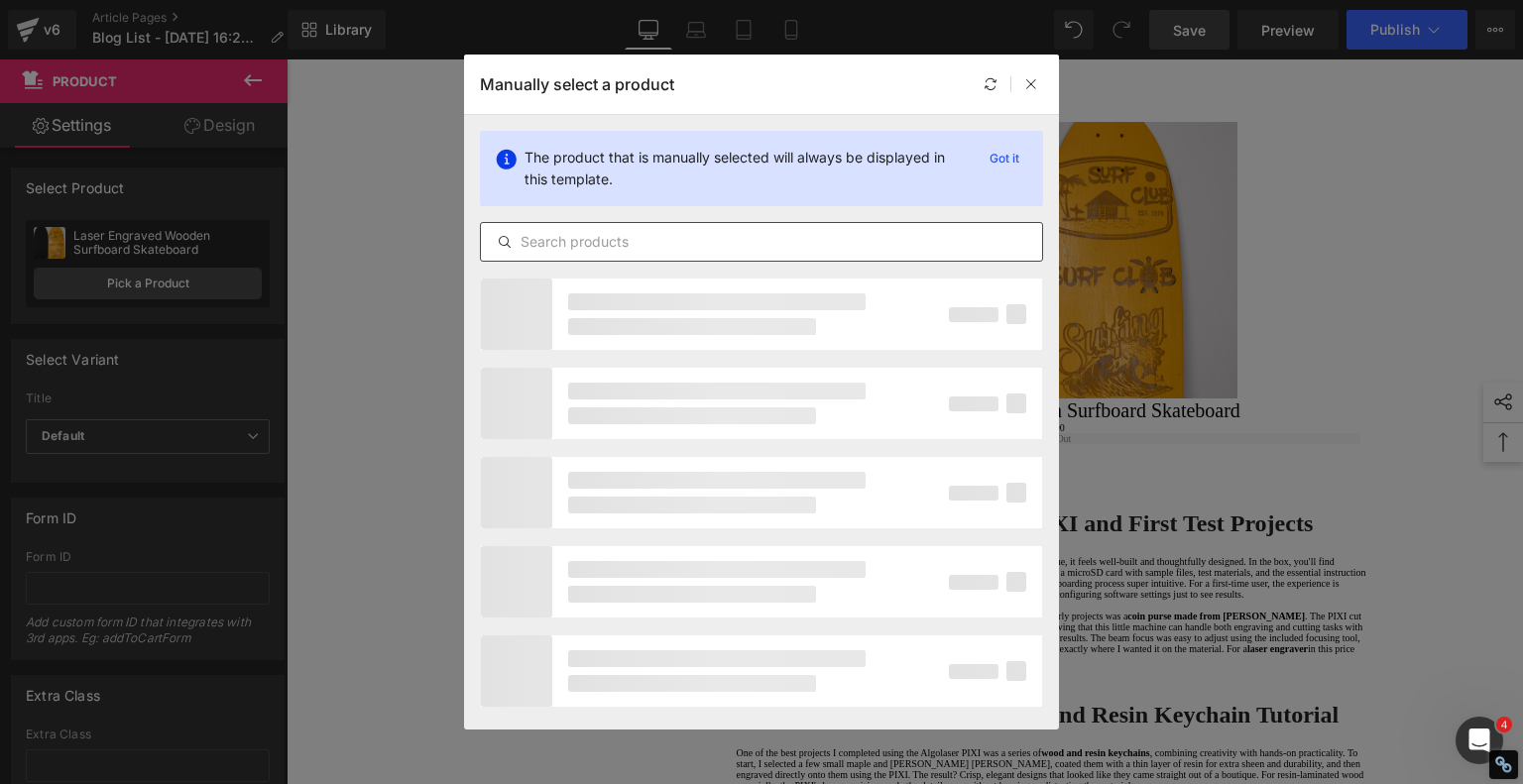 click at bounding box center [762, 242] 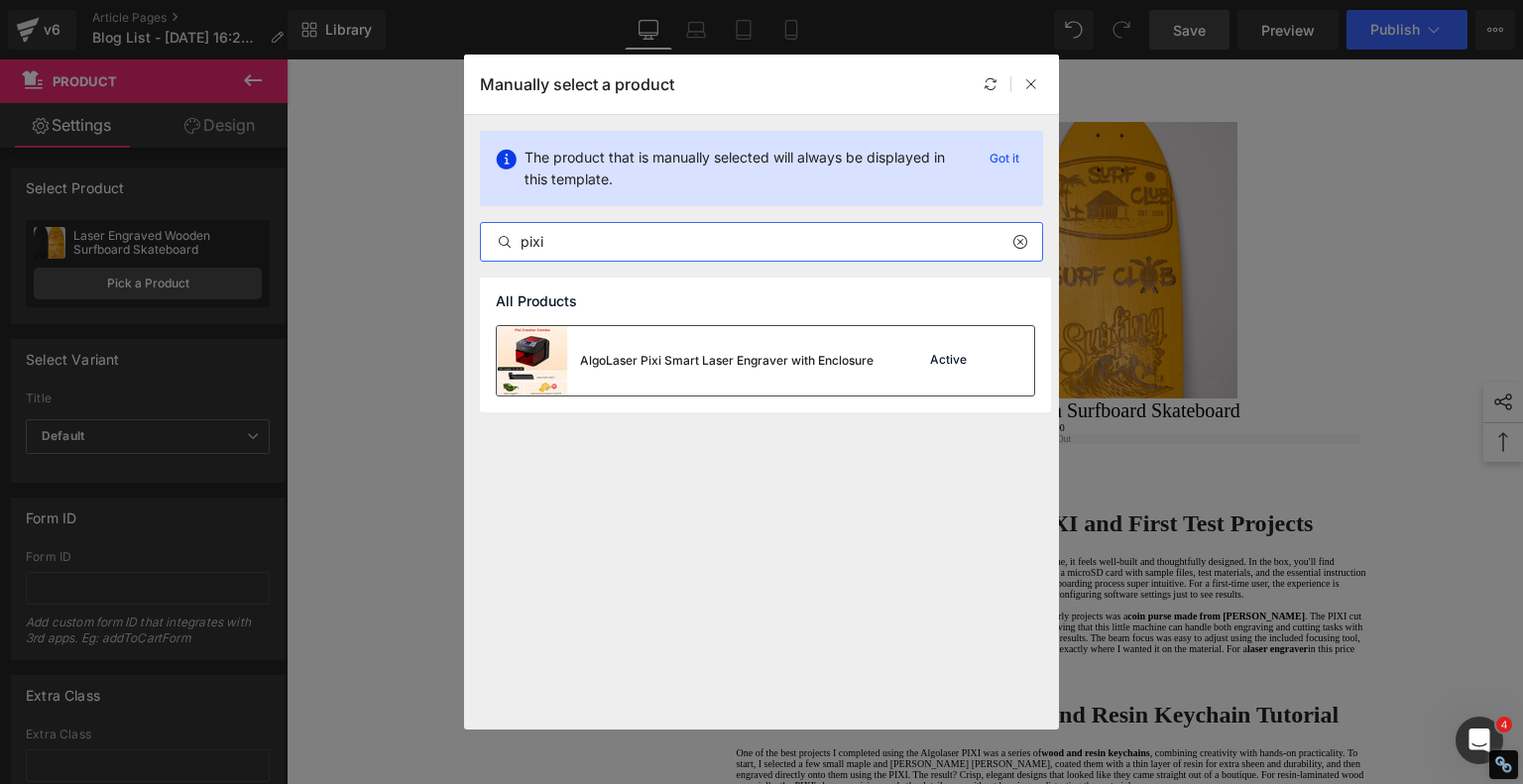 type on "pixi" 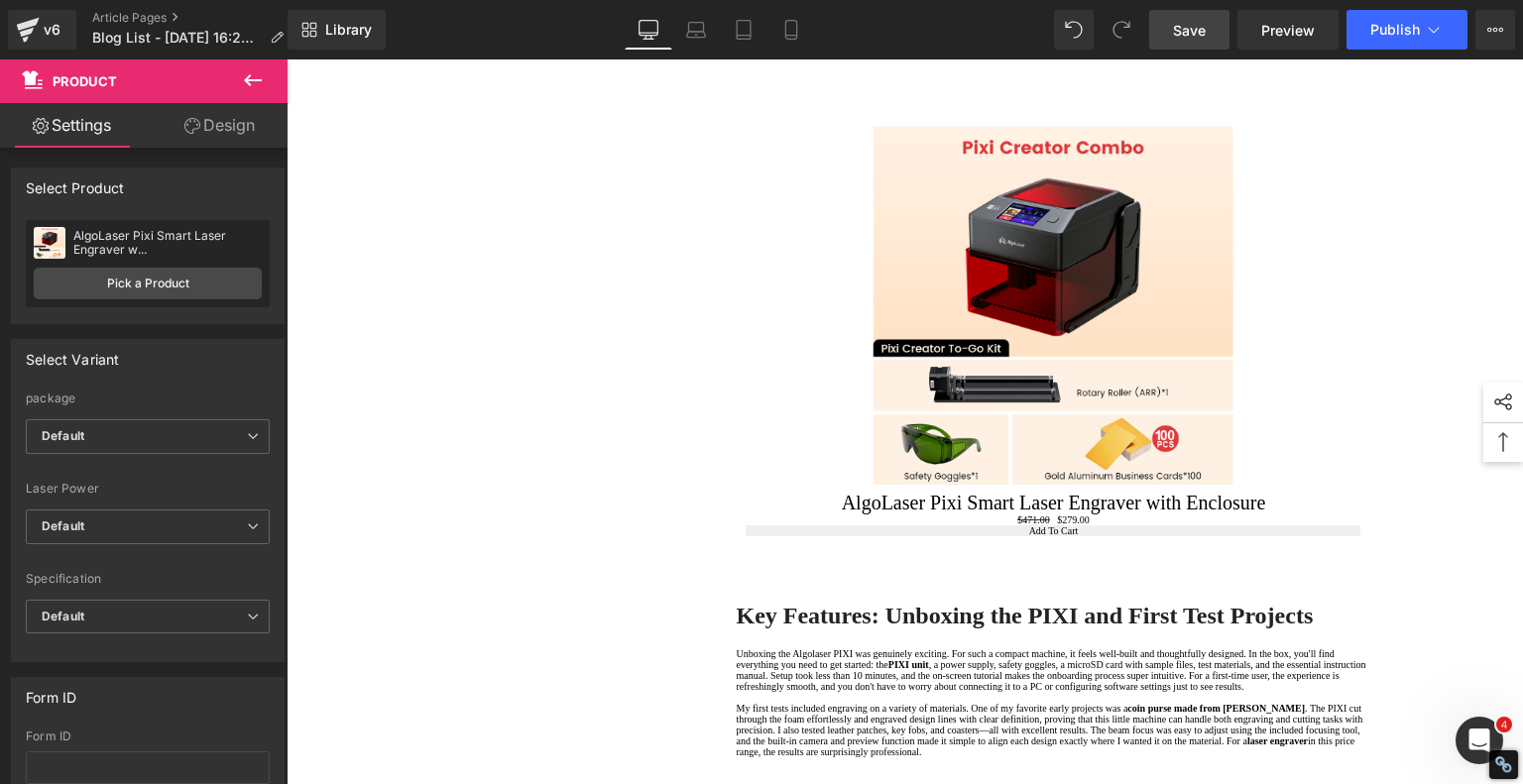 click on "Save" at bounding box center [1189, 30] 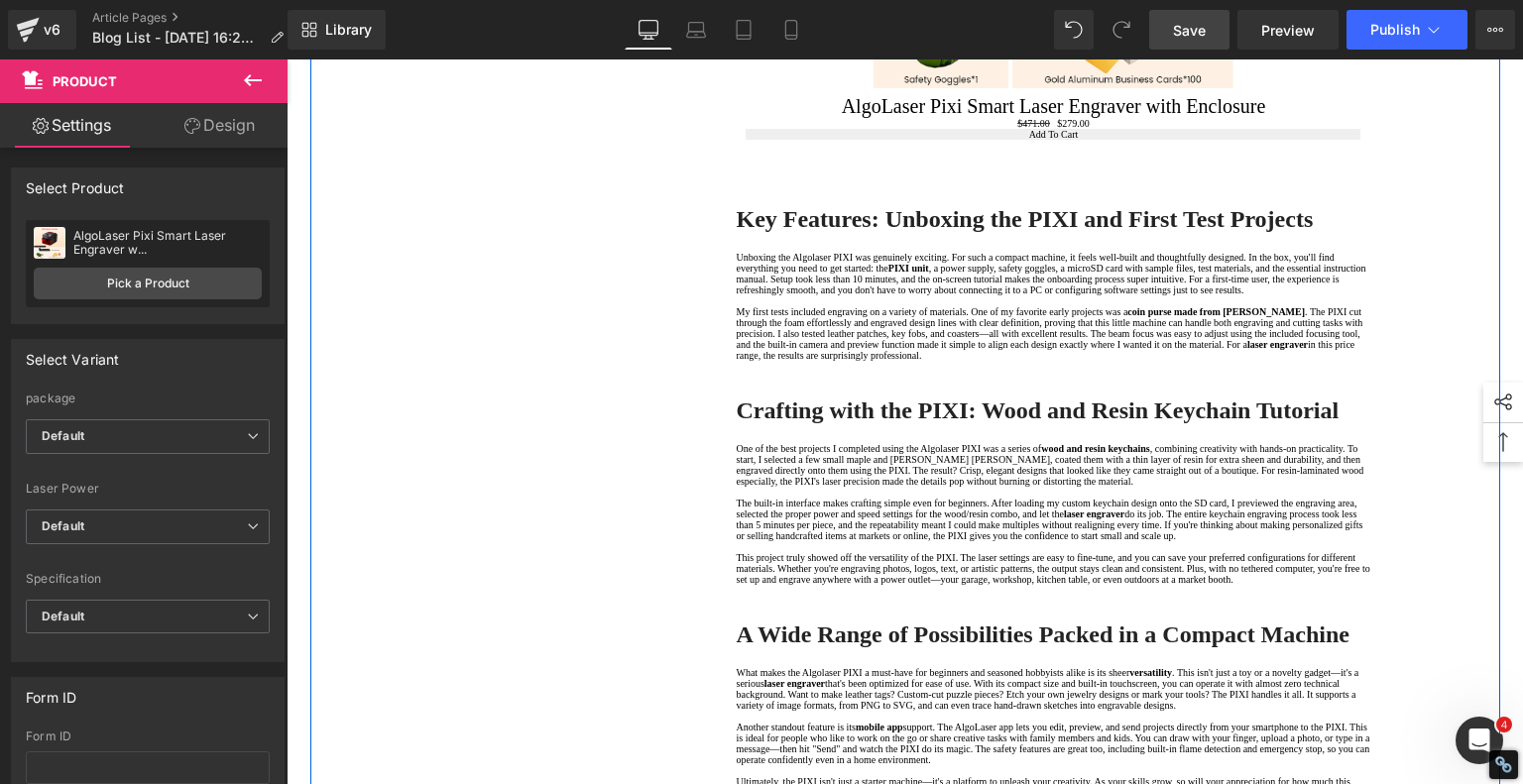 scroll, scrollTop: 892, scrollLeft: 0, axis: vertical 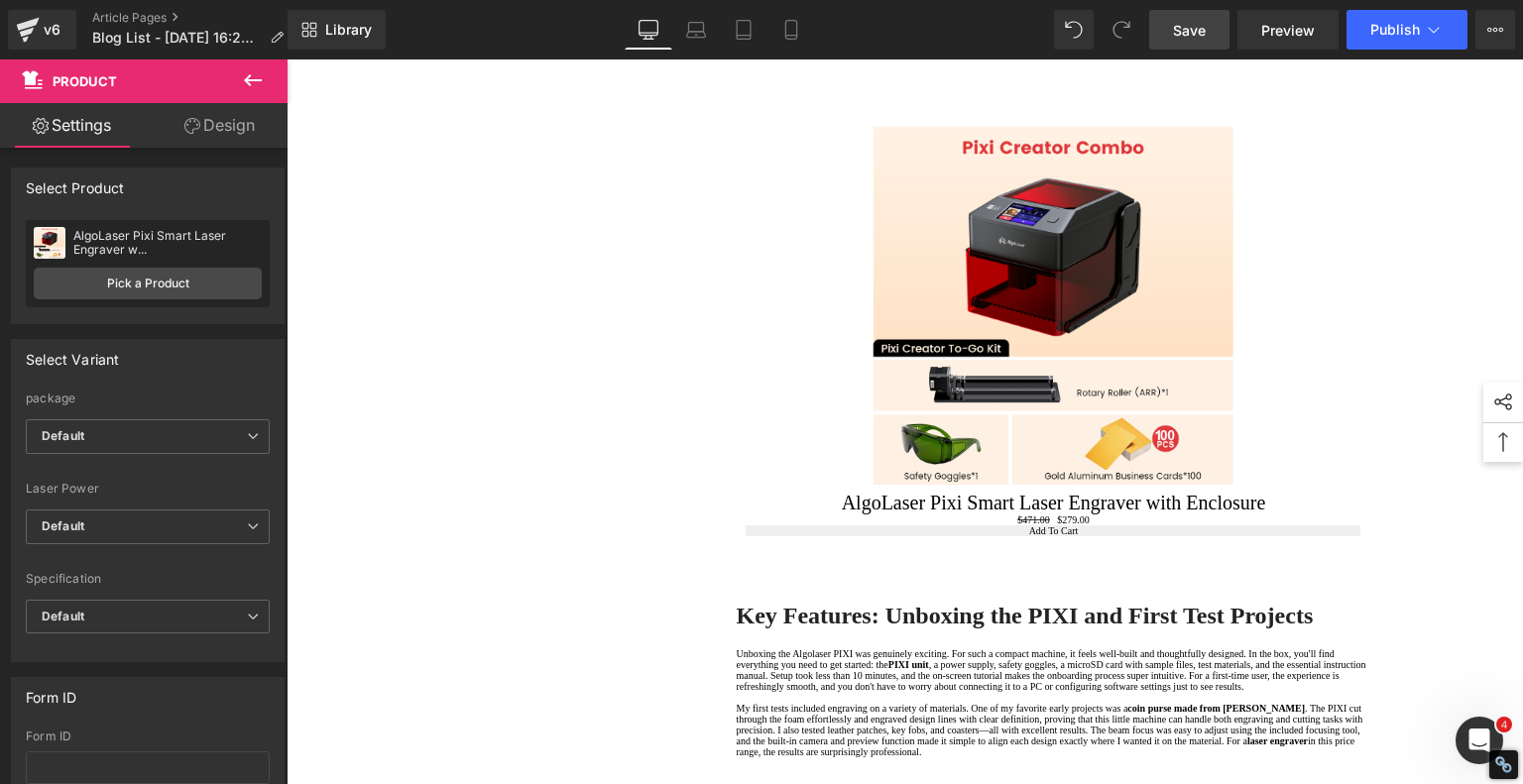 click on "Save" at bounding box center (1189, 30) 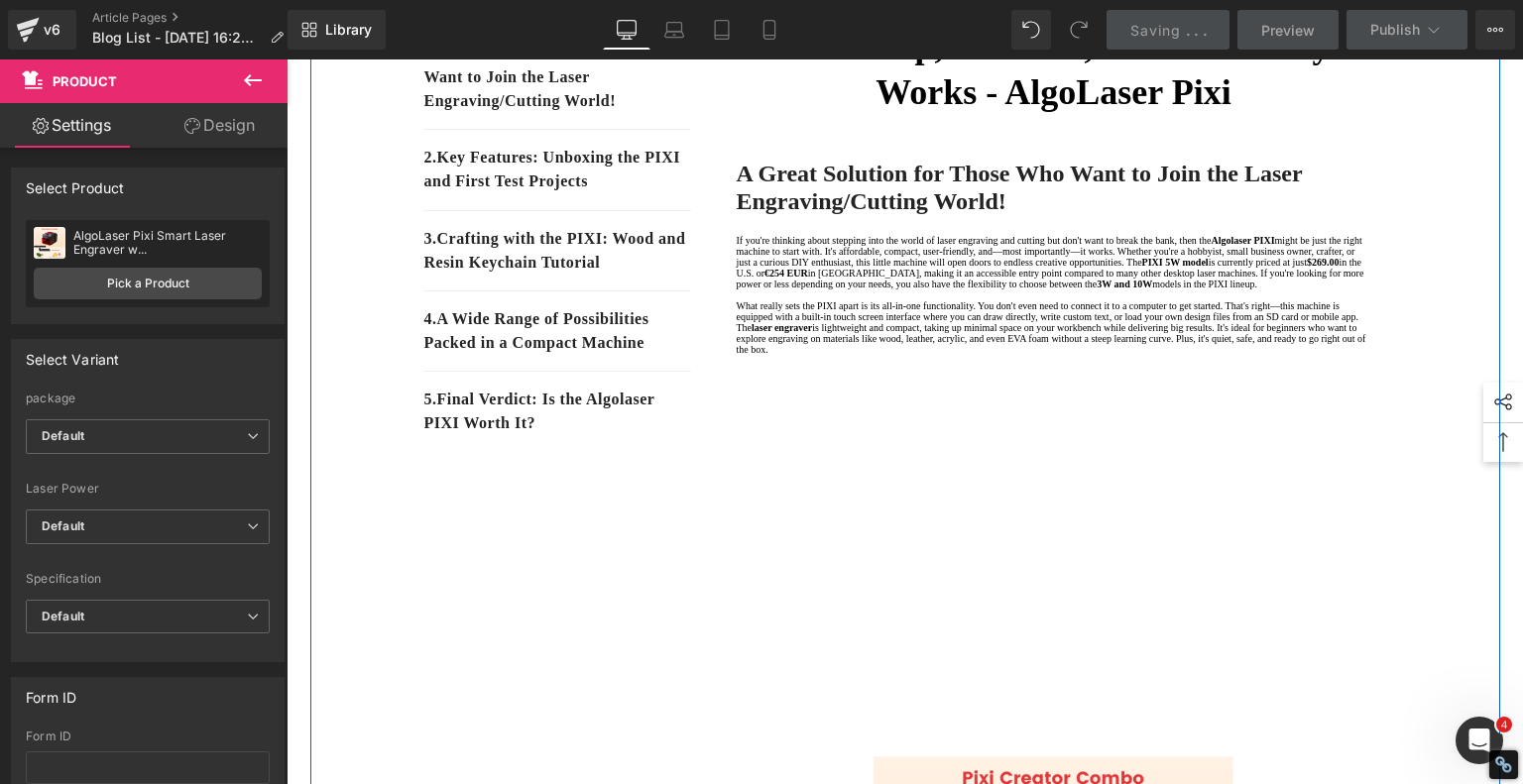scroll, scrollTop: 99, scrollLeft: 0, axis: vertical 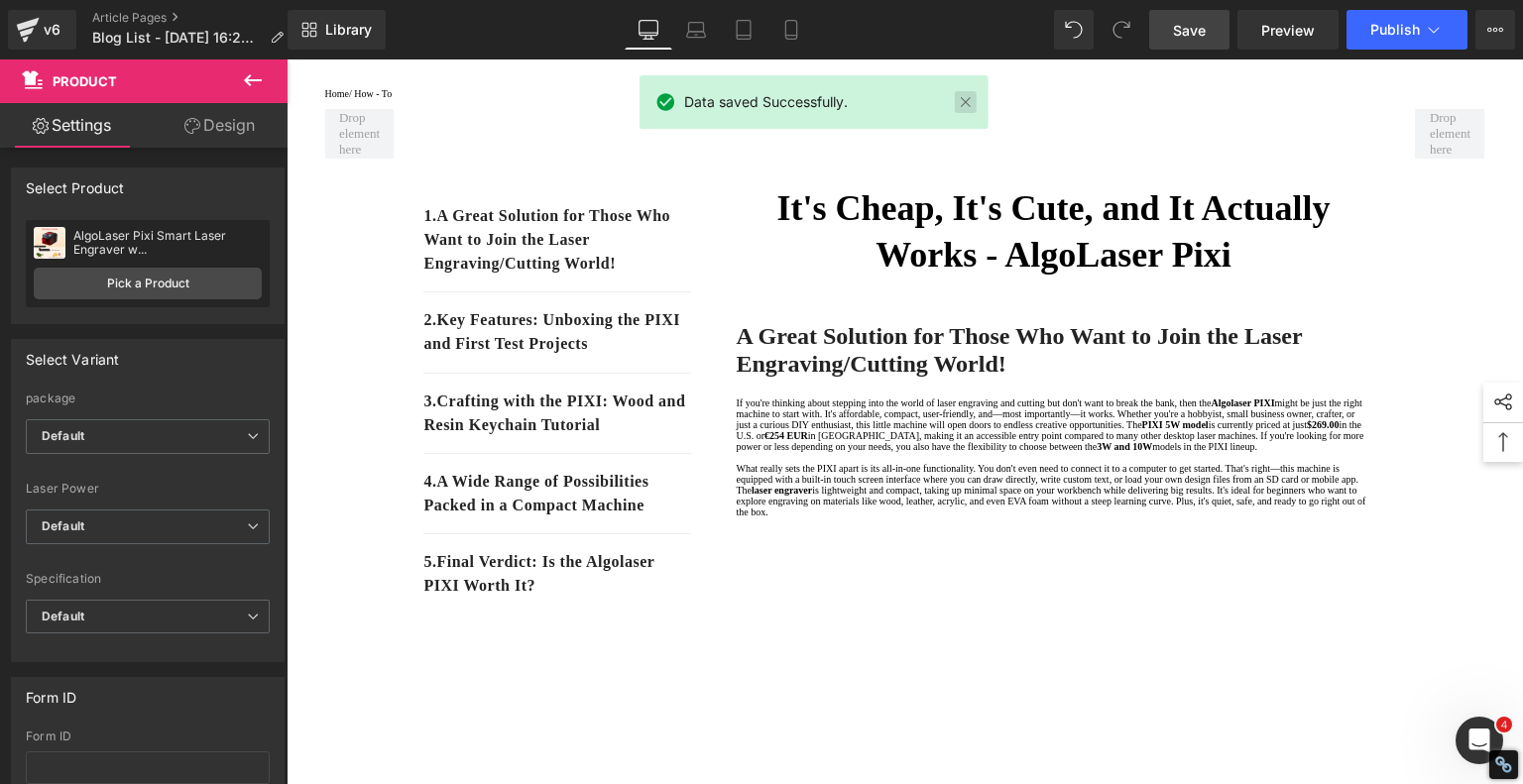 click at bounding box center (966, 102) 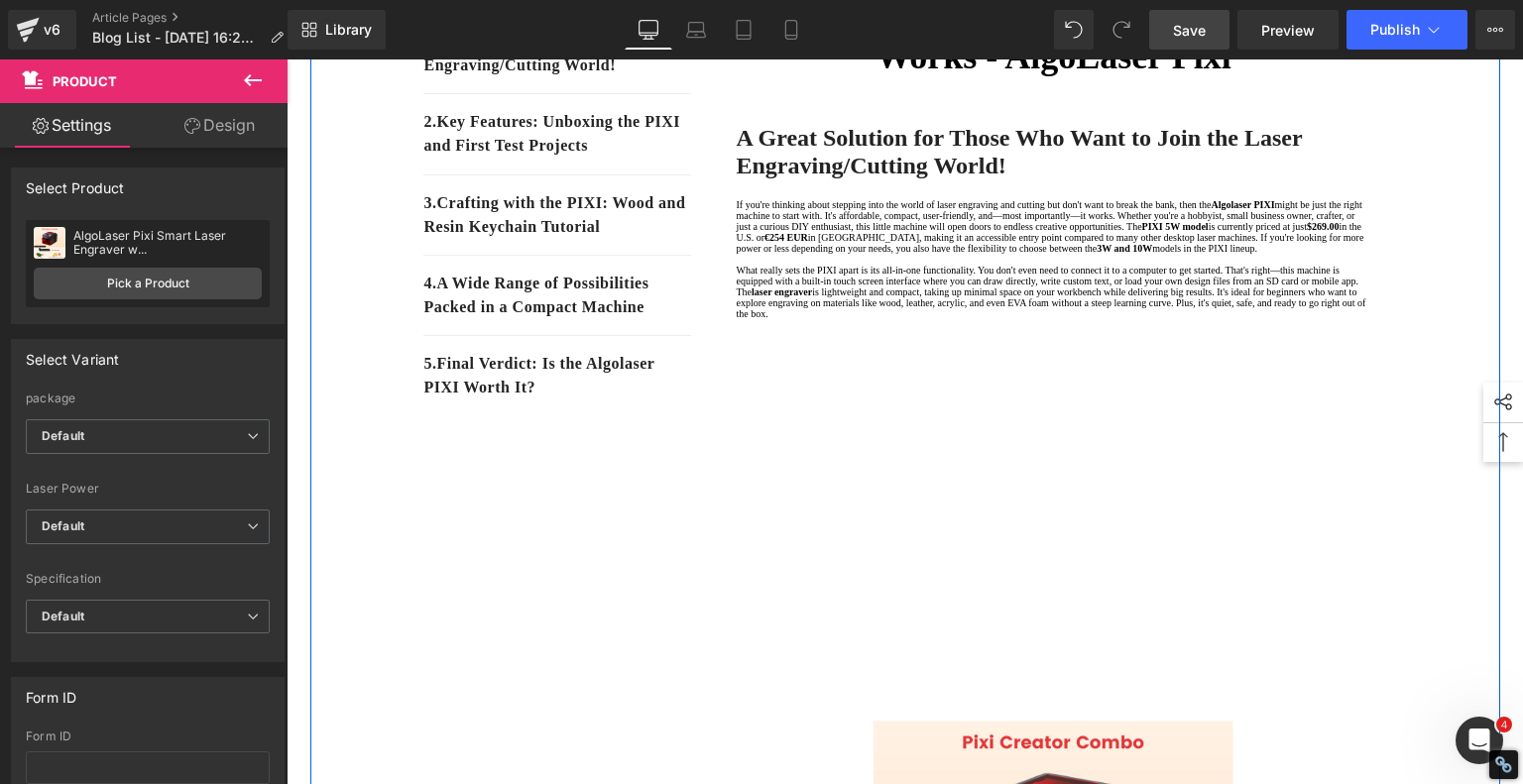 scroll, scrollTop: 99, scrollLeft: 0, axis: vertical 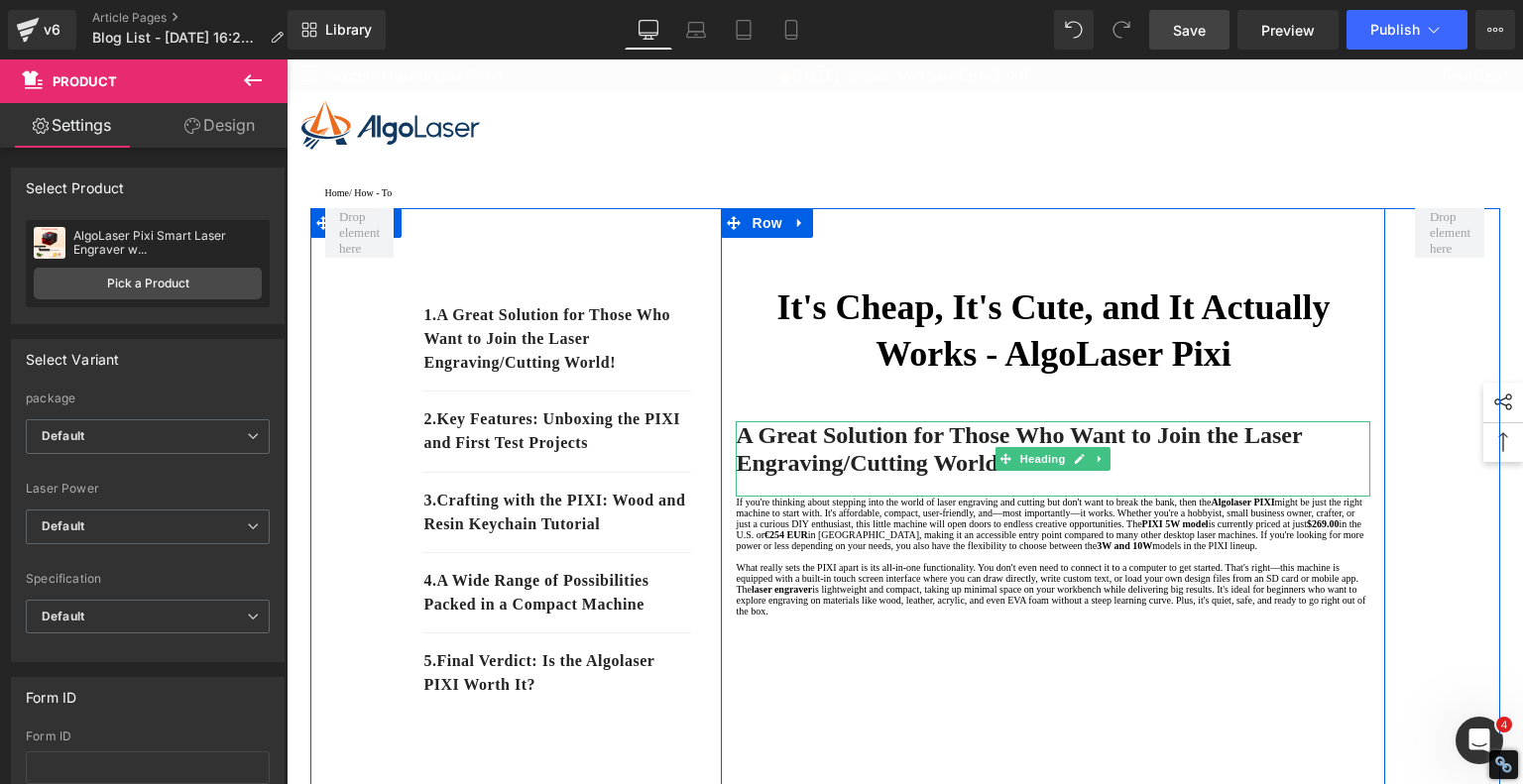 click on "A Great Solution for Those Who Want to Join the Laser Engraving/Cutting World!" at bounding box center [1018, 449] 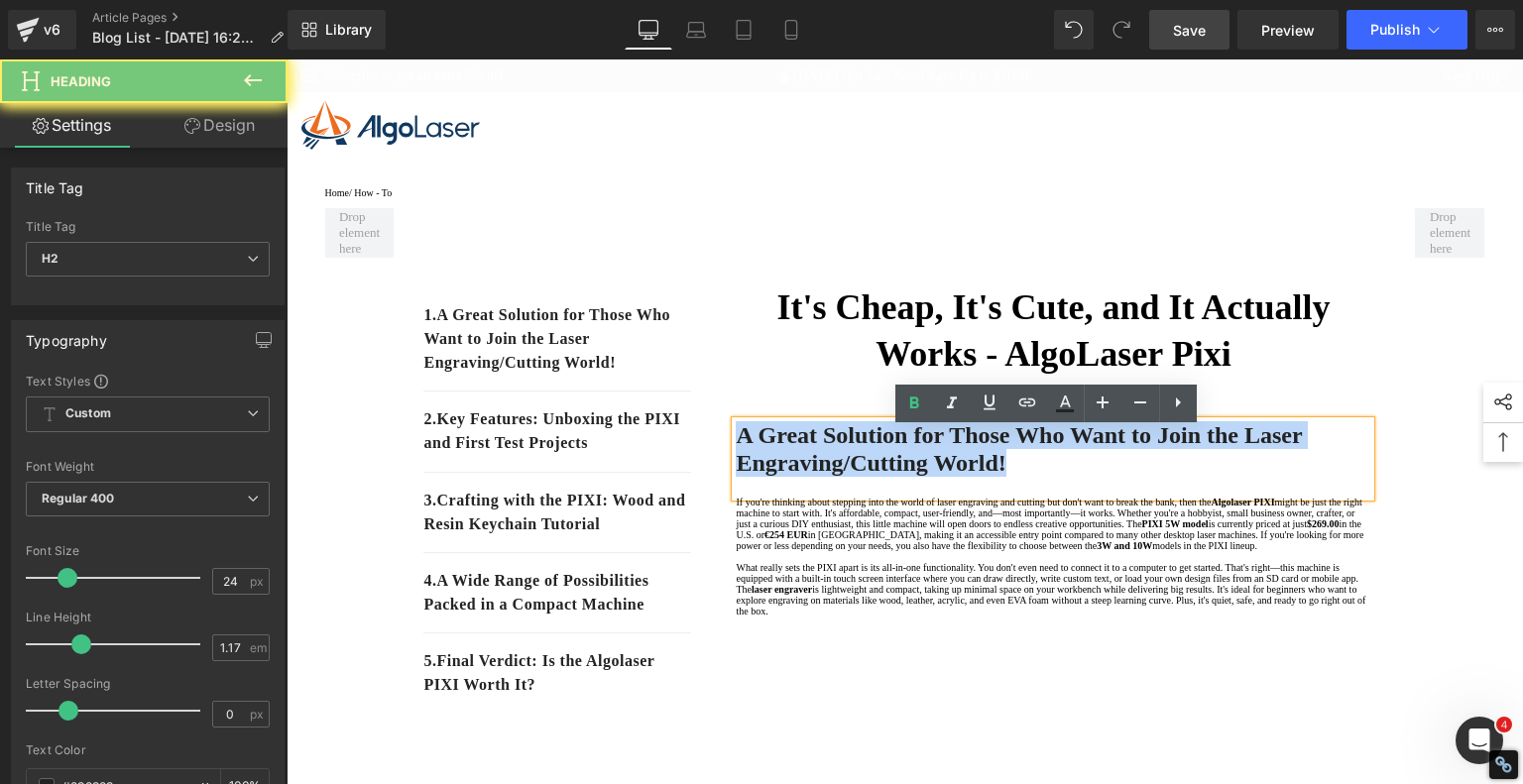 click on "A Great Solution for Those Who Want to Join the Laser Engraving/Cutting World!" at bounding box center [1018, 449] 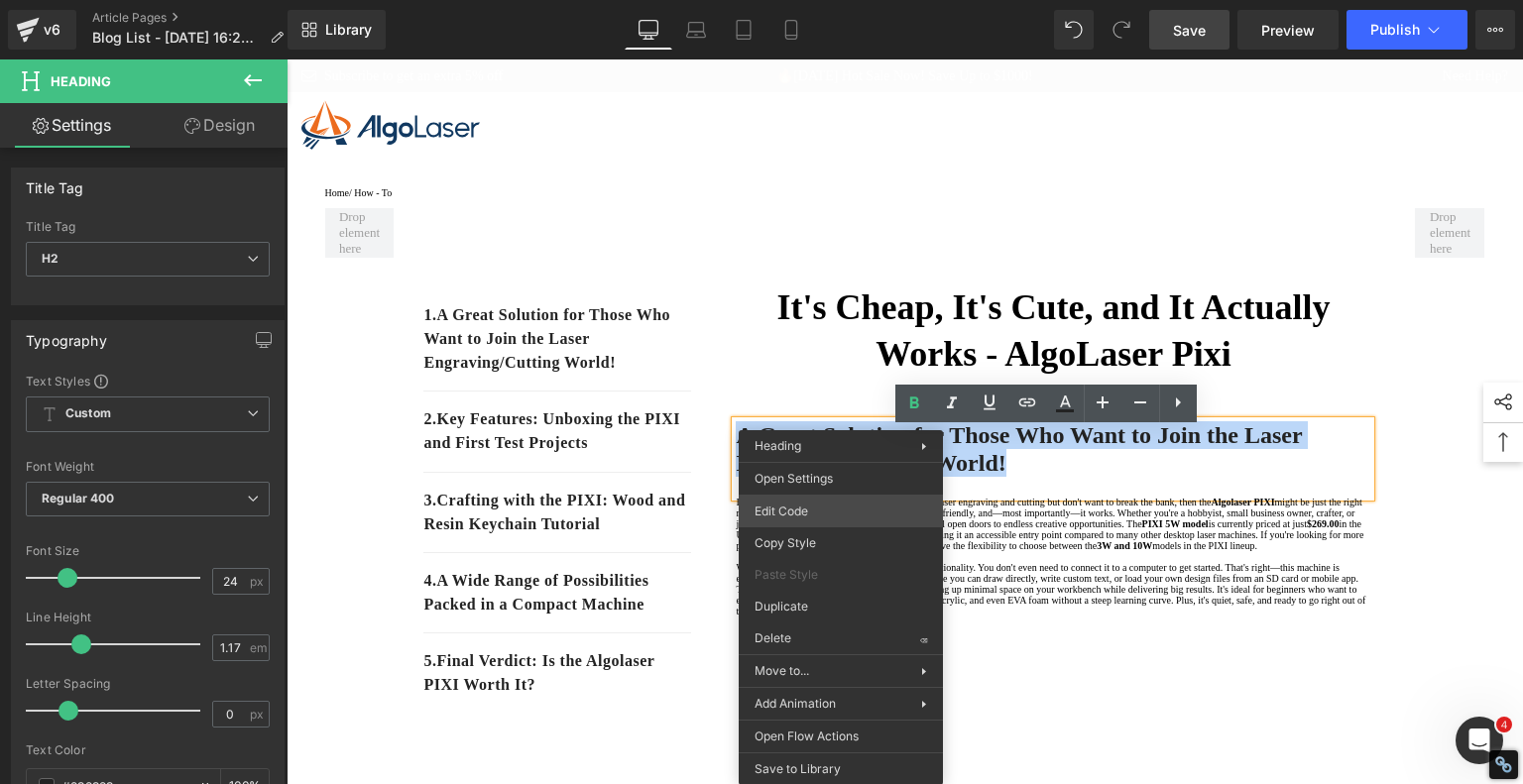 click on "Product  You are previewing how the   will restyle your page. You can not edit Elements in Preset Preview Mode.  v6 Article Pages Blog List - Jul 16, 16:23:55 Library Desktop Desktop Laptop Tablet Mobile Save Preview Publish Scheduled View Live Page View with current Template Save Template to Library Schedule Publish  Optimize  Publish Settings Shortcuts  Your page can’t be published   You've reached the maximum number of published pages on your plan  (241/999999).  You need to upgrade your plan or unpublish all your pages to get 1 publish slot.   Unpublish pages   Upgrade plan  Elements Global Style Base Row  rows, columns, layouts, div Heading  headings, titles, h1,h2,h3,h4,h5,h6 Text Block  texts, paragraphs, contents, blocks Image  images, photos, alts, uploads Icon  icons, symbols Button  button, call to action, cta Separator  separators, dividers, horizontal lines Liquid  liquid, custom code, html, javascript, css, reviews, apps, applications, embeded, iframe Banner Parallax  Hero Banner  Stack Tabs" at bounding box center [762, 0] 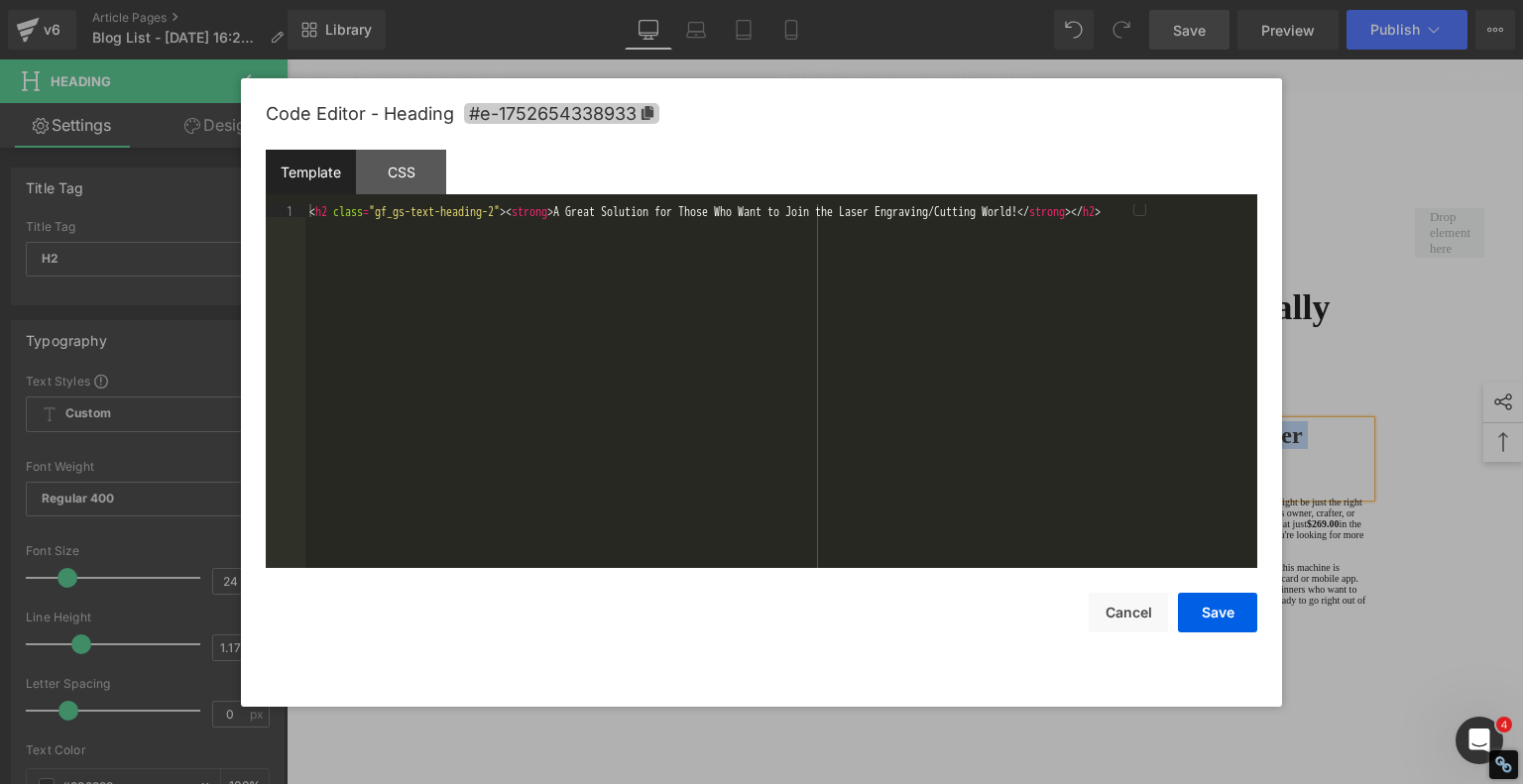 click 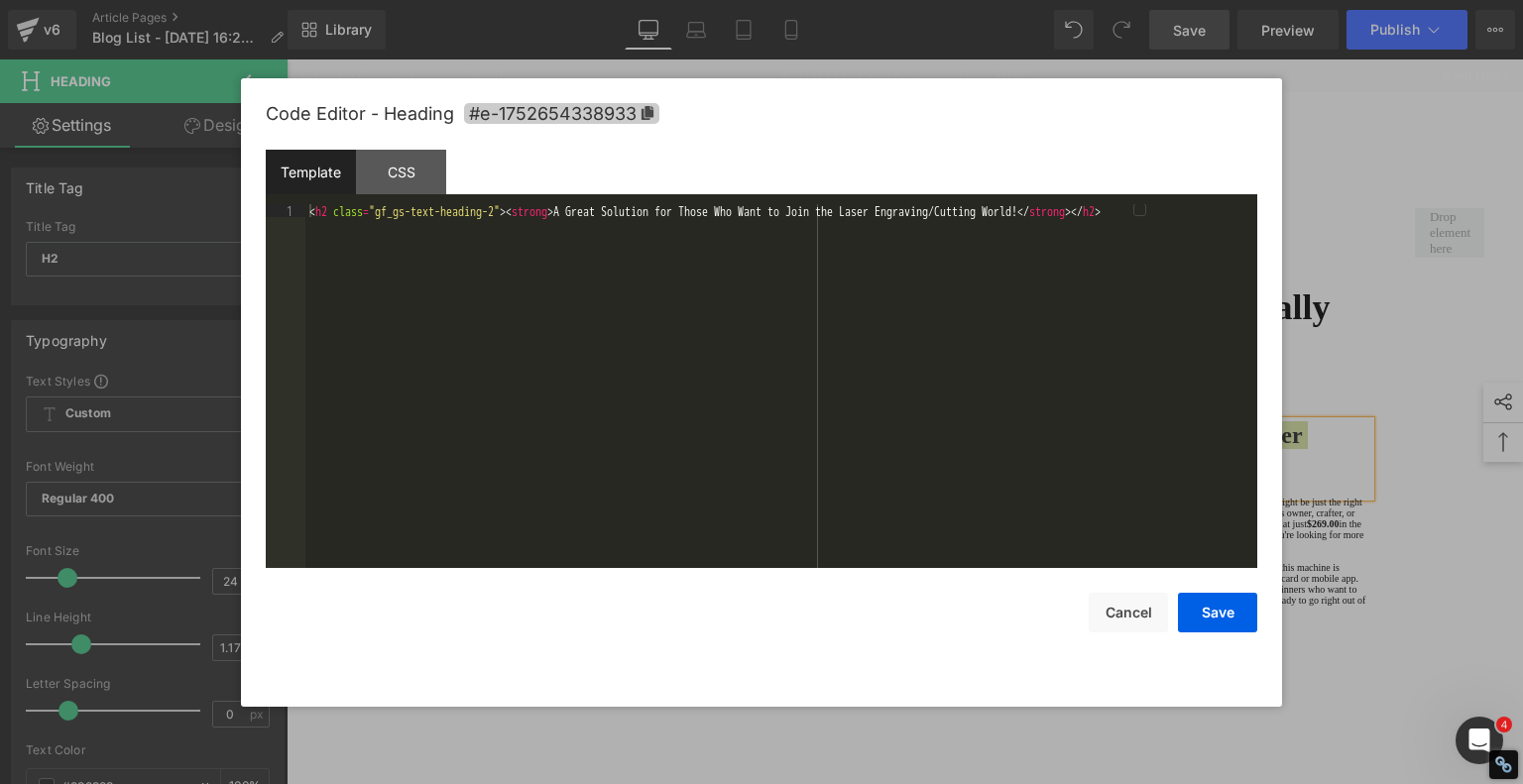 copy on "A Great Solution for Those Who Want to Join the Laser Engraving/Cutting World!" 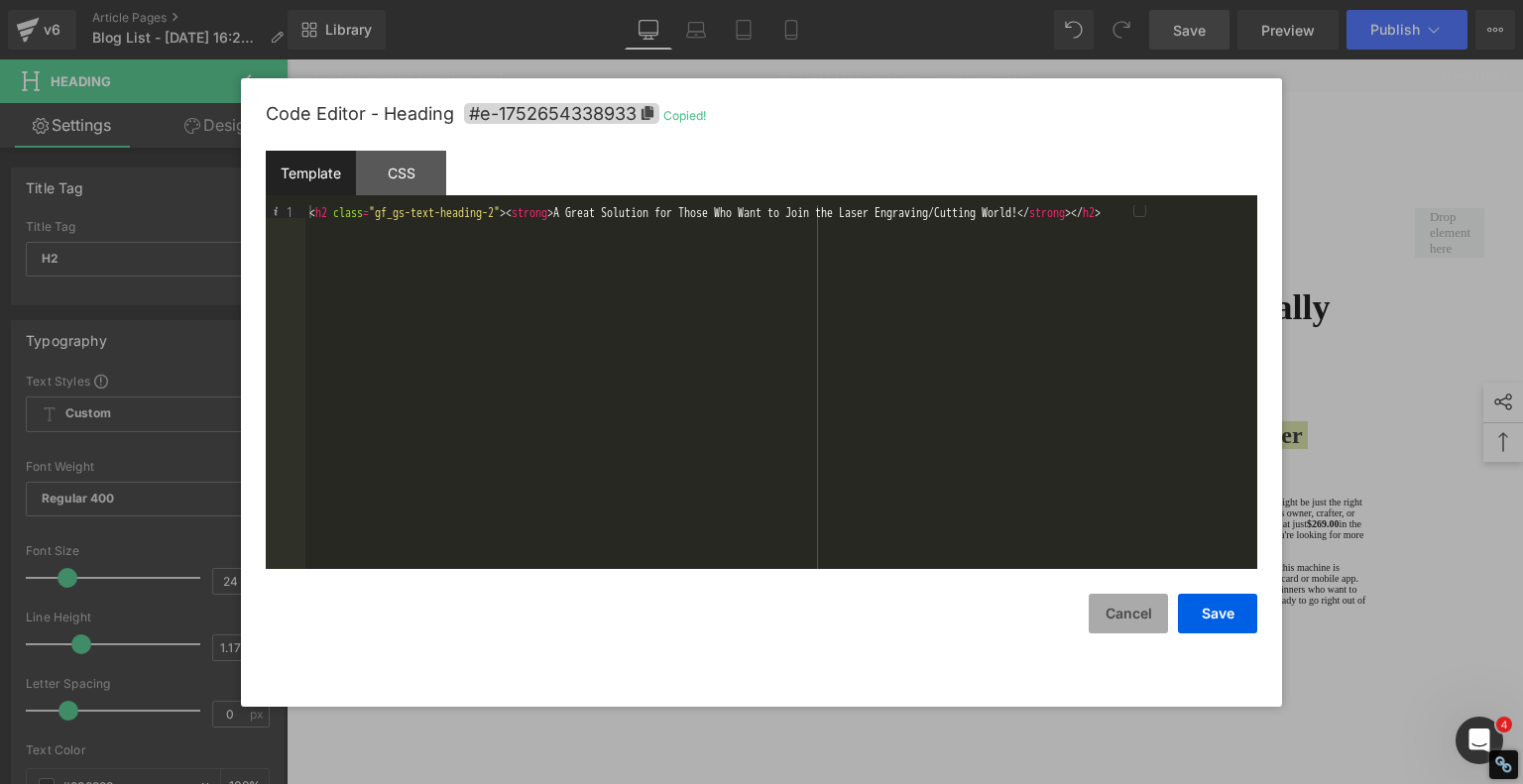 click on "Cancel" at bounding box center (1128, 614) 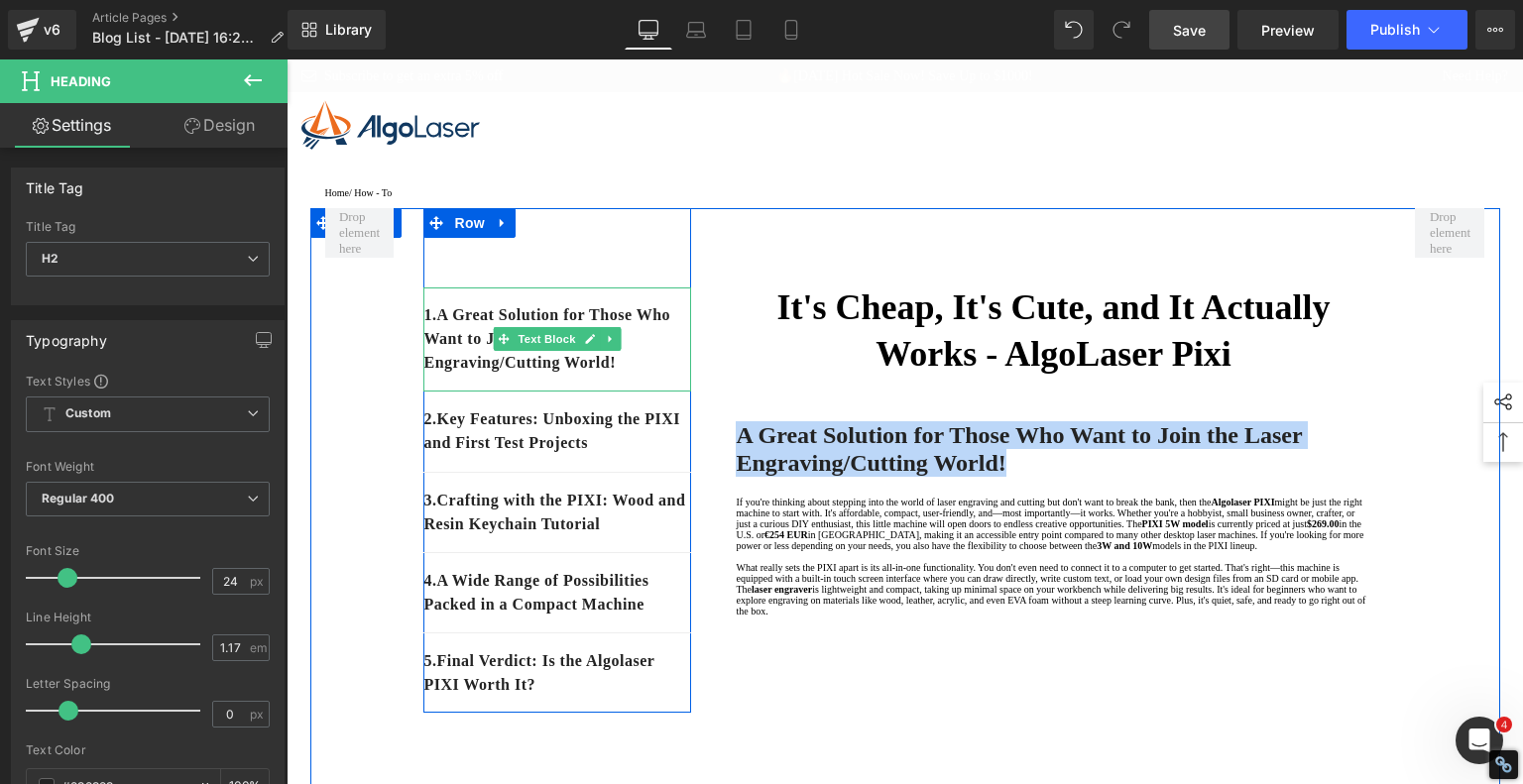 click on "1.  A Great Solution for Those Who Want to Join the Laser Engraving/Cutting World!" at bounding box center (557, 339) 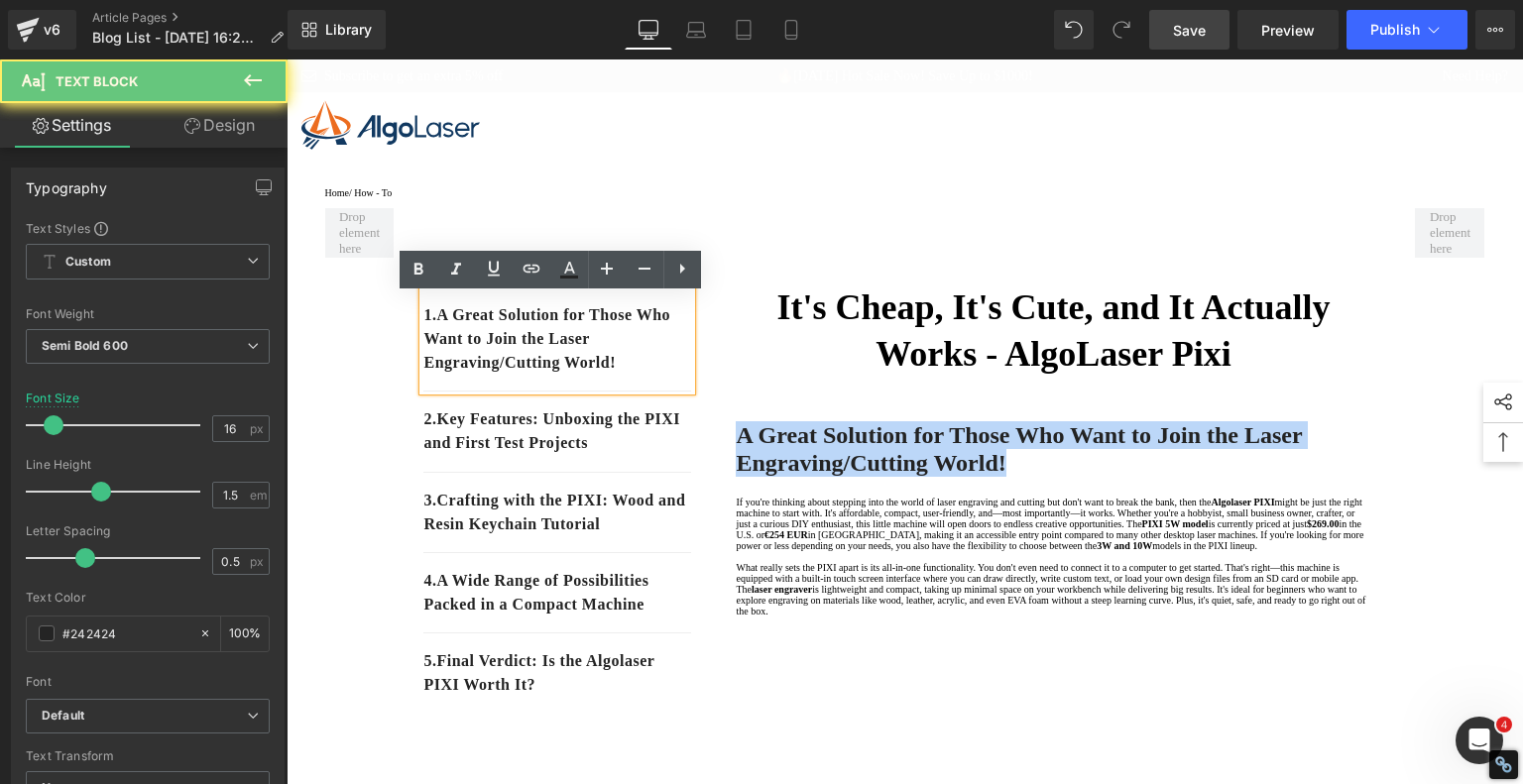 click on "1.  A Great Solution for Those Who Want to Join the Laser Engraving/Cutting World!" at bounding box center (557, 339) 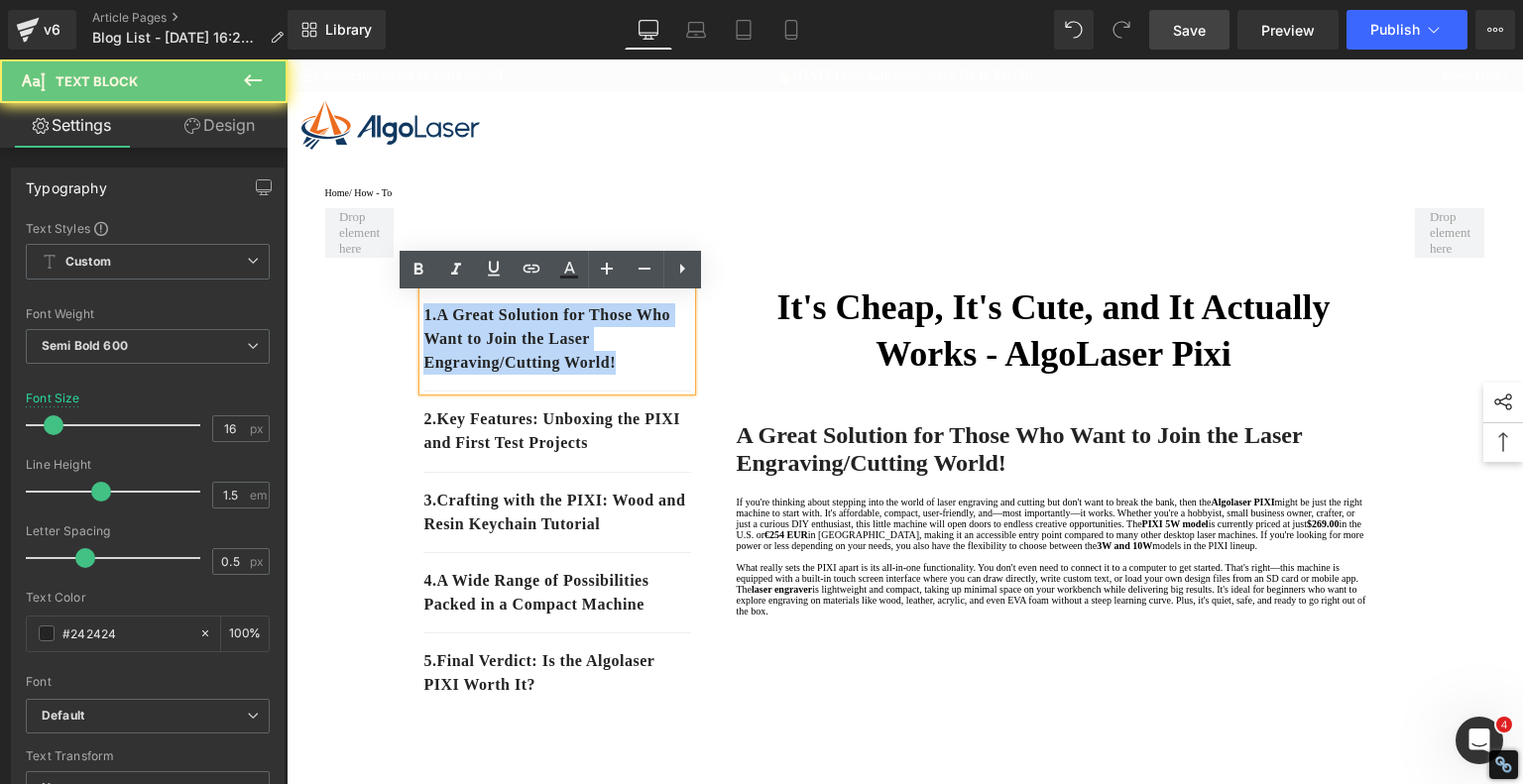 click on "1.  A Great Solution for Those Who Want to Join the Laser Engraving/Cutting World!" at bounding box center (557, 339) 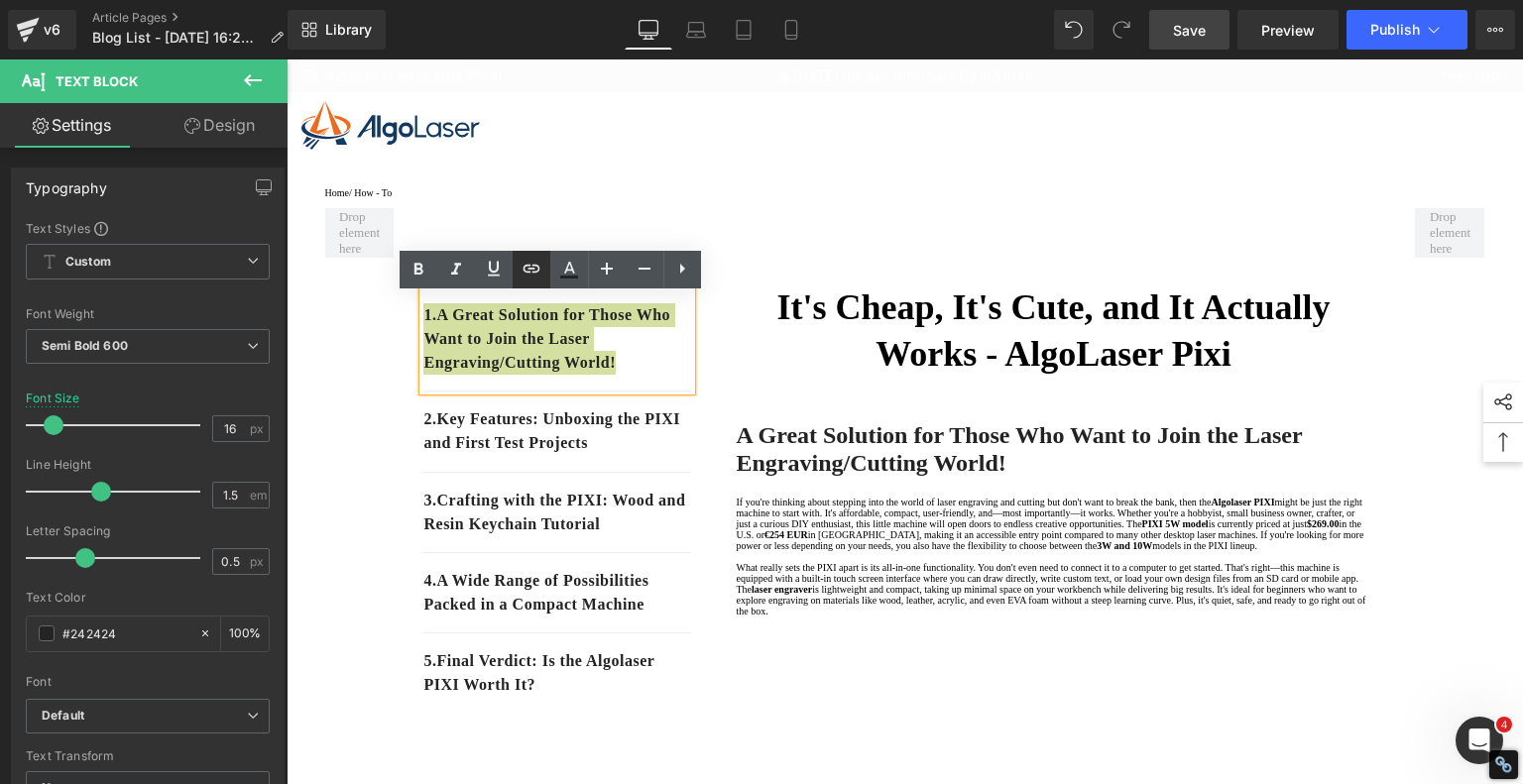 click 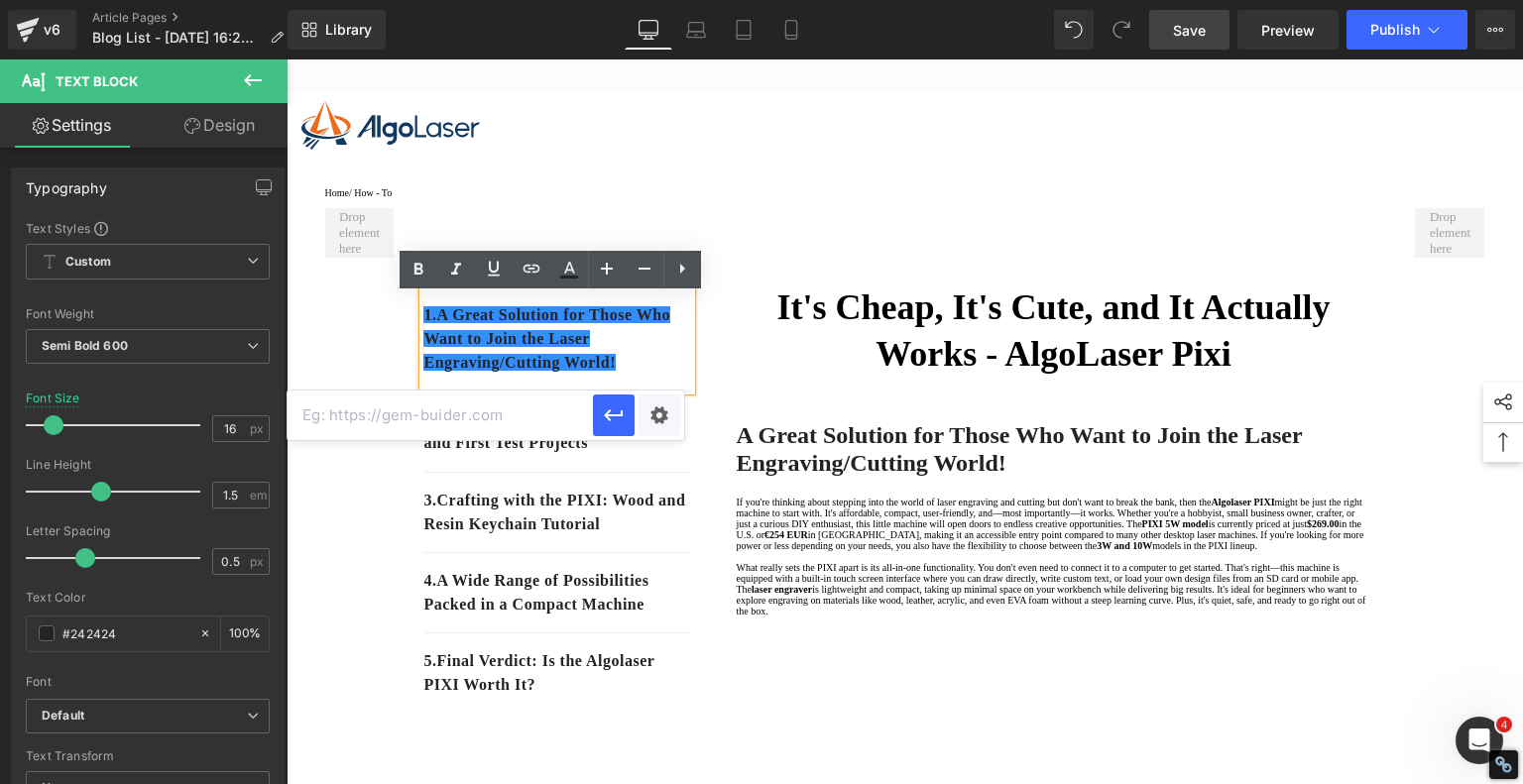 click at bounding box center (440, 415) 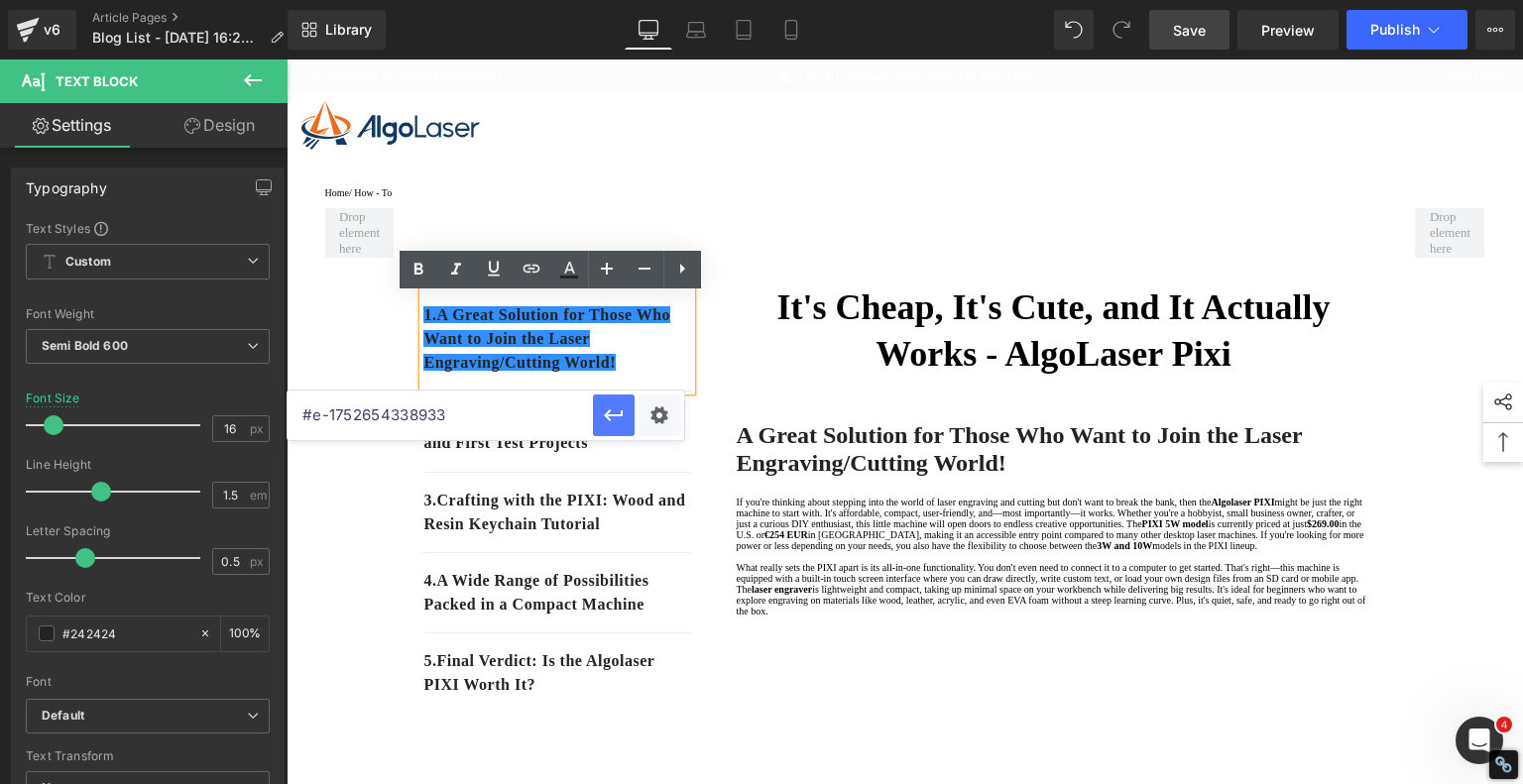 click 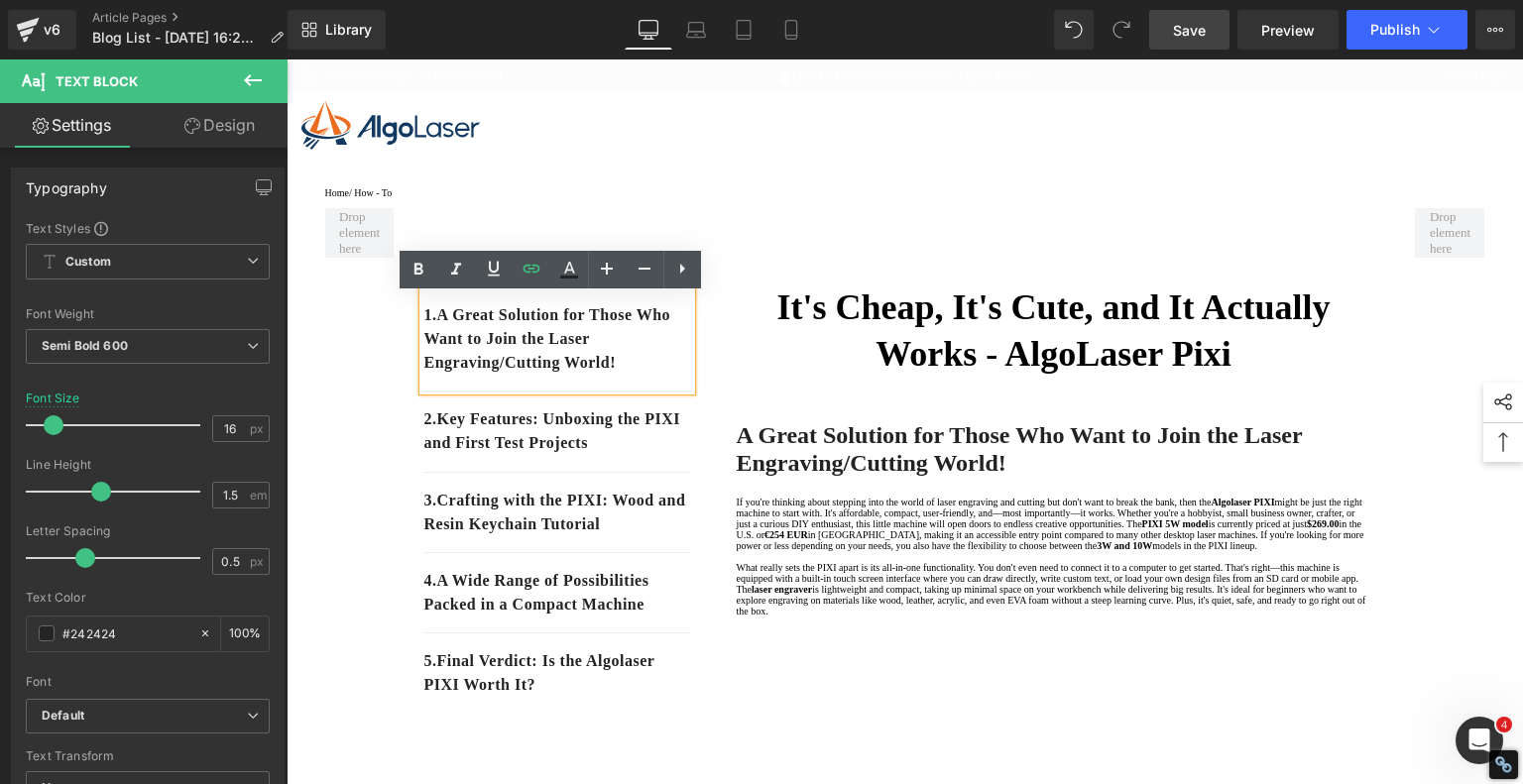 click at bounding box center [904, 125] 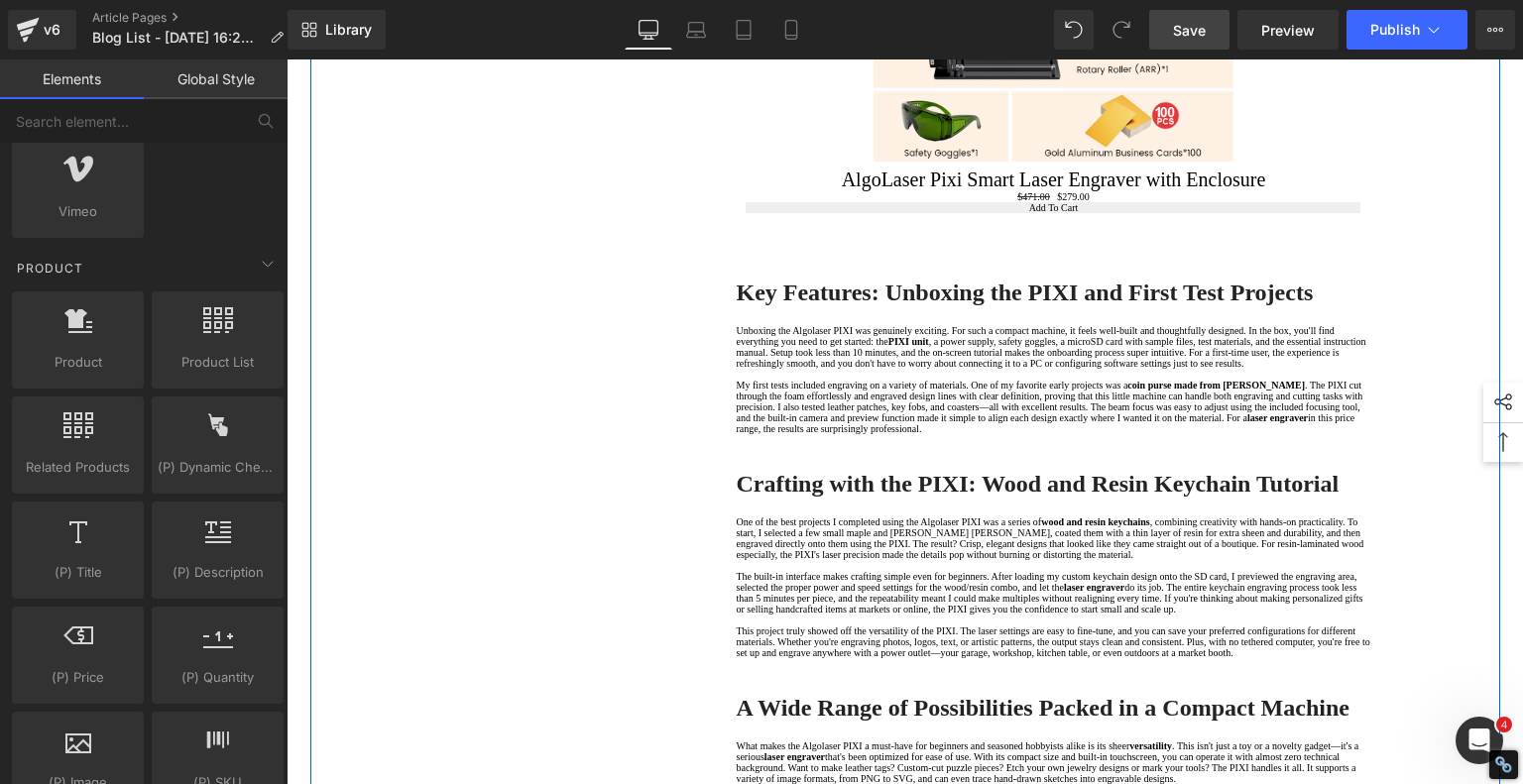 scroll, scrollTop: 1388, scrollLeft: 0, axis: vertical 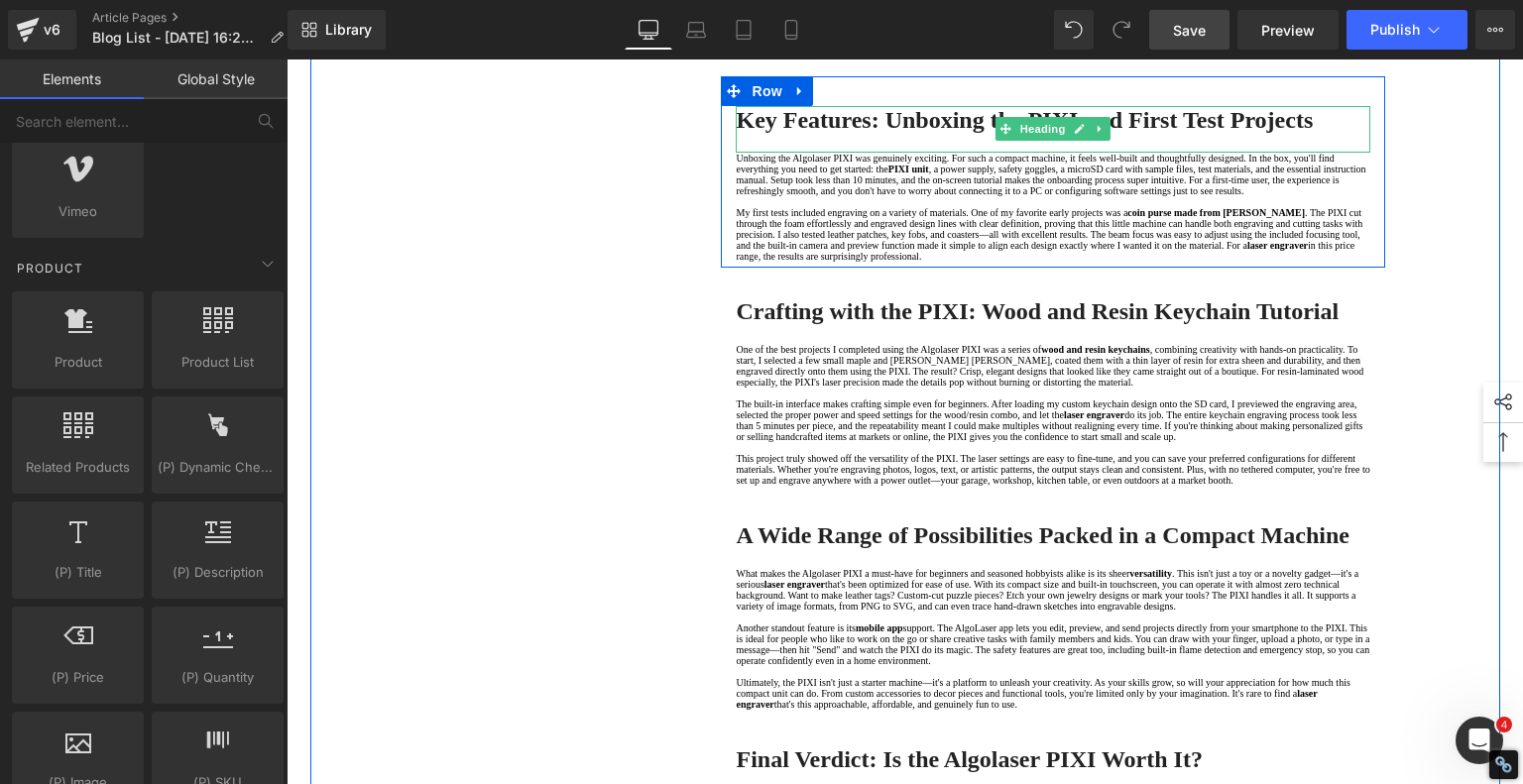 click on "Key Features: Unboxing the PIXI and First Test Projects" at bounding box center (1024, 120) 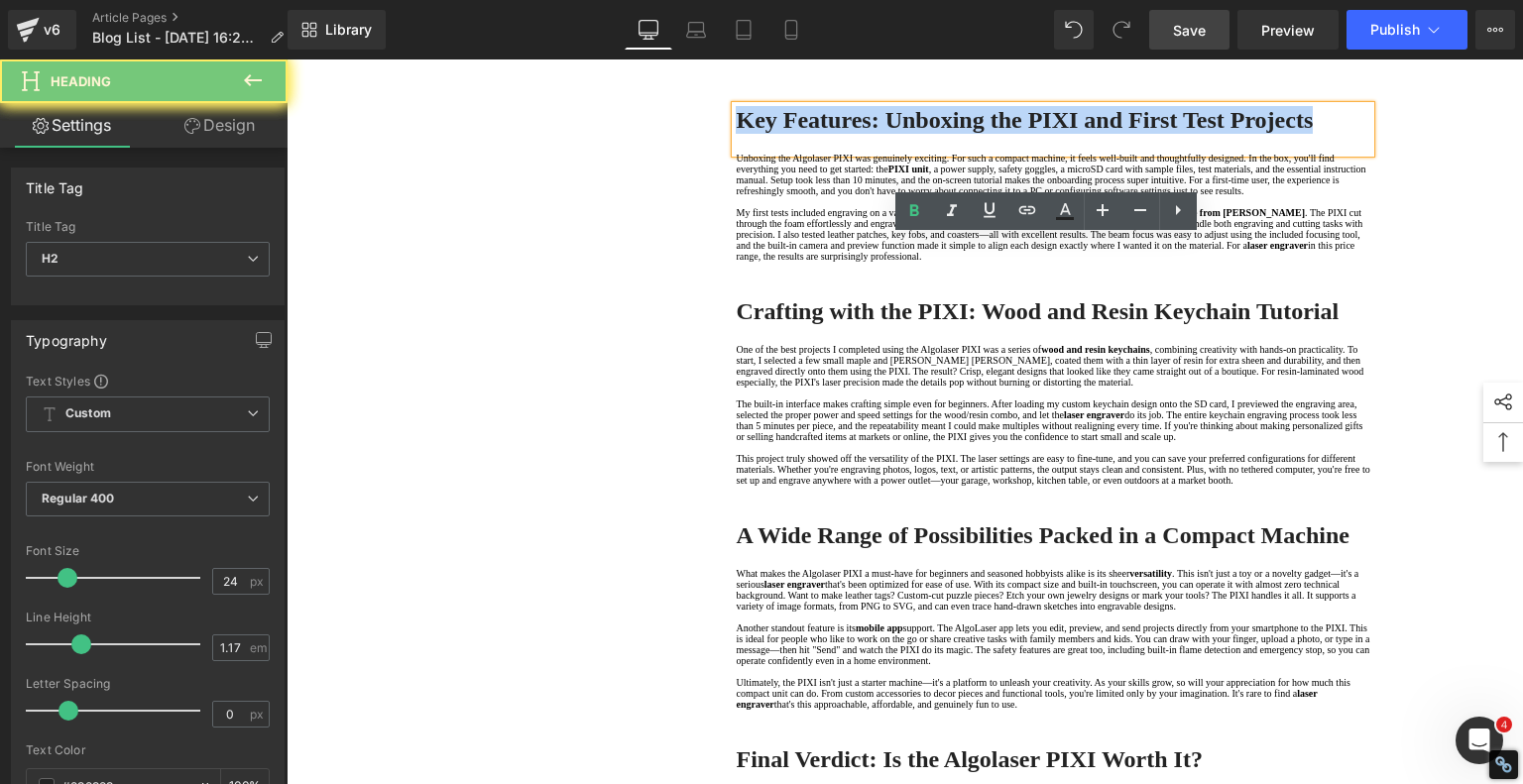 click on "Key Features: Unboxing the PIXI and First Test Projects" at bounding box center [1024, 120] 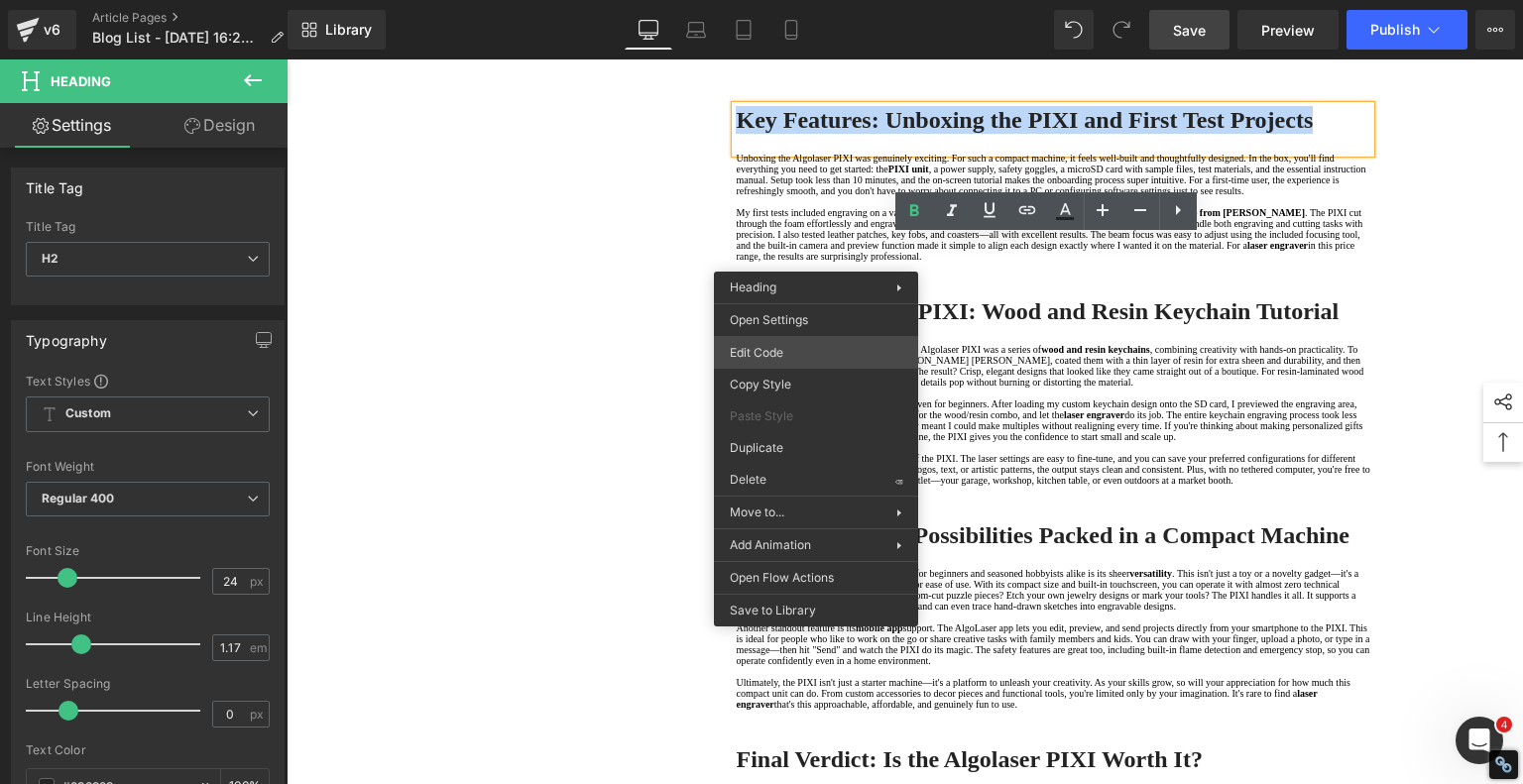 click on "Product  You are previewing how the   will restyle your page. You can not edit Elements in Preset Preview Mode.  v6 Article Pages Blog List - Jul 16, 16:23:55 Library Desktop Desktop Laptop Tablet Mobile Save Preview Publish Scheduled View Live Page View with current Template Save Template to Library Schedule Publish  Optimize  Publish Settings Shortcuts  Your page can’t be published   You've reached the maximum number of published pages on your plan  (241/999999).  You need to upgrade your plan or unpublish all your pages to get 1 publish slot.   Unpublish pages   Upgrade plan  Elements Global Style Base Row  rows, columns, layouts, div Heading  headings, titles, h1,h2,h3,h4,h5,h6 Text Block  texts, paragraphs, contents, blocks Image  images, photos, alts, uploads Icon  icons, symbols Button  button, call to action, cta Separator  separators, dividers, horizontal lines Liquid  liquid, custom code, html, javascript, css, reviews, apps, applications, embeded, iframe Banner Parallax  Hero Banner  Stack Tabs" at bounding box center (762, 0) 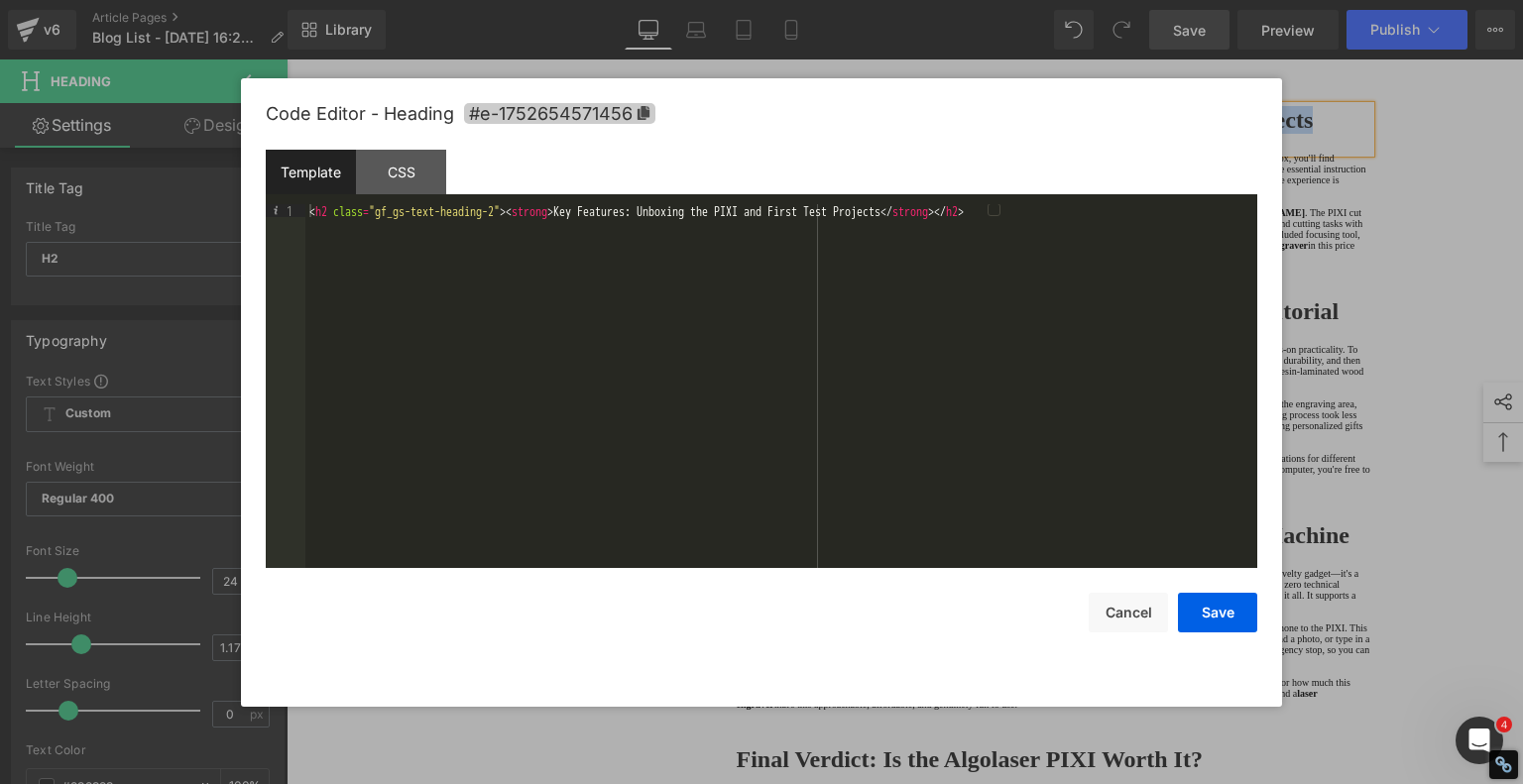 click 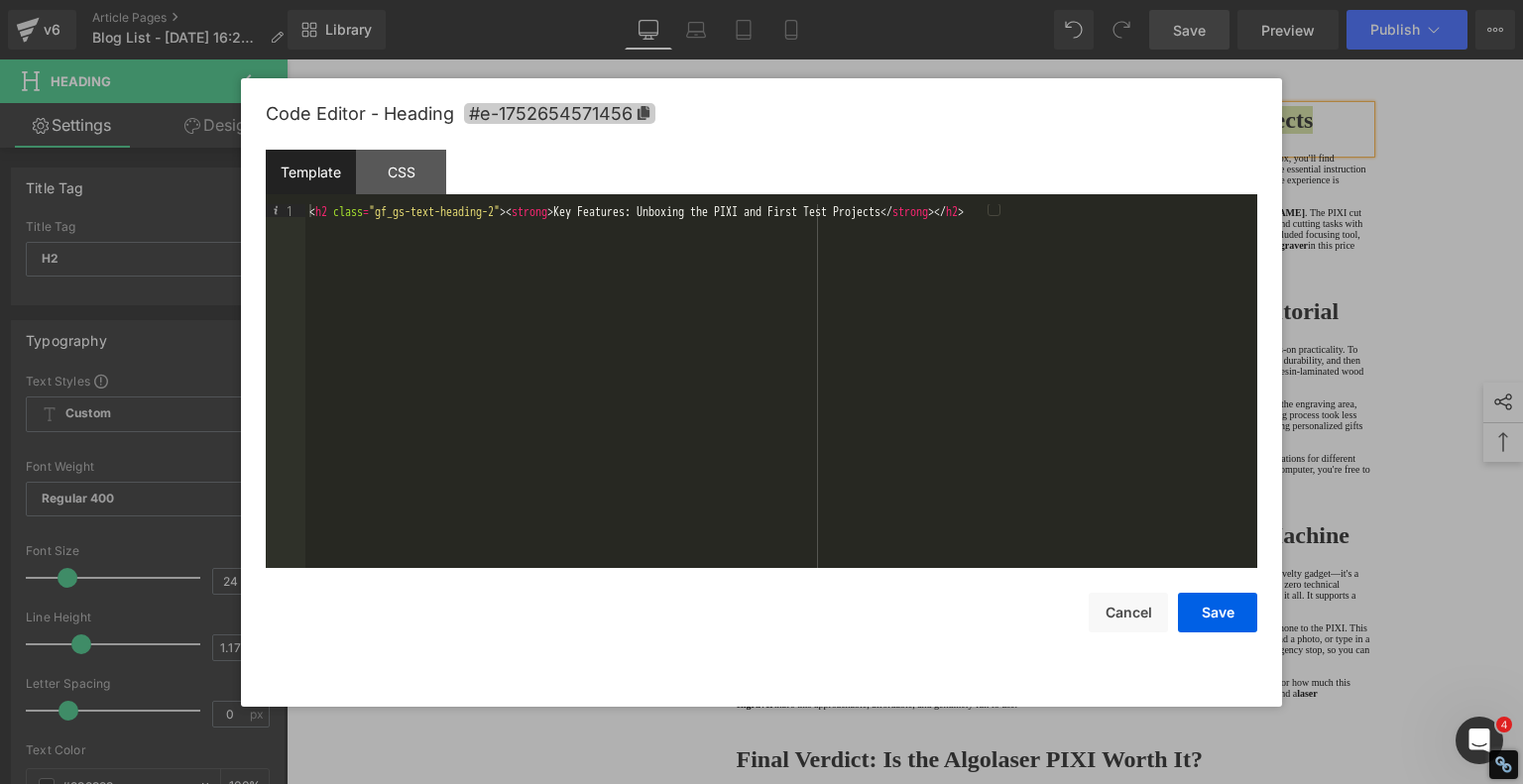 copy on "Key Features: Unboxing the PIXI and First Test Projects" 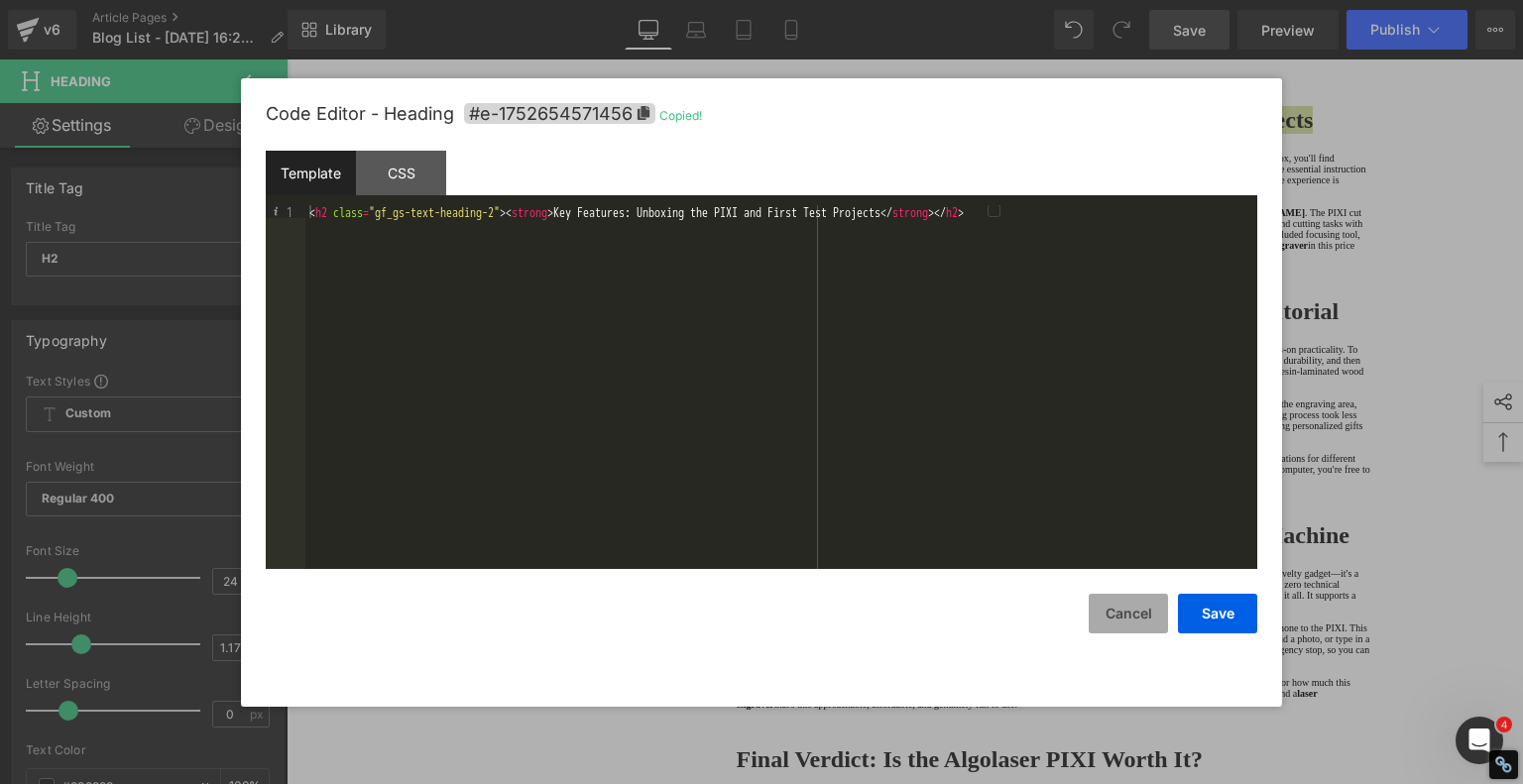 drag, startPoint x: 1106, startPoint y: 612, endPoint x: 1091, endPoint y: 598, distance: 20.518285 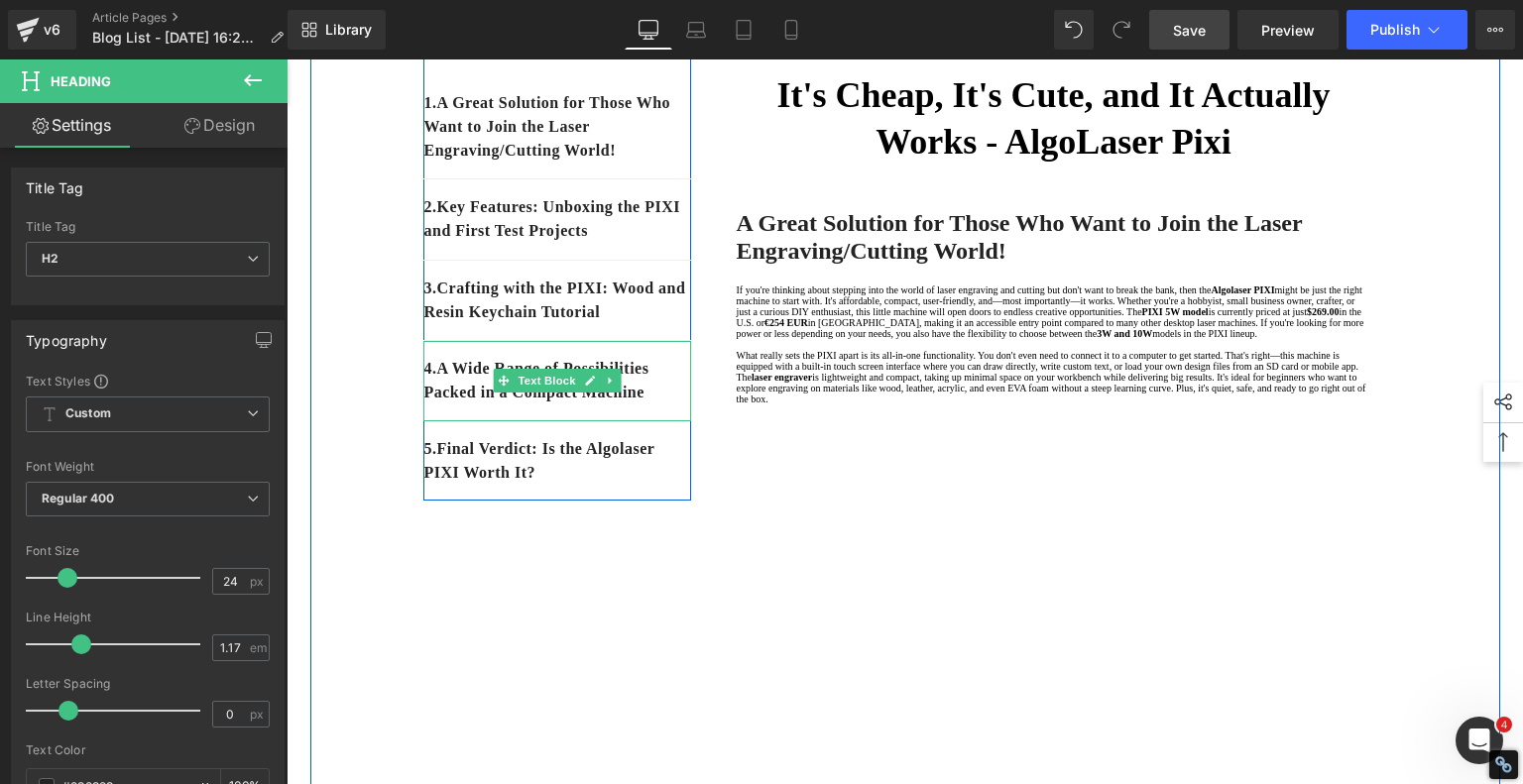 scroll, scrollTop: 0, scrollLeft: 0, axis: both 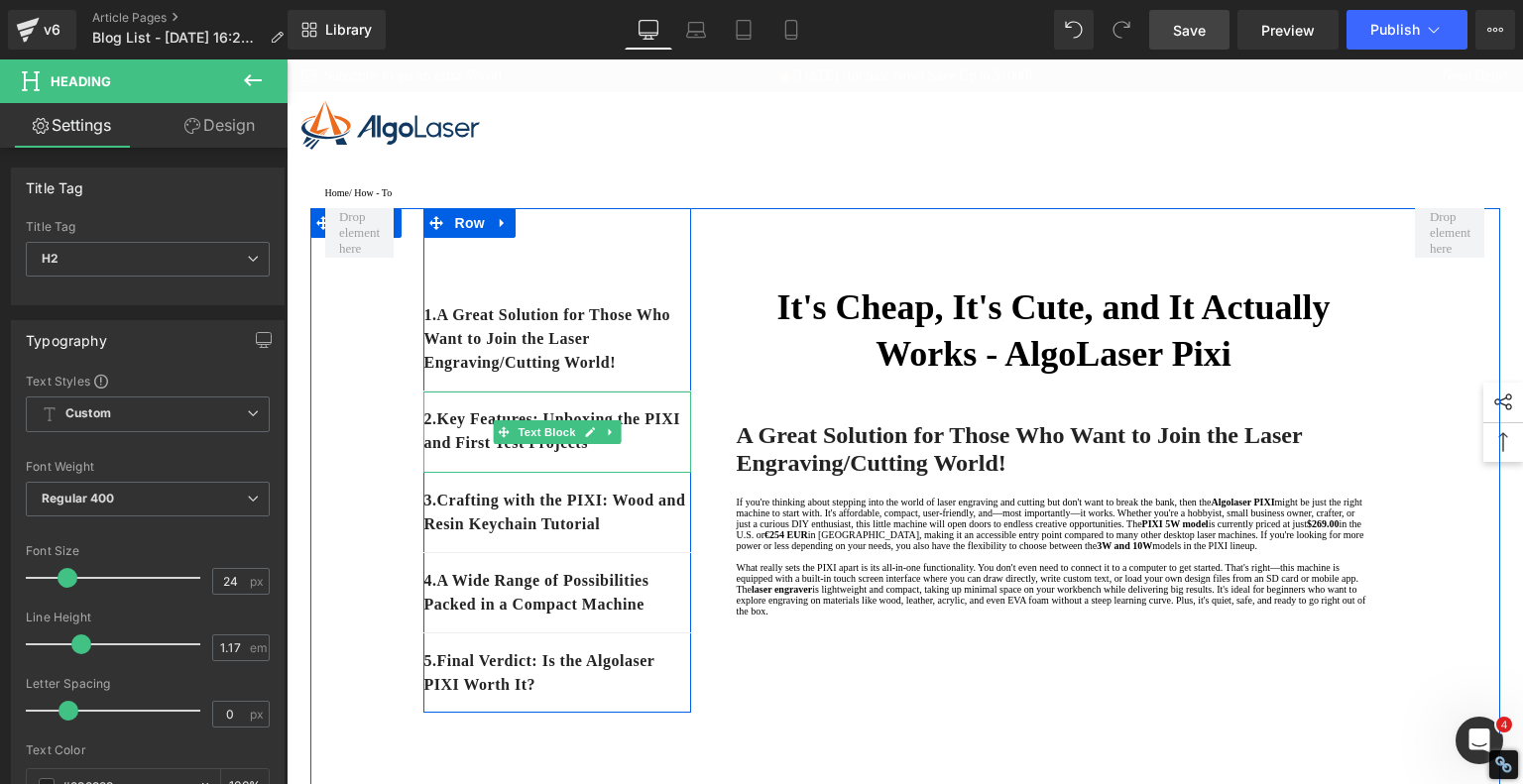 click on "2.  Key Features: Unboxing the PIXI and First Test Projects" at bounding box center [557, 431] 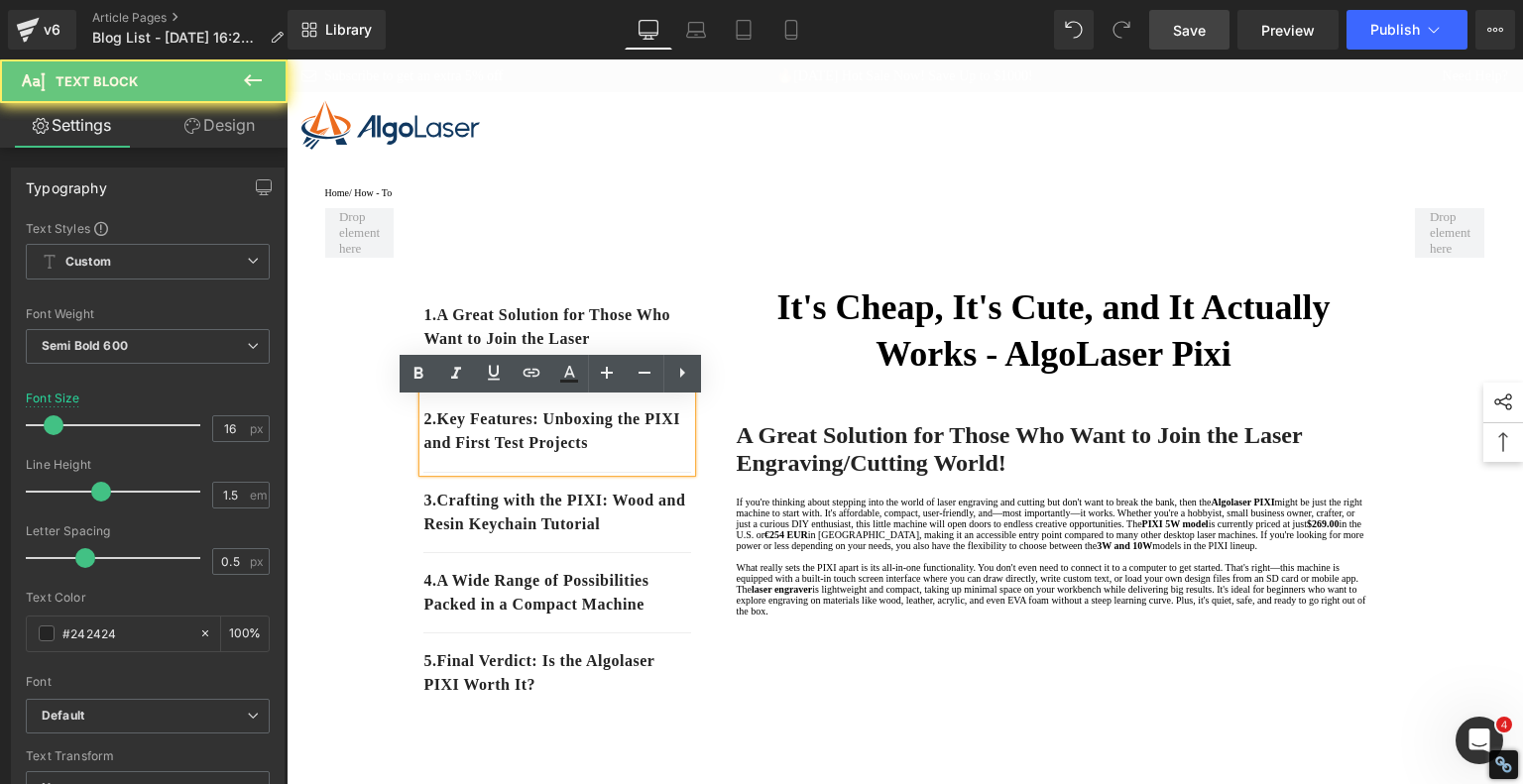 click on "2.  Key Features: Unboxing the PIXI and First Test Projects" at bounding box center [557, 431] 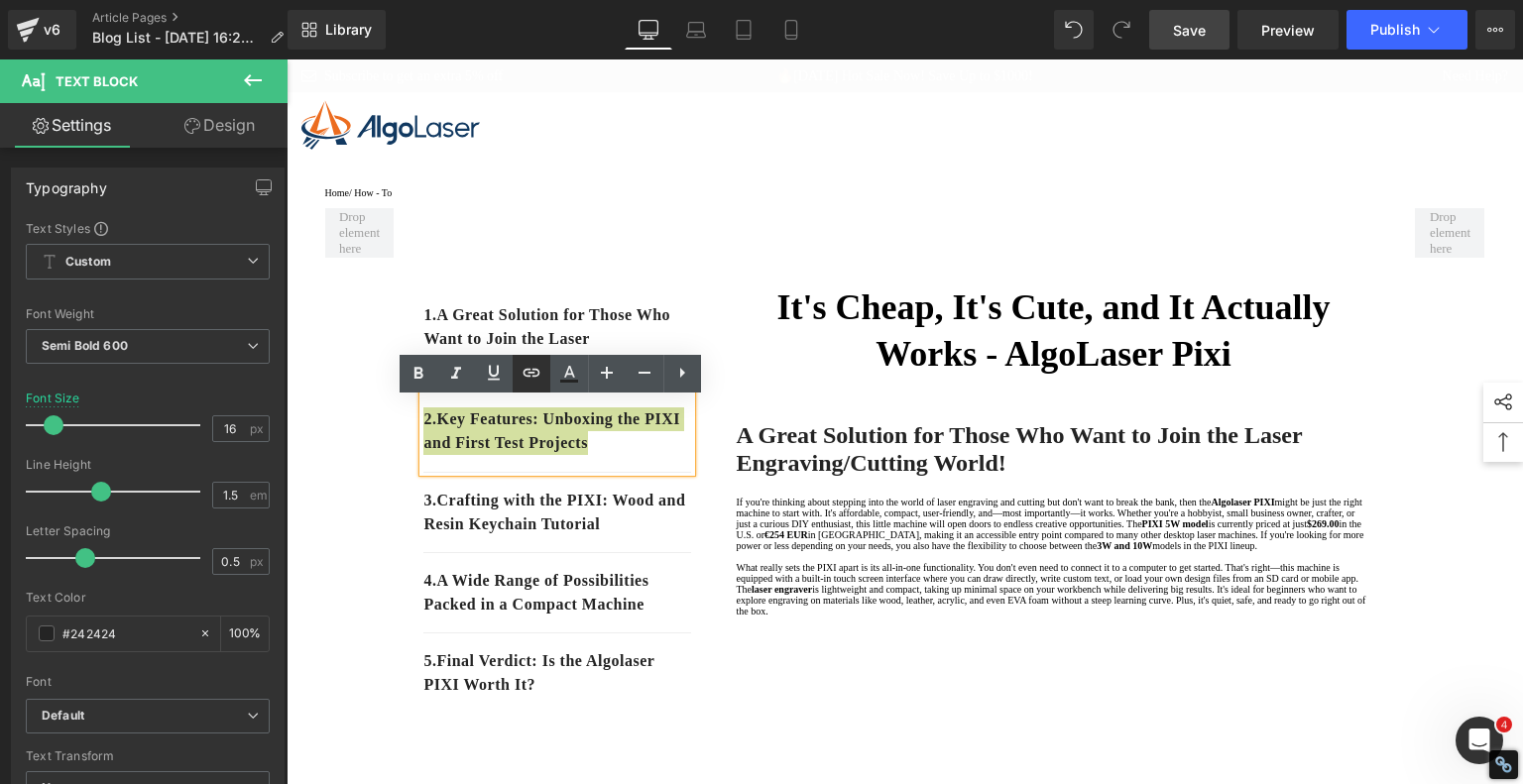 click 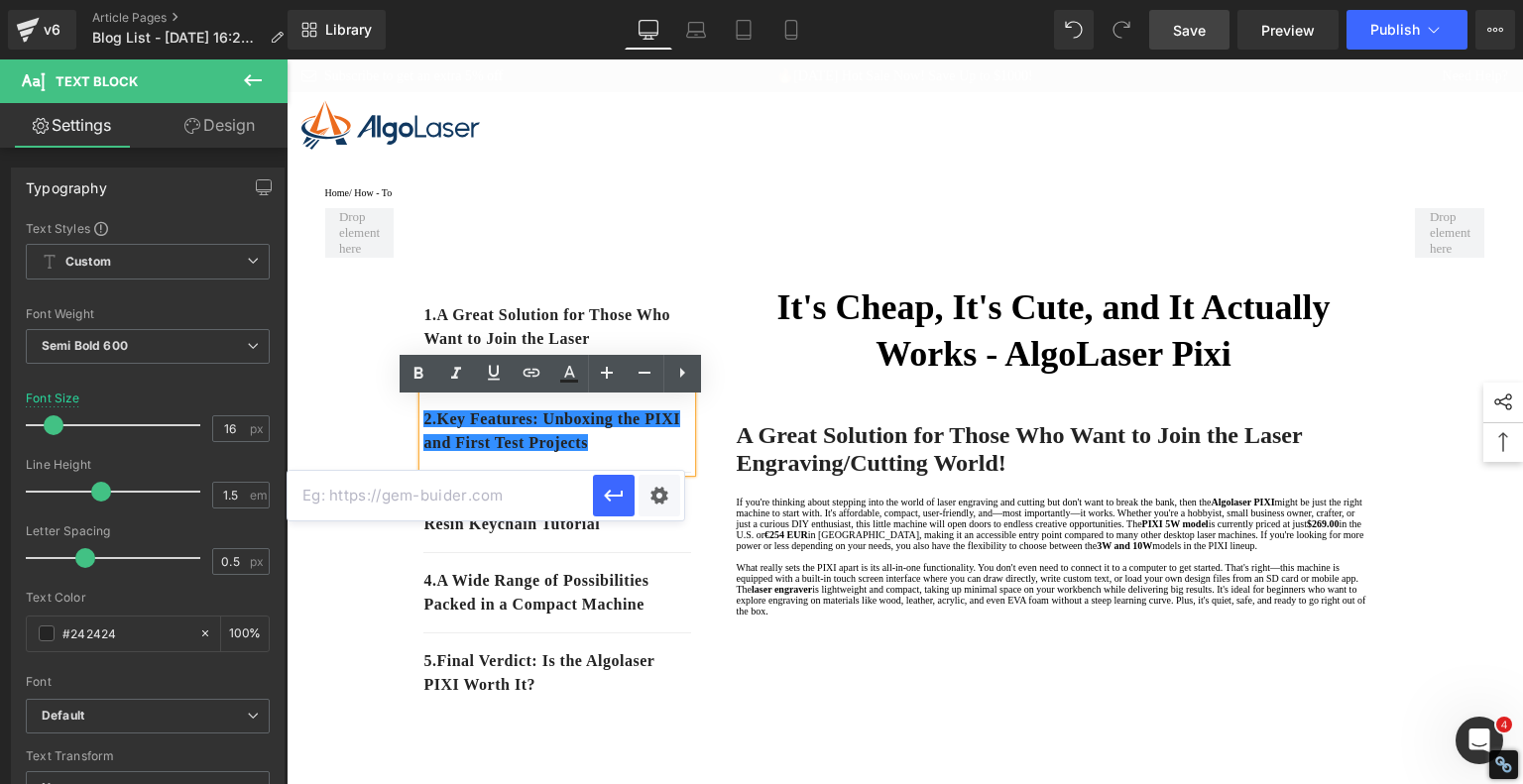 click at bounding box center [440, 496] 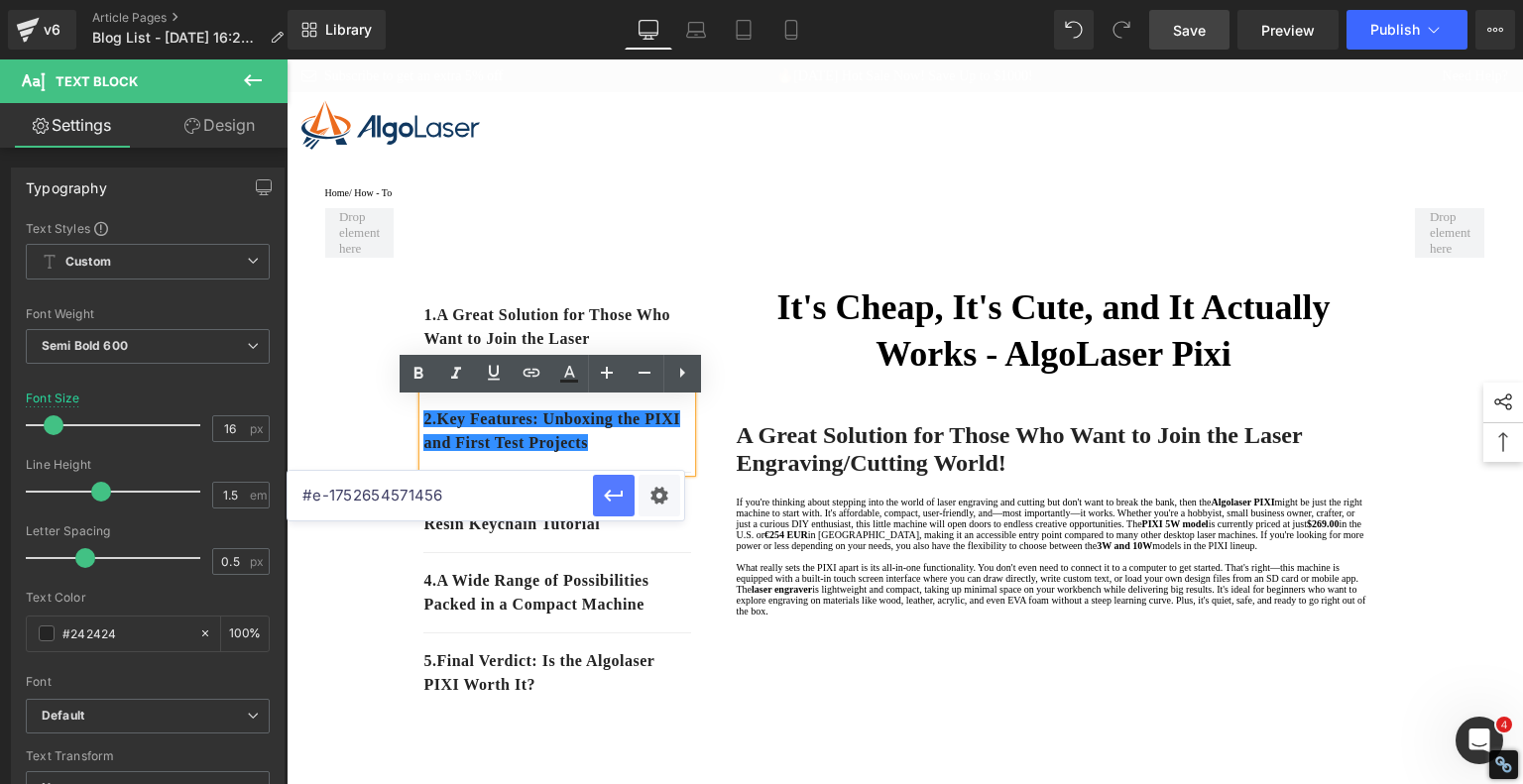 click at bounding box center [614, 496] 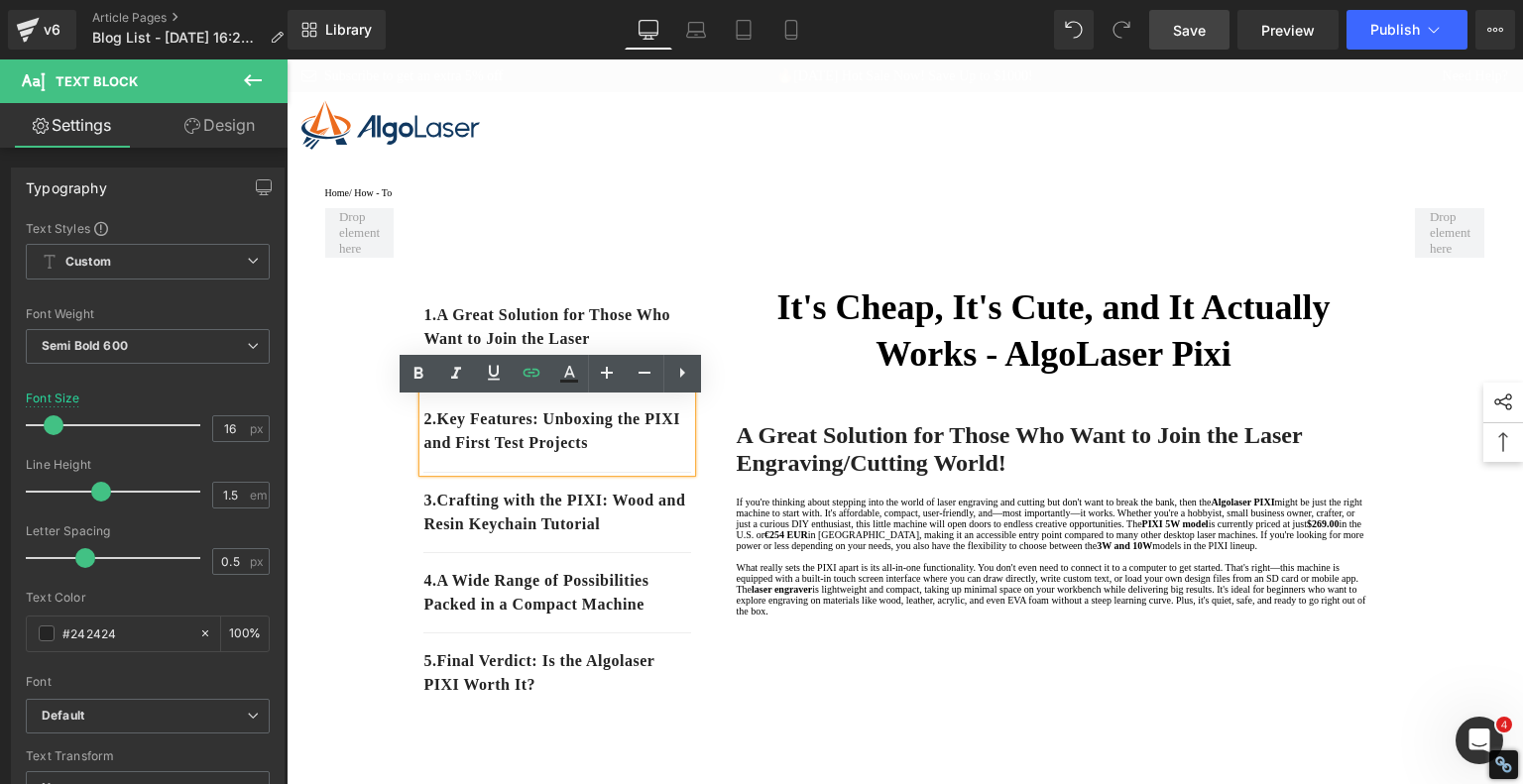 click on "1.  A Great Solution for Those Who Want to Join the Laser Engraving/Cutting World! Text Block         2.  Key Features: Unboxing the PIXI and First Test Projects Text Block         3.  Crafting with the PIXI: Wood and Resin Keychain Tutorial Text Block         4.  A Wide Range of Possibilities Packed in a Compact Machine Text Block         5.  Final Verdict: Is the Algolaser PIXI Worth It? Text Block         Row         It's Cheap, It's Cute, and It Actually Works - AlgoLaser Pixi Heading         A Great Solution for Those Who Want to Join the Laser Engraving/Cutting World! Heading         If you're thinking about stepping into the world of laser engraving and cutting but don't want to break the bank, then the  Algolaser PIXI PIXI 5W model  is currently priced at just  $269.00  in the U.S. or  €254 EUR 3W and 10W  models in the PIXI lineup.
laser engraver Text Block
Youtube
Sale Off" at bounding box center (905, 1302) 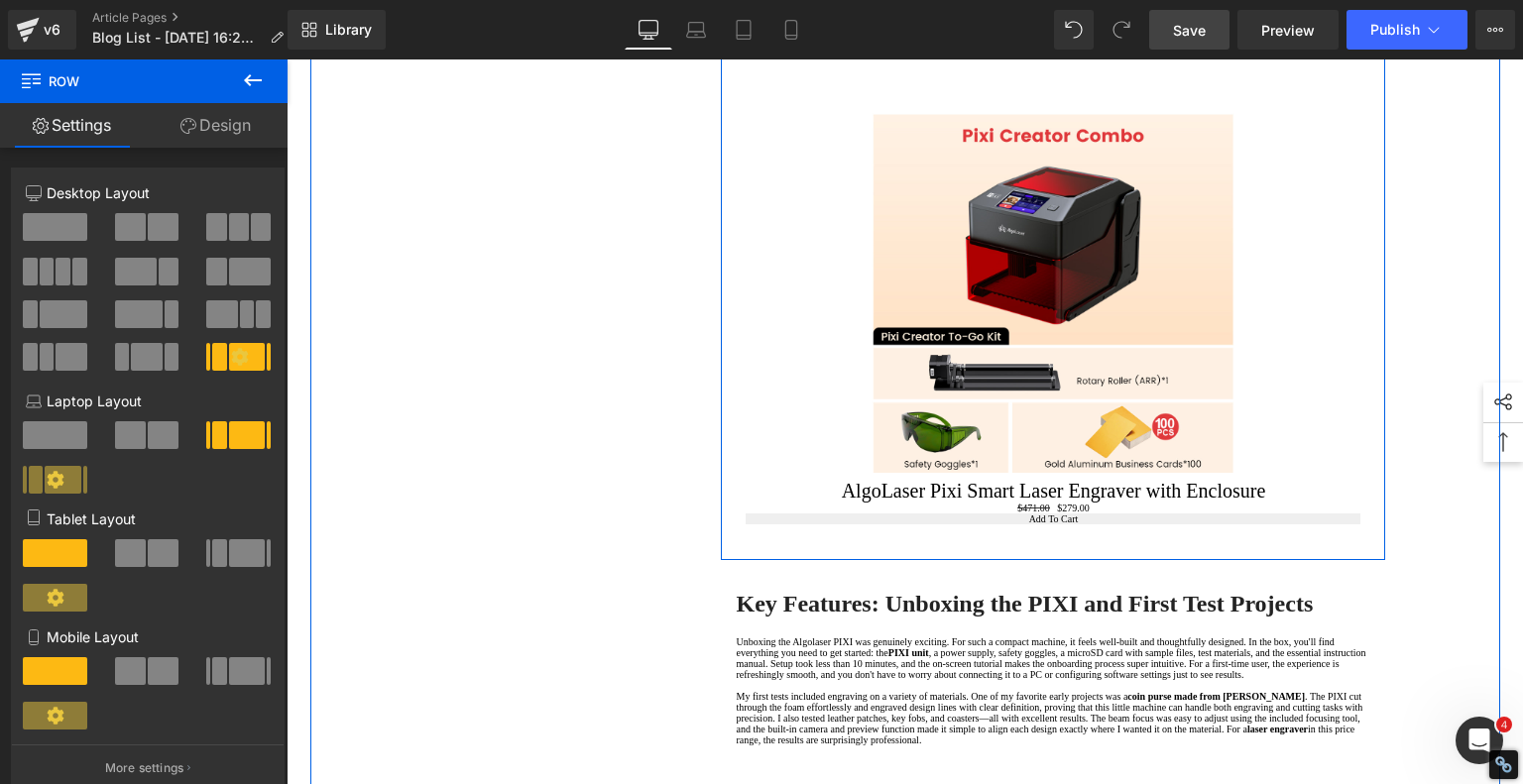 scroll, scrollTop: 991, scrollLeft: 0, axis: vertical 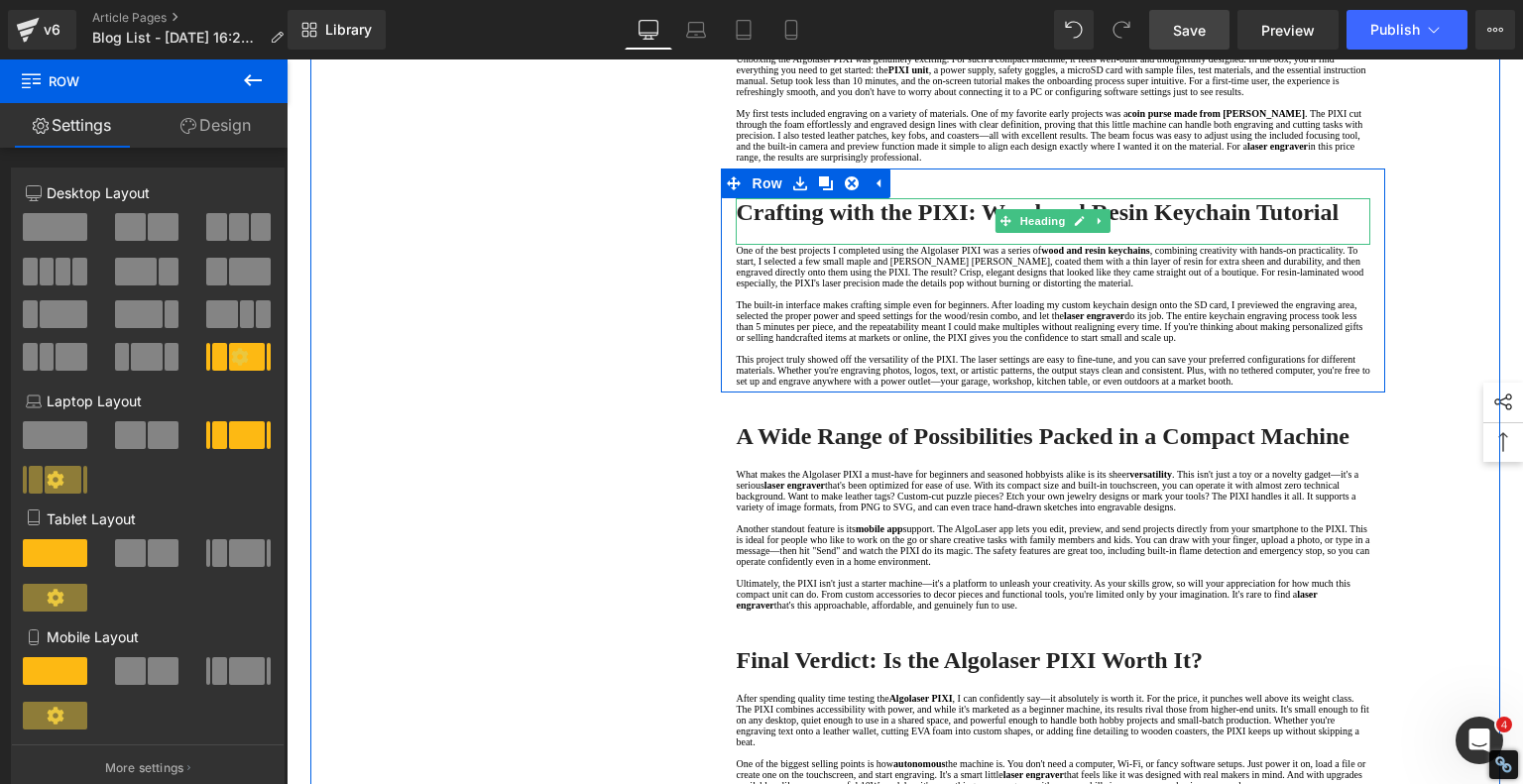 click on "Crafting with the PIXI: Wood and Resin Keychain Tutorial" at bounding box center [1037, 212] 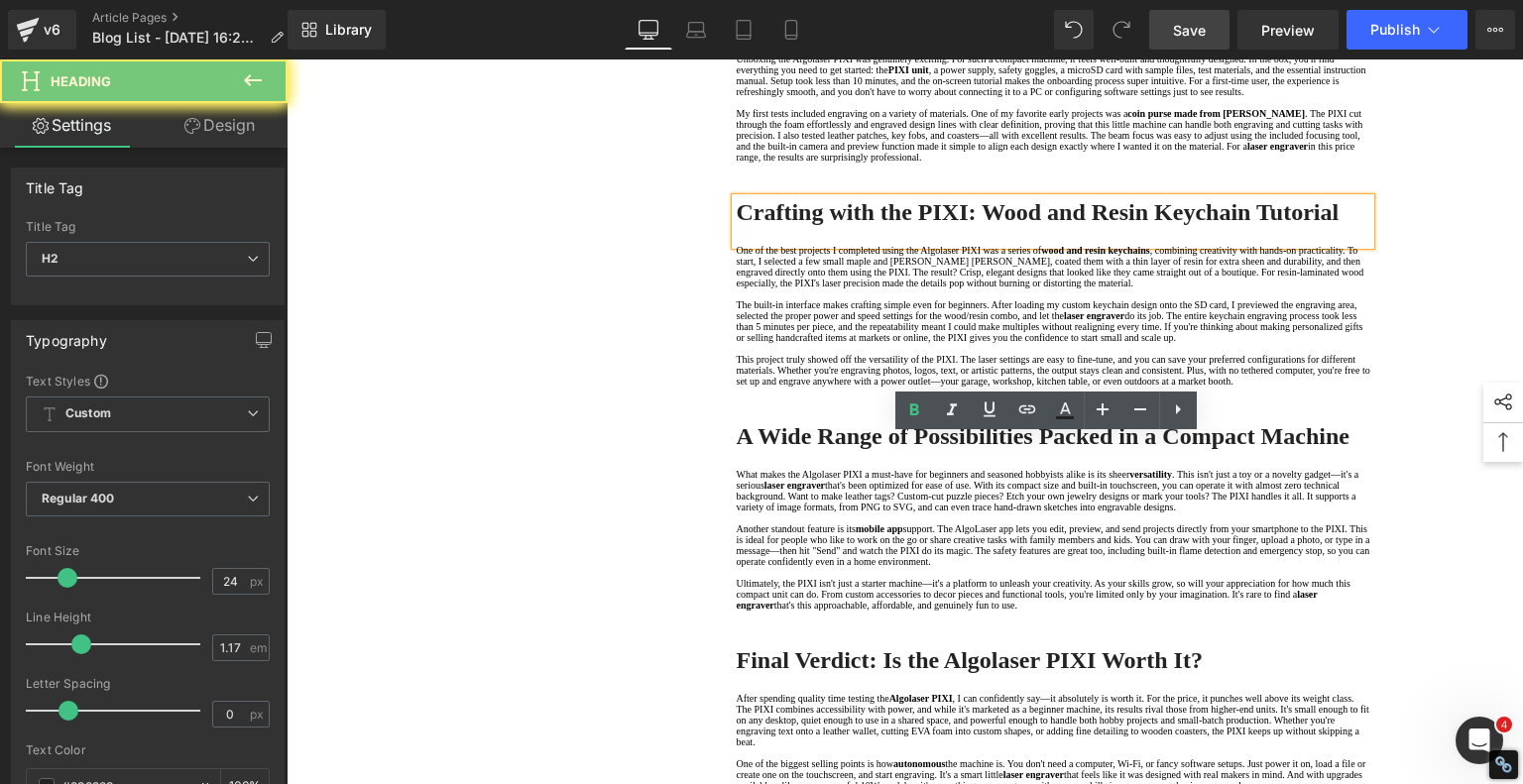 click on "Crafting with the PIXI: Wood and Resin Keychain Tutorial" at bounding box center [1037, 212] 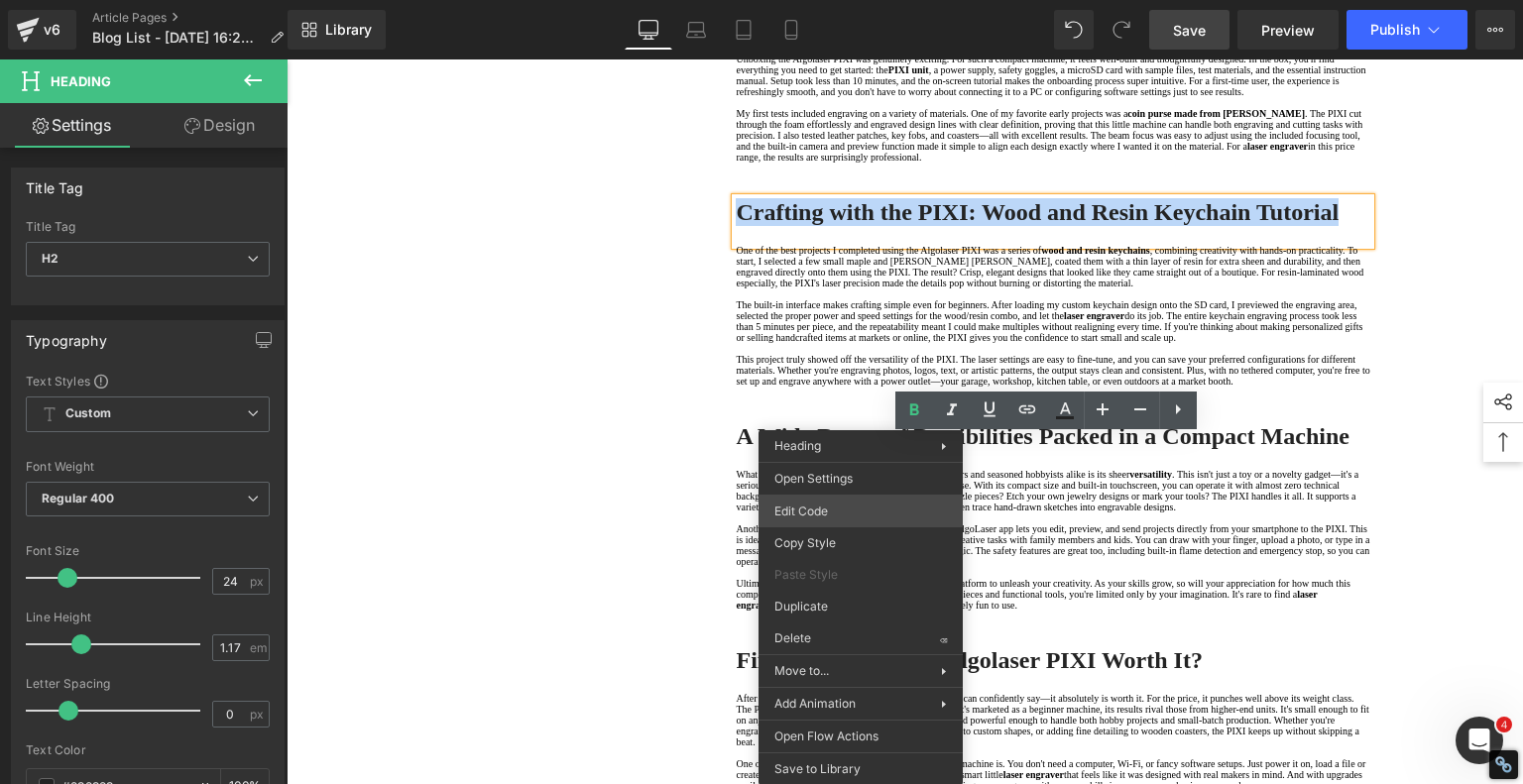 click on "Product  You are previewing how the   will restyle your page. You can not edit Elements in Preset Preview Mode.  v6 Article Pages Blog List - Jul 16, 16:23:55 Library Desktop Desktop Laptop Tablet Mobile Save Preview Publish Scheduled View Live Page View with current Template Save Template to Library Schedule Publish  Optimize  Publish Settings Shortcuts  Your page can’t be published   You've reached the maximum number of published pages on your plan  (241/999999).  You need to upgrade your plan or unpublish all your pages to get 1 publish slot.   Unpublish pages   Upgrade plan  Elements Global Style Base Row  rows, columns, layouts, div Heading  headings, titles, h1,h2,h3,h4,h5,h6 Text Block  texts, paragraphs, contents, blocks Image  images, photos, alts, uploads Icon  icons, symbols Button  button, call to action, cta Separator  separators, dividers, horizontal lines Liquid  liquid, custom code, html, javascript, css, reviews, apps, applications, embeded, iframe Banner Parallax  Hero Banner  Stack Tabs" at bounding box center [762, 0] 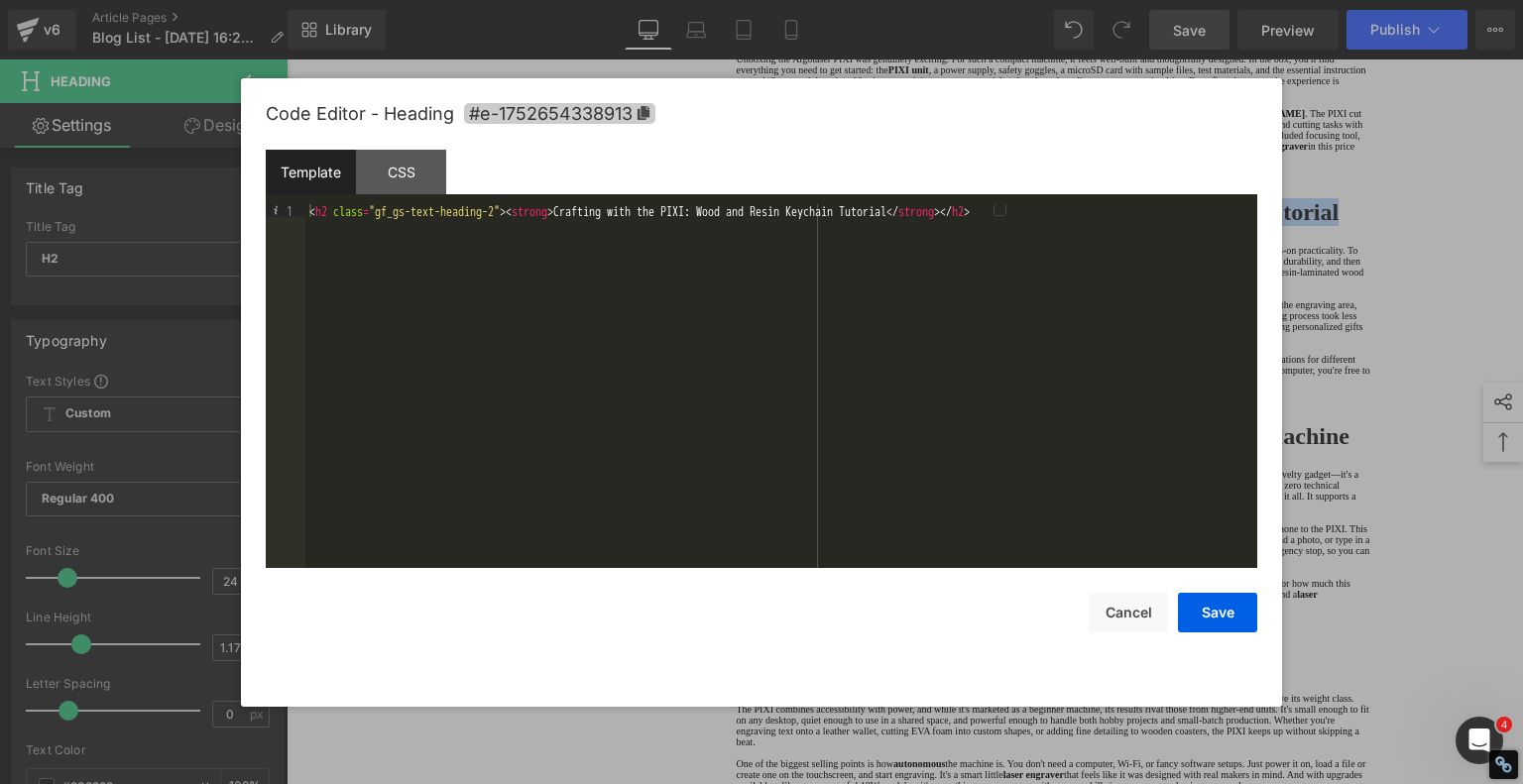 click 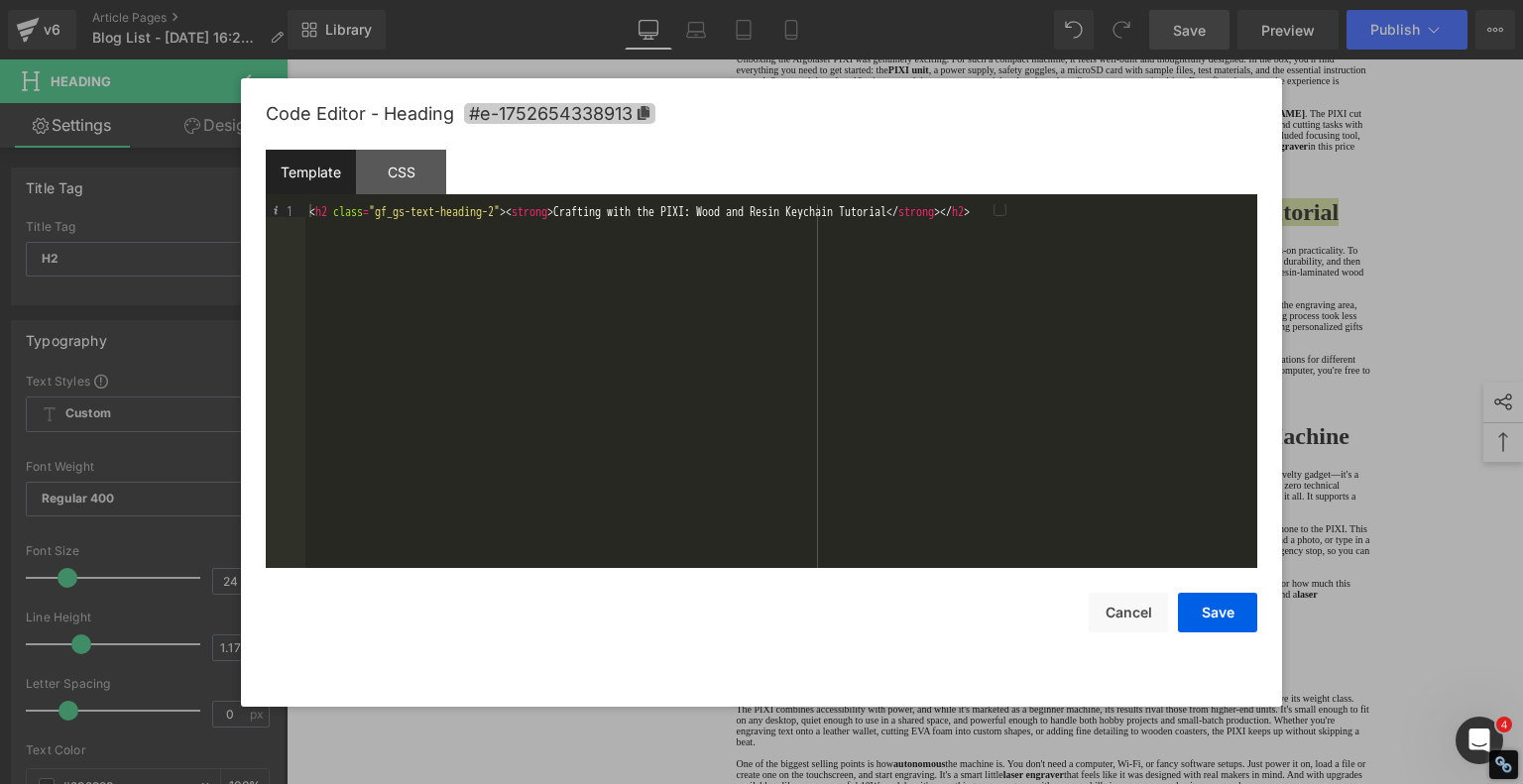 copy on "Crafting with the PIXI: Wood and Resin Keychain Tutorial" 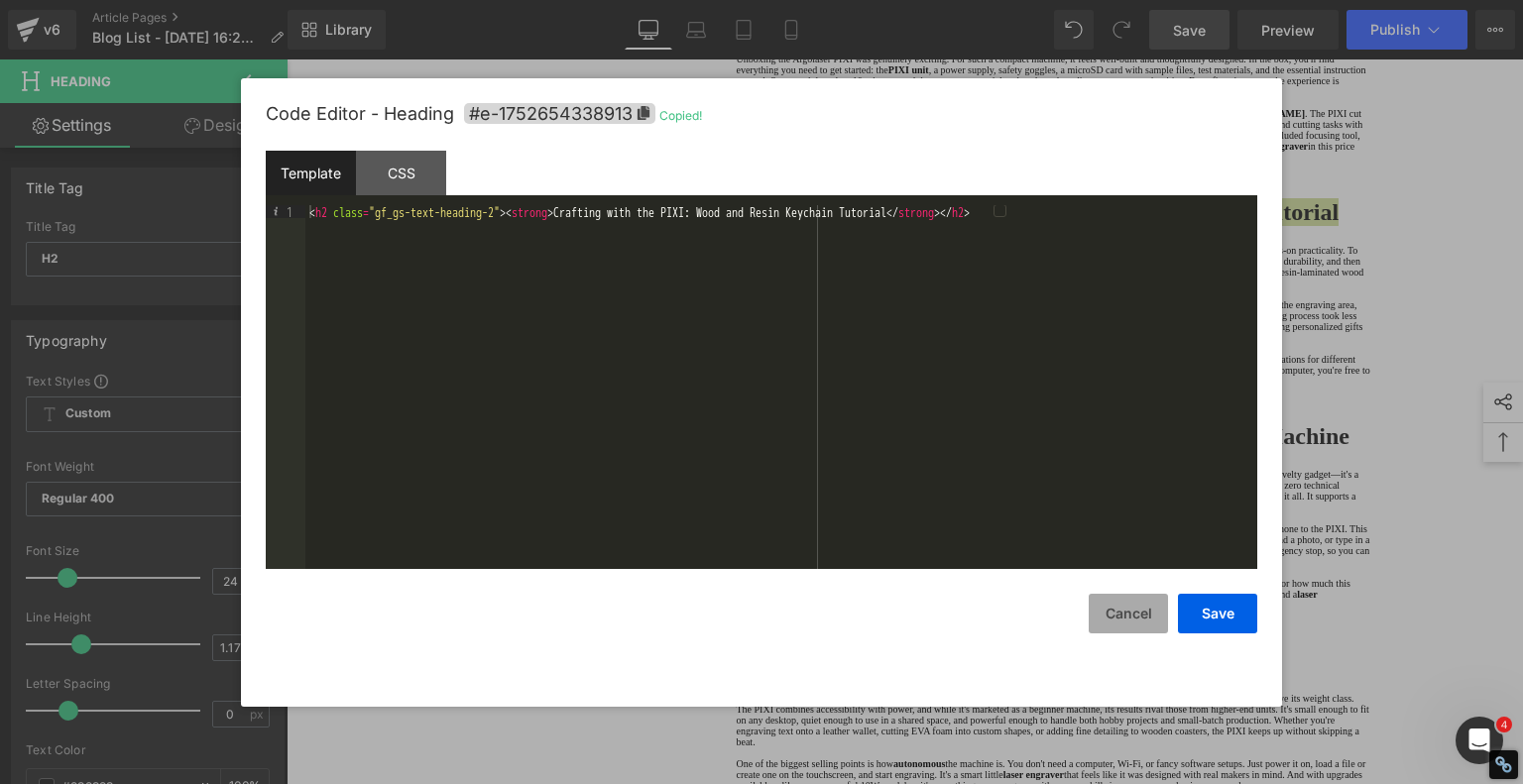 drag, startPoint x: 1126, startPoint y: 612, endPoint x: 1115, endPoint y: 606, distance: 12.529964 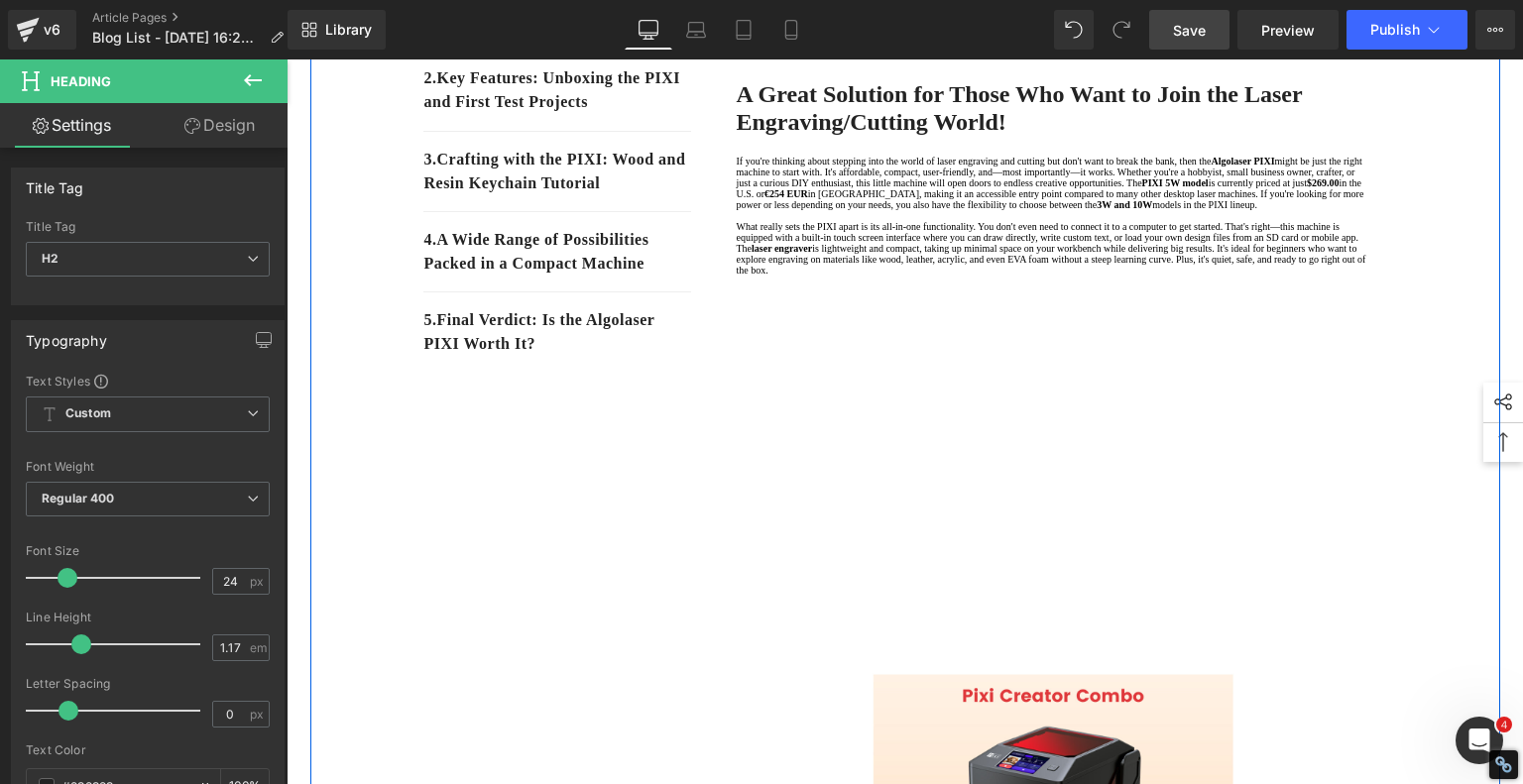 scroll, scrollTop: 198, scrollLeft: 0, axis: vertical 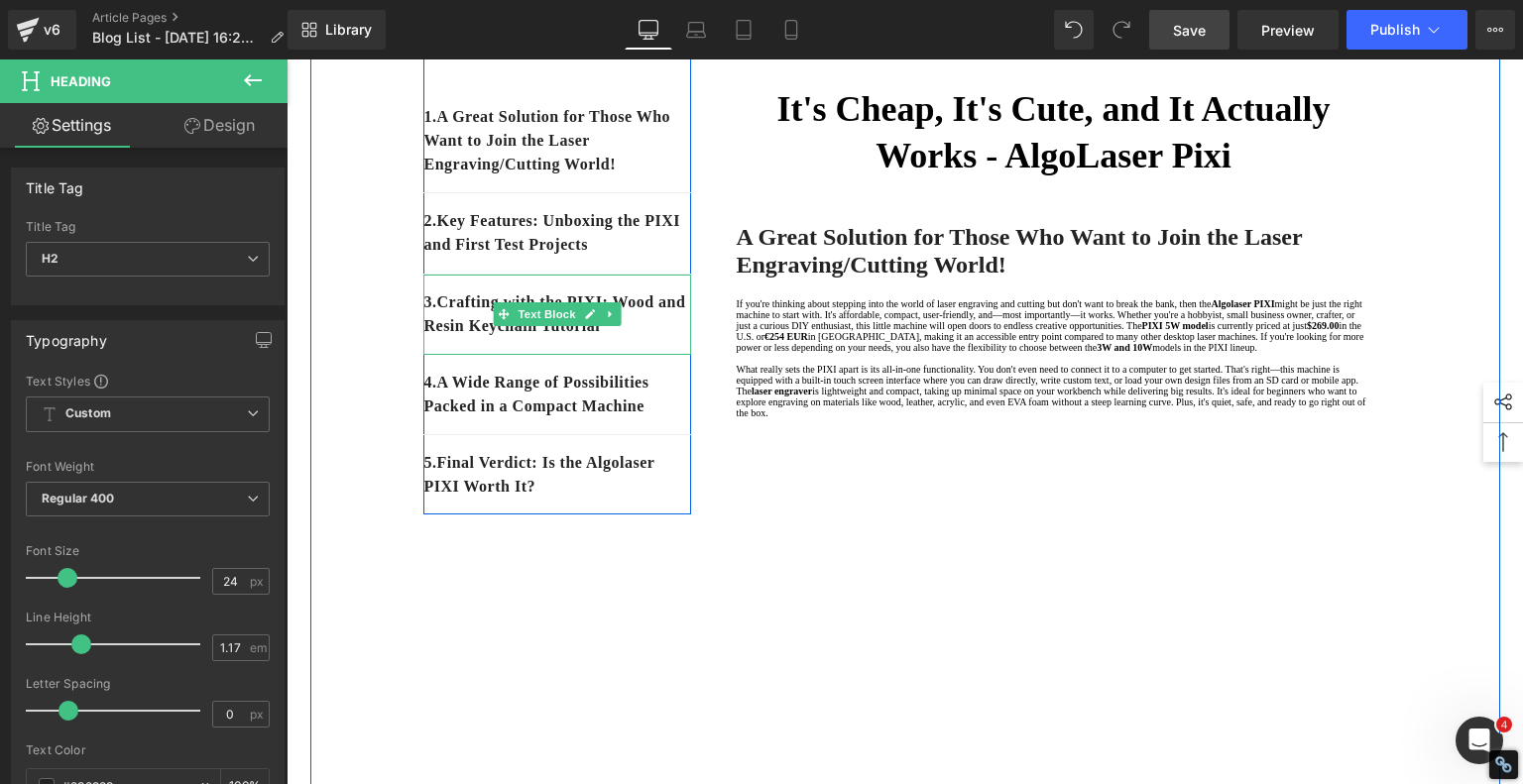 click on "3.  Crafting with the PIXI: Wood and Resin Keychain Tutorial" at bounding box center (557, 314) 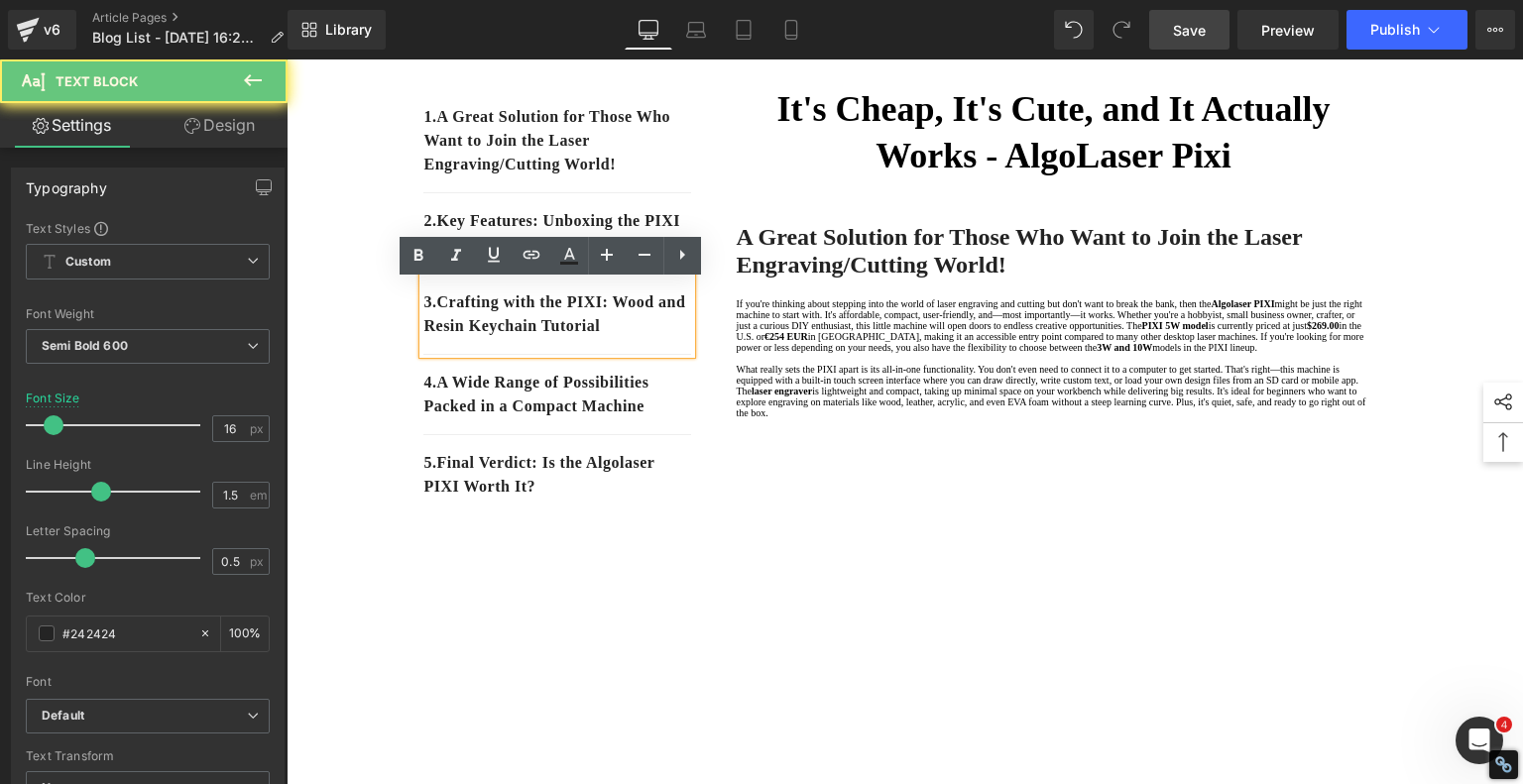 click on "3.  Crafting with the PIXI: Wood and Resin Keychain Tutorial" at bounding box center (557, 314) 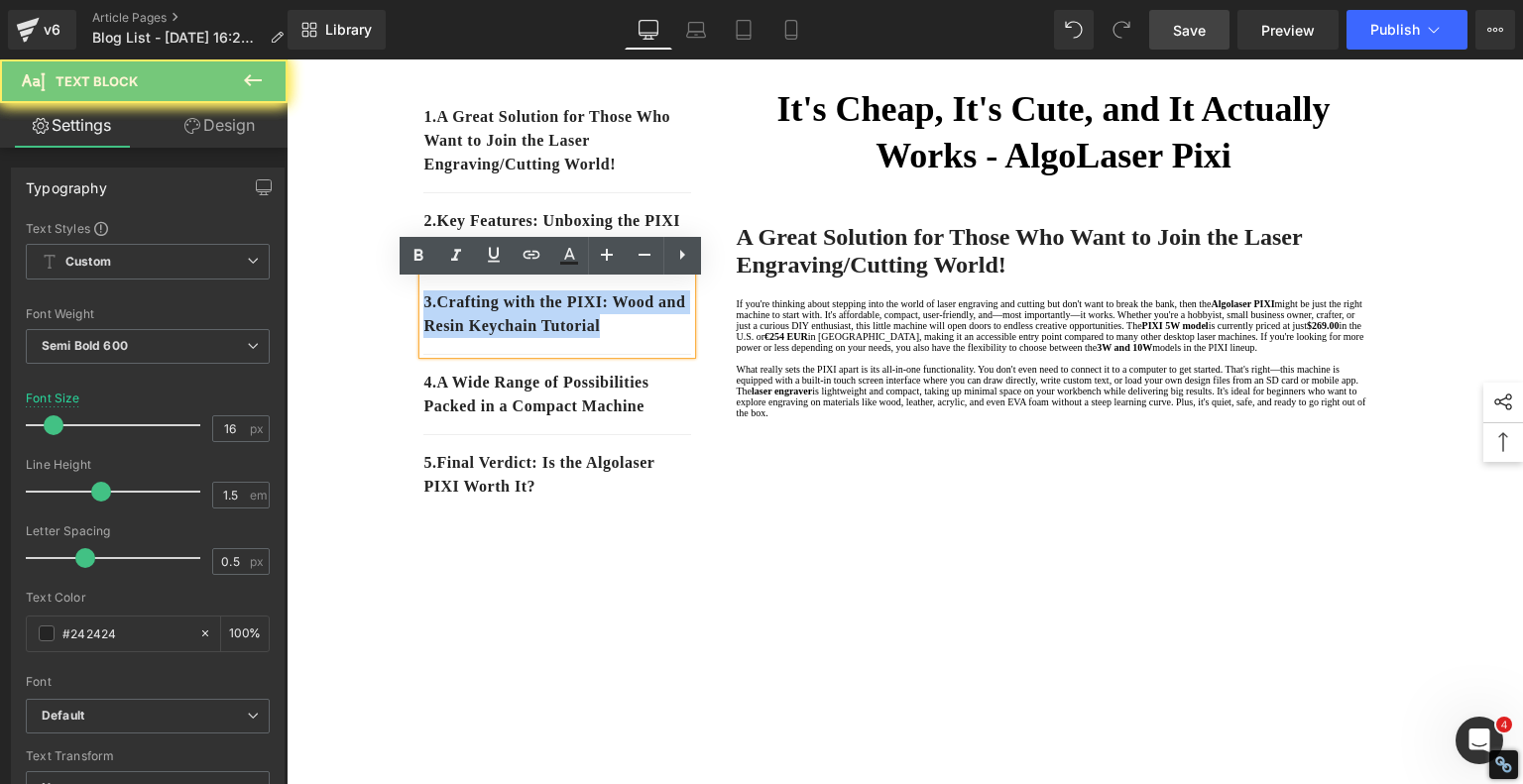 click on "3.  Crafting with the PIXI: Wood and Resin Keychain Tutorial" at bounding box center [557, 314] 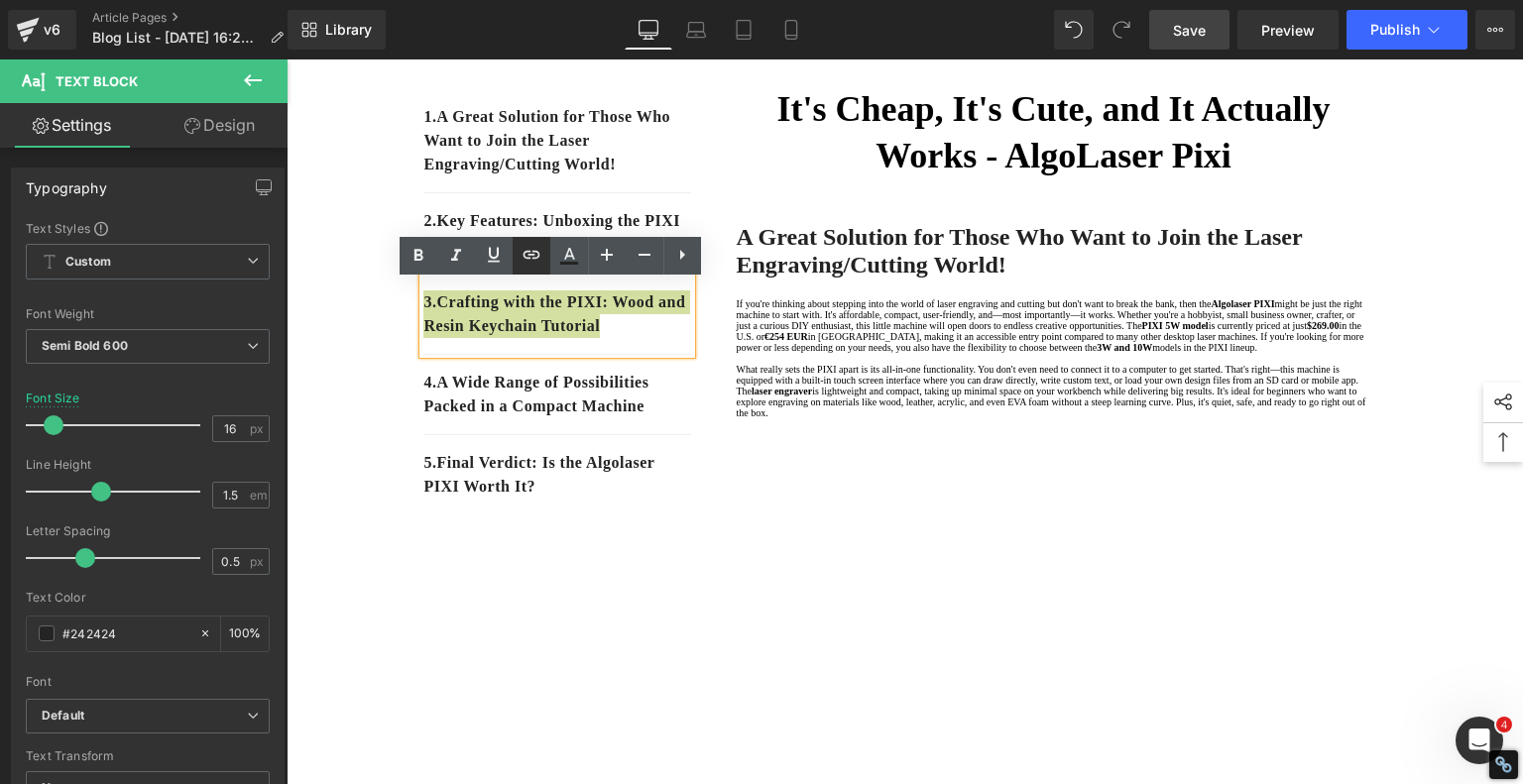 click 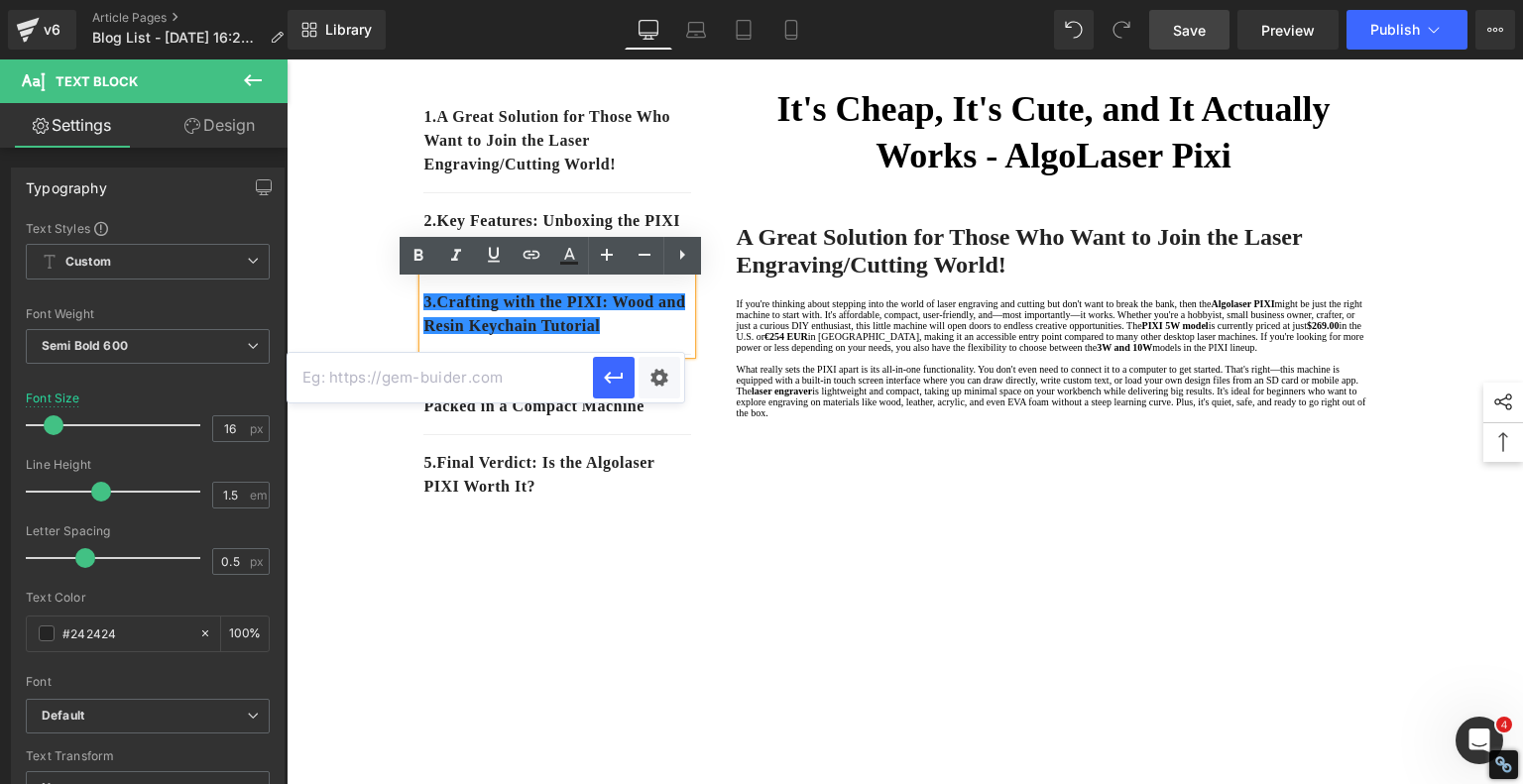 click at bounding box center [440, 378] 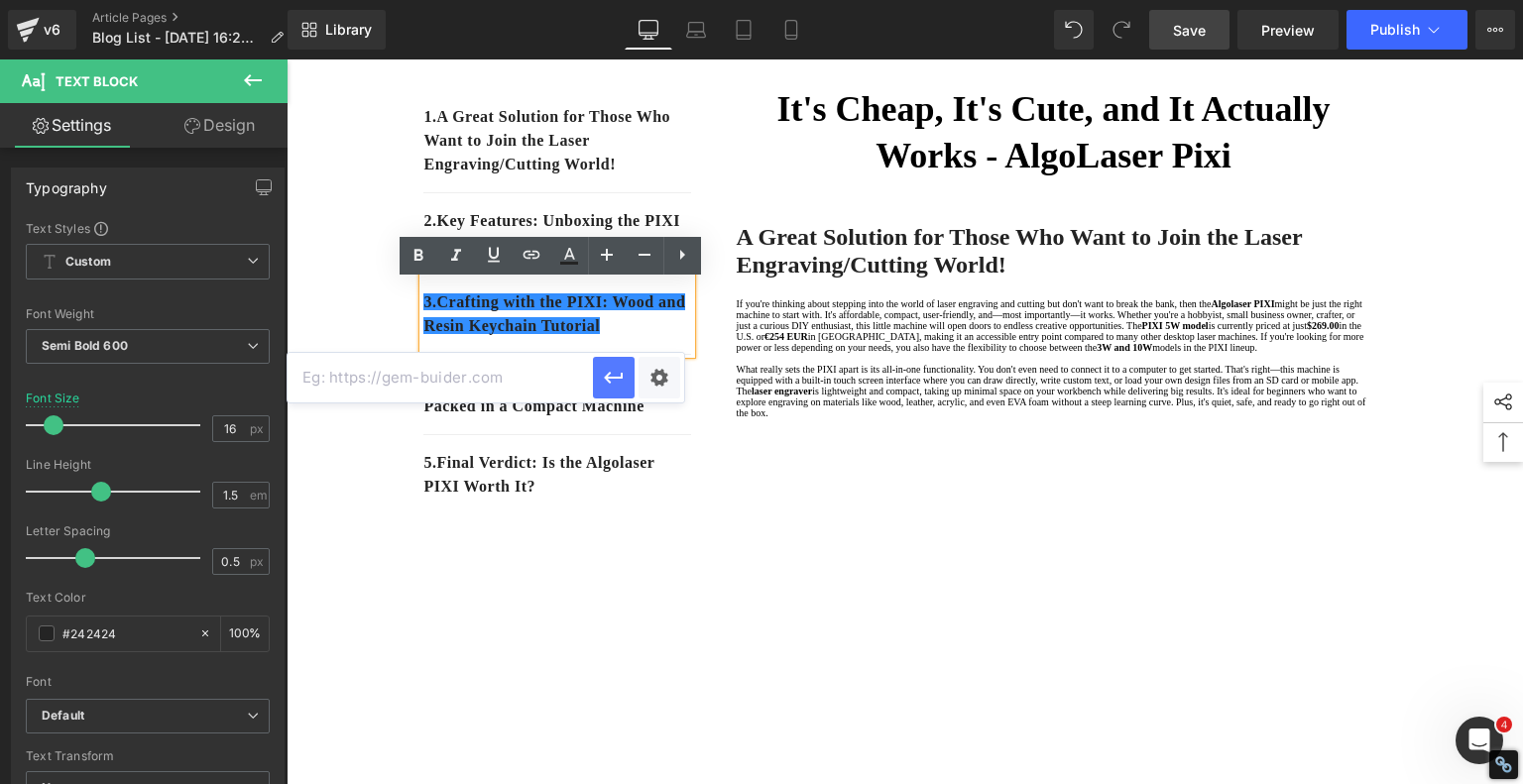 paste on "#e-1752654338913" 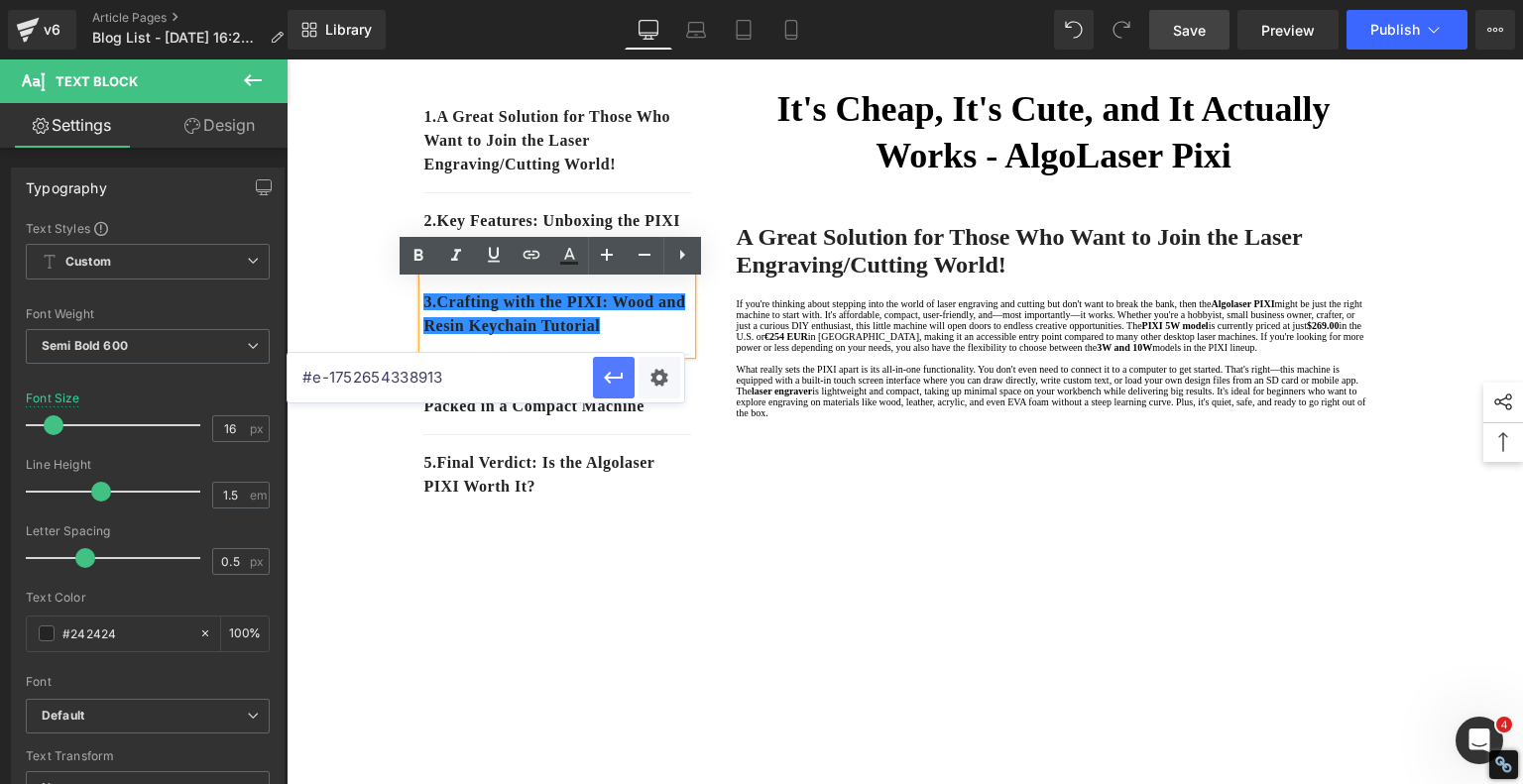 click 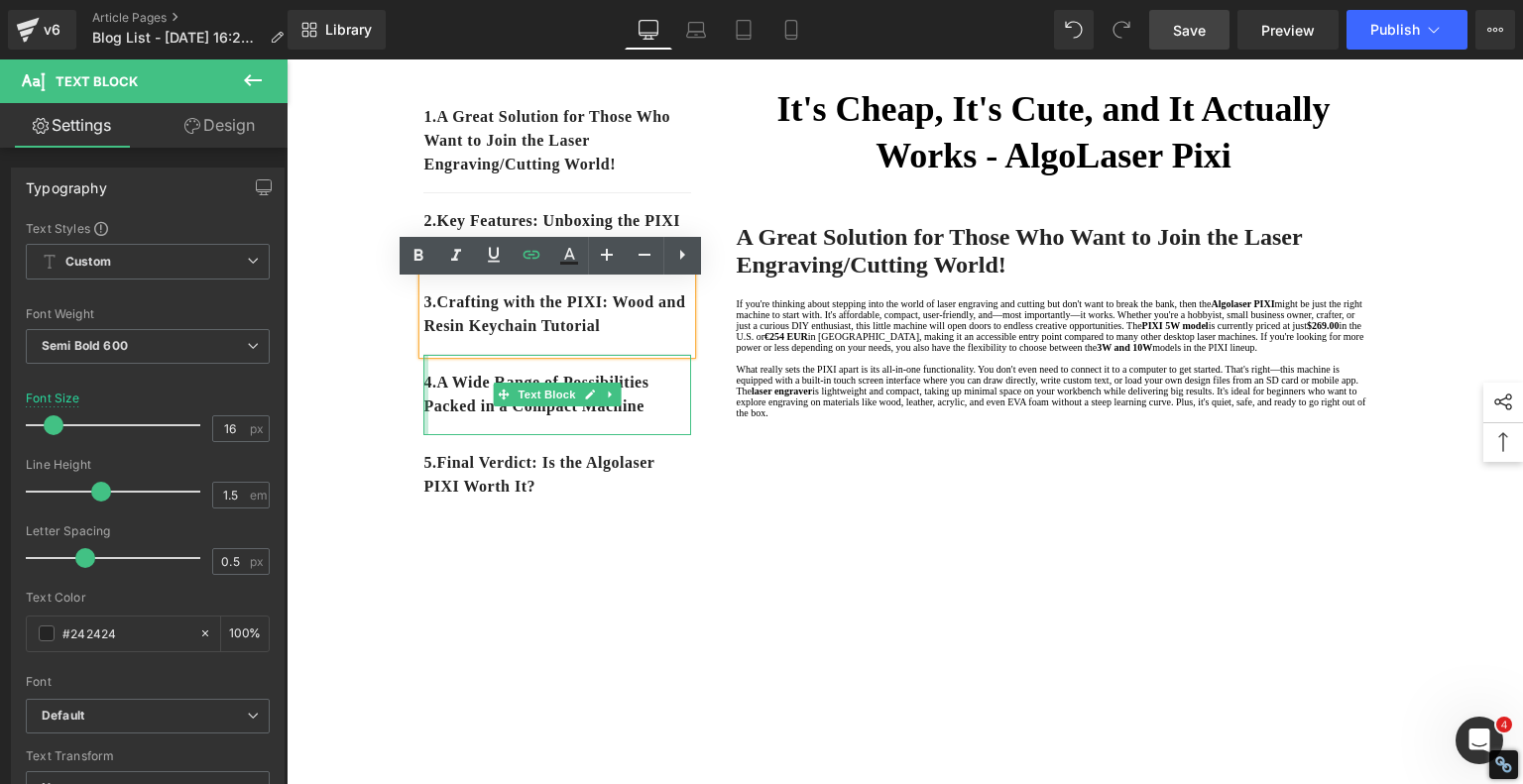 click on "1.  A Great Solution for Those Who Want to Join the Laser Engraving/Cutting World! Text Block         2.  Key Features: Unboxing the PIXI and First Test Projects Text Block         3.  Crafting with the PIXI: Wood and Resin Keychain Tutorial Text Block         4.  A Wide Range of Possibilities Packed in a Compact Machine Text Block         5.  Final Verdict: Is the Algolaser PIXI Worth It? Text Block         Row         It's Cheap, It's Cute, and It Actually Works - AlgoLaser Pixi Heading         A Great Solution for Those Who Want to Join the Laser Engraving/Cutting World! Heading         If you're thinking about stepping into the world of laser engraving and cutting but don't want to break the bank, then the  Algolaser PIXI PIXI 5W model  is currently priced at just  $269.00  in the U.S. or  €254 EUR 3W and 10W  models in the PIXI lineup.
laser engraver Text Block
Youtube
Sale Off" at bounding box center (905, 1104) 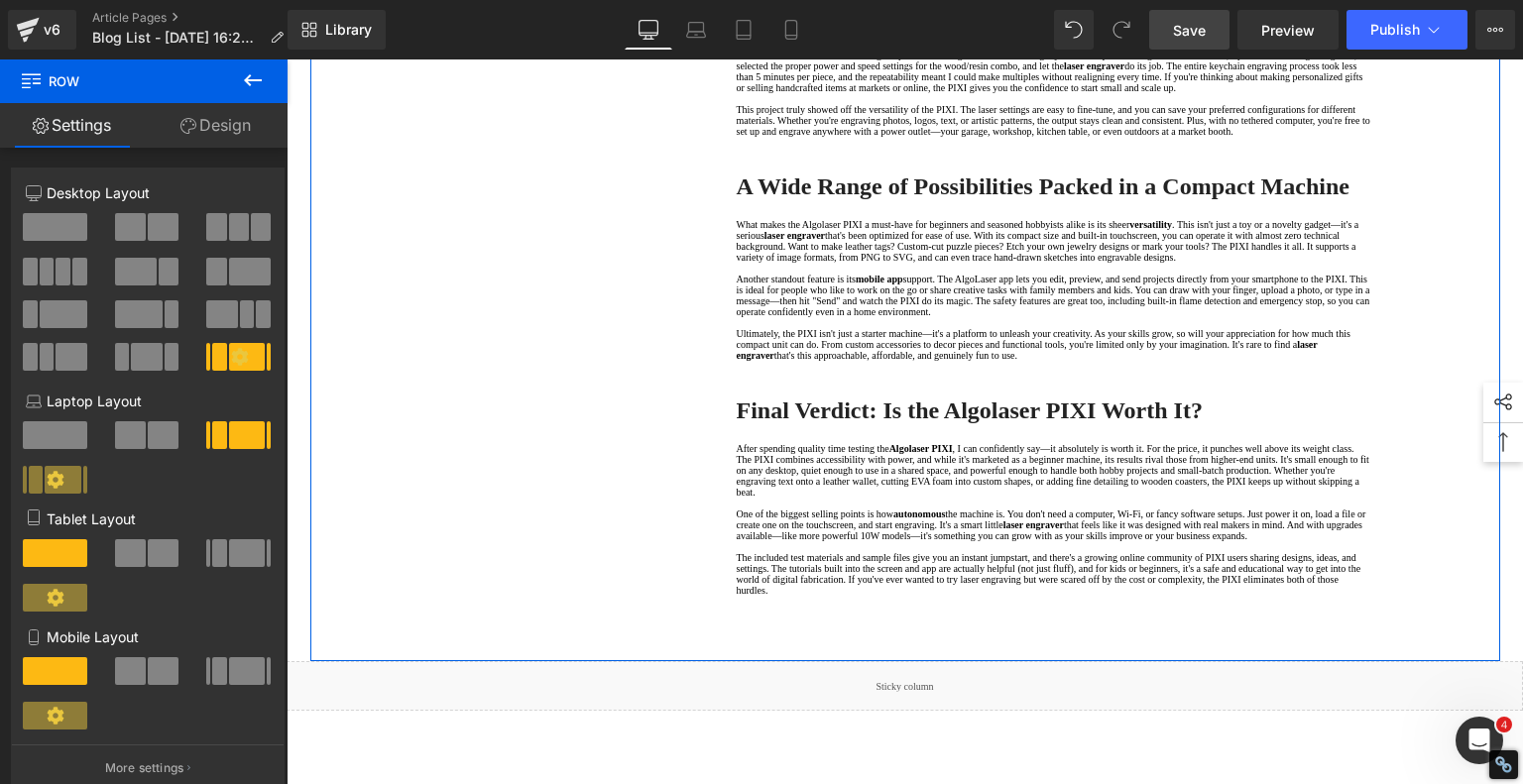 scroll, scrollTop: 2081, scrollLeft: 0, axis: vertical 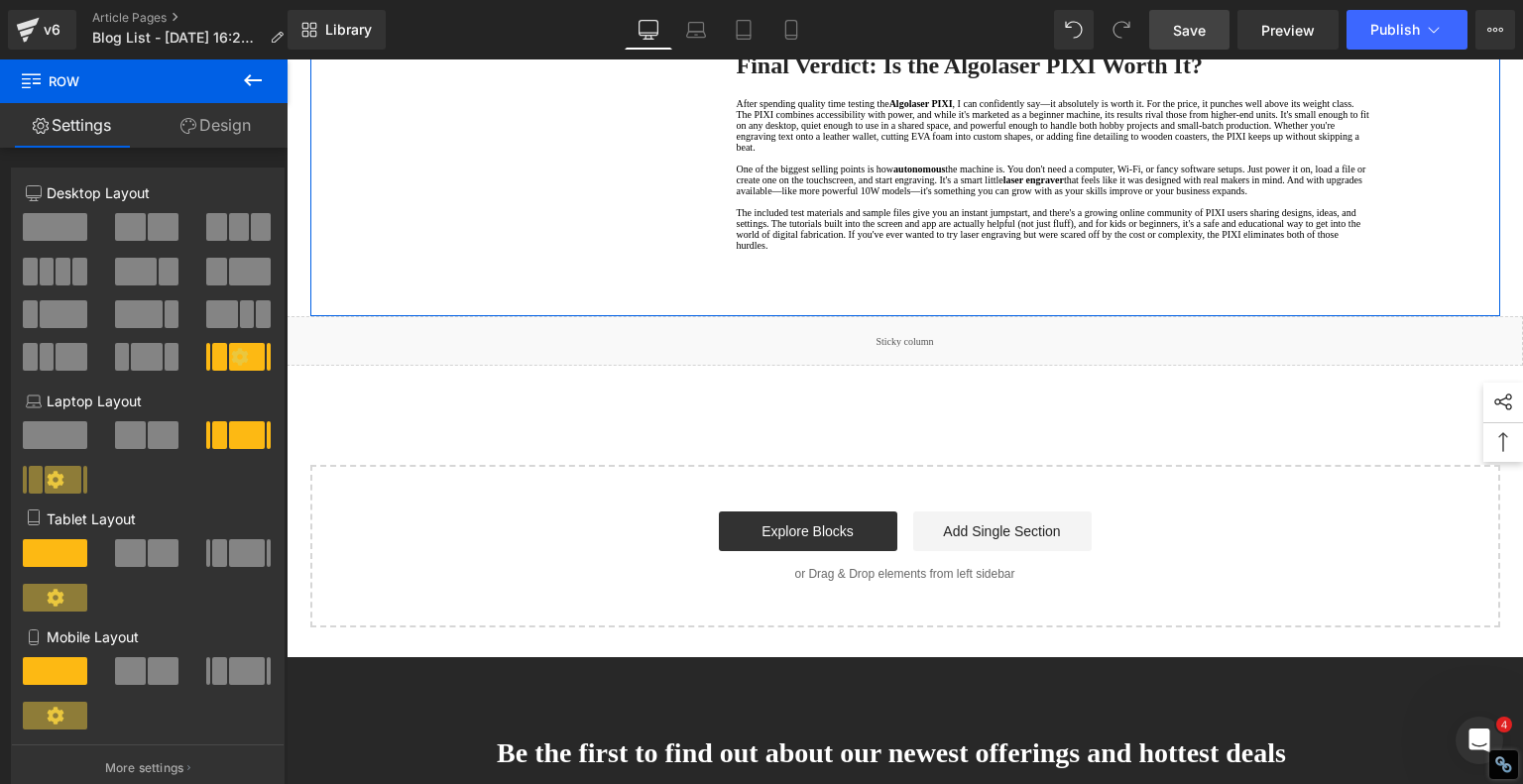 click on "A Wide Range of Possibilities Packed in a Compact Machine" at bounding box center [1053, -159] 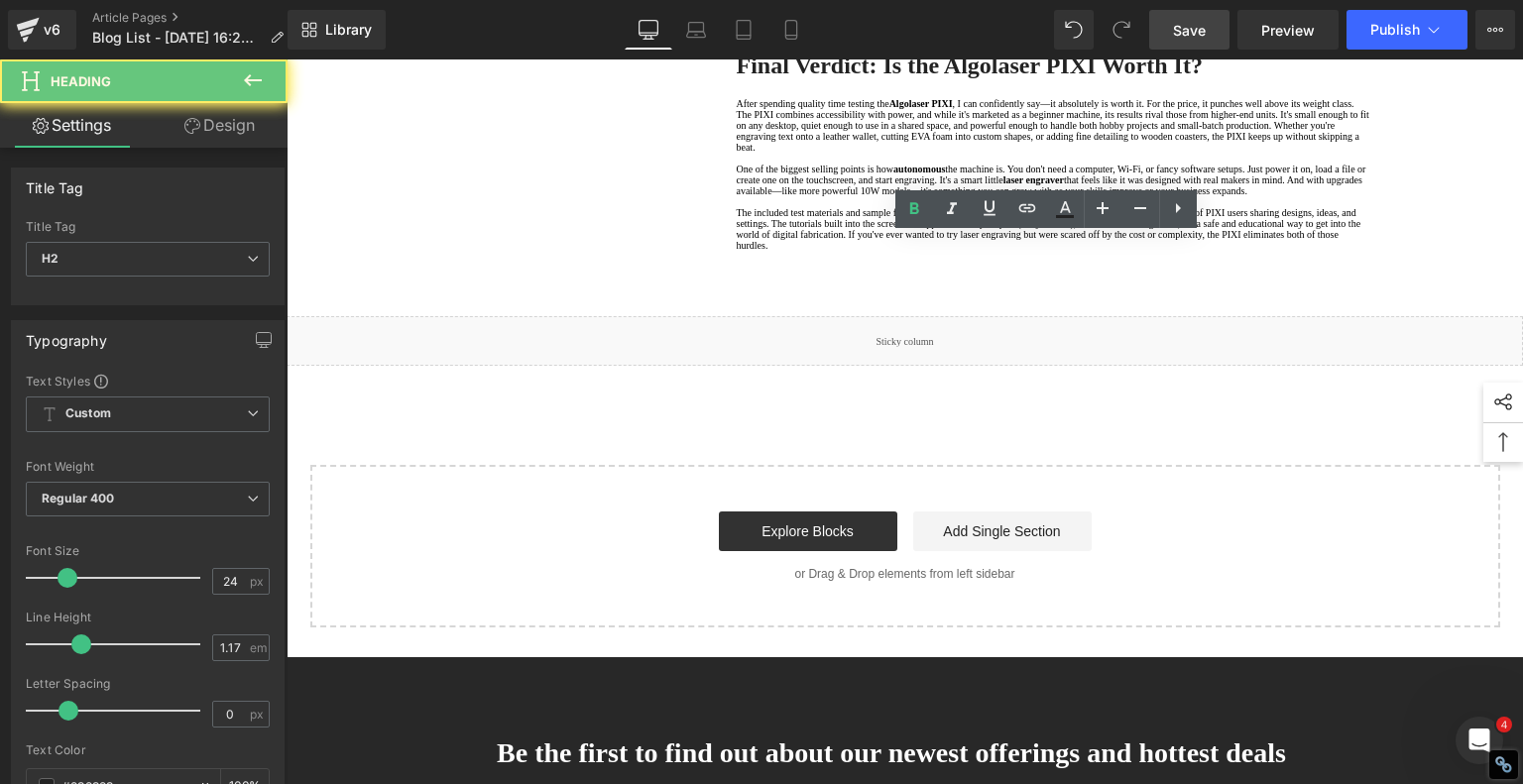 click on "A Wide Range of Possibilities Packed in a Compact Machine" at bounding box center (1053, -159) 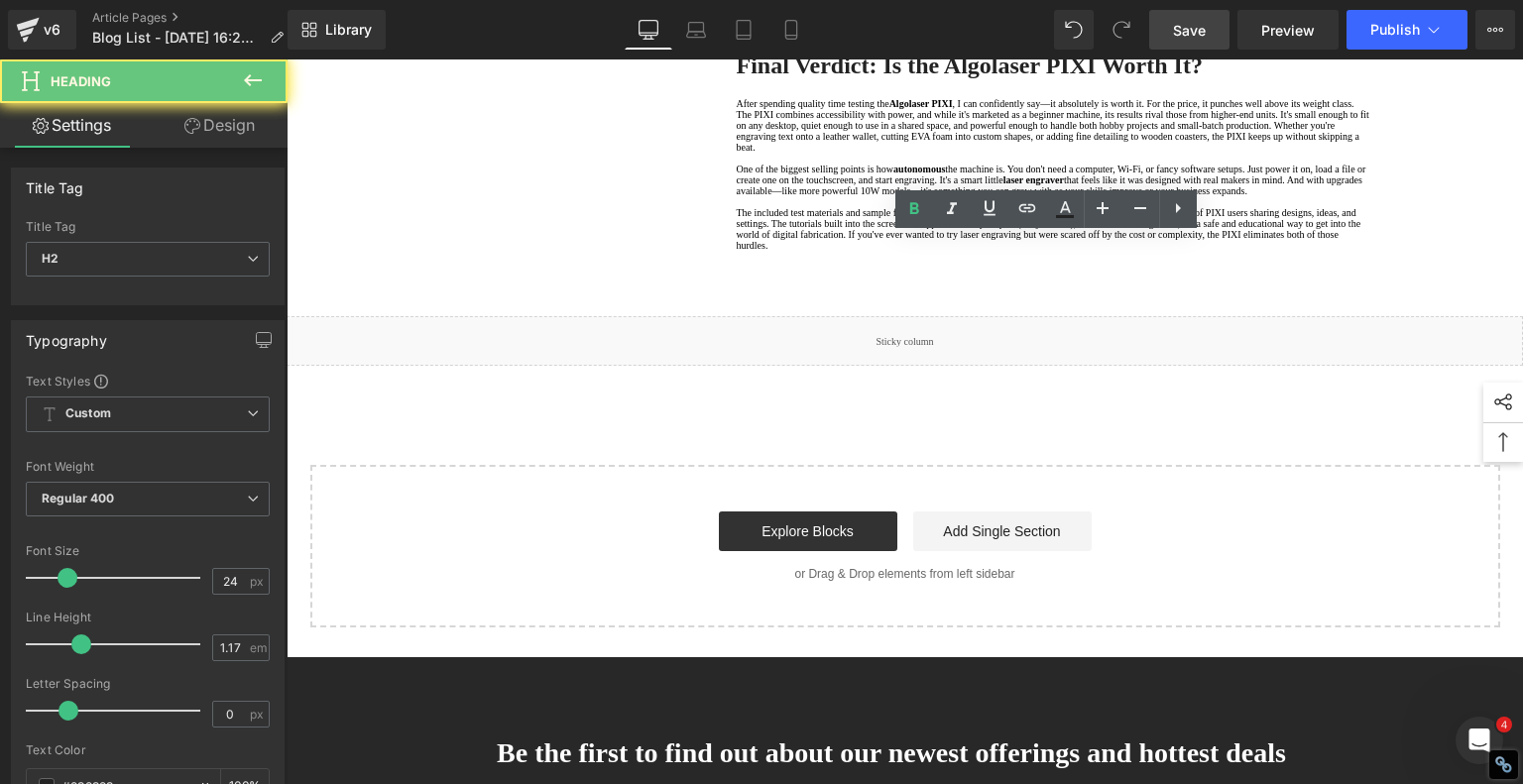 click on "A Wide Range of Possibilities Packed in a Compact Machine" at bounding box center (1053, -159) 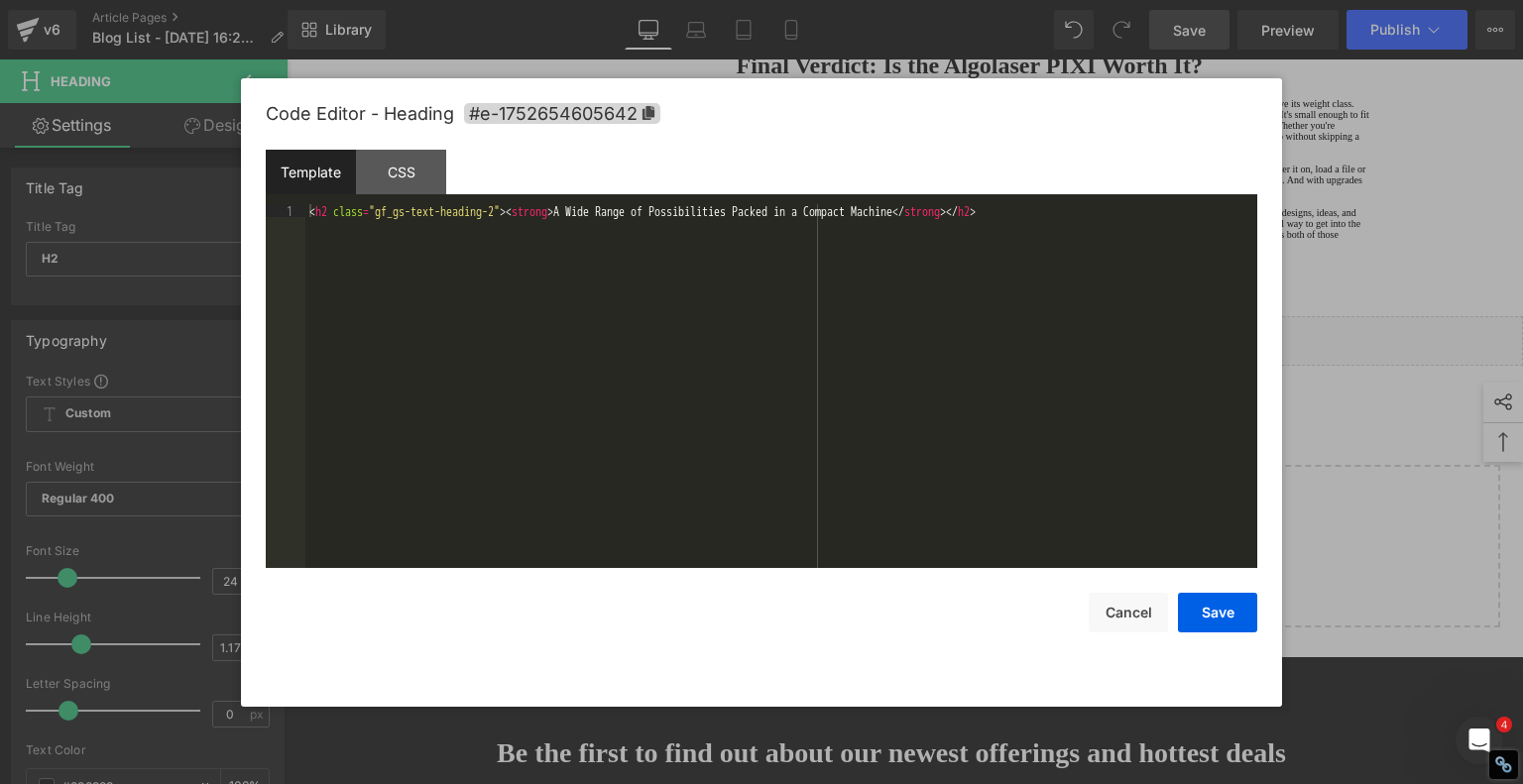 click on "Product  You are previewing how the   will restyle your page. You can not edit Elements in Preset Preview Mode.  v6 Article Pages Blog List - Jul 16, 16:23:55 Library Desktop Desktop Laptop Tablet Mobile Save Preview Publish Scheduled View Live Page View with current Template Save Template to Library Schedule Publish  Optimize  Publish Settings Shortcuts  Your page can’t be published   You've reached the maximum number of published pages on your plan  (241/999999).  You need to upgrade your plan or unpublish all your pages to get 1 publish slot.   Unpublish pages   Upgrade plan  Elements Global Style Base Row  rows, columns, layouts, div Heading  headings, titles, h1,h2,h3,h4,h5,h6 Text Block  texts, paragraphs, contents, blocks Image  images, photos, alts, uploads Icon  icons, symbols Button  button, call to action, cta Separator  separators, dividers, horizontal lines Liquid  liquid, custom code, html, javascript, css, reviews, apps, applications, embeded, iframe Banner Parallax  Hero Banner  Stack Tabs" at bounding box center (762, 0) 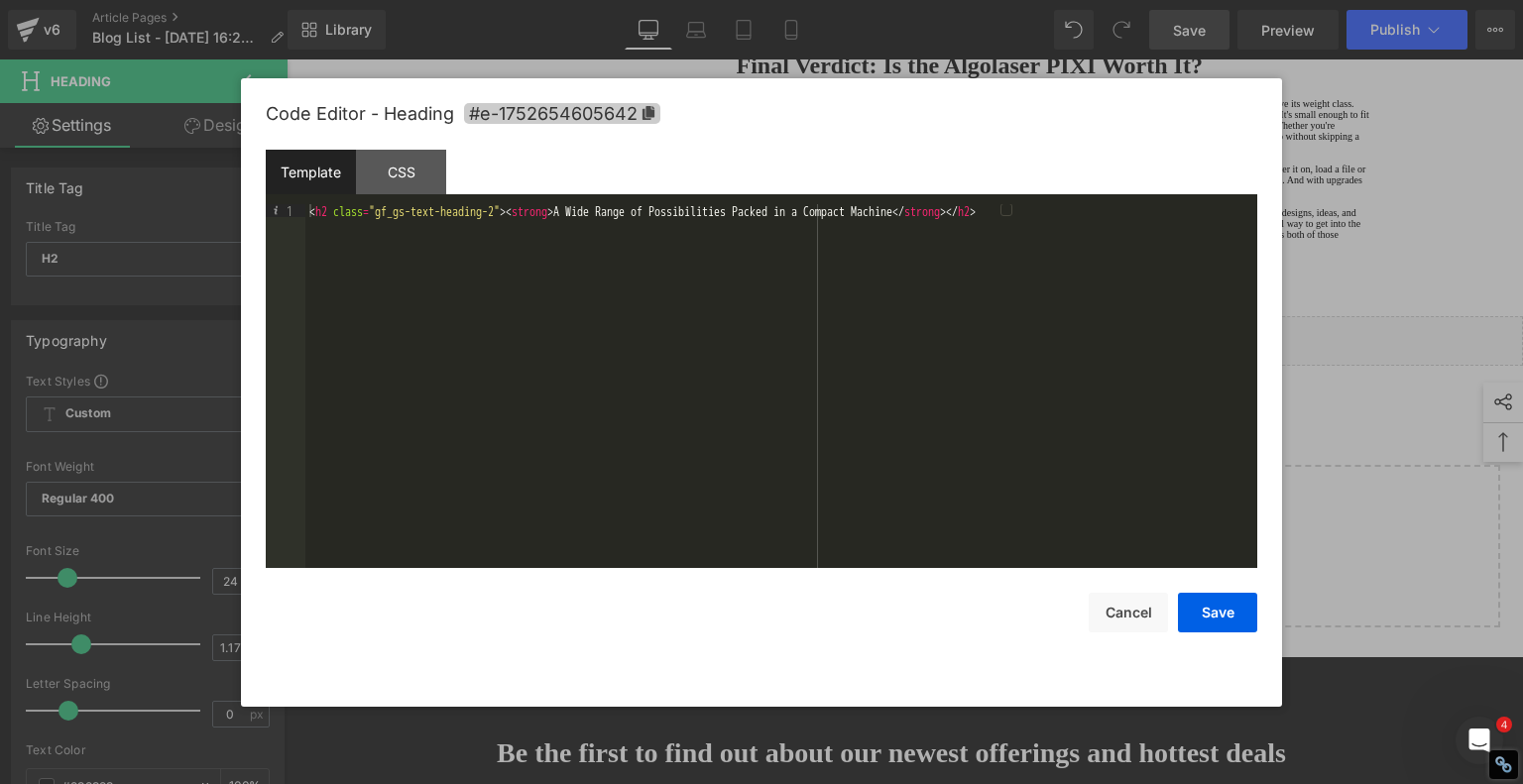 click 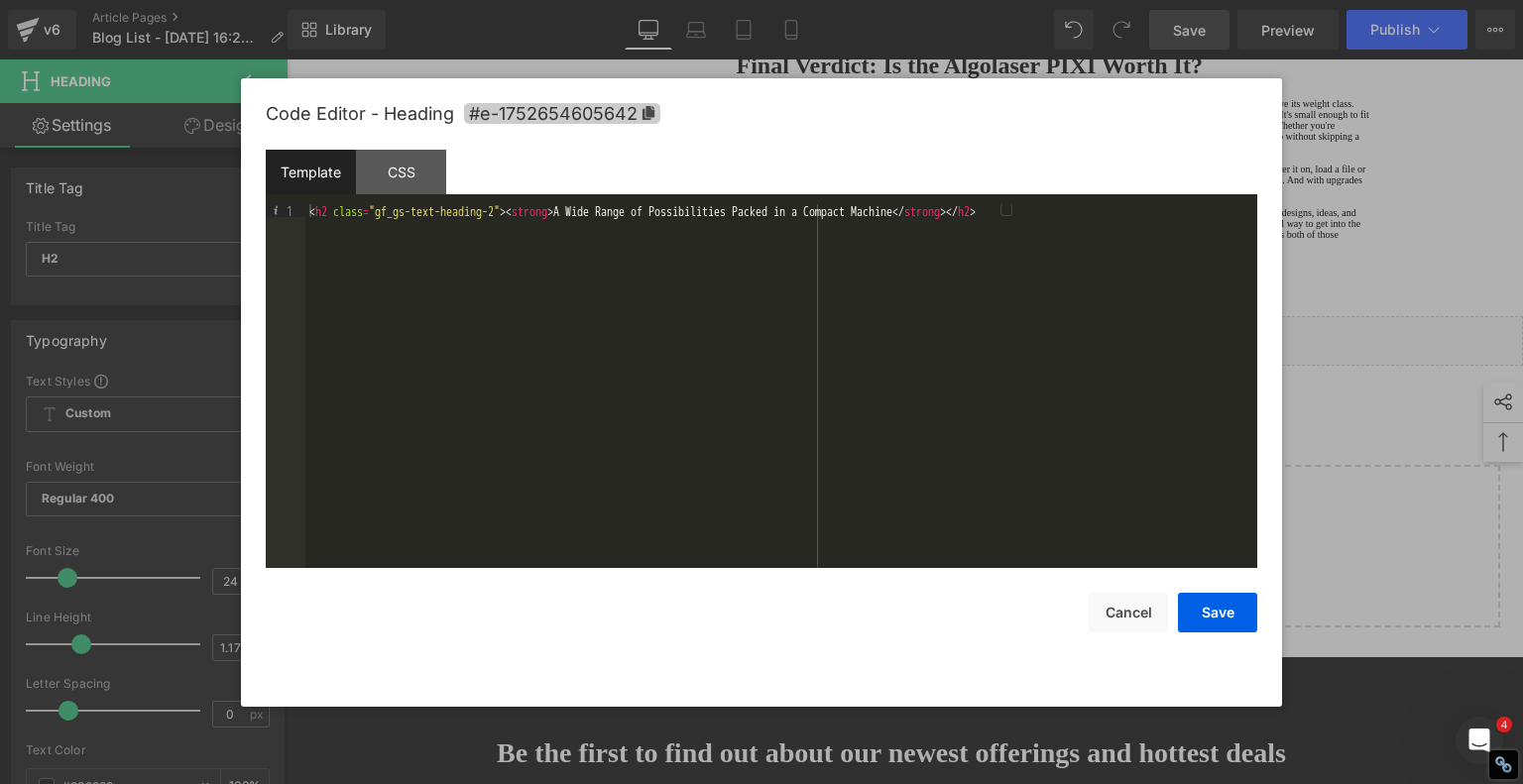 copy on "A Wide Range of Possibilities Packed in a Compact Machine" 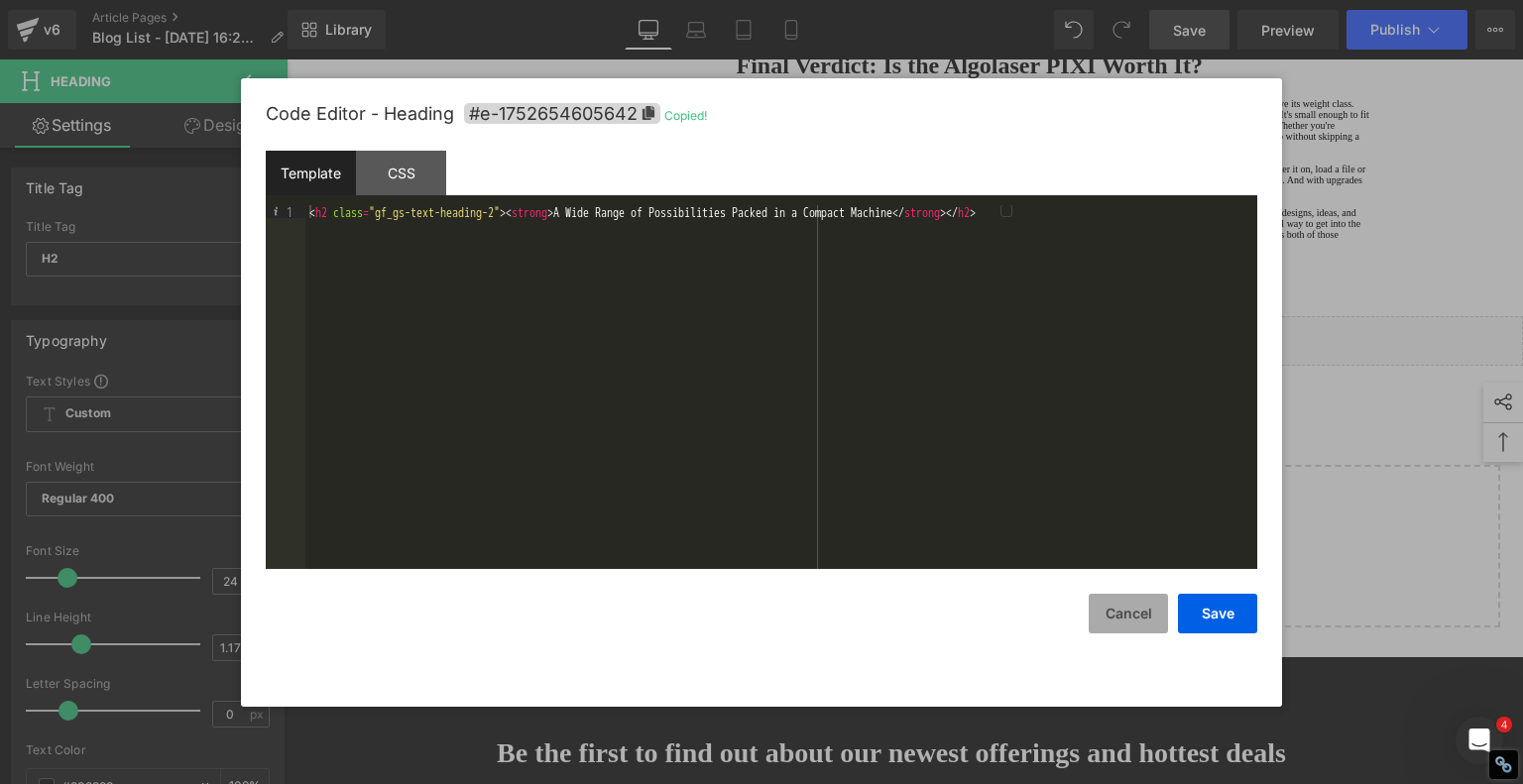 click on "Cancel" at bounding box center (1128, 614) 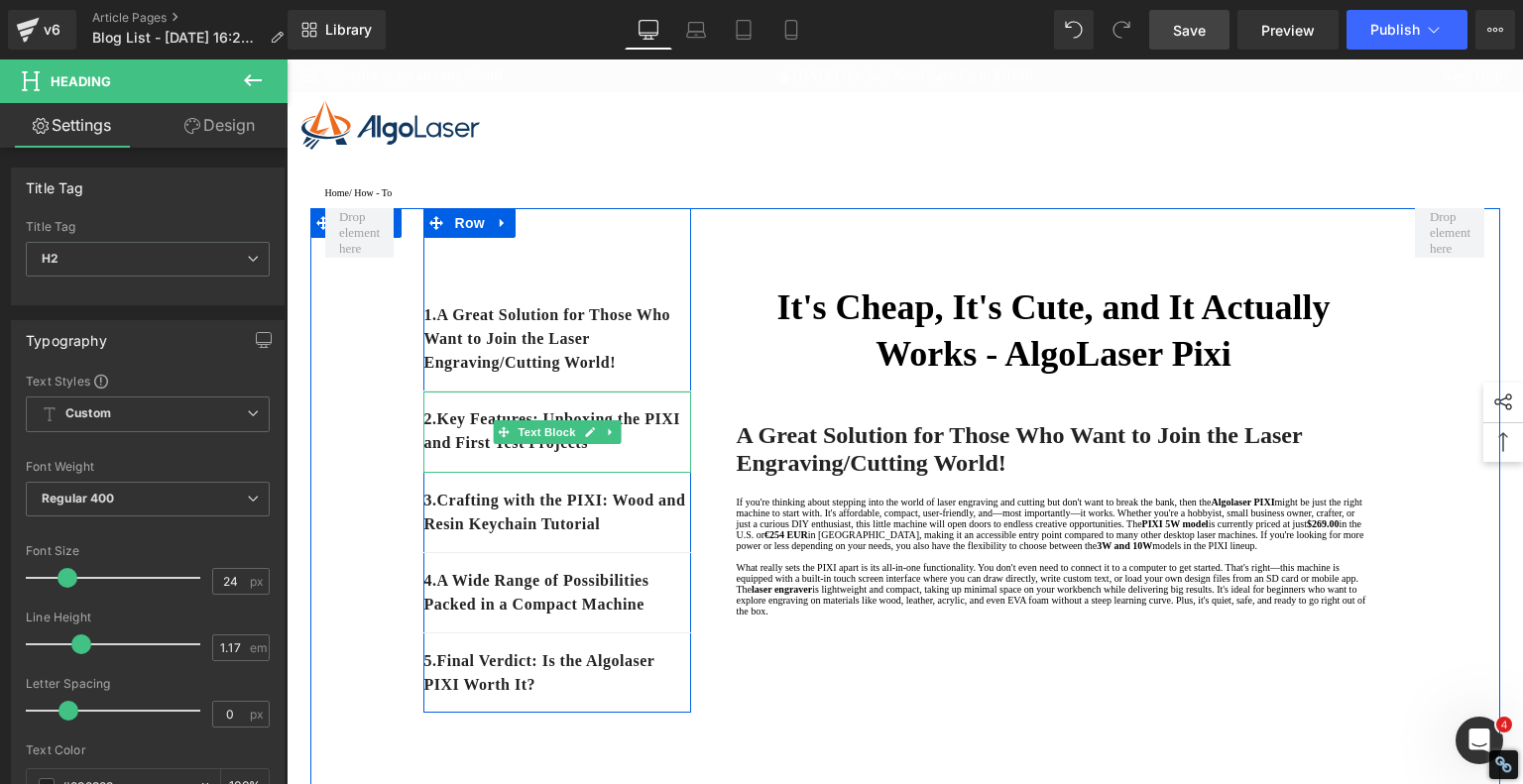scroll, scrollTop: 198, scrollLeft: 0, axis: vertical 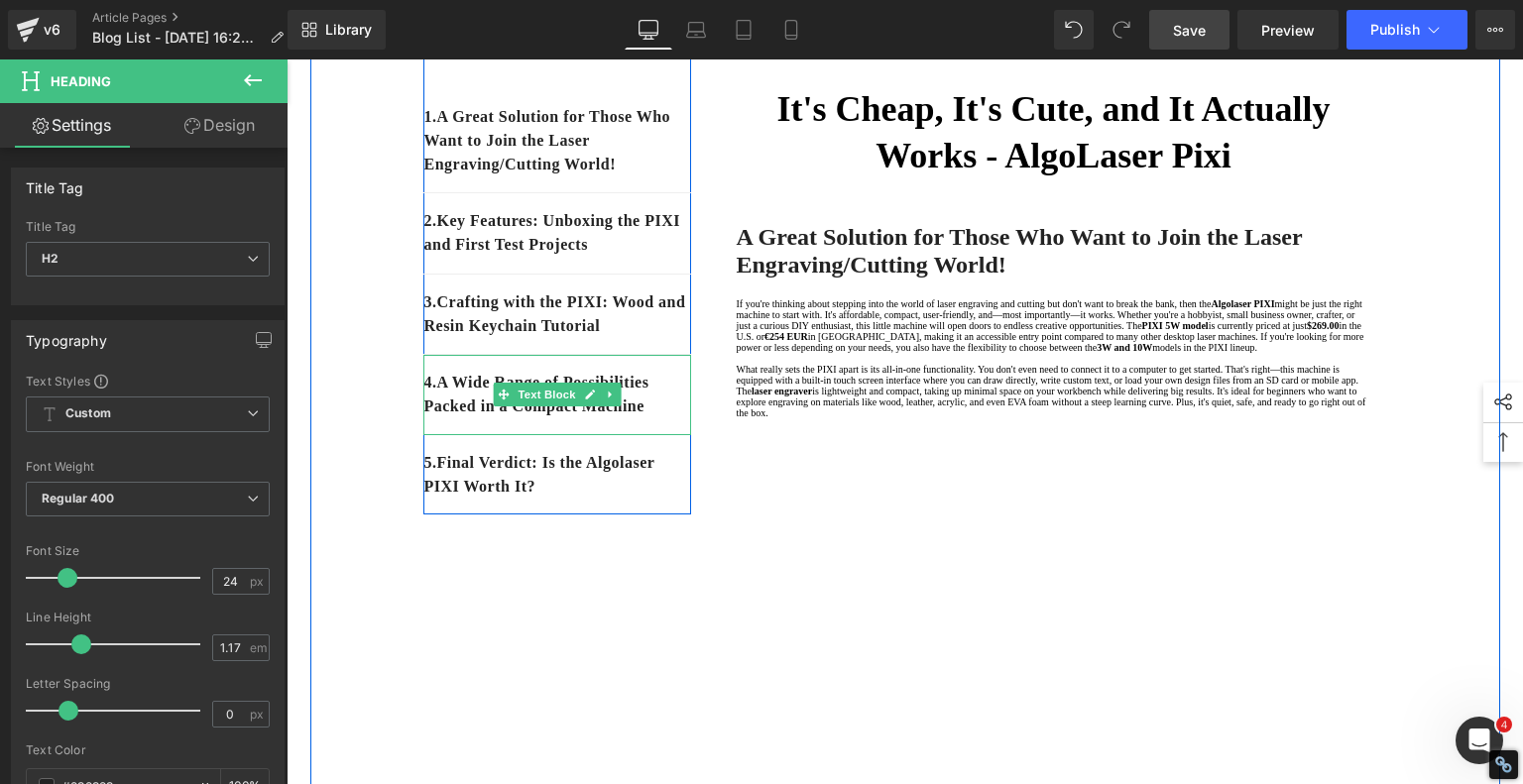 click on "4.  A Wide Range of Possibilities Packed in a Compact Machine" at bounding box center [557, 394] 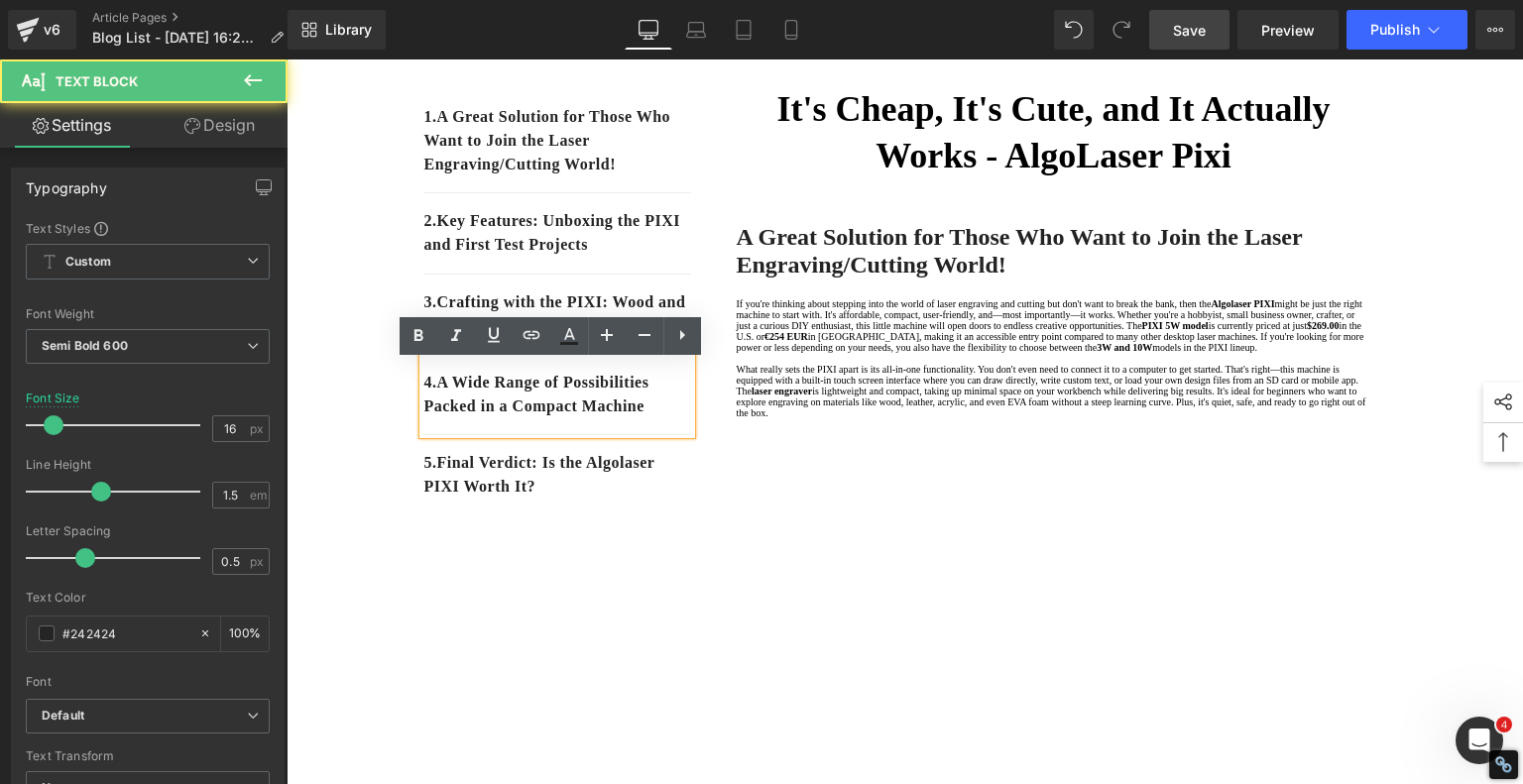 click on "4.  A Wide Range of Possibilities Packed in a Compact Machine" at bounding box center [557, 394] 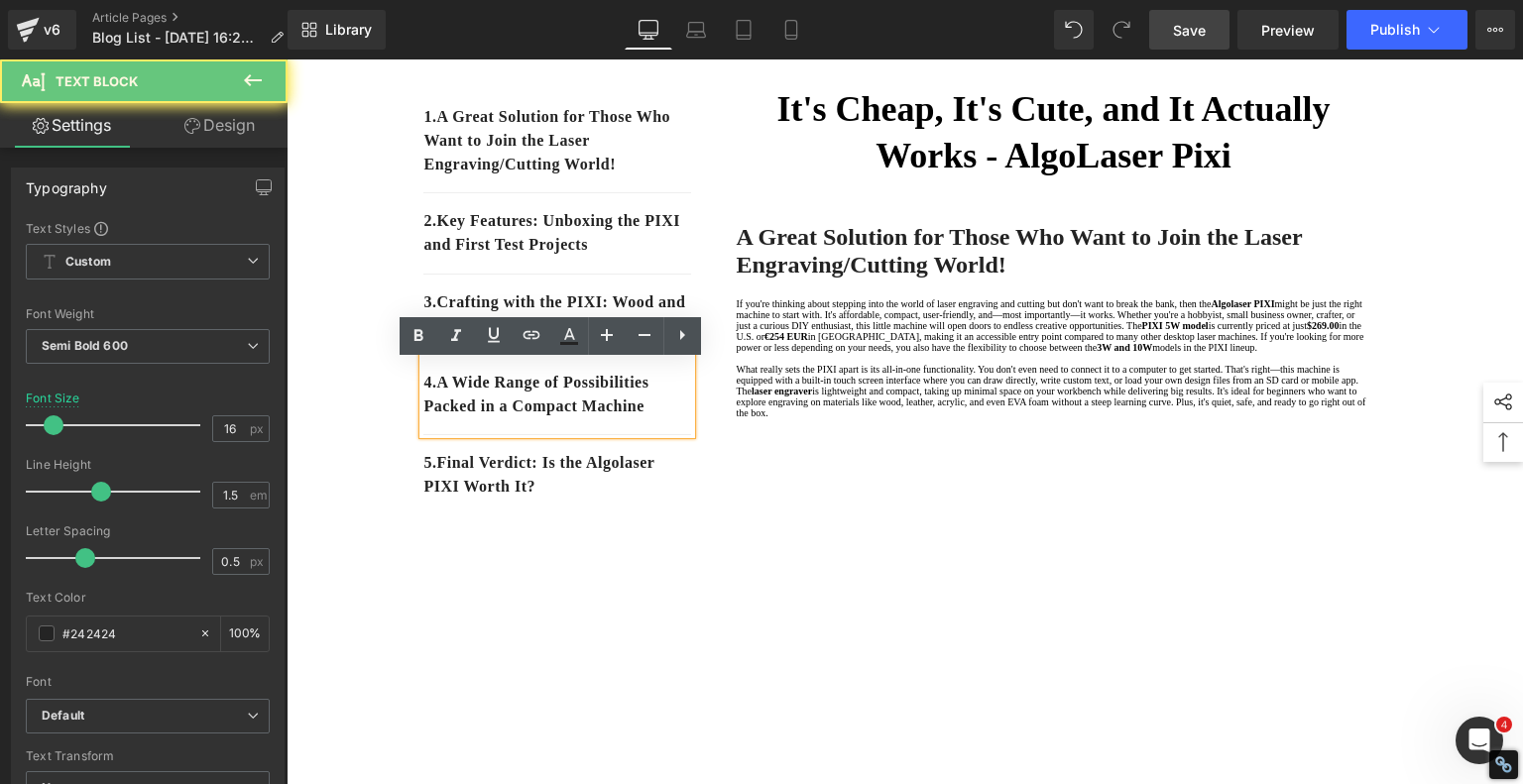 click on "4.  A Wide Range of Possibilities Packed in a Compact Machine" at bounding box center (557, 394) 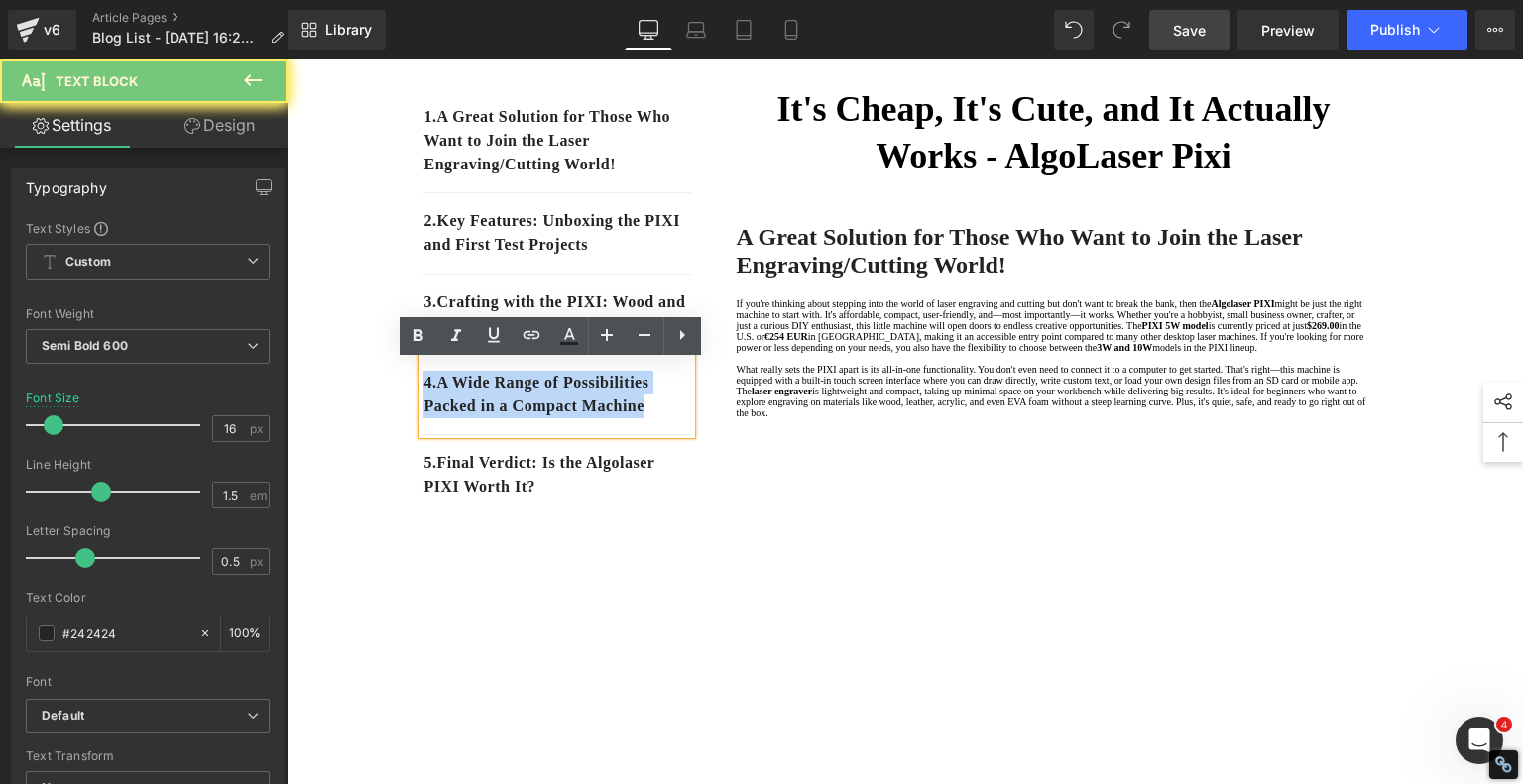 click on "4.  A Wide Range of Possibilities Packed in a Compact Machine" at bounding box center [557, 394] 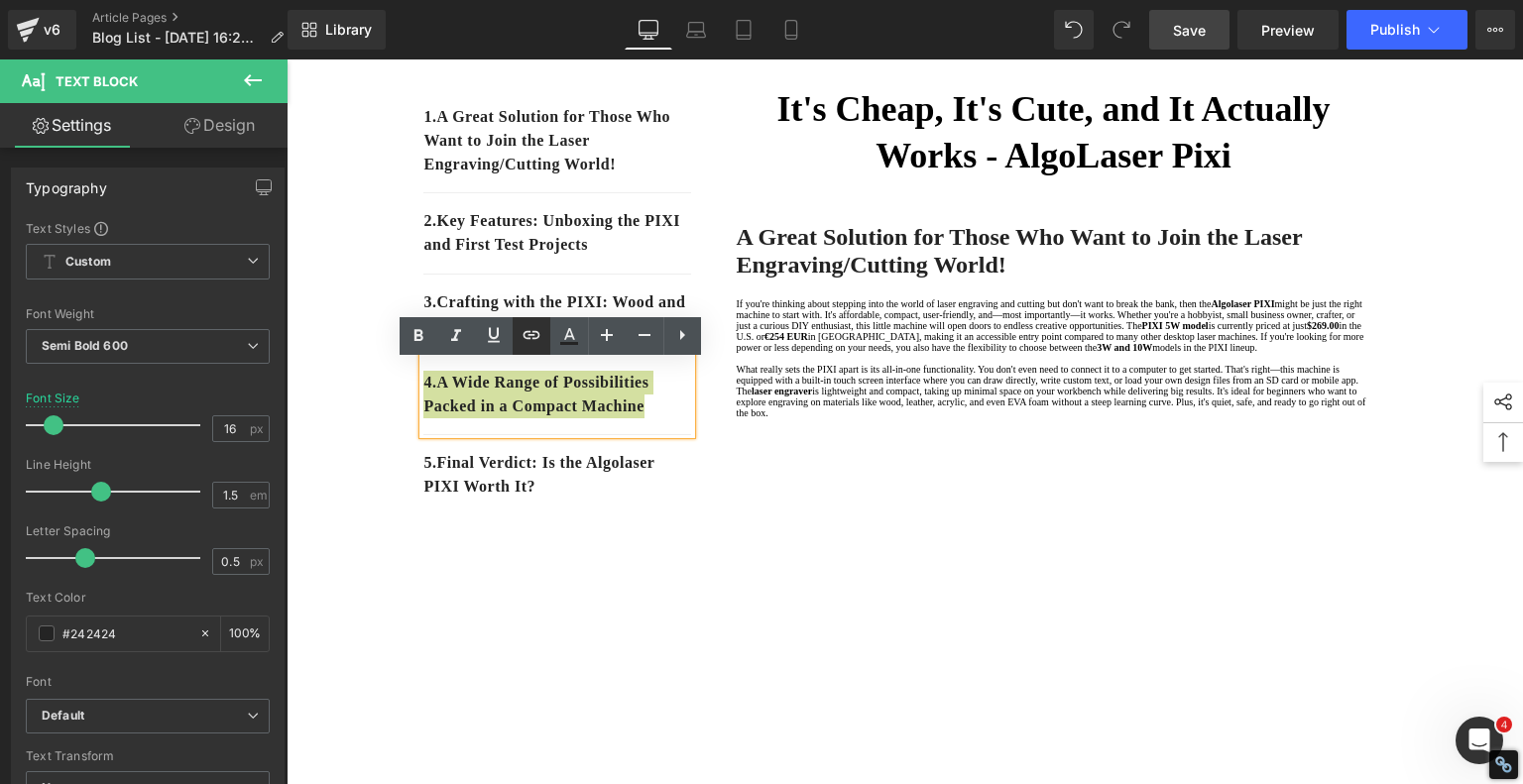 click 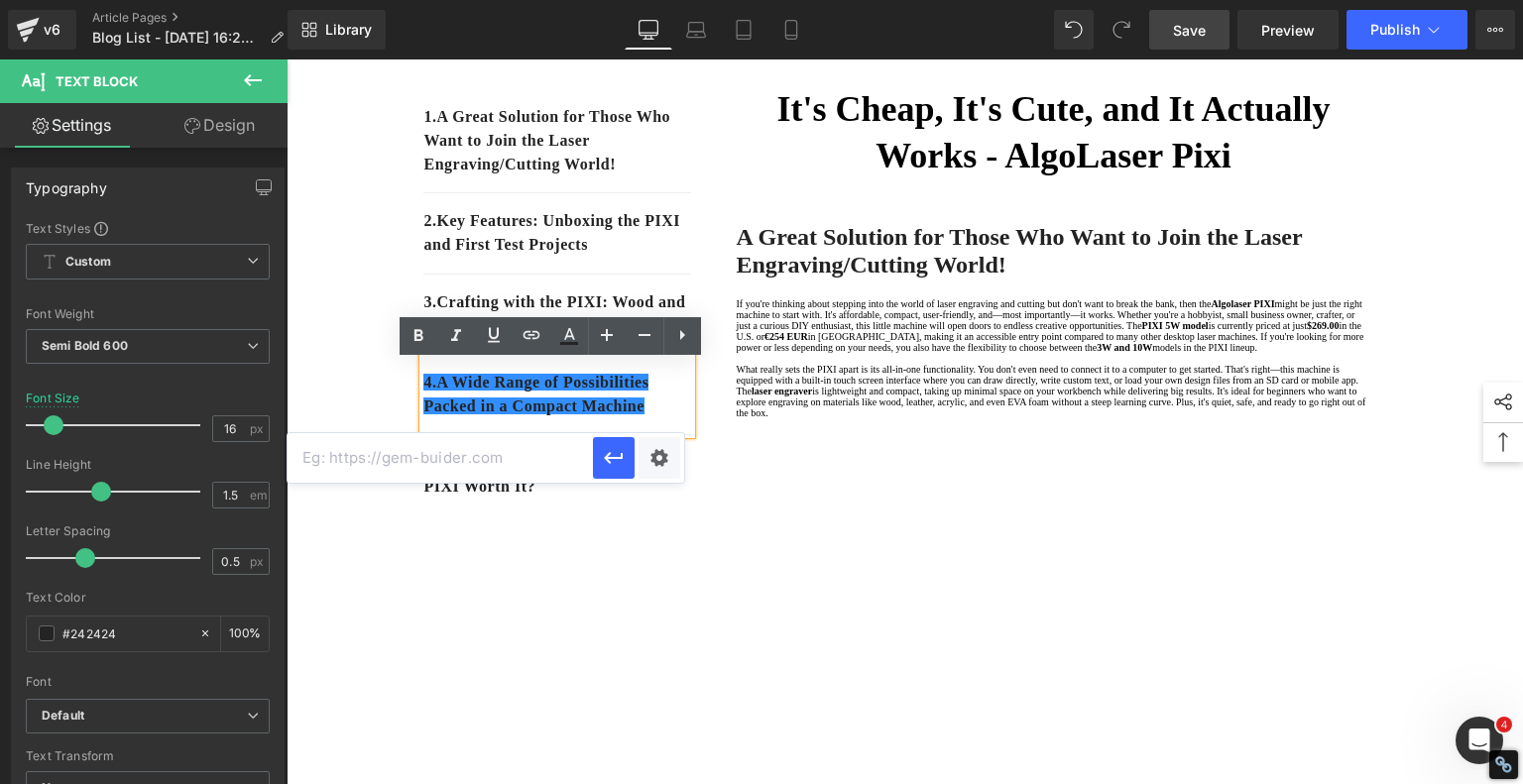 click at bounding box center [440, 458] 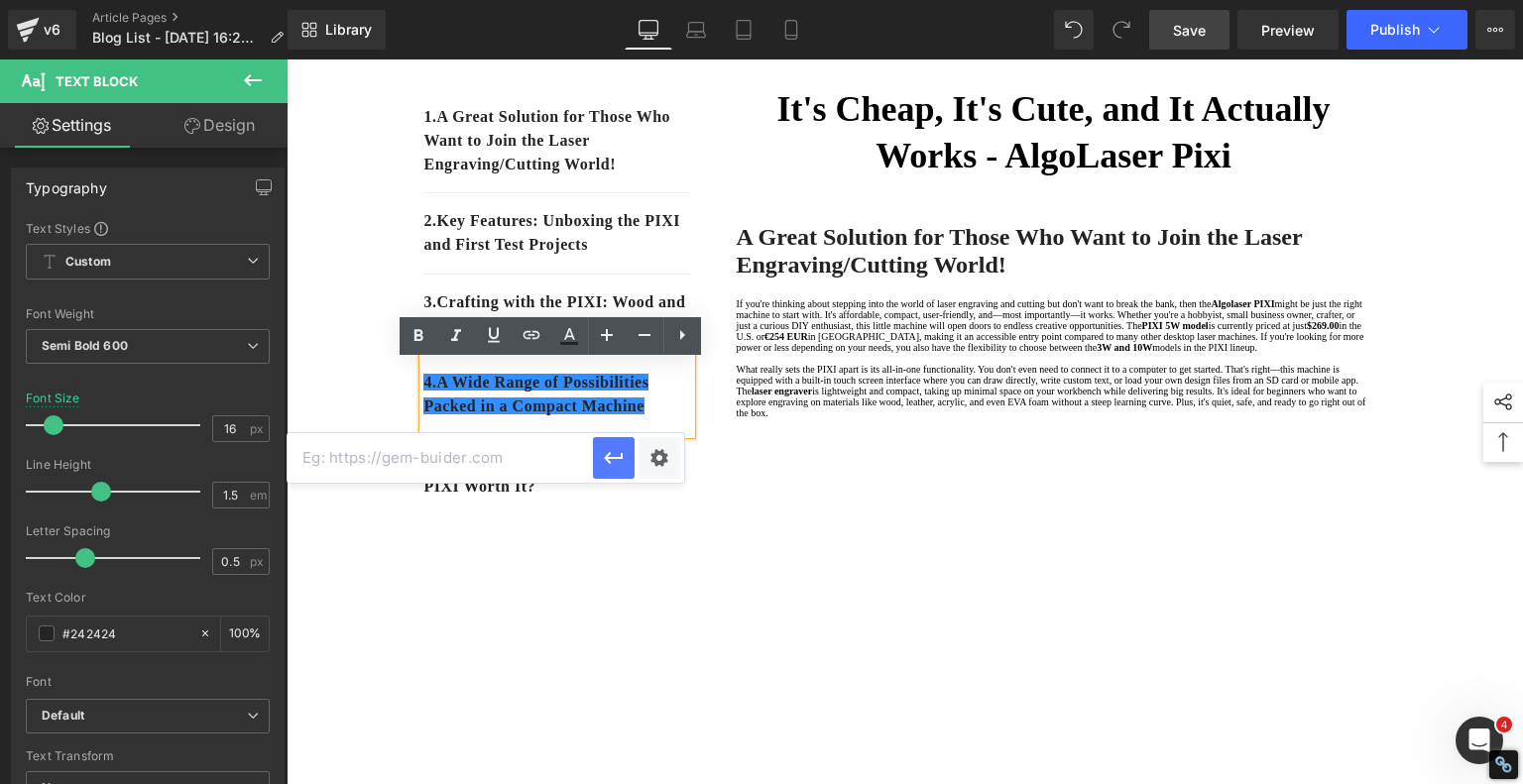 paste on "#e-1752654605642" 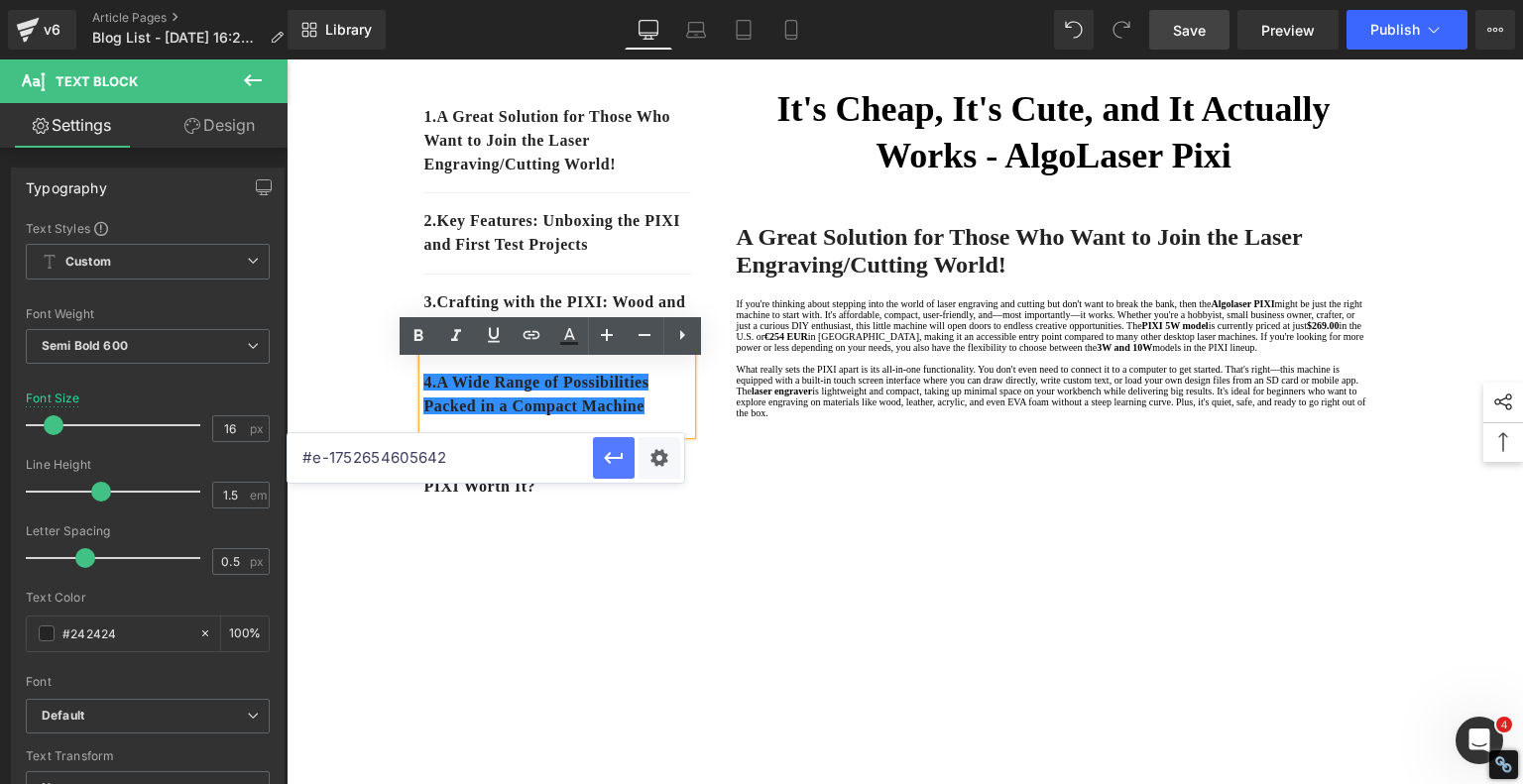 click 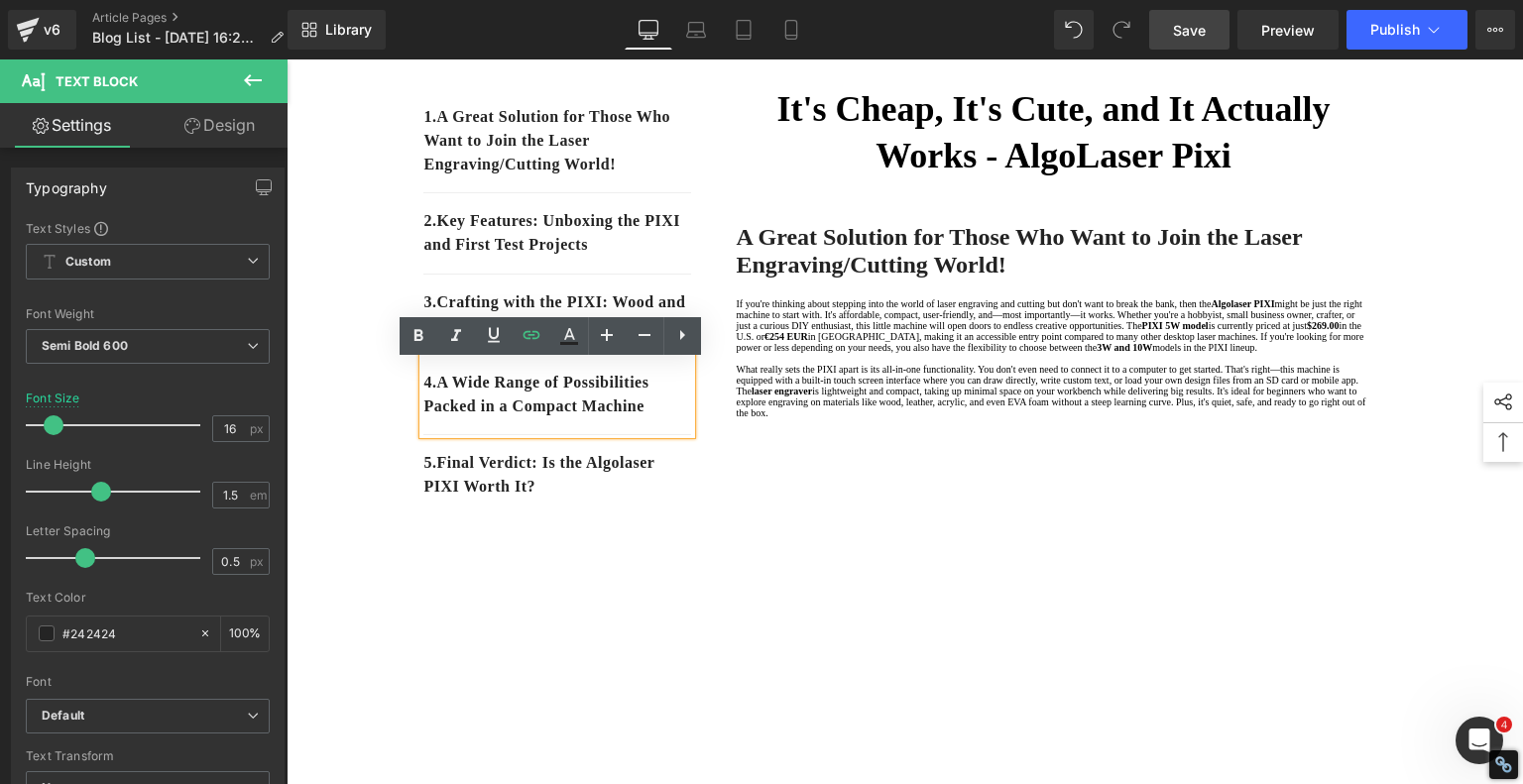 click on "1.  A Great Solution for Those Who Want to Join the Laser Engraving/Cutting World! Text Block         2.  Key Features: Unboxing the PIXI and First Test Projects Text Block         3.  Crafting with the PIXI: Wood and Resin Keychain Tutorial Text Block         4.  A Wide Range of Possibilities Packed in a Compact Machine Text Block         5.  Final Verdict: Is the Algolaser PIXI Worth It? Text Block         Row         It's Cheap, It's Cute, and It Actually Works - AlgoLaser Pixi Heading         A Great Solution for Those Who Want to Join the Laser Engraving/Cutting World! Heading         If you're thinking about stepping into the world of laser engraving and cutting but don't want to break the bank, then the  Algolaser PIXI PIXI 5W model  is currently priced at just  $269.00  in the U.S. or  €254 EUR 3W and 10W  models in the PIXI lineup.
laser engraver Text Block
Youtube
Sale Off" at bounding box center [905, 1104] 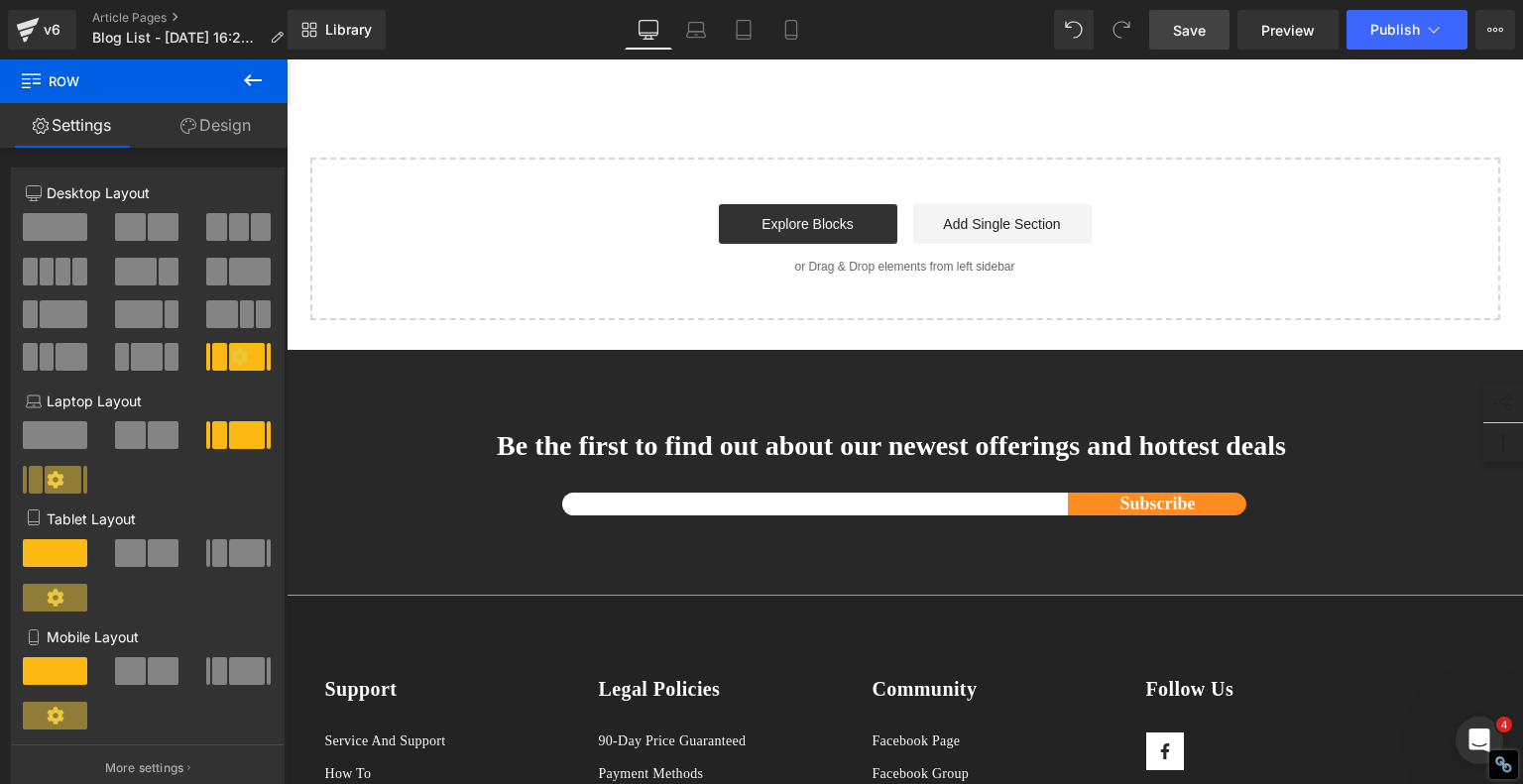 scroll, scrollTop: 2280, scrollLeft: 0, axis: vertical 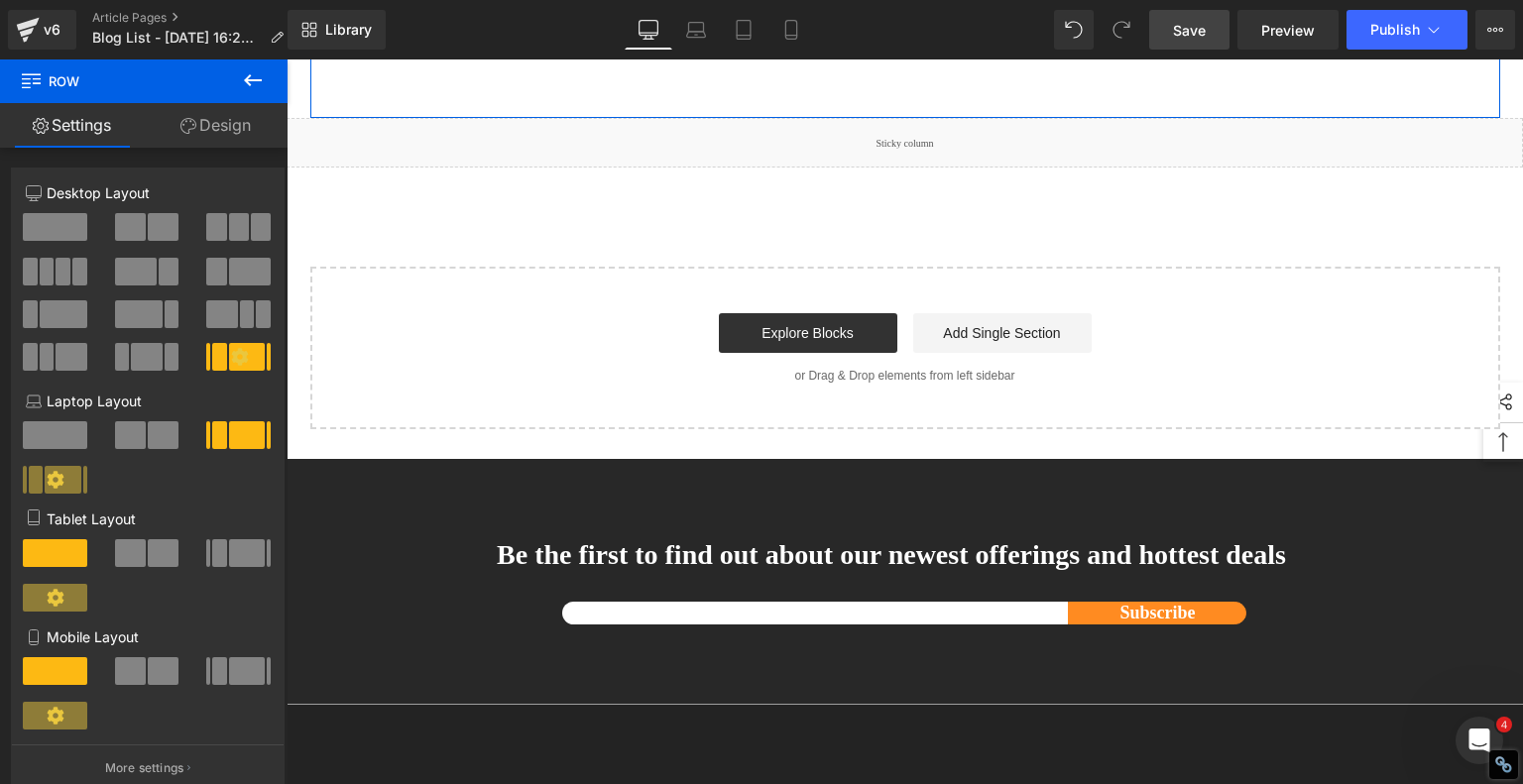 click on "Final Verdict: Is the Algolaser PIXI Worth It?" at bounding box center (969, -133) 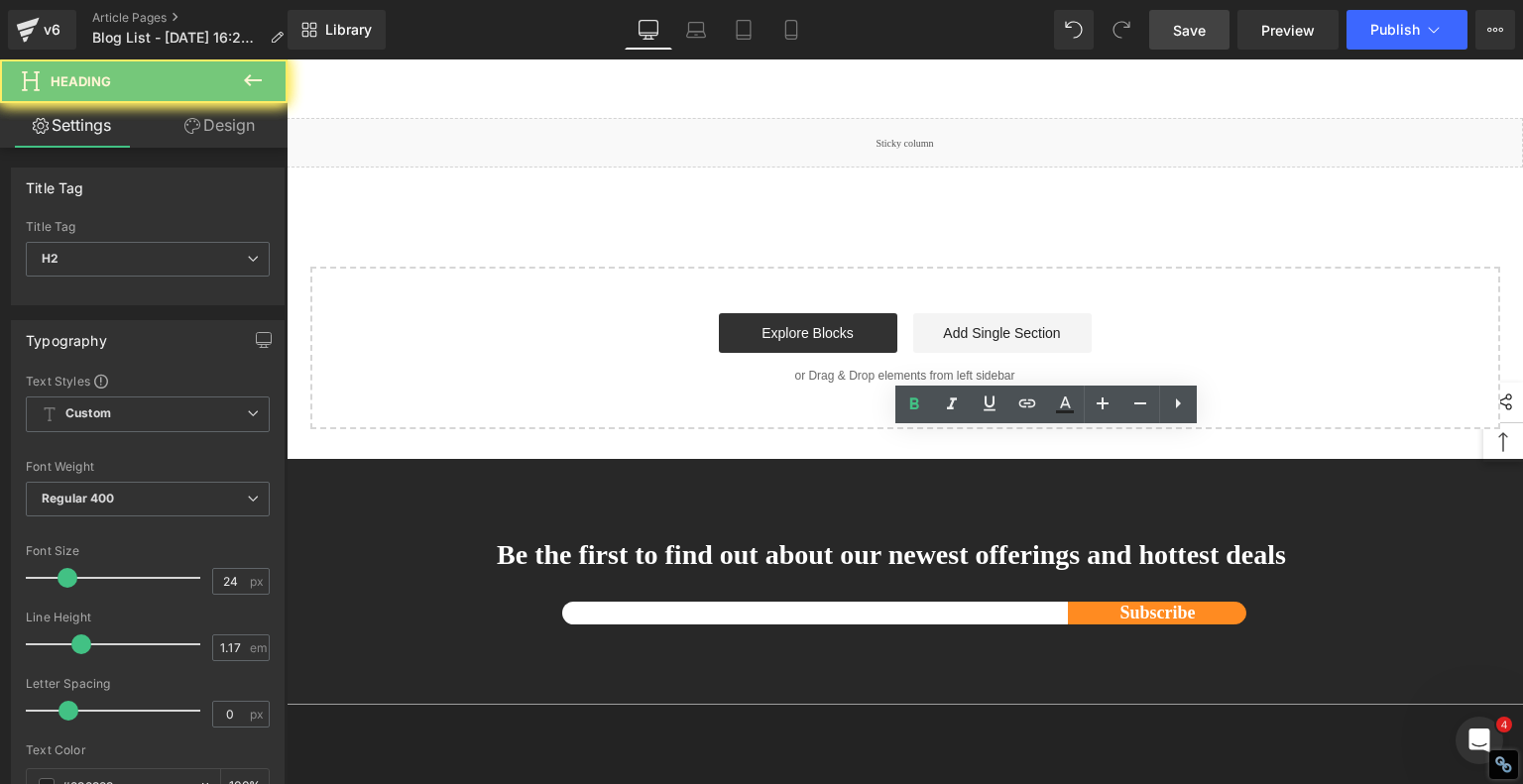 click on "Final Verdict: Is the Algolaser PIXI Worth It?" at bounding box center (969, -133) 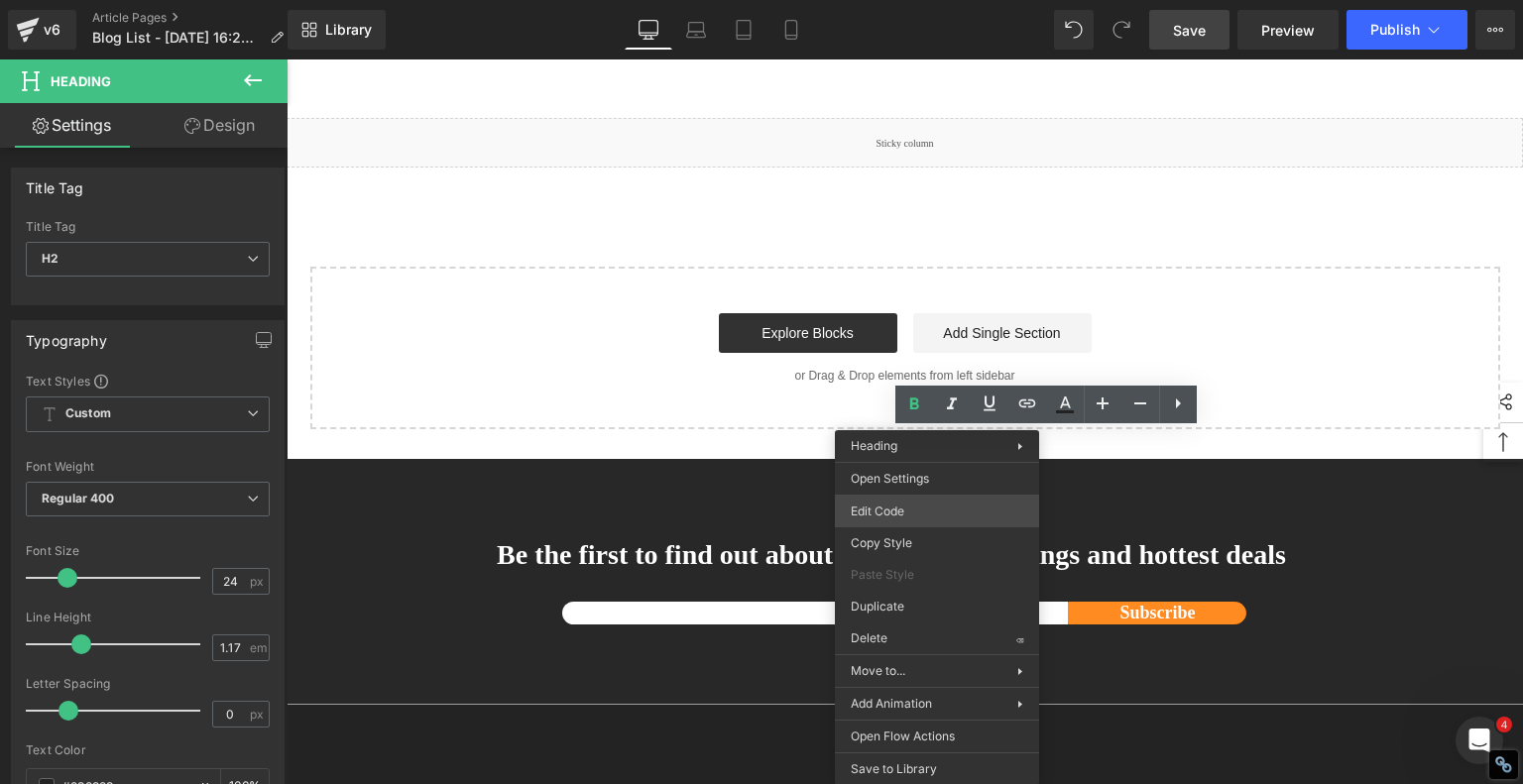click on "Product  You are previewing how the   will restyle your page. You can not edit Elements in Preset Preview Mode.  v6 Article Pages Blog List - Jul 16, 16:23:55 Library Desktop Desktop Laptop Tablet Mobile Save Preview Publish Scheduled View Live Page View with current Template Save Template to Library Schedule Publish  Optimize  Publish Settings Shortcuts  Your page can’t be published   You've reached the maximum number of published pages on your plan  (241/999999).  You need to upgrade your plan or unpublish all your pages to get 1 publish slot.   Unpublish pages   Upgrade plan  Elements Global Style Base Row  rows, columns, layouts, div Heading  headings, titles, h1,h2,h3,h4,h5,h6 Text Block  texts, paragraphs, contents, blocks Image  images, photos, alts, uploads Icon  icons, symbols Button  button, call to action, cta Separator  separators, dividers, horizontal lines Liquid  liquid, custom code, html, javascript, css, reviews, apps, applications, embeded, iframe Banner Parallax  Hero Banner  Stack Tabs" at bounding box center [762, 0] 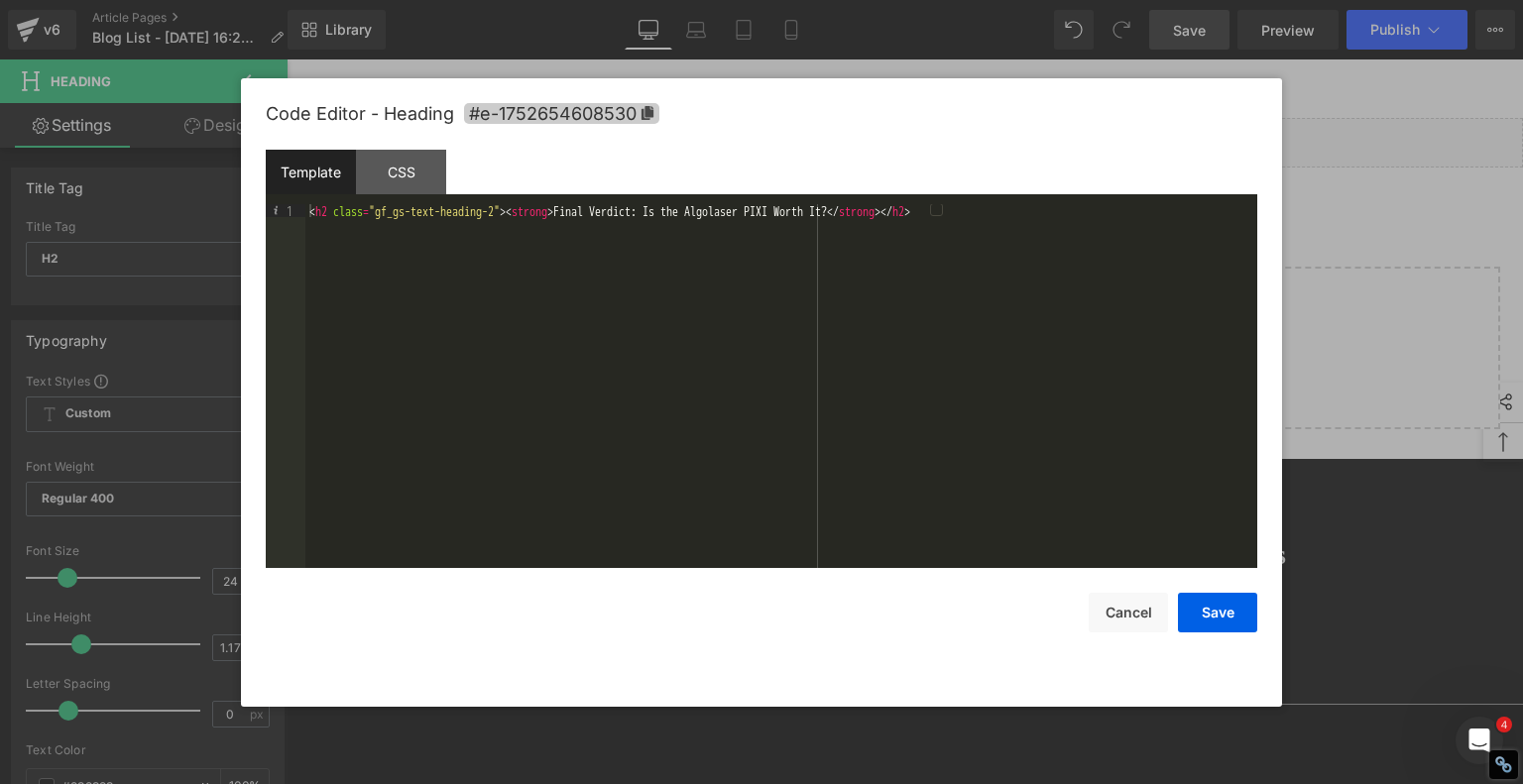click 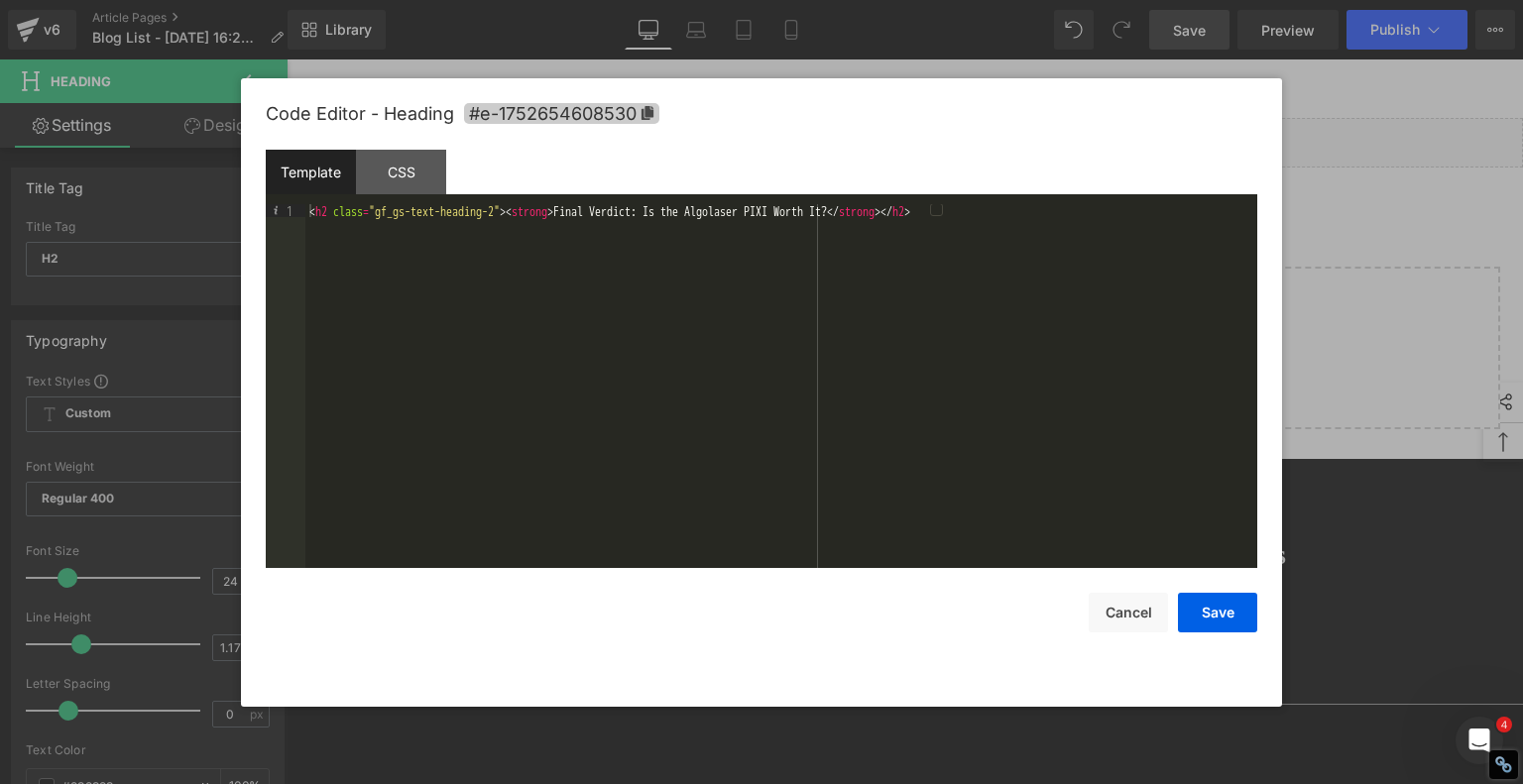 copy on "Final Verdict: Is the Algolaser PIXI Worth It?" 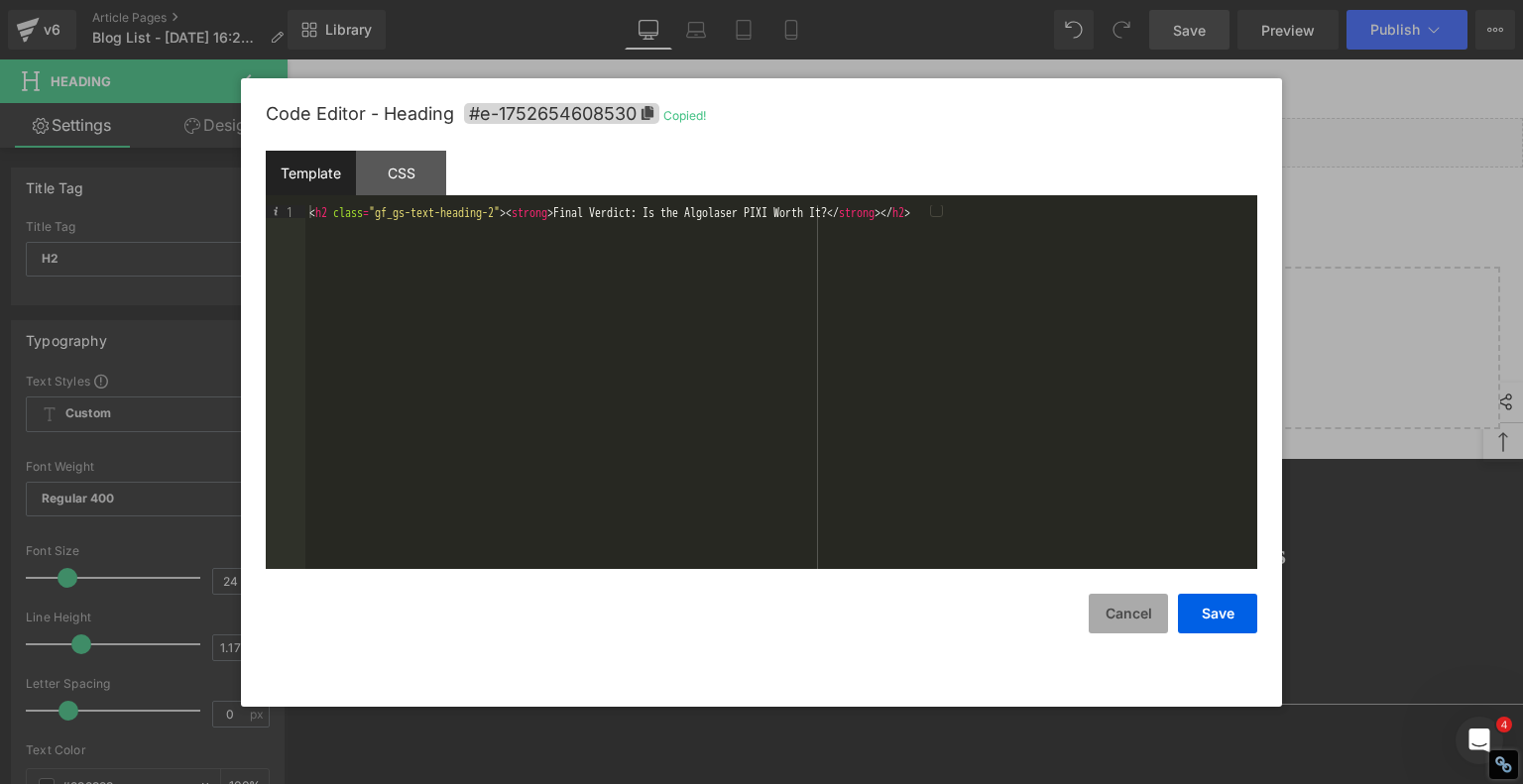 drag, startPoint x: 1129, startPoint y: 614, endPoint x: 1107, endPoint y: 593, distance: 30.413813 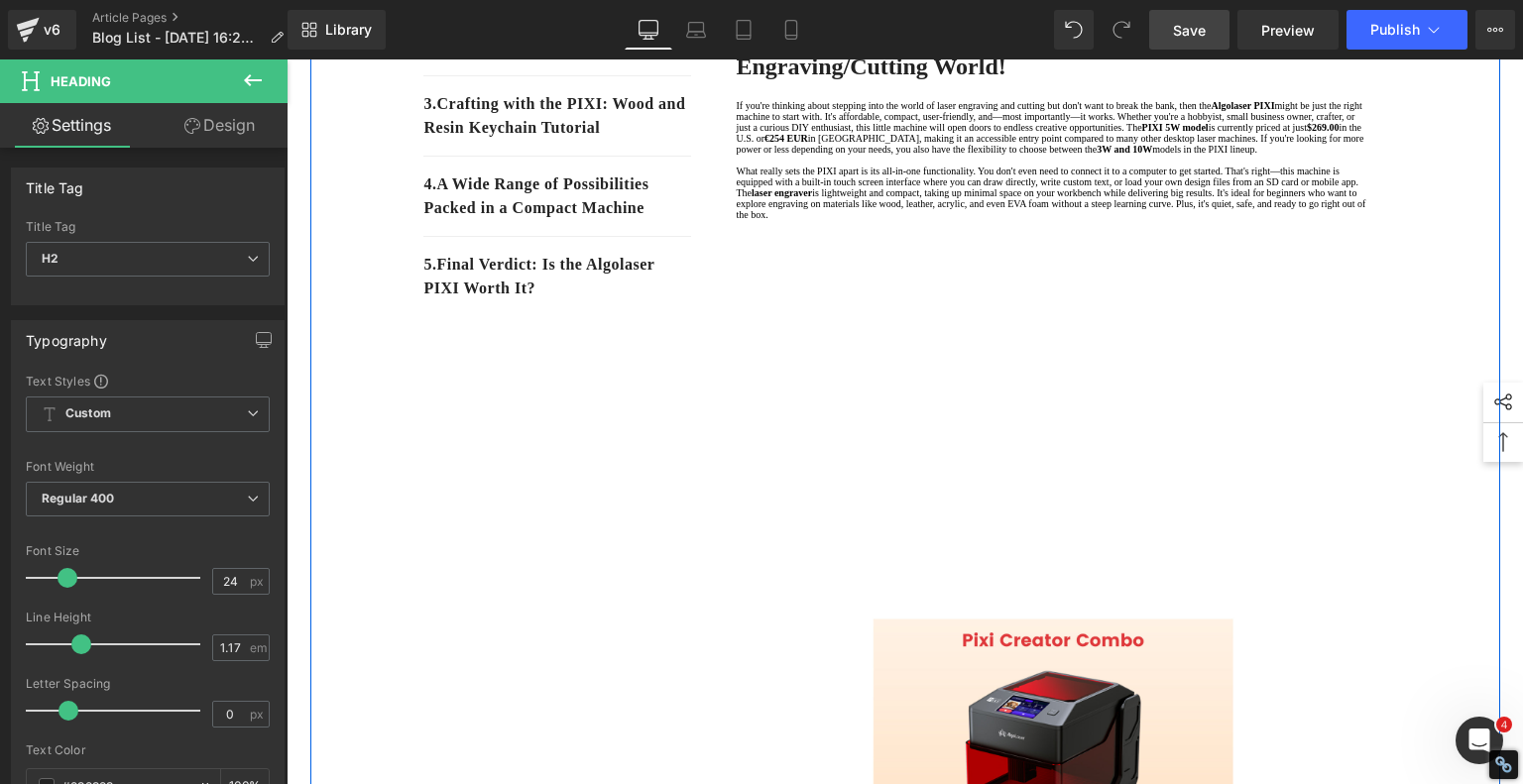 scroll, scrollTop: 297, scrollLeft: 0, axis: vertical 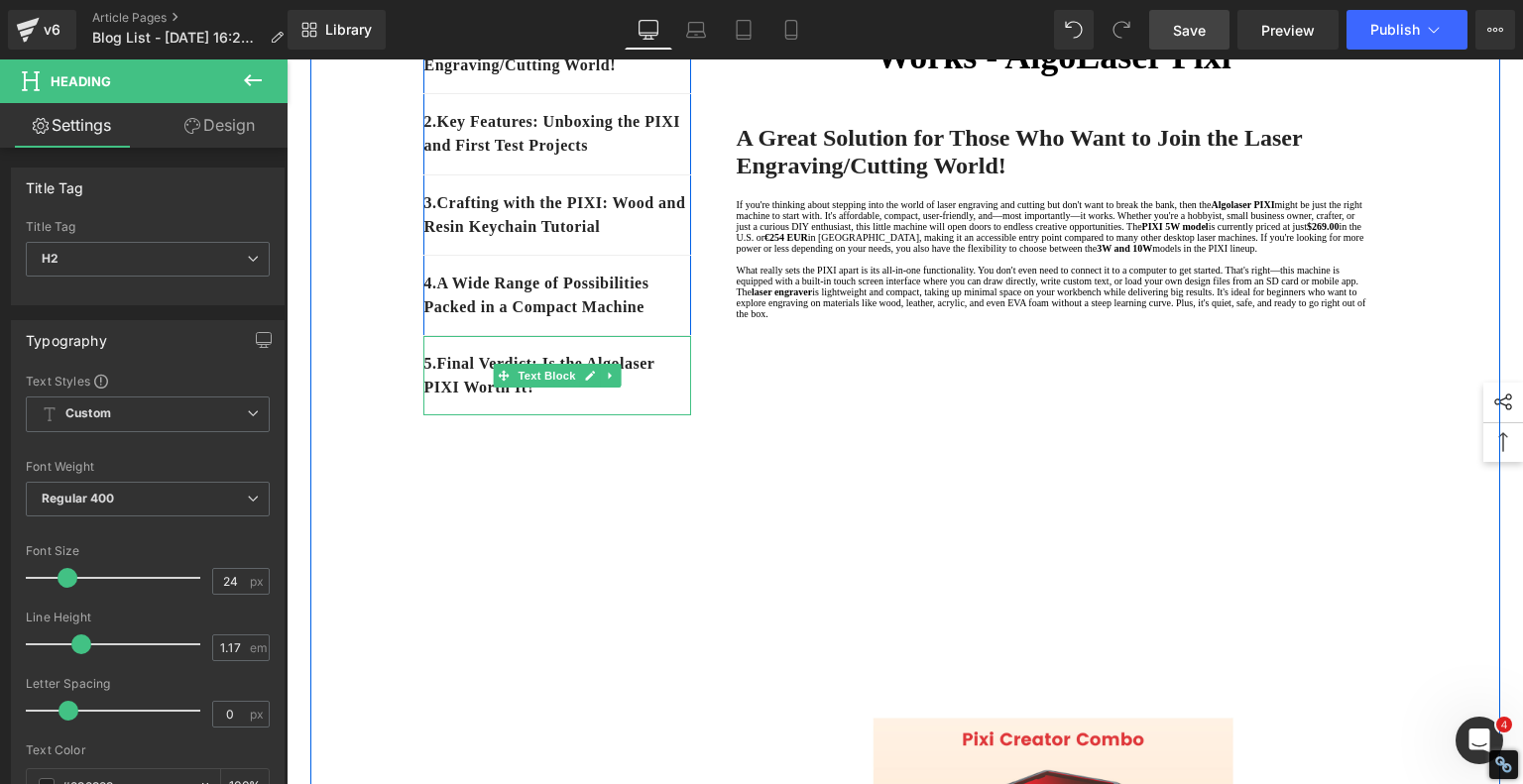 click on "5.  Final Verdict: Is the Algolaser PIXI Worth It?" at bounding box center (557, 376) 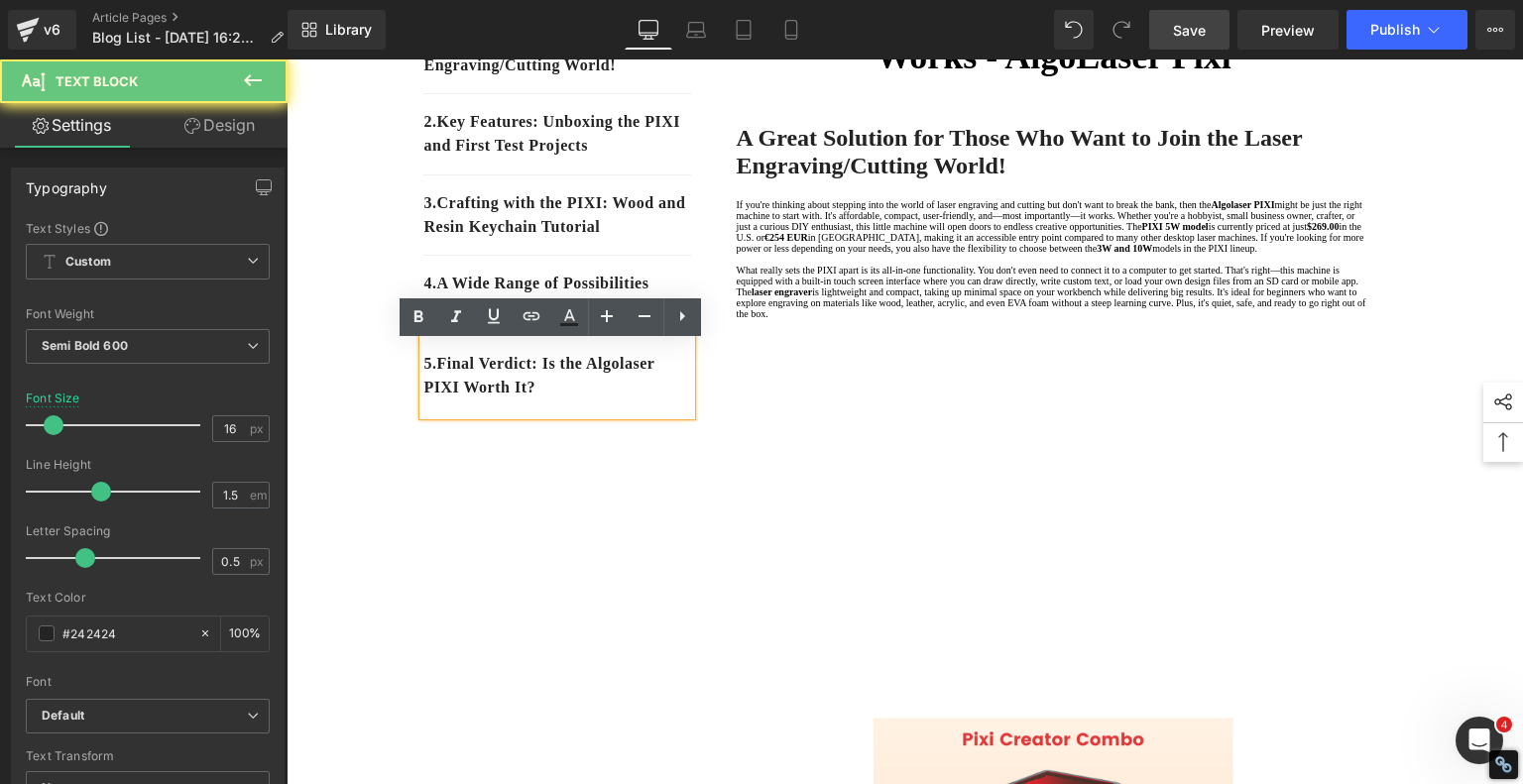 click on "5.  Final Verdict: Is the Algolaser PIXI Worth It?" at bounding box center [557, 376] 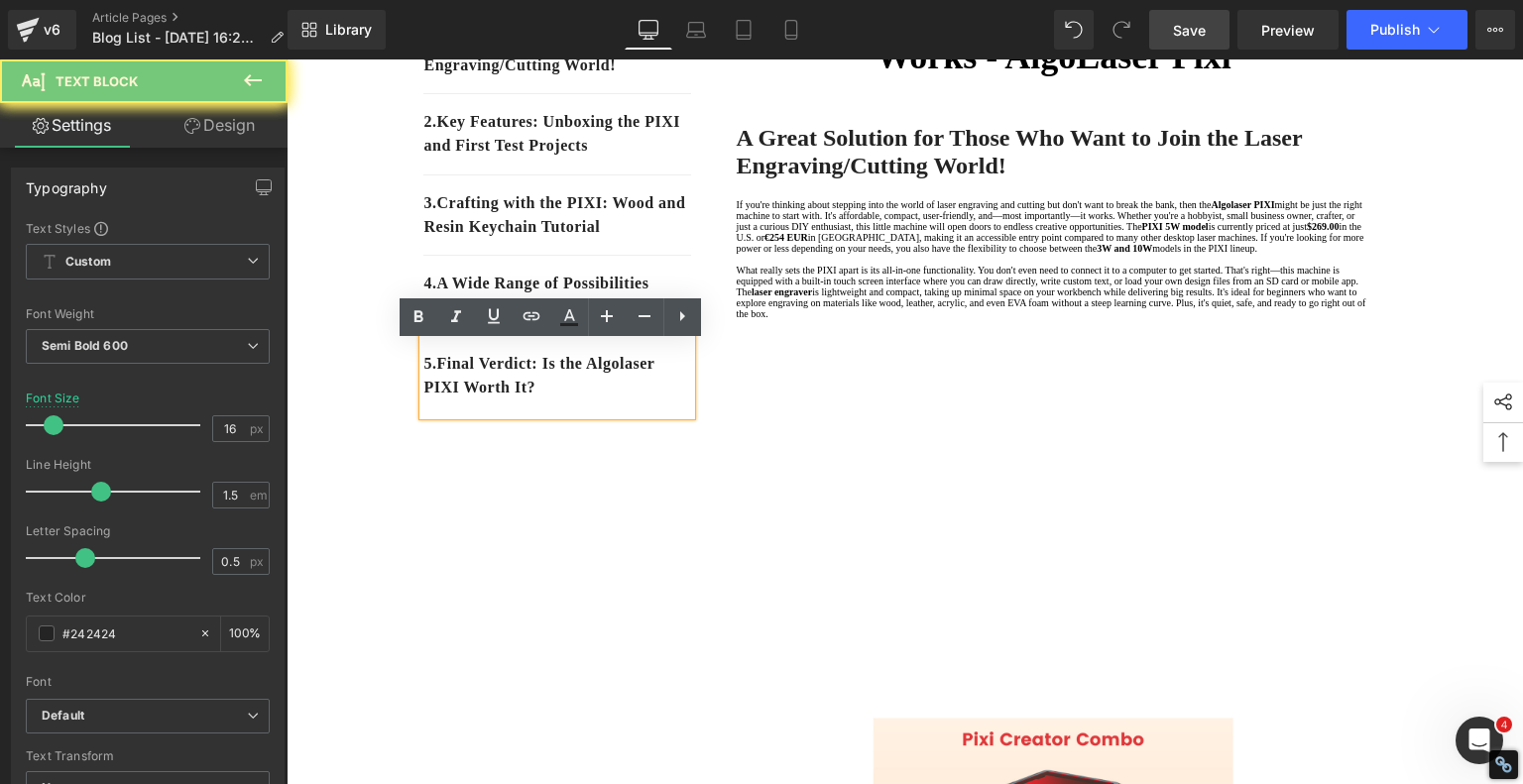click on "5.  Final Verdict: Is the Algolaser PIXI Worth It?" at bounding box center (557, 376) 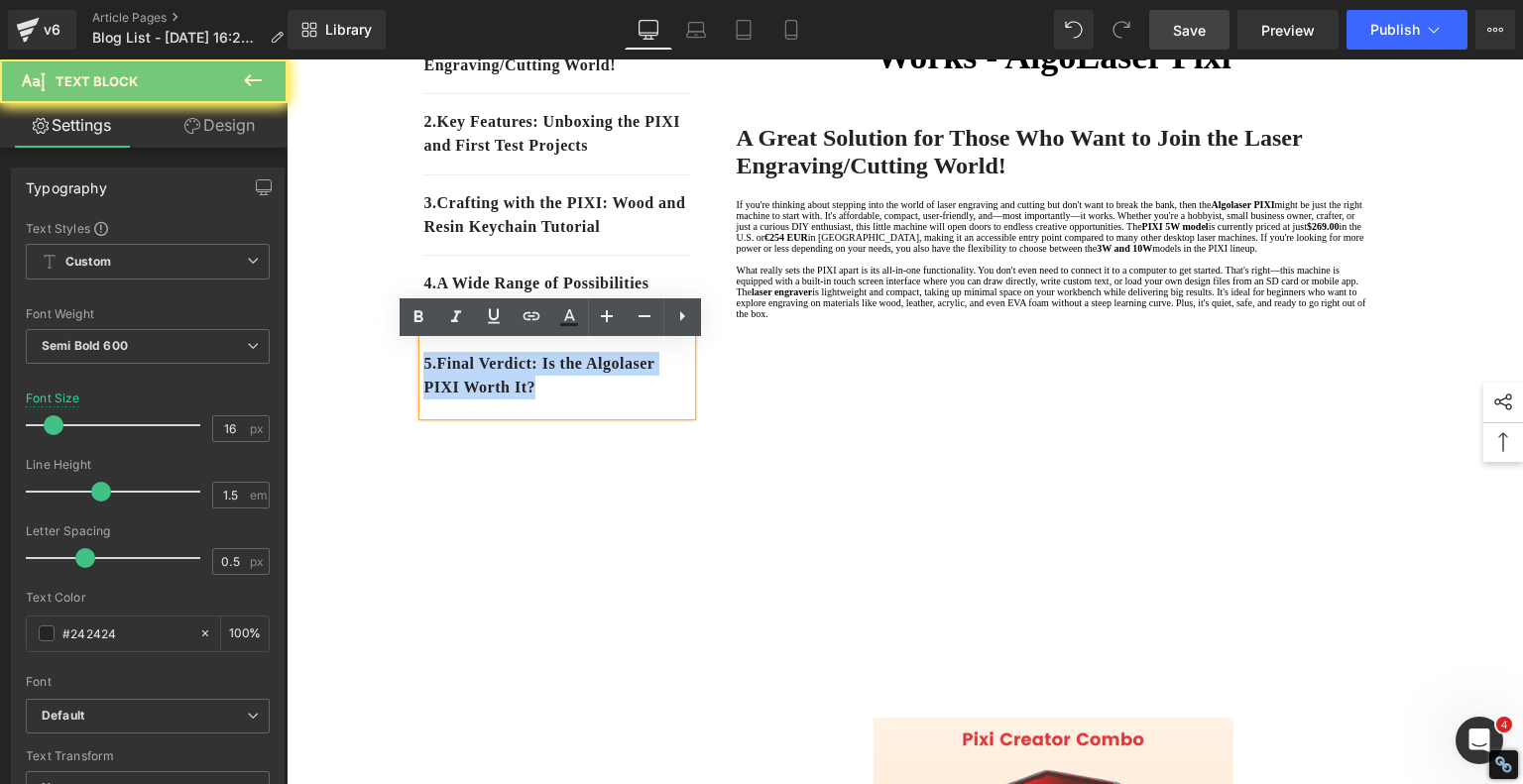 click on "5.  Final Verdict: Is the Algolaser PIXI Worth It?" at bounding box center [557, 376] 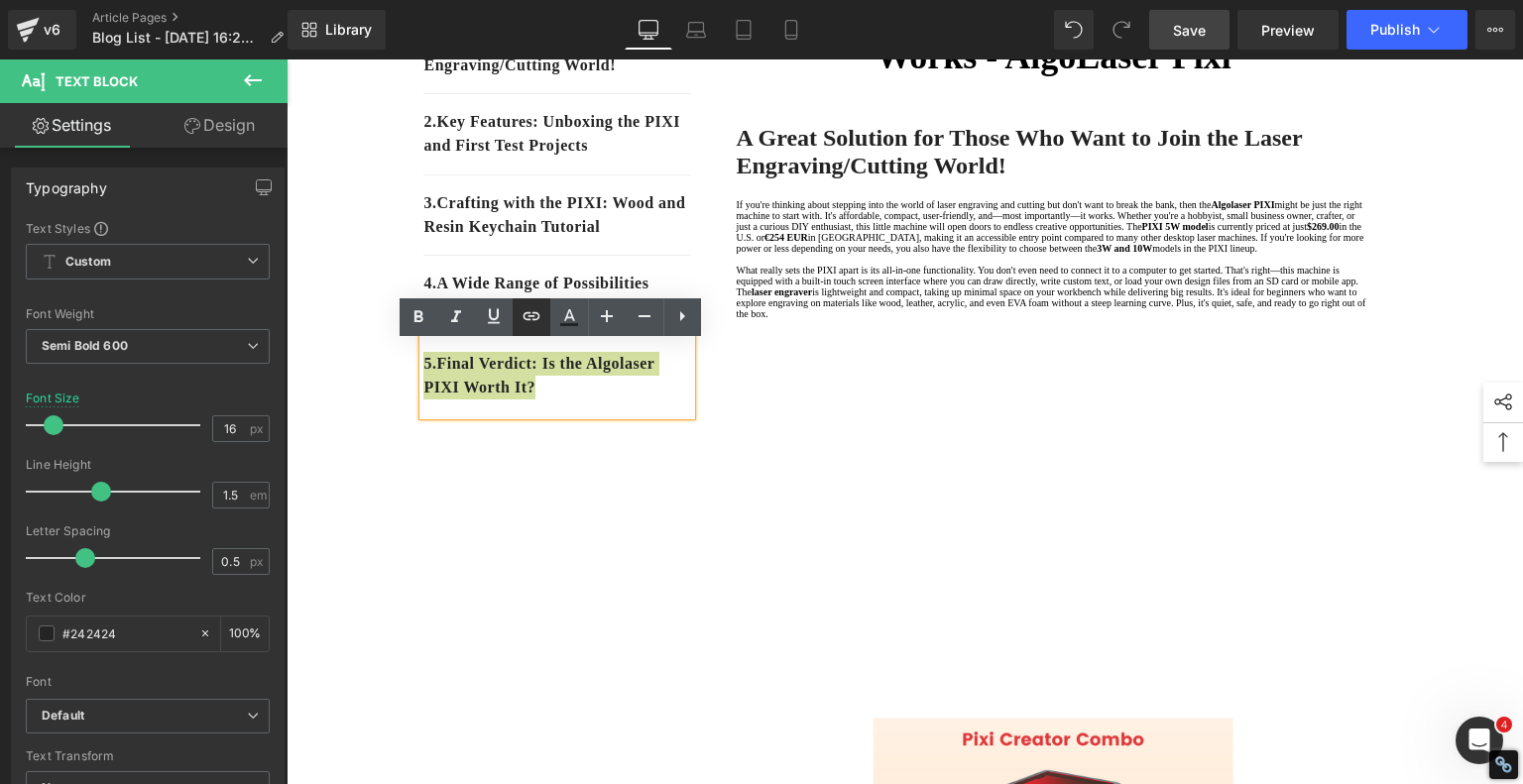click 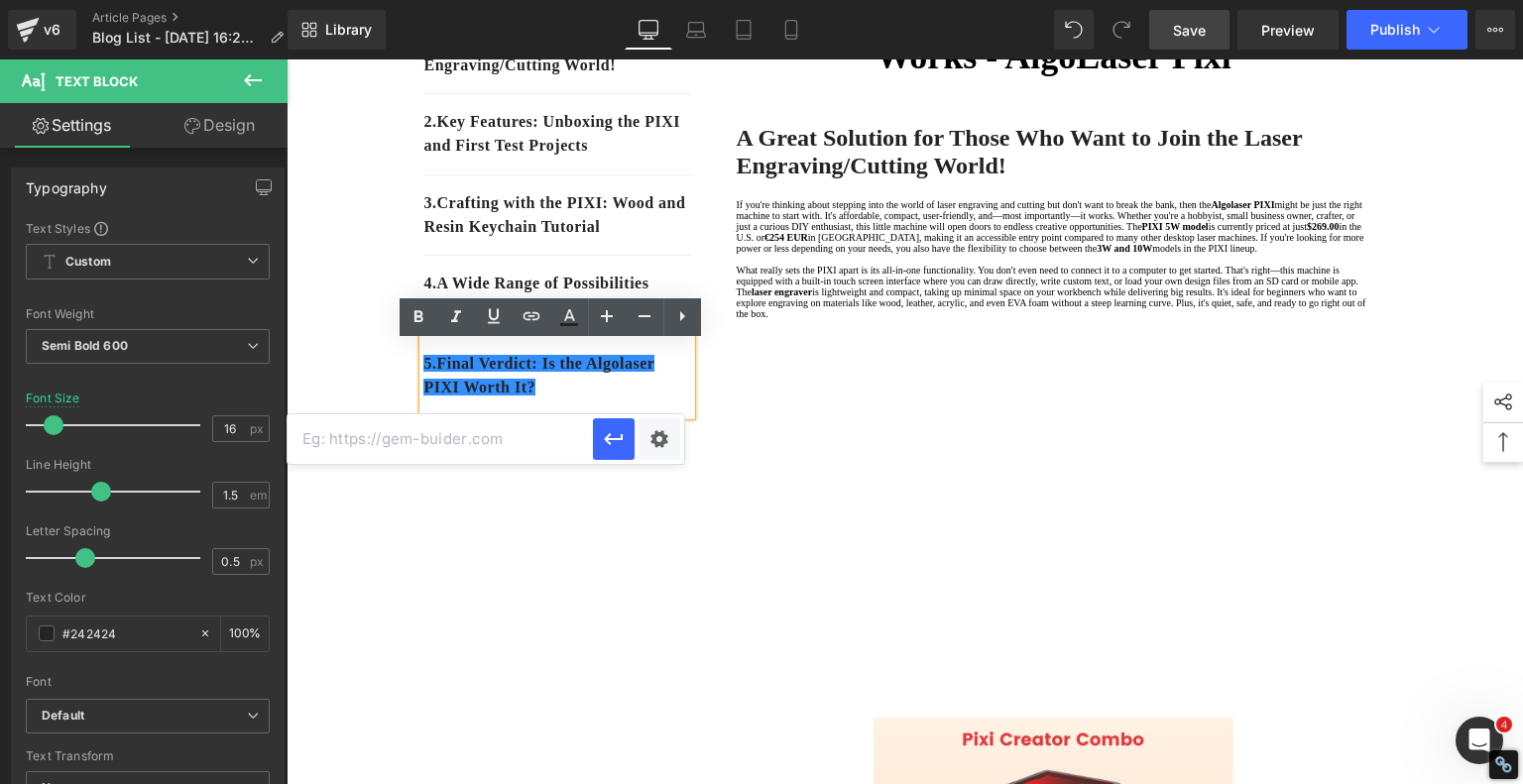 click at bounding box center (440, 439) 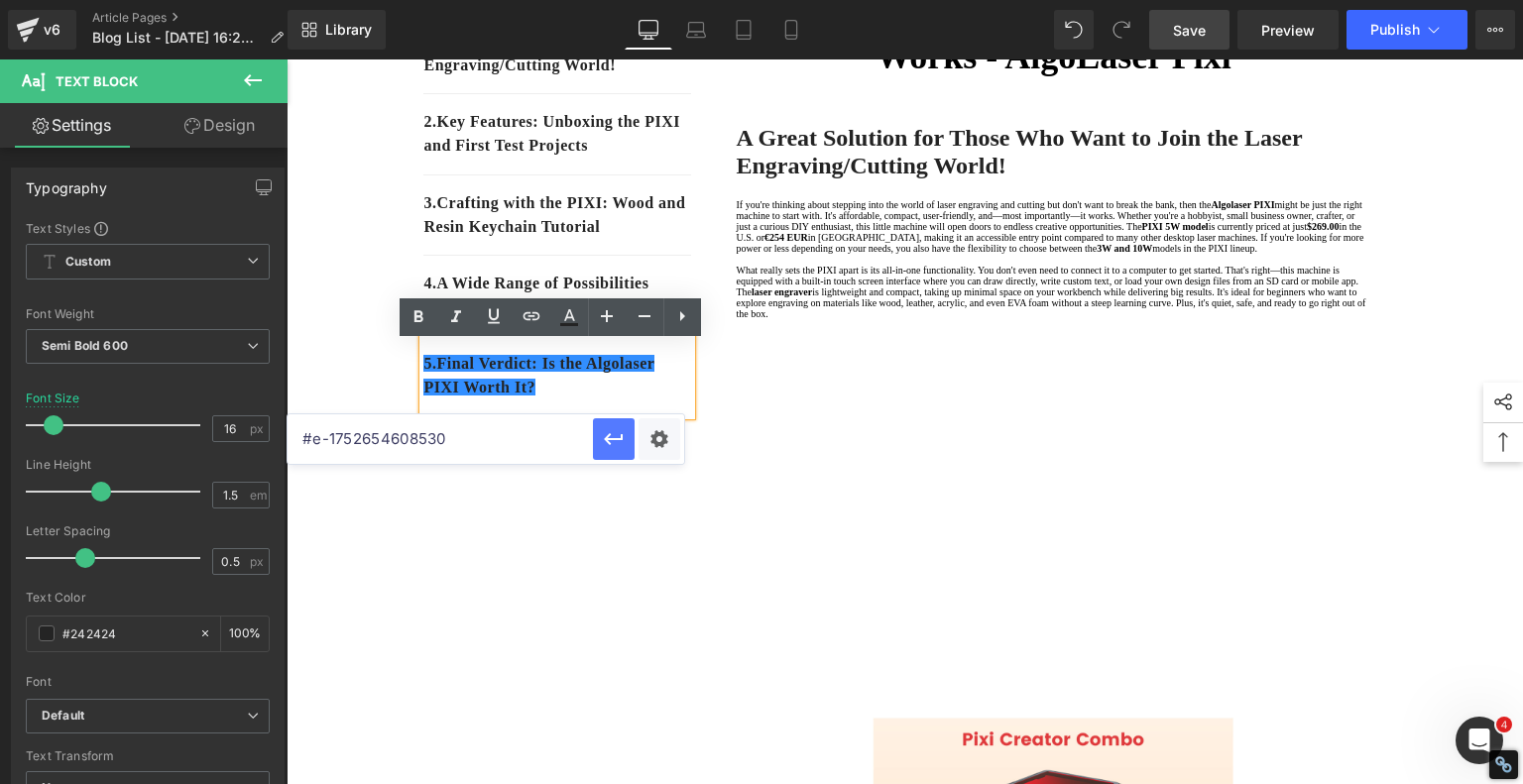 type on "#e-1752654608530" 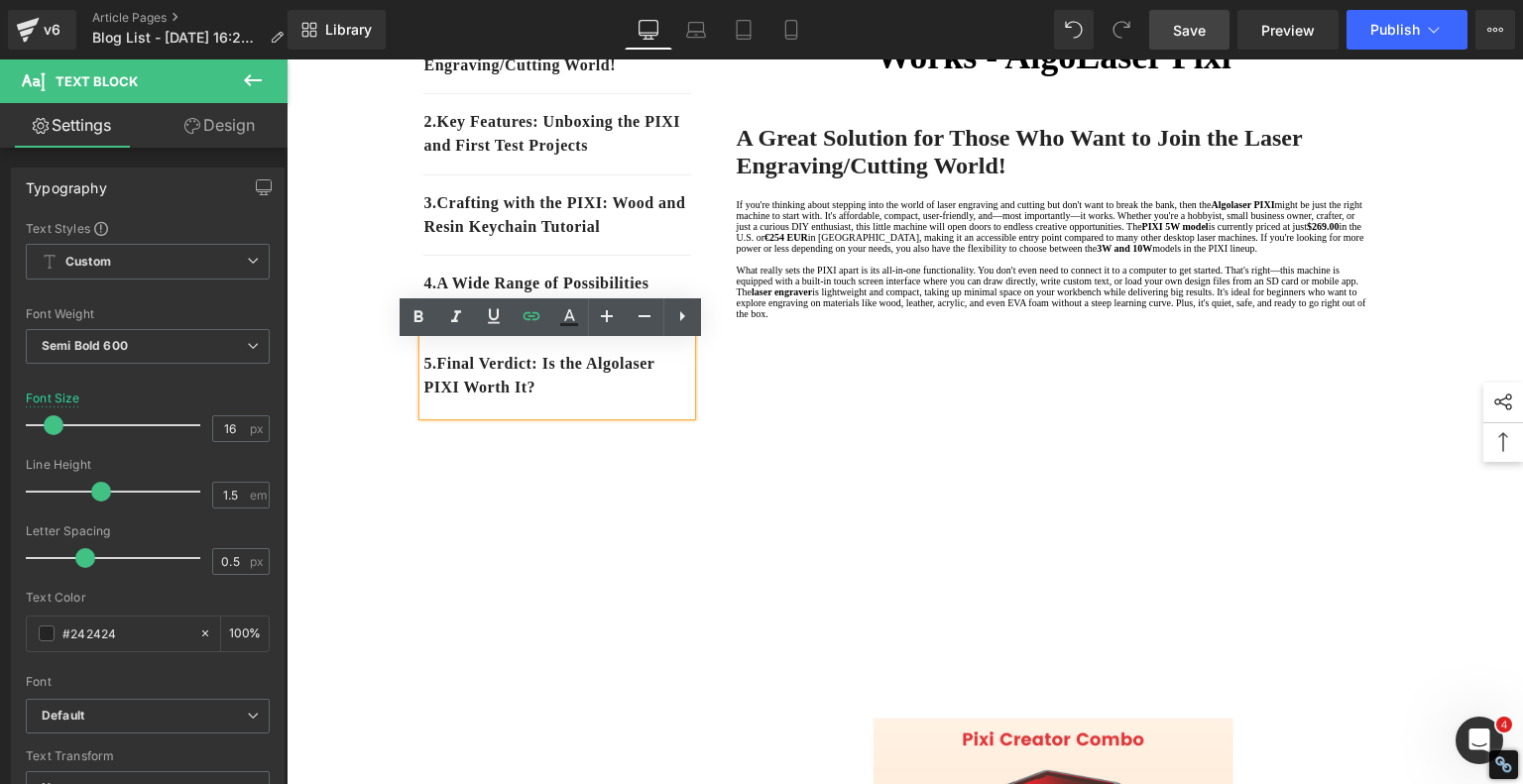 drag, startPoint x: 547, startPoint y: 502, endPoint x: 539, endPoint y: 485, distance: 18.788294 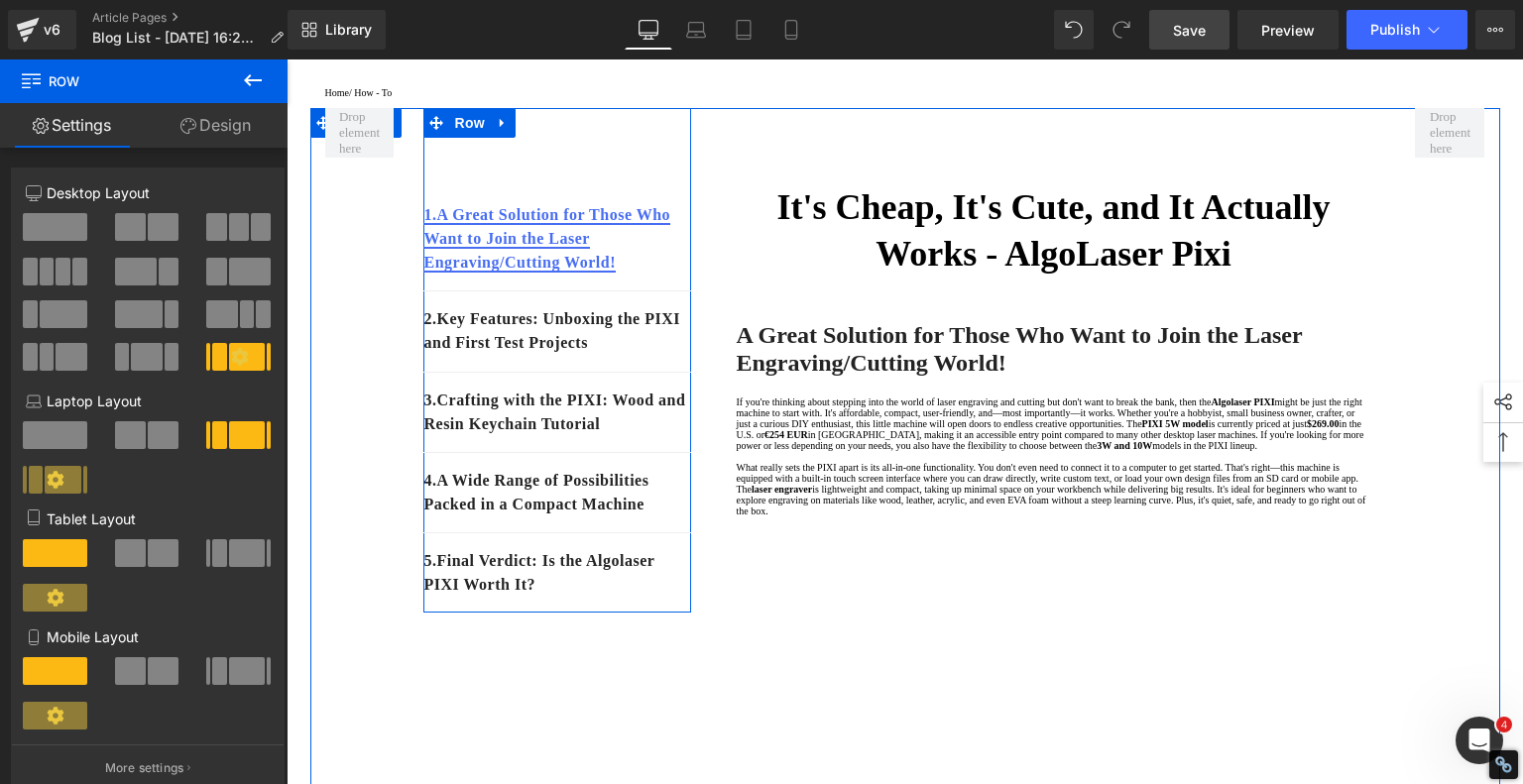 scroll, scrollTop: 99, scrollLeft: 0, axis: vertical 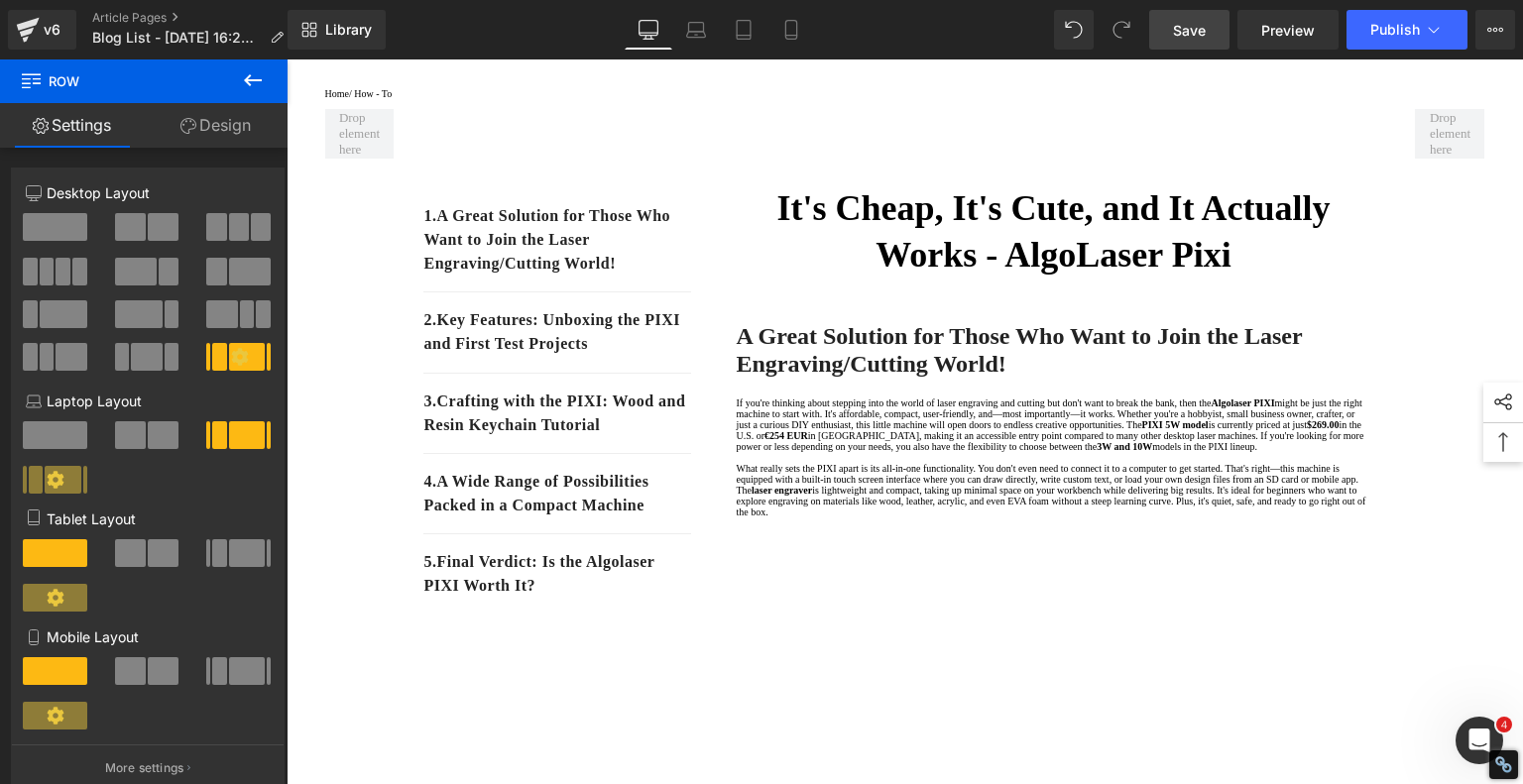 click on "Save" at bounding box center (1189, 30) 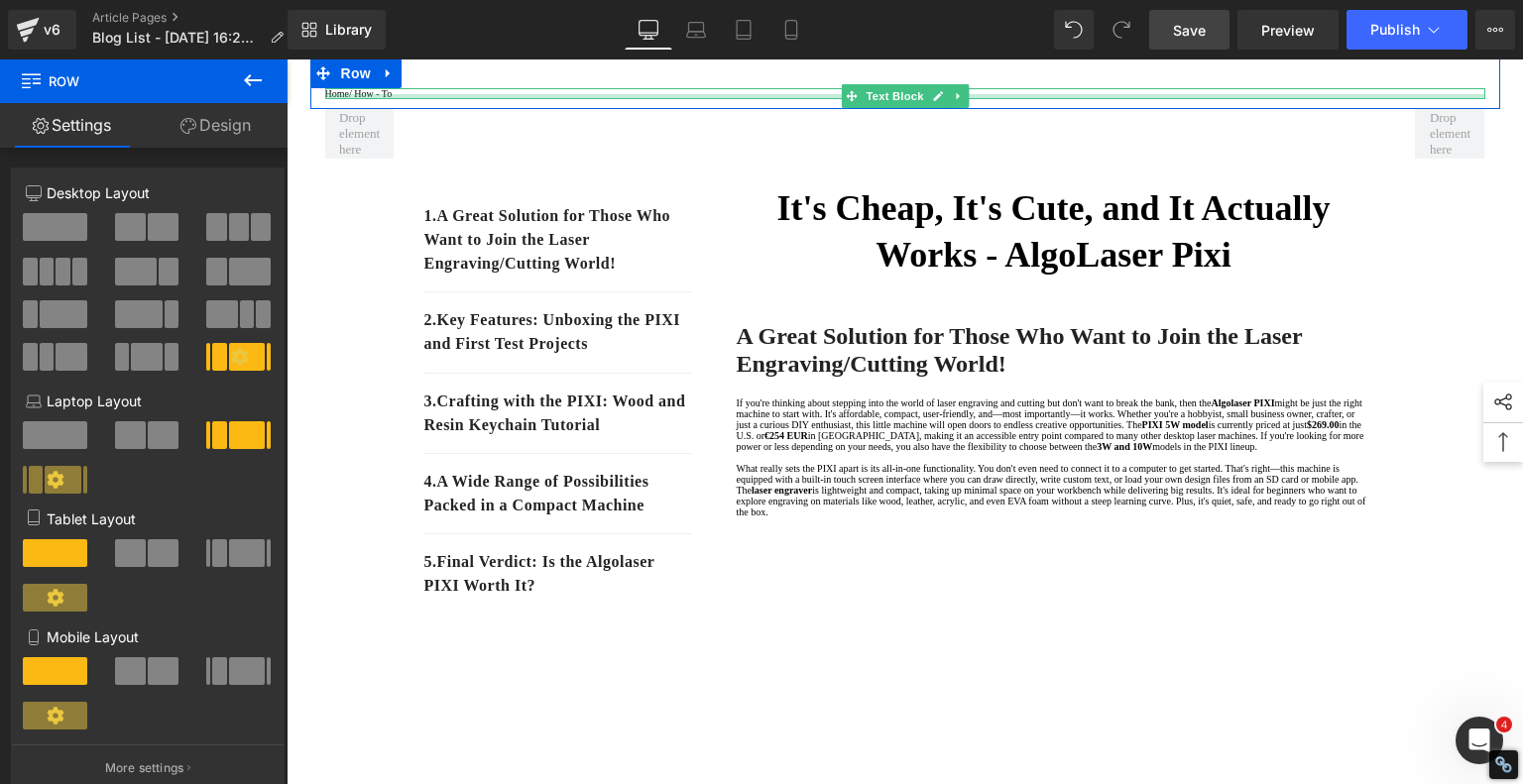 click on "Home  / How - To" at bounding box center (905, 93) 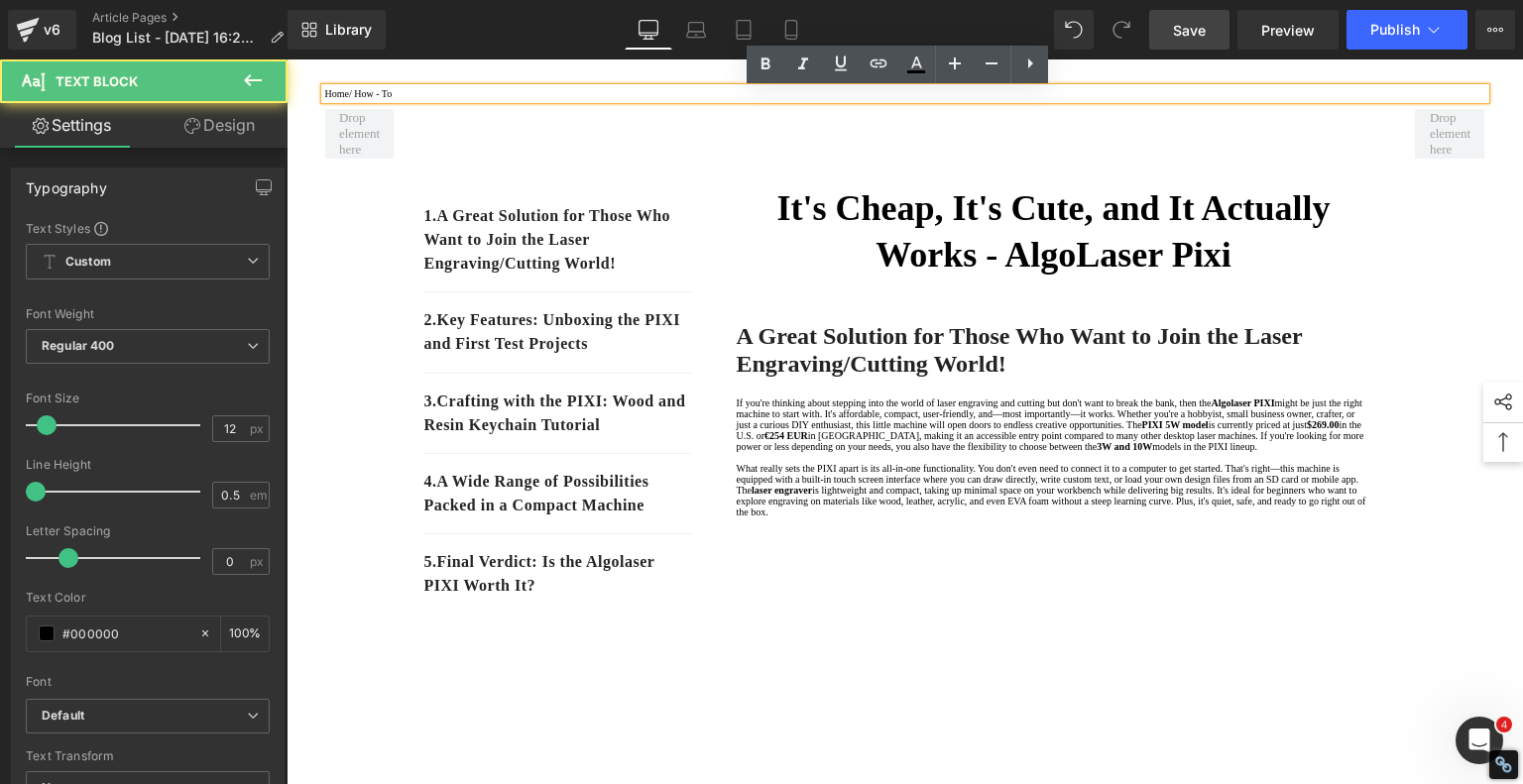 click on "Home  / How - To" at bounding box center (905, 93) 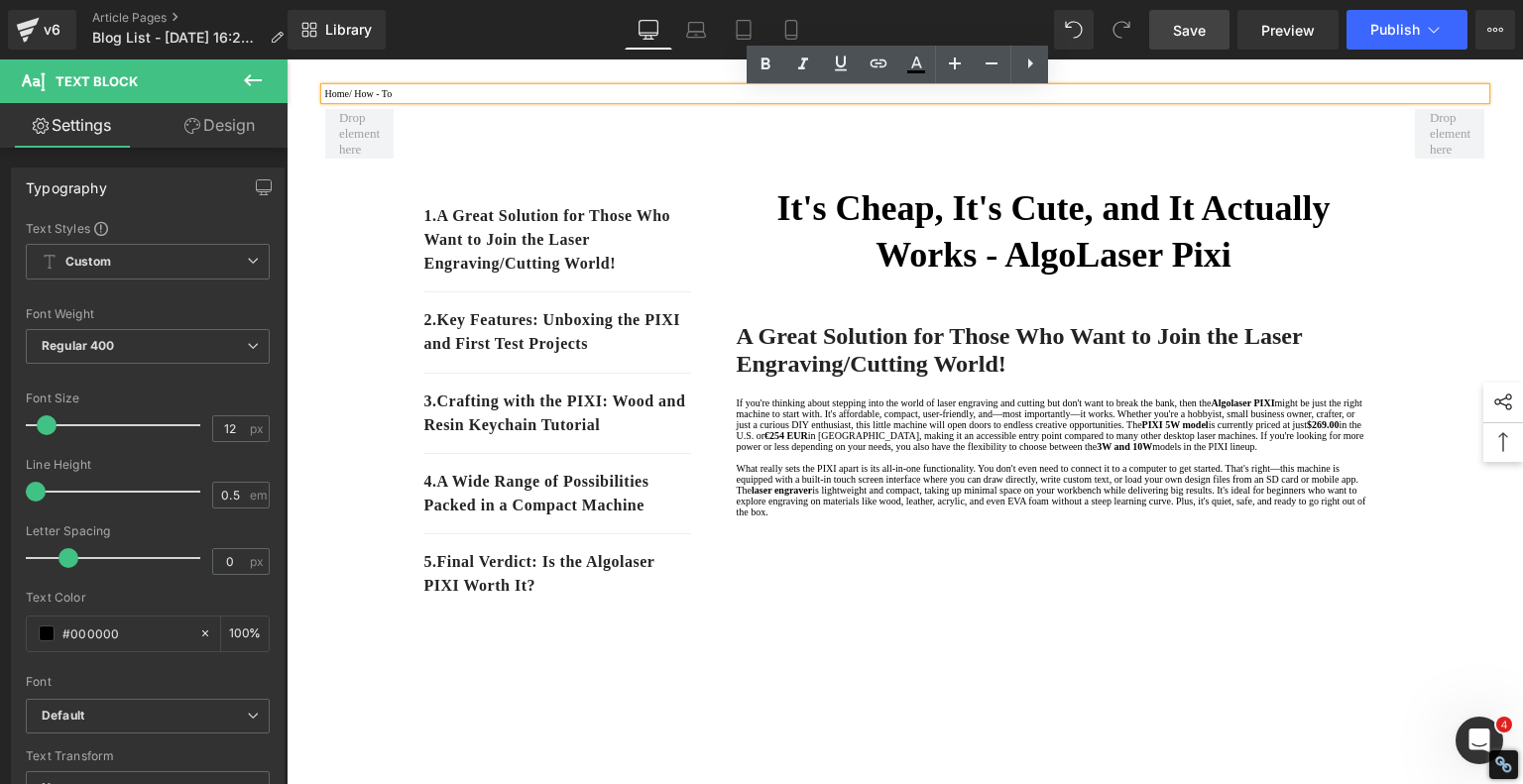 drag, startPoint x: 409, startPoint y: 102, endPoint x: 365, endPoint y: 100, distance: 44.04543 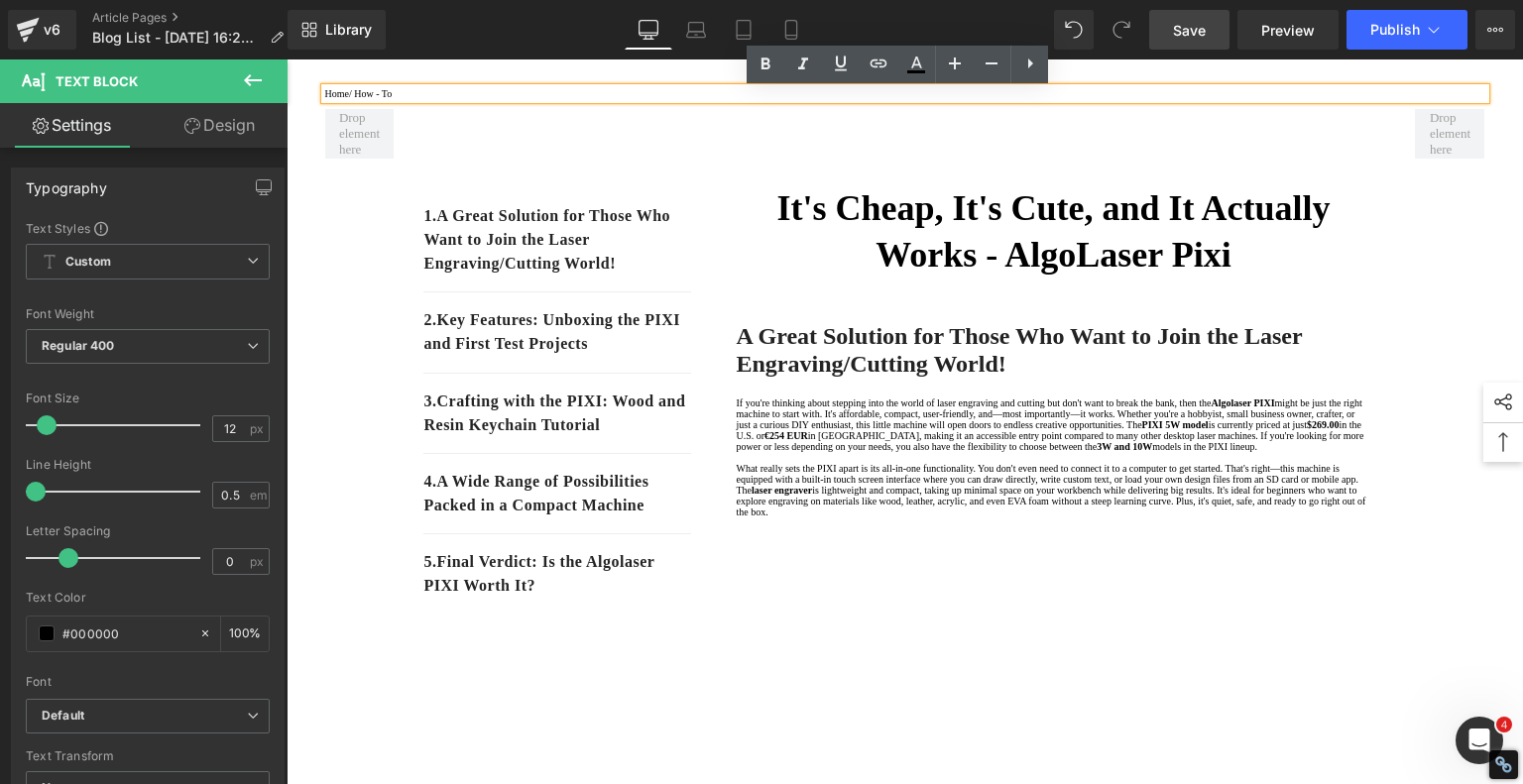 click on "Home  / How - To" at bounding box center [905, 93] 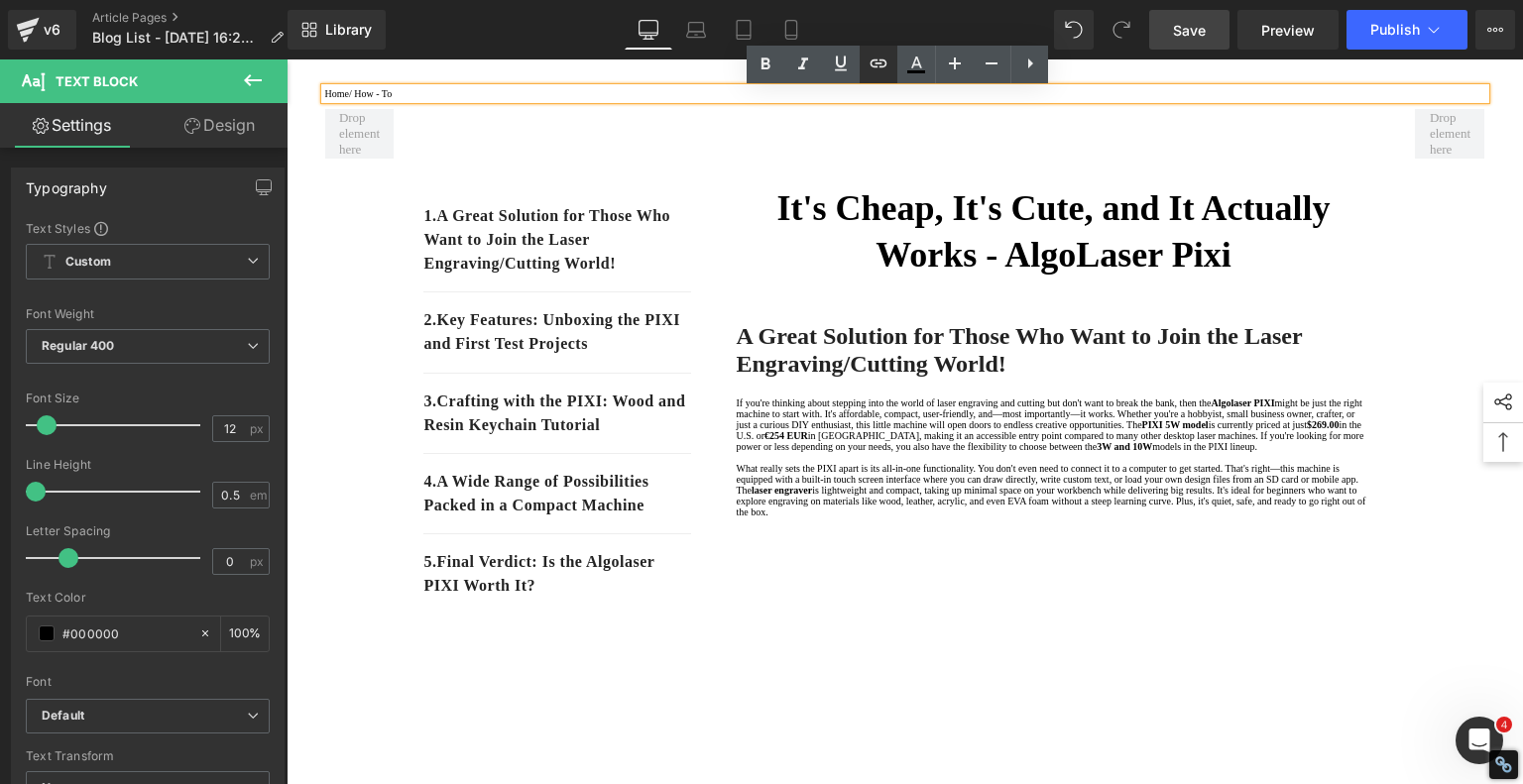 click 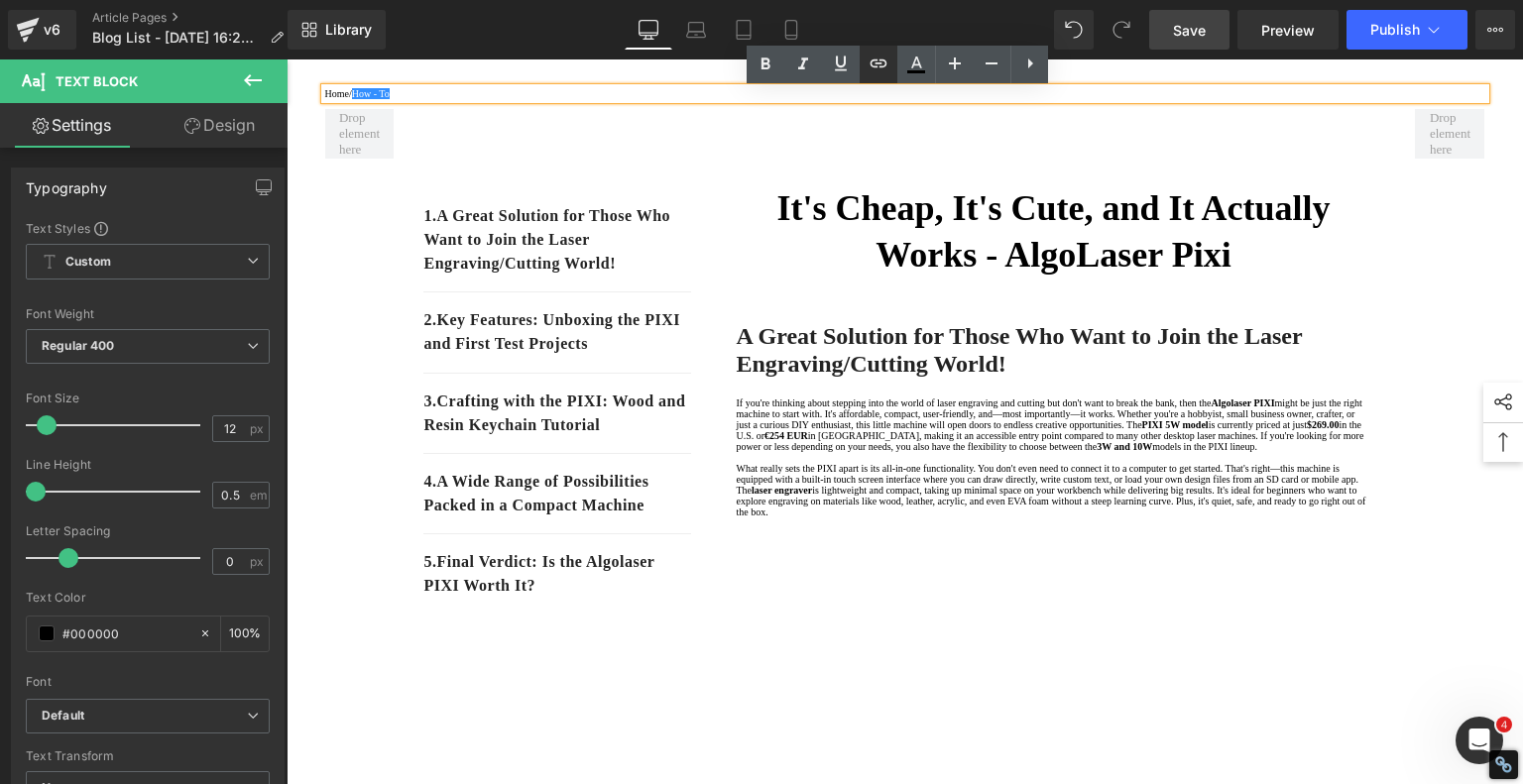 type 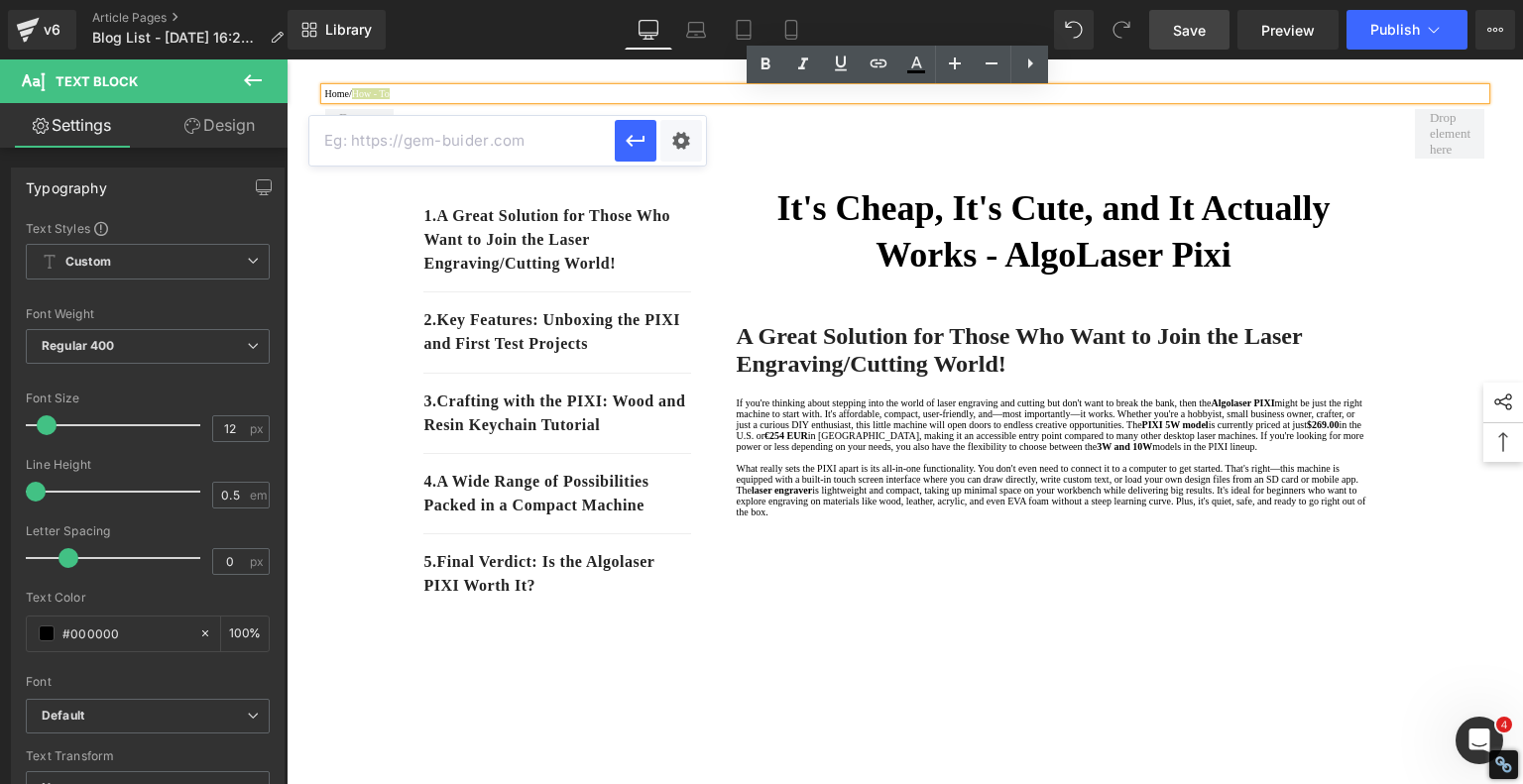 click at bounding box center [462, 141] 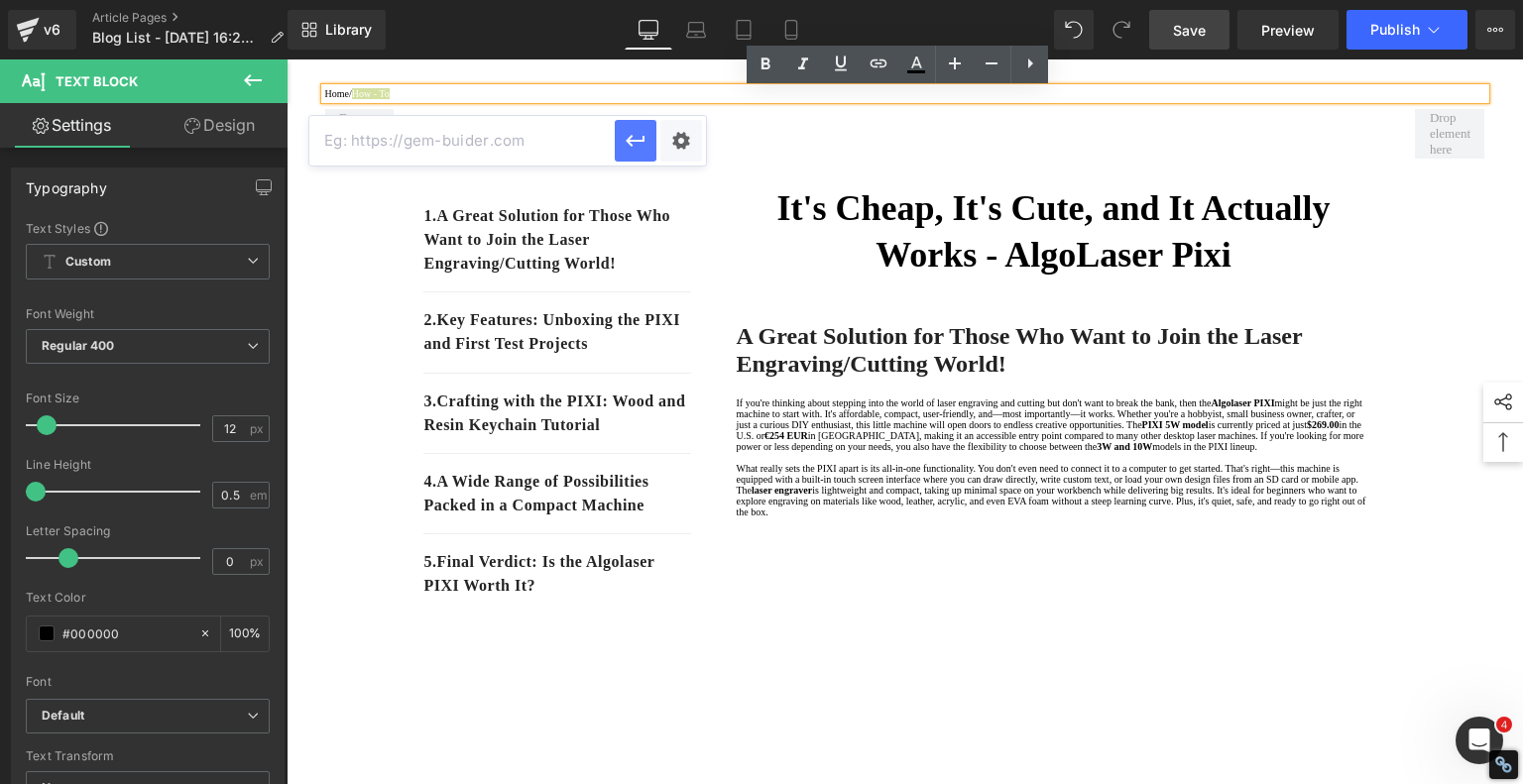 paste on "[URL][DOMAIN_NAME]" 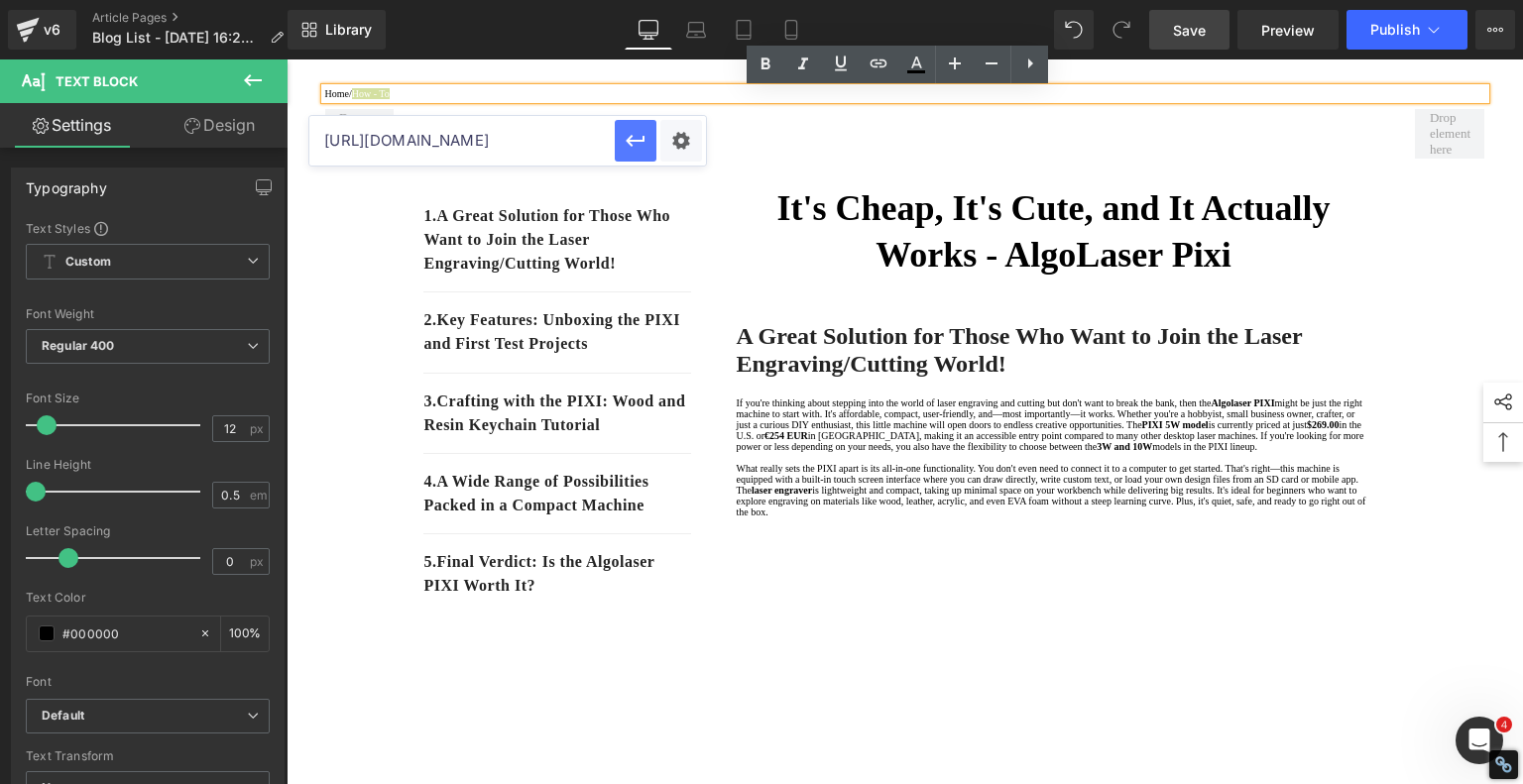 click 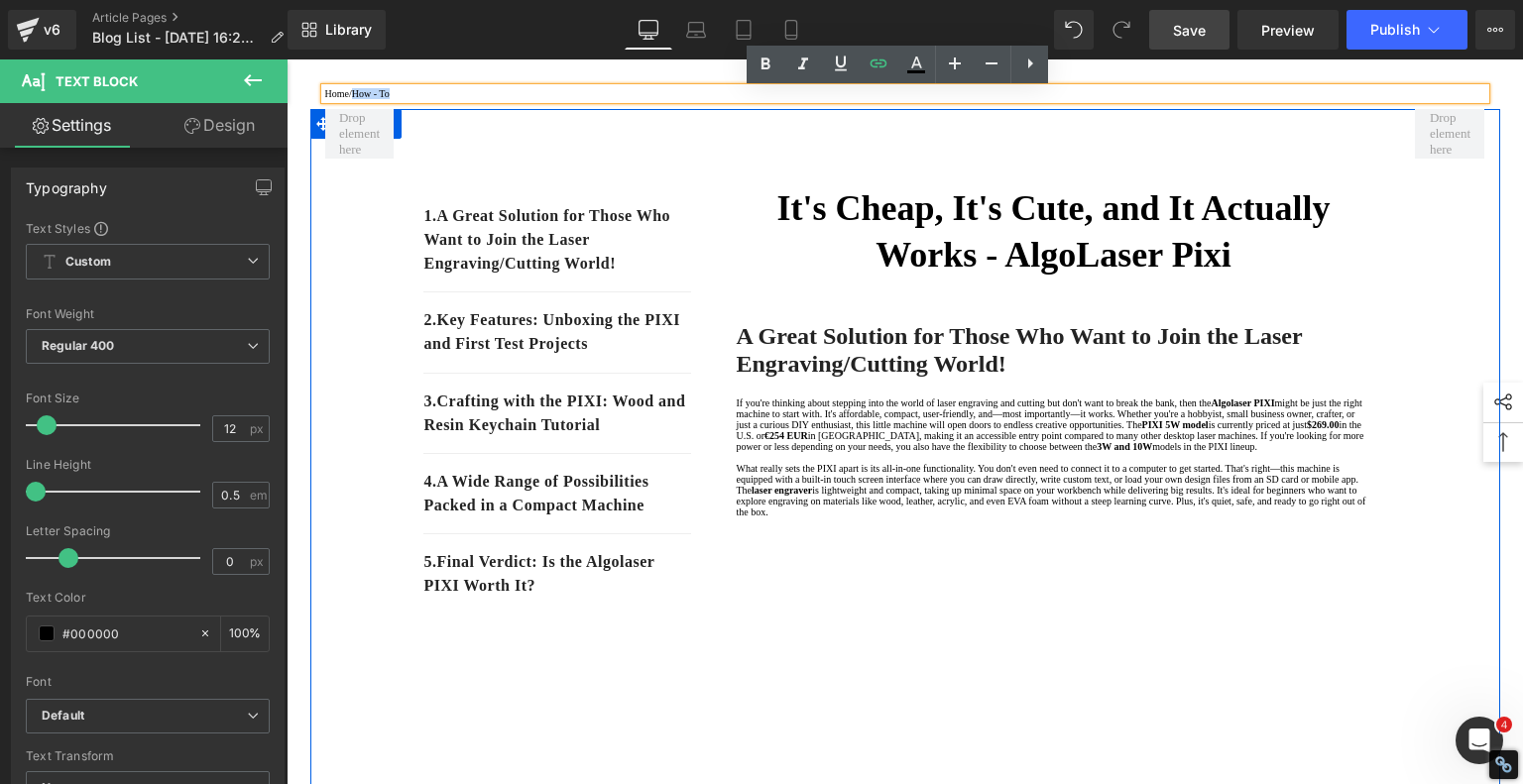 click on "1.  A Great Solution for Those Who Want to Join the Laser Engraving/Cutting World! Text Block         2.  Key Features: Unboxing the PIXI and First Test Projects Text Block         3.  Crafting with the PIXI: Wood and Resin Keychain Tutorial Text Block         4.  A Wide Range of Possibilities Packed in a Compact Machine Text Block         5.  Final Verdict: Is the Algolaser PIXI Worth It? Text Block         Row         It's Cheap, It's Cute, and It Actually Works - AlgoLaser Pixi Heading         A Great Solution for Those Who Want to Join the Laser Engraving/Cutting World! Heading         If you're thinking about stepping into the world of laser engraving and cutting but don't want to break the bank, then the  Algolaser PIXI PIXI 5W model  is currently priced at just  $269.00  in the U.S. or  €254 EUR 3W and 10W  models in the PIXI lineup.
laser engraver Text Block
Youtube
Sale Off" at bounding box center (905, 1203) 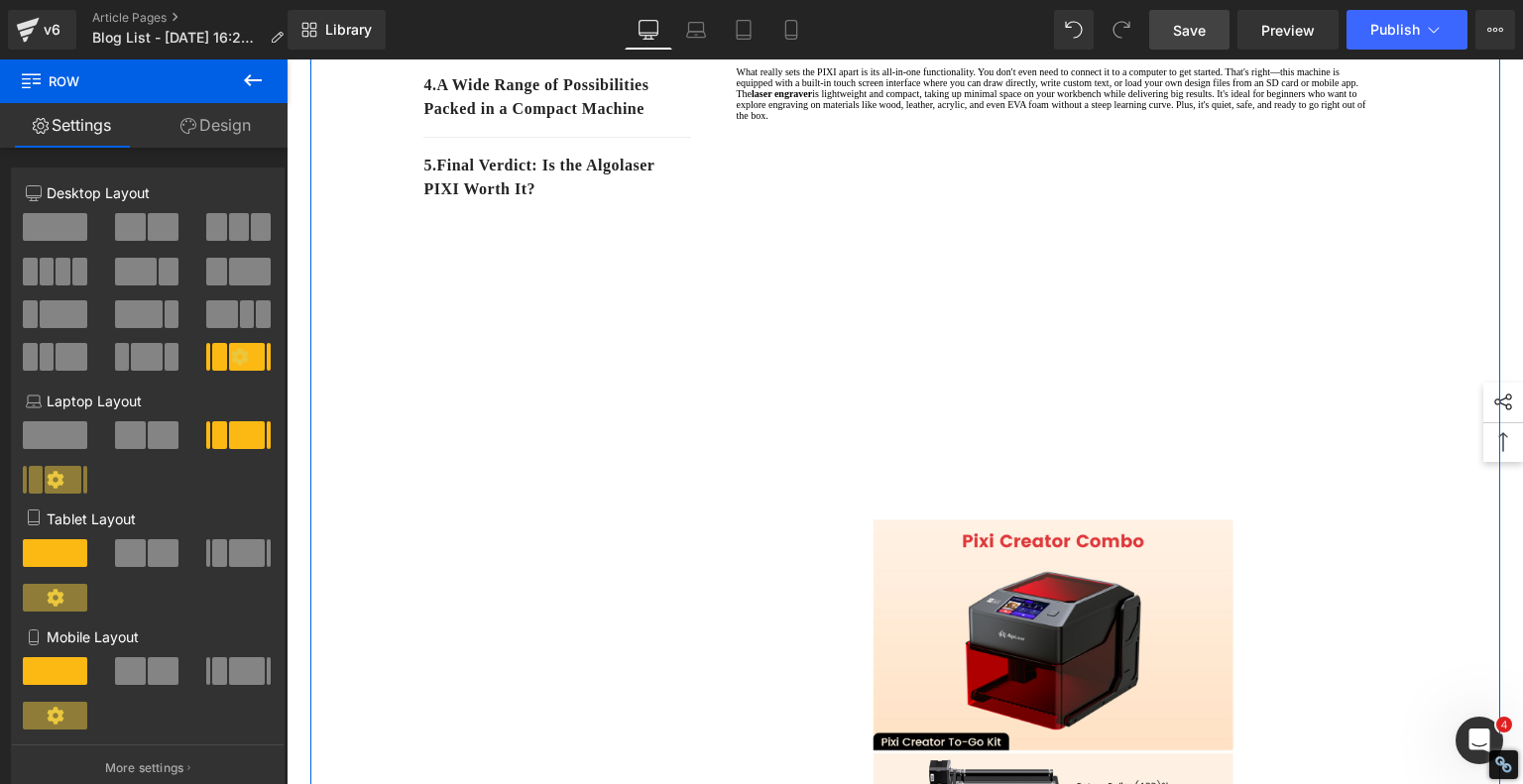 scroll, scrollTop: 198, scrollLeft: 0, axis: vertical 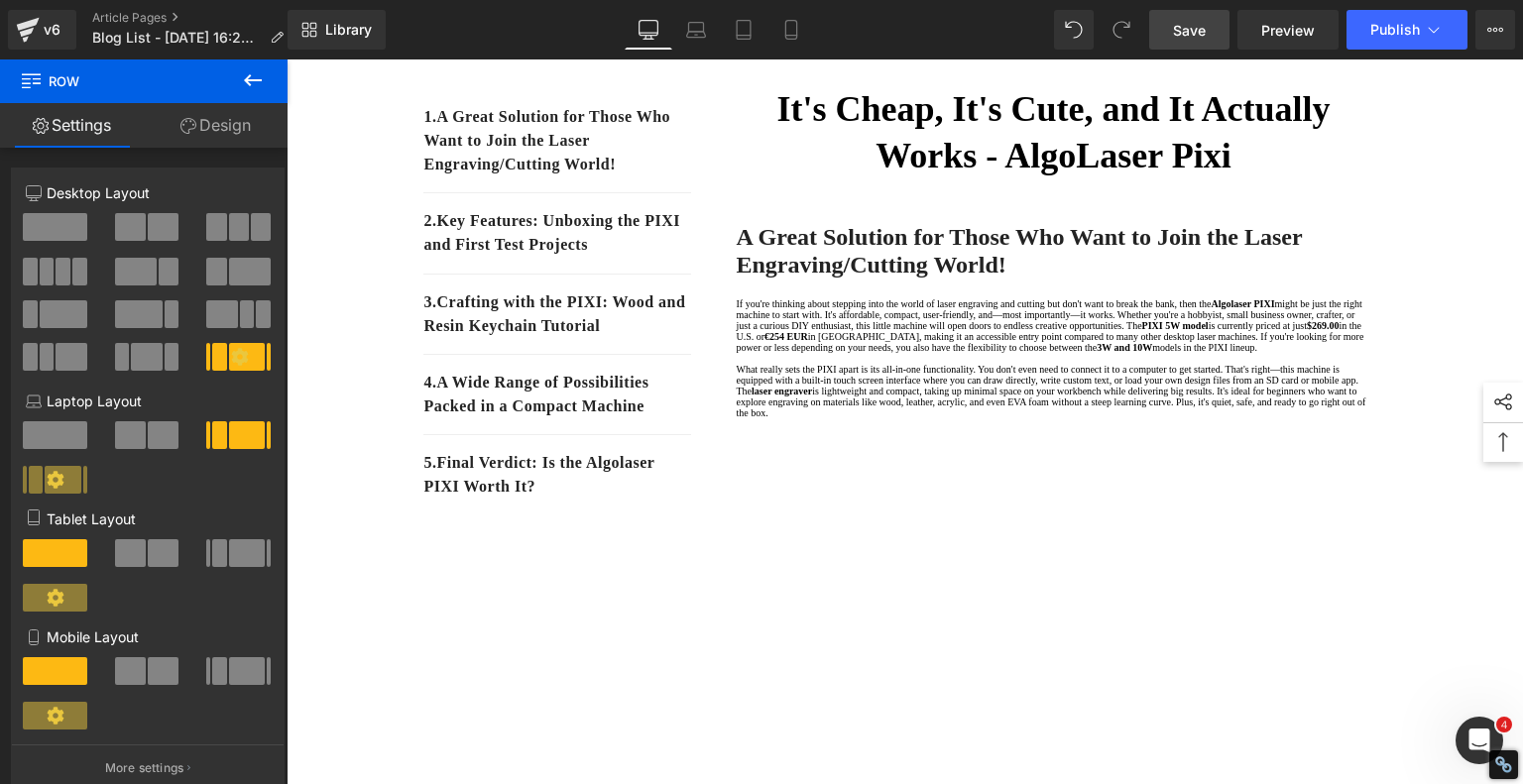 click on "Save" at bounding box center [1189, 30] 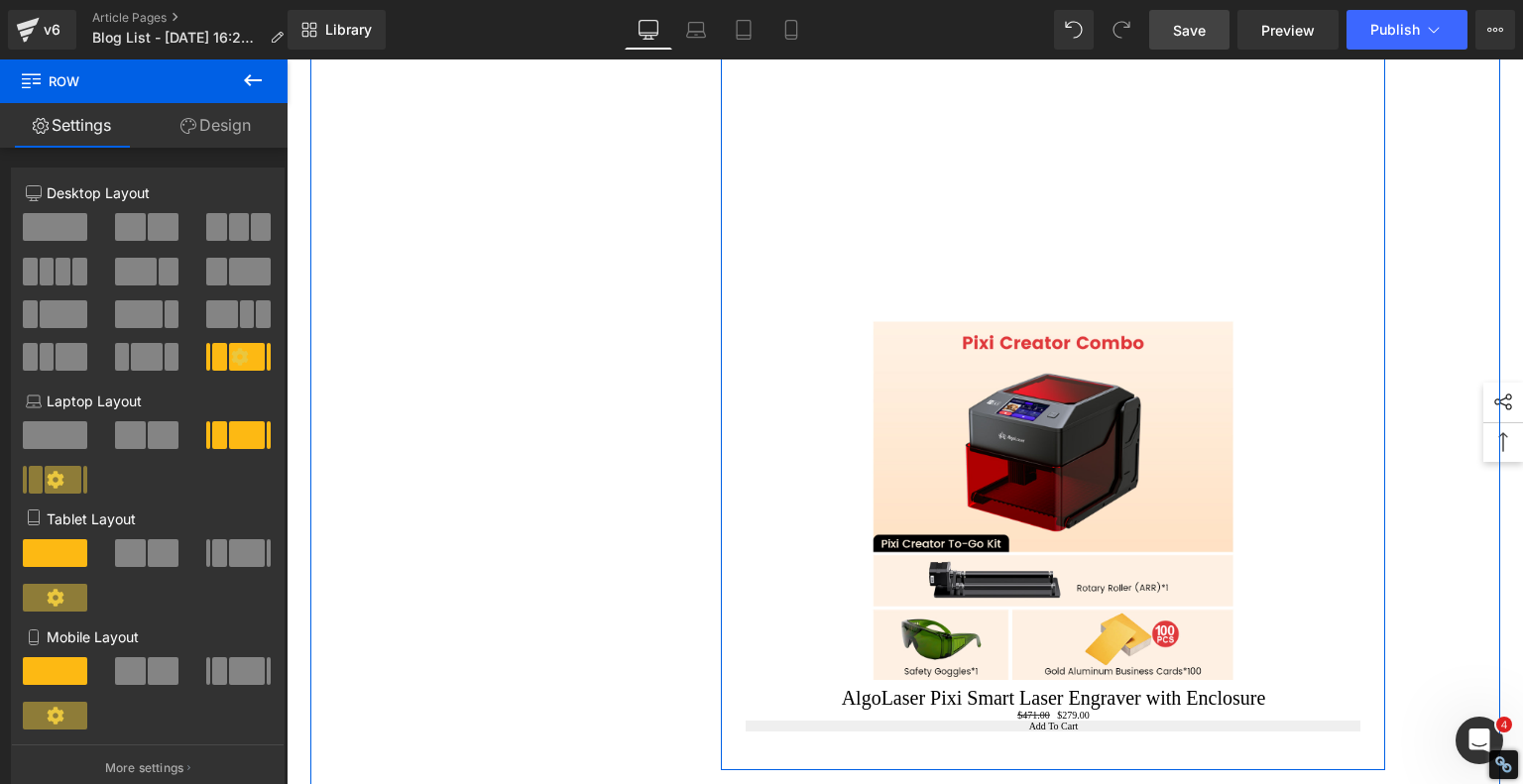 scroll, scrollTop: 99, scrollLeft: 0, axis: vertical 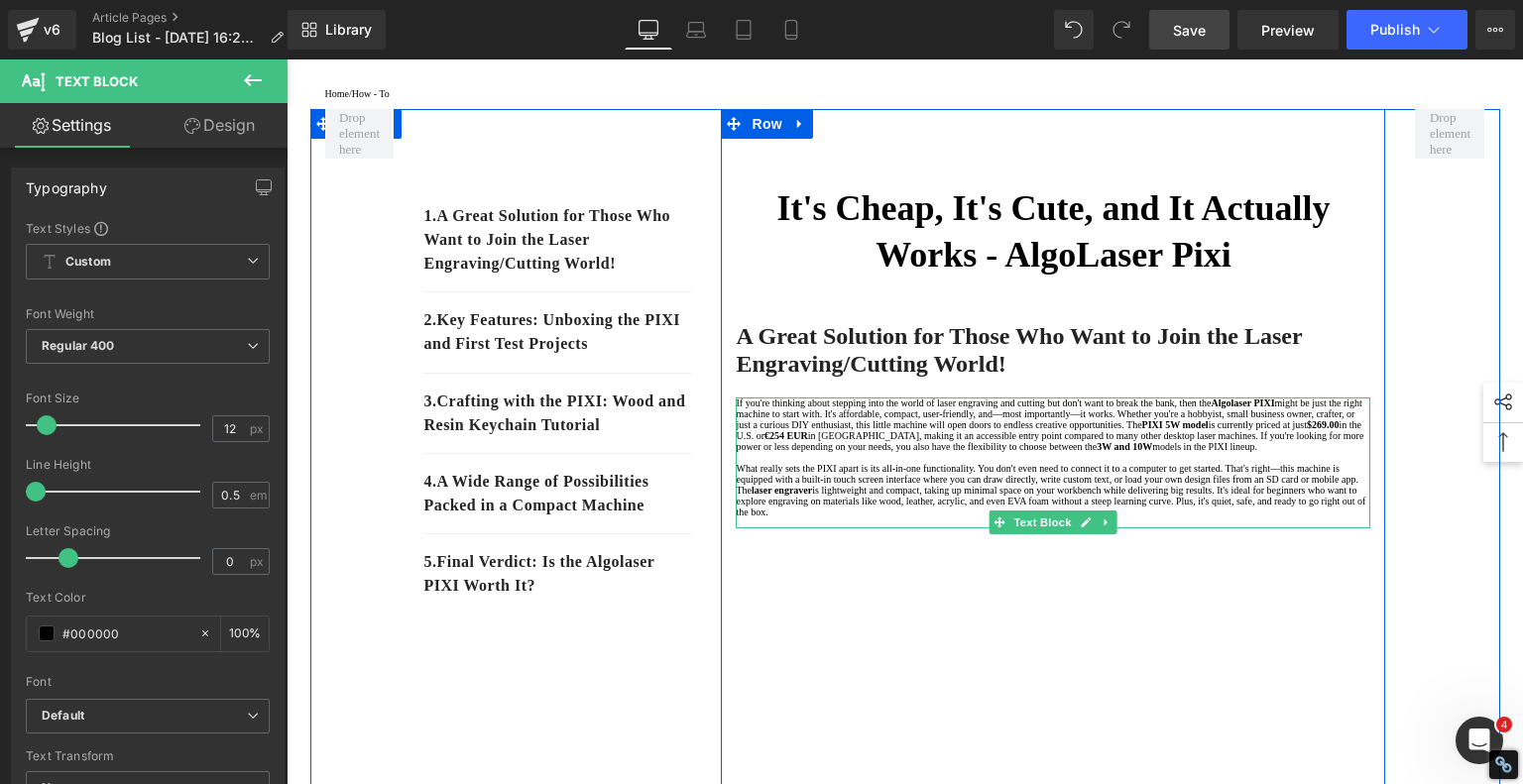 drag, startPoint x: 776, startPoint y: 434, endPoint x: 853, endPoint y: 433, distance: 77.00649 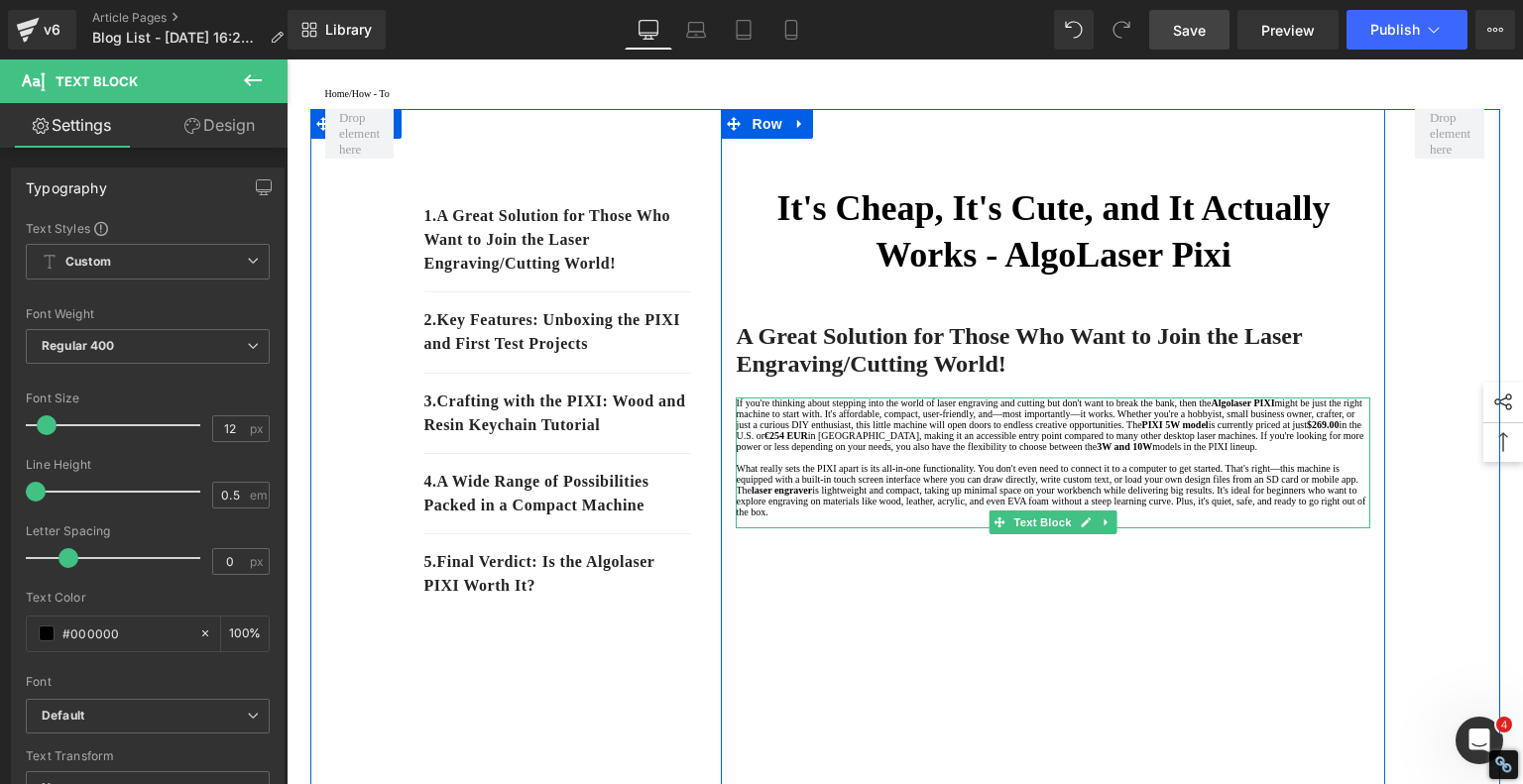 click on "If you're thinking about stepping into the world of laser engraving and cutting but don't want to break the bank, then the  Algolaser PIXI  might be just the right machine to start with. It's affordable, compact, user-friendly, and—most importantly—it works. Whether you're a hobbyist, small business owner, crafter, or just a curious DIY enthusiast, this little machine will open doors to endless creative opportunities. The  PIXI 5W model  is currently priced at just  $269.00  in the U.S. or  €254 EUR  in Europe, making it an accessible entry point compared to many other desktop laser machines. If you're looking for more power or less depending on your needs, you also have the flexibility to choose between the  3W and 10W  models in the PIXI lineup." at bounding box center (1053, 424) 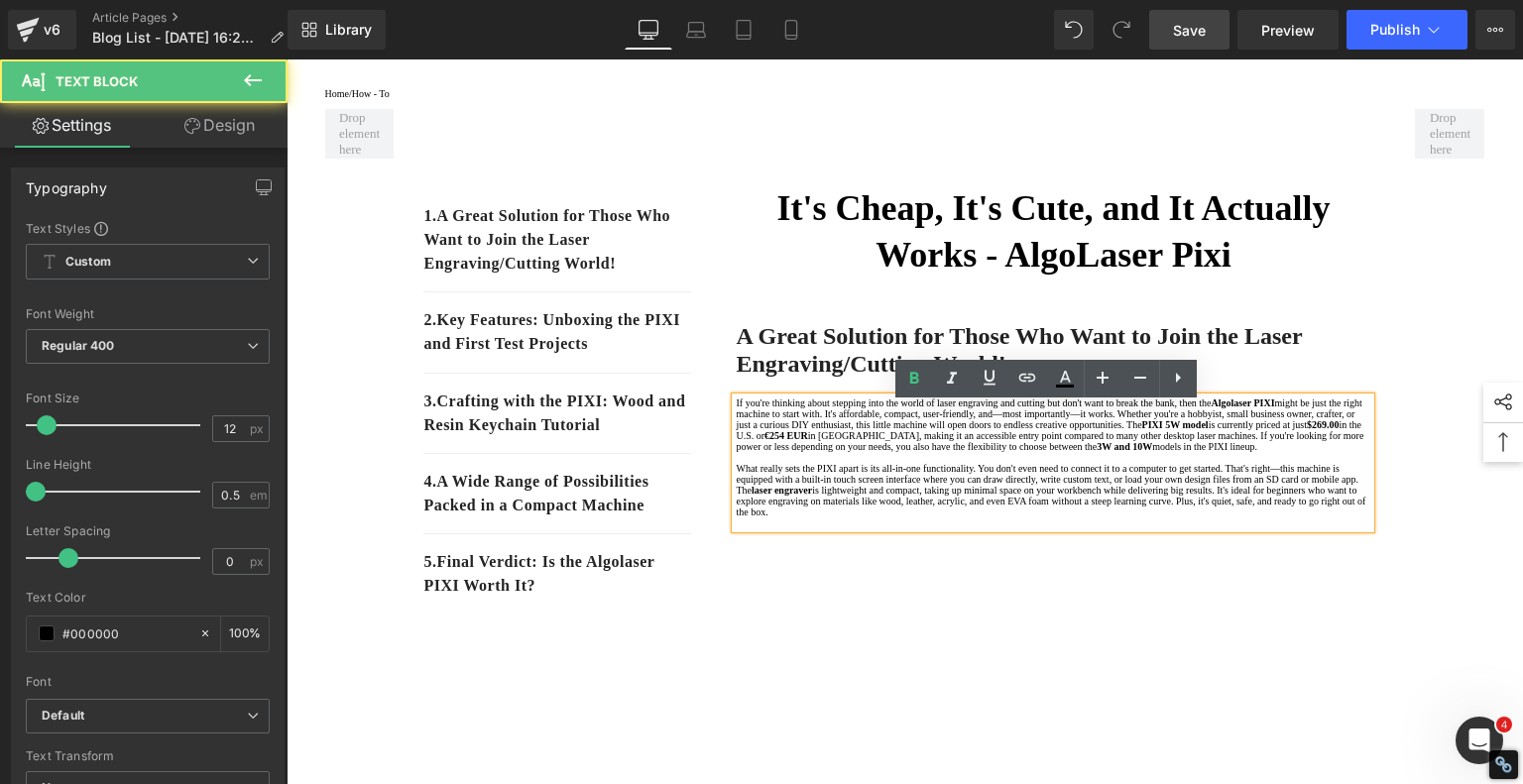 click on "might be just the right machine to start with. It's affordable, compact, user-friendly, and—most importantly—it works. Whether you're a hobbyist, small business owner, crafter, or just a curious DIY enthusiast, this little machine will open doors to endless creative opportunities. The" at bounding box center [1048, 413] 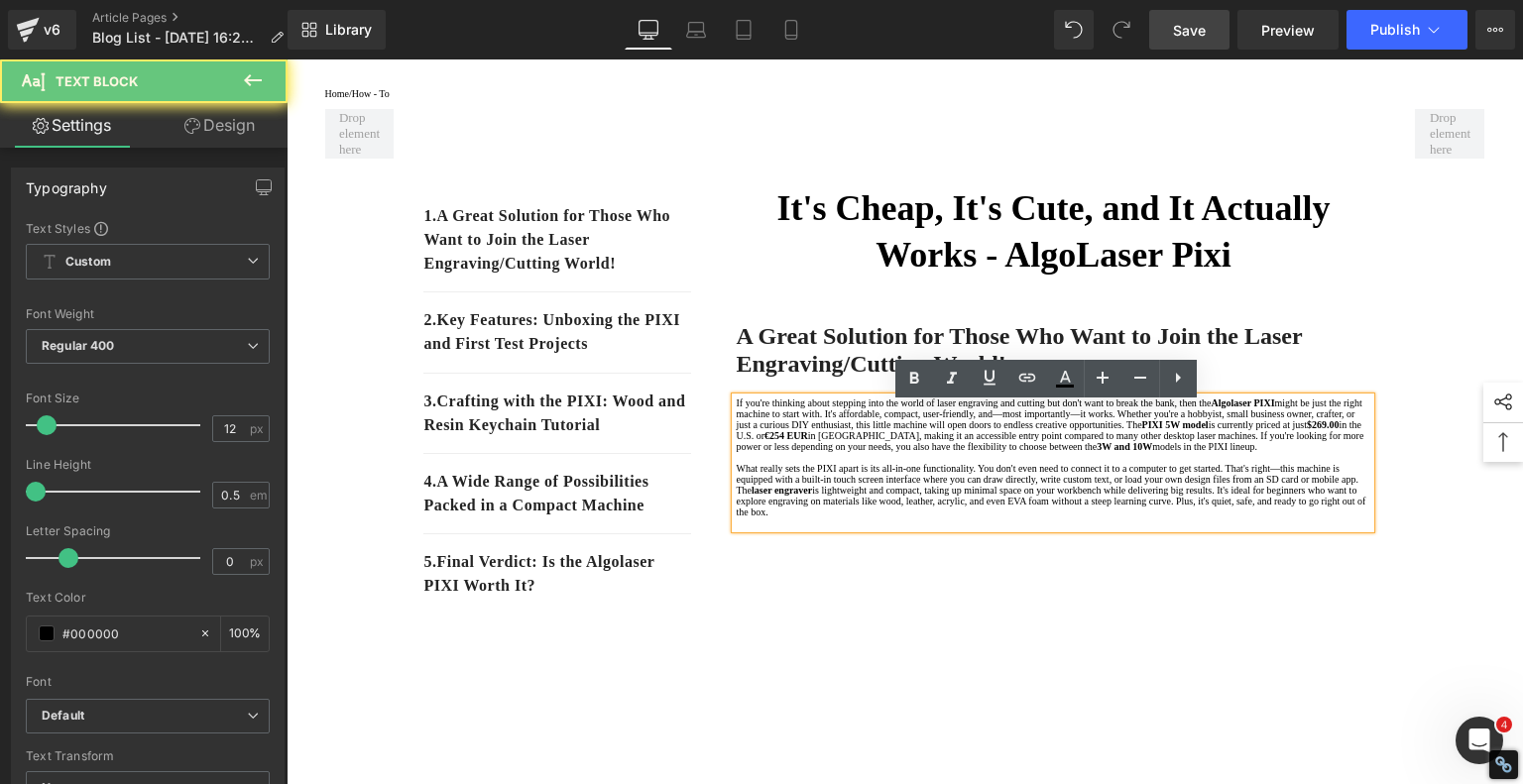 click on "might be just the right machine to start with. It's affordable, compact, user-friendly, and—most importantly—it works. Whether you're a hobbyist, small business owner, crafter, or just a curious DIY enthusiast, this little machine will open doors to endless creative opportunities. The" at bounding box center [1048, 413] 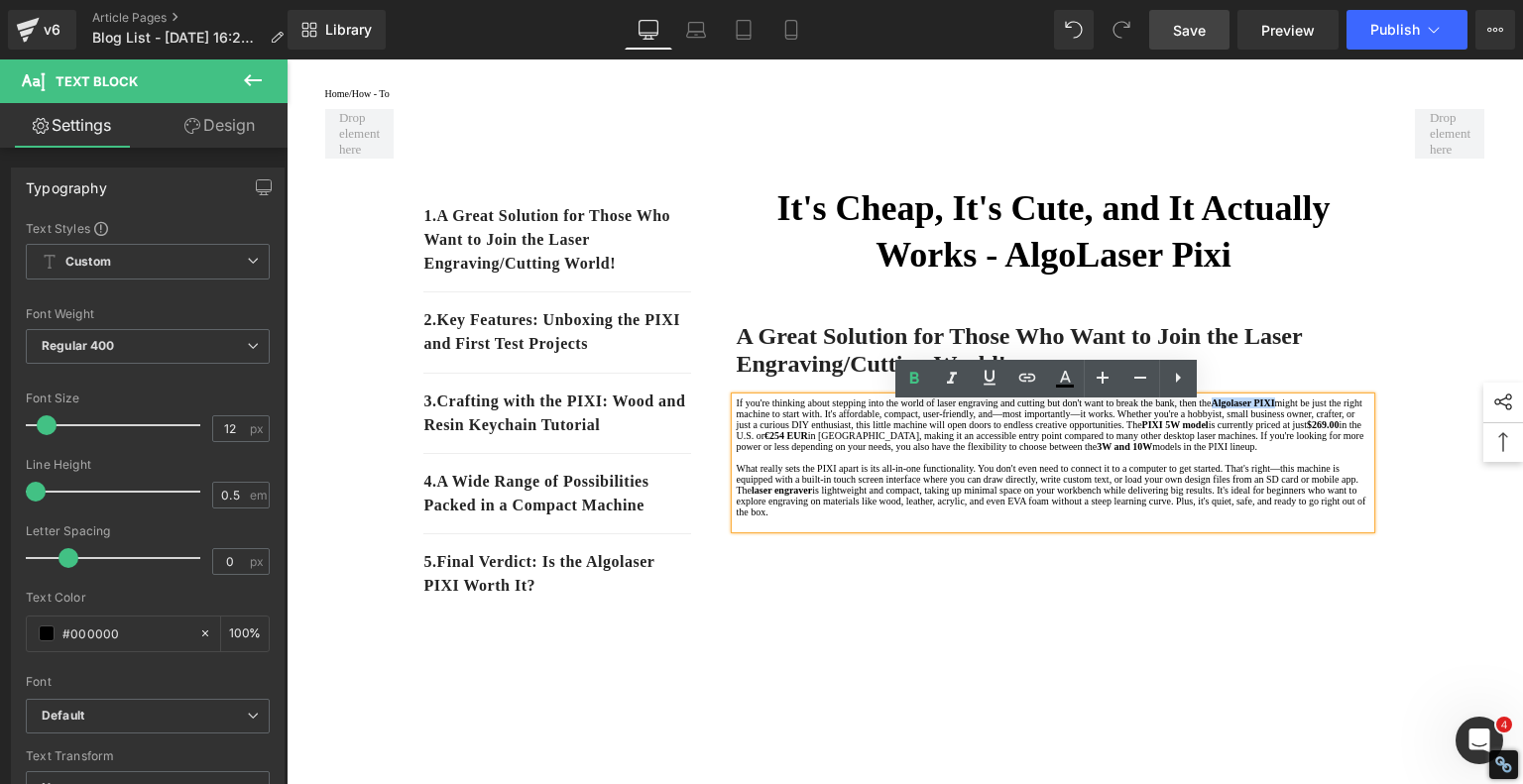 drag, startPoint x: 859, startPoint y: 433, endPoint x: 781, endPoint y: 435, distance: 78.025637 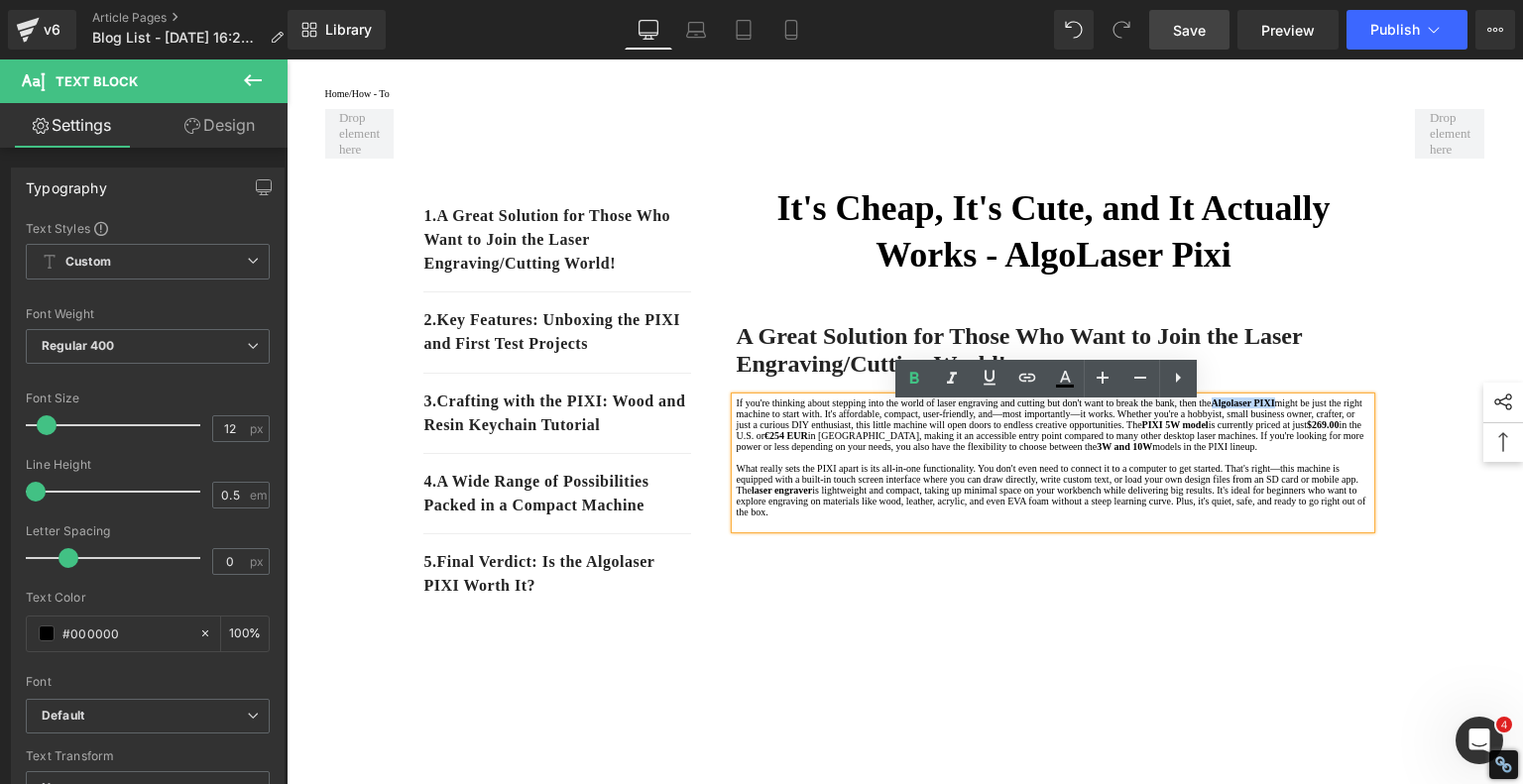 click on "If you're thinking about stepping into the world of laser engraving and cutting but don't want to break the bank, then the  Algolaser PIXI  might be just the right machine to start with. It's affordable, compact, user-friendly, and—most importantly—it works. Whether you're a hobbyist, small business owner, crafter, or just a curious DIY enthusiast, this little machine will open doors to endless creative opportunities. The  PIXI 5W model  is currently priced at just  $269.00  in the U.S. or  €254 EUR  in Europe, making it an accessible entry point compared to many other desktop laser machines. If you're looking for more power or less depending on your needs, you also have the flexibility to choose between the  3W and 10W  models in the PIXI lineup." at bounding box center (1053, 424) 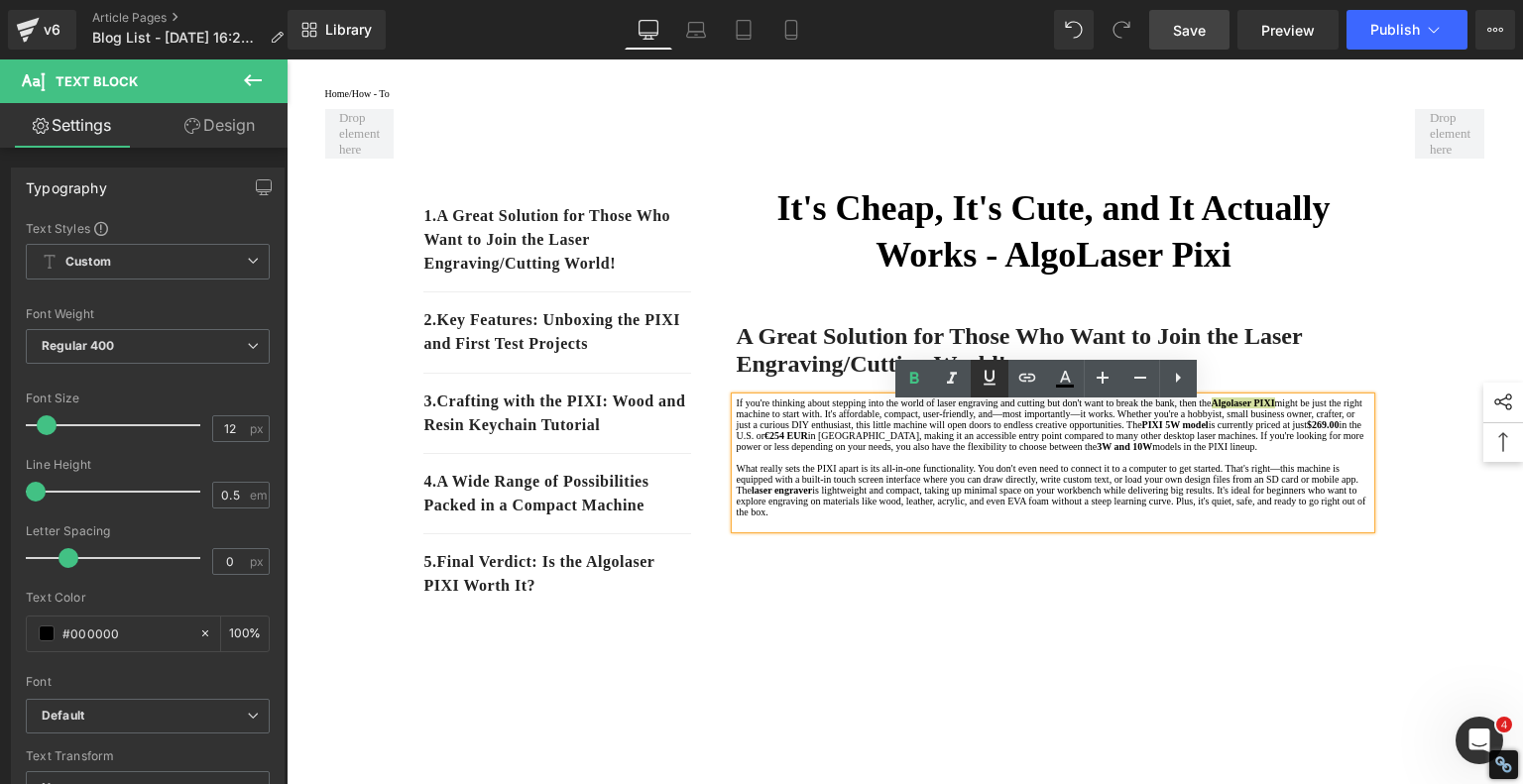 drag, startPoint x: 984, startPoint y: 384, endPoint x: 1006, endPoint y: 384, distance: 22 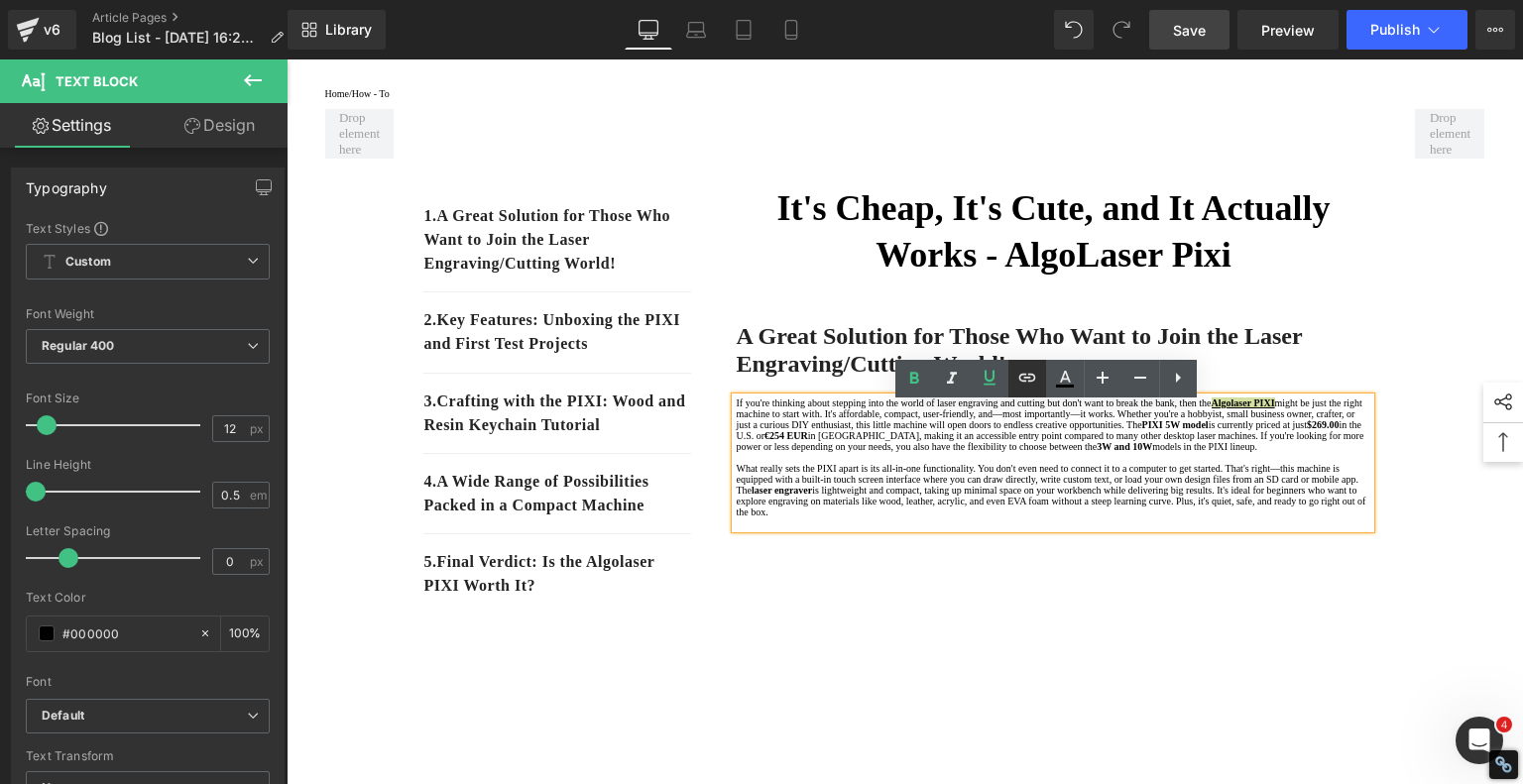 click 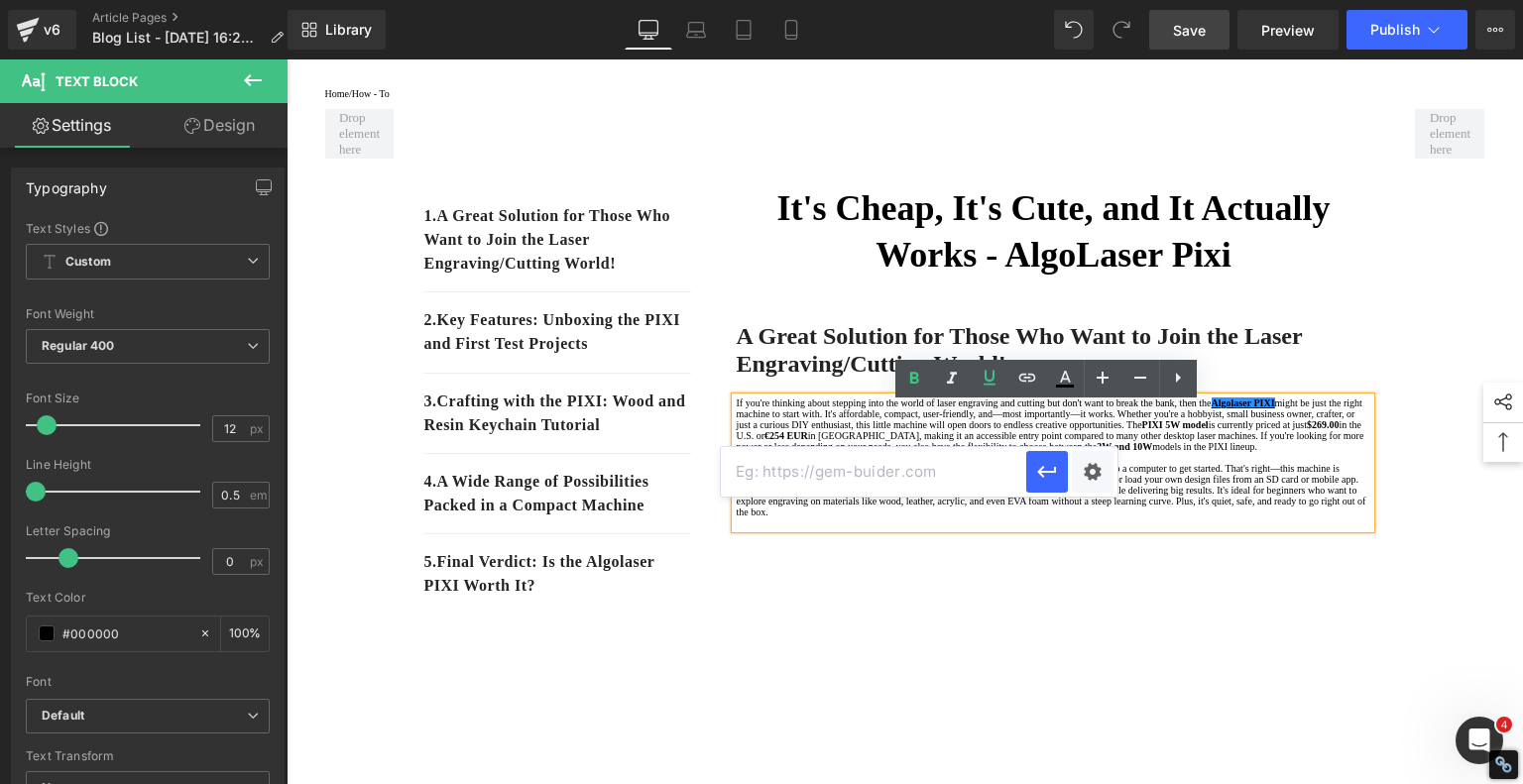 click at bounding box center [874, 472] 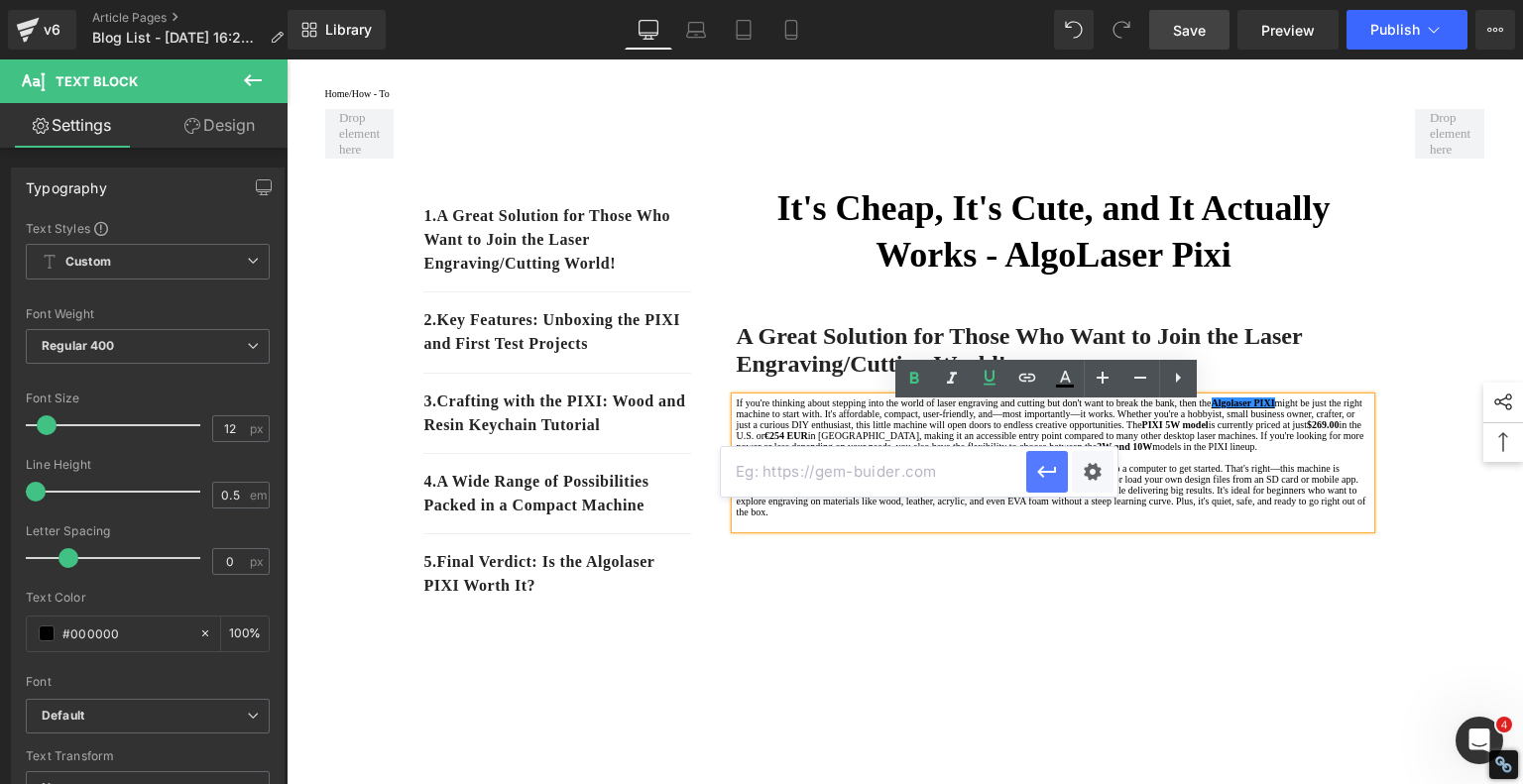 paste on "https://algolaser.com/products/algolaser-pixi-smart-laser-engraver-with-enclosure" 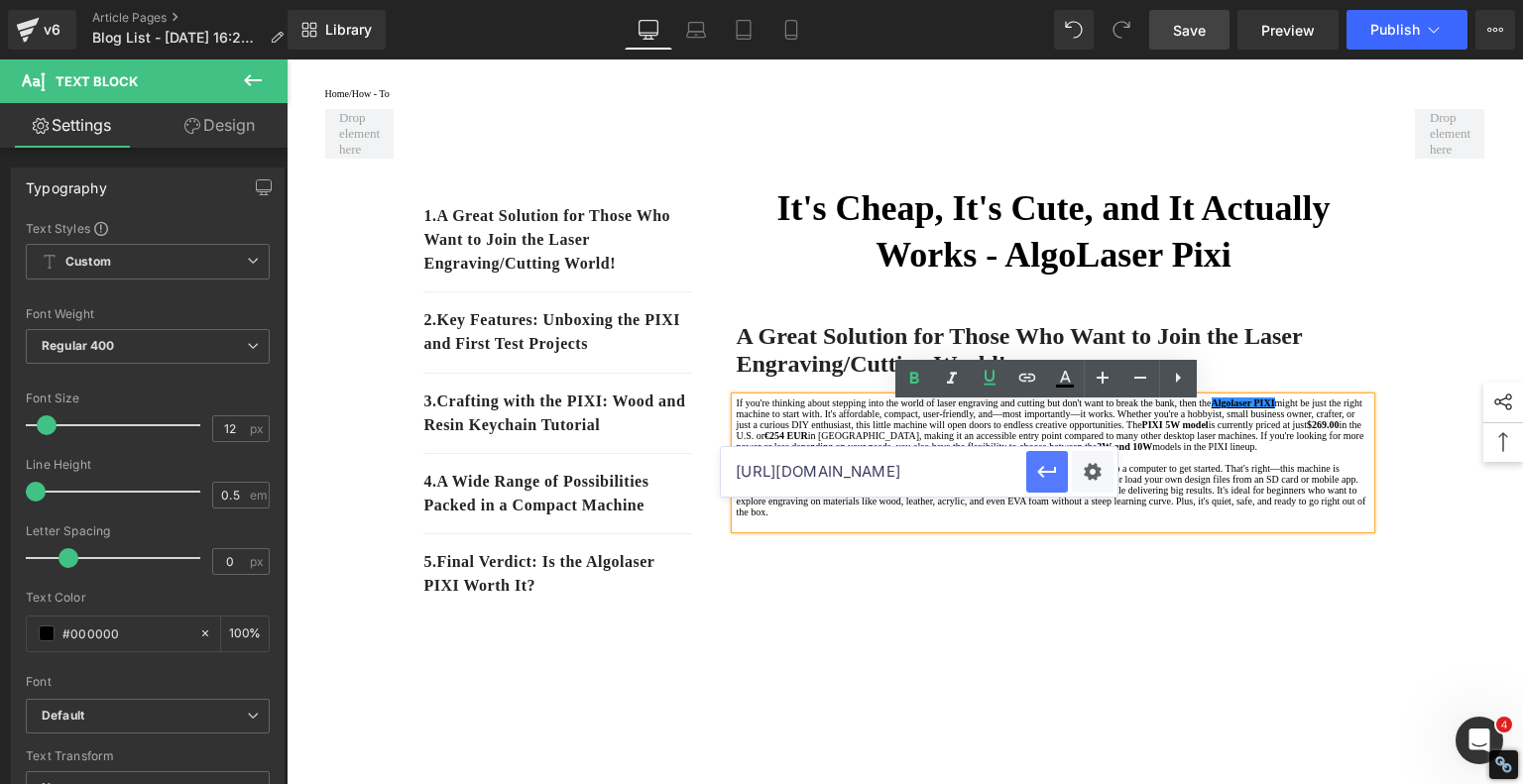 scroll, scrollTop: 0, scrollLeft: 335, axis: horizontal 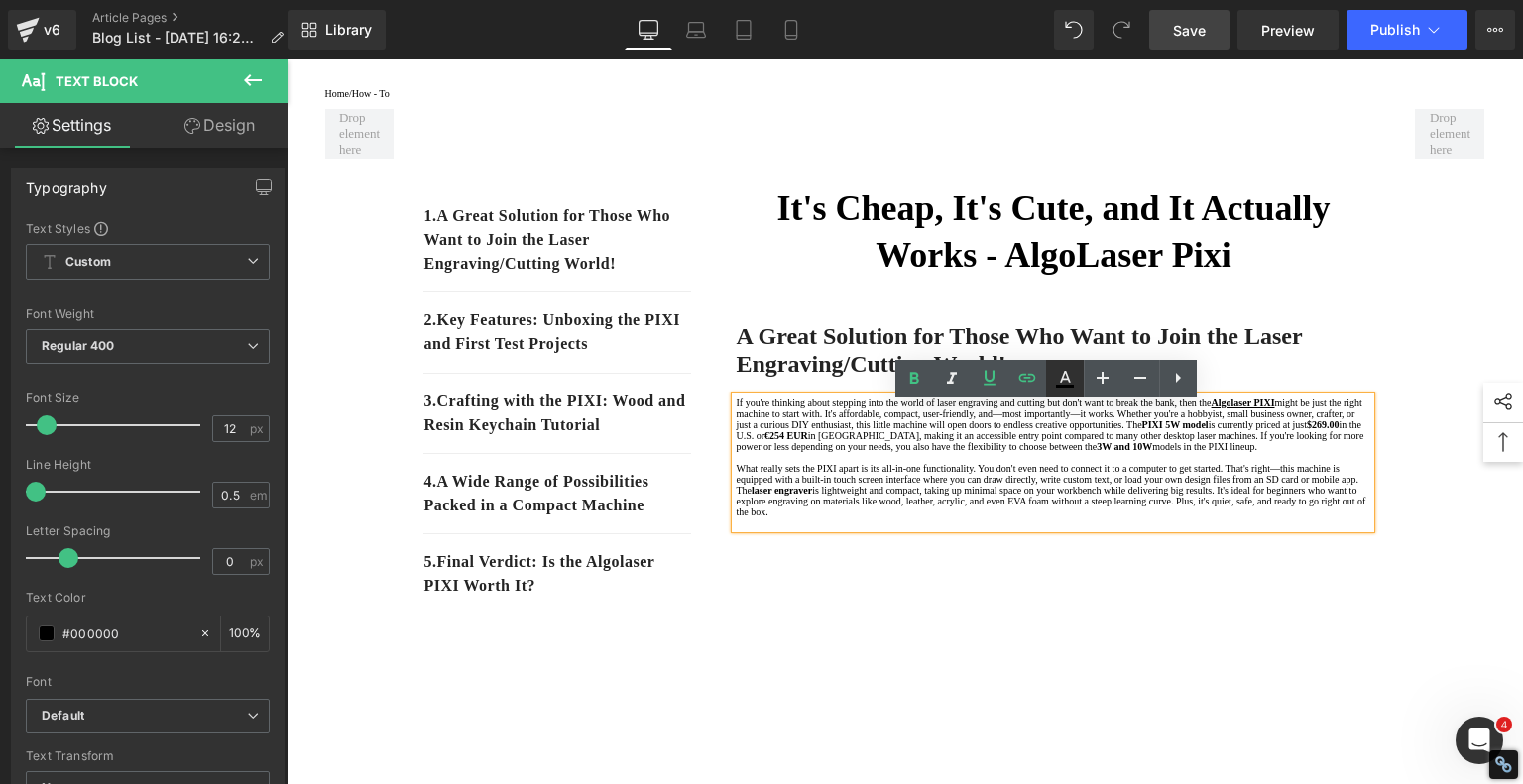 click 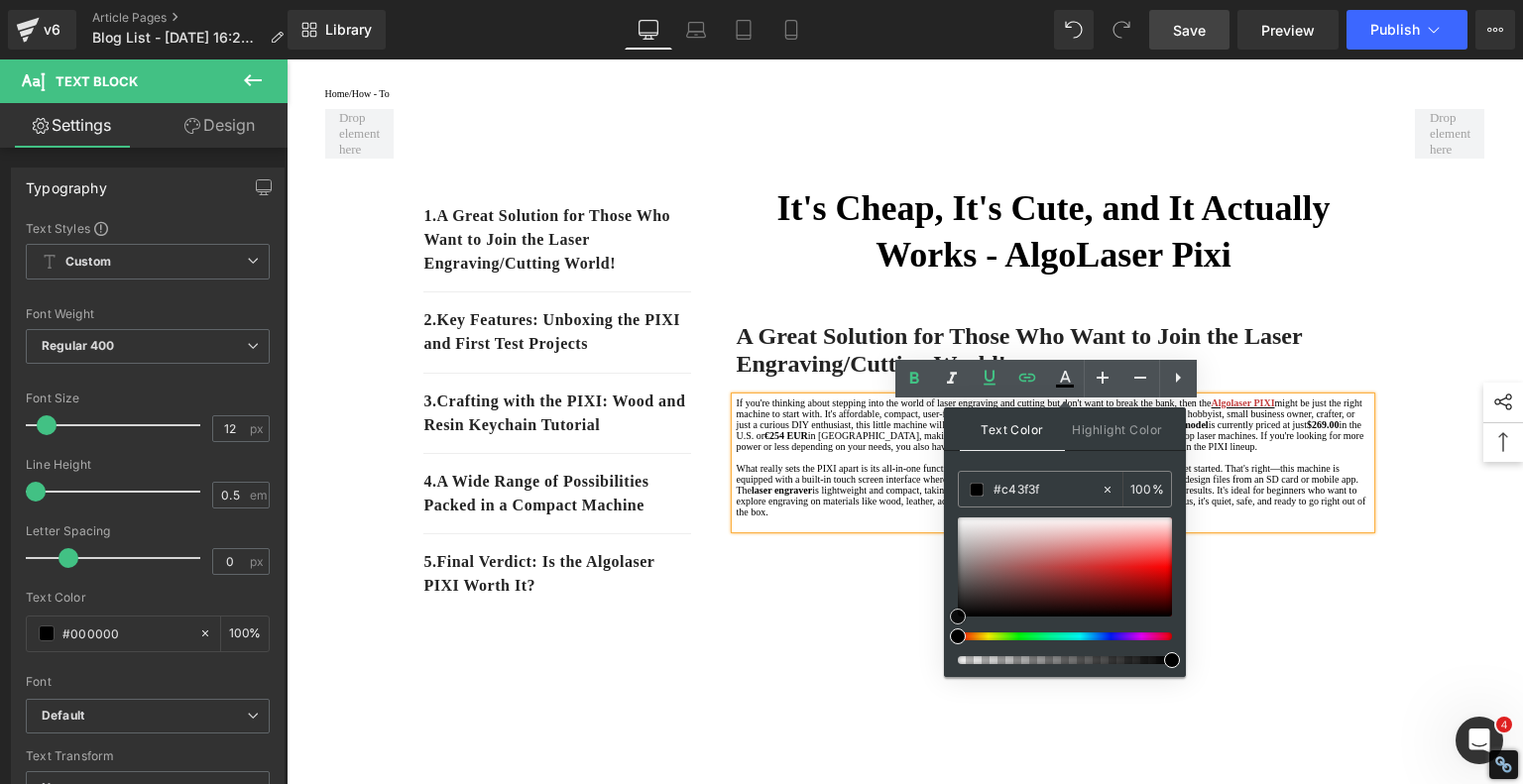 drag, startPoint x: 1072, startPoint y: 566, endPoint x: 1032, endPoint y: 573, distance: 40.60788 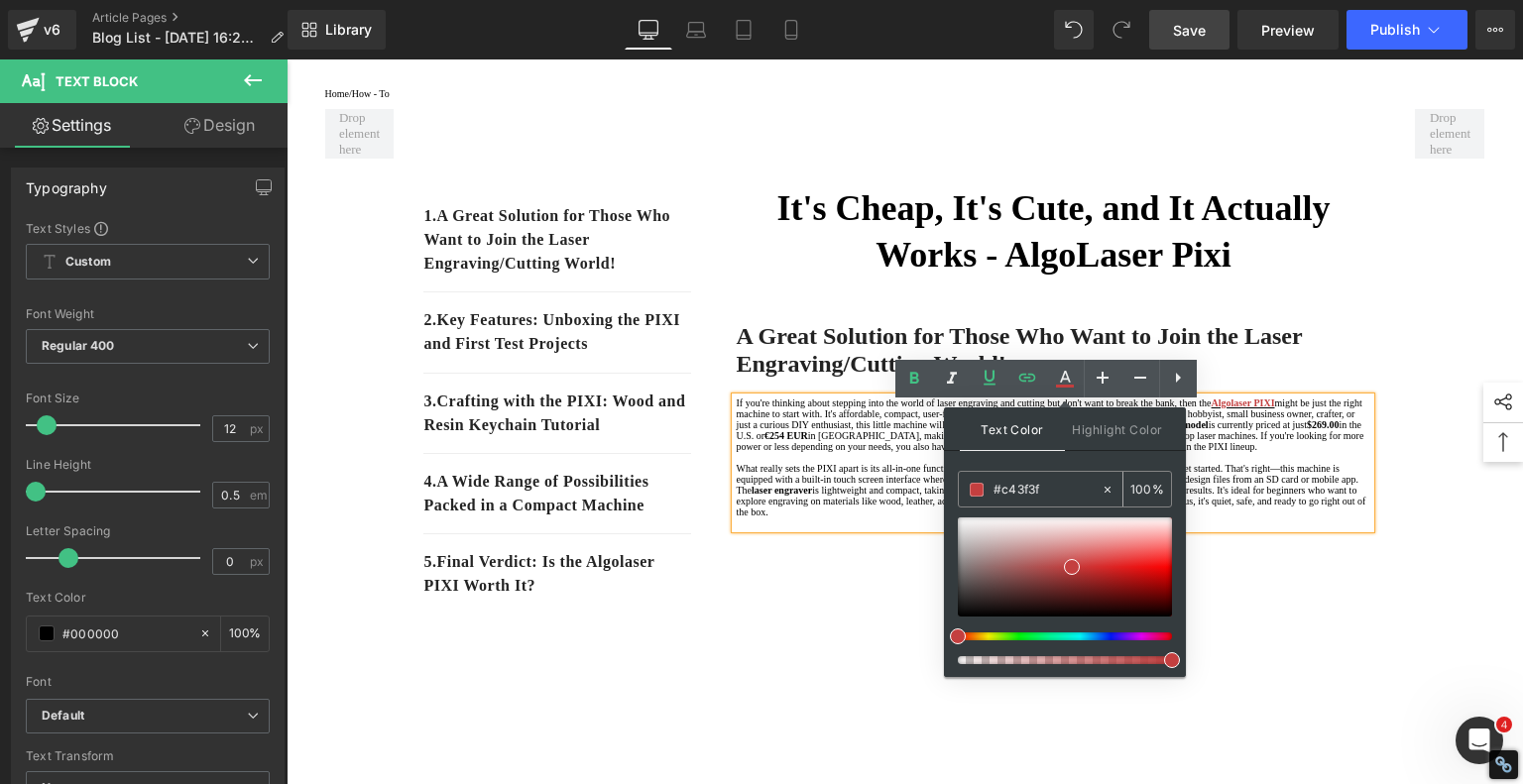 click on "#c43f3f" at bounding box center [1047, 490] 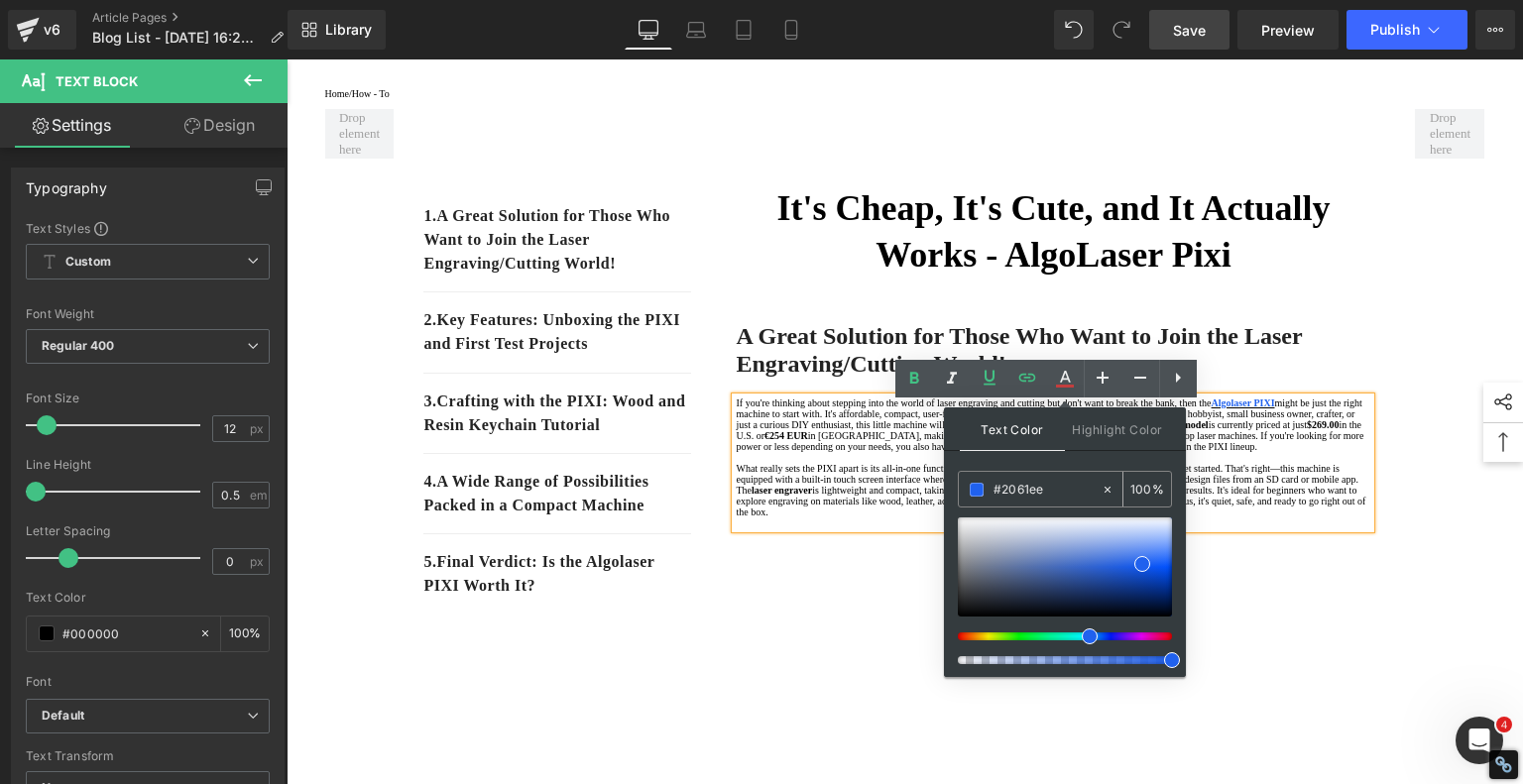 click at bounding box center [977, 490] 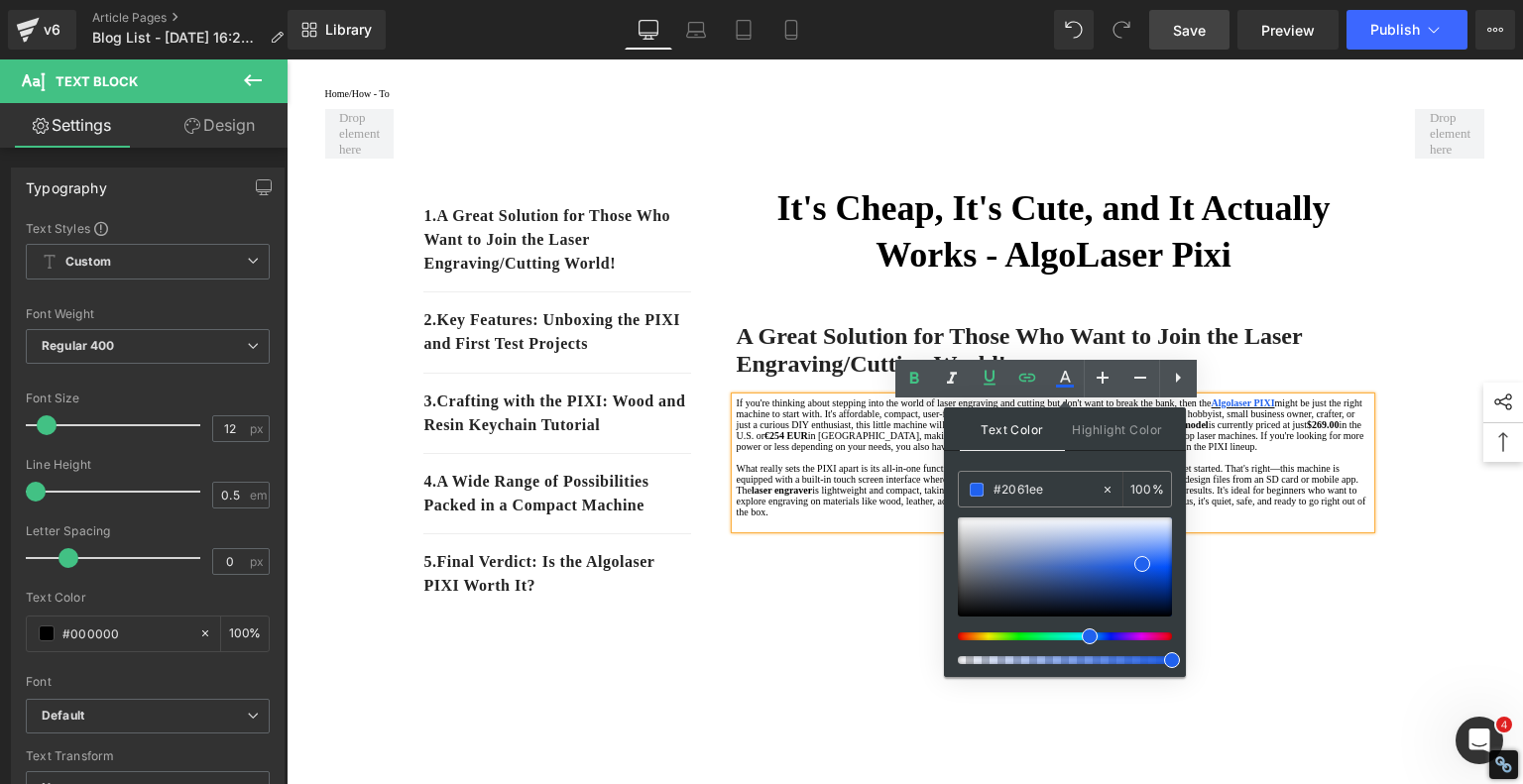 click on "1.  A Great Solution for Those Who Want to Join the Laser Engraving/Cutting World! Text Block         2.  Key Features: Unboxing the PIXI and First Test Projects Text Block         3.  Crafting with the PIXI: Wood and Resin Keychain Tutorial Text Block         4.  A Wide Range of Possibilities Packed in a Compact Machine Text Block         5.  Final Verdict: Is the Algolaser PIXI Worth It? Text Block         Row         It's Cheap, It's Cute, and It Actually Works - AlgoLaser Pixi Heading         A Great Solution for Those Who Want to Join the Laser Engraving/Cutting World! Heading         If you're thinking about stepping into the world of laser engraving and cutting but don't want to break the bank, then the  Algolaser PIXI PIXI 5W model  is currently priced at just  $269.00  in the U.S. or  €254 EUR 3W and 10W  models in the PIXI lineup.
laser engraver Text Block
Youtube
Sale Off" at bounding box center [905, 1203] 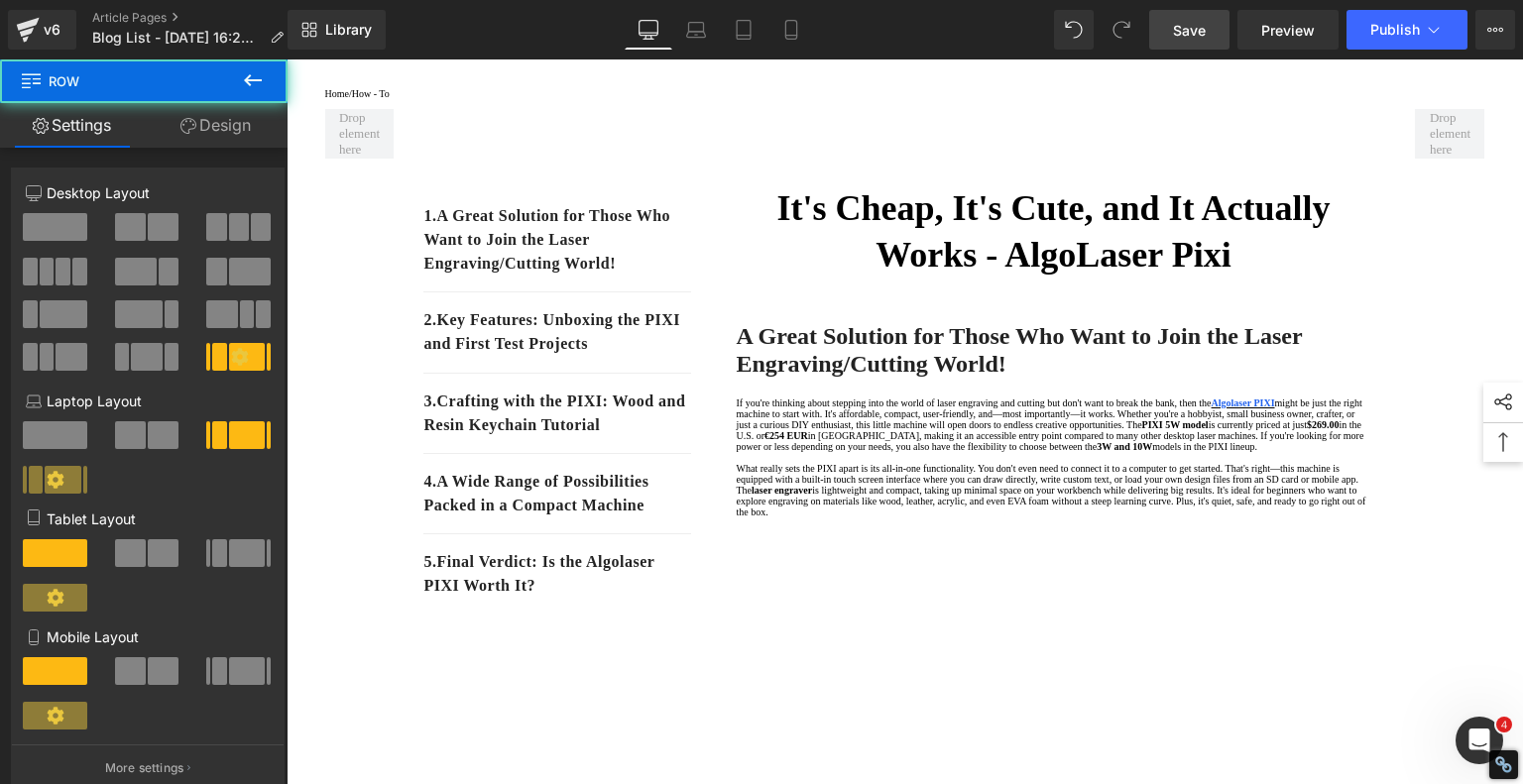 click on "Save" at bounding box center [1189, 30] 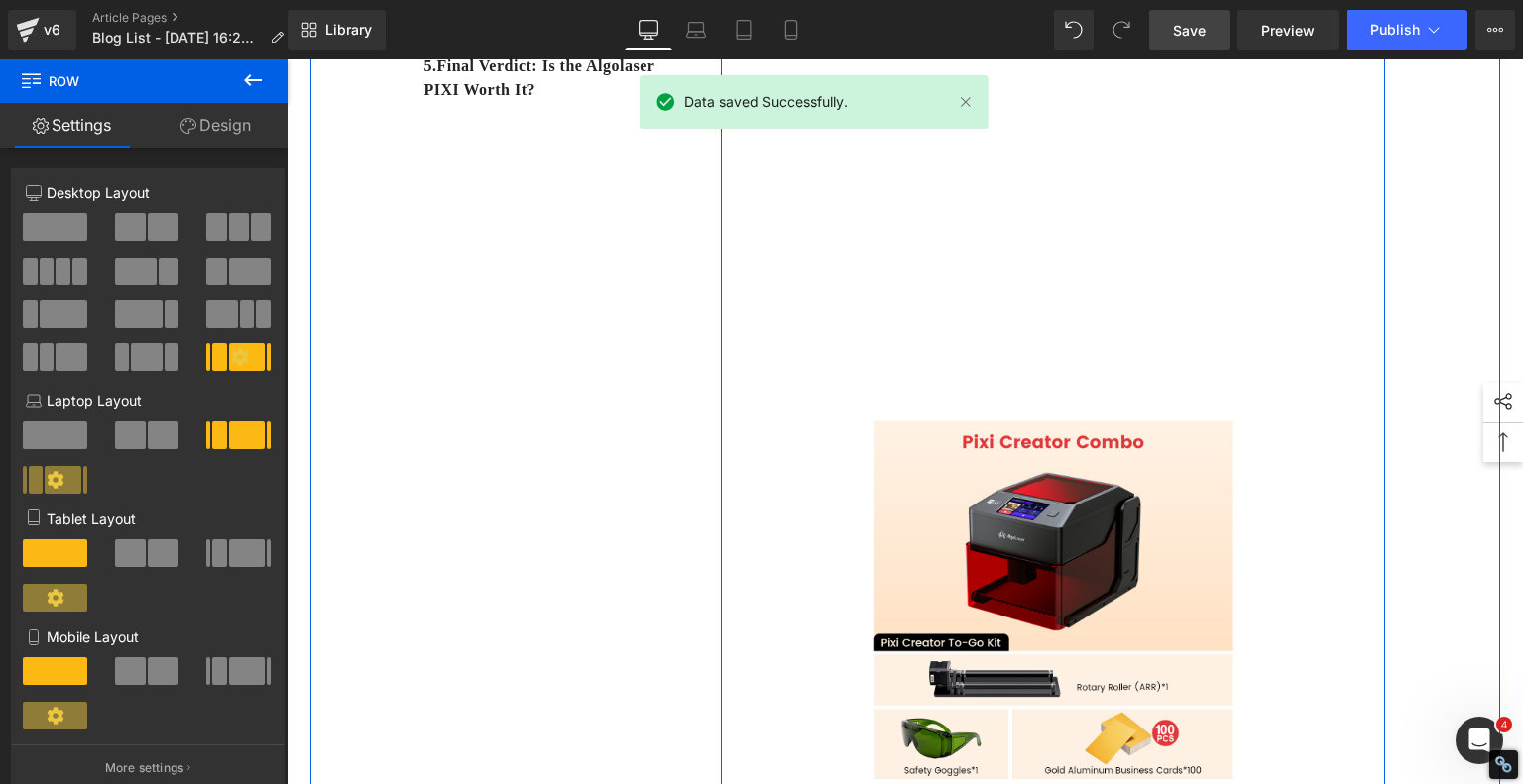 scroll, scrollTop: 991, scrollLeft: 0, axis: vertical 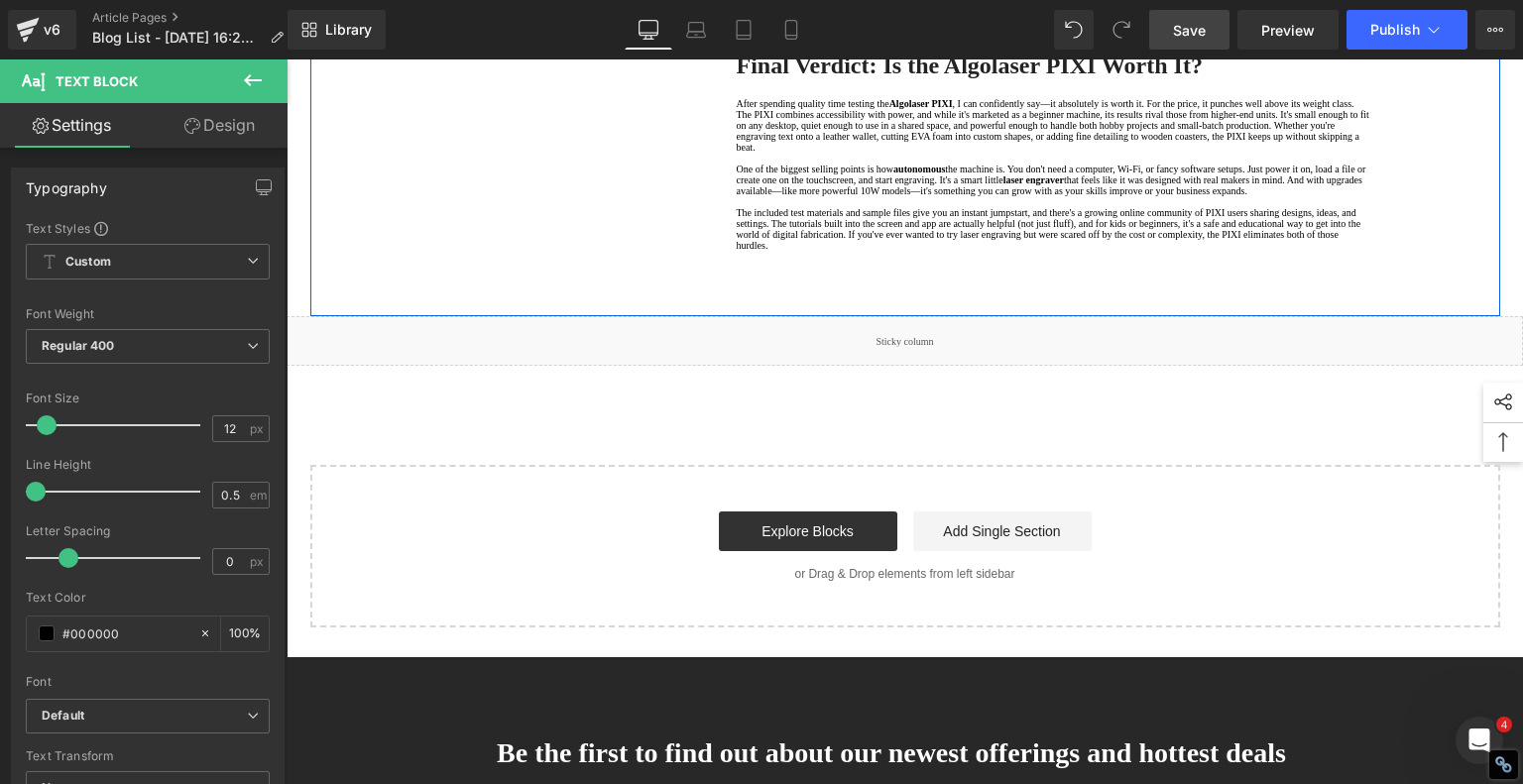 drag, startPoint x: 1079, startPoint y: 573, endPoint x: 1160, endPoint y: 573, distance: 81 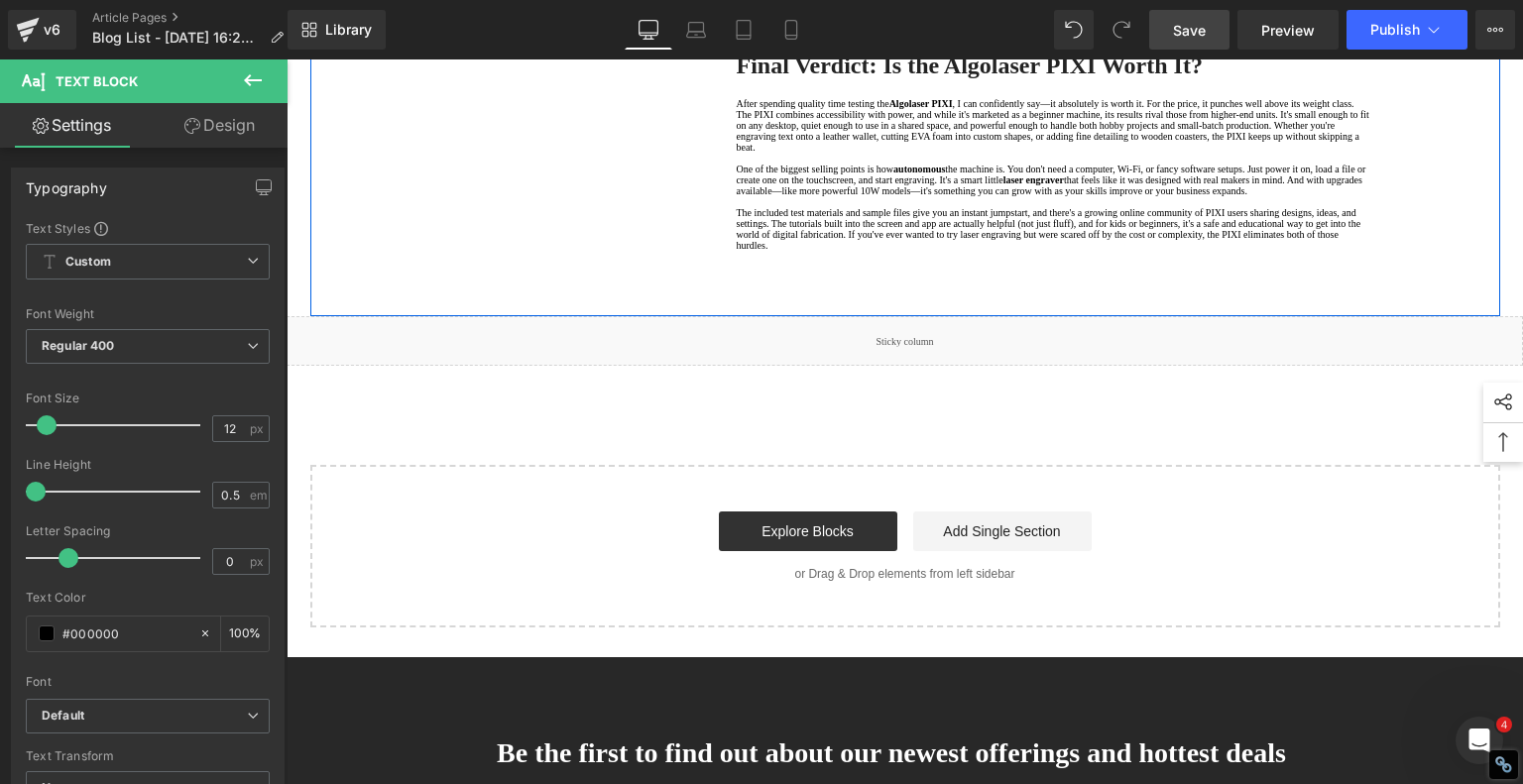 click on "Ultimately, the PIXI isn't just a starter machine—it's a platform to unleash your creativity. As your skills grow, so will your appreciation for how much this compact unit can do. From custom accessories to decor pieces and functional tools, you're limited only by your imagination. It's rare to find a  laser engraver  that's this approachable, affordable, and genuinely fun to use." at bounding box center (1053, -1) 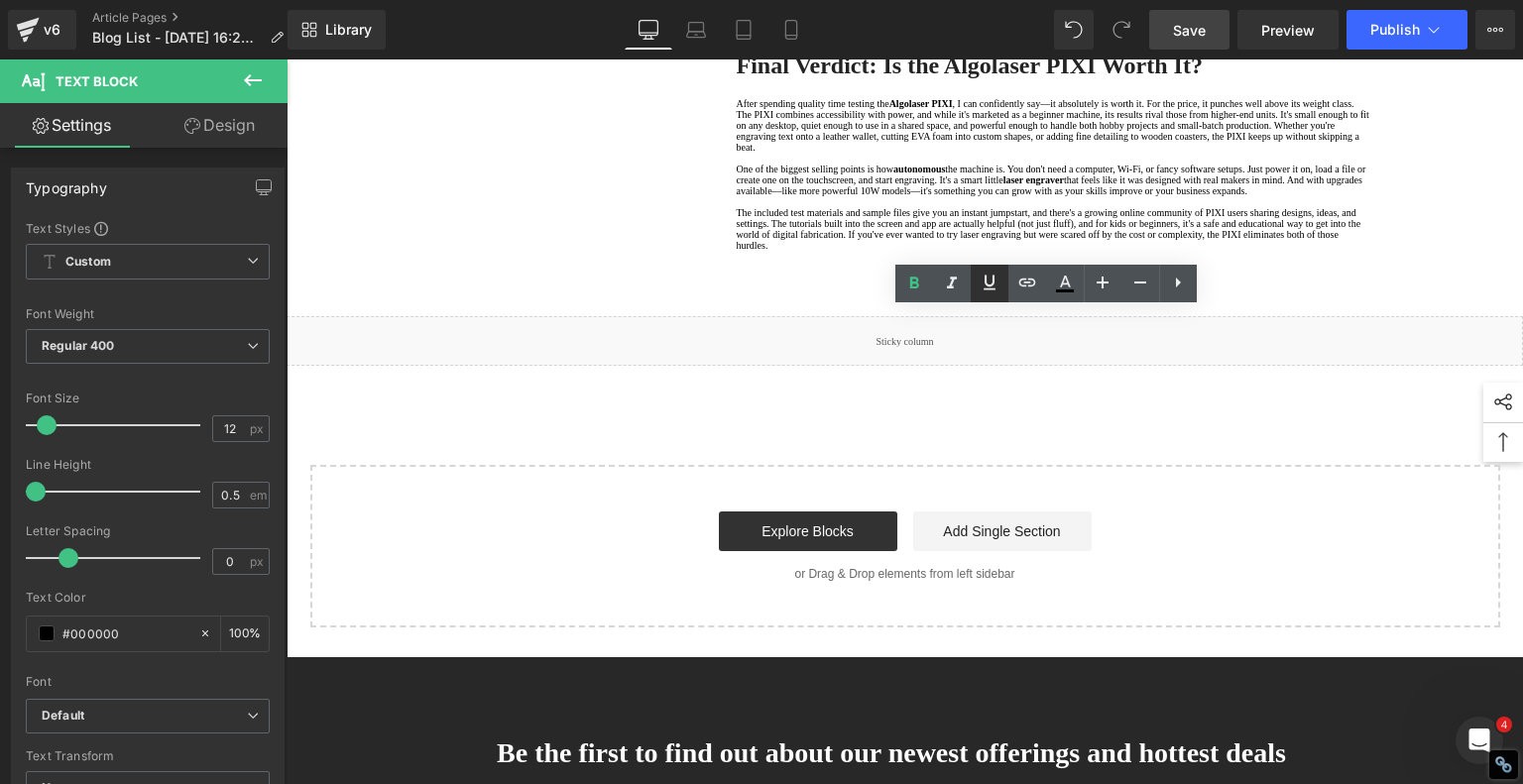 click 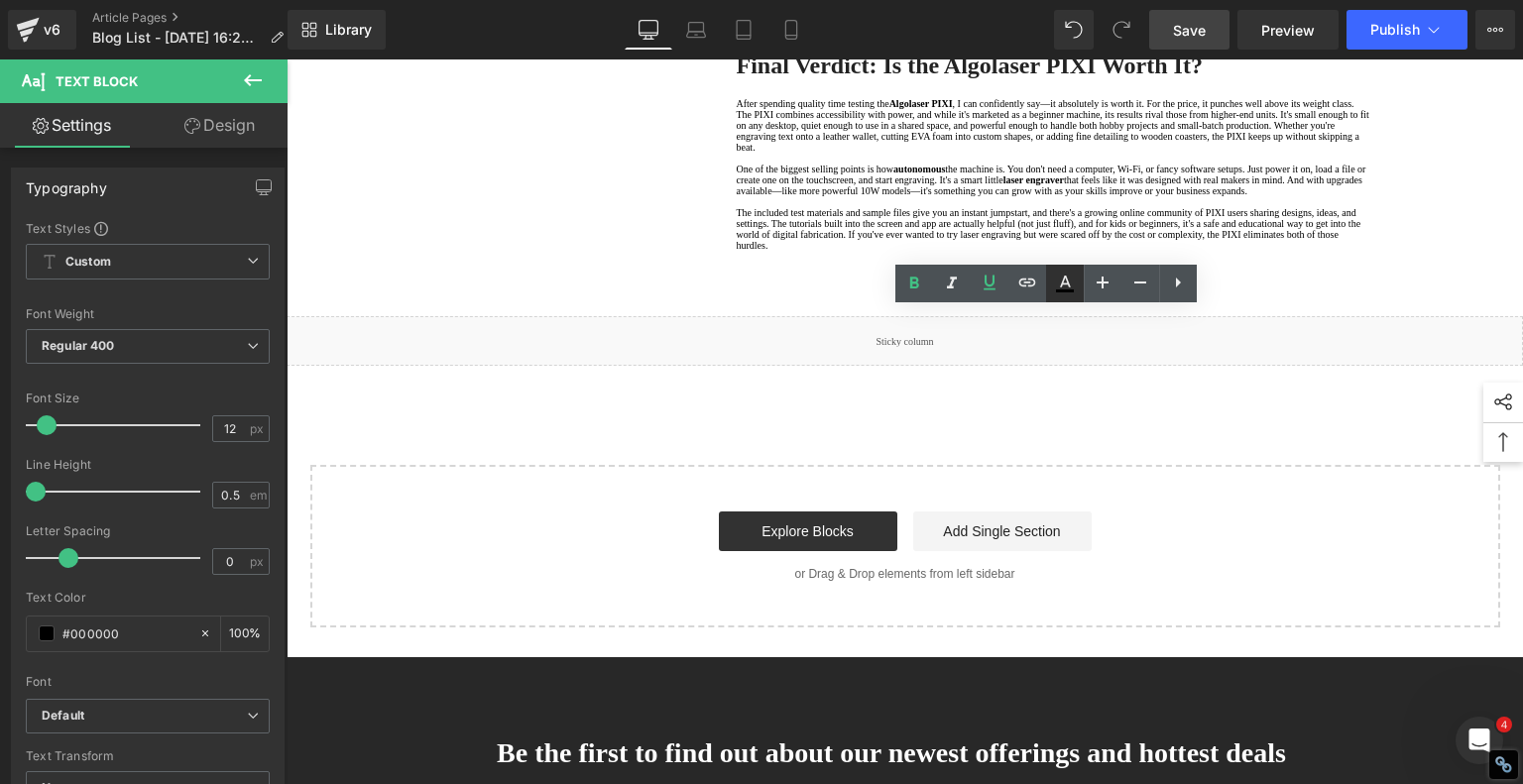 click 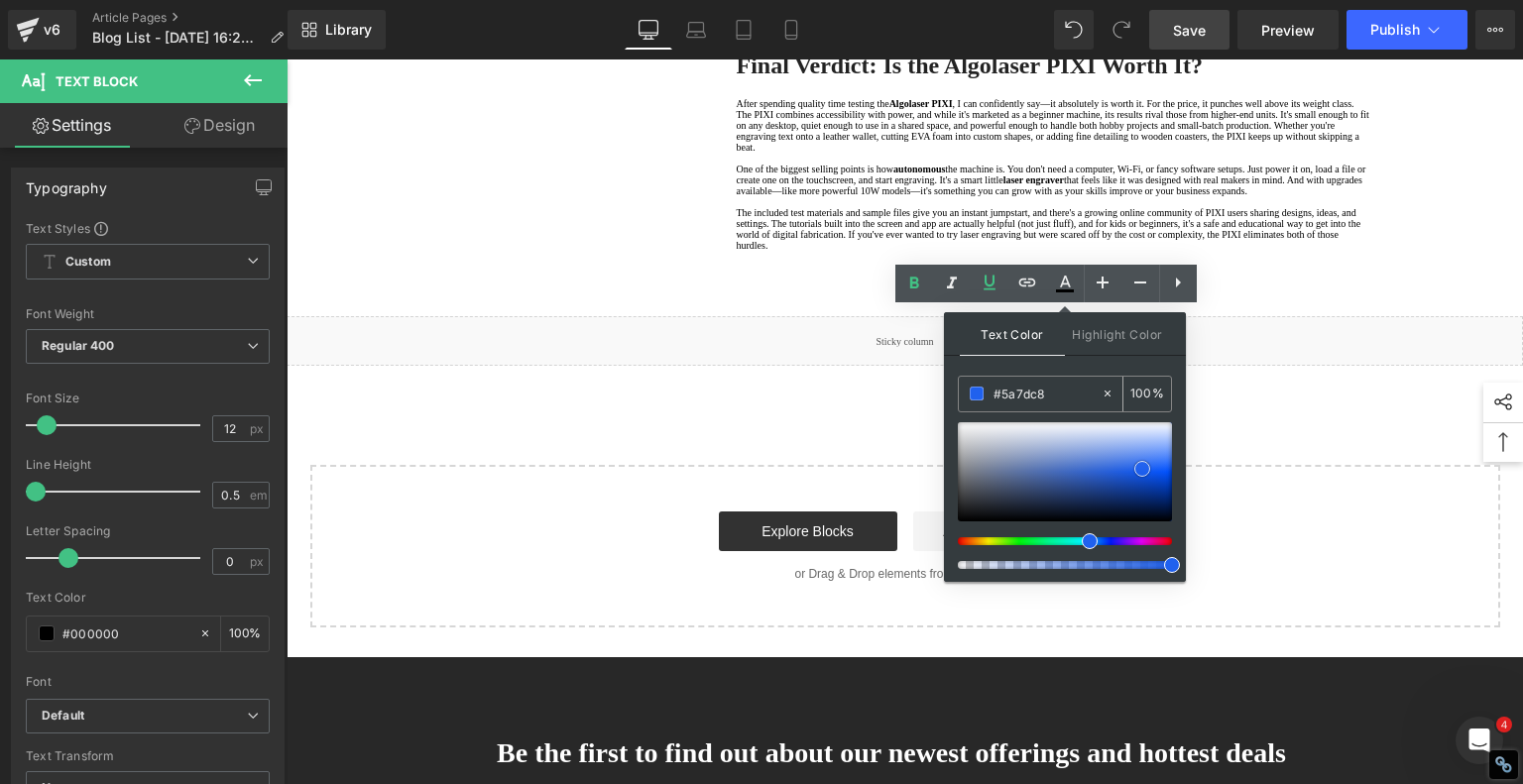 drag, startPoint x: 1065, startPoint y: 464, endPoint x: 1055, endPoint y: 408, distance: 56.88585 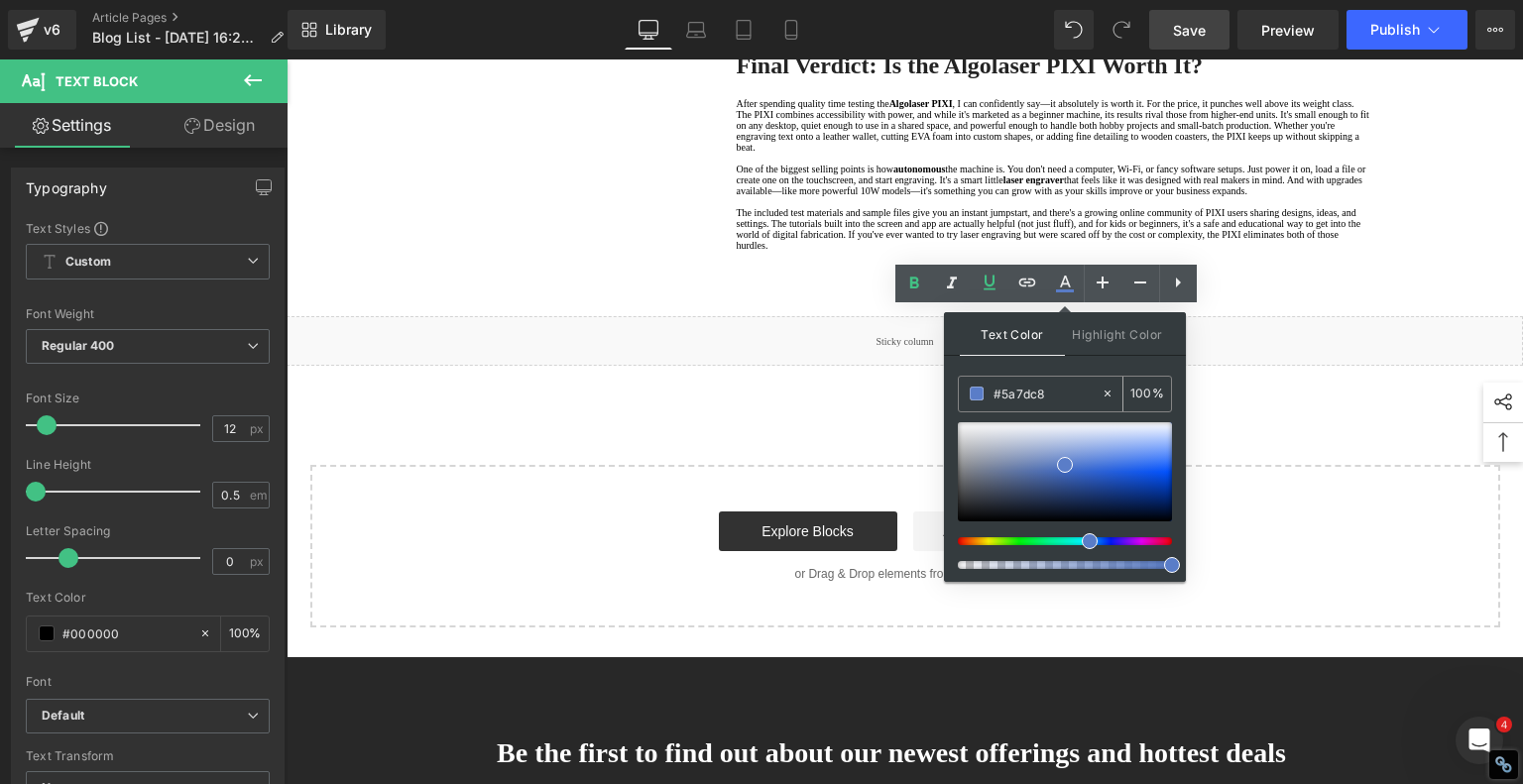 click on "#5a7dc8" at bounding box center (1047, 393) 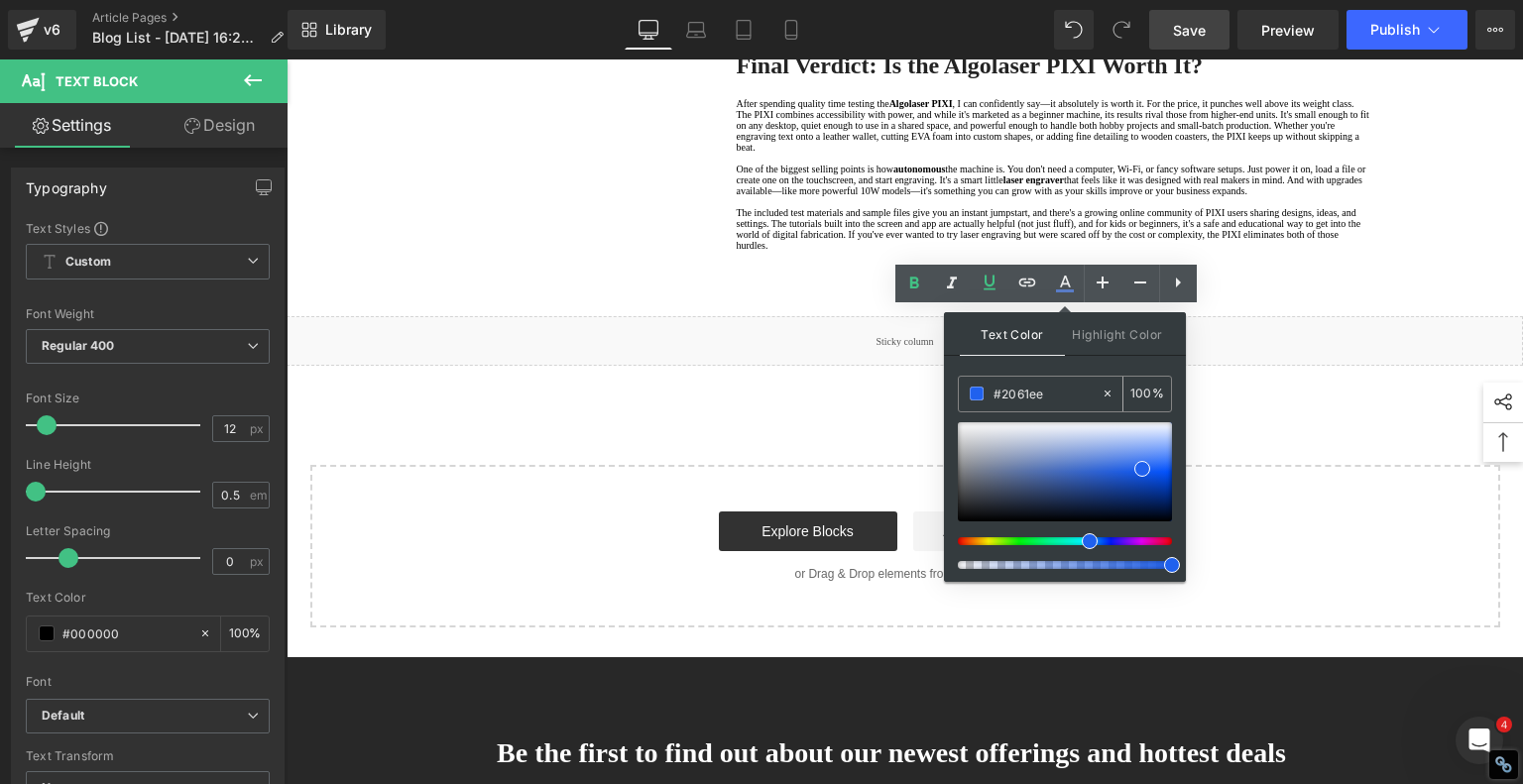 type on "#2061ee" 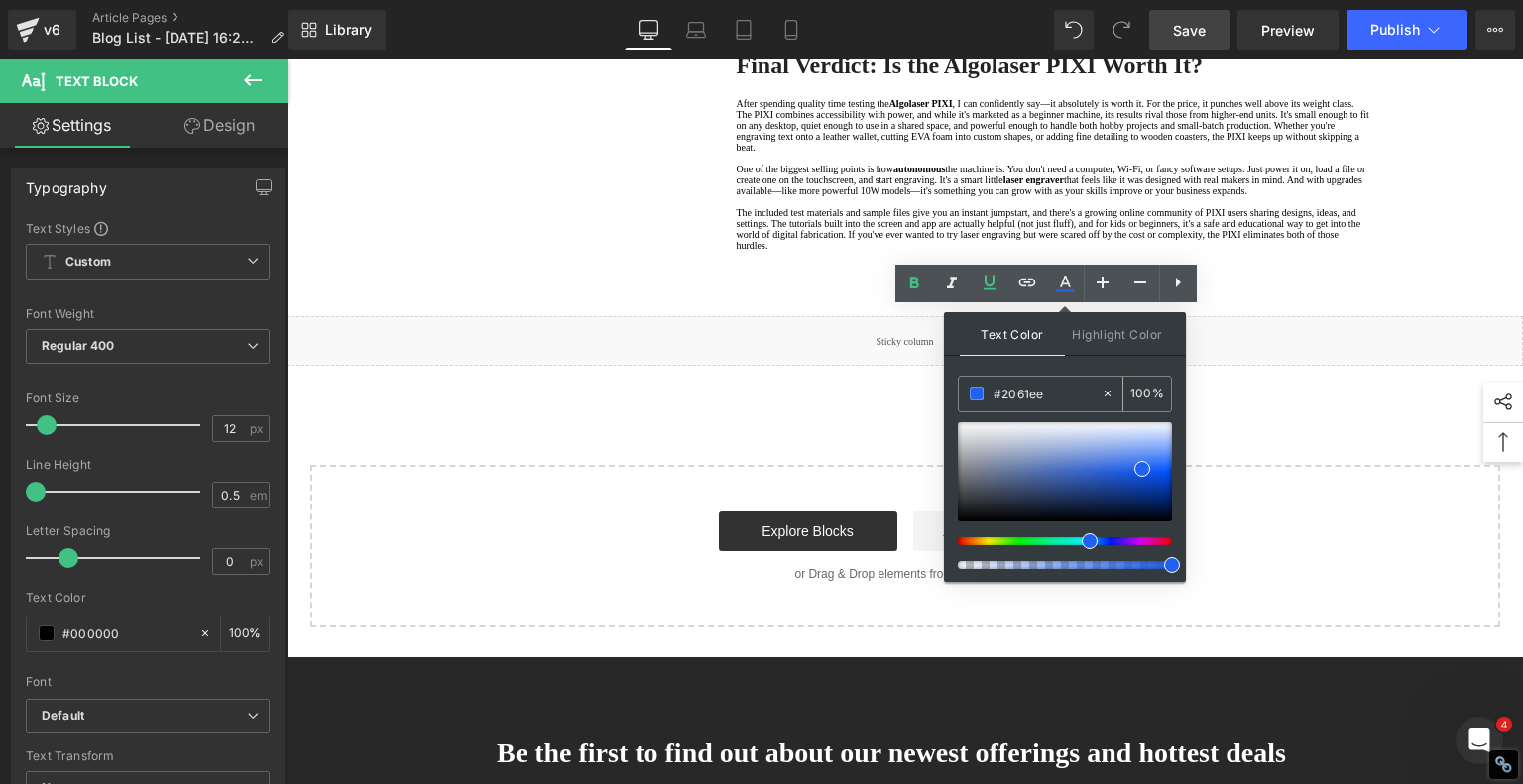 click at bounding box center [977, 393] 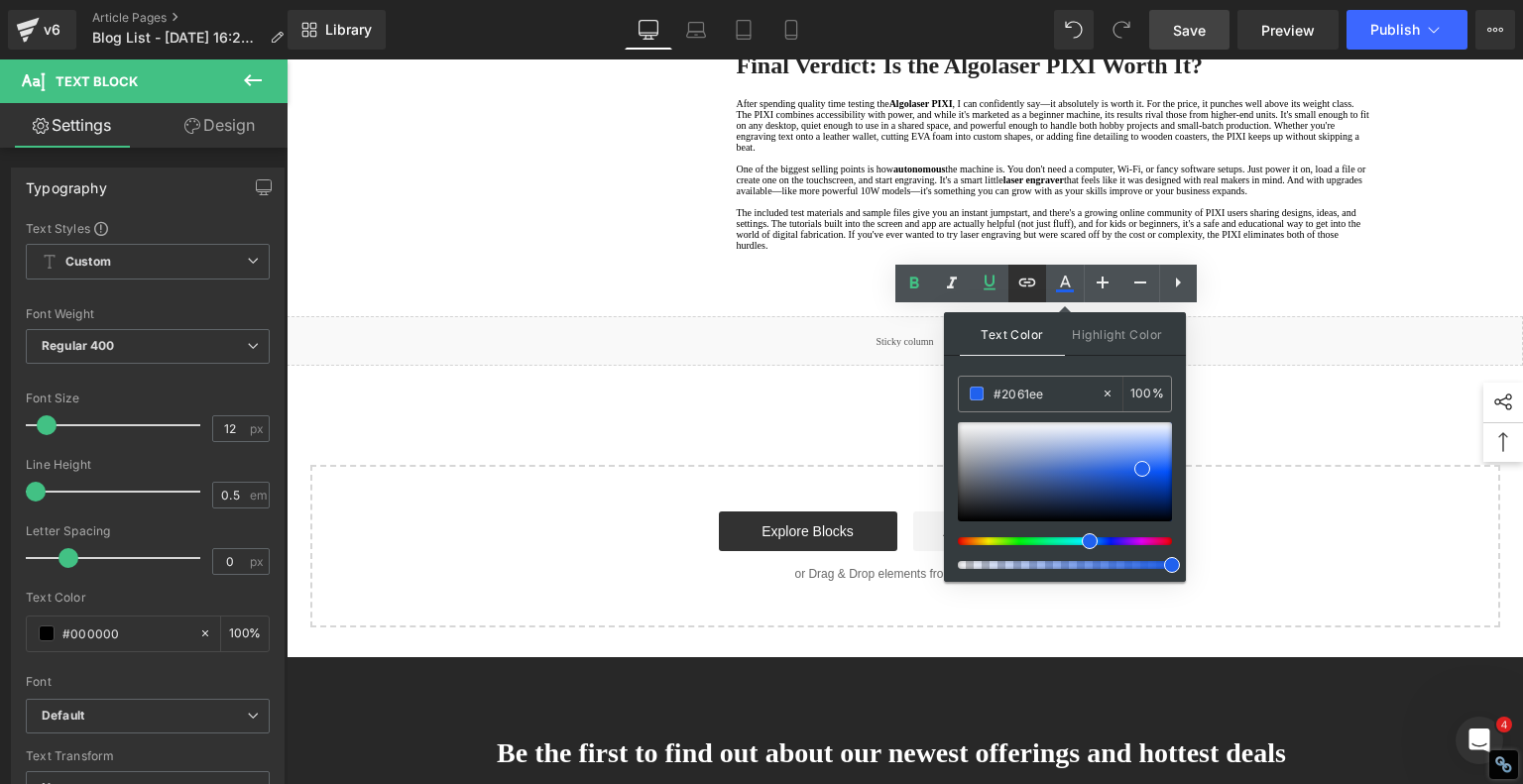 click 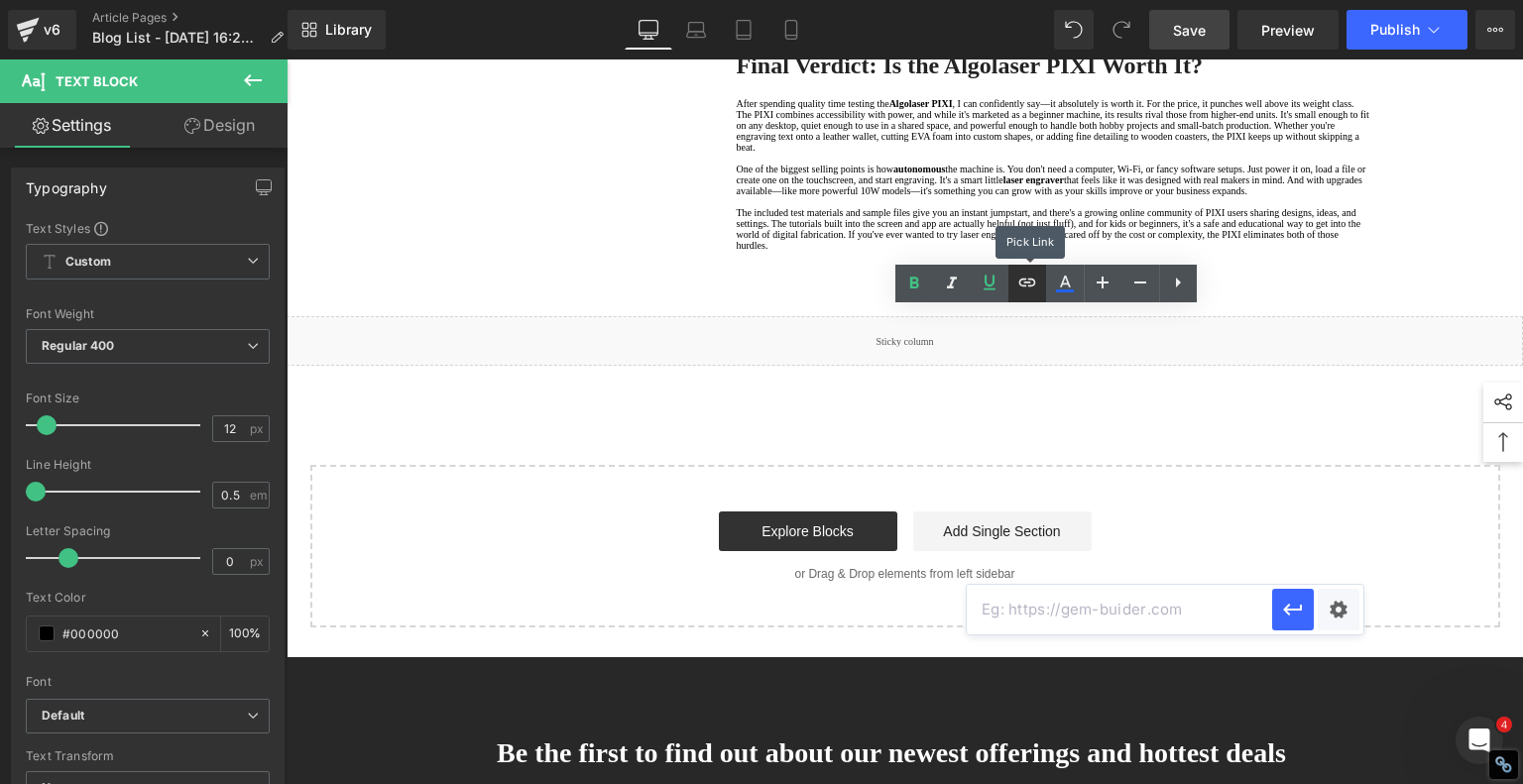 click 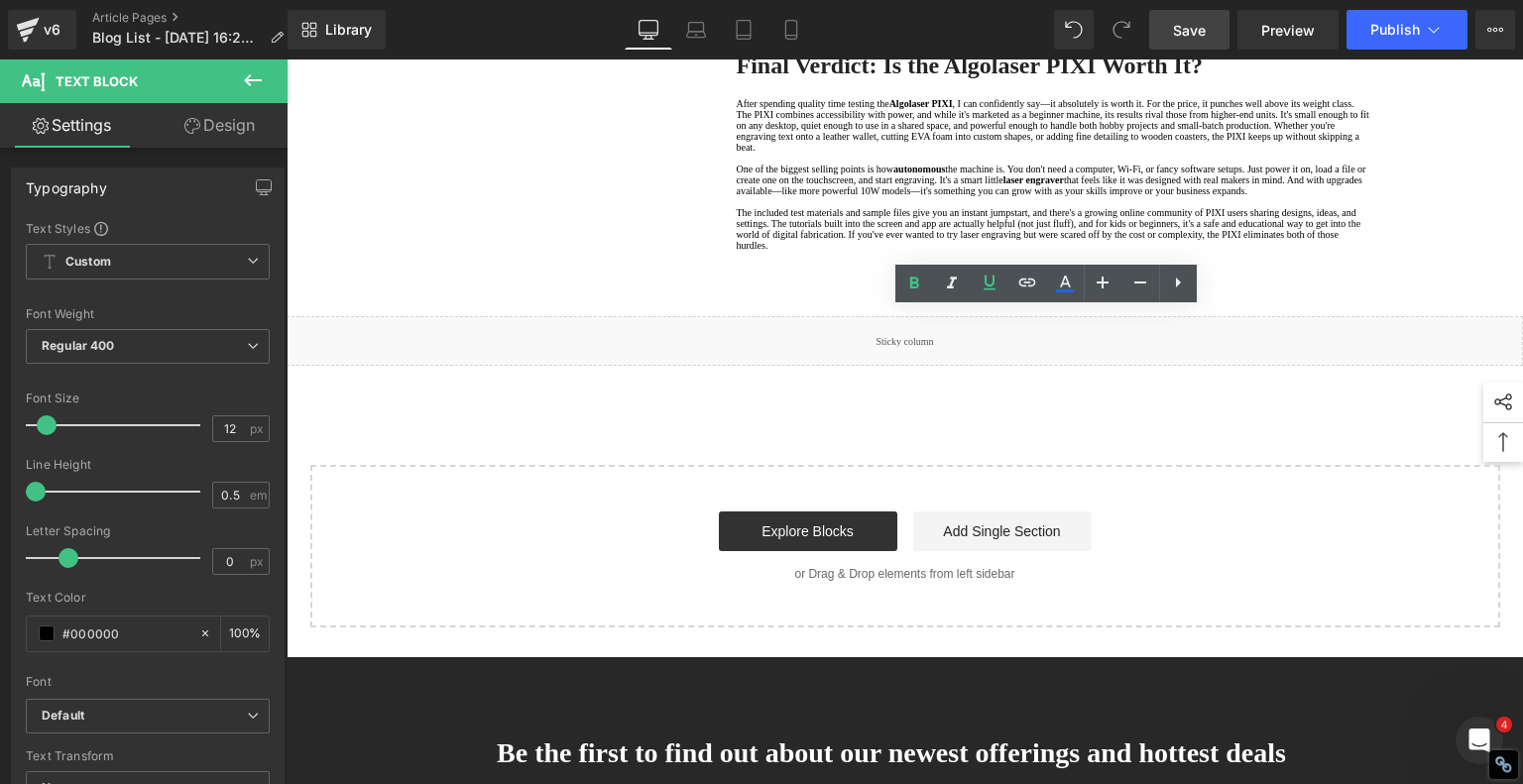 drag, startPoint x: 1444, startPoint y: 582, endPoint x: 1322, endPoint y: 583, distance: 122.0041 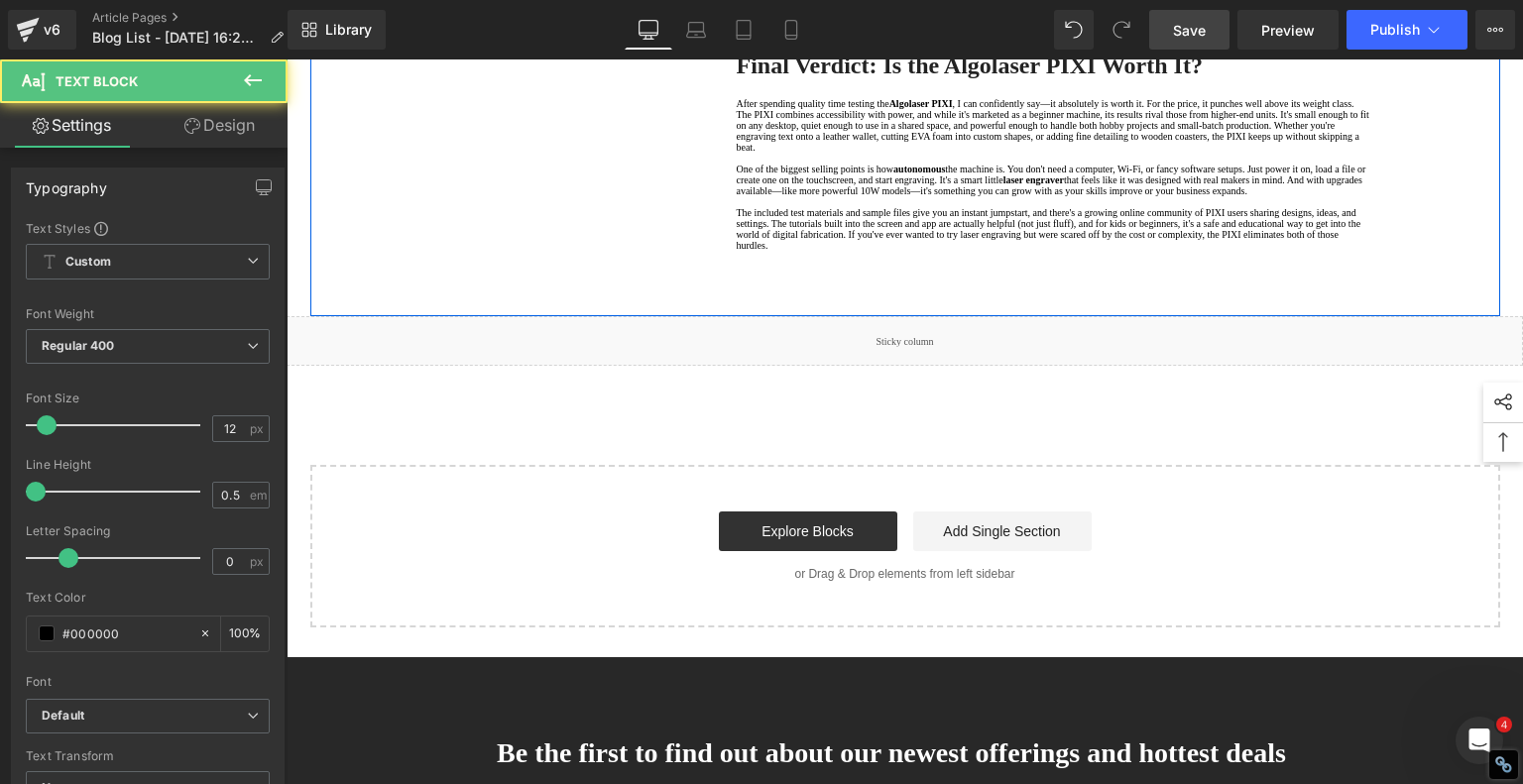 click on "that's this approachable, affordable, and genuinely fun to use." at bounding box center (895, 10) 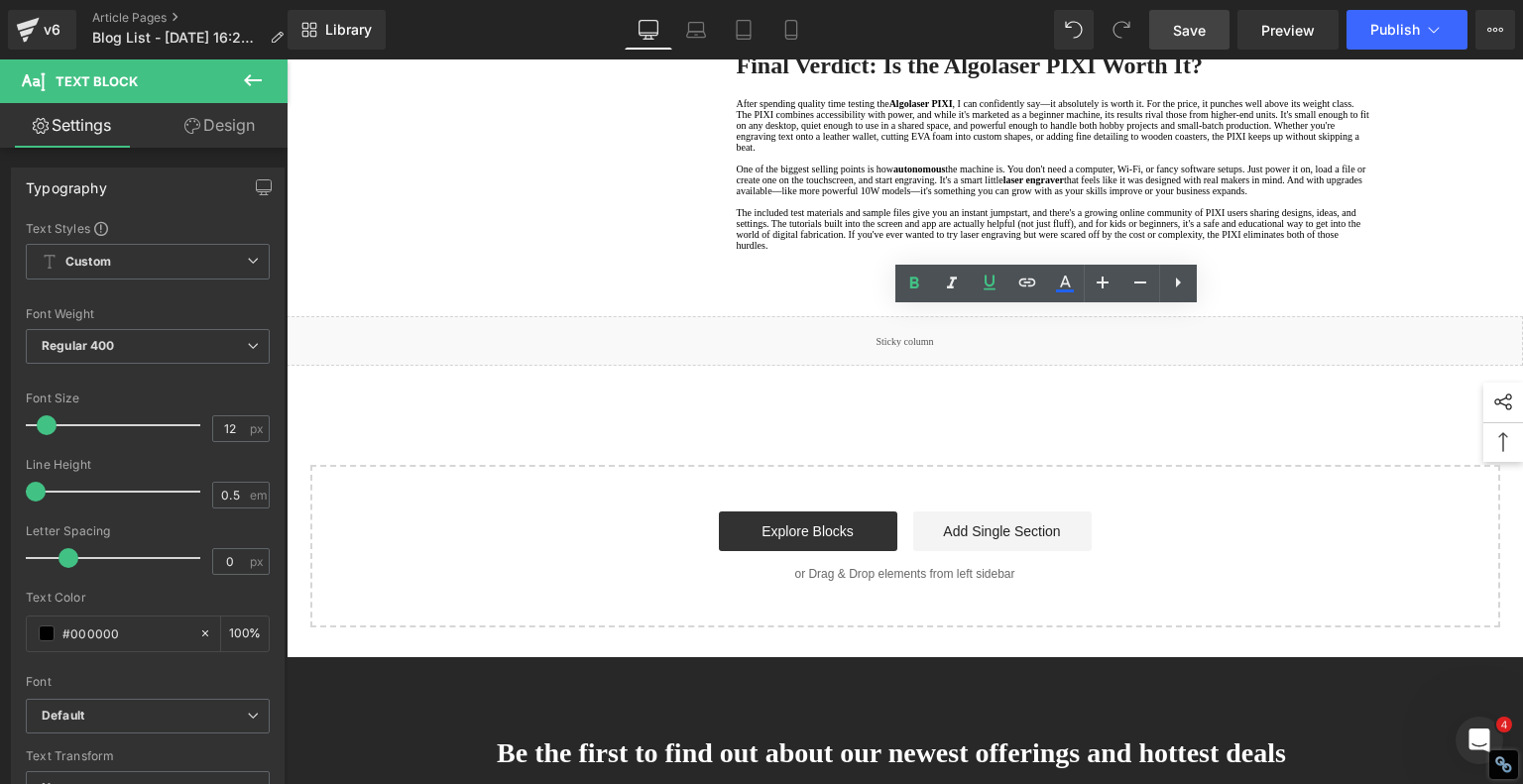 drag, startPoint x: 1162, startPoint y: 569, endPoint x: 1076, endPoint y: 564, distance: 86.14523 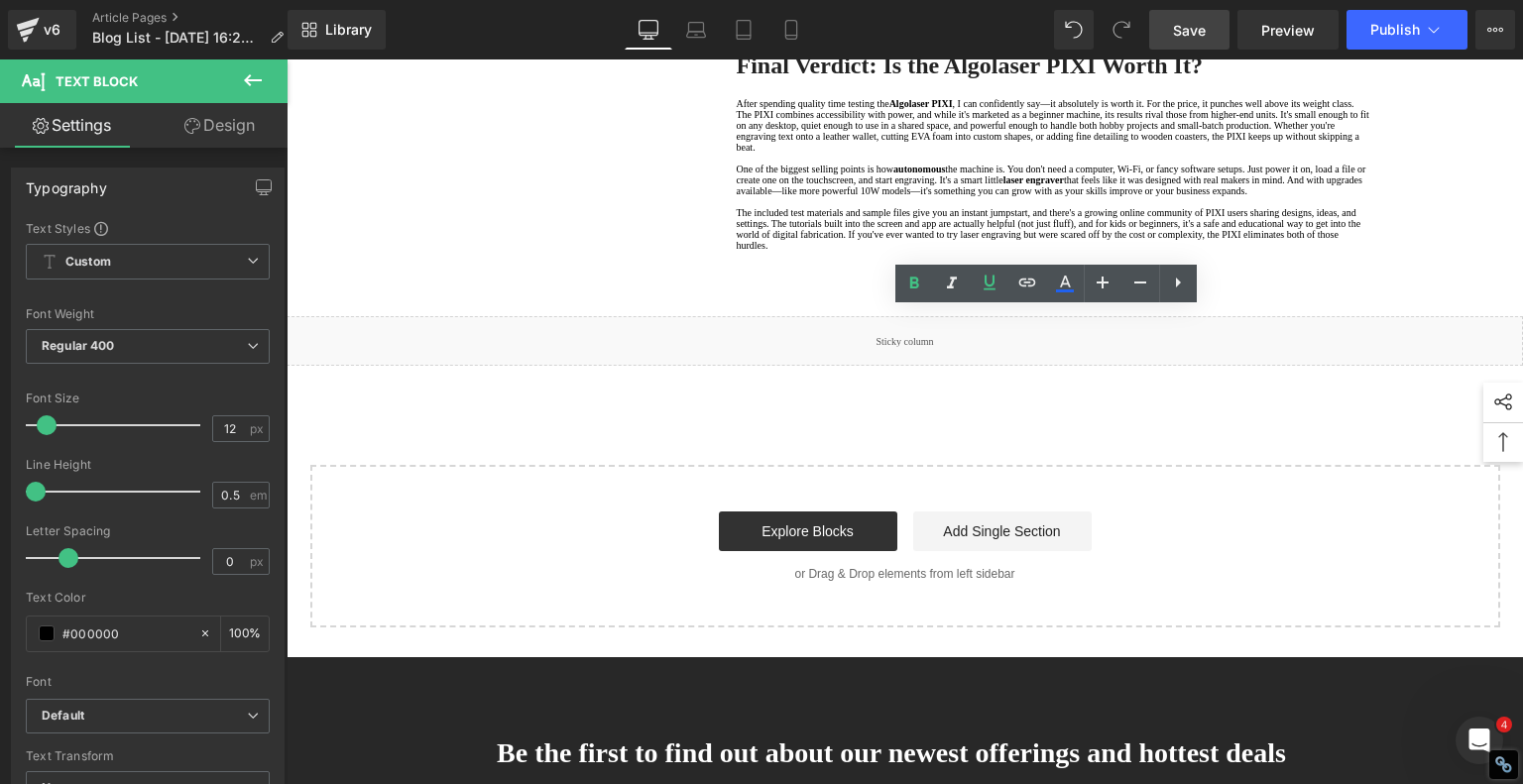 click on "Ultimately, the PIXI isn't just a starter machine—it's a platform to unleash your creativity. As your skills grow, so will your appreciation for how much this compact unit can do. From custom accessories to decor pieces and functional tools, you're limited only by your imagination. It's rare to find a  laser engraver  that's this approachable, affordable, and genuinely fun to use." at bounding box center (1053, -1) 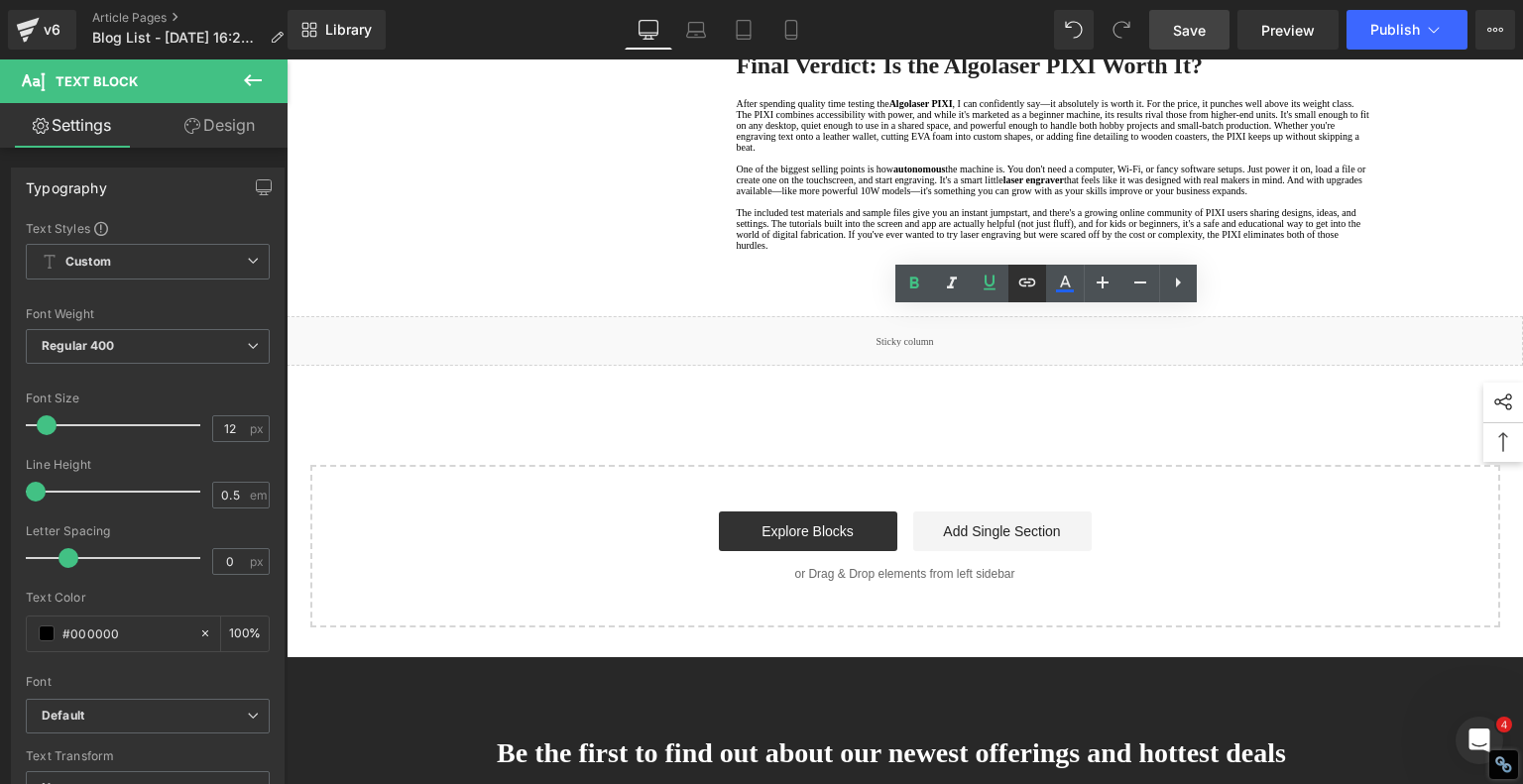 click 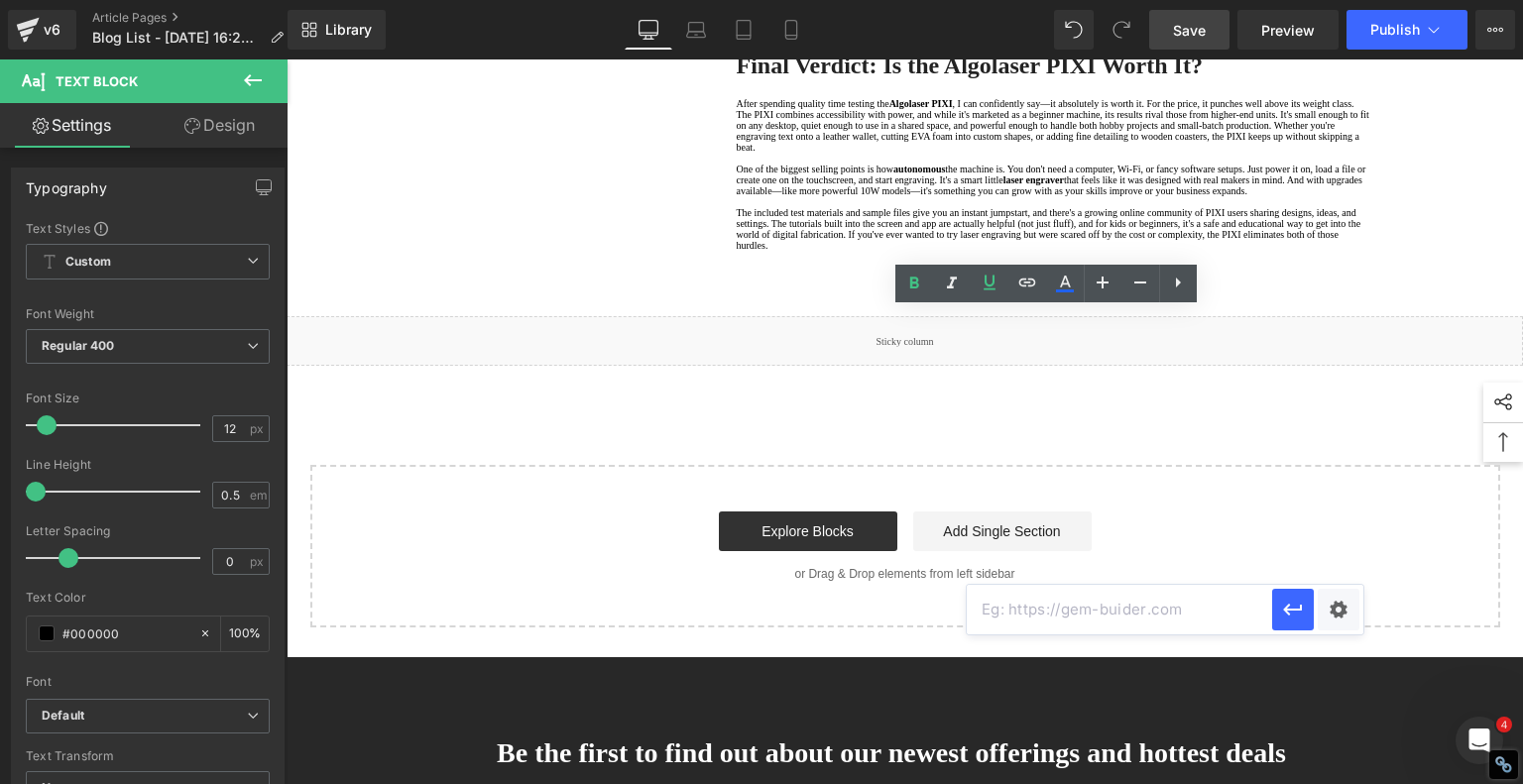 click at bounding box center [1119, 610] 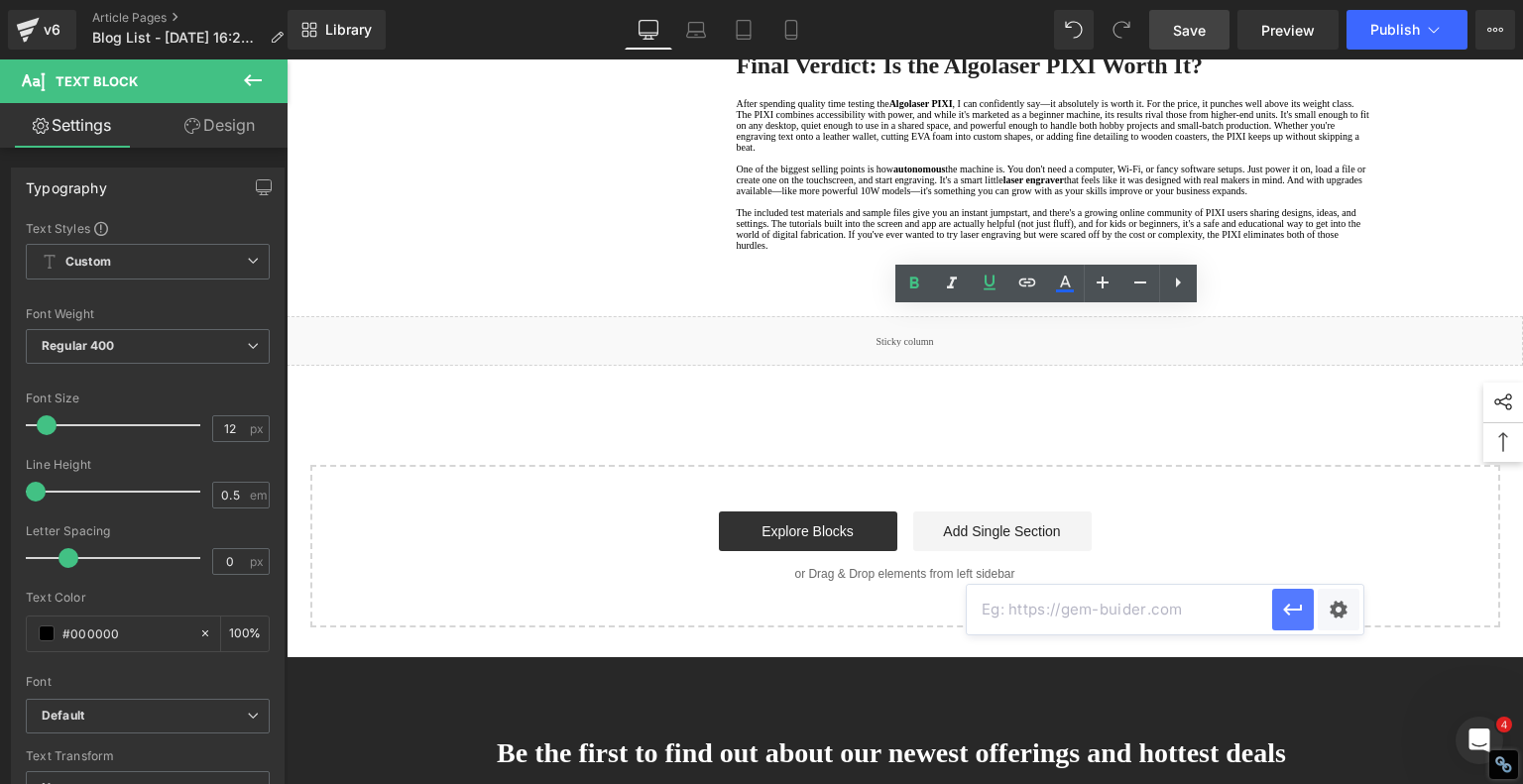 paste on "[URL][DOMAIN_NAME]" 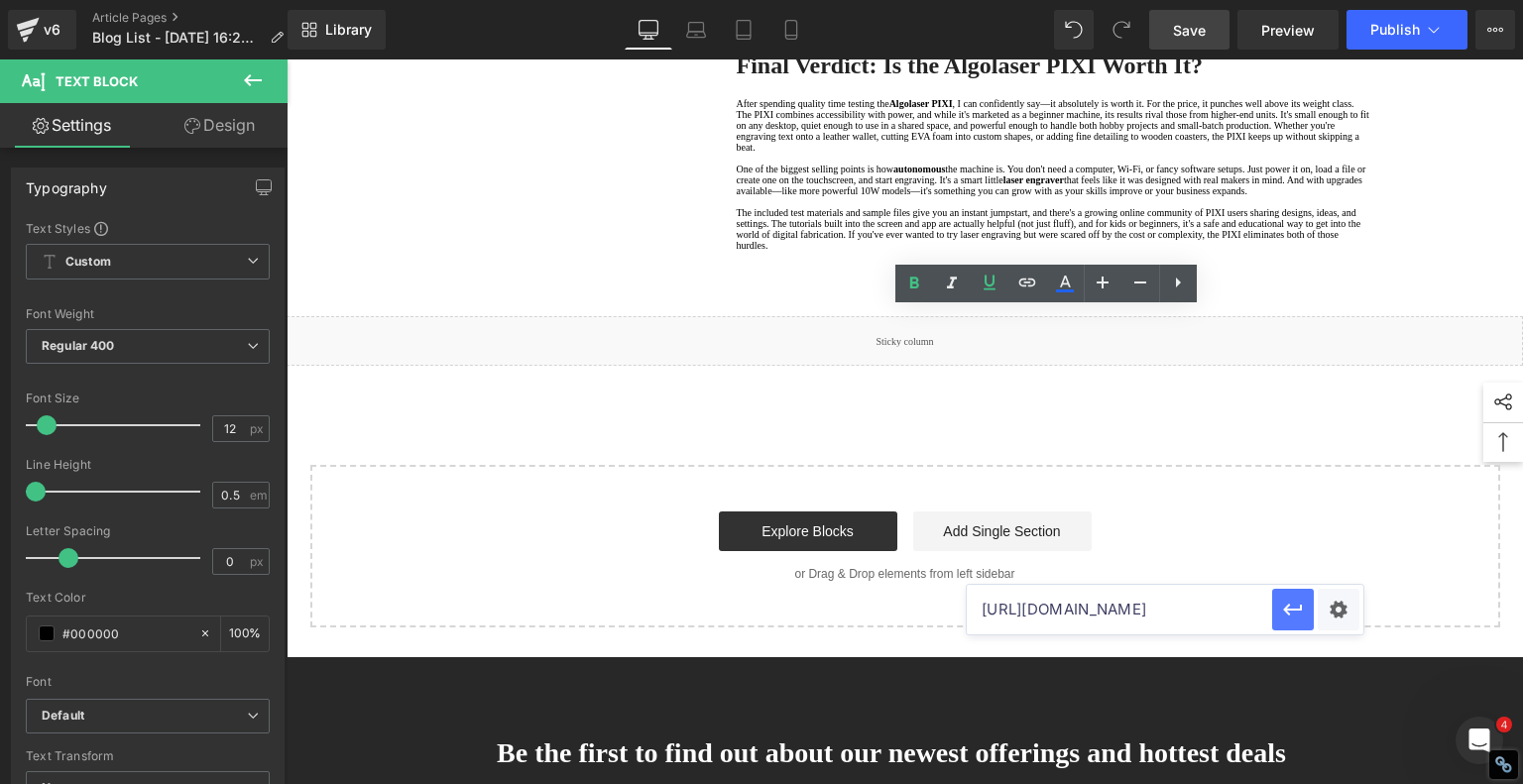 type on "[URL][DOMAIN_NAME]" 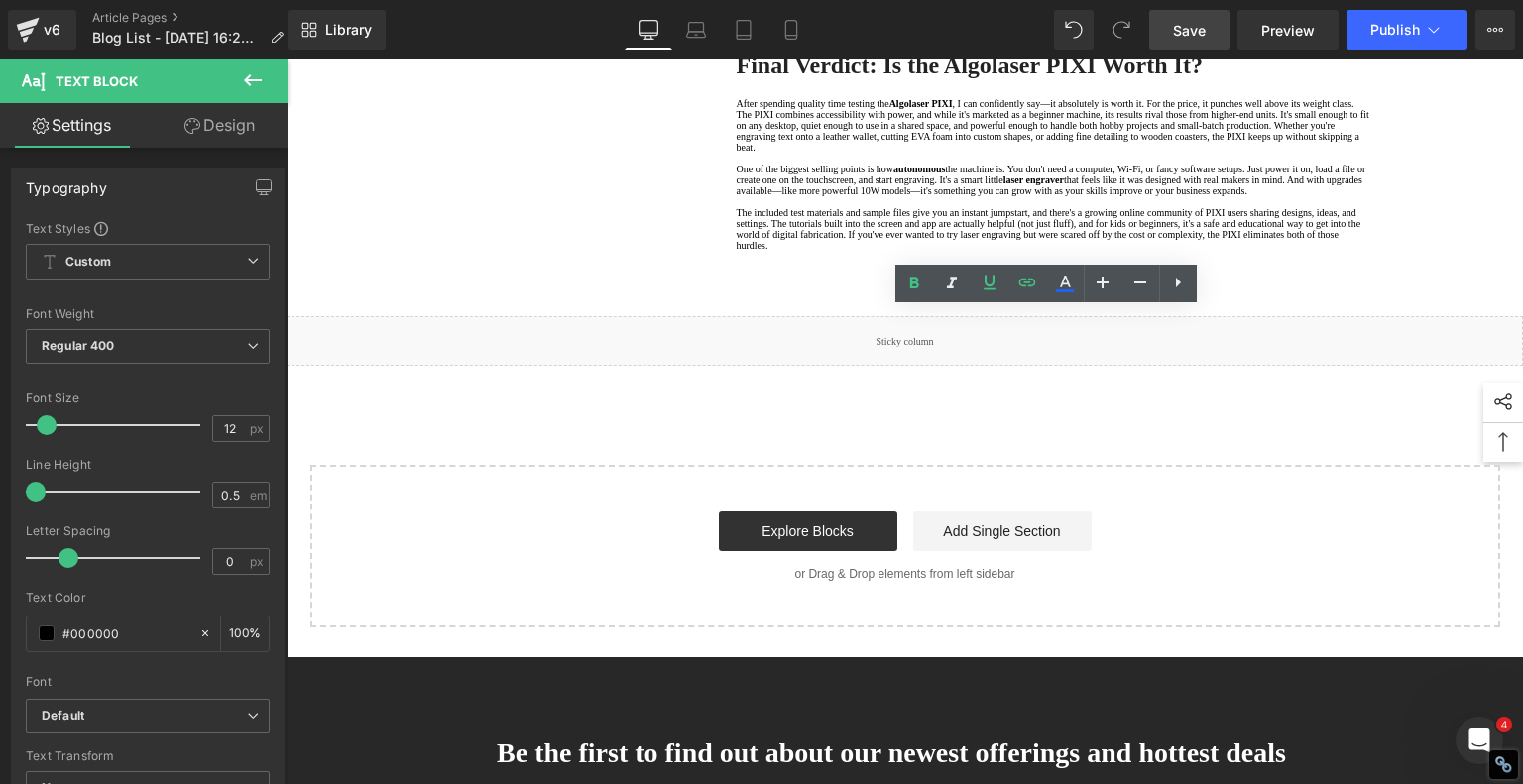 click on "1.  A Great Solution for Those Who Want to Join the Laser Engraving/Cutting World! Text Block         2.  Key Features: Unboxing the PIXI and First Test Projects Text Block         3.  Crafting with the PIXI: Wood and Resin Keychain Tutorial Text Block         4.  A Wide Range of Possibilities Packed in a Compact Machine Text Block         5.  Final Verdict: Is the Algolaser PIXI Worth It? Text Block         Row         It's Cheap, It's Cute, and It Actually Works - AlgoLaser Pixi Heading         A Great Solution for Those Who Want to Join the Laser Engraving/Cutting World! Heading         If you're thinking about stepping into the world of laser engraving and cutting but don't want to break the bank, then the  Algolaser PIXI PIXI 5W model  is currently priced at just  $269.00  in the U.S. or  €254 EUR 3W and 10W  models in the PIXI lineup.
laser engraver Text Block
Youtube
Sale Off" at bounding box center [905, -779] 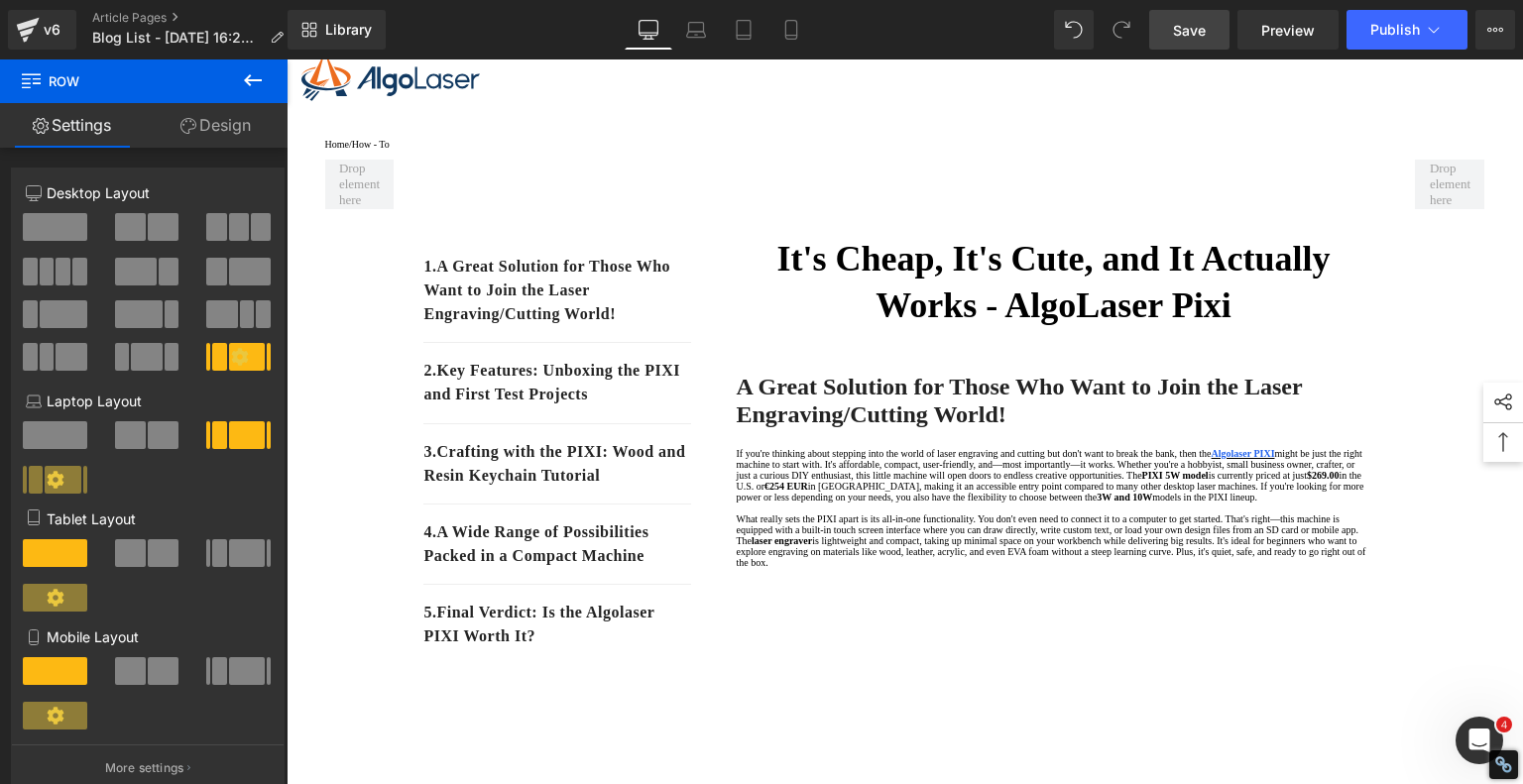 scroll, scrollTop: 198, scrollLeft: 0, axis: vertical 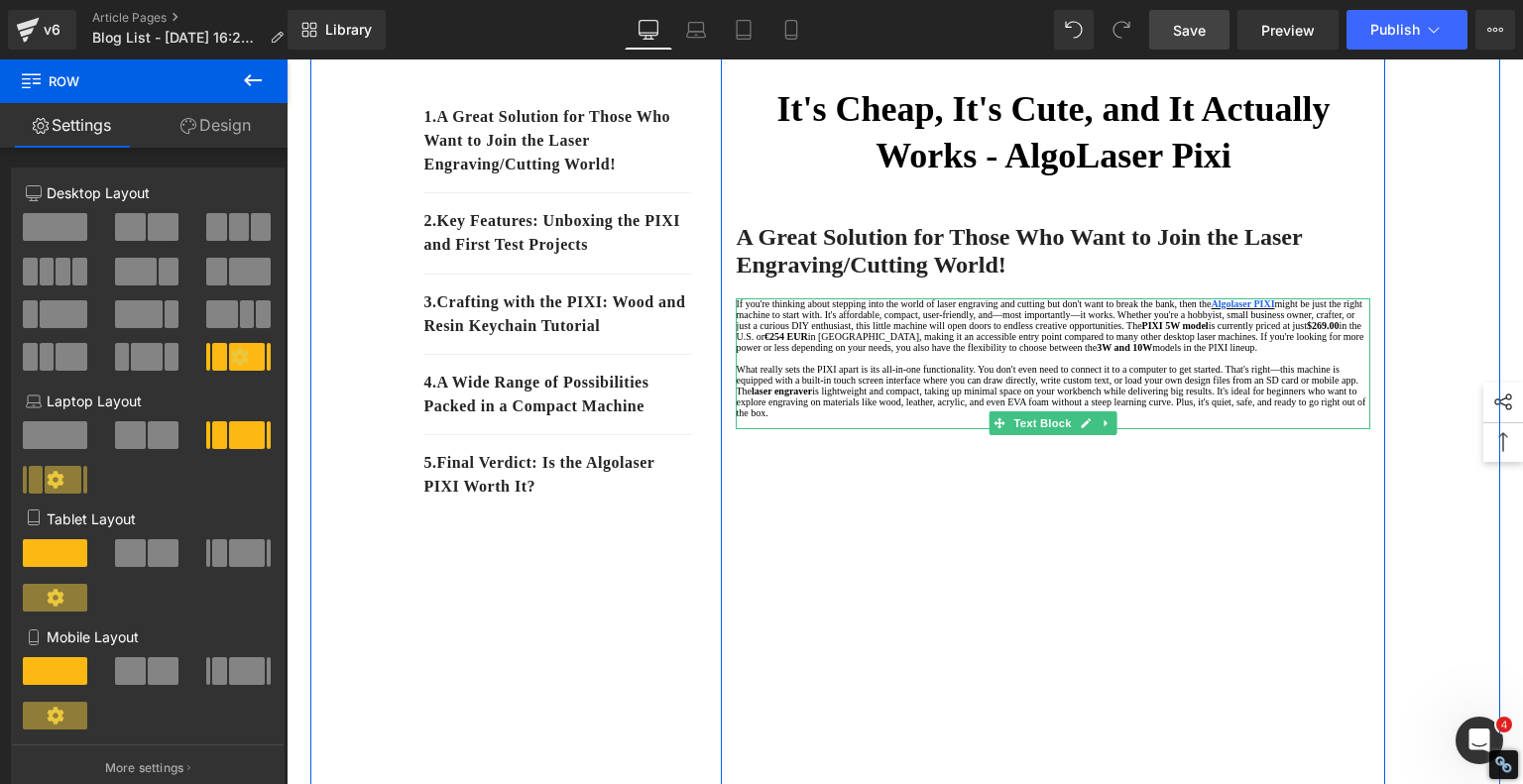 click on "might be just the right machine to start with. It's affordable, compact, user-friendly, and—most importantly—it works. Whether you're a hobbyist, small business owner, crafter, or just a curious DIY enthusiast, this little machine will open doors to endless creative opportunities. The" at bounding box center [1048, 314] 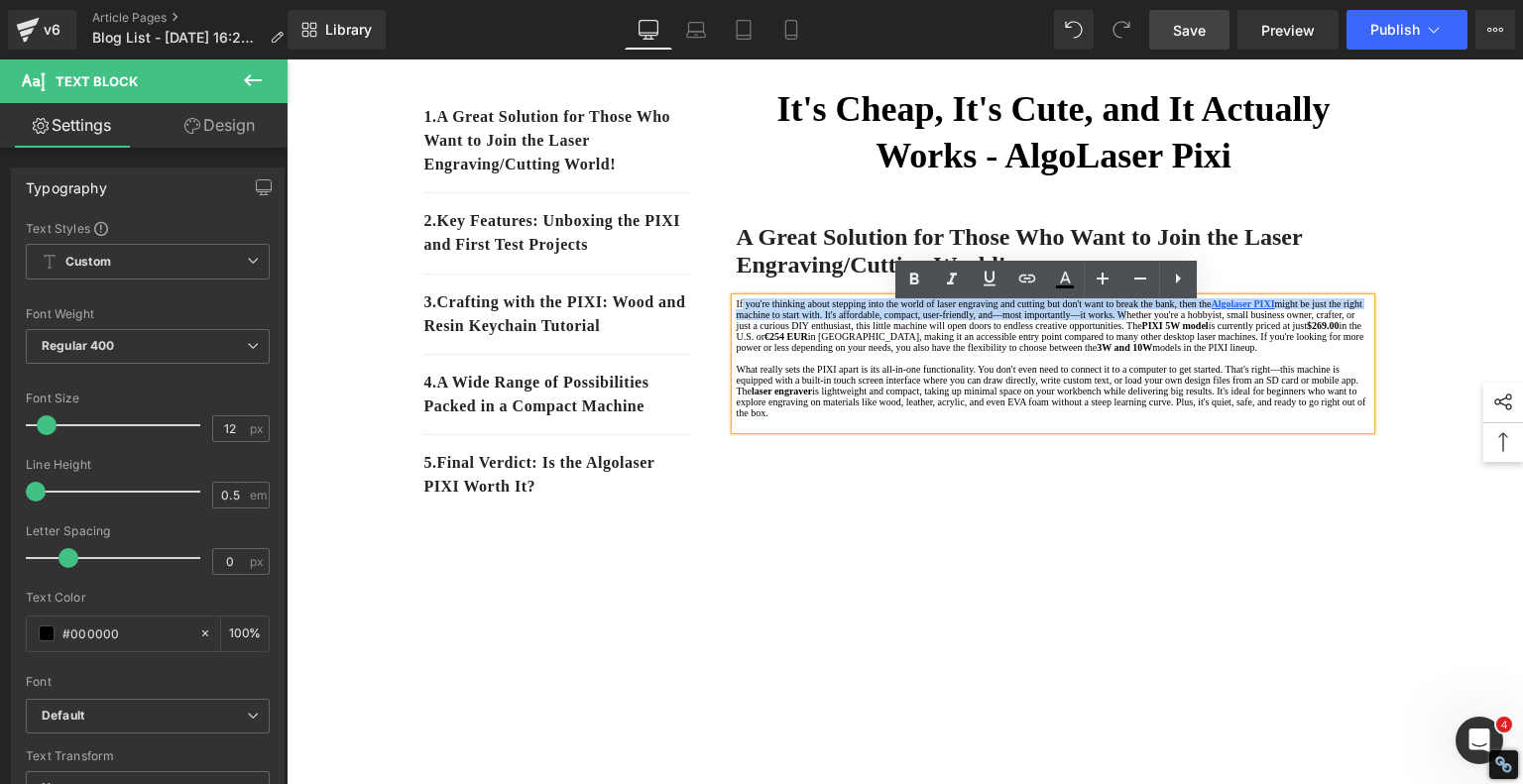 drag, startPoint x: 884, startPoint y: 347, endPoint x: 737, endPoint y: 314, distance: 150.65855 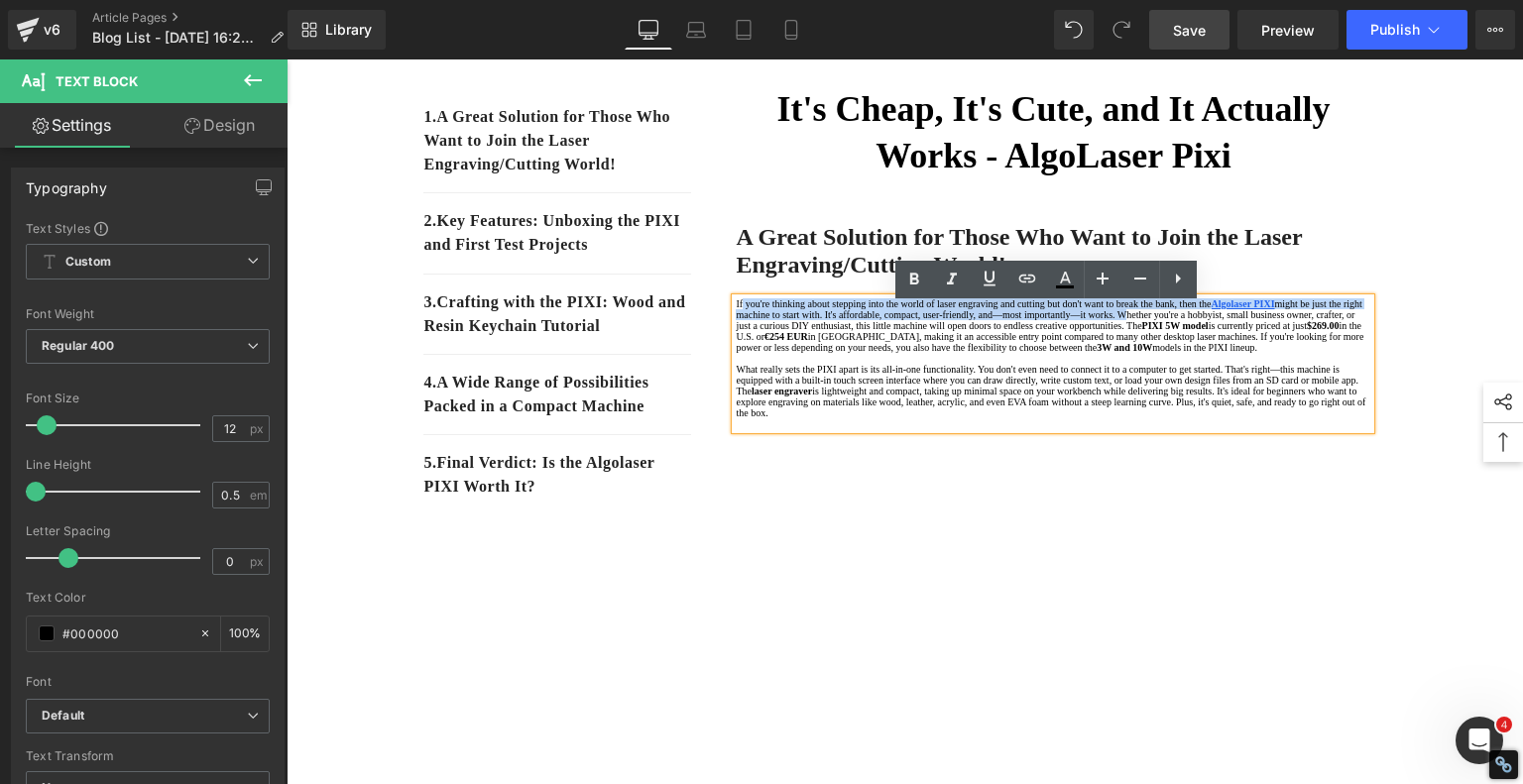 click on "If you're thinking about stepping into the world of laser engraving and cutting but don't want to break the bank, then the  Algolaser PIXI  might be just the right machine to start with. It's affordable, compact, user-friendly, and—most importantly—it works. Whether you're a hobbyist, small business owner, crafter, or just a curious DIY enthusiast, this little machine will open doors to endless creative opportunities. The  PIXI 5W model  is currently priced at just  $269.00  in the U.S. or  €254 EUR  in Europe, making it an accessible entry point compared to many other desktop laser machines. If you're looking for more power or less depending on your needs, you also have the flexibility to choose between the  3W and 10W  models in the PIXI lineup." at bounding box center [1053, 325] 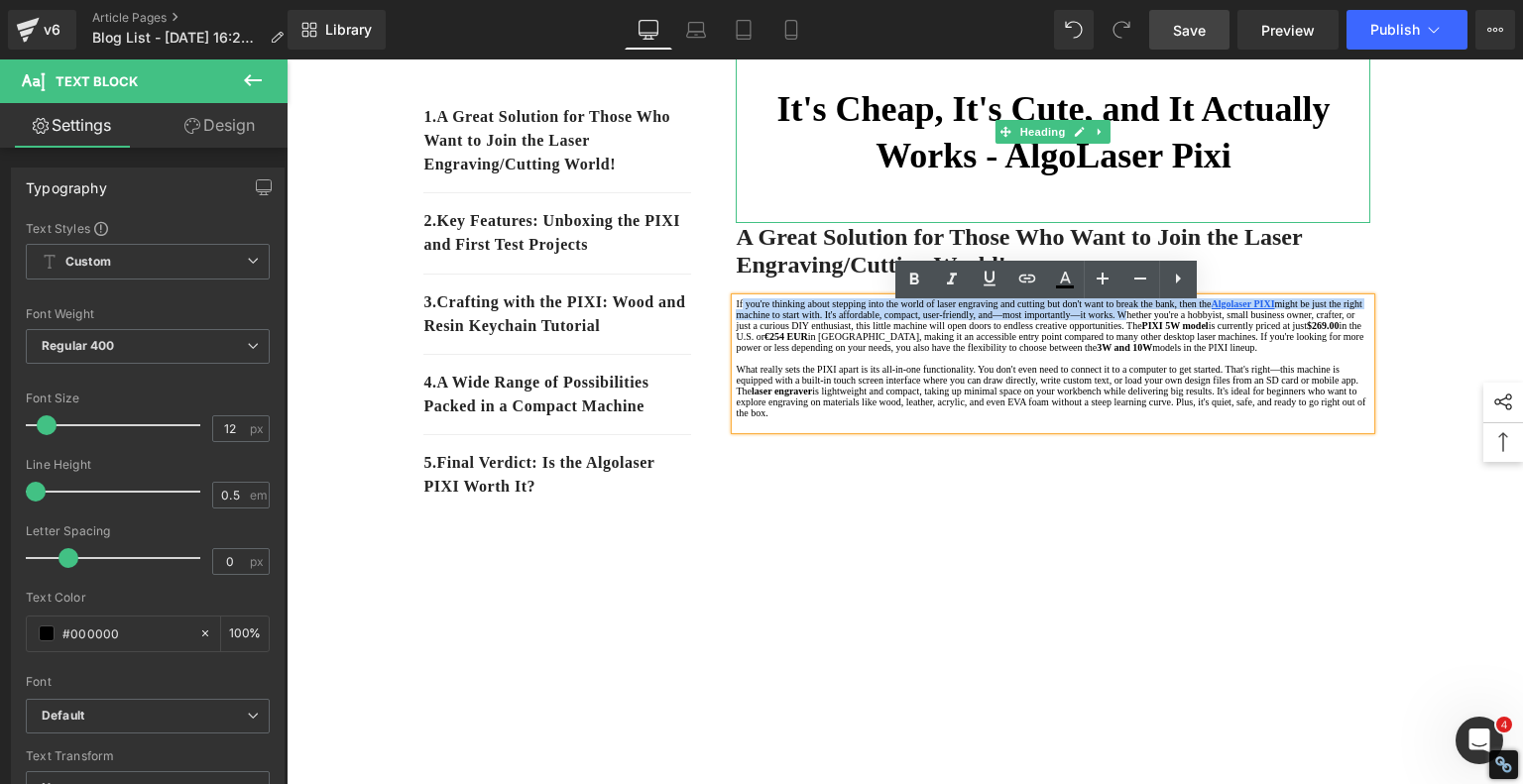 click on "It's Cheap, It's Cute, and It Actually Works - AlgoLaser Pixi" at bounding box center (1053, 132) 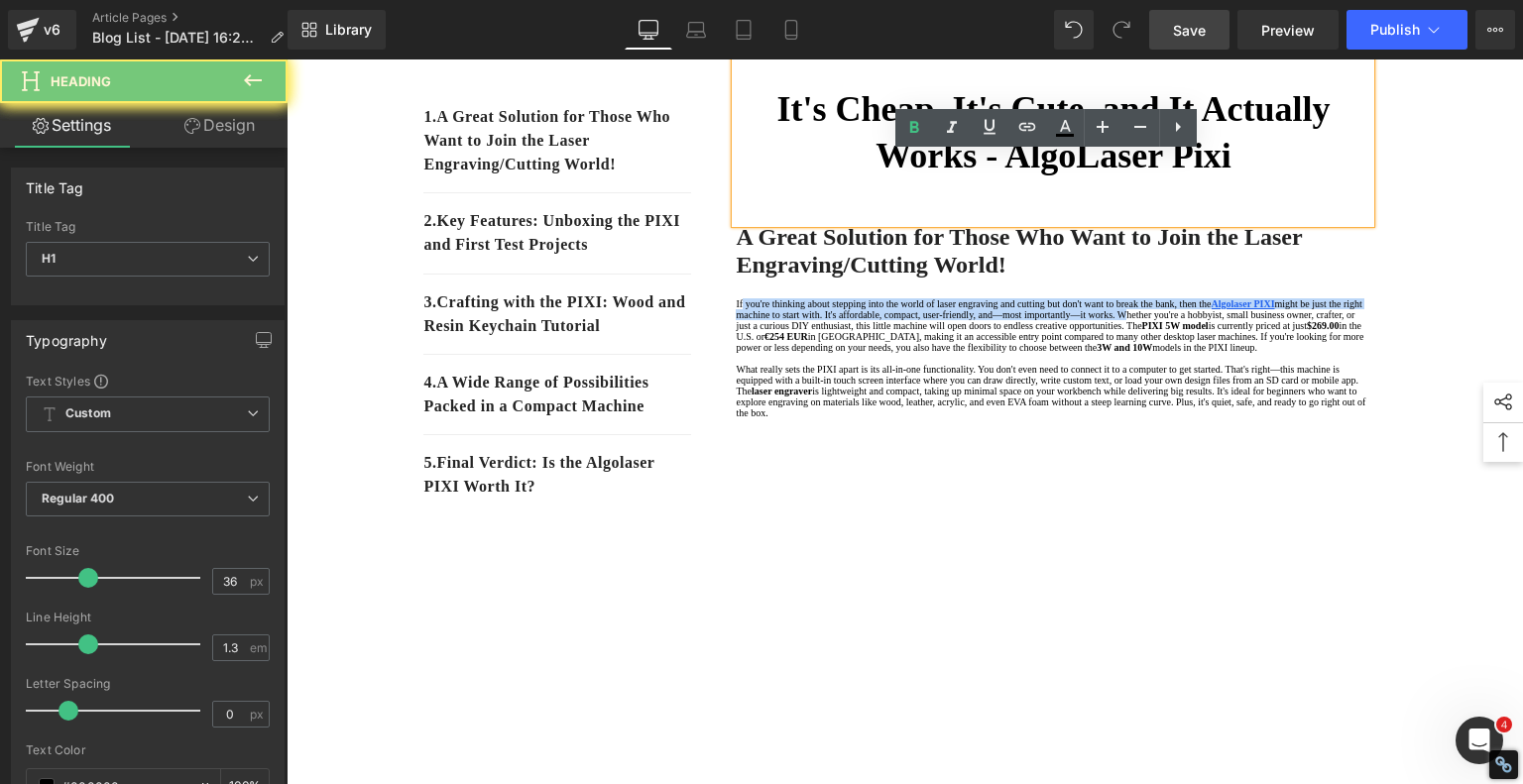 click on "It's Cheap, It's Cute, and It Actually Works - AlgoLaser Pixi" at bounding box center (1053, 132) 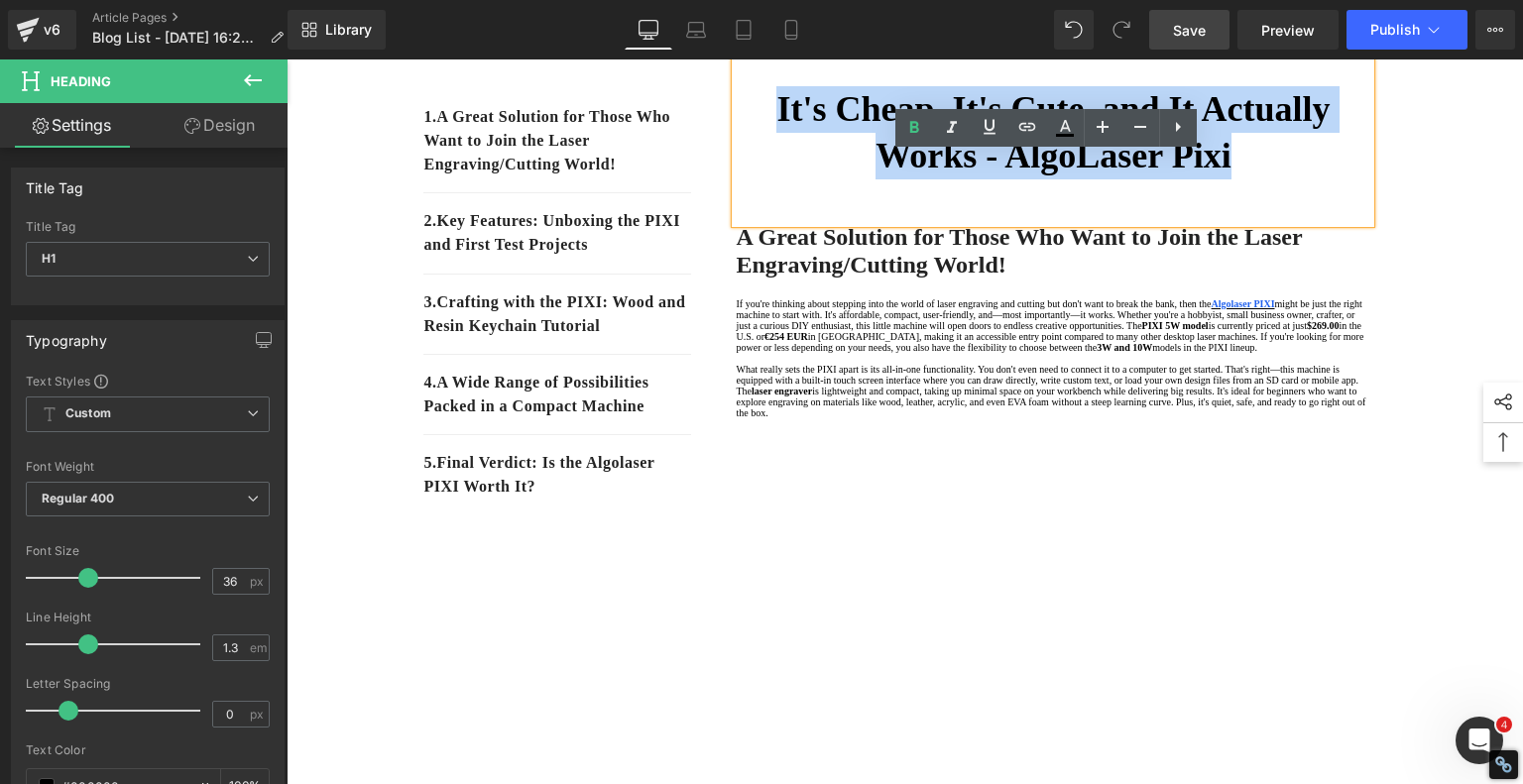copy on "It's Cheap, It's Cute, and It Actually Works - AlgoLaser Pixi" 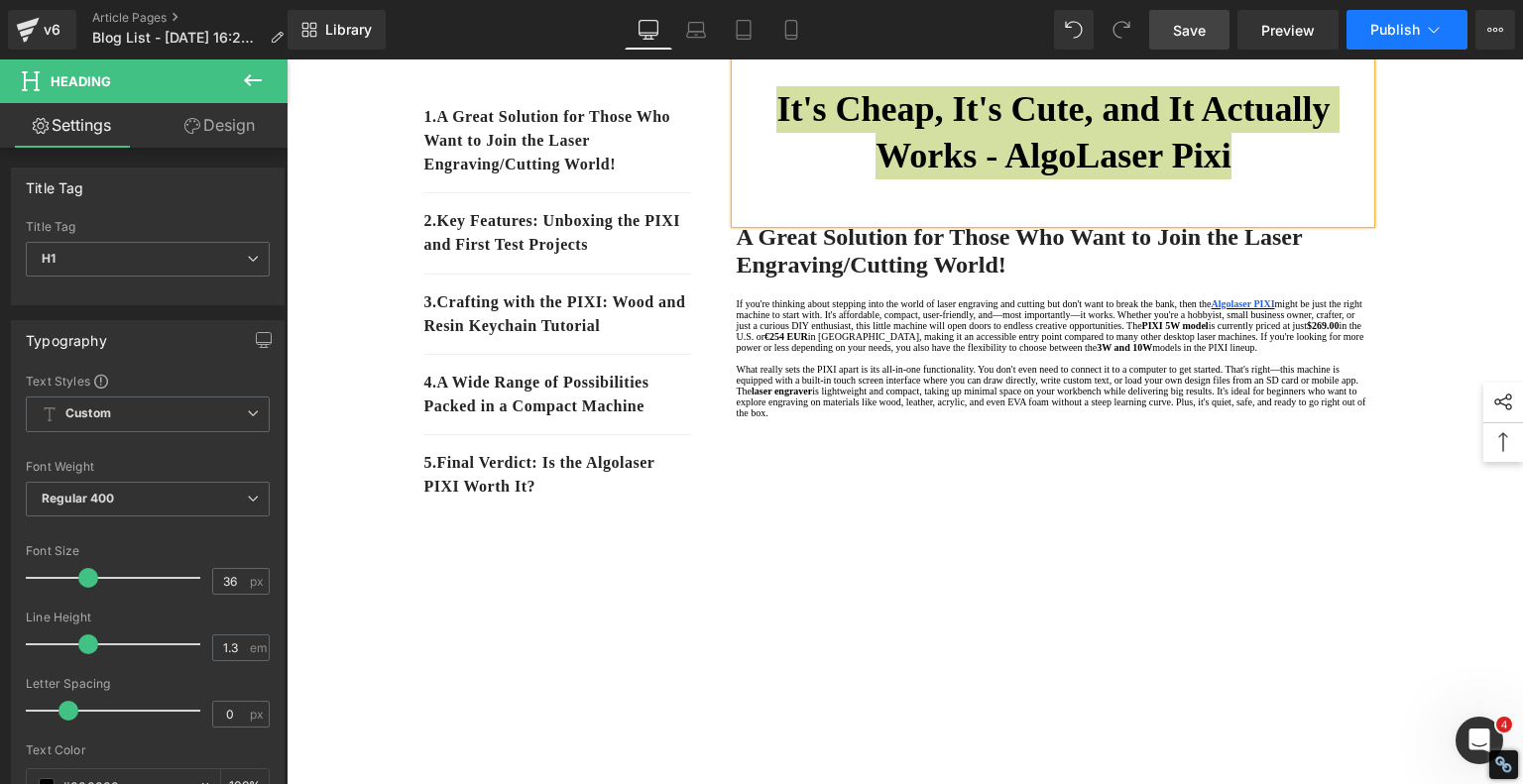 click on "Publish" at bounding box center (1395, 30) 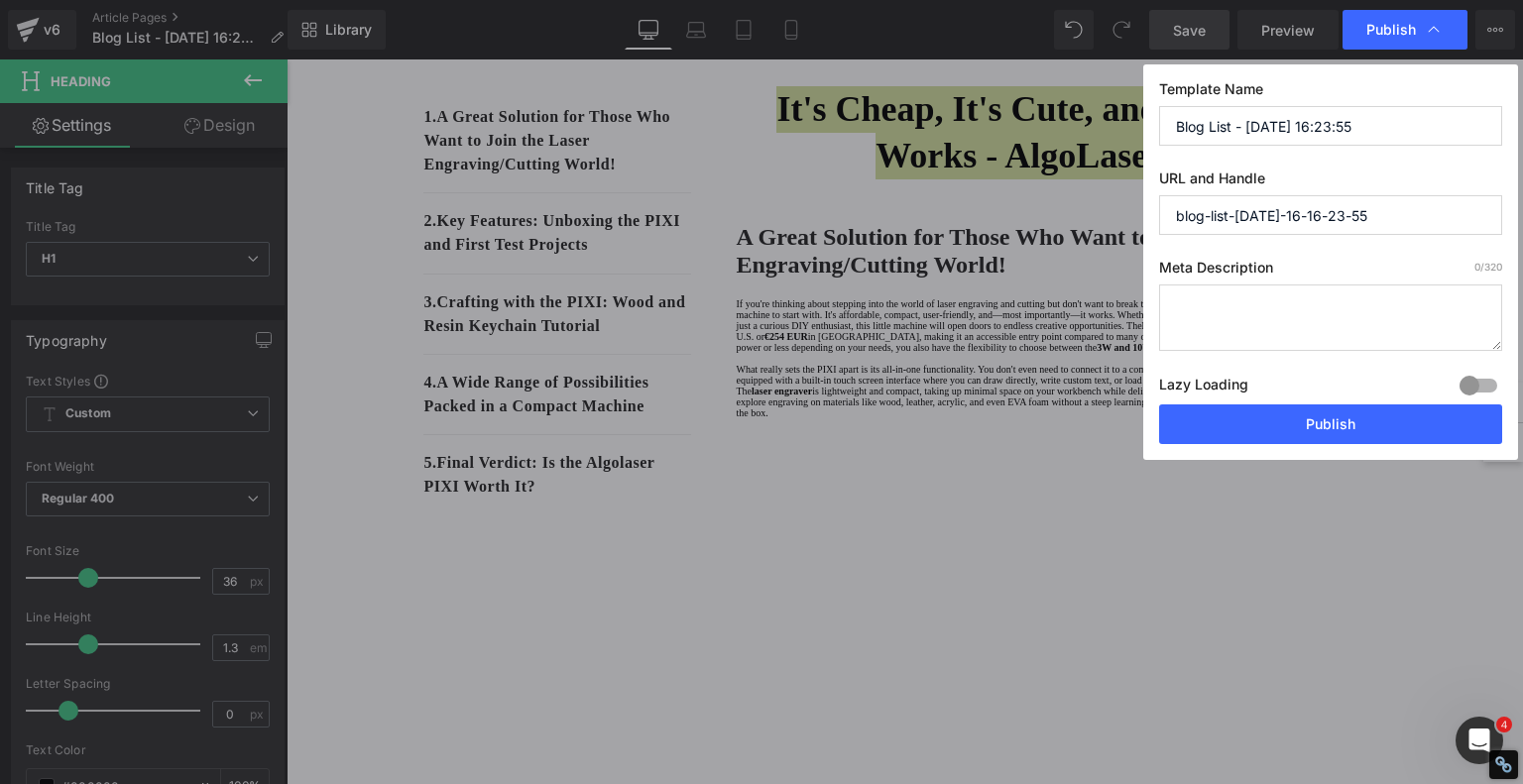 click on "Blog List - Jul 16, 16:23:55" at bounding box center (1331, 126) 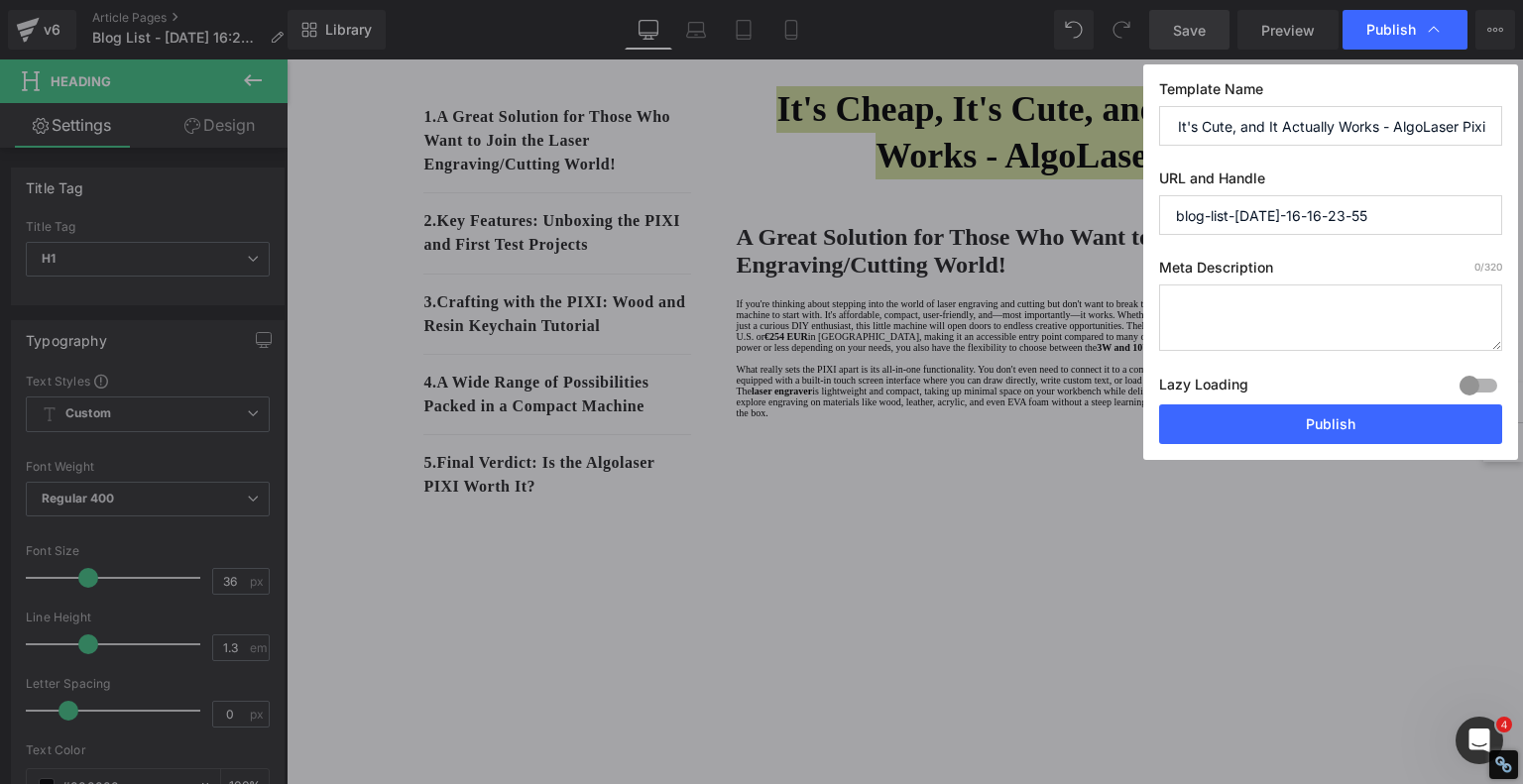 scroll, scrollTop: 0, scrollLeft: 0, axis: both 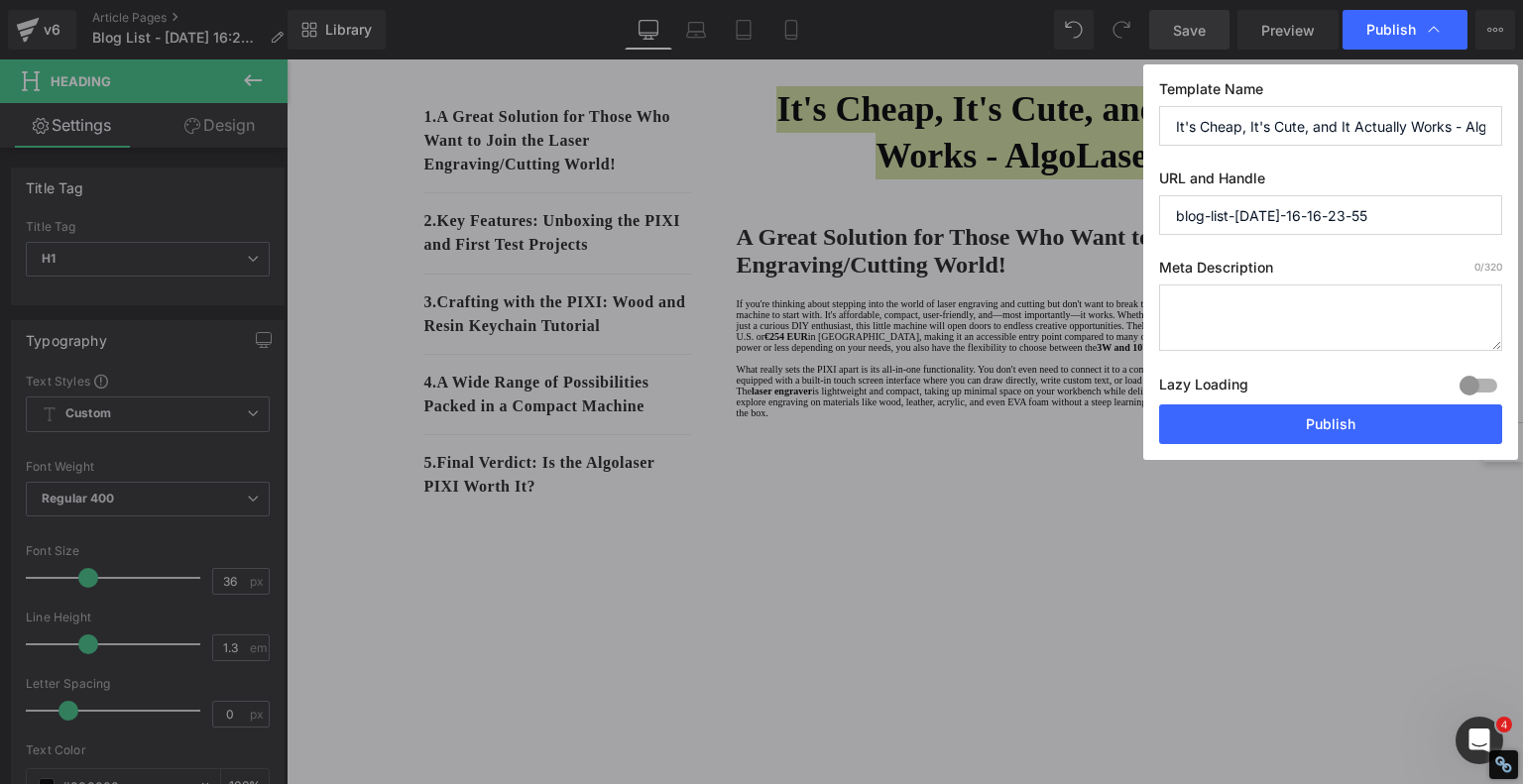 drag, startPoint x: 1444, startPoint y: 119, endPoint x: 944, endPoint y: 88, distance: 500.96008 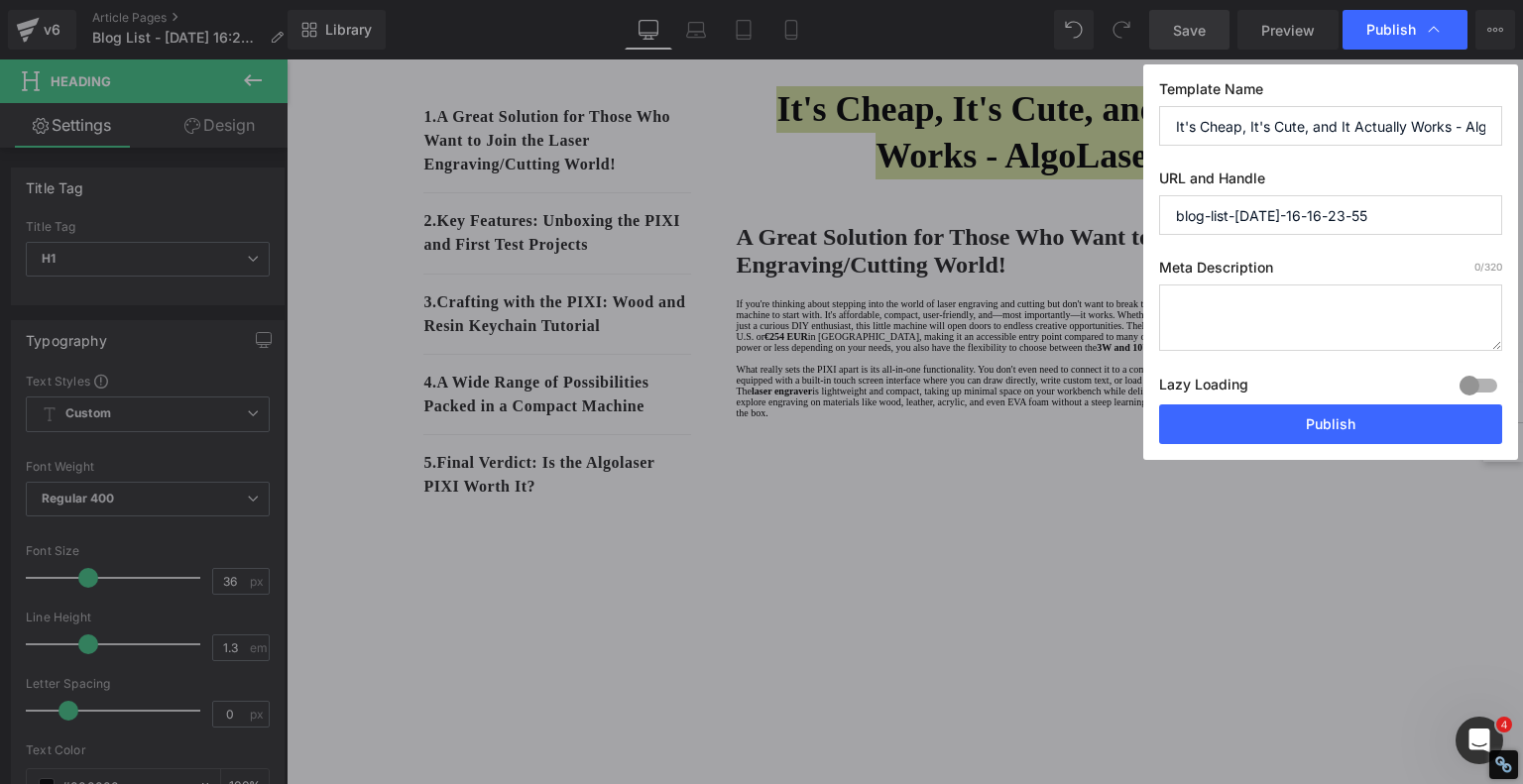 type on "It's Cheap, It's Cute, and It Actually Works - AlgoLaser Pixi" 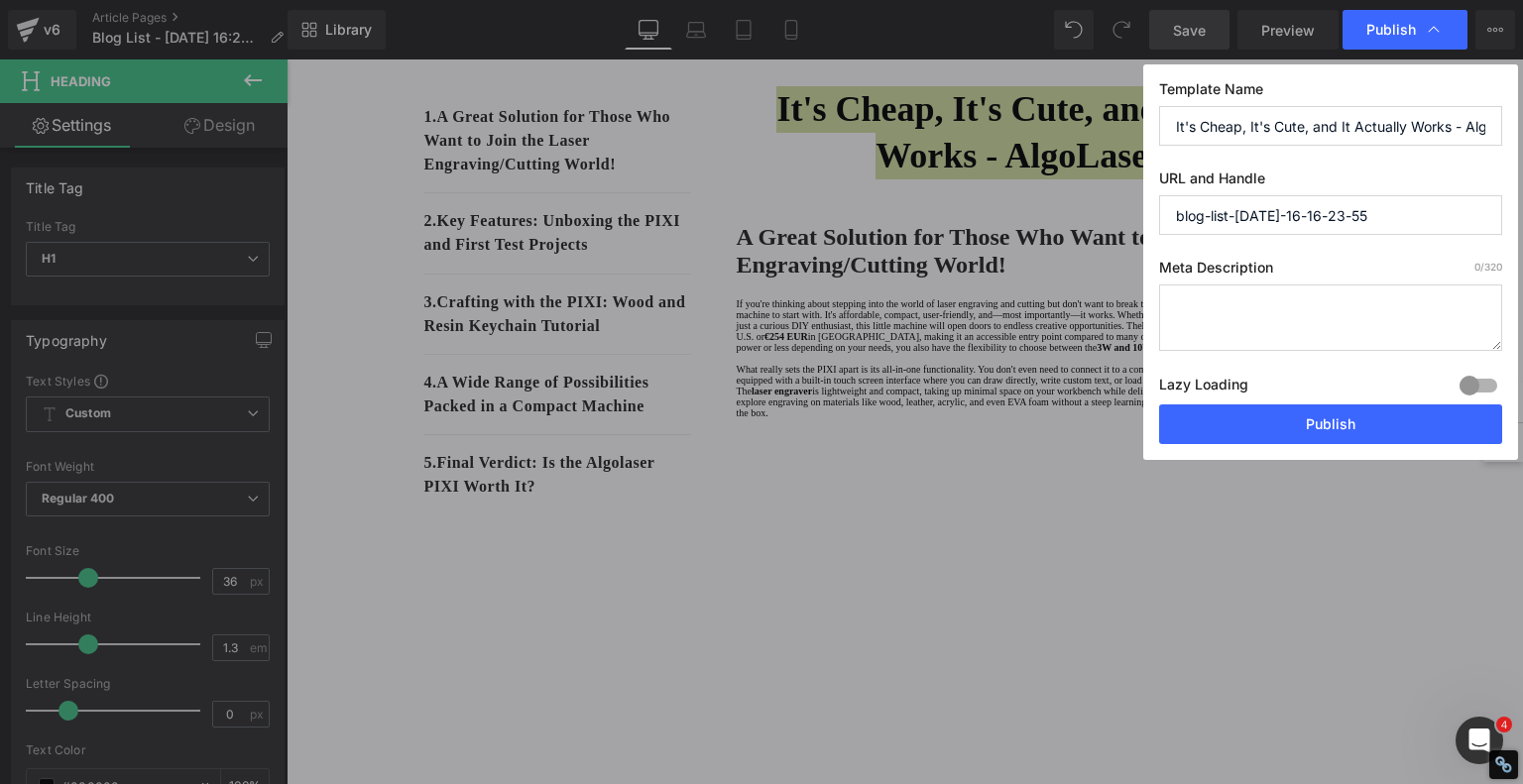 click on "blog-list-jul-16-16-23-55" at bounding box center [1331, 215] 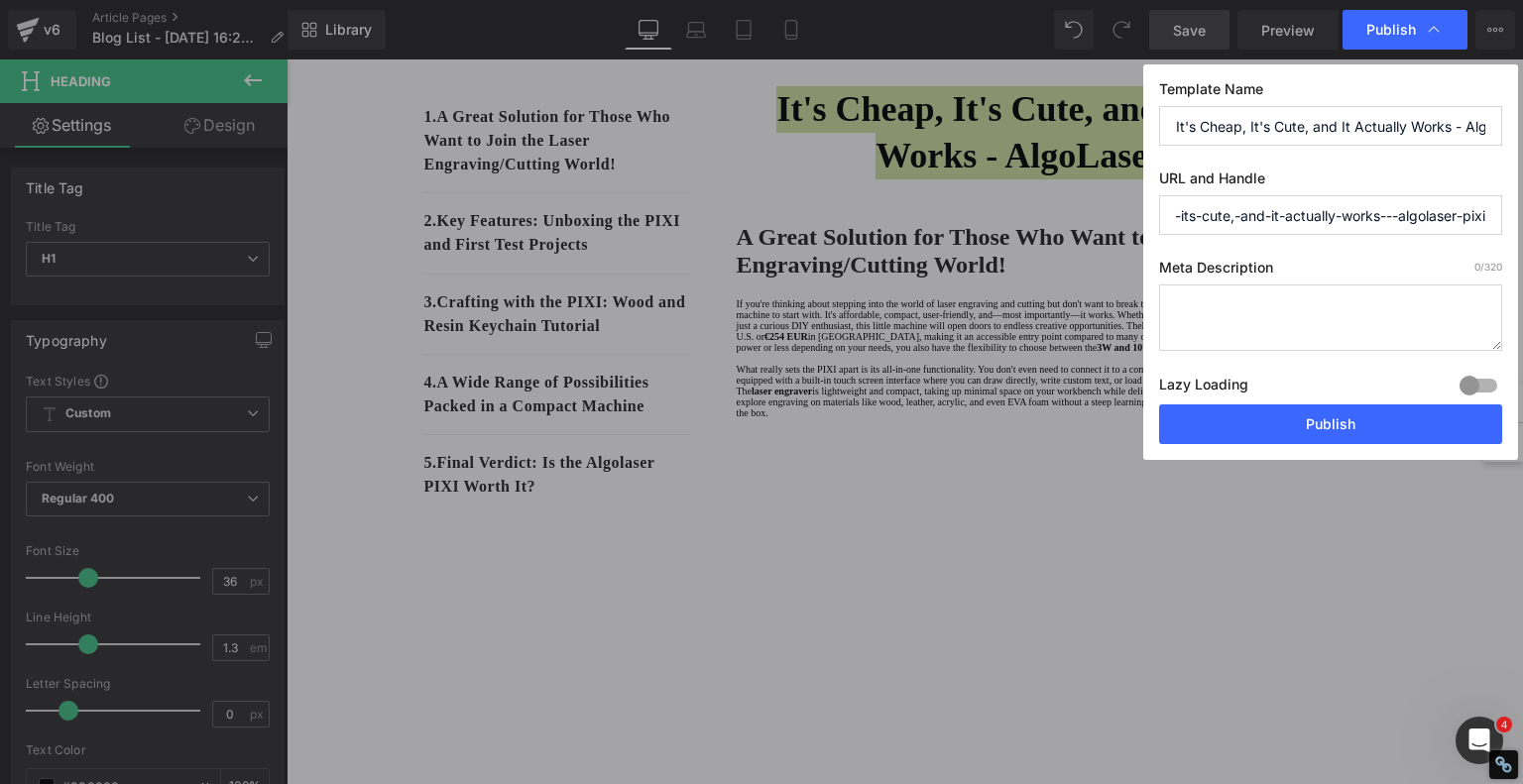 scroll, scrollTop: 0, scrollLeft: 72, axis: horizontal 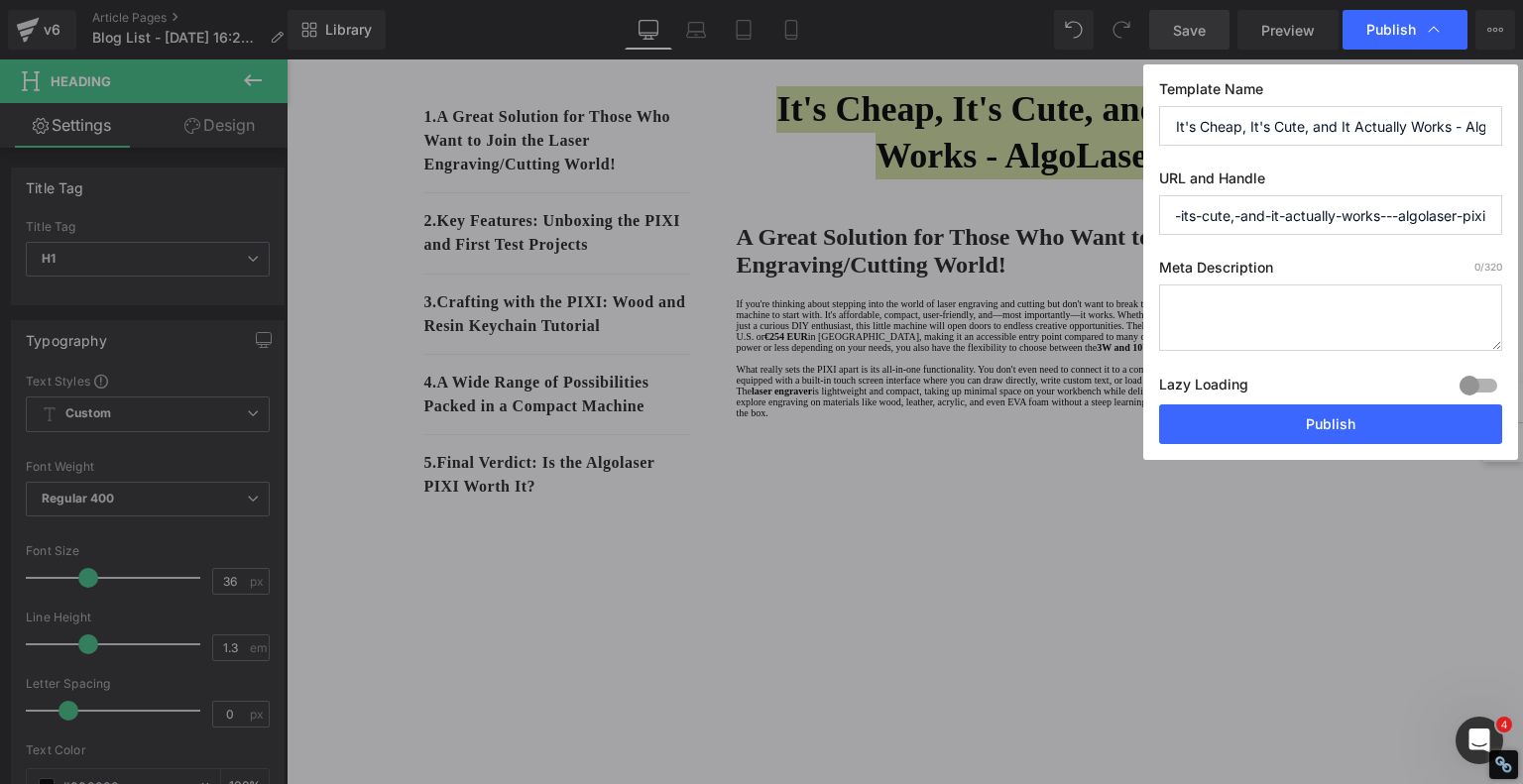 click on "its-cheap,-its-cute,-and-it-actually-works---algolaser-pixi" at bounding box center [1331, 215] 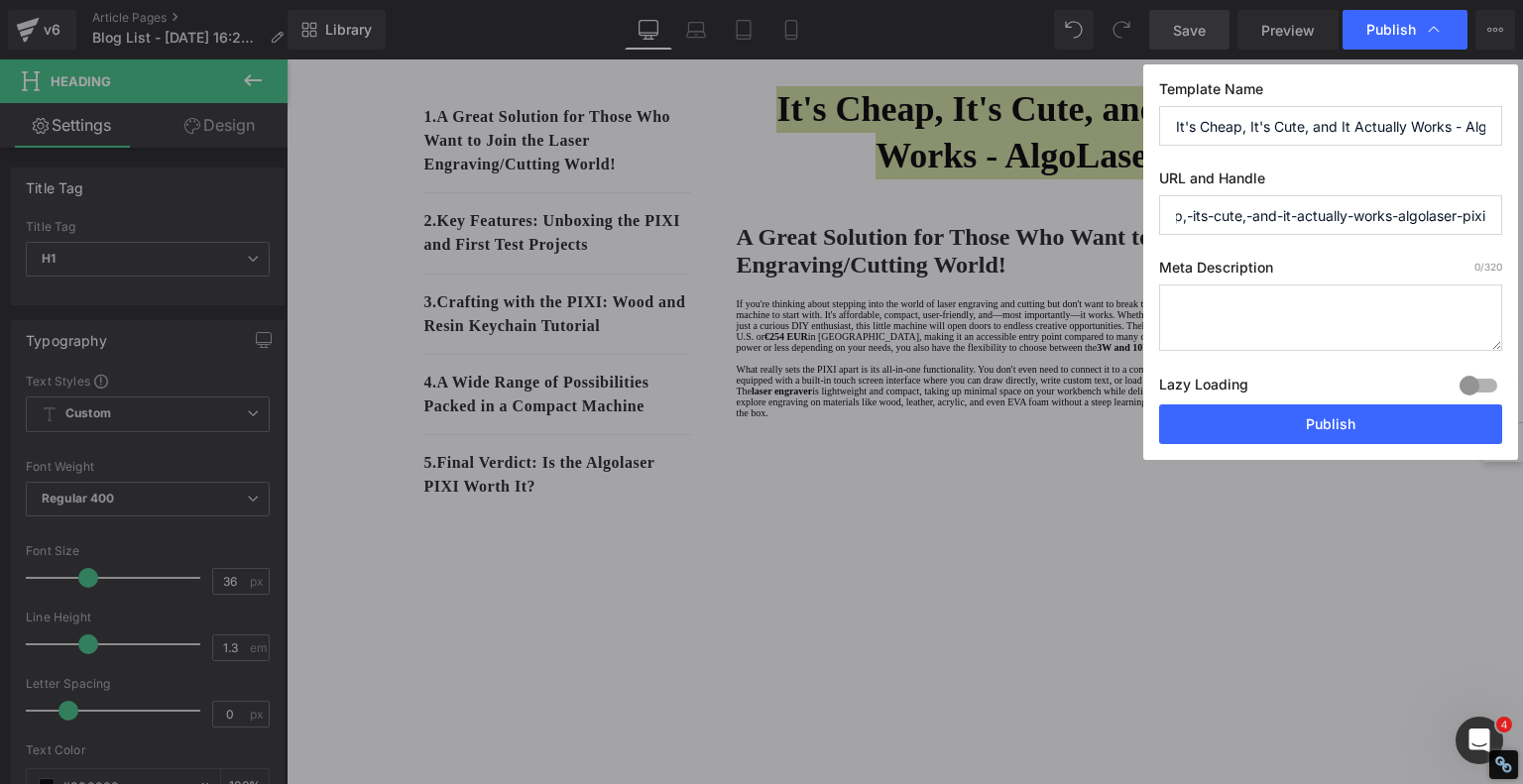 scroll, scrollTop: 0, scrollLeft: 59, axis: horizontal 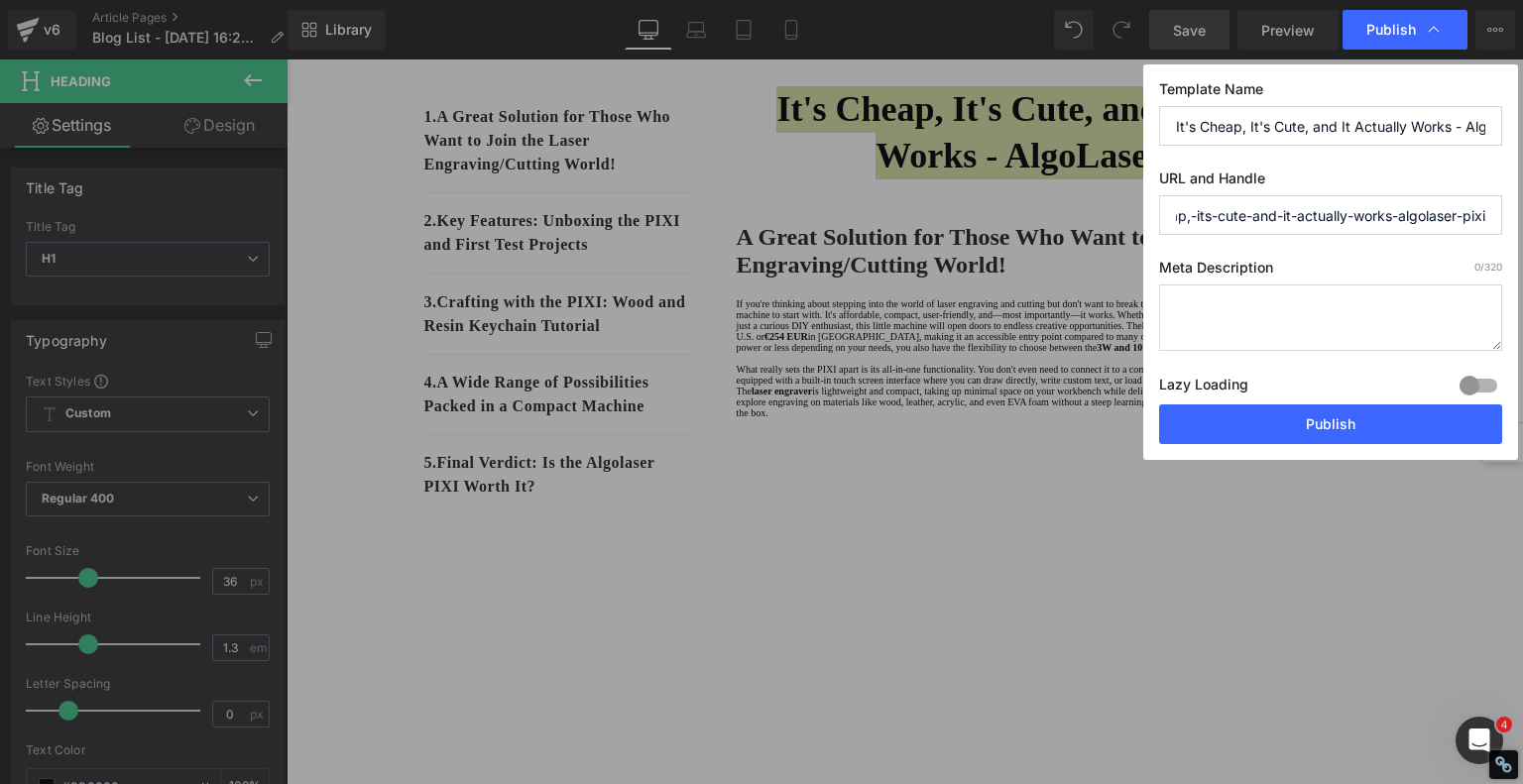 click on "its-cheap,-its-cute-and-it-actually-works-algolaser-pixi" at bounding box center [1331, 215] 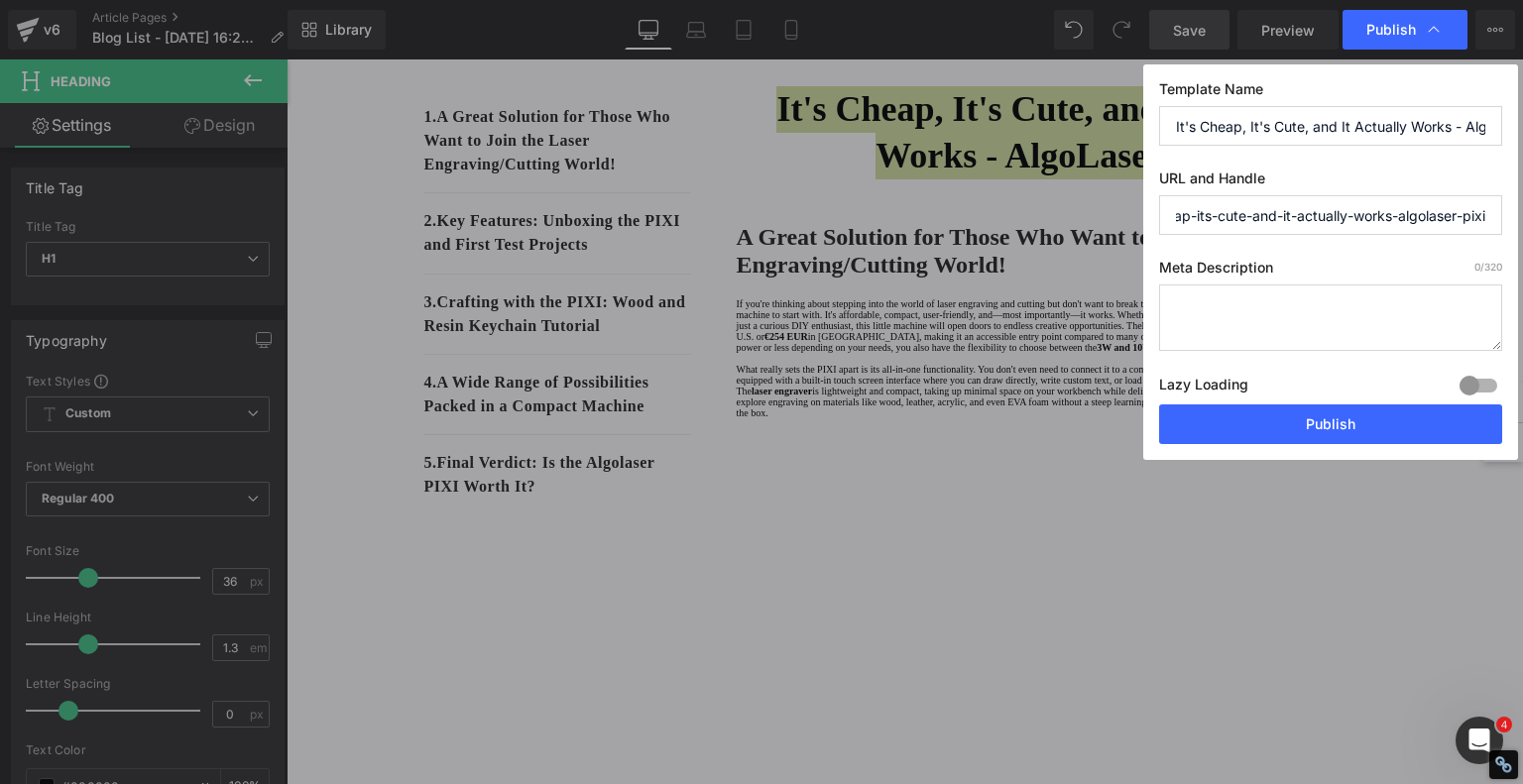 scroll, scrollTop: 0, scrollLeft: 0, axis: both 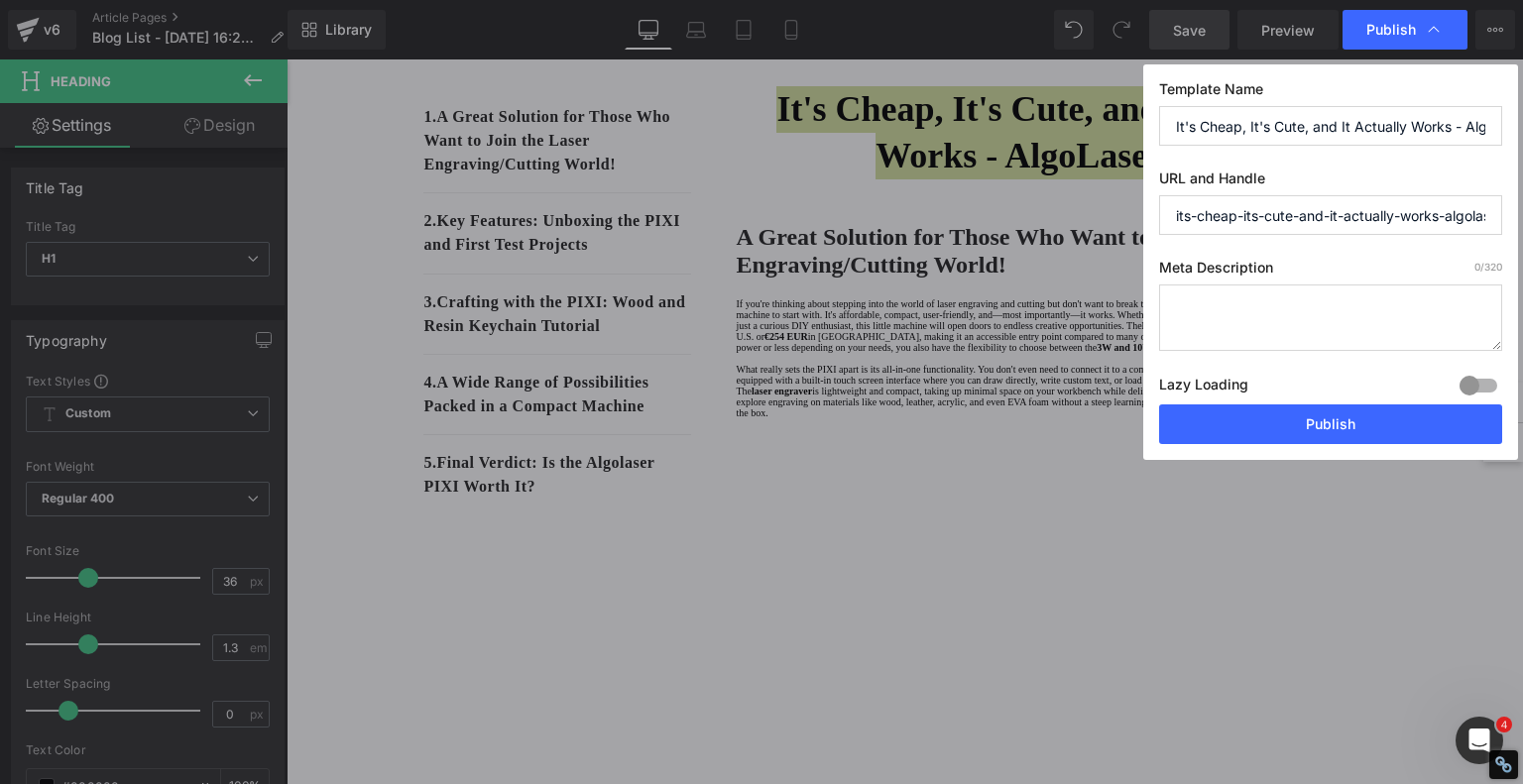 drag, startPoint x: 1320, startPoint y: 217, endPoint x: 917, endPoint y: 216, distance: 403.00124 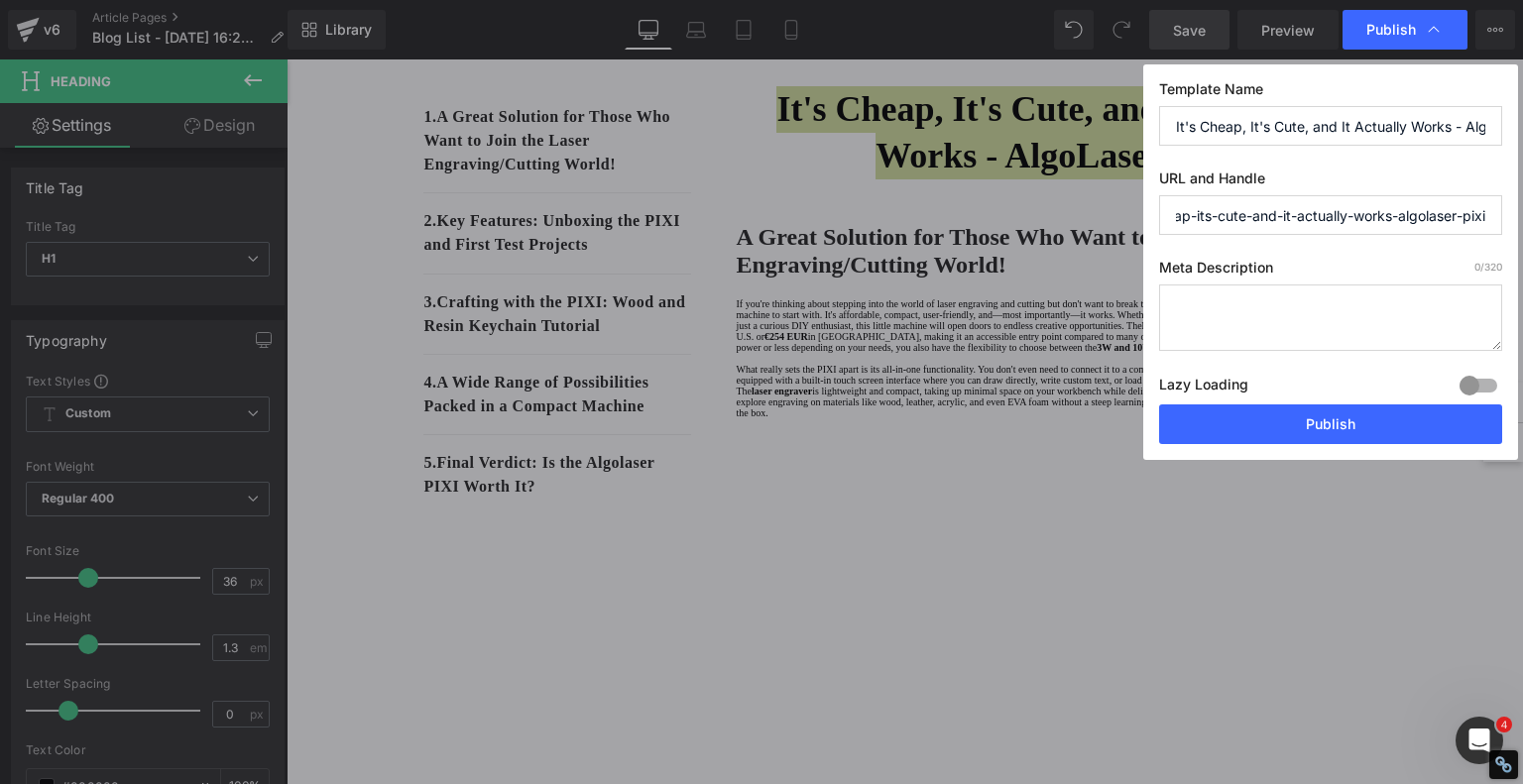 drag, startPoint x: 1306, startPoint y: 217, endPoint x: 1522, endPoint y: 203, distance: 216.45323 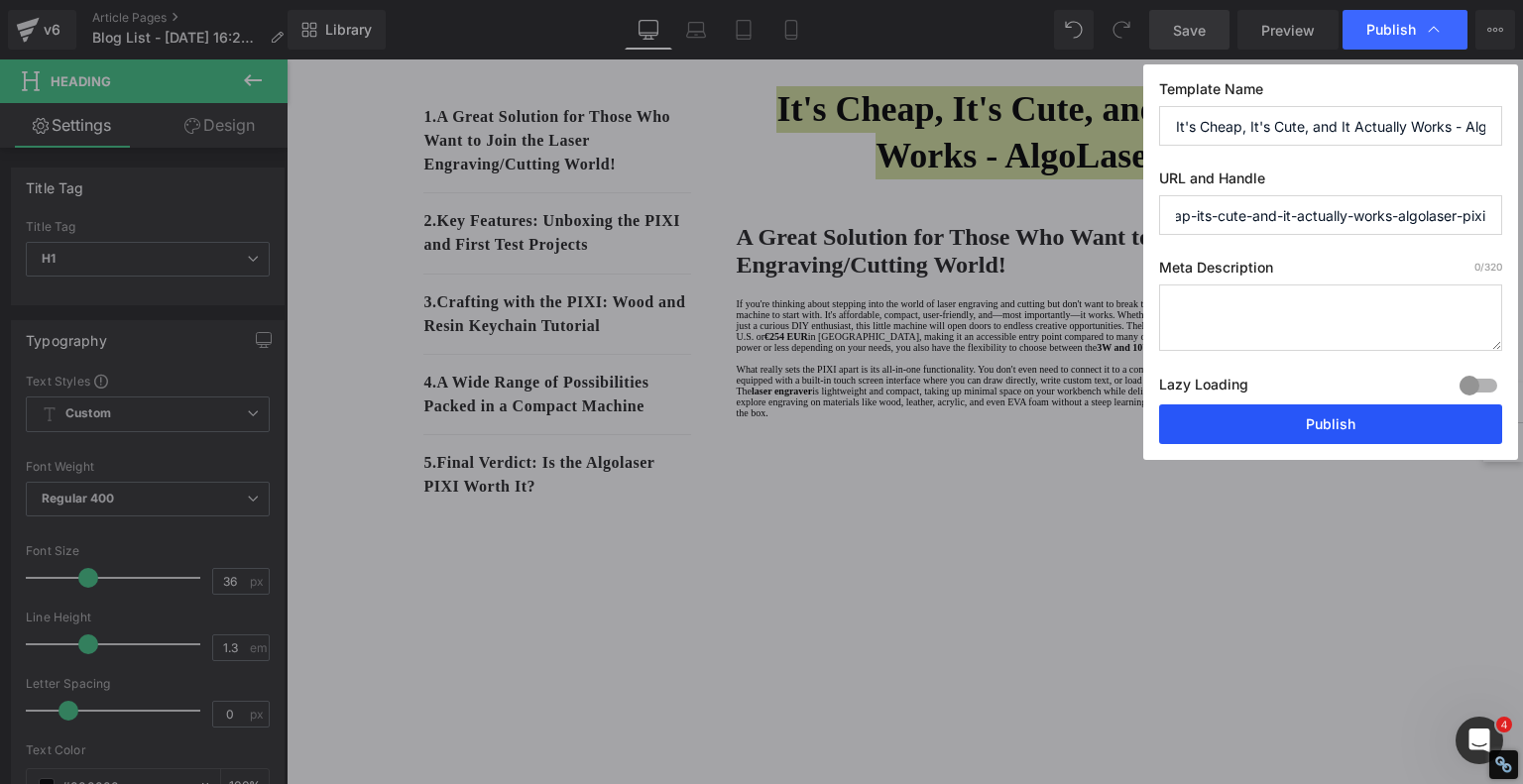 type on "its-cheap-its-cute-and-it-actually-works-algolaser-pixi" 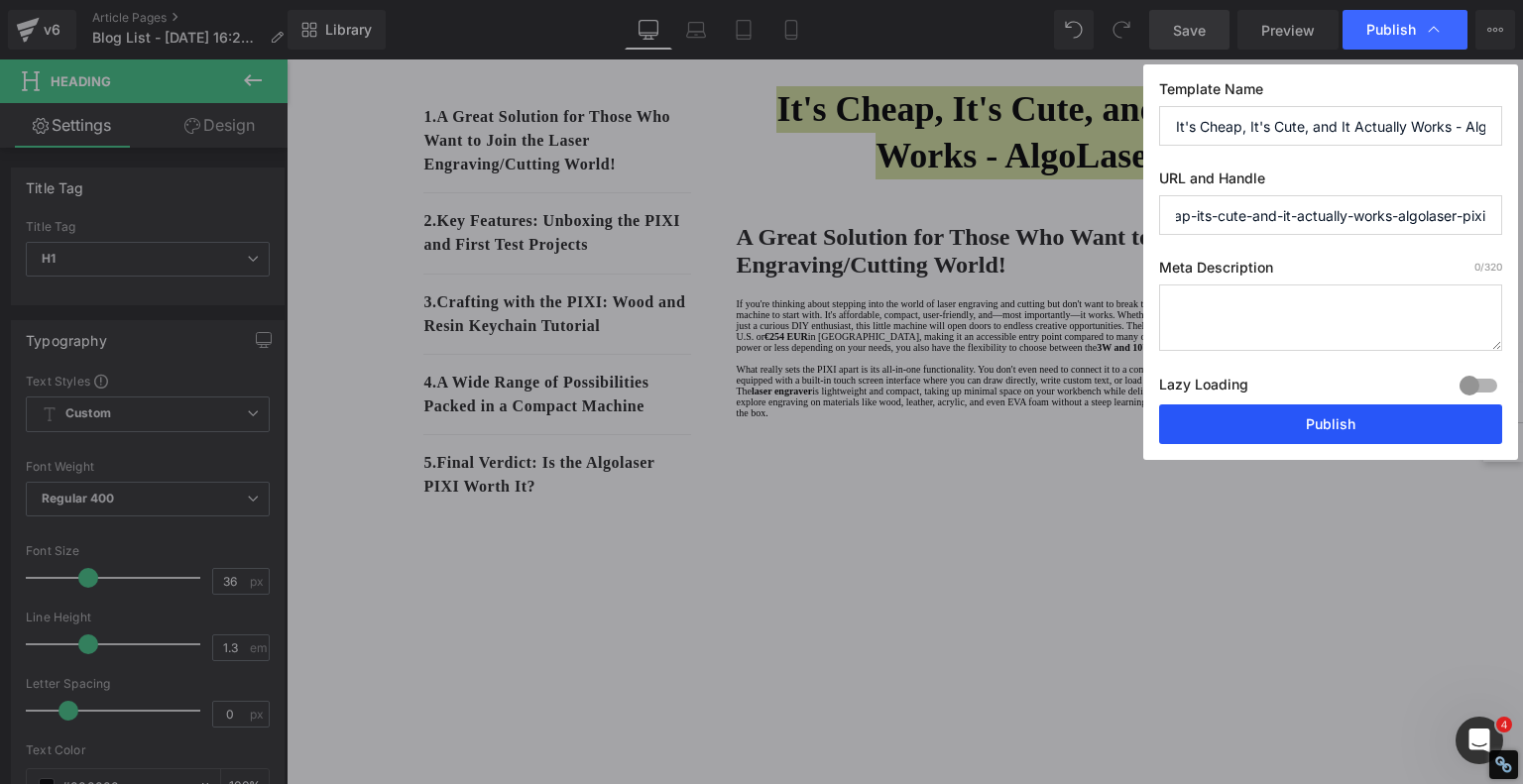 click on "Publish" at bounding box center [1331, 424] 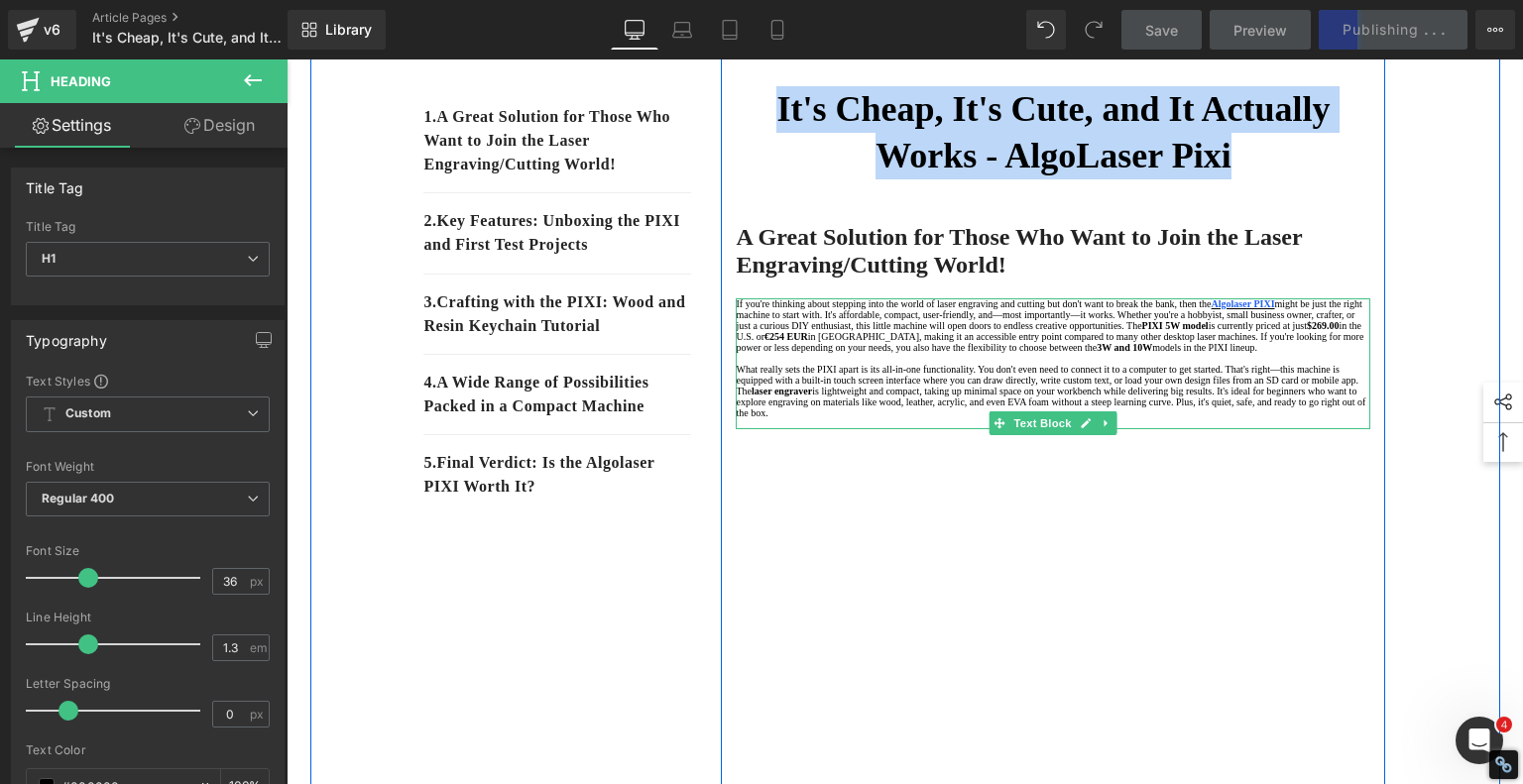 click on "might be just the right machine to start with. It's affordable, compact, user-friendly, and—most importantly—it works. Whether you're a hobbyist, small business owner, crafter, or just a curious DIY enthusiast, this little machine will open doors to endless creative opportunities. The" at bounding box center [1048, 314] 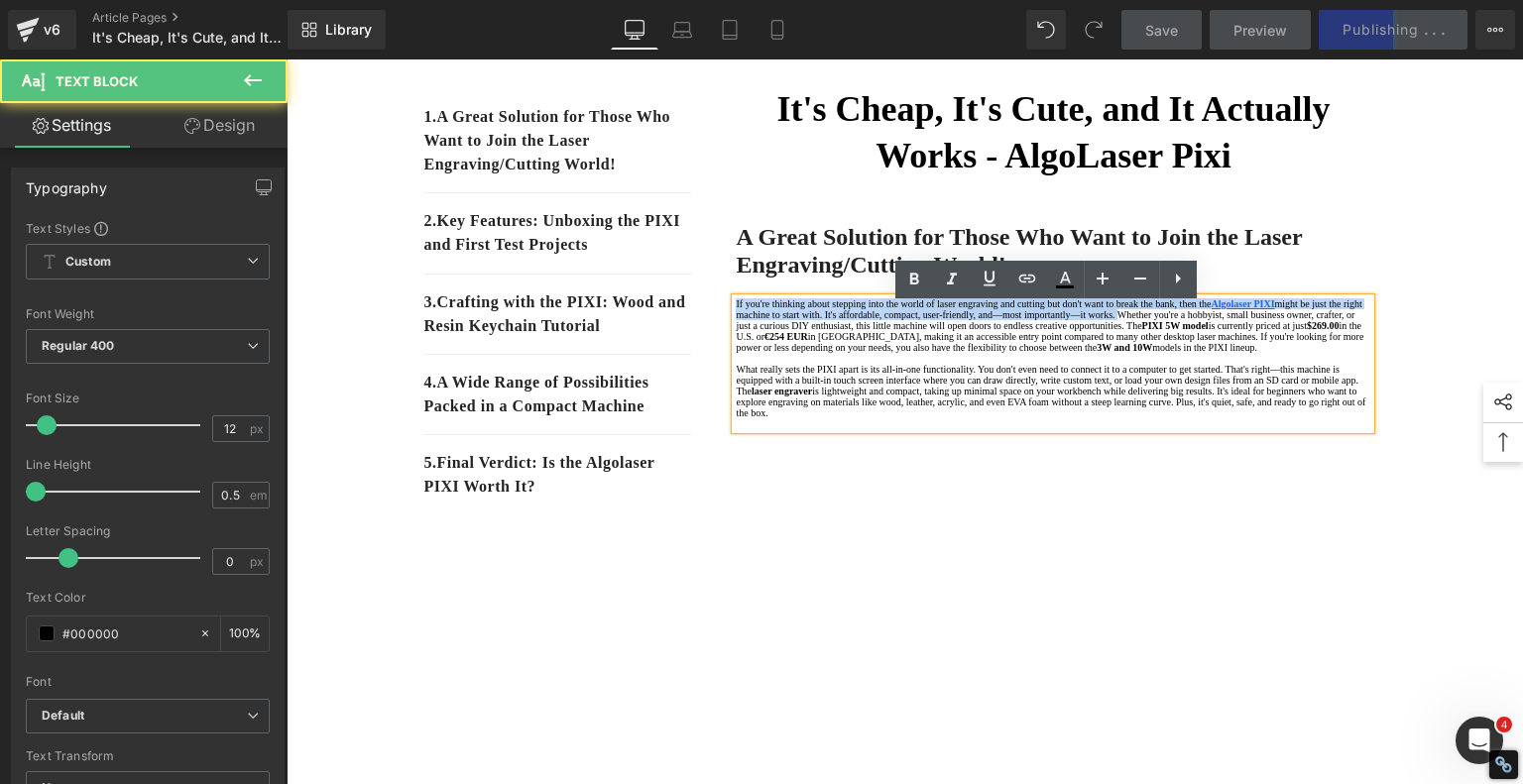 drag, startPoint x: 881, startPoint y: 353, endPoint x: 685, endPoint y: 309, distance: 200.87807 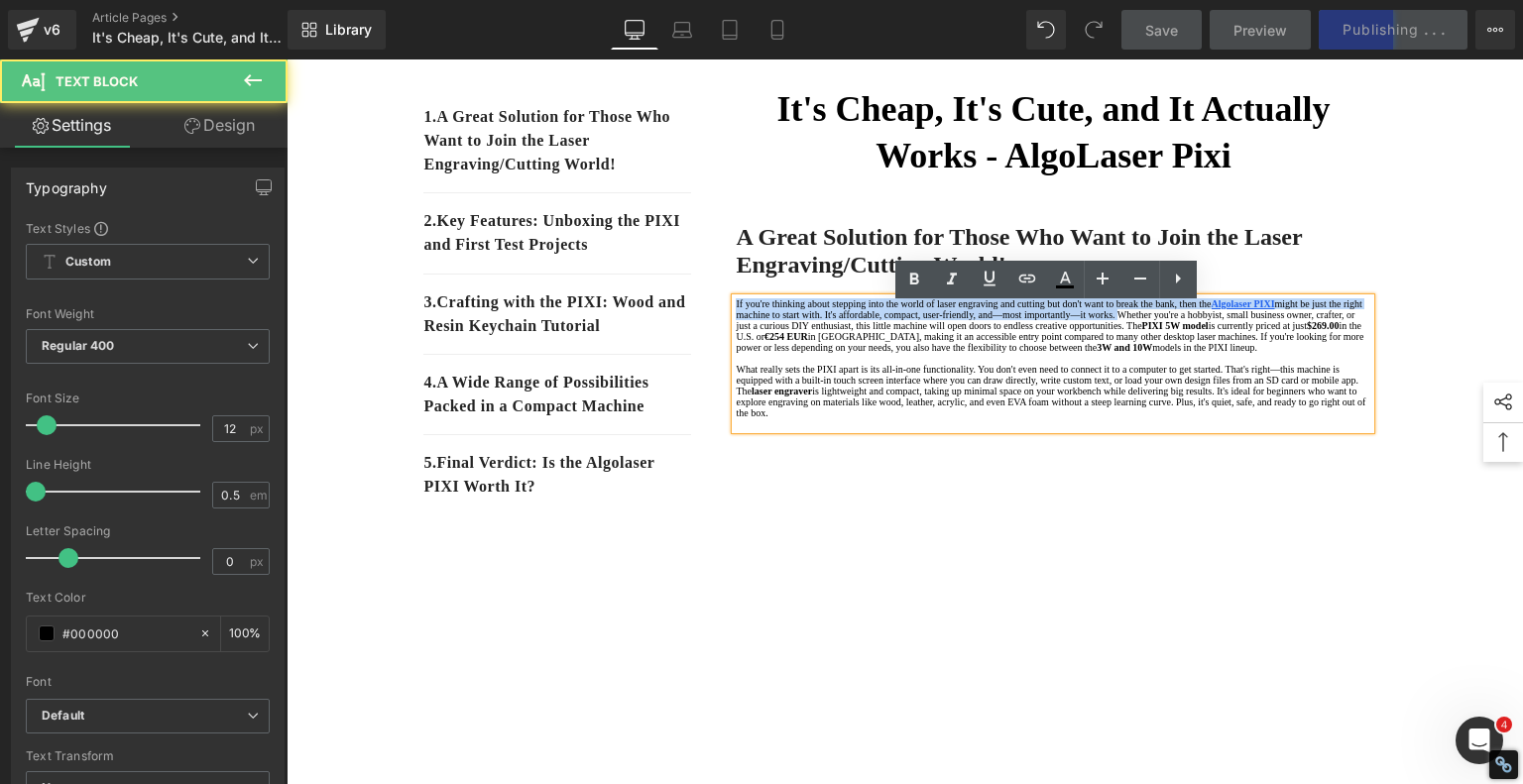 click on "1.  A Great Solution for Those Who Want to Join the Laser Engraving/Cutting World! Text Block         2.  Key Features: Unboxing the PIXI and First Test Projects Text Block         3.  Crafting with the PIXI: Wood and Resin Keychain Tutorial Text Block         4.  A Wide Range of Possibilities Packed in a Compact Machine Text Block         5.  Final Verdict: Is the Algolaser PIXI Worth It? Text Block         Row         It's Cheap, It's Cute, and It Actually Works - AlgoLaser Pixi Heading         A Great Solution for Those Who Want to Join the Laser Engraving/Cutting World! Heading         If you're thinking about stepping into the world of laser engraving and cutting but don't want to break the bank, then the  Algolaser PIXI PIXI 5W model  is currently priced at just  $269.00  in the U.S. or  €254 EUR 3W and 10W  models in the PIXI lineup.
laser engraver Text Block
Youtube
Sale Off" at bounding box center [905, 1104] 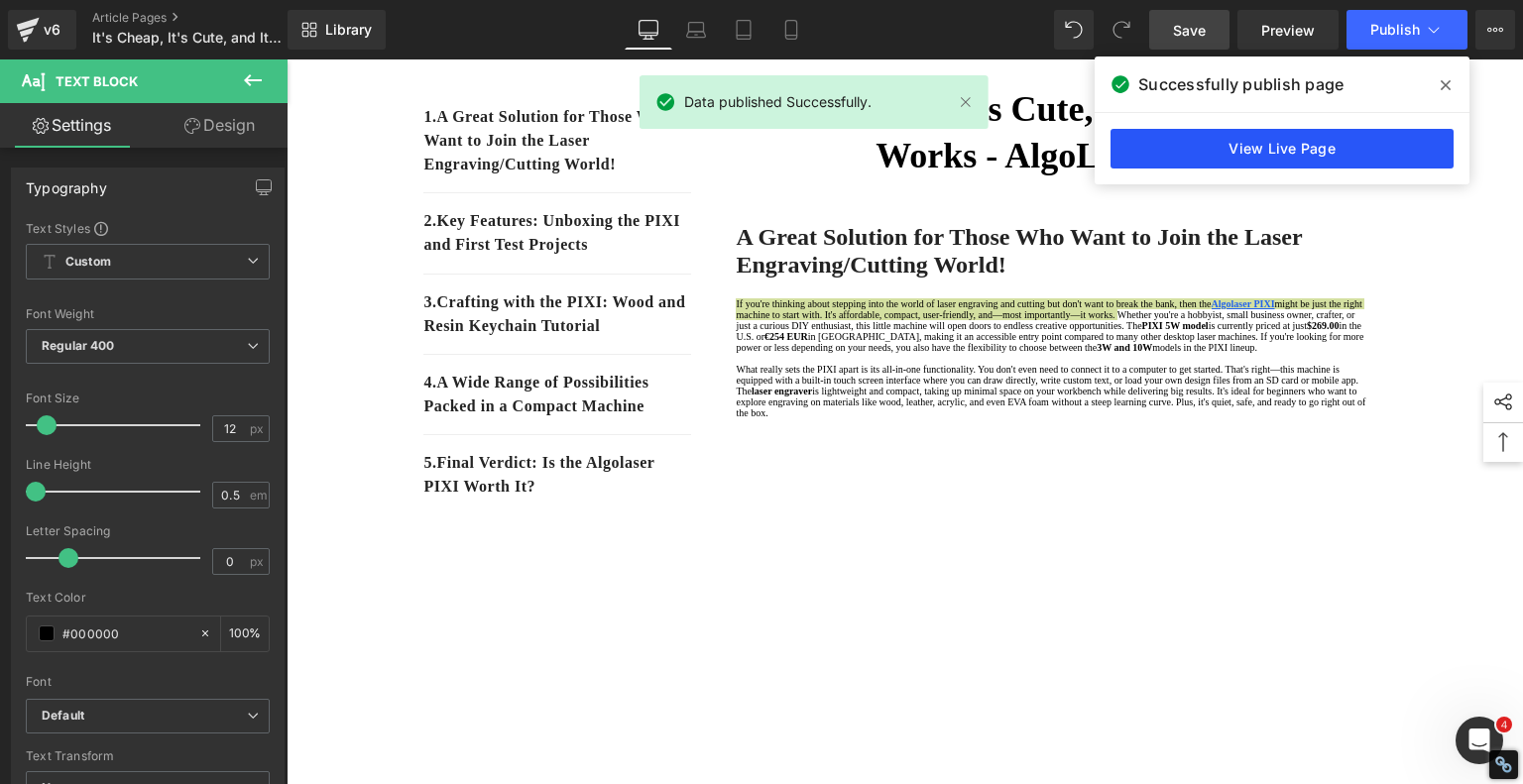 click on "View Live Page" at bounding box center [1282, 149] 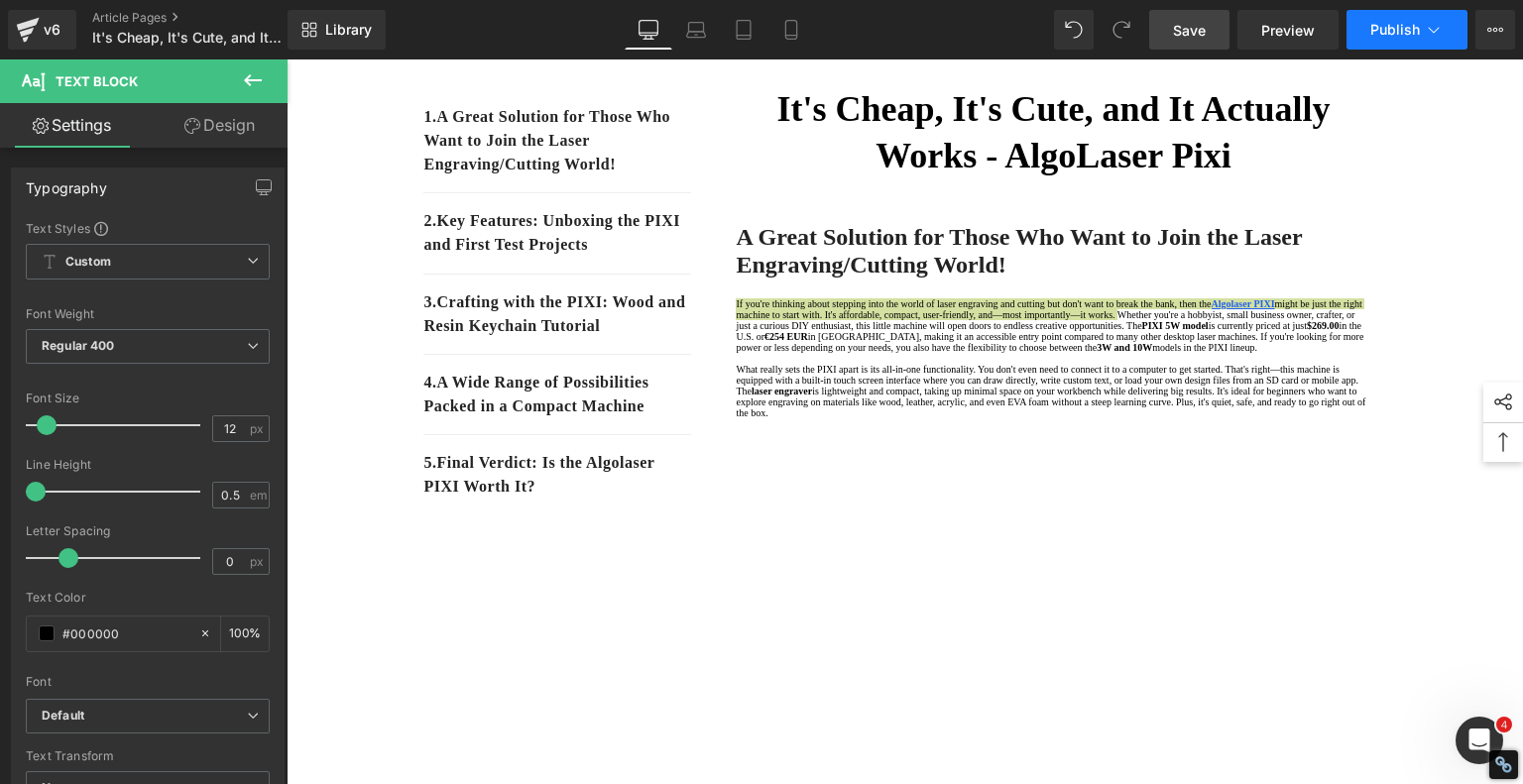 click on "Publish" at bounding box center (1407, 30) 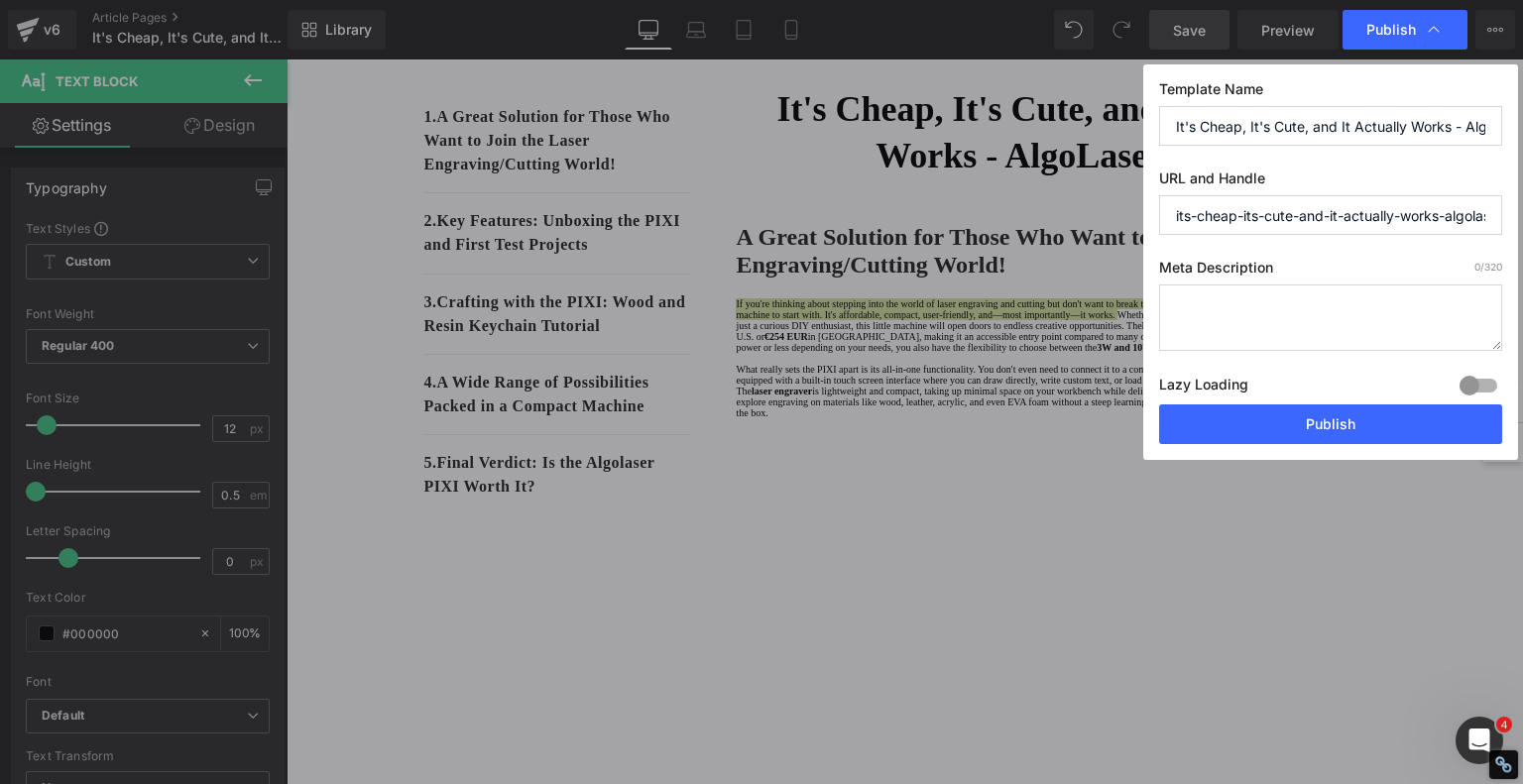 click at bounding box center (1331, 317) 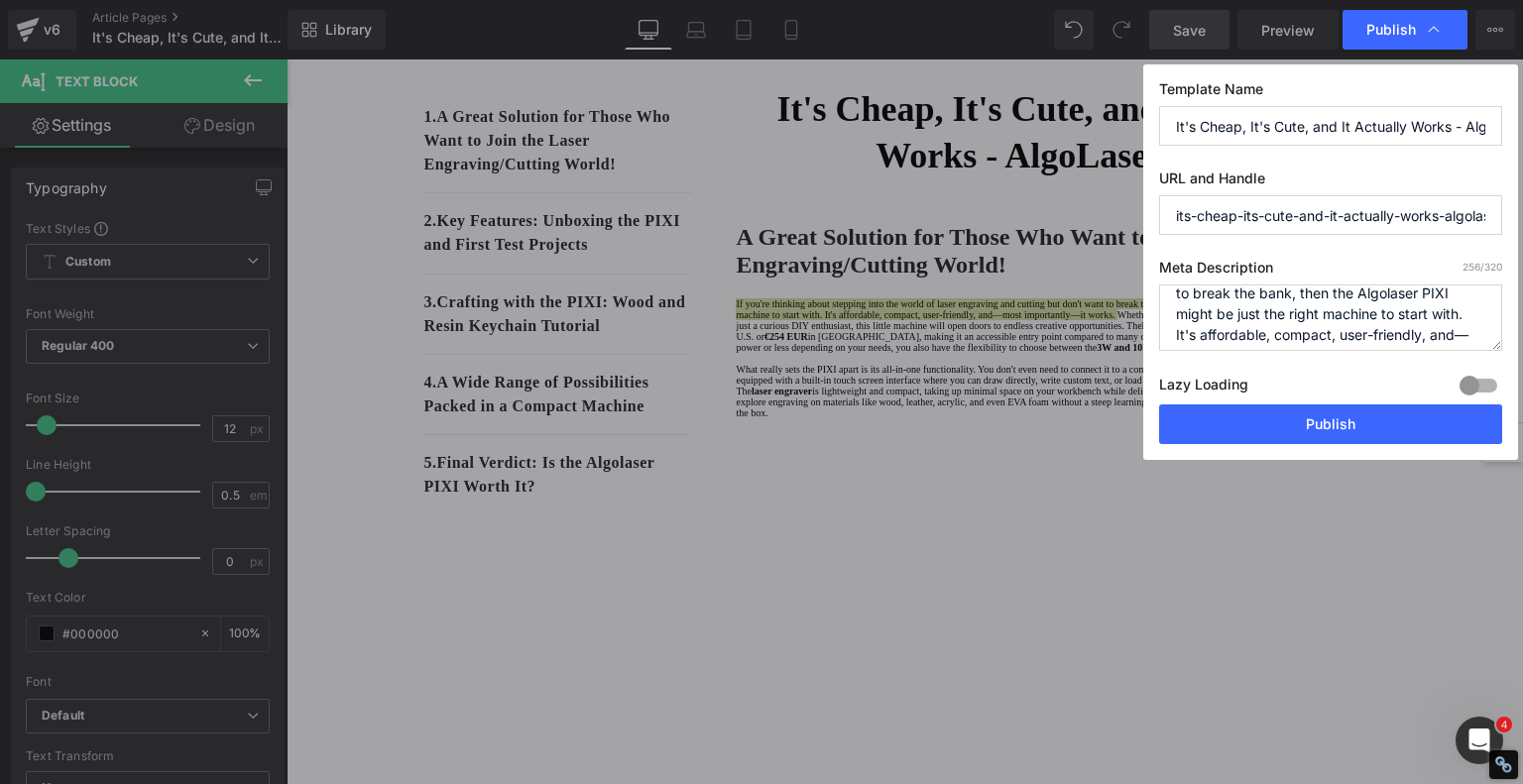 scroll, scrollTop: 83, scrollLeft: 0, axis: vertical 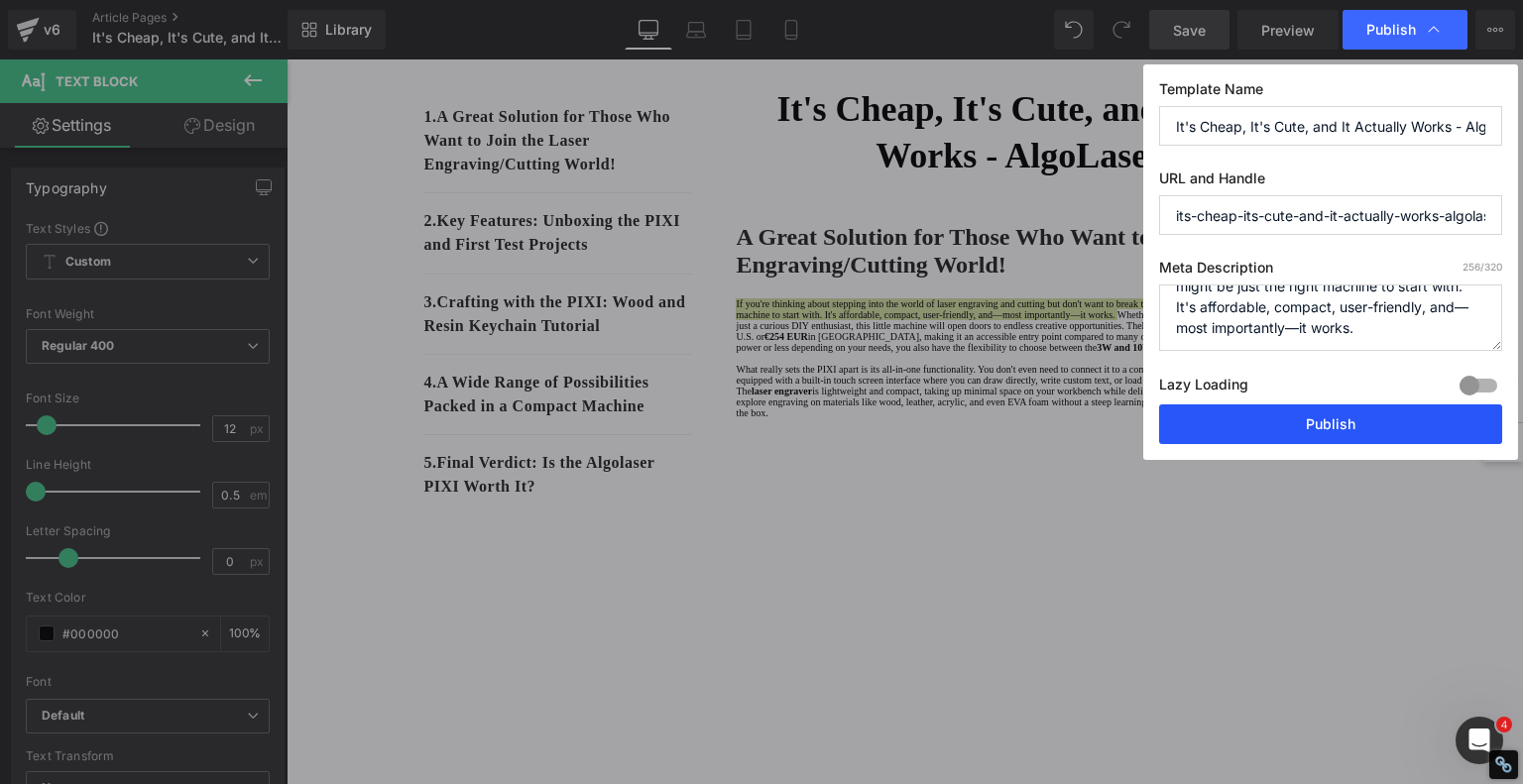 type on "If you're thinking about stepping into the world of laser engraving and cutting but don't want to break the bank, then the Algolaser PIXI might be just the right machine to start with. It's affordable, compact, user-friendly, and—most importantly—it works." 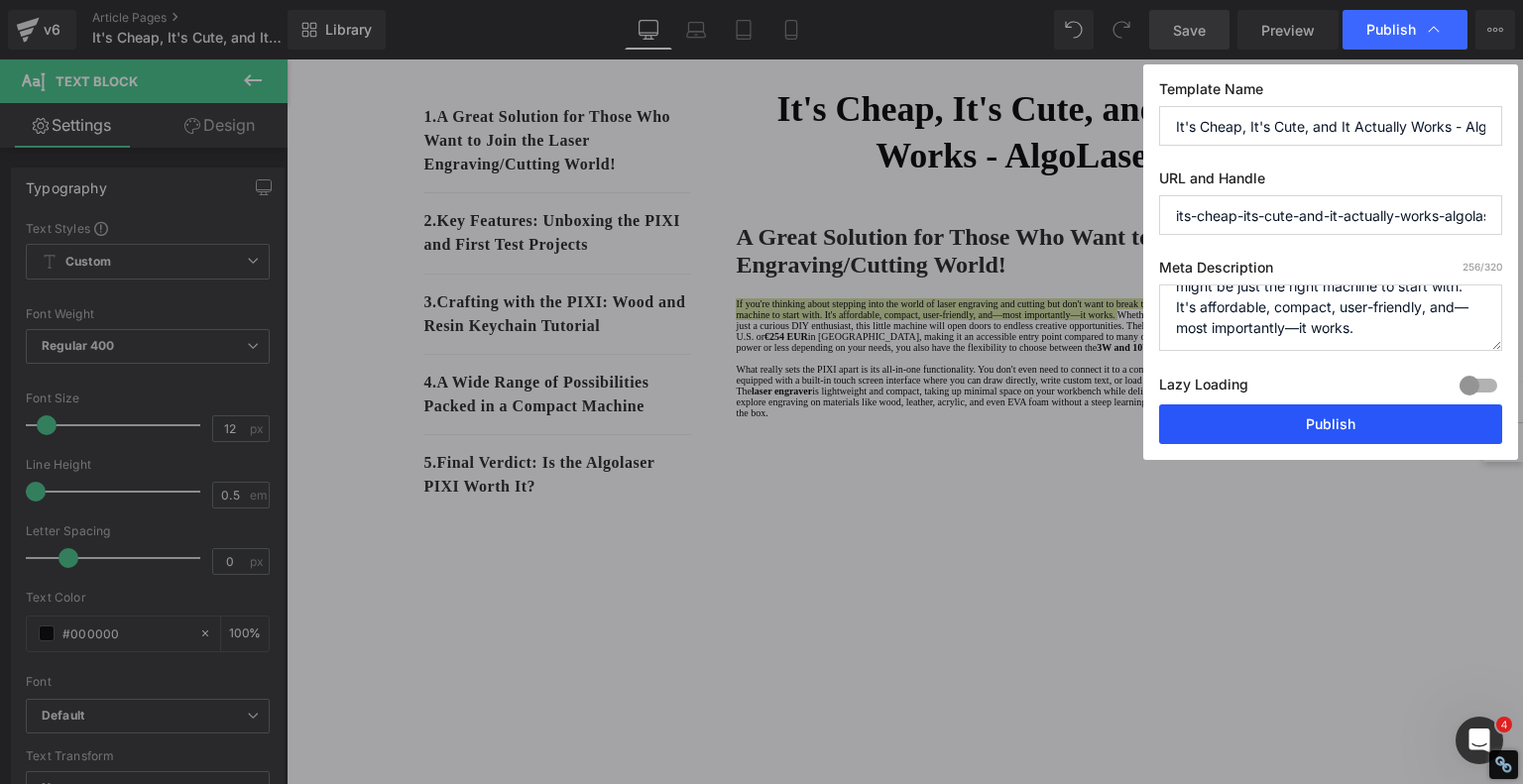 click on "Publish" at bounding box center (1331, 424) 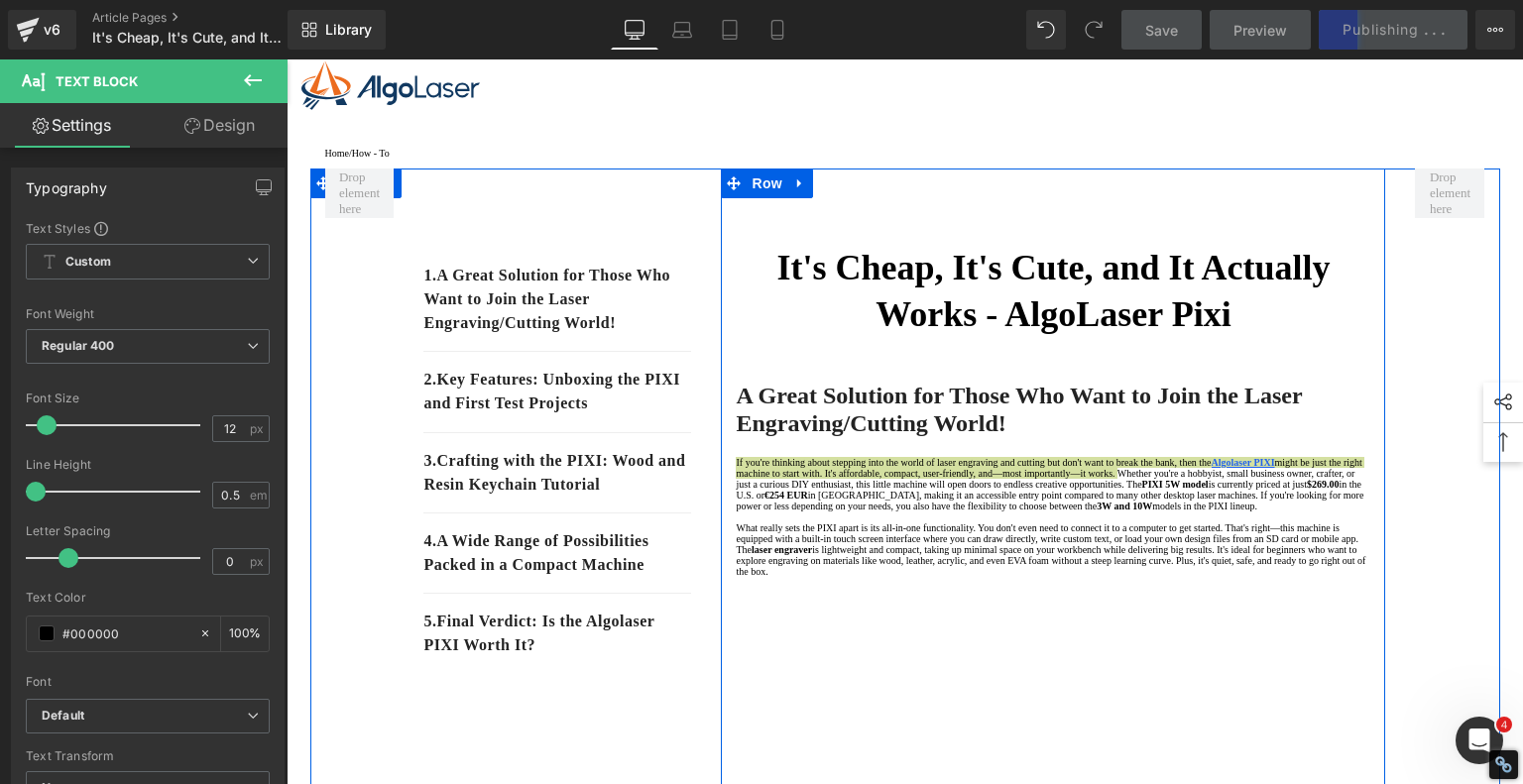 scroll, scrollTop: 0, scrollLeft: 0, axis: both 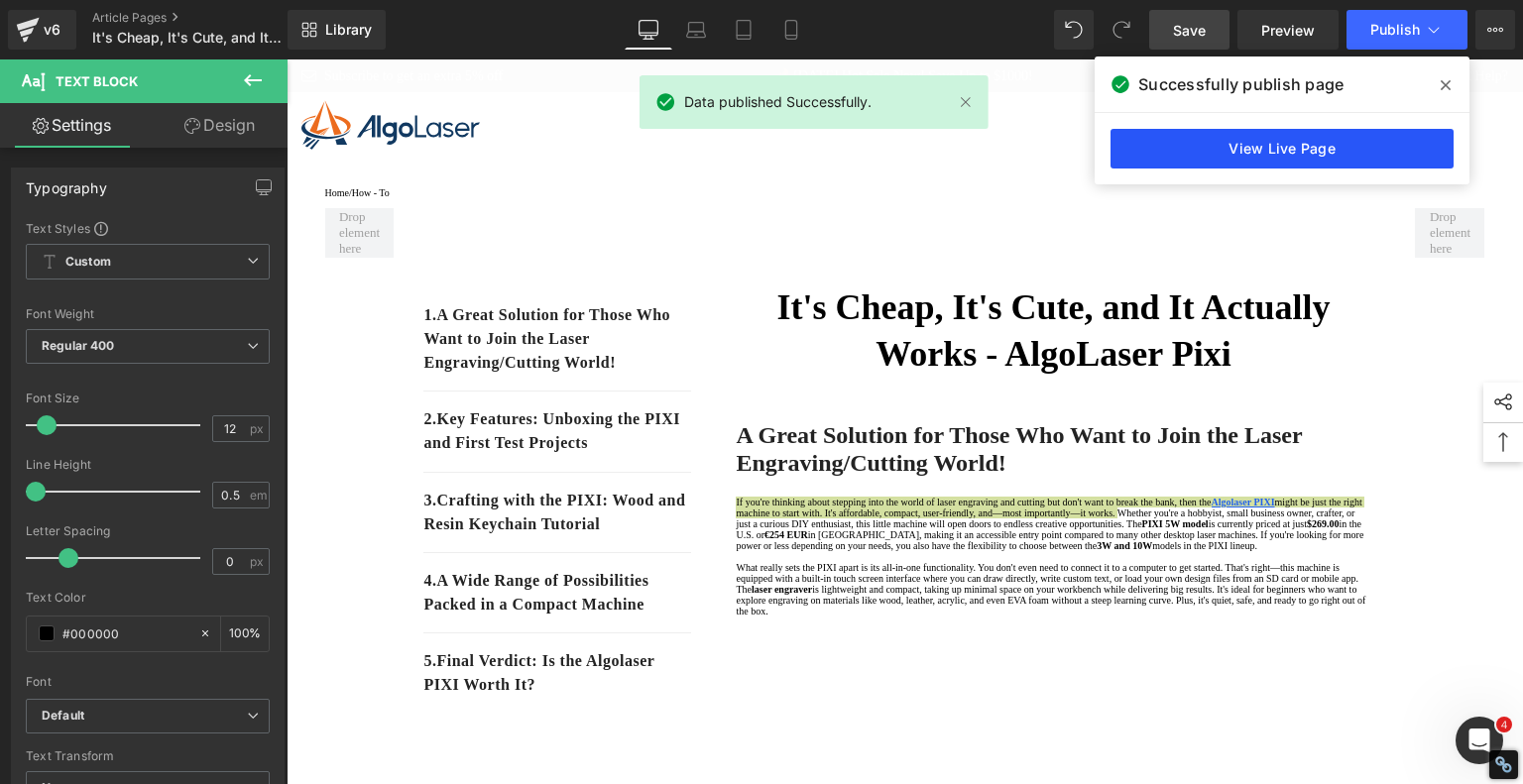 click on "View Live Page" at bounding box center (1282, 149) 